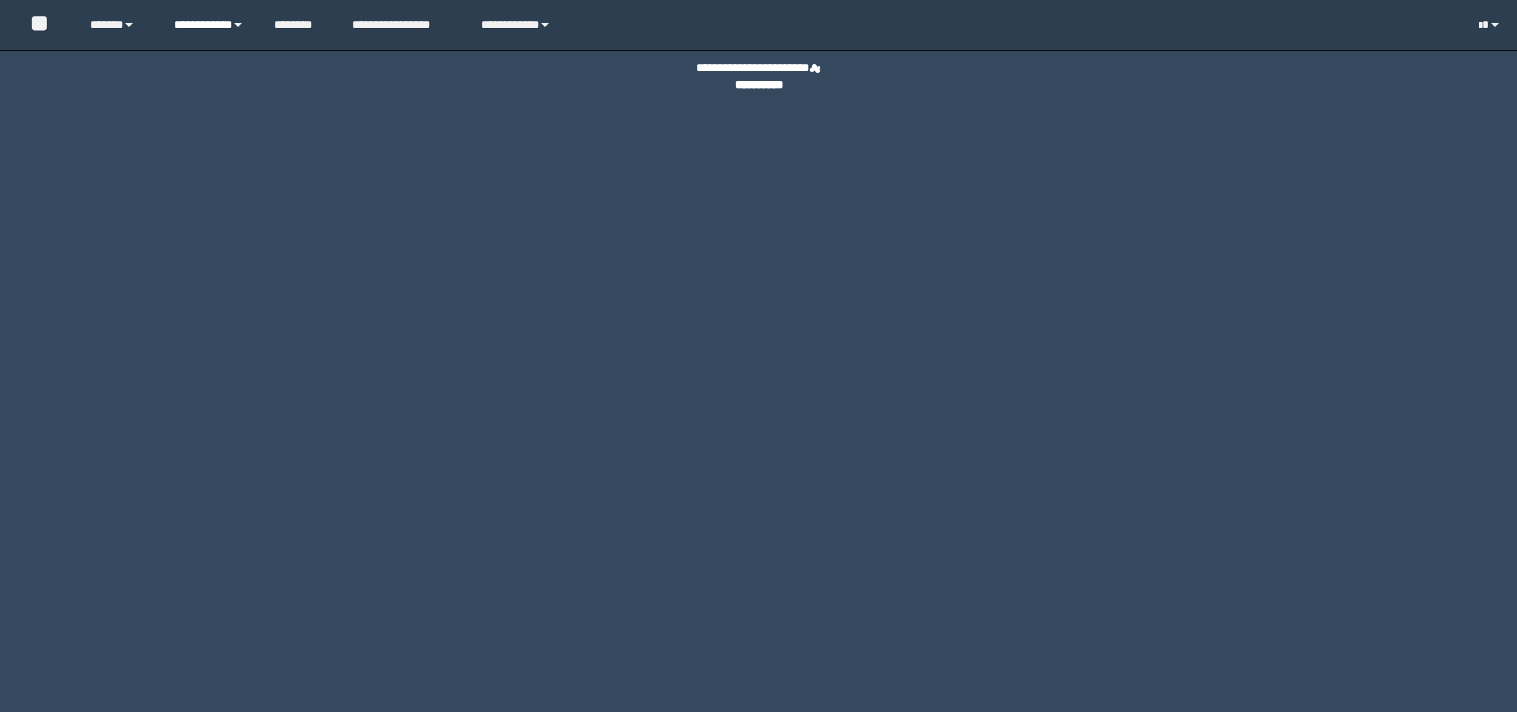 scroll, scrollTop: 0, scrollLeft: 0, axis: both 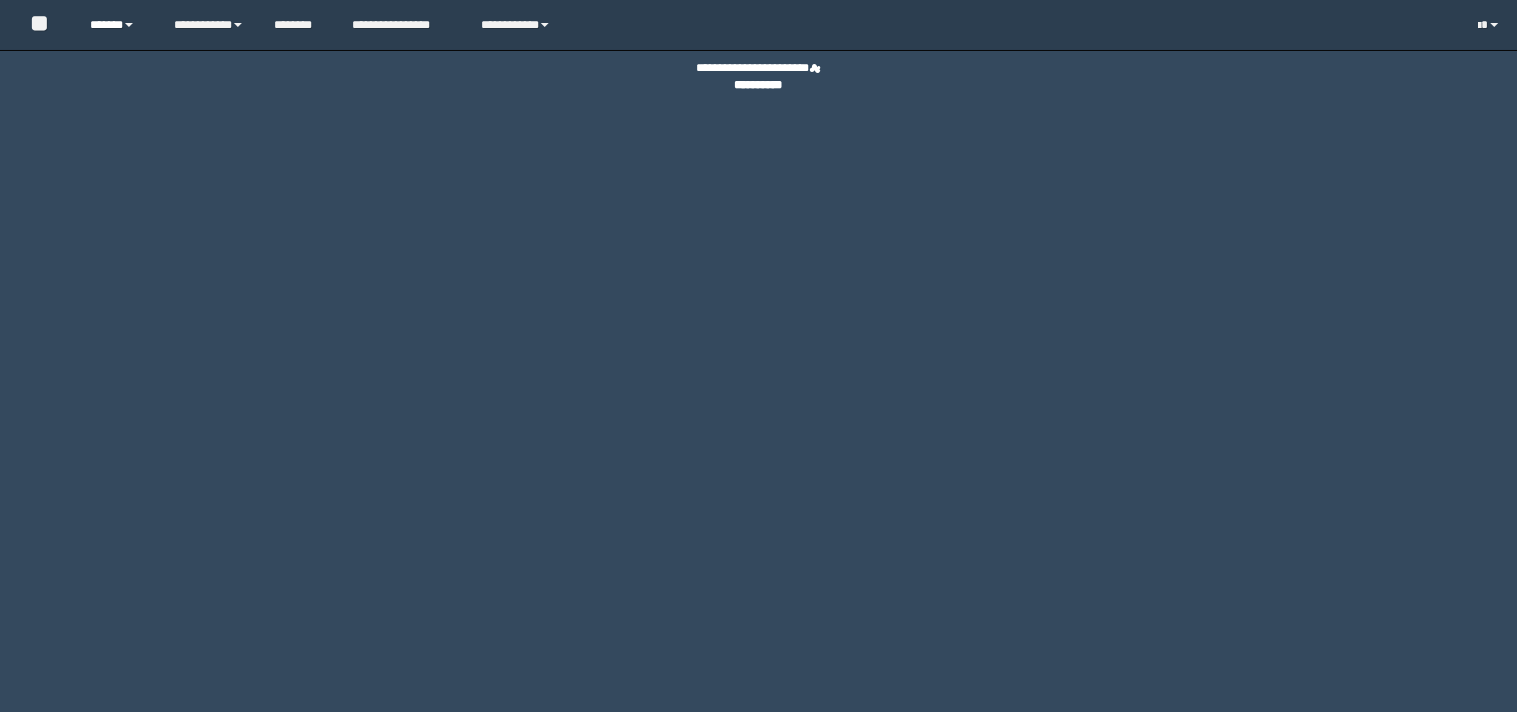 click at bounding box center [129, 25] 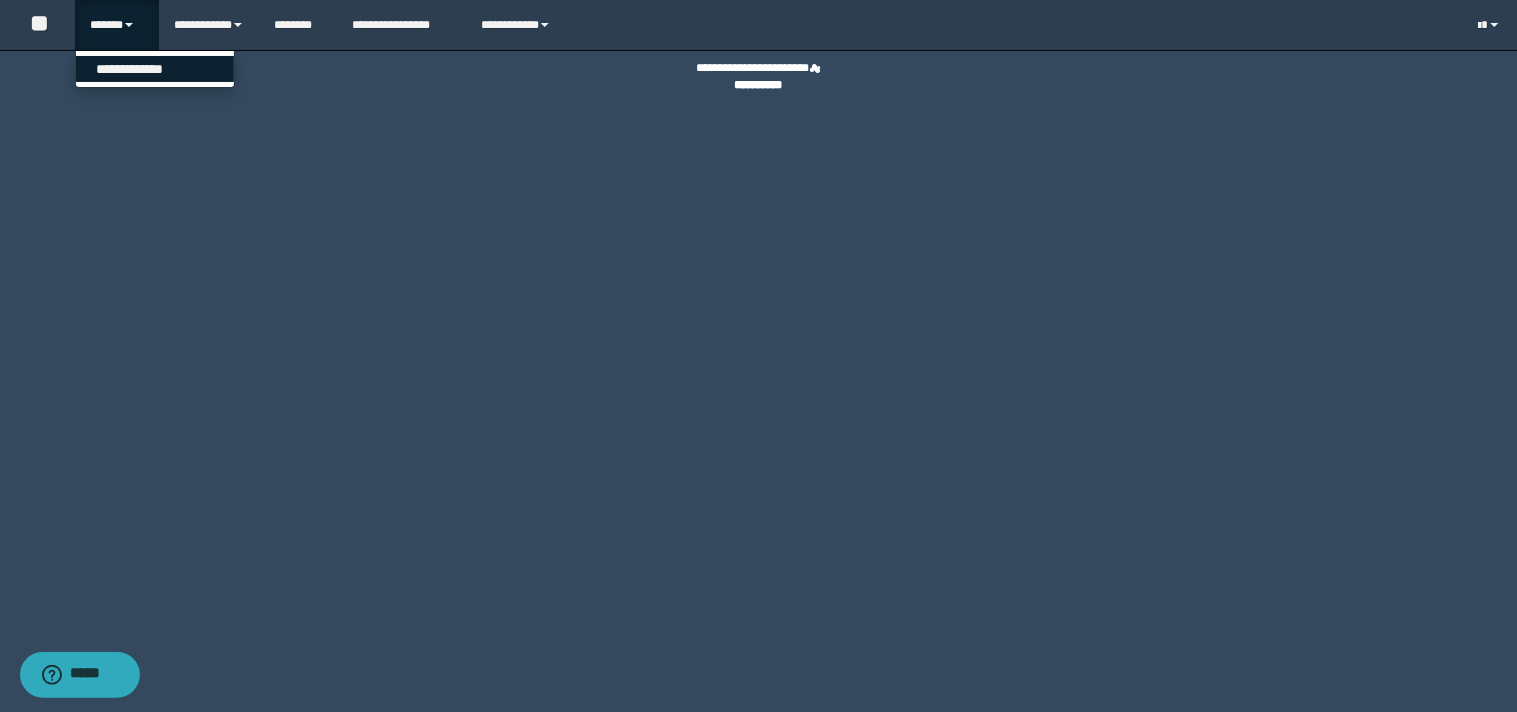 scroll, scrollTop: 0, scrollLeft: 0, axis: both 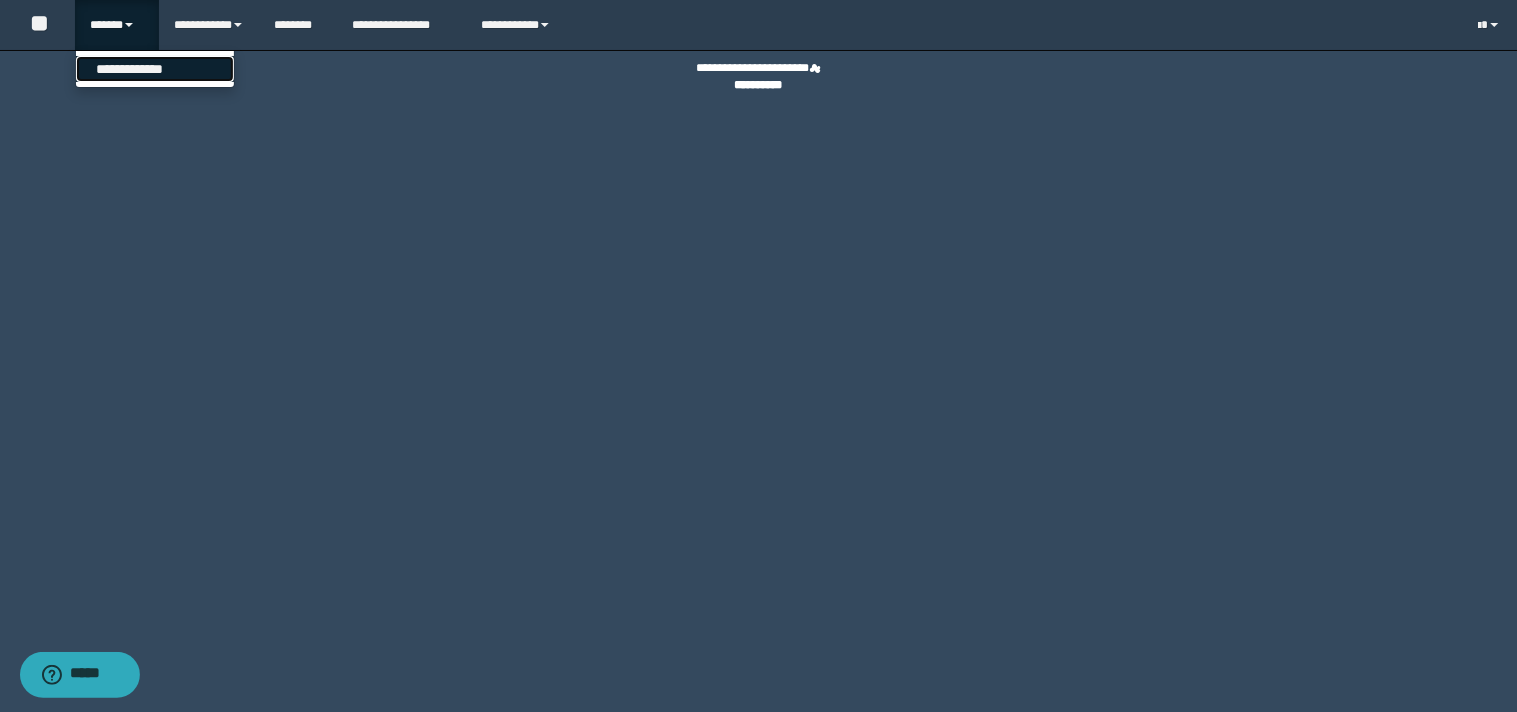 click on "**********" at bounding box center [155, 69] 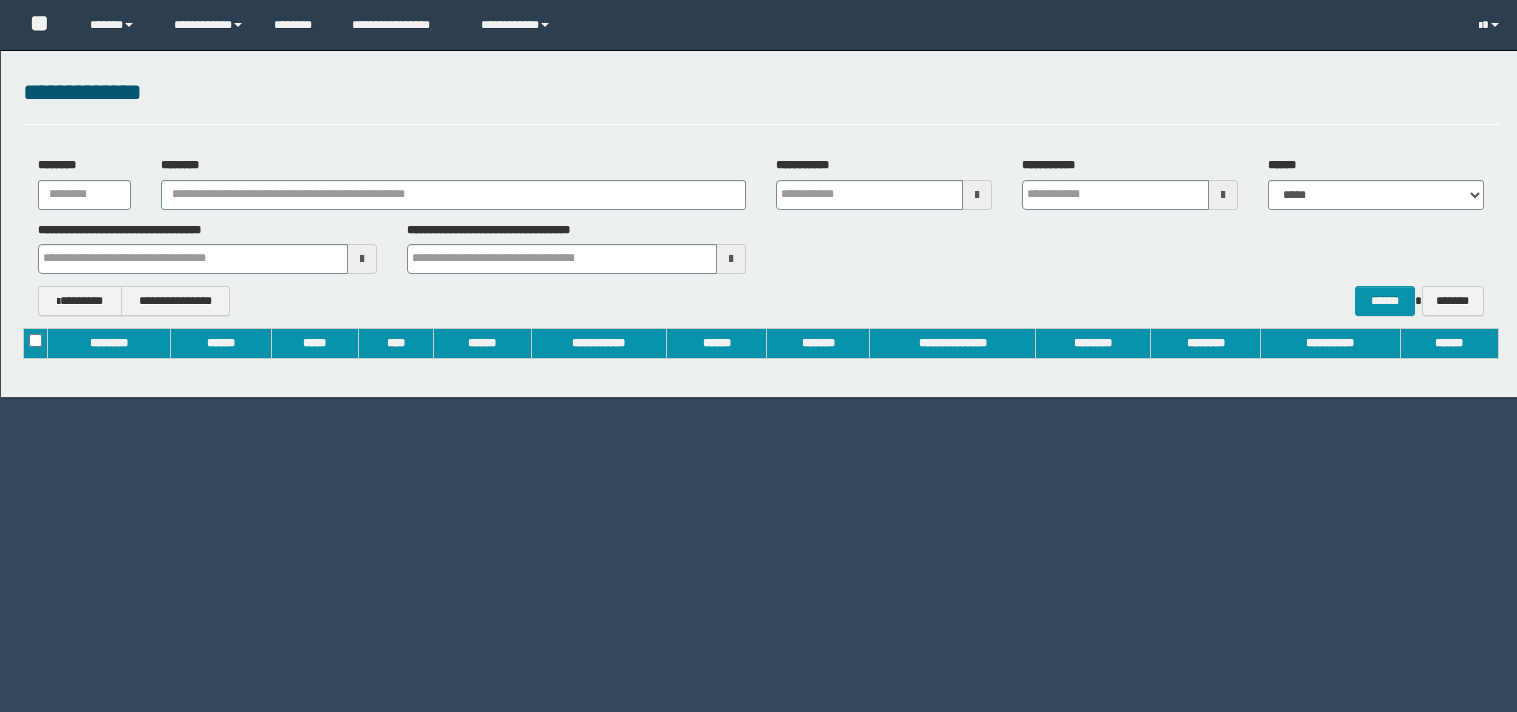 scroll, scrollTop: 0, scrollLeft: 0, axis: both 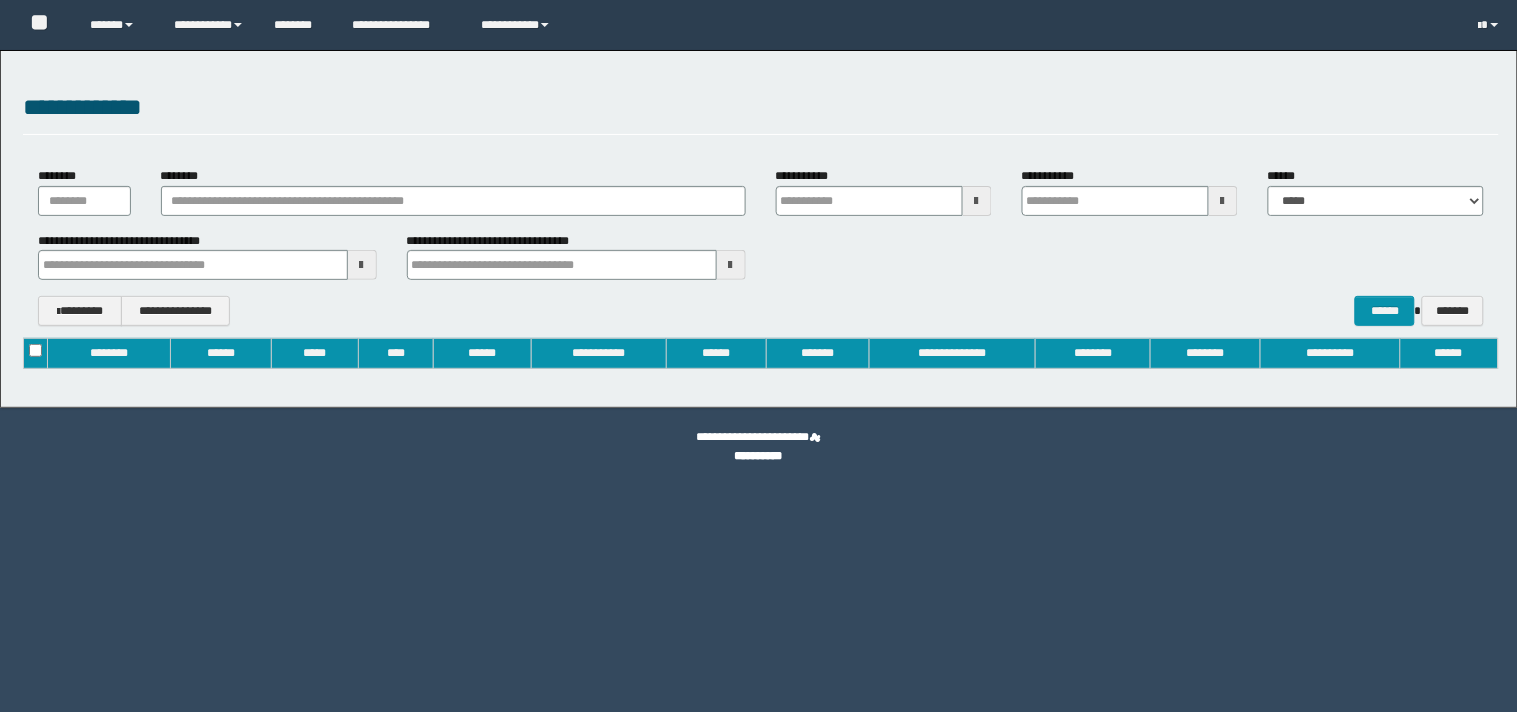 type on "**********" 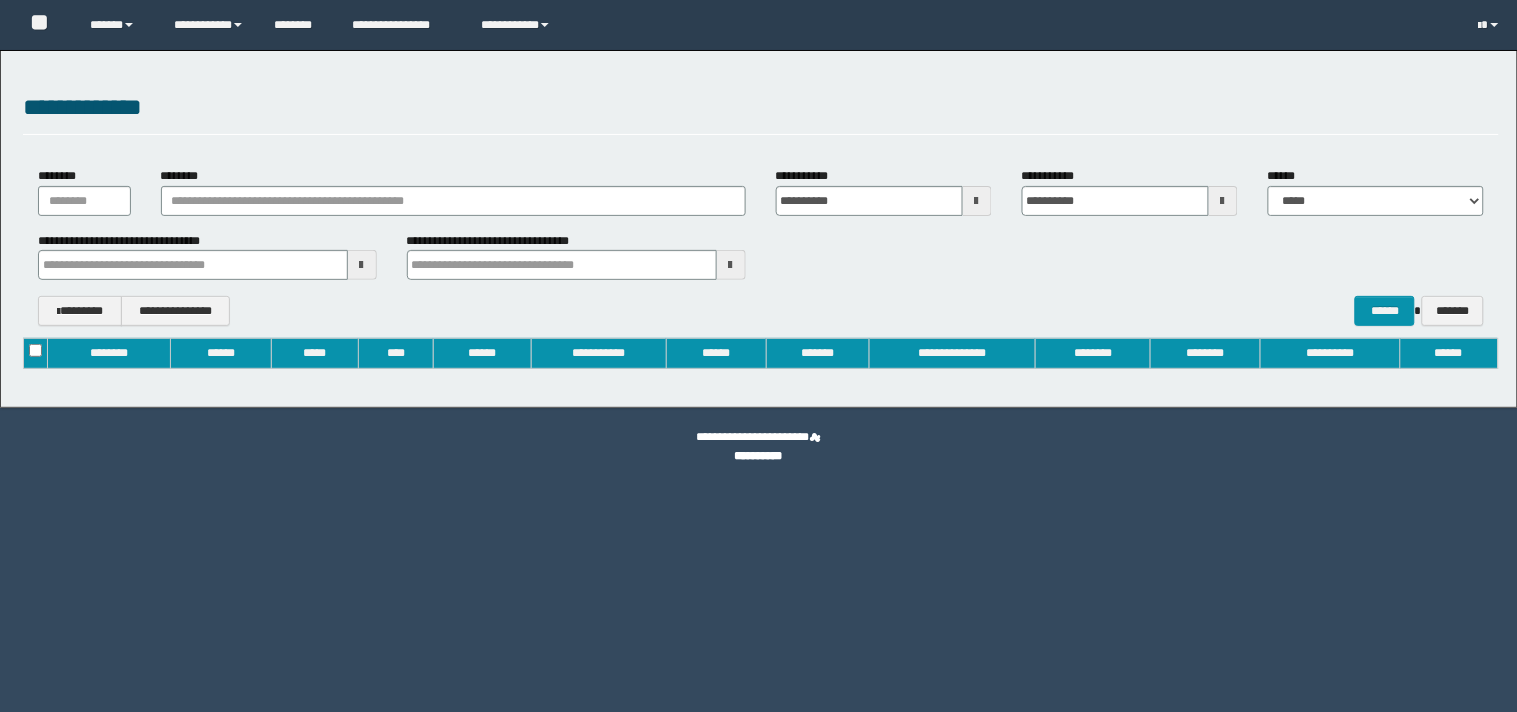 type 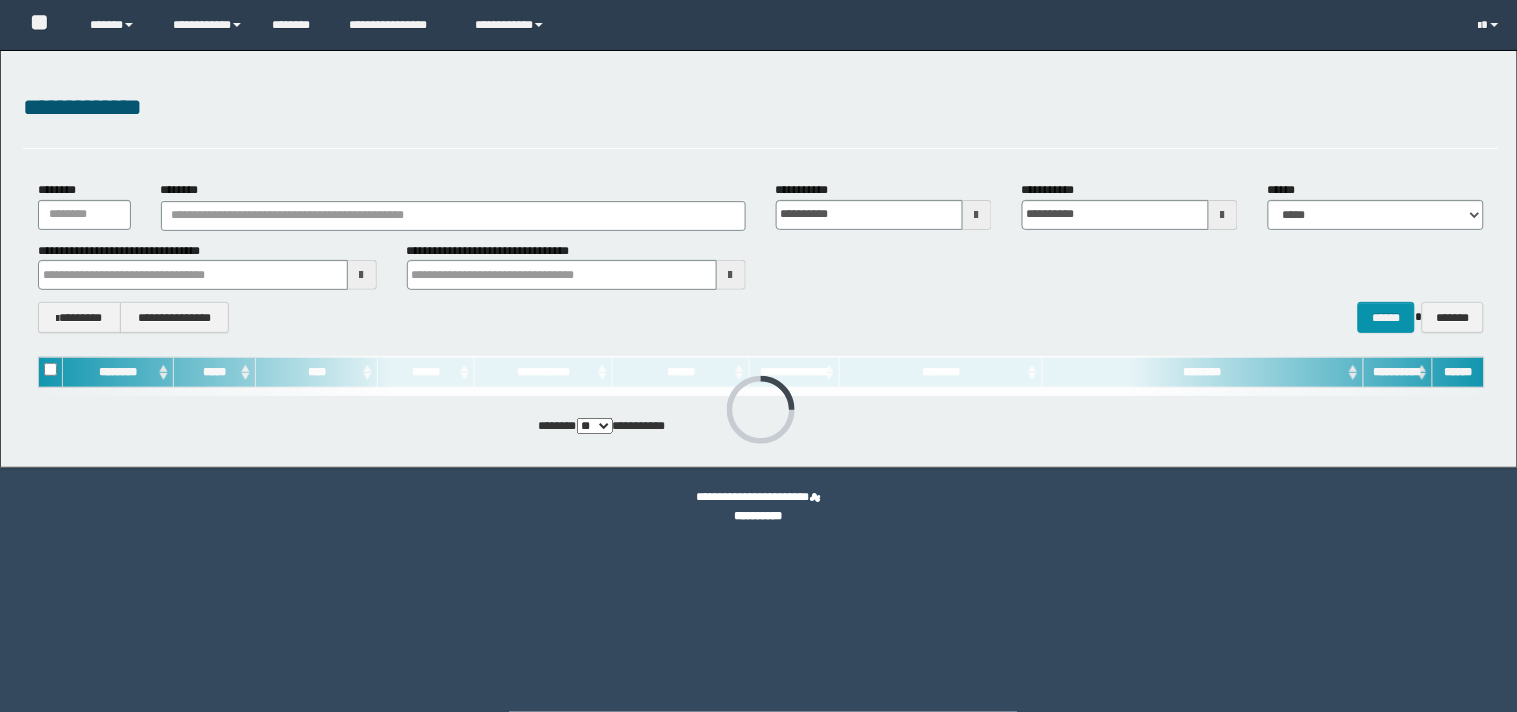 scroll, scrollTop: 0, scrollLeft: 0, axis: both 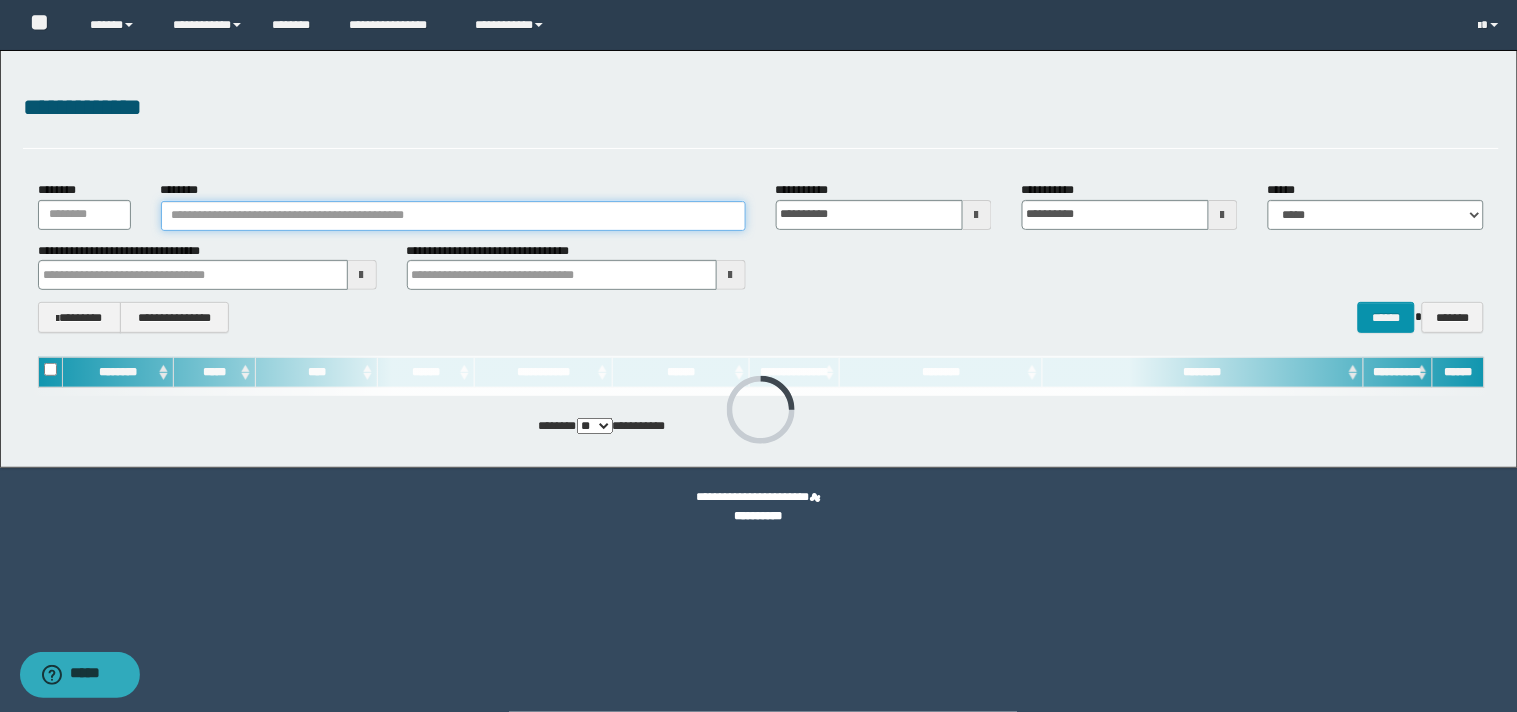 click on "********" at bounding box center (453, 216) 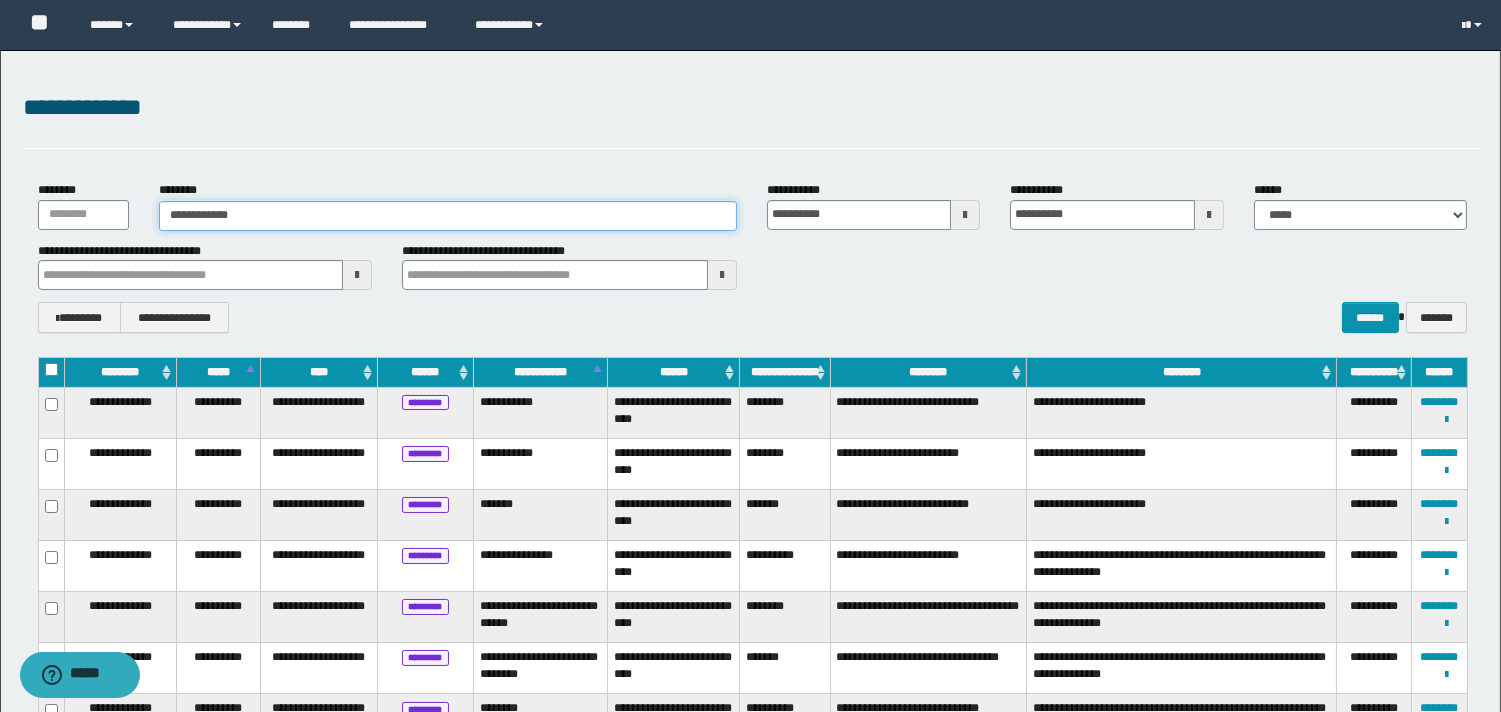 type on "**********" 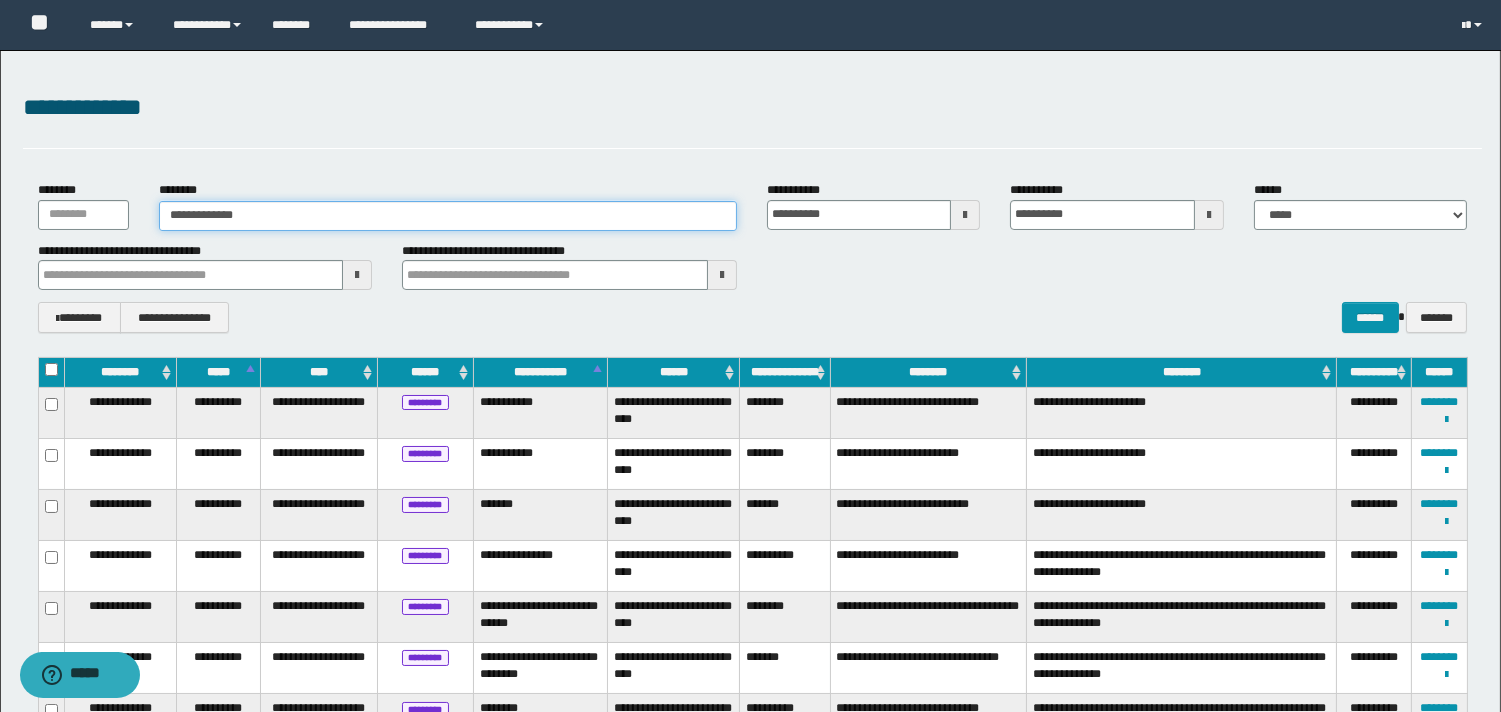 type on "**********" 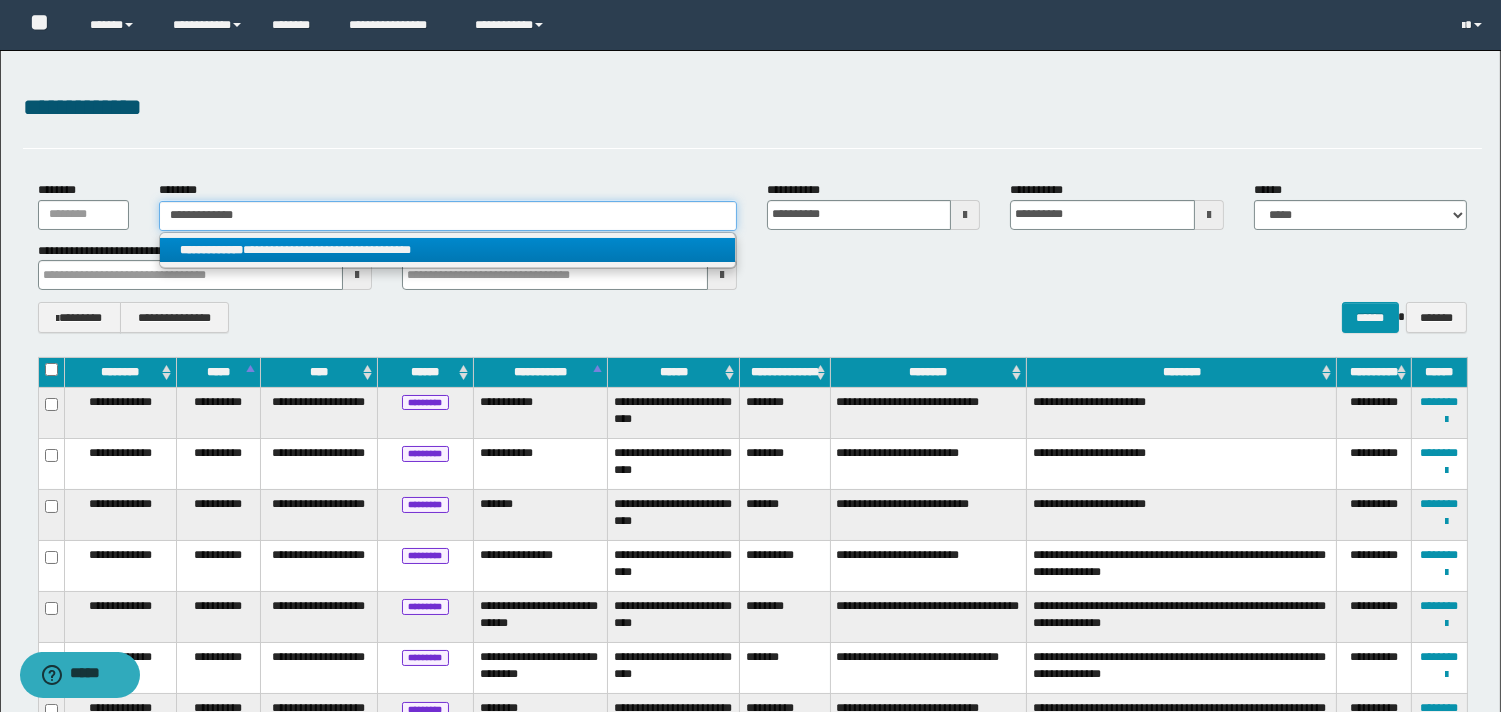 type on "**********" 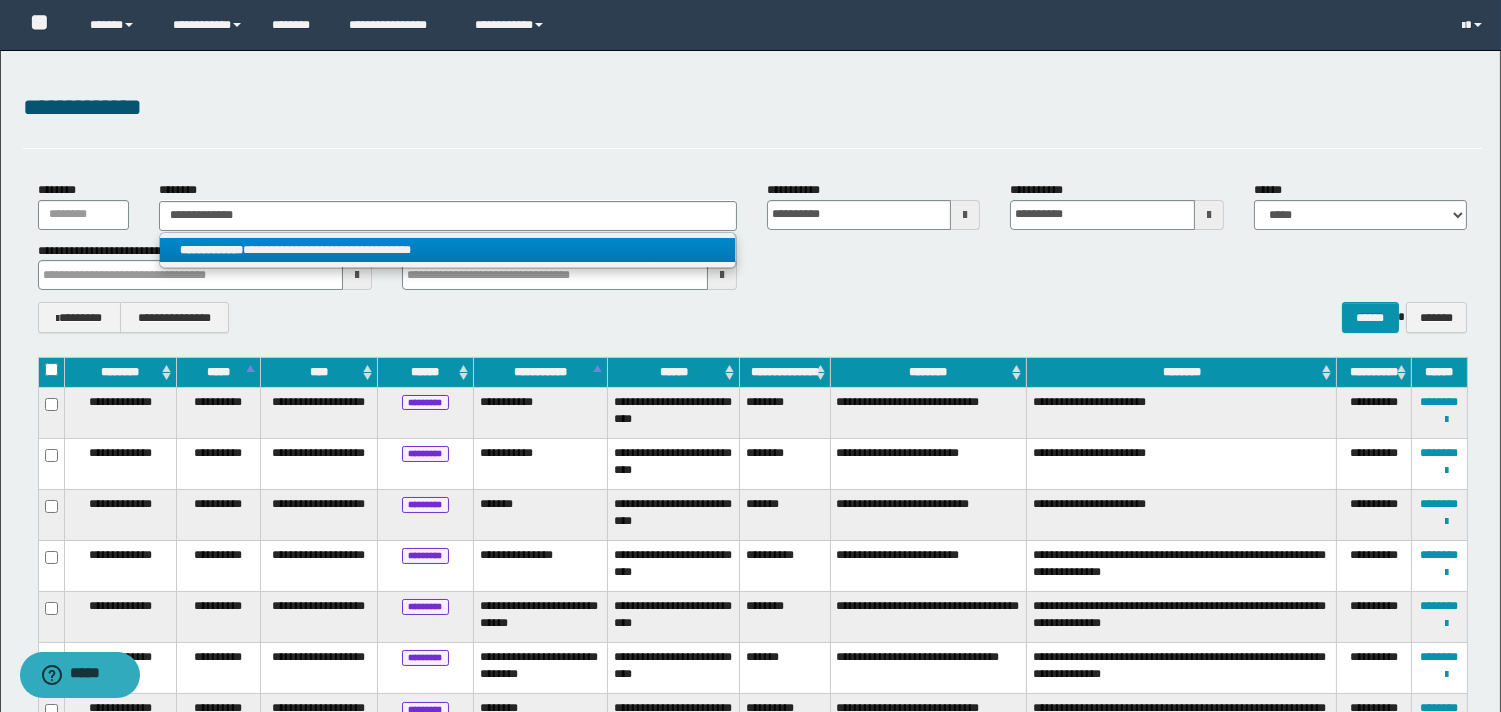 click on "**********" at bounding box center [448, 250] 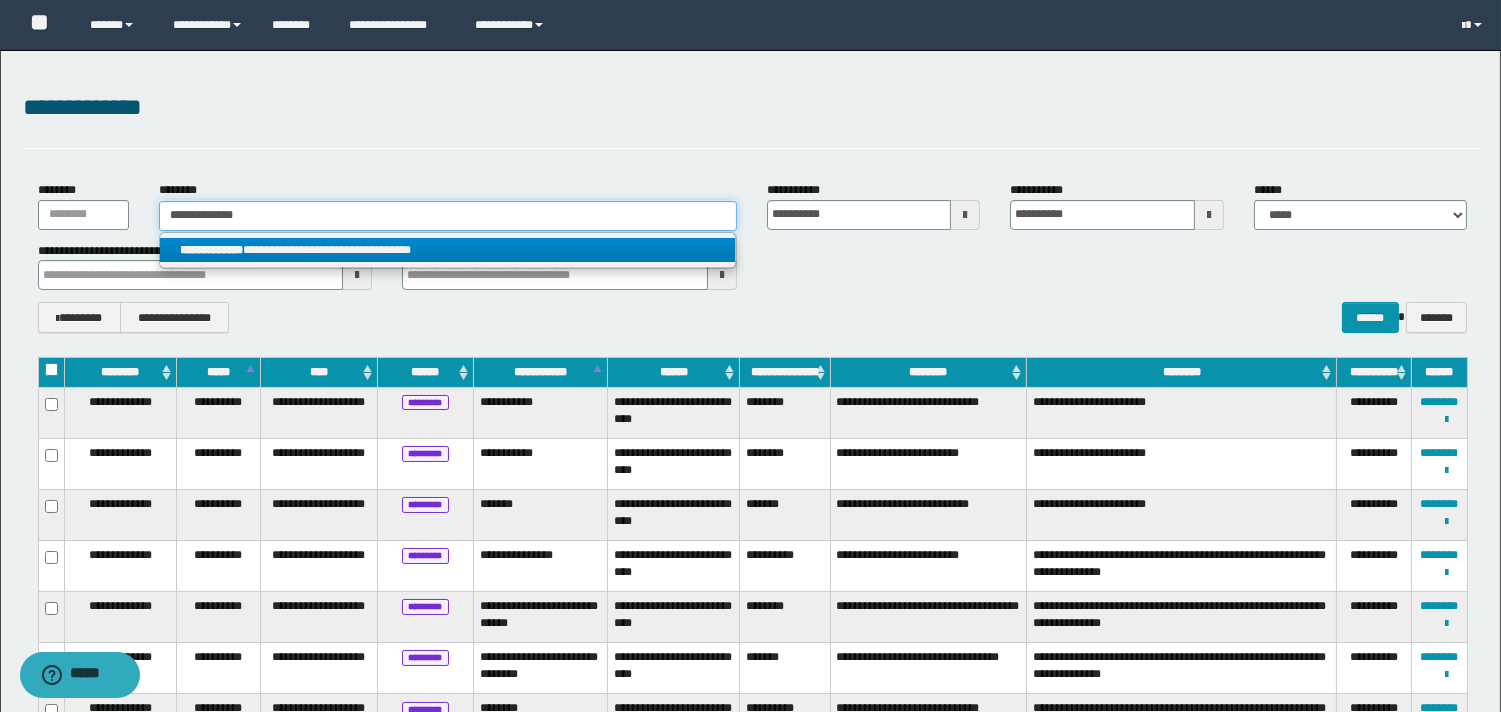 type 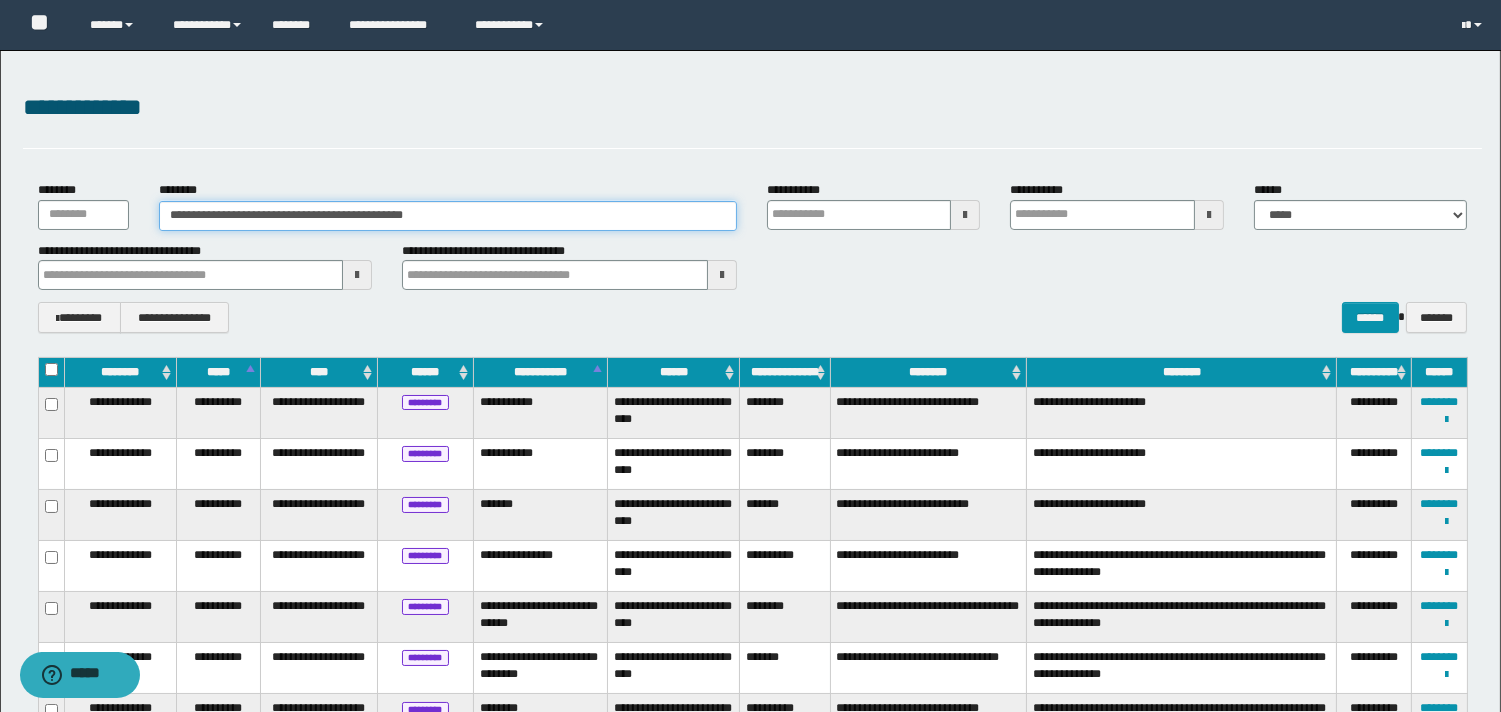 type 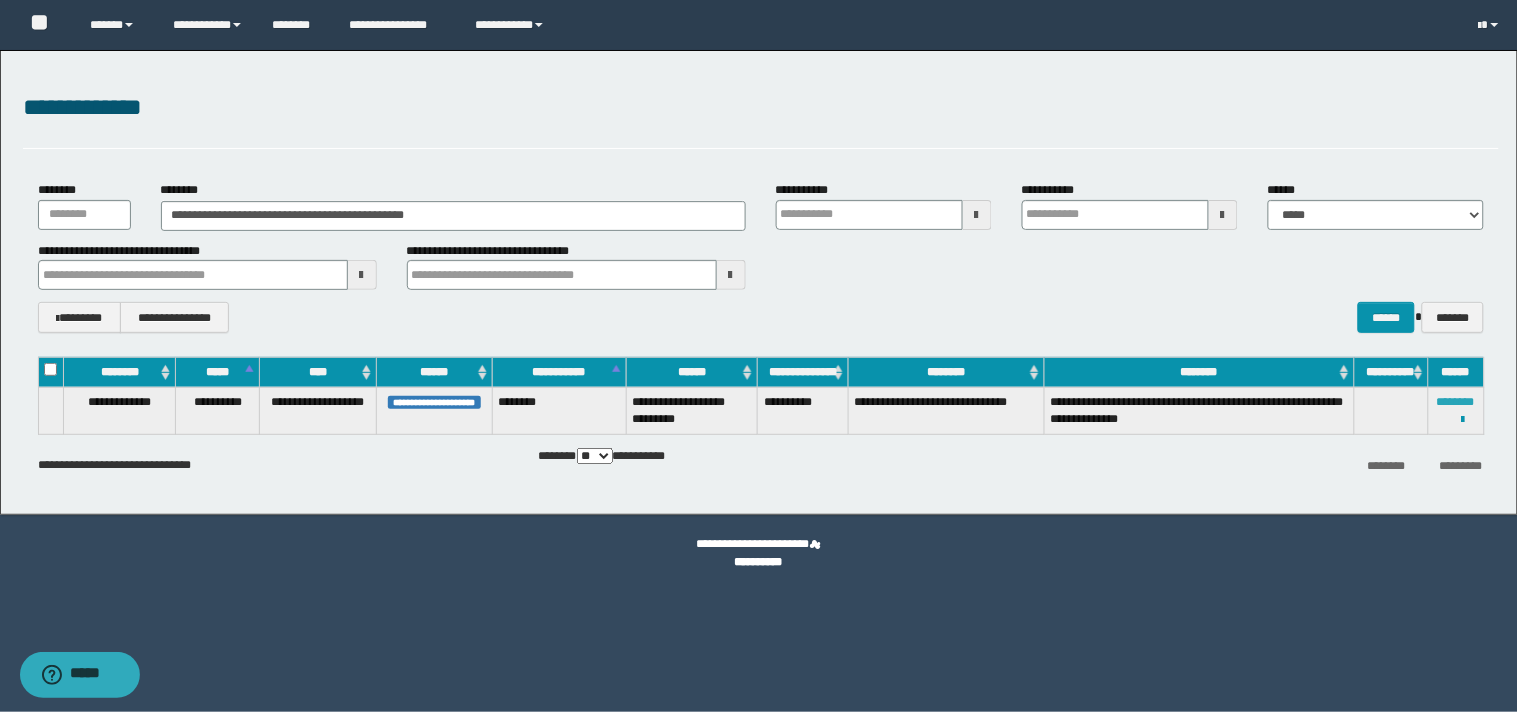 click on "********" at bounding box center [1456, 402] 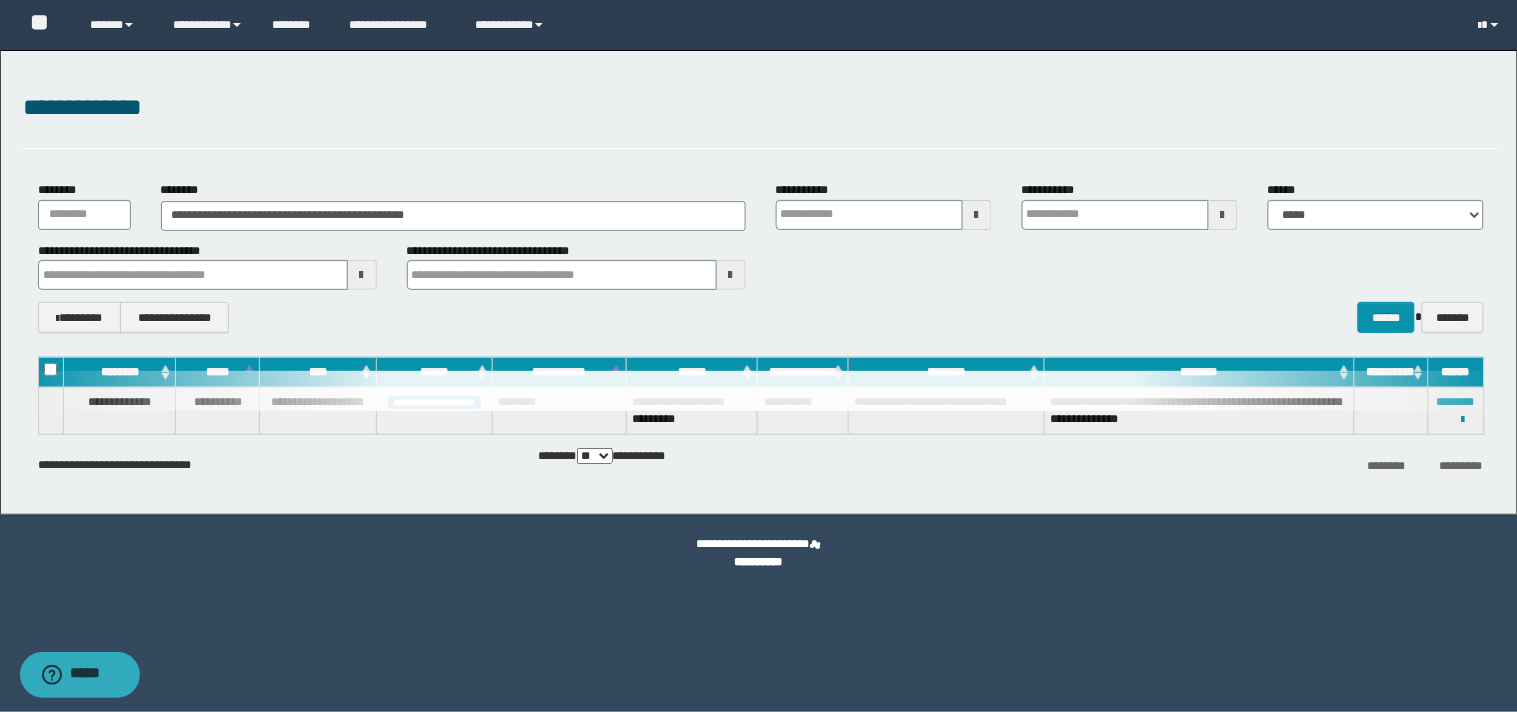 type 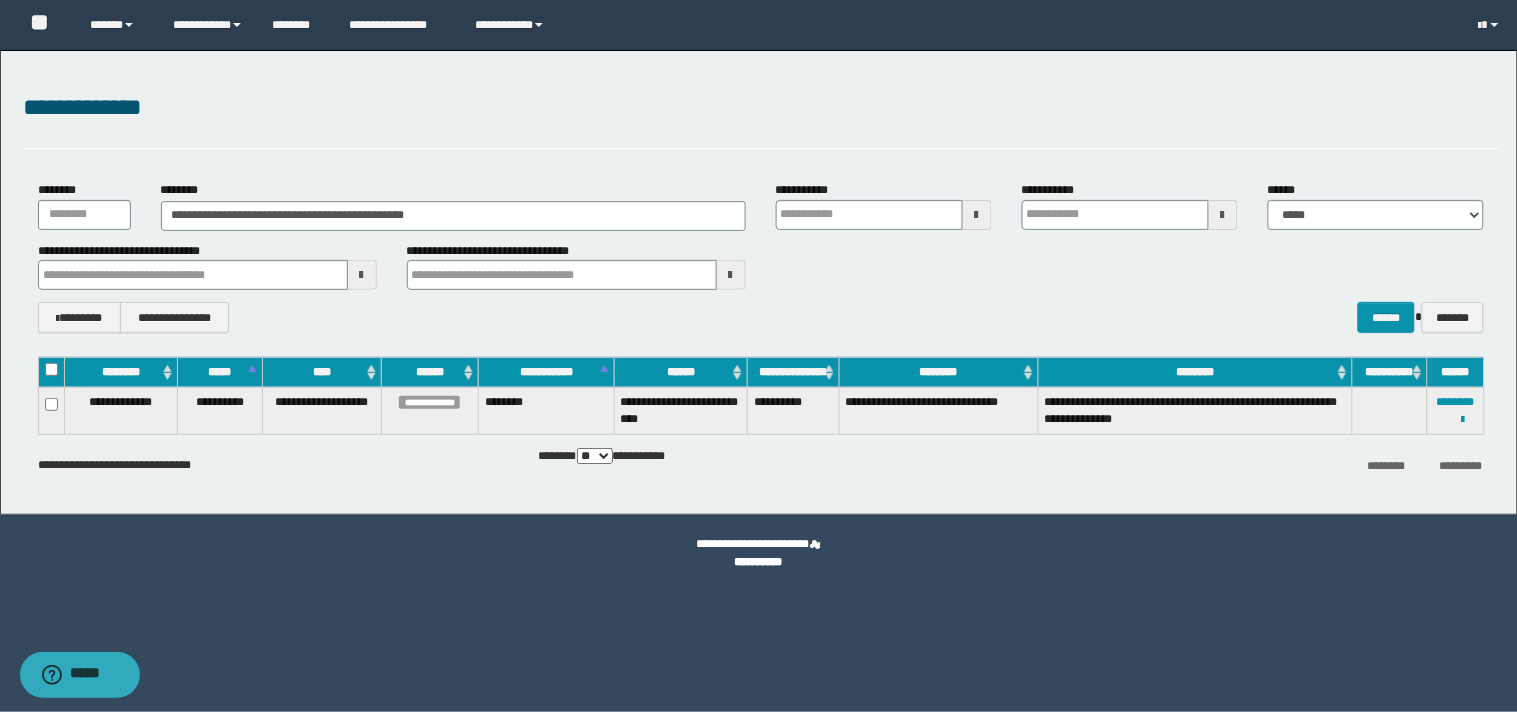 type 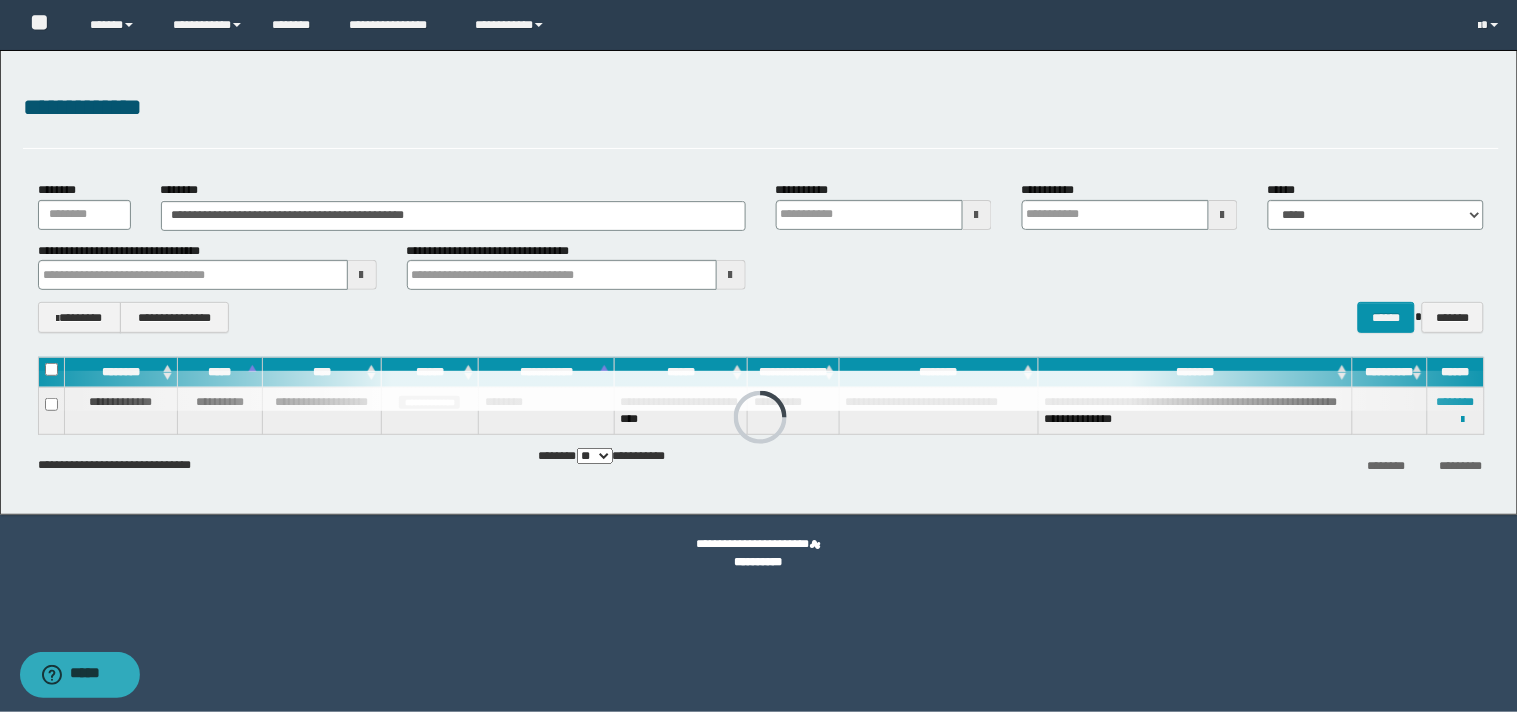 type 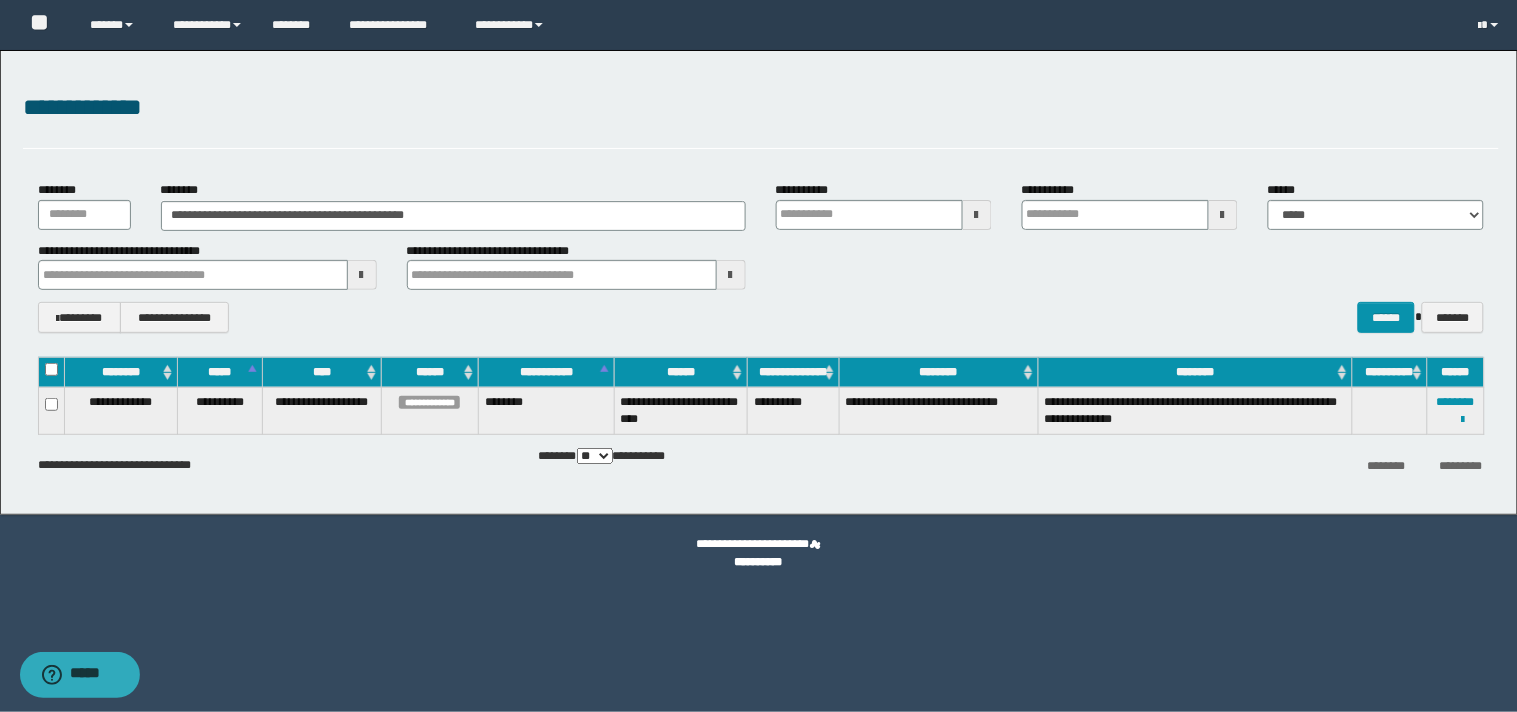 type 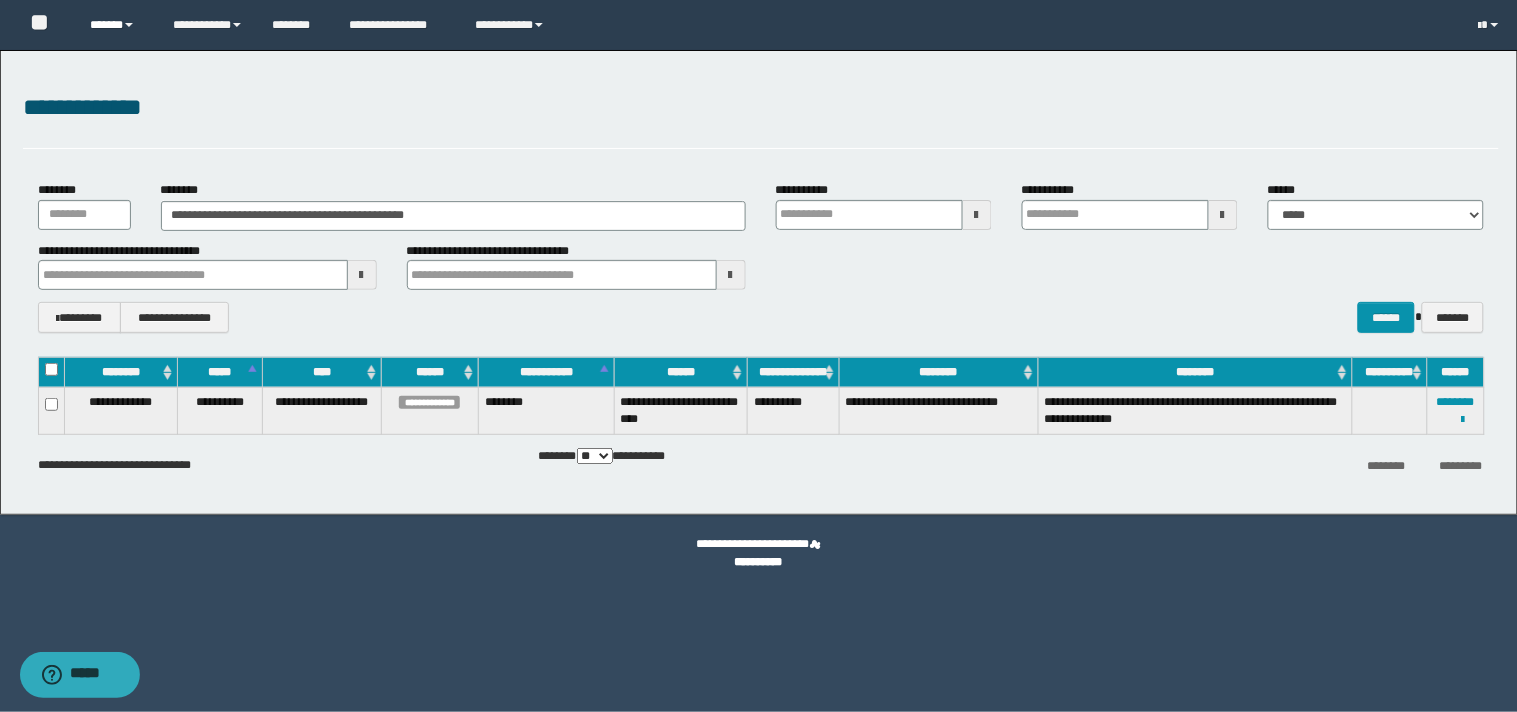 click at bounding box center (129, 25) 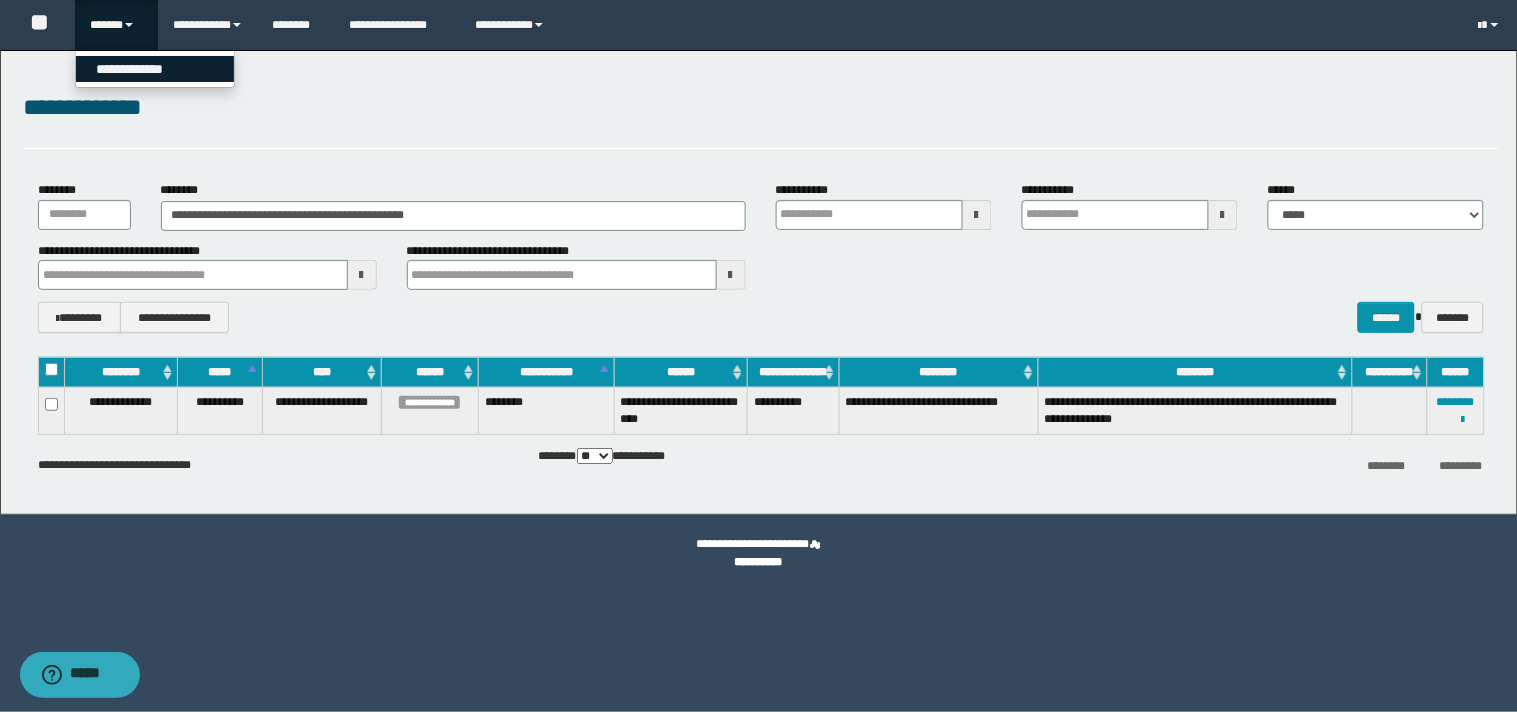 click on "**********" at bounding box center (155, 69) 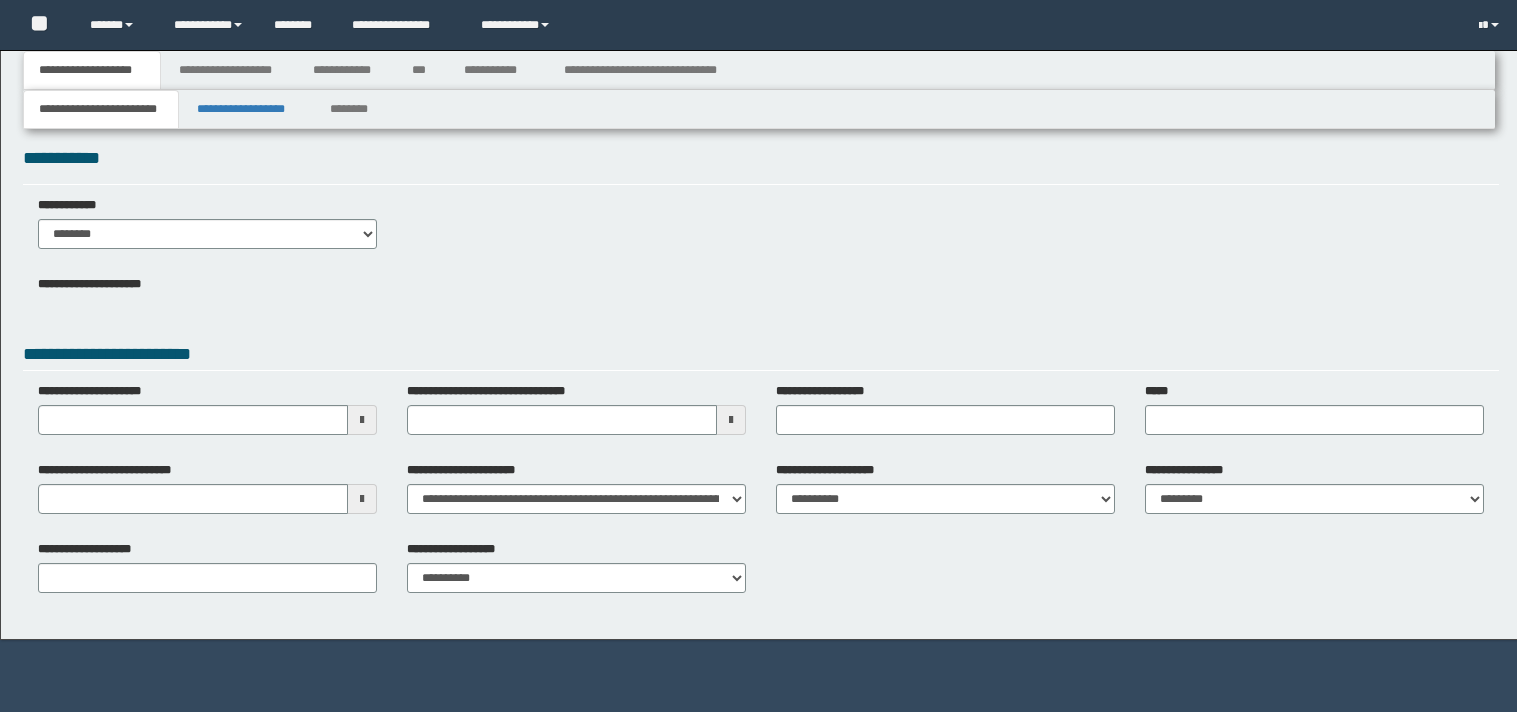 scroll, scrollTop: 0, scrollLeft: 0, axis: both 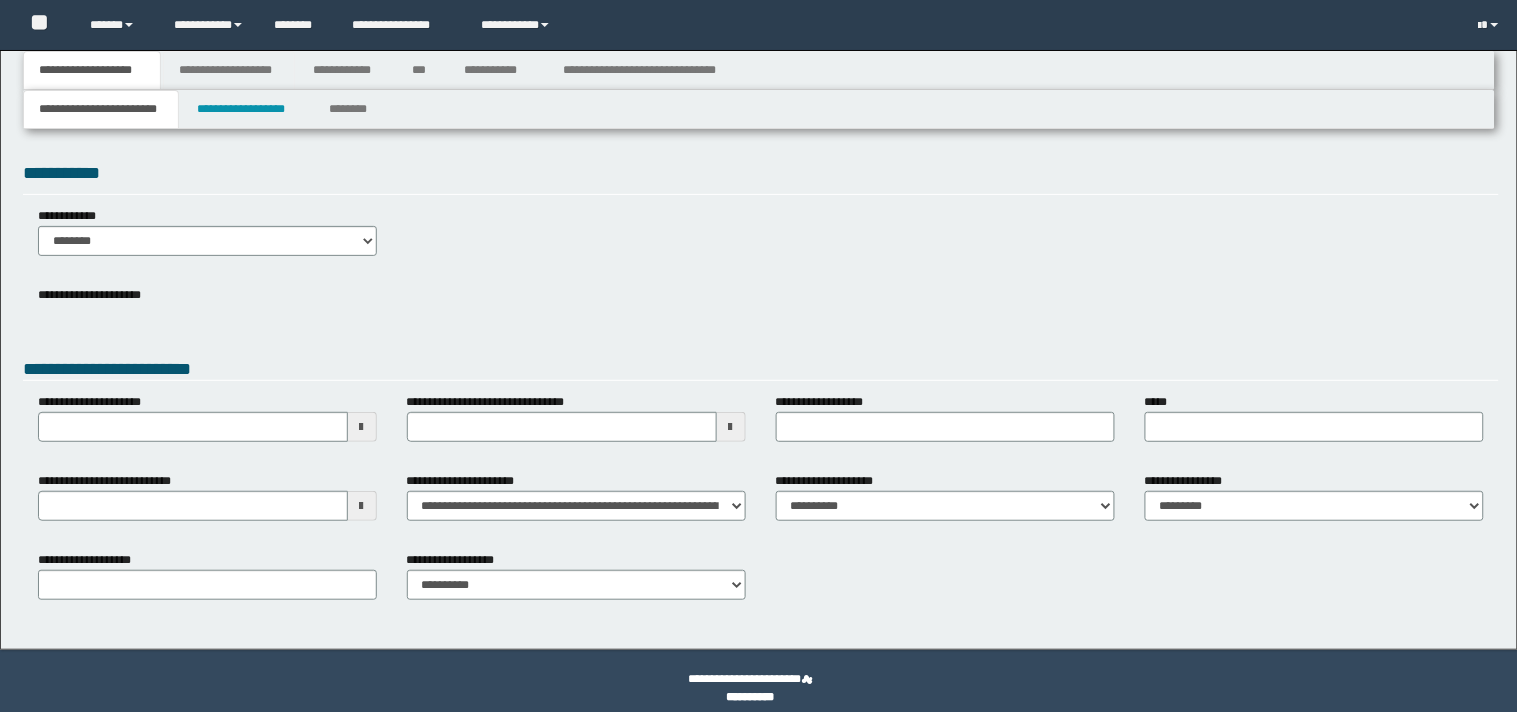 type 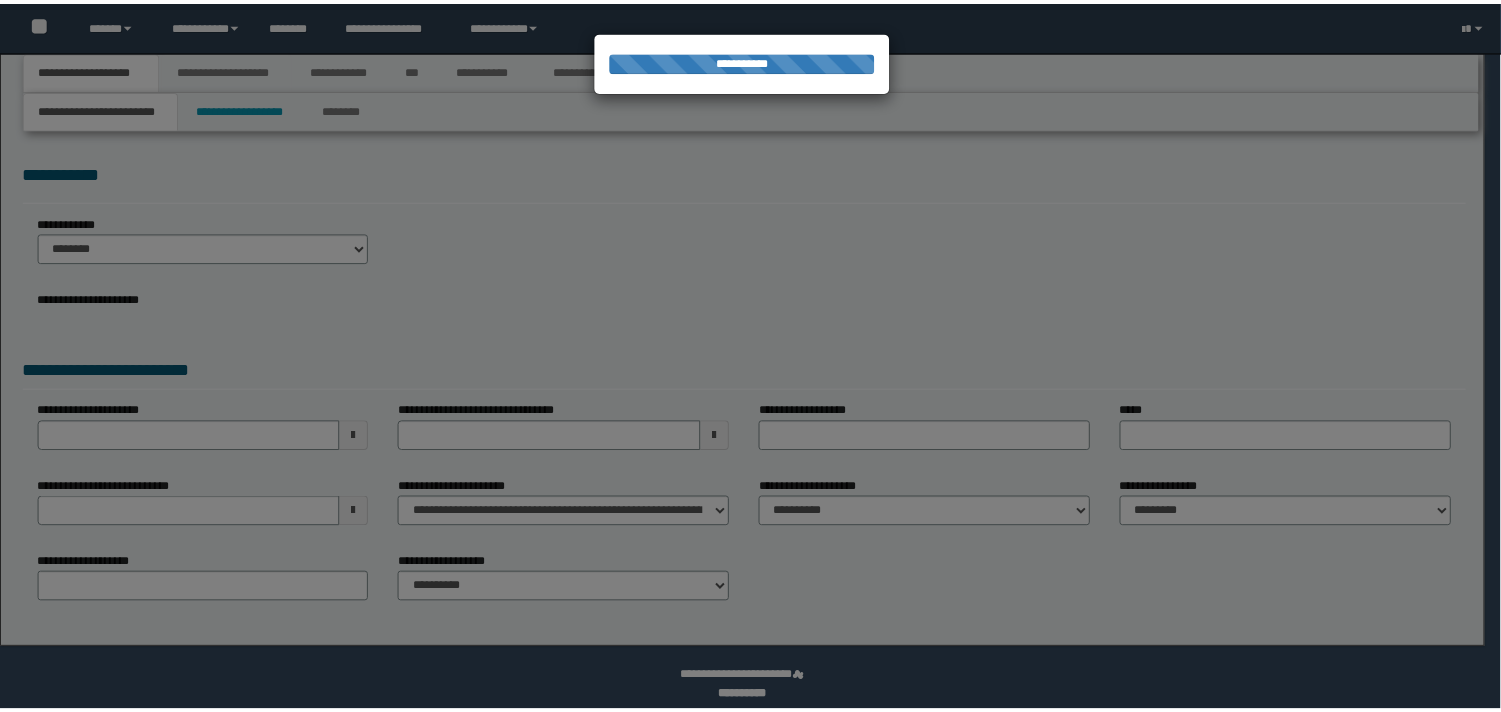 scroll, scrollTop: 0, scrollLeft: 0, axis: both 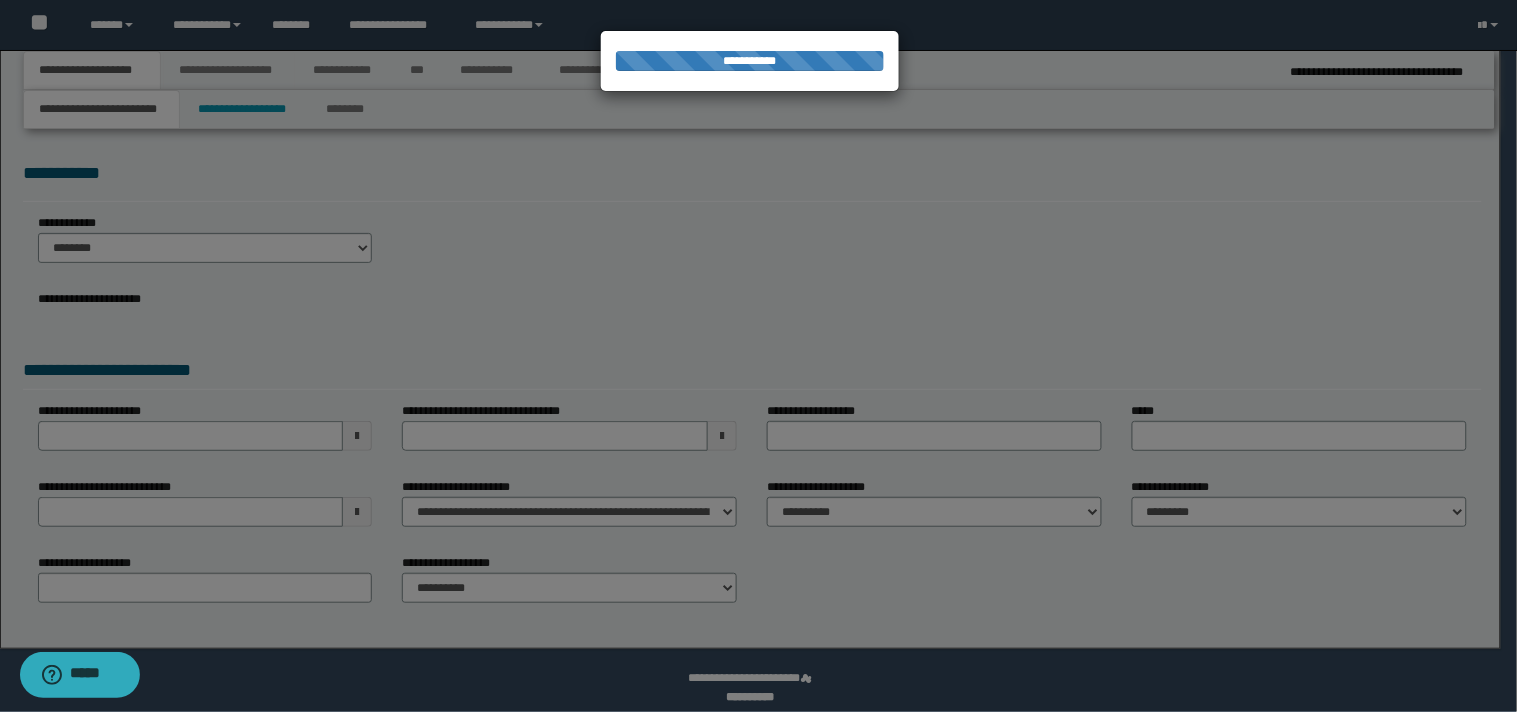 type on "**********" 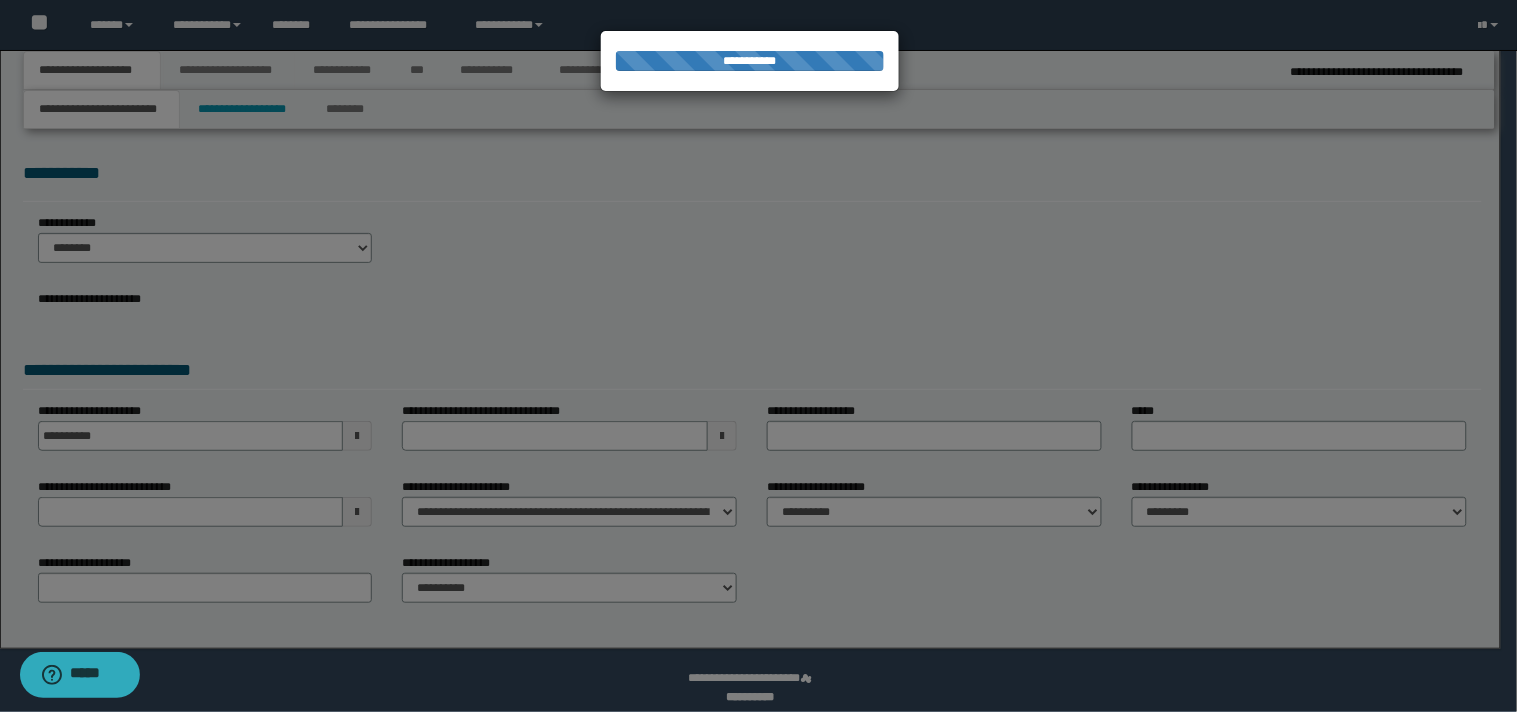 select on "*" 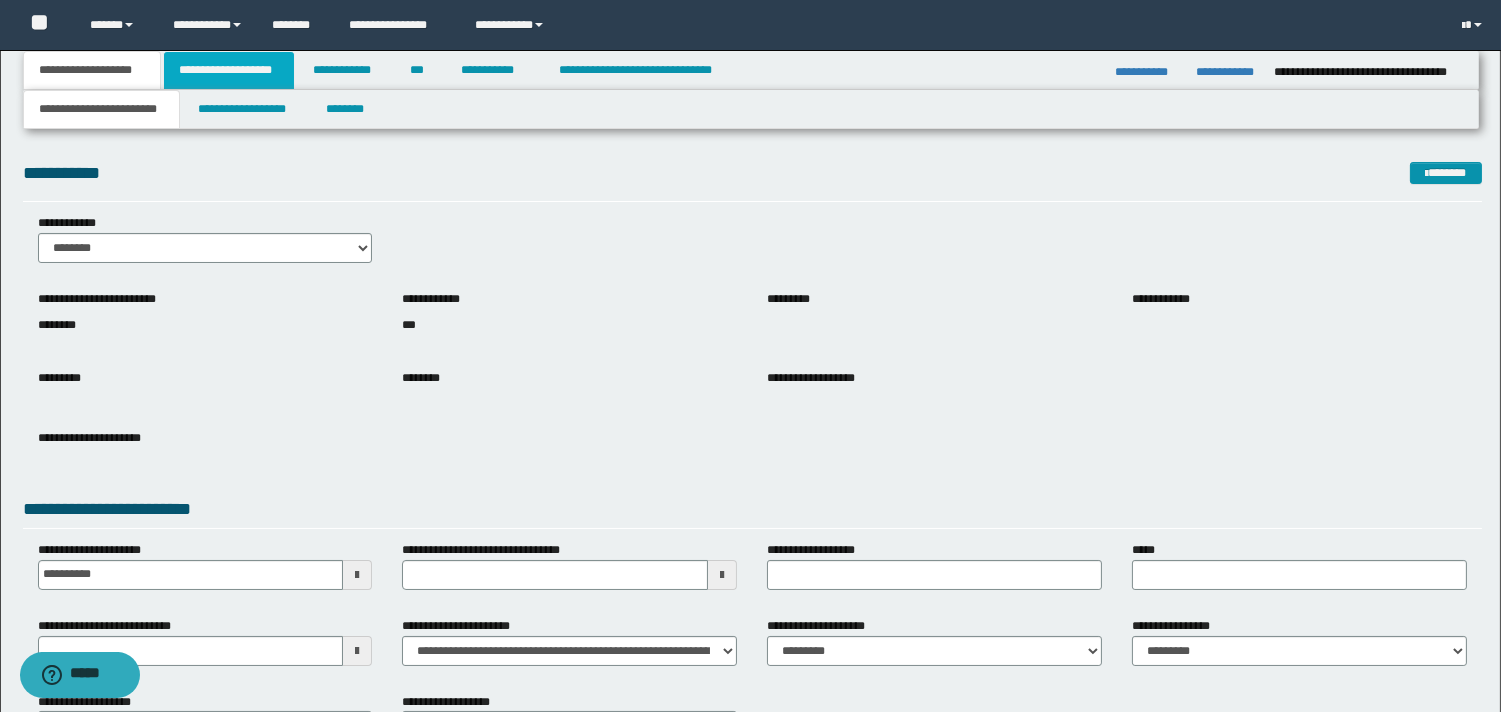 click on "**********" at bounding box center [229, 70] 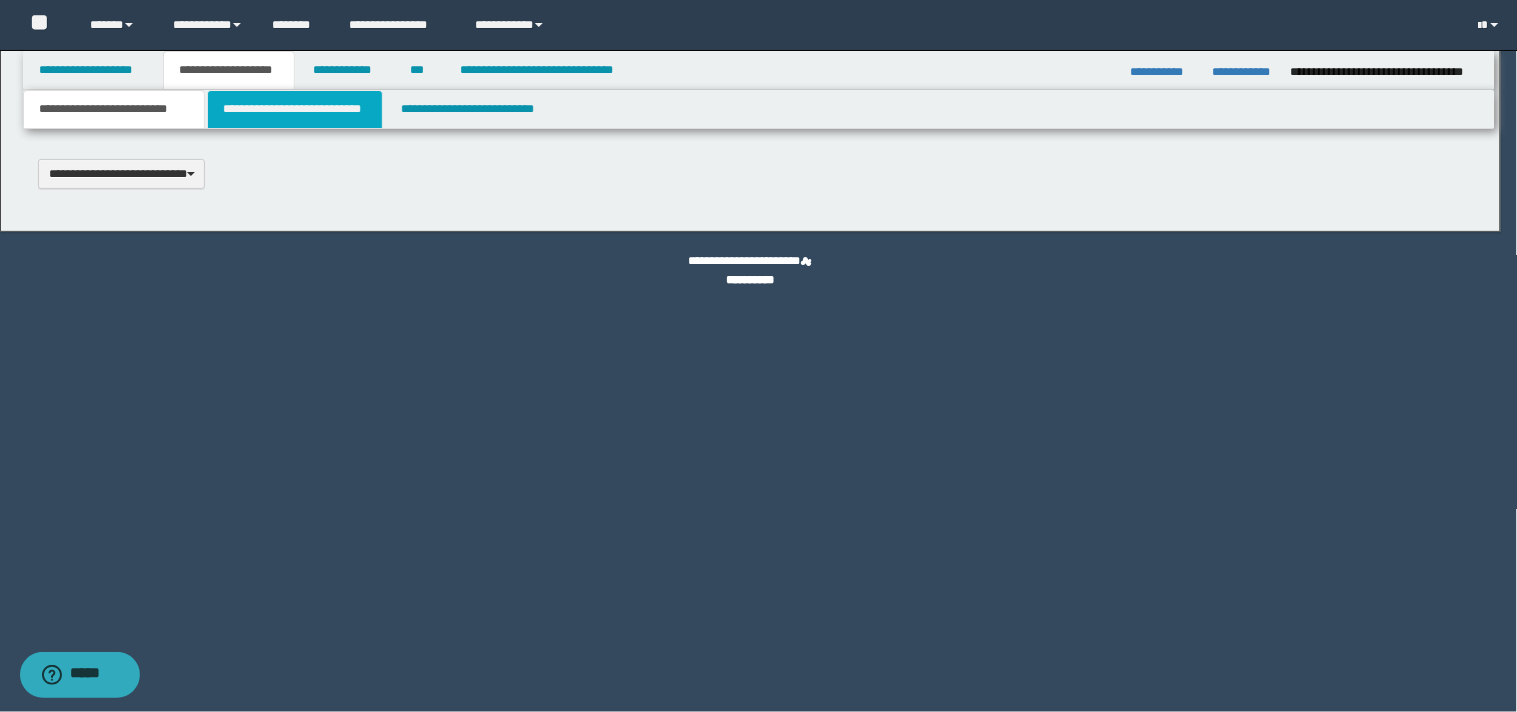 select on "*" 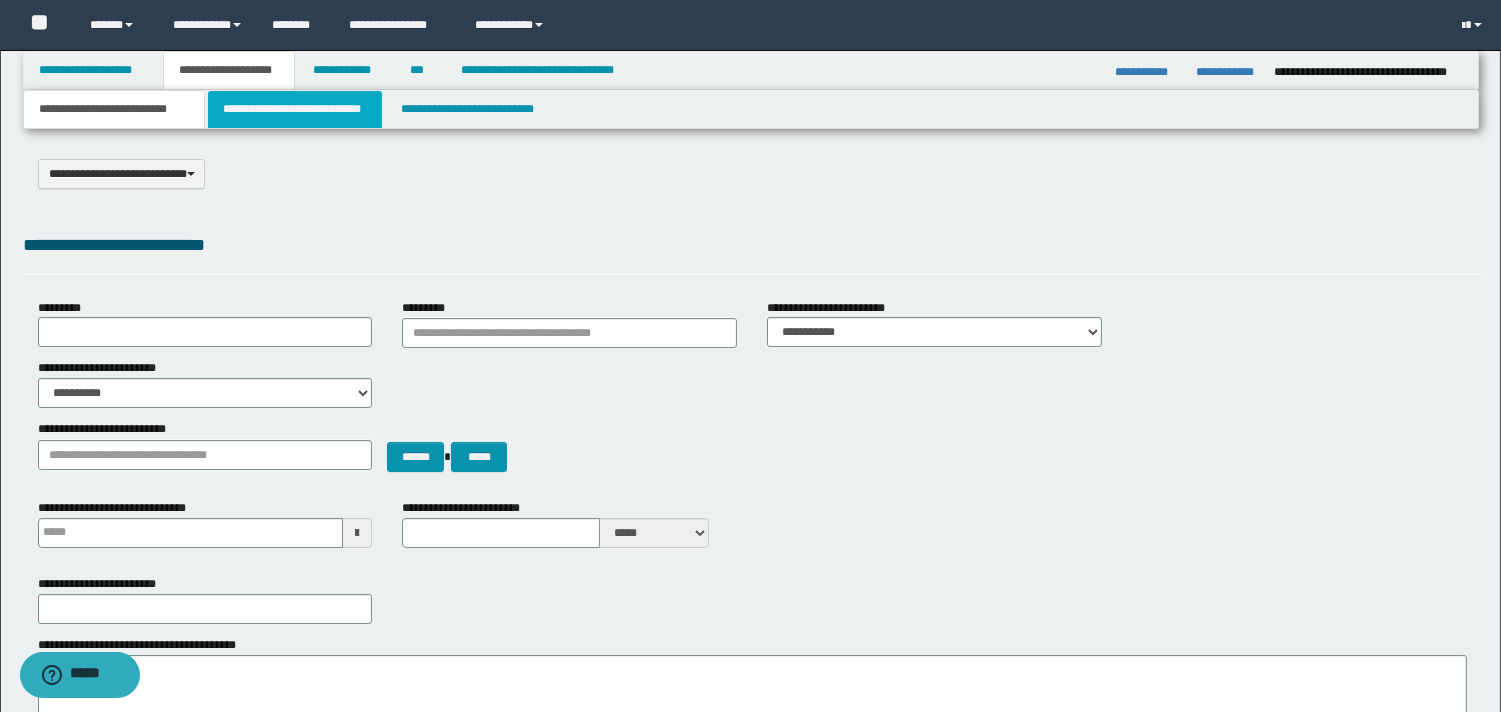 click on "**********" at bounding box center [295, 109] 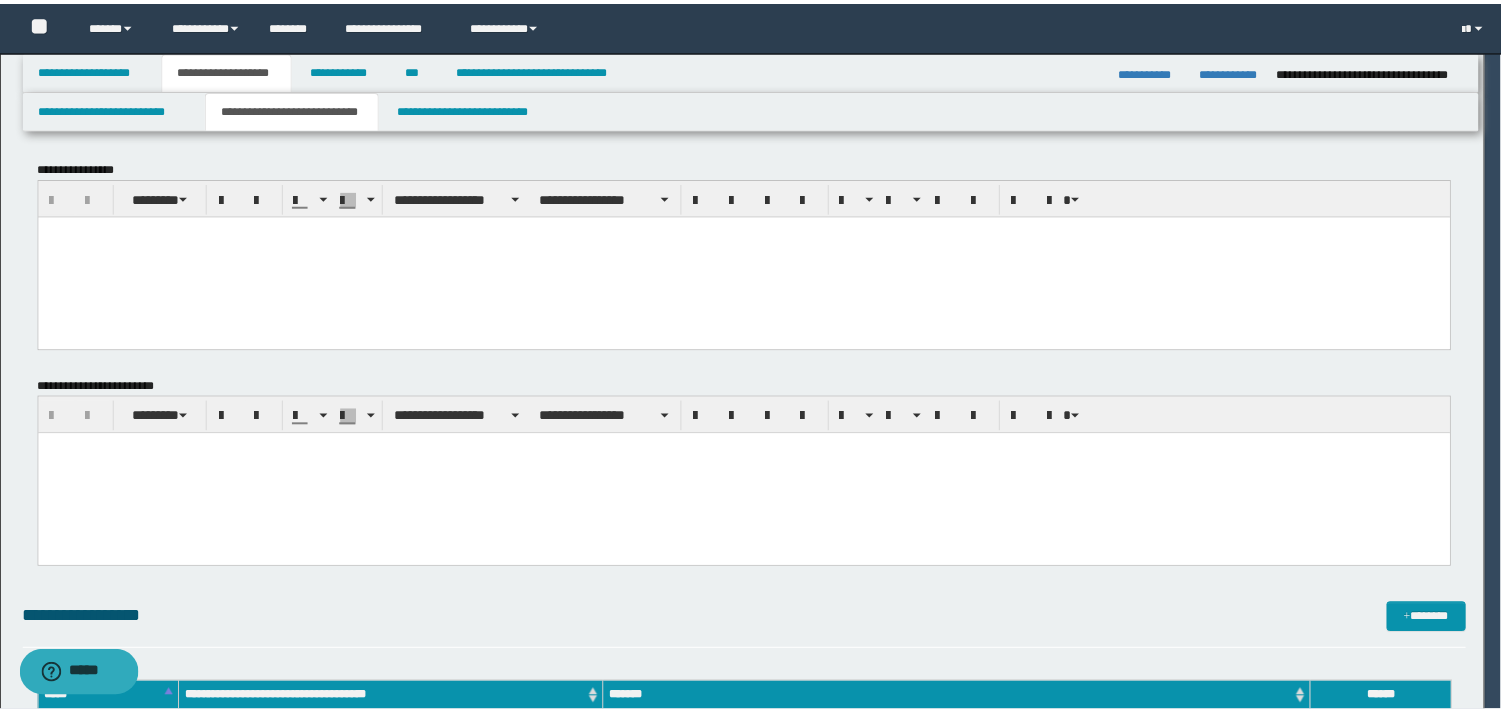 scroll, scrollTop: 0, scrollLeft: 0, axis: both 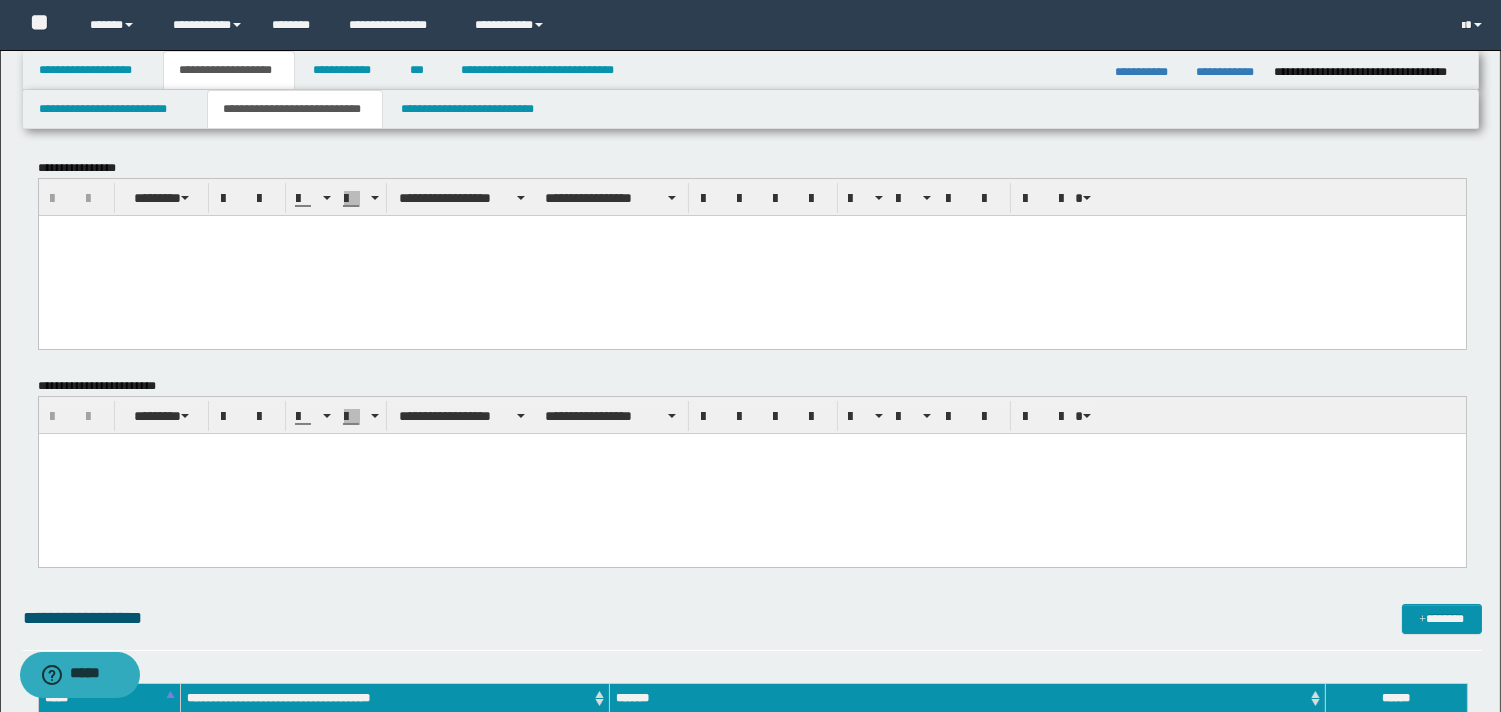 drag, startPoint x: 242, startPoint y: 218, endPoint x: 206, endPoint y: 258, distance: 53.814495 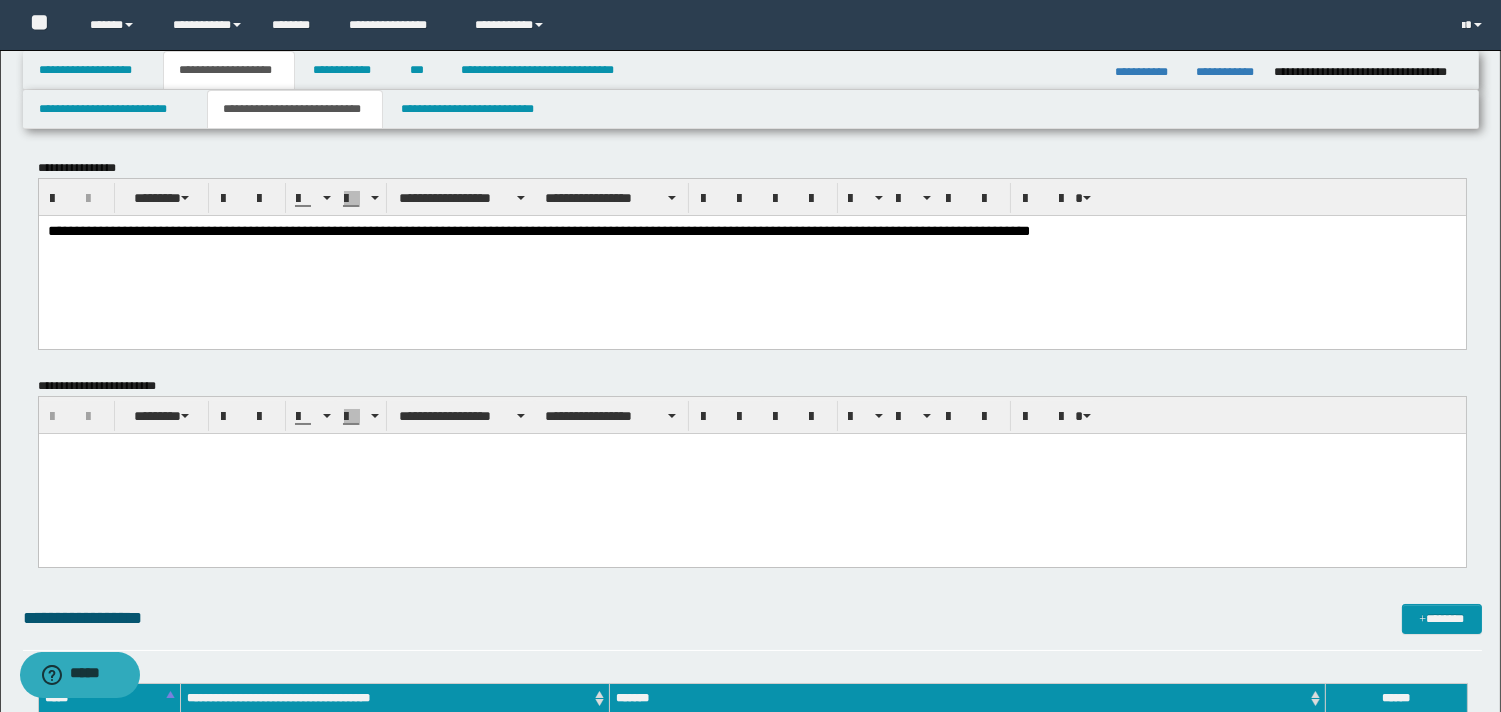 click on "**********" at bounding box center (538, 230) 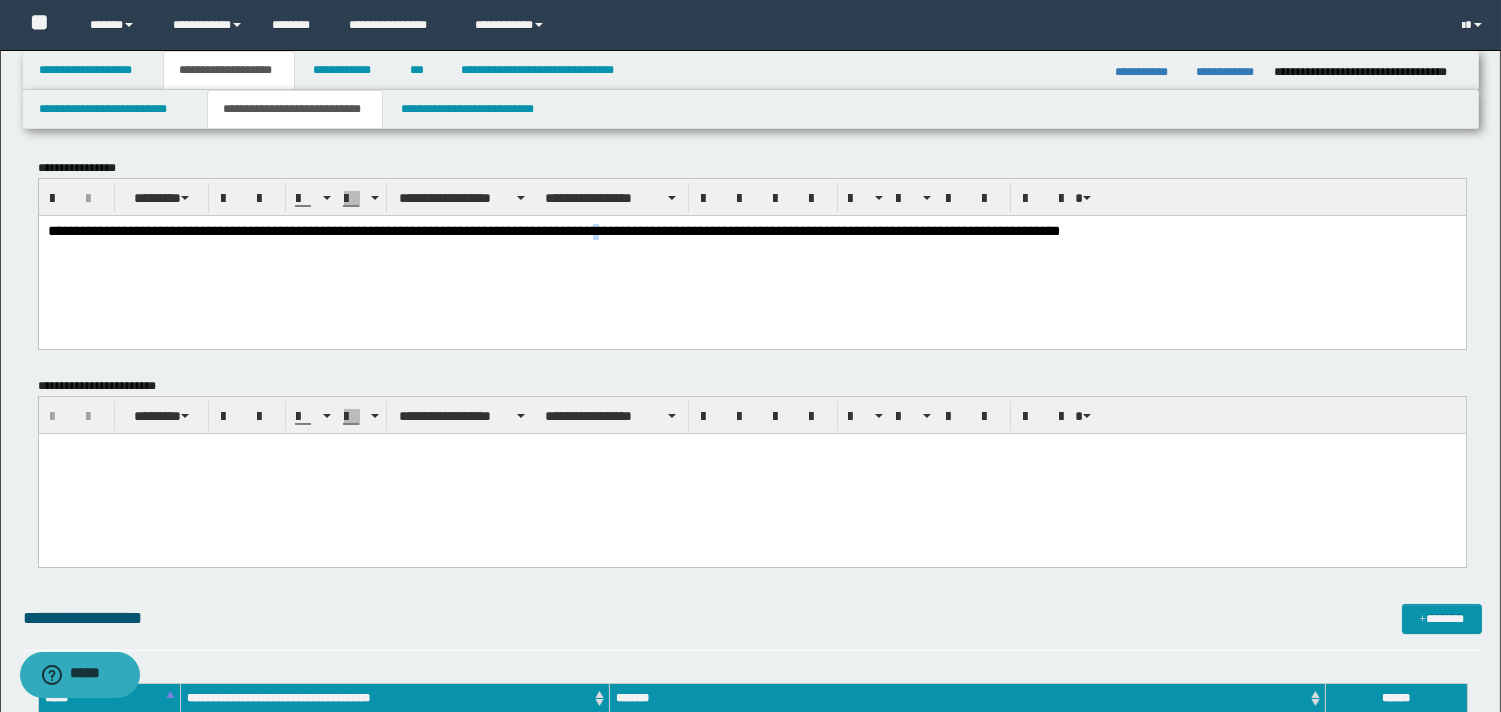 click on "**********" at bounding box center (553, 230) 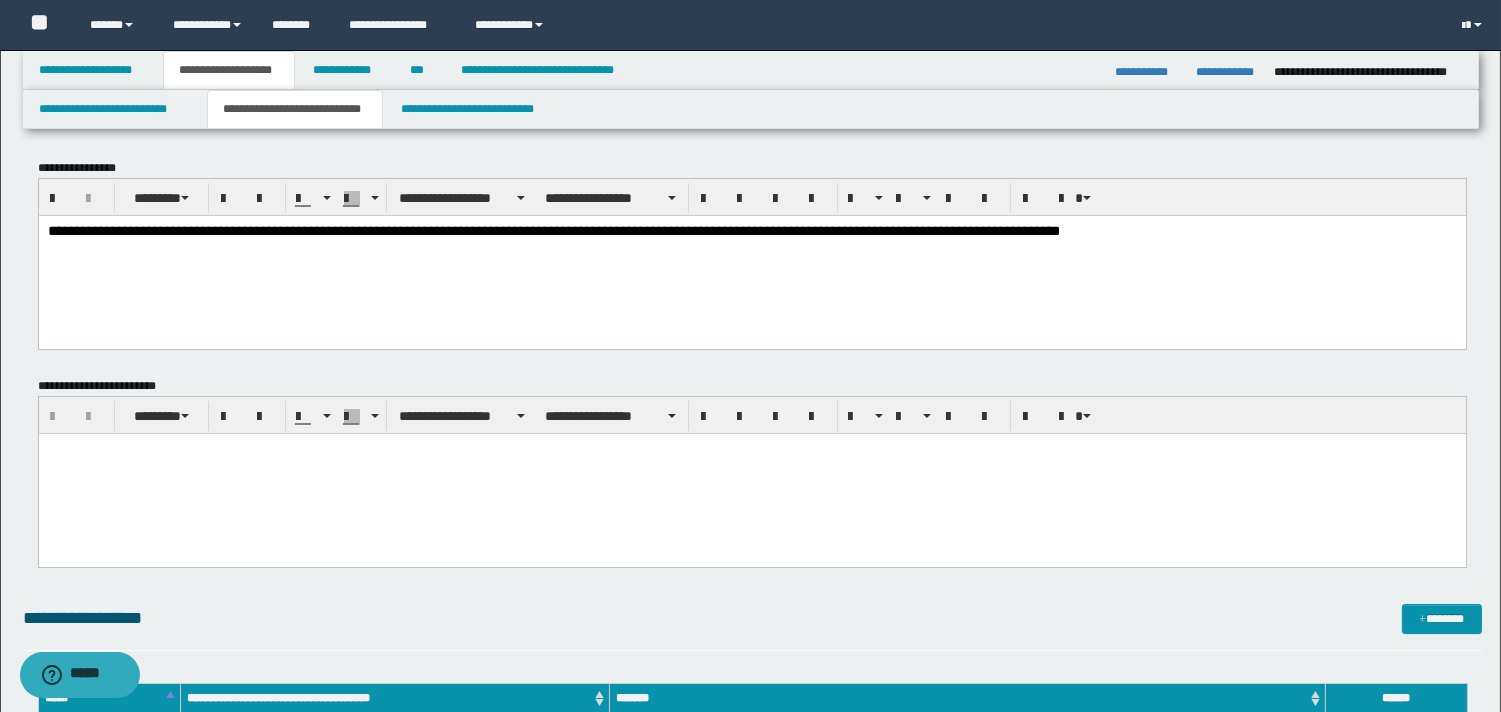click on "**********" at bounding box center (553, 230) 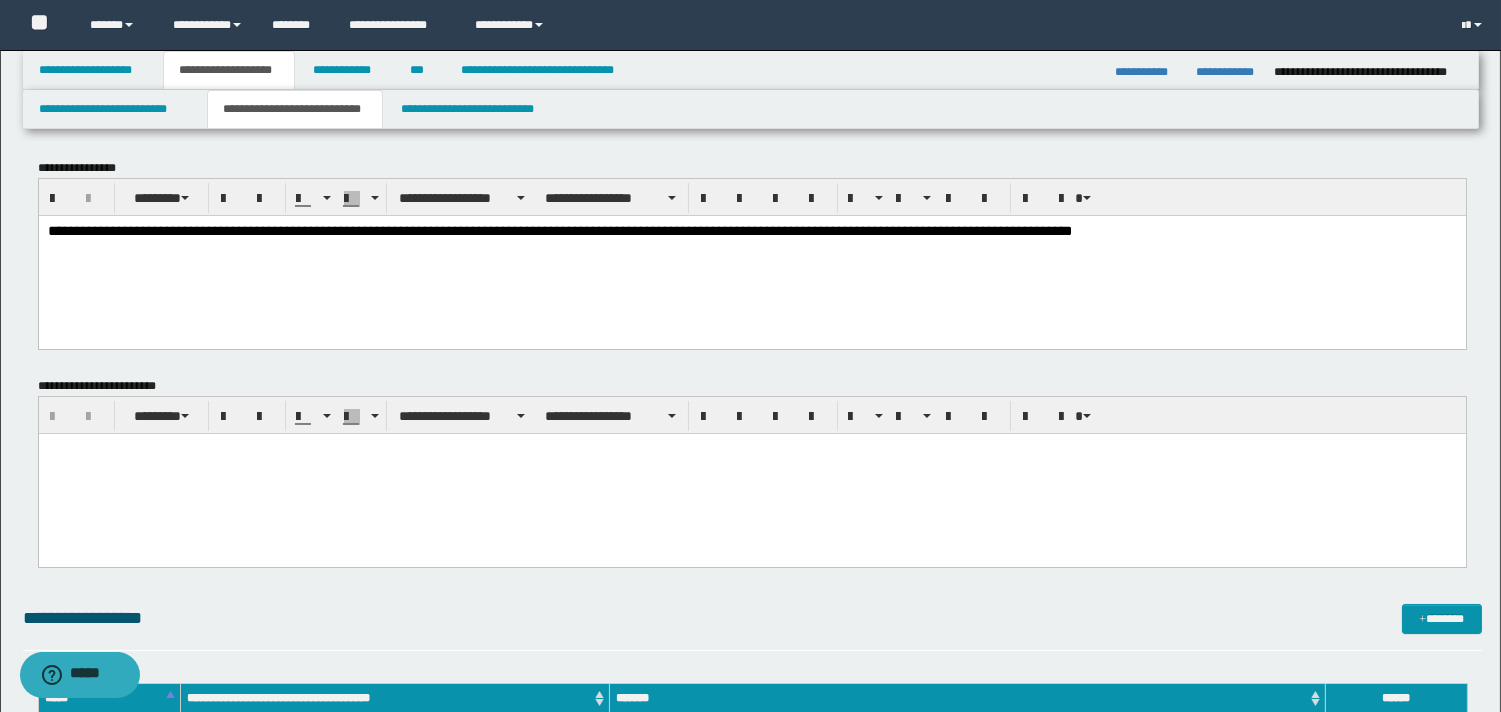 click on "**********" at bounding box center [559, 230] 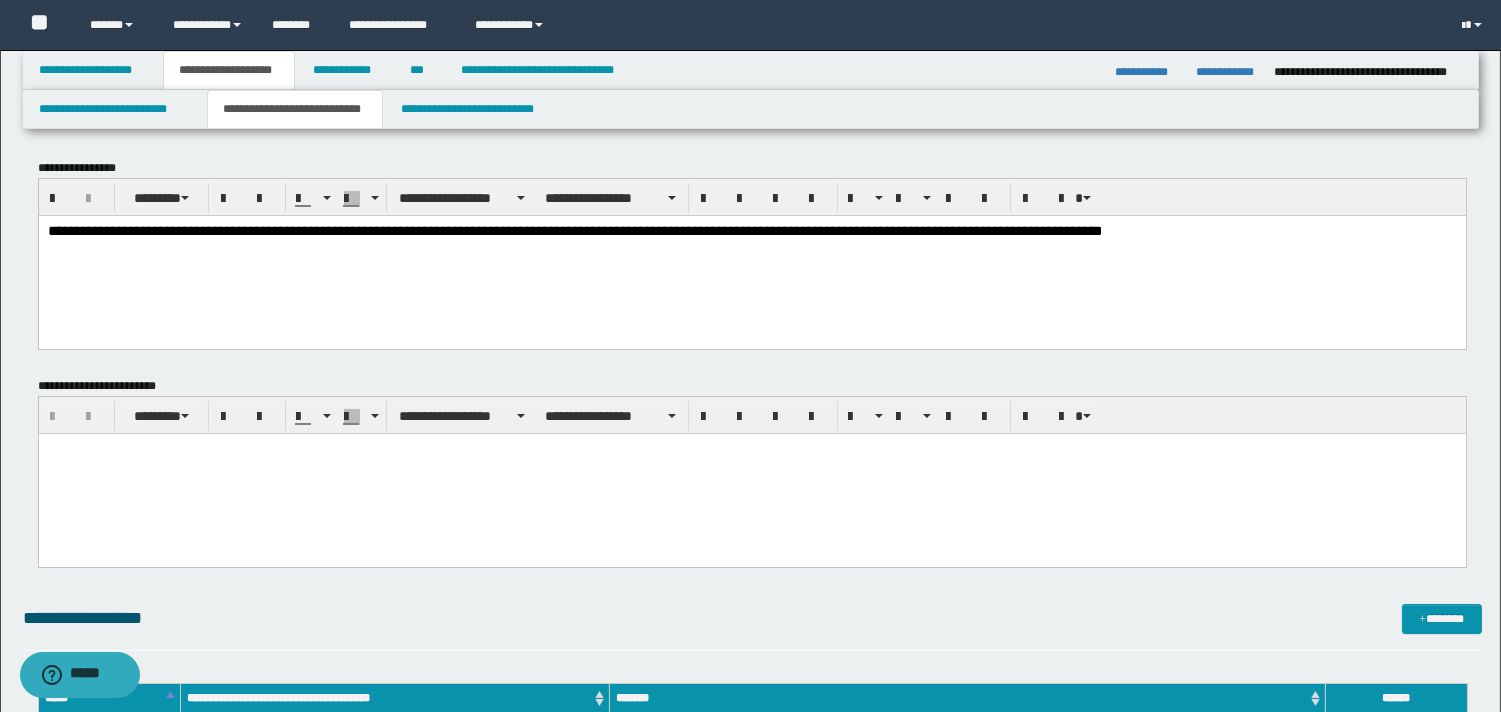 click on "**********" at bounding box center [574, 230] 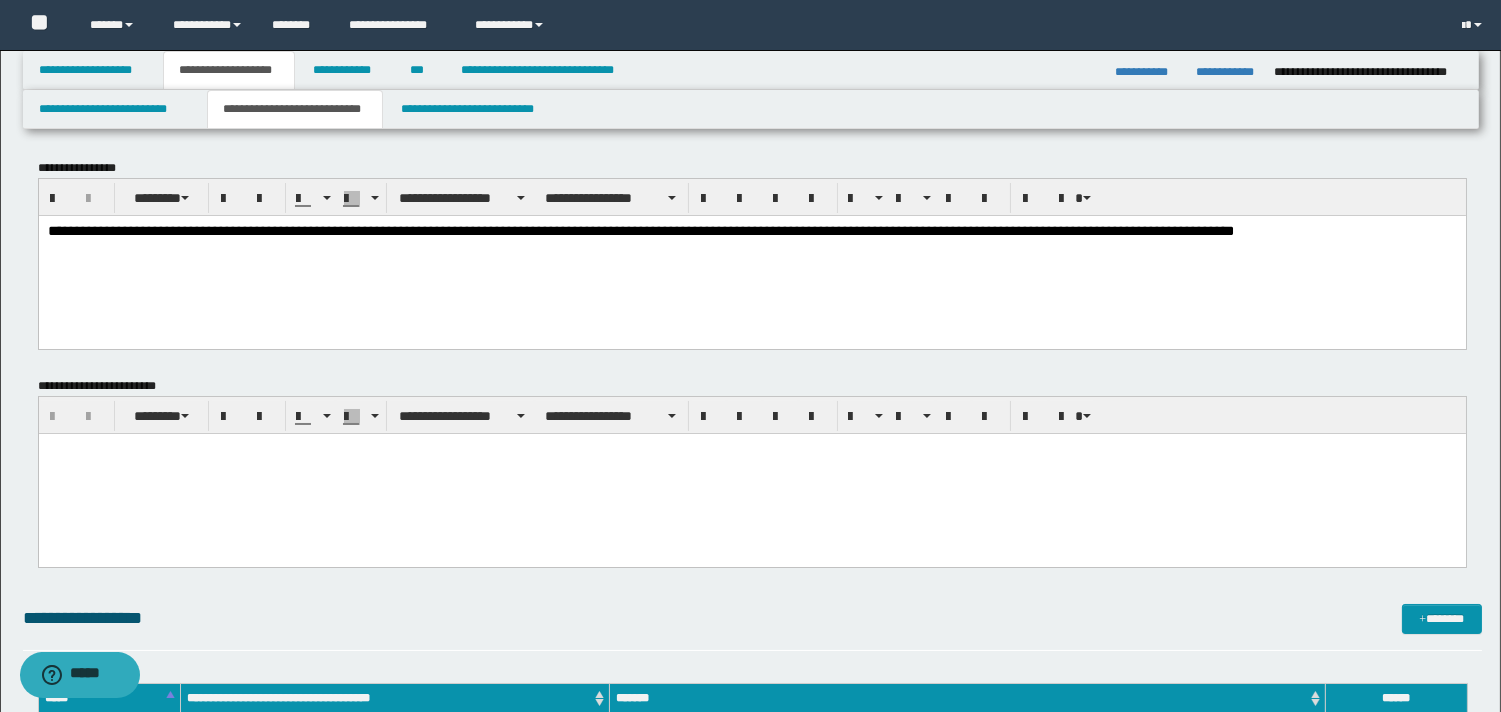 click on "**********" at bounding box center [751, 231] 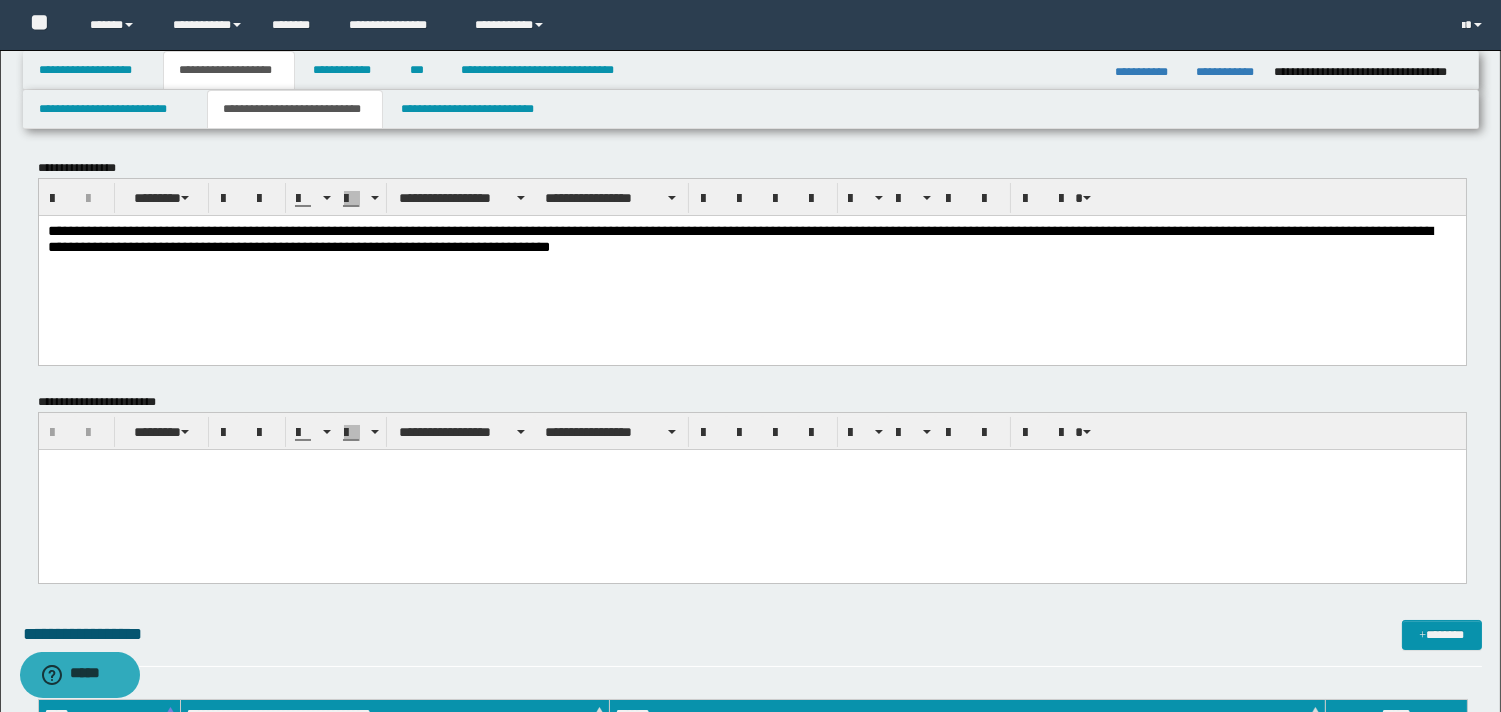 click at bounding box center [751, 465] 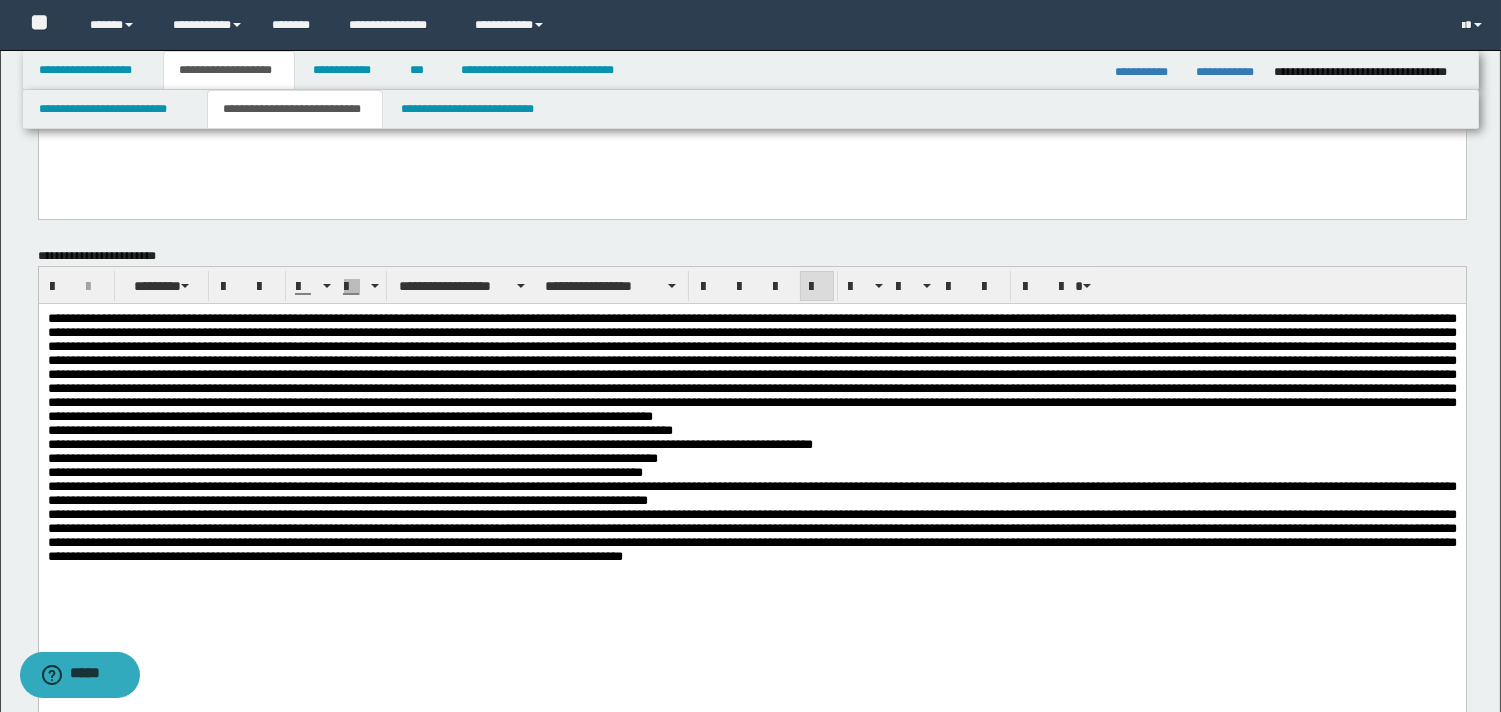 scroll, scrollTop: 166, scrollLeft: 0, axis: vertical 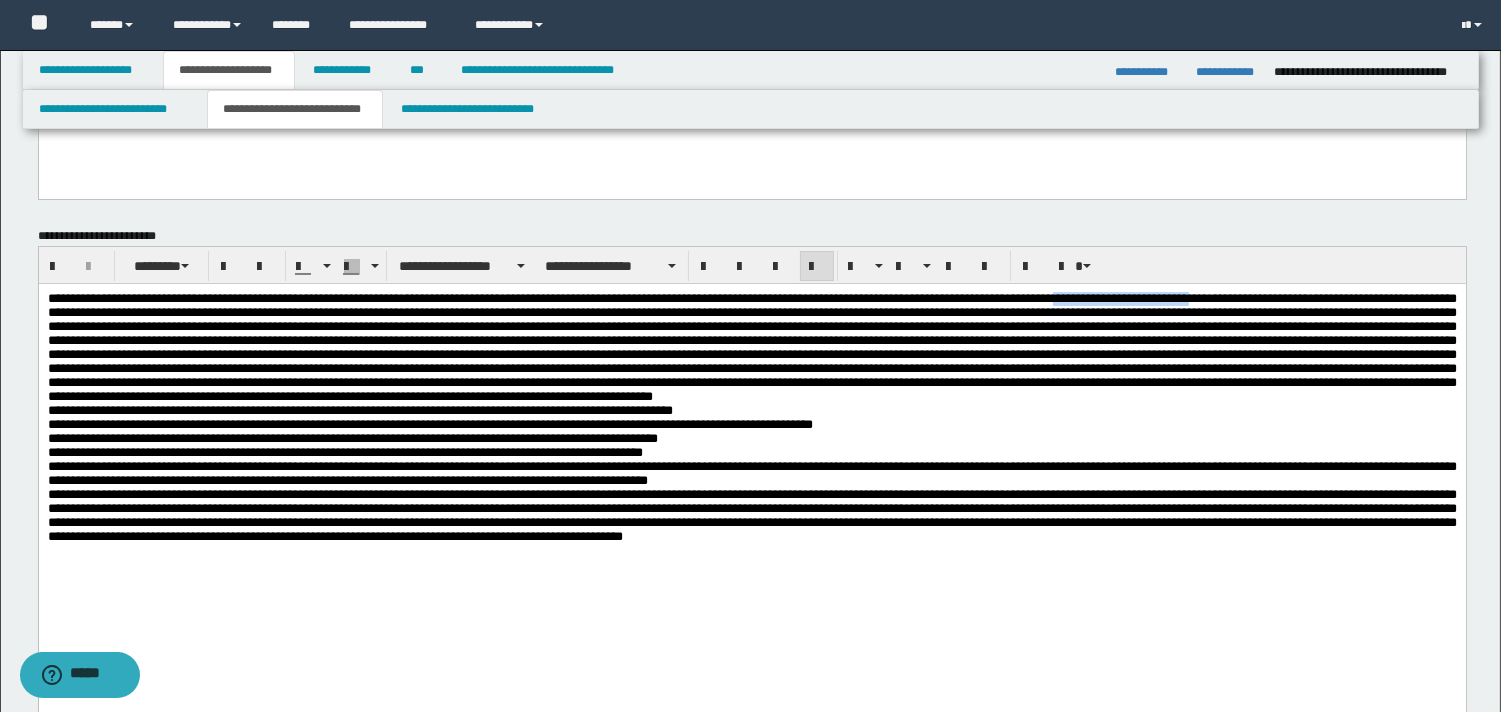 drag, startPoint x: 1240, startPoint y: 301, endPoint x: 1398, endPoint y: 307, distance: 158.11388 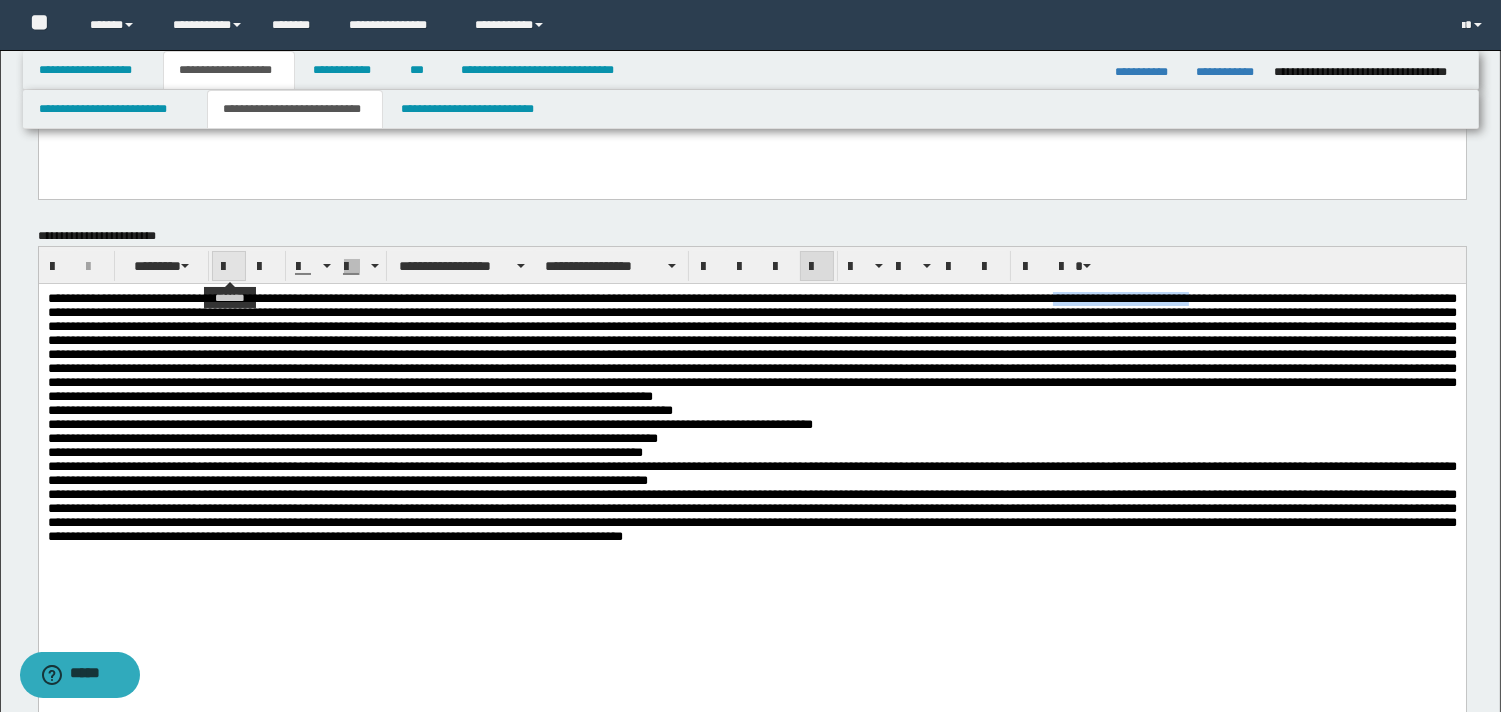 click at bounding box center [229, 267] 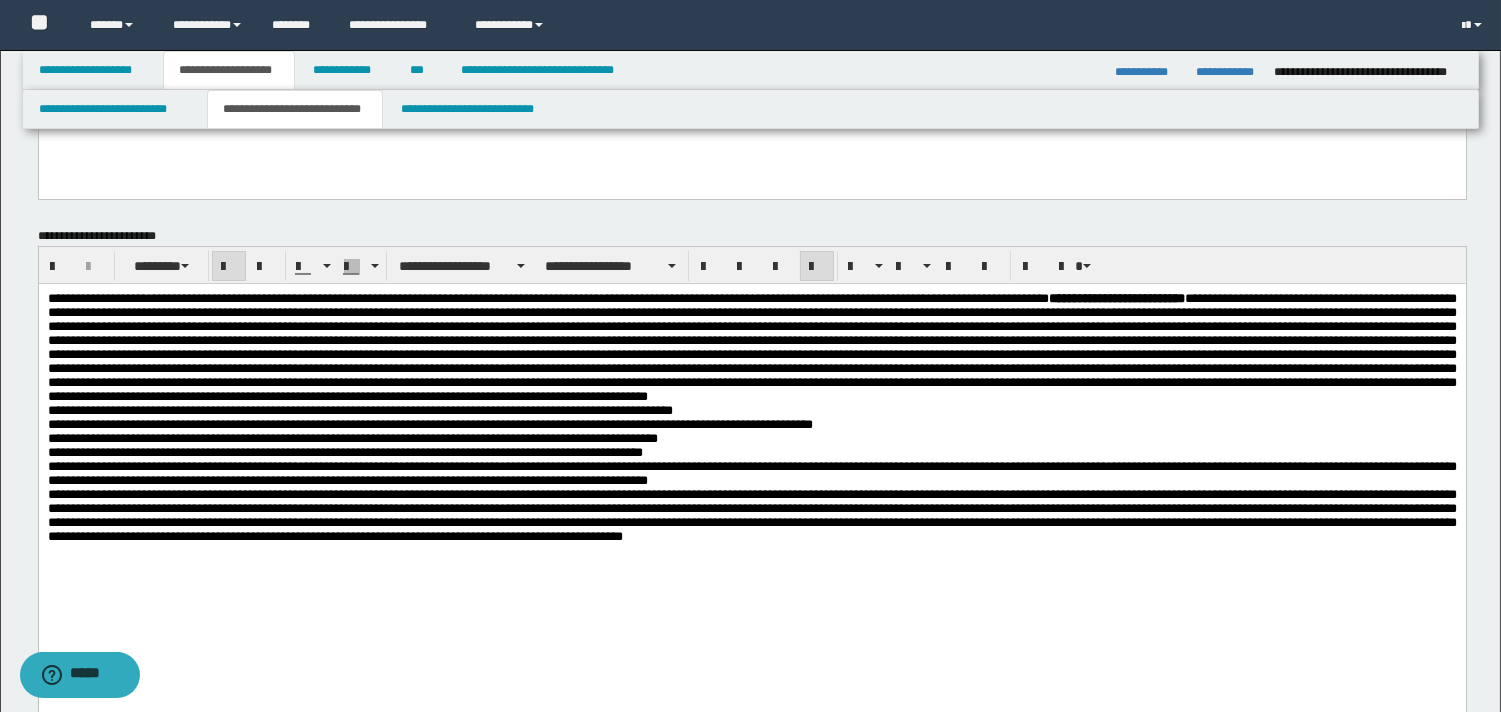 click on "**********" at bounding box center (751, 347) 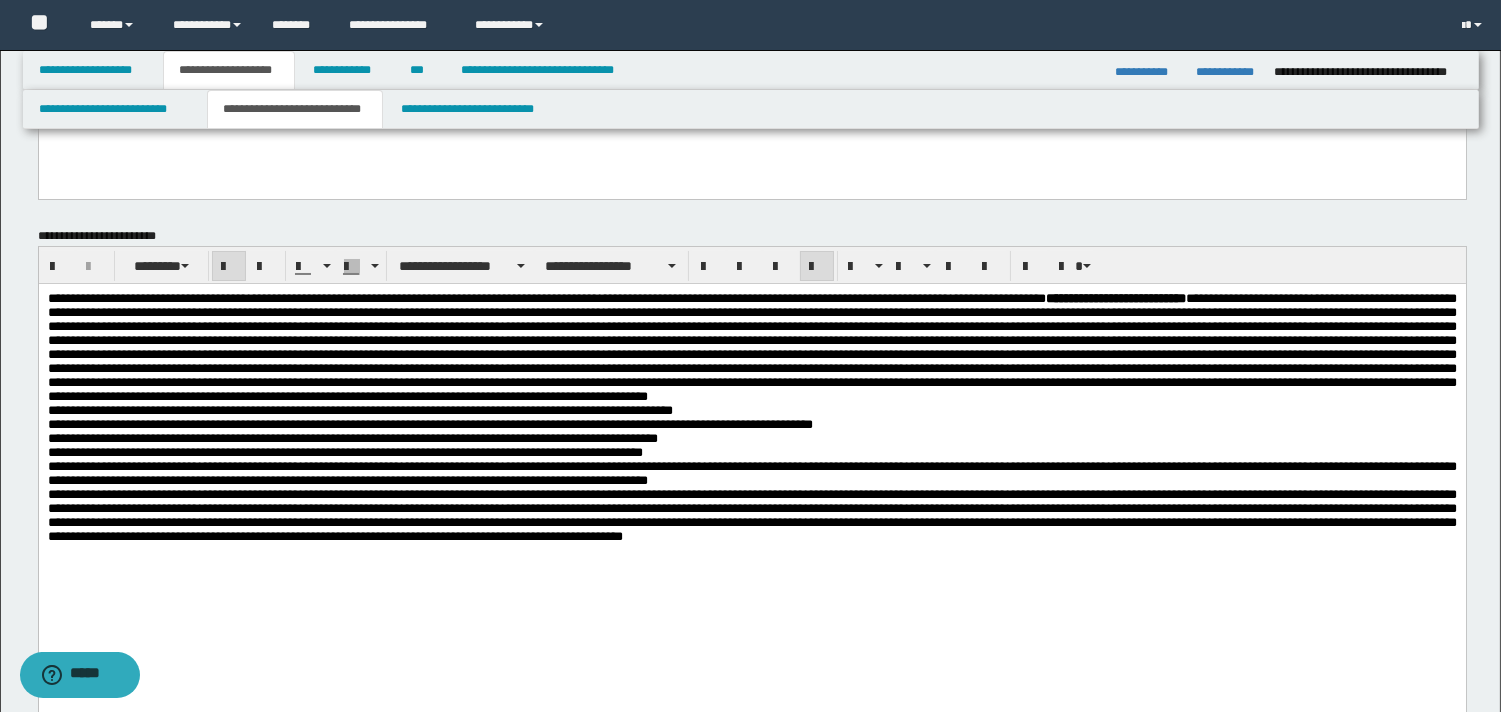 click on "**********" at bounding box center [751, 347] 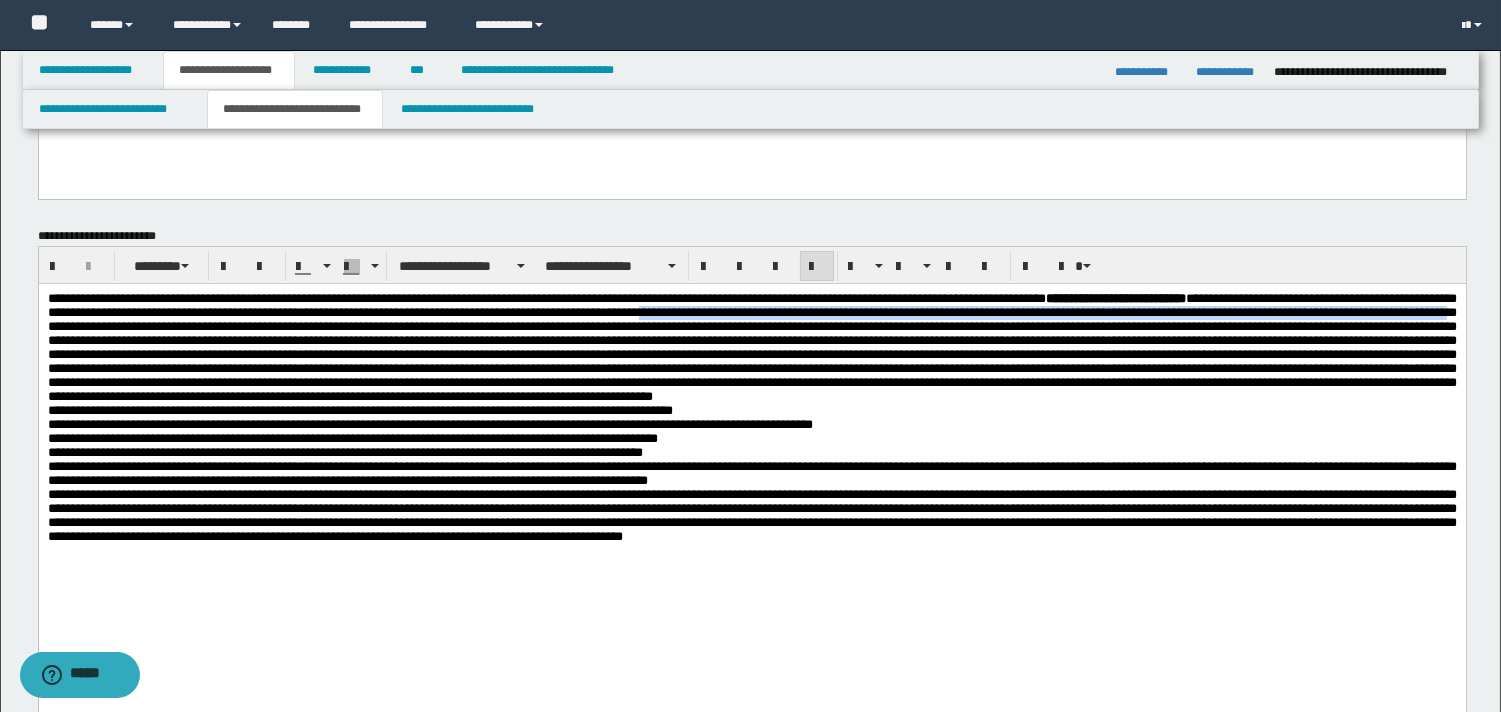 drag, startPoint x: 1018, startPoint y: 312, endPoint x: 594, endPoint y: 332, distance: 424.47144 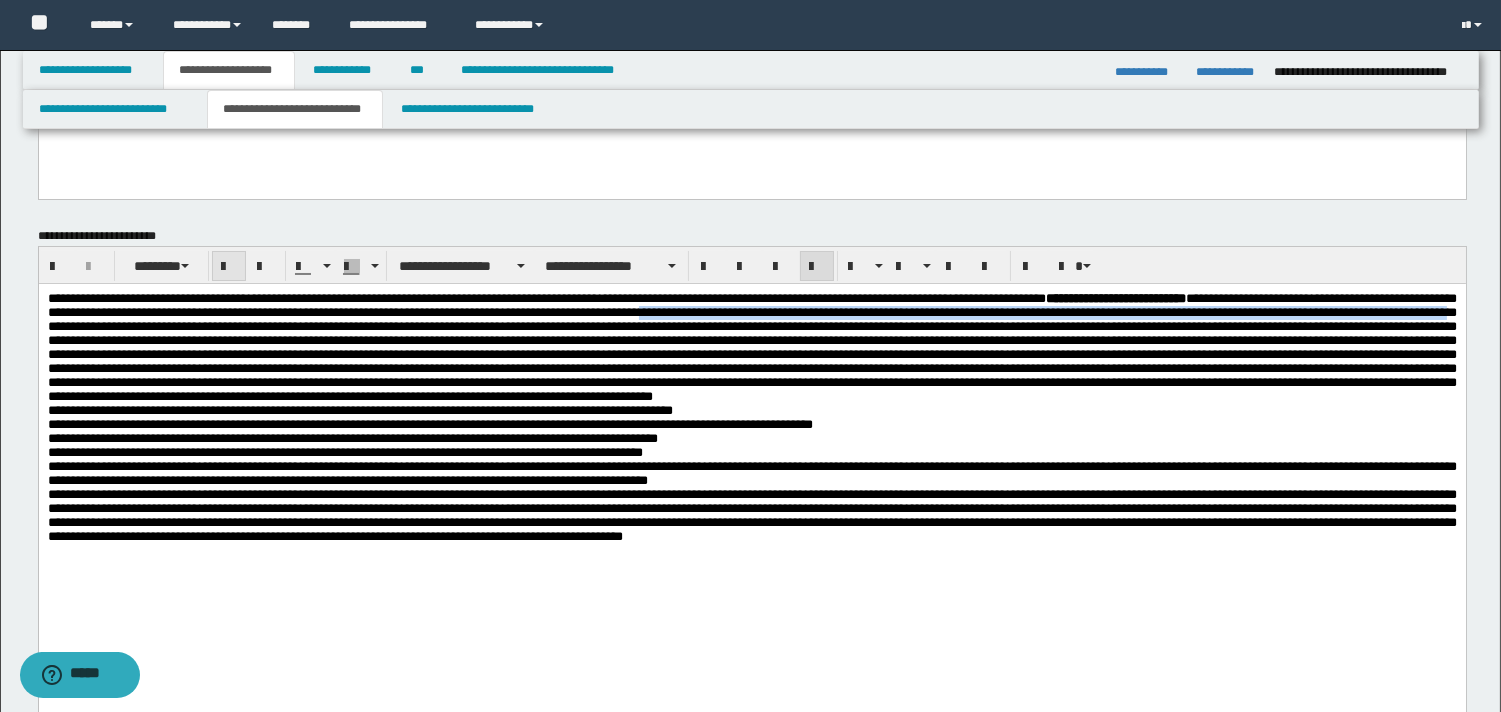 click at bounding box center (229, 267) 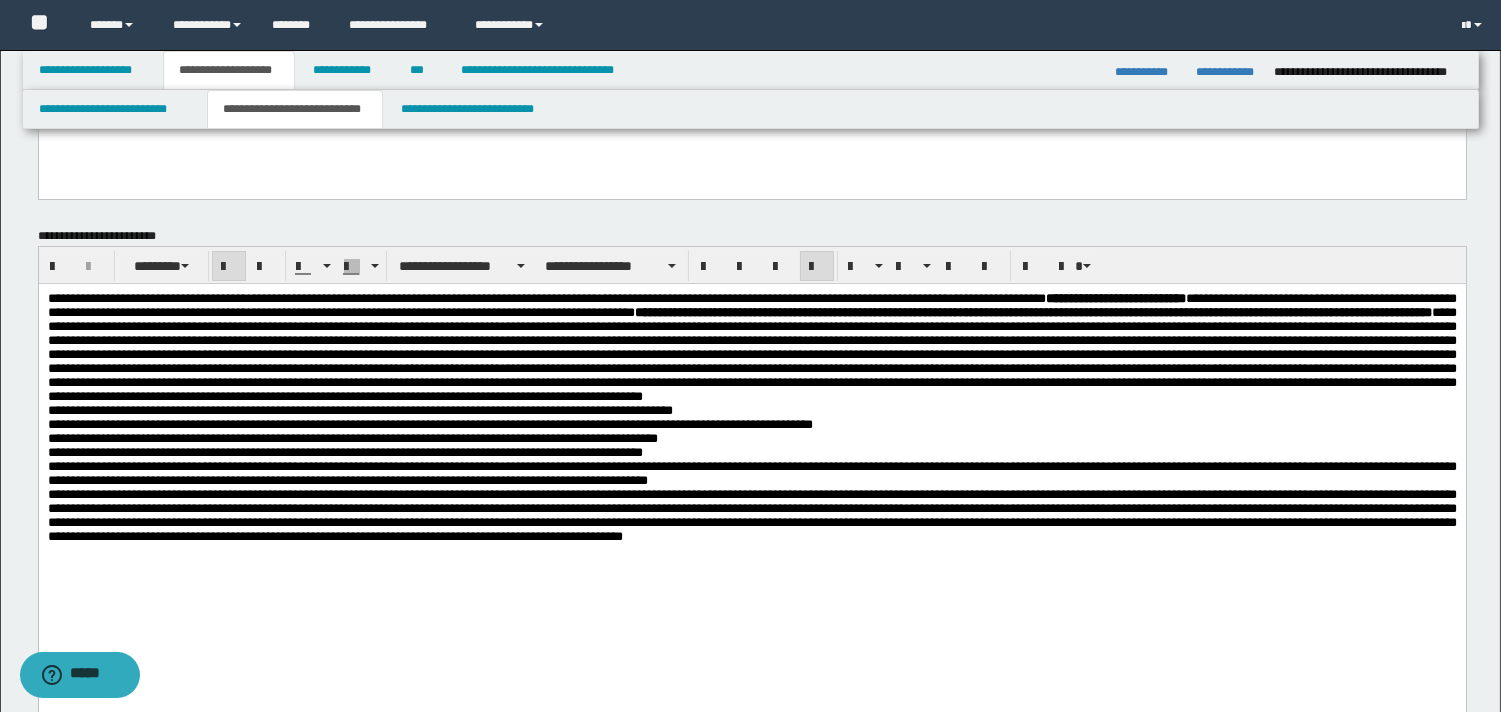 drag, startPoint x: 940, startPoint y: 382, endPoint x: 970, endPoint y: 368, distance: 33.105892 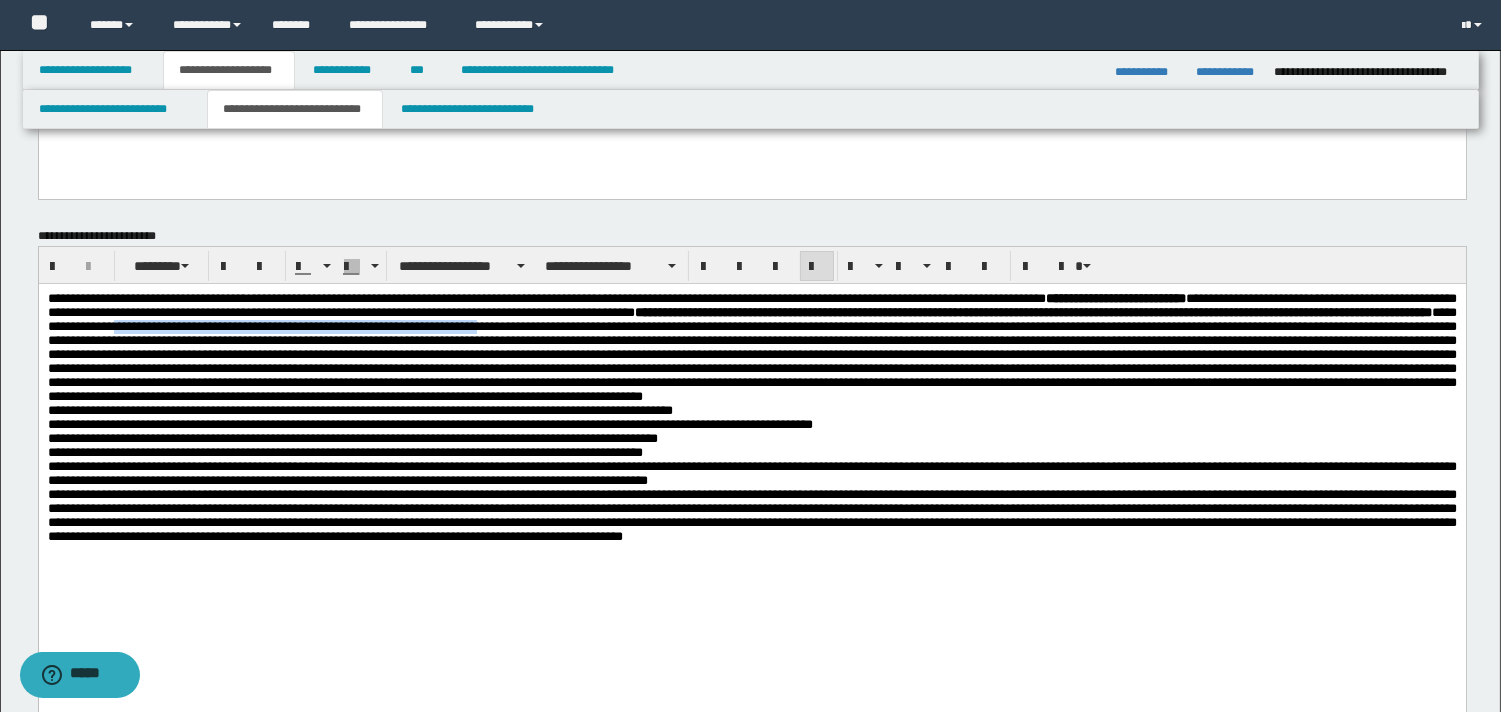 drag, startPoint x: 780, startPoint y: 334, endPoint x: 1224, endPoint y: 332, distance: 444.00452 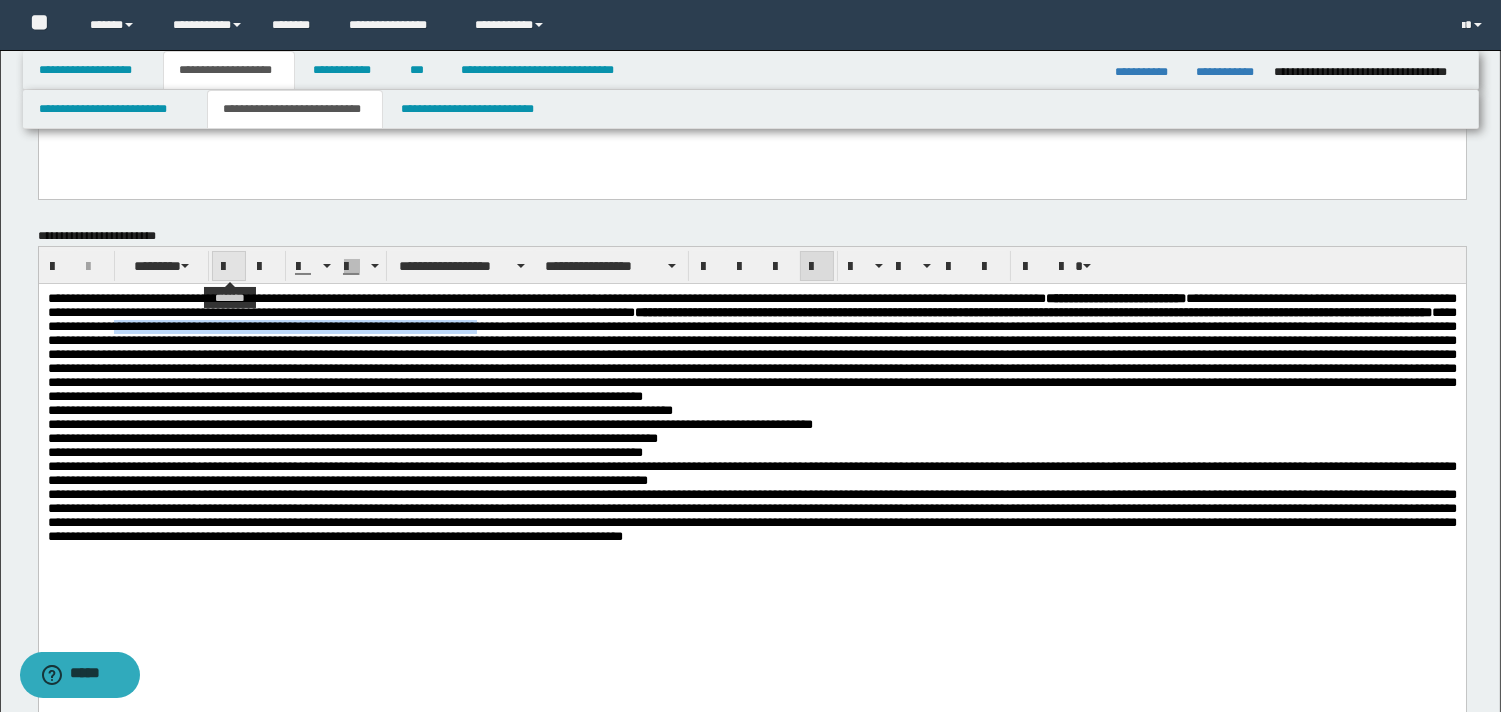 click at bounding box center [229, 266] 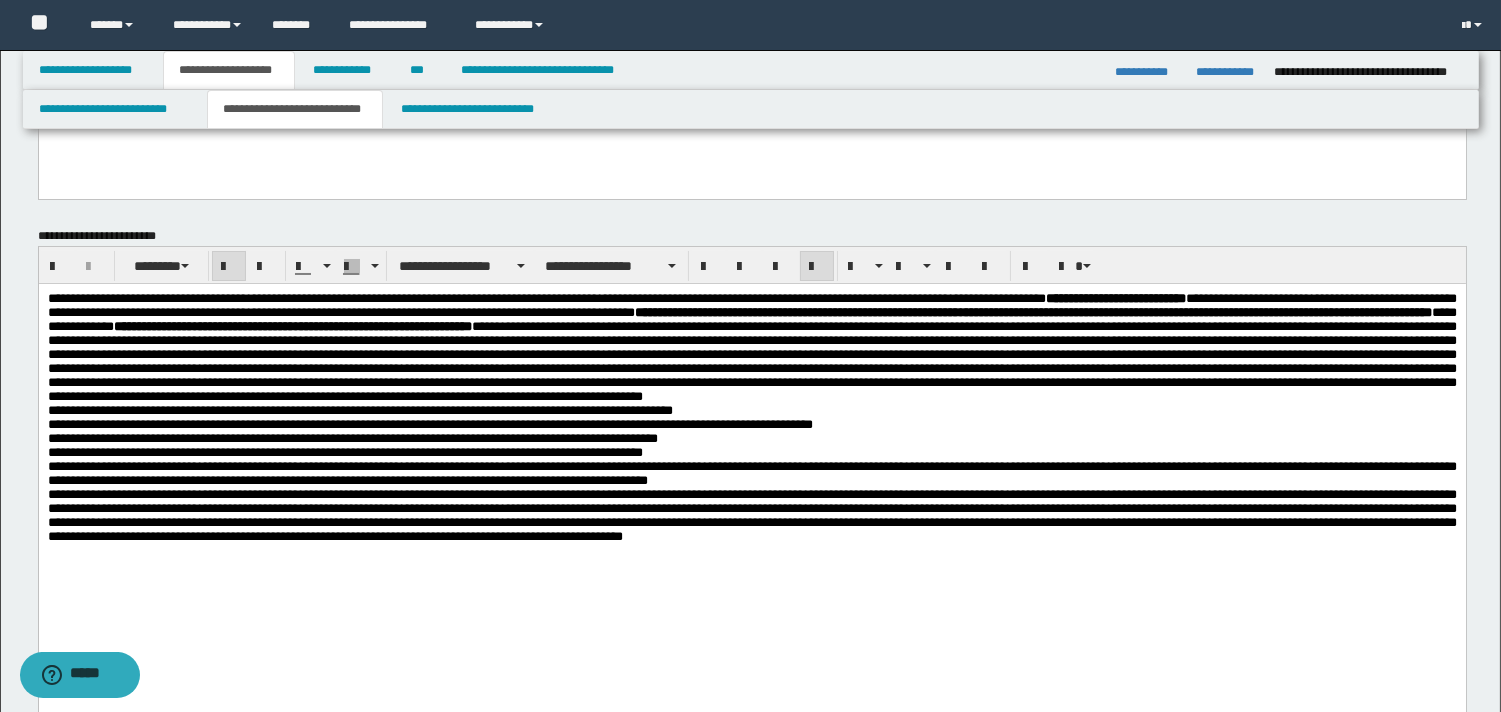 click on "**********" at bounding box center (751, 347) 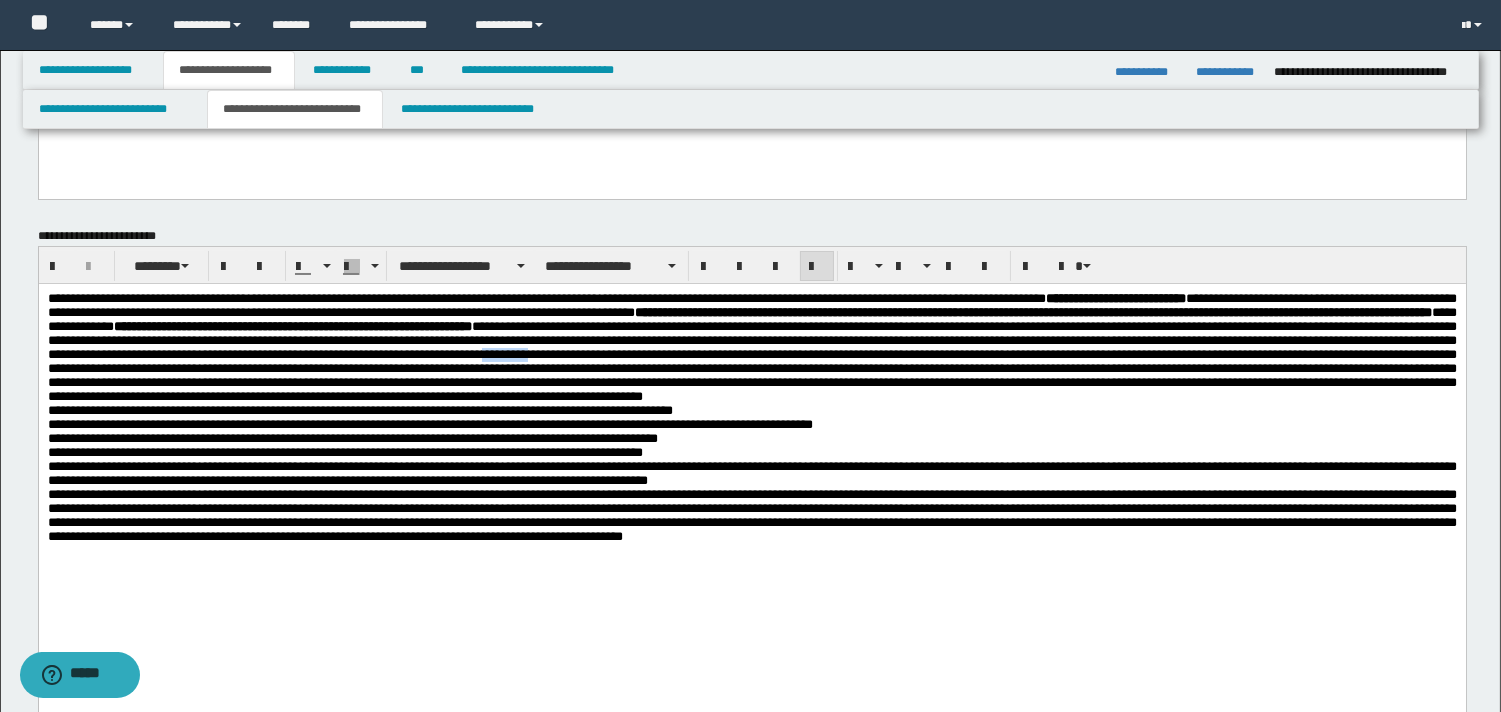 drag, startPoint x: 412, startPoint y: 384, endPoint x: 461, endPoint y: 378, distance: 49.365982 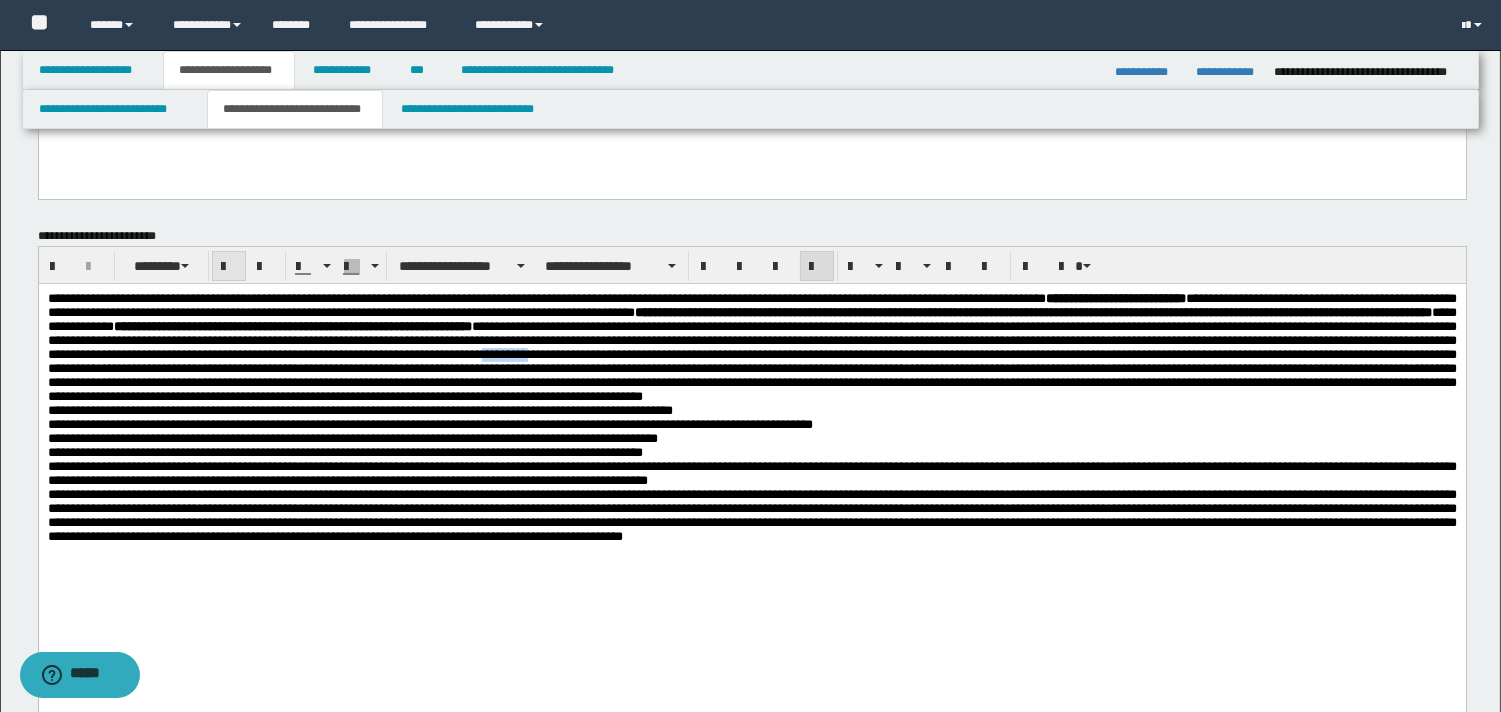 click at bounding box center (229, 267) 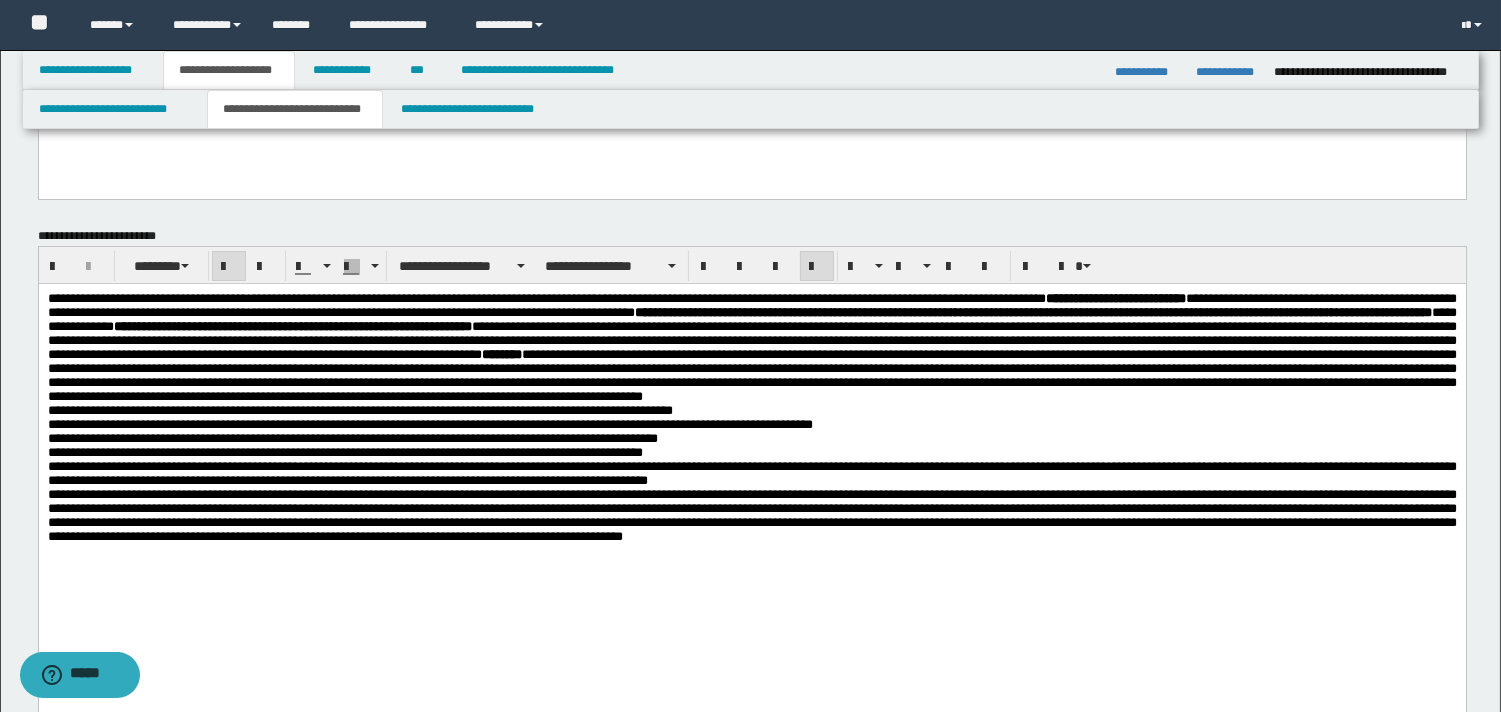 click on "**********" at bounding box center (751, 411) 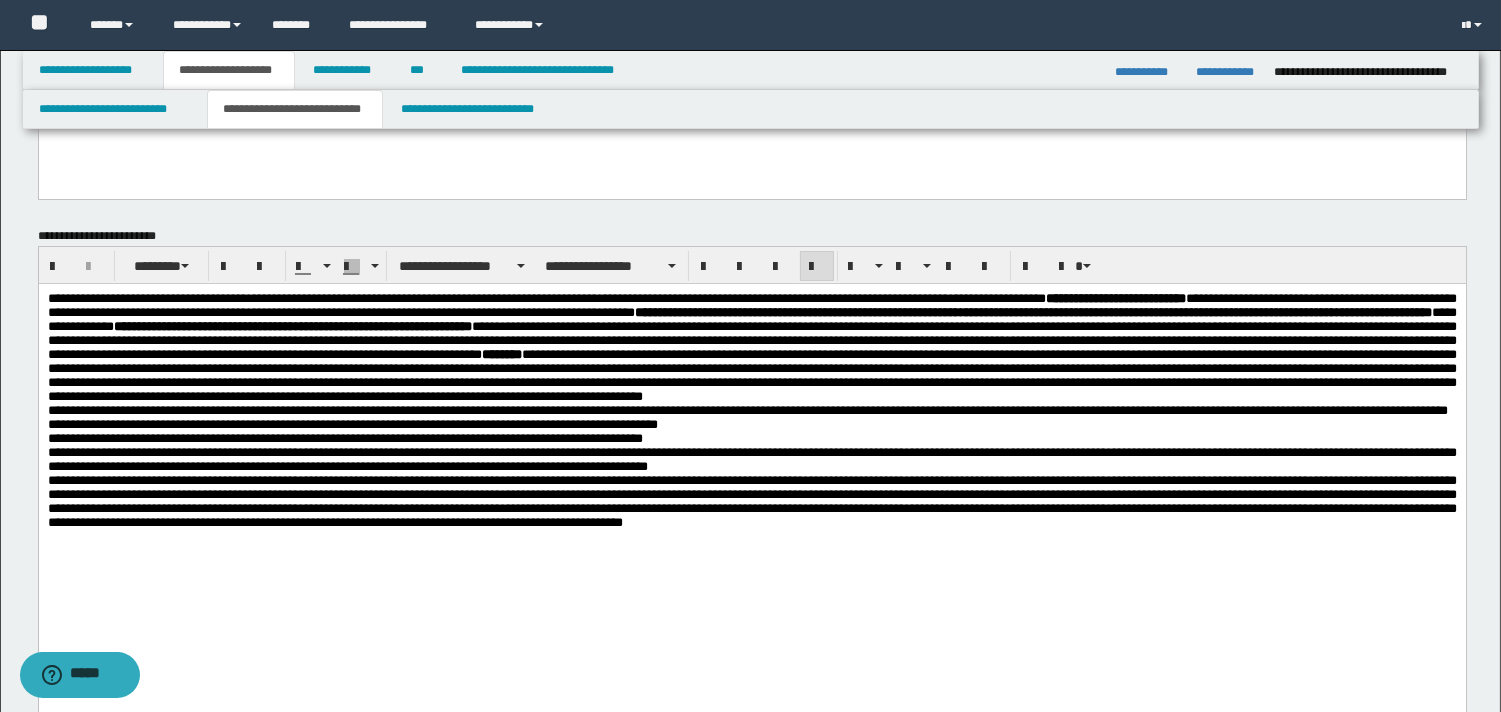 click on "**********" at bounding box center [751, 411] 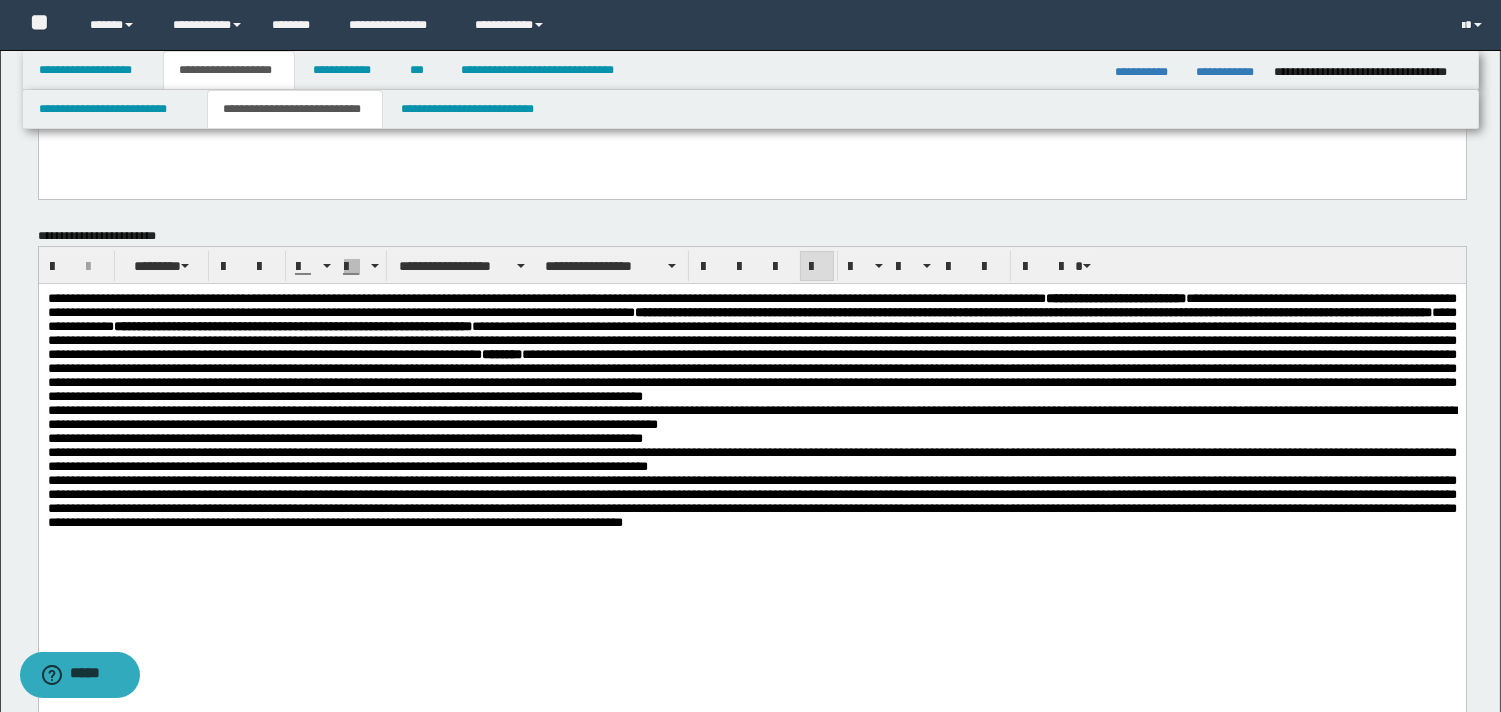 click on "**********" at bounding box center (751, 418) 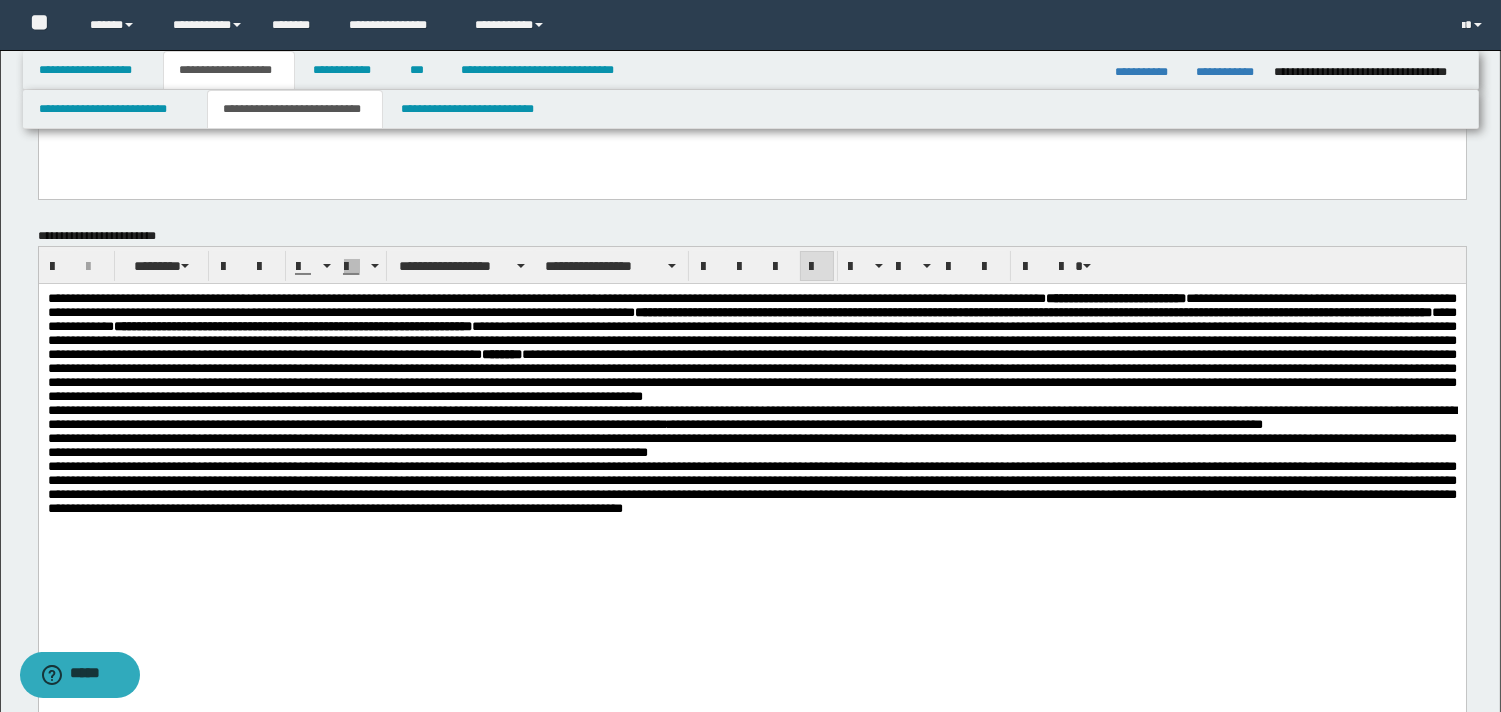 click on "**********" at bounding box center [751, 418] 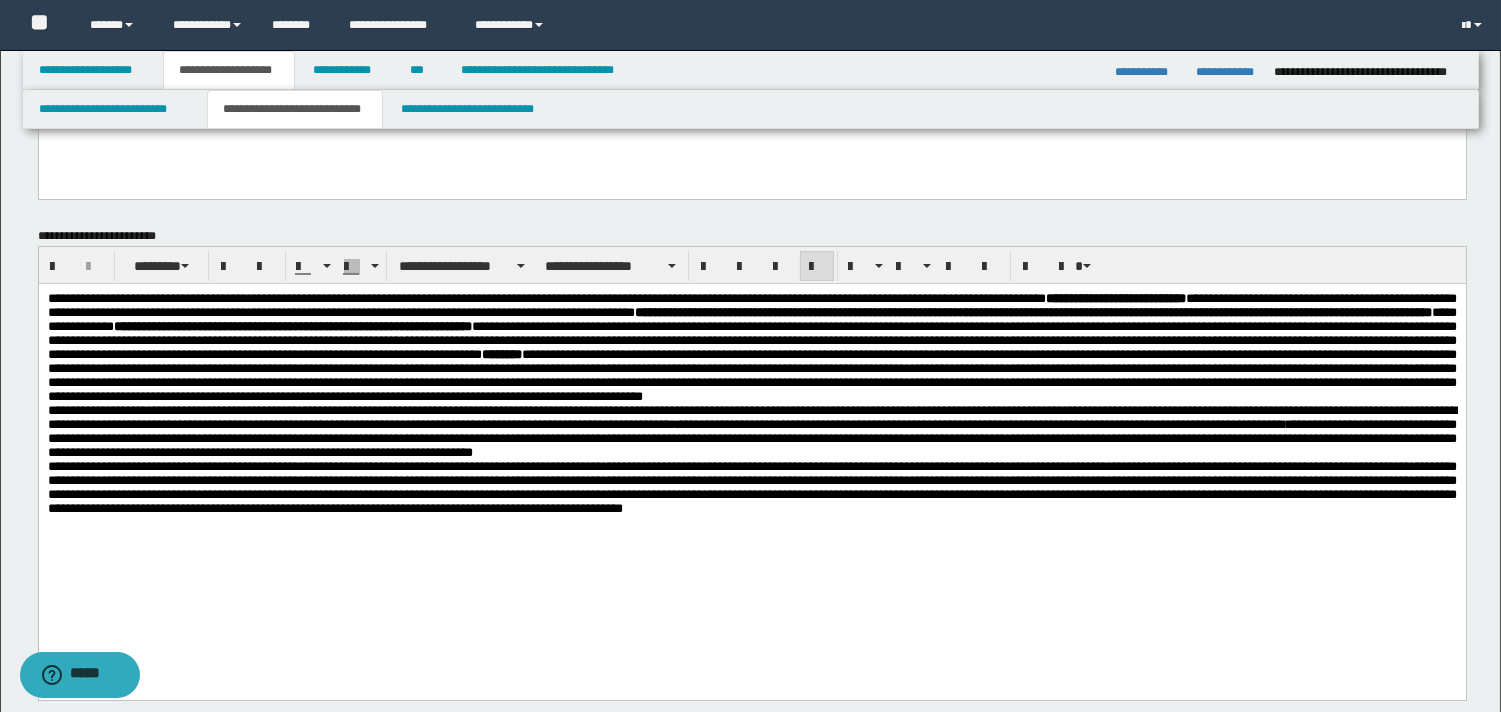 click on "**********" at bounding box center (751, 487) 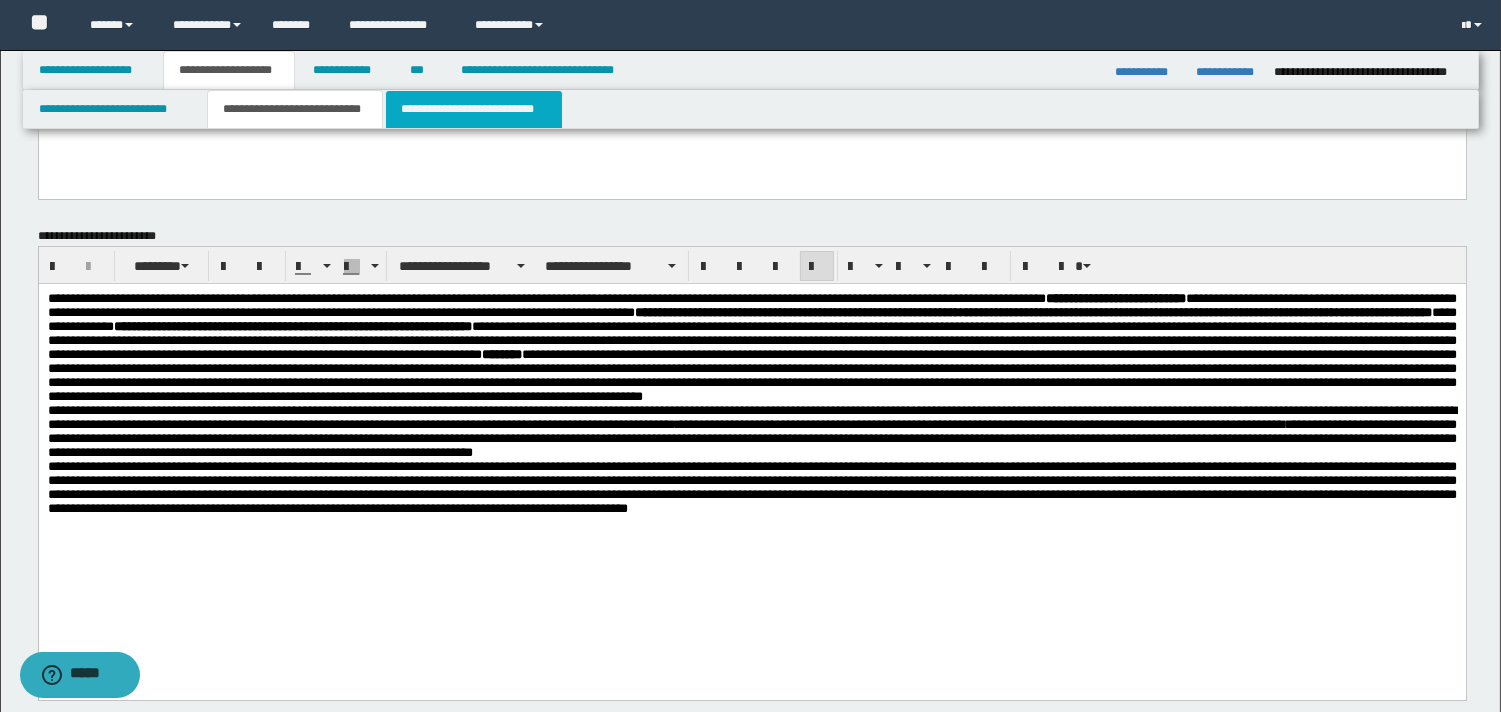 click on "**********" at bounding box center (474, 109) 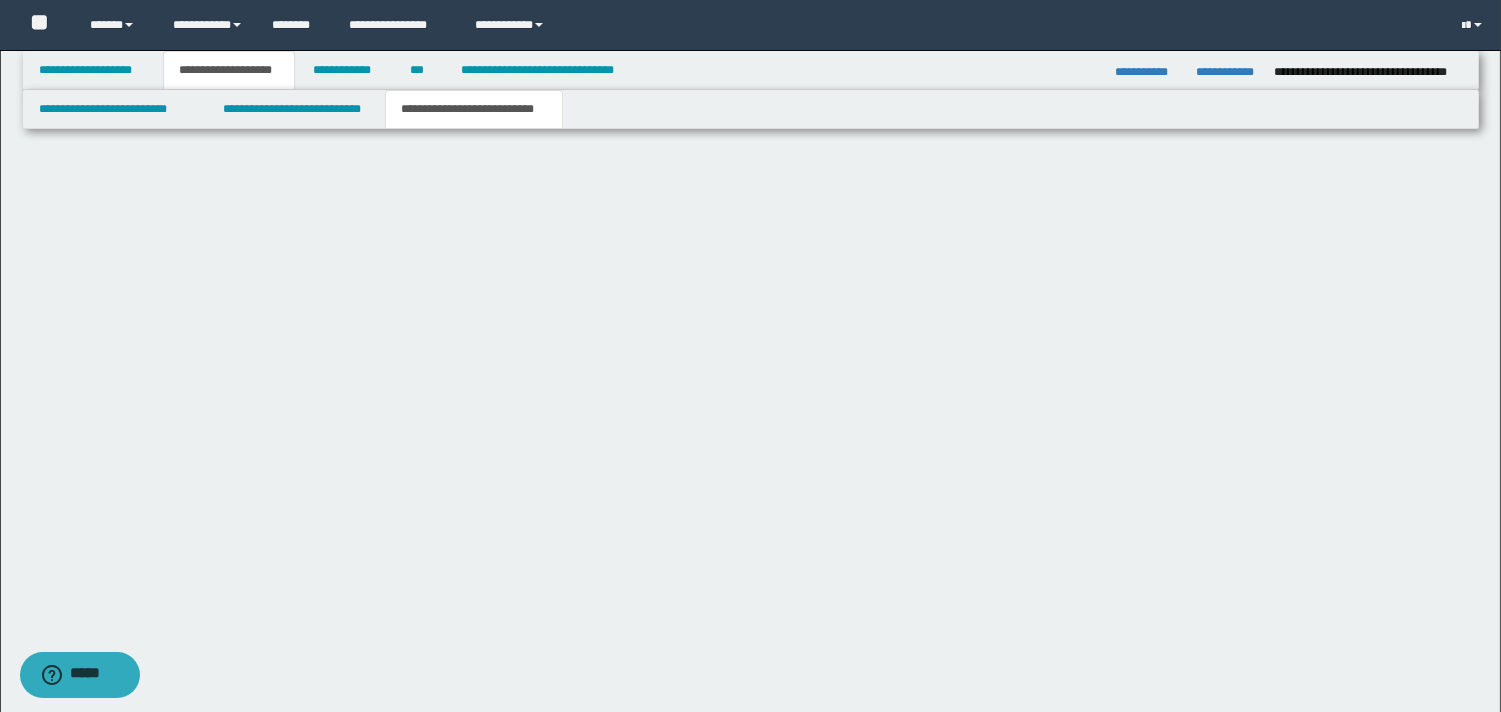 scroll, scrollTop: 0, scrollLeft: 0, axis: both 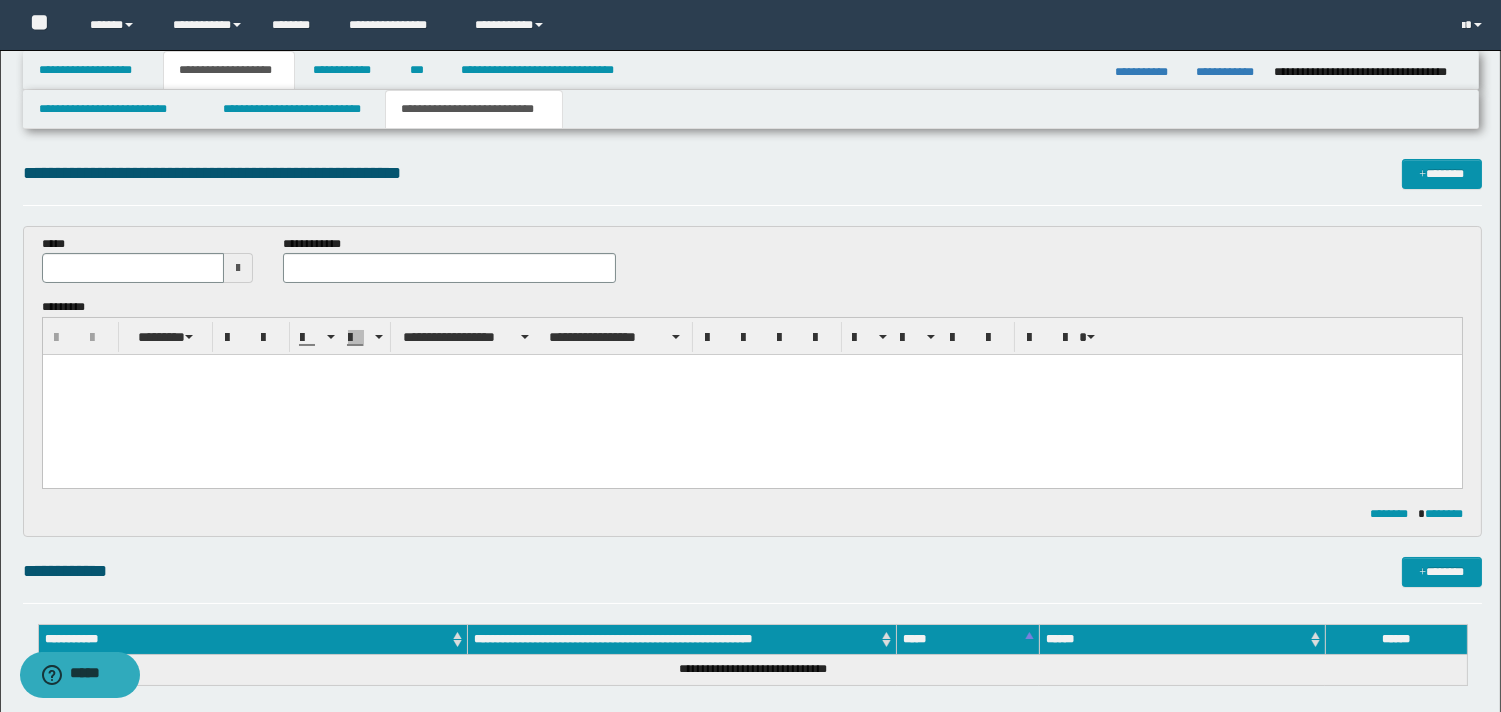 click at bounding box center (238, 268) 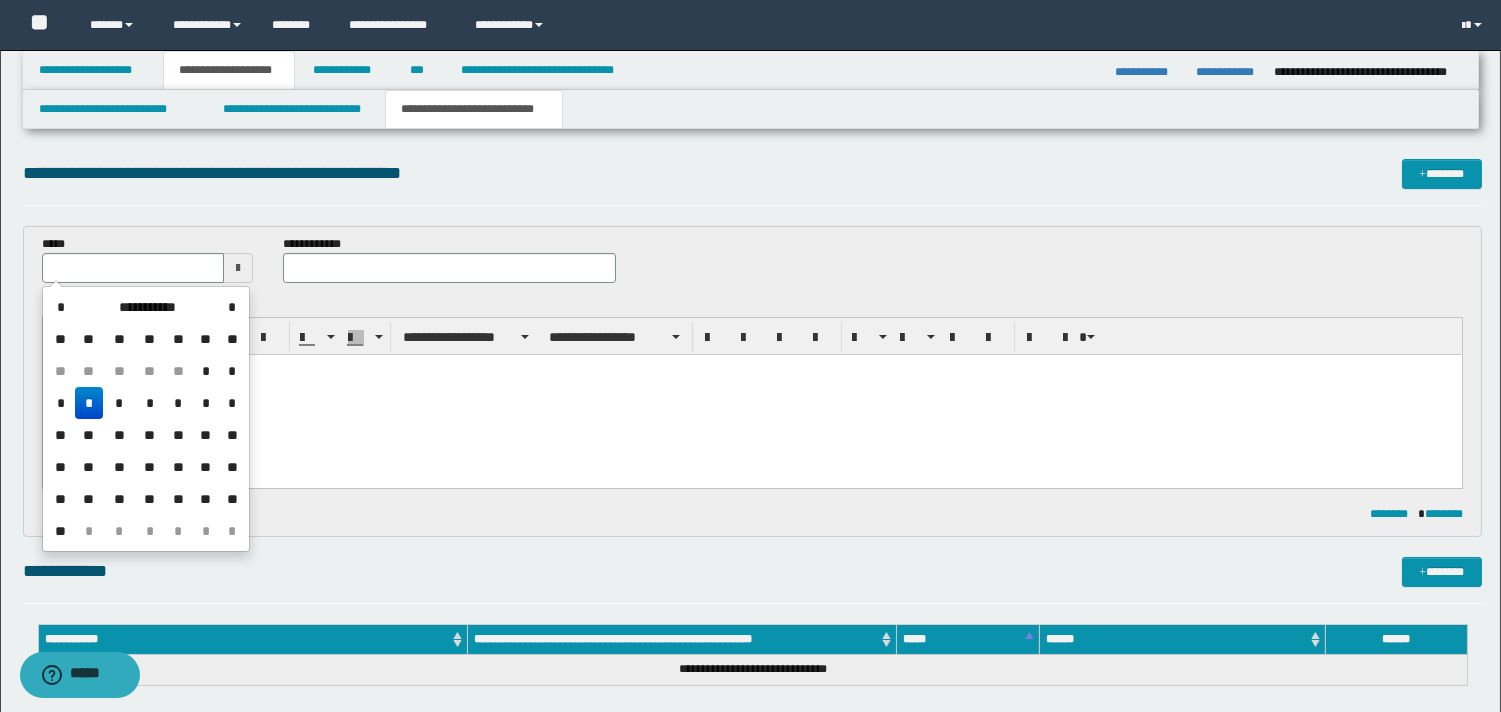 click on "*" at bounding box center [89, 403] 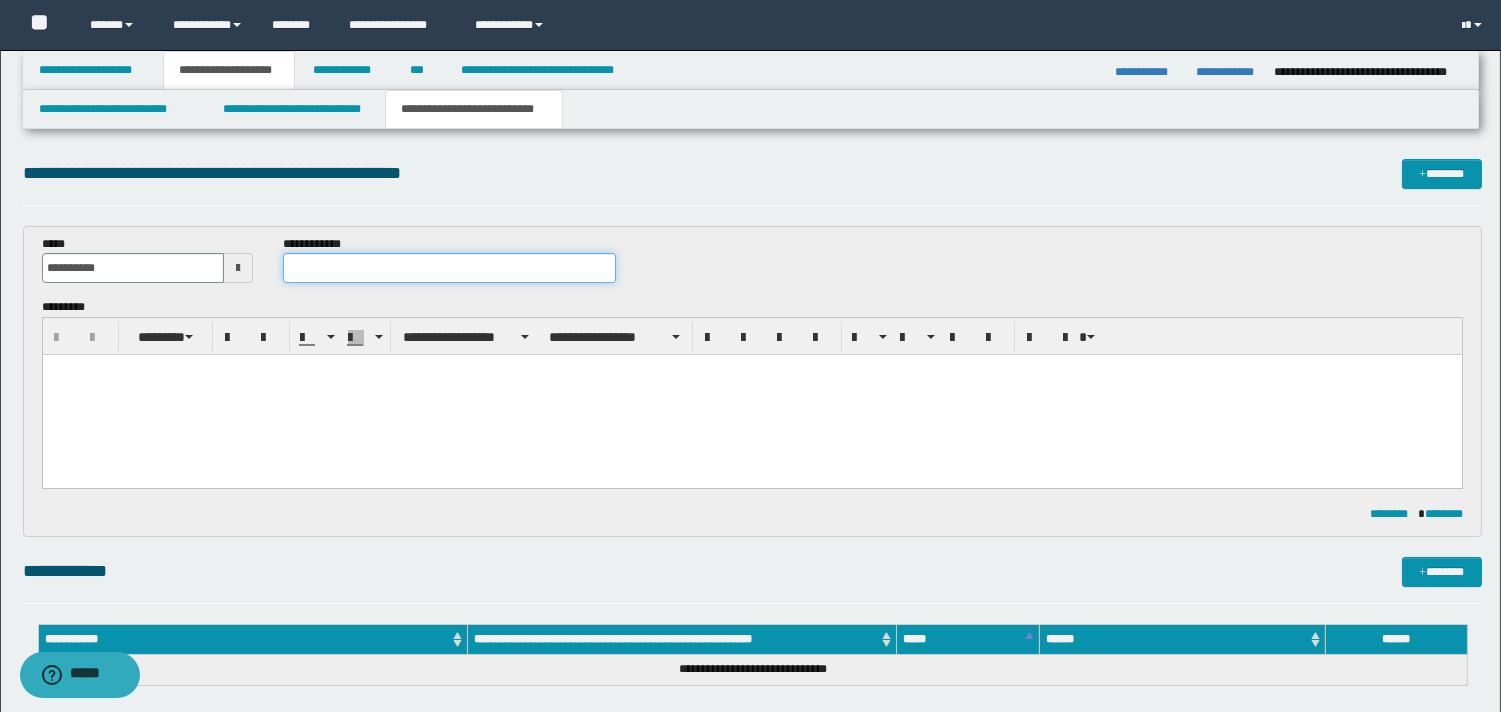 click at bounding box center (449, 268) 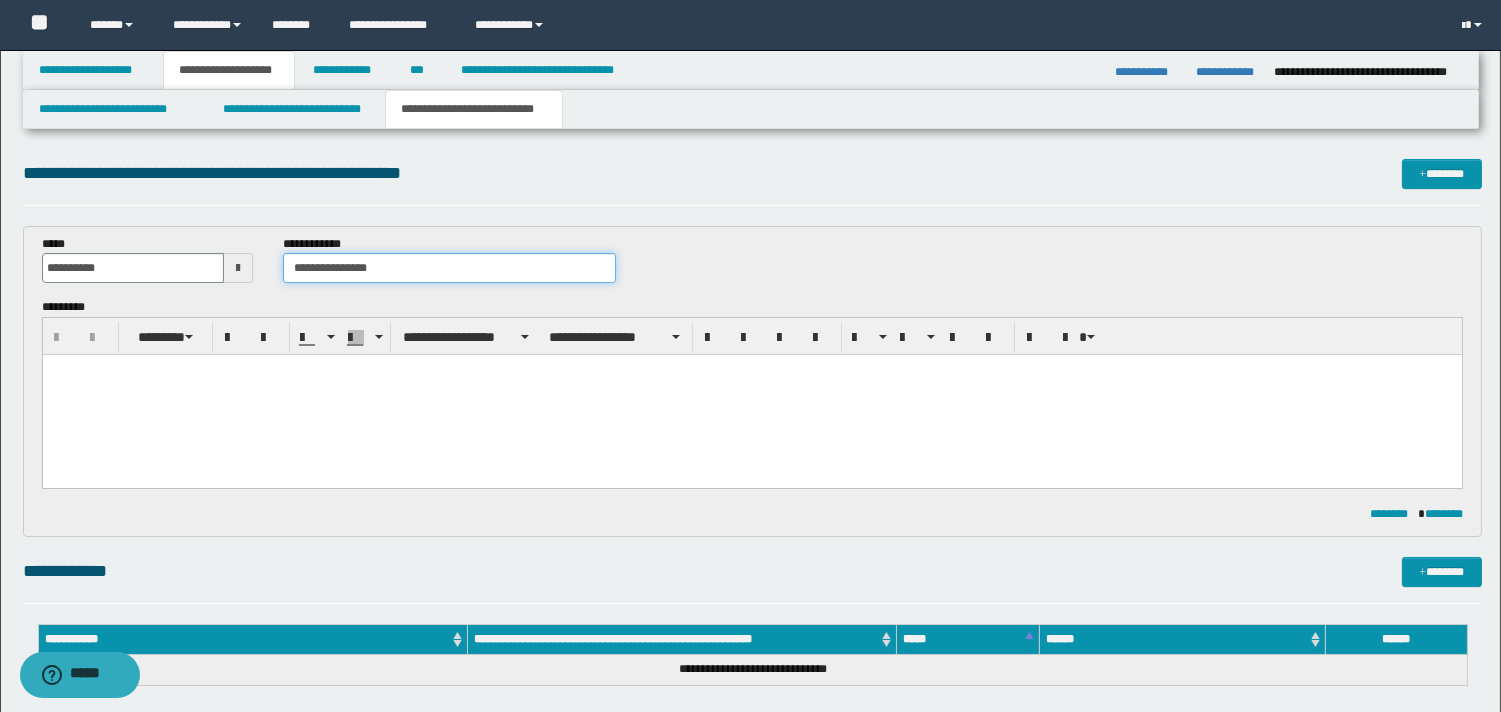 type on "**********" 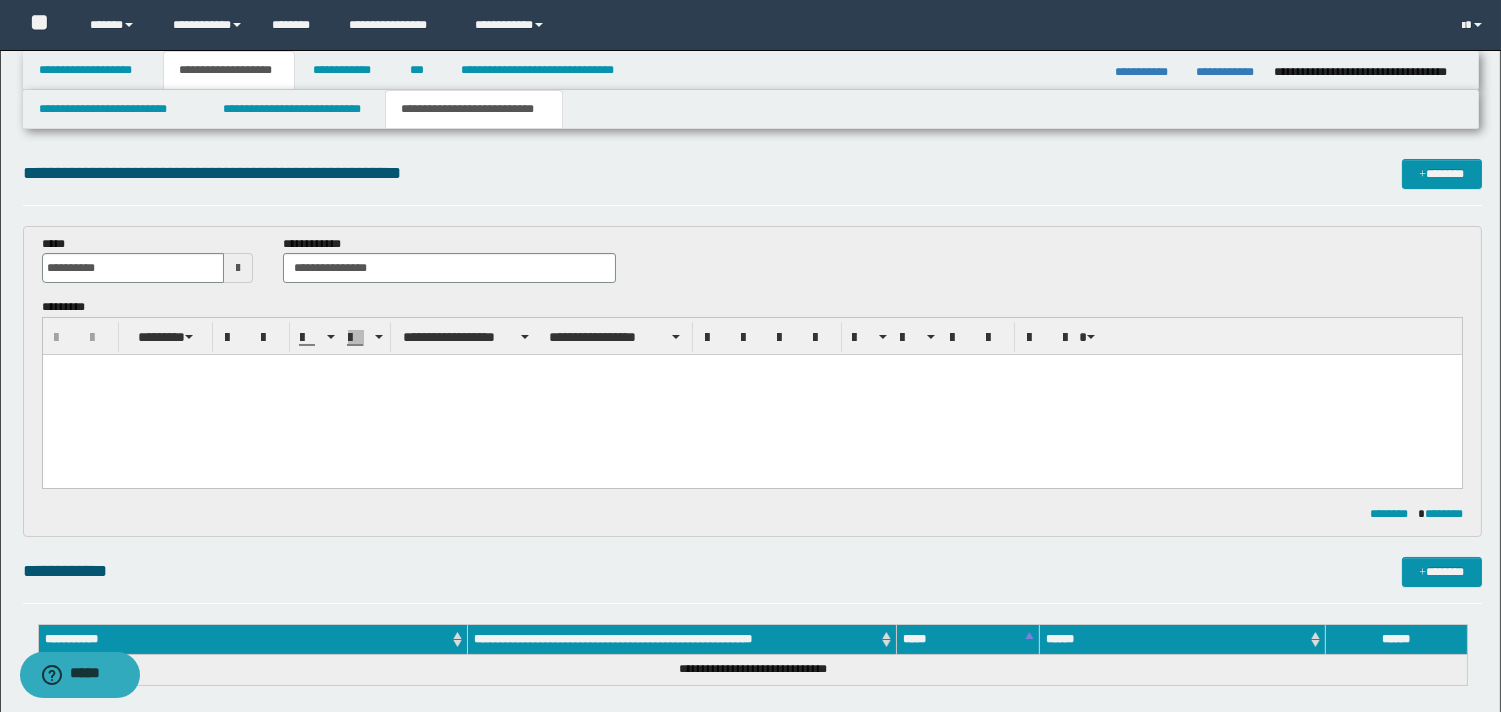 drag, startPoint x: 426, startPoint y: 370, endPoint x: 550, endPoint y: 433, distance: 139.0863 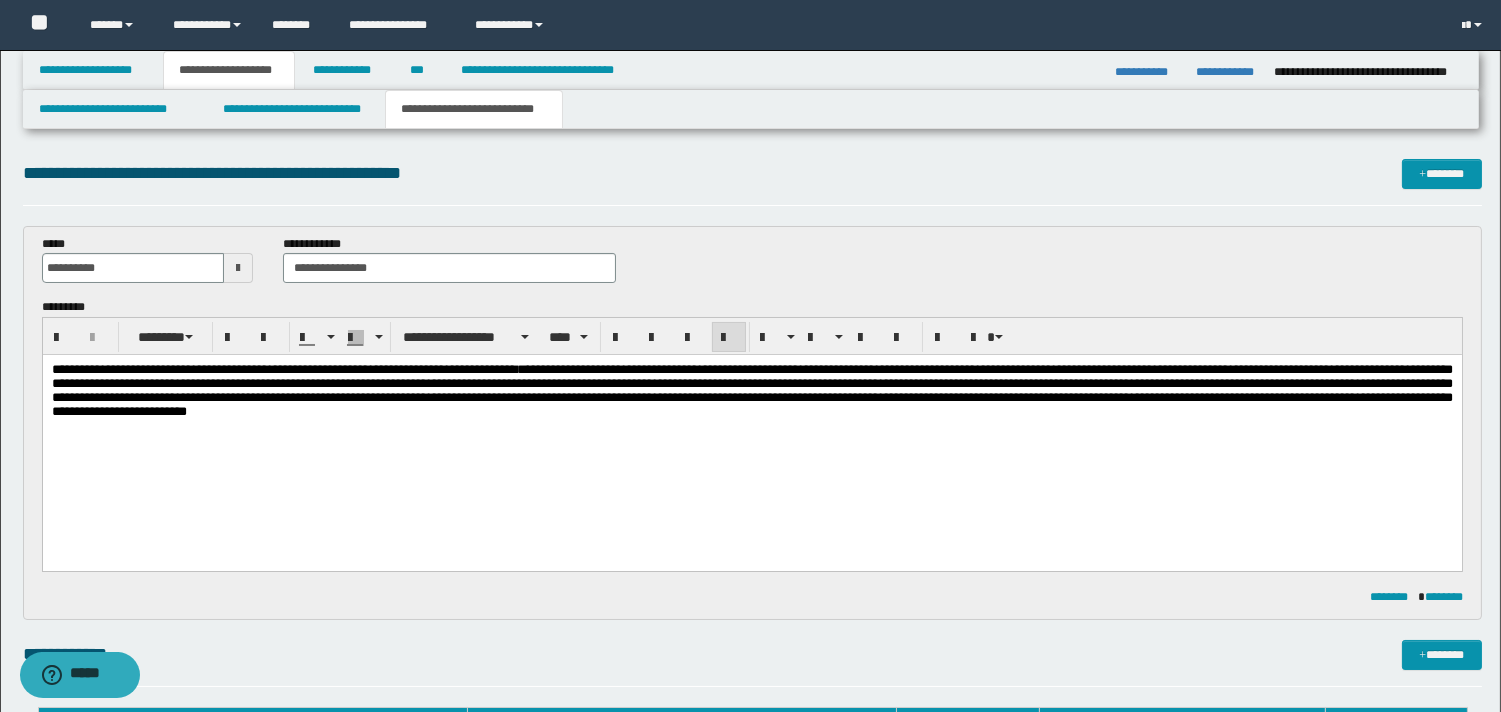 click on "**********" at bounding box center [751, 430] 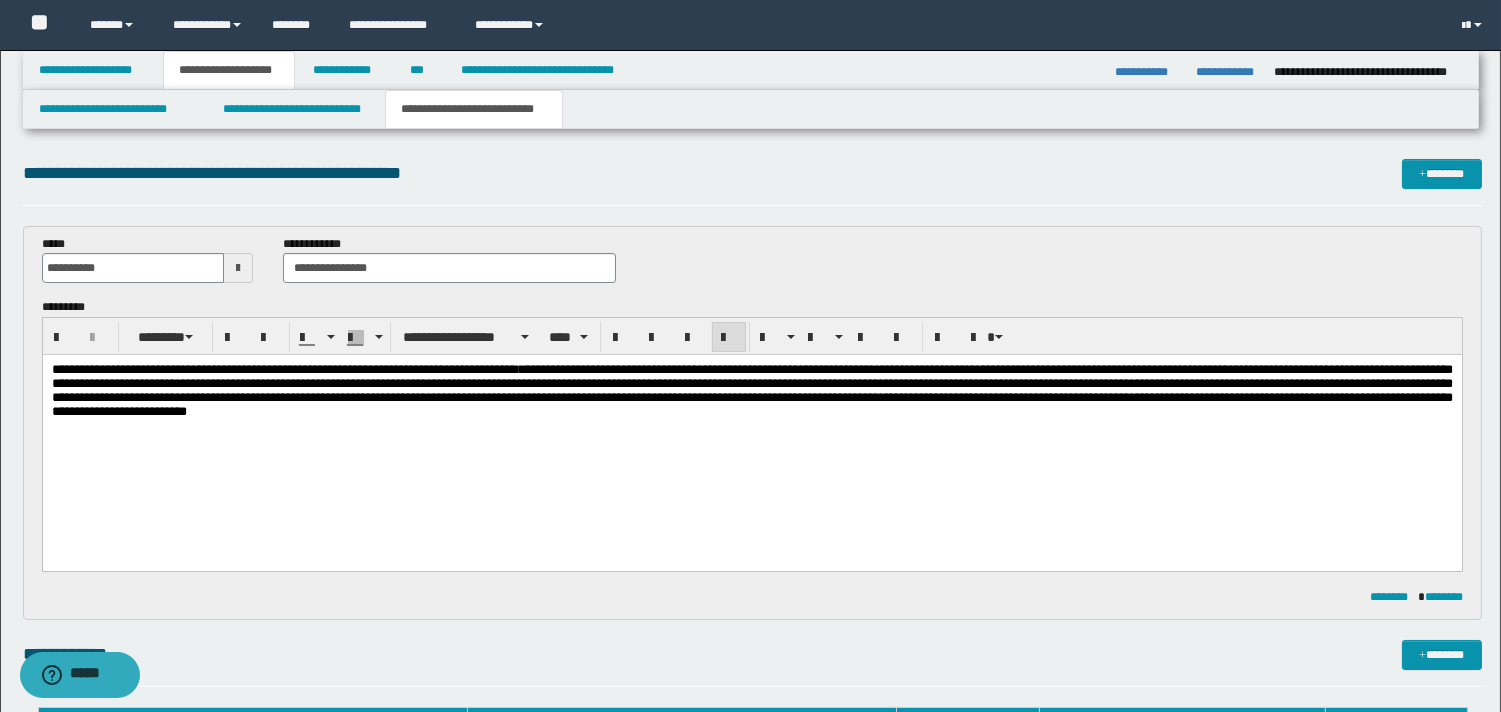 click on "**********" at bounding box center (329, 369) 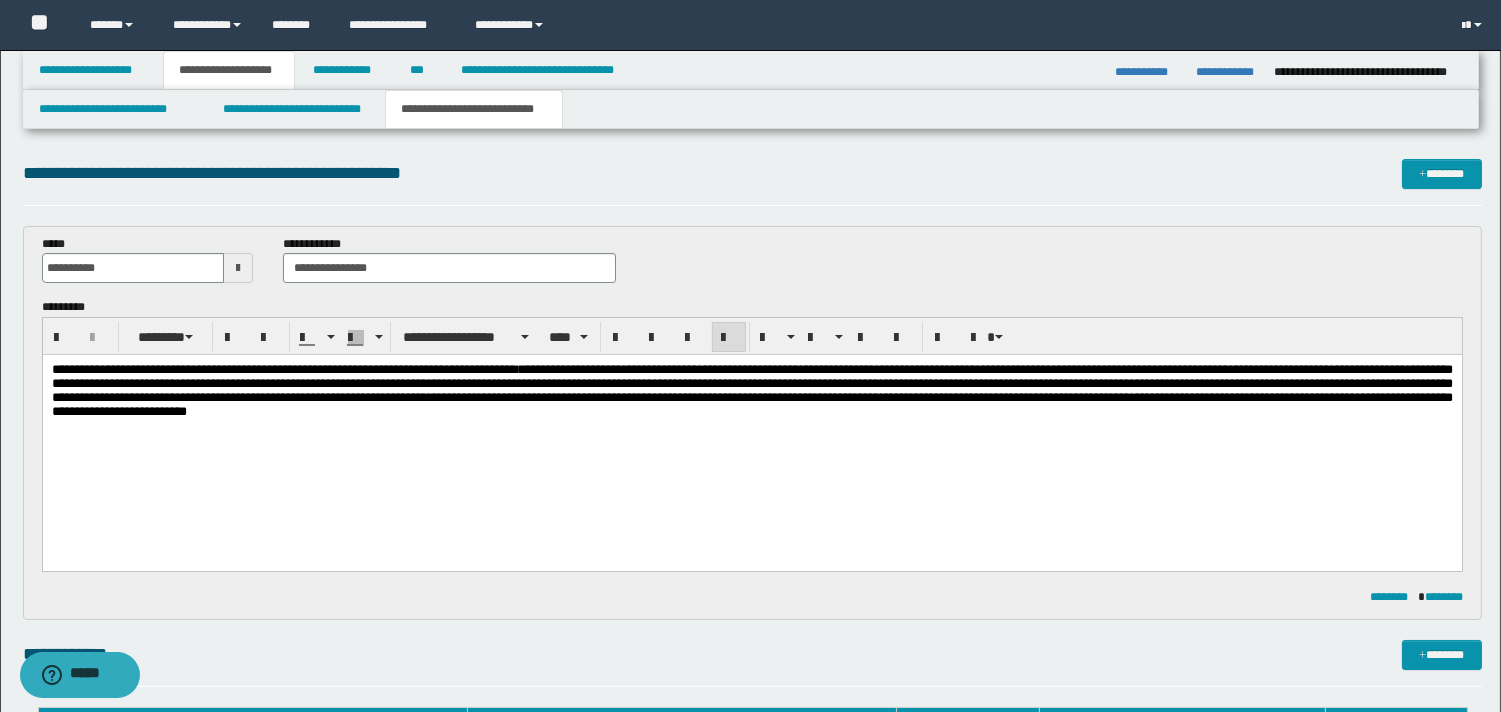type 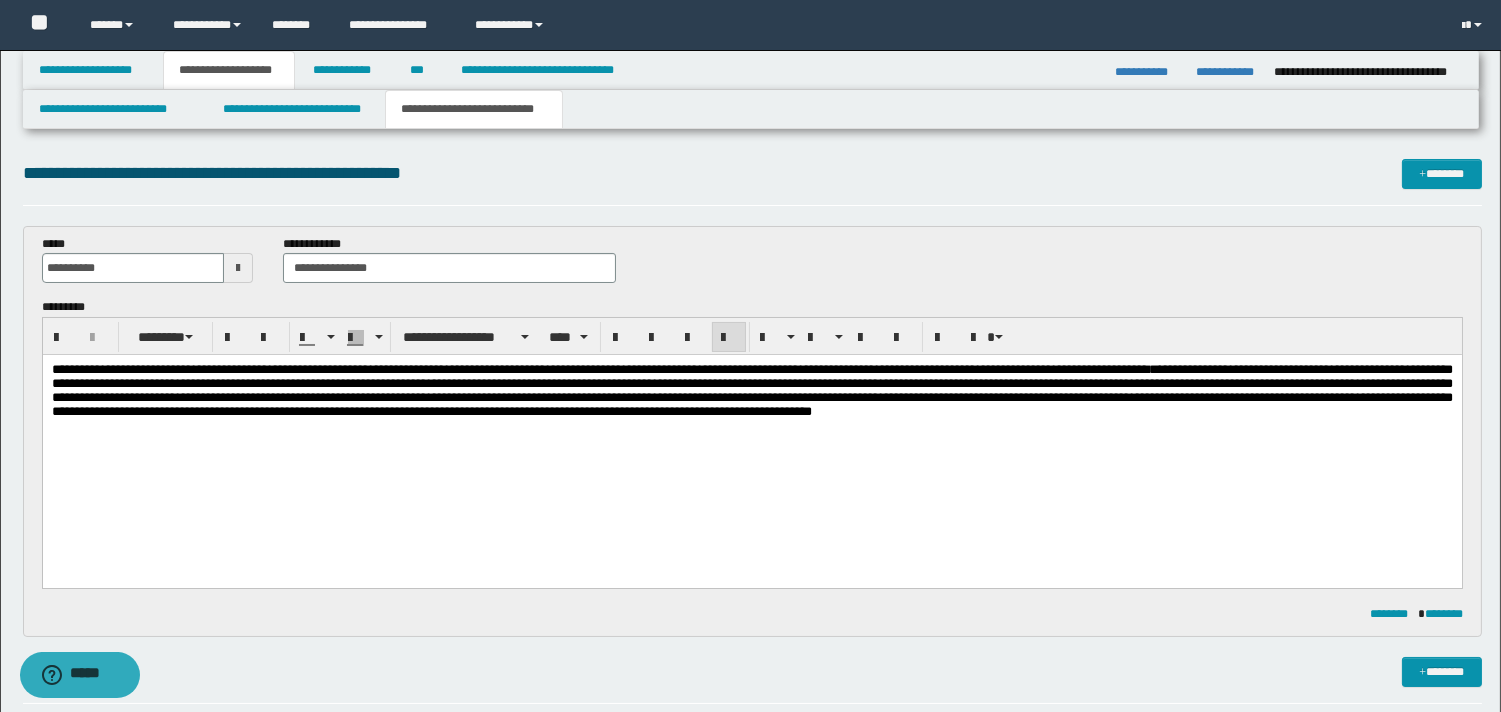 click on "**********" at bounding box center [645, 369] 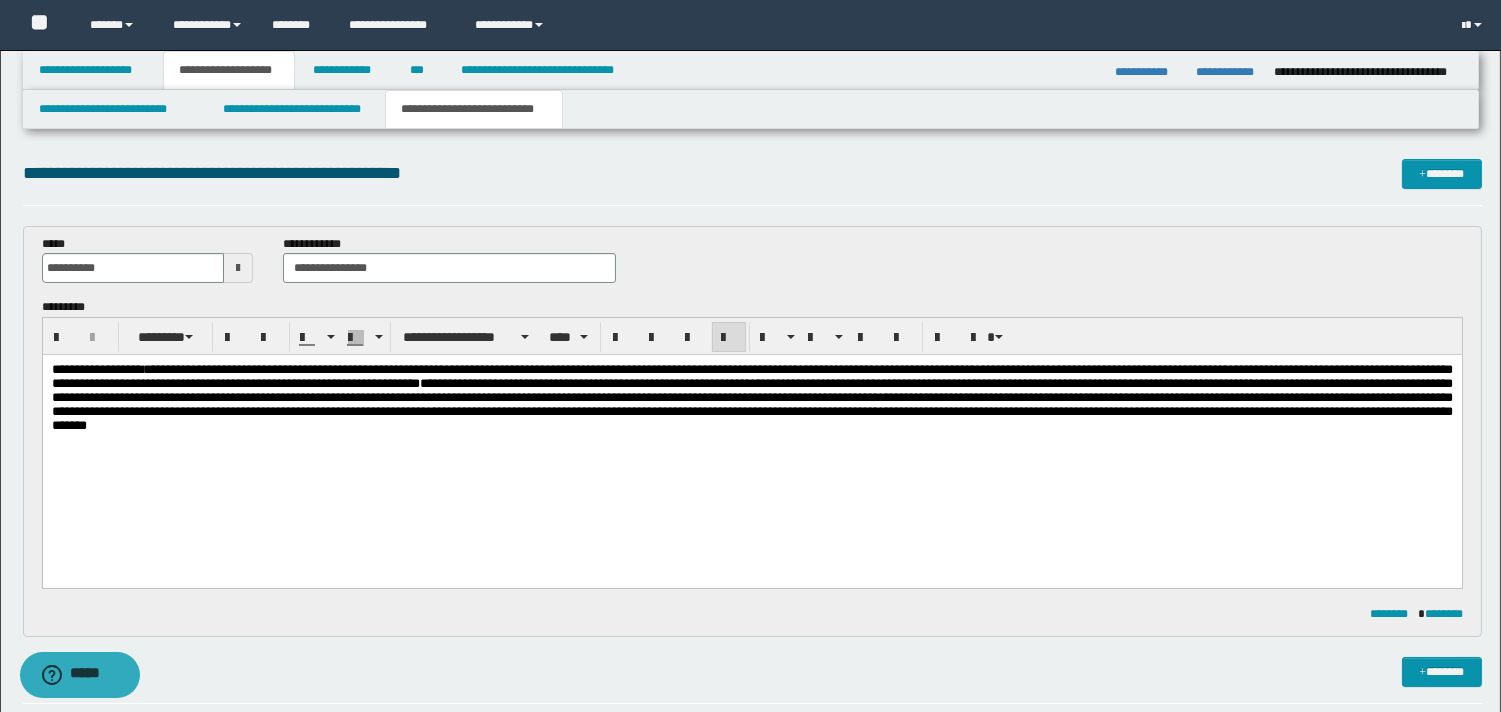 click on "**********" at bounding box center (751, 376) 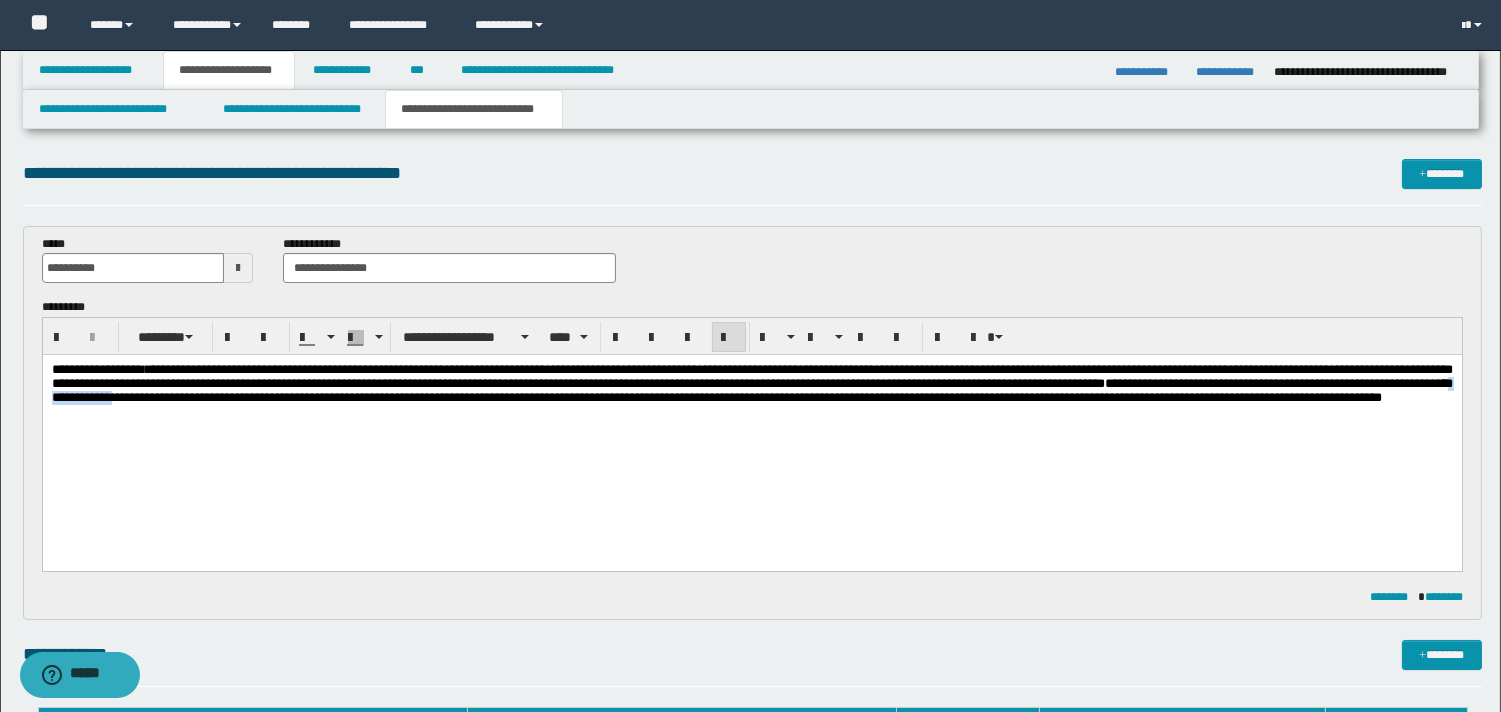 drag, startPoint x: 523, startPoint y: 402, endPoint x: 597, endPoint y: 400, distance: 74.02702 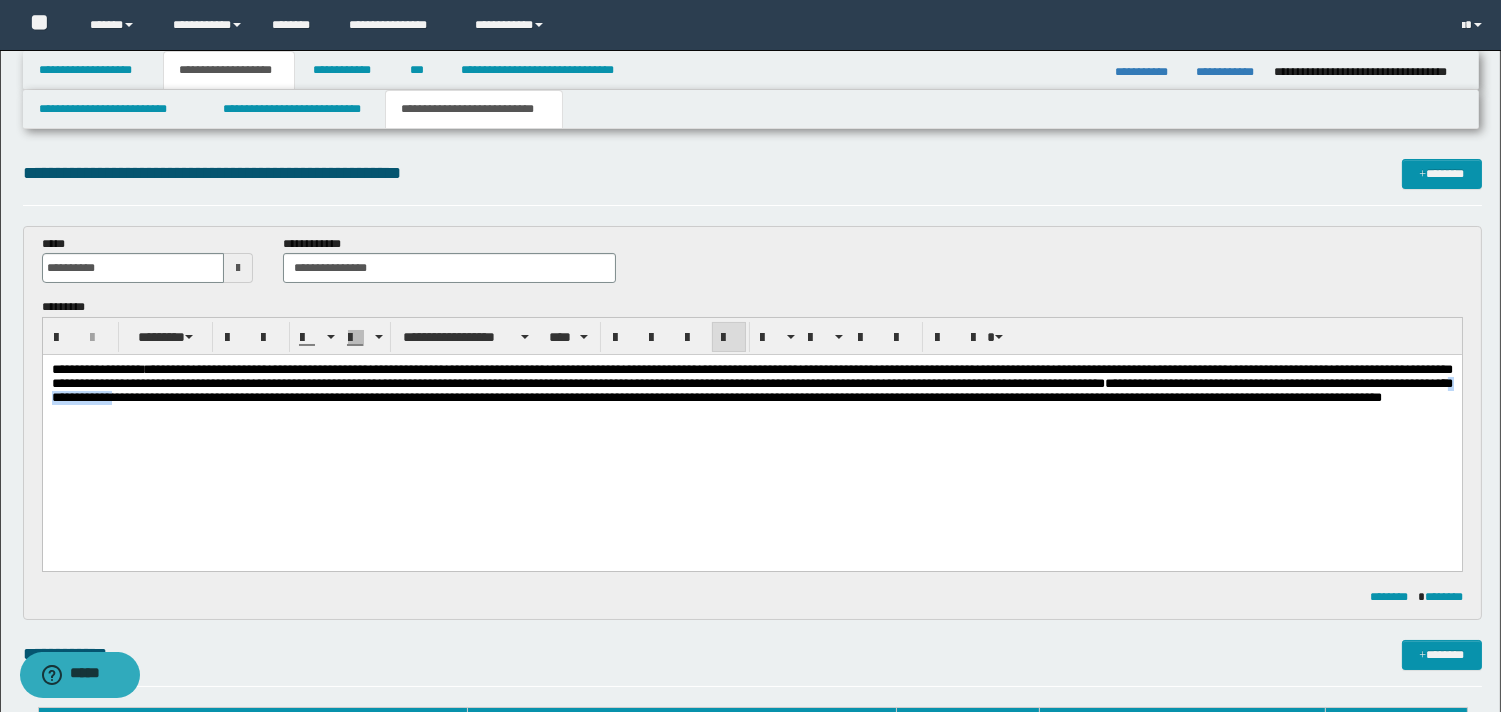 click on "**********" at bounding box center [751, 390] 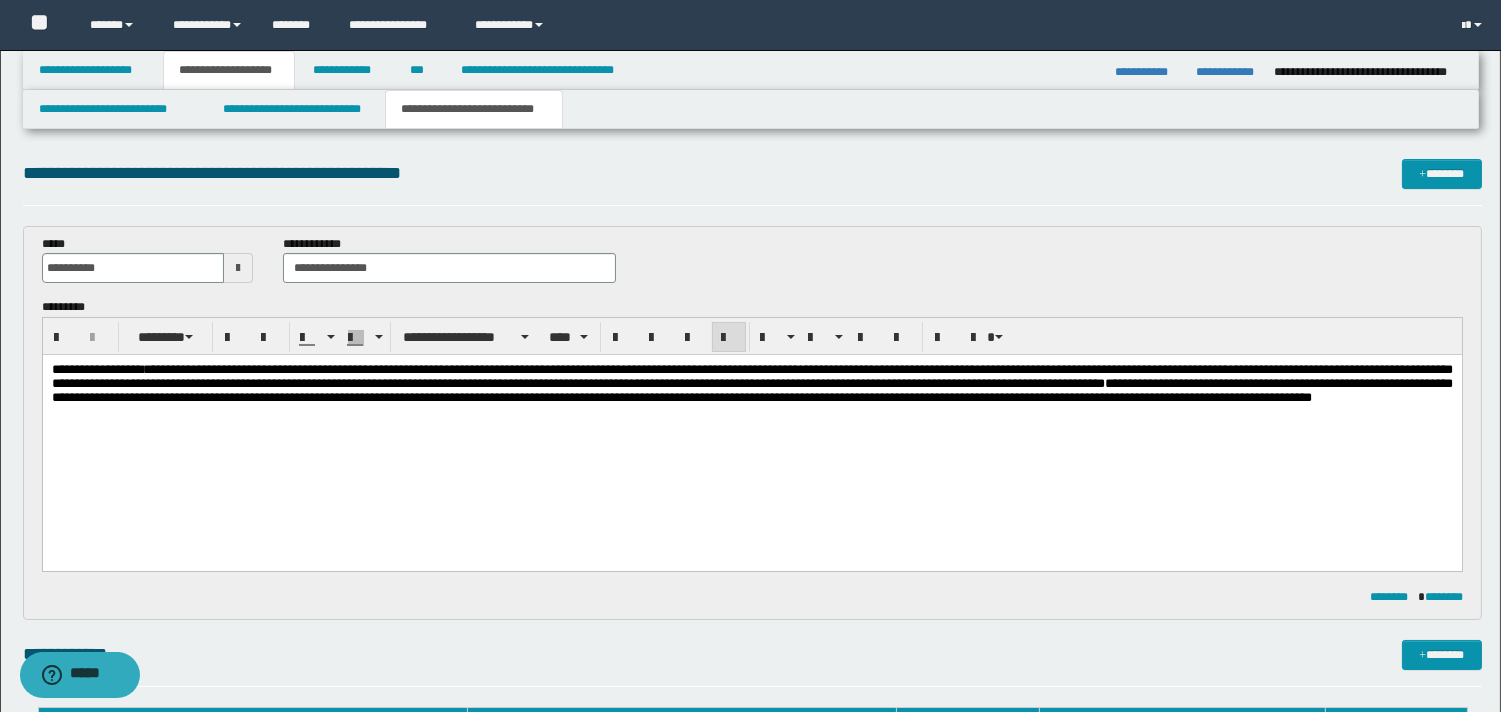 click on "**********" at bounding box center (751, 390) 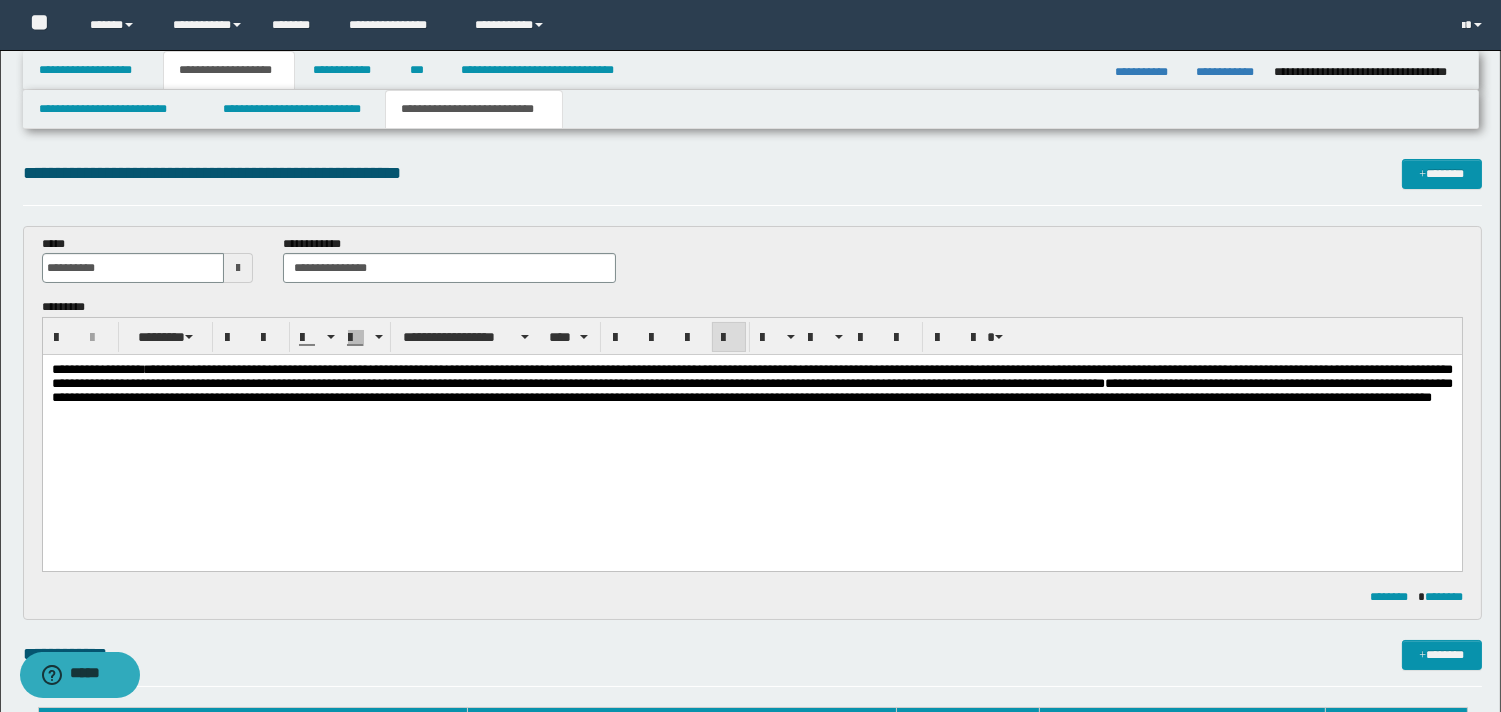 click on "**********" at bounding box center [751, 390] 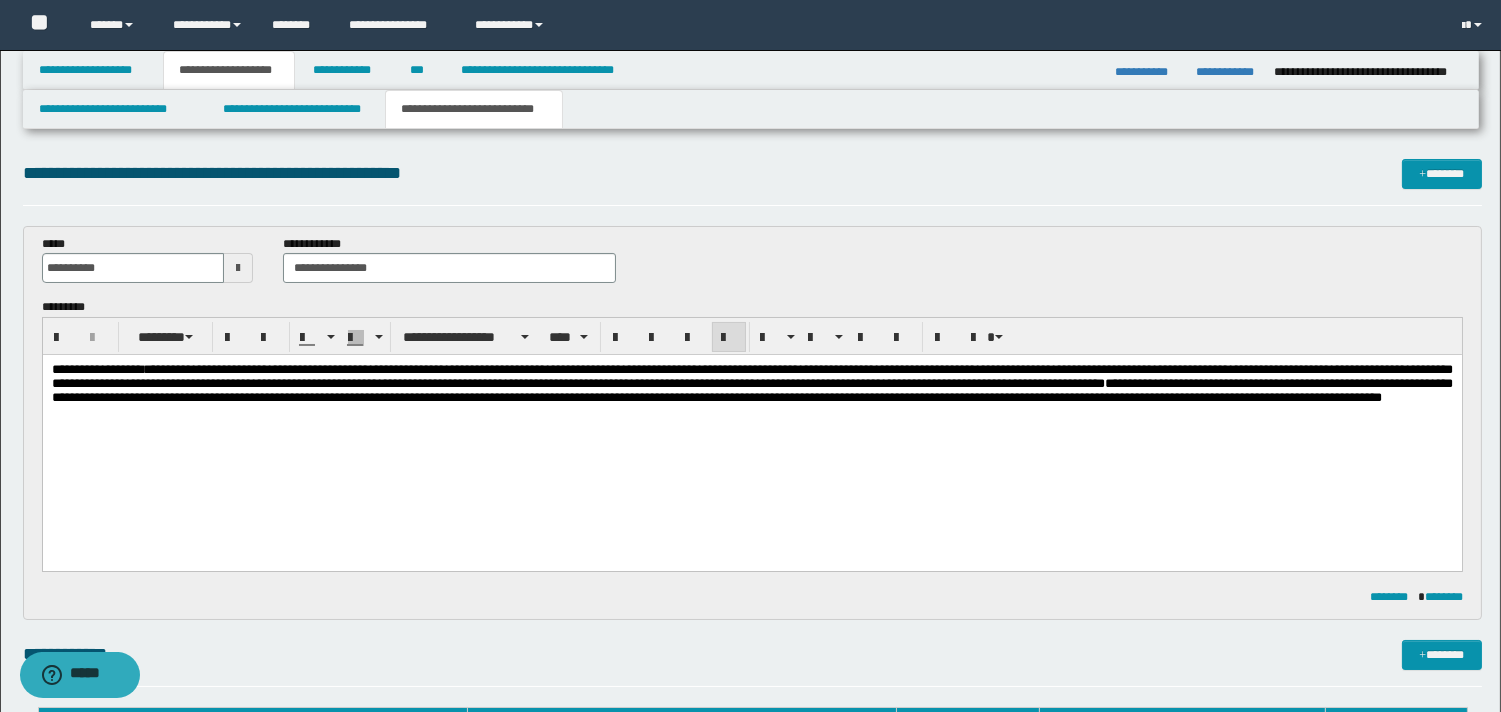 click on "**********" at bounding box center (751, 390) 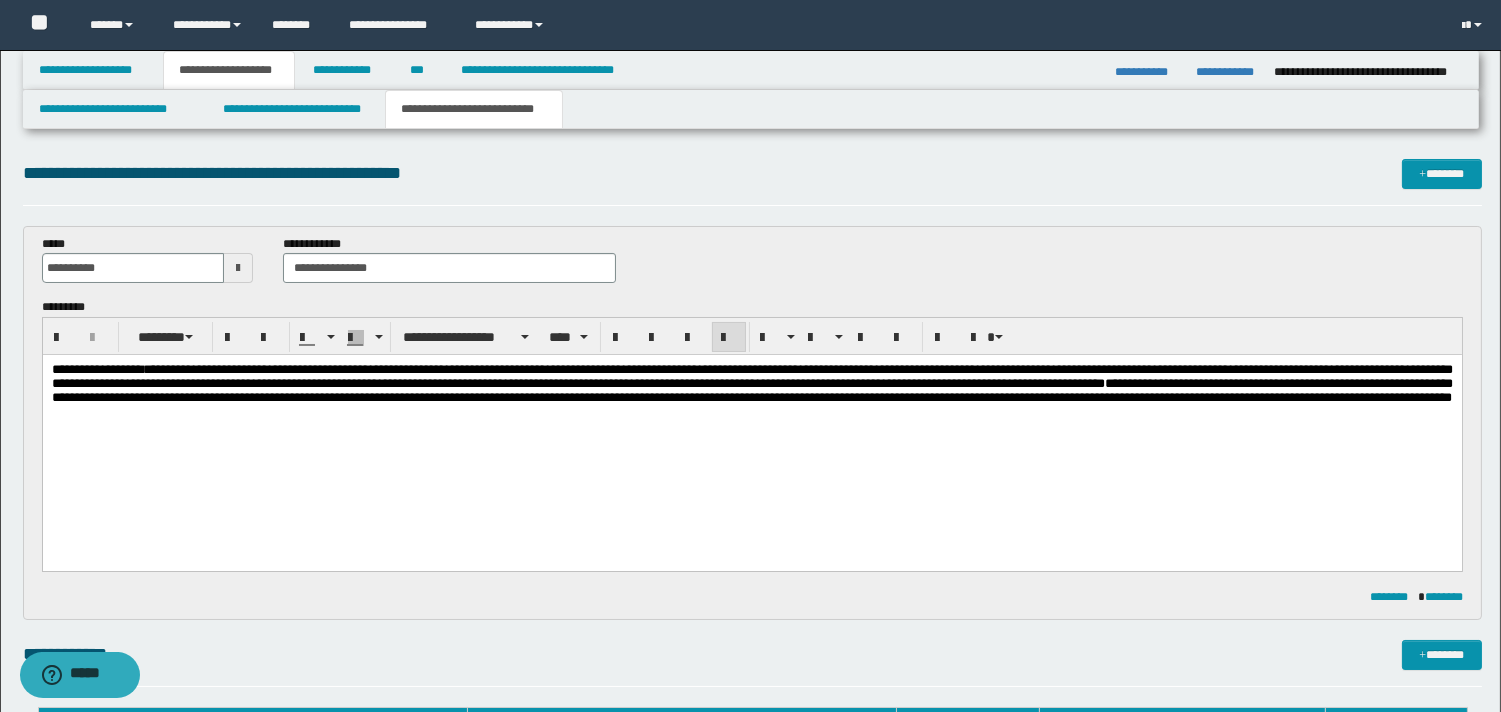 click on "**********" at bounding box center (751, 390) 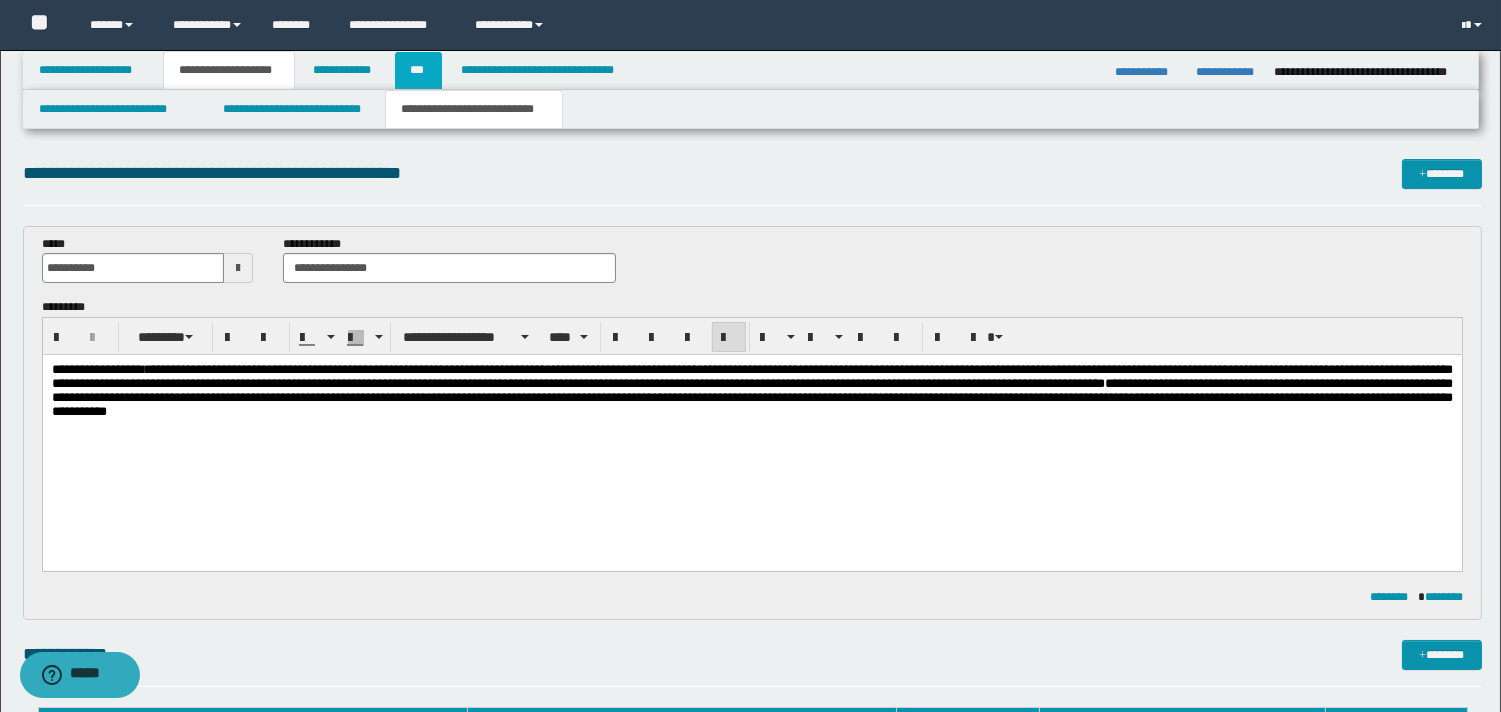 click on "***" at bounding box center [418, 70] 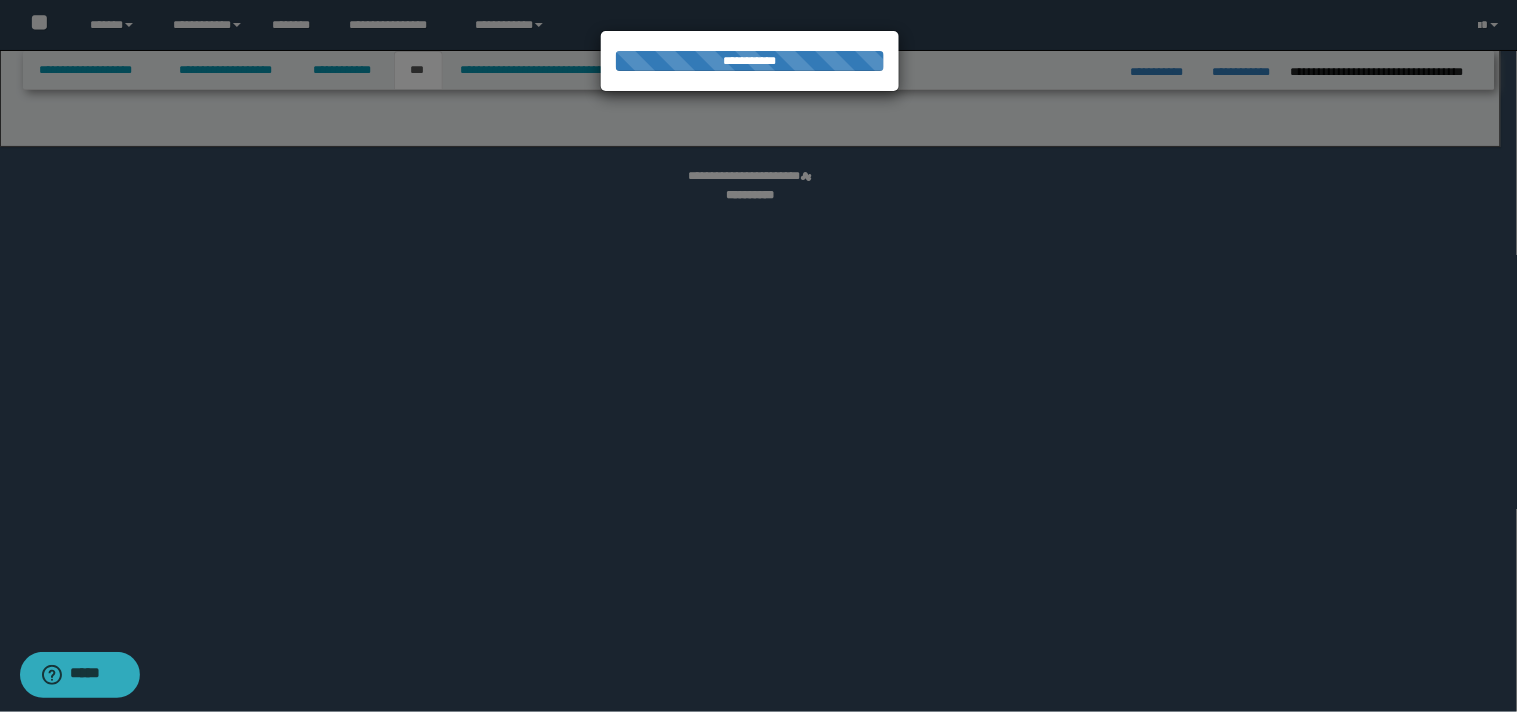 select on "*" 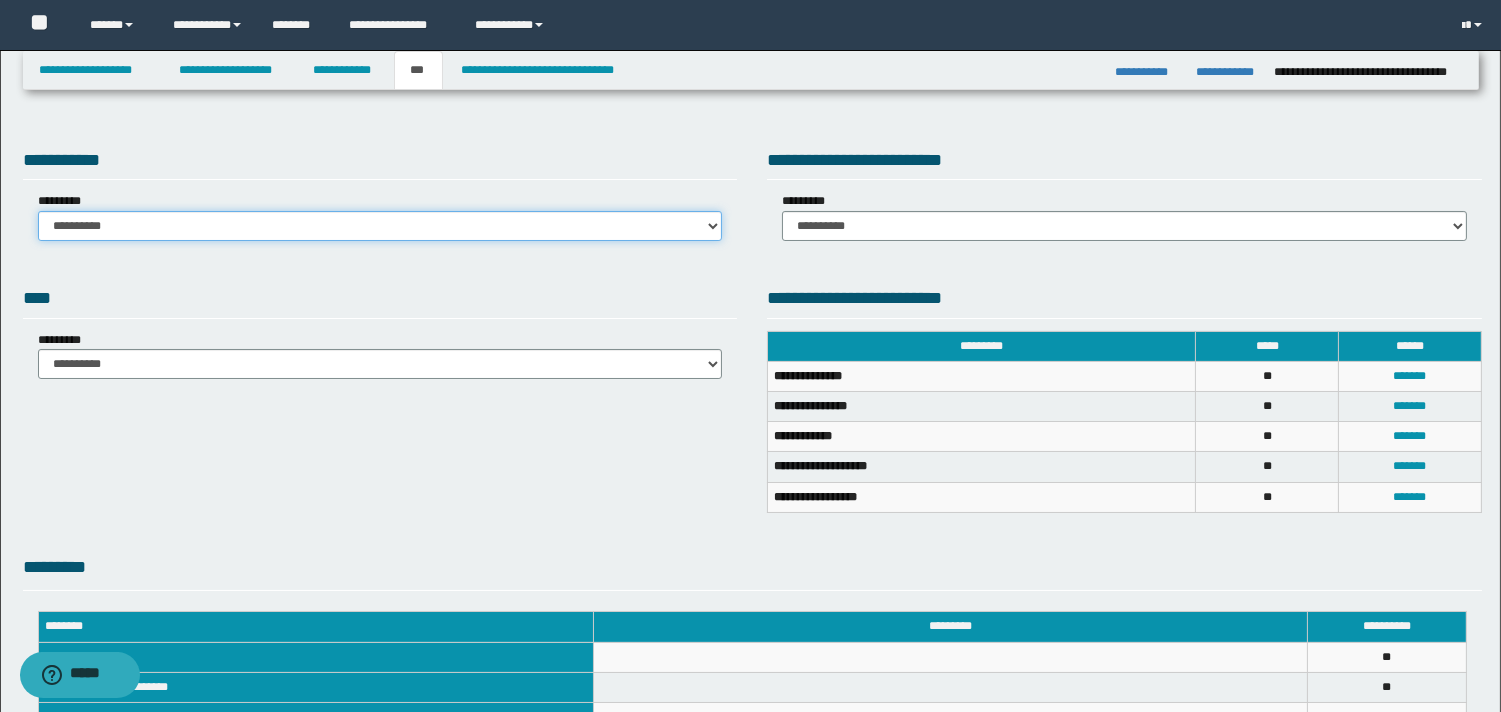 click on "**********" at bounding box center (380, 226) 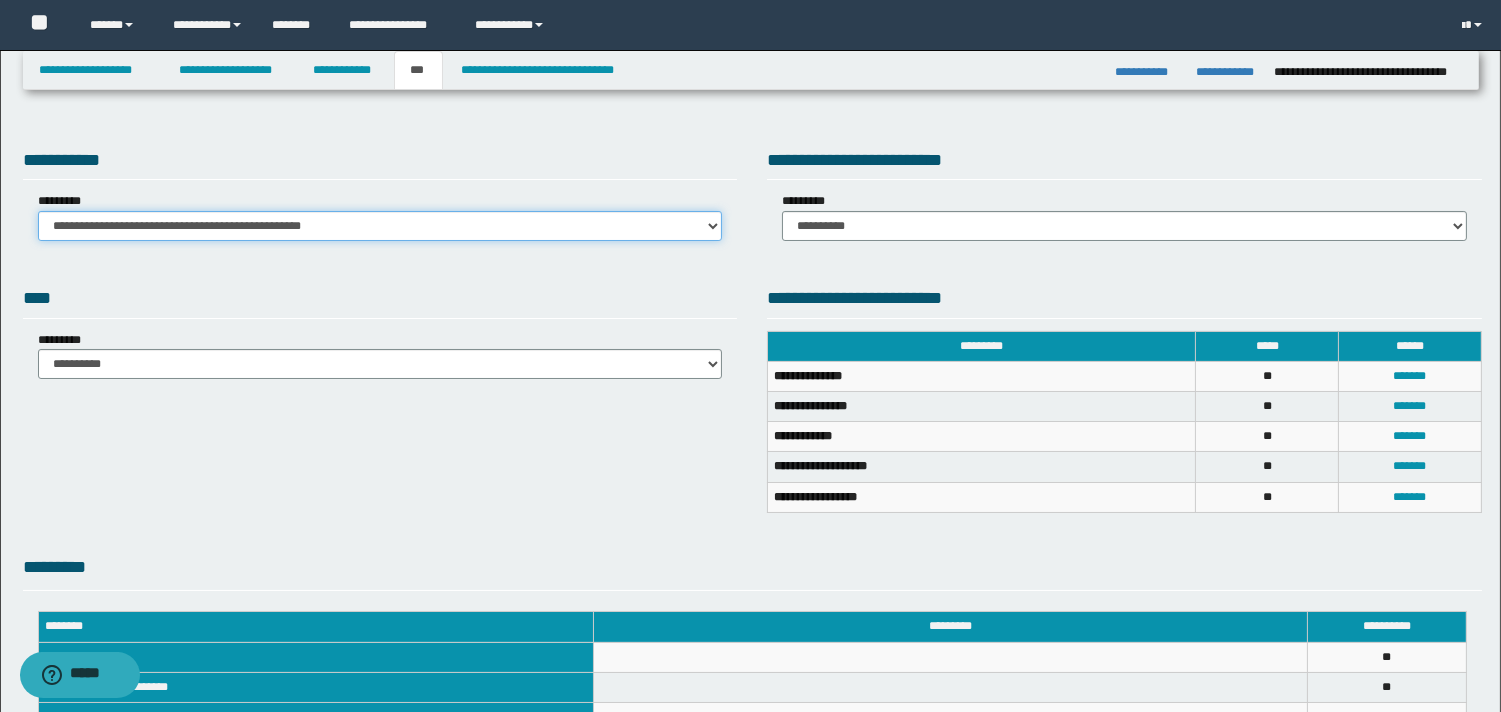 click on "**********" at bounding box center (380, 226) 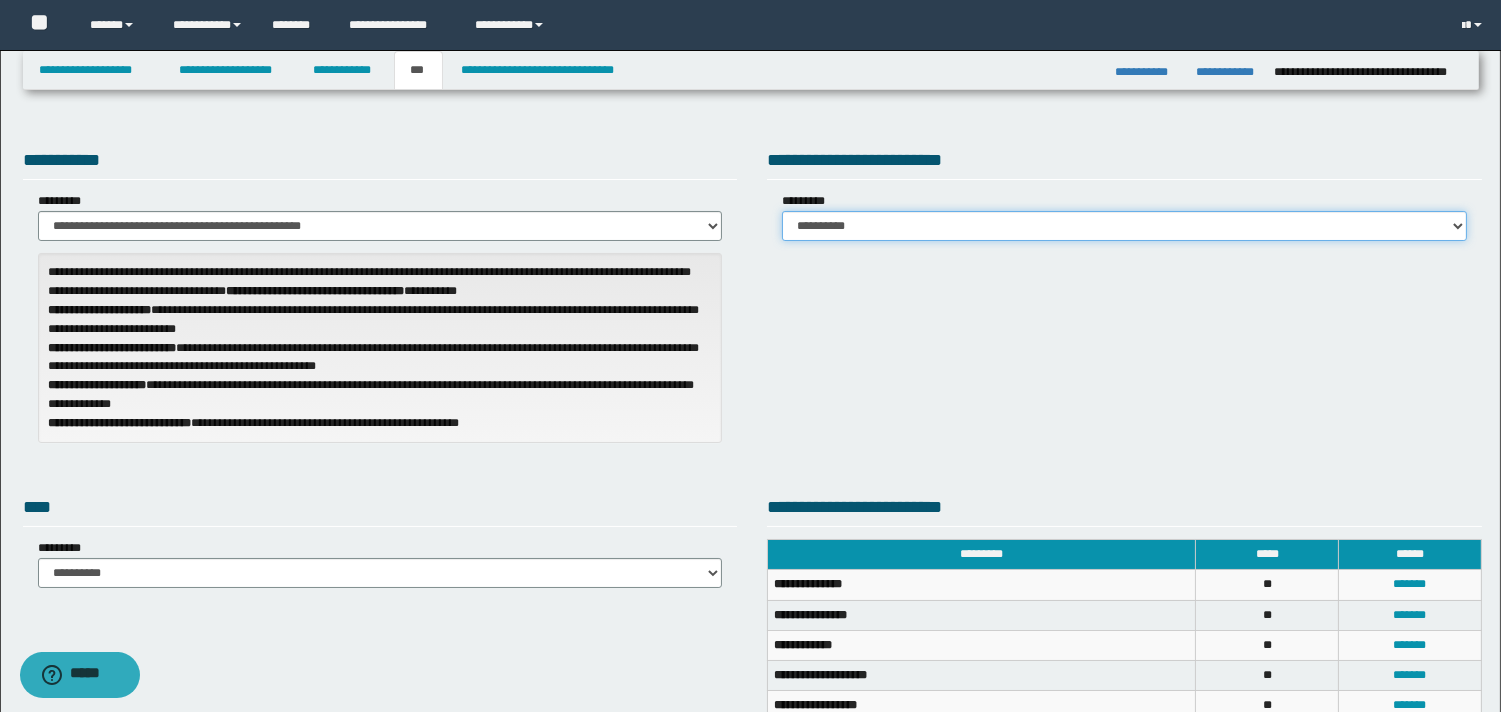 drag, startPoint x: 1452, startPoint y: 223, endPoint x: 1324, endPoint y: 240, distance: 129.12398 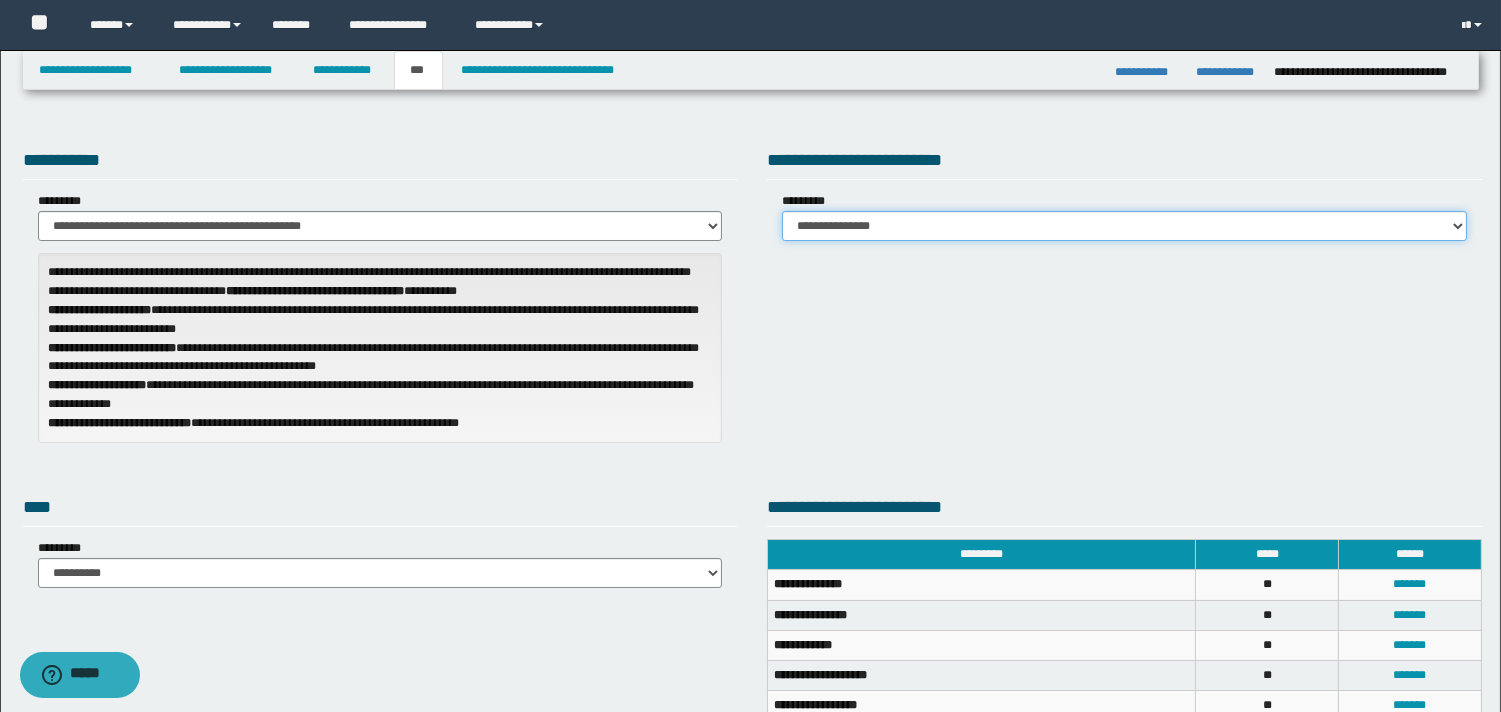 click on "**********" at bounding box center (1124, 226) 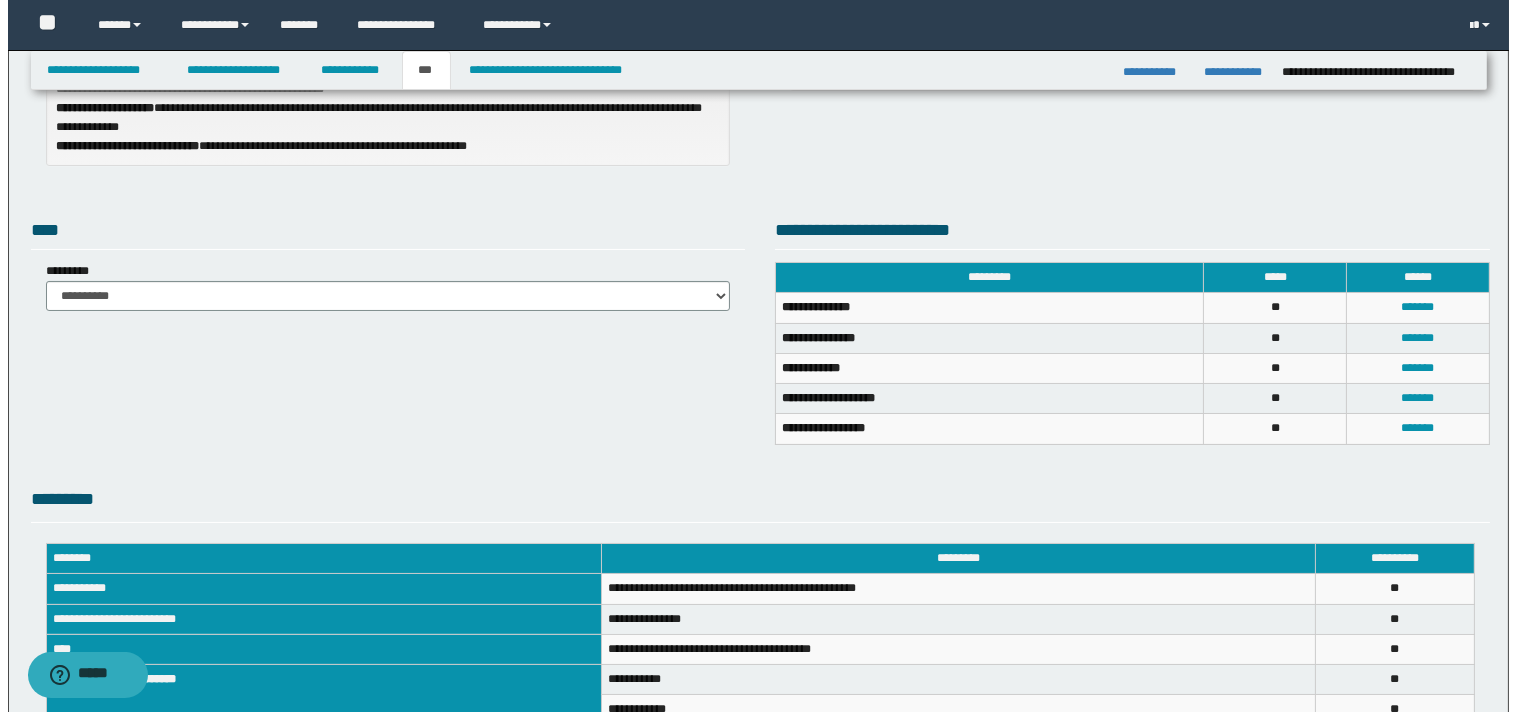 scroll, scrollTop: 362, scrollLeft: 0, axis: vertical 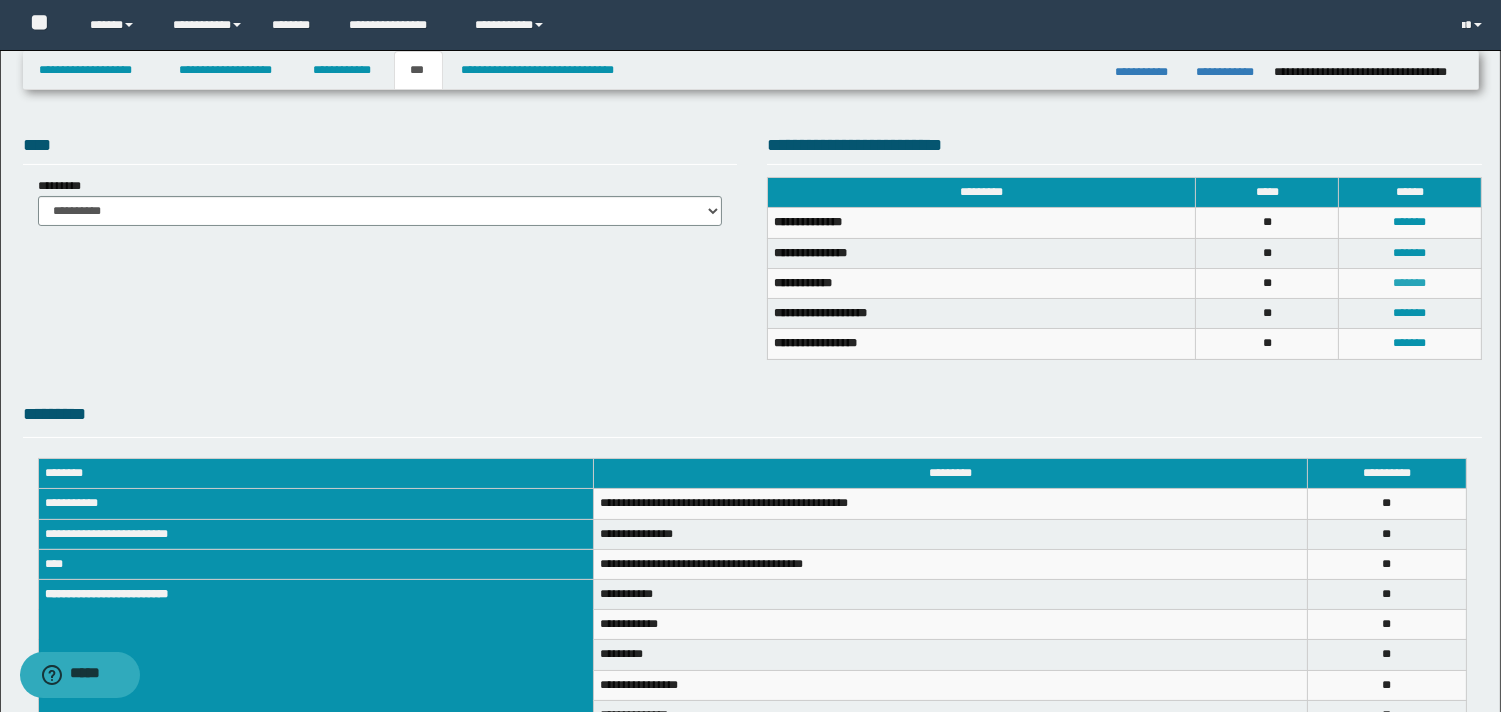 click on "*******" at bounding box center (1410, 283) 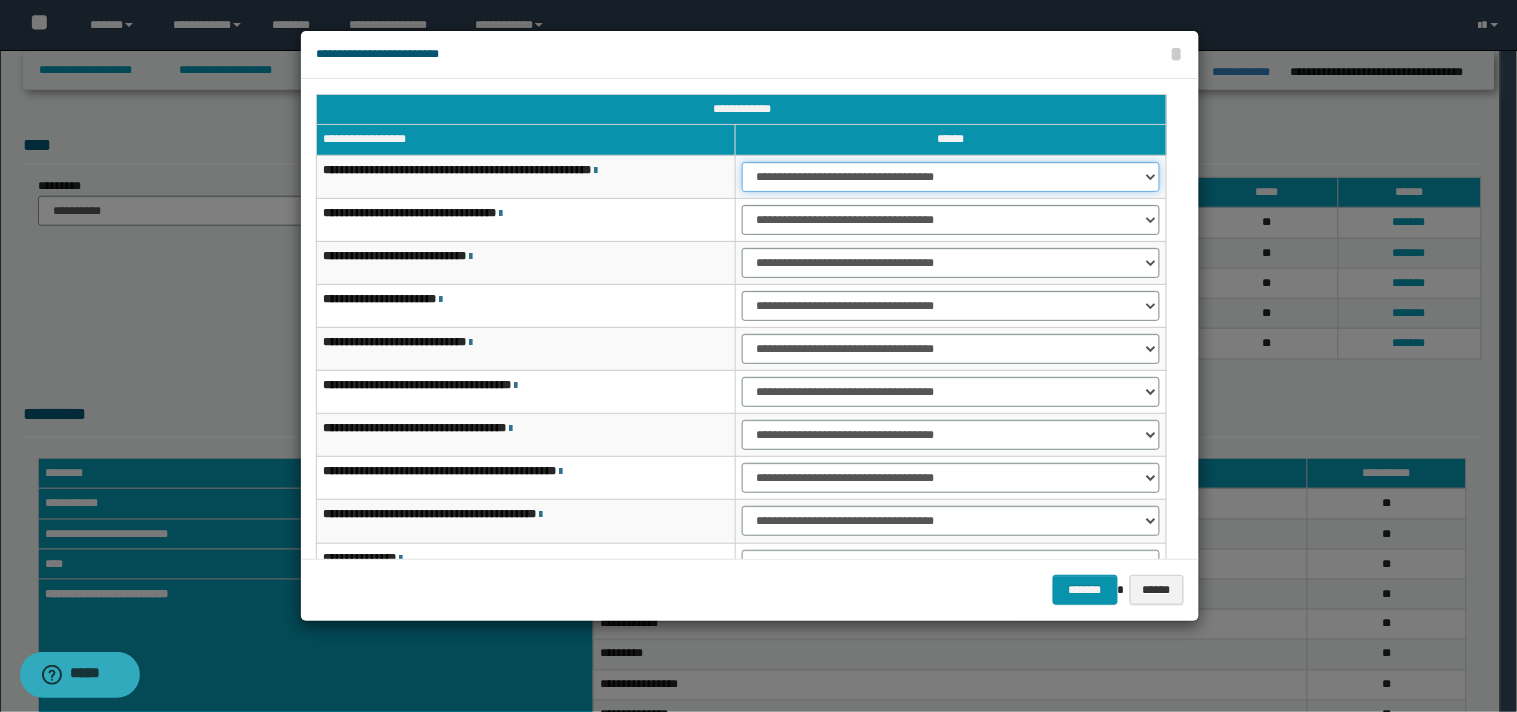 drag, startPoint x: 1147, startPoint y: 175, endPoint x: 1064, endPoint y: 191, distance: 84.5281 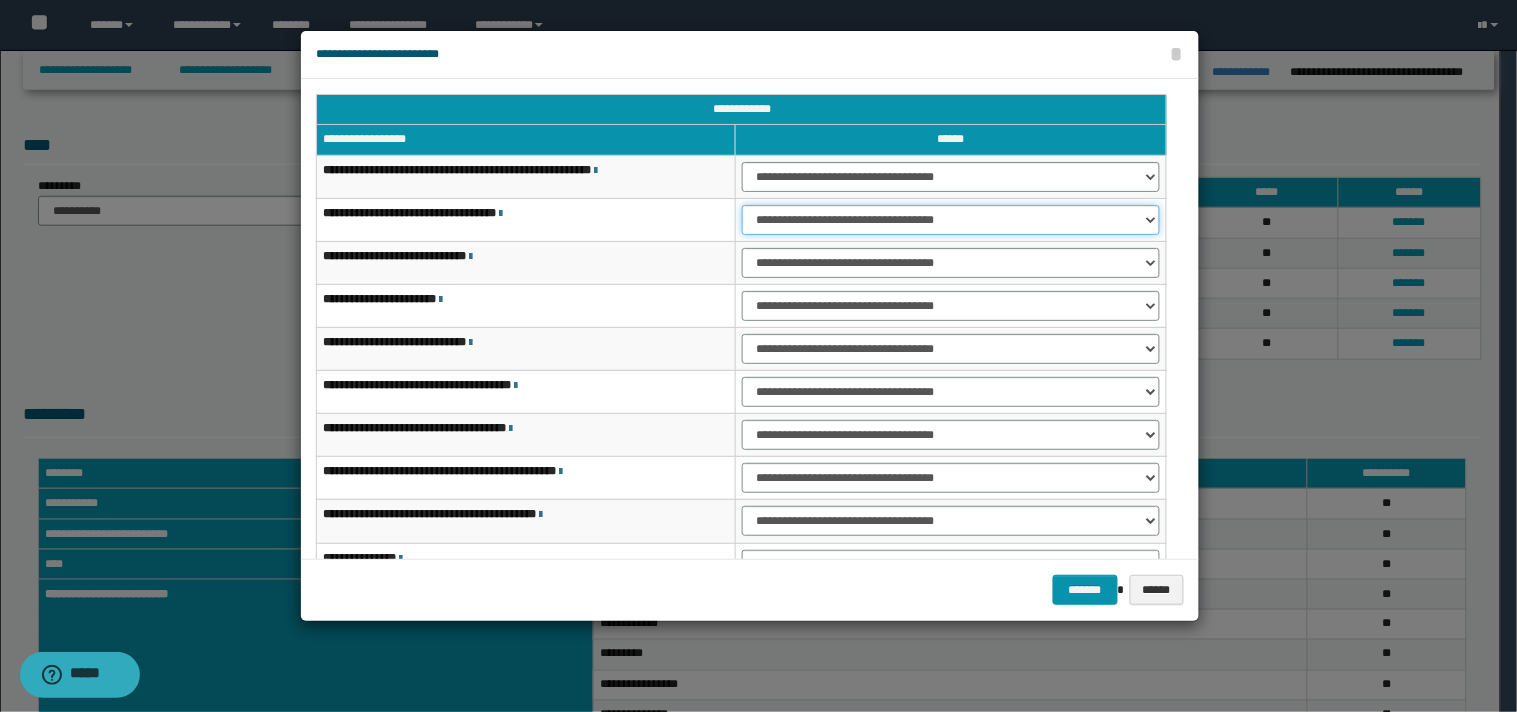 drag, startPoint x: 1142, startPoint y: 218, endPoint x: 1103, endPoint y: 234, distance: 42.154476 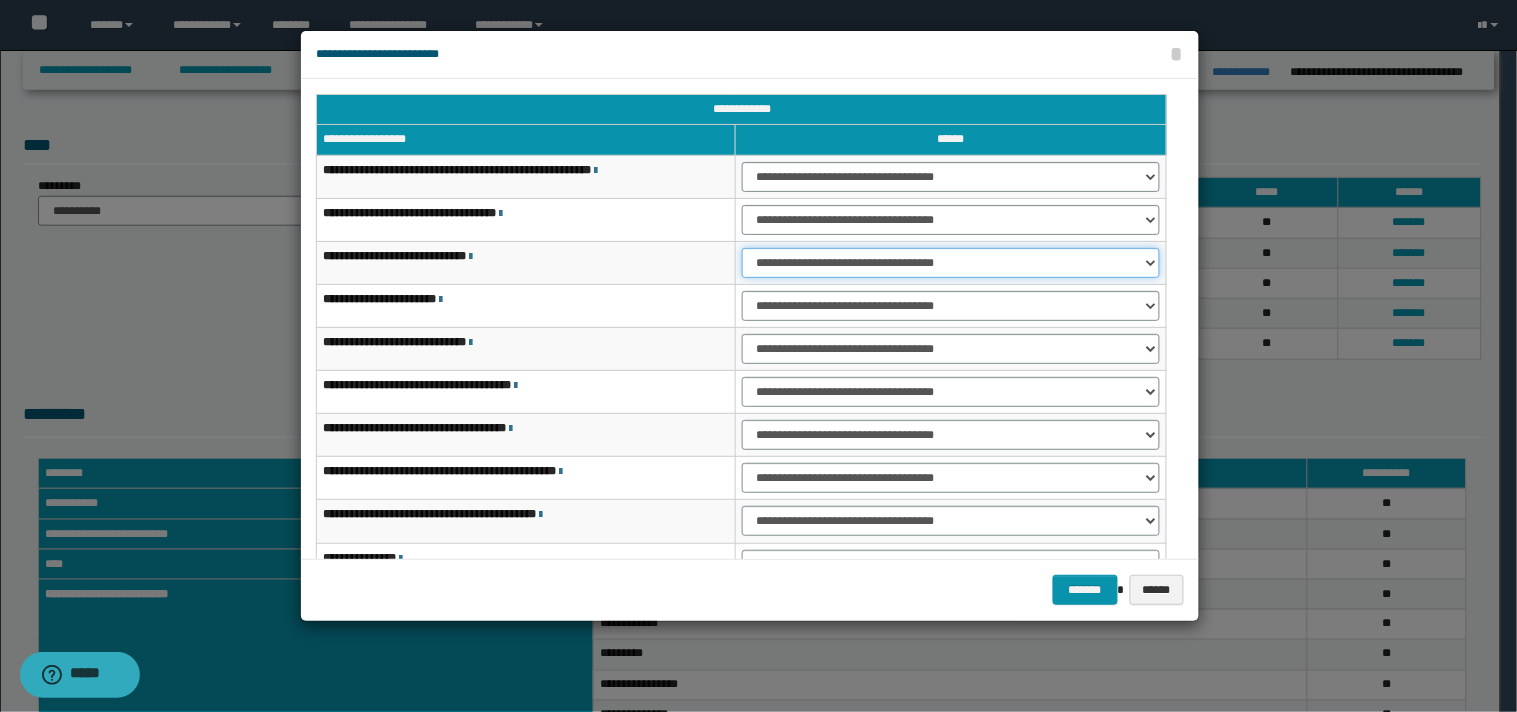 drag, startPoint x: 1153, startPoint y: 263, endPoint x: 1128, endPoint y: 274, distance: 27.313 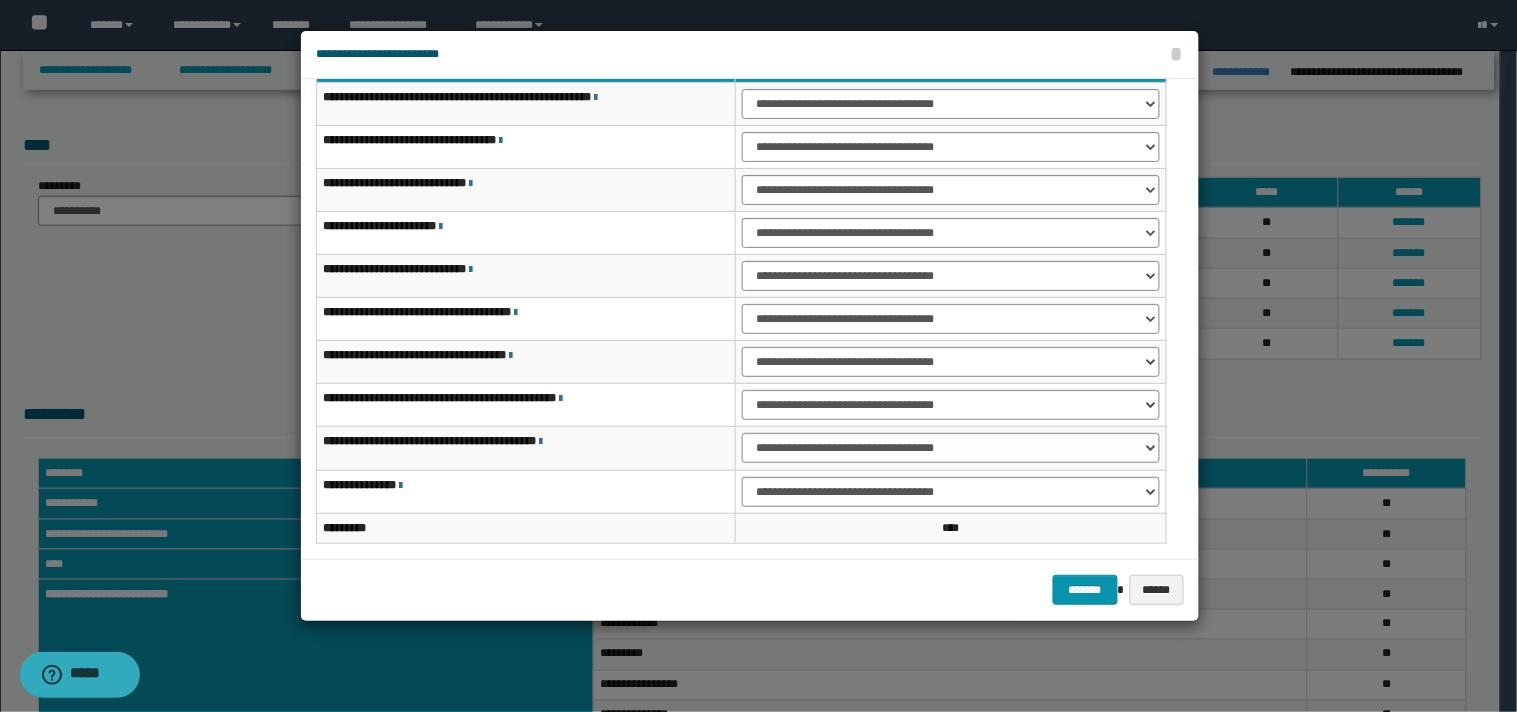 scroll, scrollTop: 123, scrollLeft: 0, axis: vertical 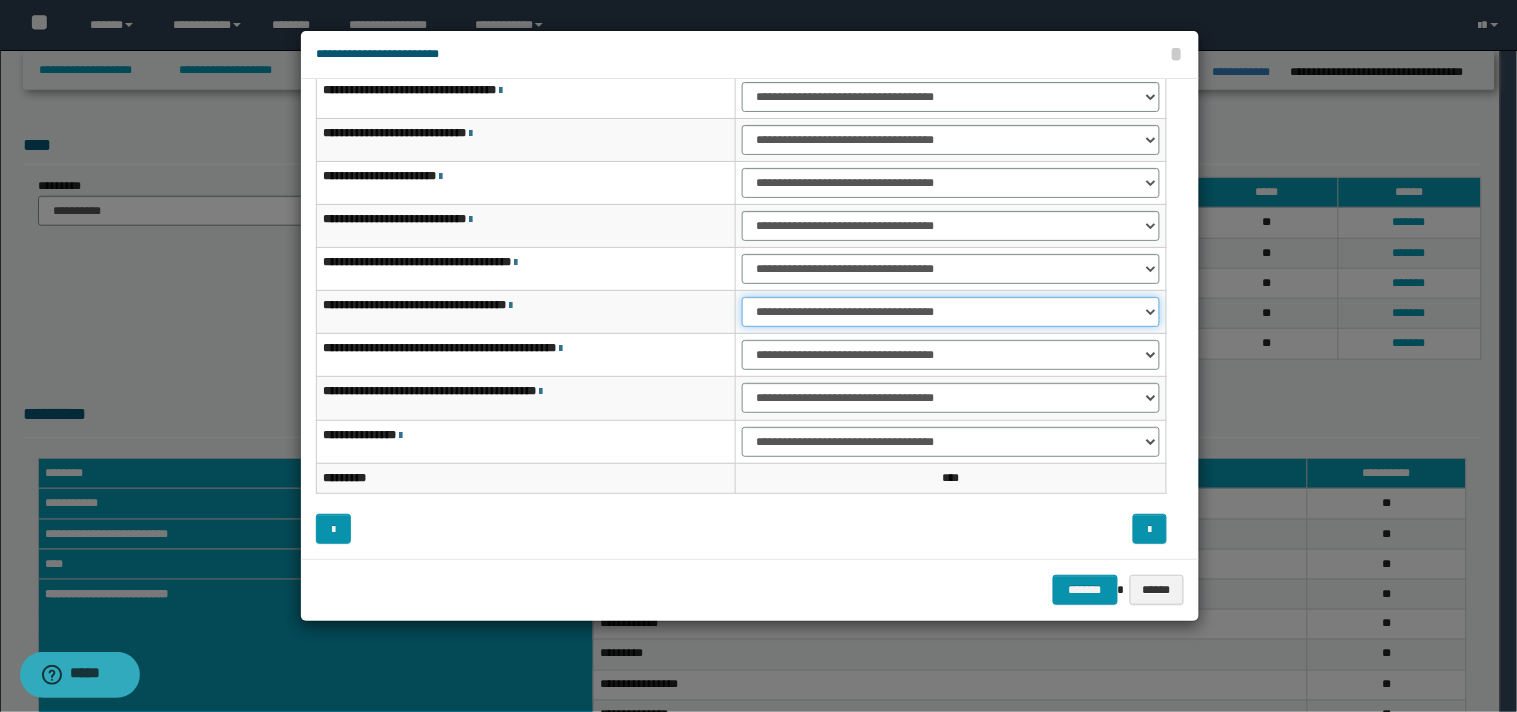 drag, startPoint x: 1151, startPoint y: 311, endPoint x: 1088, endPoint y: 320, distance: 63.63961 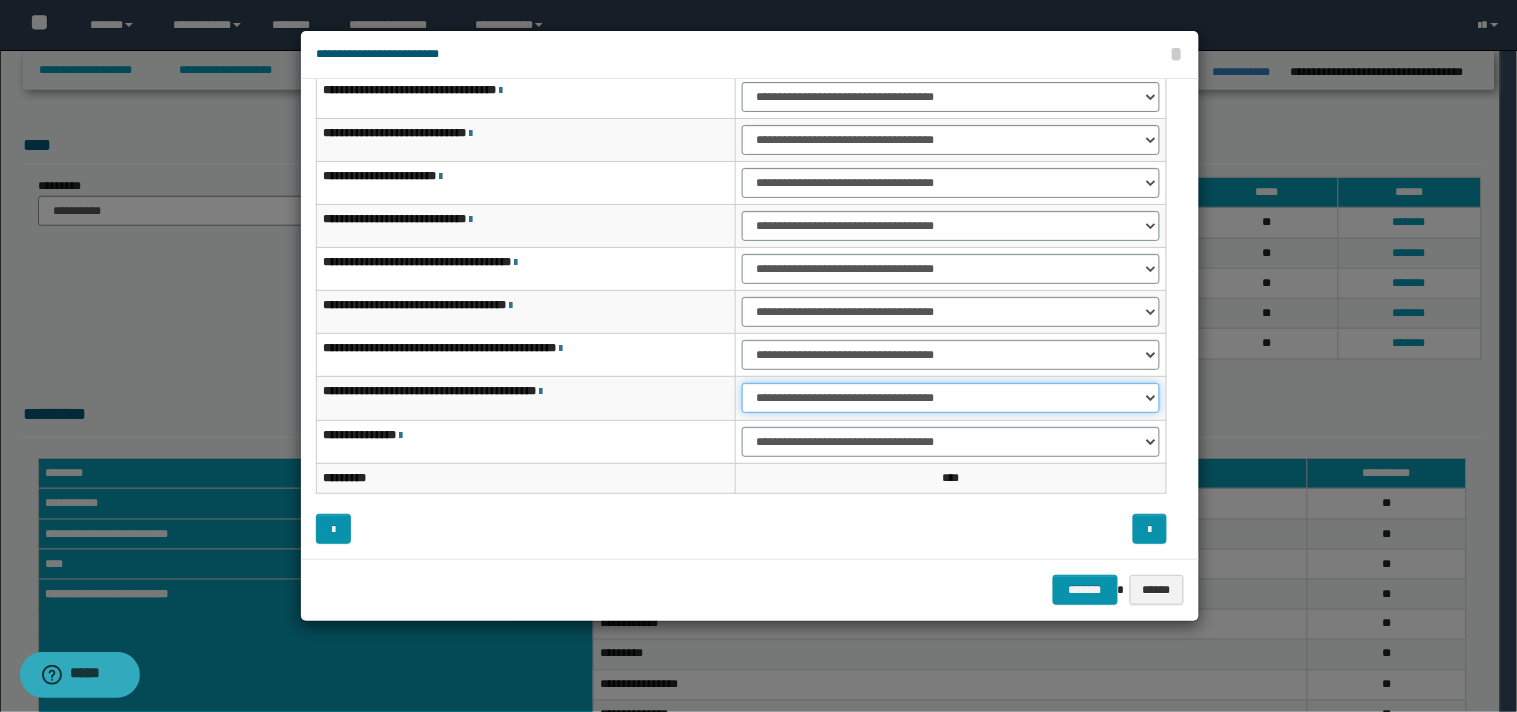 drag, startPoint x: 1151, startPoint y: 395, endPoint x: 1110, endPoint y: 411, distance: 44.011364 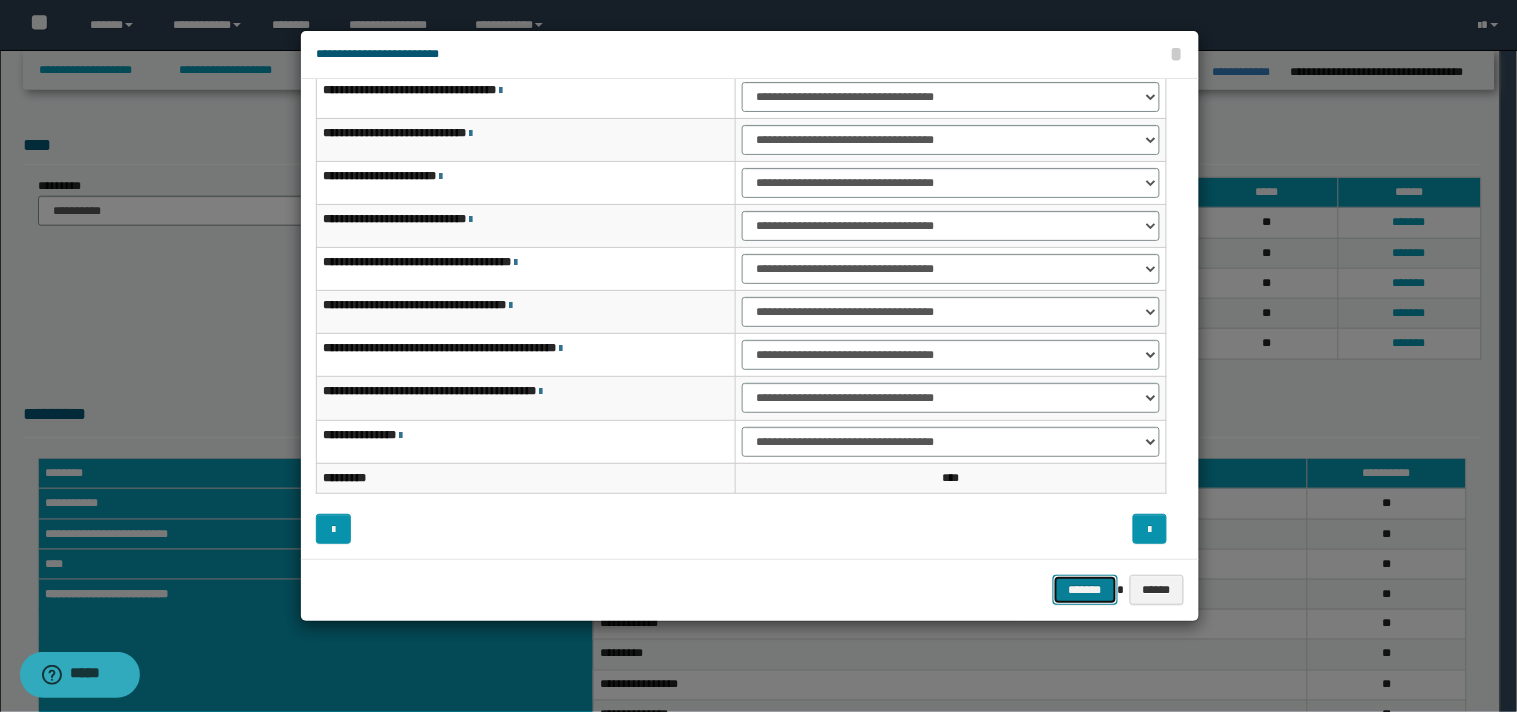 click on "*******" at bounding box center (1085, 590) 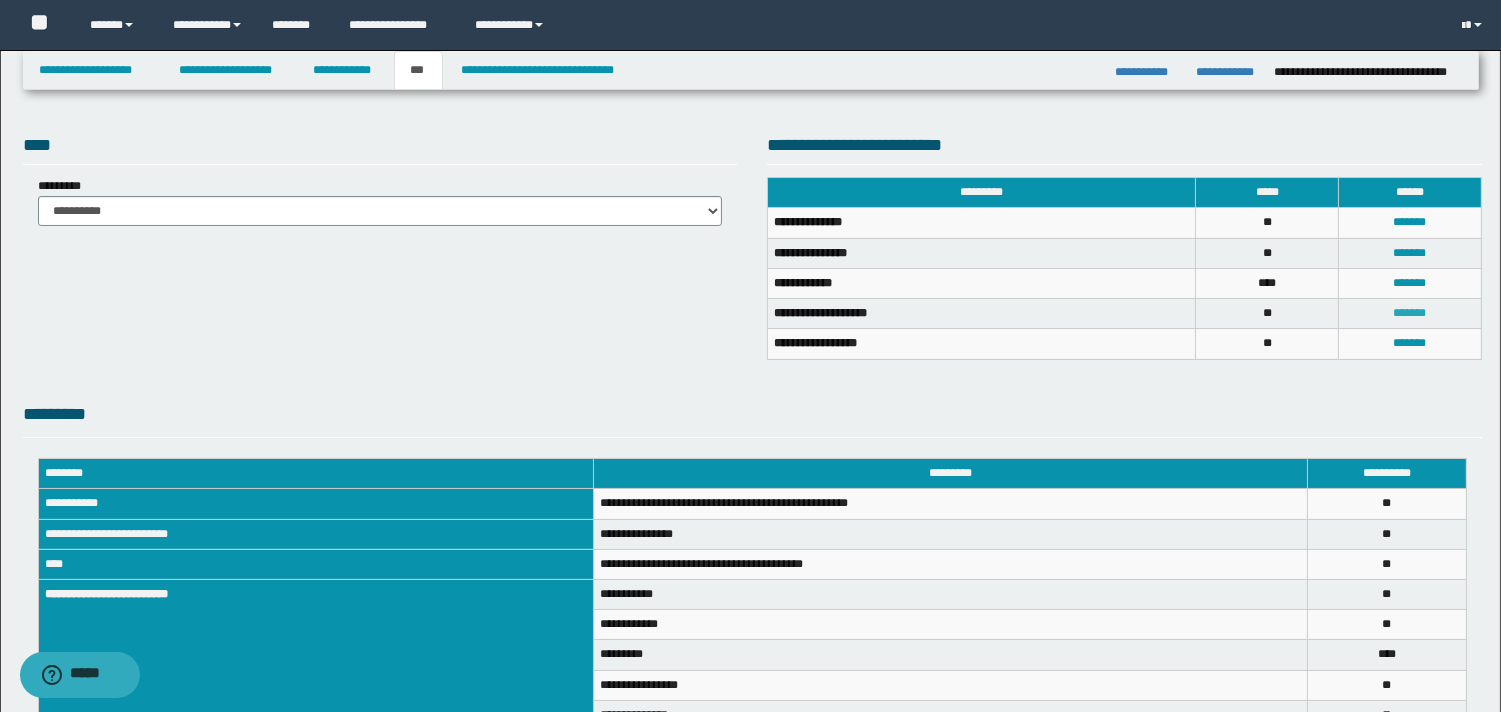click on "*******" at bounding box center [1410, 313] 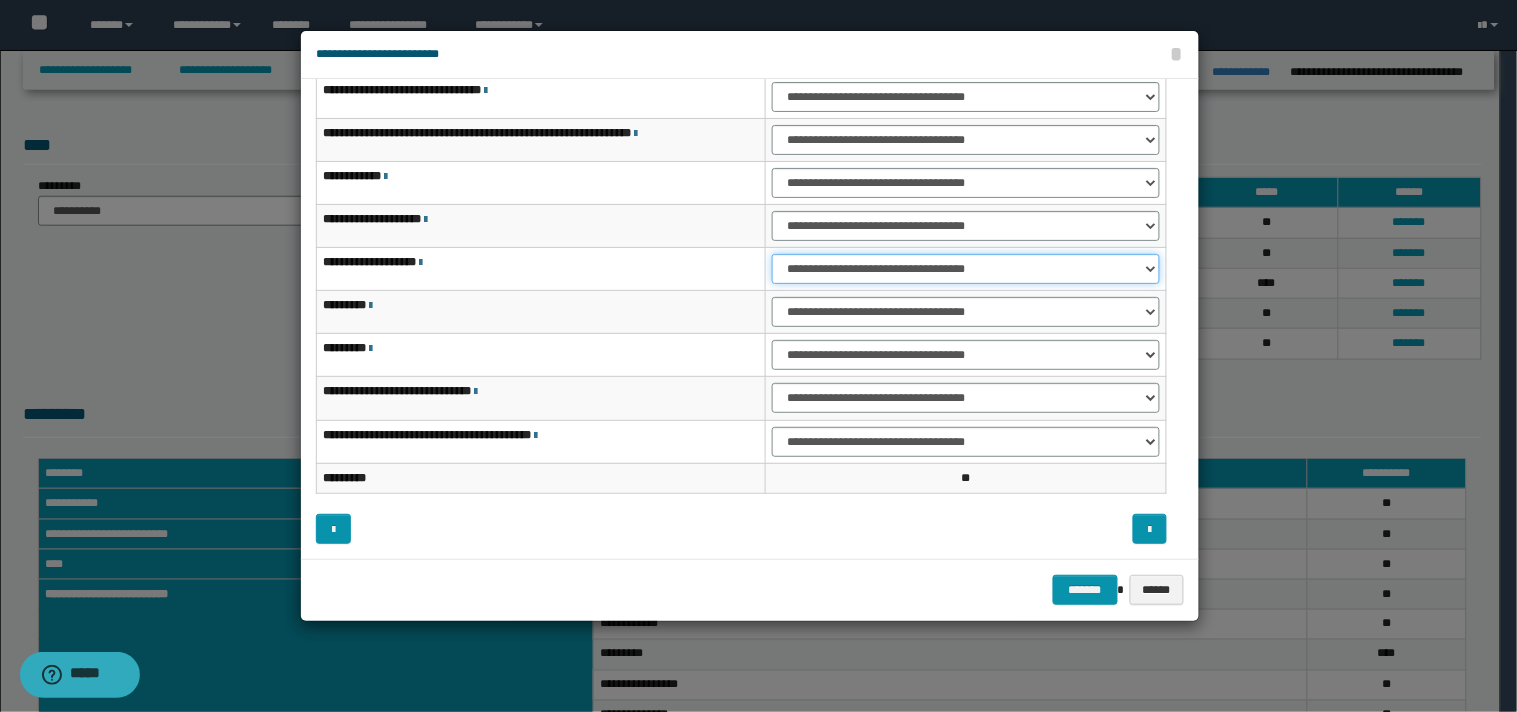 click on "**********" at bounding box center [966, 269] 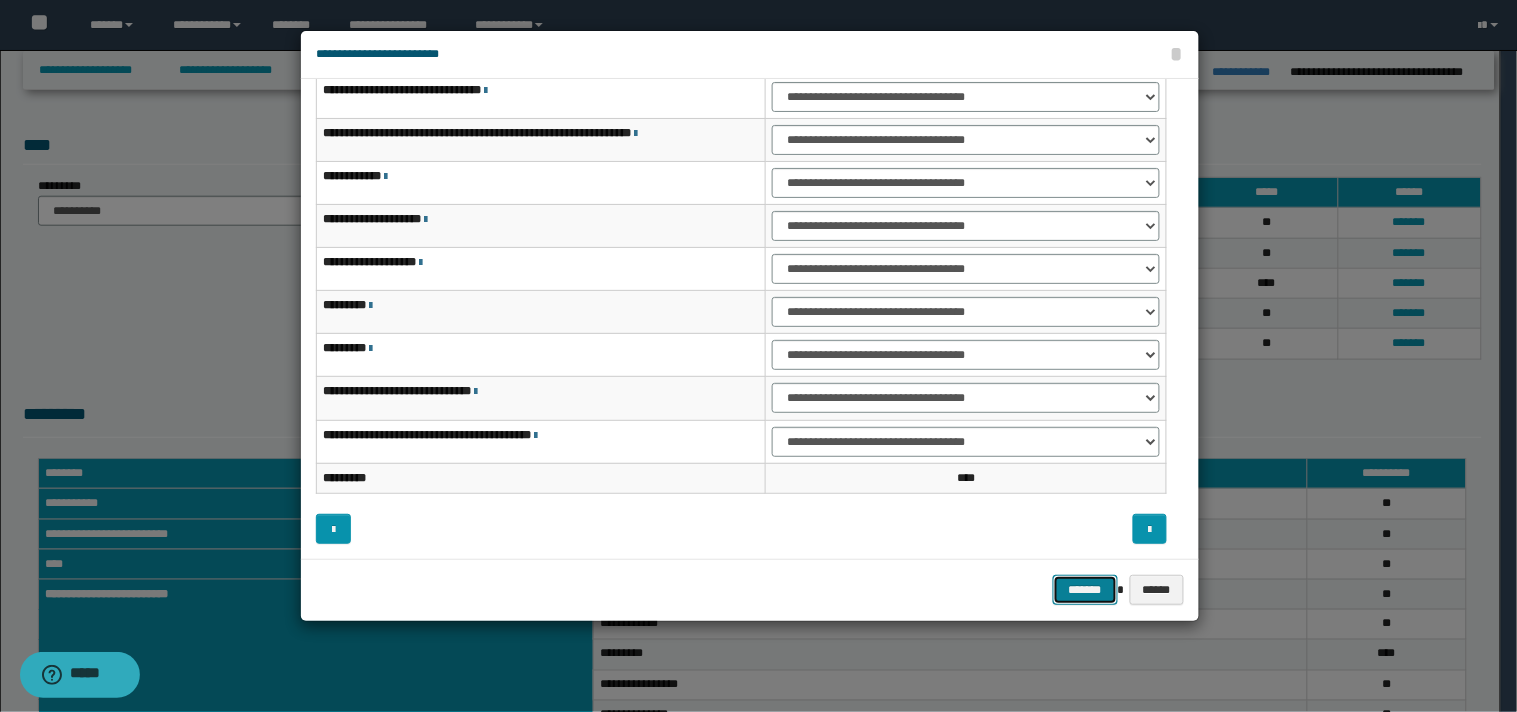 drag, startPoint x: 1065, startPoint y: 590, endPoint x: 1230, endPoint y: 471, distance: 203.43549 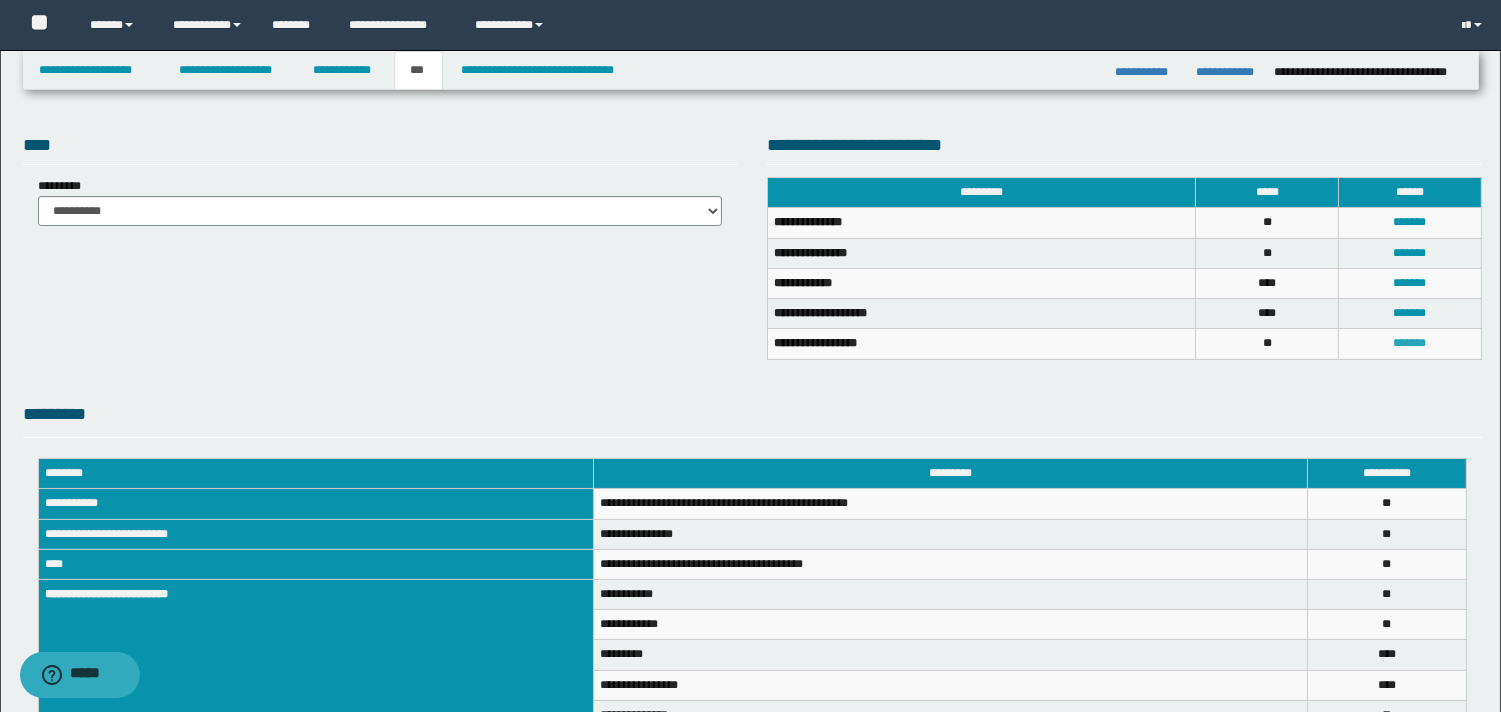 click on "*******" at bounding box center [1410, 343] 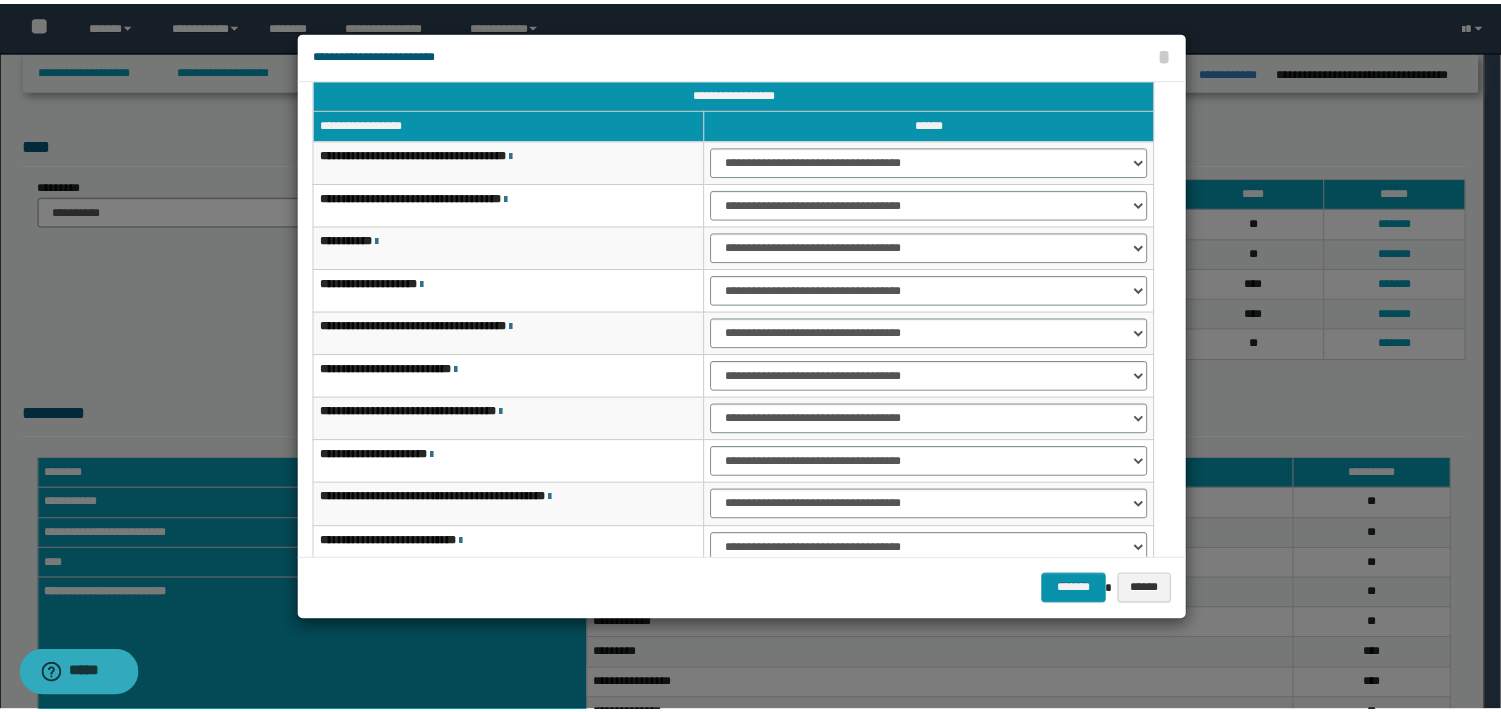 scroll, scrollTop: 8, scrollLeft: 0, axis: vertical 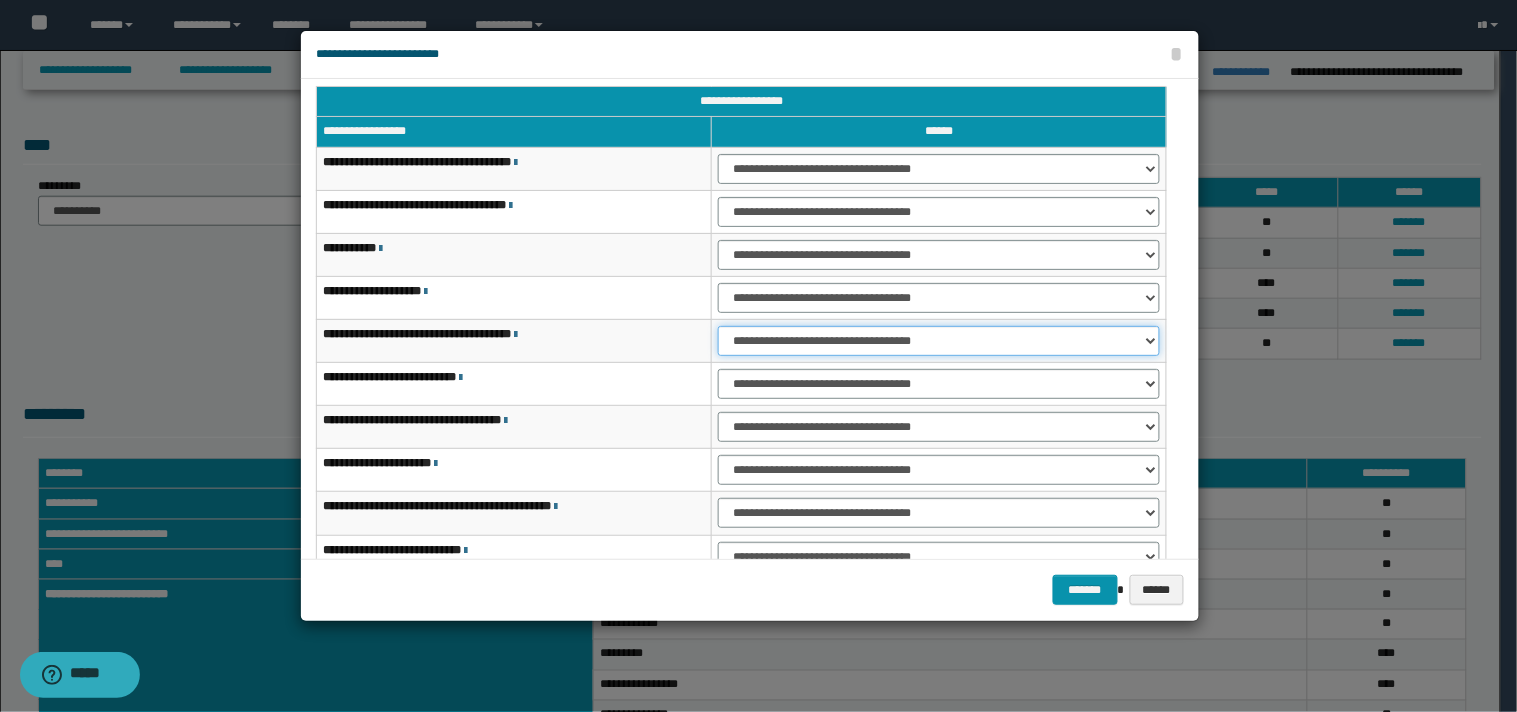 drag, startPoint x: 1146, startPoint y: 342, endPoint x: 1137, endPoint y: 347, distance: 10.29563 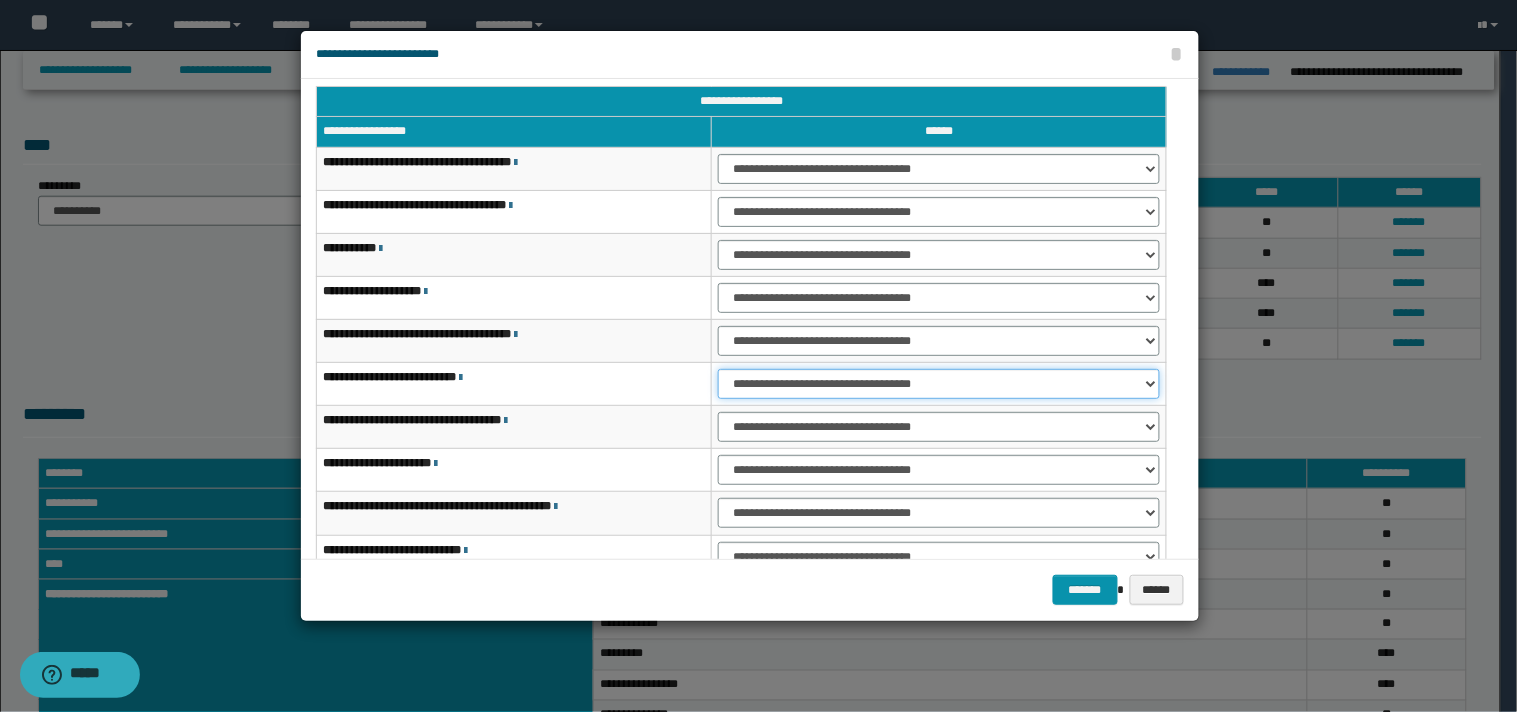 drag, startPoint x: 1152, startPoint y: 381, endPoint x: 1127, endPoint y: 396, distance: 29.15476 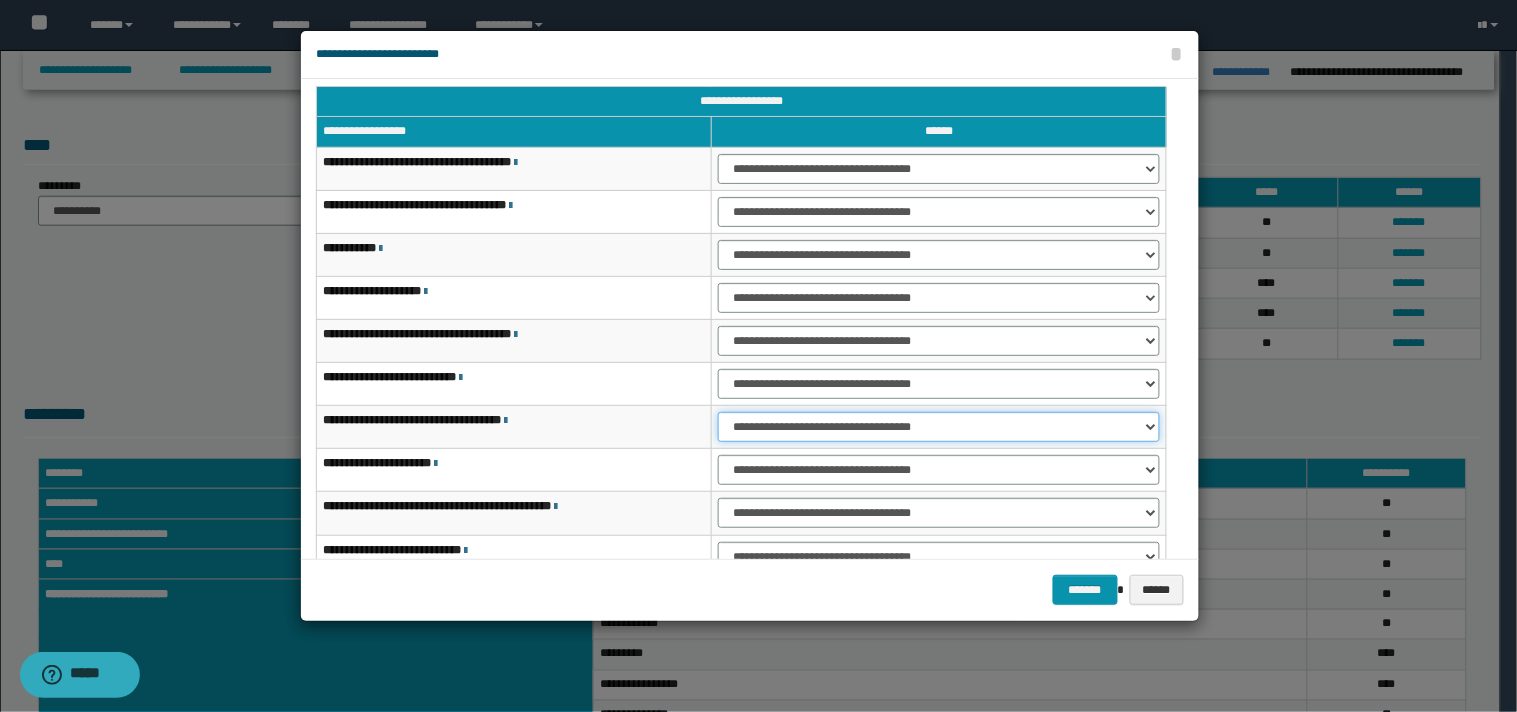 drag, startPoint x: 1145, startPoint y: 425, endPoint x: 1102, endPoint y: 438, distance: 44.922153 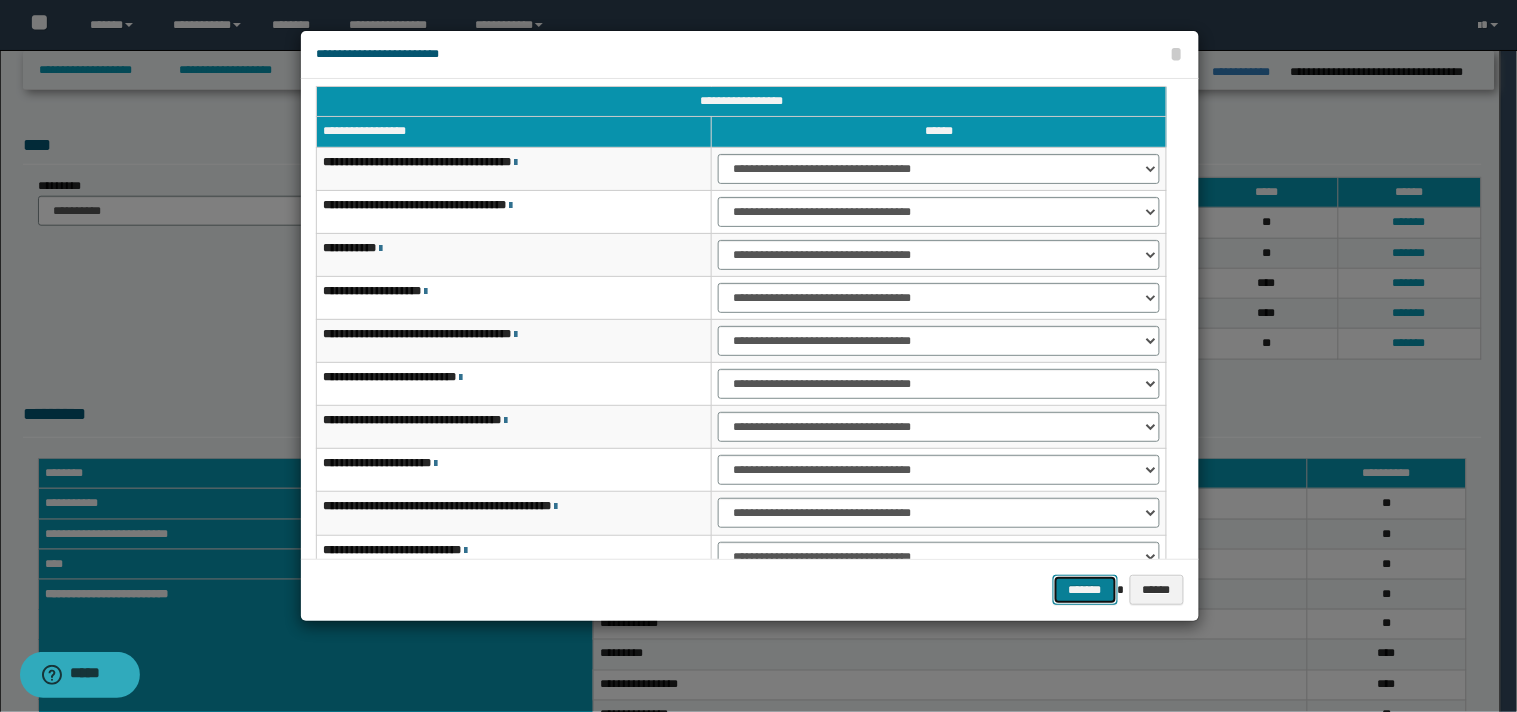 drag, startPoint x: 1080, startPoint y: 588, endPoint x: 1105, endPoint y: 571, distance: 30.232433 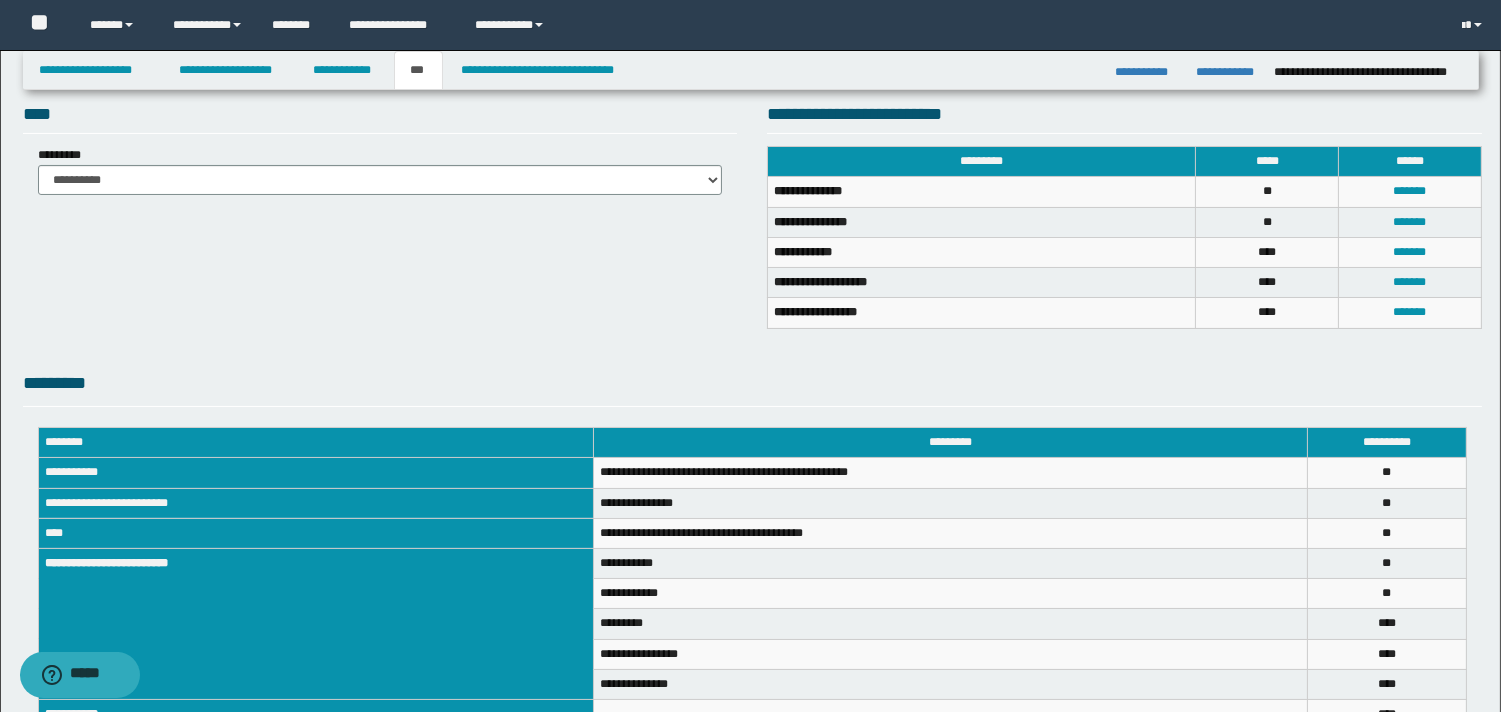 scroll, scrollTop: 376, scrollLeft: 0, axis: vertical 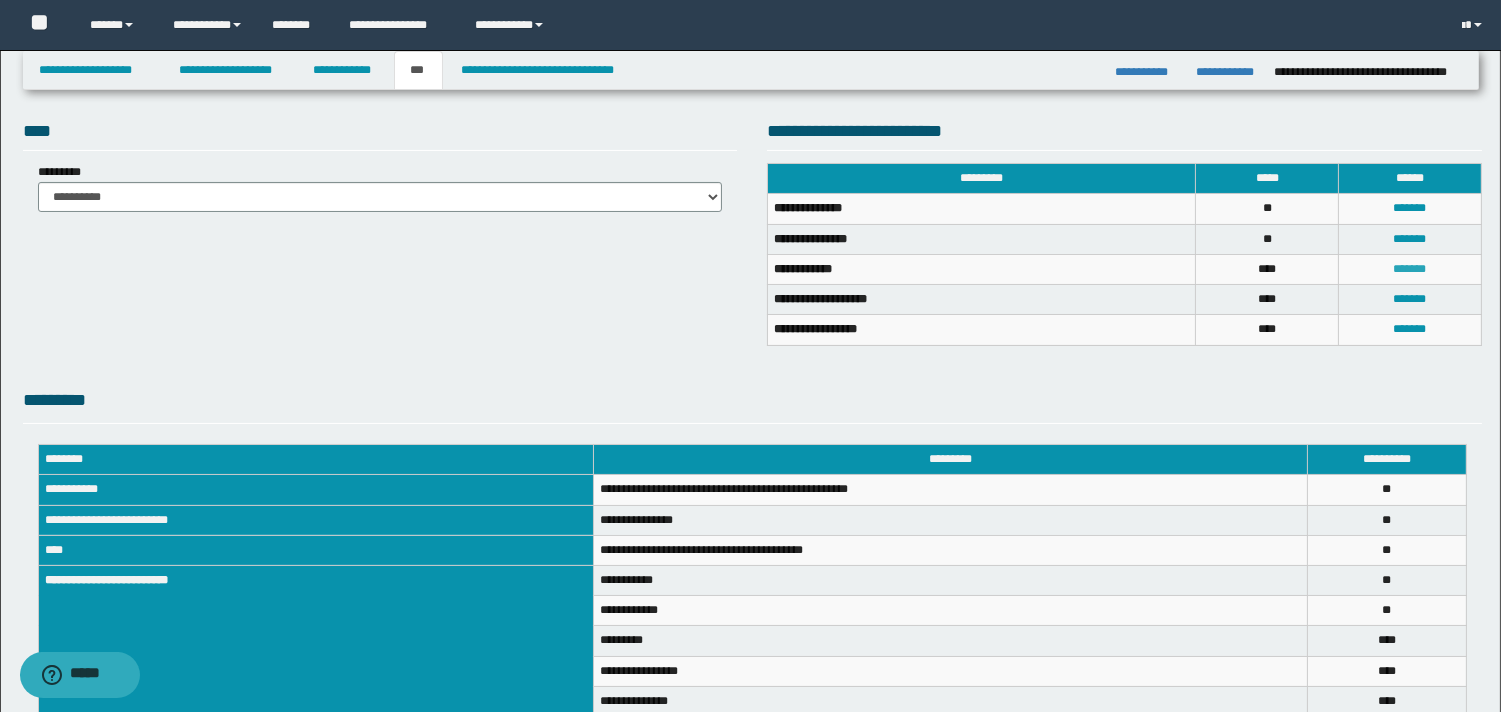 click on "*******" at bounding box center [1410, 269] 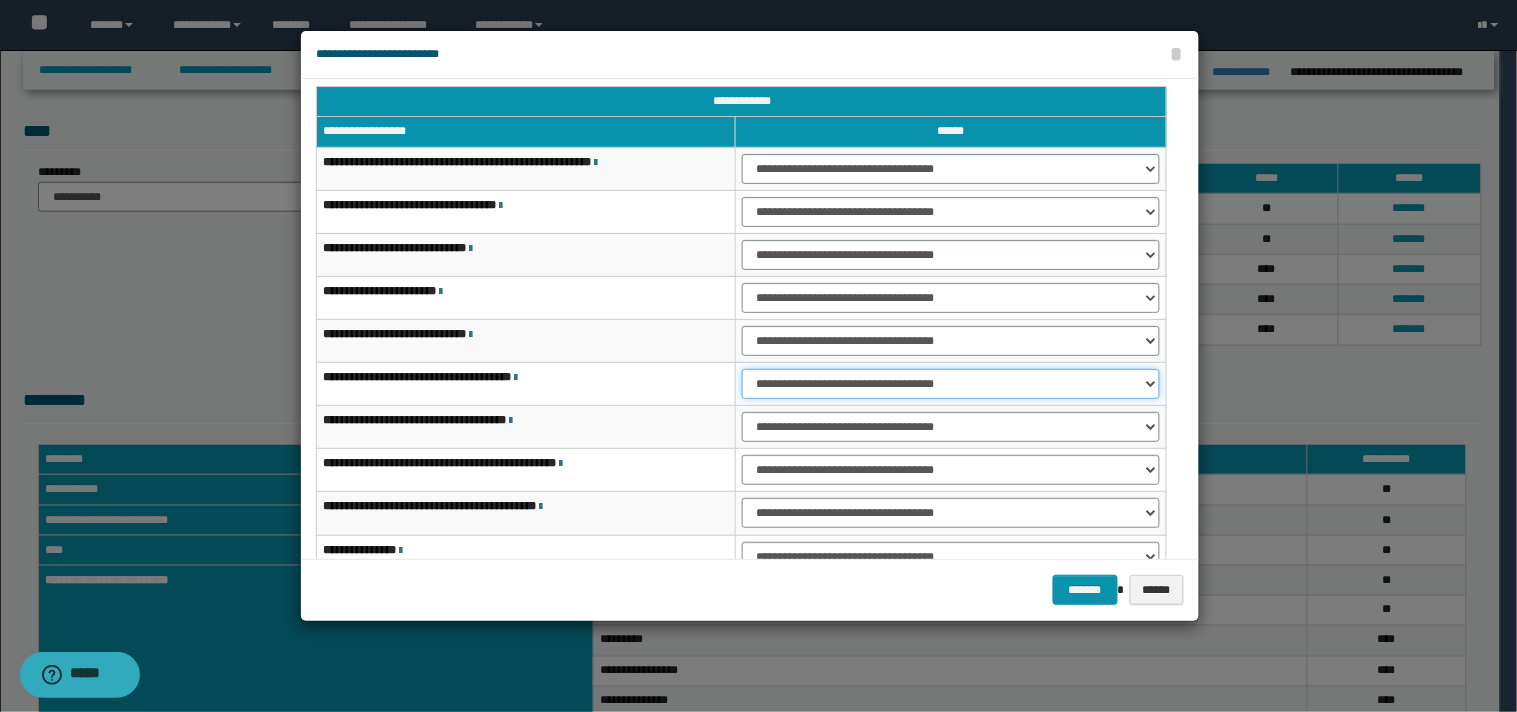 click on "**********" at bounding box center [951, 384] 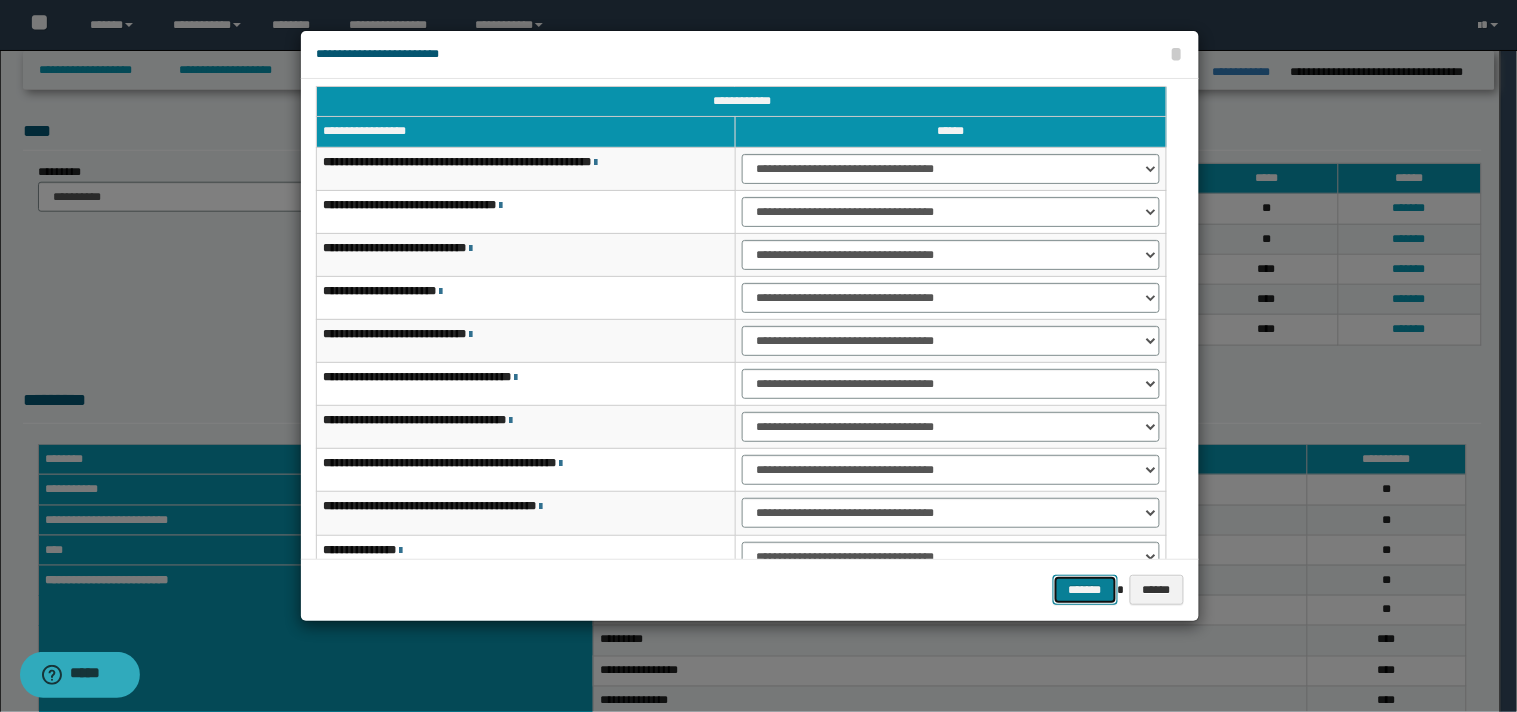 click on "*******" at bounding box center [1085, 590] 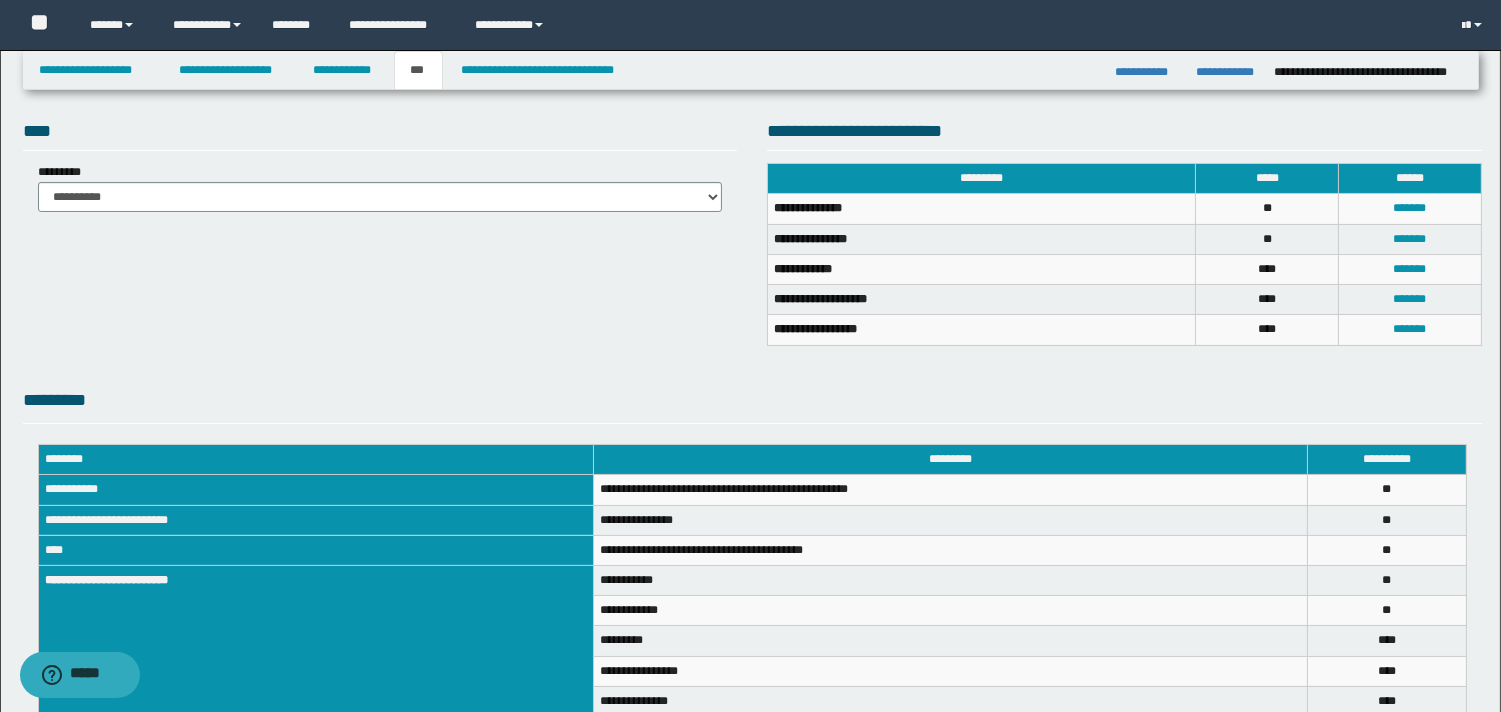 scroll, scrollTop: 540, scrollLeft: 0, axis: vertical 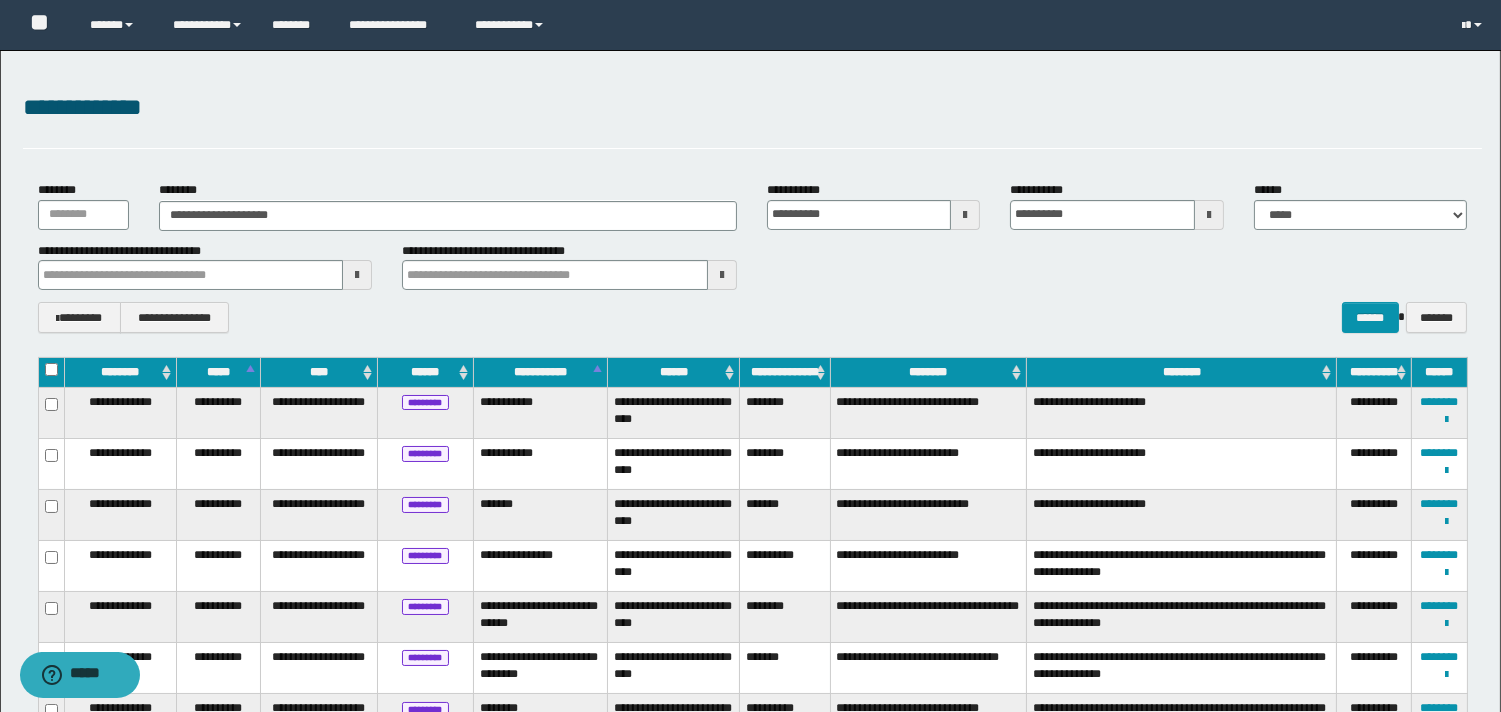 type on "**********" 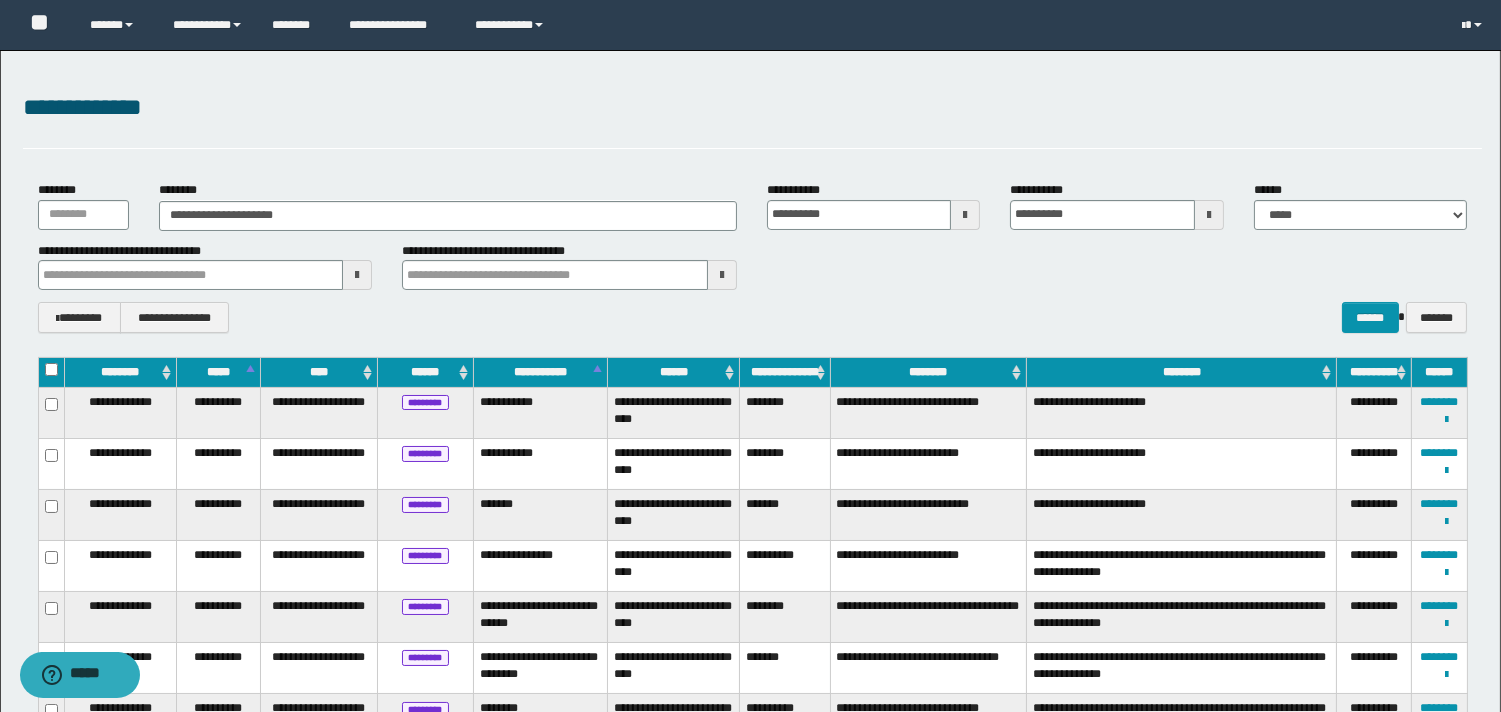 type on "**********" 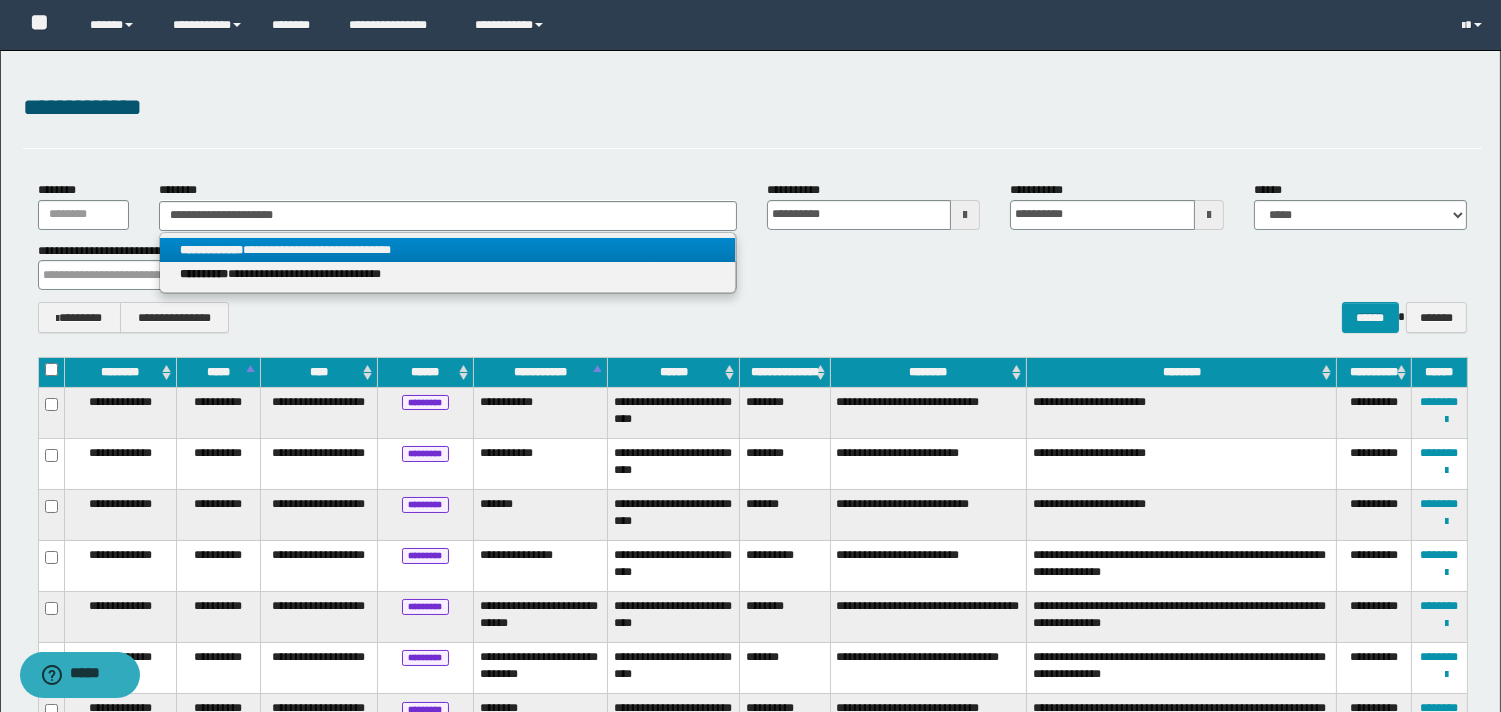 type on "**********" 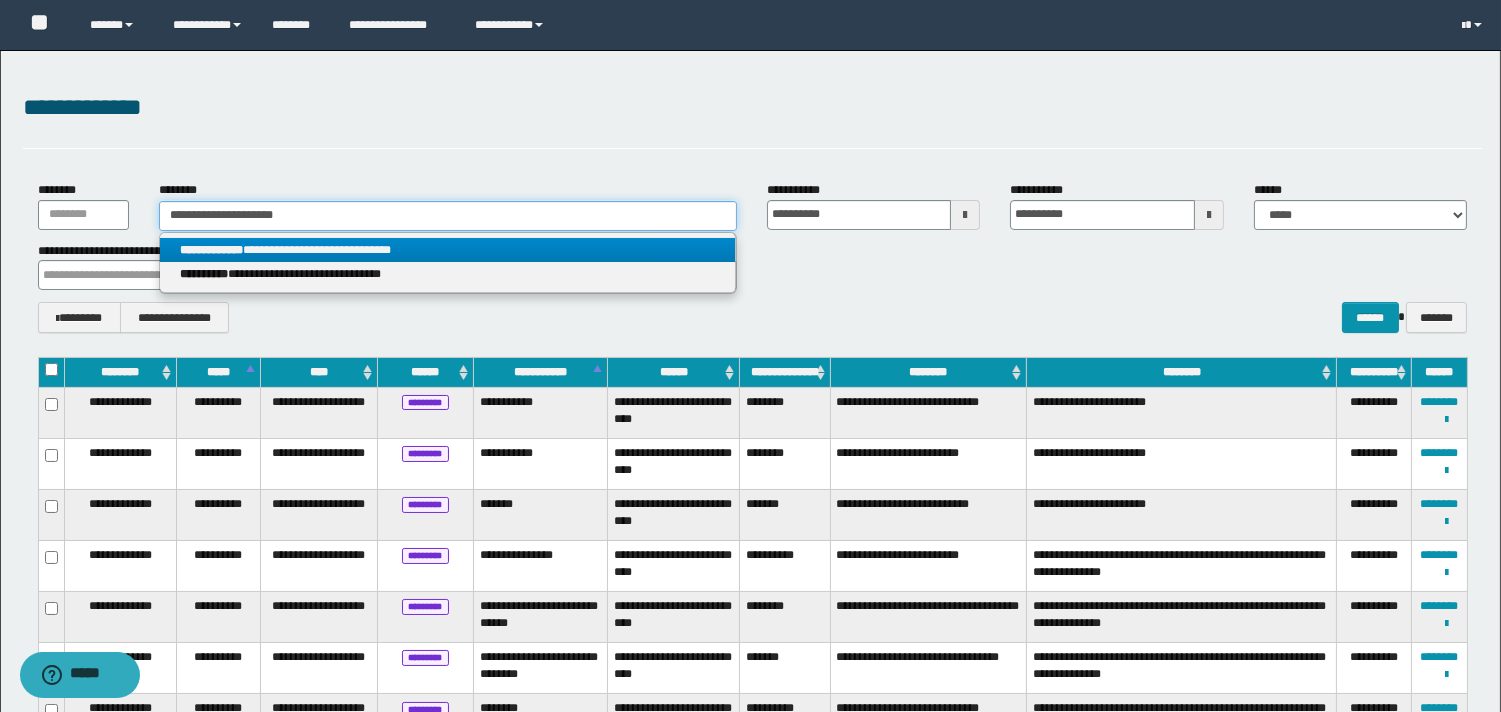 type 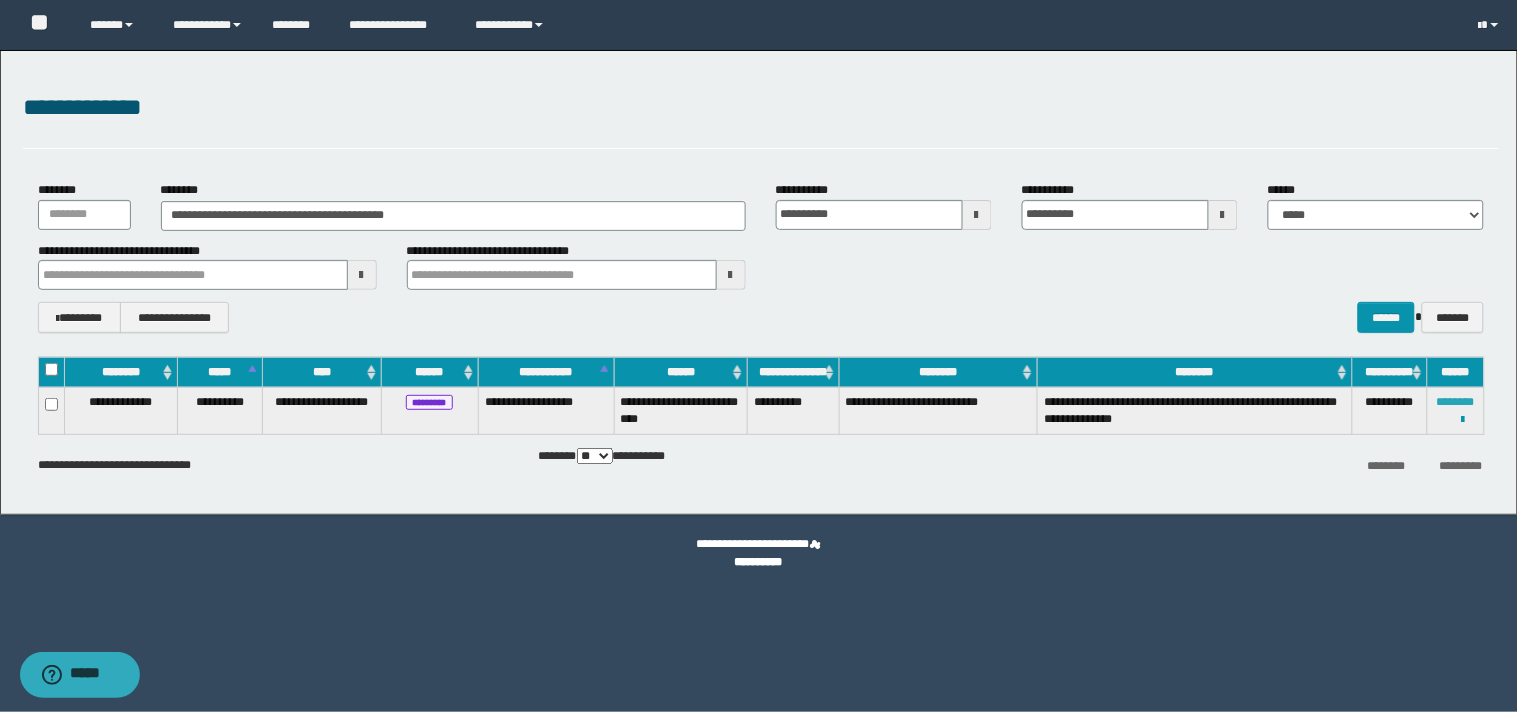 click on "********" at bounding box center (1456, 402) 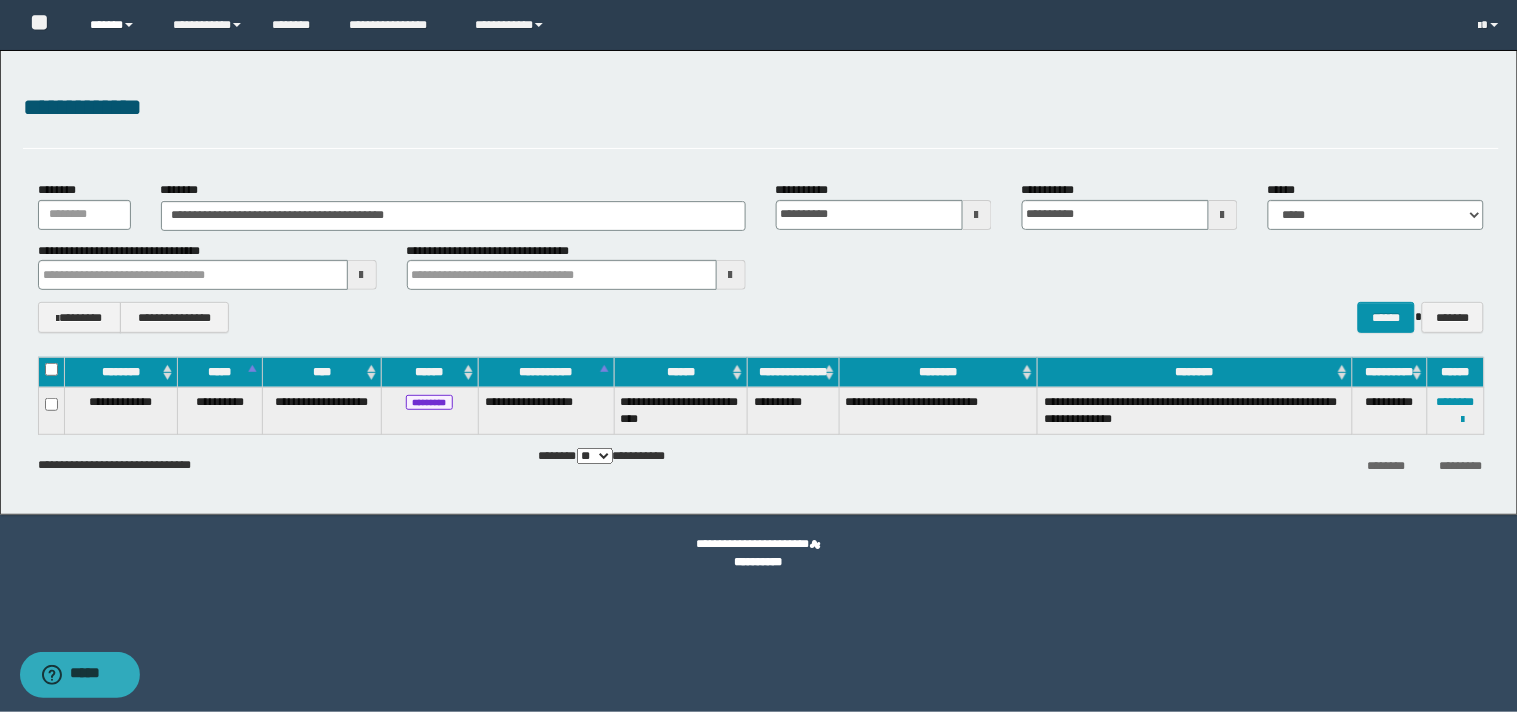 click on "******" at bounding box center [116, 25] 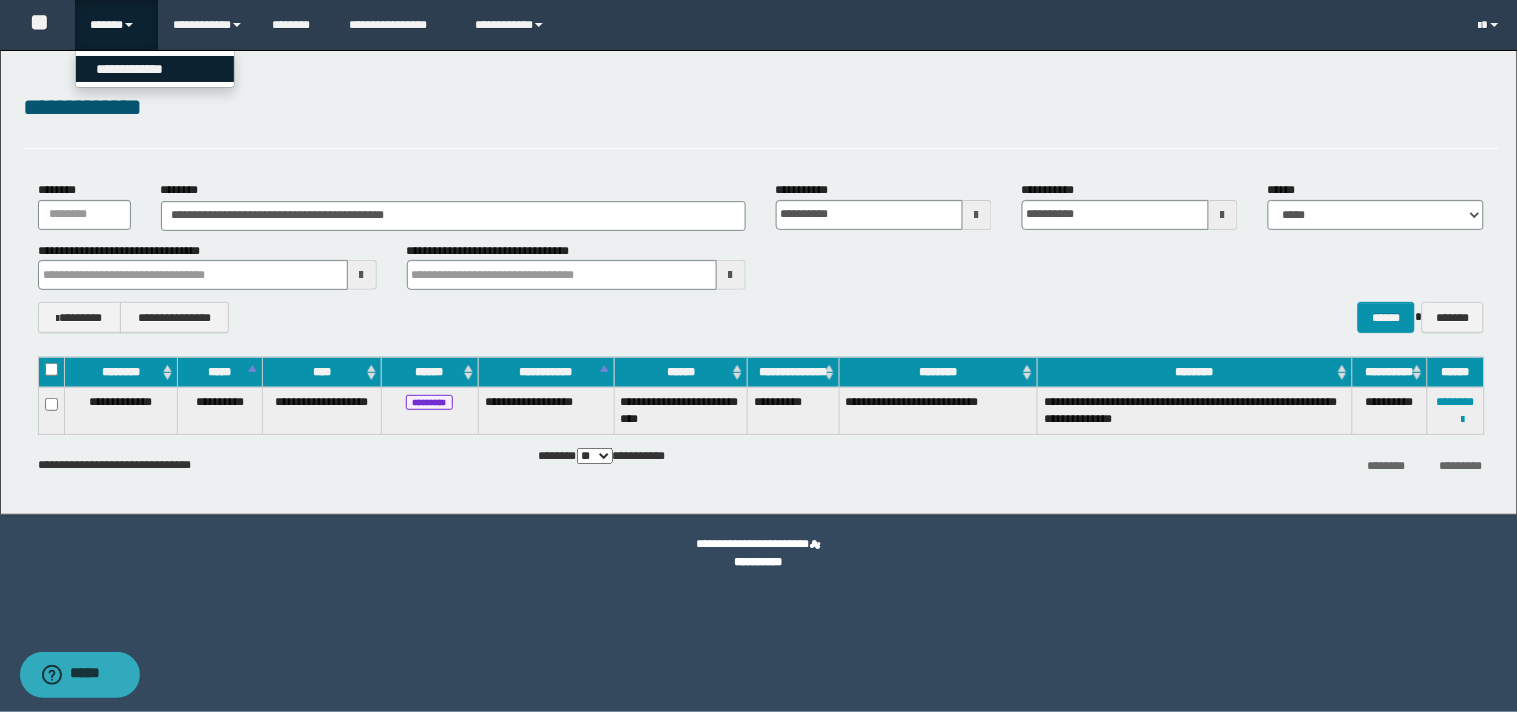 click on "**********" at bounding box center (155, 69) 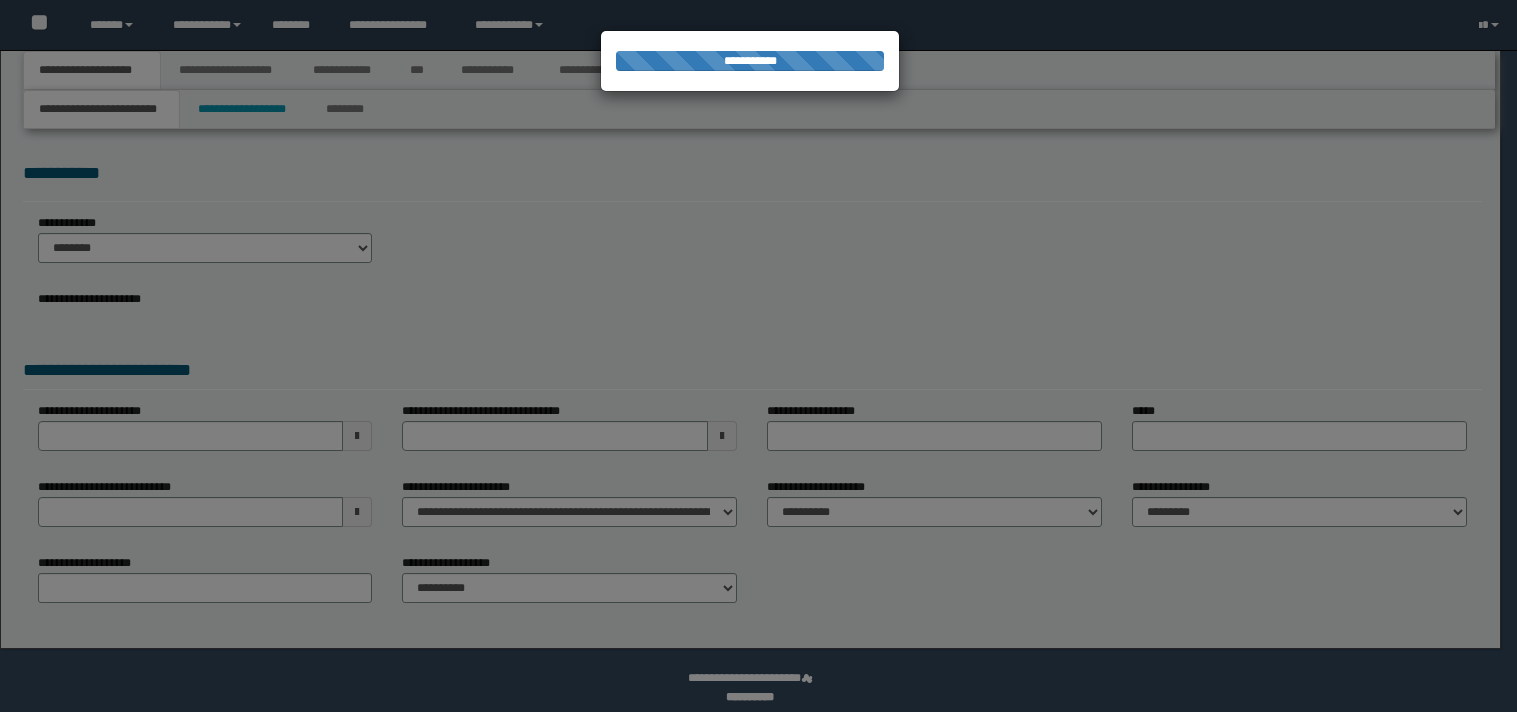 scroll, scrollTop: 0, scrollLeft: 0, axis: both 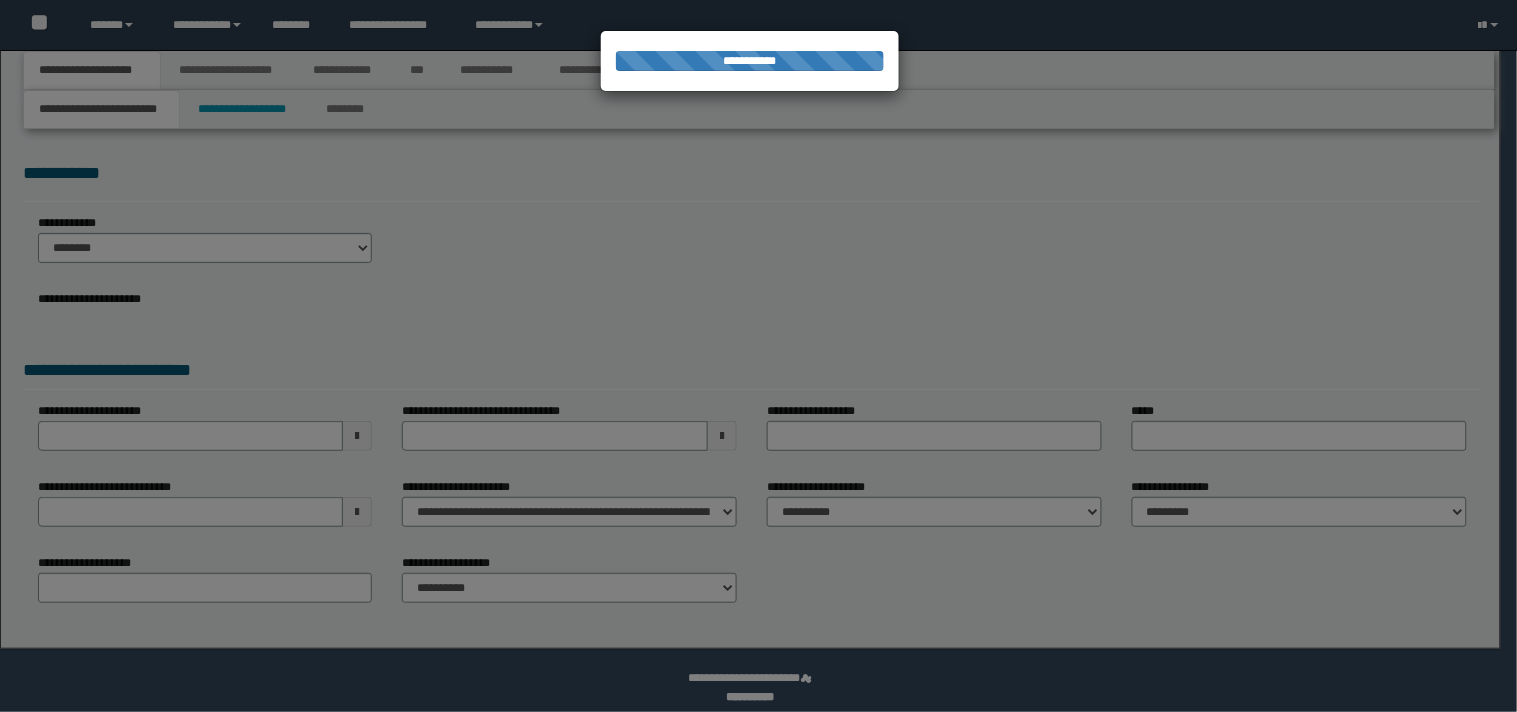 select on "**" 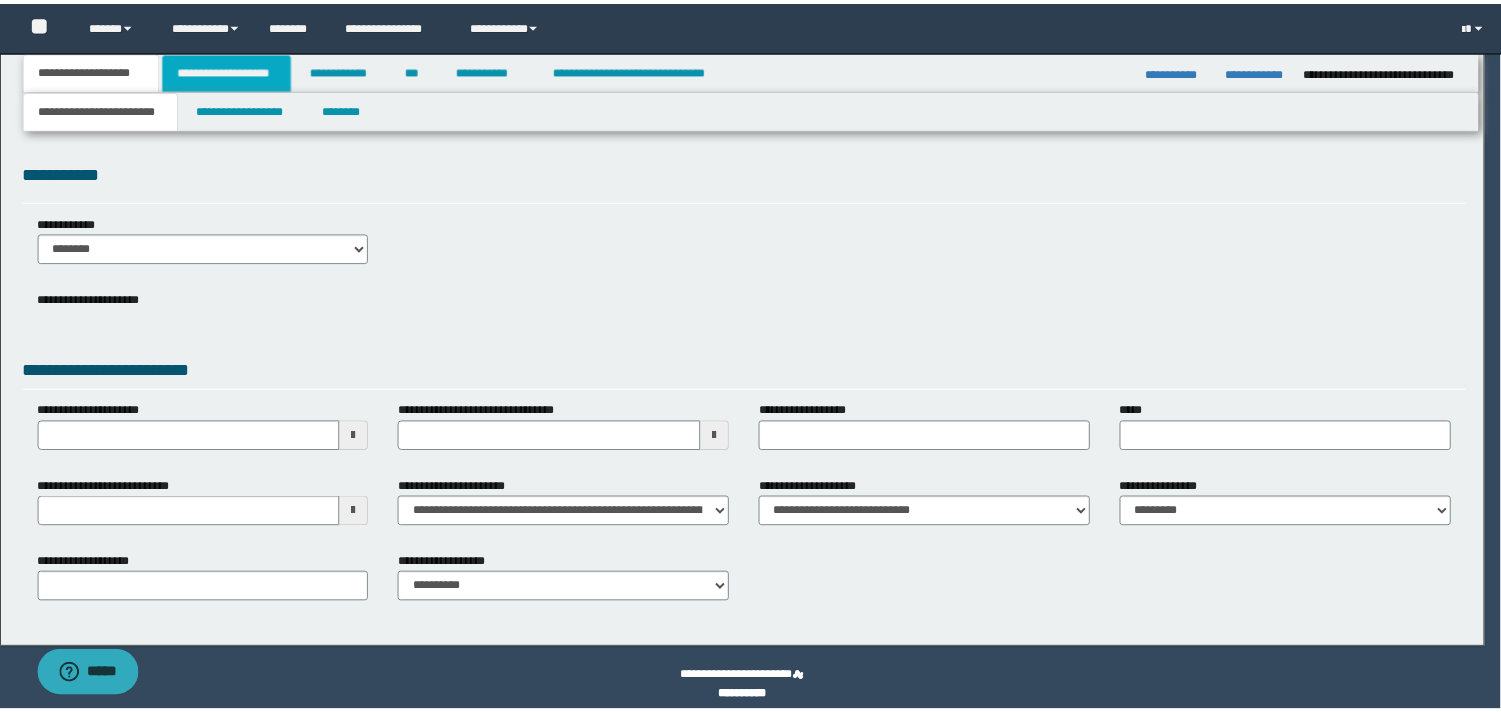 scroll, scrollTop: 0, scrollLeft: 0, axis: both 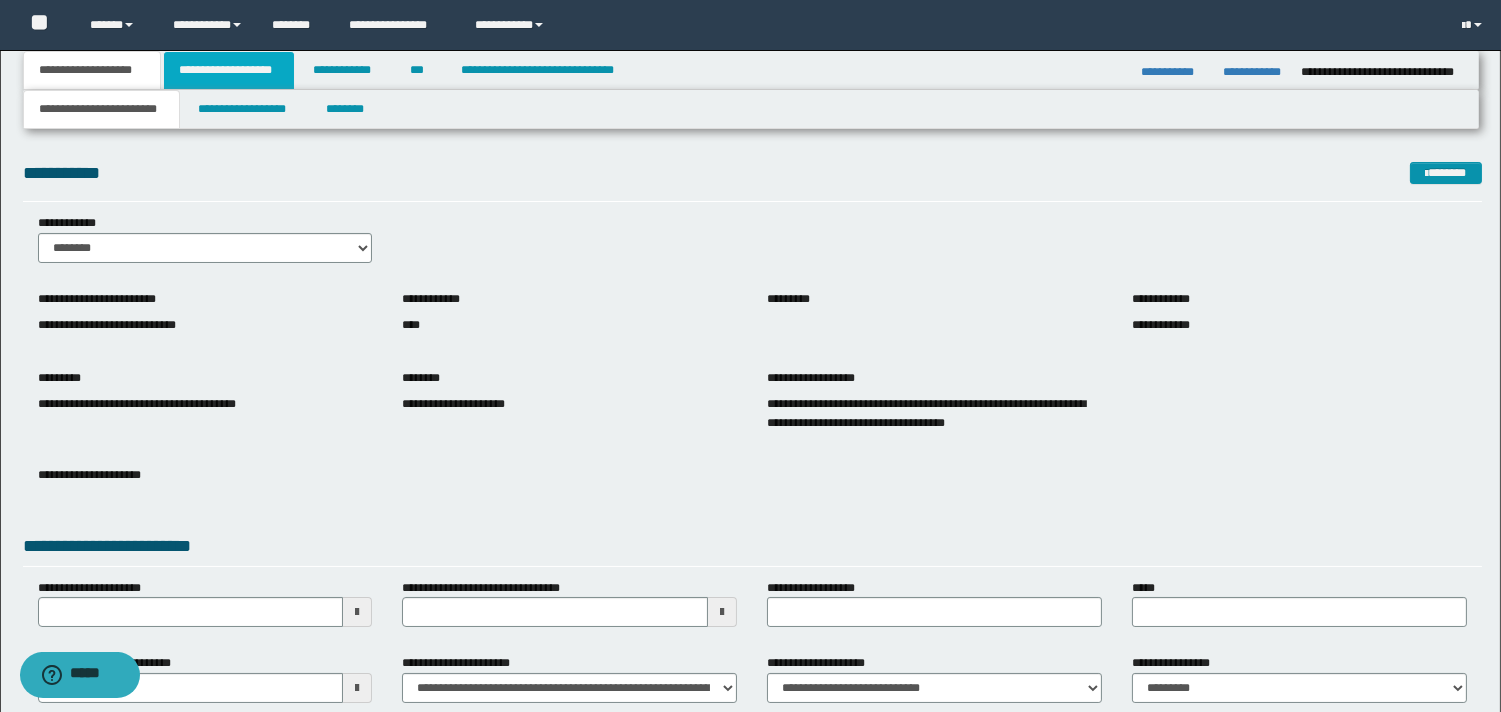 click on "**********" at bounding box center [229, 70] 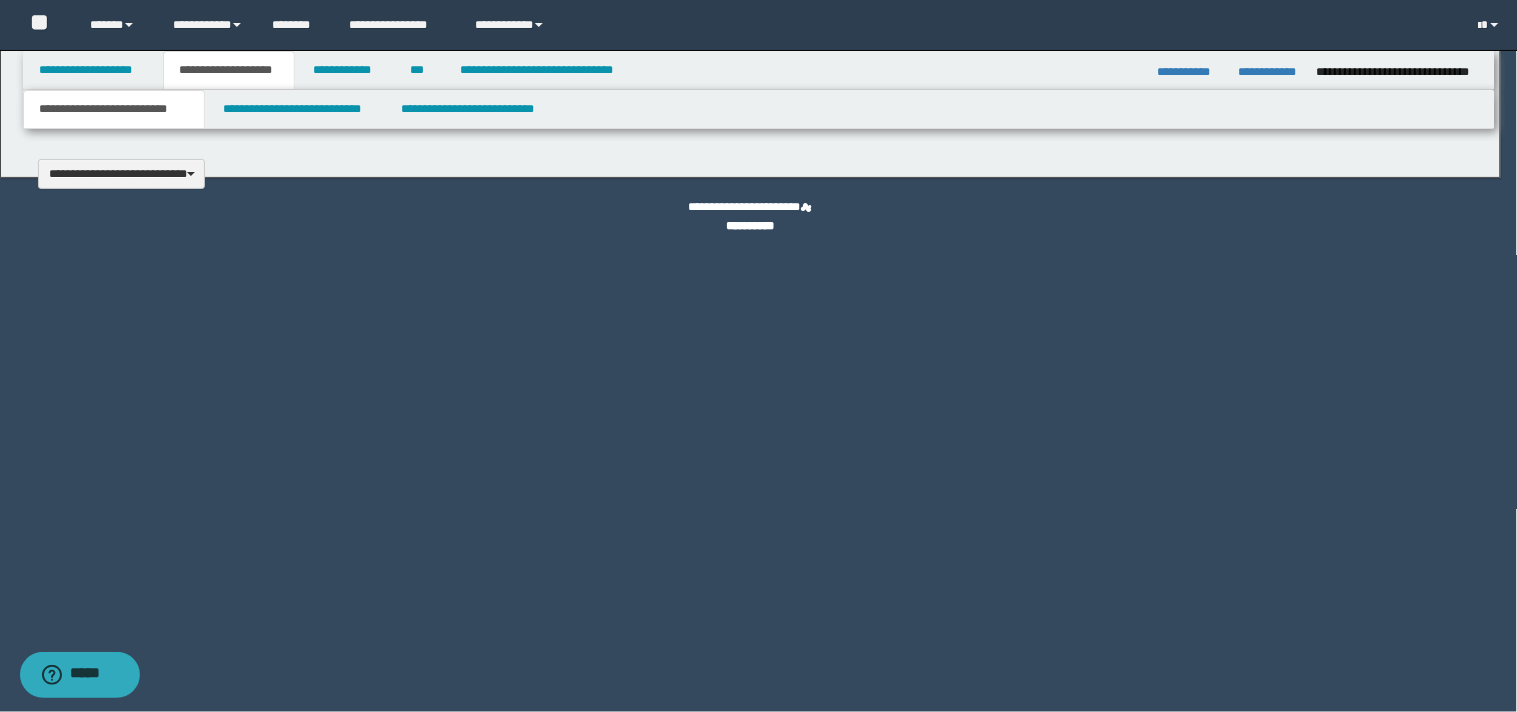 type 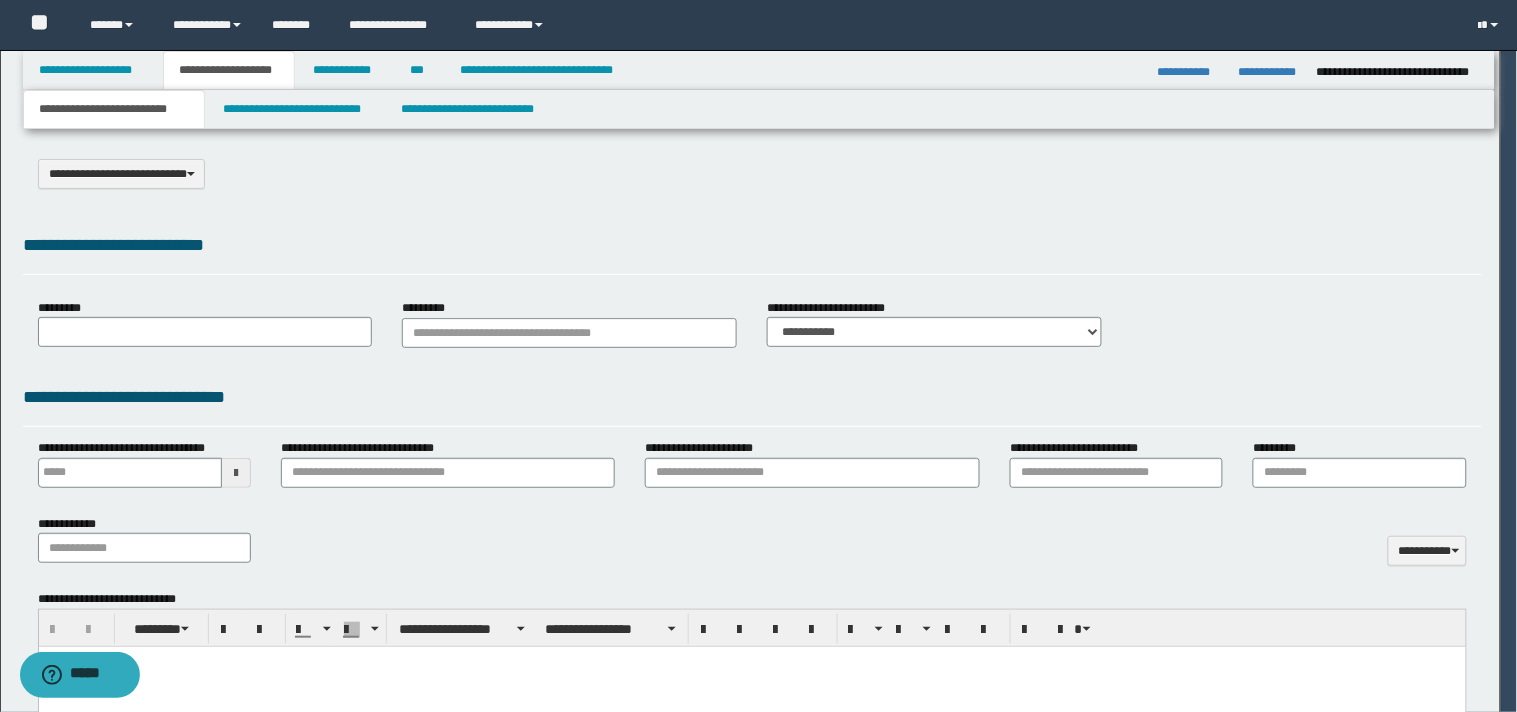 select on "*" 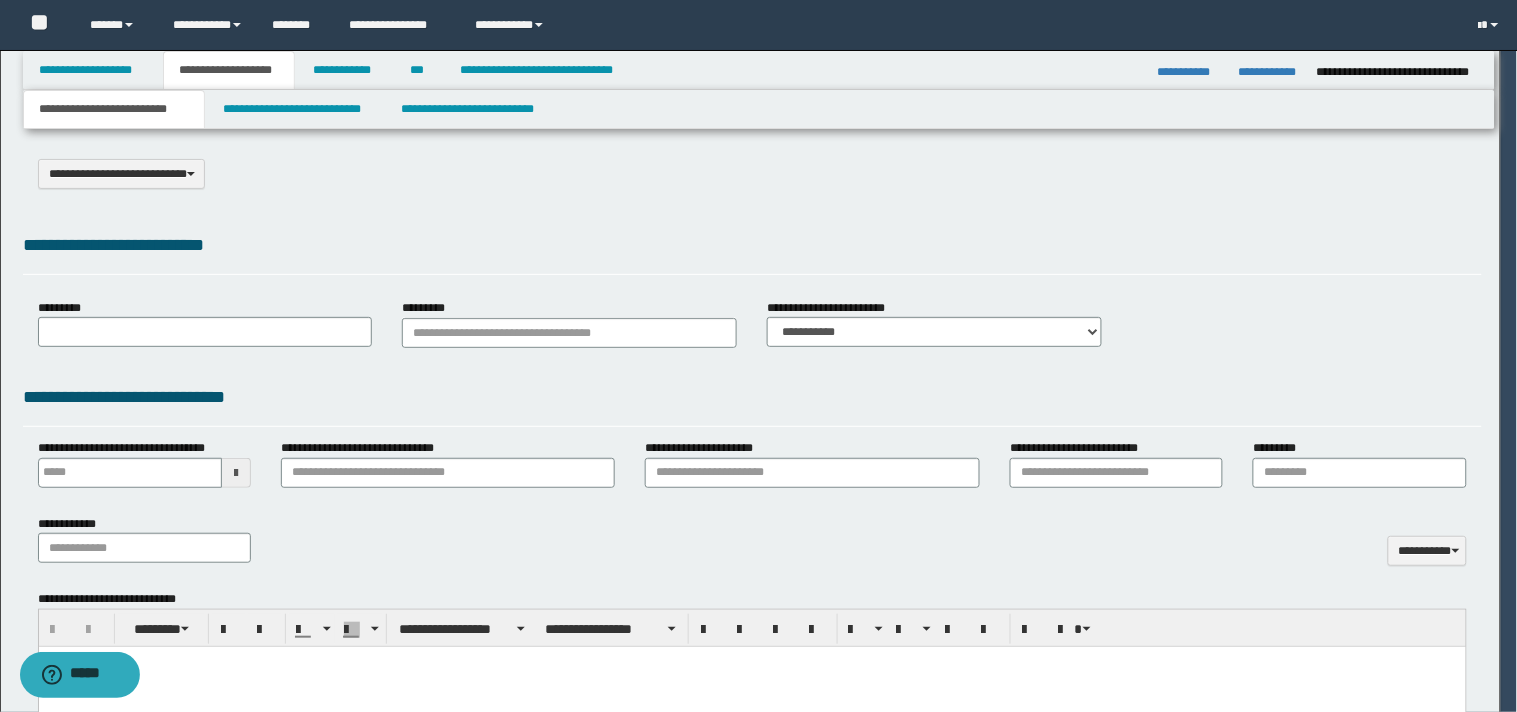 scroll, scrollTop: 0, scrollLeft: 0, axis: both 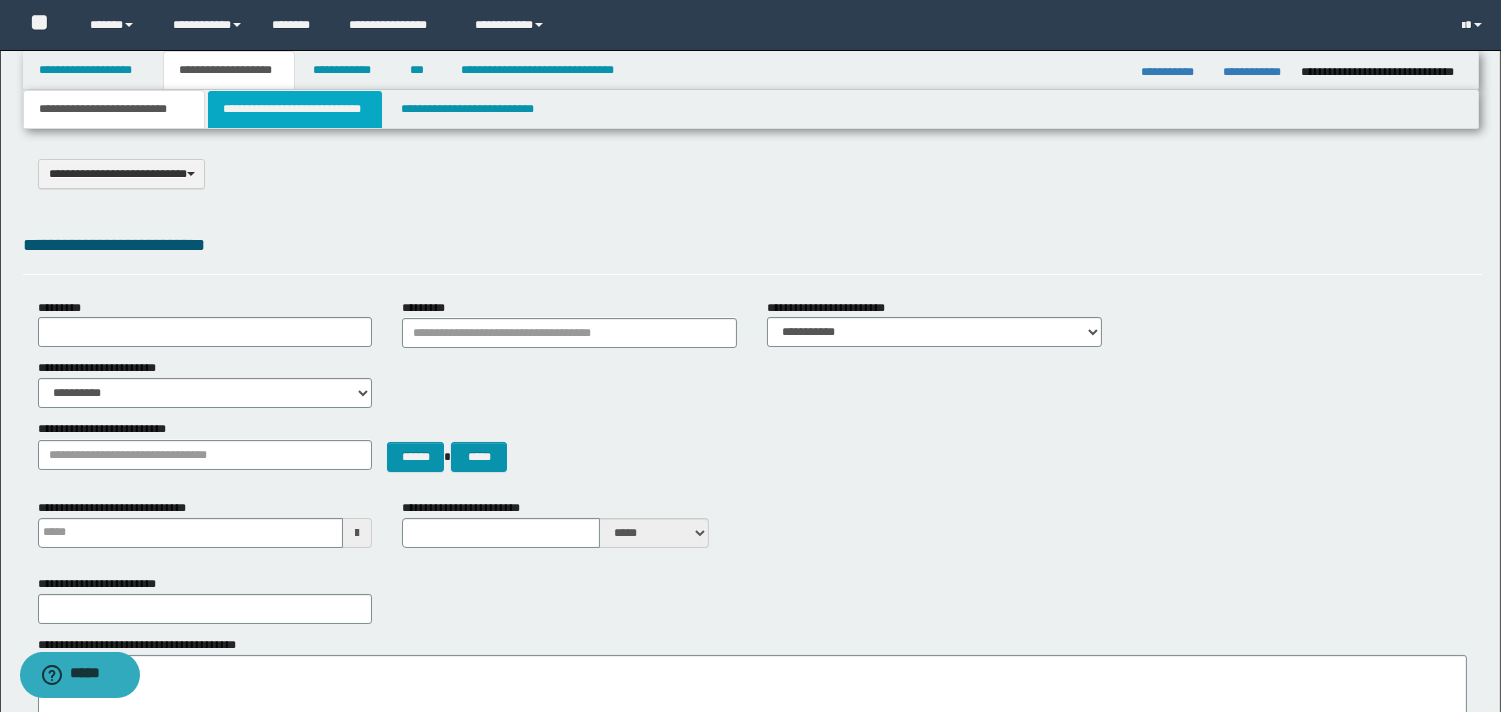 click on "**********" at bounding box center [295, 109] 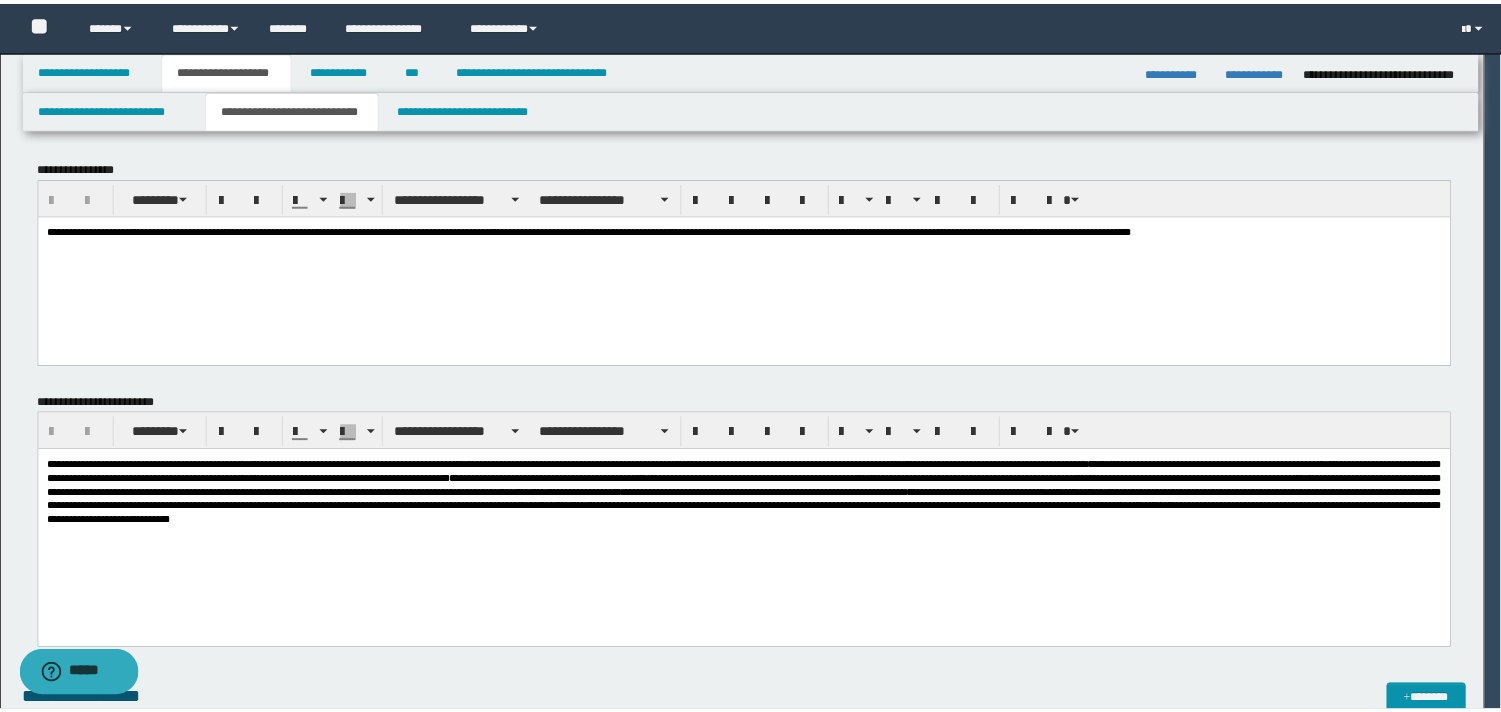 scroll, scrollTop: 0, scrollLeft: 0, axis: both 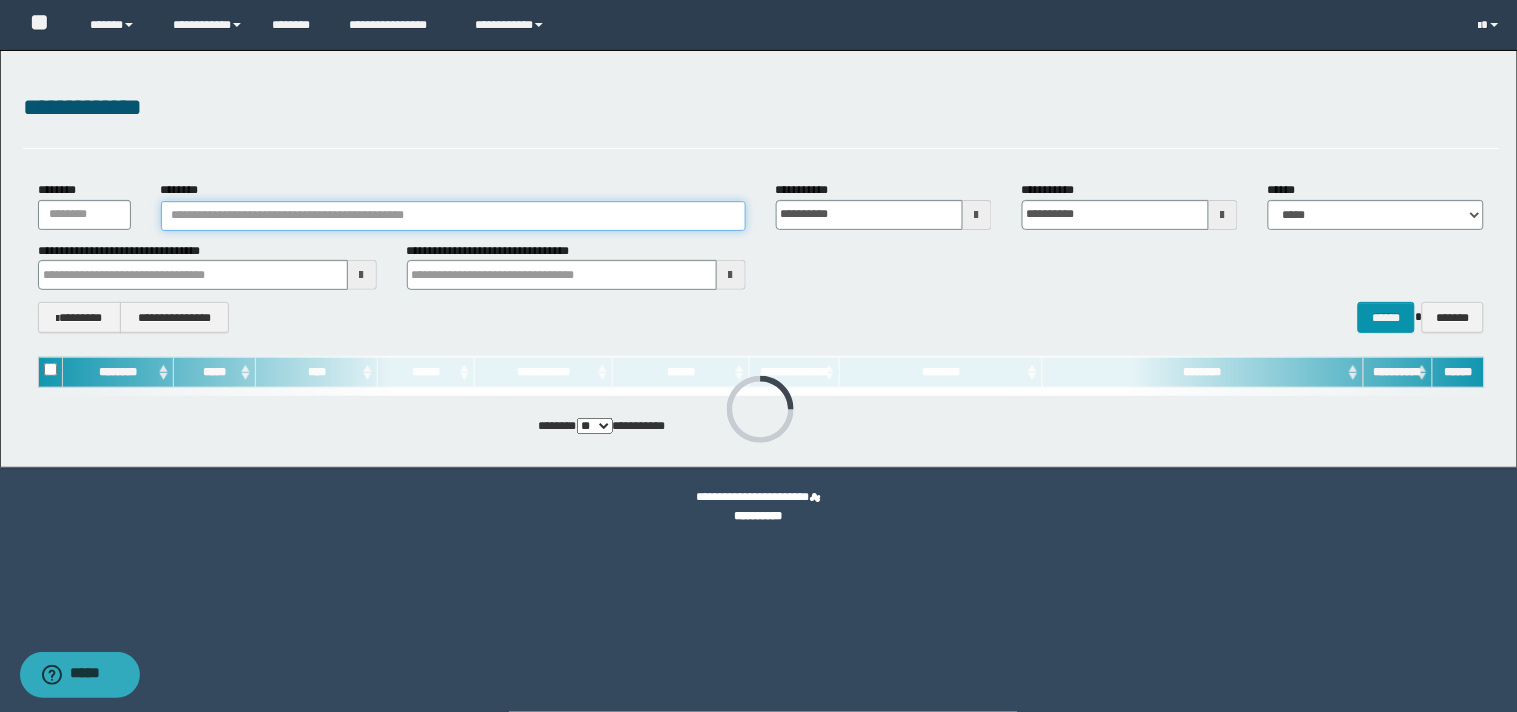 click on "********" at bounding box center [453, 216] 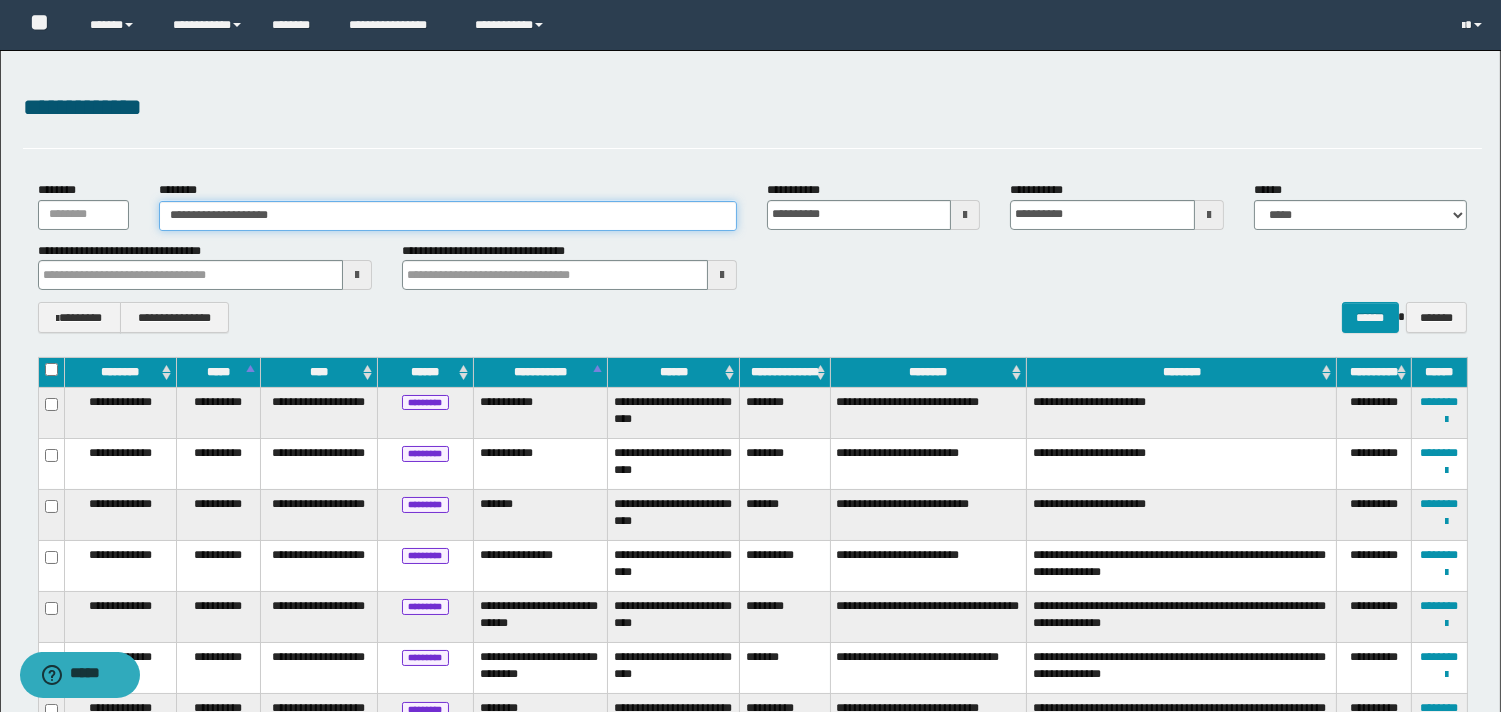 type on "**********" 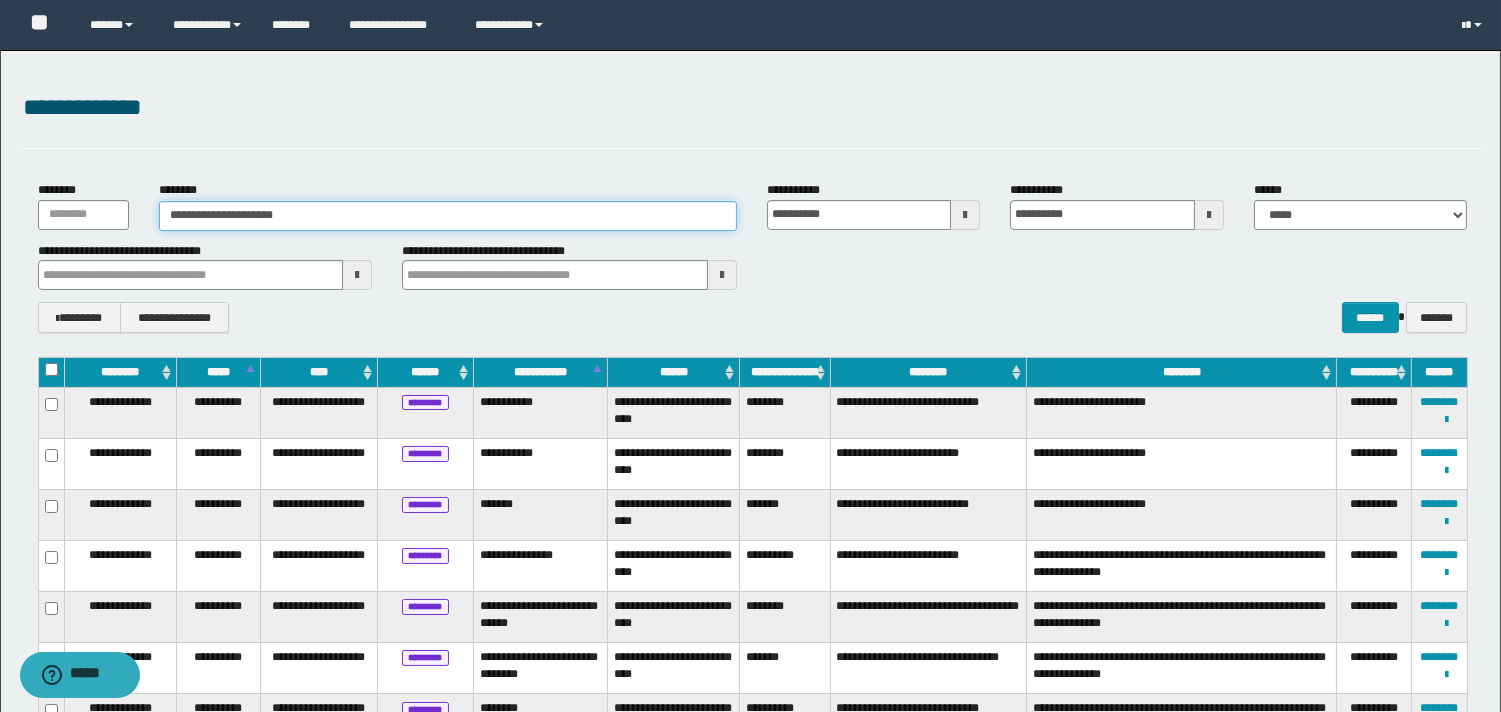 type on "**********" 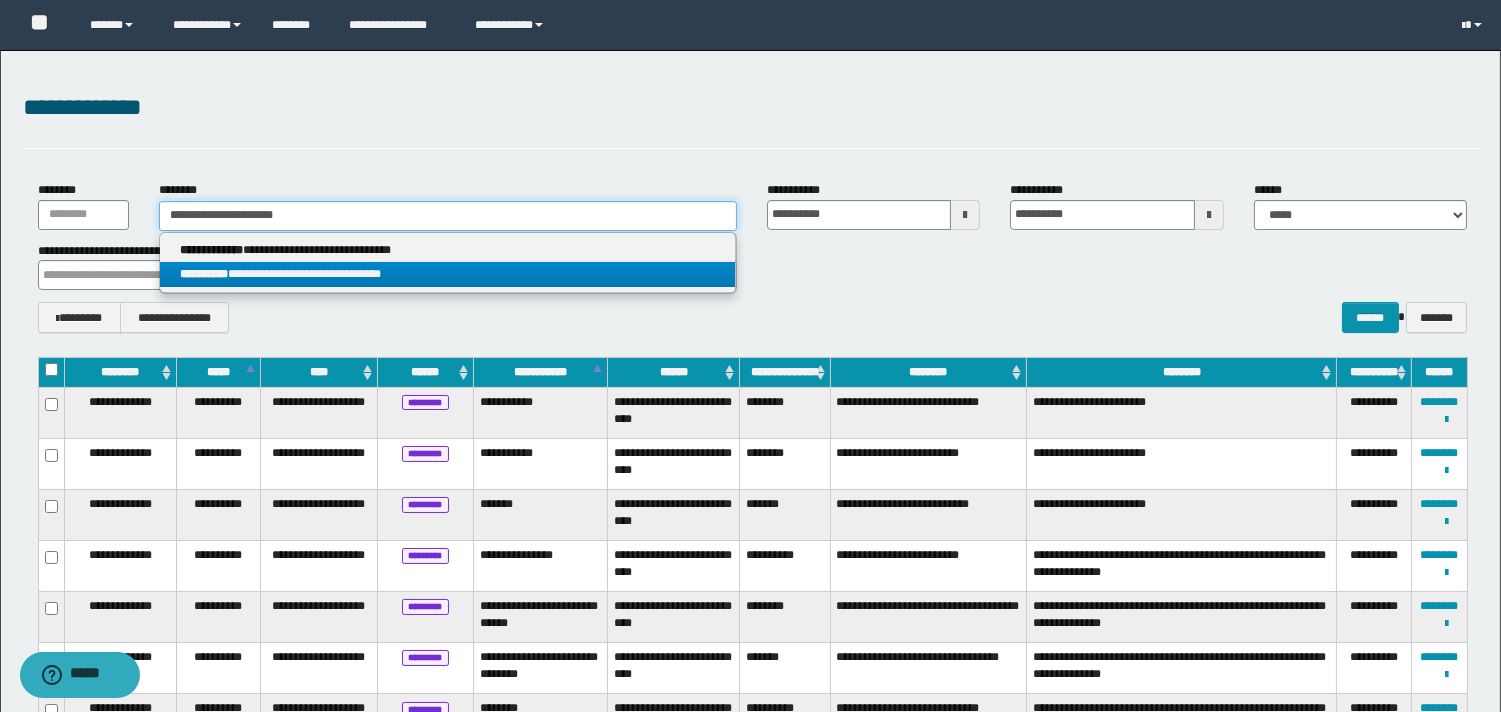 type on "**********" 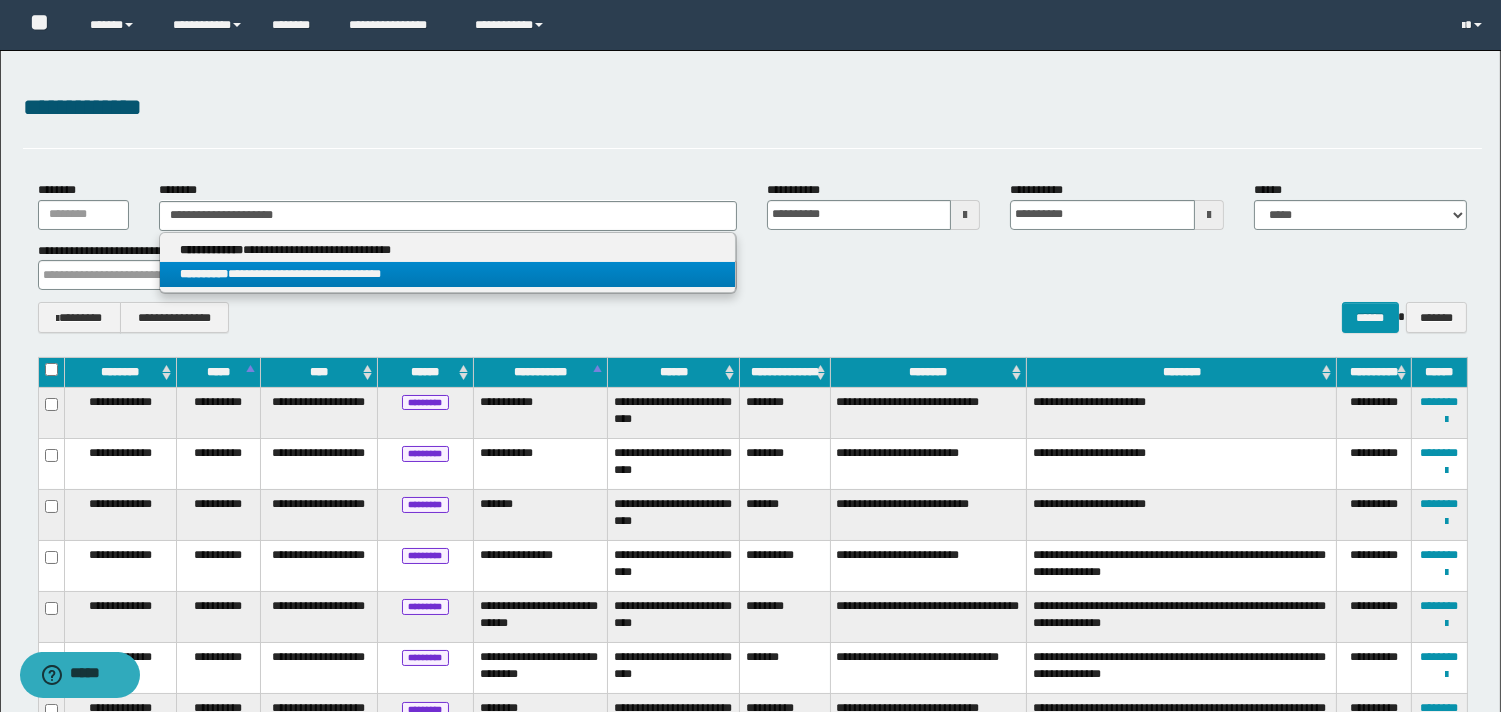 click on "**********" at bounding box center [448, 274] 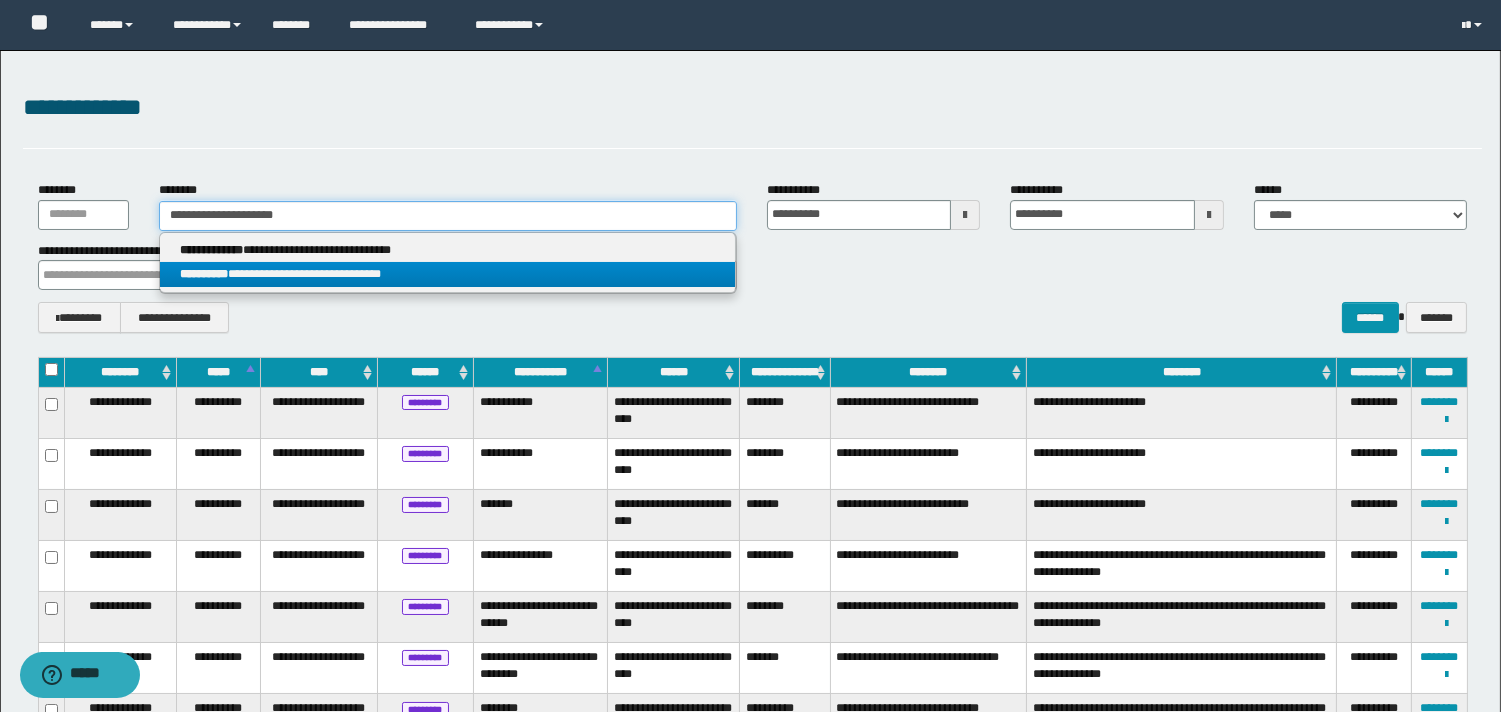 type 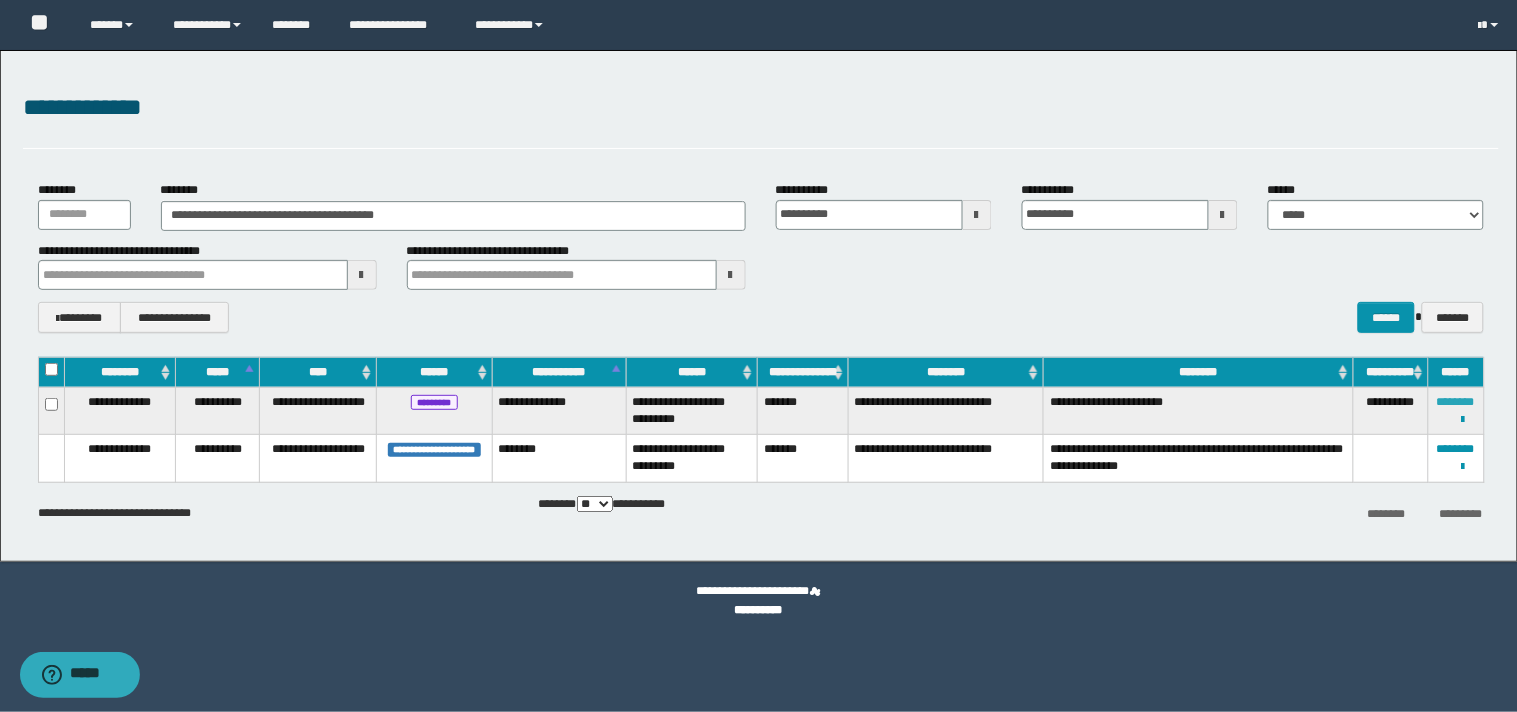 click on "********" at bounding box center [1456, 402] 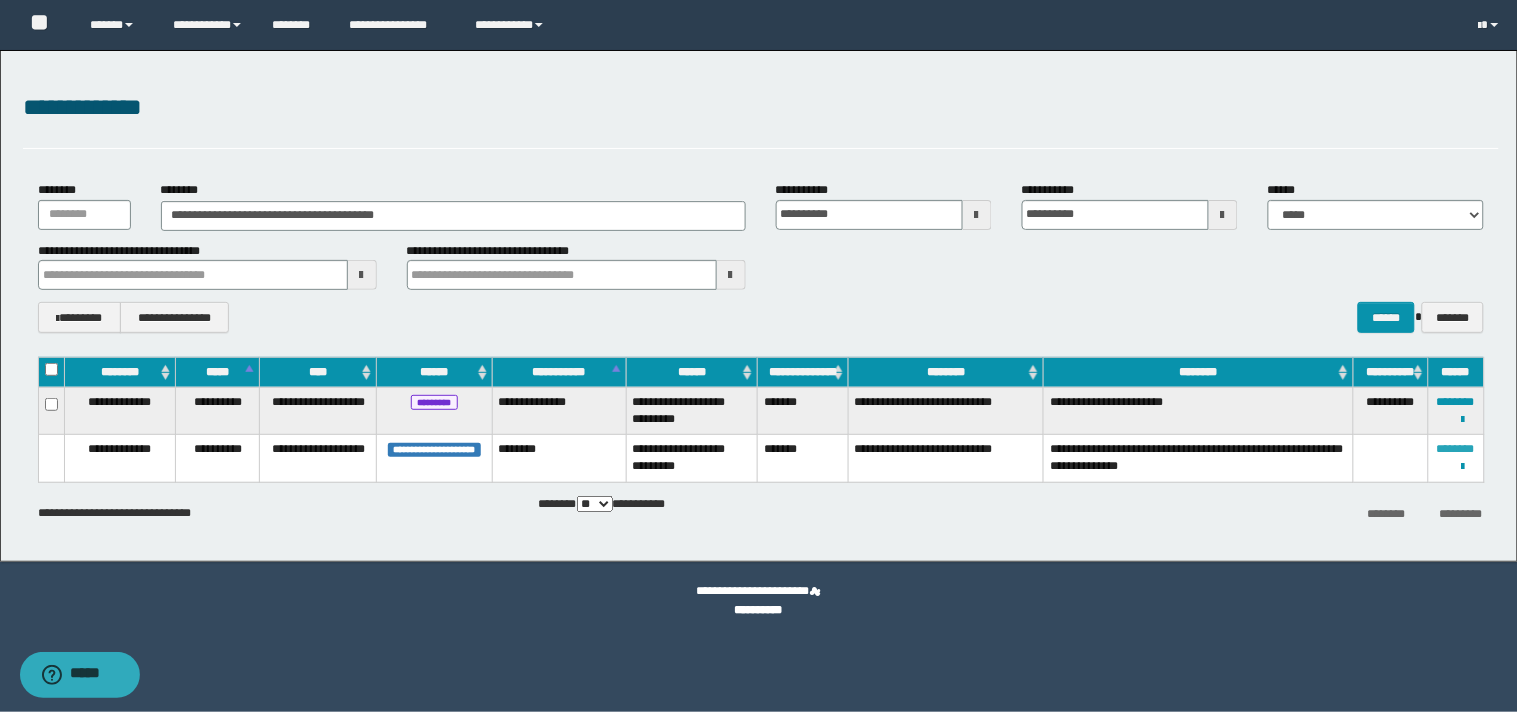 click on "********" at bounding box center [1456, 449] 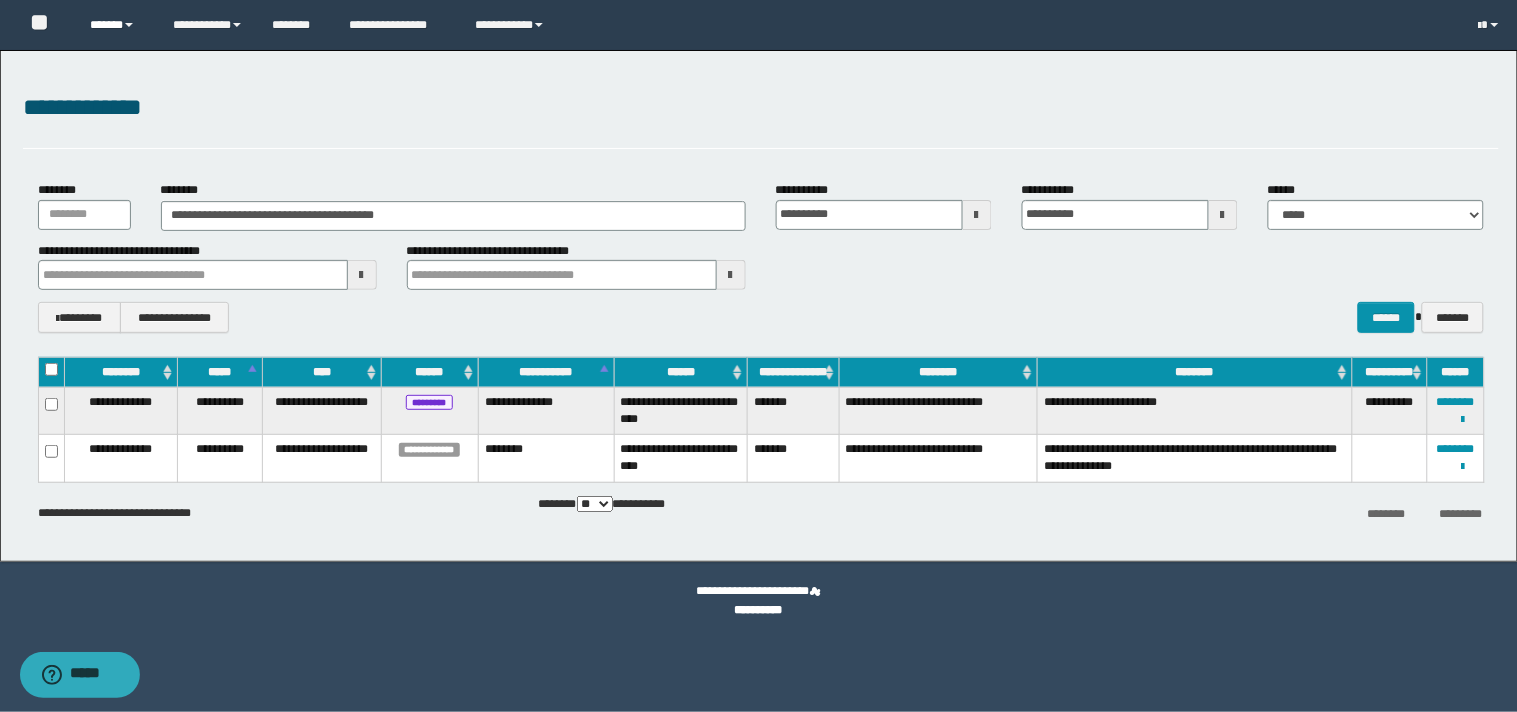 click at bounding box center [129, 25] 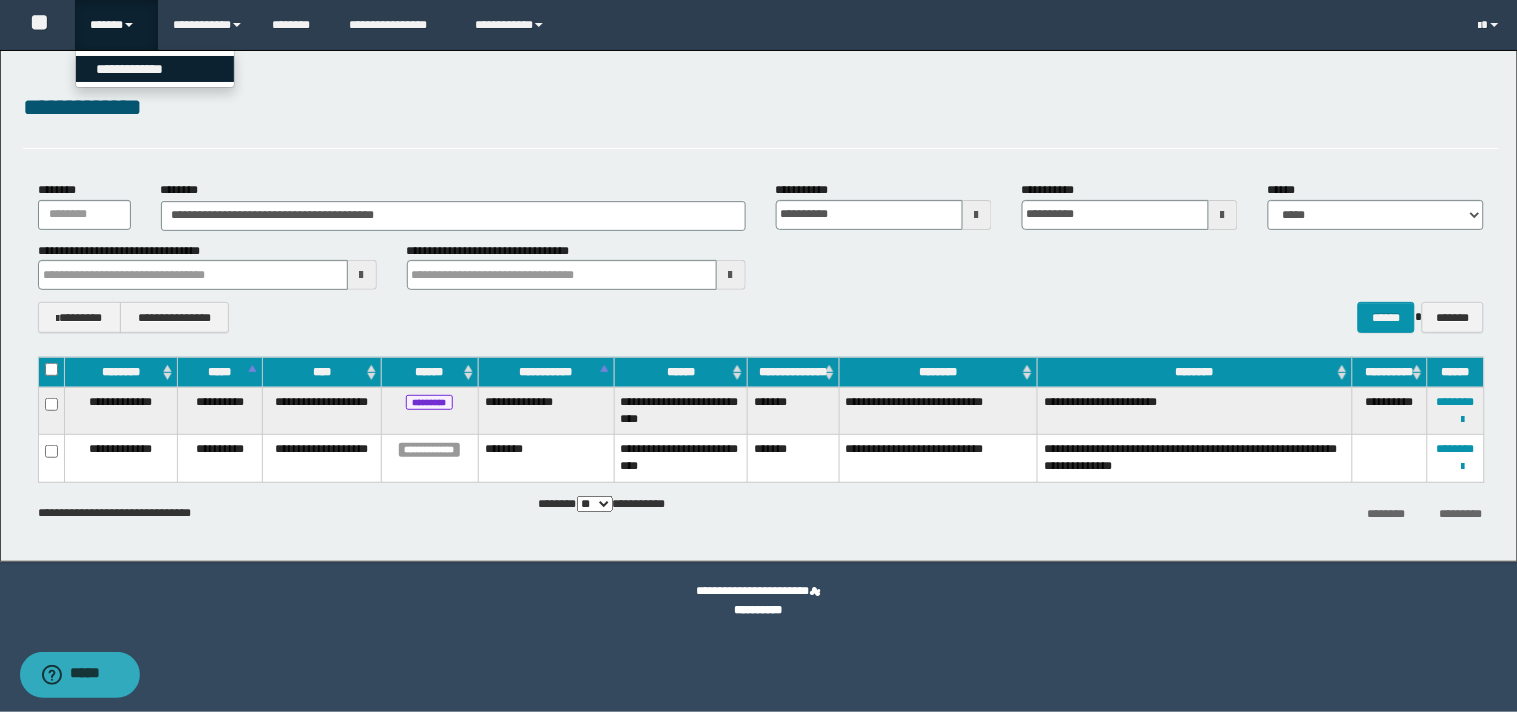 click on "**********" at bounding box center (155, 69) 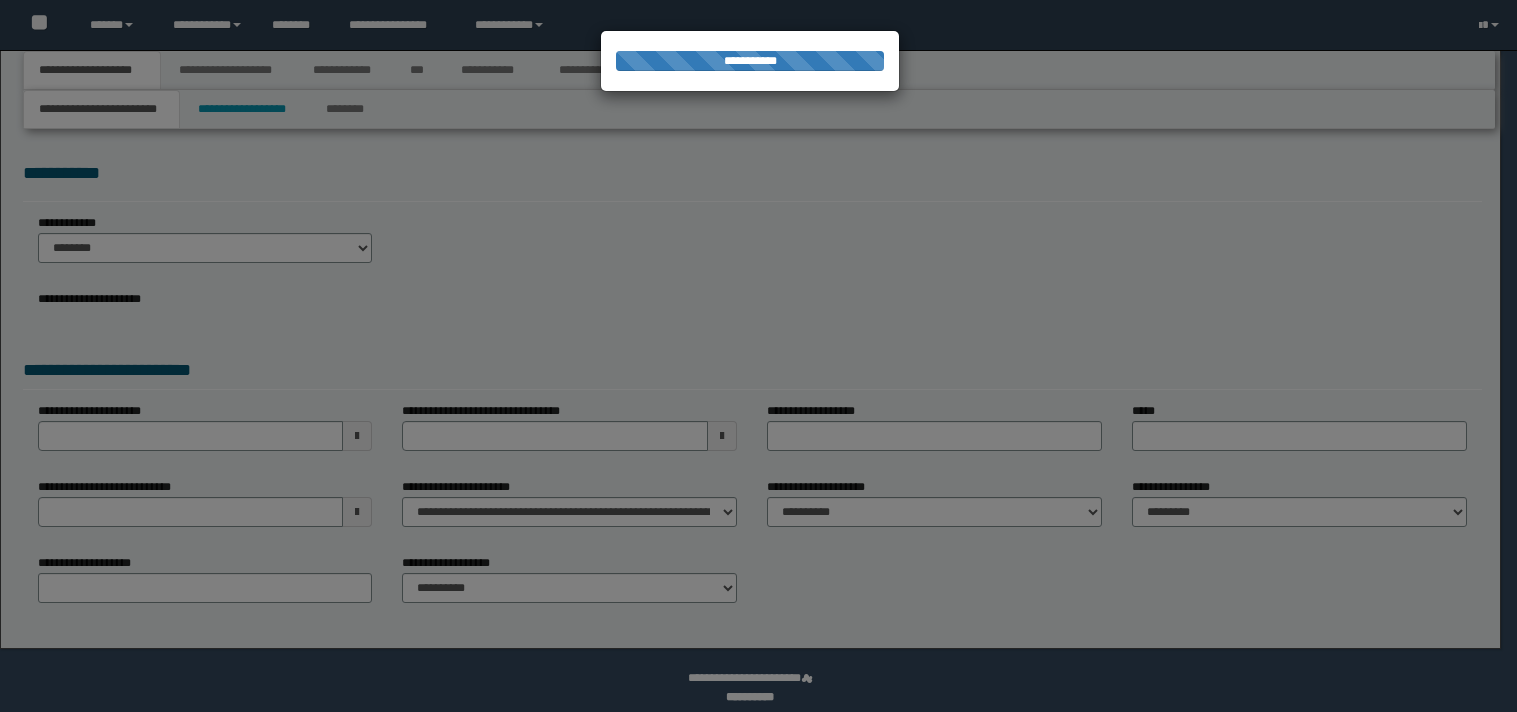 scroll, scrollTop: 0, scrollLeft: 0, axis: both 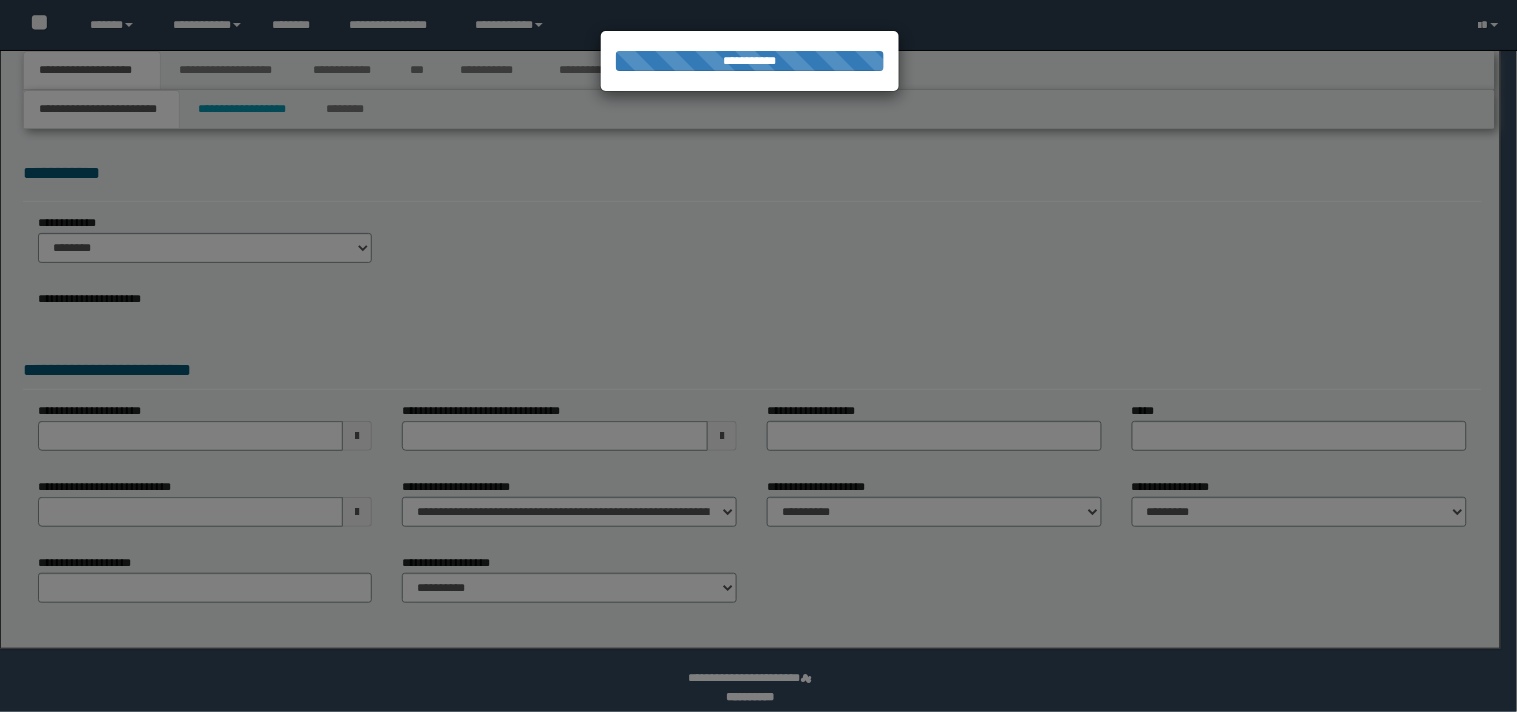 type on "**********" 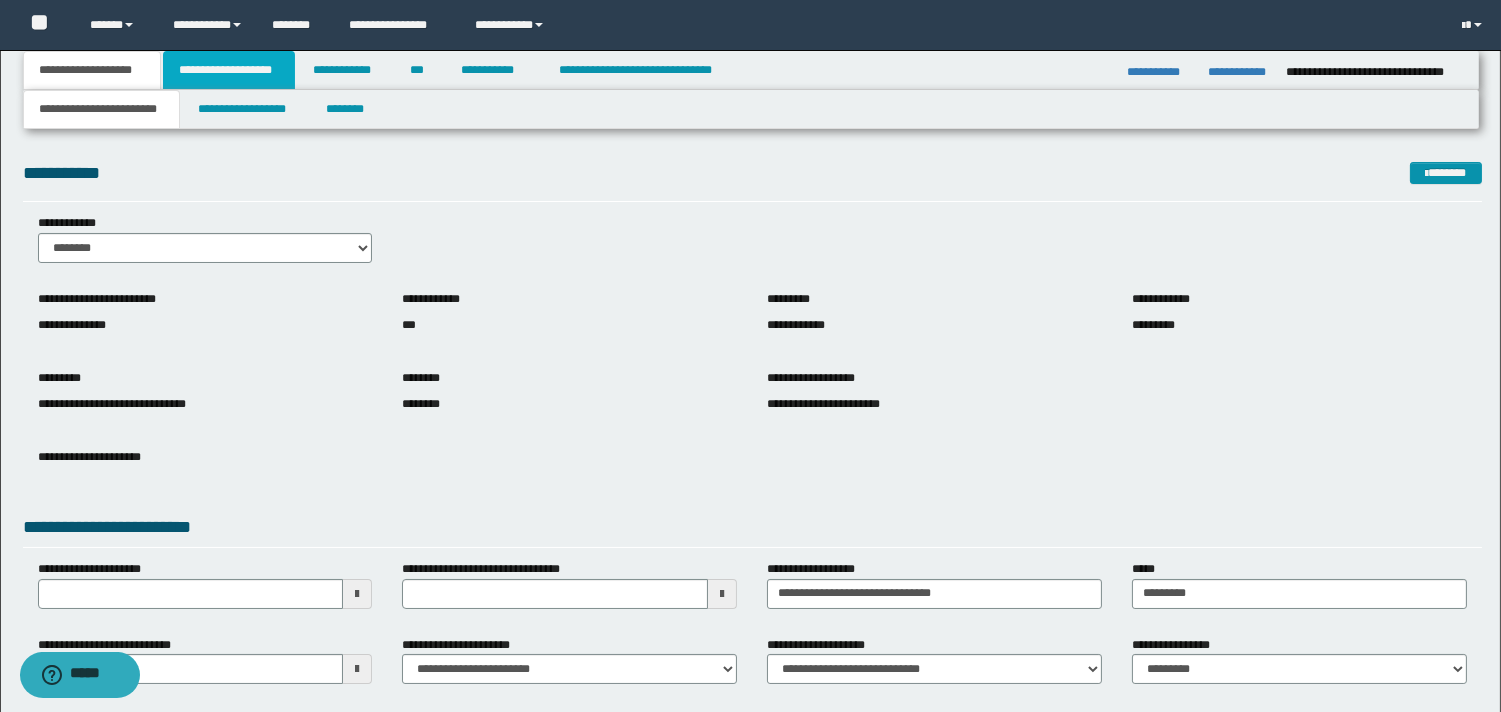 click on "**********" at bounding box center [229, 70] 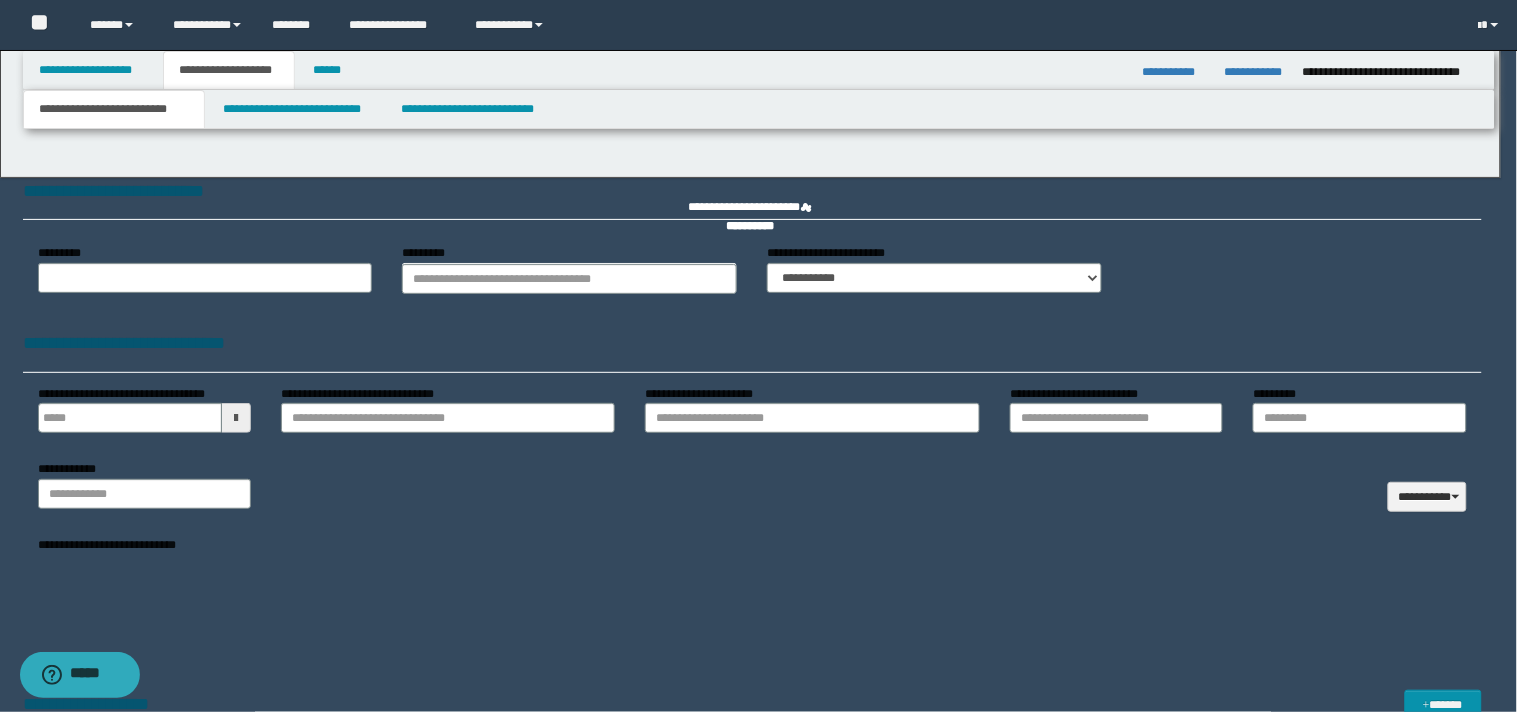 type on "**********" 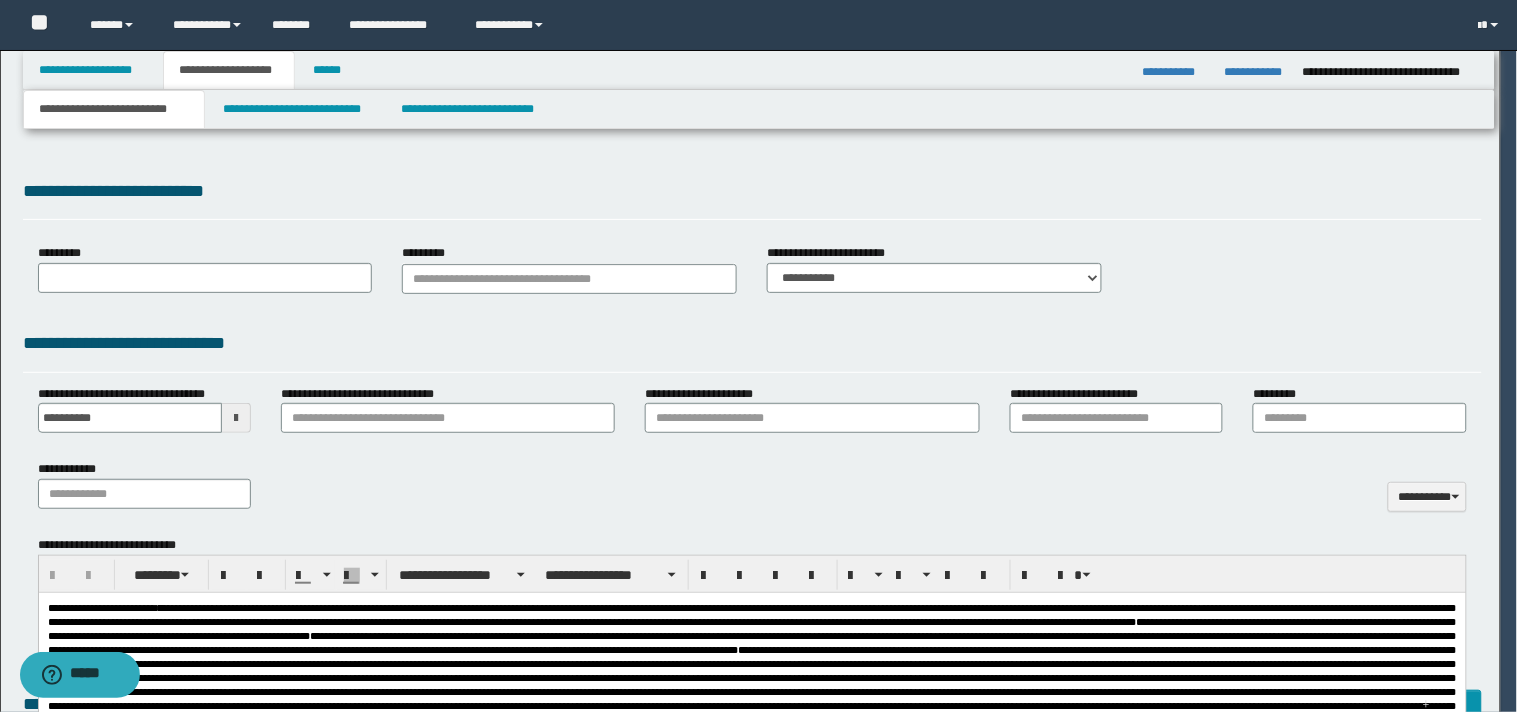 select on "*" 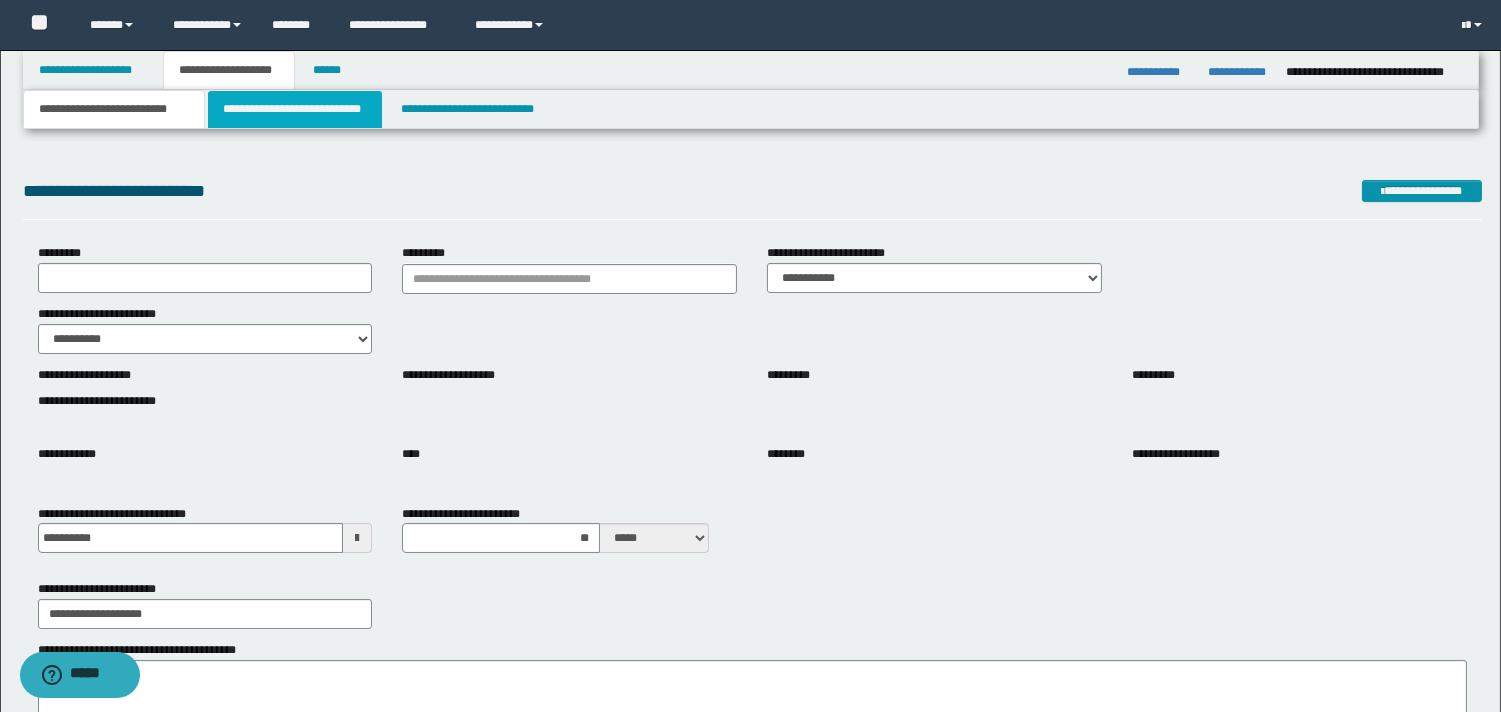 click on "**********" at bounding box center (295, 109) 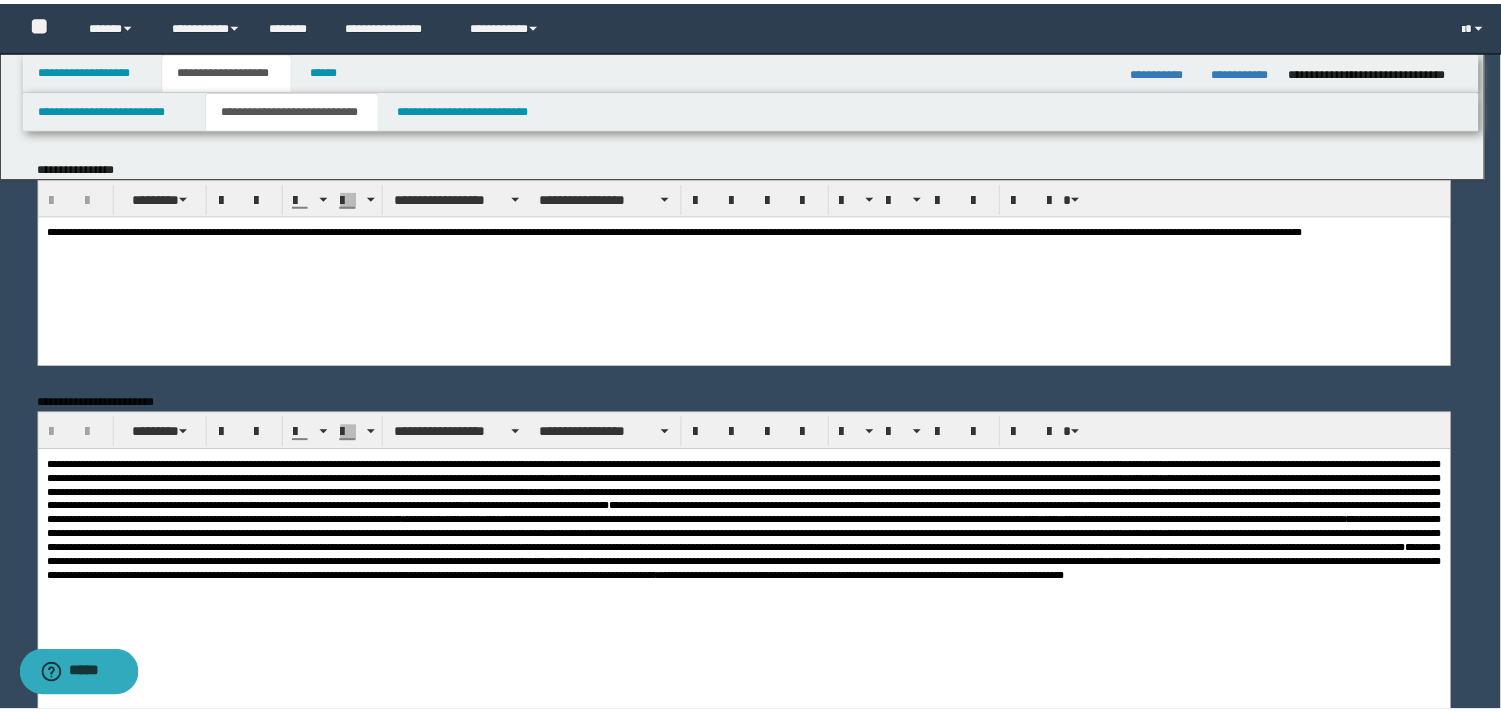 scroll, scrollTop: 0, scrollLeft: 0, axis: both 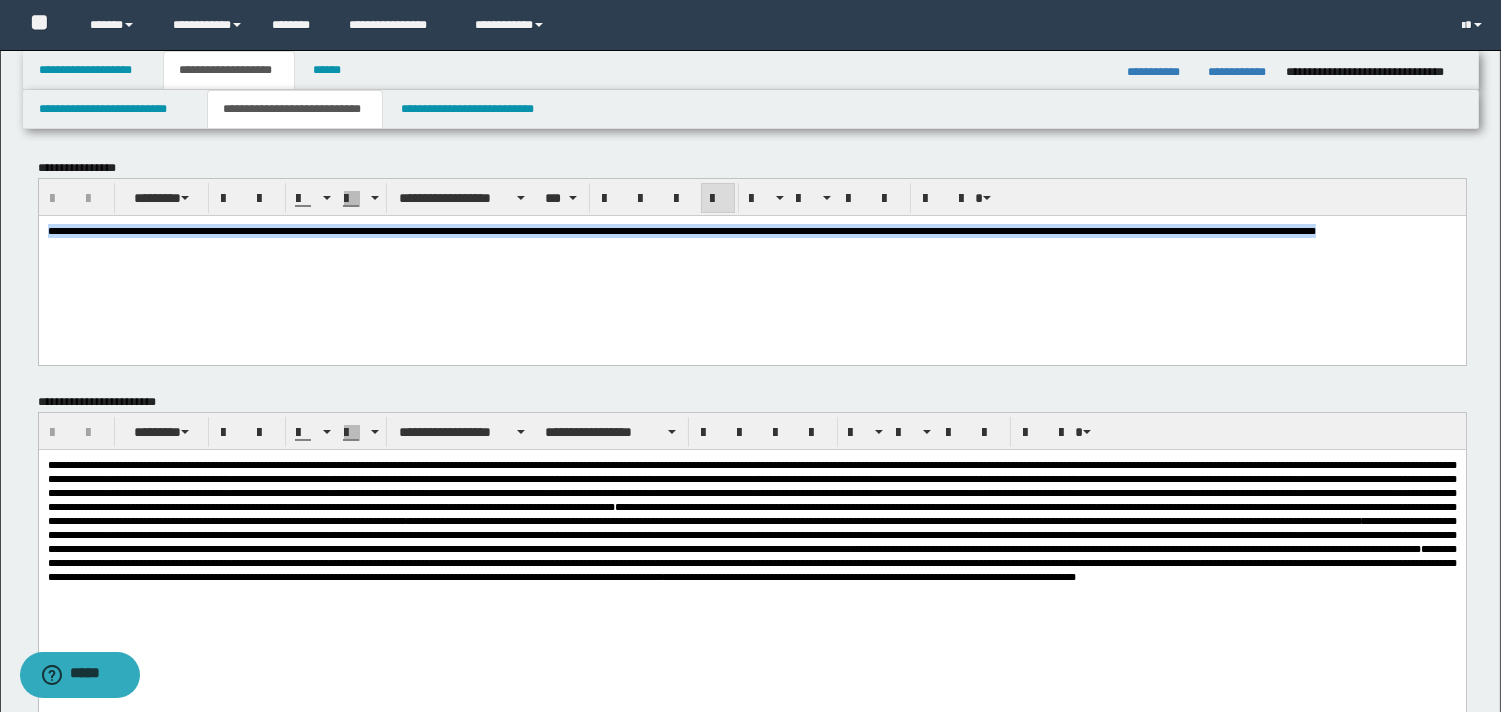 drag, startPoint x: 46, startPoint y: 227, endPoint x: 398, endPoint y: 255, distance: 353.11188 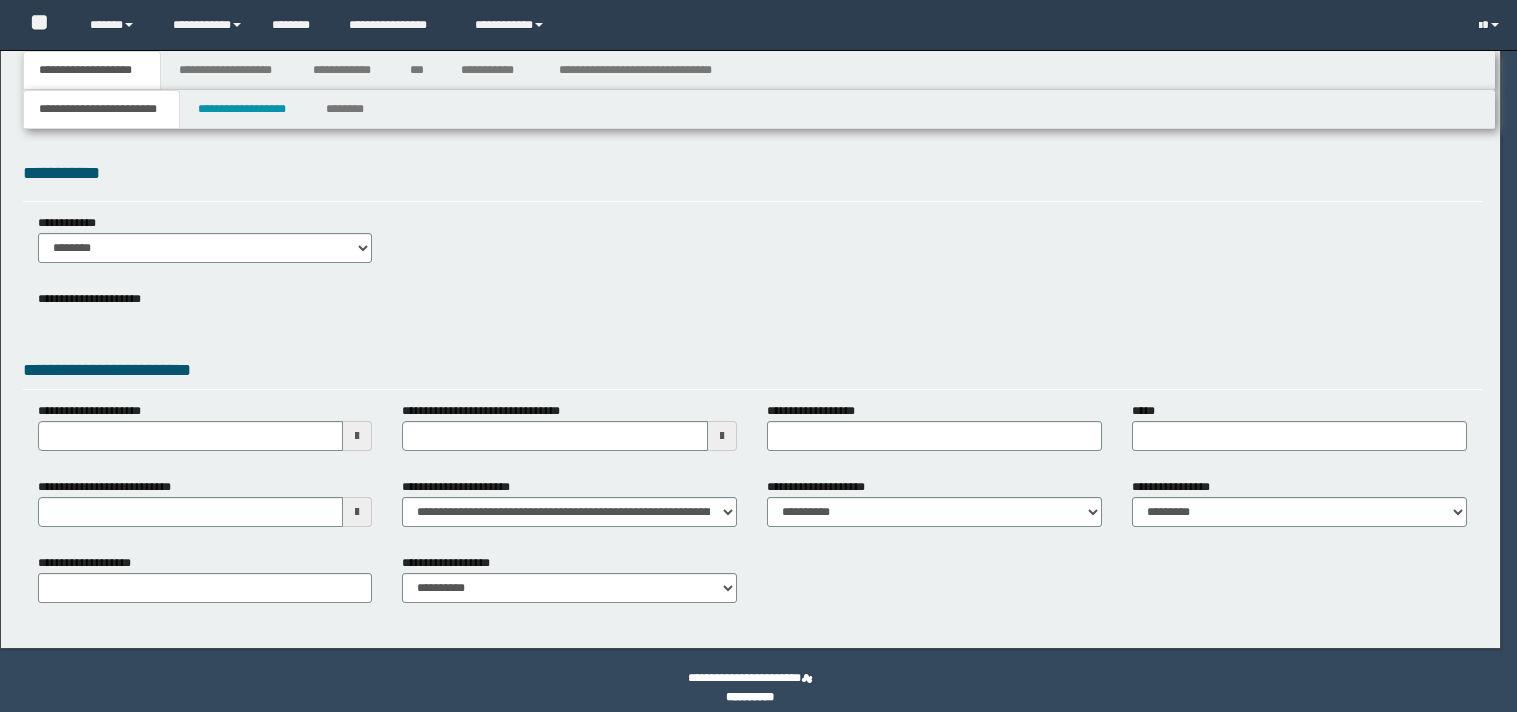 scroll, scrollTop: 0, scrollLeft: 0, axis: both 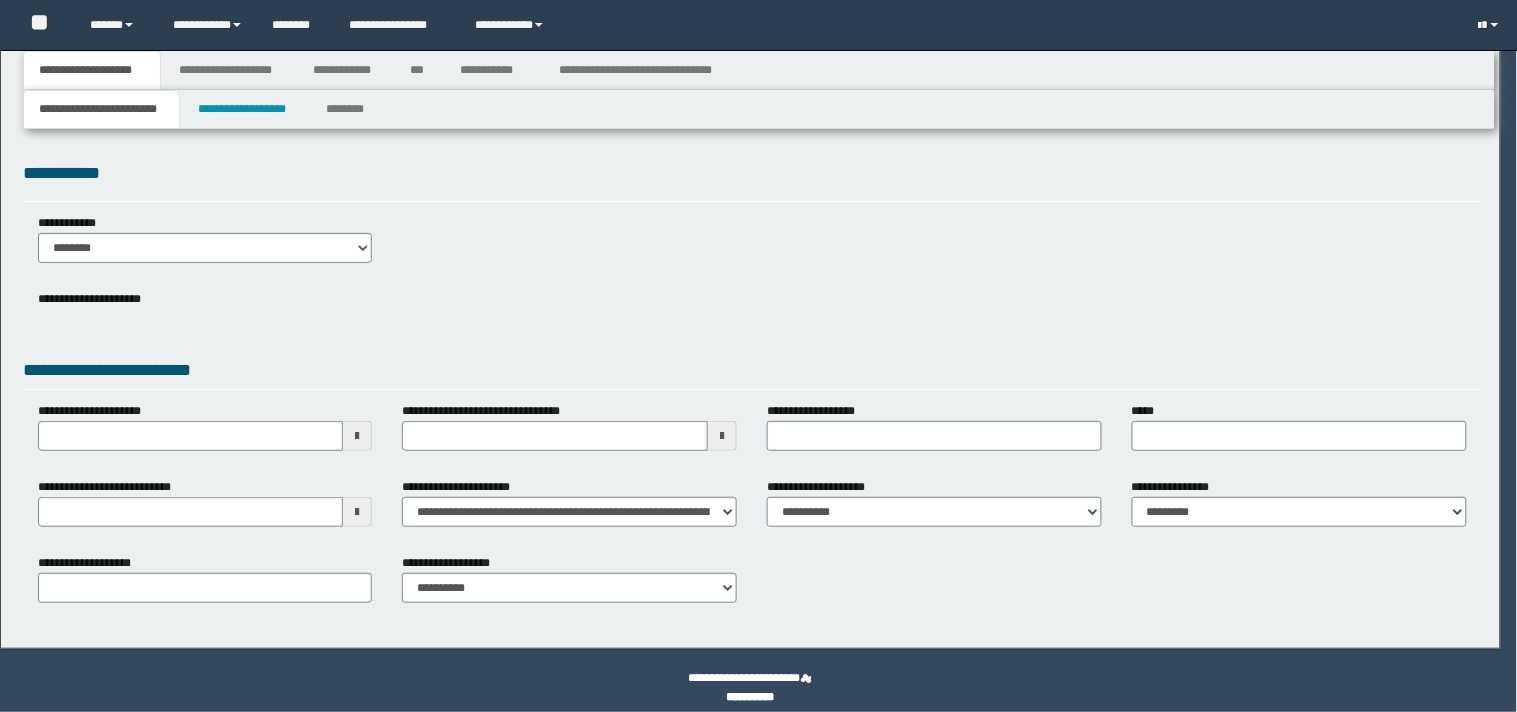 select on "*" 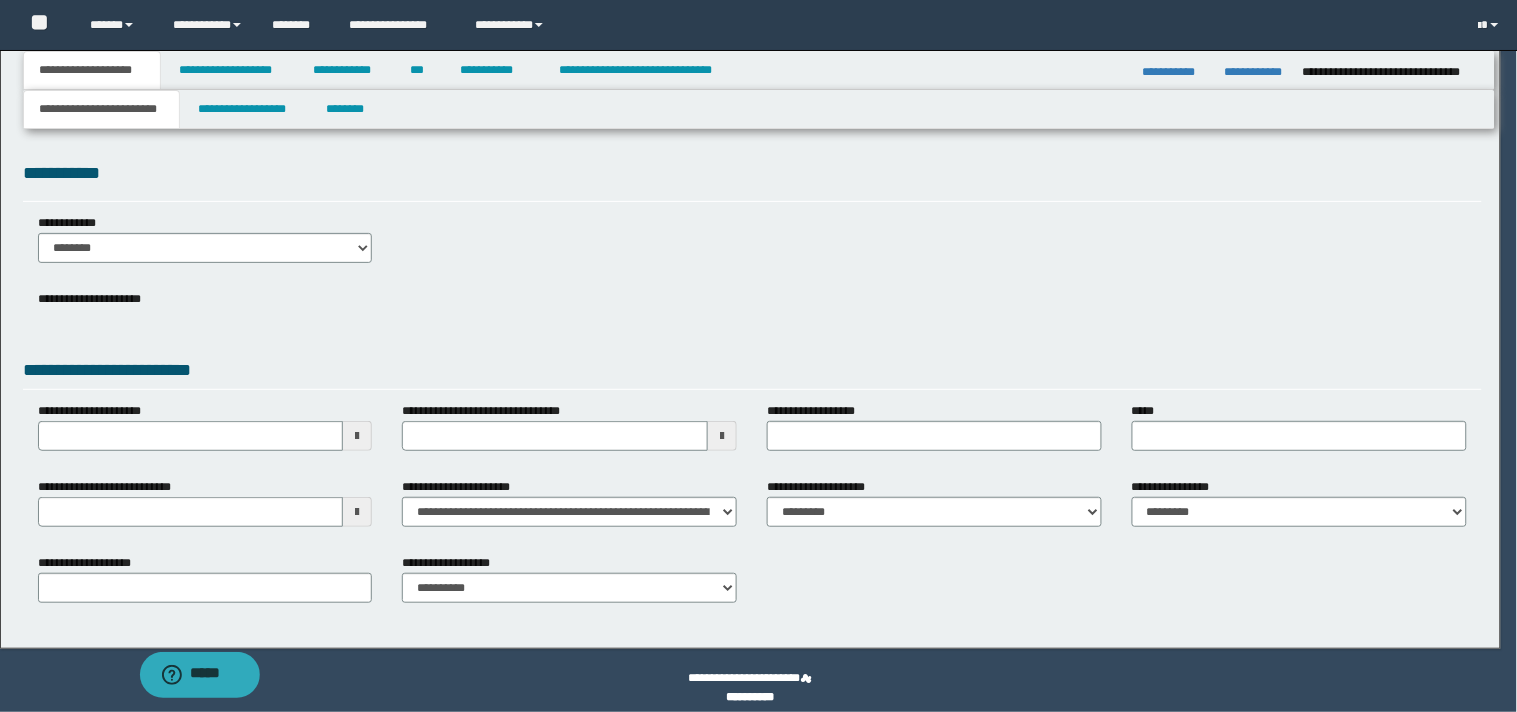 scroll, scrollTop: 0, scrollLeft: 0, axis: both 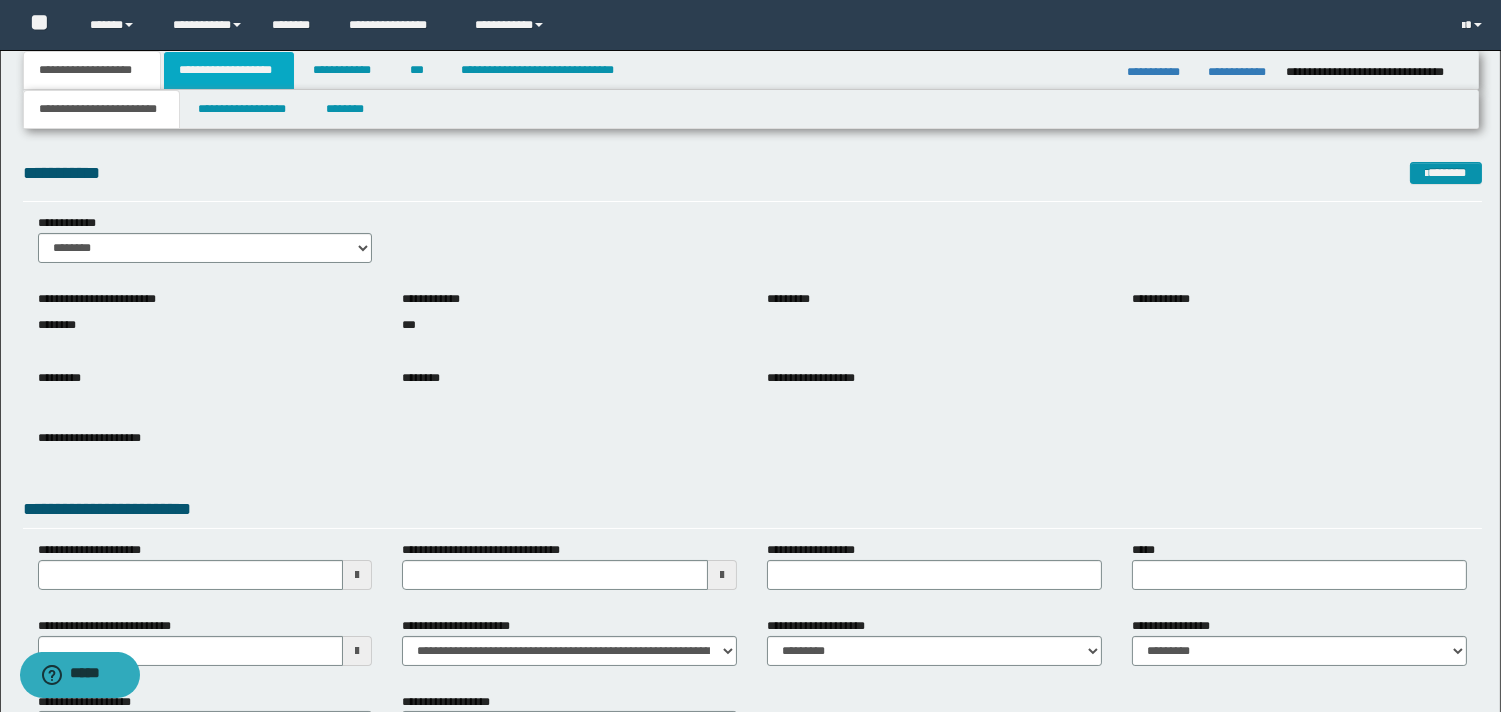 click on "**********" at bounding box center (229, 70) 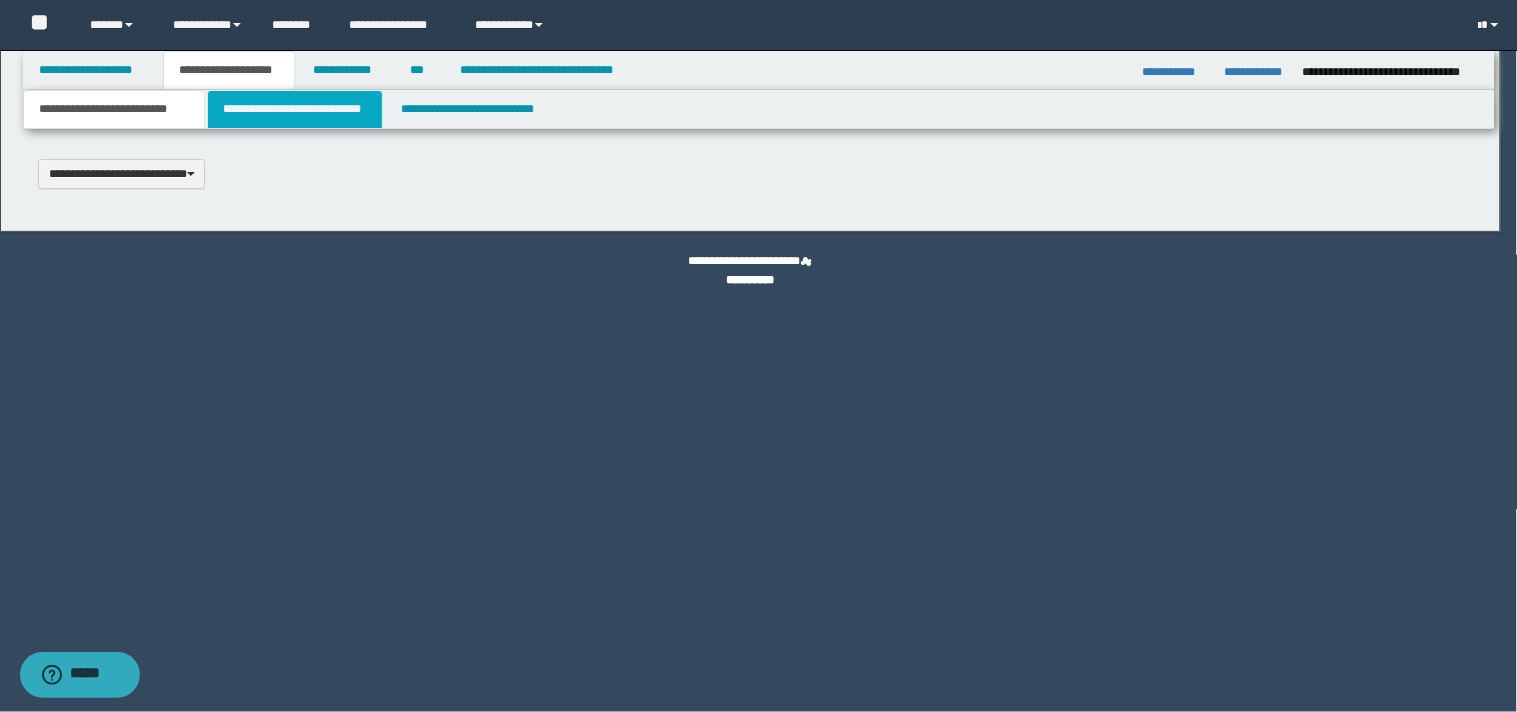 scroll, scrollTop: 0, scrollLeft: 0, axis: both 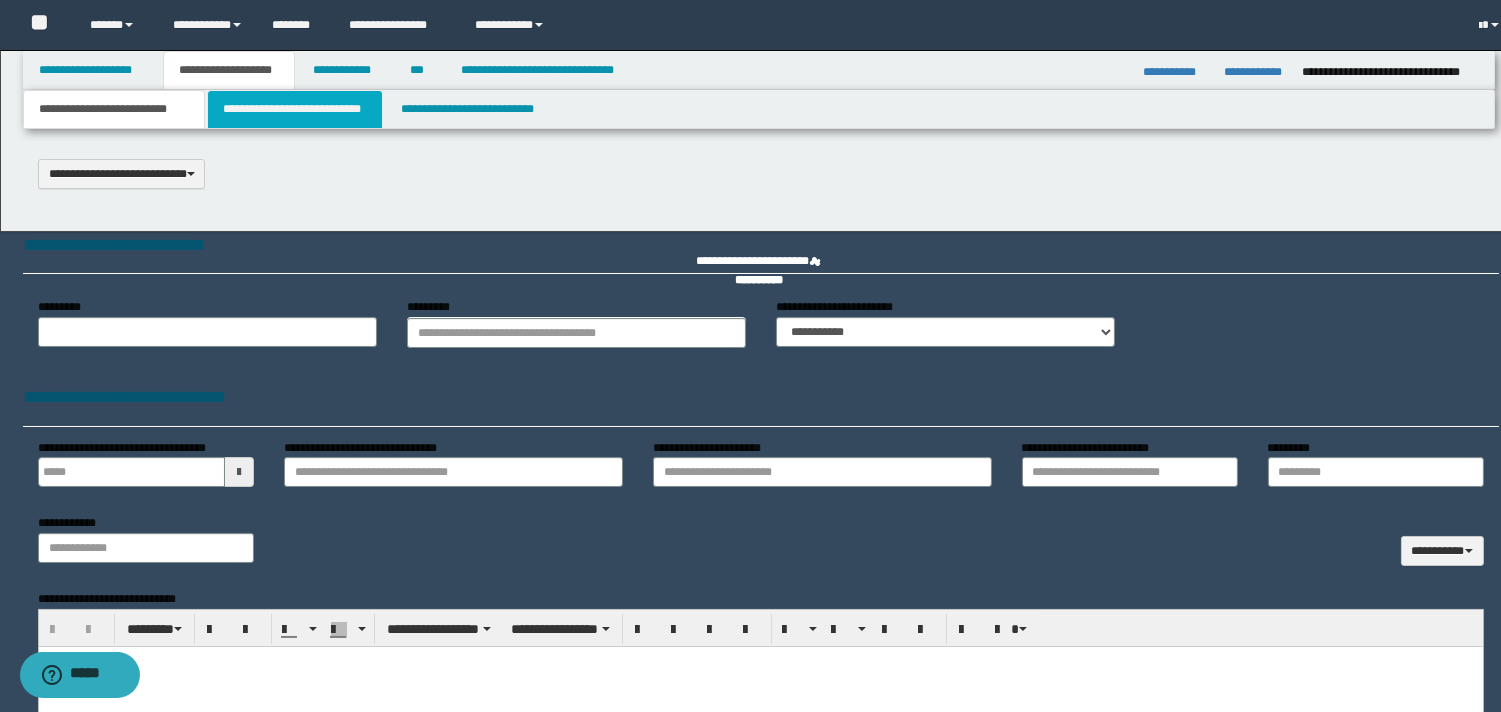 select on "*" 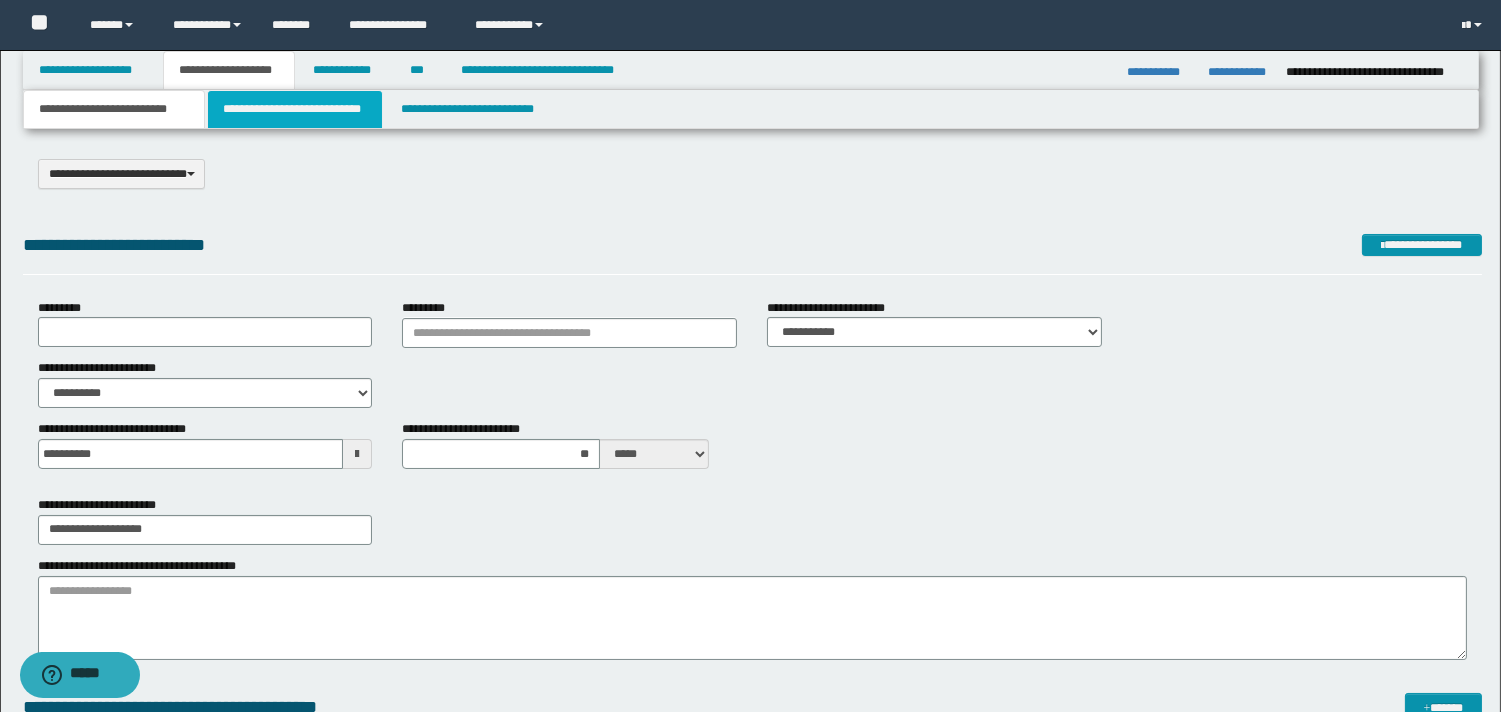click on "**********" at bounding box center [295, 109] 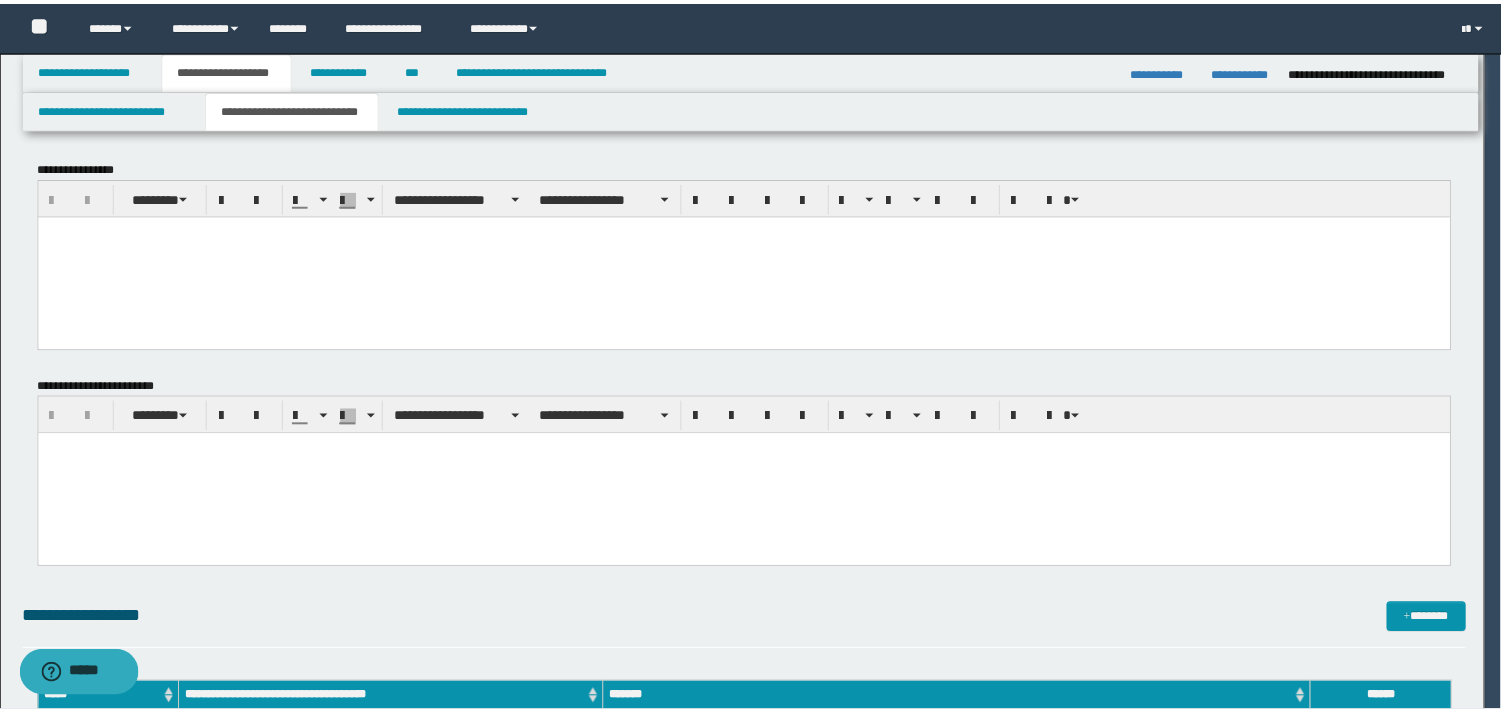 scroll, scrollTop: 0, scrollLeft: 0, axis: both 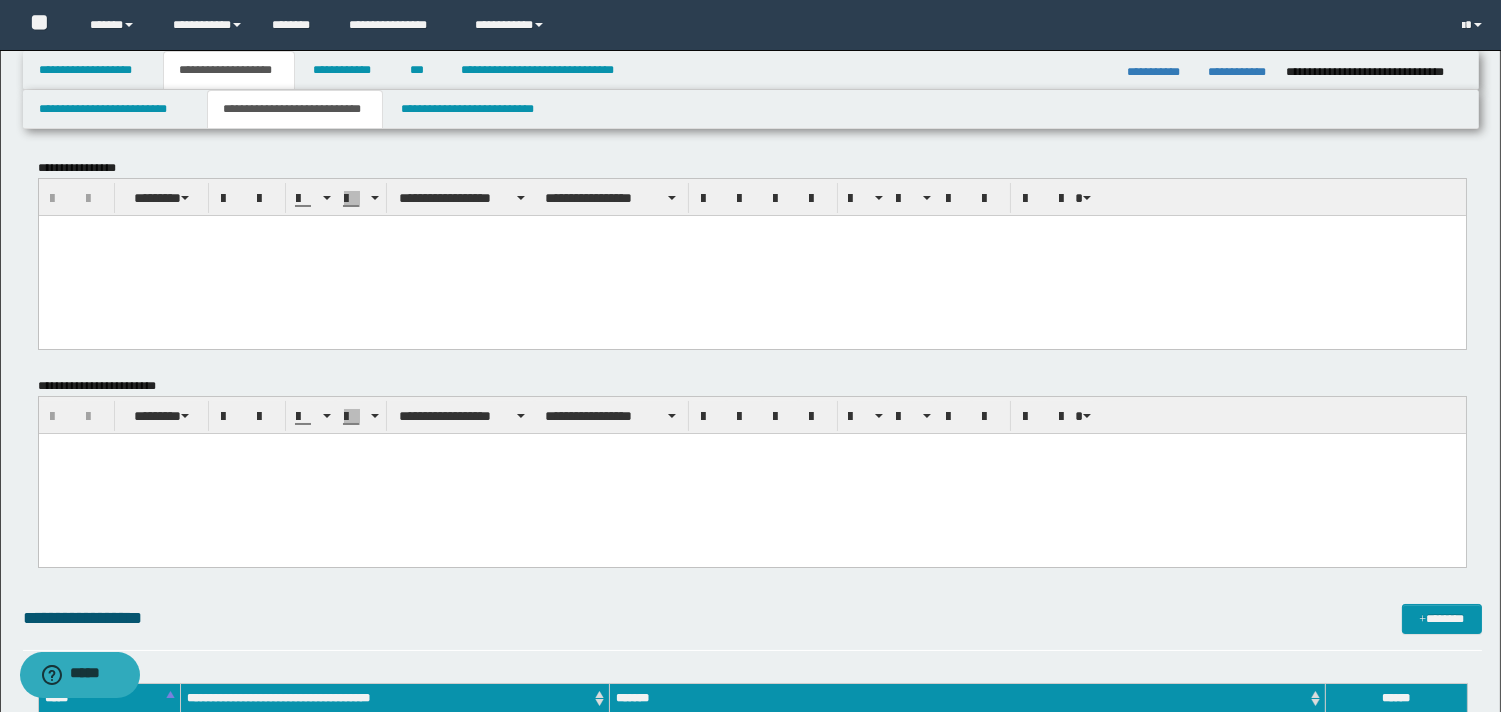 click at bounding box center [751, 230] 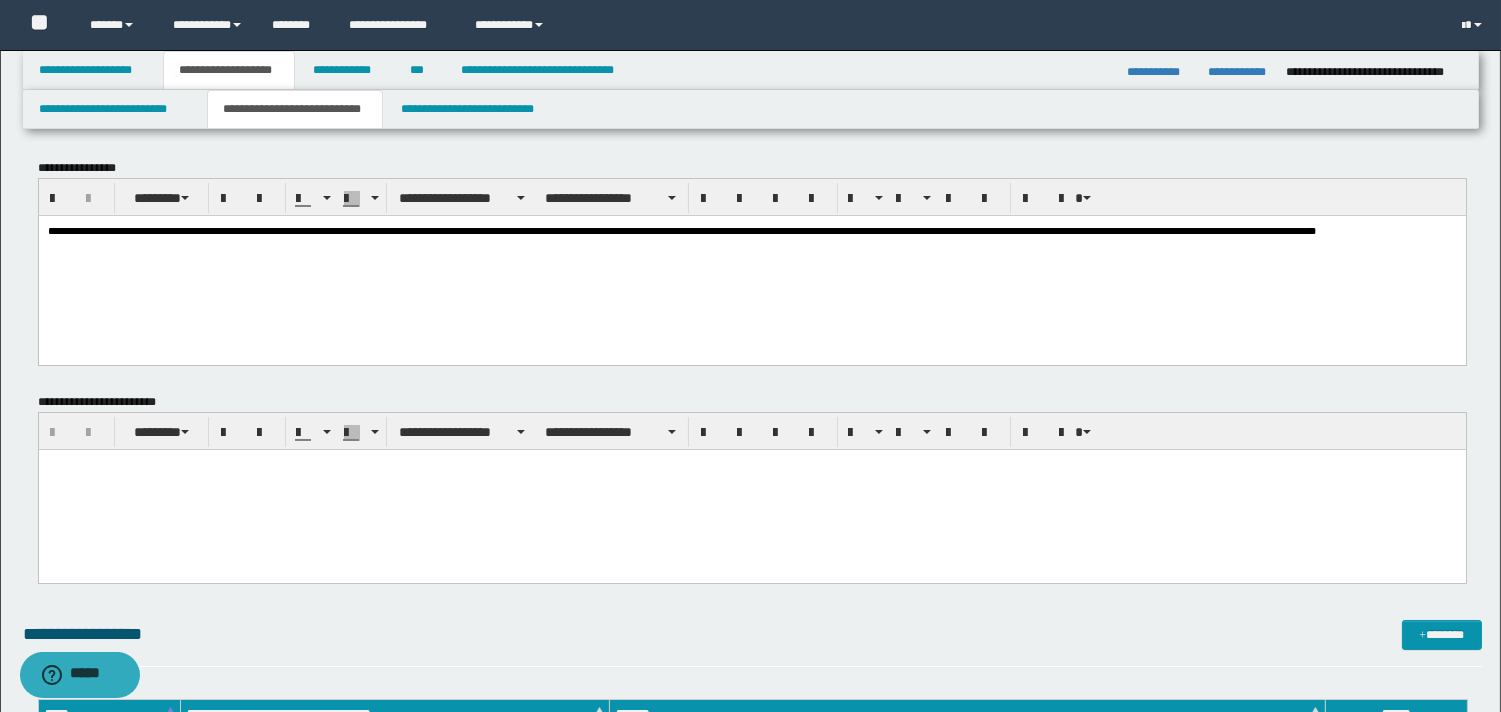 click on "**********" at bounding box center (681, 230) 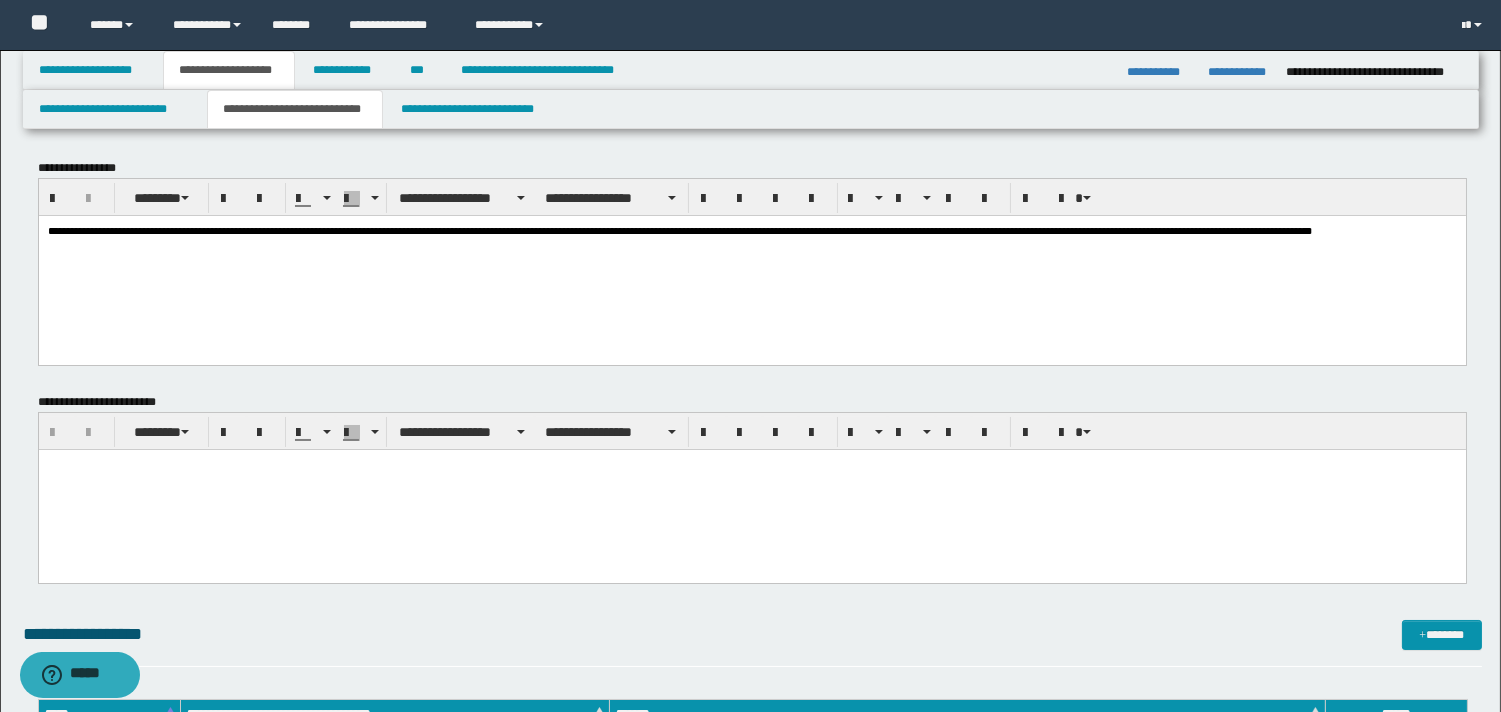 click on "**********" at bounding box center [751, 230] 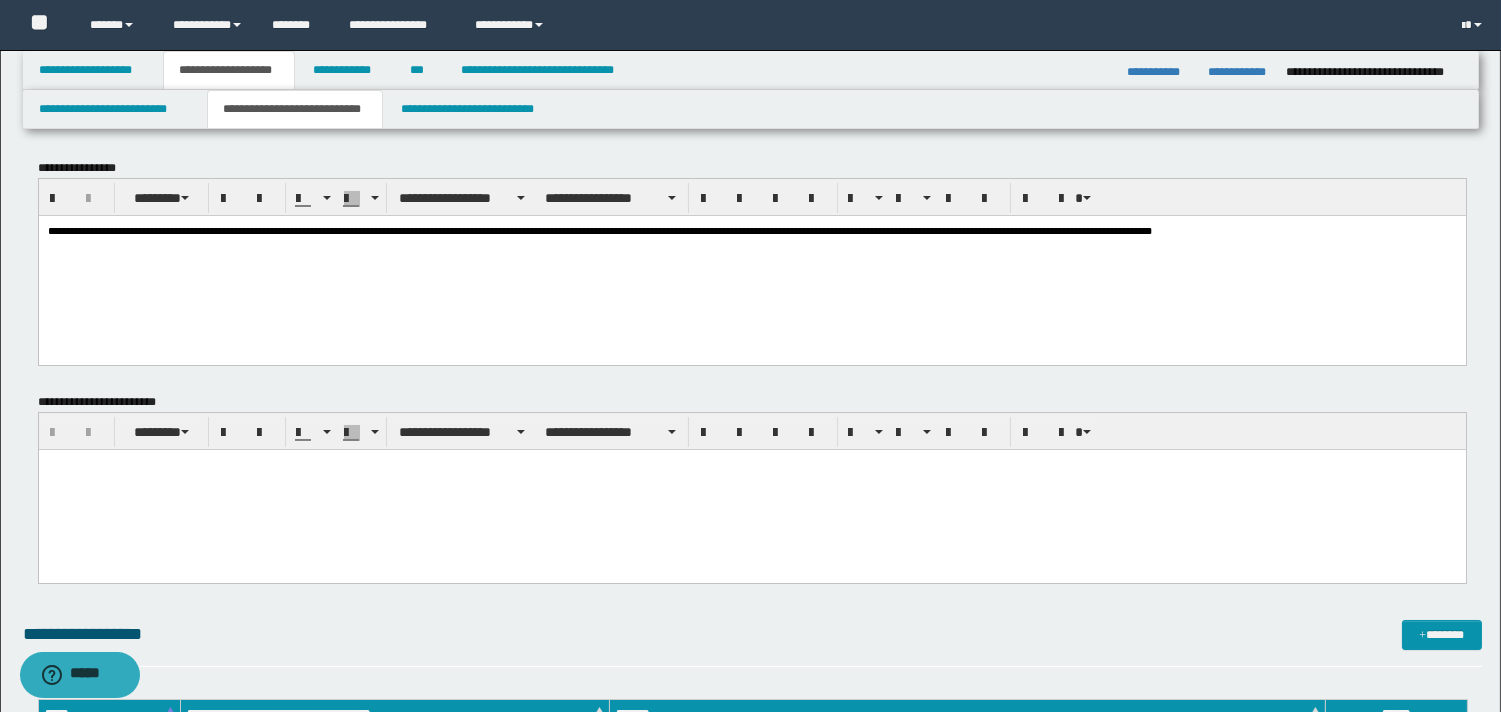 click on "**********" at bounding box center [599, 230] 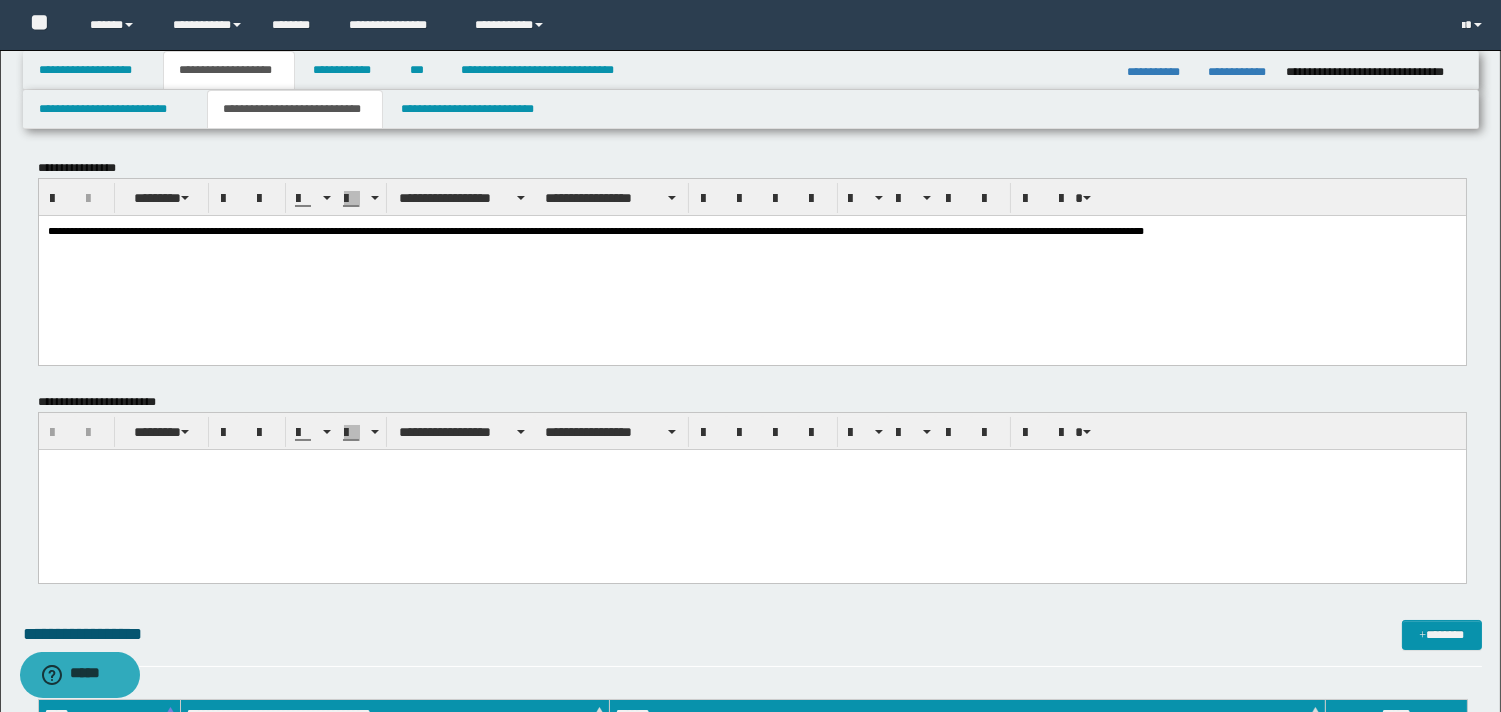 click at bounding box center (751, 490) 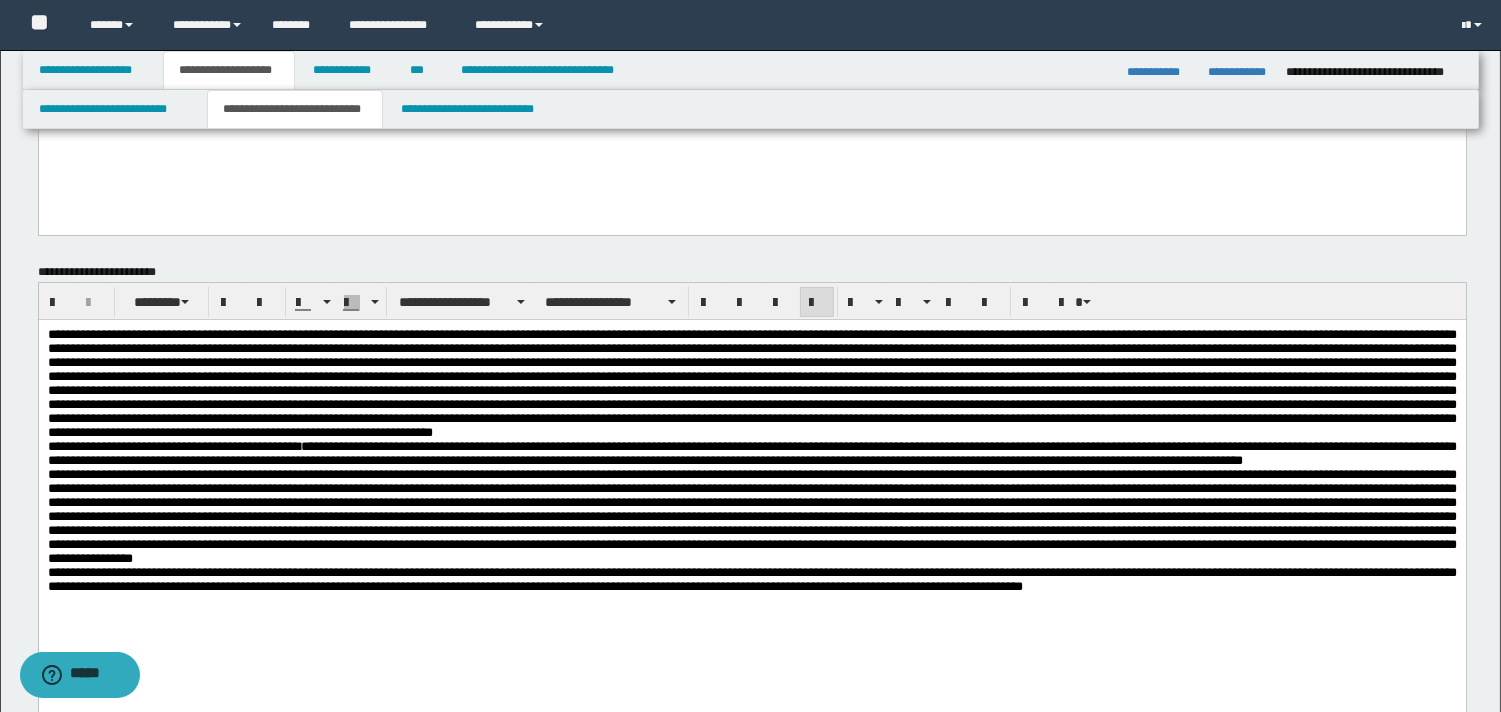 scroll, scrollTop: 184, scrollLeft: 0, axis: vertical 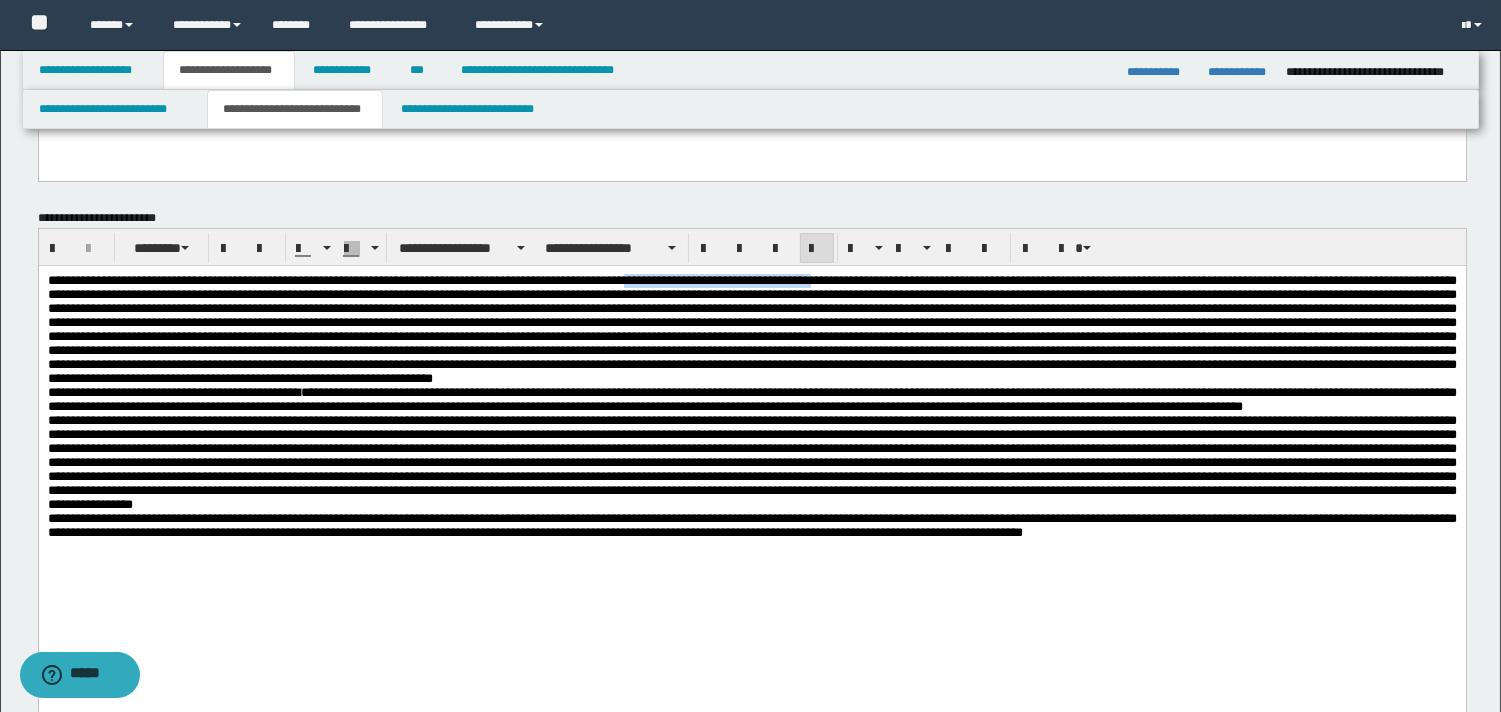 drag, startPoint x: 722, startPoint y: 284, endPoint x: 941, endPoint y: 276, distance: 219.14607 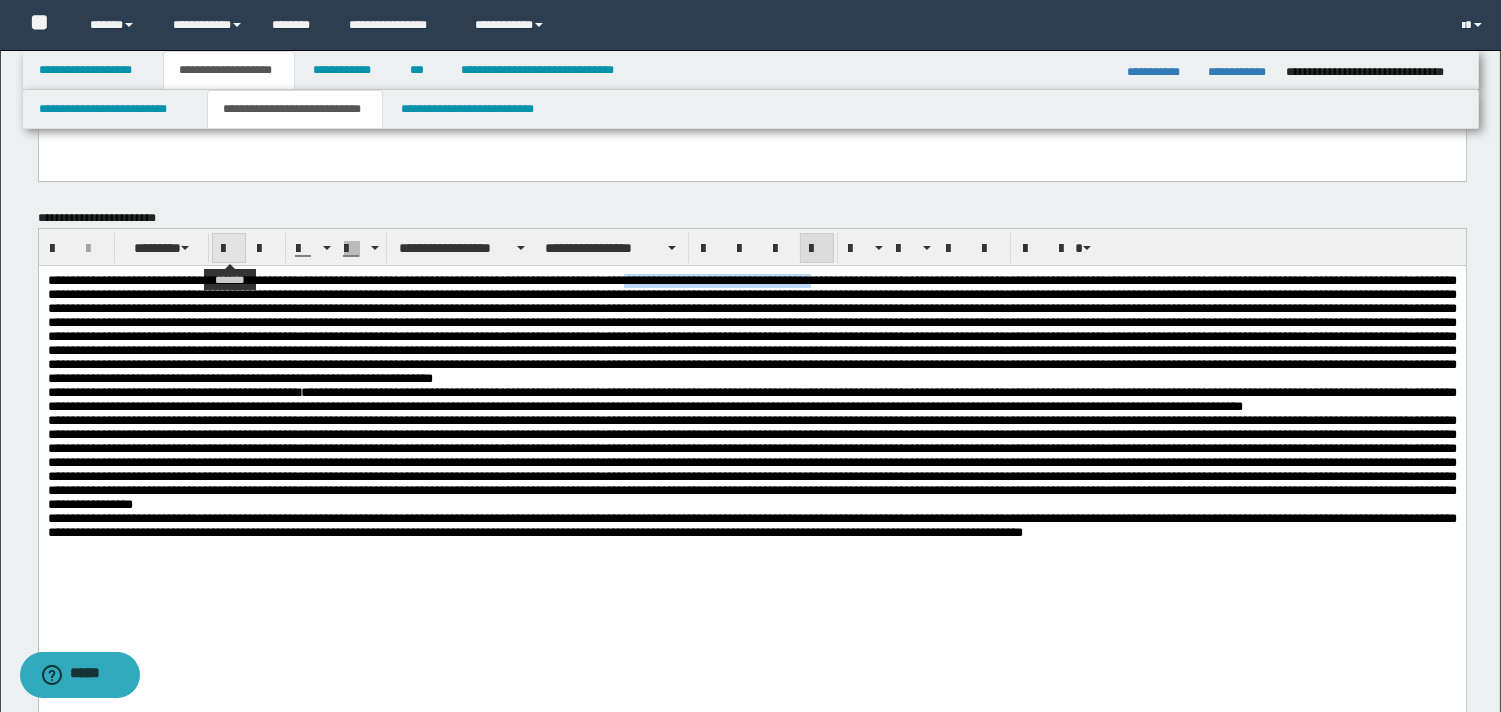drag, startPoint x: 397, startPoint y: 112, endPoint x: 230, endPoint y: 248, distance: 215.37177 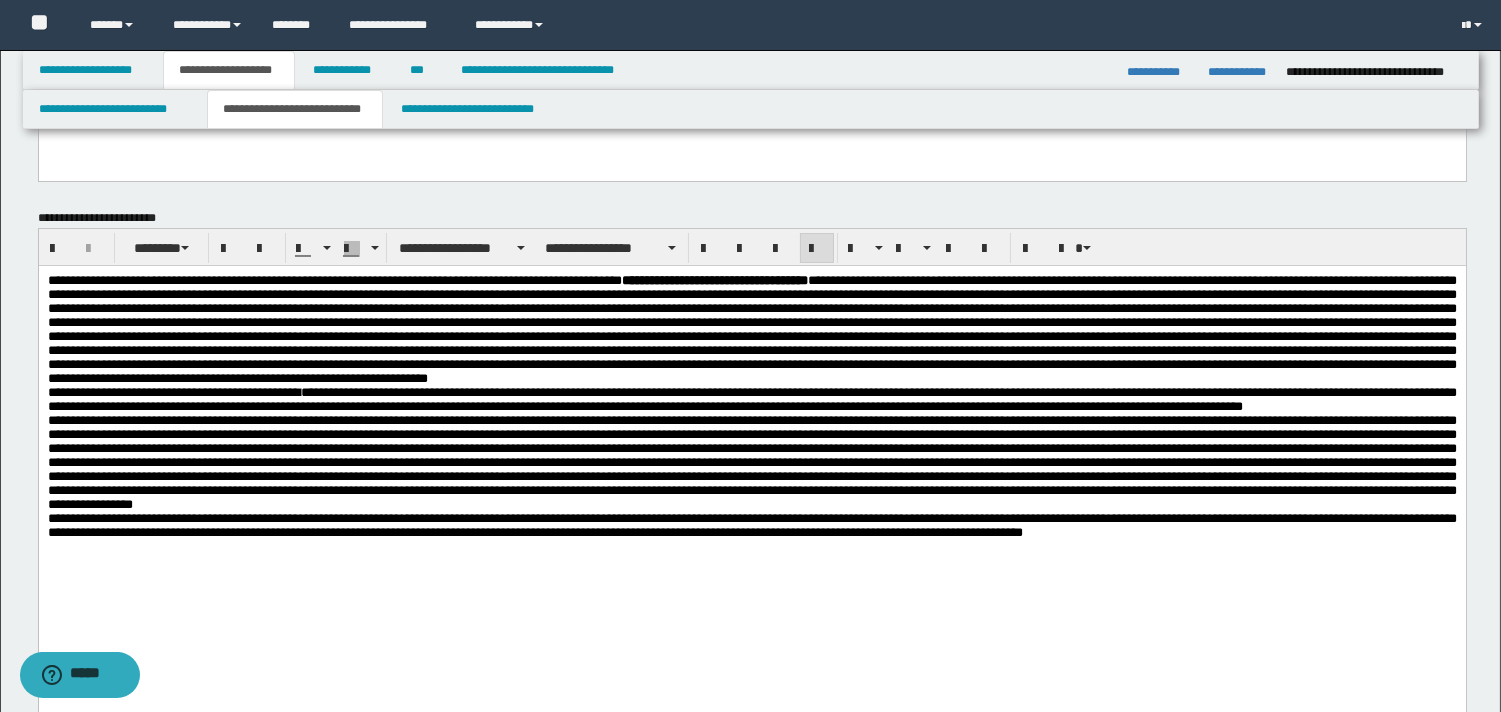 click on "**********" at bounding box center [751, 329] 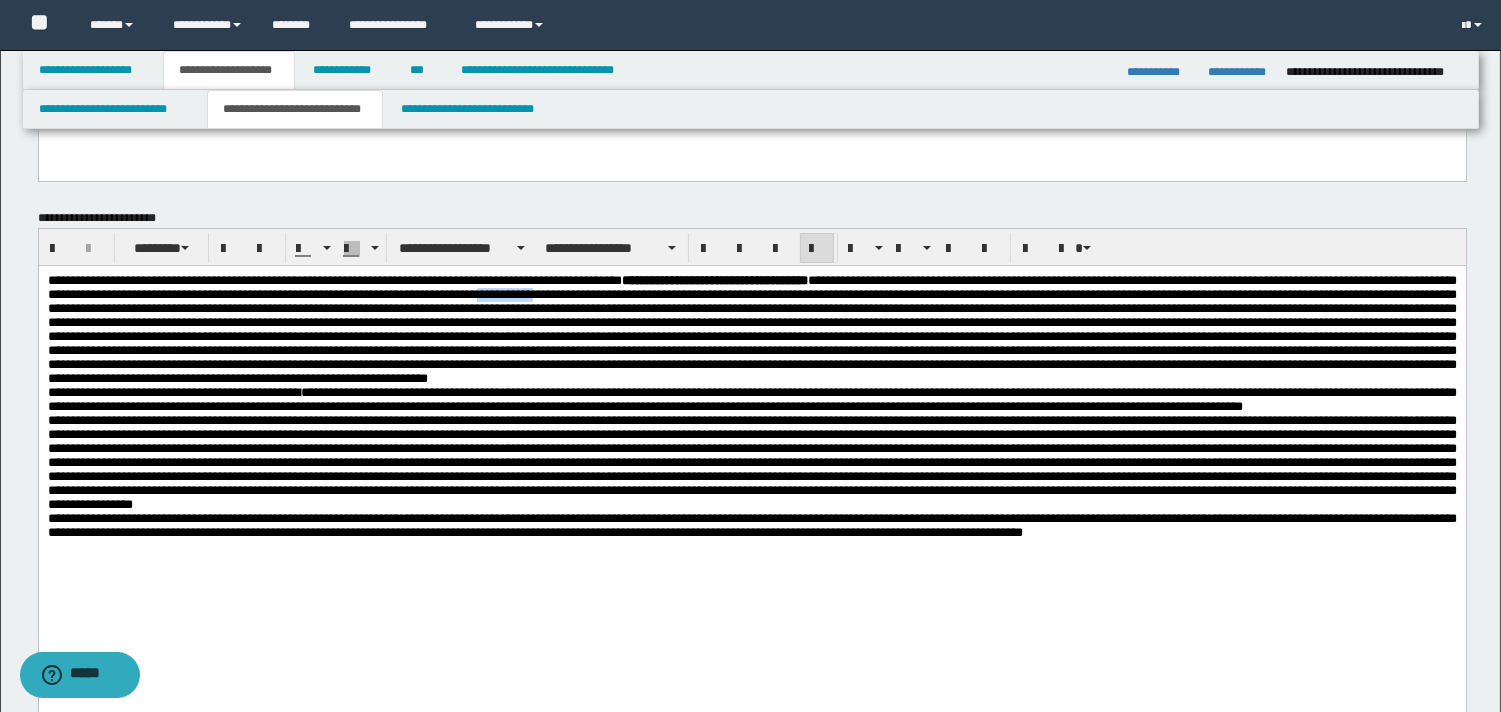 drag, startPoint x: 884, startPoint y: 299, endPoint x: 954, endPoint y: 295, distance: 70.11419 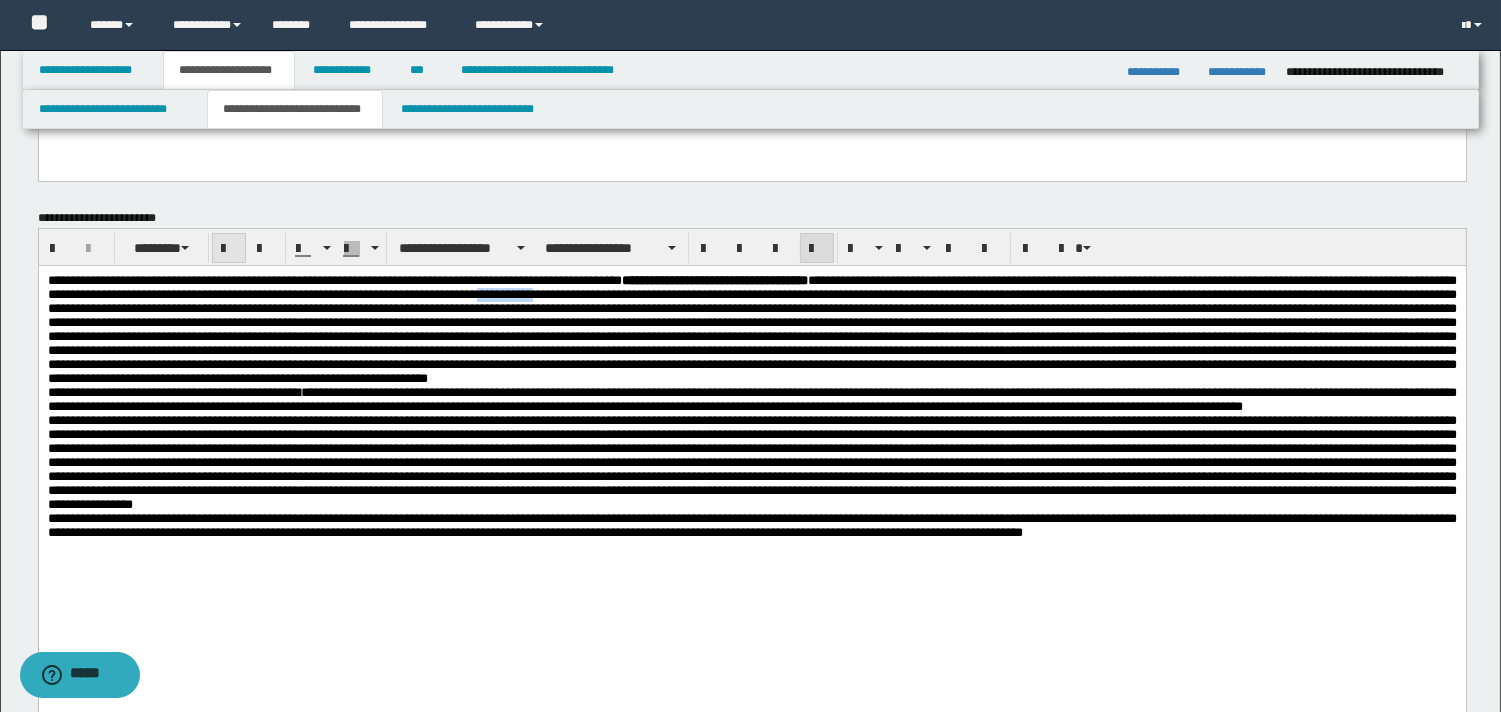click at bounding box center (229, 249) 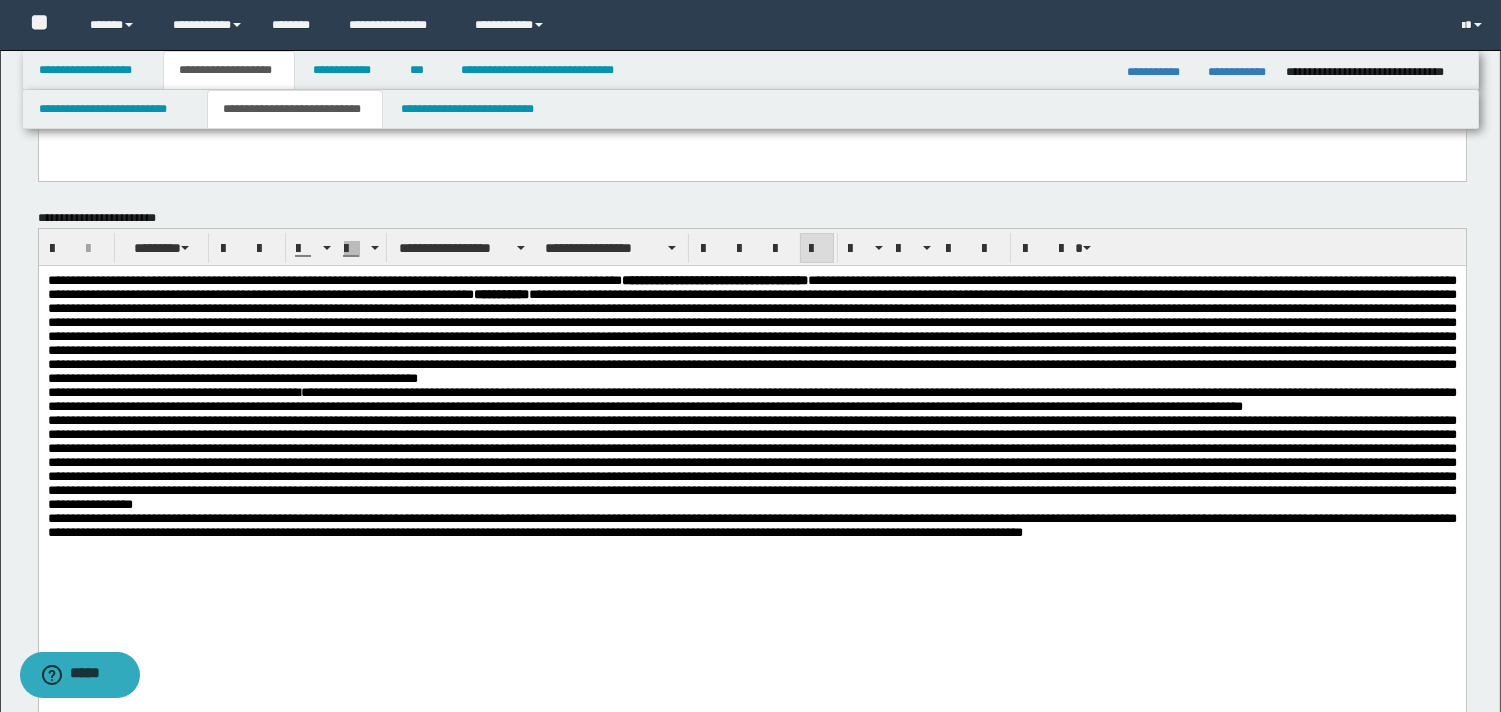 click on "**********" at bounding box center [751, 329] 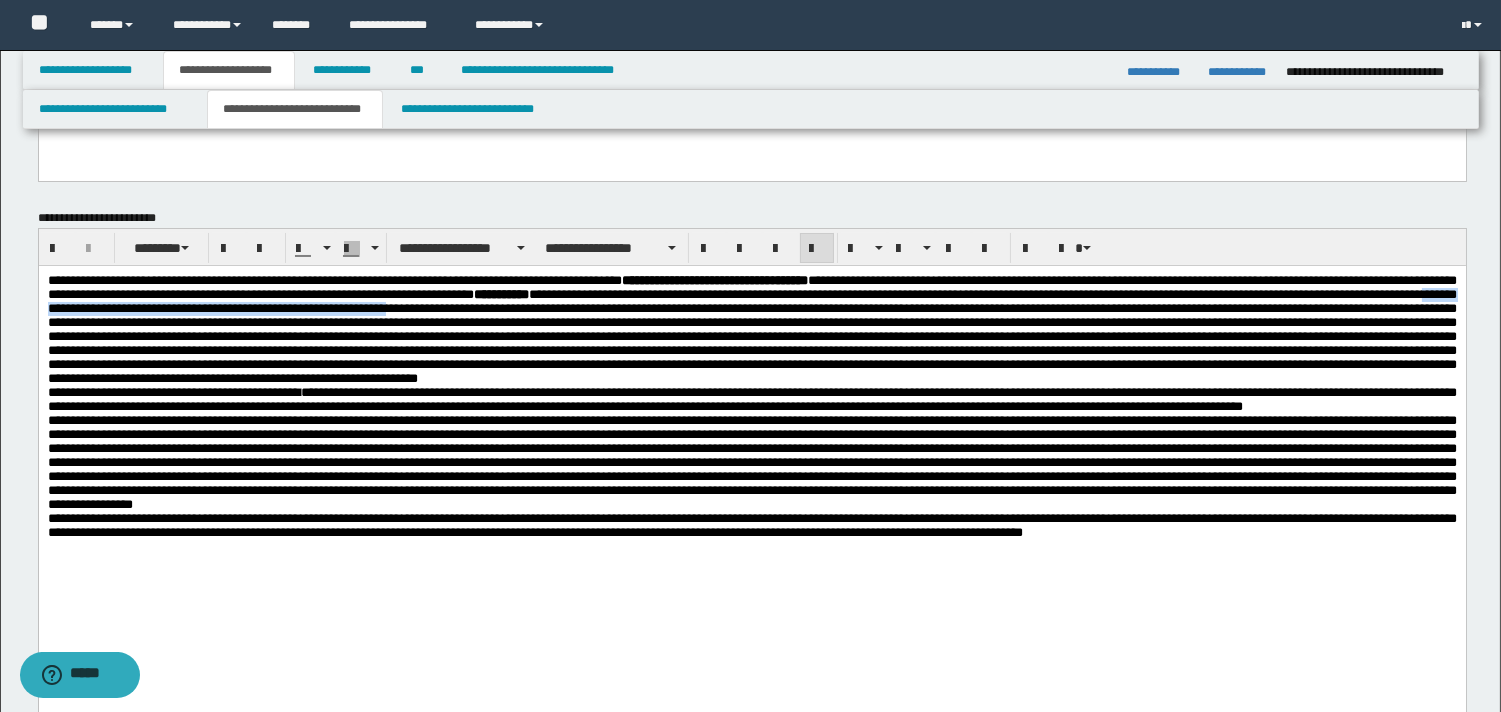 drag, startPoint x: 641, startPoint y: 314, endPoint x: 1114, endPoint y: 318, distance: 473.0169 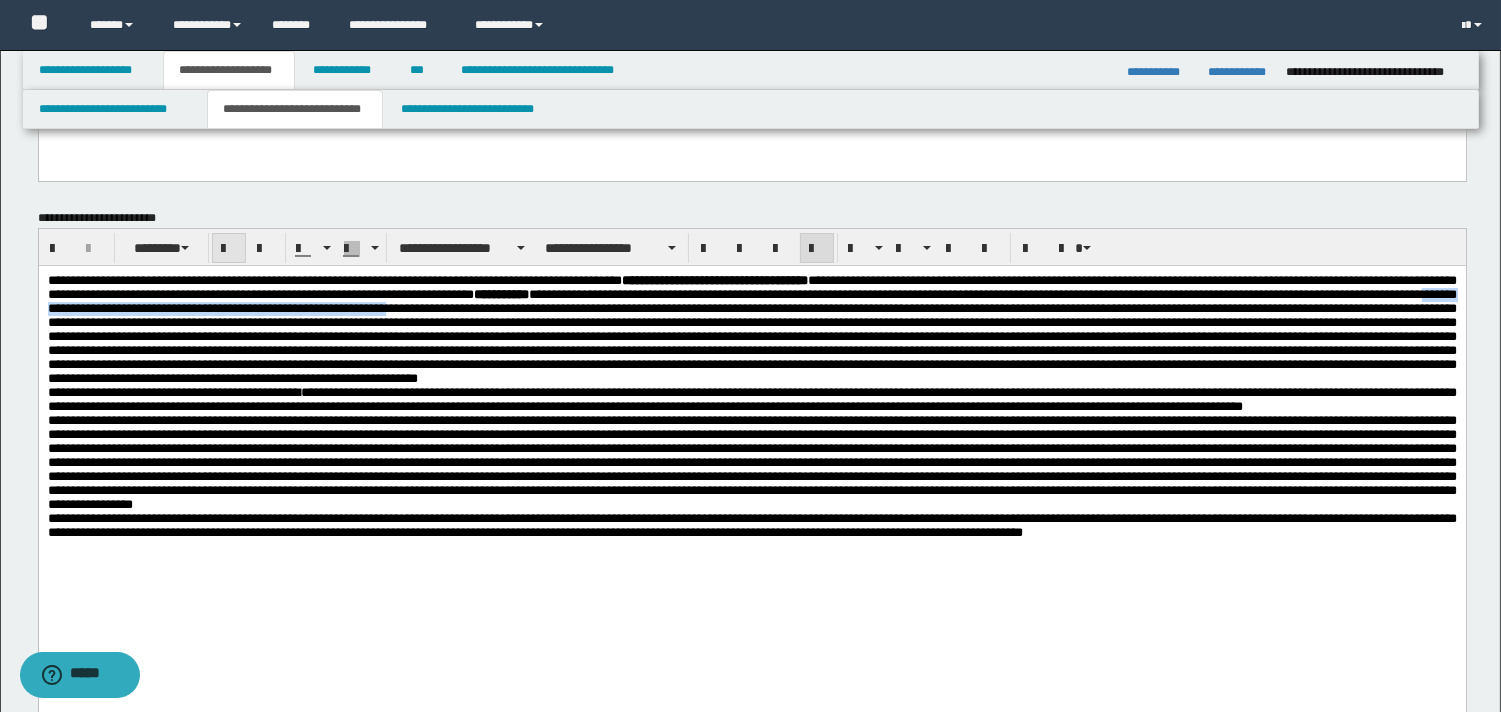 drag, startPoint x: 230, startPoint y: 248, endPoint x: 504, endPoint y: 102, distance: 310.4706 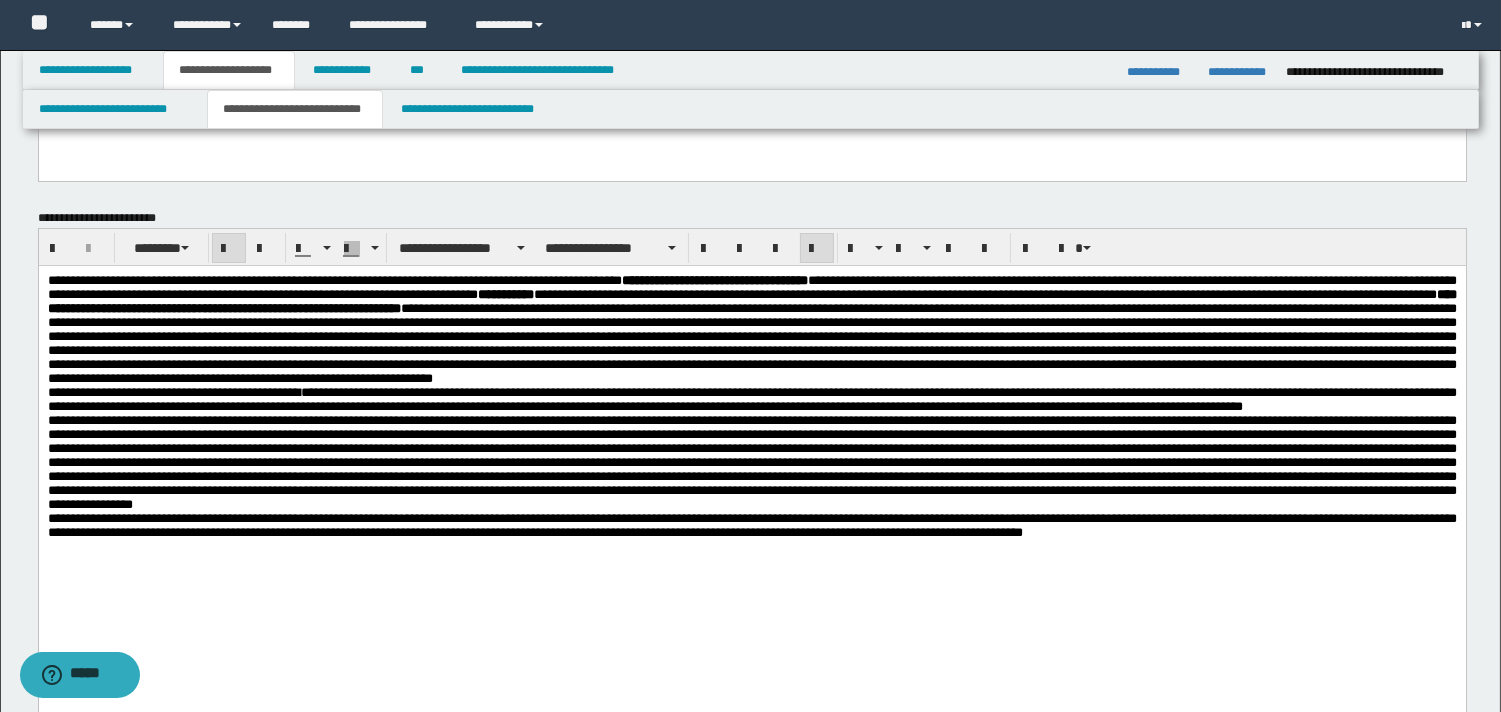 click on "**********" at bounding box center [751, 399] 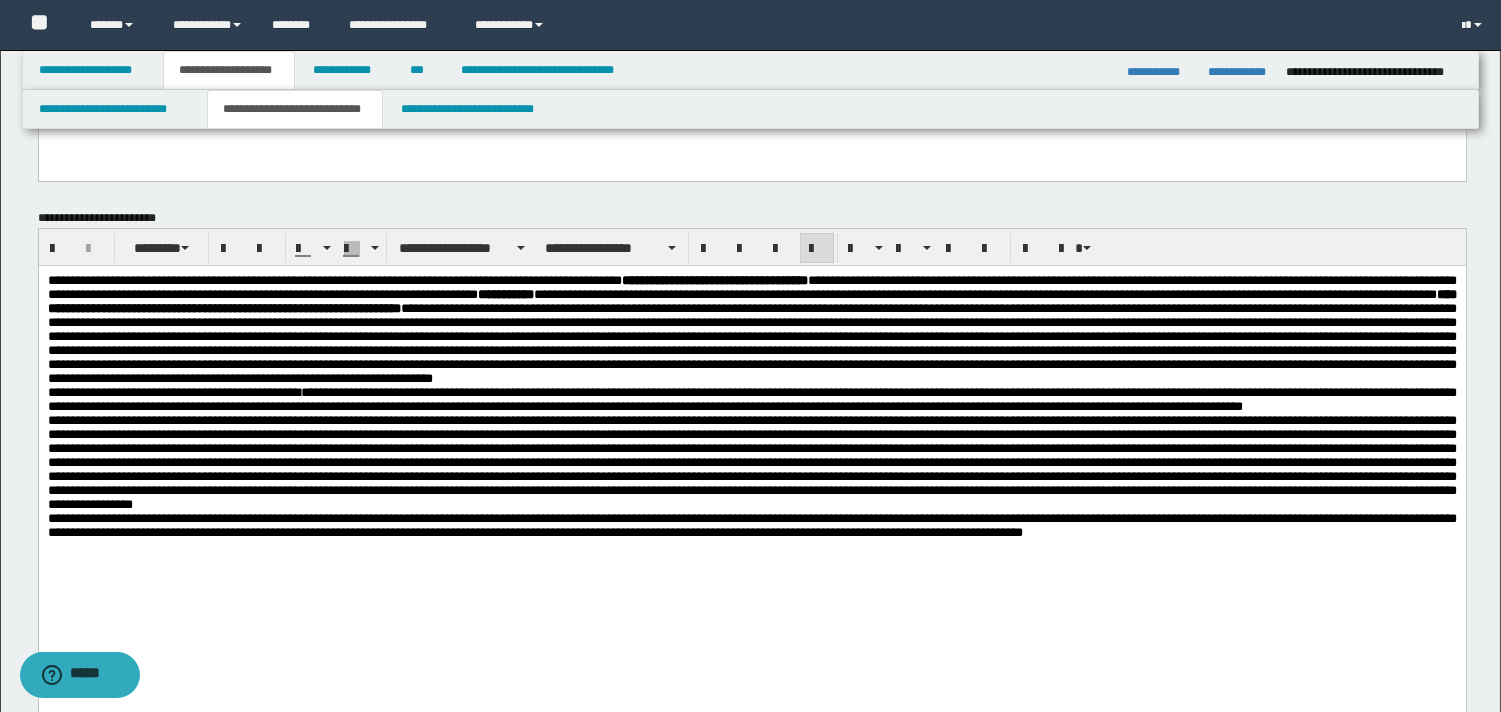 click on "**********" at bounding box center (751, 329) 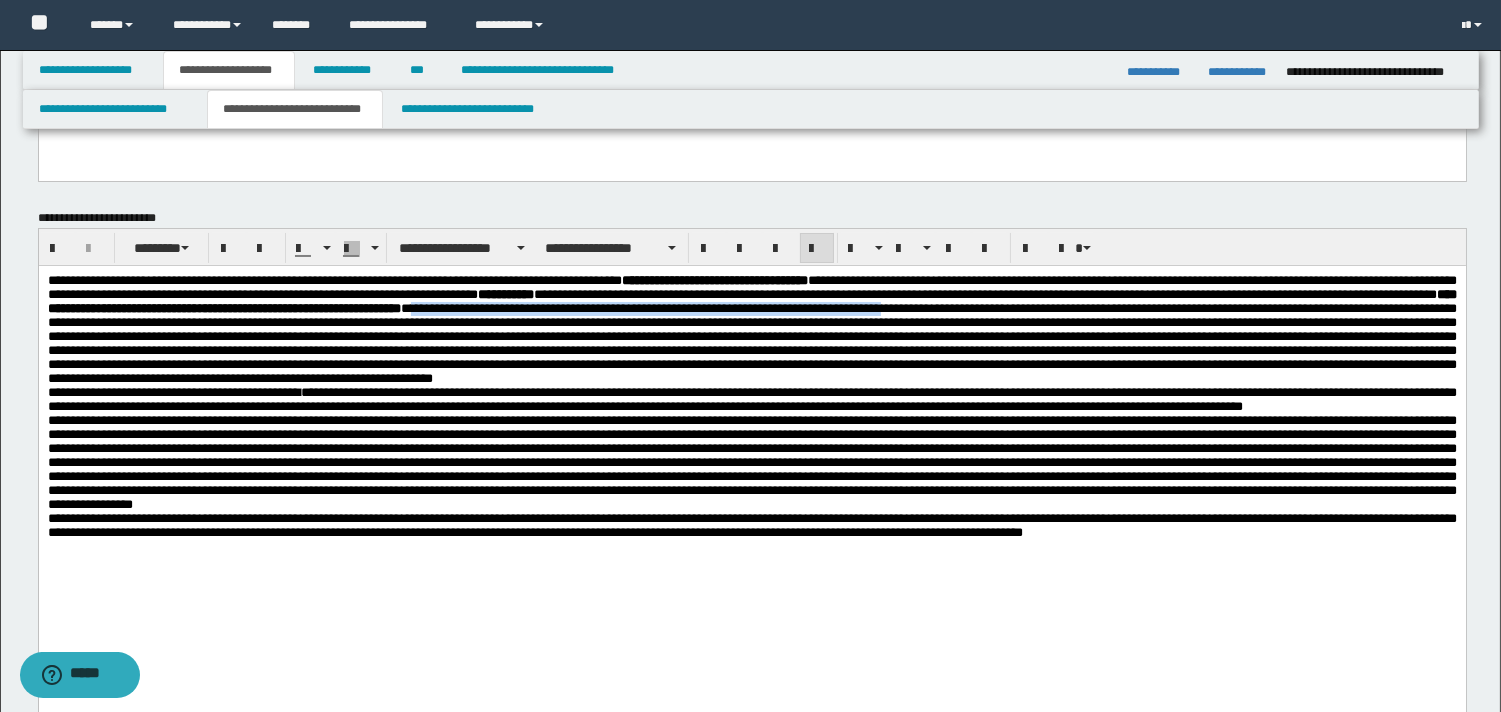 drag, startPoint x: 1175, startPoint y: 317, endPoint x: 316, endPoint y: 330, distance: 859.0984 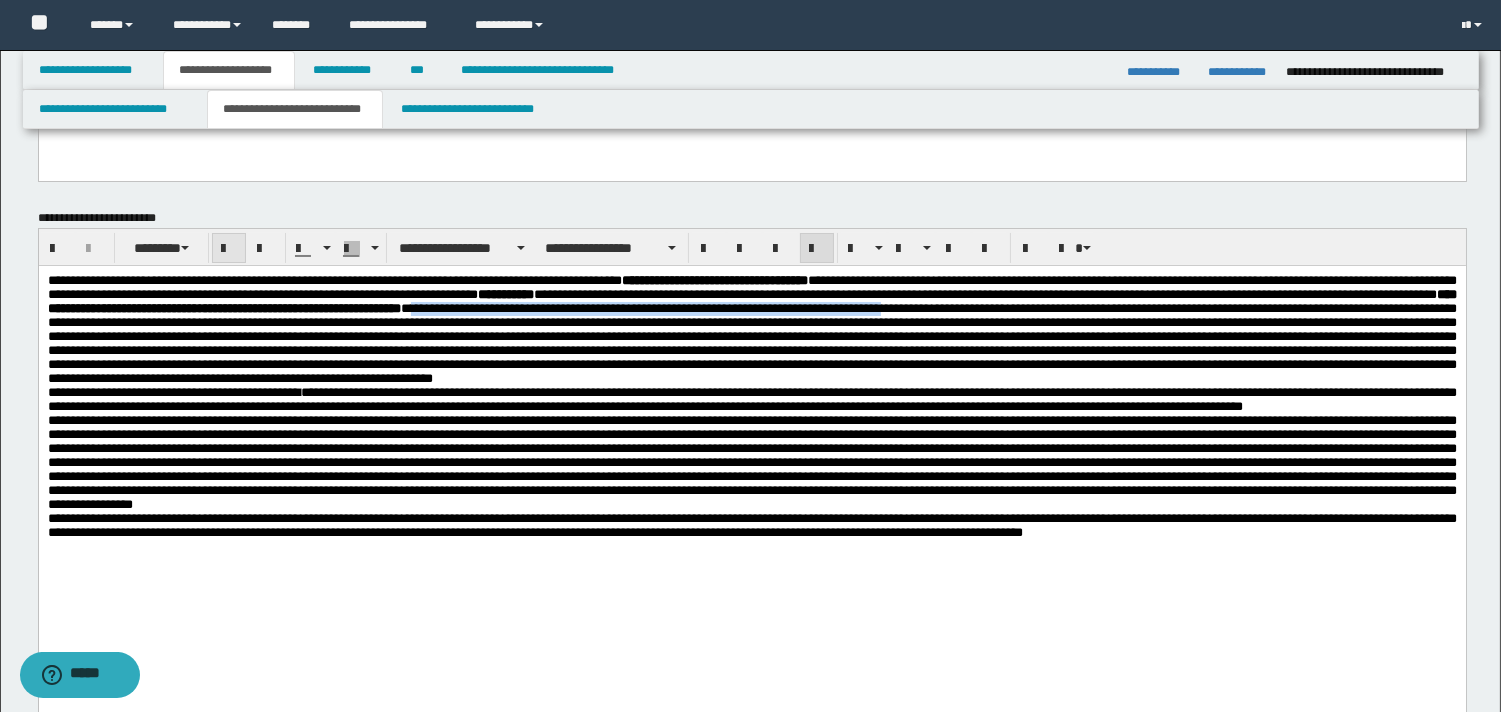 click at bounding box center [229, 249] 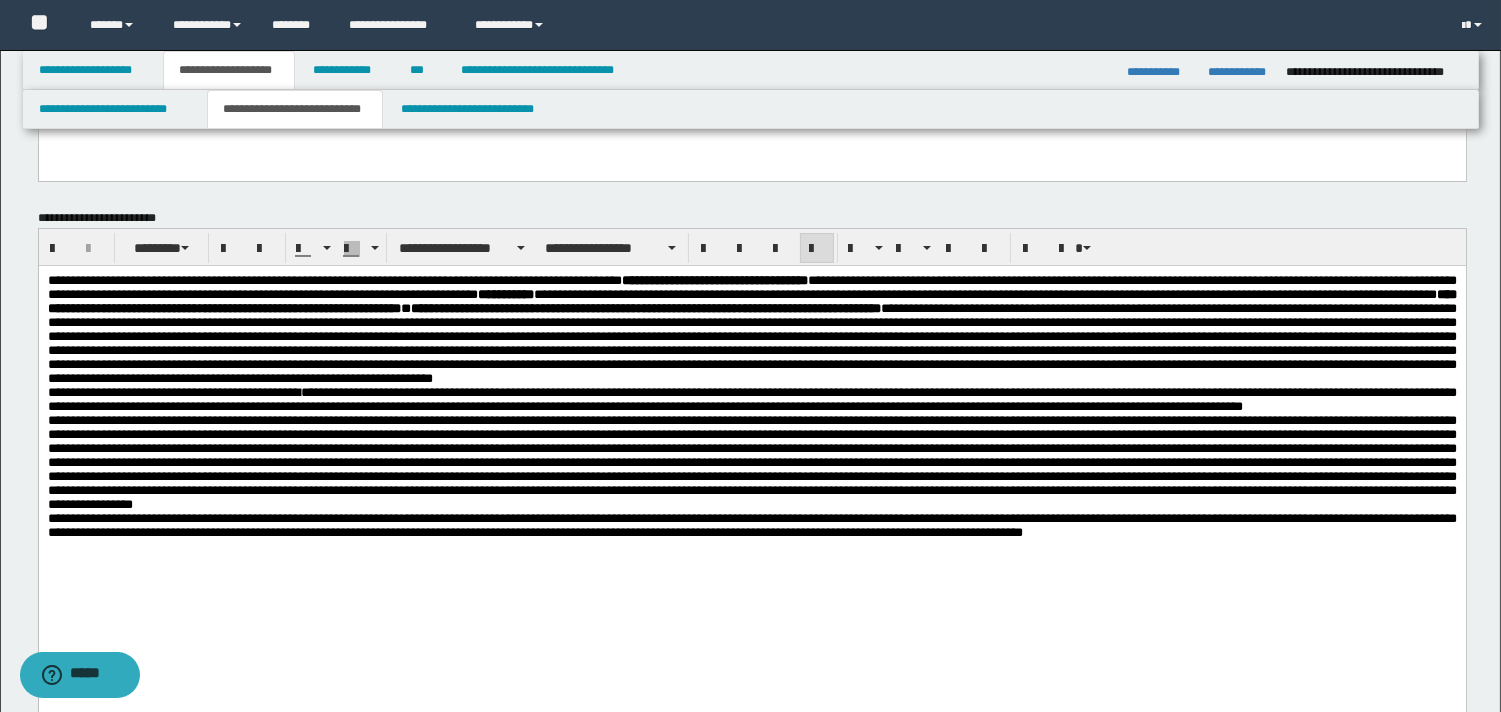 click on "**********" at bounding box center [751, 329] 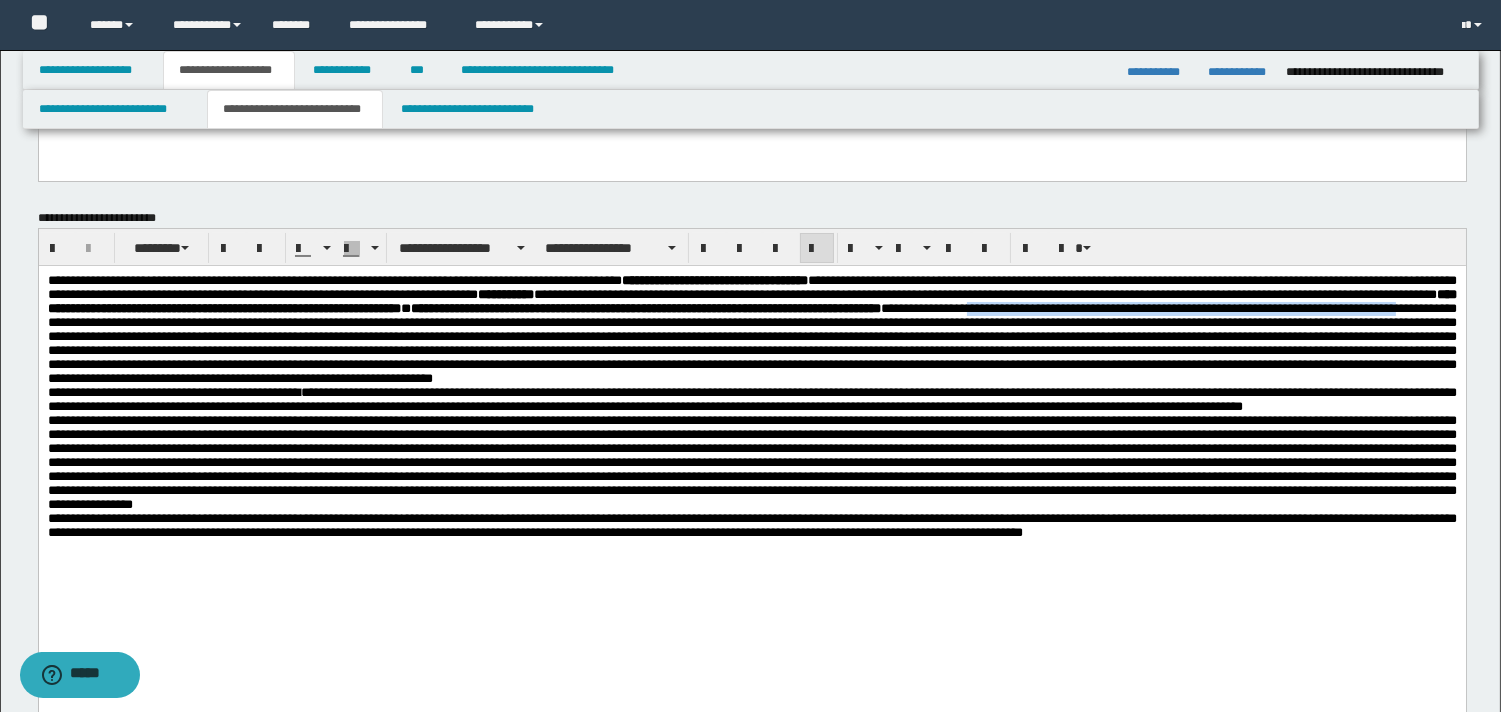 drag, startPoint x: 439, startPoint y: 330, endPoint x: 975, endPoint y: 328, distance: 536.0037 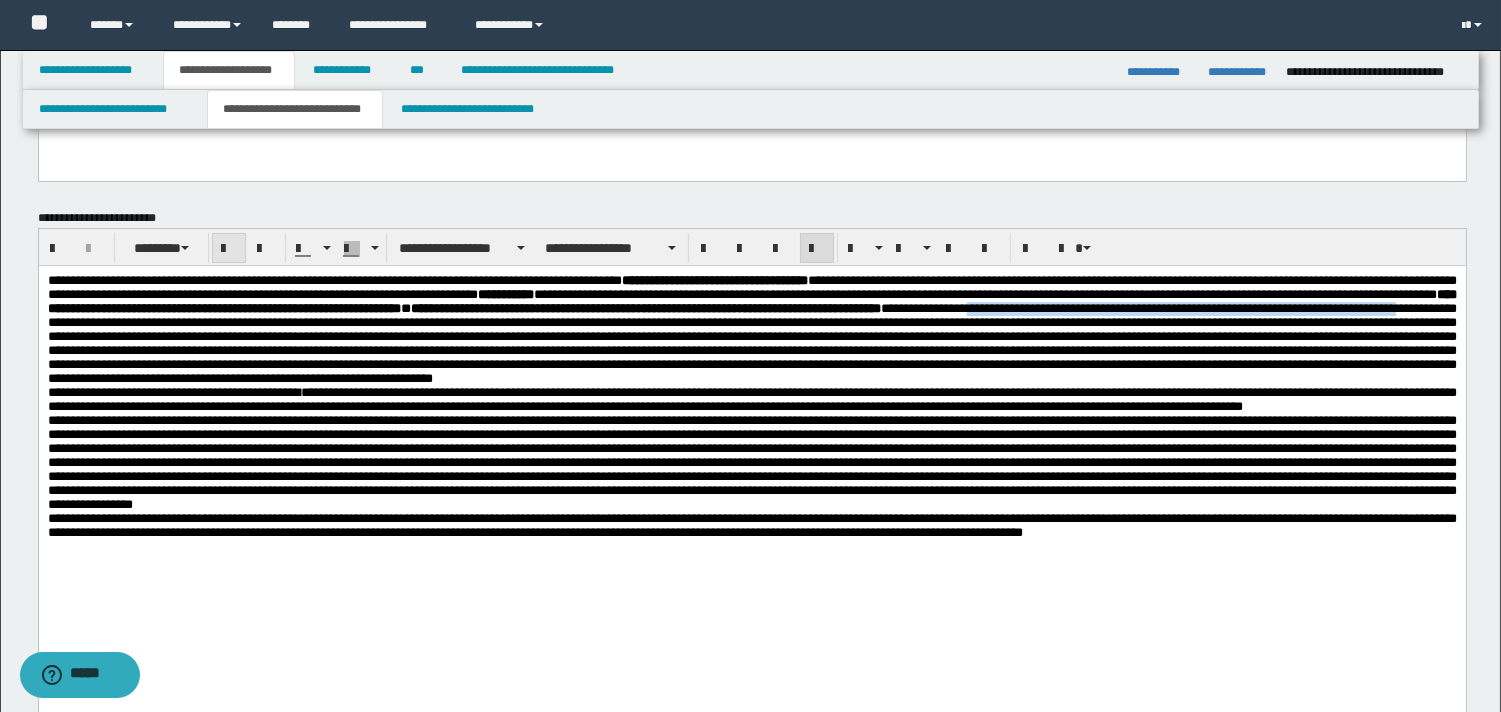 drag, startPoint x: 227, startPoint y: 246, endPoint x: 338, endPoint y: 37, distance: 236.64742 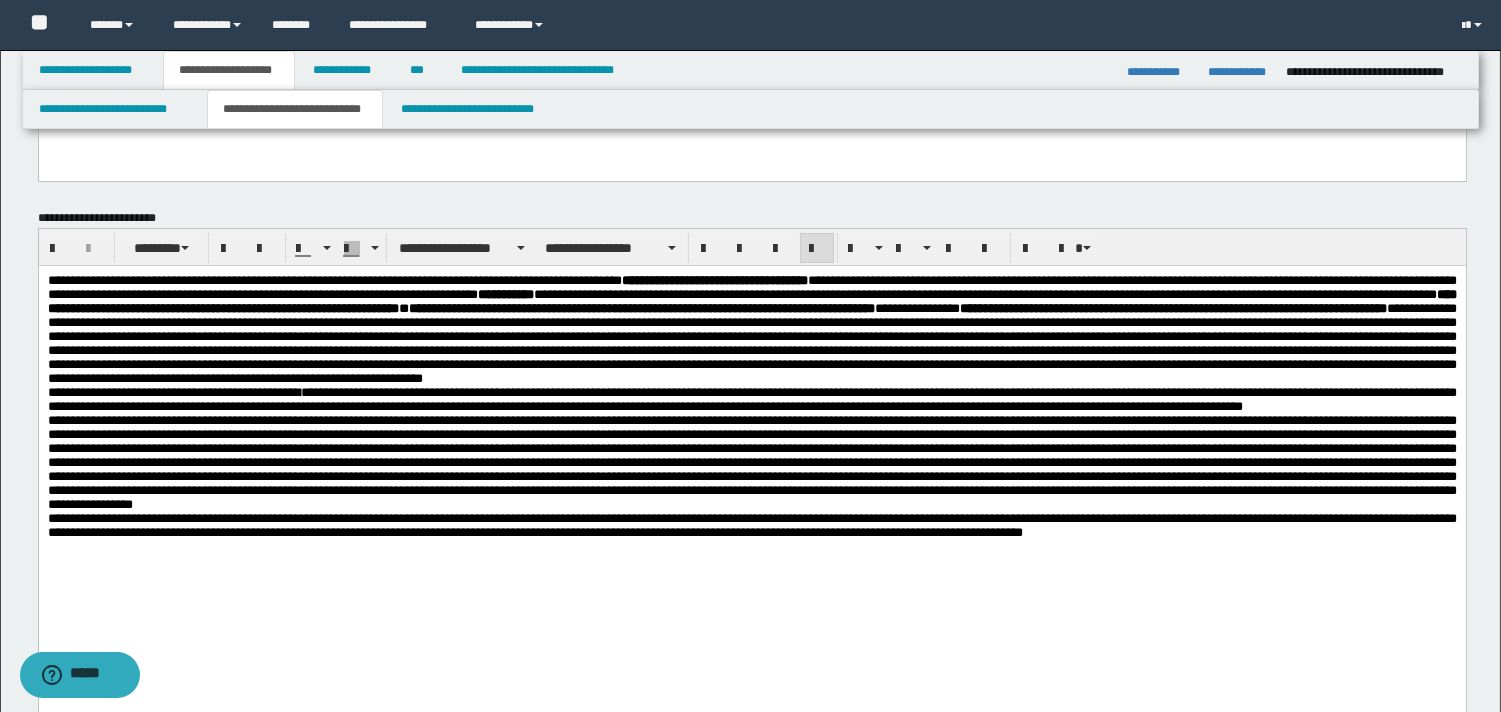 click on "**********" at bounding box center (751, 329) 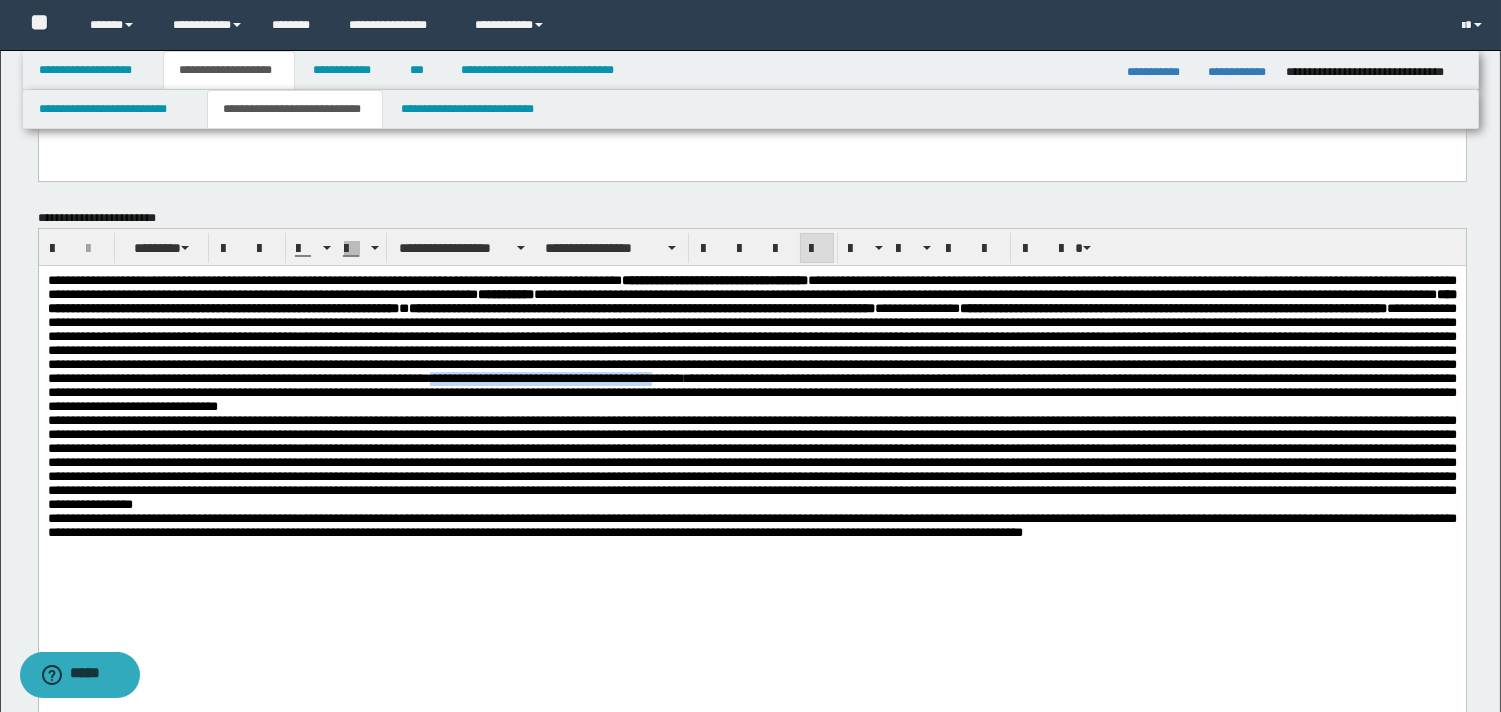 drag, startPoint x: 1358, startPoint y: 415, endPoint x: 245, endPoint y: 434, distance: 1113.1621 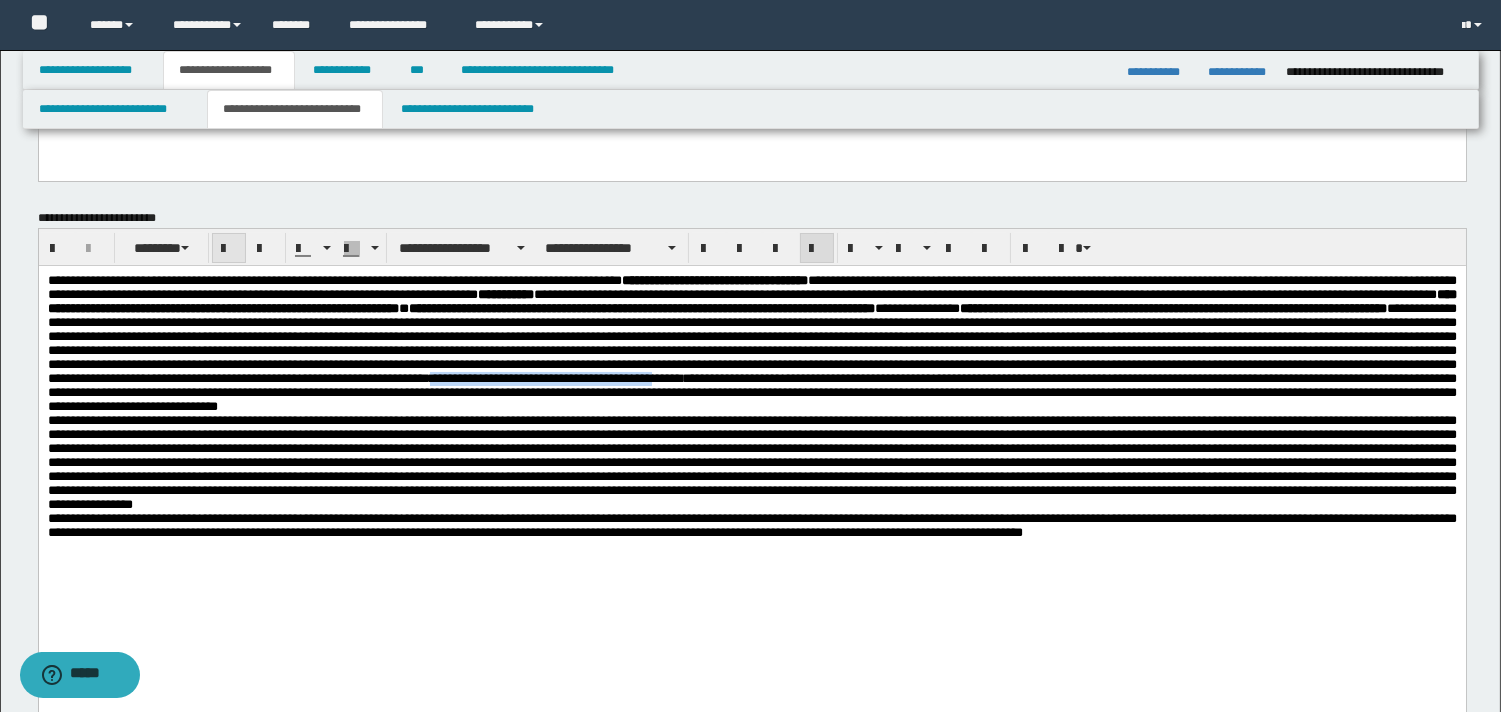 click at bounding box center [229, 249] 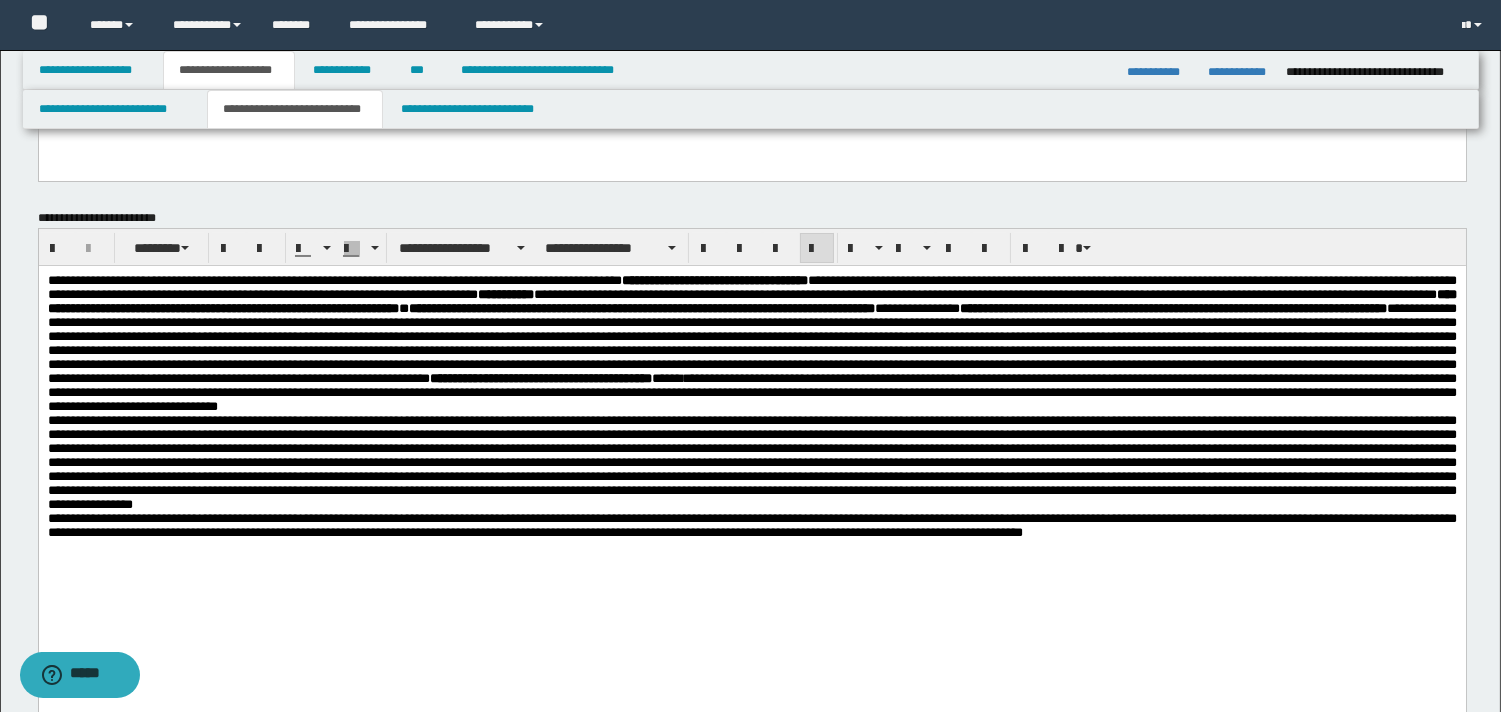click on "**********" at bounding box center [751, 392] 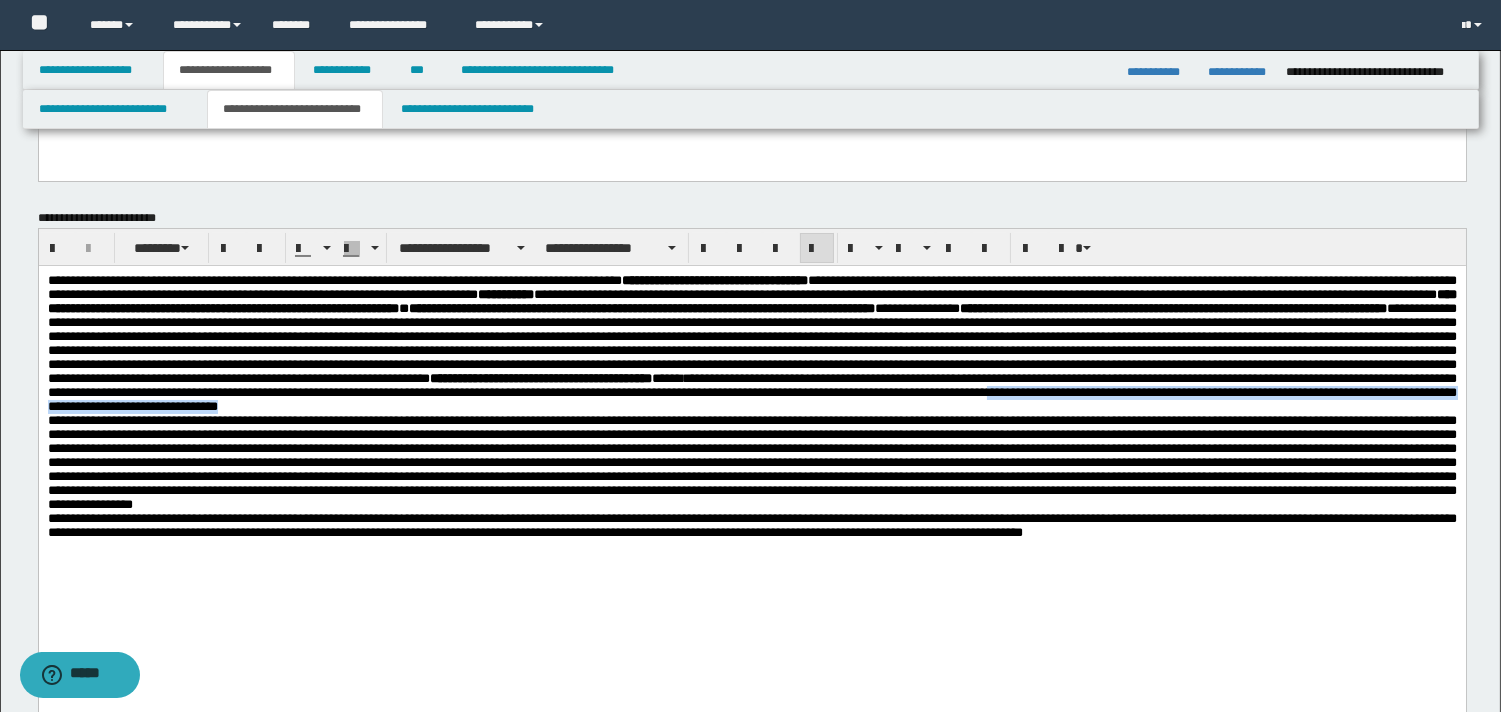 drag, startPoint x: 1034, startPoint y: 449, endPoint x: 895, endPoint y: 429, distance: 140.43147 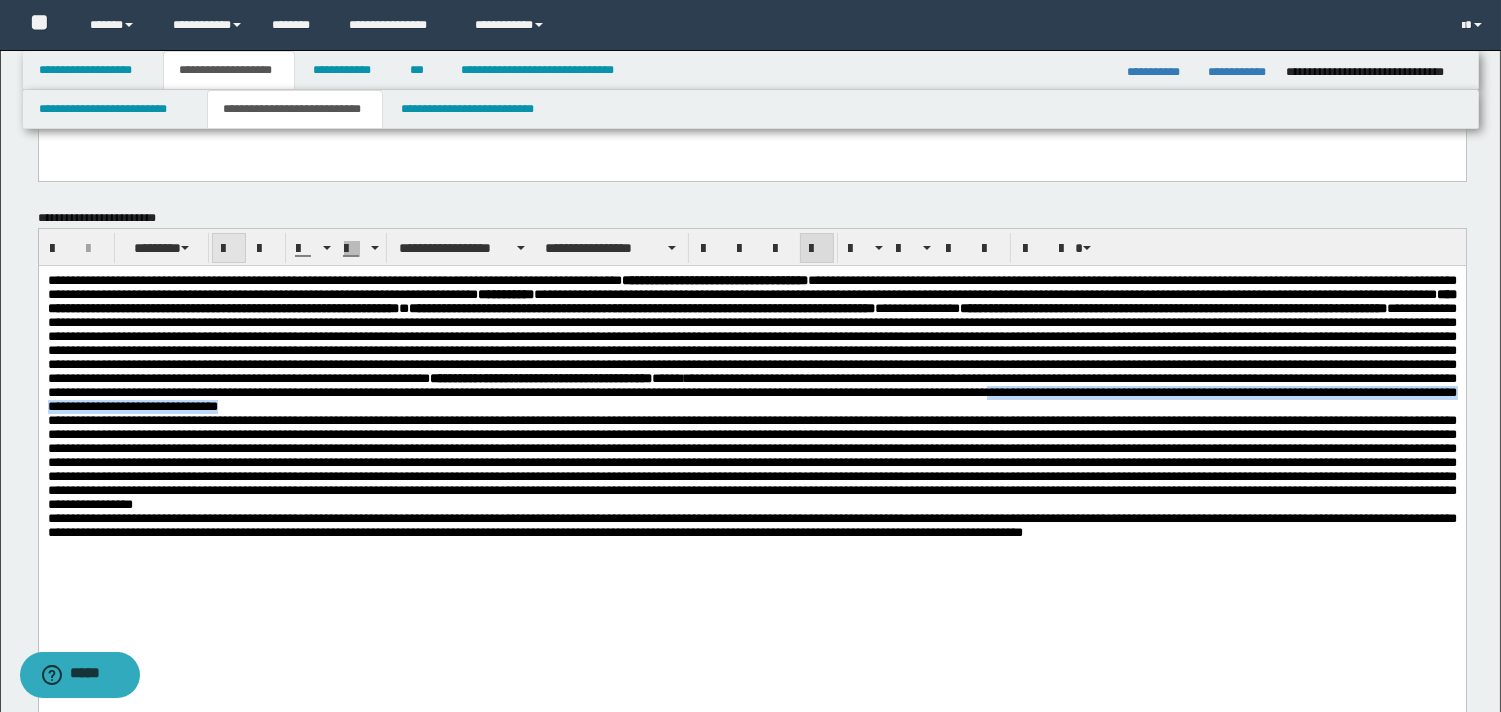 click at bounding box center (229, 249) 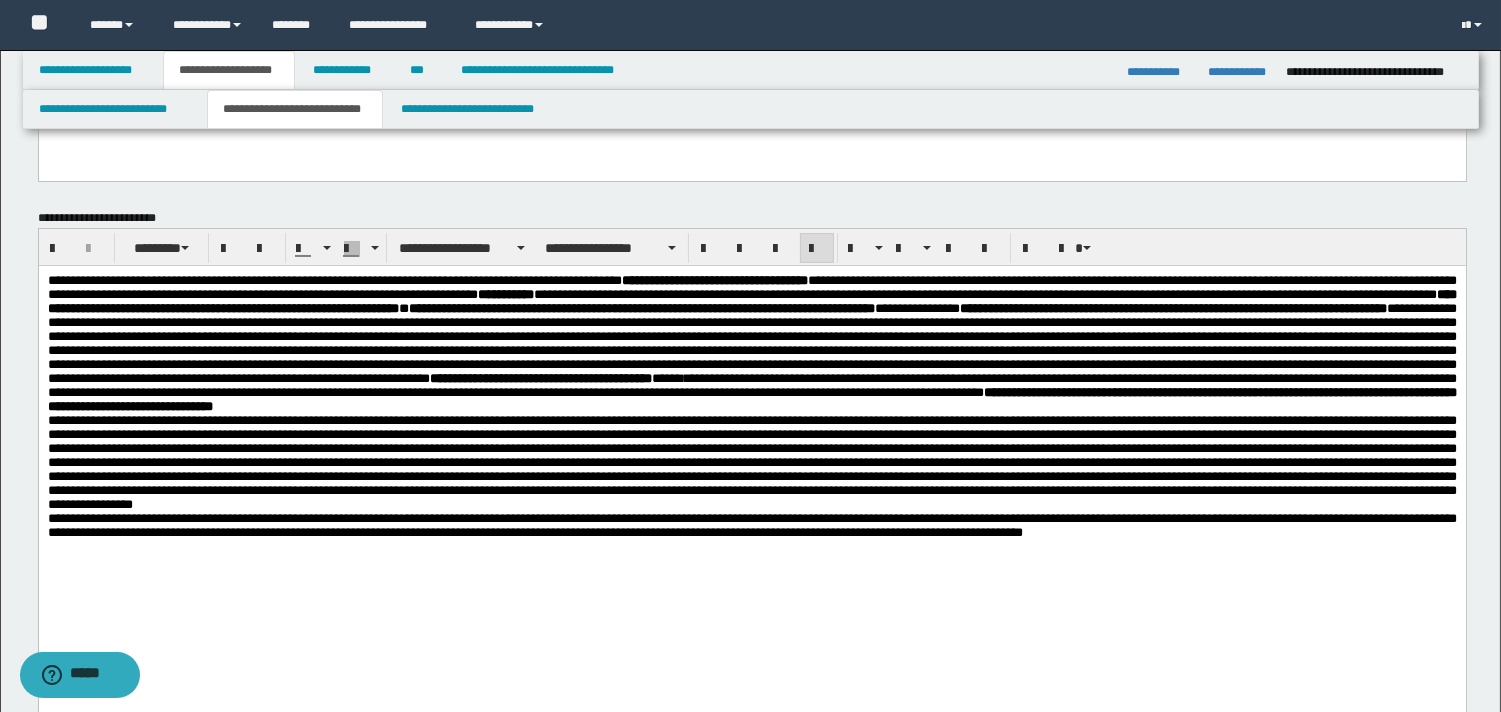 click on "**********" at bounding box center (751, 344) 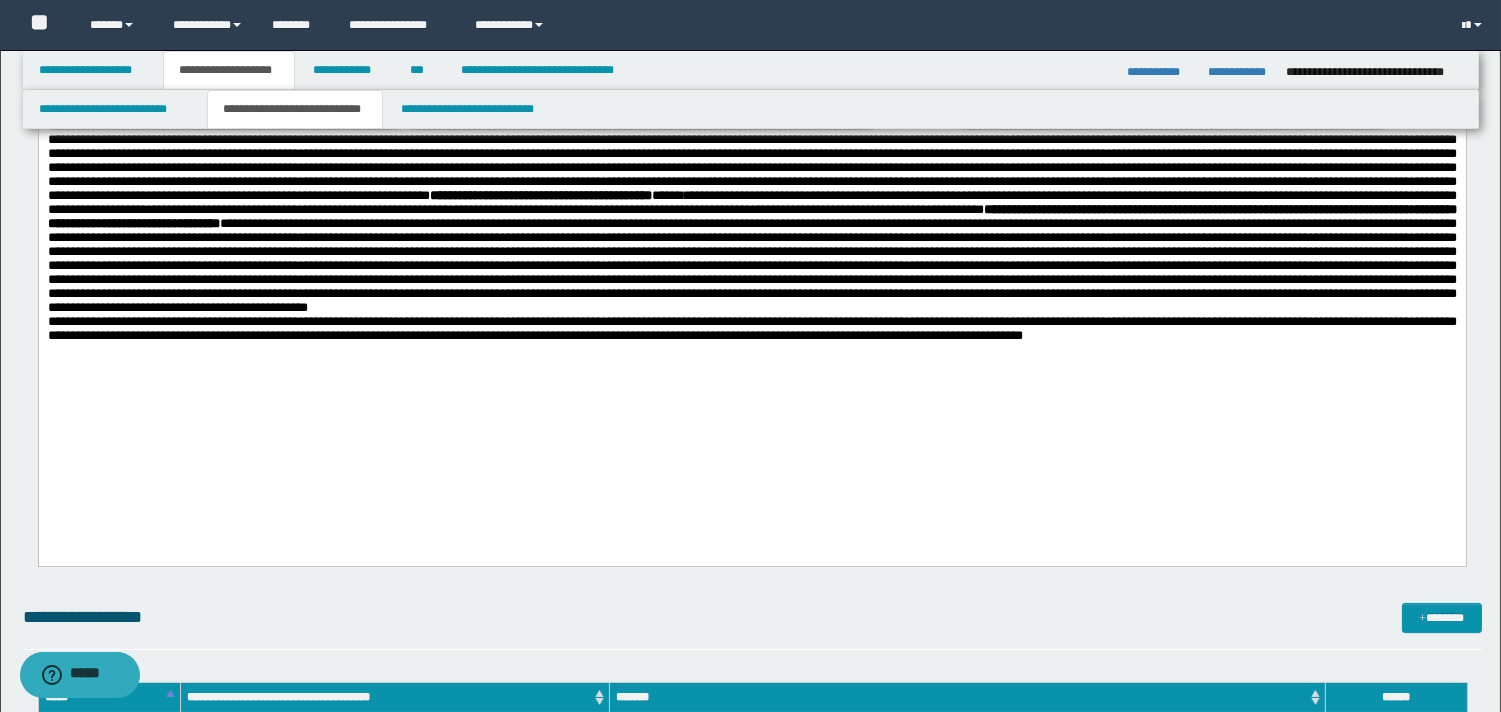 scroll, scrollTop: 371, scrollLeft: 0, axis: vertical 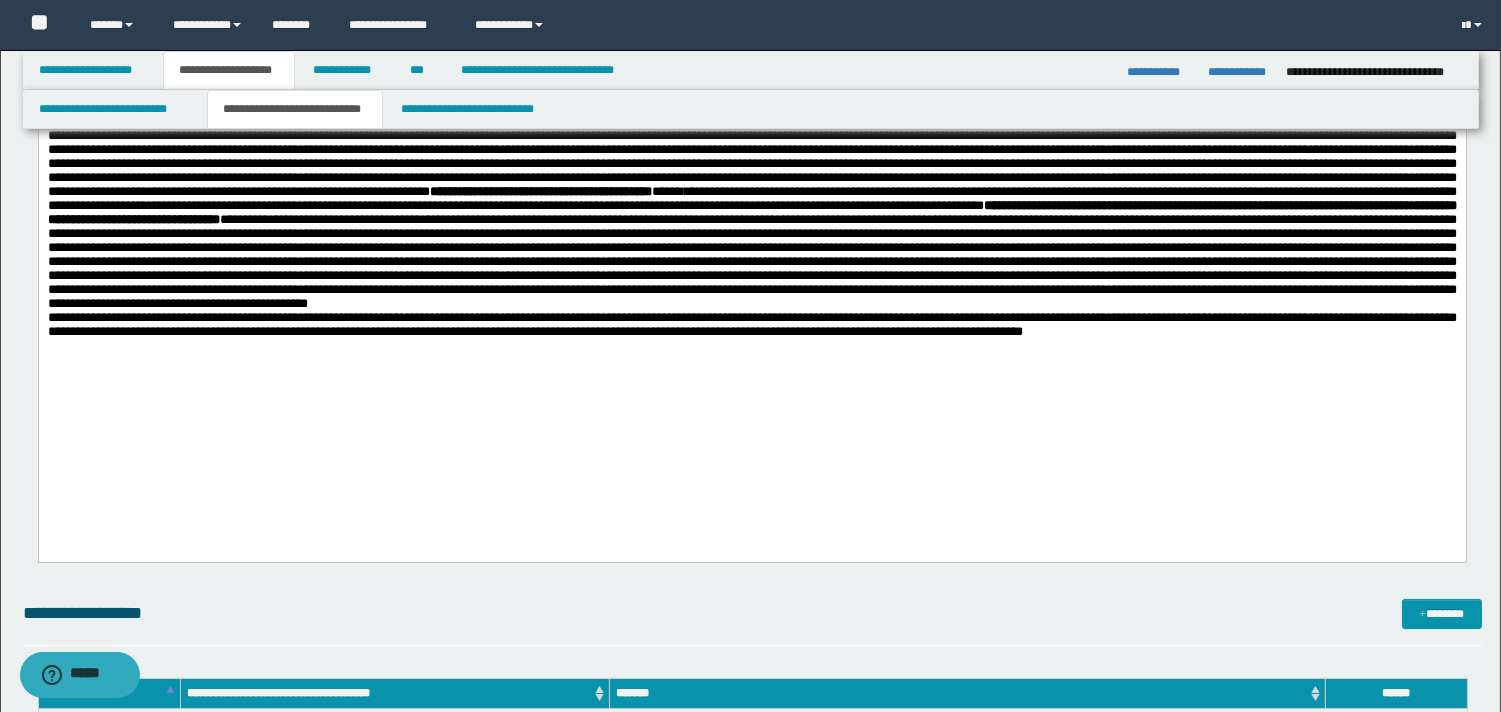 click on "**********" at bounding box center [751, 199] 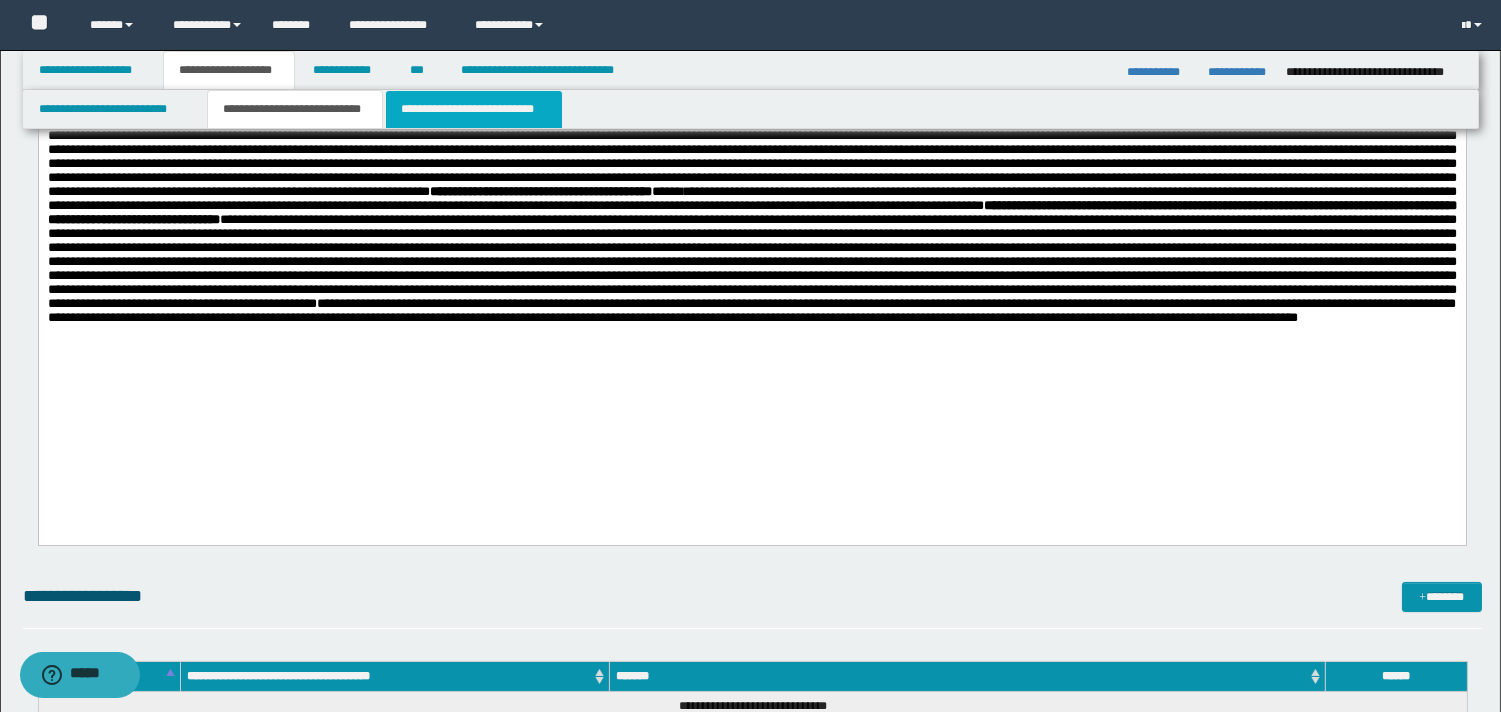 click on "**********" at bounding box center (474, 109) 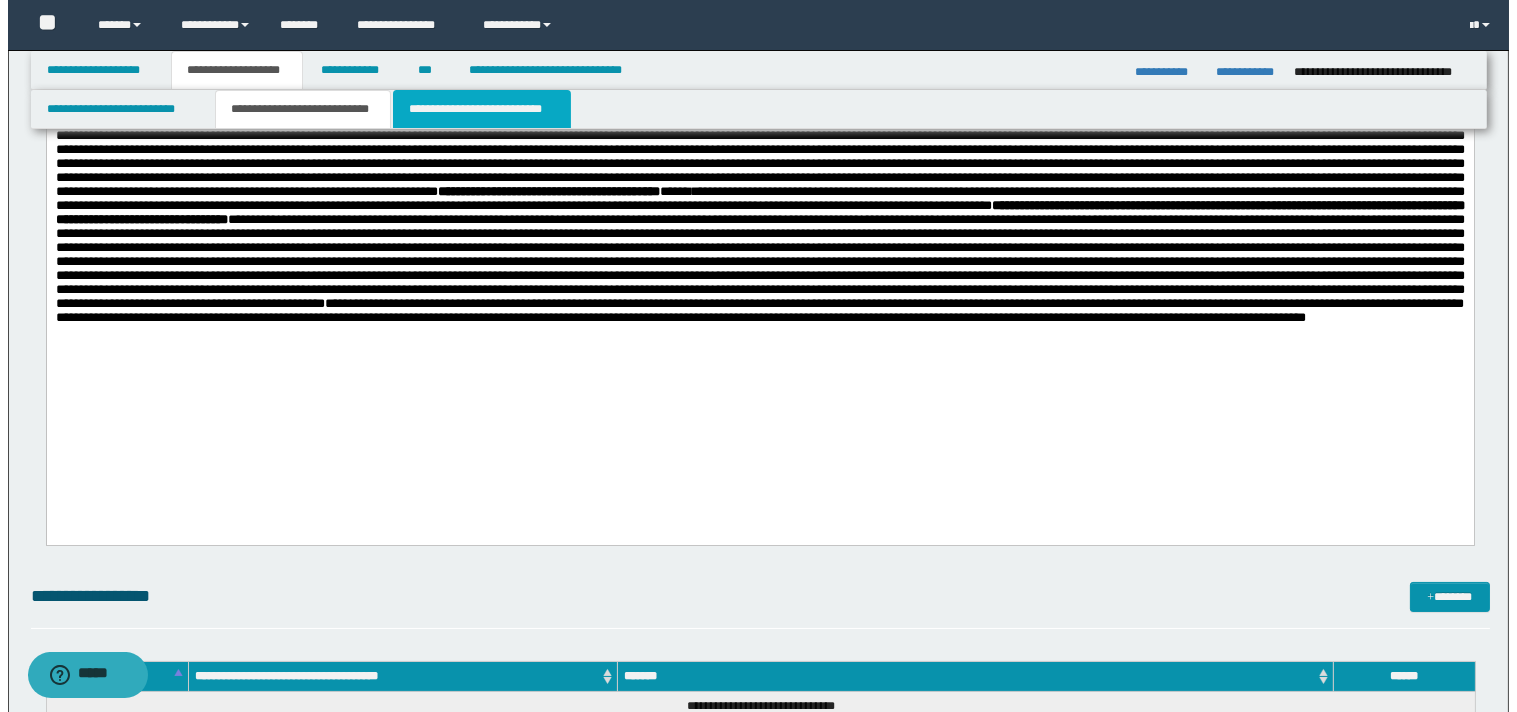 scroll, scrollTop: 0, scrollLeft: 0, axis: both 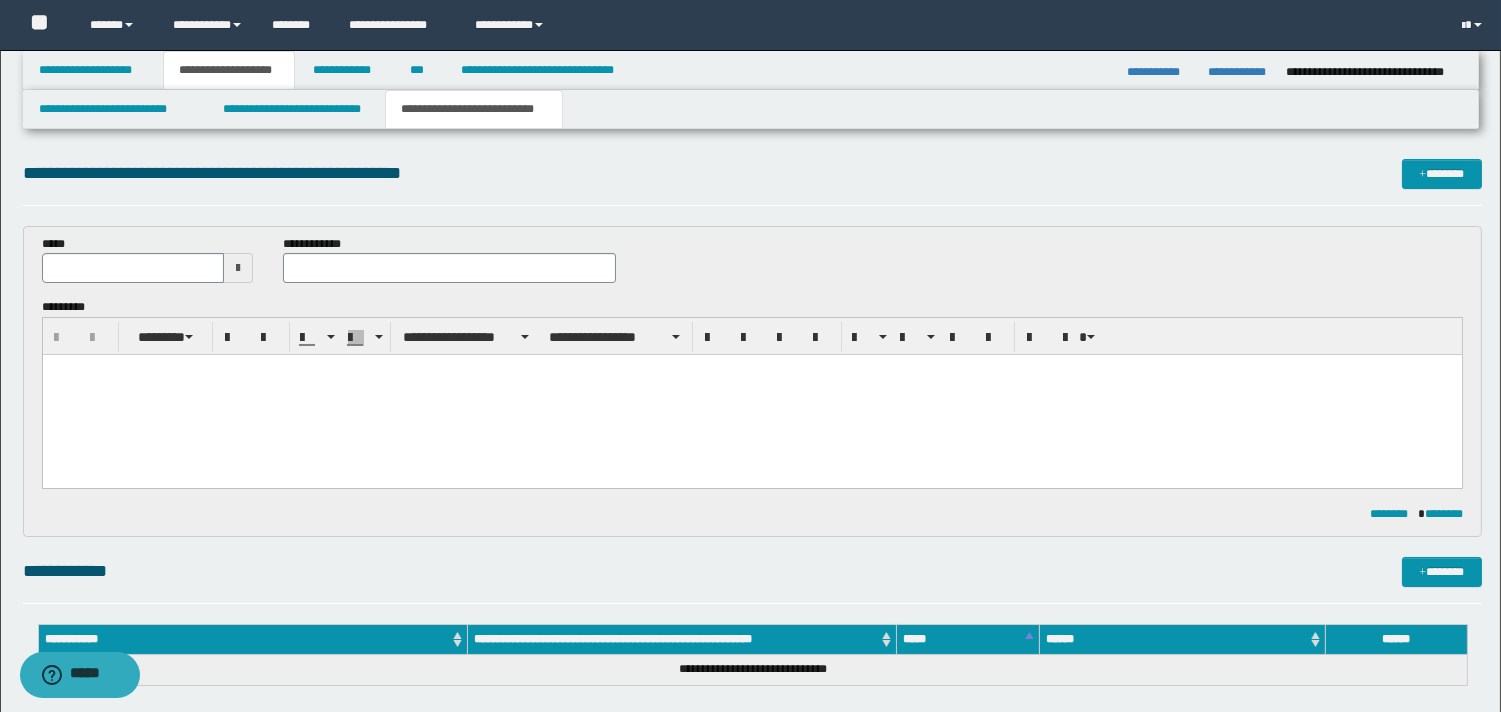 click at bounding box center [238, 268] 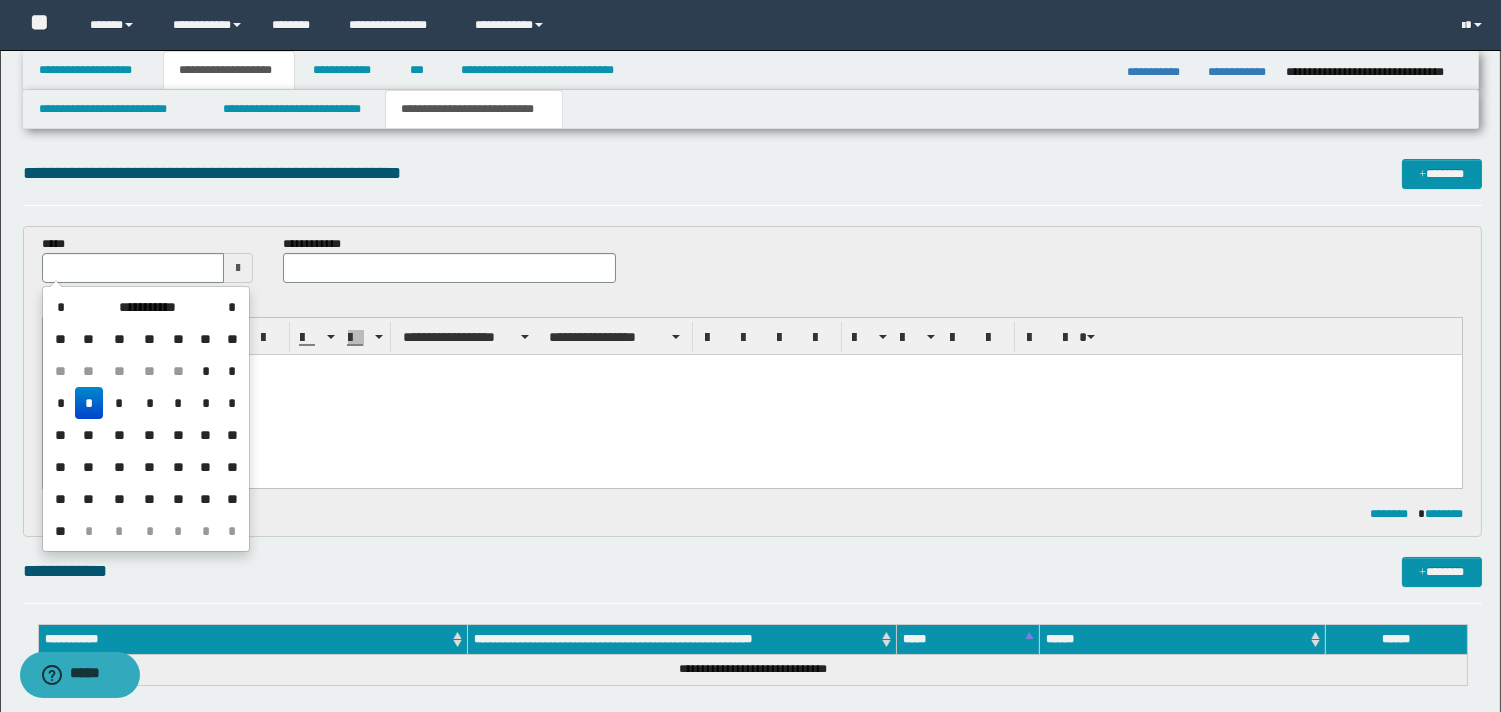 click on "*" at bounding box center [89, 403] 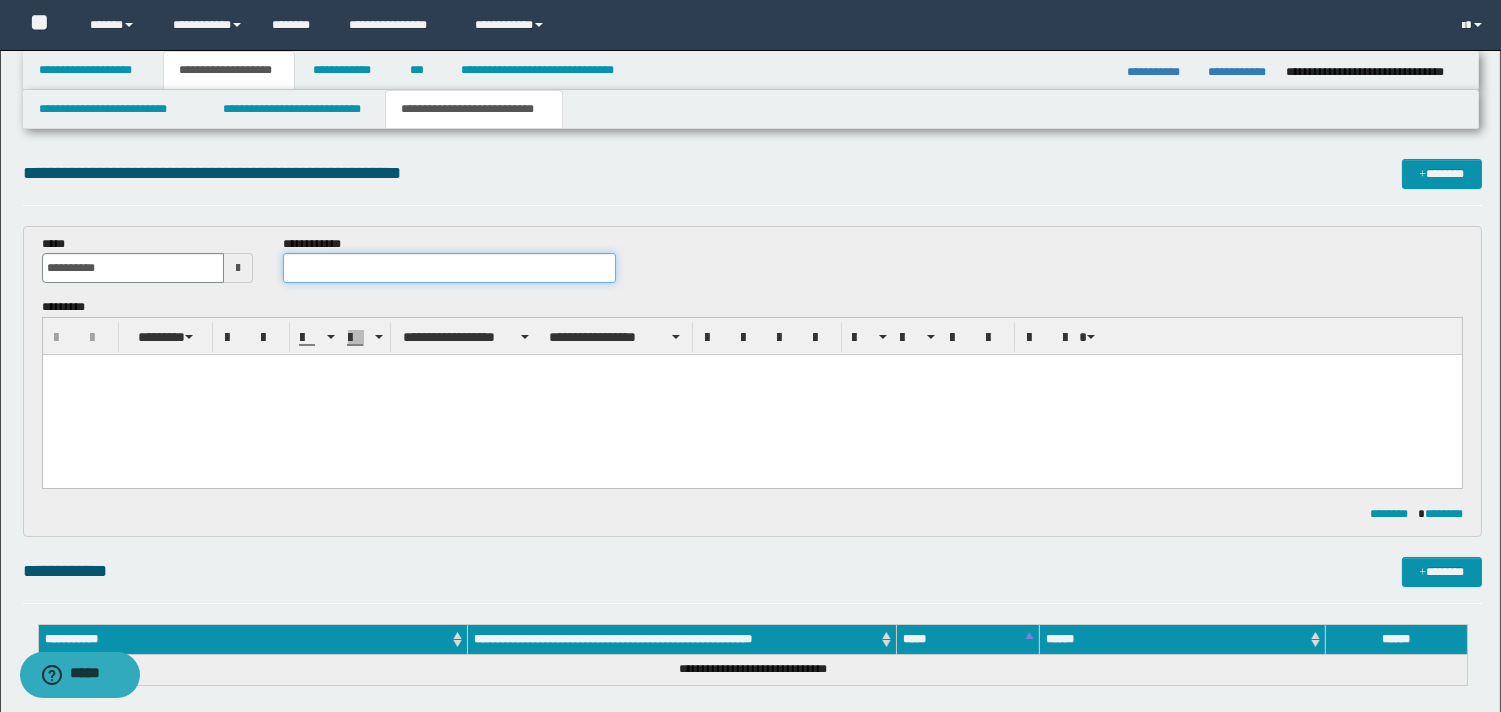 click at bounding box center (449, 268) 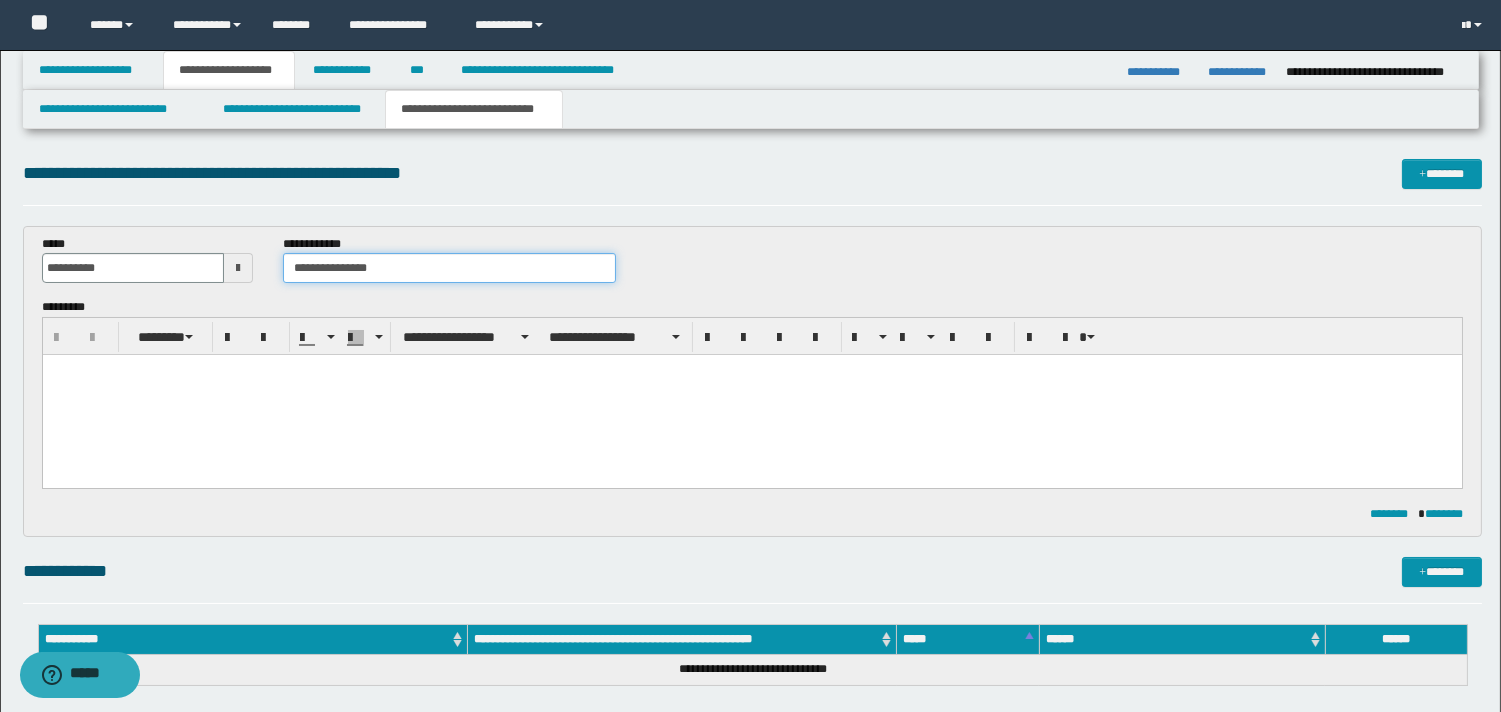 type on "**********" 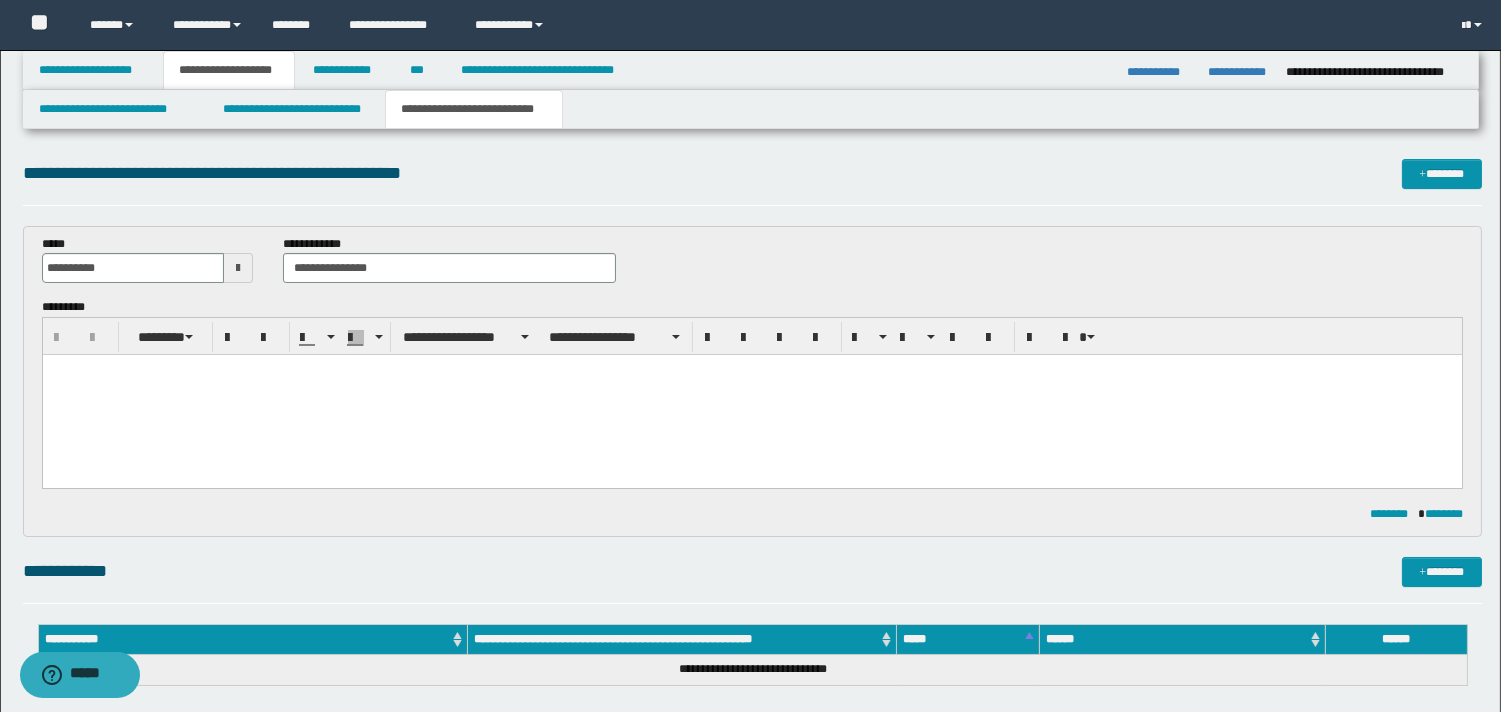 click at bounding box center [751, 395] 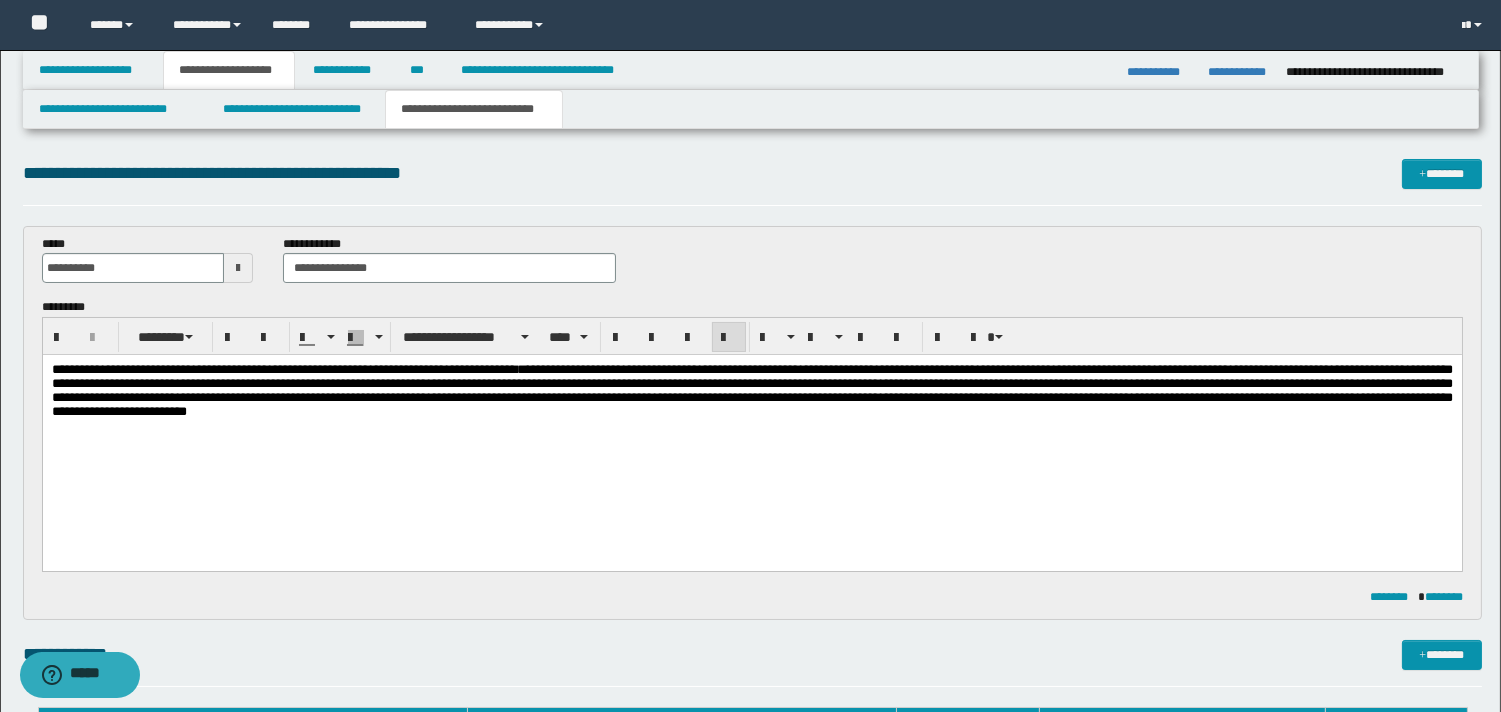 click on "**********" at bounding box center [329, 369] 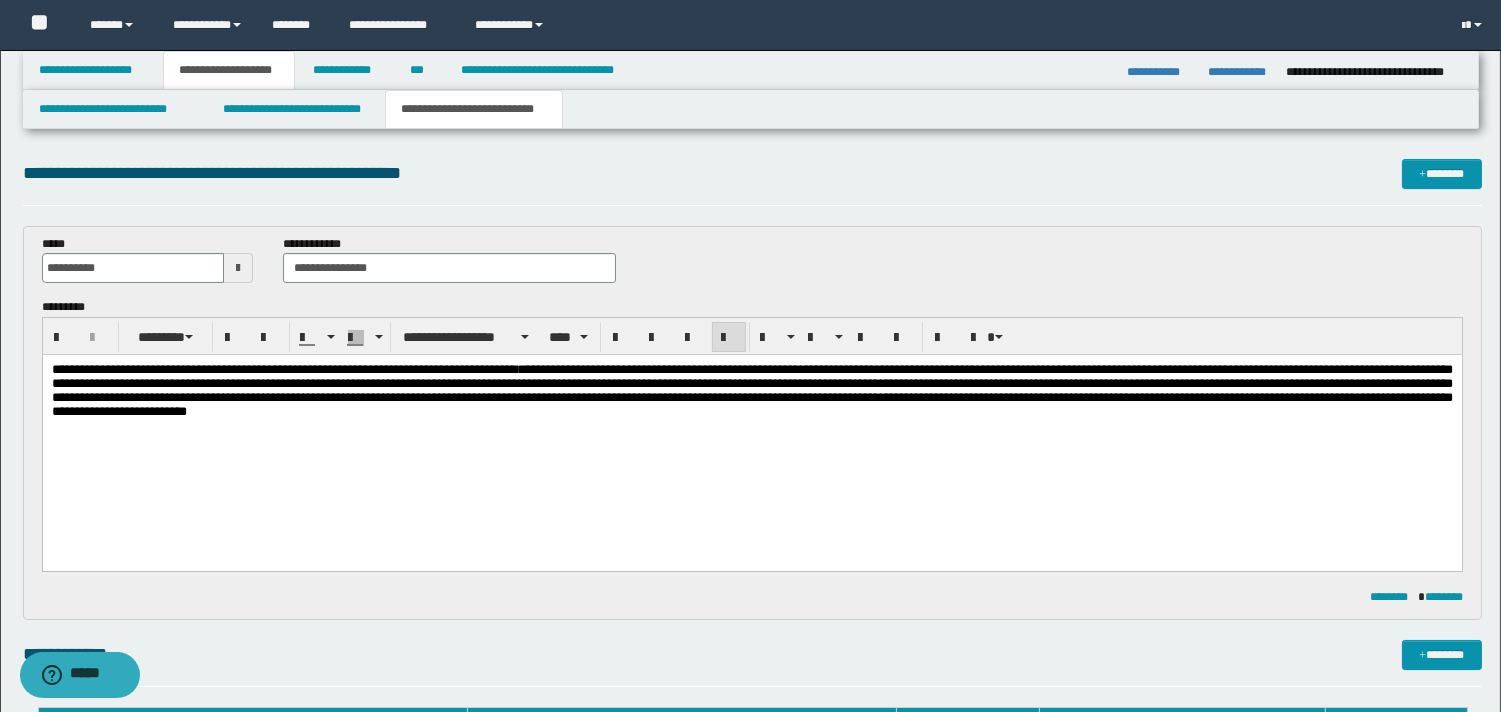 type 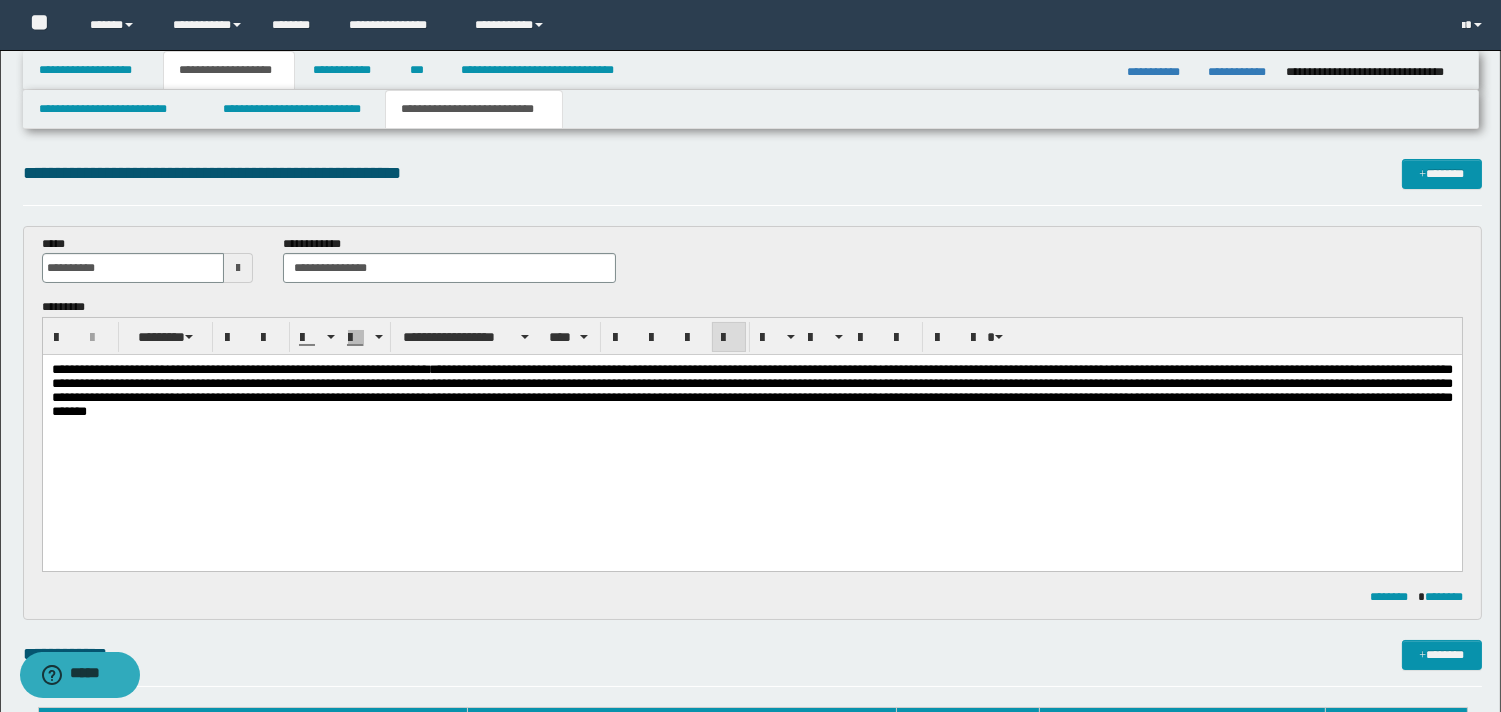 click on "**********" at bounding box center (751, 390) 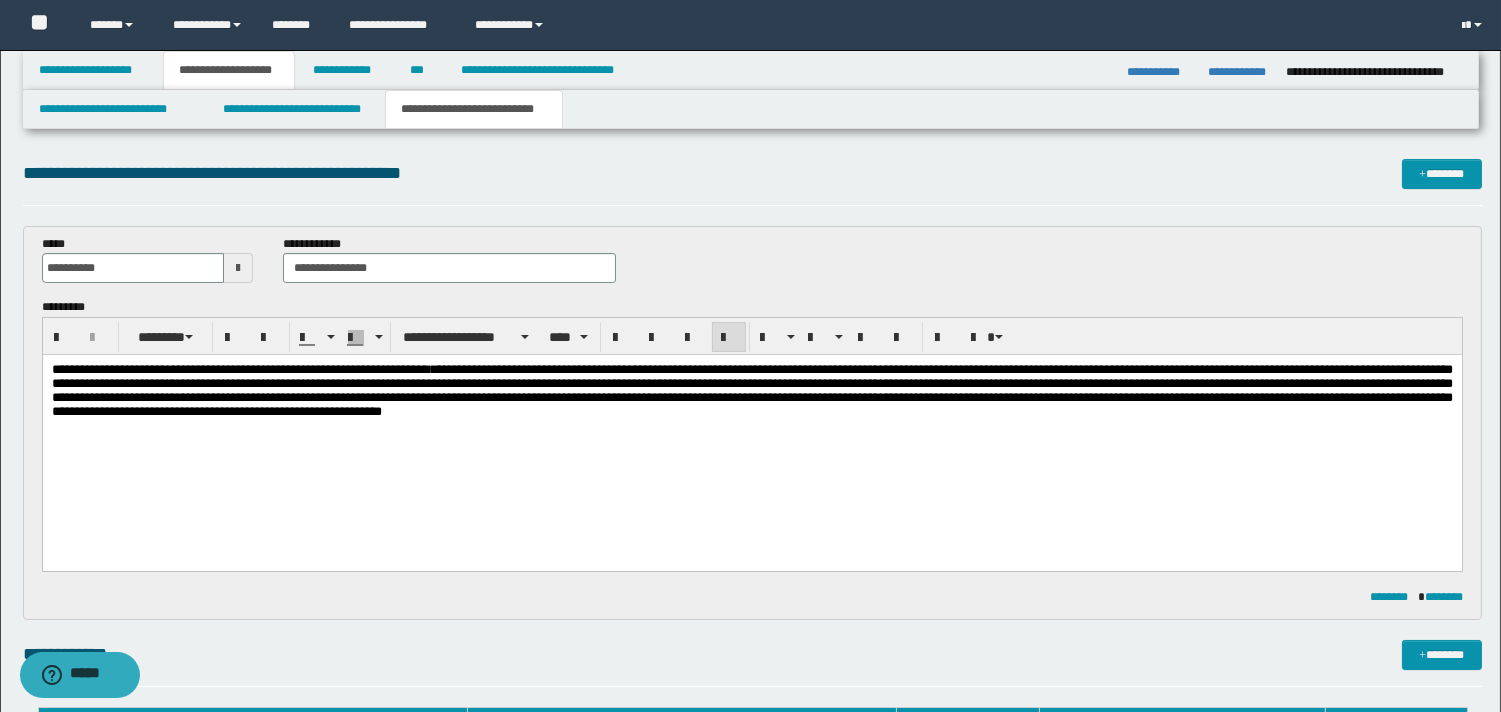 click on "**********" at bounding box center [751, 390] 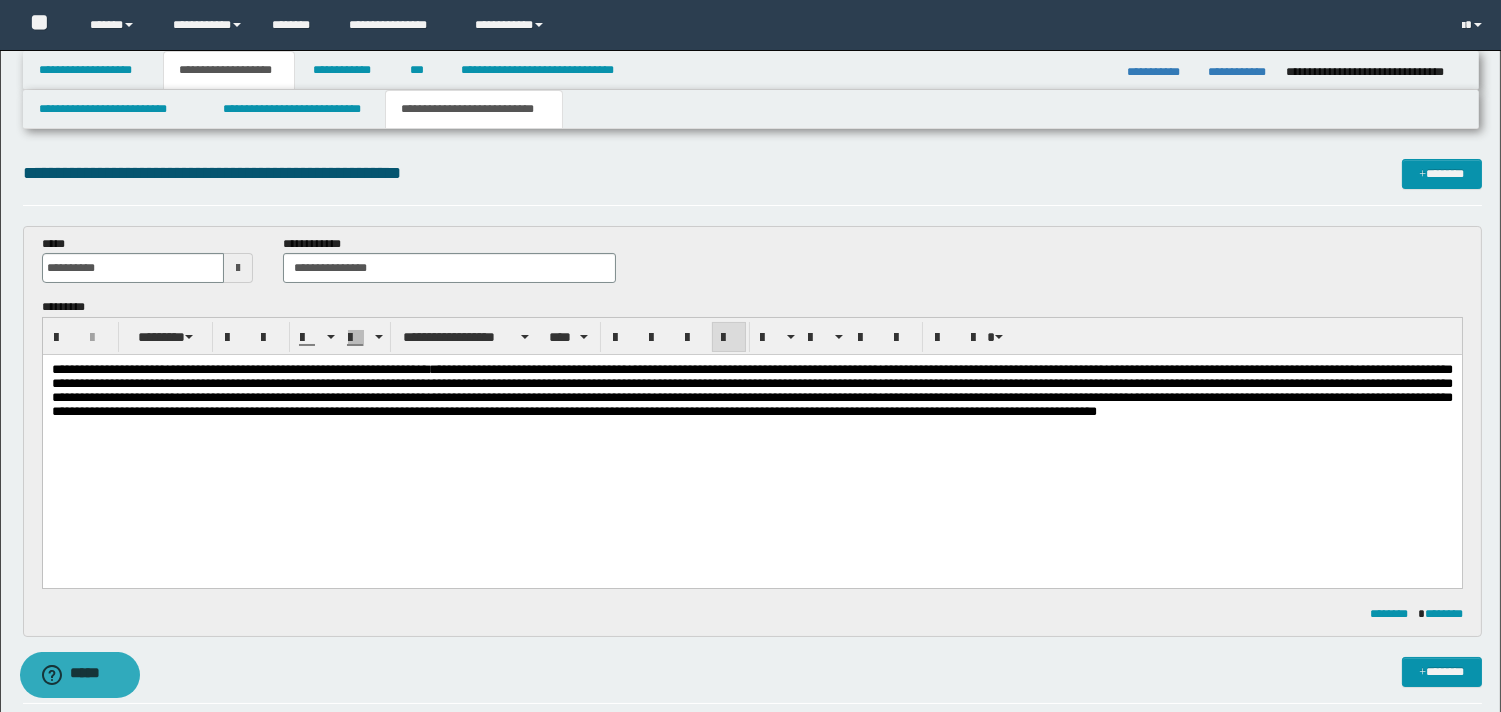 click on "**********" at bounding box center [751, 390] 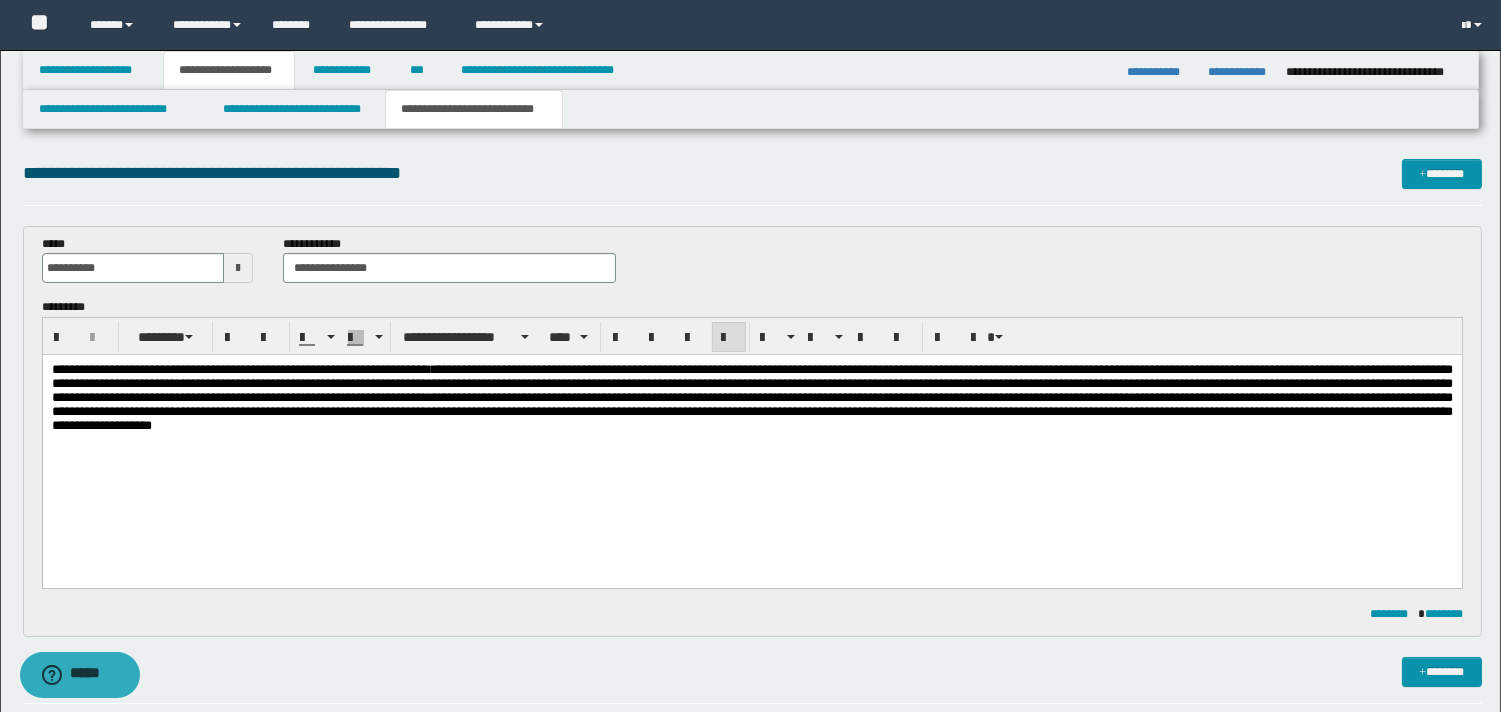 click on "**********" at bounding box center (751, 437) 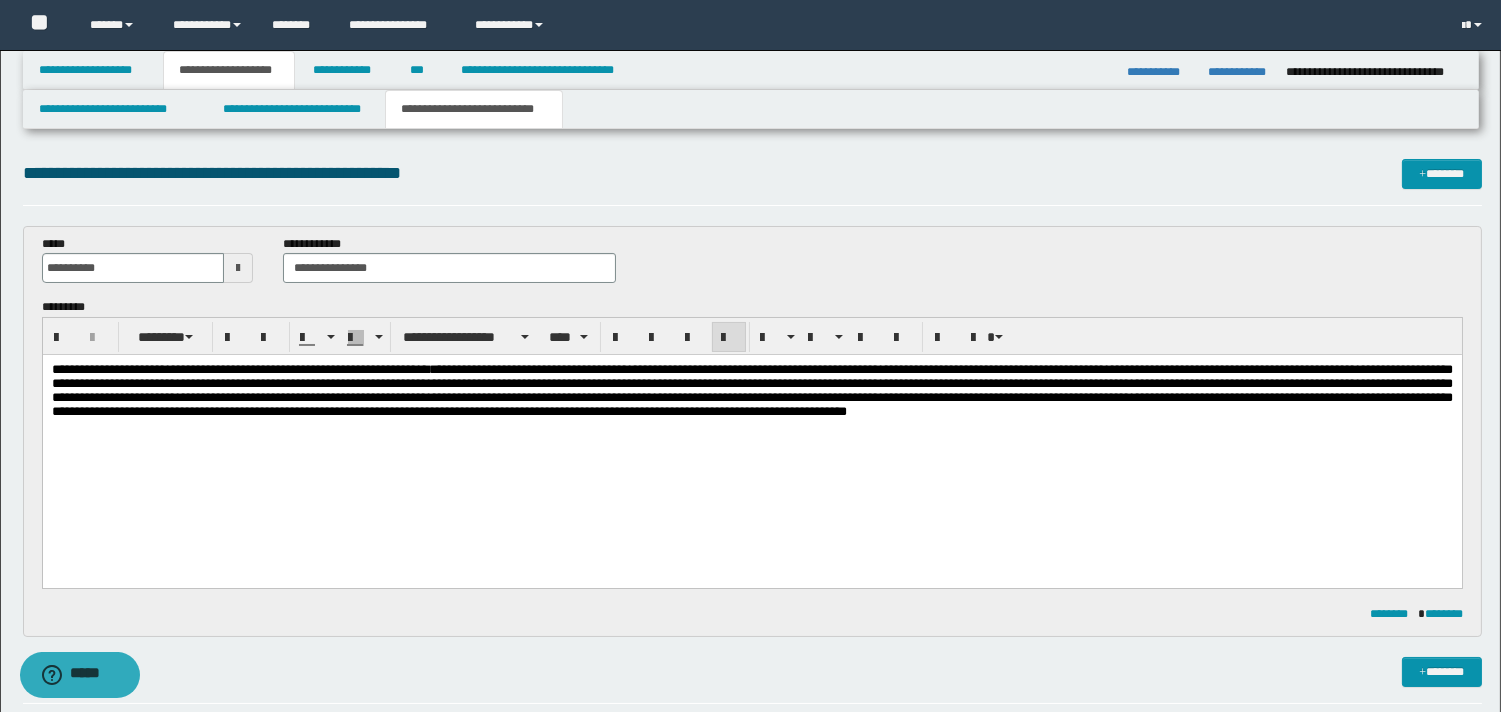click on "**********" at bounding box center (751, 390) 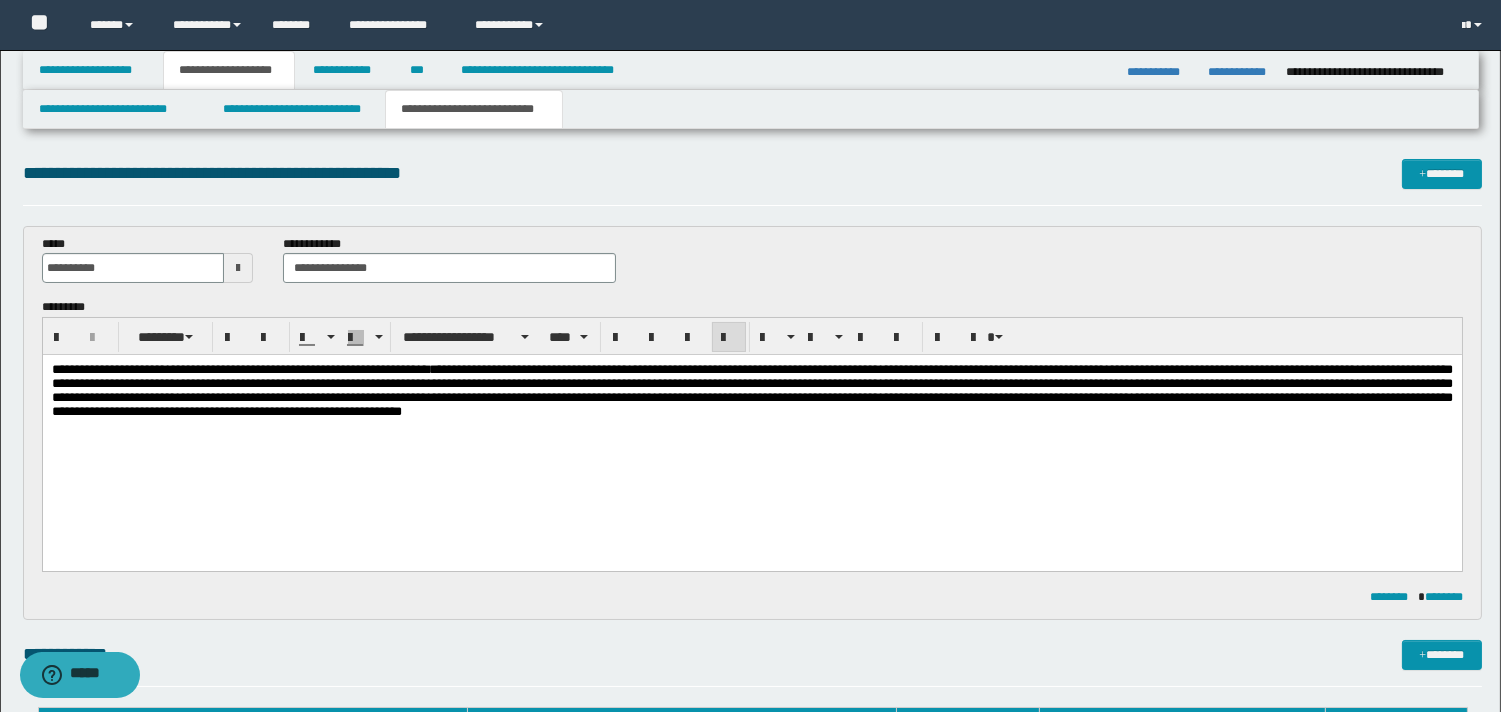 click on "**********" at bounding box center (751, 390) 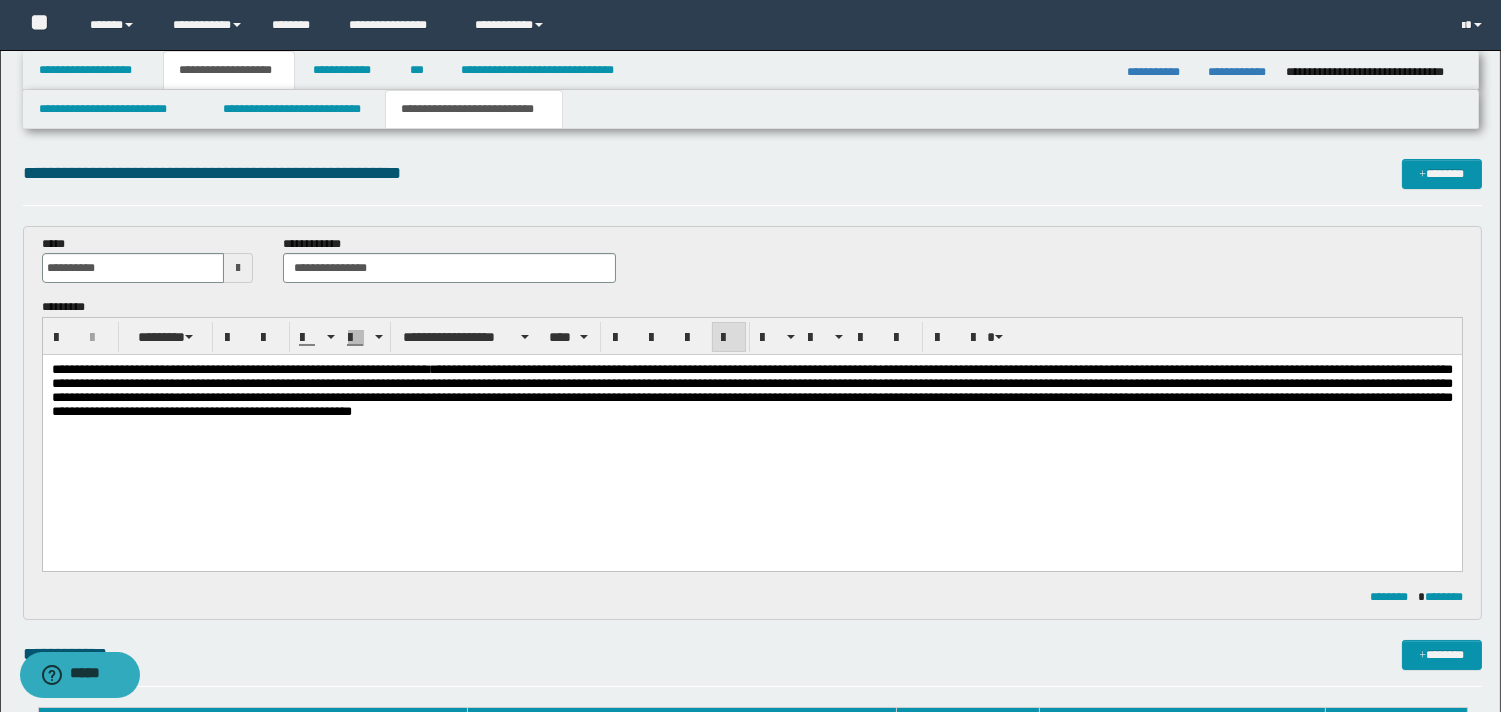 click on "**********" at bounding box center [751, 390] 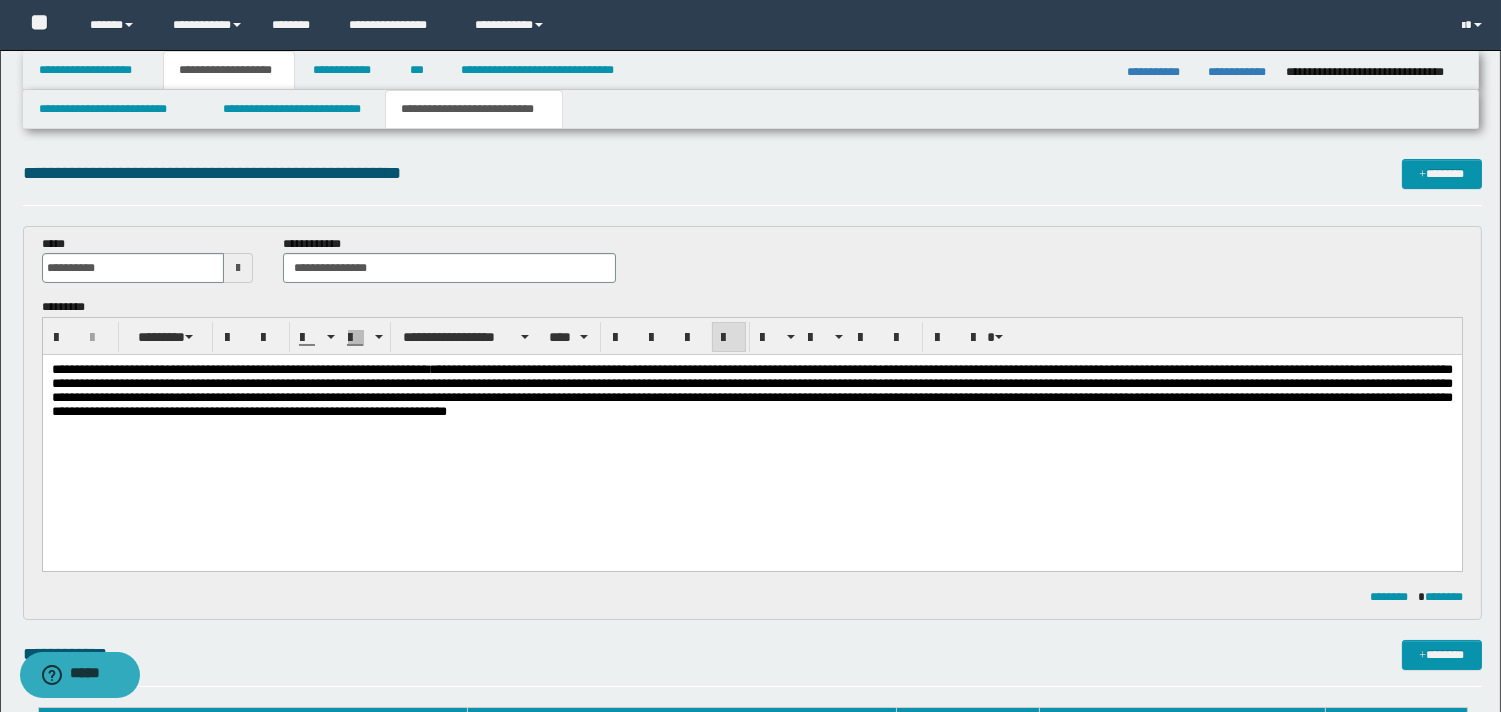 click on "**********" at bounding box center (751, 390) 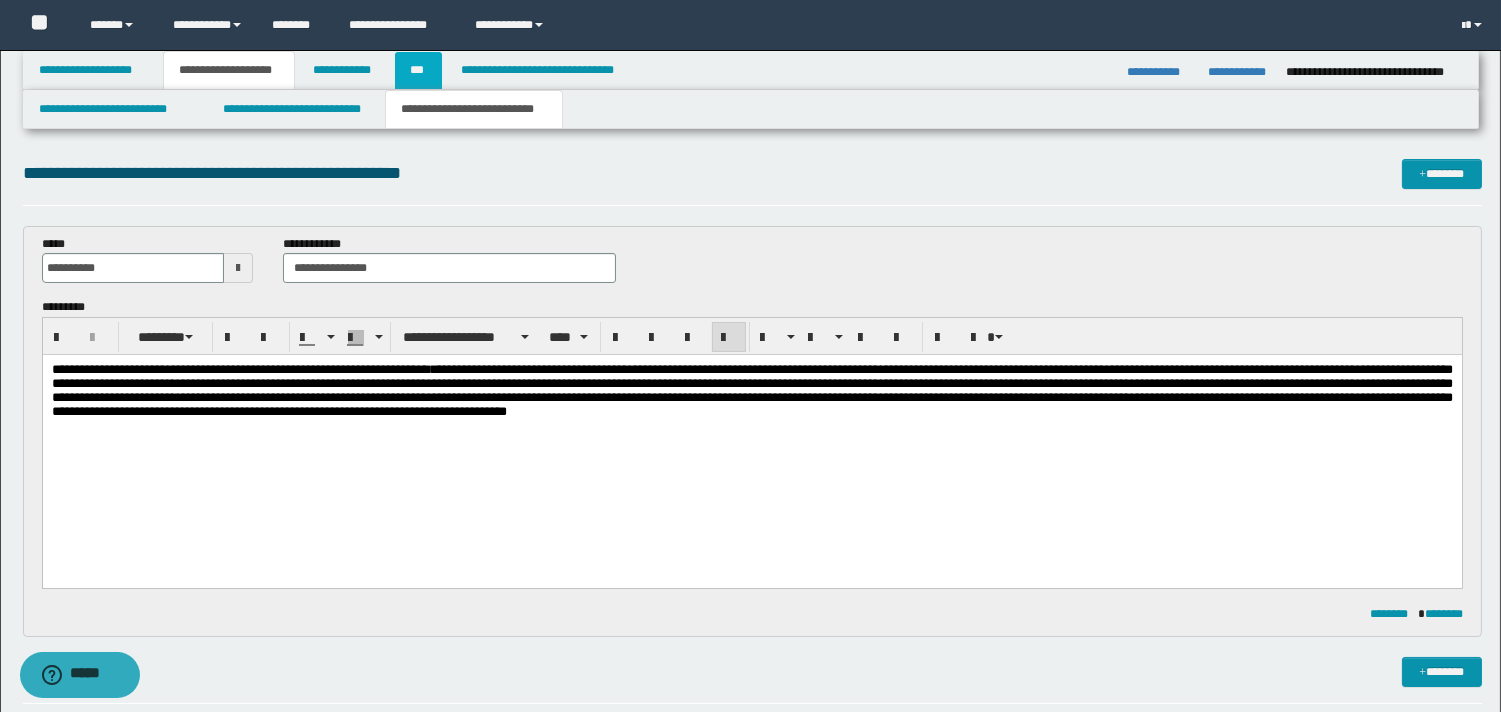 click on "***" at bounding box center [418, 70] 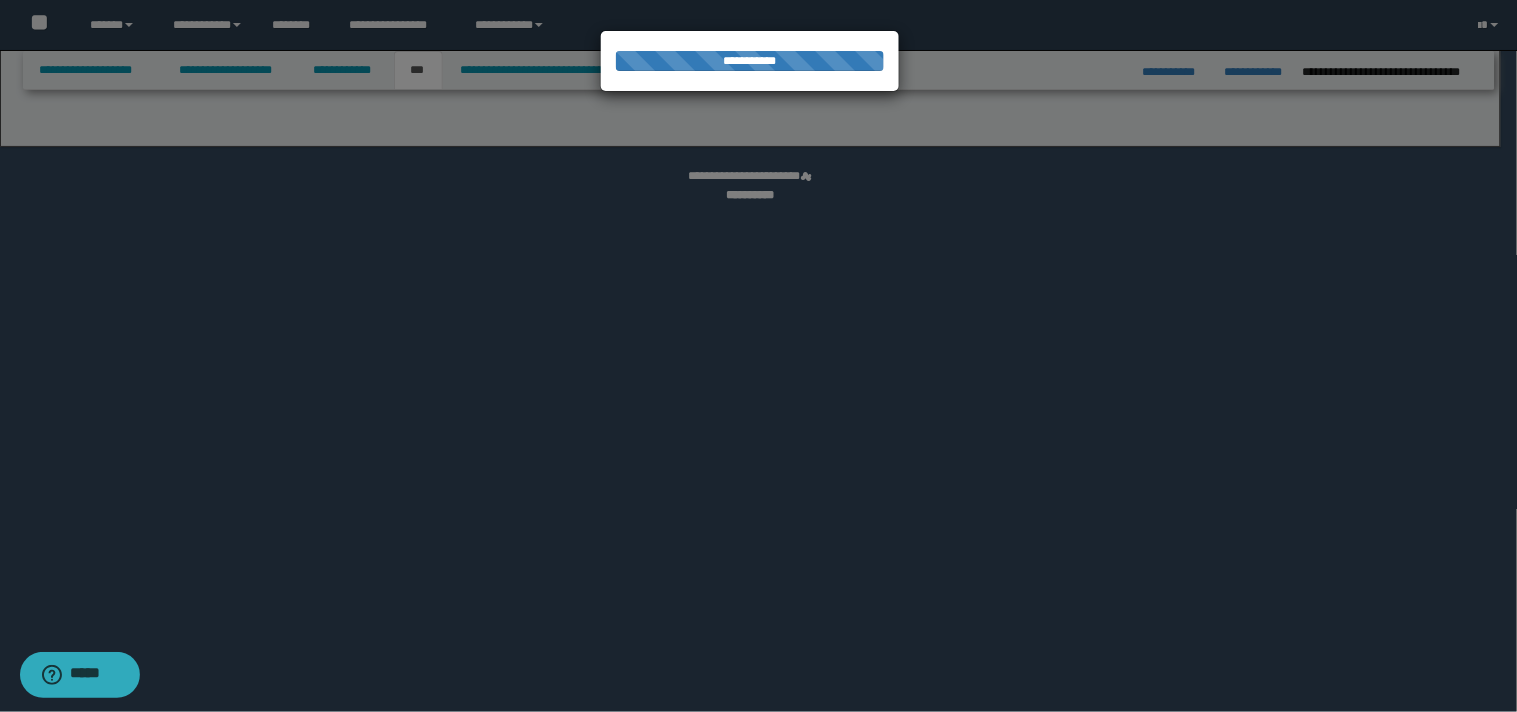 select on "***" 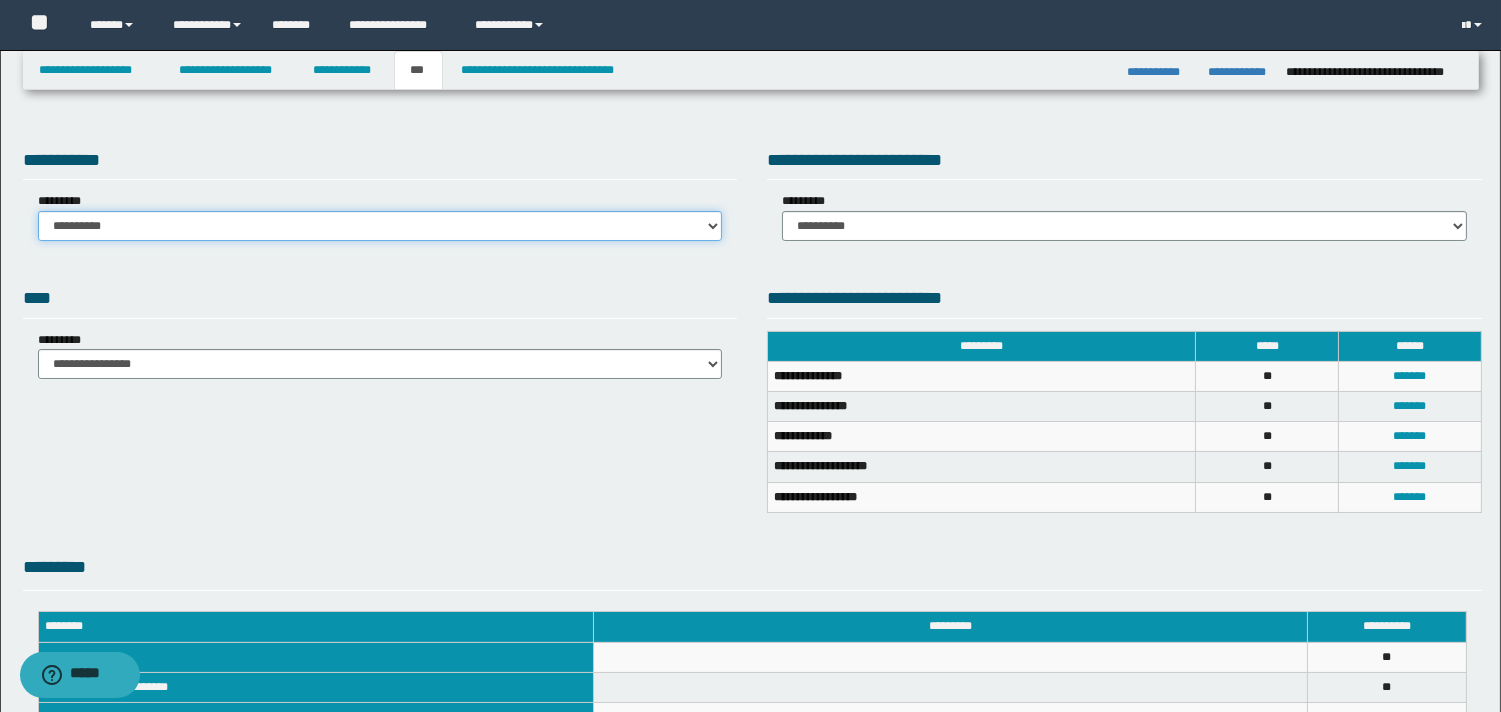 click on "**********" at bounding box center [380, 226] 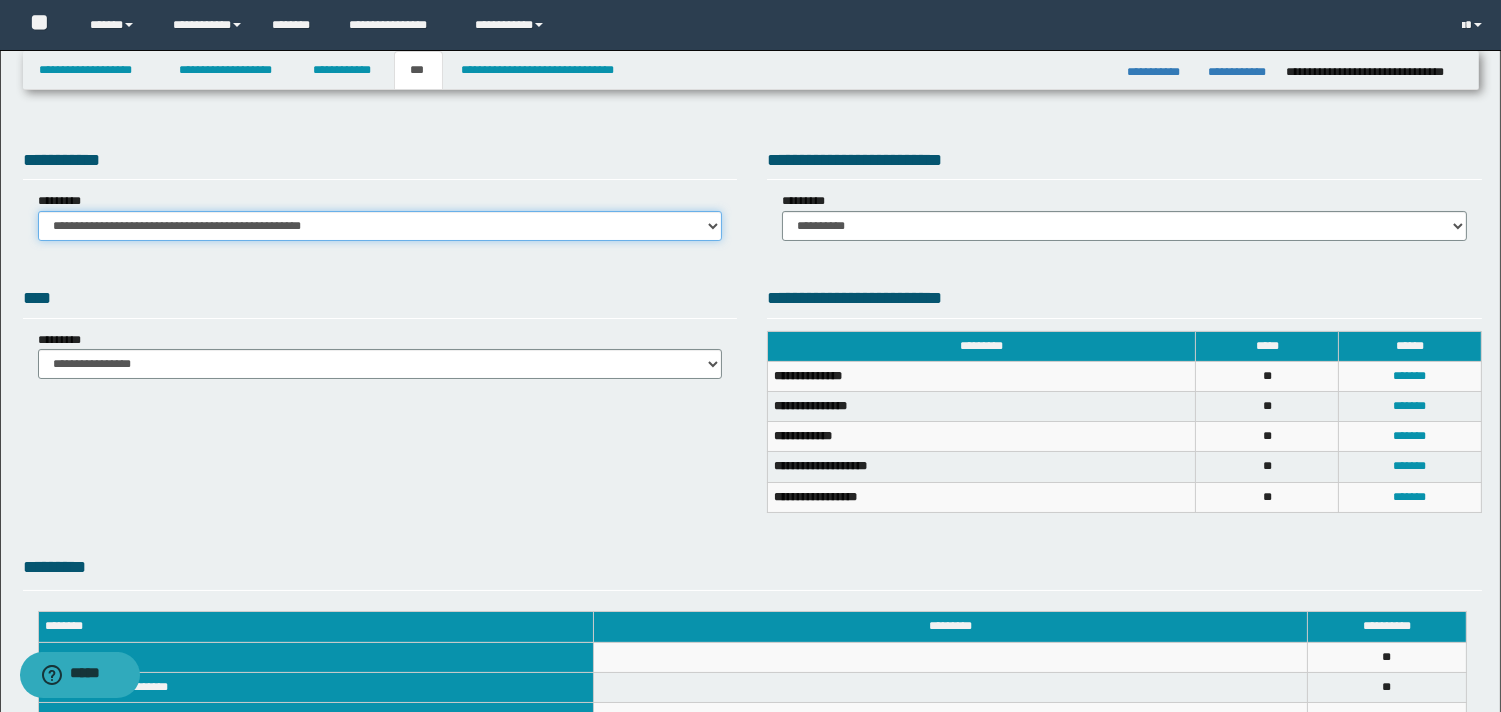 click on "**********" at bounding box center (380, 226) 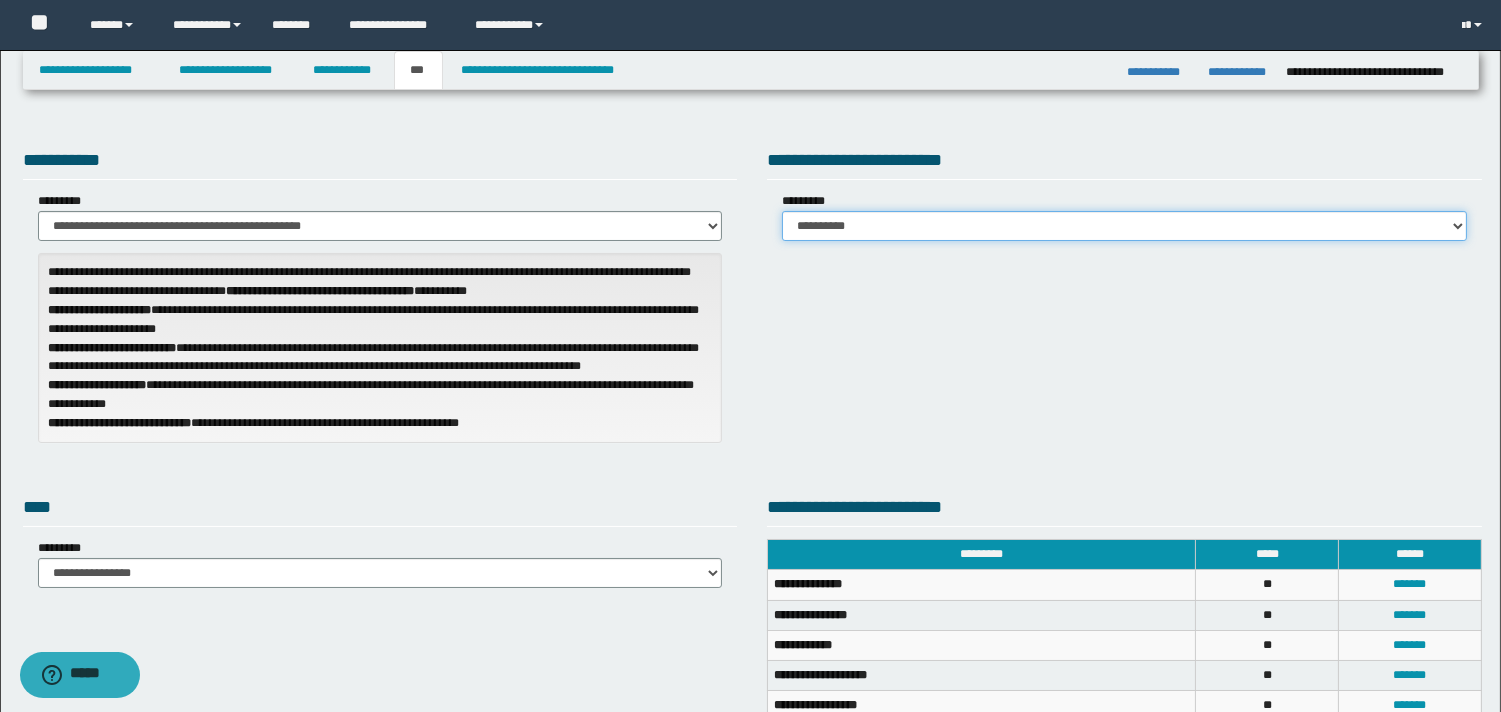 drag, startPoint x: 1456, startPoint y: 221, endPoint x: 1420, endPoint y: 233, distance: 37.94733 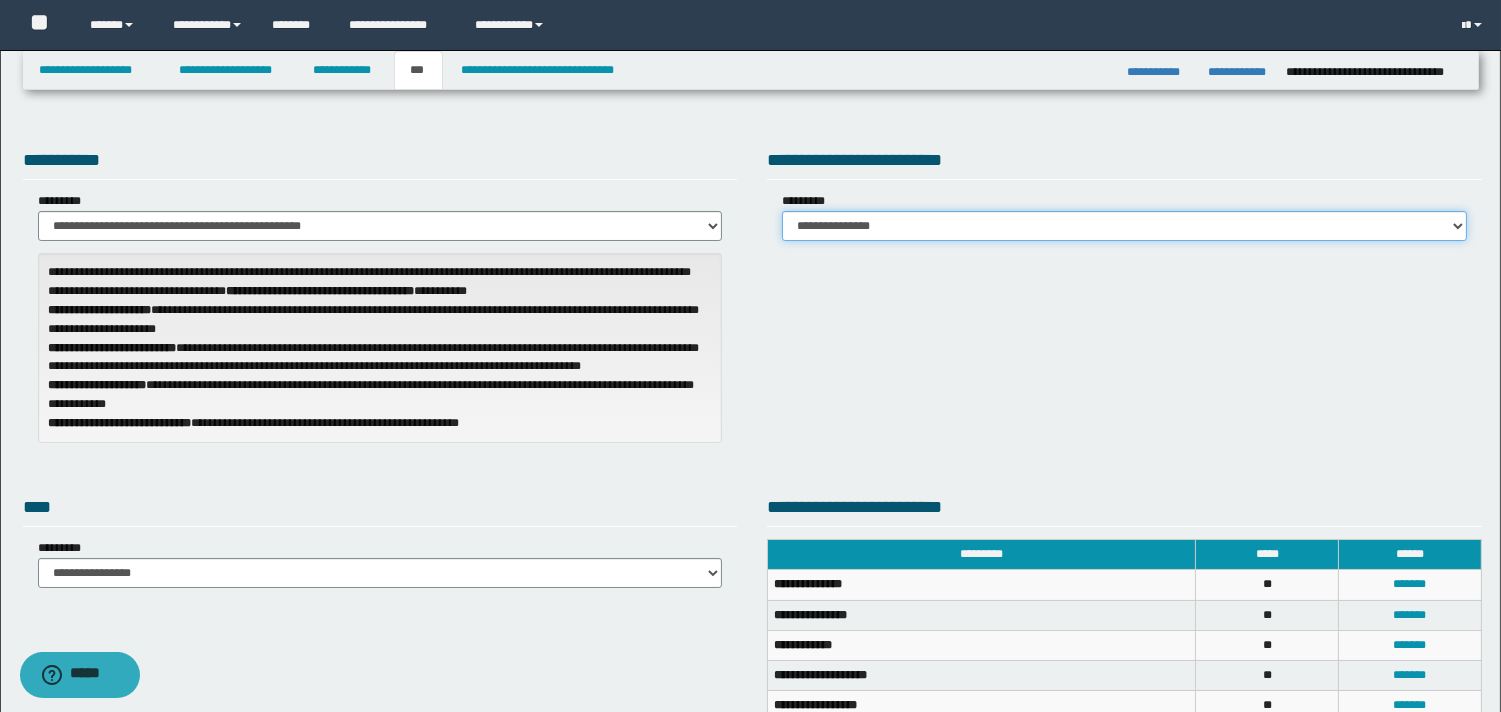 click on "**********" at bounding box center (1124, 226) 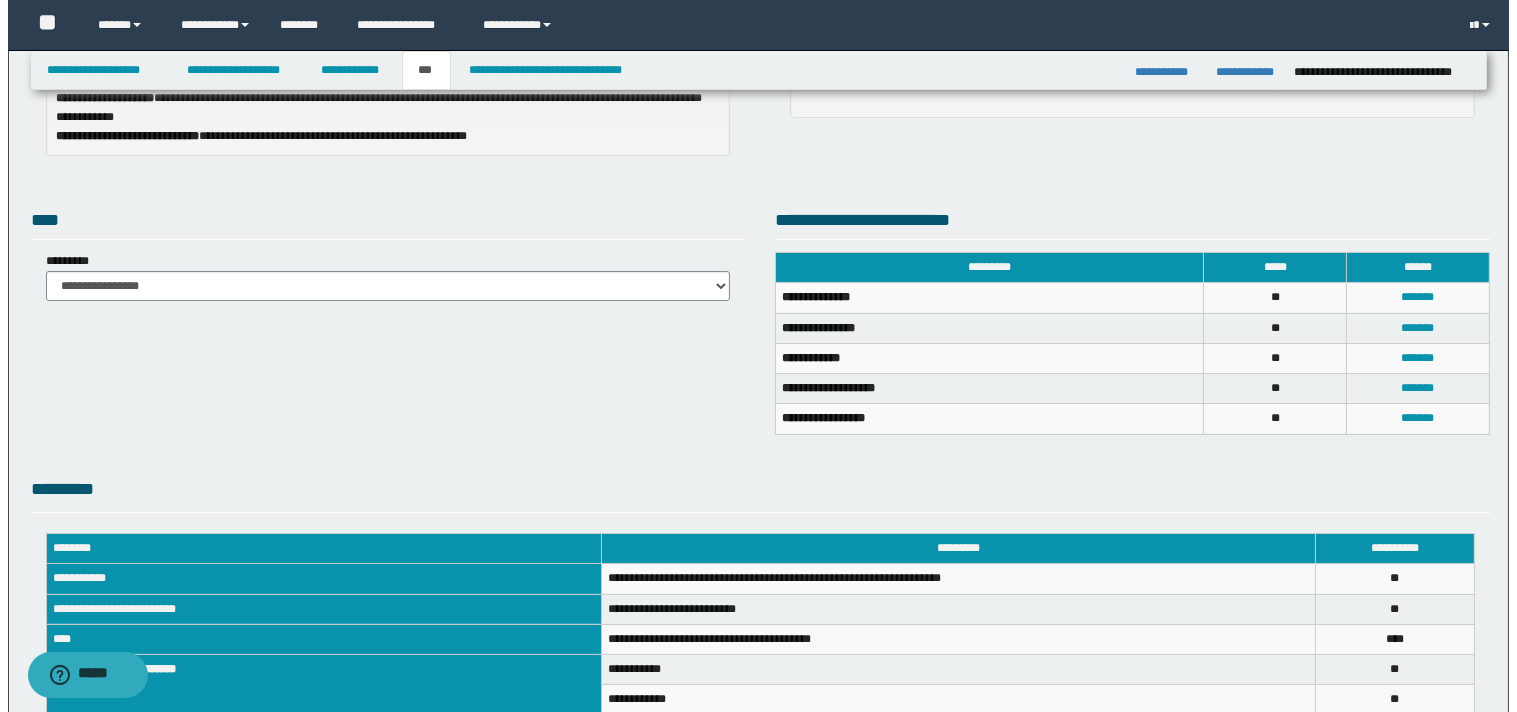 scroll, scrollTop: 318, scrollLeft: 0, axis: vertical 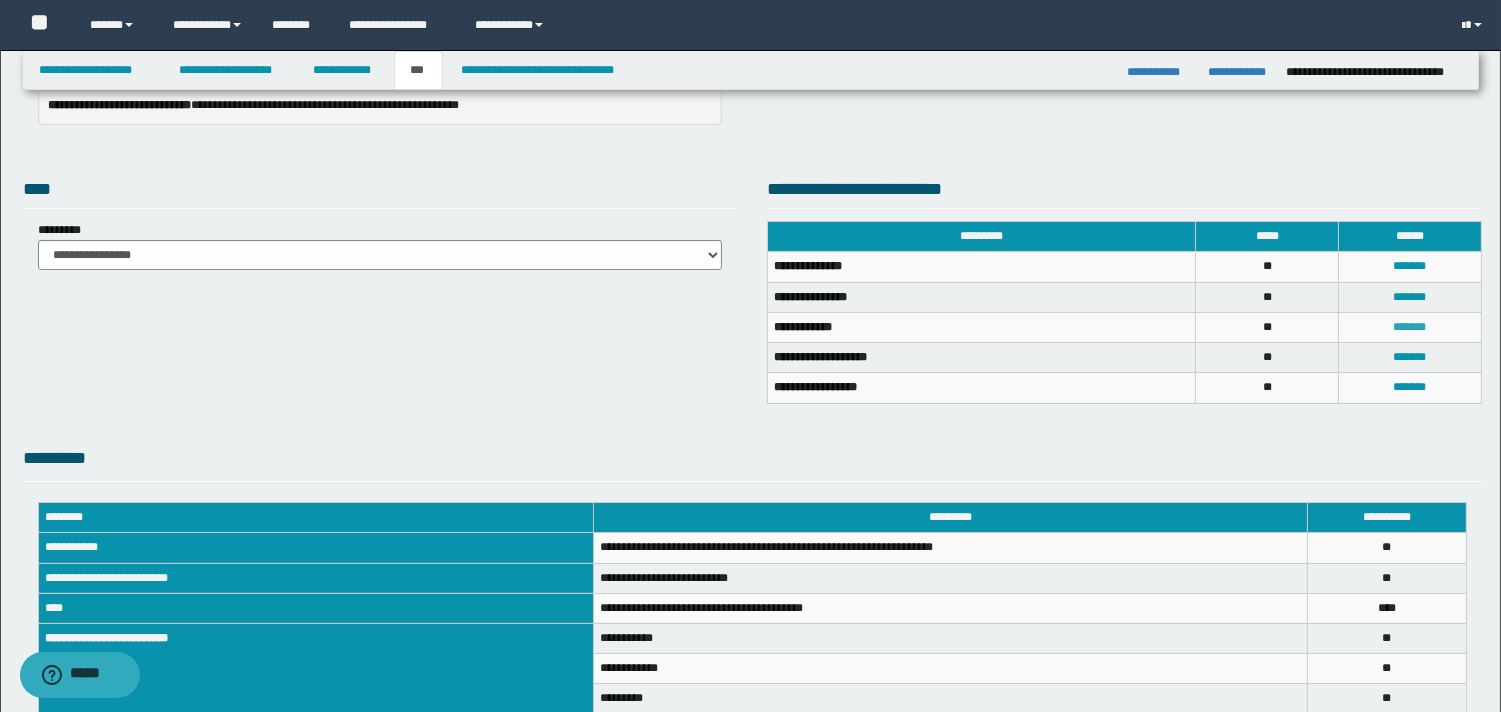 click on "*******" at bounding box center [1410, 327] 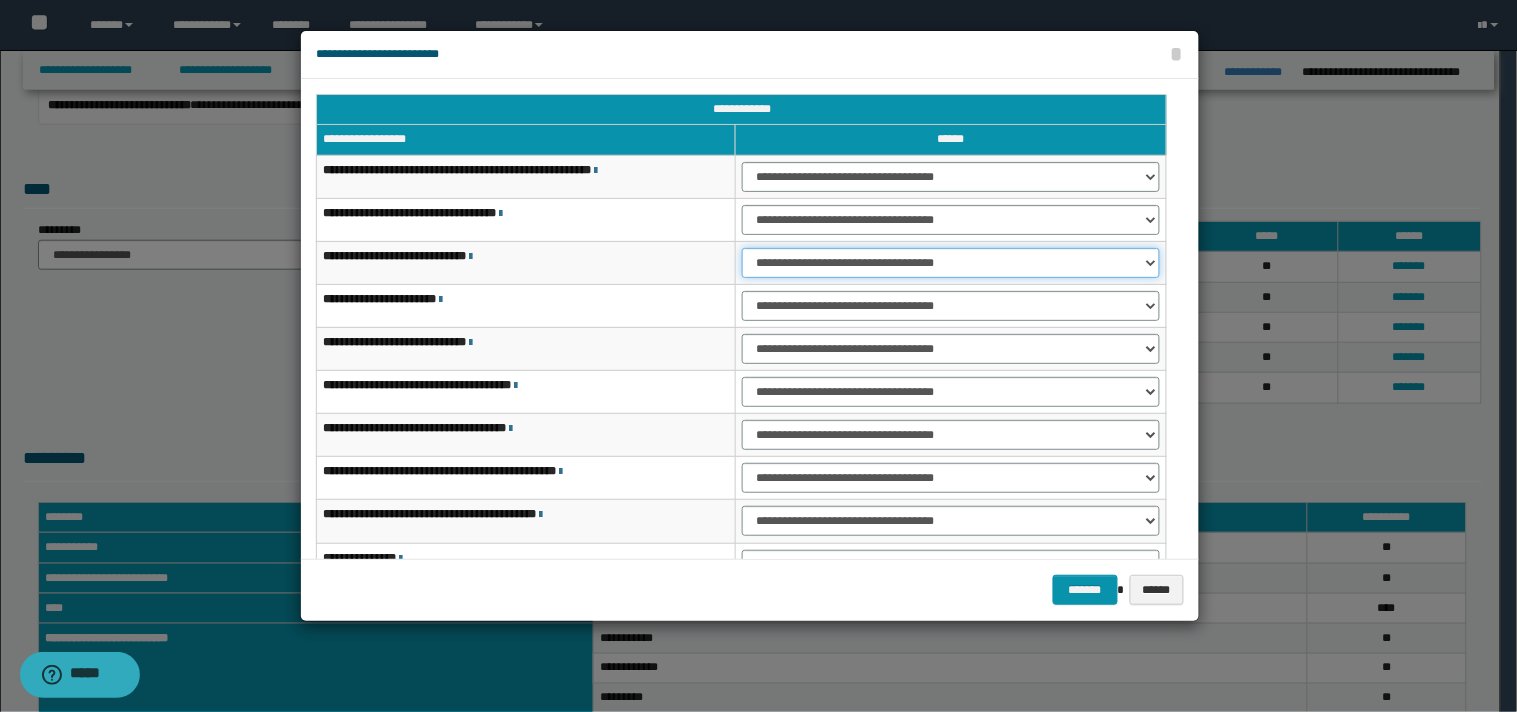 drag, startPoint x: 1151, startPoint y: 260, endPoint x: 1112, endPoint y: 275, distance: 41.785164 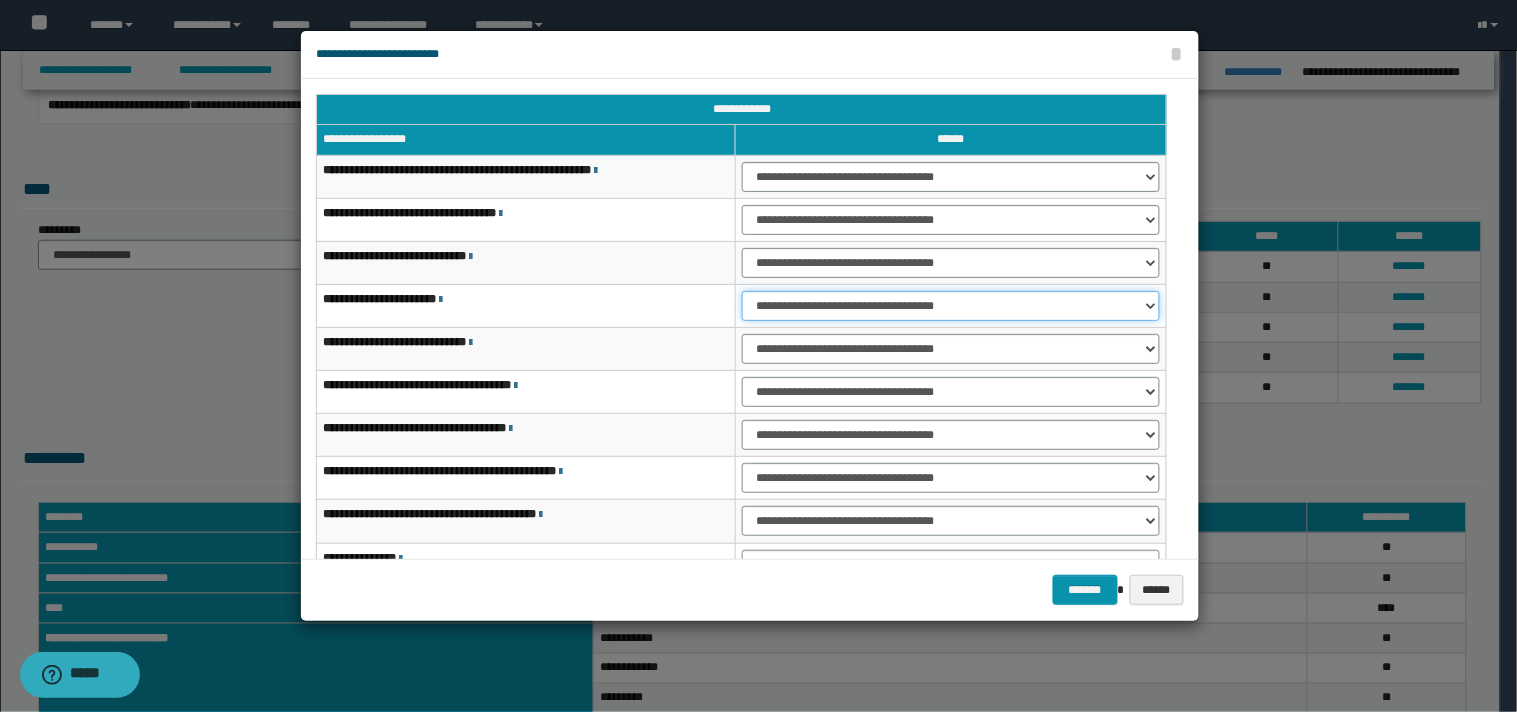 drag, startPoint x: 1145, startPoint y: 303, endPoint x: 1108, endPoint y: 318, distance: 39.92493 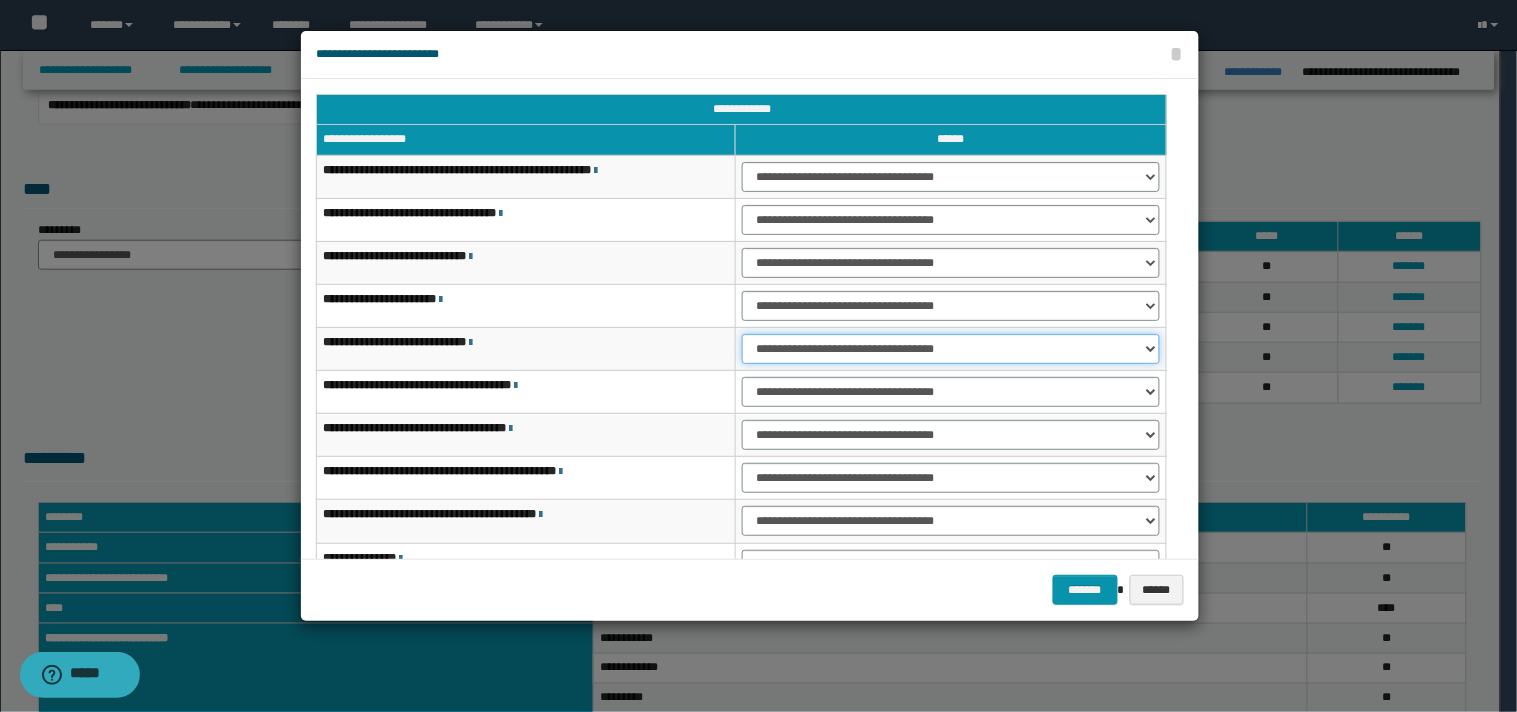 drag, startPoint x: 1152, startPoint y: 350, endPoint x: 1124, endPoint y: 361, distance: 30.083218 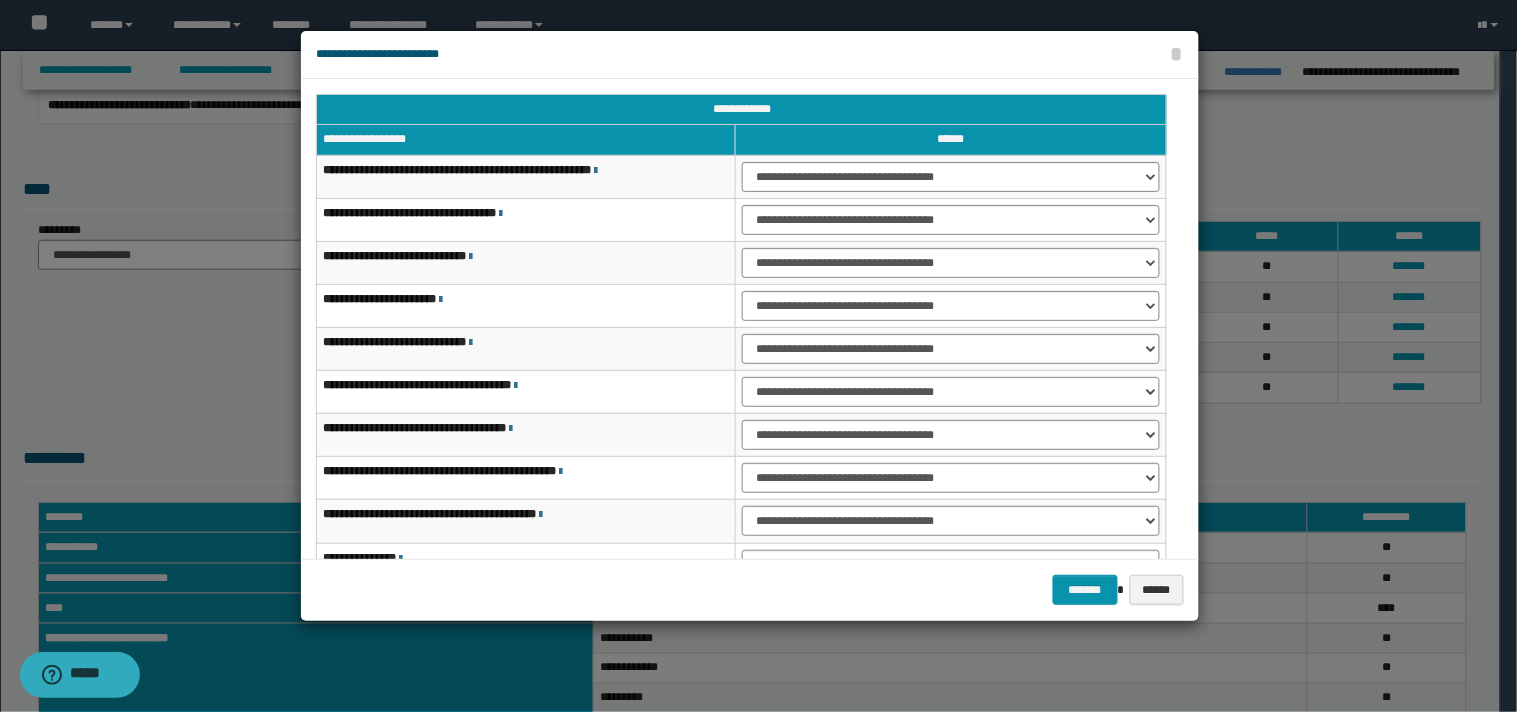 scroll, scrollTop: 123, scrollLeft: 0, axis: vertical 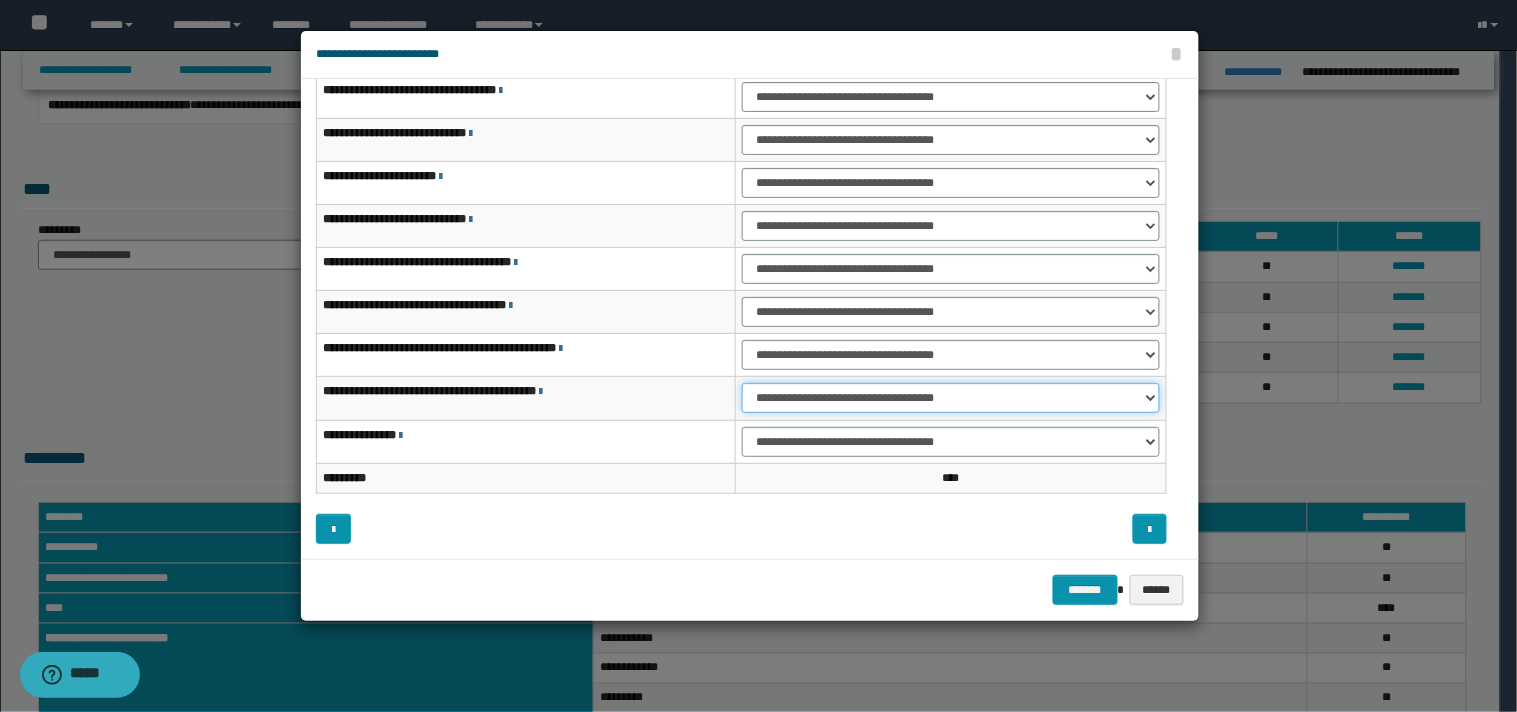 drag, startPoint x: 1147, startPoint y: 396, endPoint x: 1091, endPoint y: 412, distance: 58.24088 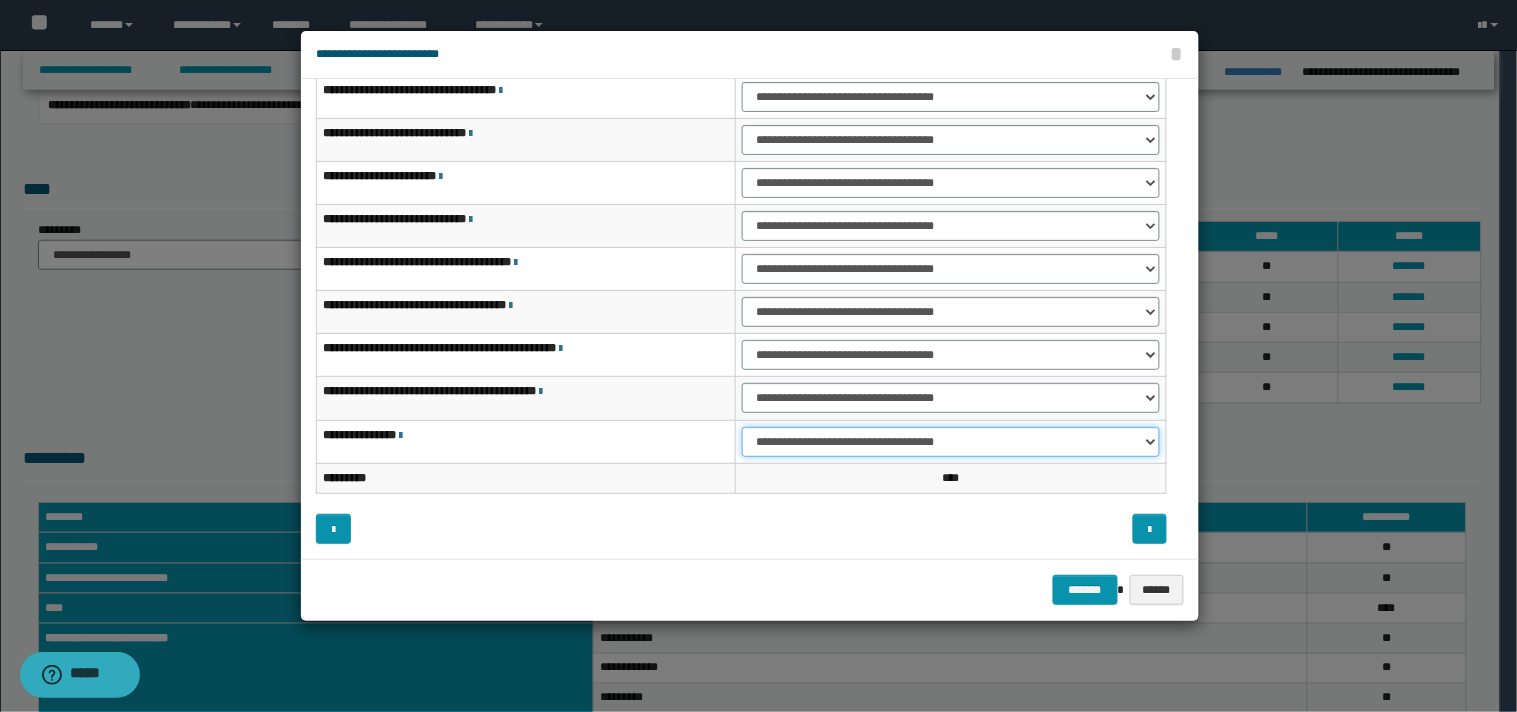 click on "**********" at bounding box center (951, 442) 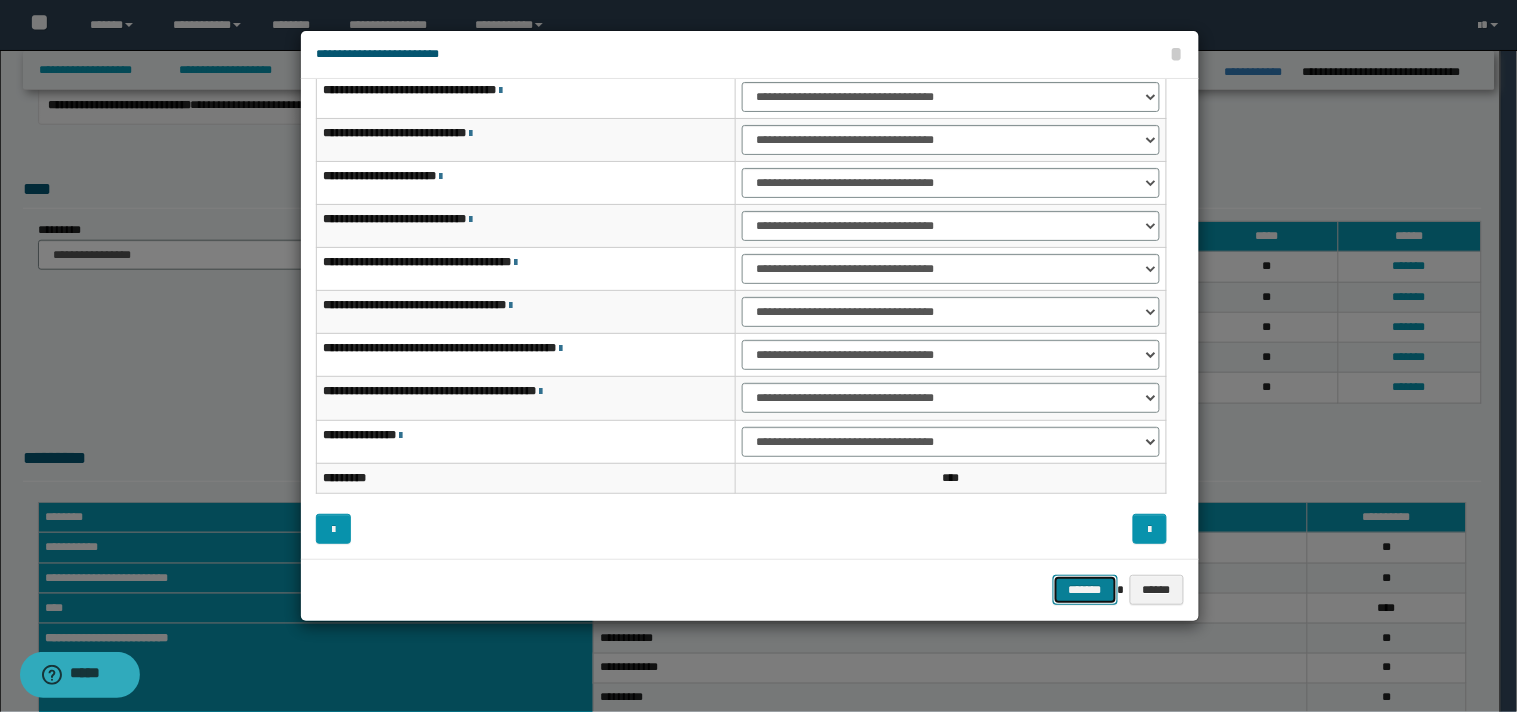 drag, startPoint x: 1074, startPoint y: 600, endPoint x: 1081, endPoint y: 590, distance: 12.206555 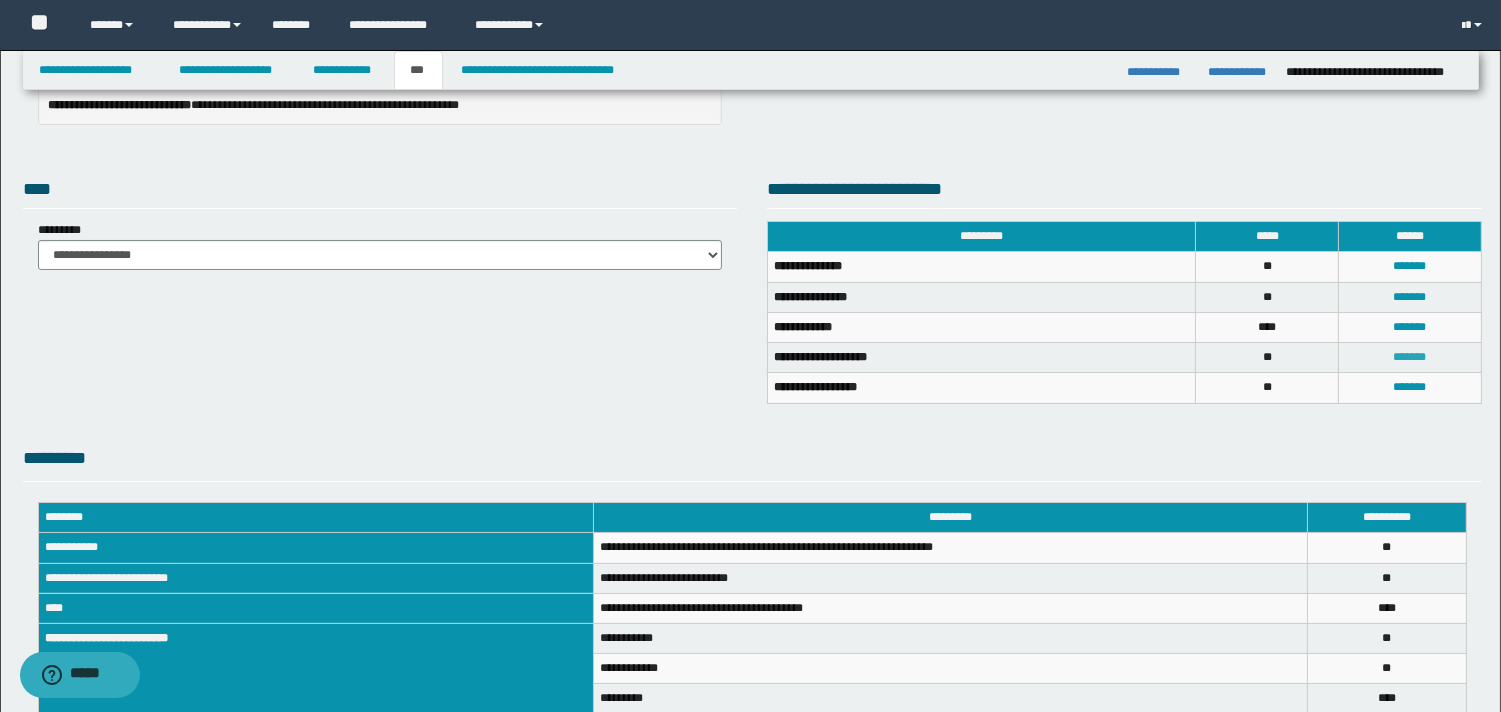 click on "*******" at bounding box center [1410, 357] 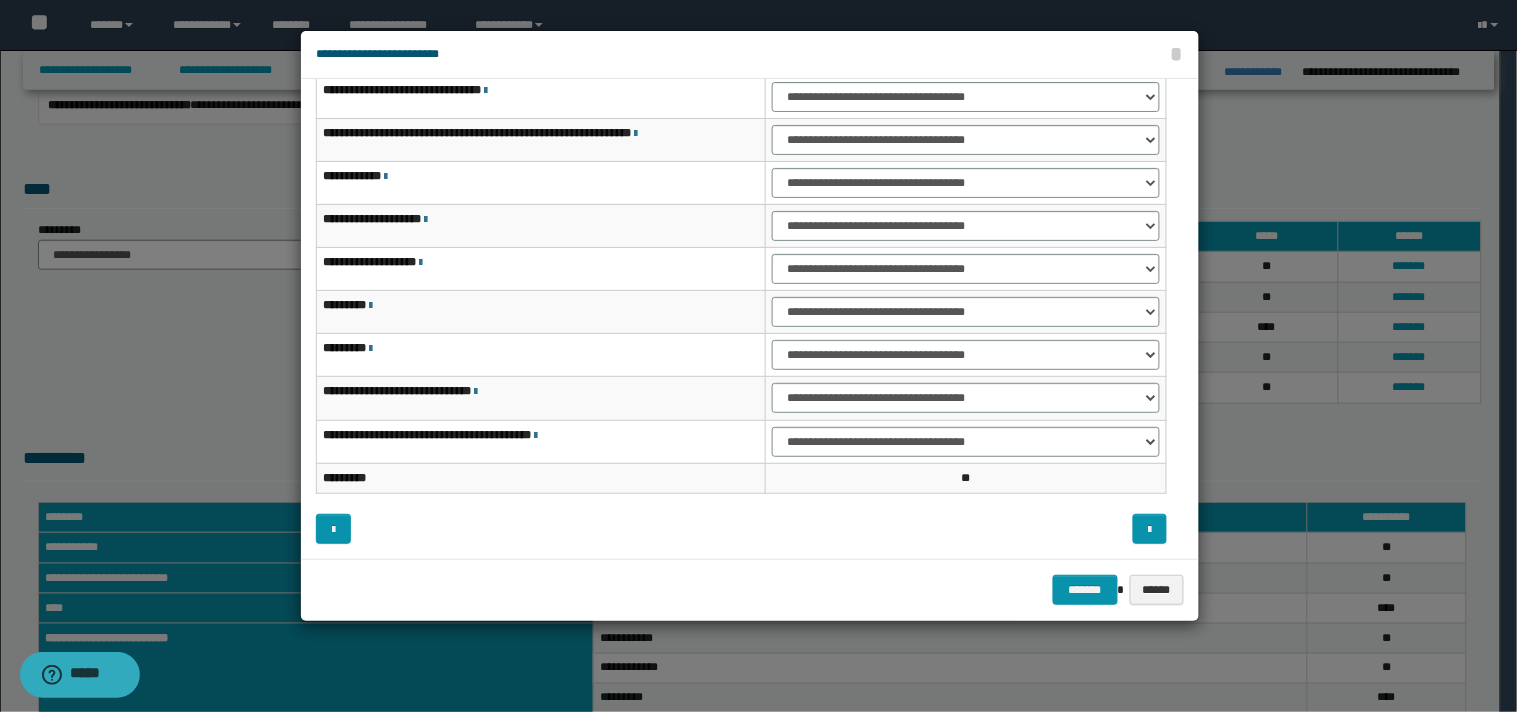 scroll, scrollTop: 0, scrollLeft: 0, axis: both 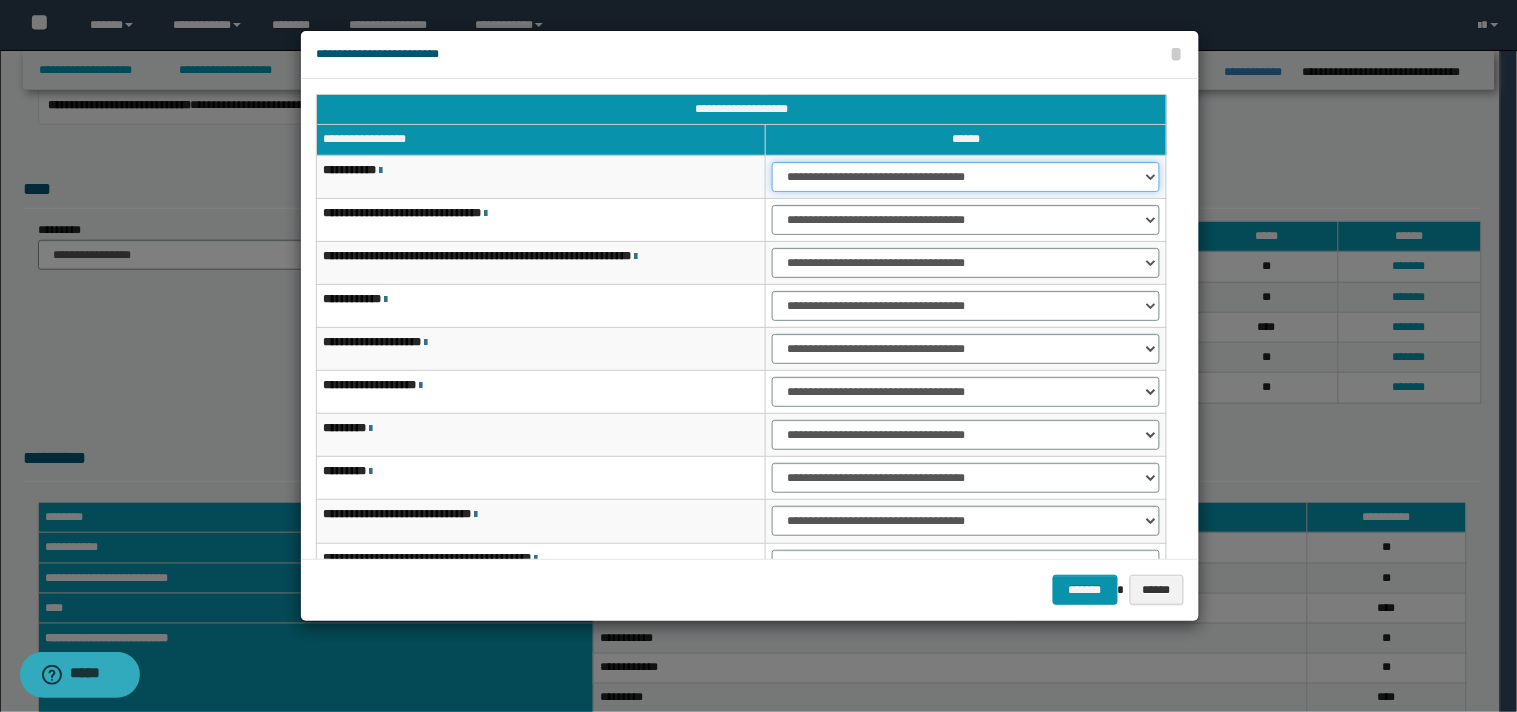 drag, startPoint x: 1151, startPoint y: 176, endPoint x: 1126, endPoint y: 188, distance: 27.730848 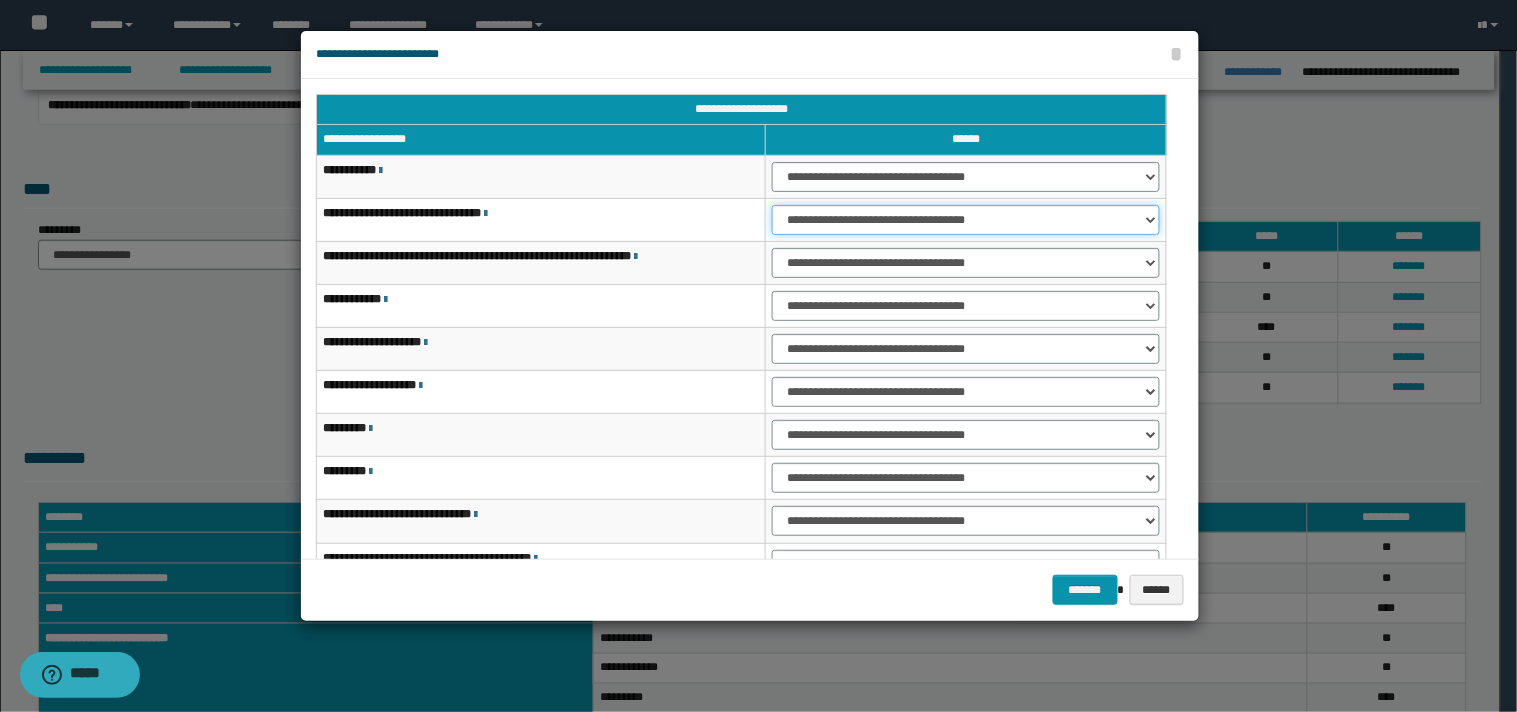 drag, startPoint x: 1147, startPoint y: 216, endPoint x: 1117, endPoint y: 228, distance: 32.31099 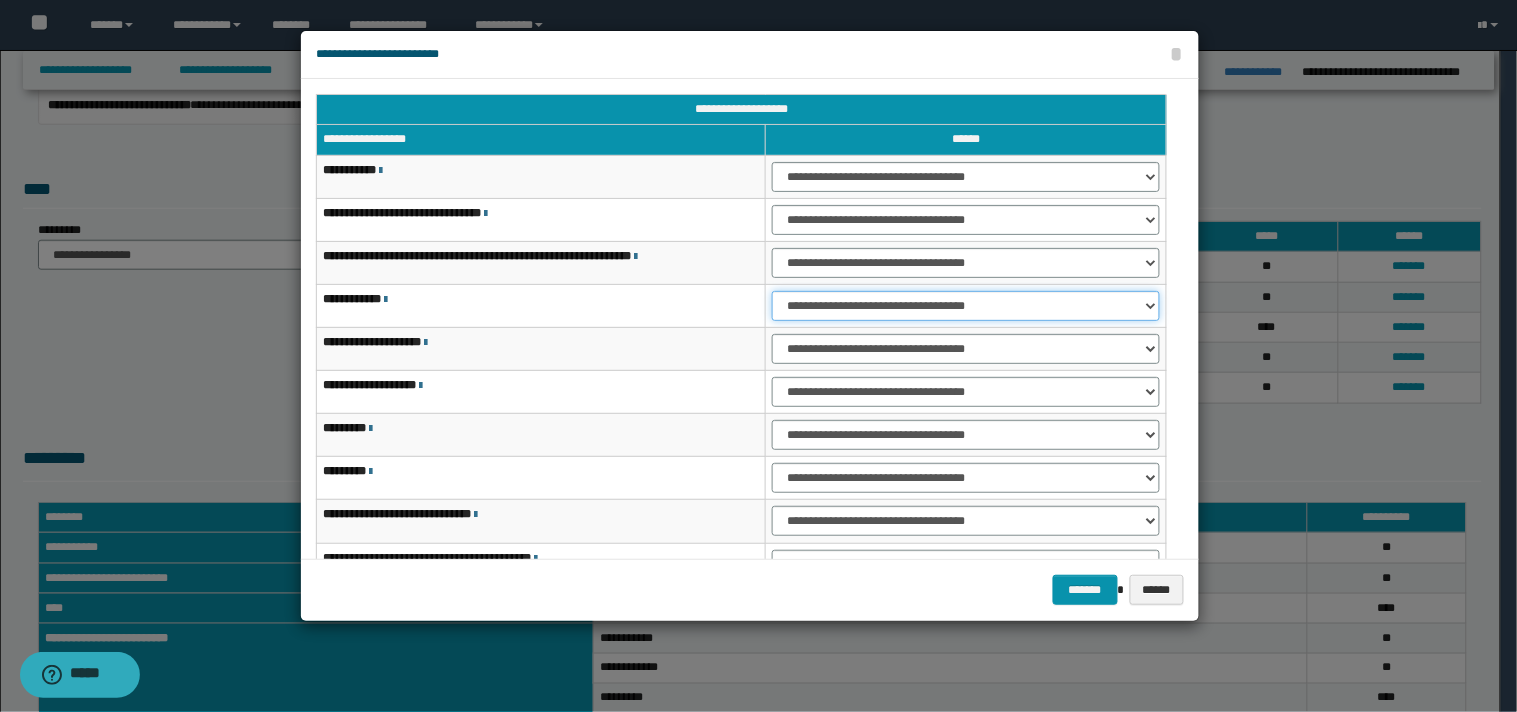 drag, startPoint x: 1148, startPoint y: 307, endPoint x: 1125, endPoint y: 318, distance: 25.495098 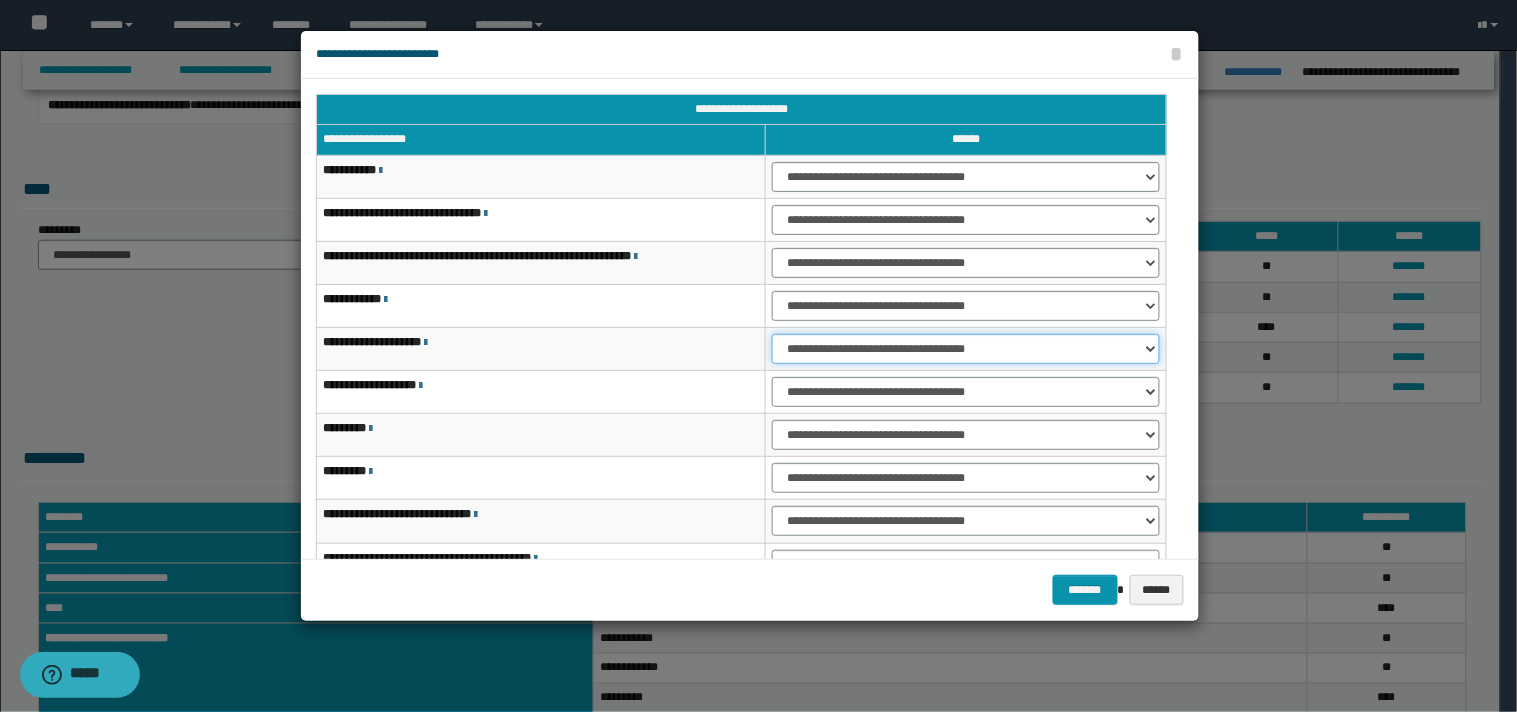 click on "**********" at bounding box center (966, 349) 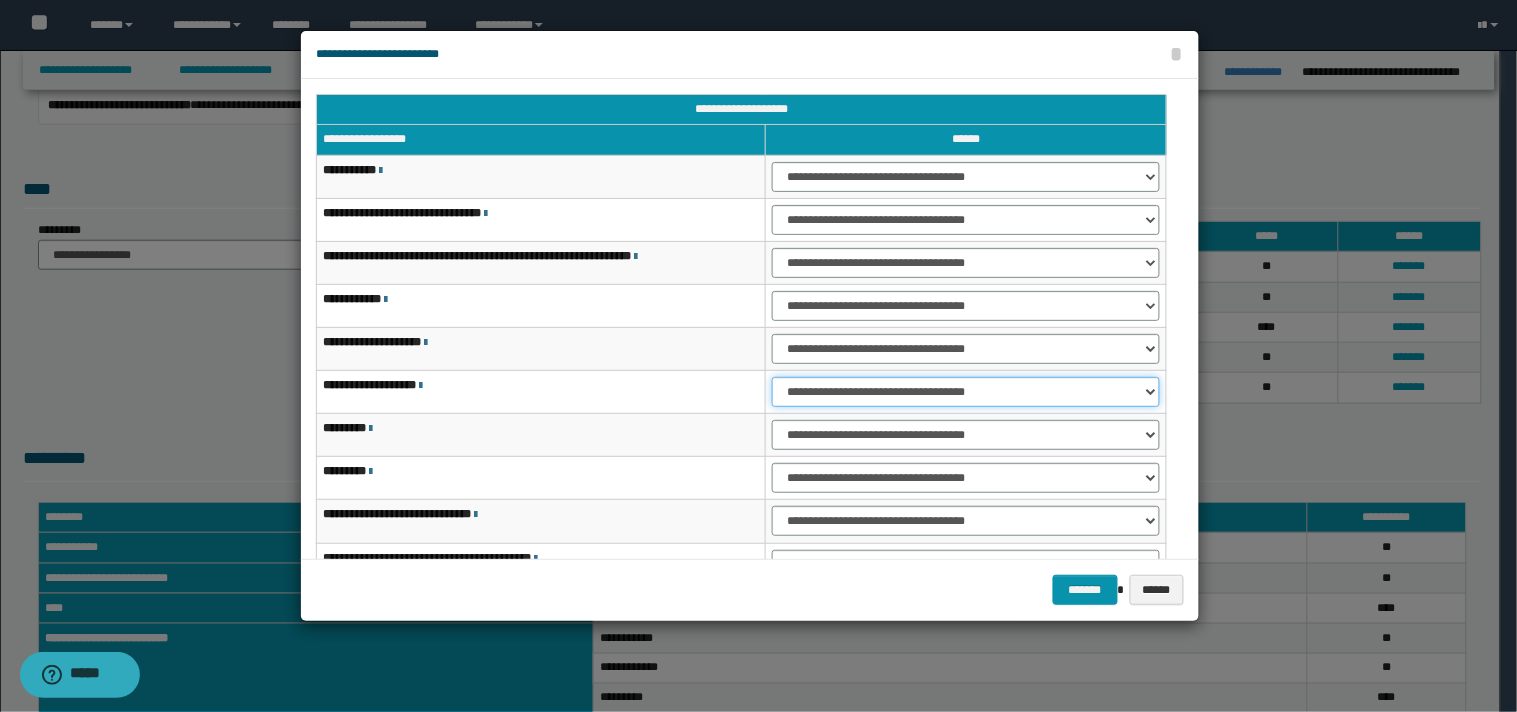 drag, startPoint x: 1153, startPoint y: 397, endPoint x: 1122, endPoint y: 403, distance: 31.575306 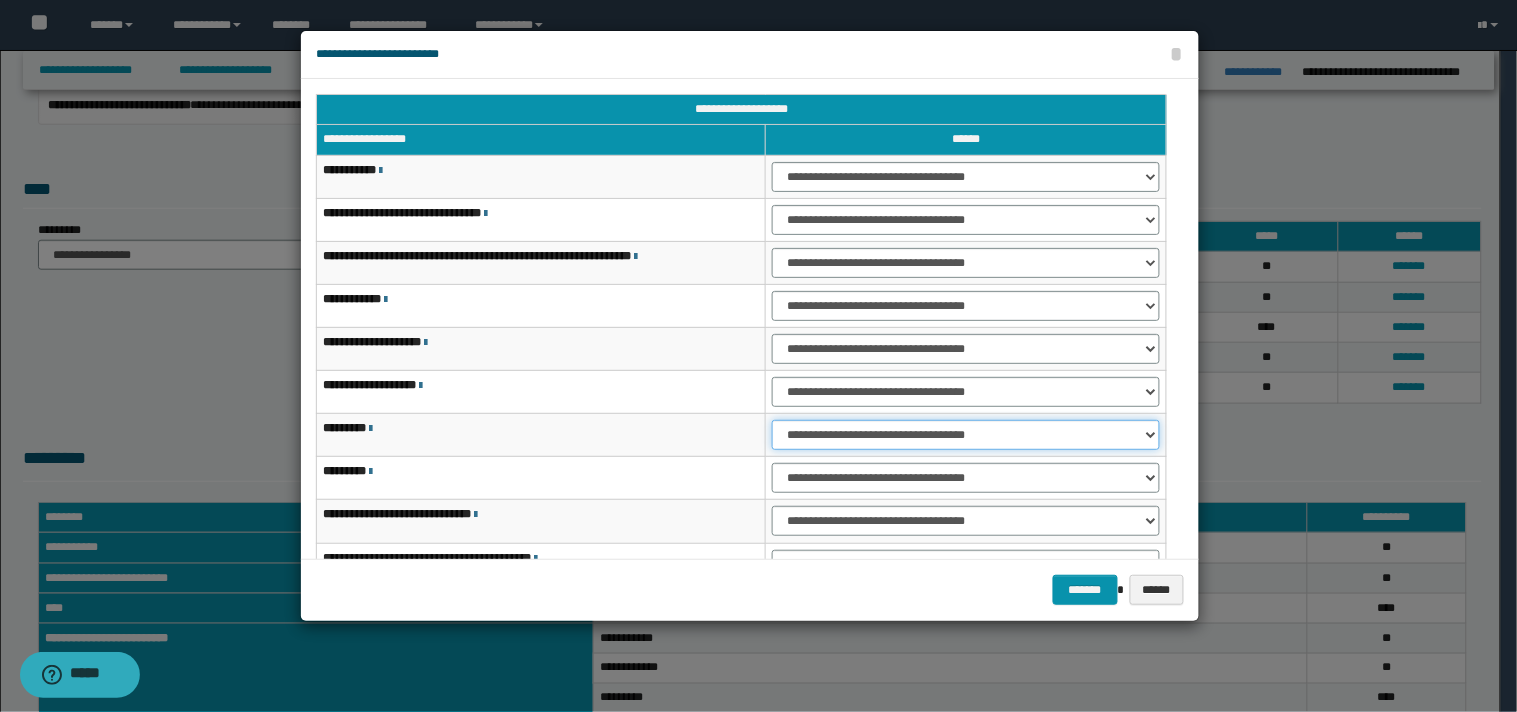 drag, startPoint x: 1148, startPoint y: 440, endPoint x: 1135, endPoint y: 447, distance: 14.764823 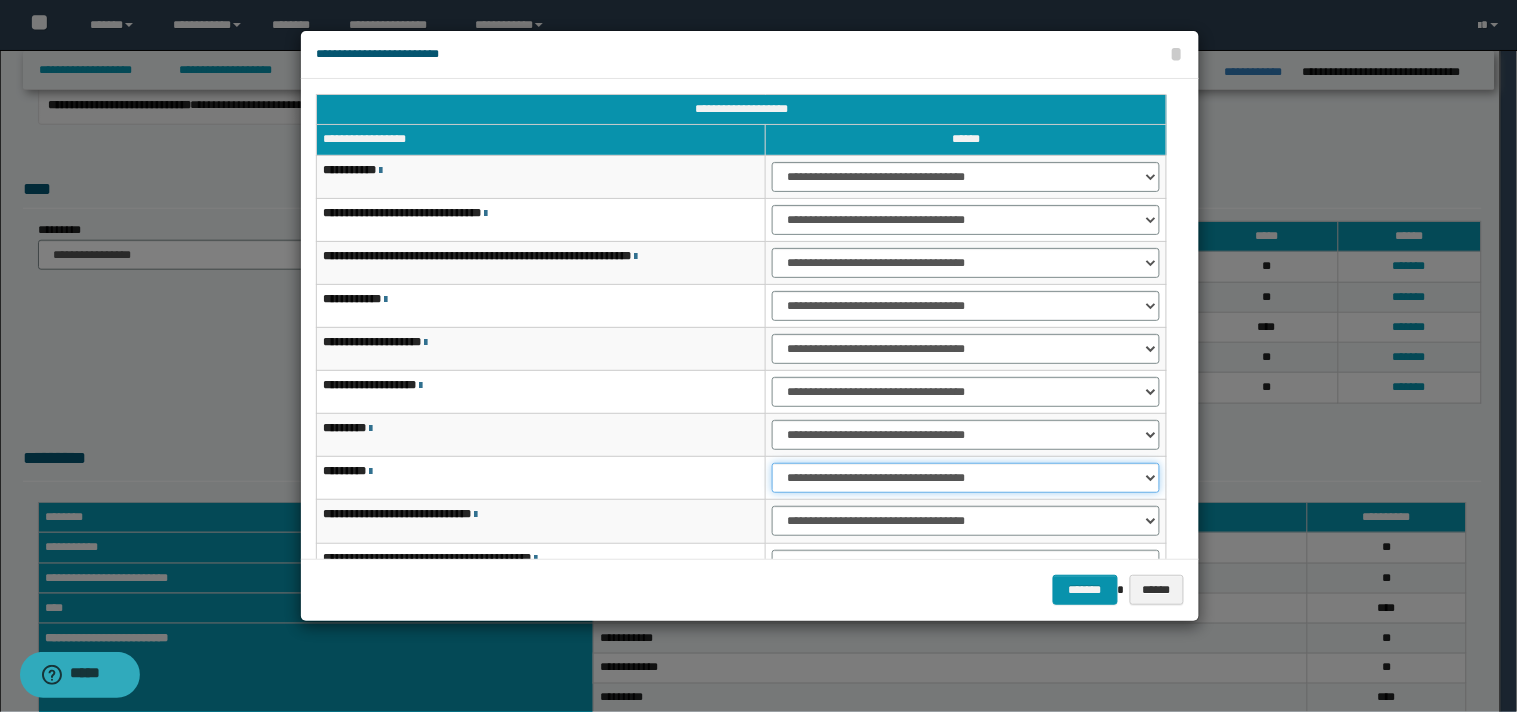 drag, startPoint x: 1146, startPoint y: 476, endPoint x: 1121, endPoint y: 492, distance: 29.681644 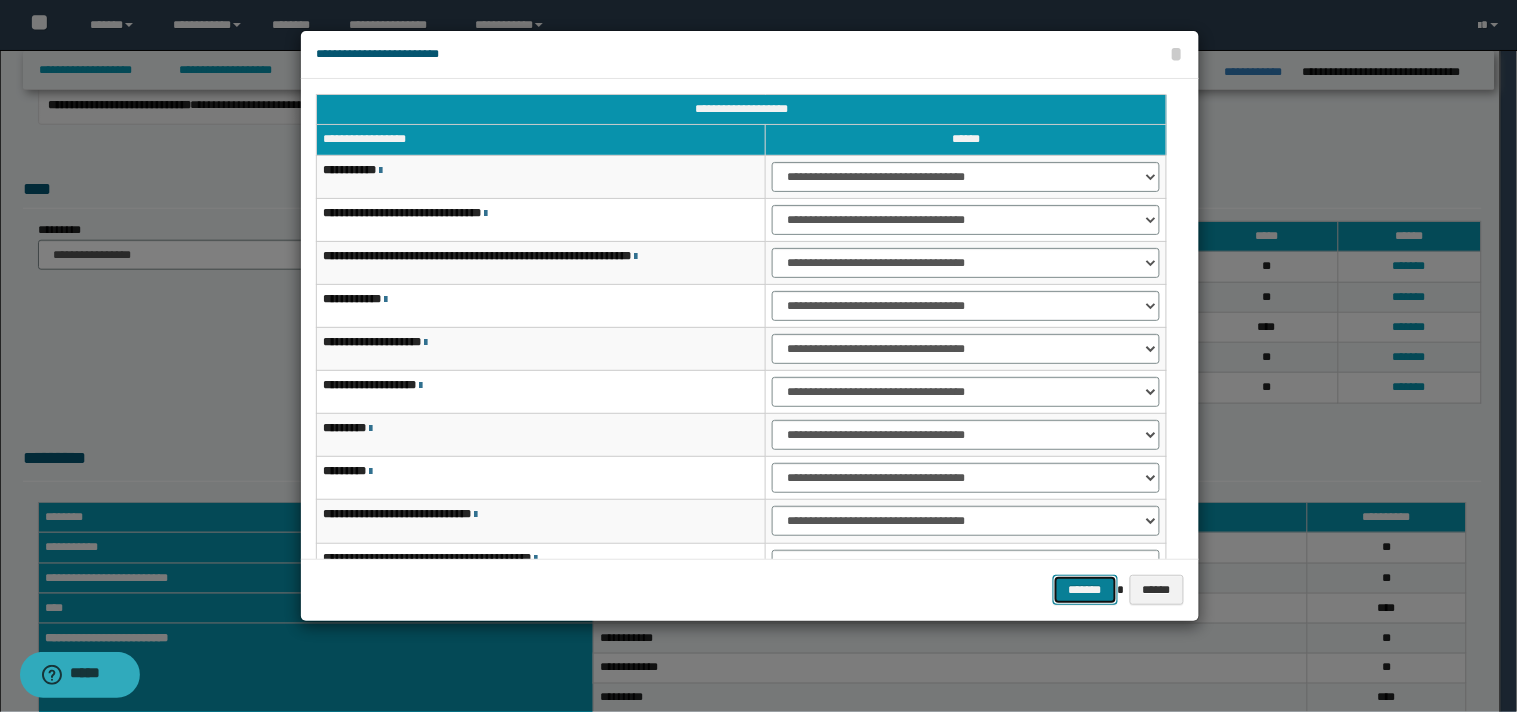 click on "*******" at bounding box center (1085, 590) 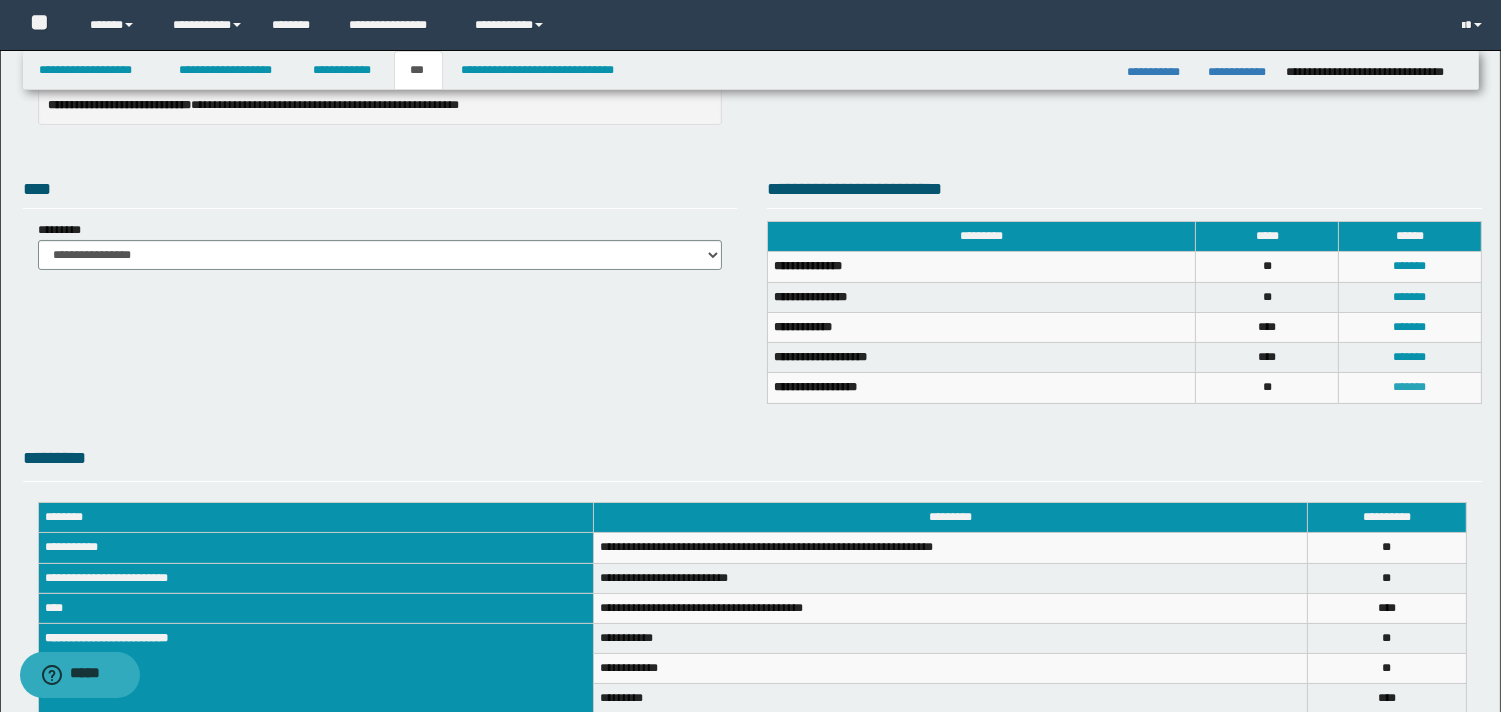 click on "*******" at bounding box center [1410, 387] 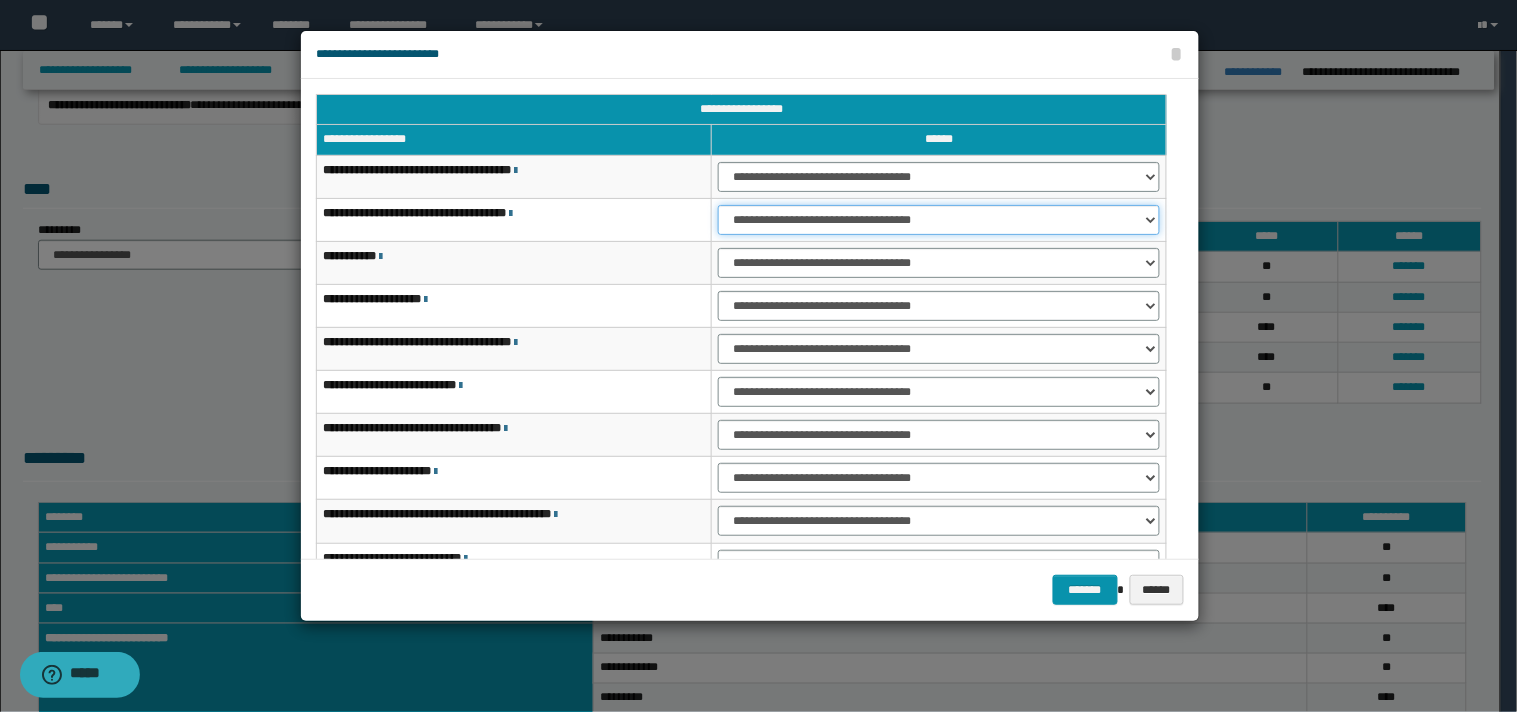 drag, startPoint x: 1146, startPoint y: 216, endPoint x: 1118, endPoint y: 234, distance: 33.286633 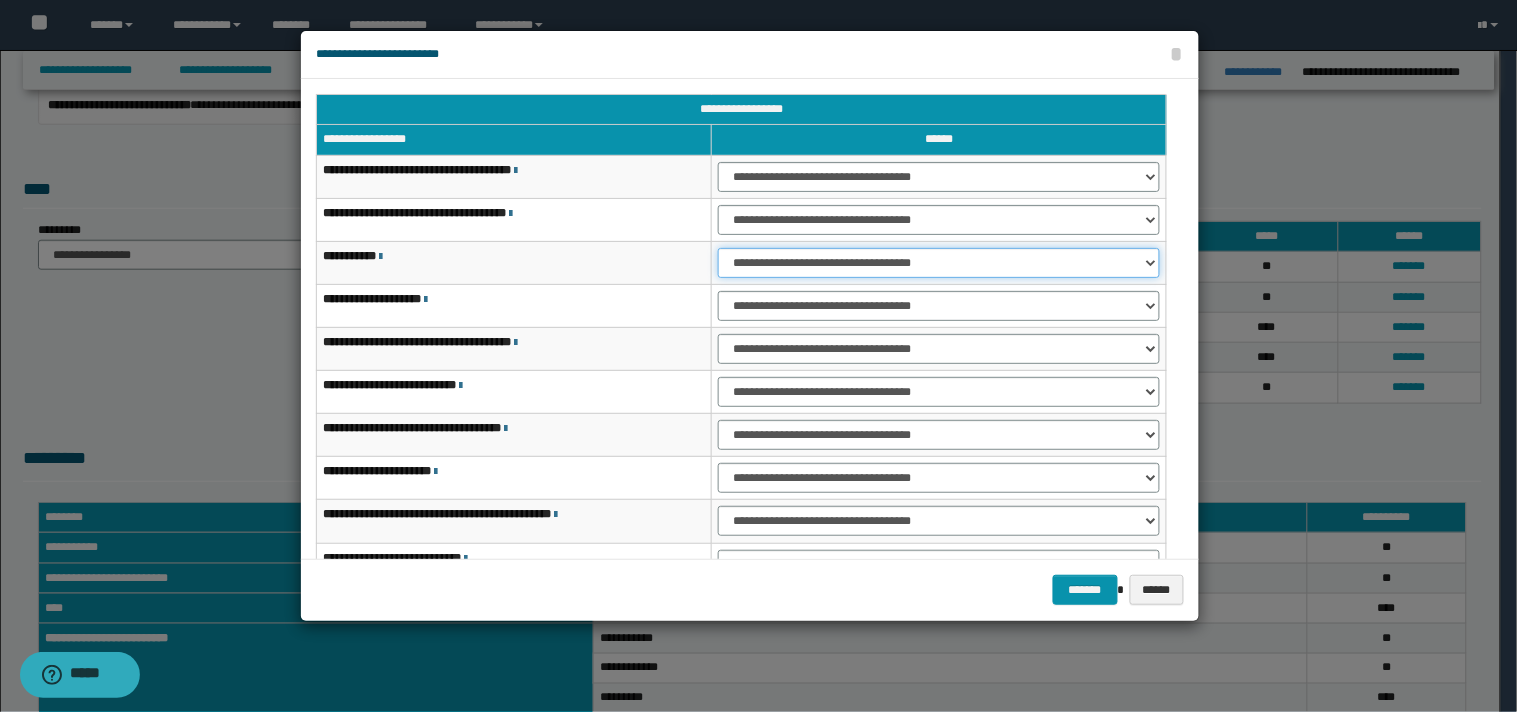 drag, startPoint x: 1154, startPoint y: 262, endPoint x: 1120, endPoint y: 274, distance: 36.05551 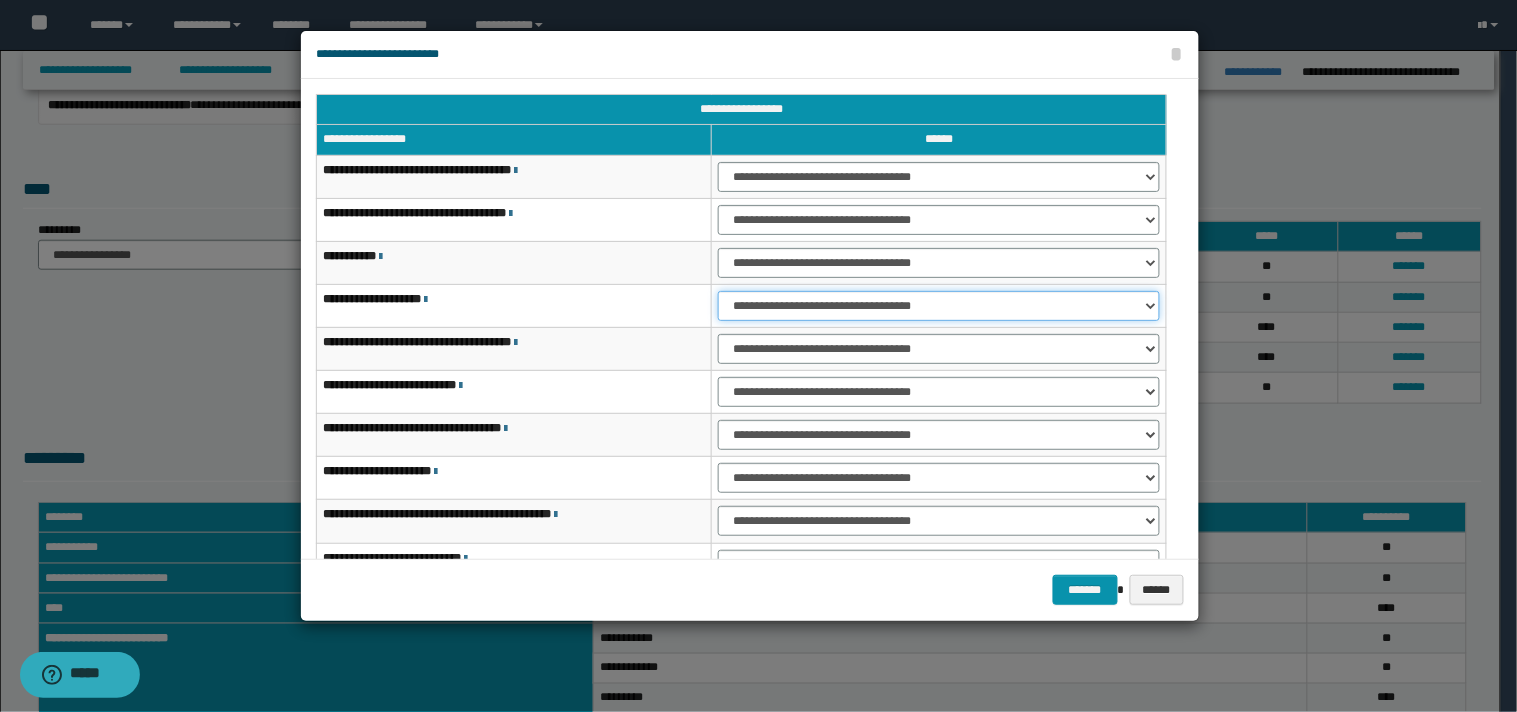 click on "**********" at bounding box center (939, 306) 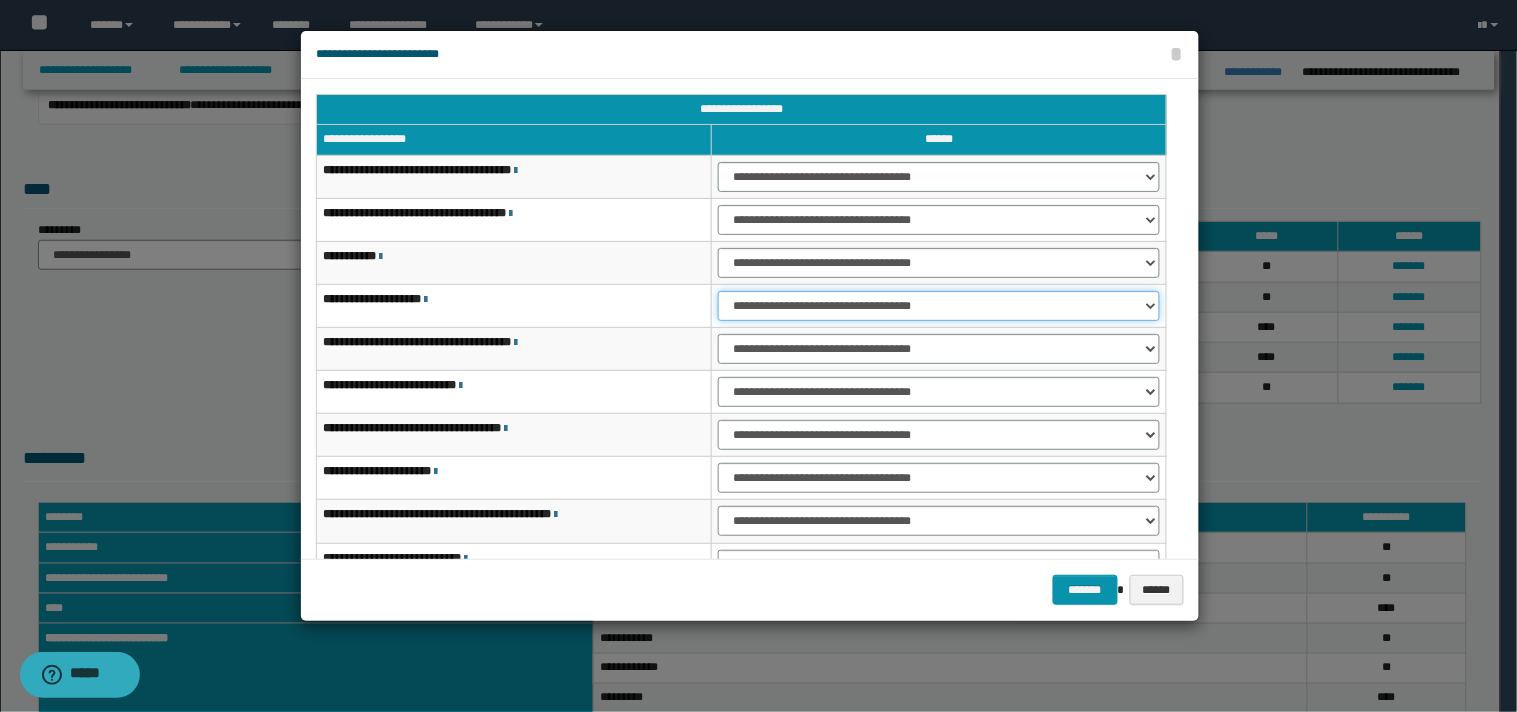 select on "***" 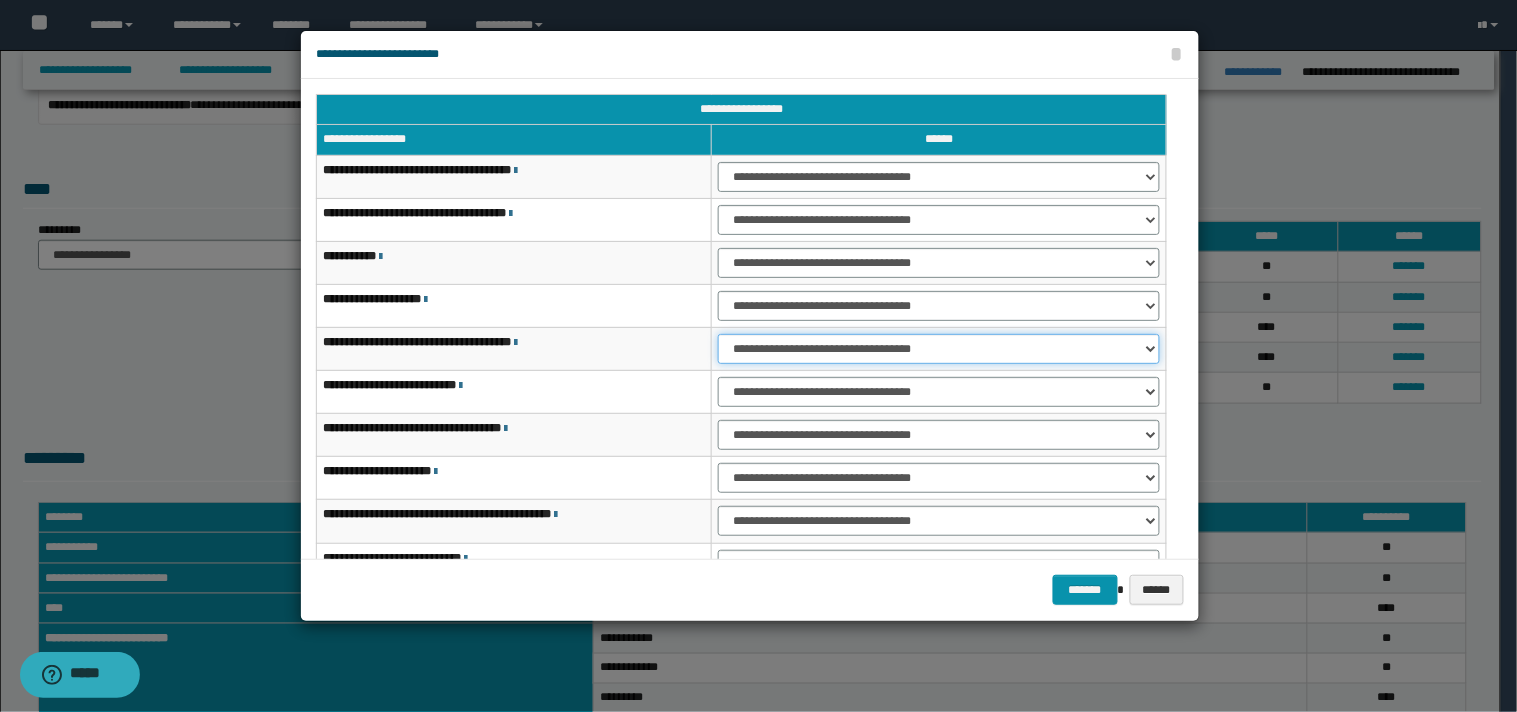 click on "**********" at bounding box center [939, 349] 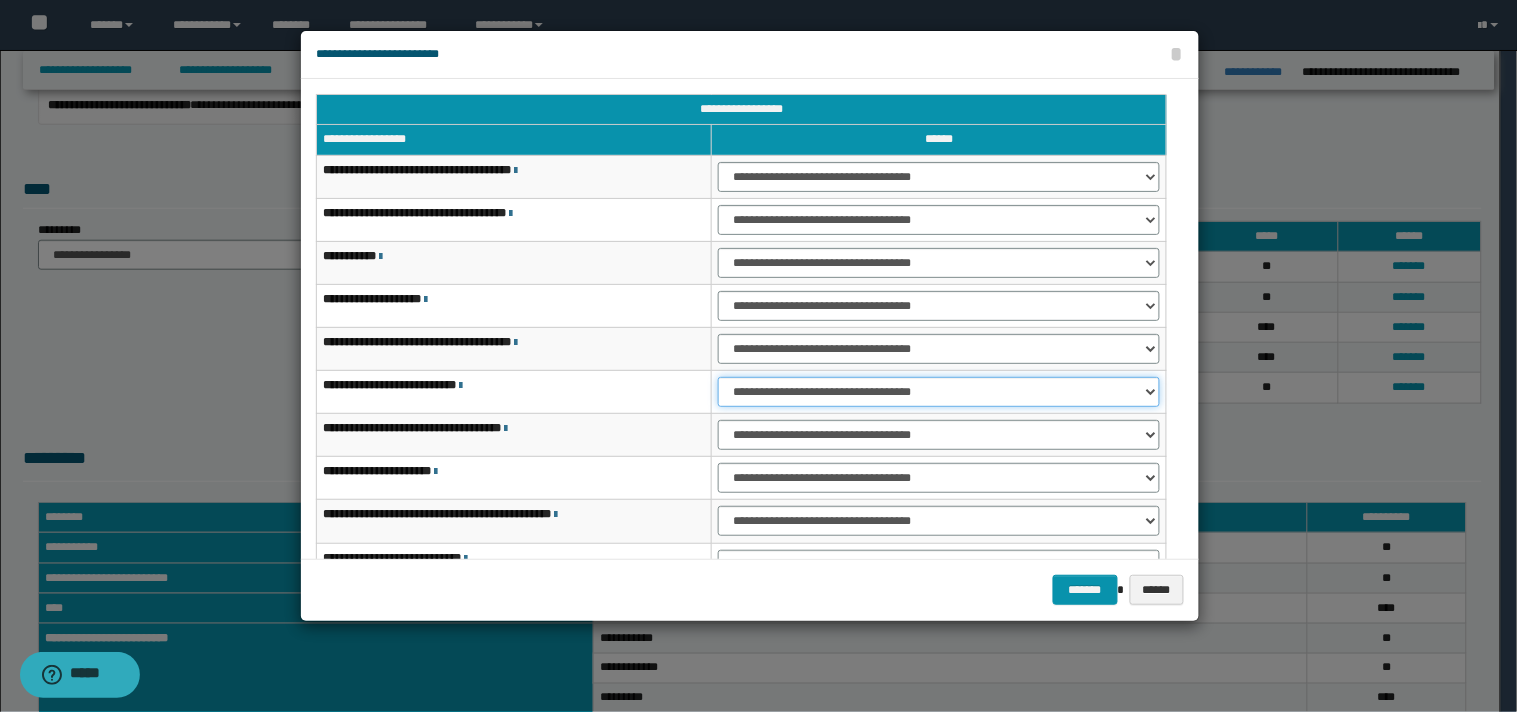 click on "**********" at bounding box center (939, 392) 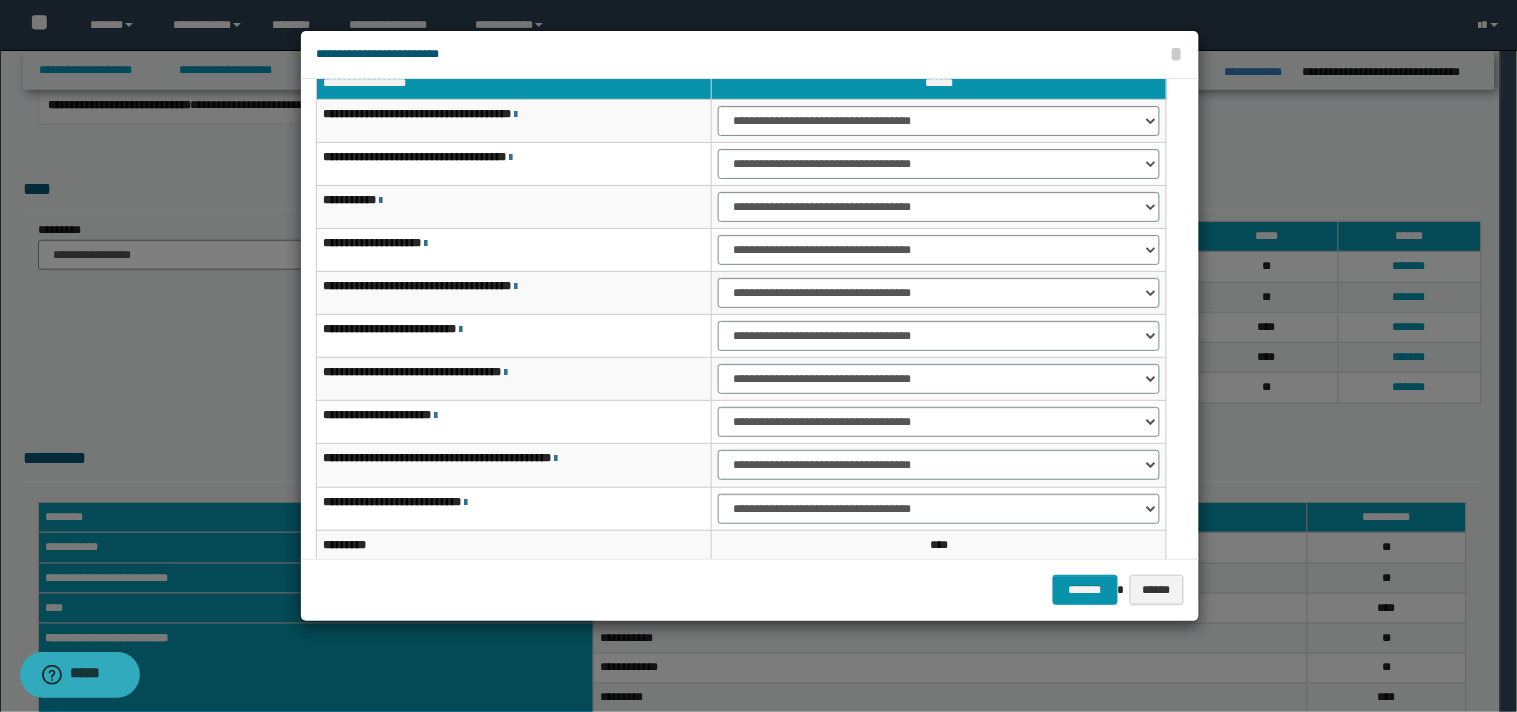 scroll, scrollTop: 65, scrollLeft: 0, axis: vertical 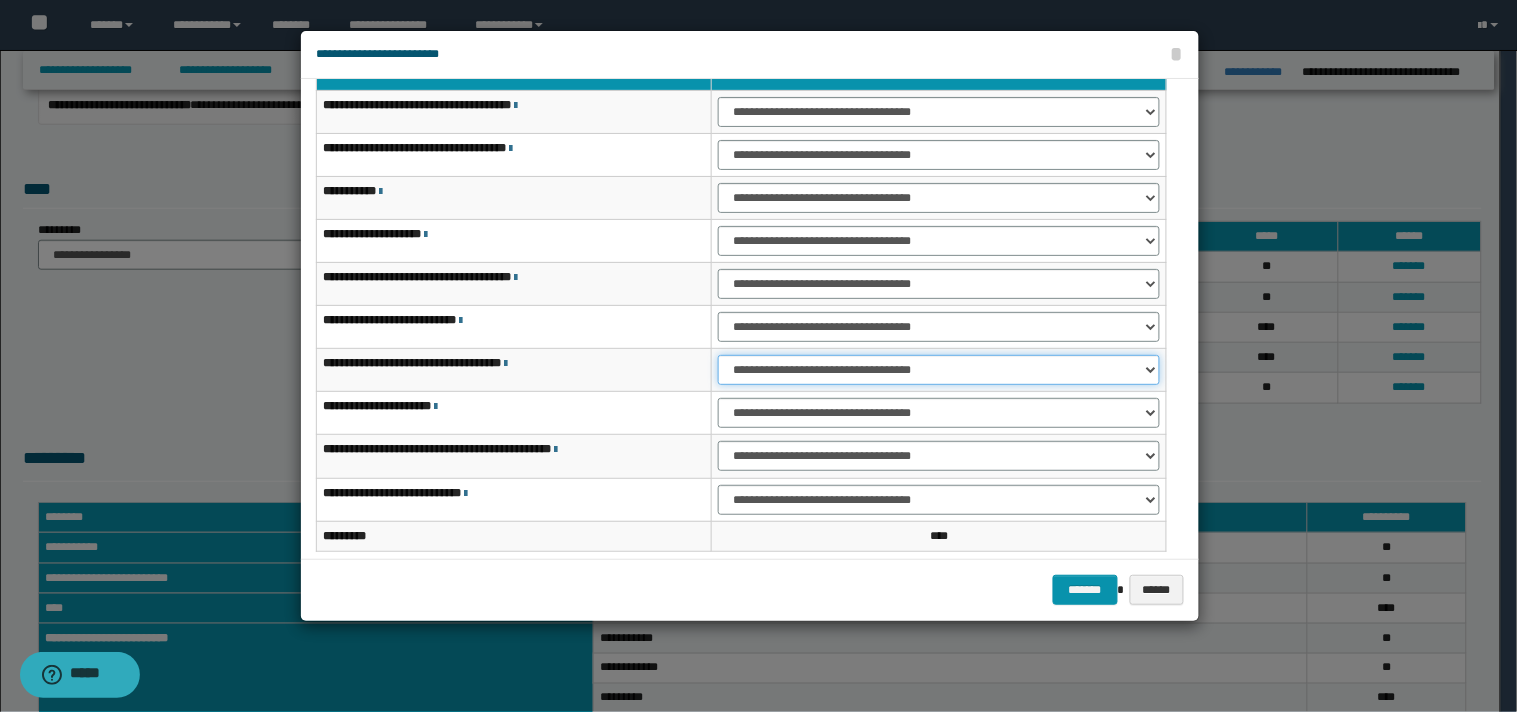 drag, startPoint x: 1145, startPoint y: 367, endPoint x: 1108, endPoint y: 375, distance: 37.85499 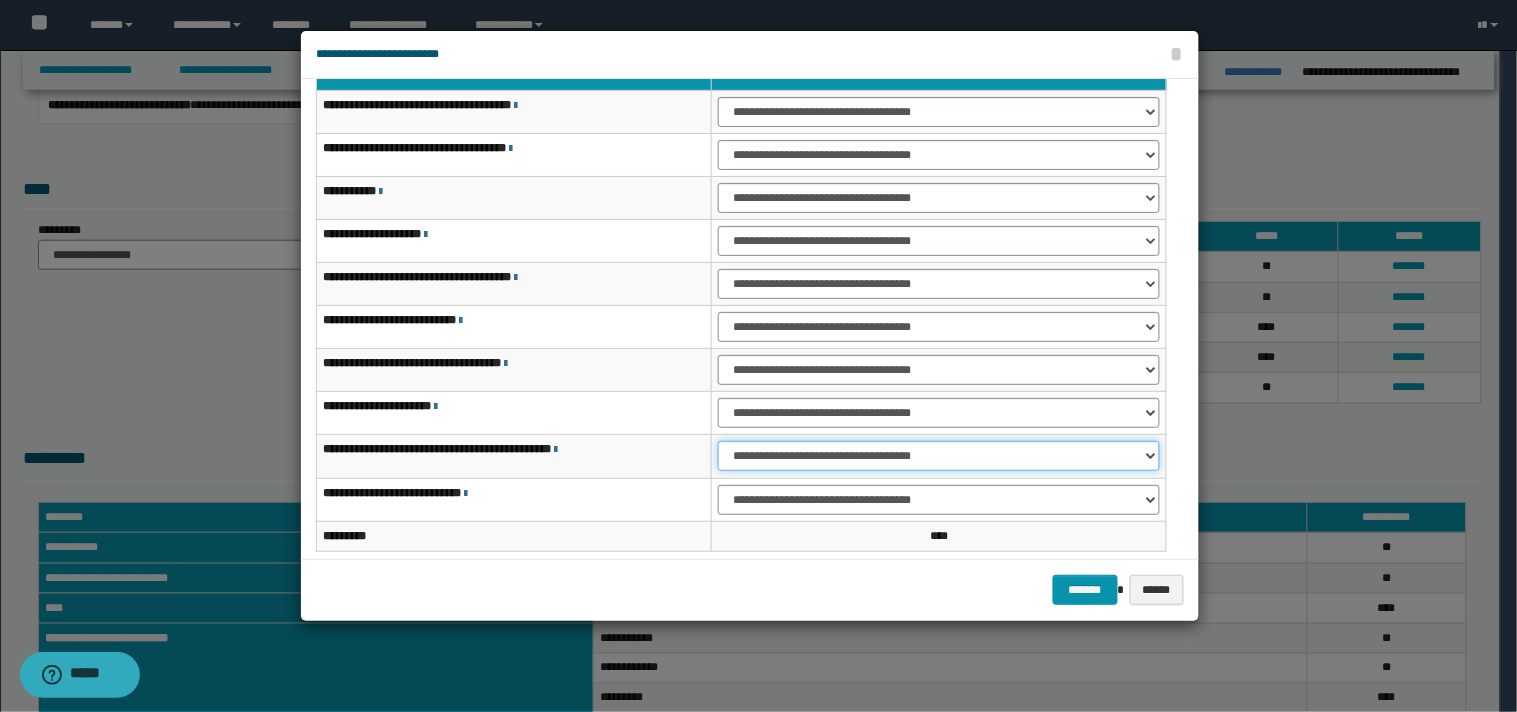 click on "**********" at bounding box center [939, 456] 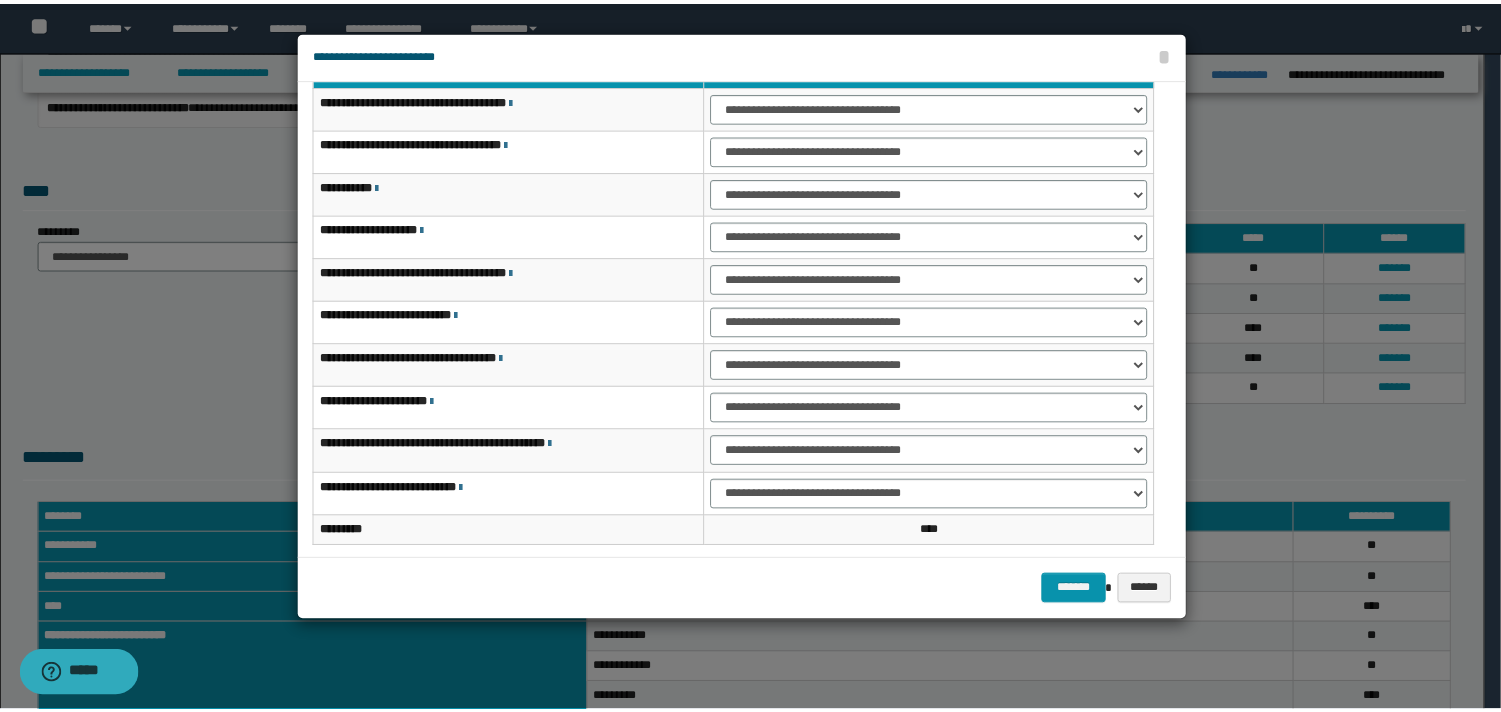 scroll, scrollTop: 74, scrollLeft: 0, axis: vertical 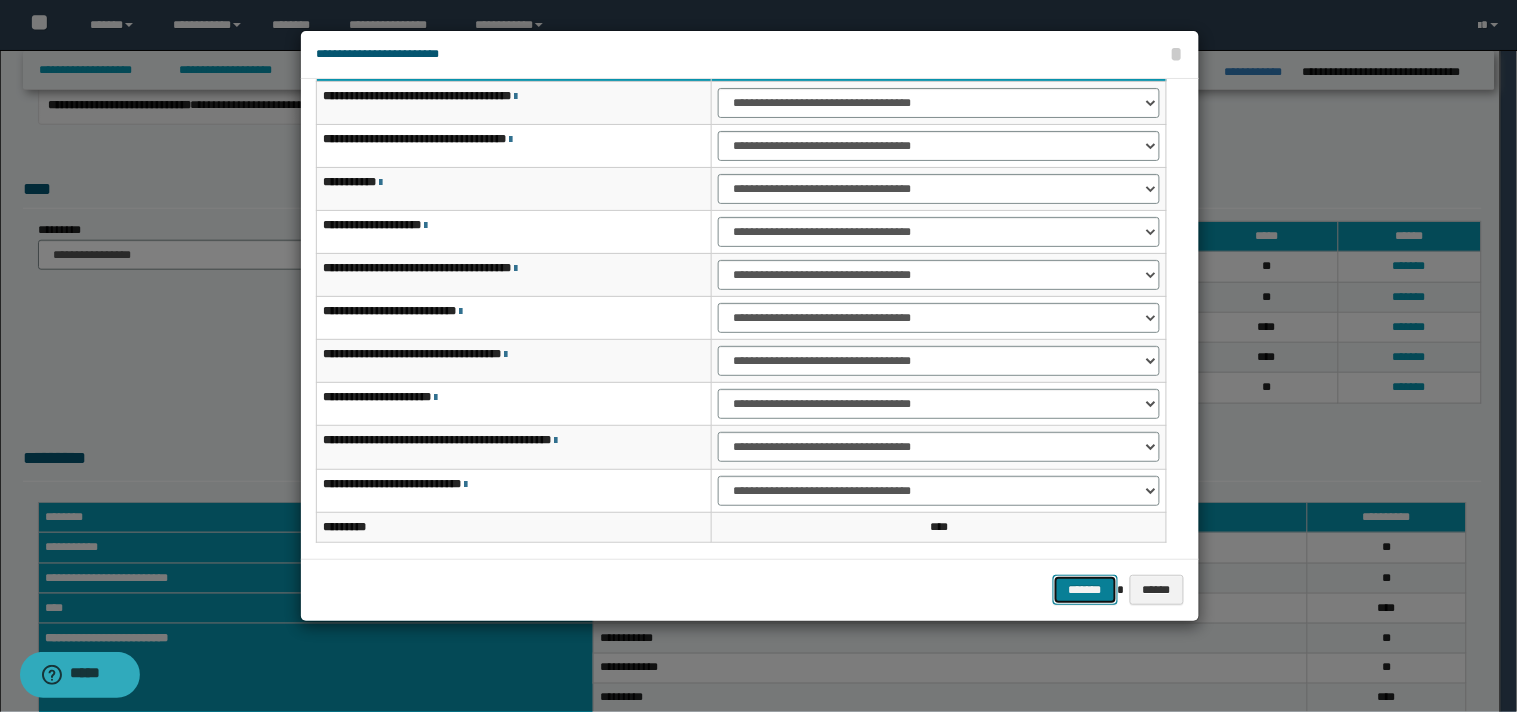 click on "*******" at bounding box center (1085, 590) 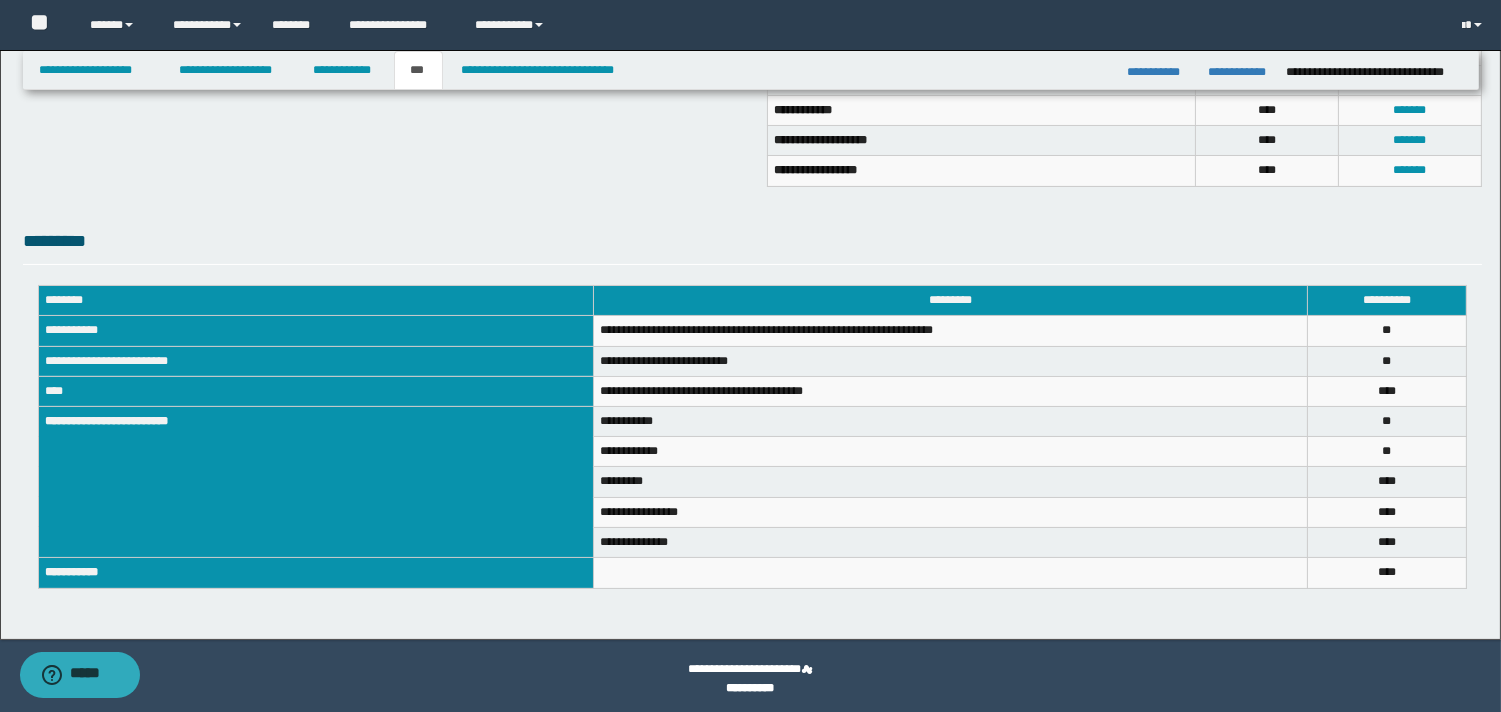scroll, scrollTop: 540, scrollLeft: 0, axis: vertical 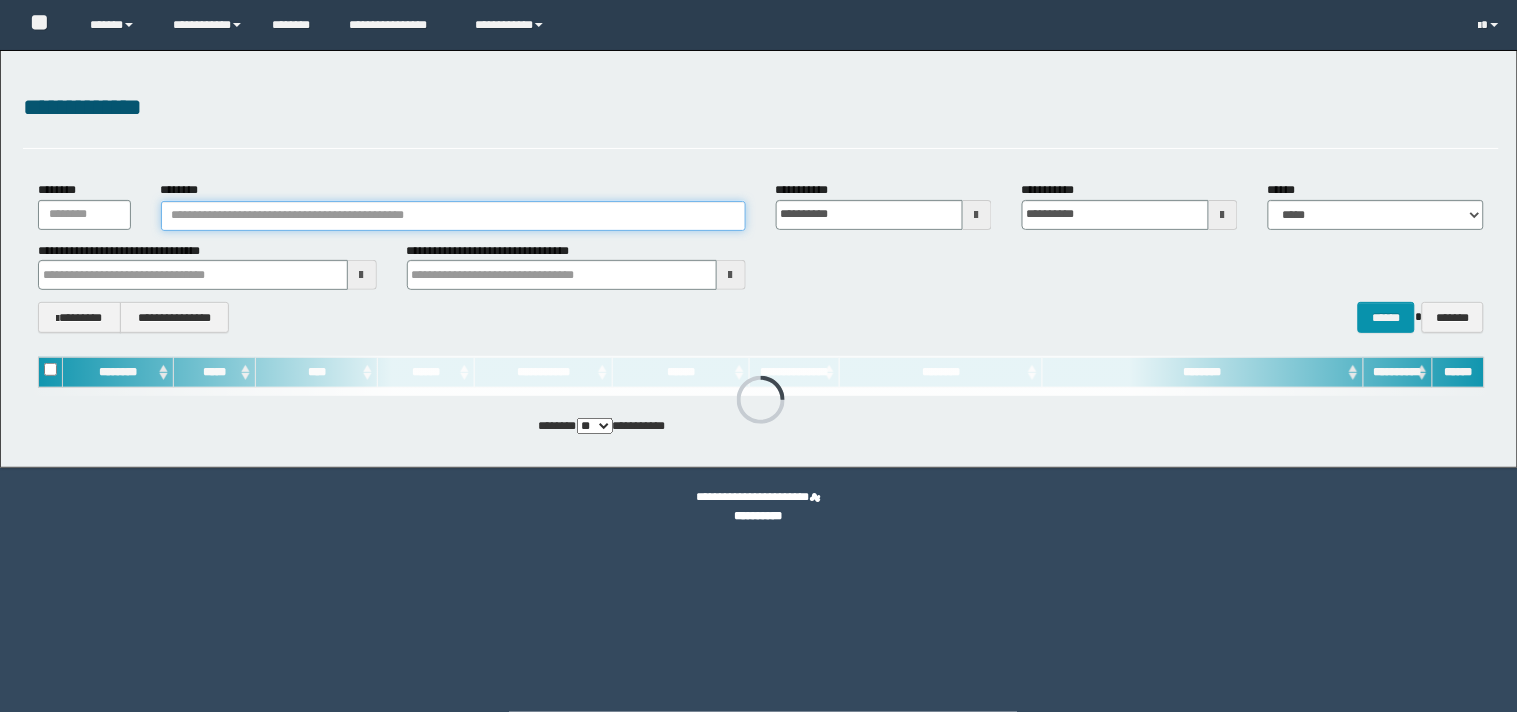 click on "********" at bounding box center (453, 216) 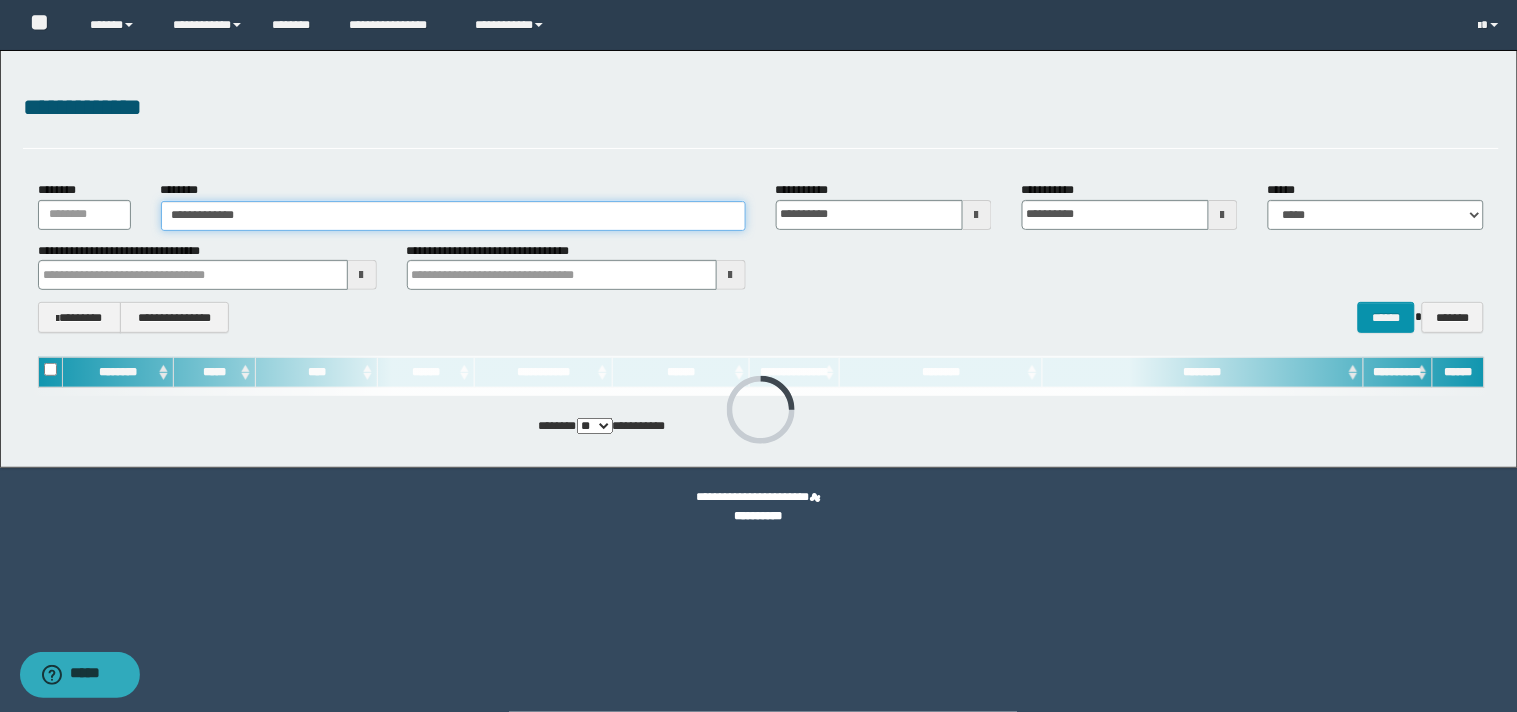 type on "**********" 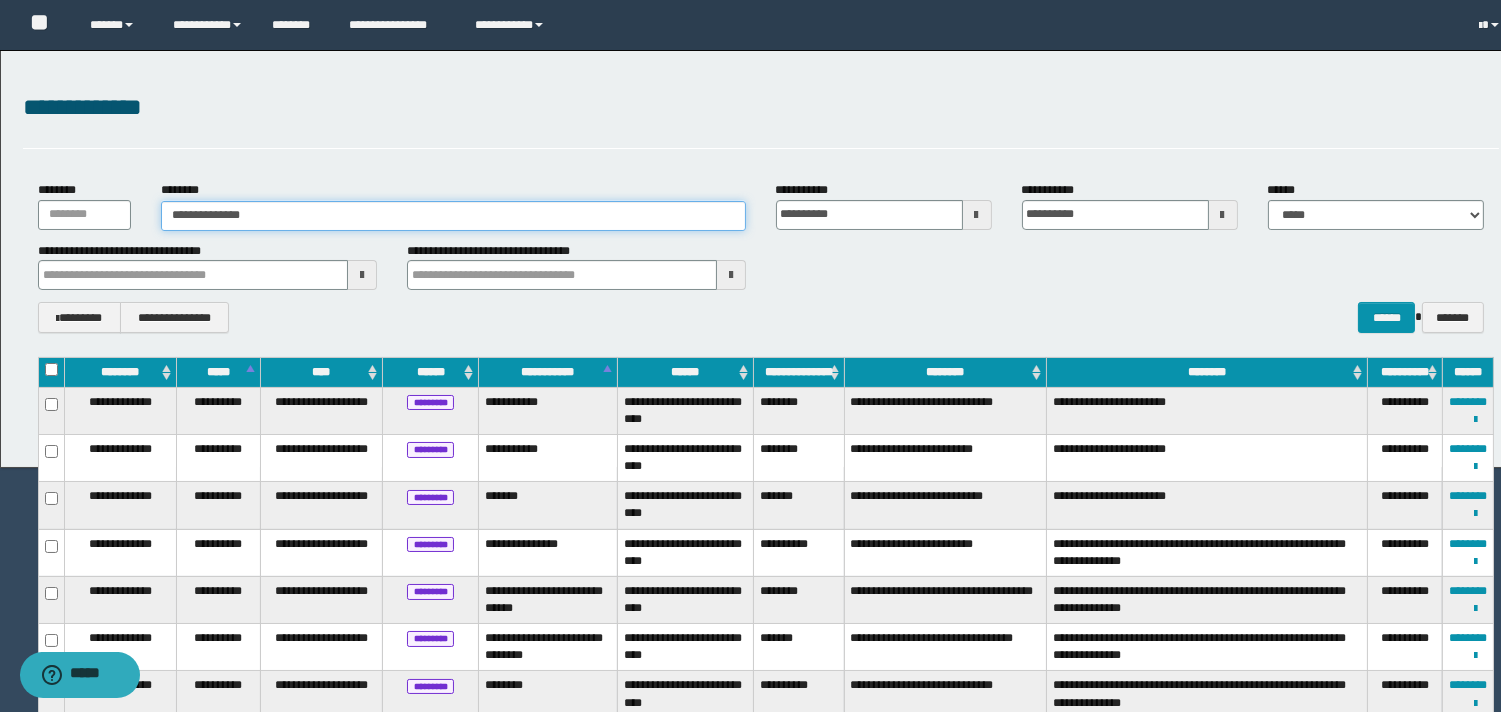 type on "**********" 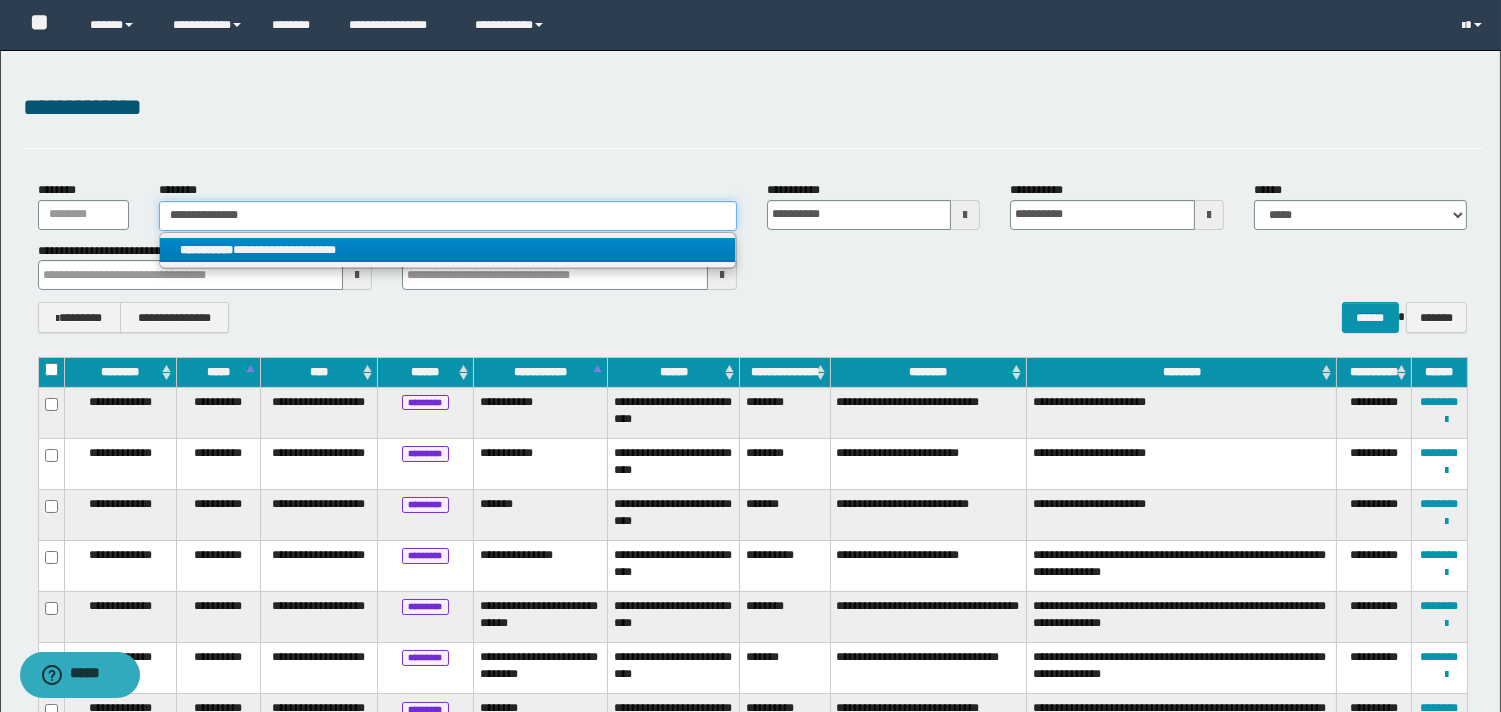 type on "**********" 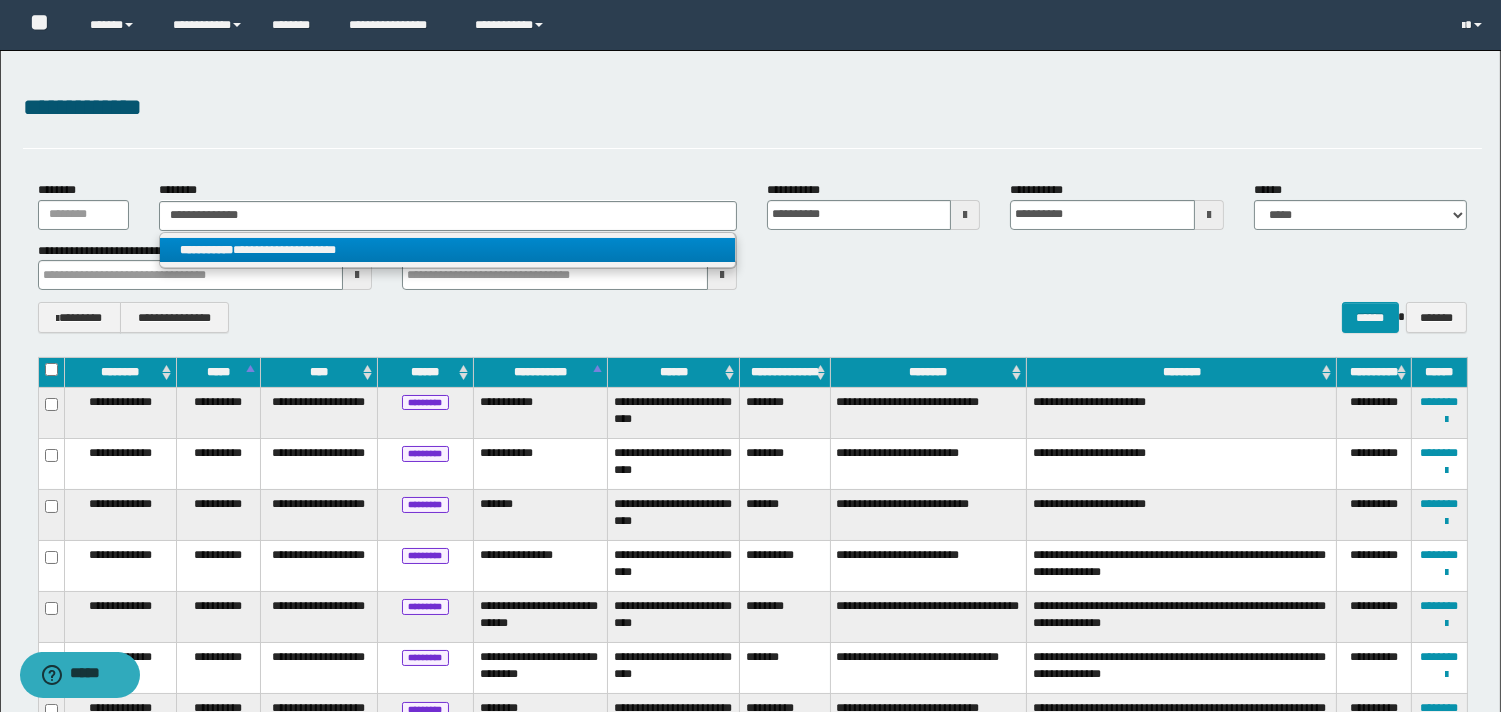 click on "**********" at bounding box center [448, 250] 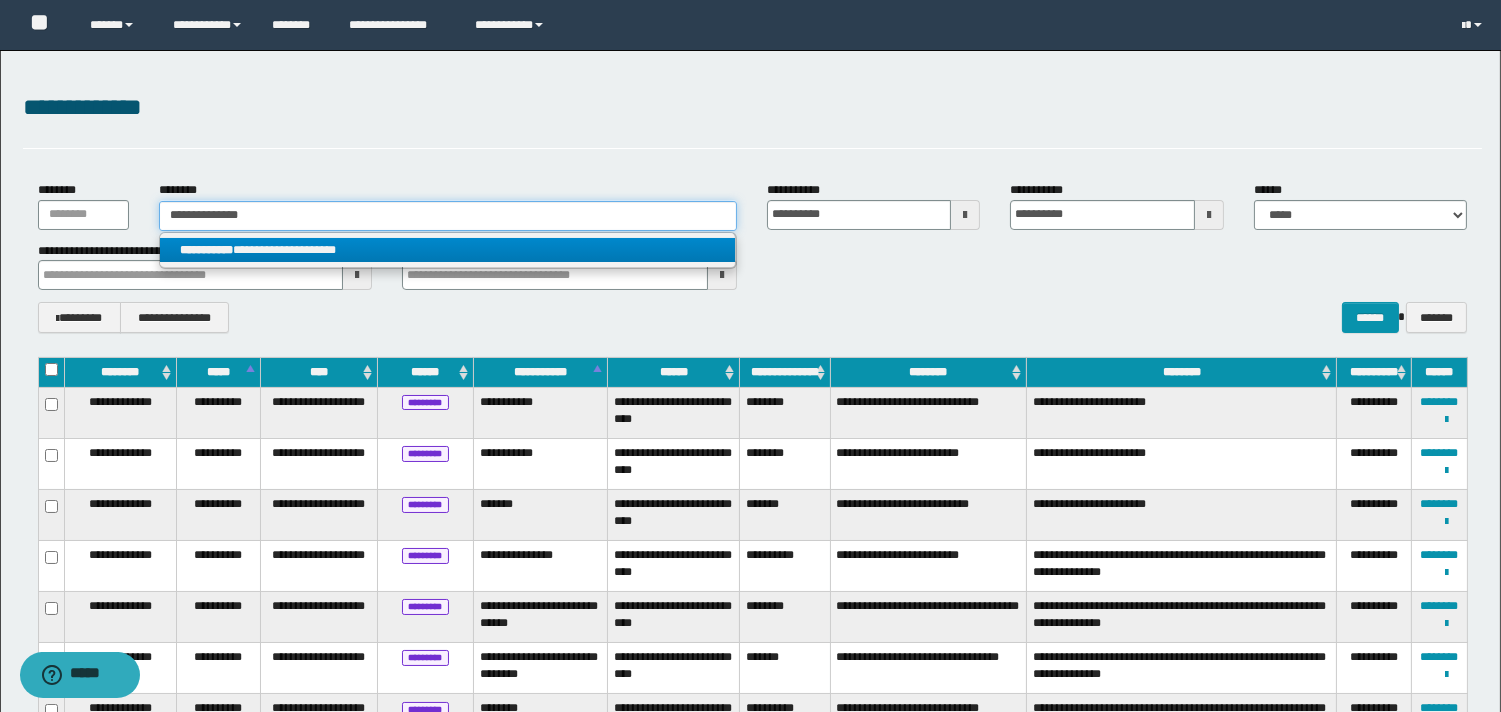 type 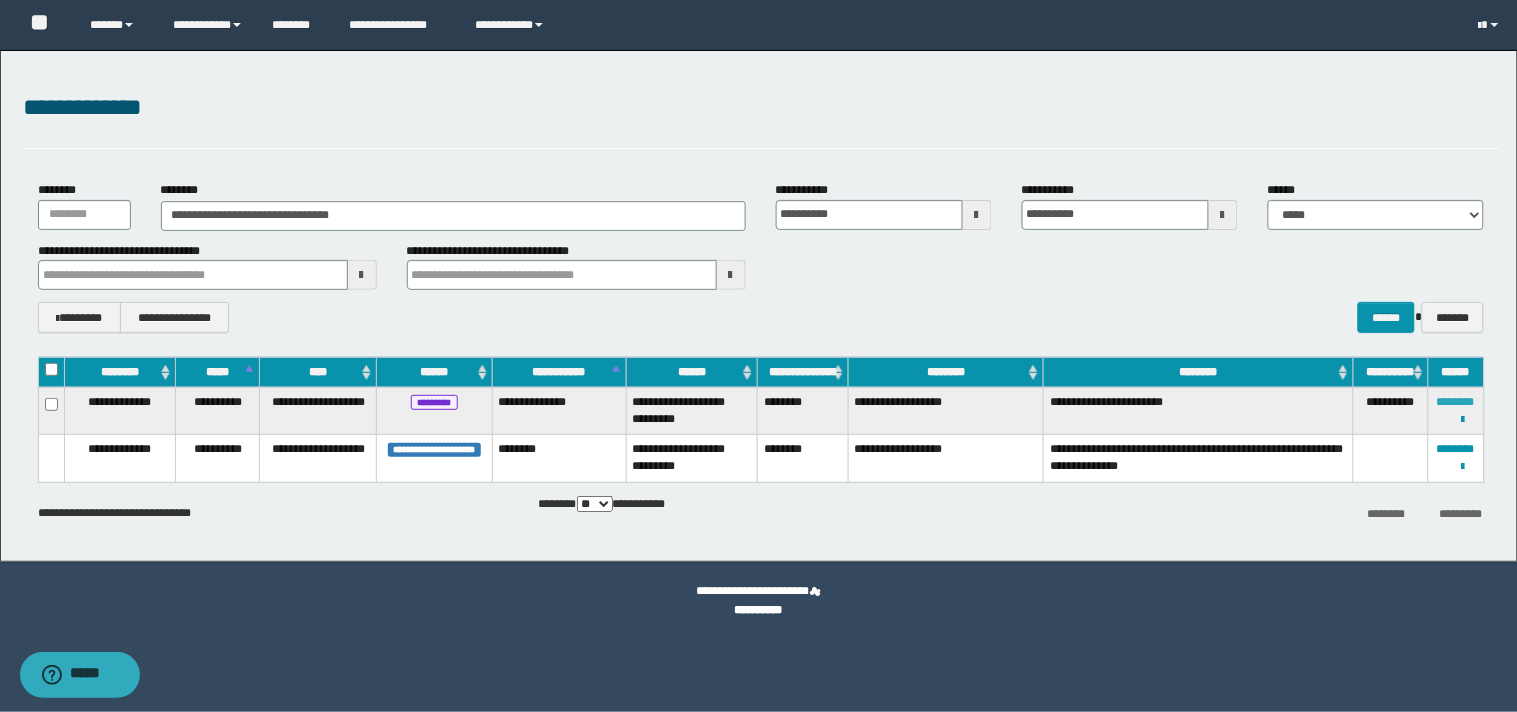click on "********" at bounding box center (1456, 402) 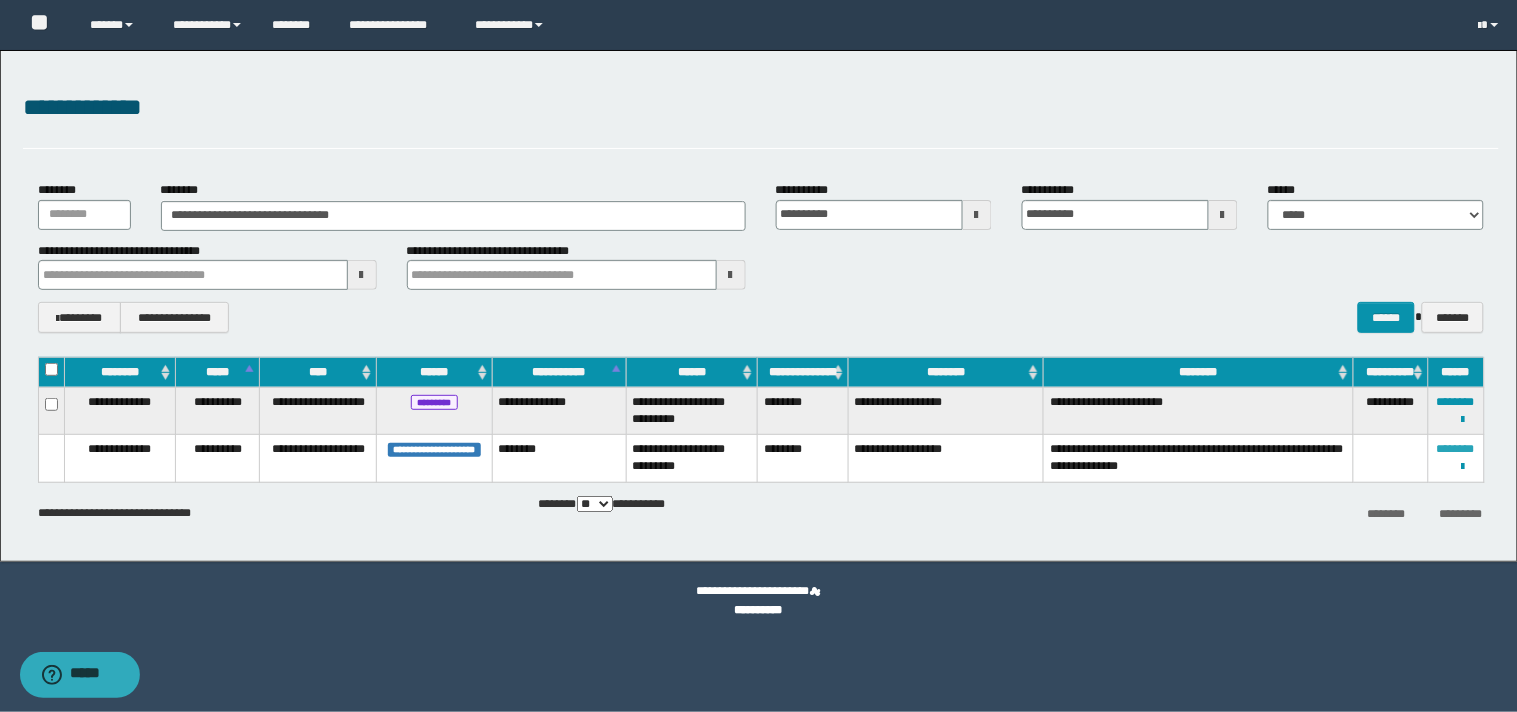 click on "********" at bounding box center (1456, 449) 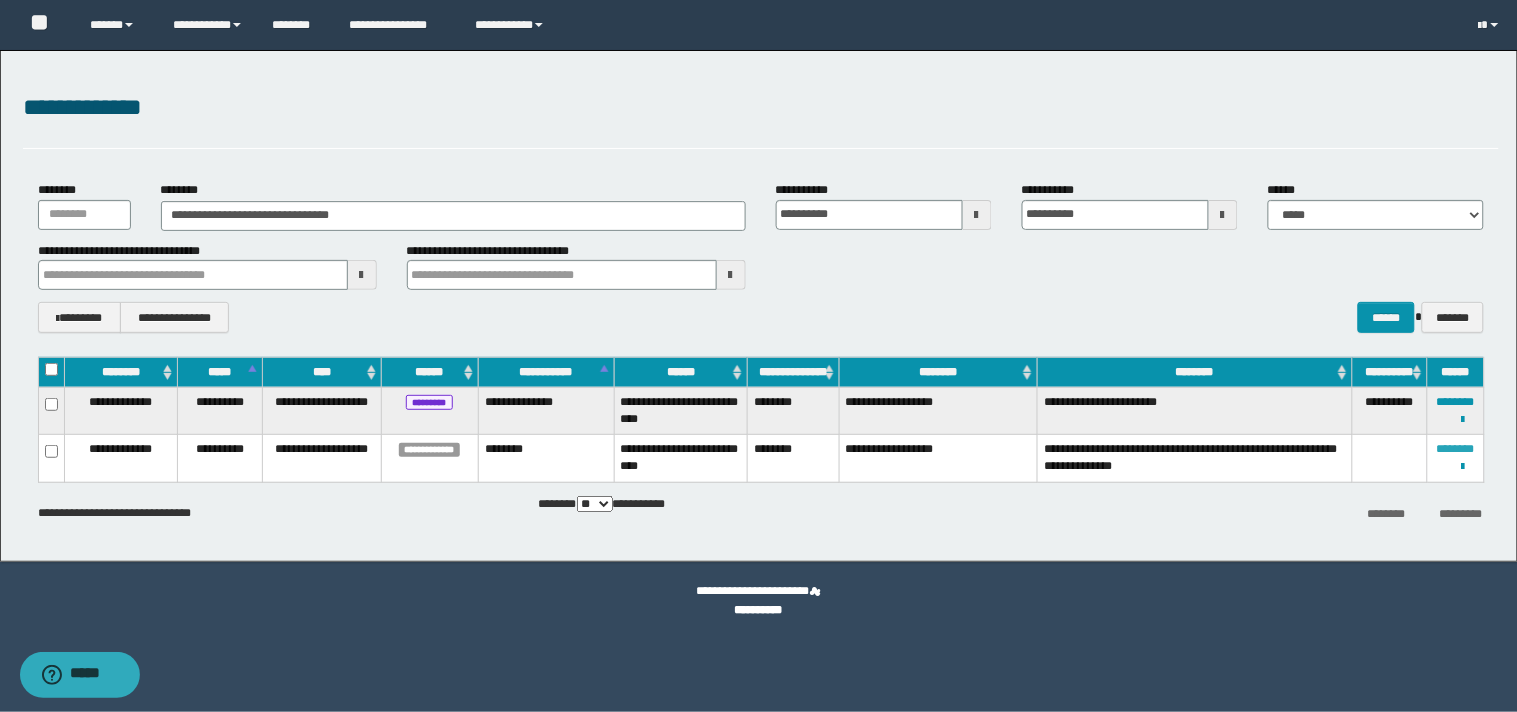 click on "********" at bounding box center (1456, 449) 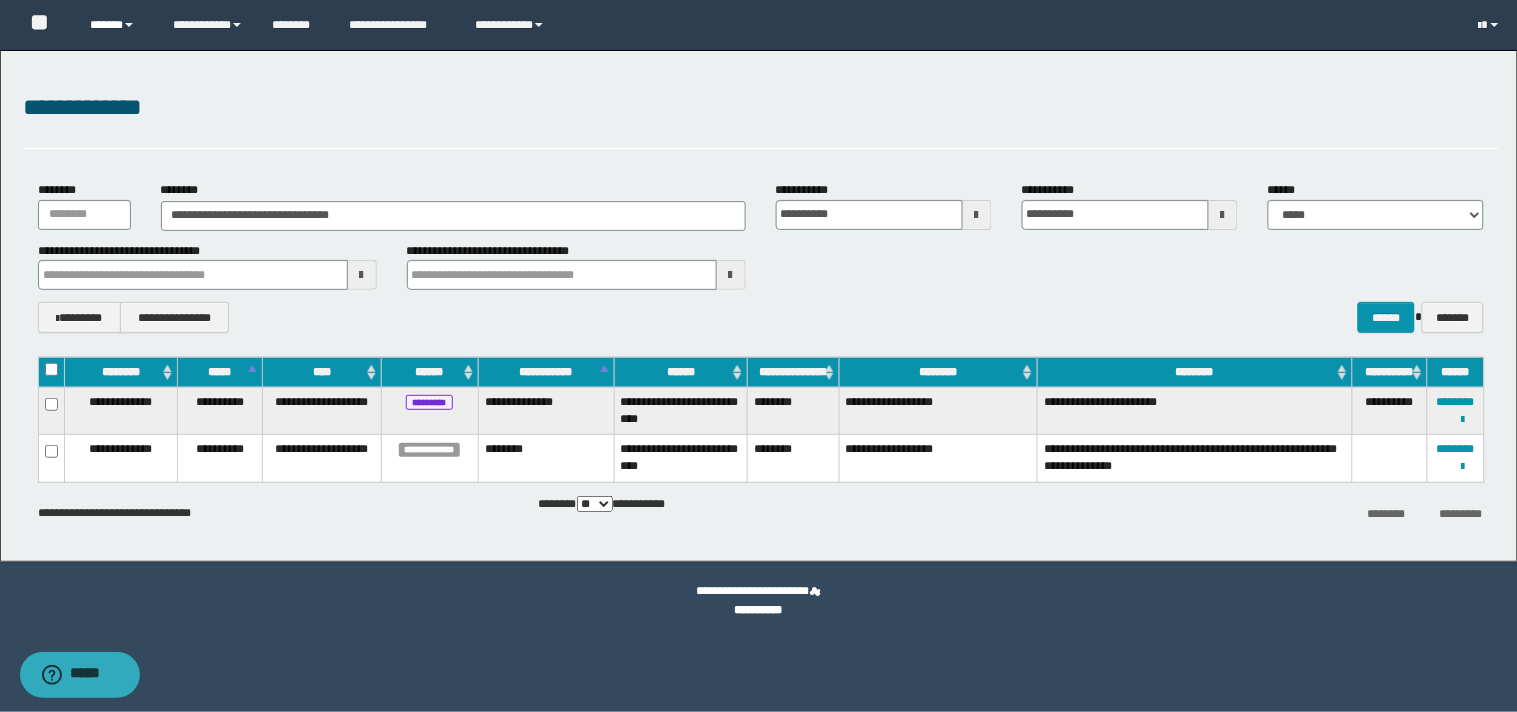 click on "******" at bounding box center [116, 25] 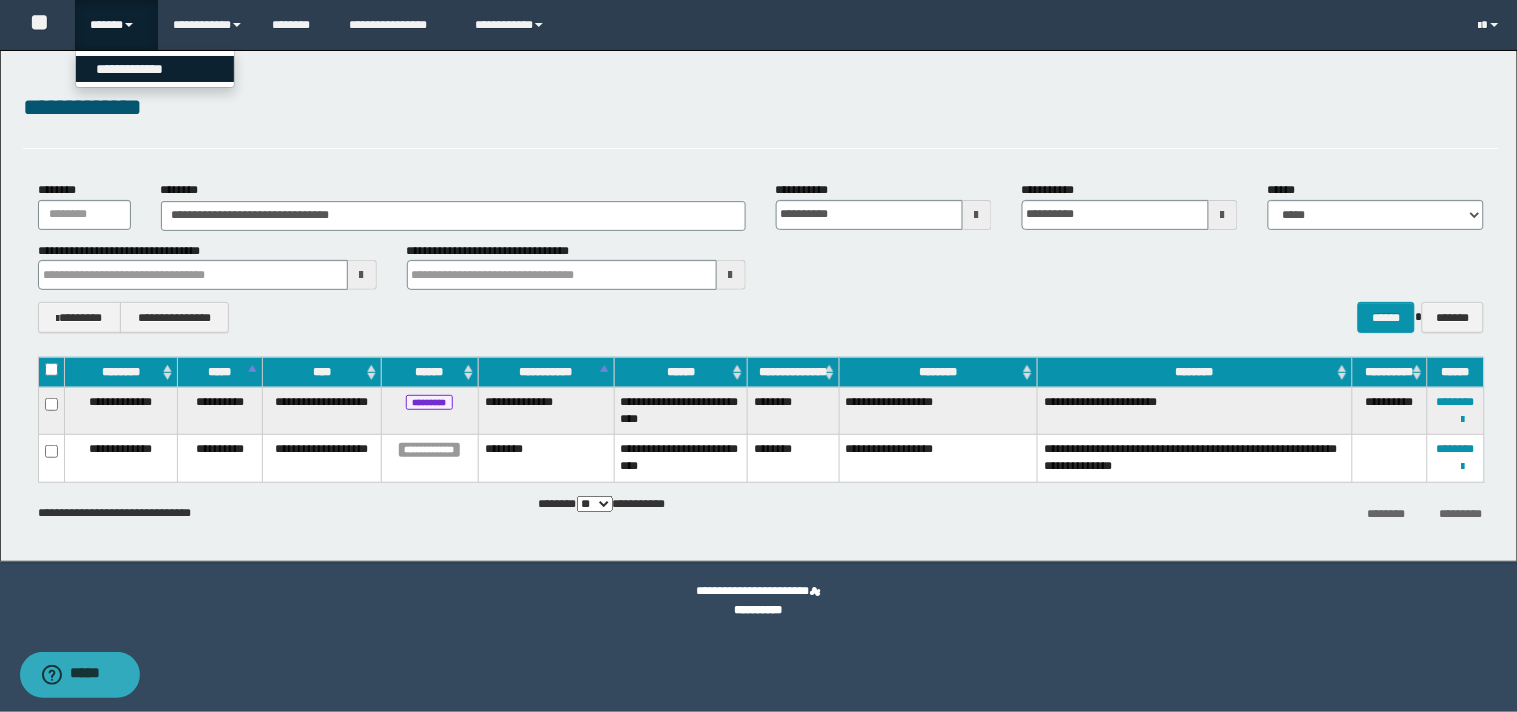 click on "**********" at bounding box center (155, 69) 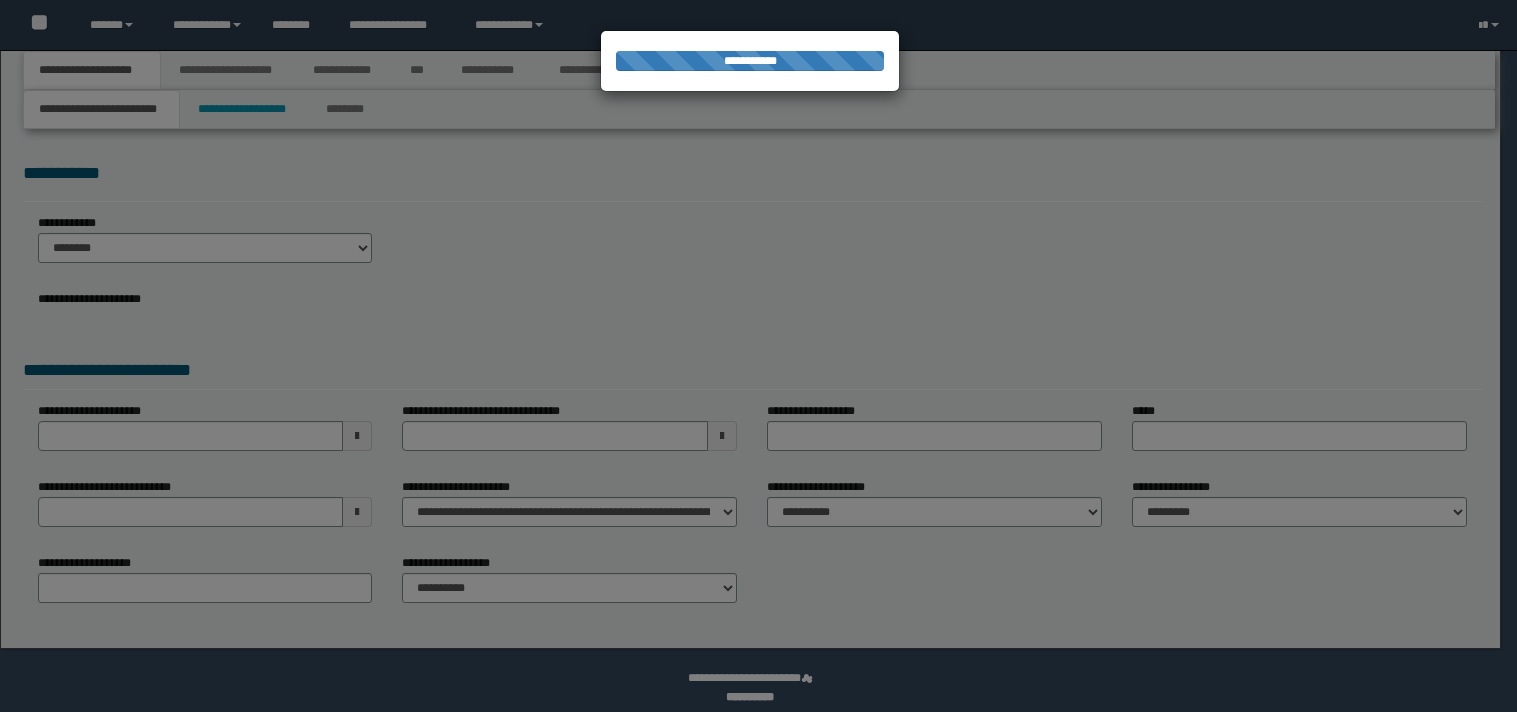 scroll, scrollTop: 0, scrollLeft: 0, axis: both 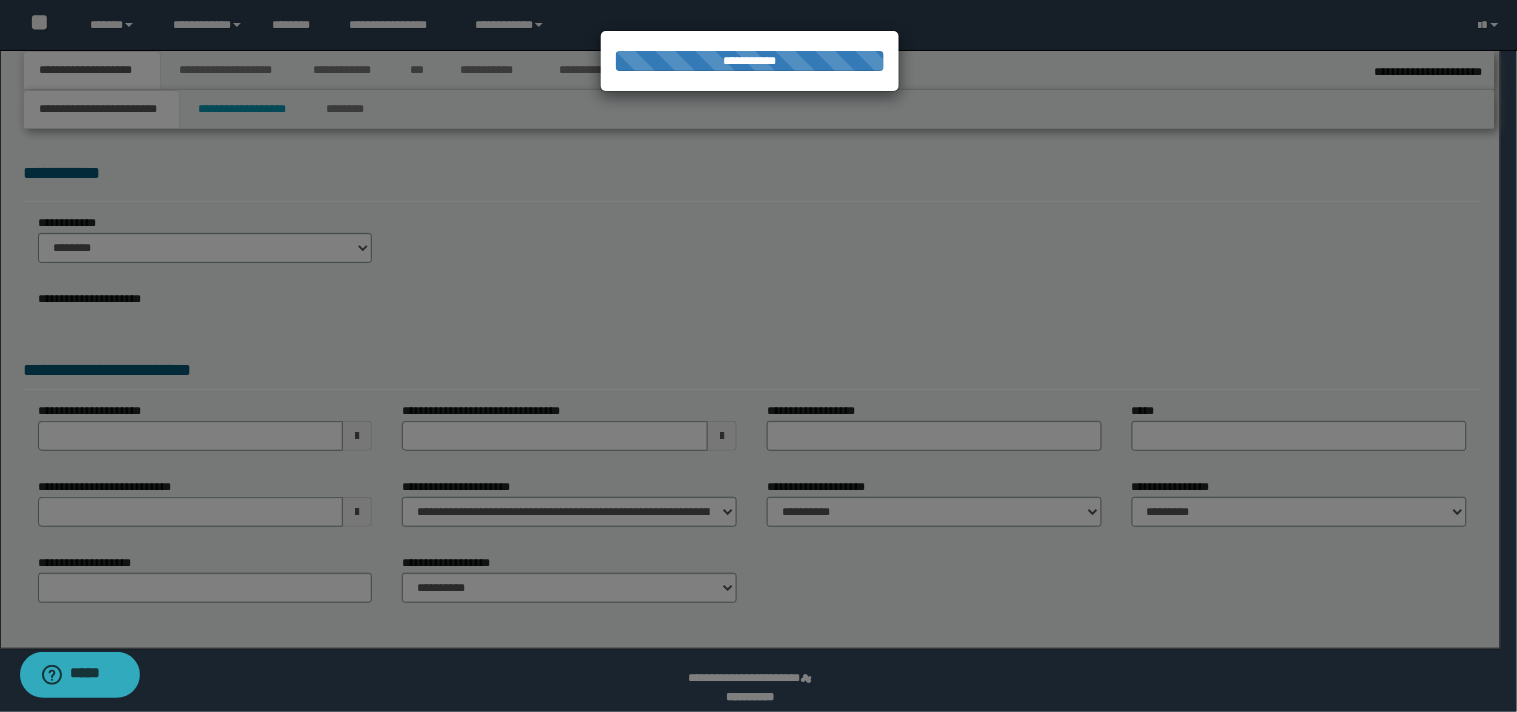 type on "**********" 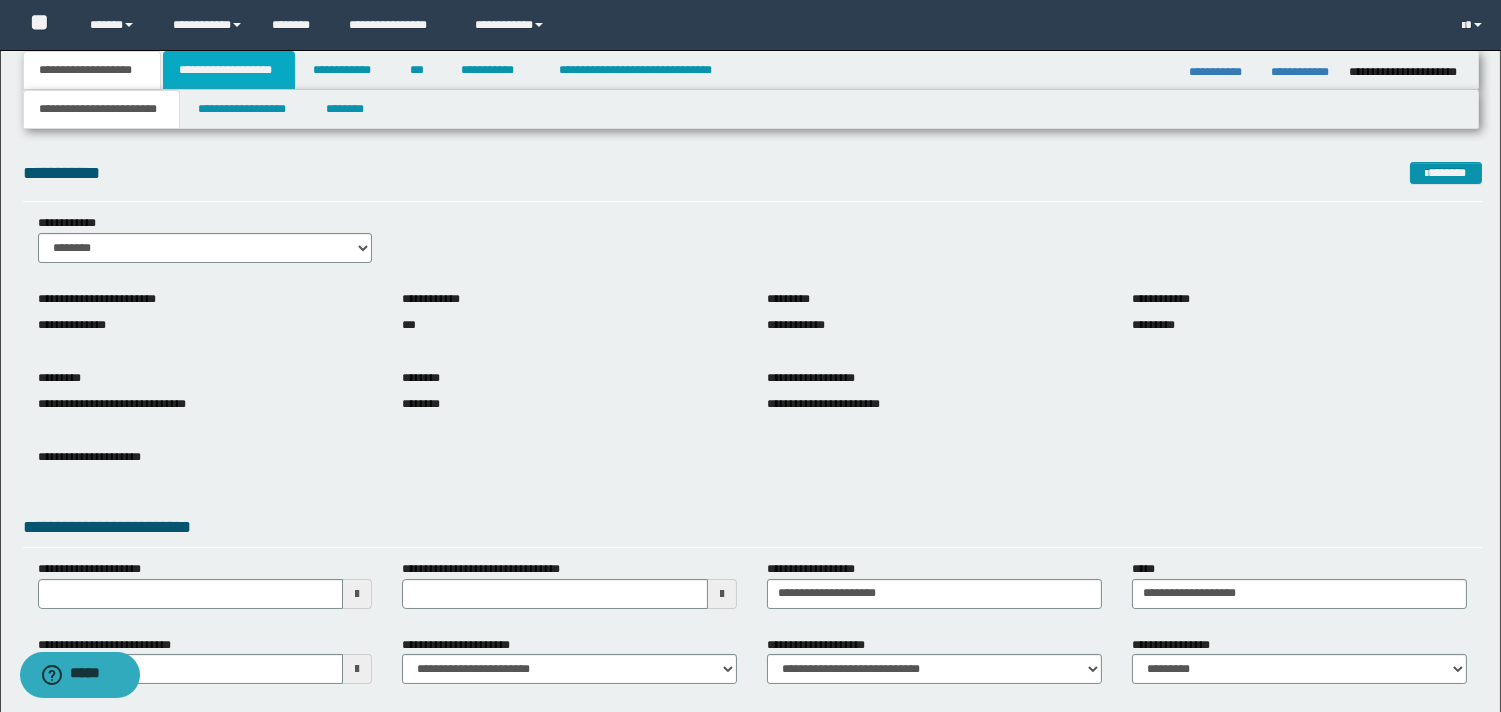 click on "**********" at bounding box center (229, 70) 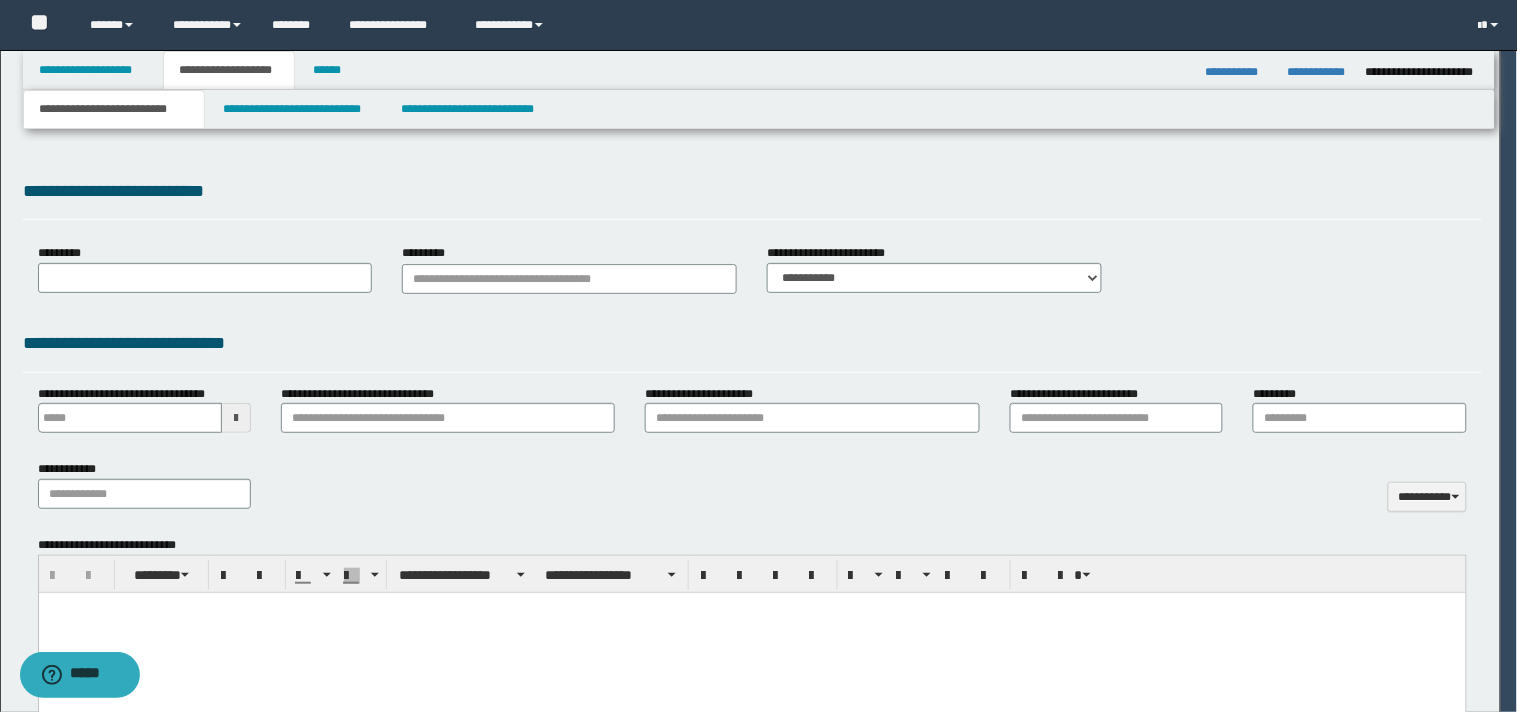 type on "**********" 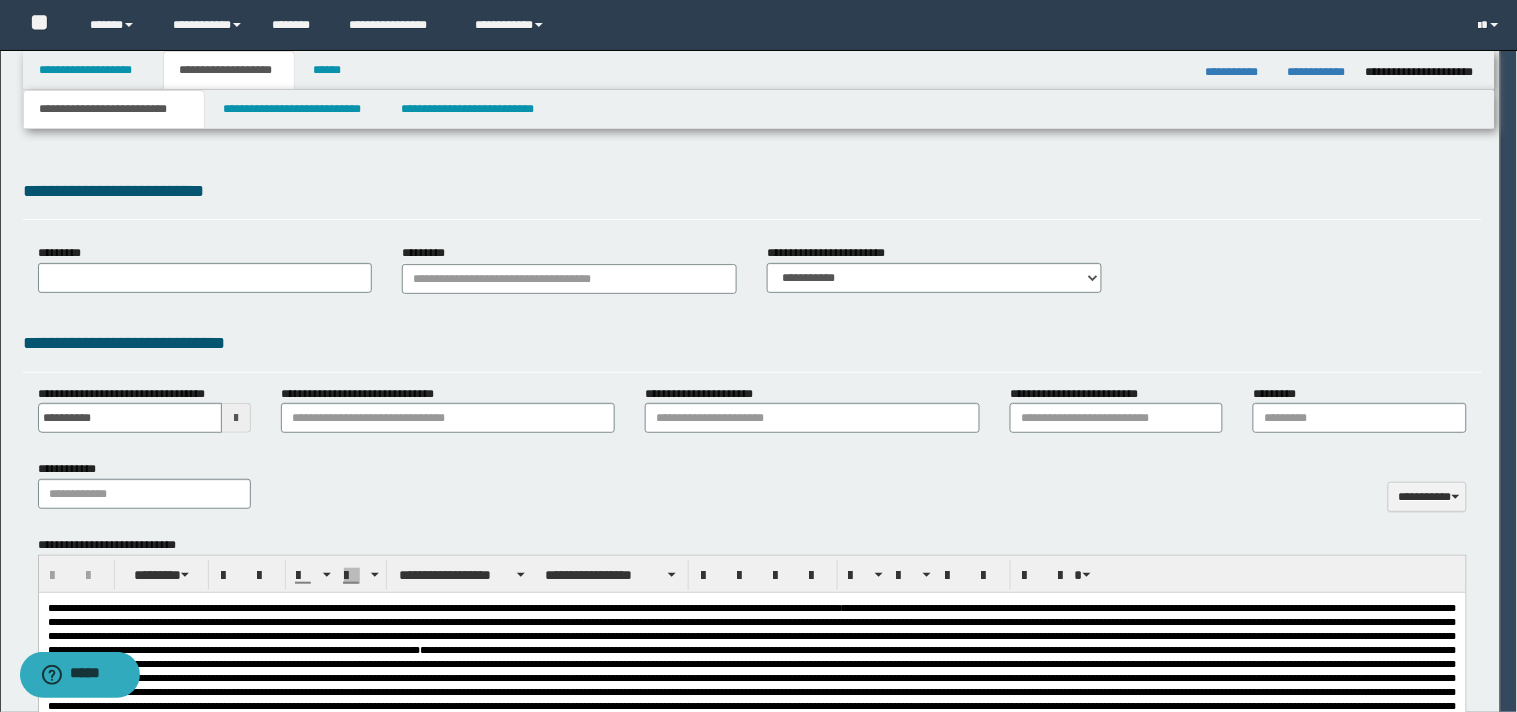 scroll, scrollTop: 0, scrollLeft: 0, axis: both 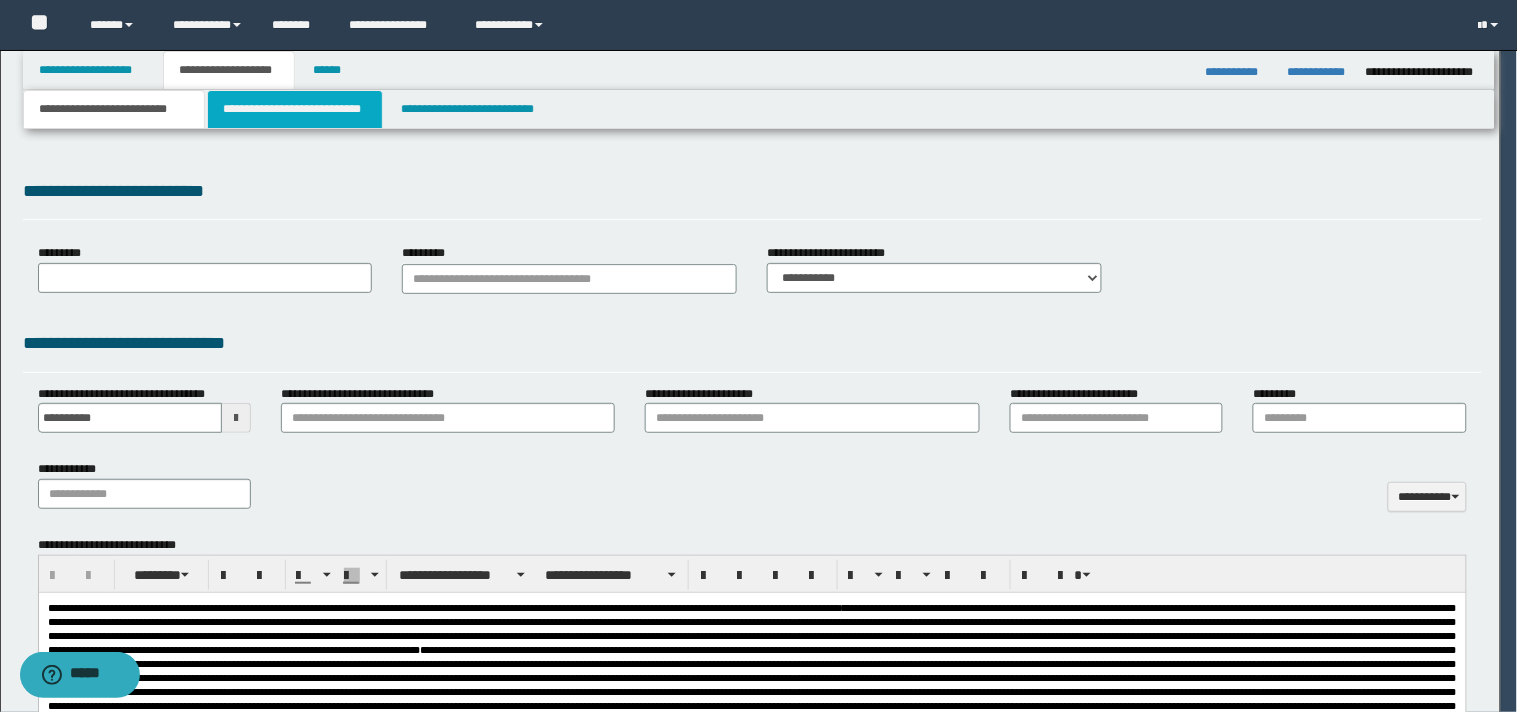 select on "*" 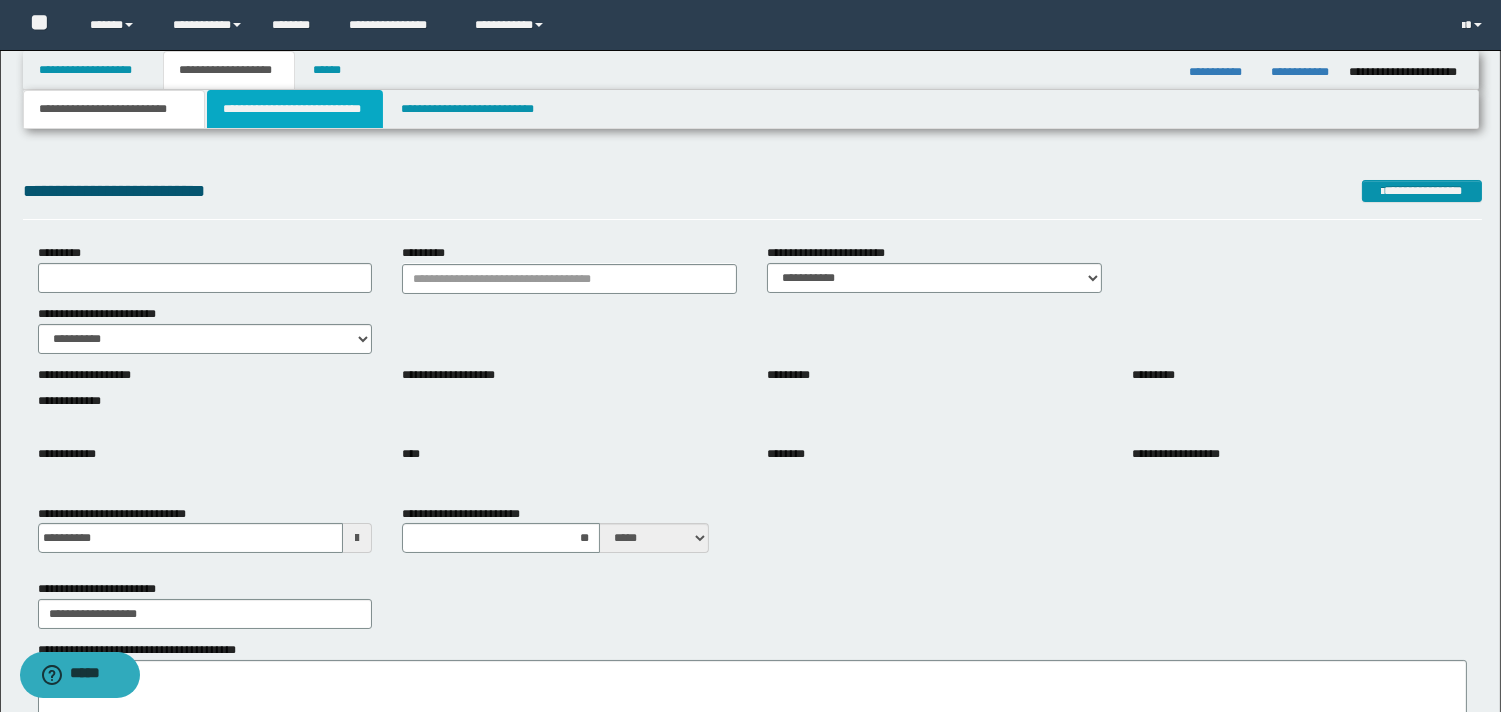 drag, startPoint x: 256, startPoint y: 106, endPoint x: 248, endPoint y: 134, distance: 29.12044 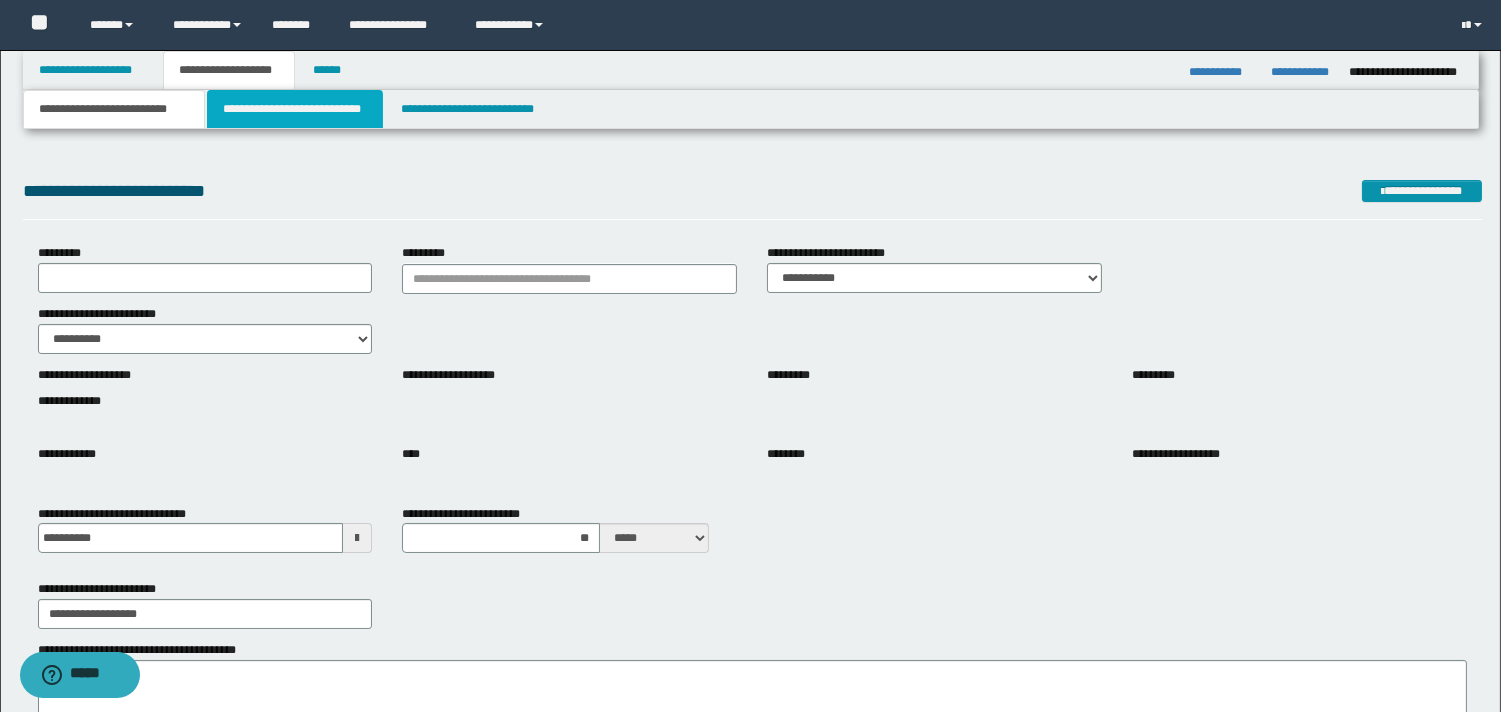 click on "**********" at bounding box center [295, 109] 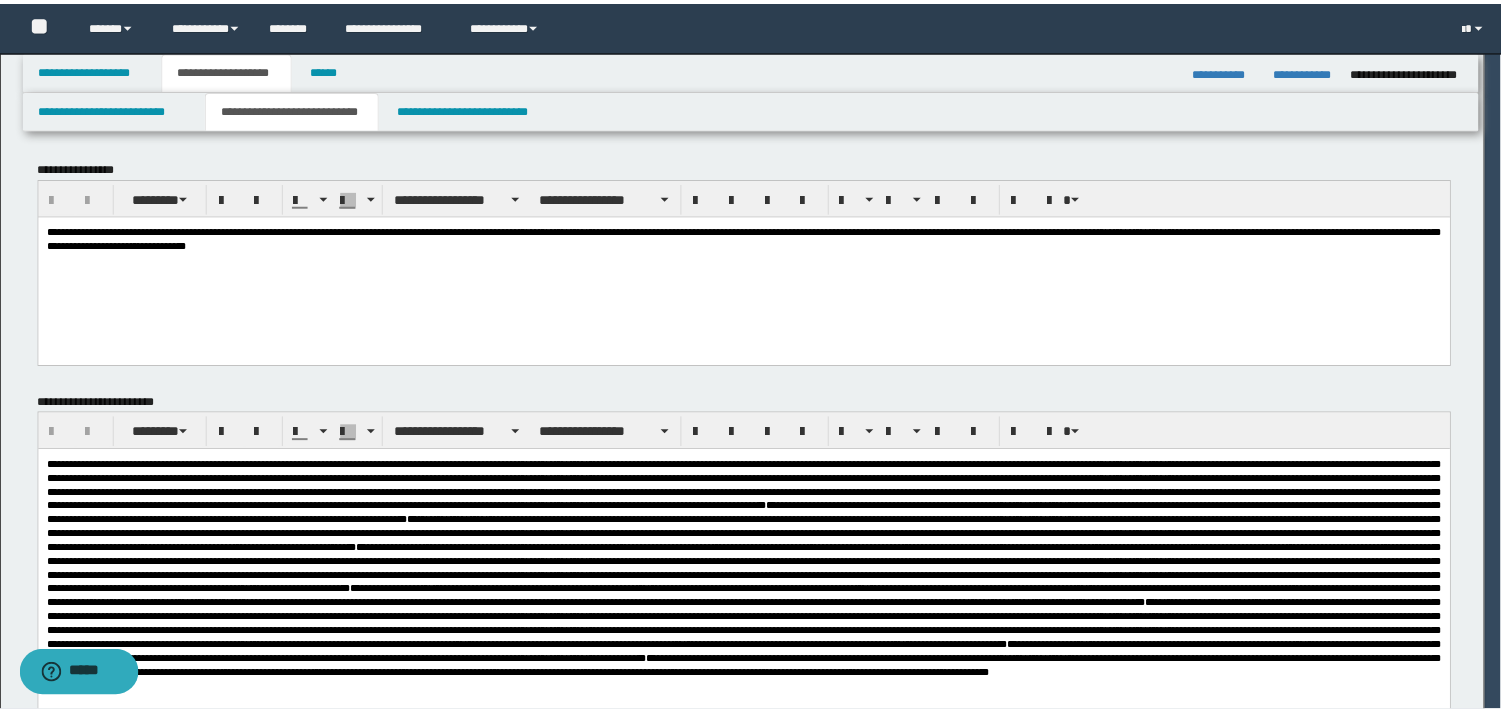 scroll, scrollTop: 0, scrollLeft: 0, axis: both 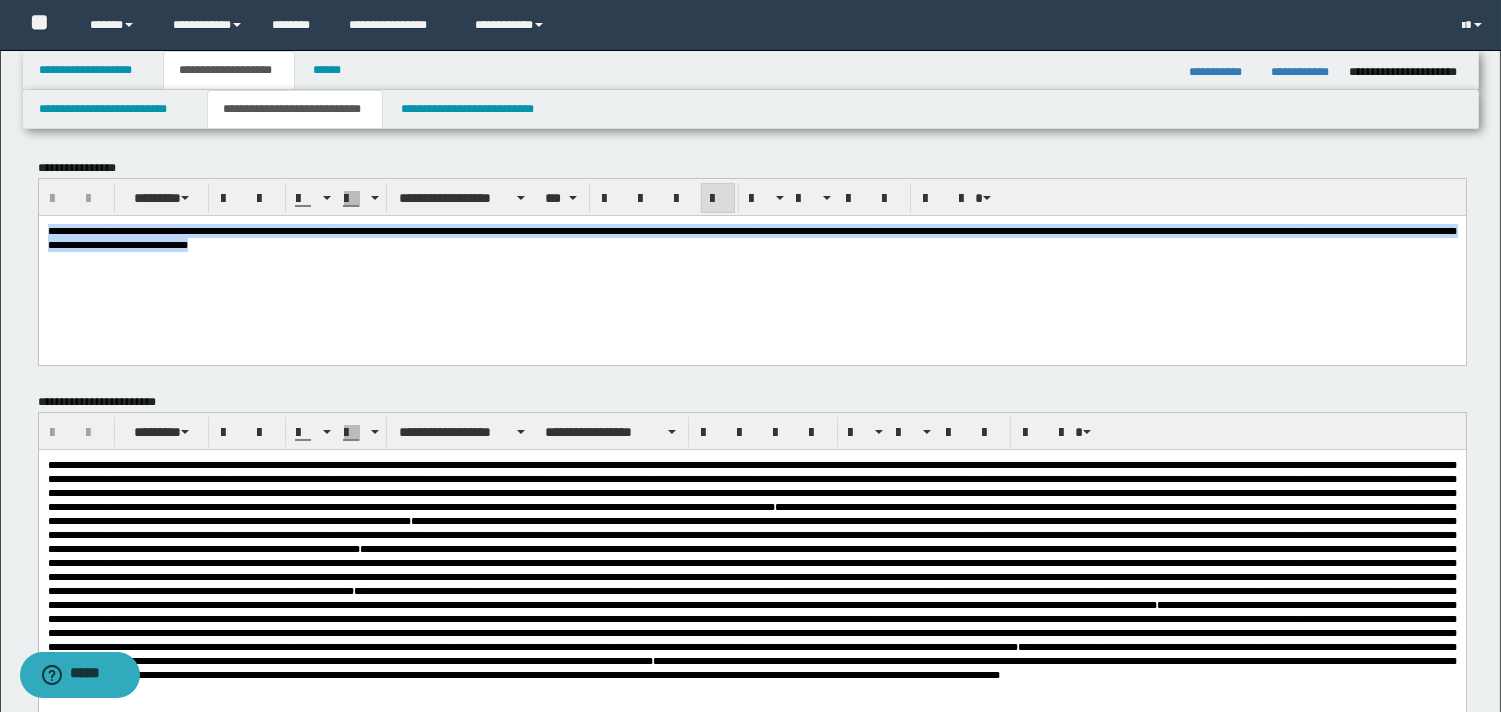 drag, startPoint x: 46, startPoint y: 228, endPoint x: 831, endPoint y: 263, distance: 785.77985 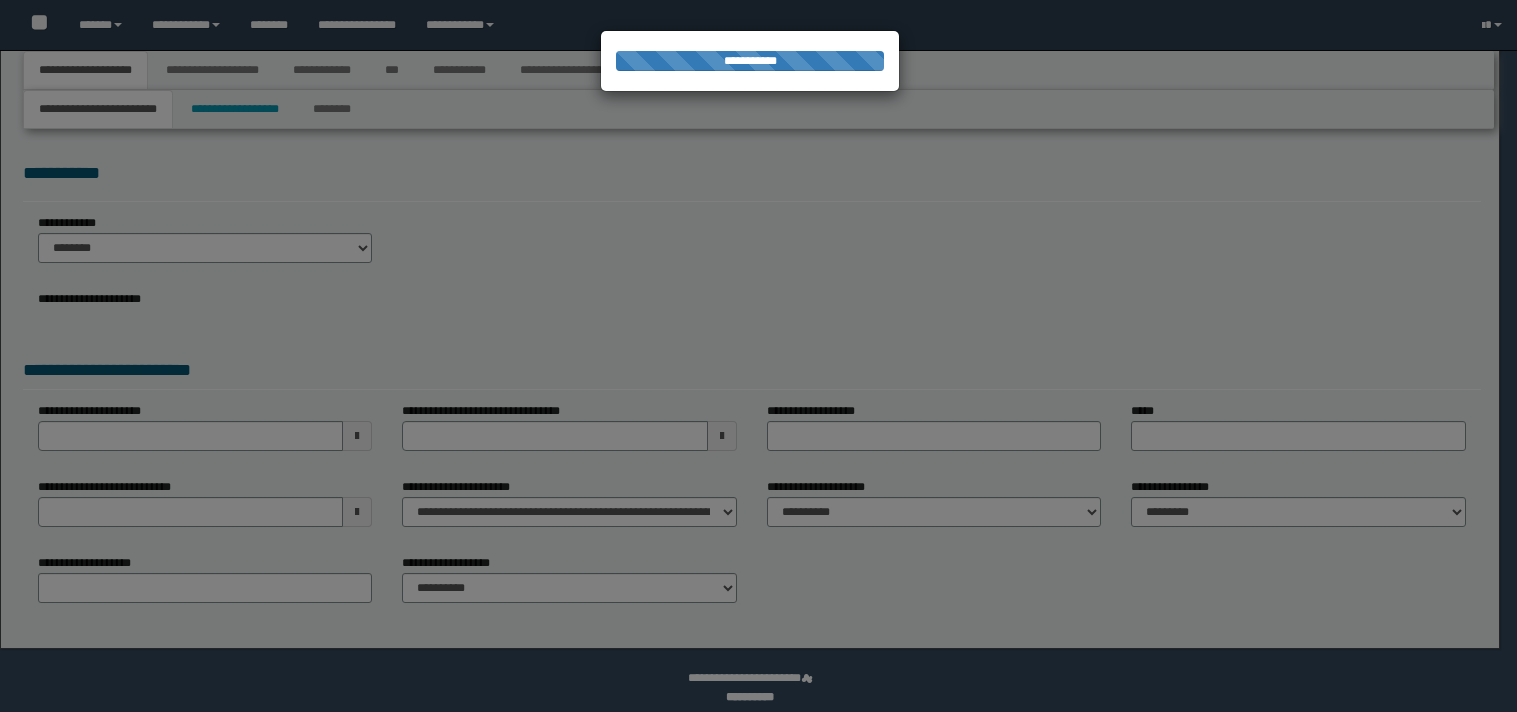 scroll, scrollTop: 0, scrollLeft: 0, axis: both 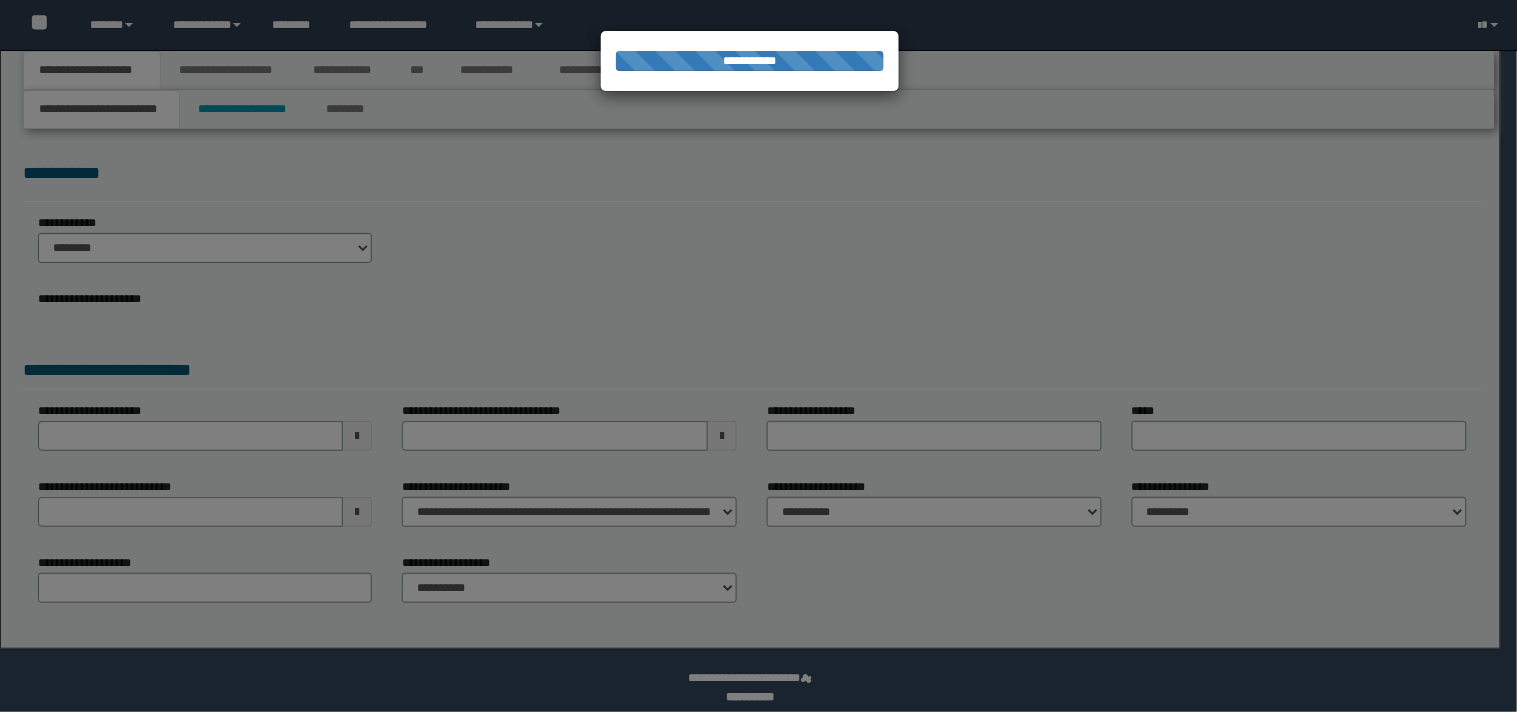 select on "*" 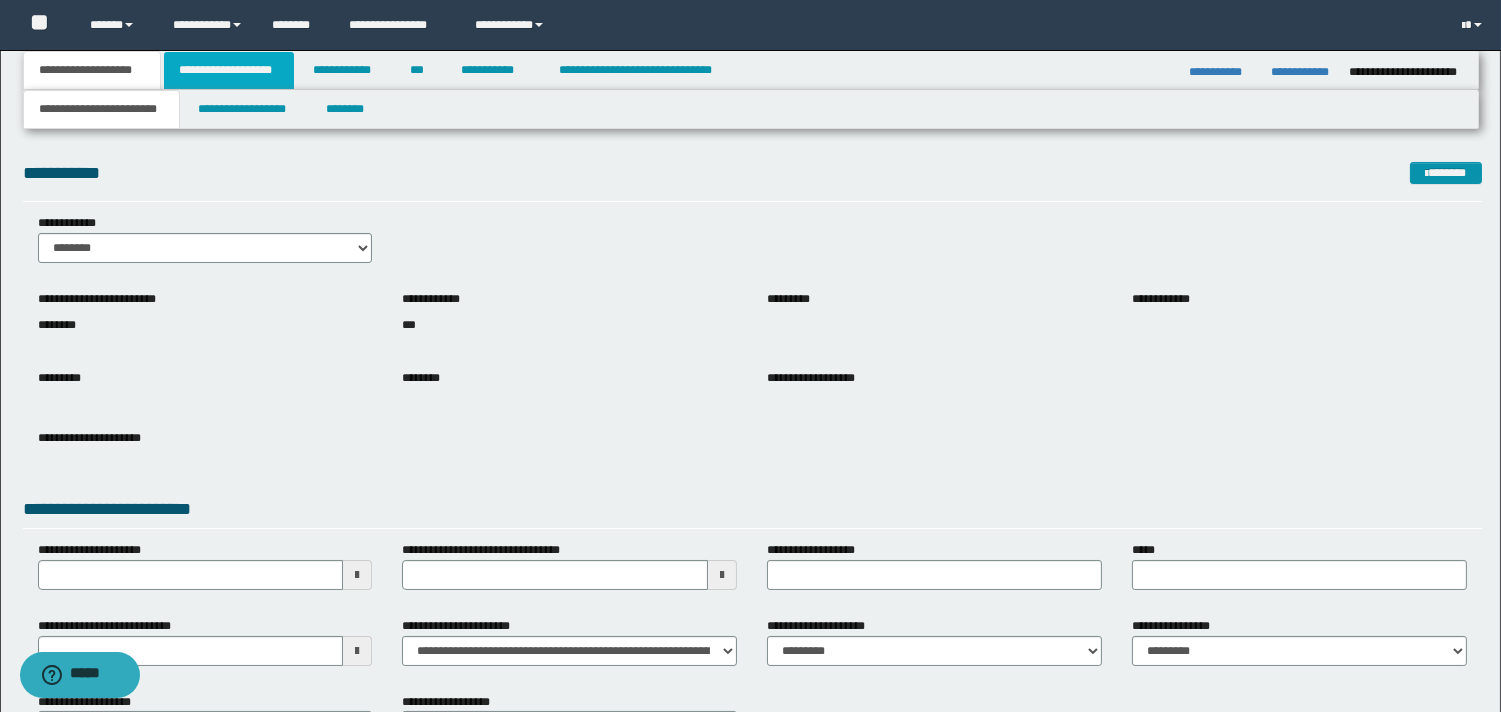 click on "**********" at bounding box center [229, 70] 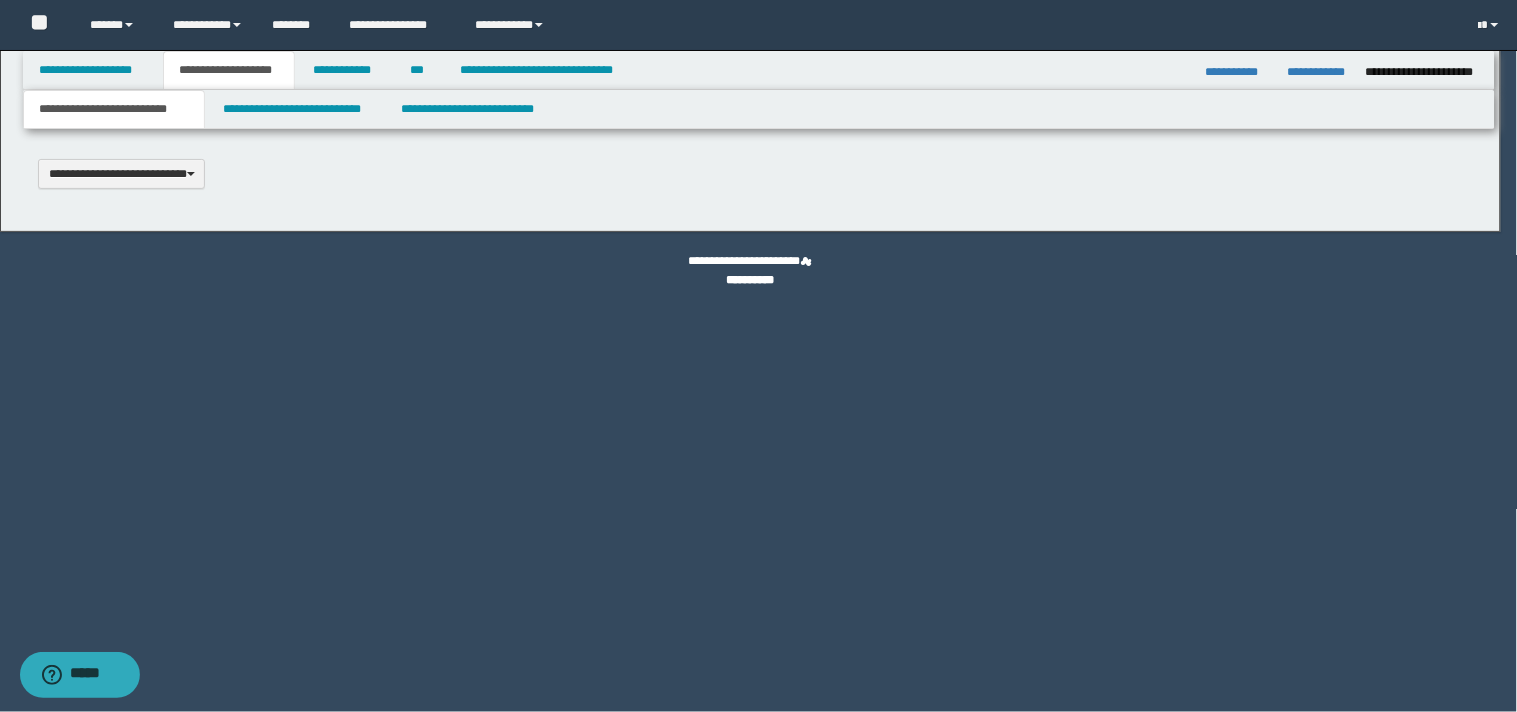 scroll, scrollTop: 0, scrollLeft: 0, axis: both 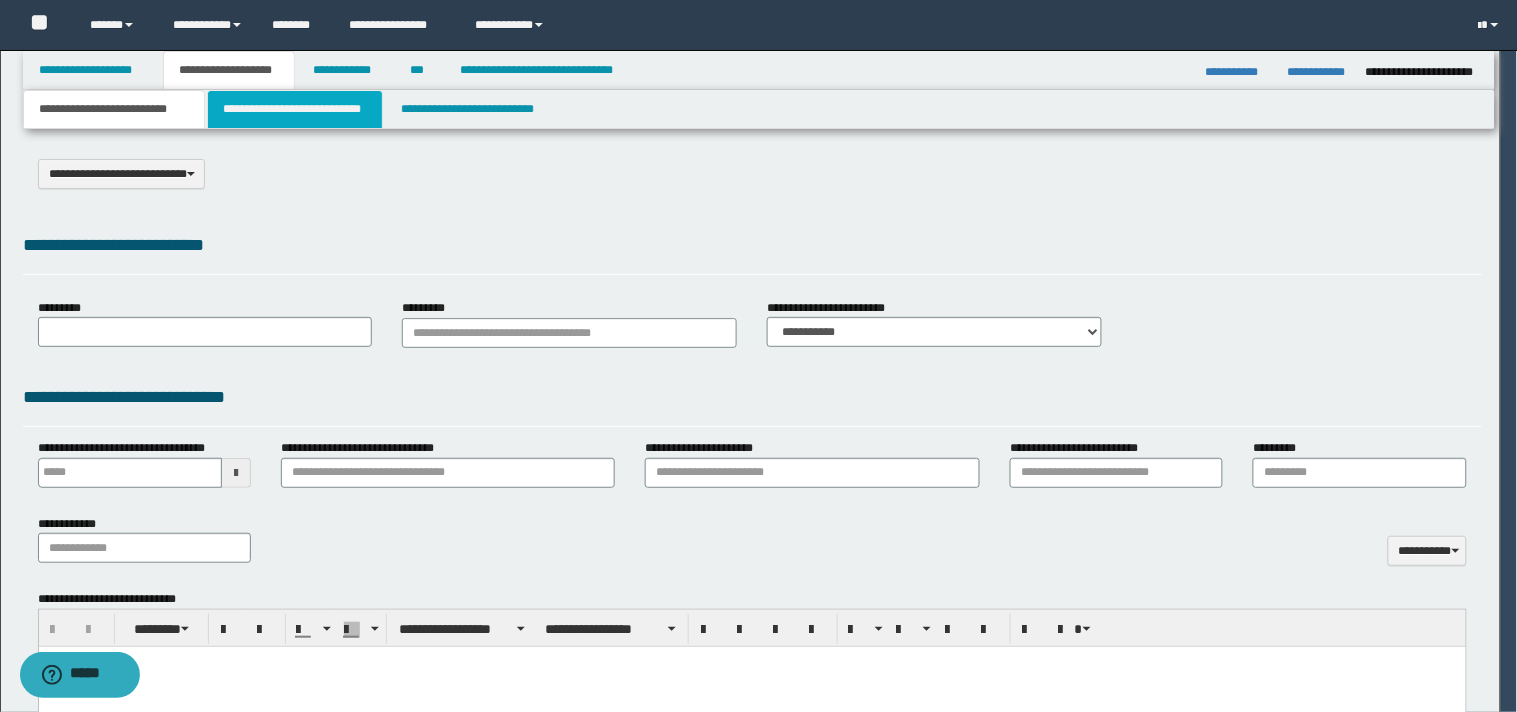 select on "*" 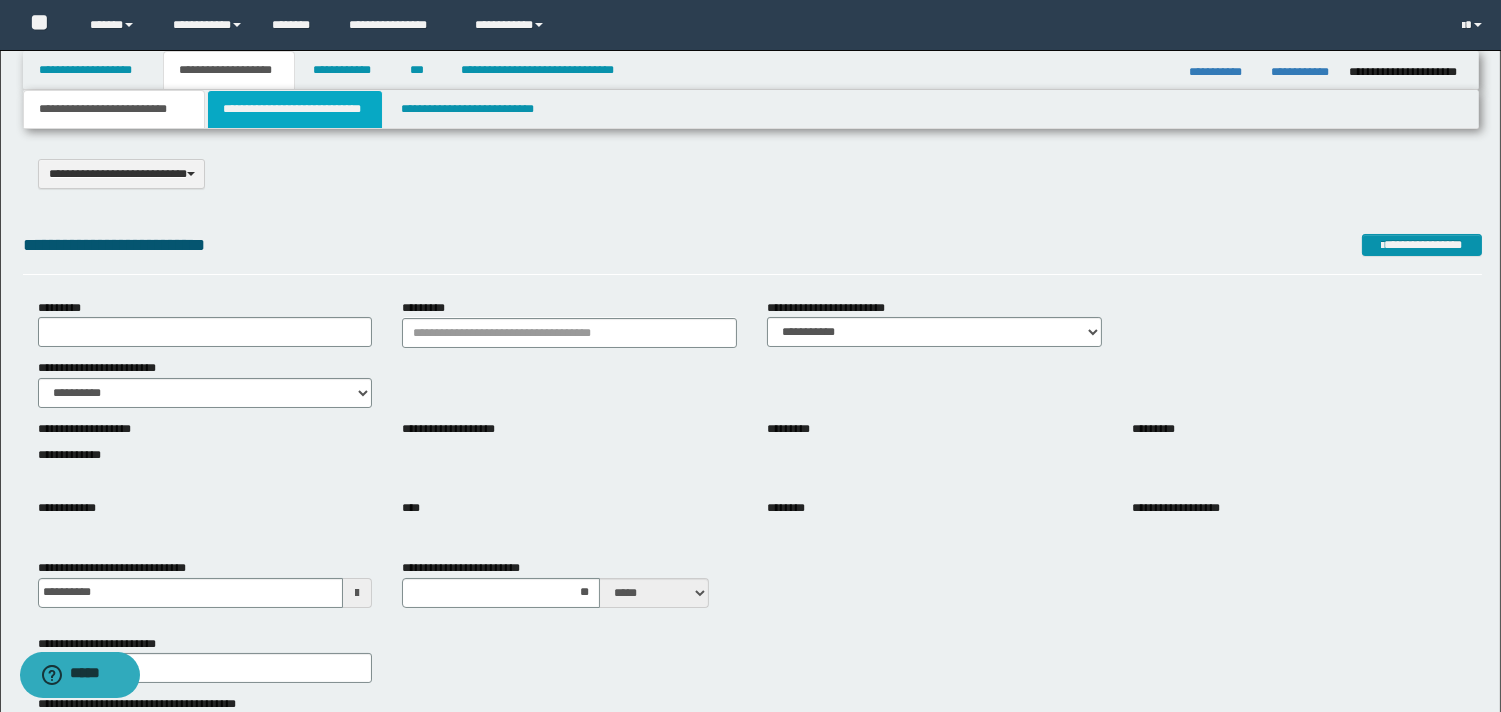 click on "**********" at bounding box center (295, 109) 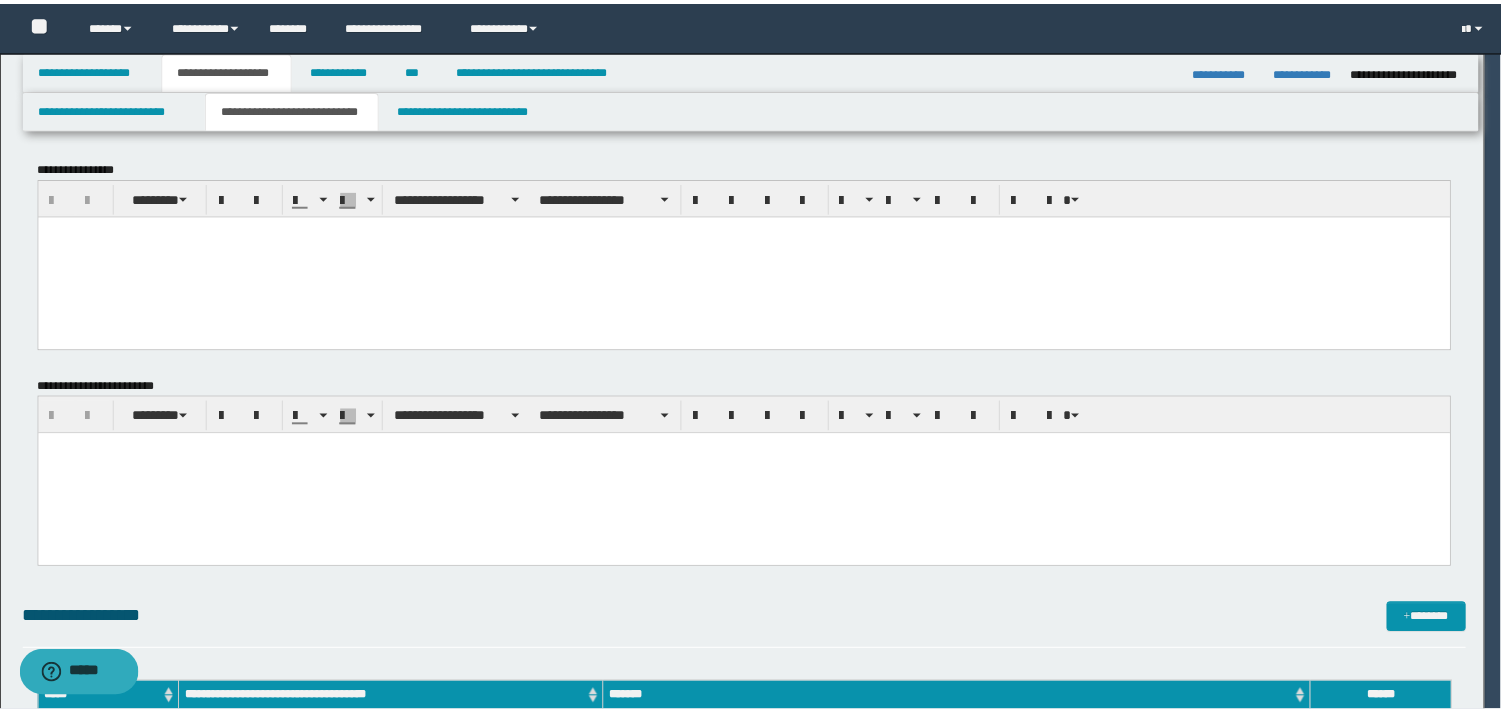 scroll, scrollTop: 0, scrollLeft: 0, axis: both 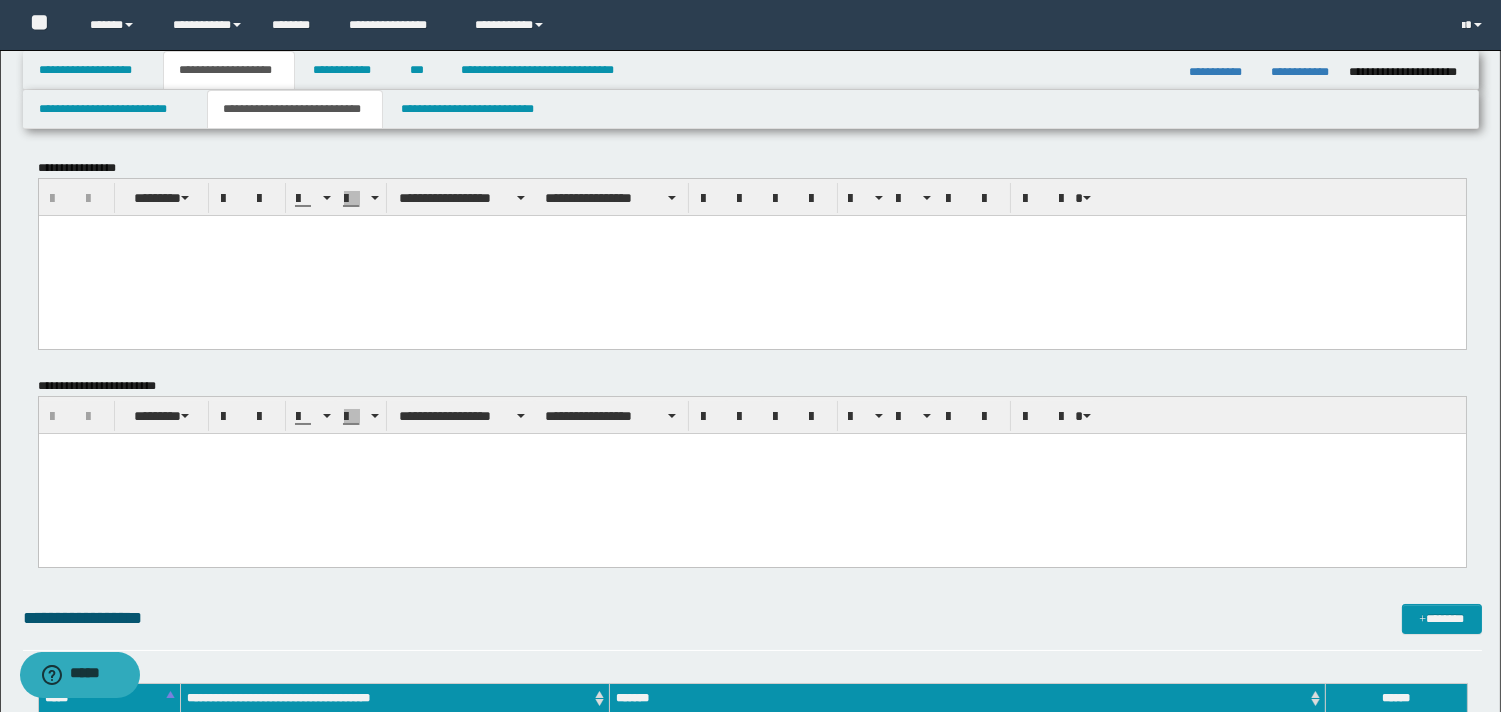click at bounding box center [751, 255] 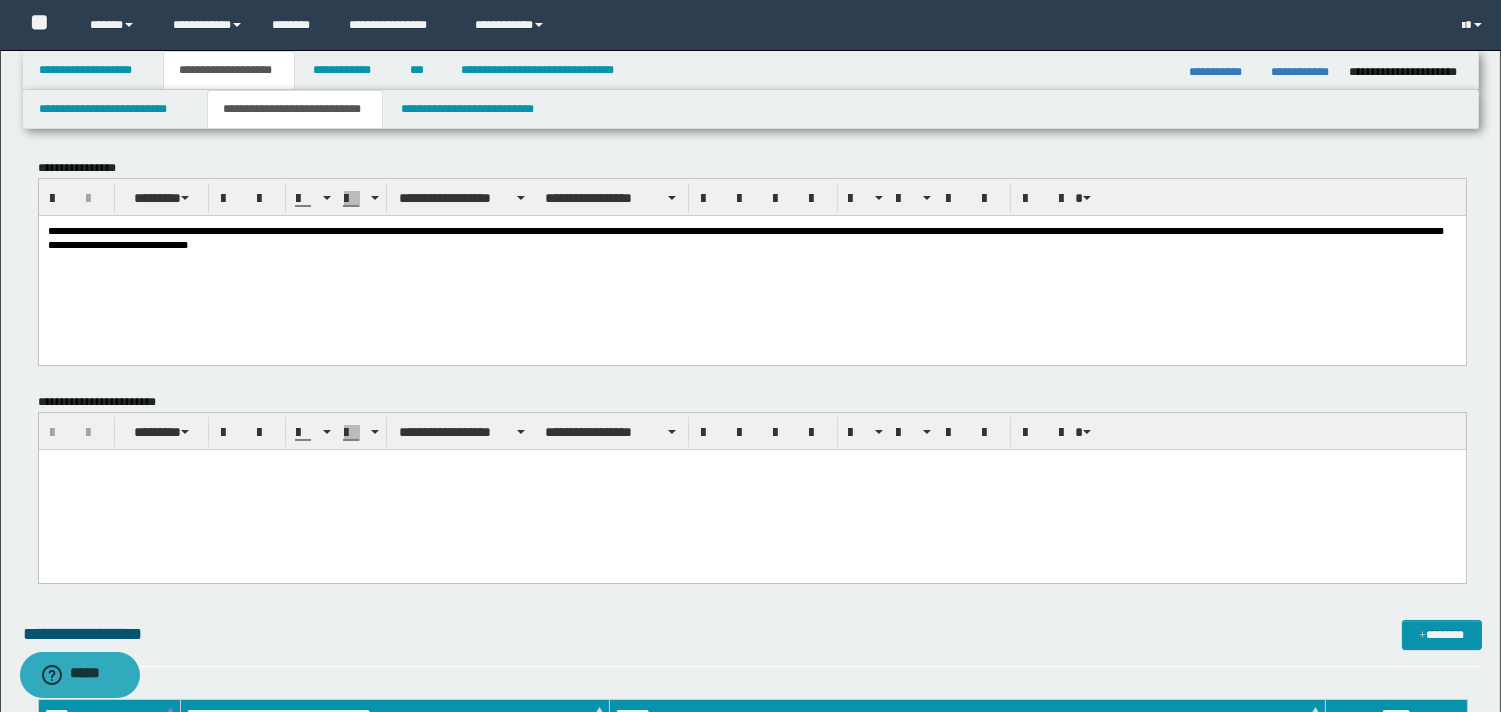 click on "**********" at bounding box center [751, 262] 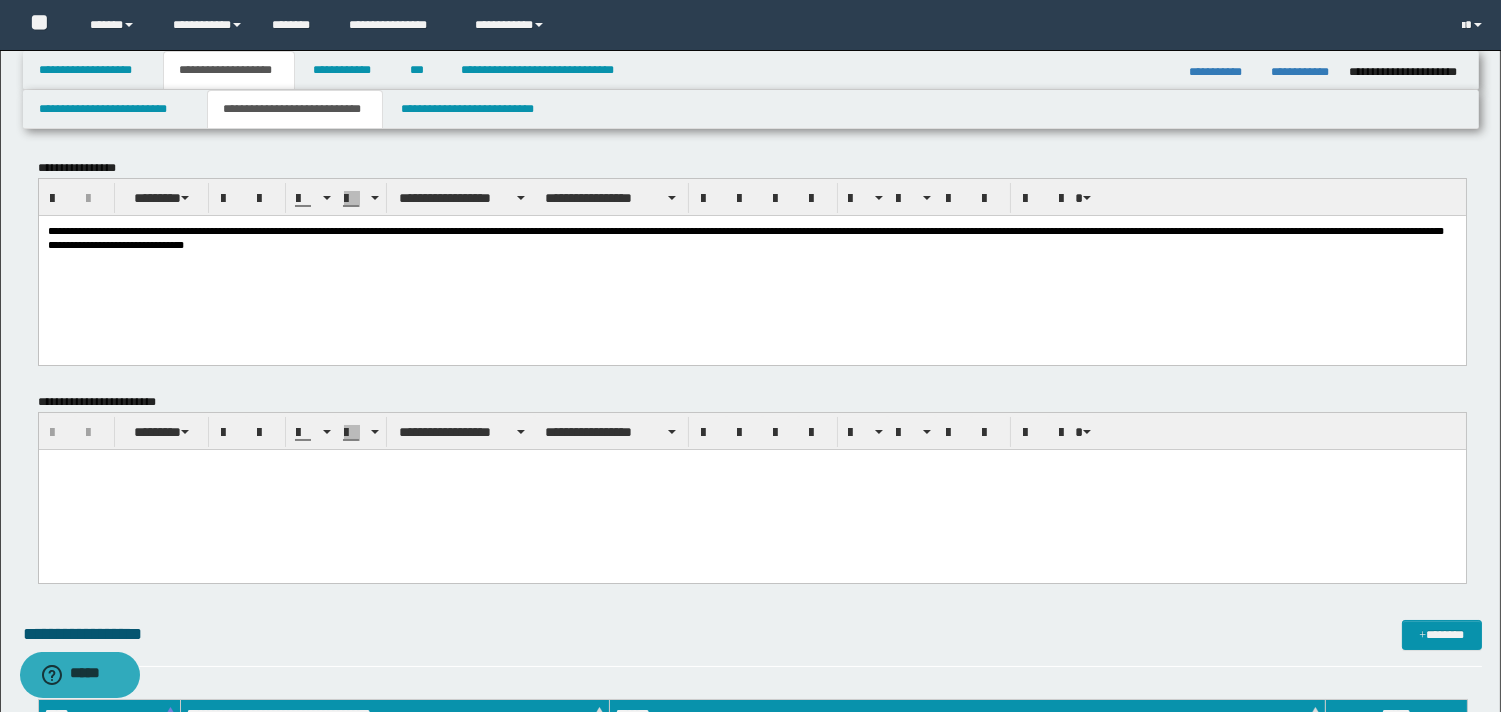 click on "**********" at bounding box center (745, 237) 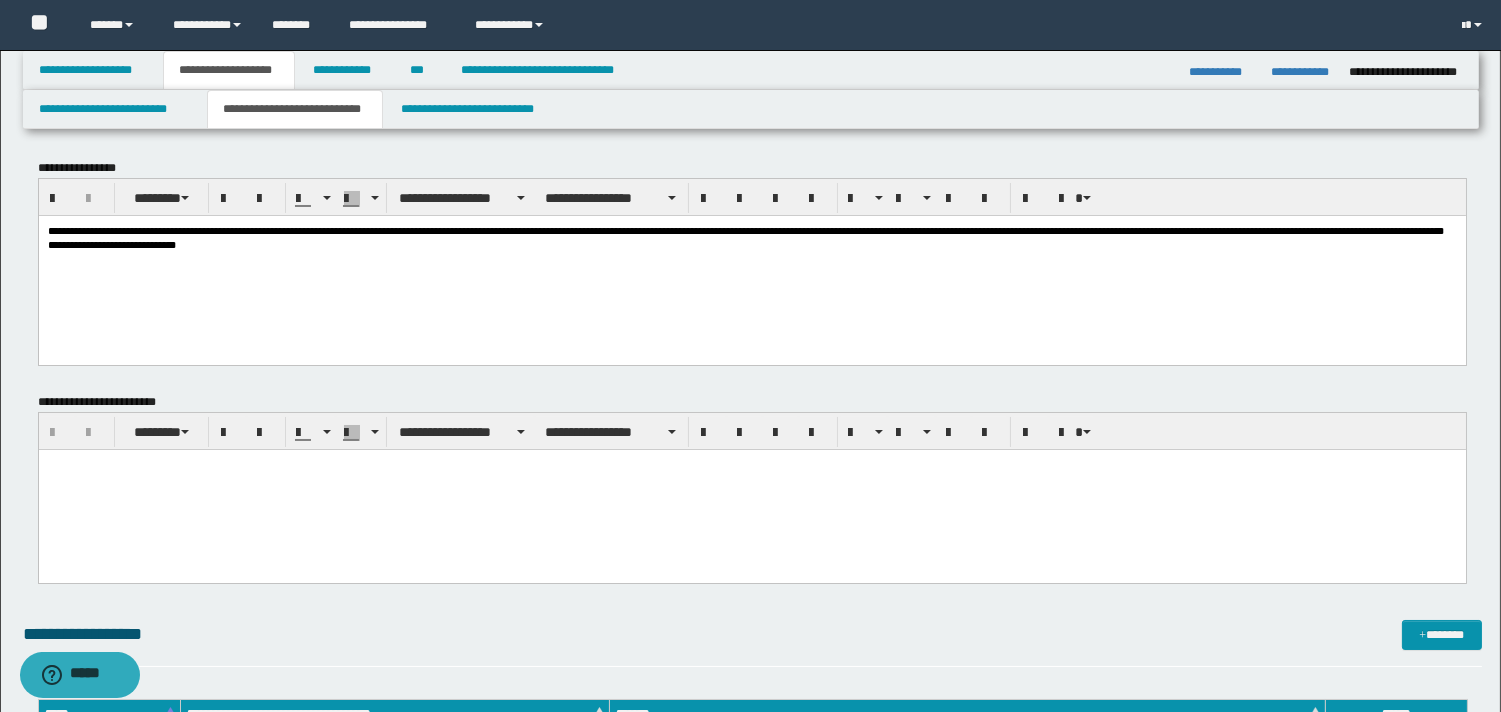 click on "**********" at bounding box center [751, 262] 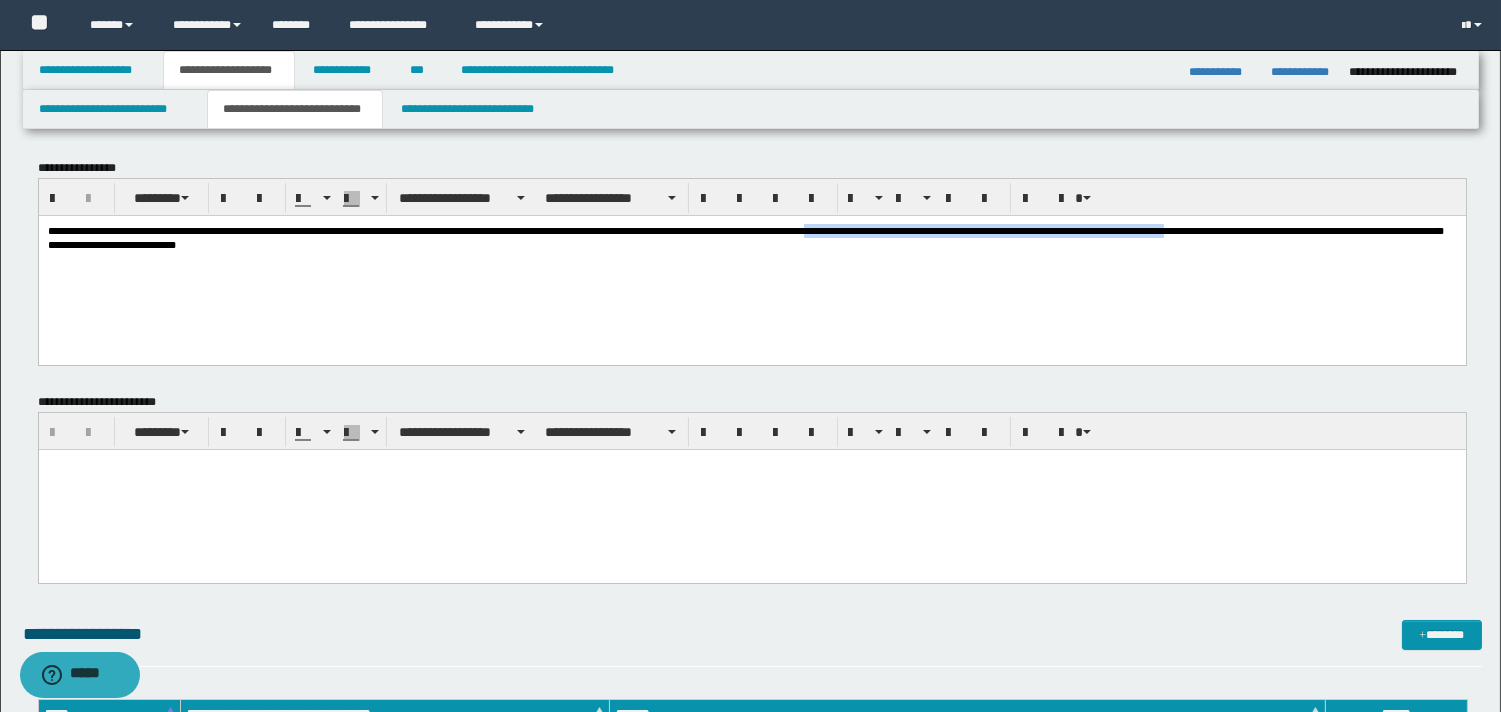drag, startPoint x: 996, startPoint y: 228, endPoint x: 1455, endPoint y: 228, distance: 459 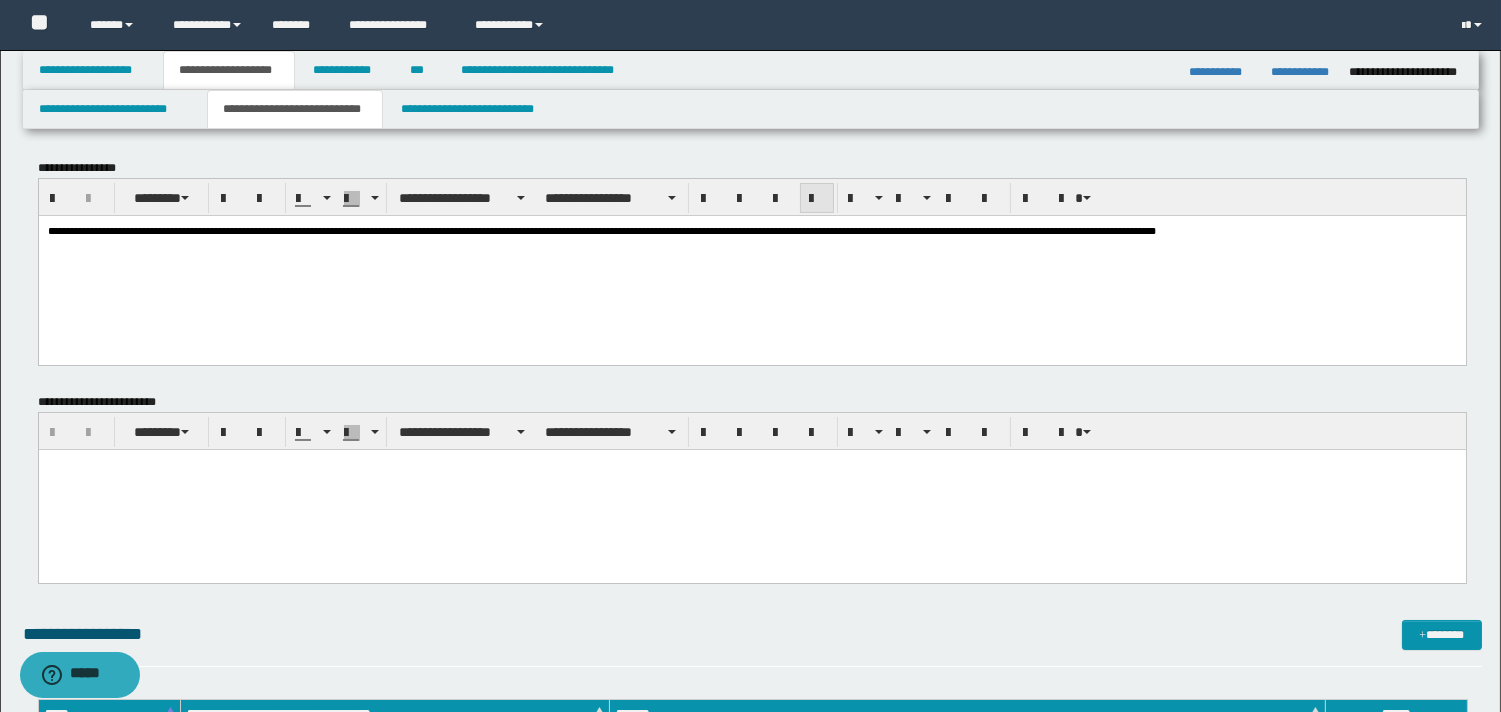 click at bounding box center (817, 199) 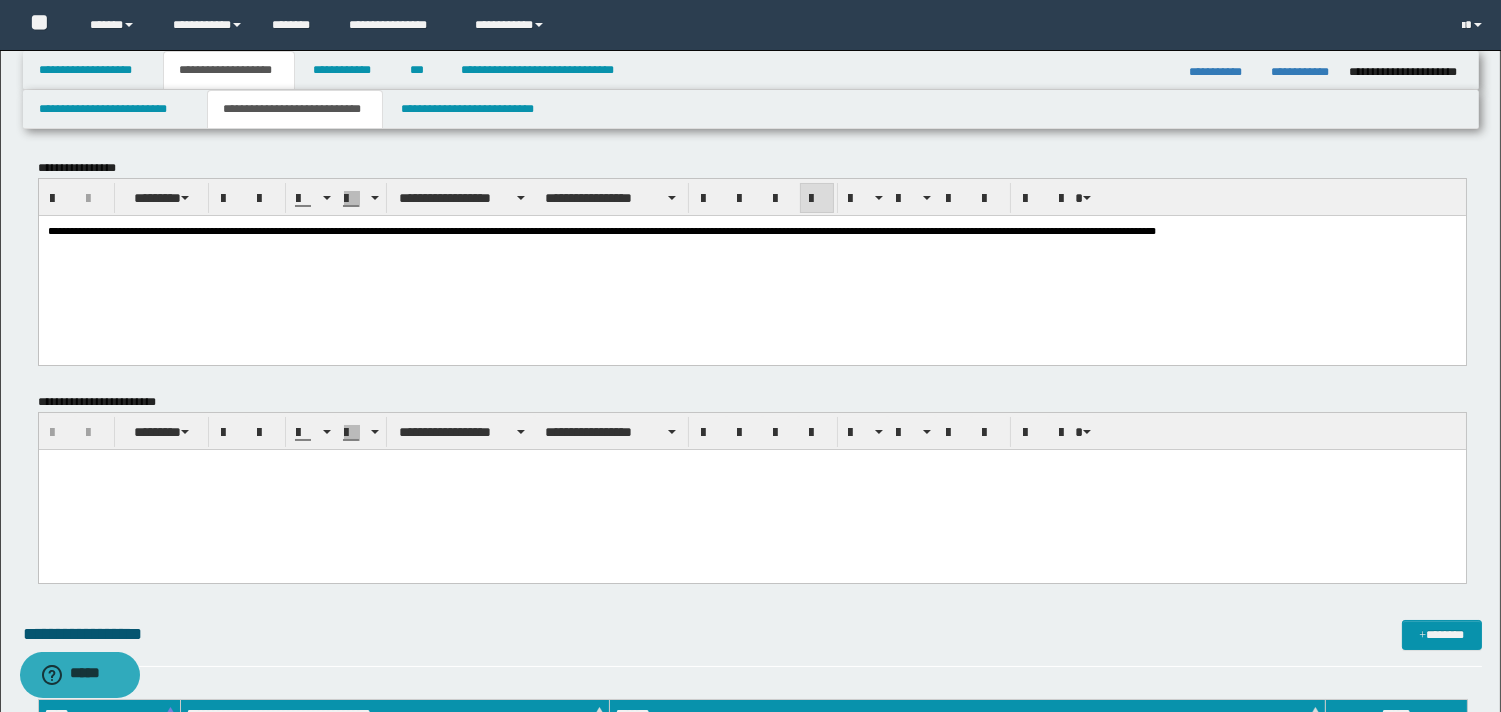 click at bounding box center [751, 490] 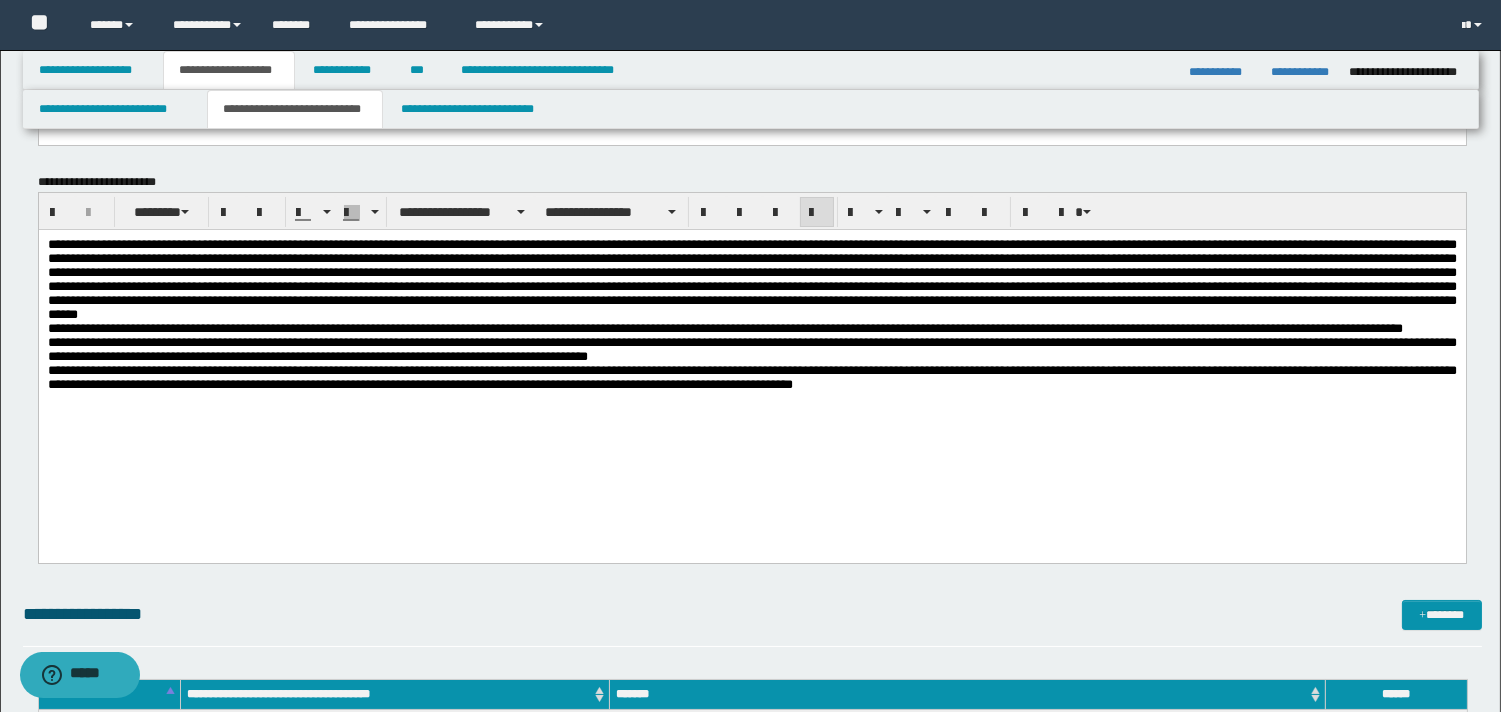 scroll, scrollTop: 235, scrollLeft: 0, axis: vertical 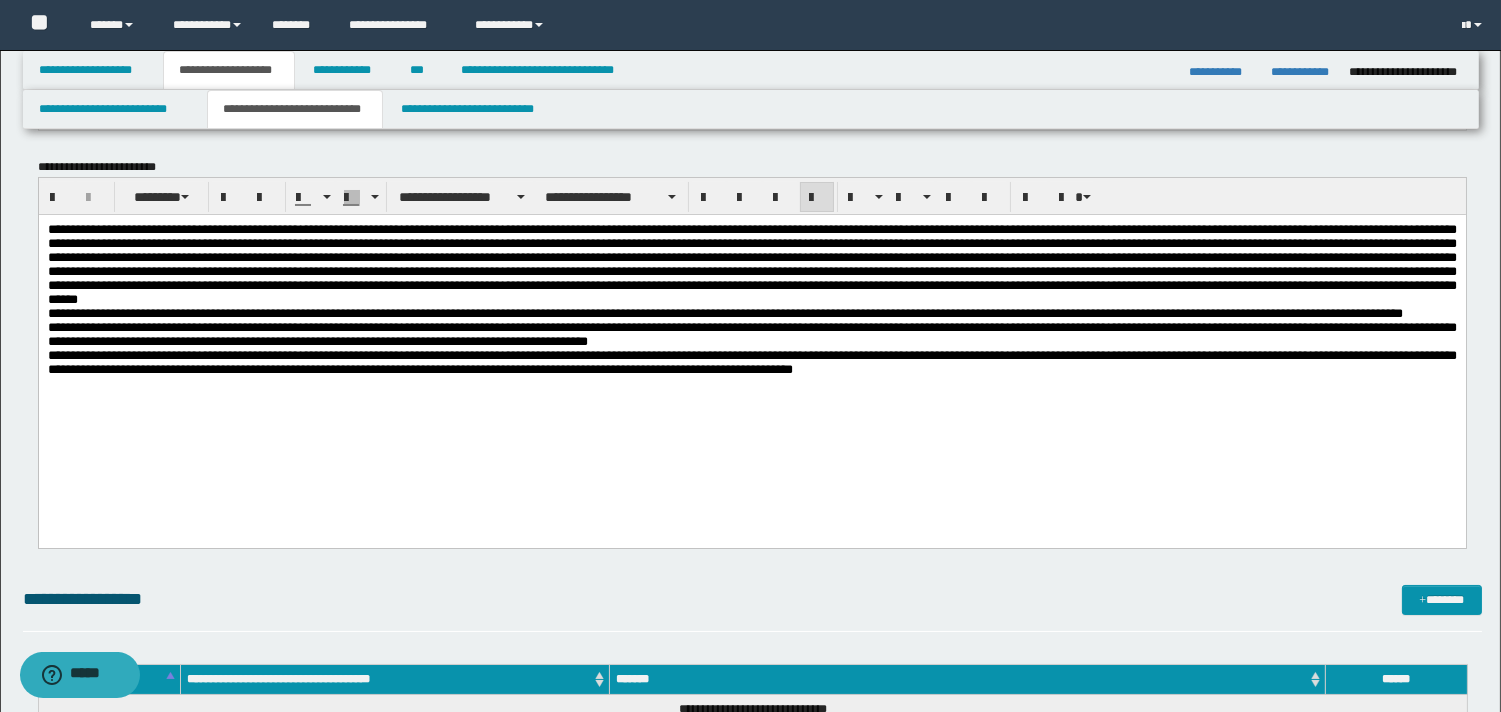 click at bounding box center (751, 264) 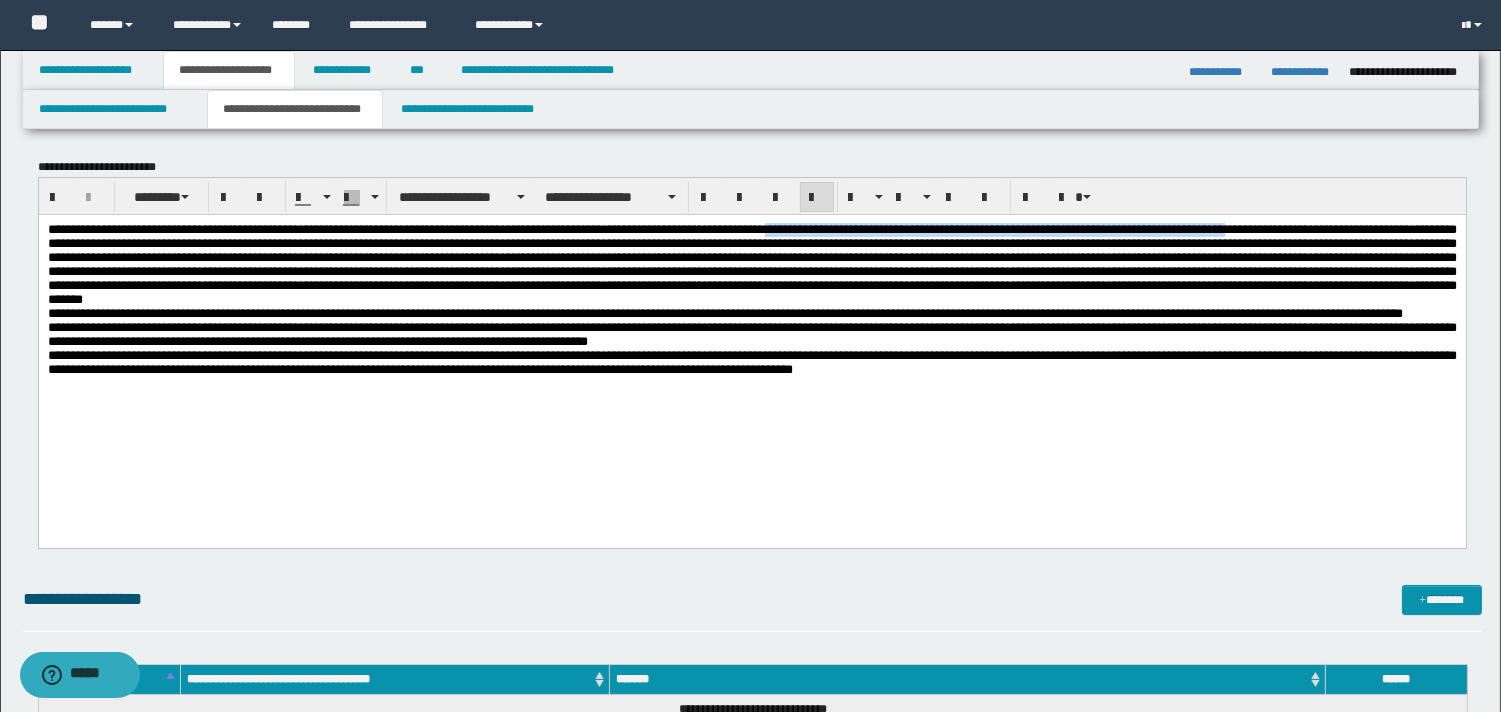 drag, startPoint x: 899, startPoint y: 228, endPoint x: 1460, endPoint y: 210, distance: 561.2887 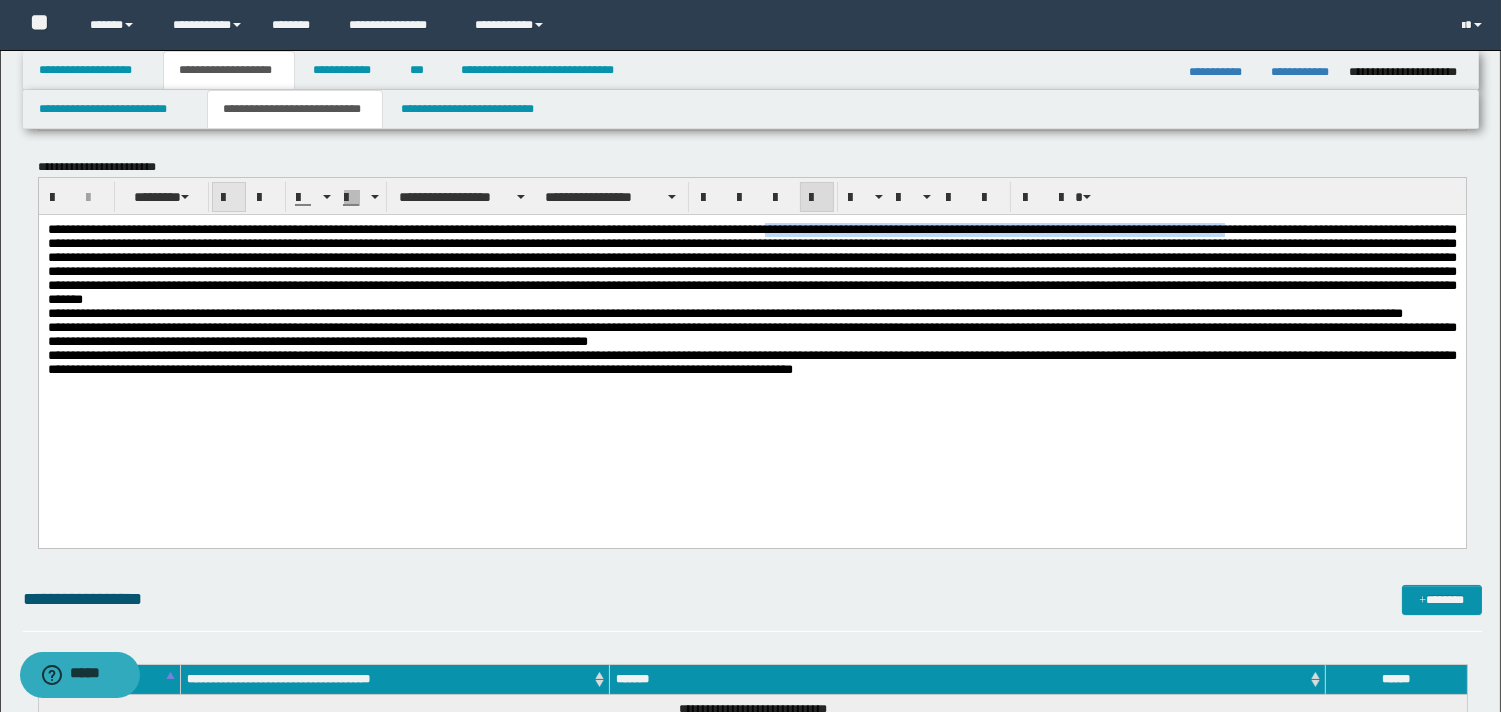 click at bounding box center (229, 198) 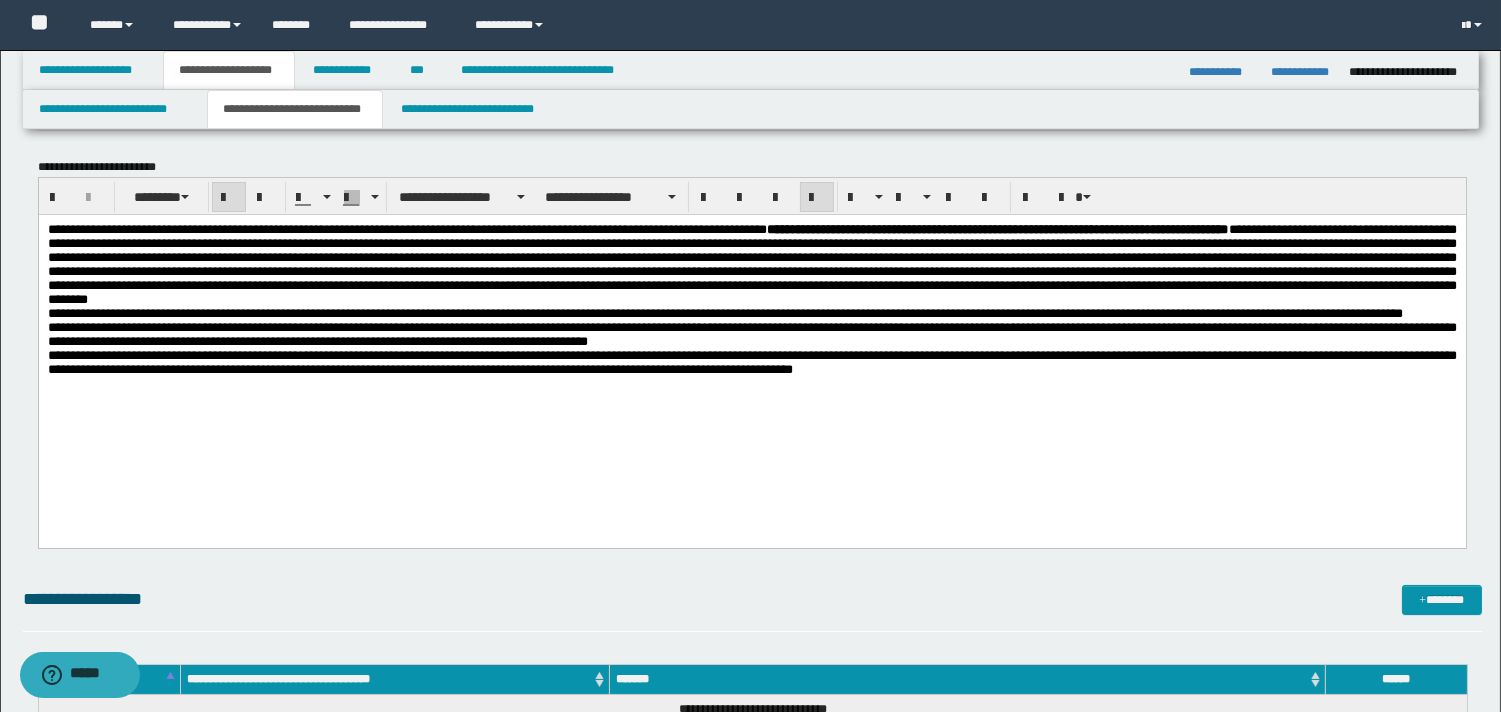click on "**********" at bounding box center (751, 264) 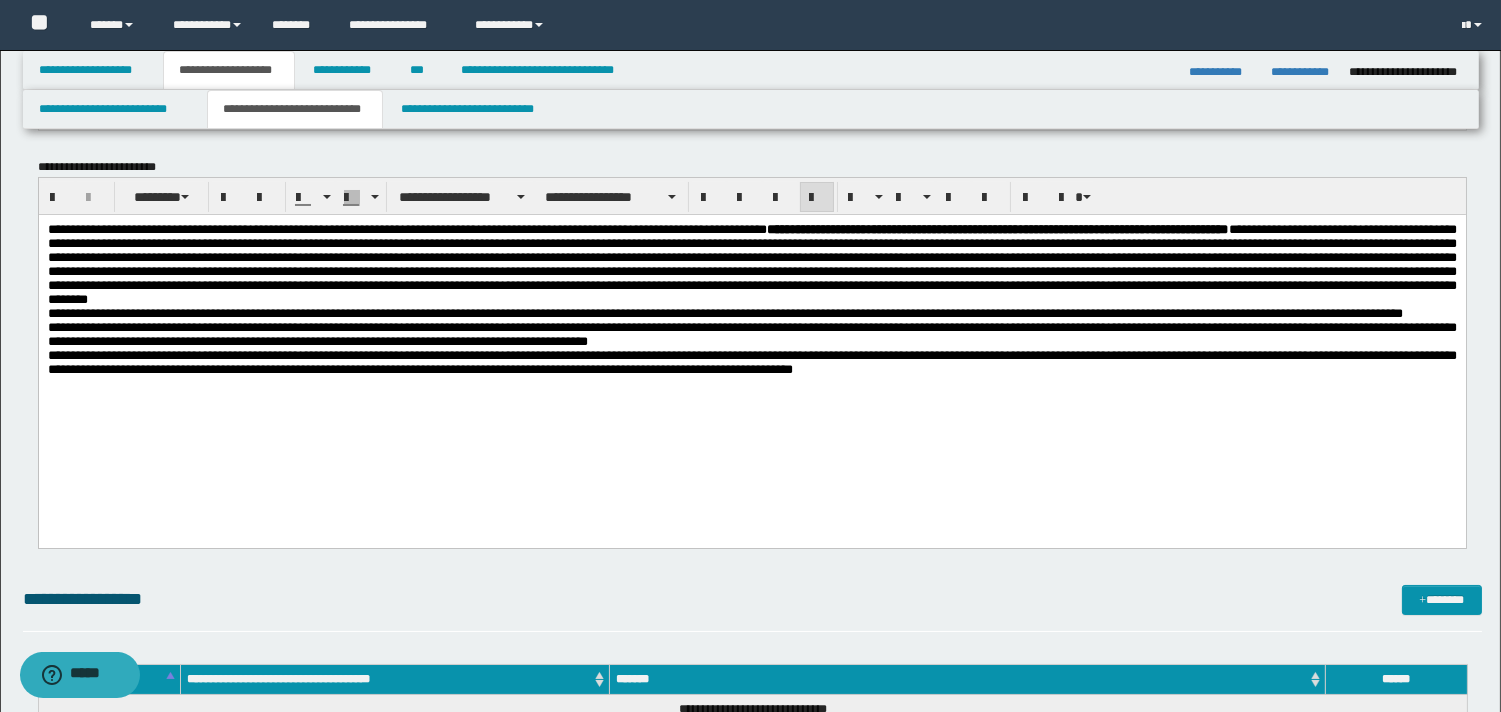 click on "**********" at bounding box center (751, 264) 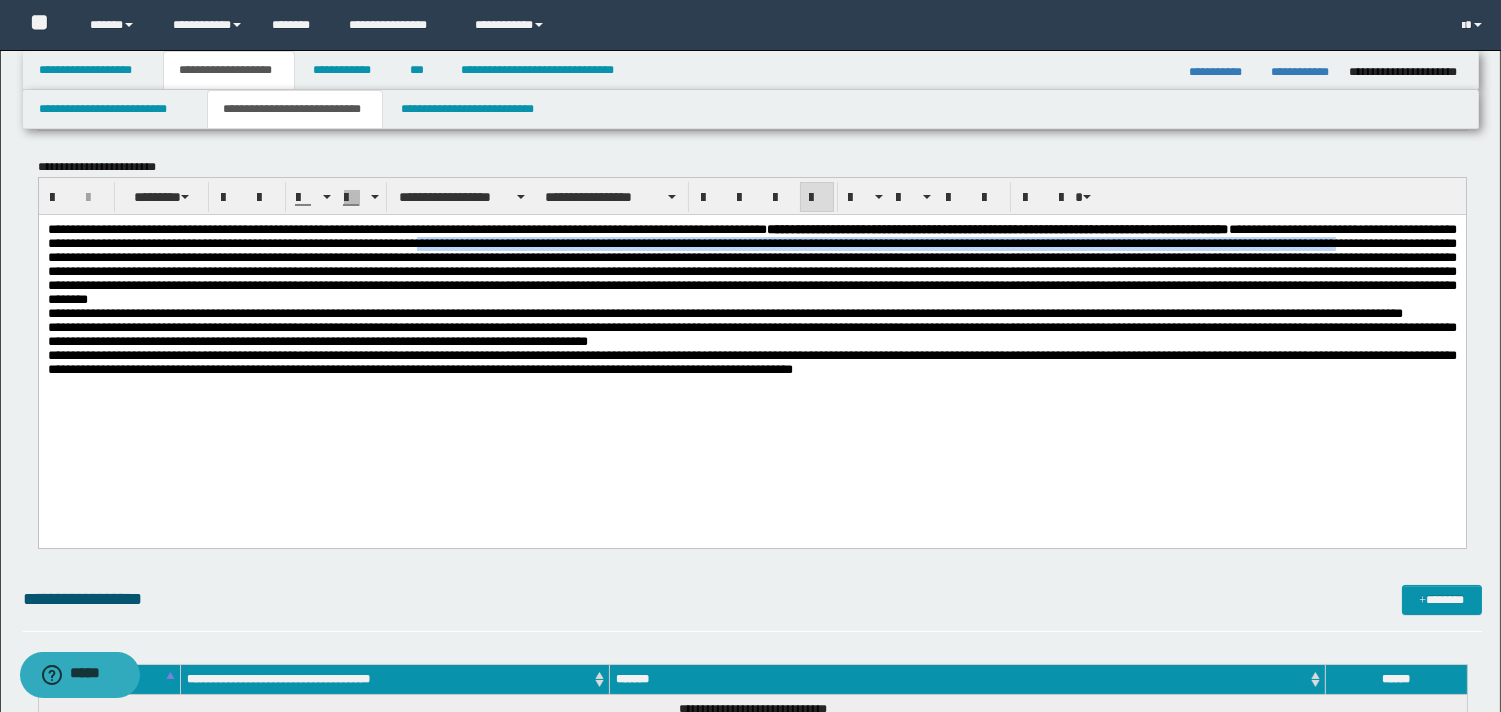 drag, startPoint x: 835, startPoint y: 244, endPoint x: 526, endPoint y: 265, distance: 309.71277 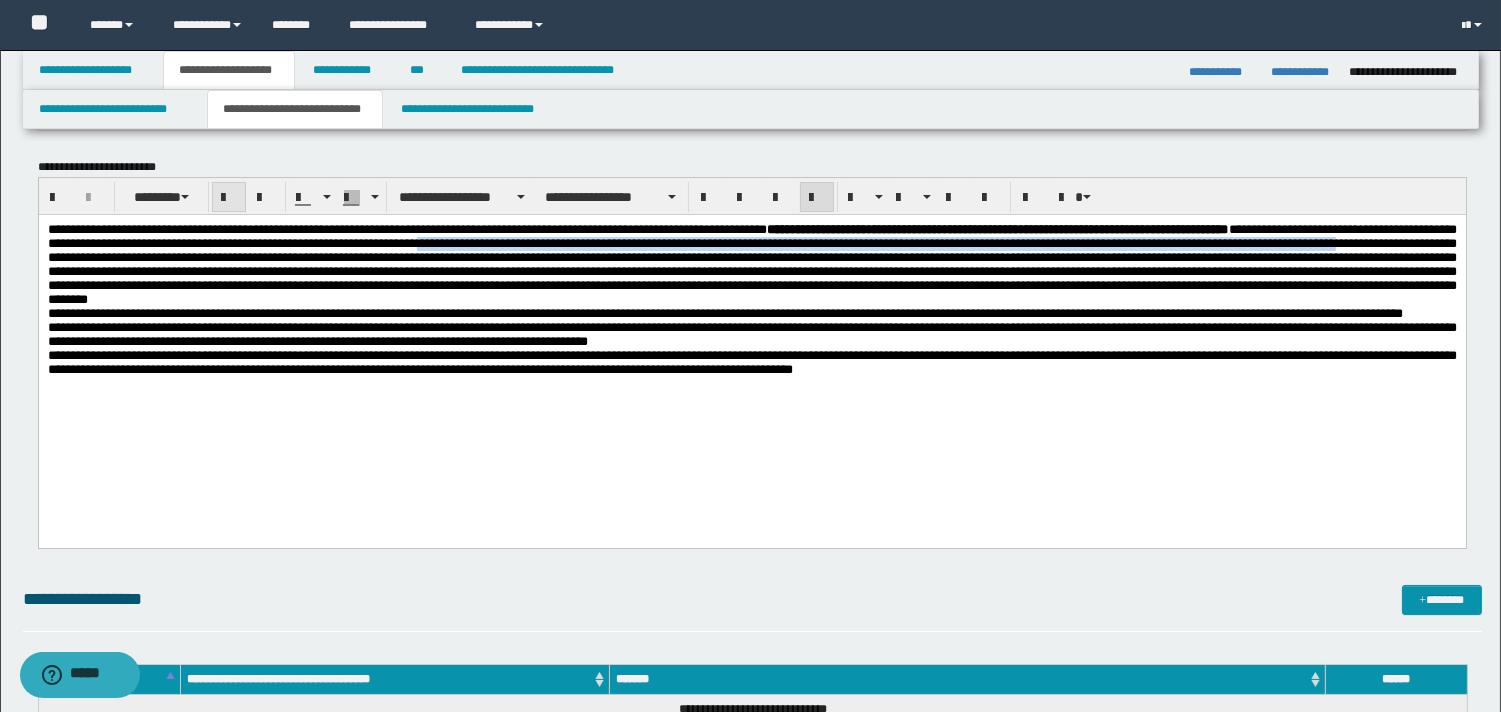 click at bounding box center (229, 198) 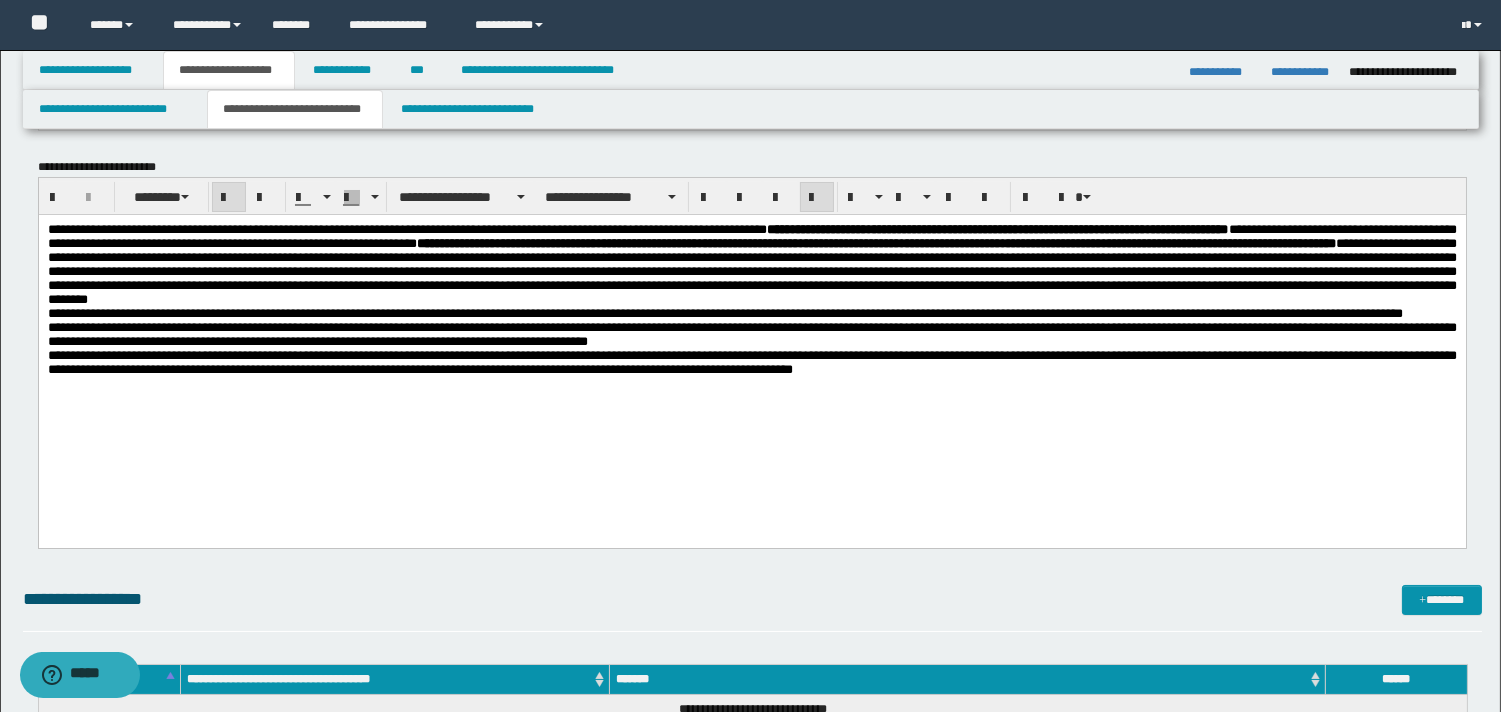 drag, startPoint x: 592, startPoint y: 369, endPoint x: 641, endPoint y: 386, distance: 51.86521 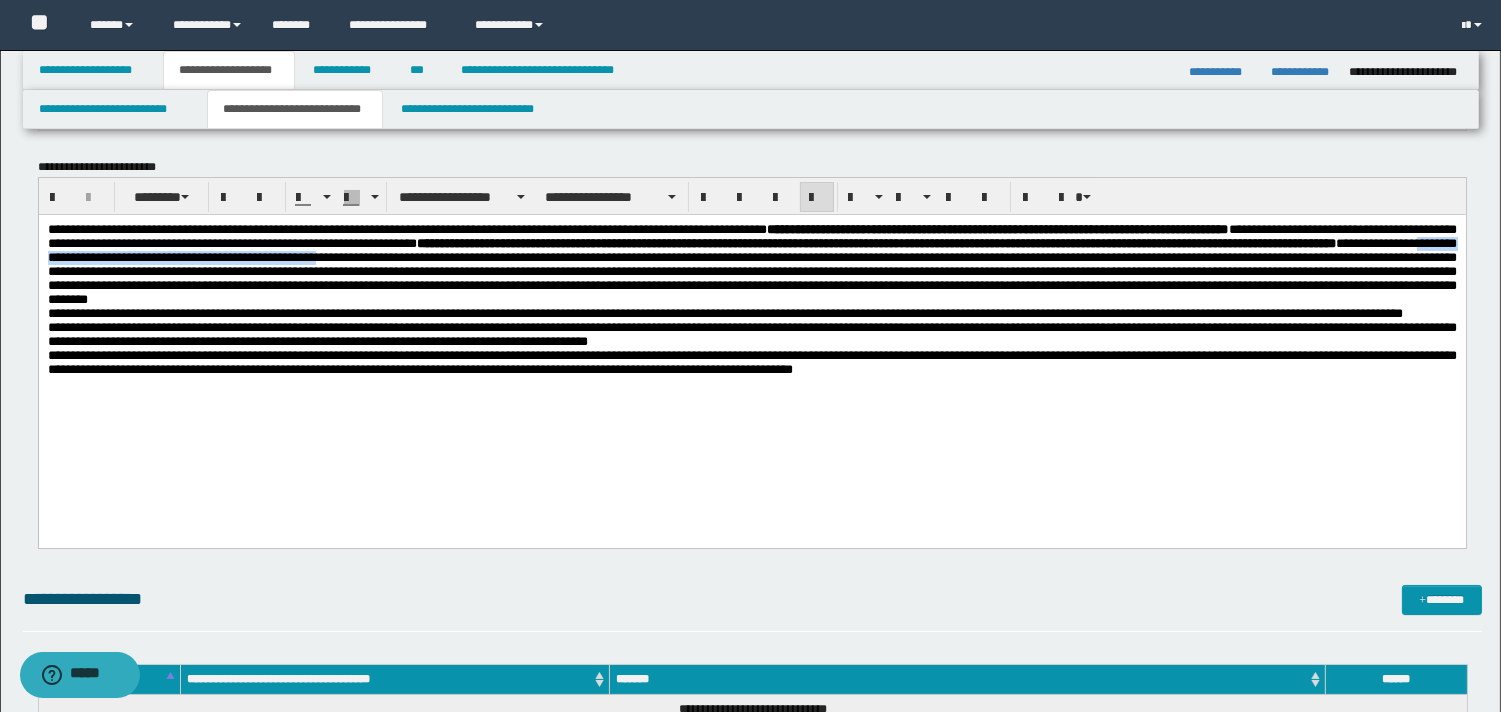 drag, startPoint x: 753, startPoint y: 264, endPoint x: 1128, endPoint y: 265, distance: 375.00134 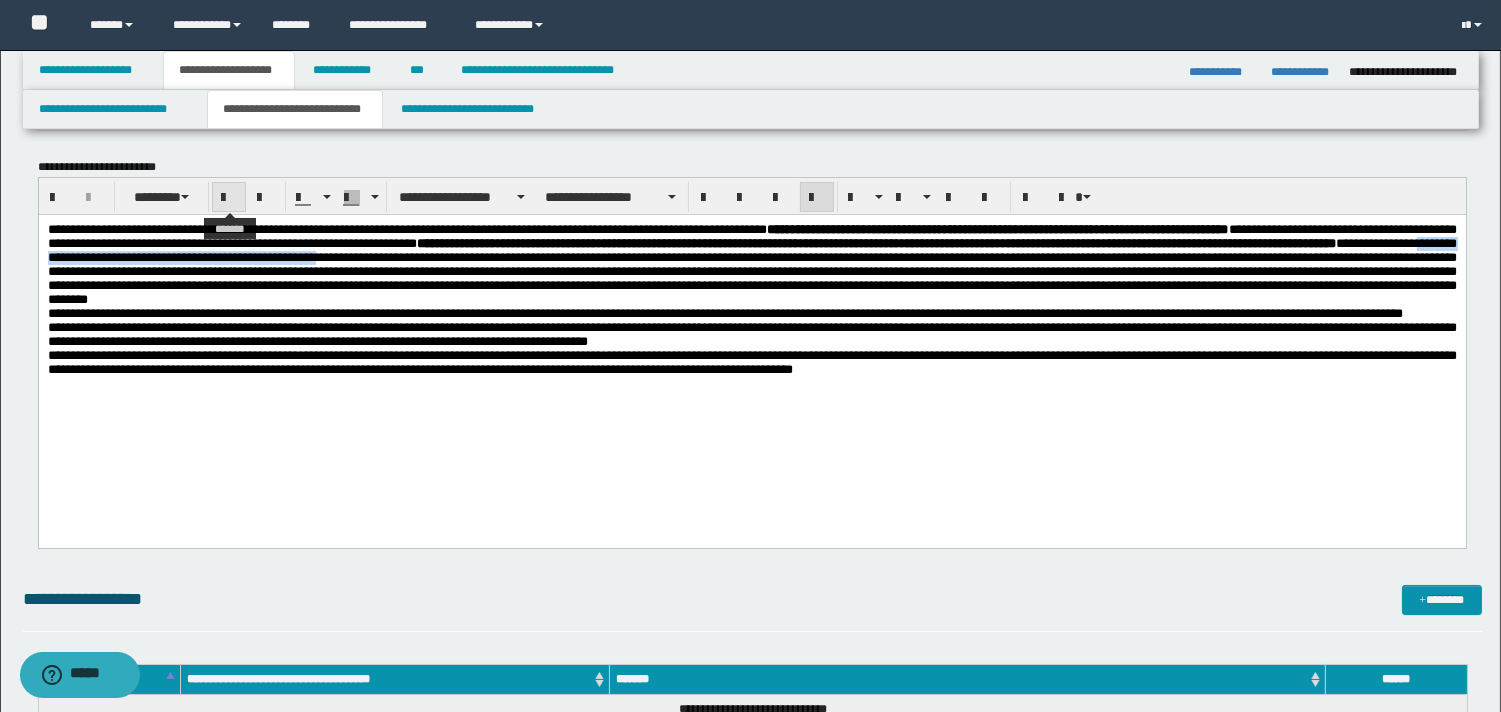 click at bounding box center [229, 198] 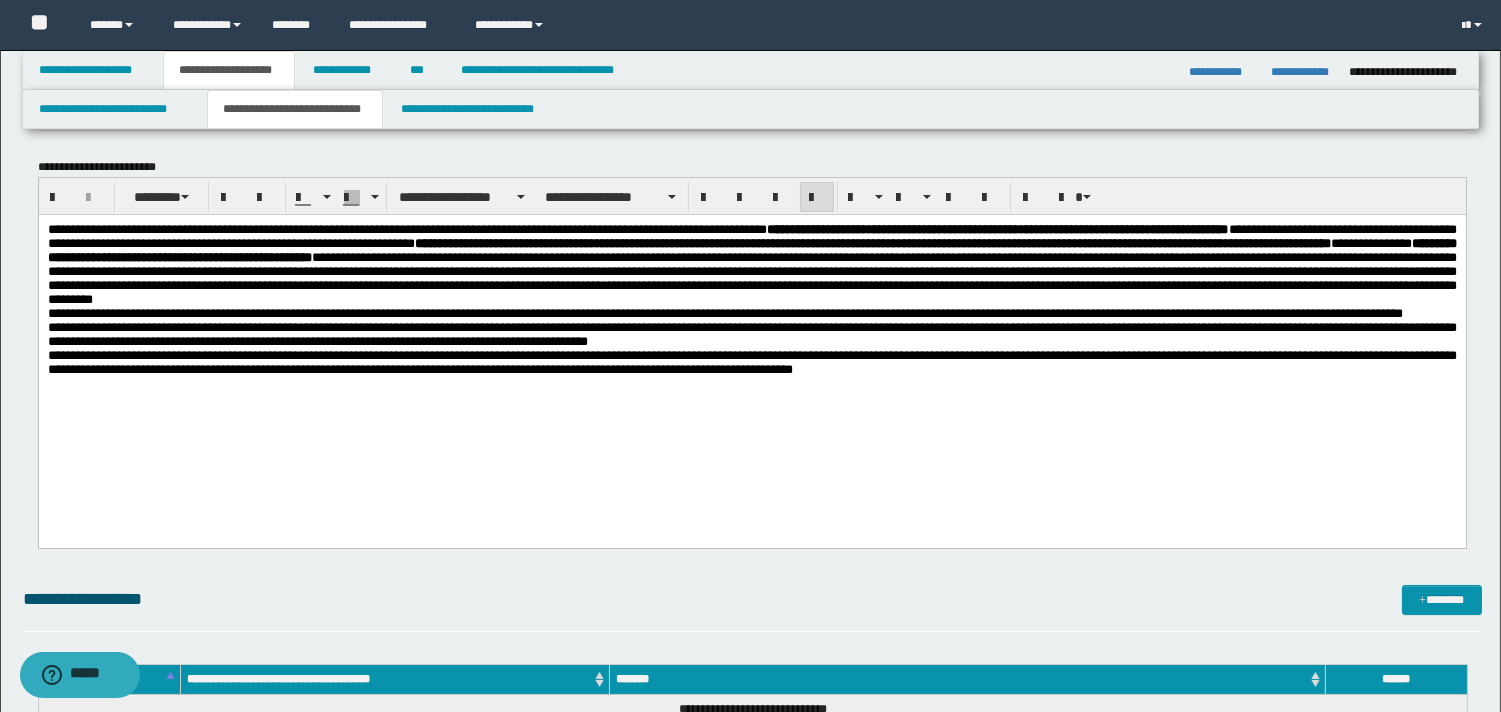 click on "**********" at bounding box center (802, 313) 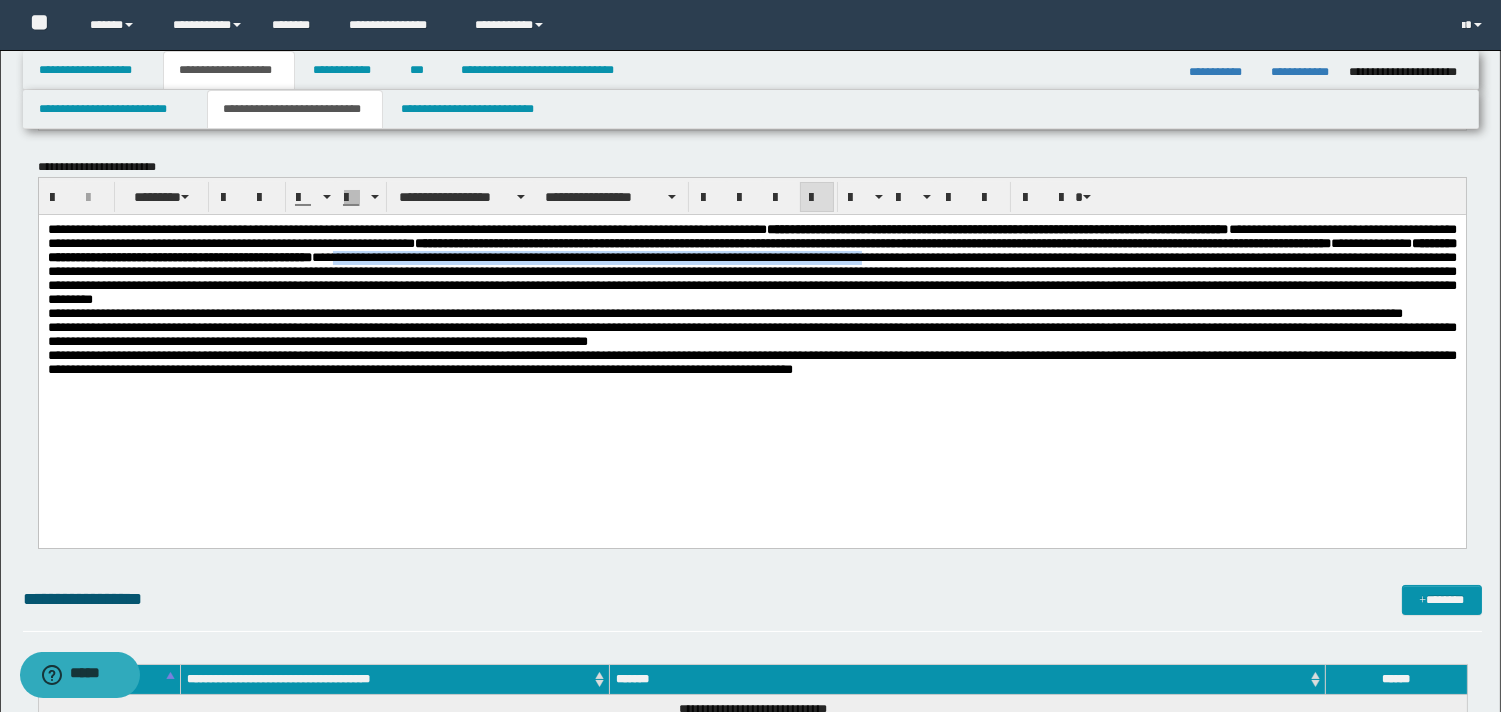 drag, startPoint x: 1153, startPoint y: 262, endPoint x: 342, endPoint y: 253, distance: 811.0499 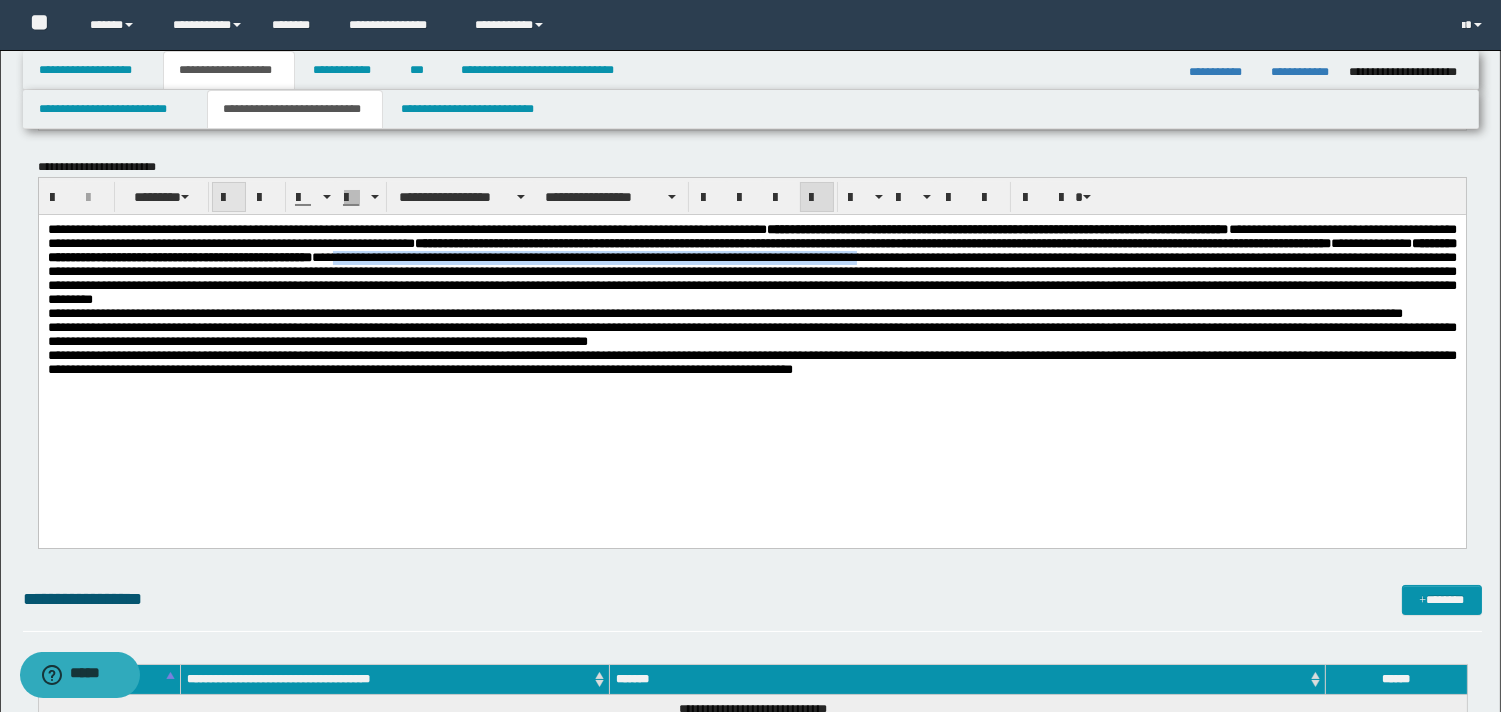 drag, startPoint x: 225, startPoint y: 192, endPoint x: 230, endPoint y: 205, distance: 13.928389 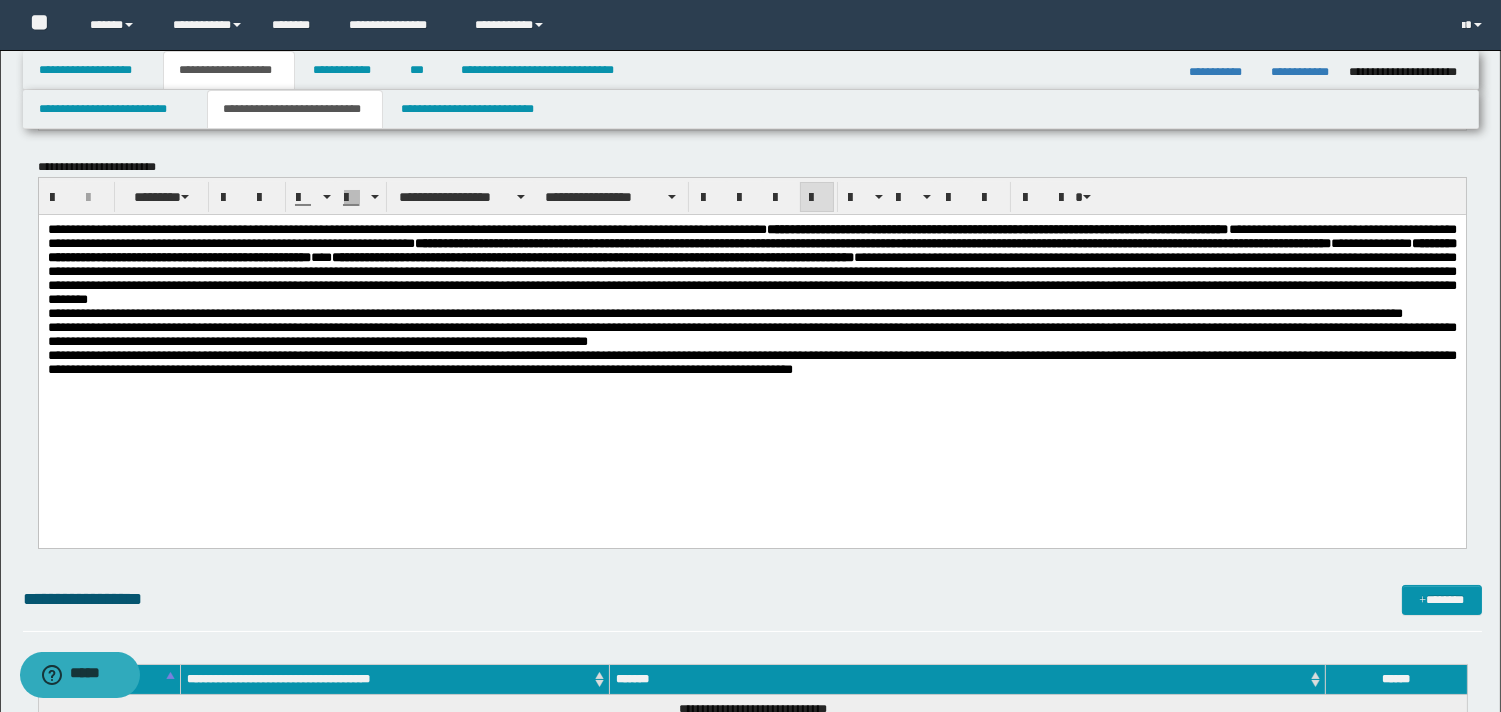 click on "**********" at bounding box center (751, 264) 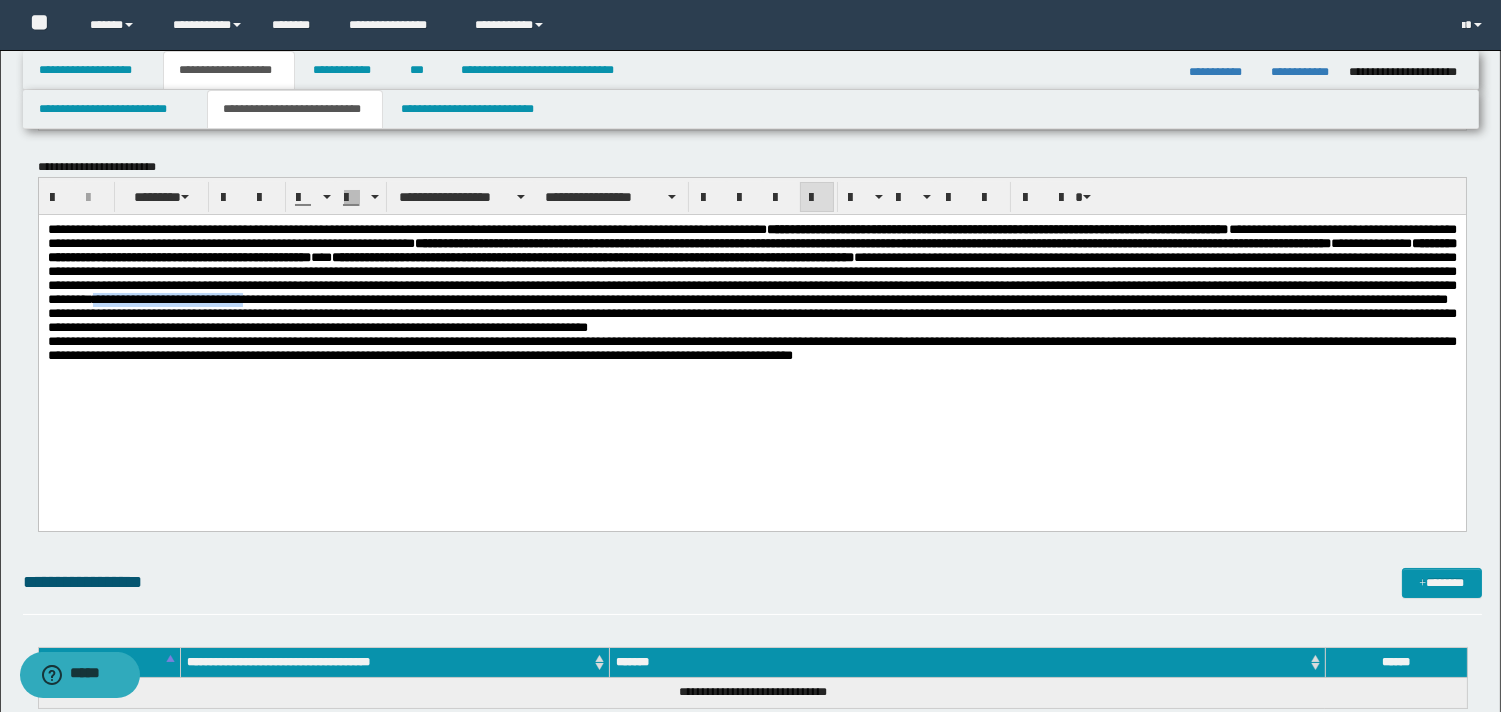 drag, startPoint x: 434, startPoint y: 332, endPoint x: 629, endPoint y: 334, distance: 195.01025 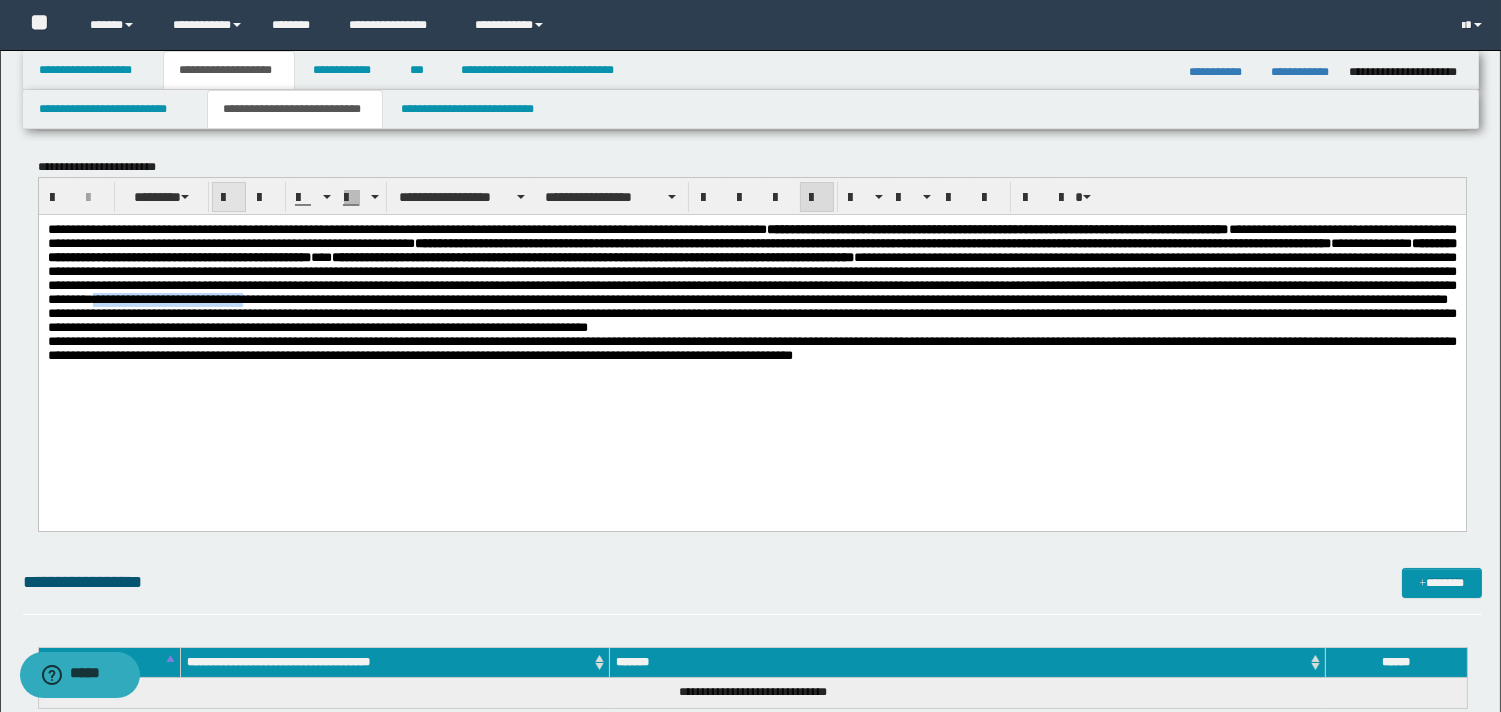 click at bounding box center [229, 198] 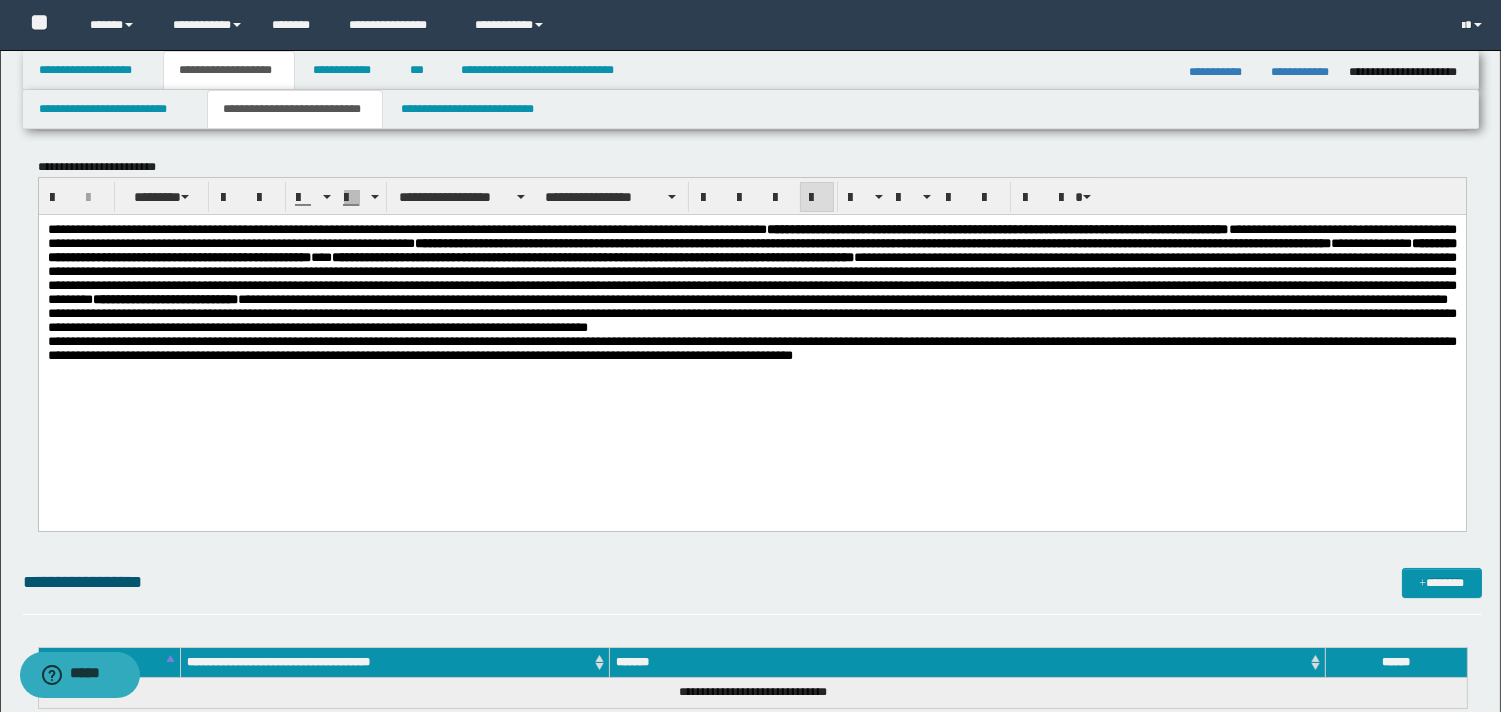 click on "**********" at bounding box center [751, 318] 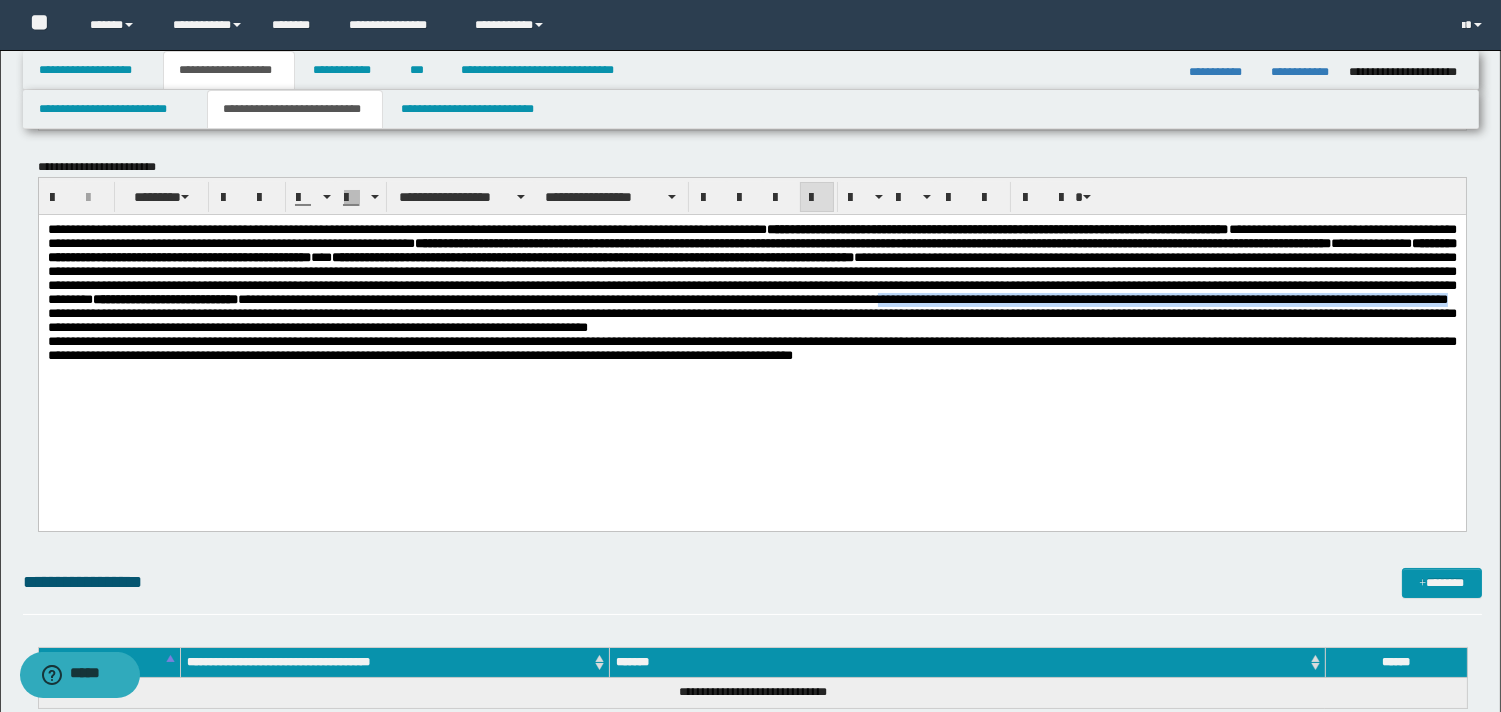 drag, startPoint x: 1409, startPoint y: 330, endPoint x: 1411, endPoint y: 345, distance: 15.132746 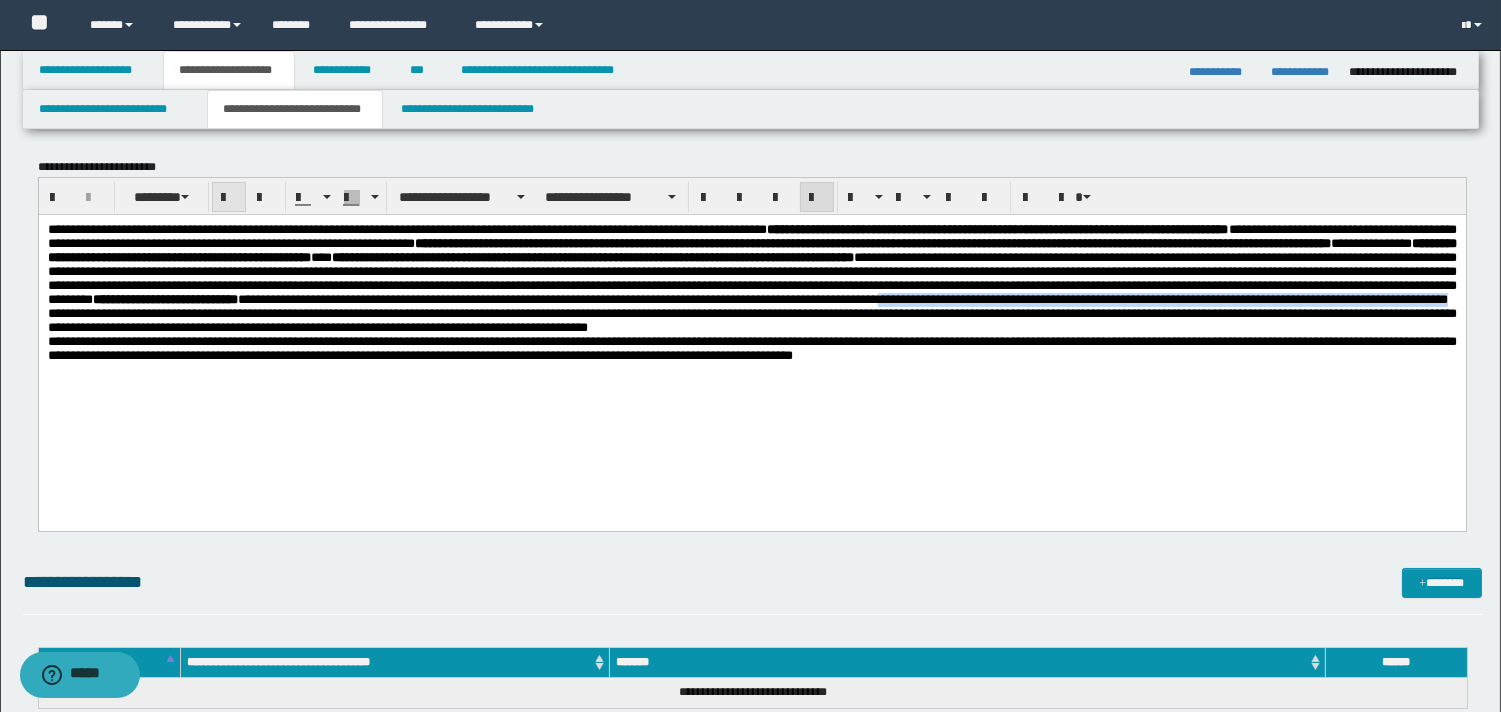 click at bounding box center (229, 198) 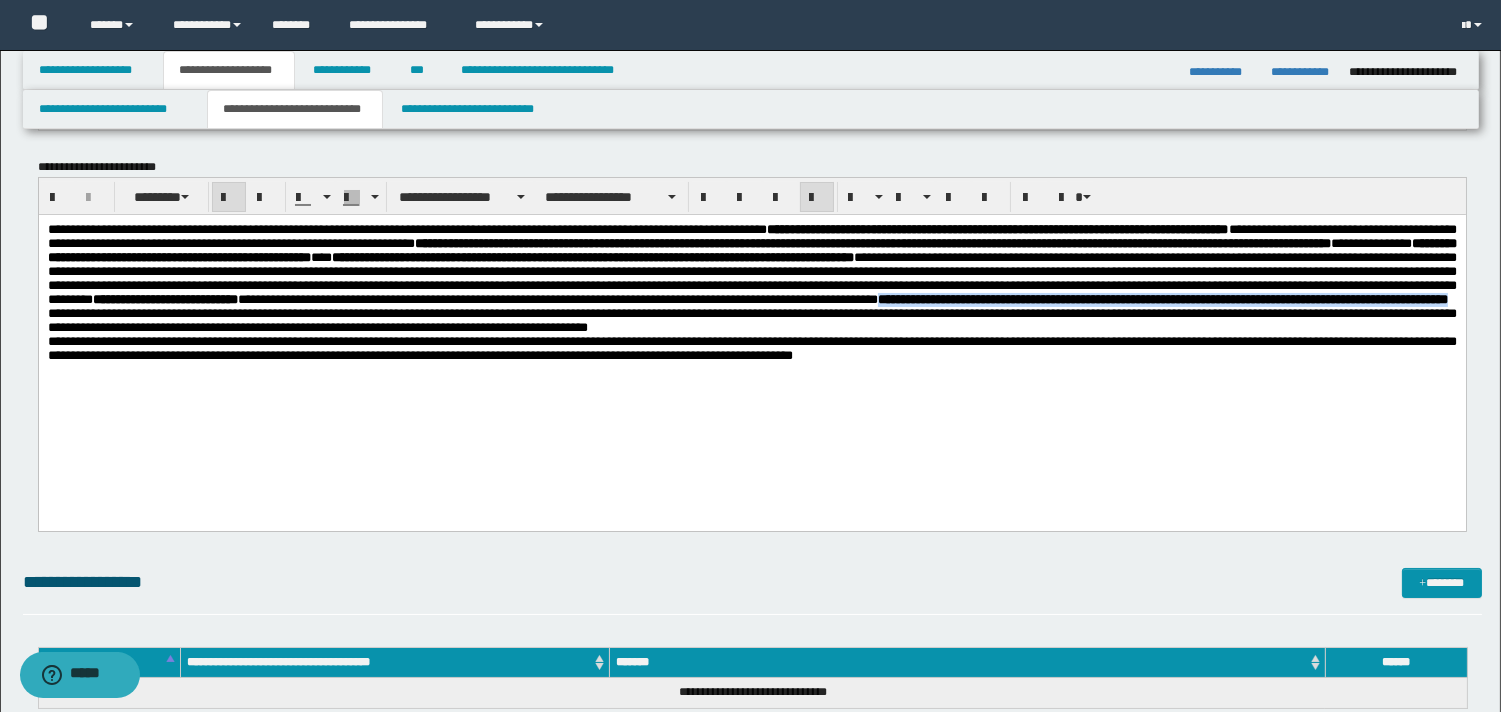click on "**********" at bounding box center [751, 265] 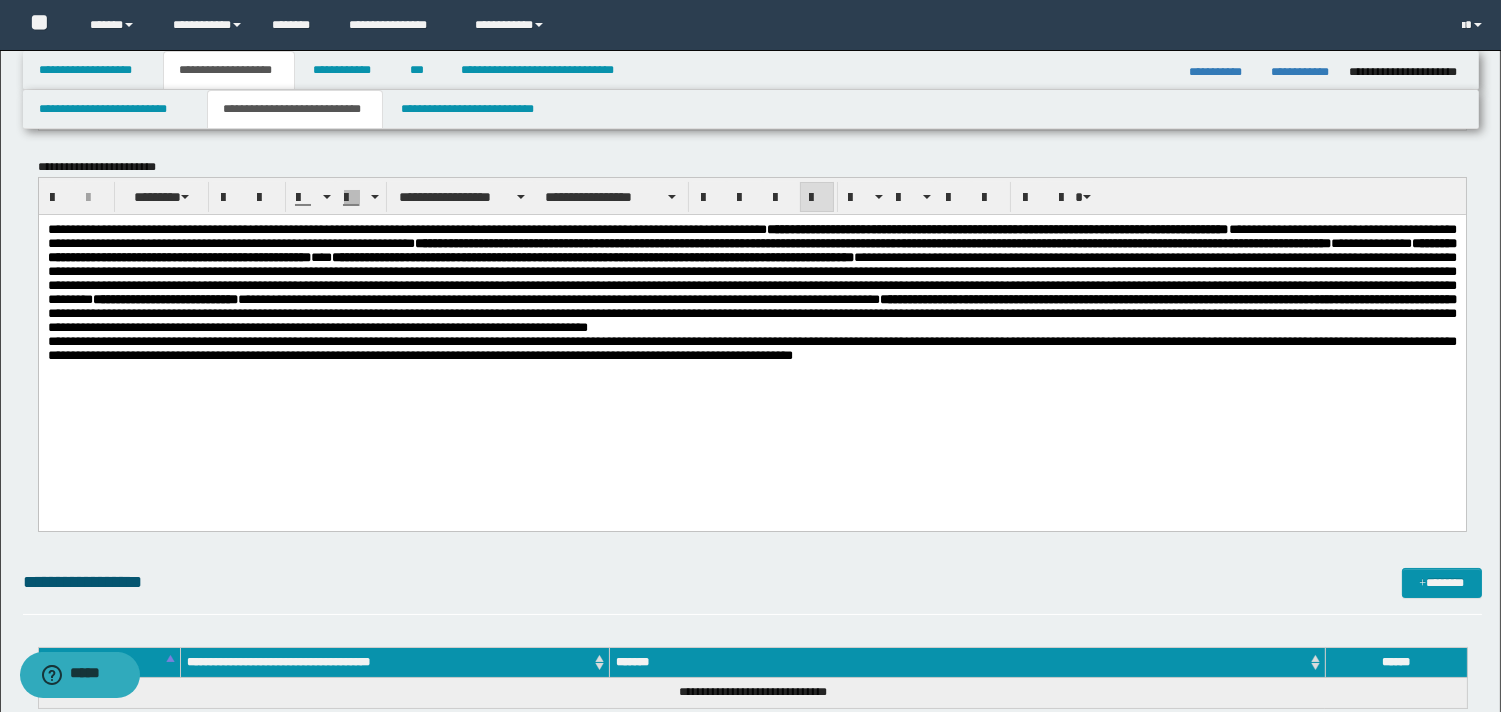 click on "**********" at bounding box center (751, 279) 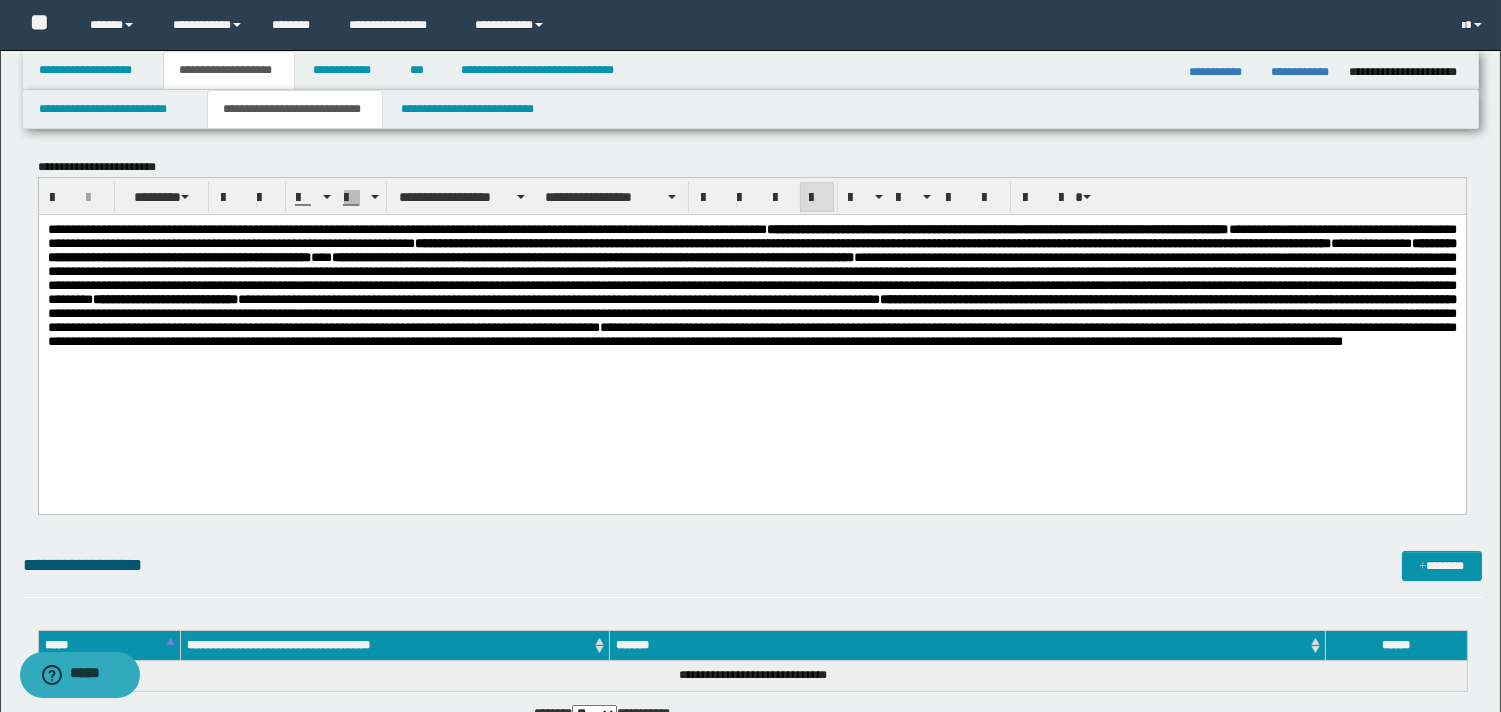 click on "**********" at bounding box center (751, 311) 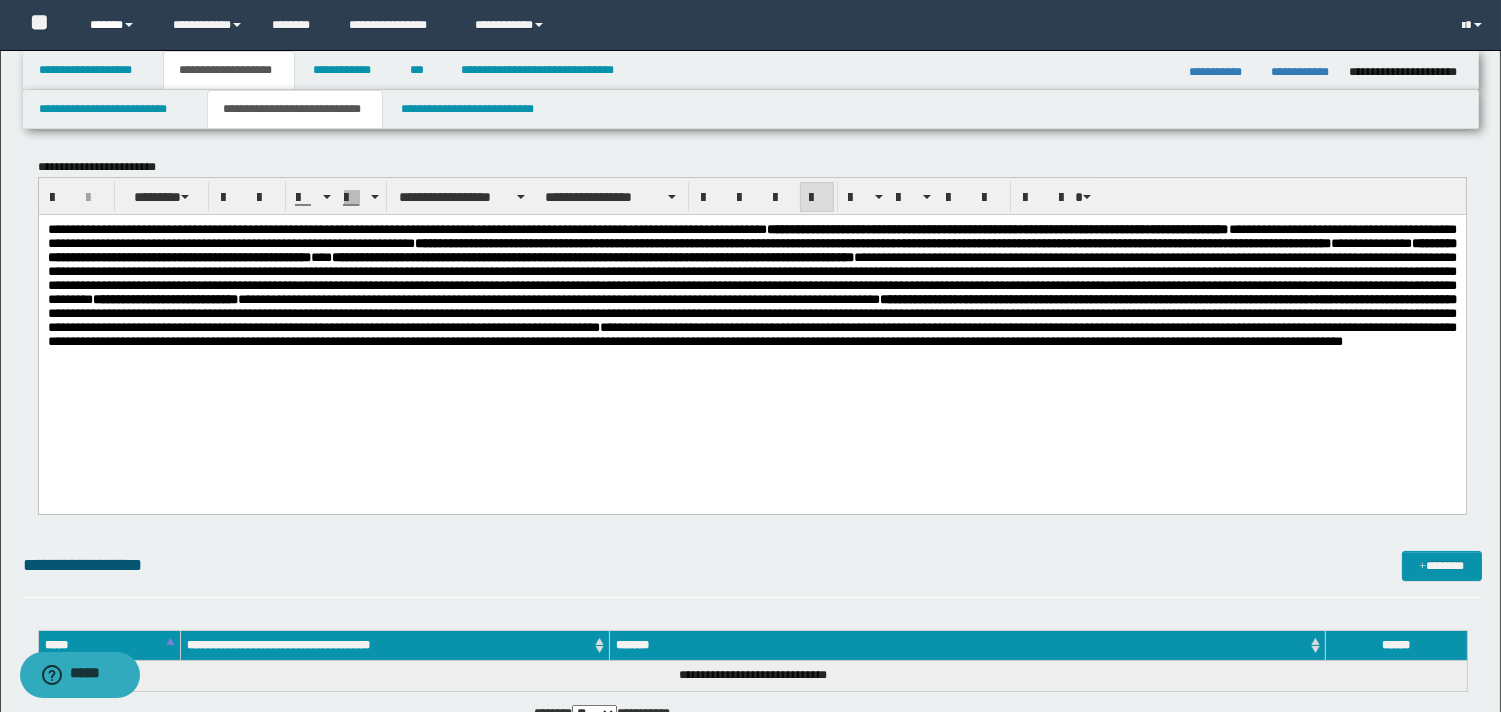 click on "******" at bounding box center [116, 25] 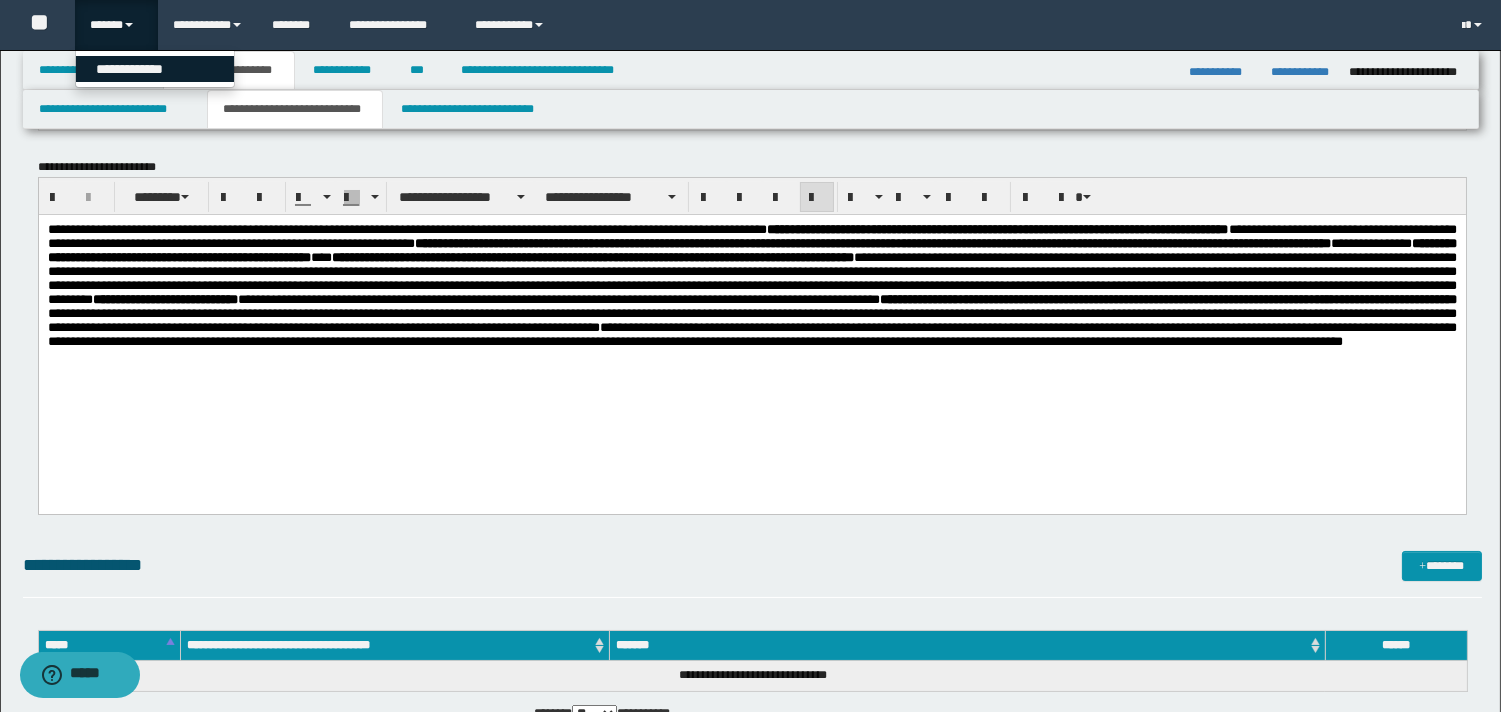 click on "**********" at bounding box center (155, 69) 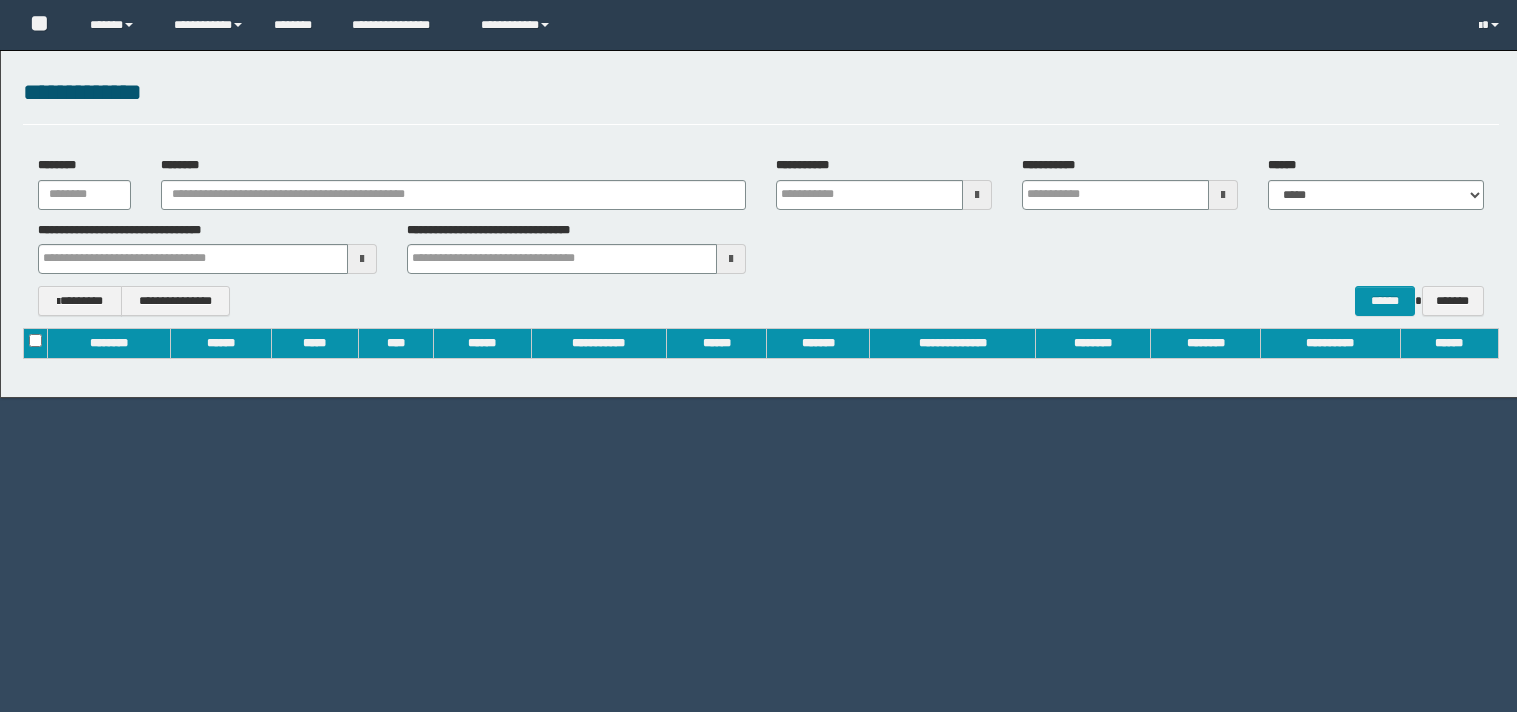 scroll, scrollTop: 0, scrollLeft: 0, axis: both 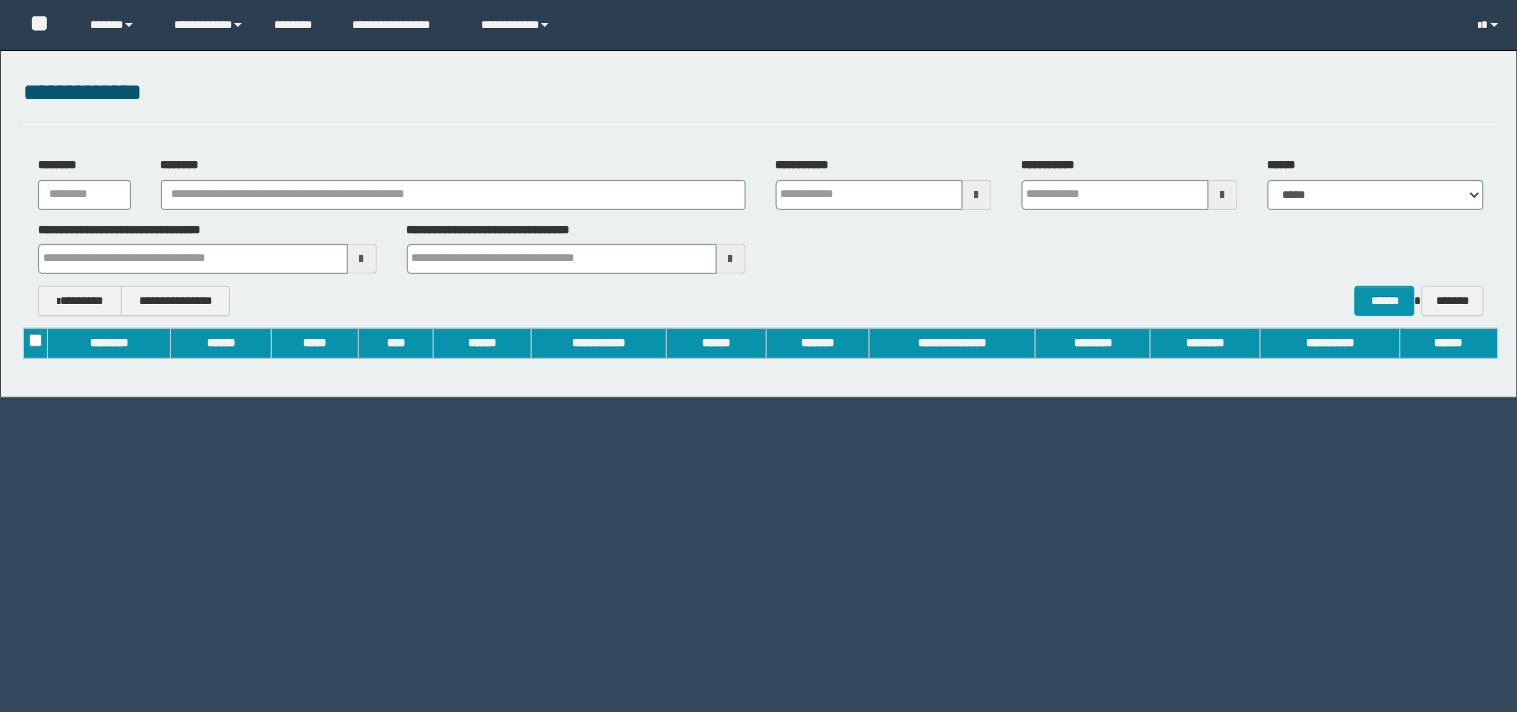 type on "**********" 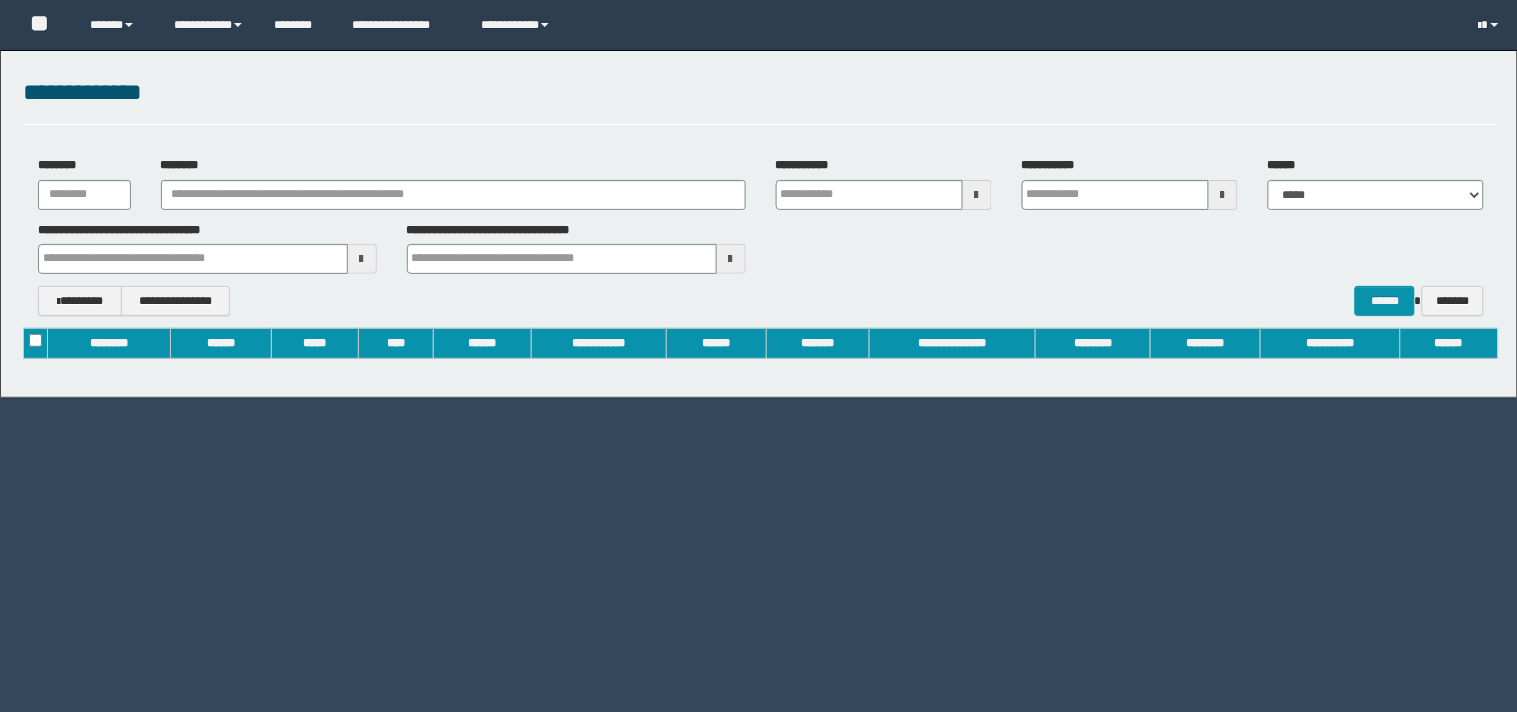 type on "**********" 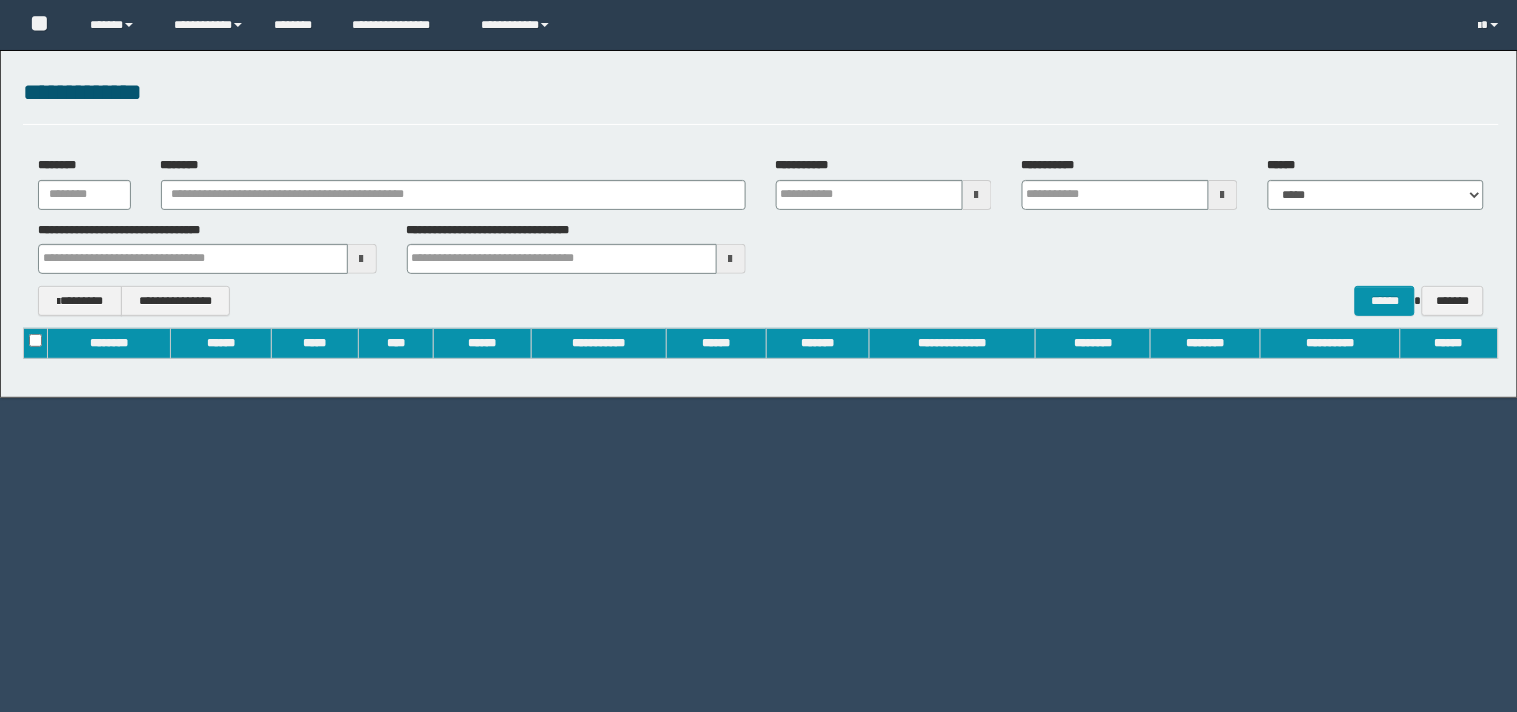 type 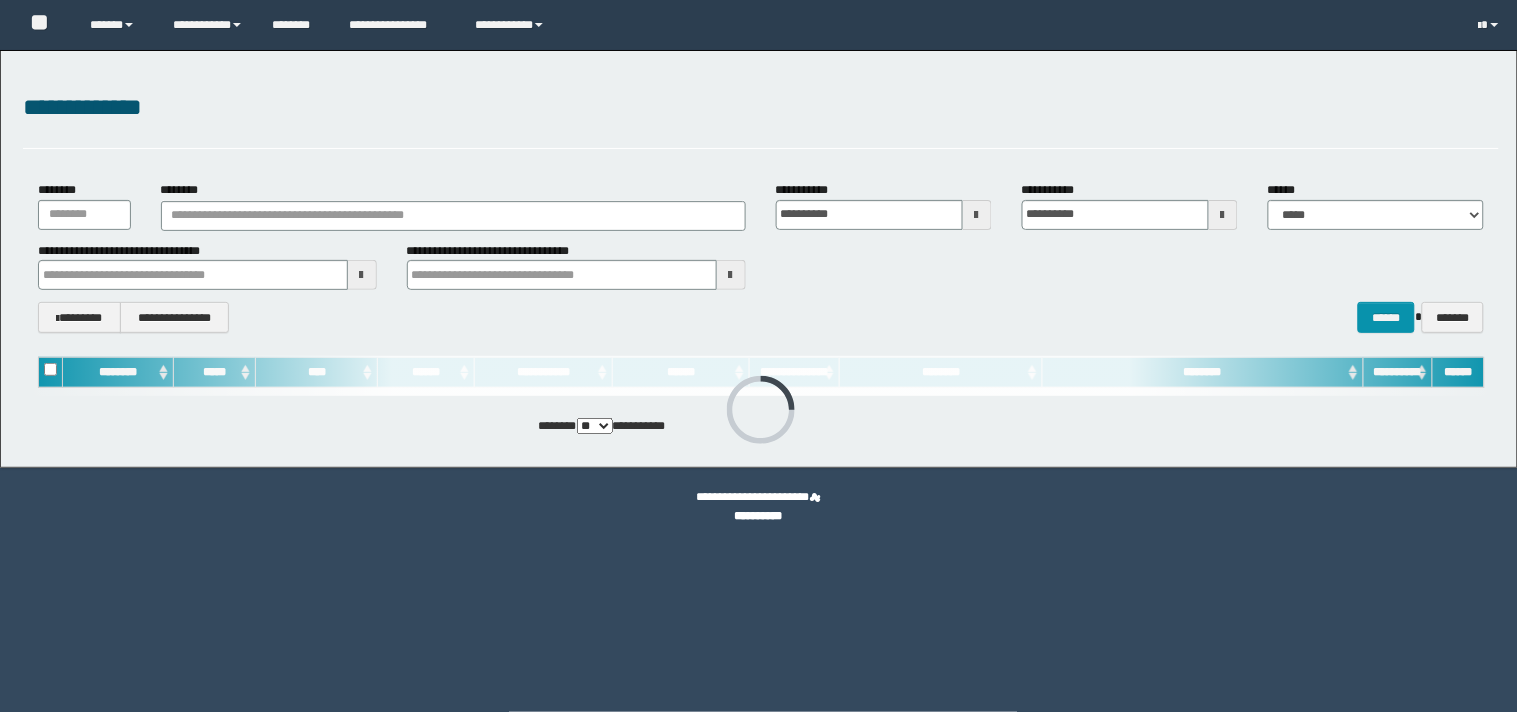 scroll, scrollTop: 0, scrollLeft: 0, axis: both 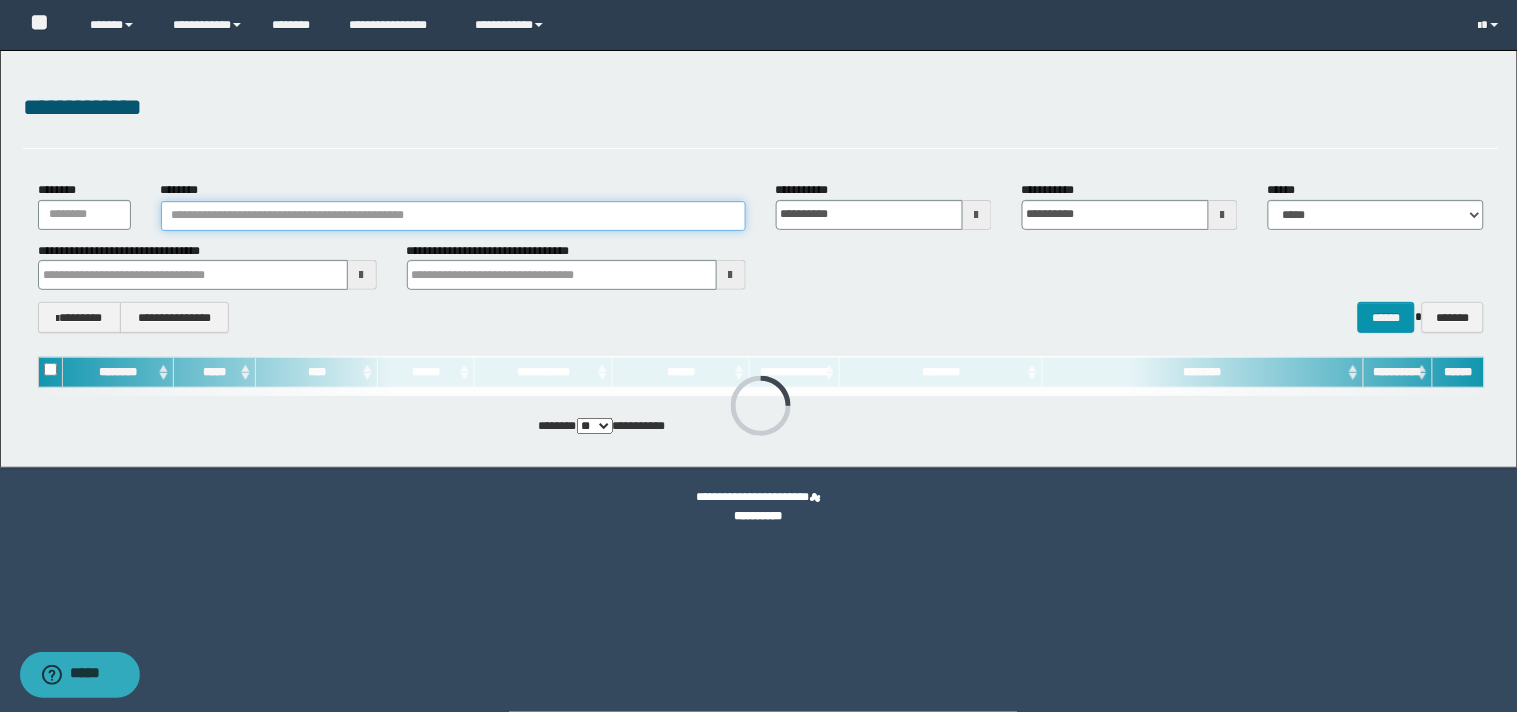 click on "********" at bounding box center [453, 216] 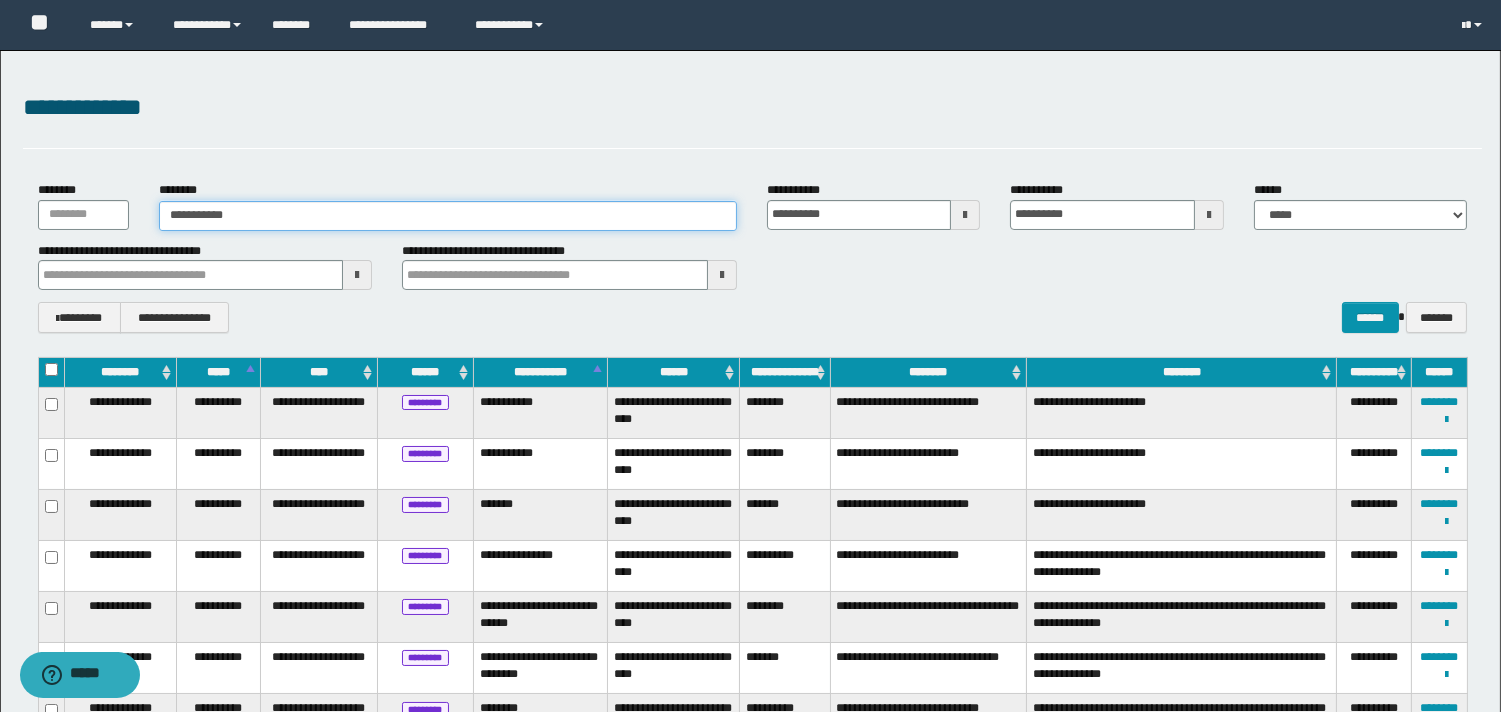 type on "**********" 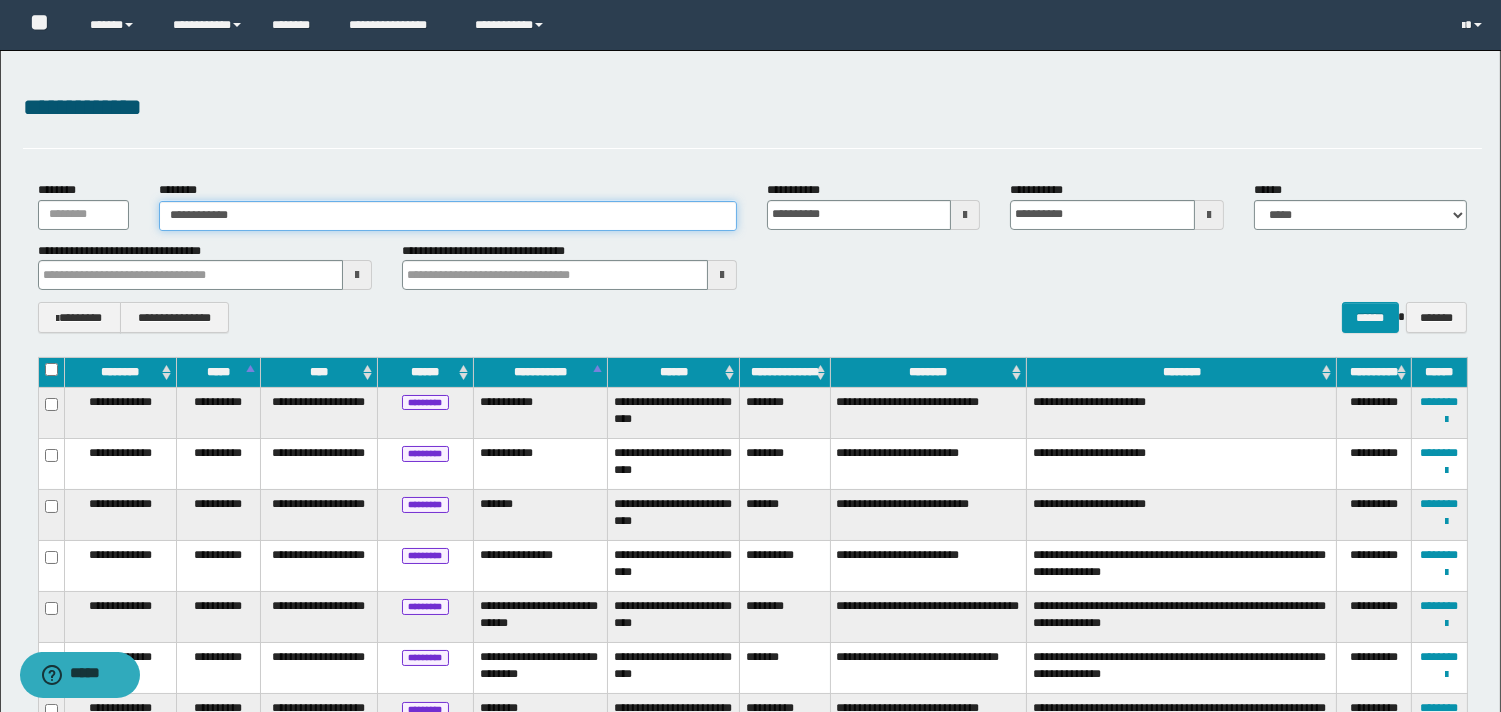 type on "**********" 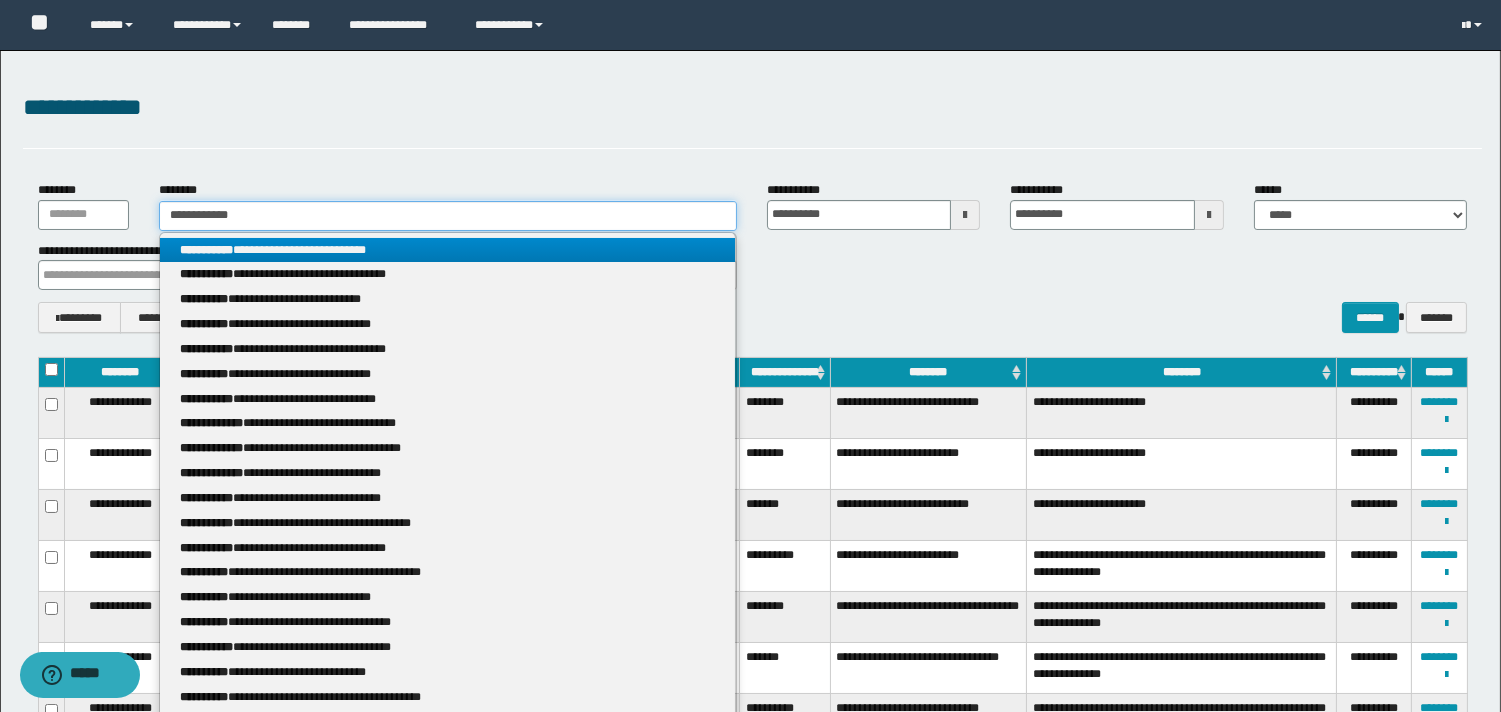 type 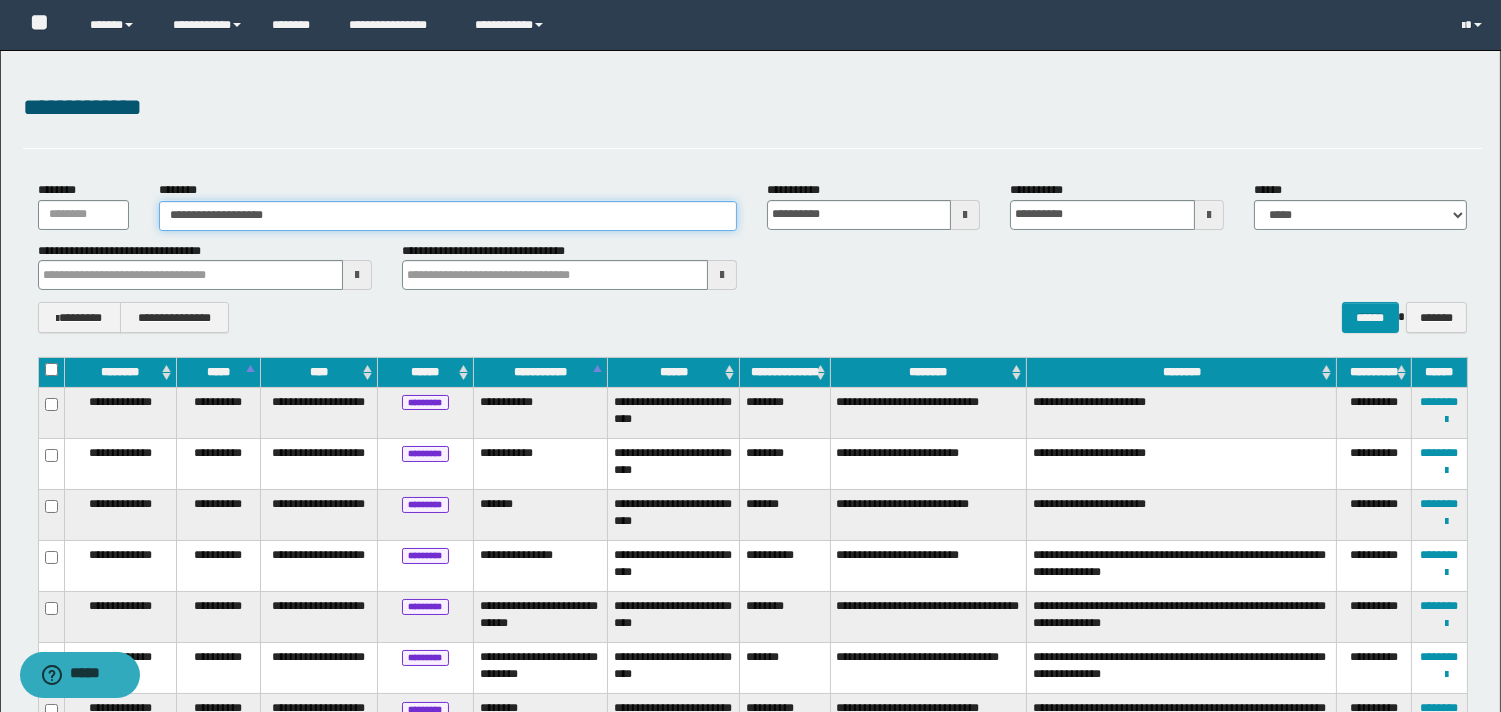 type on "**********" 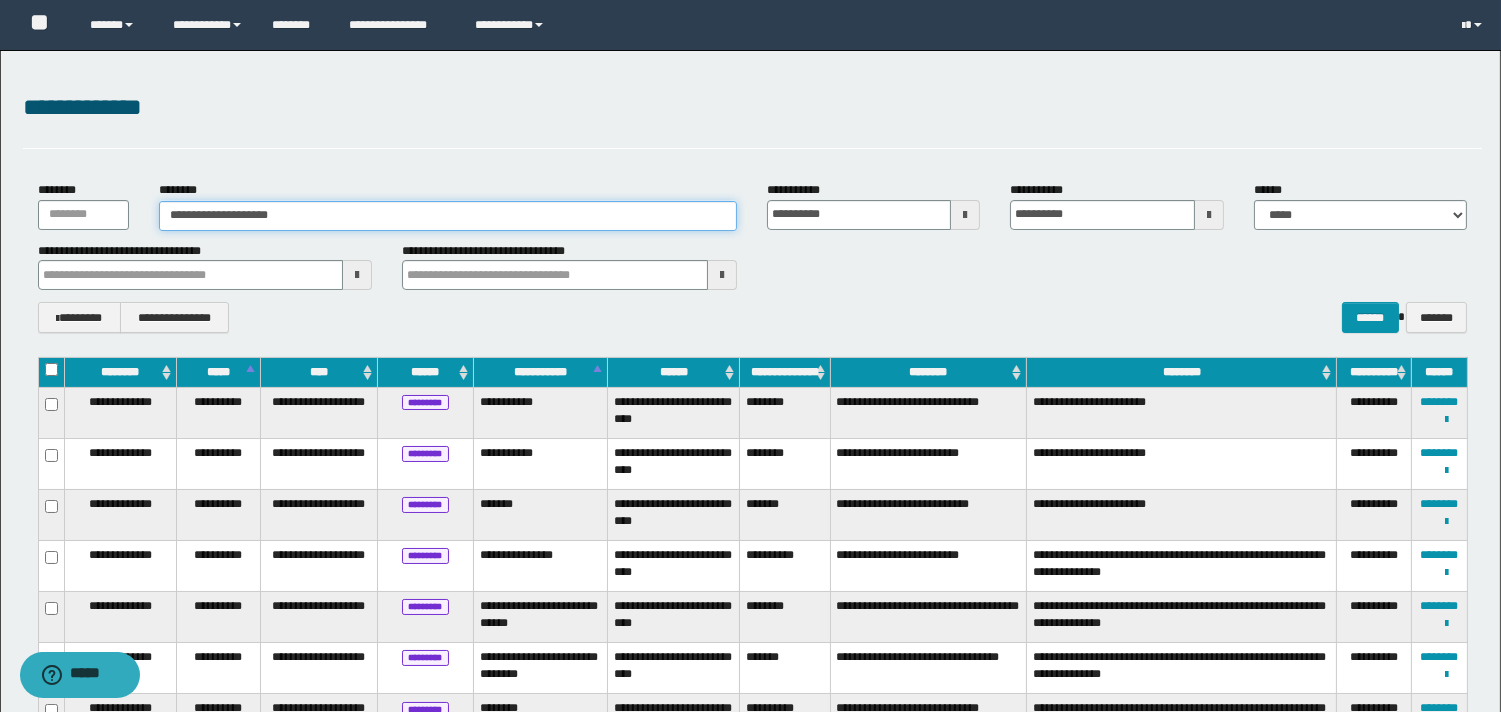 type on "**********" 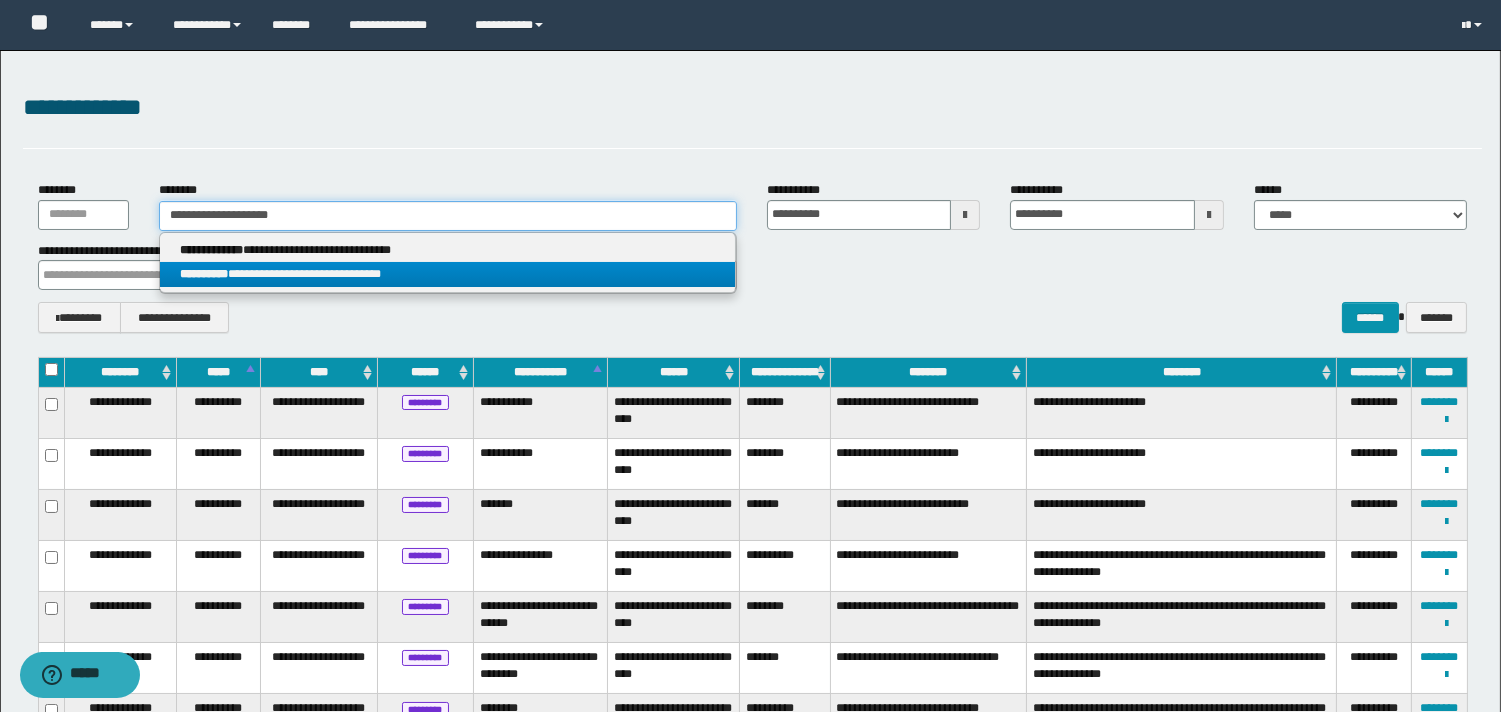 type on "**********" 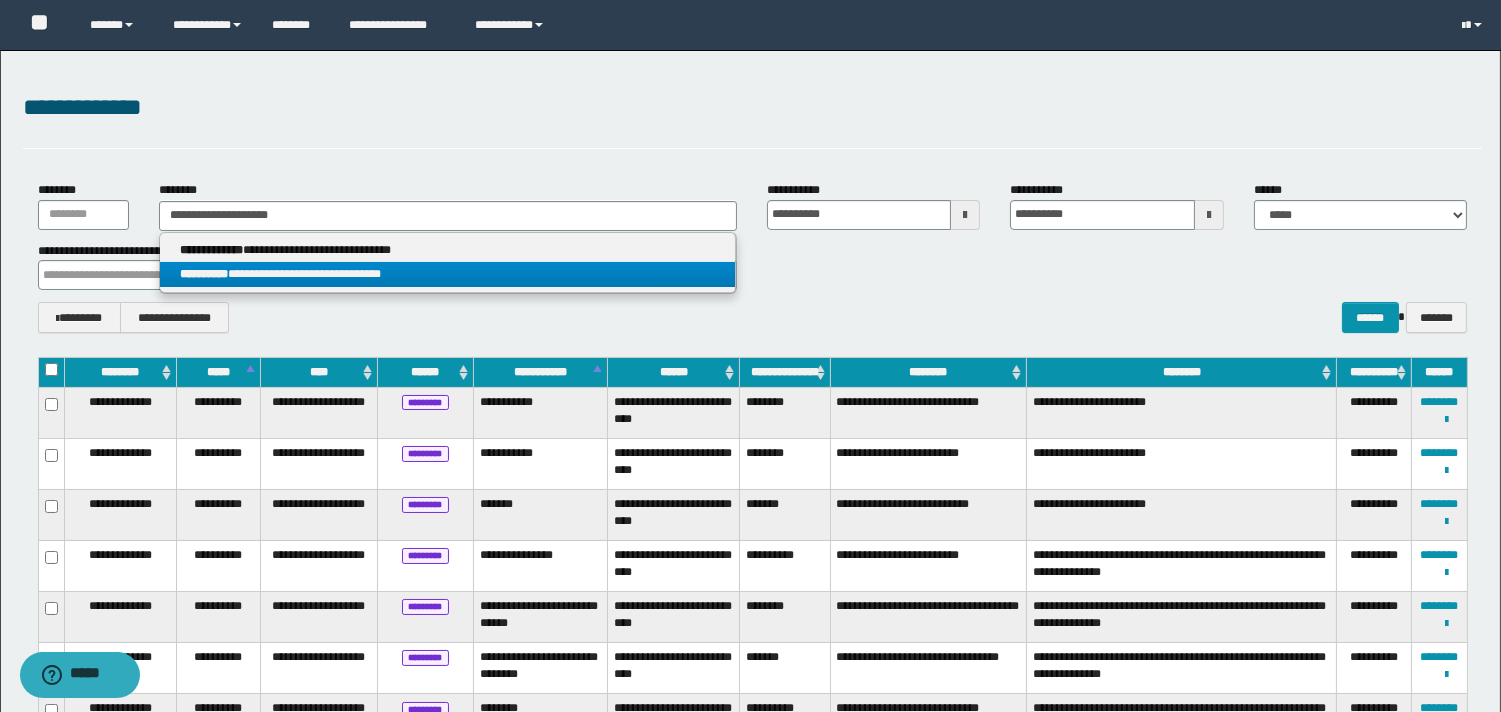click on "**********" at bounding box center [448, 274] 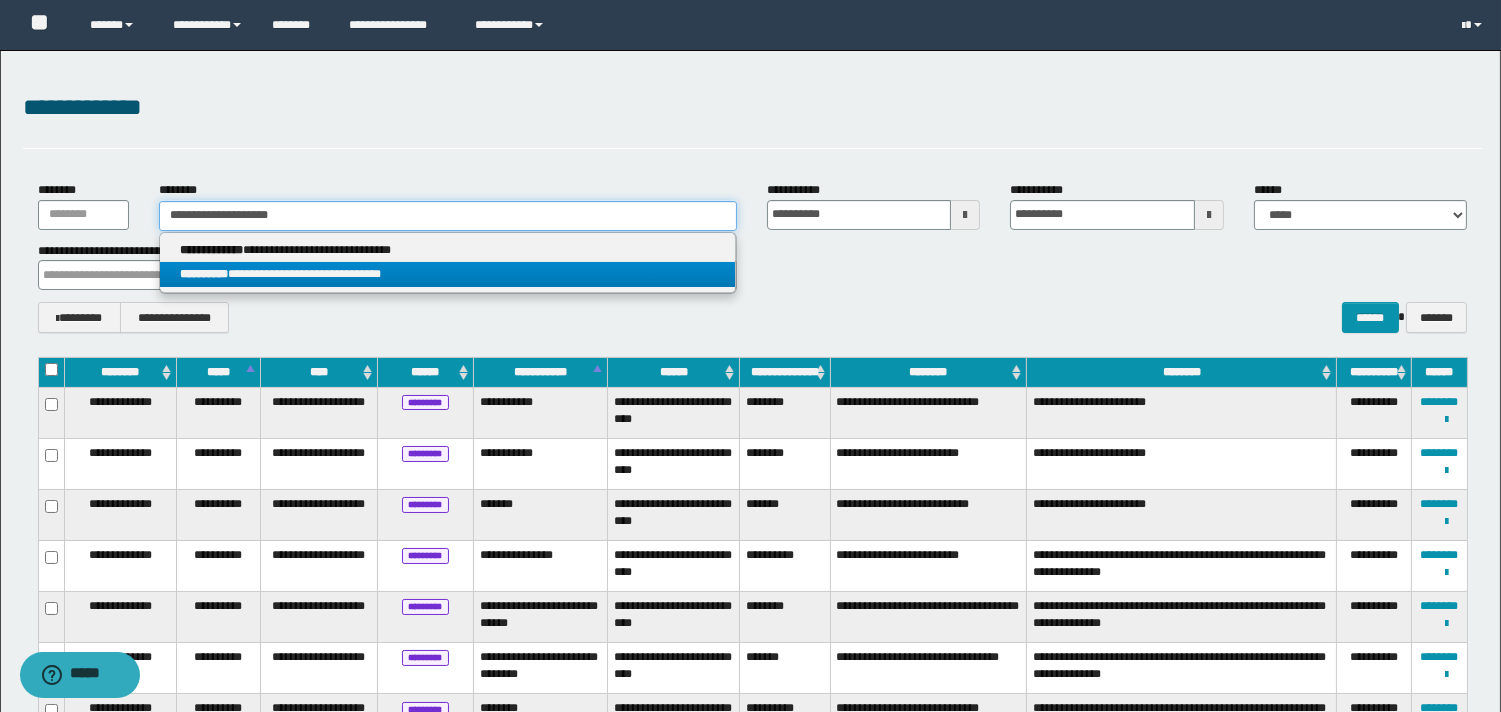 type 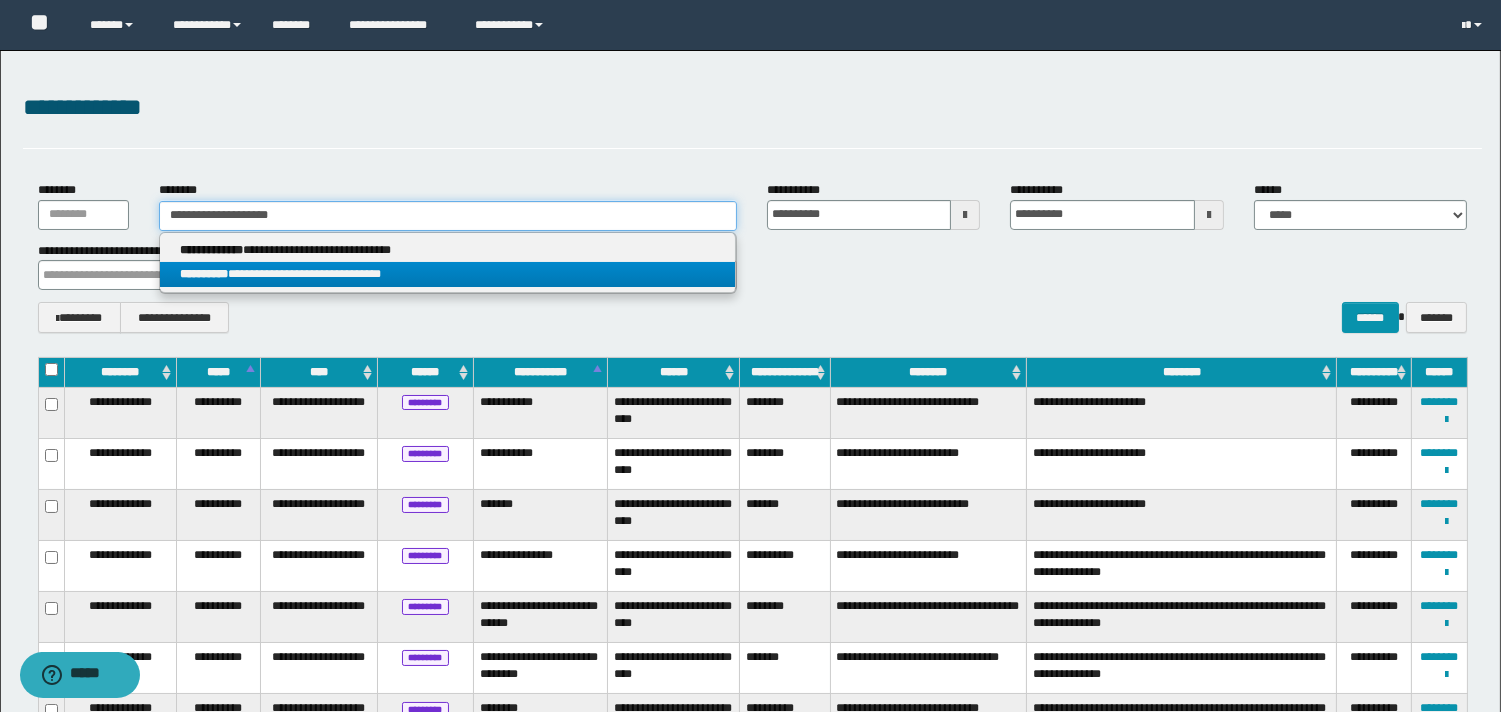 type 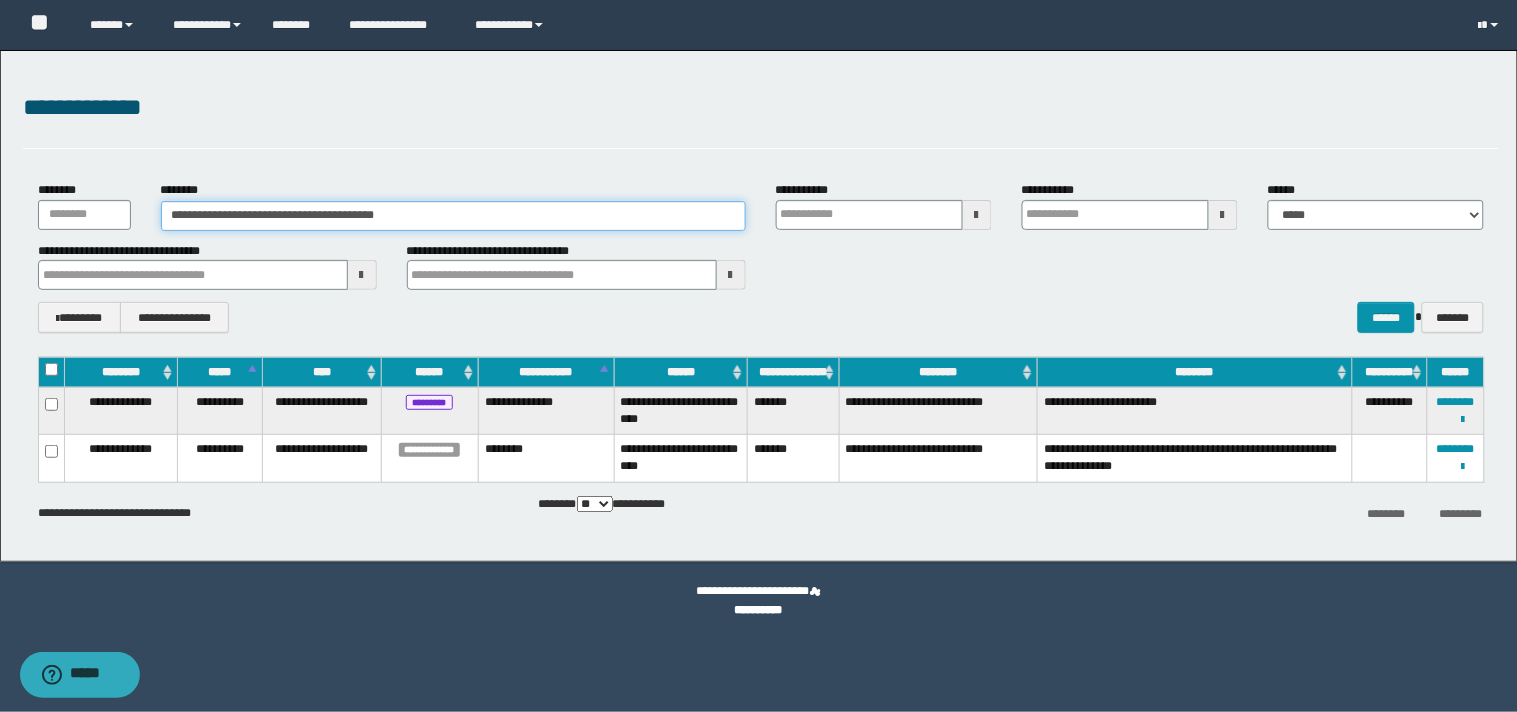 type 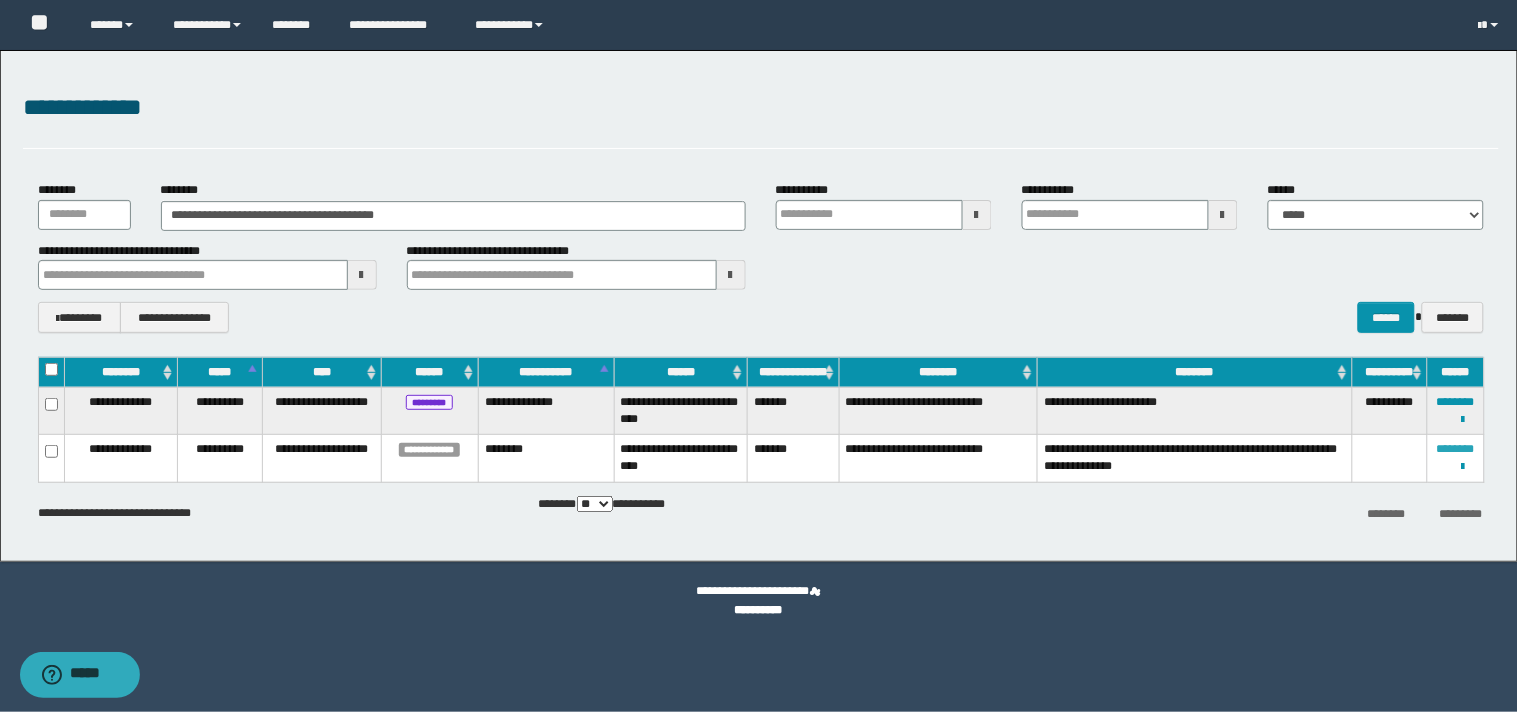 click on "********" at bounding box center (1456, 449) 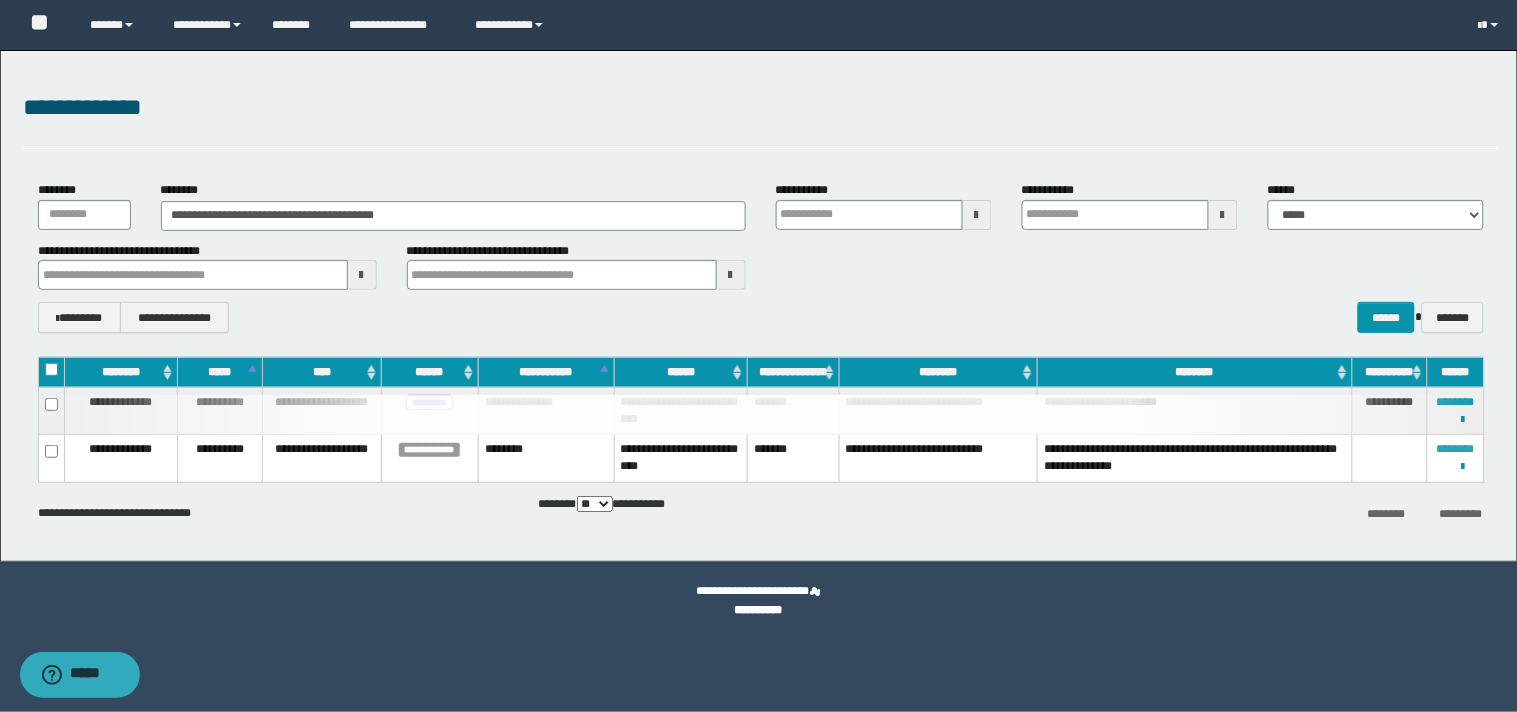 type 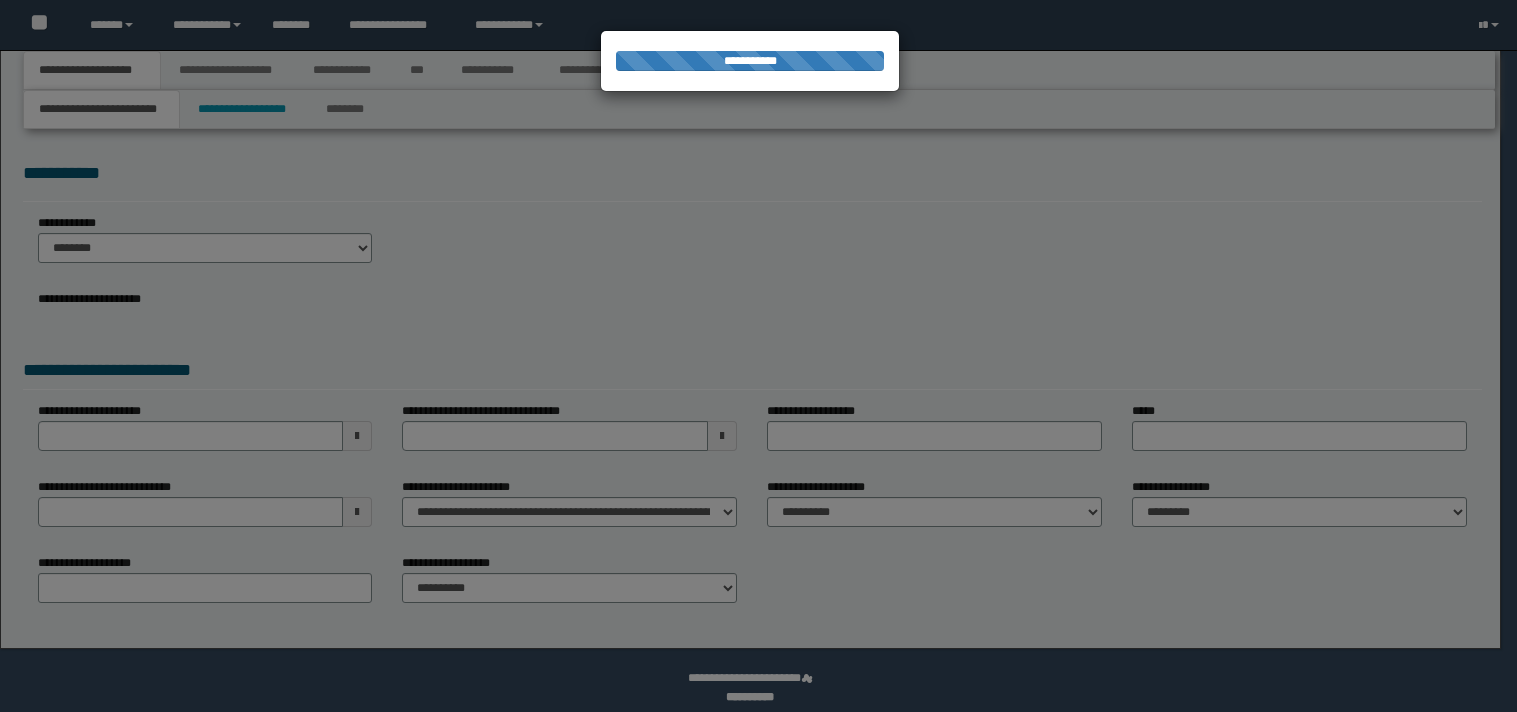 scroll, scrollTop: 0, scrollLeft: 0, axis: both 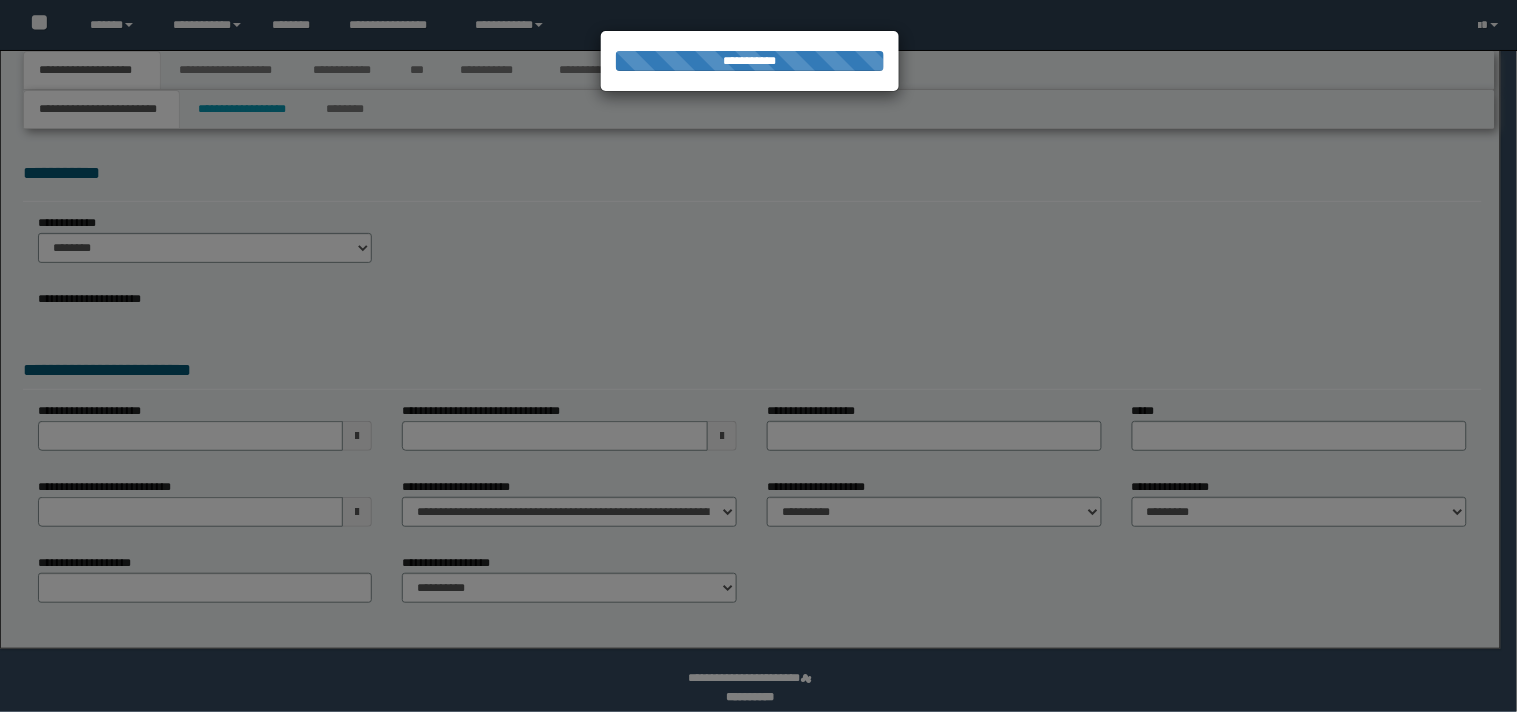 select on "*" 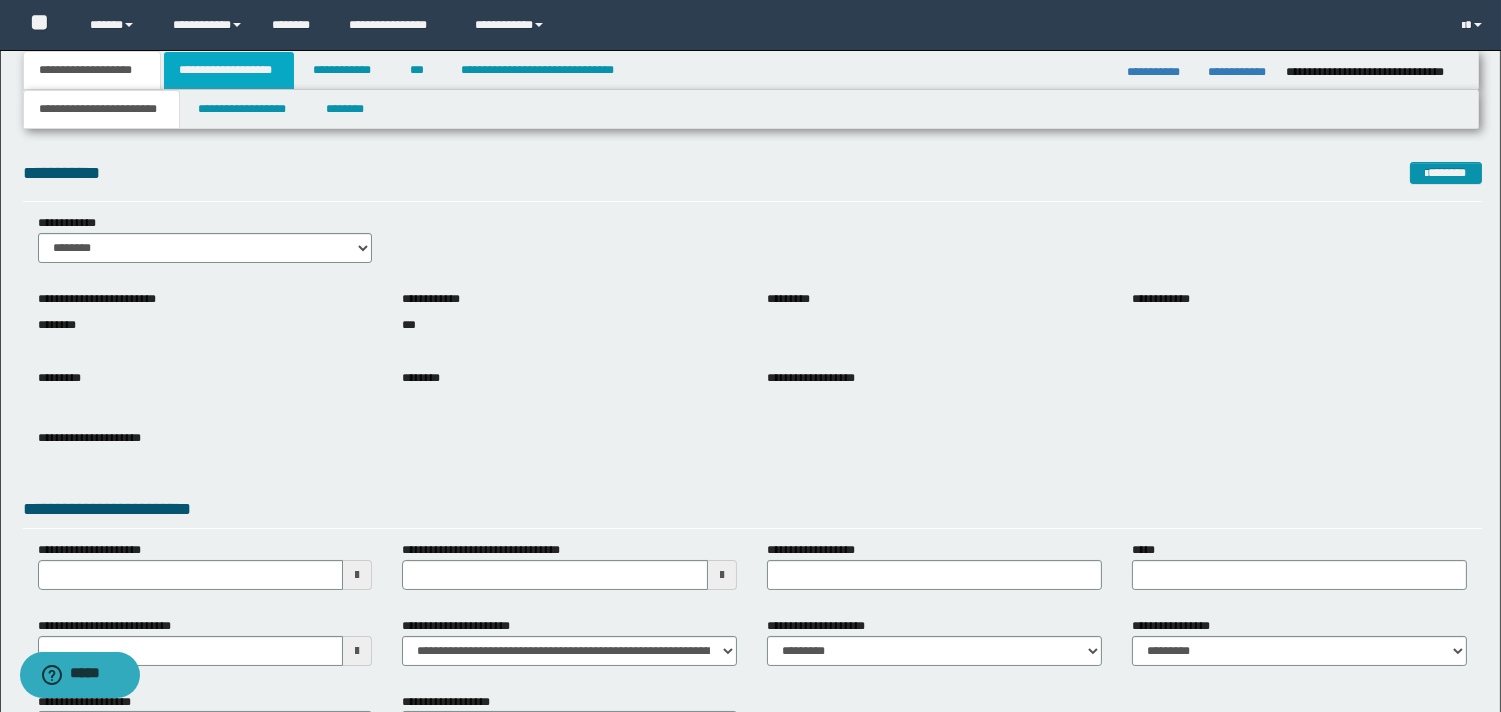 click on "**********" at bounding box center [229, 70] 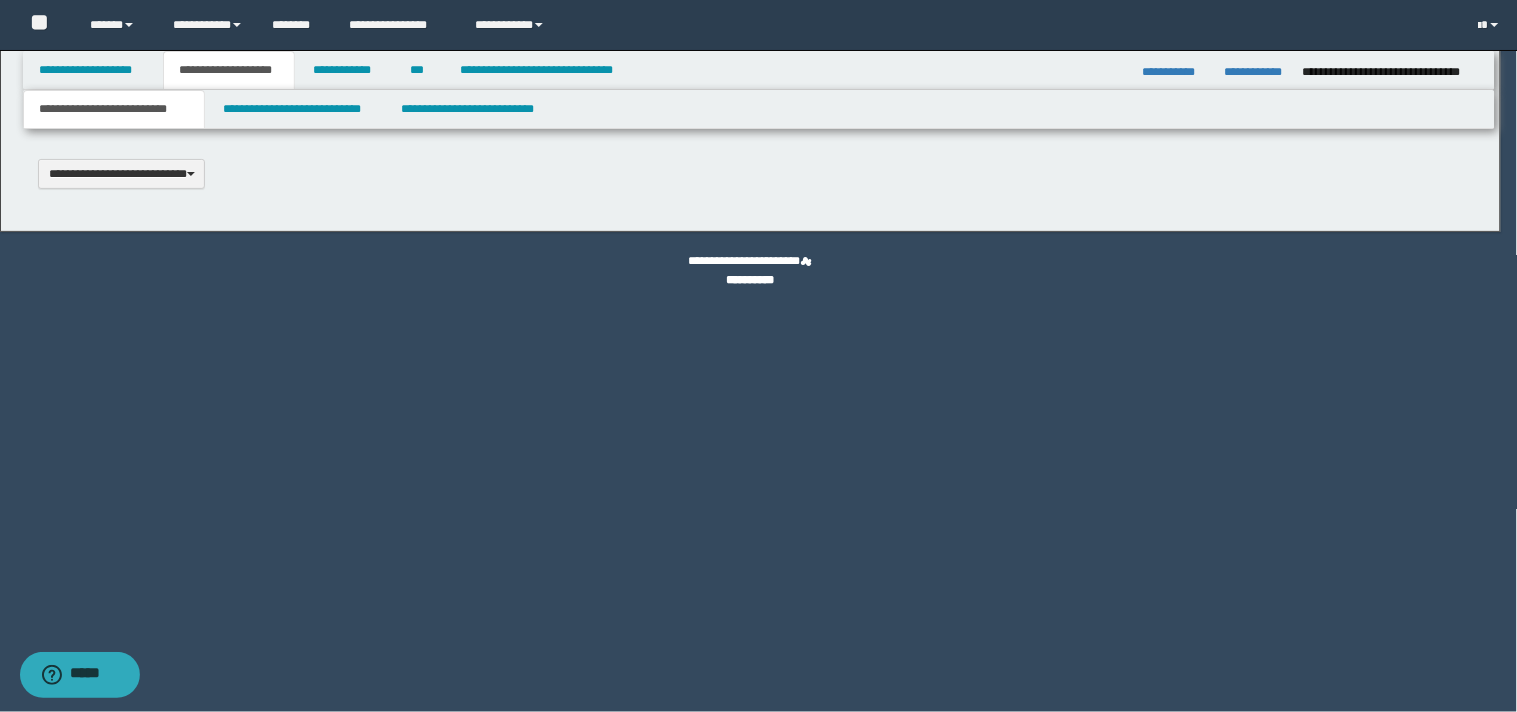 type 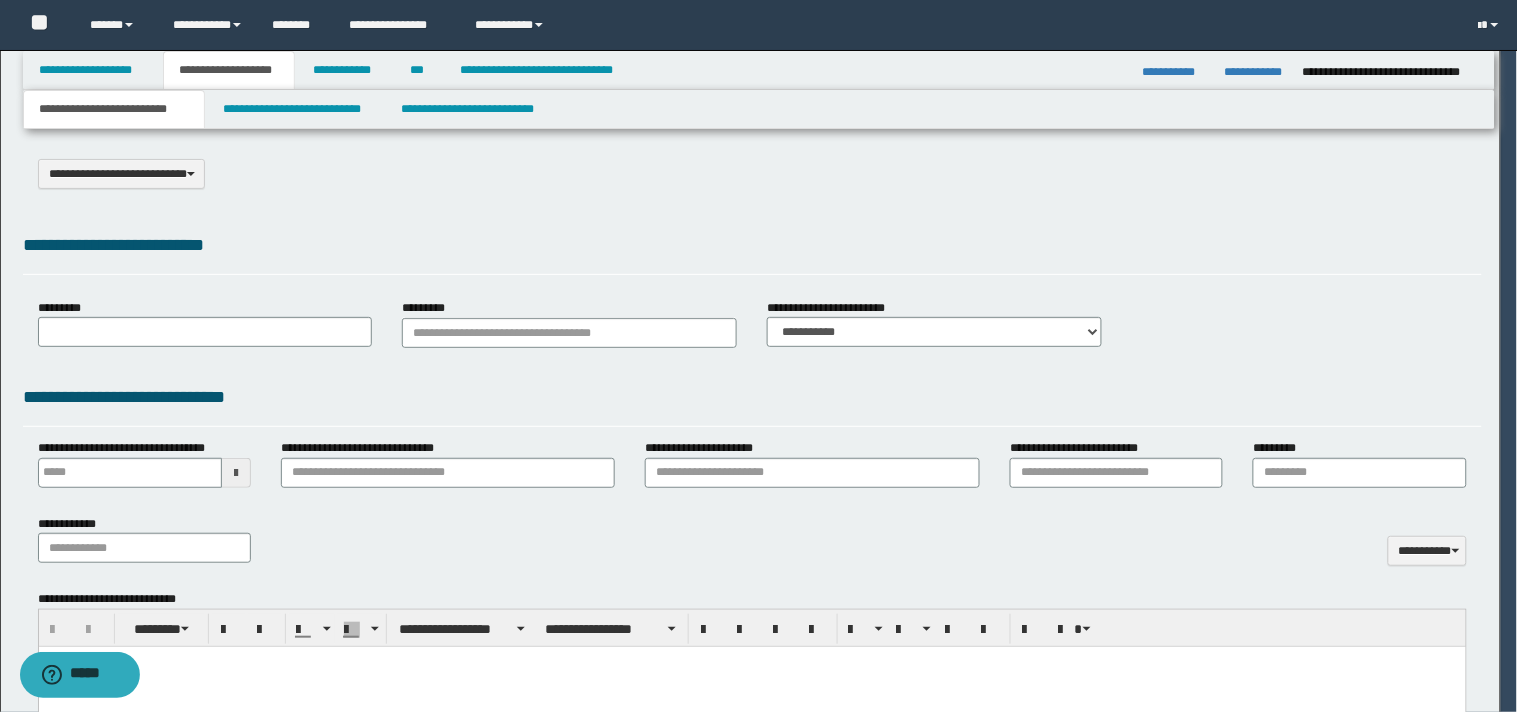 select on "*" 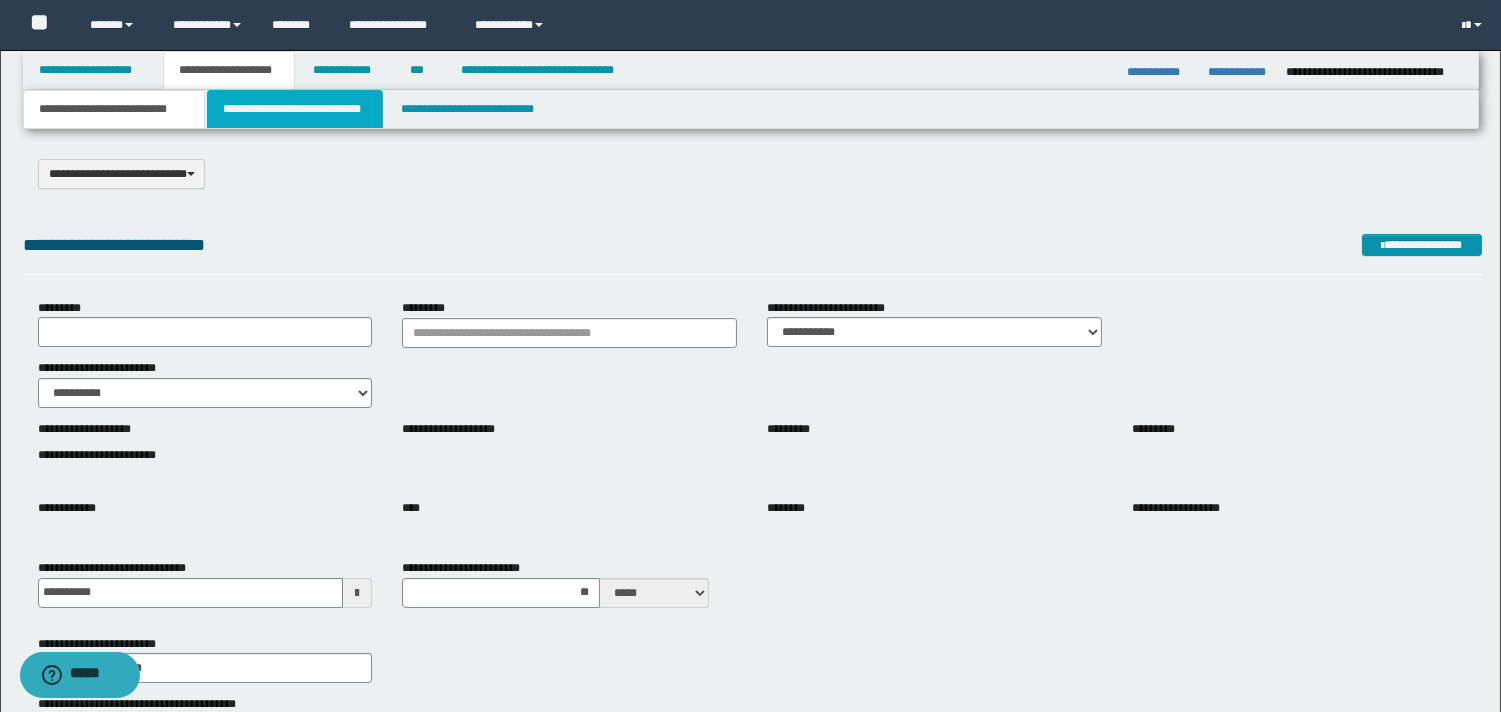 click on "**********" at bounding box center (295, 109) 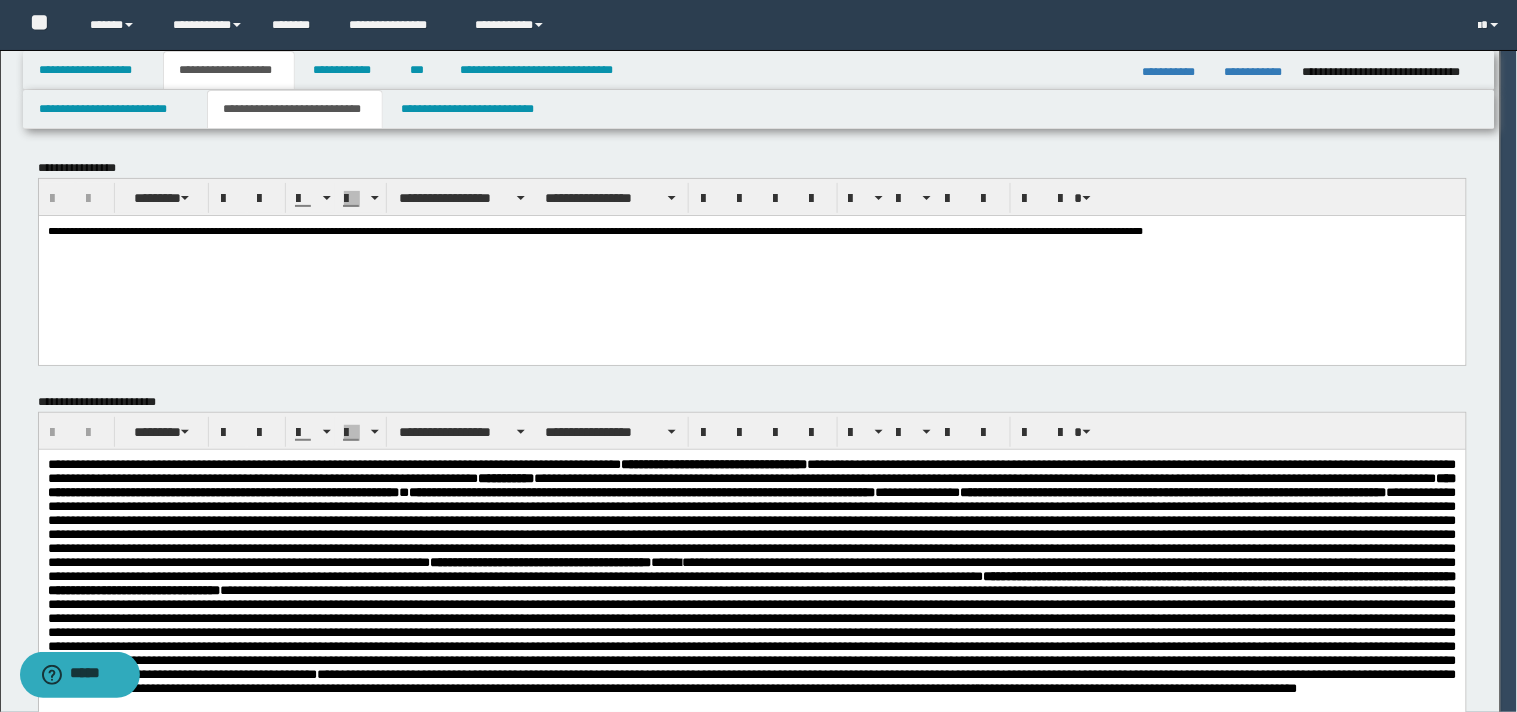scroll, scrollTop: 0, scrollLeft: 0, axis: both 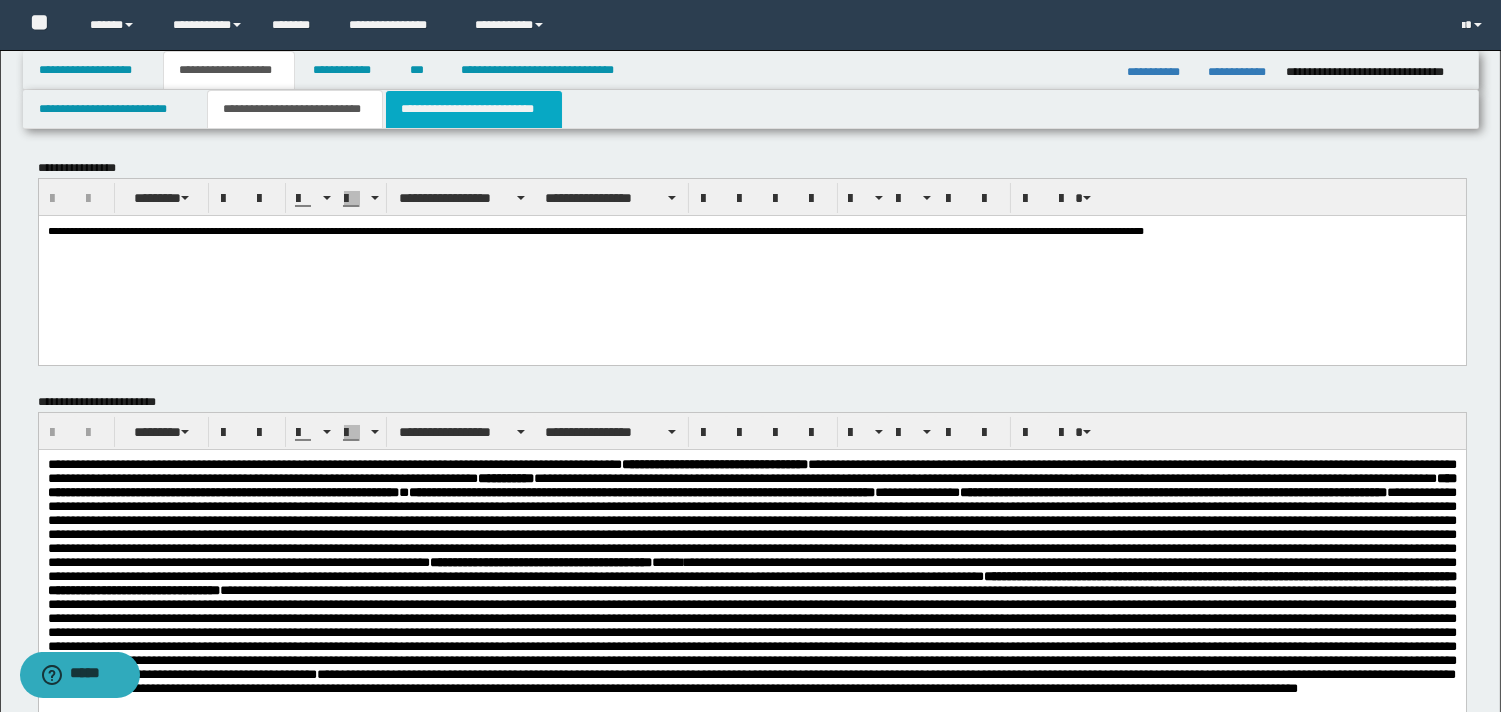 click on "**********" at bounding box center [474, 109] 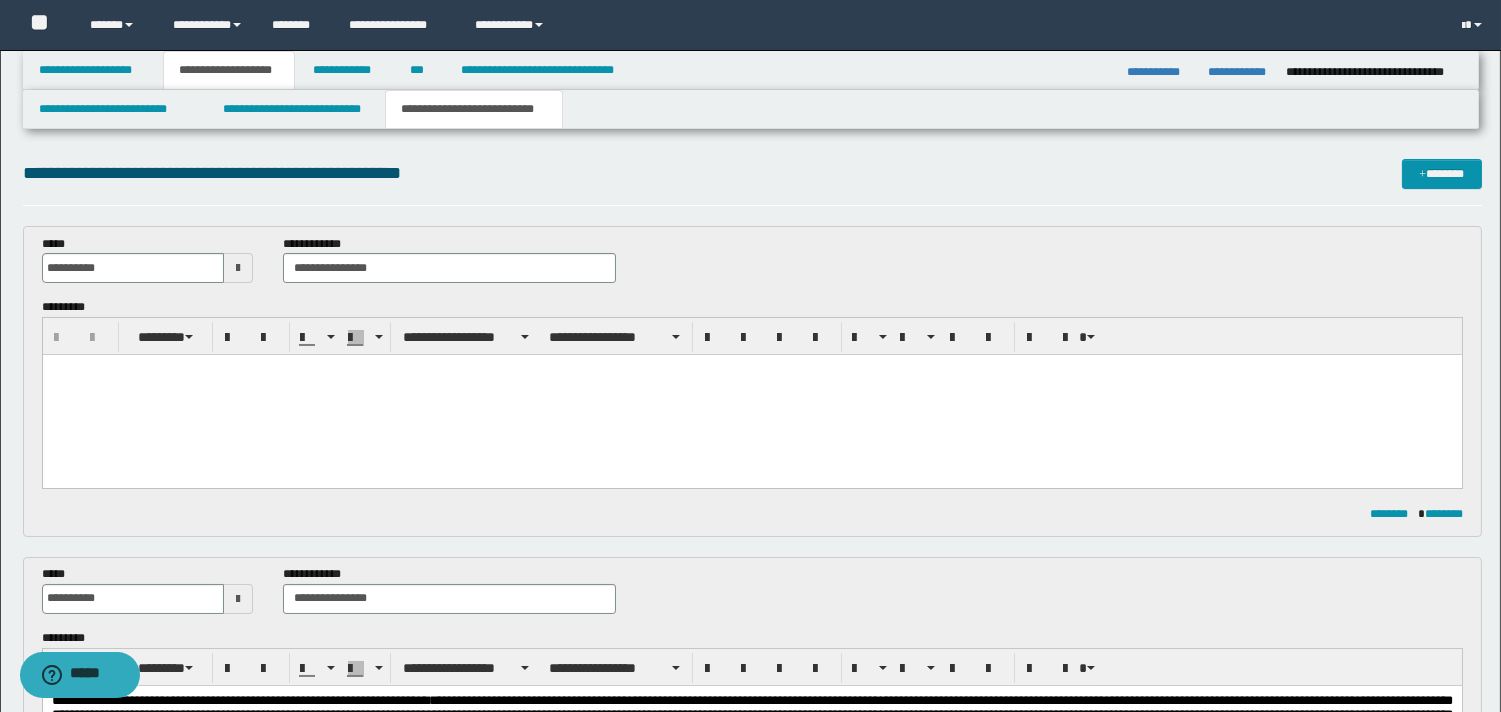scroll, scrollTop: 0, scrollLeft: 0, axis: both 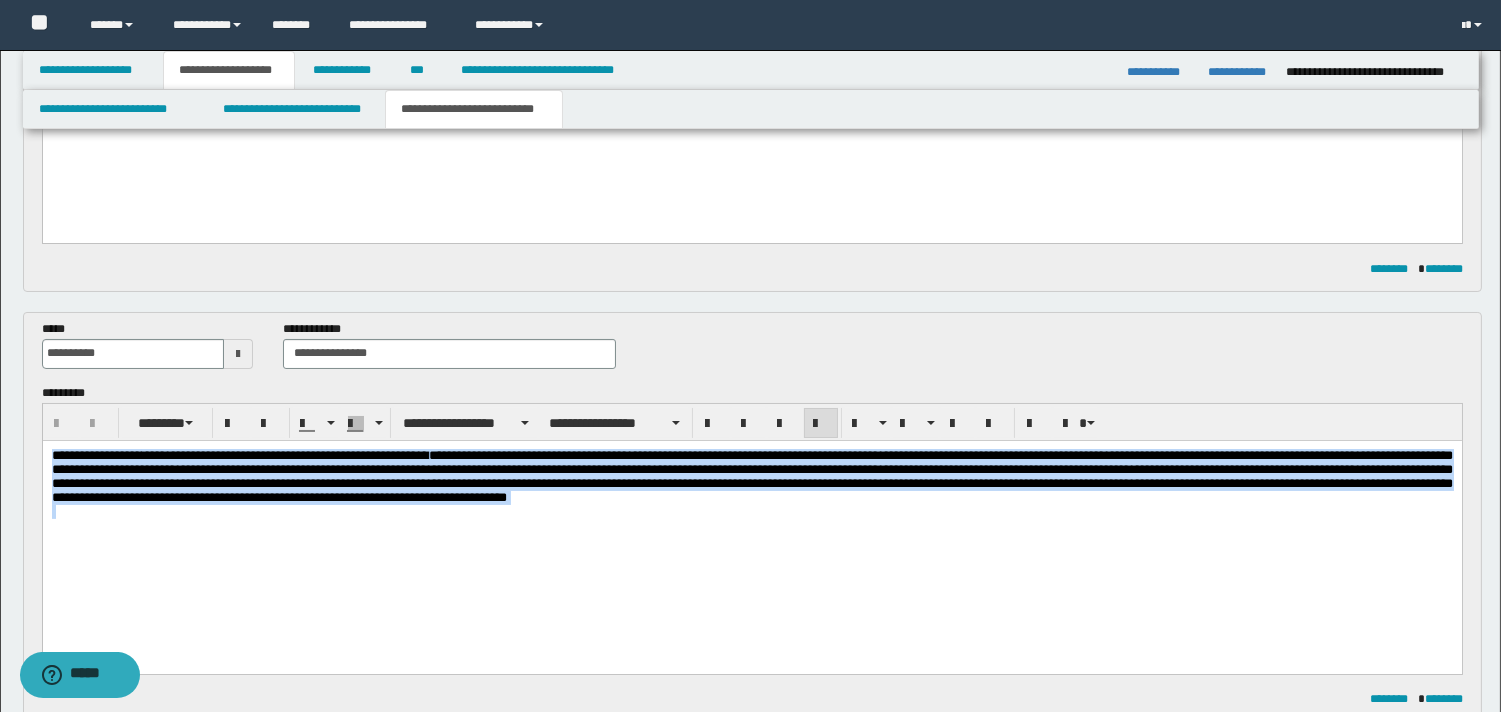 drag, startPoint x: 51, startPoint y: 458, endPoint x: 170, endPoint y: 539, distance: 143.95139 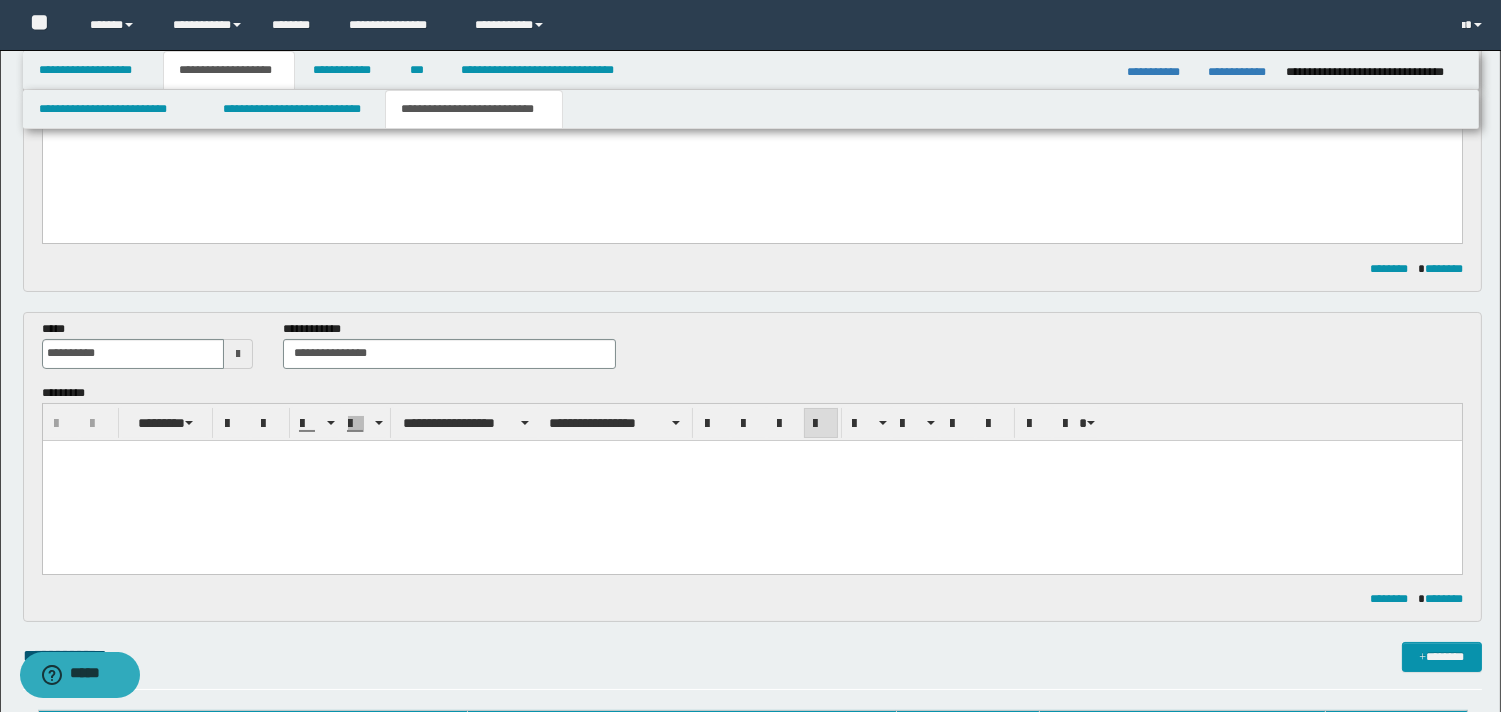 click at bounding box center (751, 150) 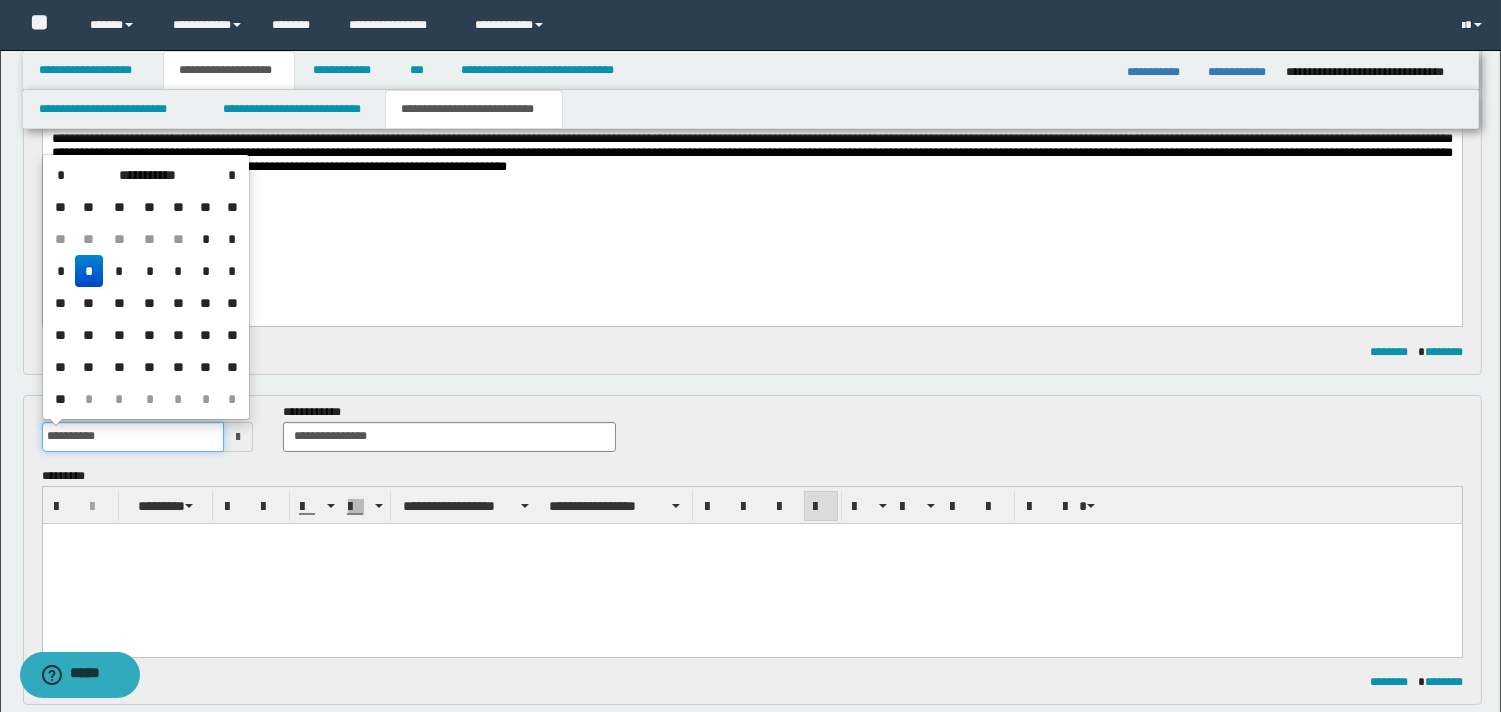 drag, startPoint x: 161, startPoint y: 435, endPoint x: 0, endPoint y: 442, distance: 161.1521 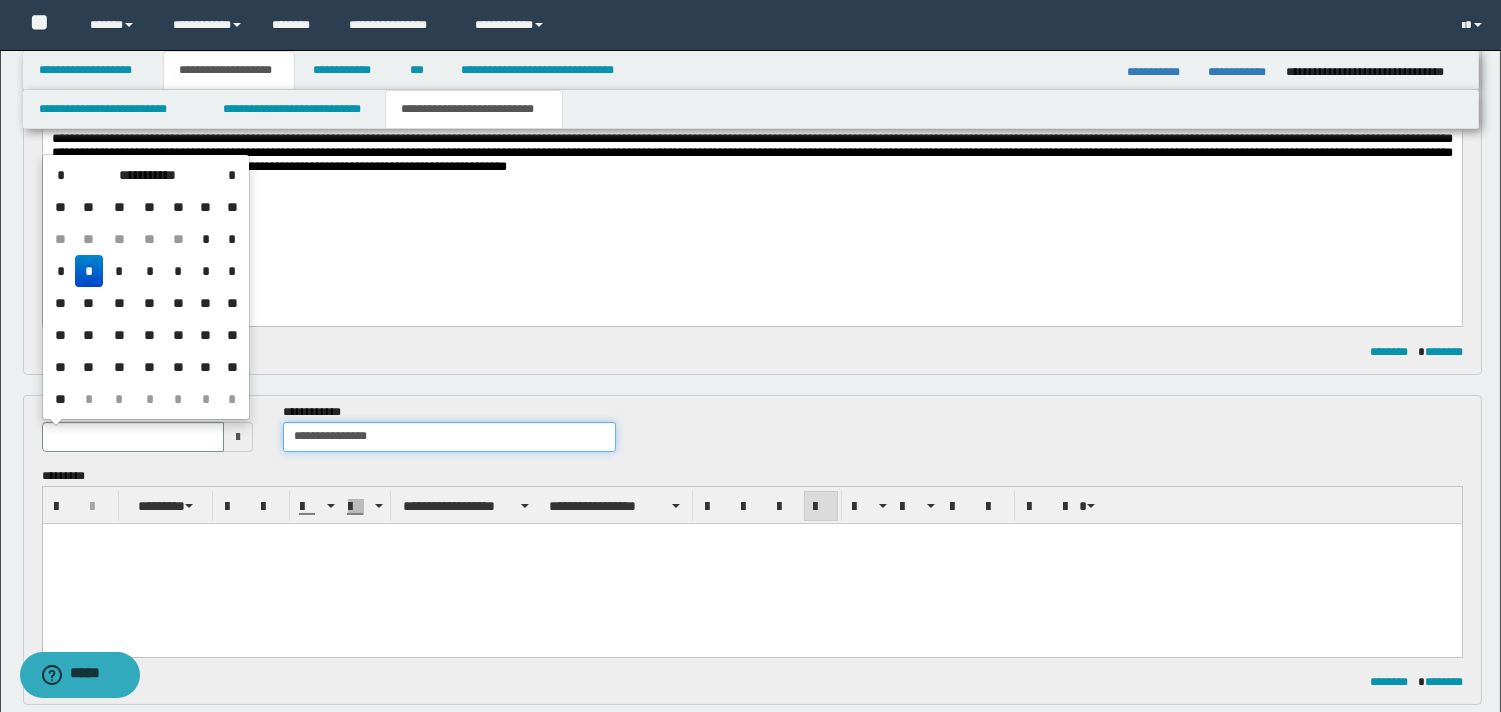 type 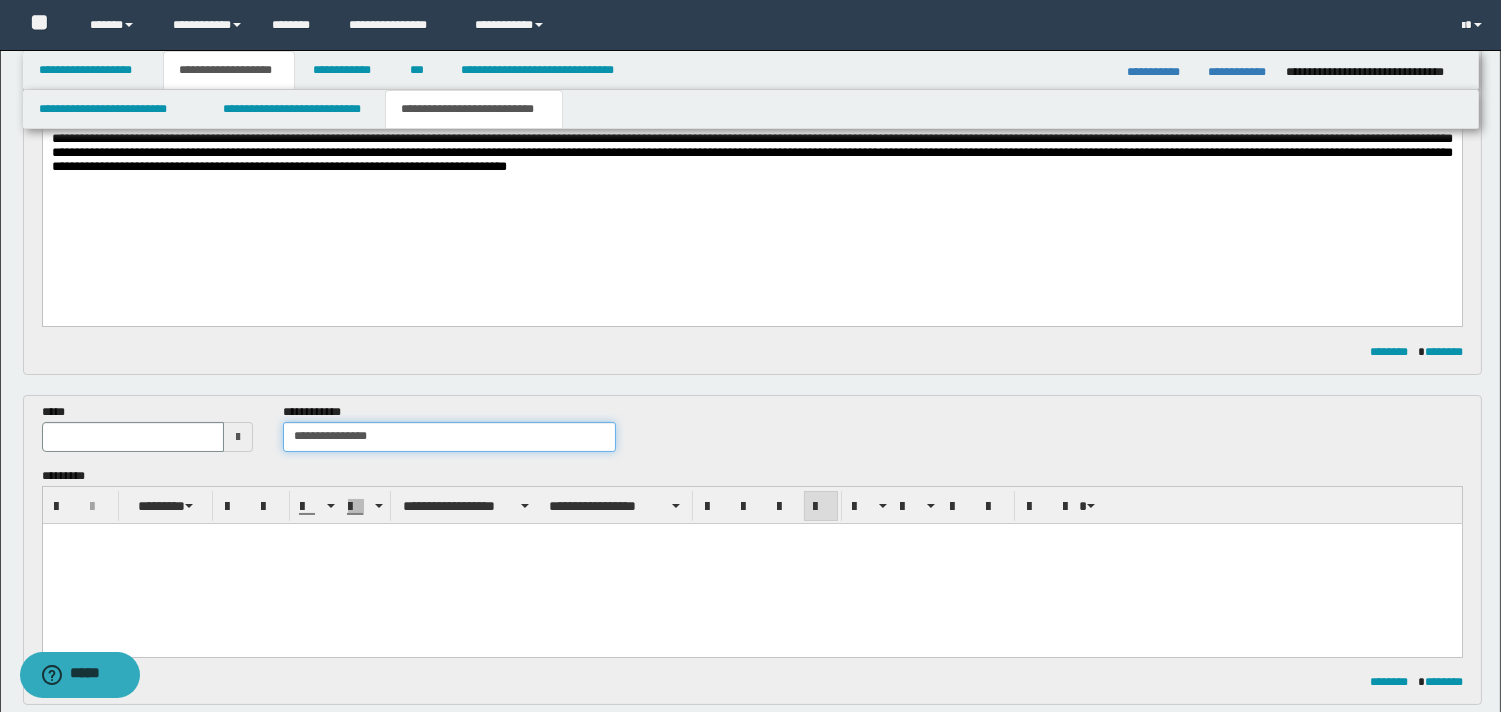 drag, startPoint x: 432, startPoint y: 434, endPoint x: 278, endPoint y: 428, distance: 154.11684 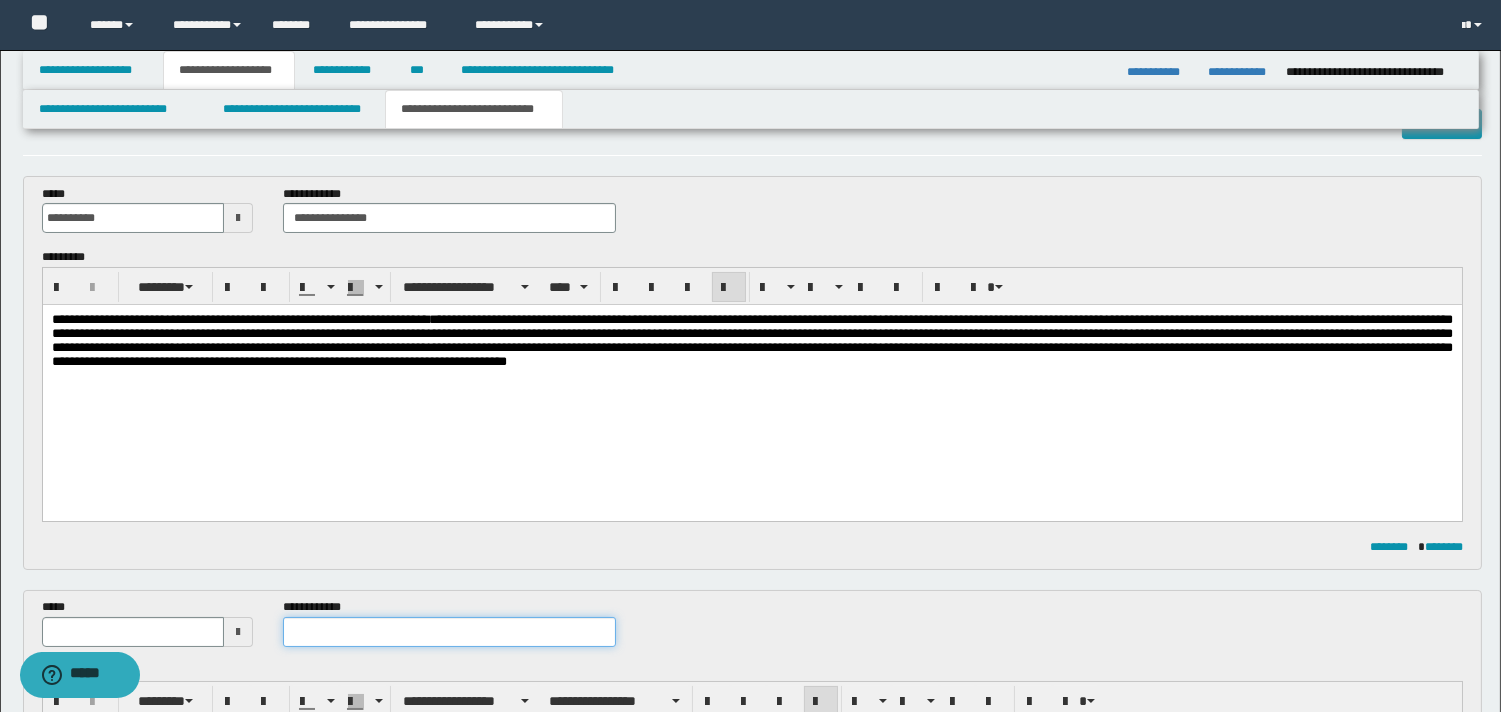 scroll, scrollTop: 27, scrollLeft: 0, axis: vertical 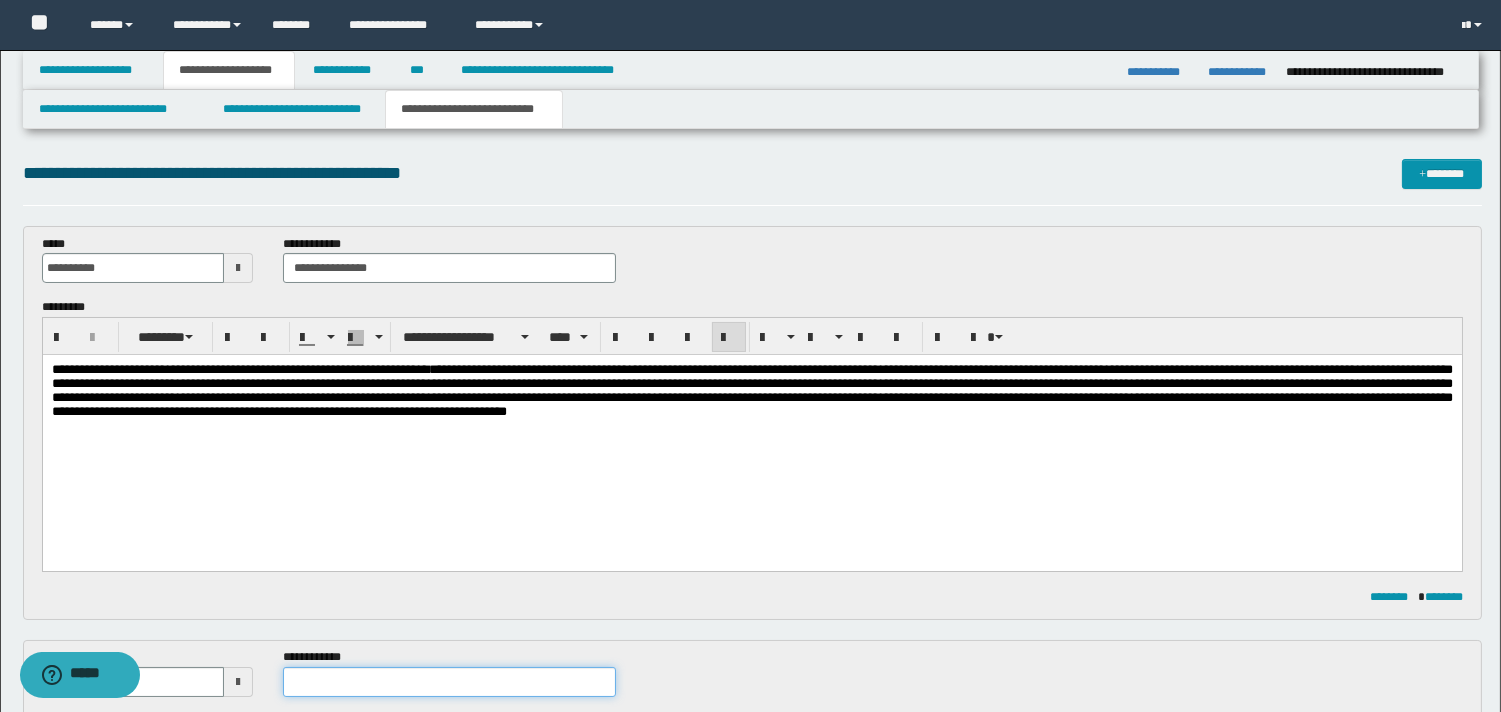 type 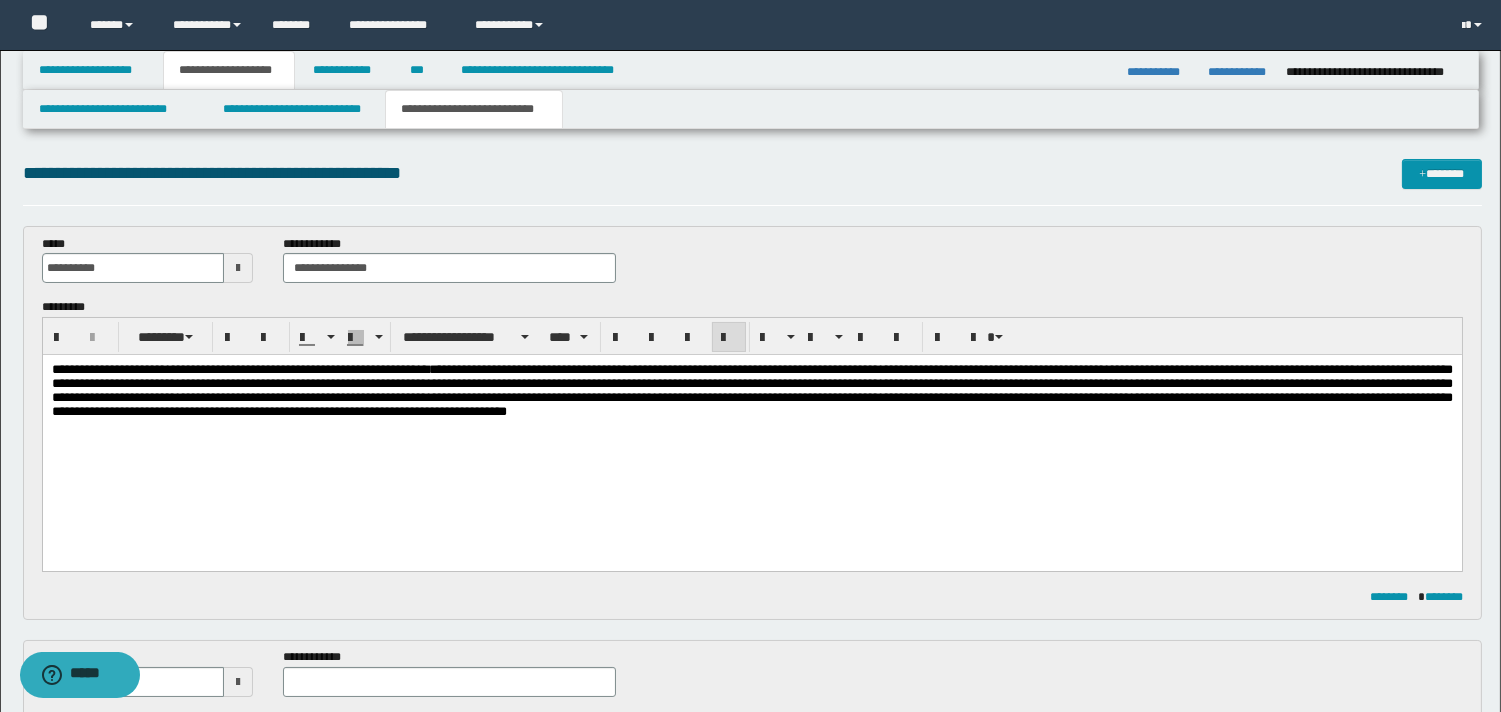 click on "**********" at bounding box center (751, 423) 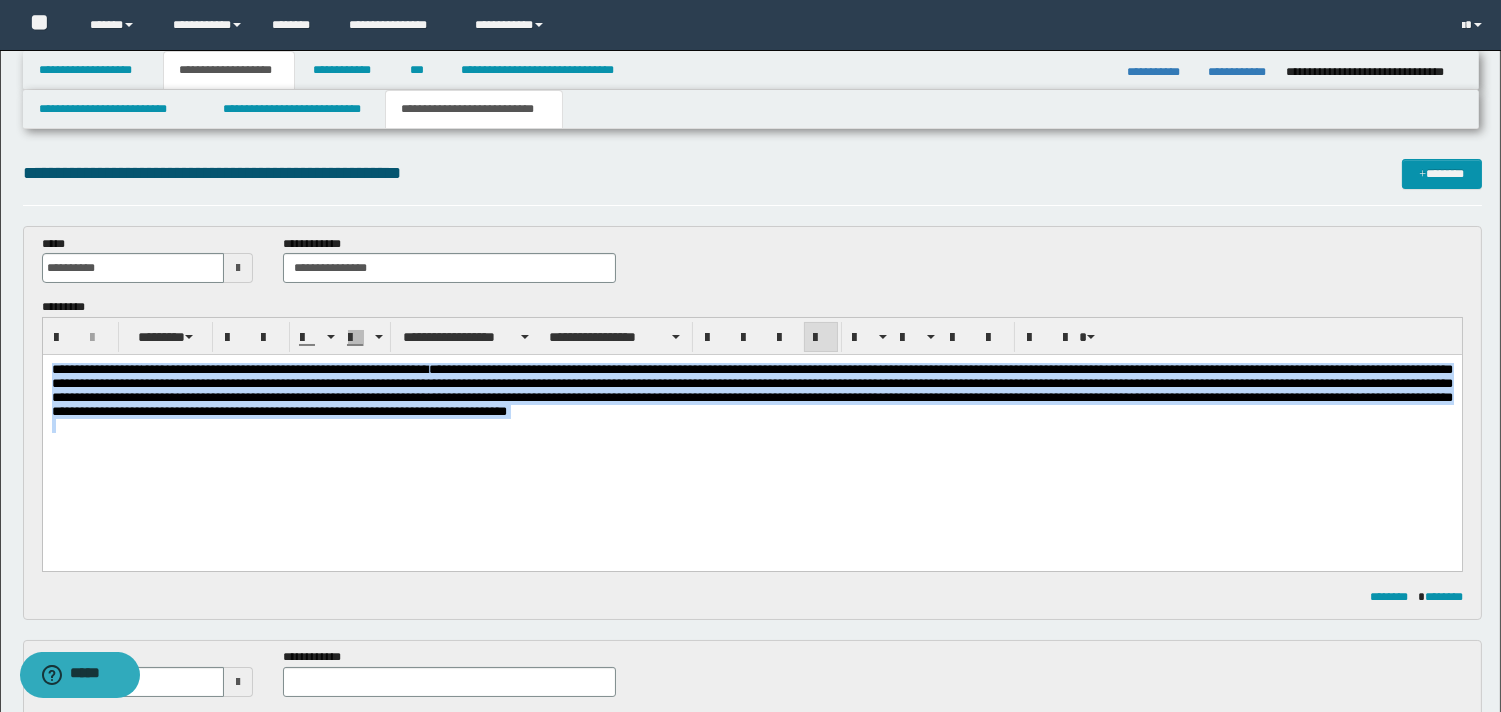 drag, startPoint x: 56, startPoint y: 369, endPoint x: 152, endPoint y: 460, distance: 132.27623 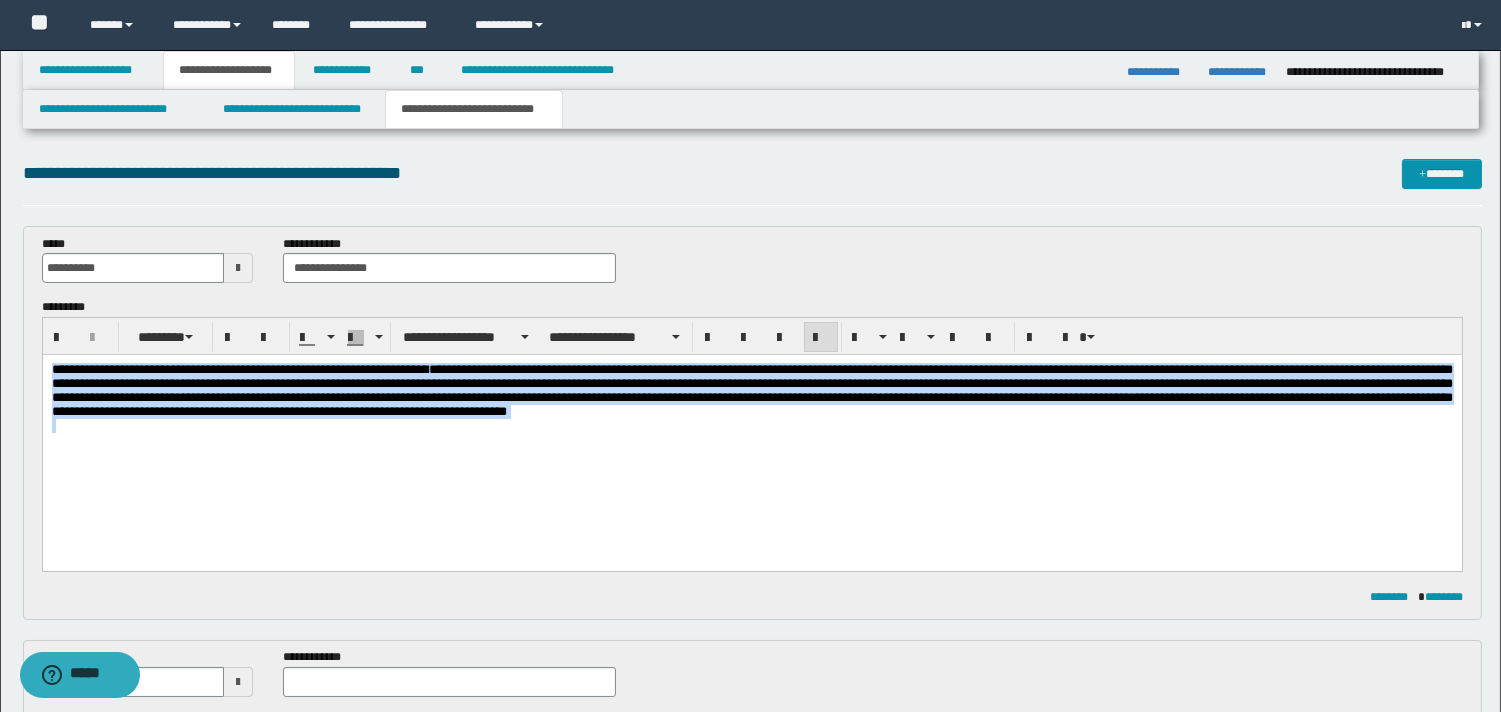 copy on "**********" 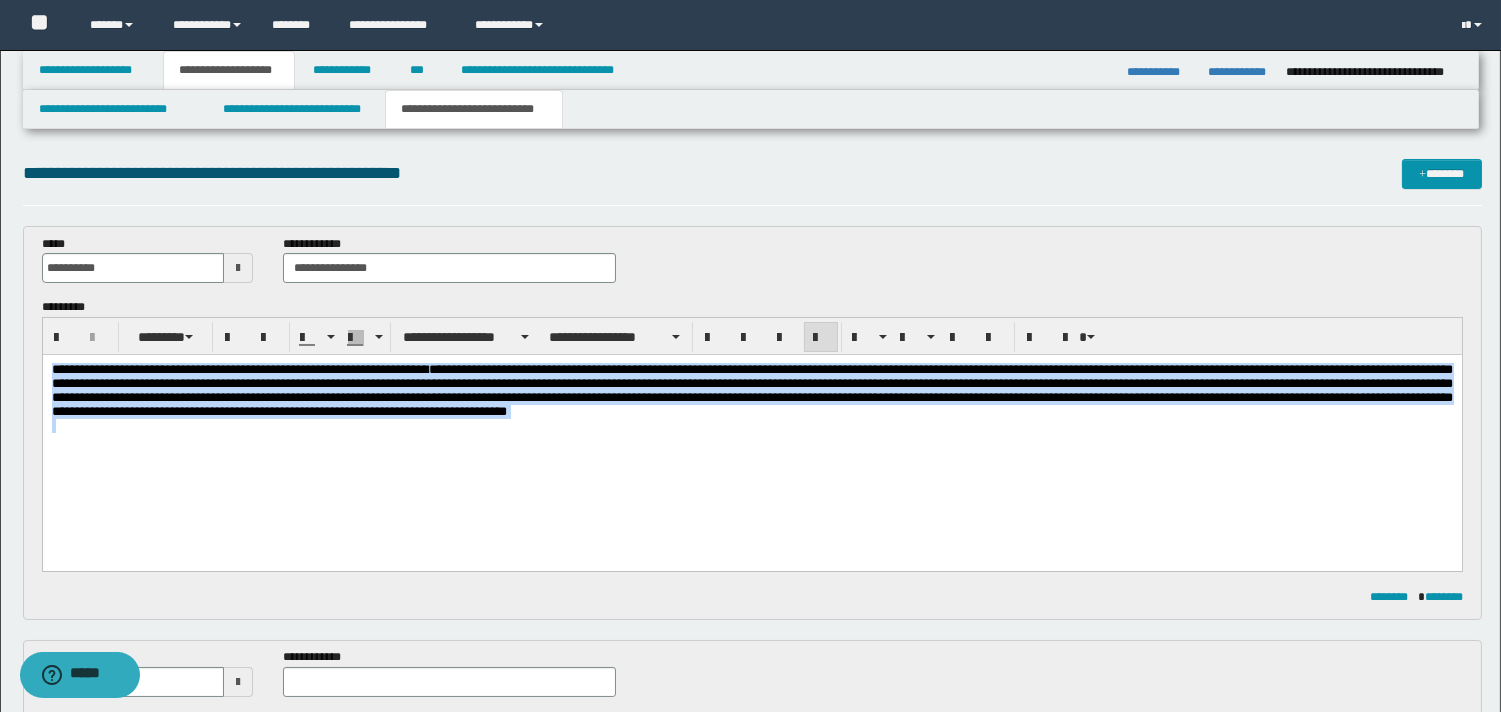 click on "**********" at bounding box center (751, 423) 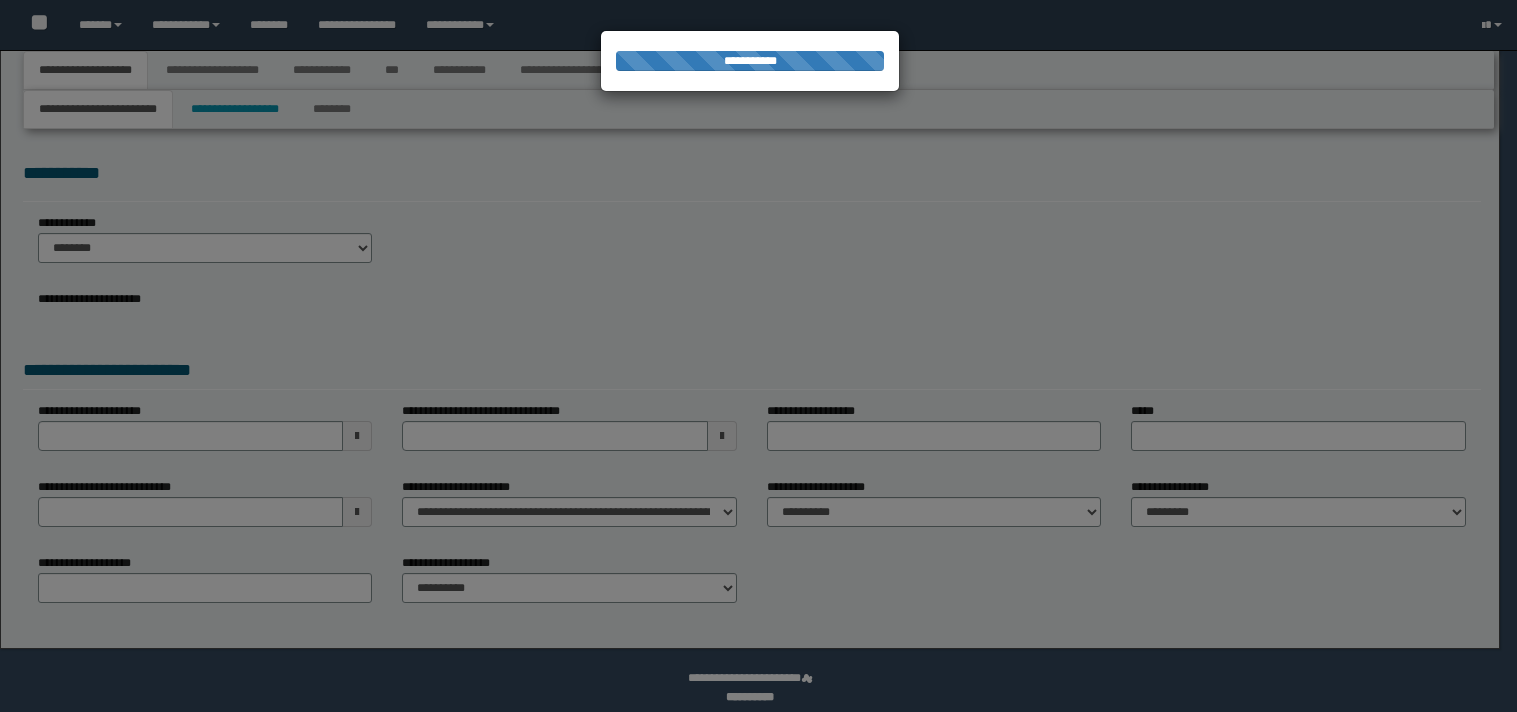 scroll, scrollTop: 0, scrollLeft: 0, axis: both 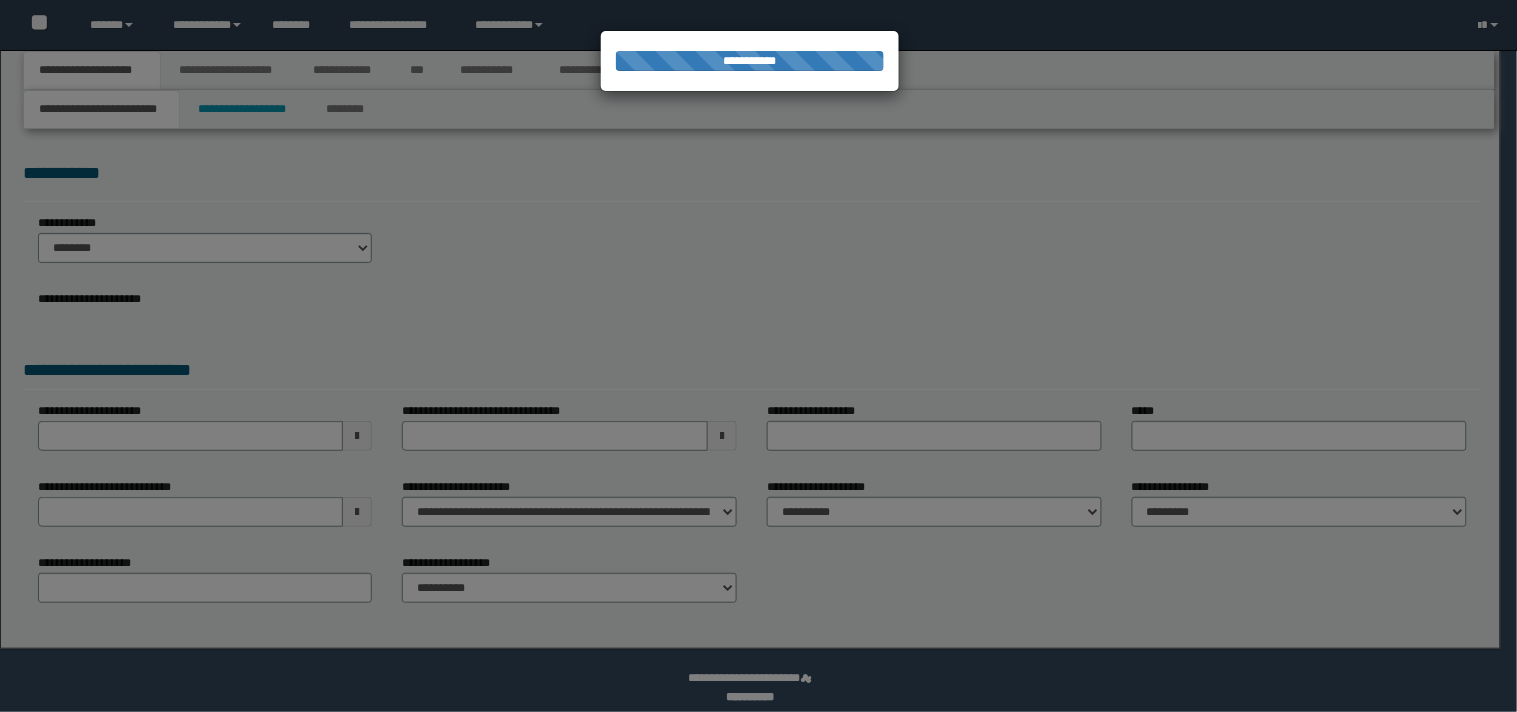select on "*" 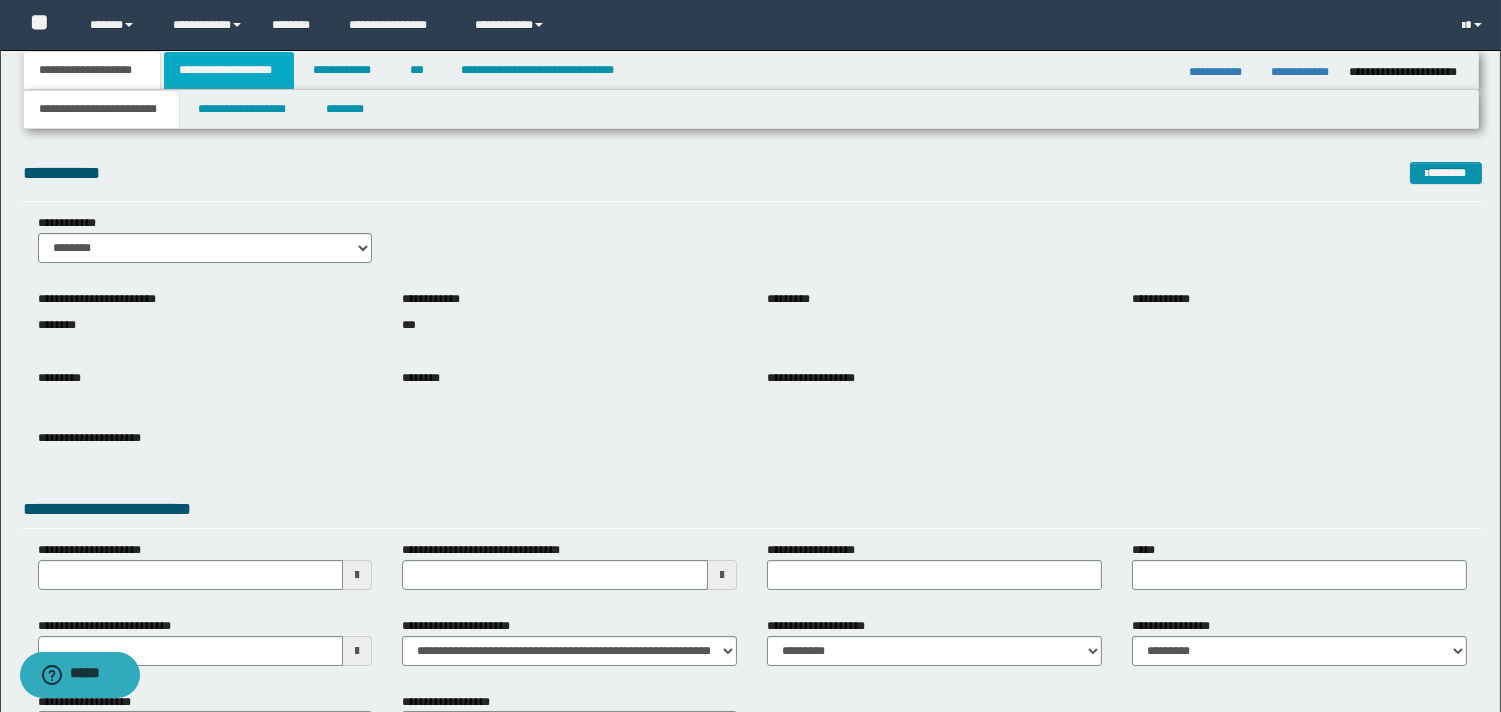 click on "**********" at bounding box center (229, 70) 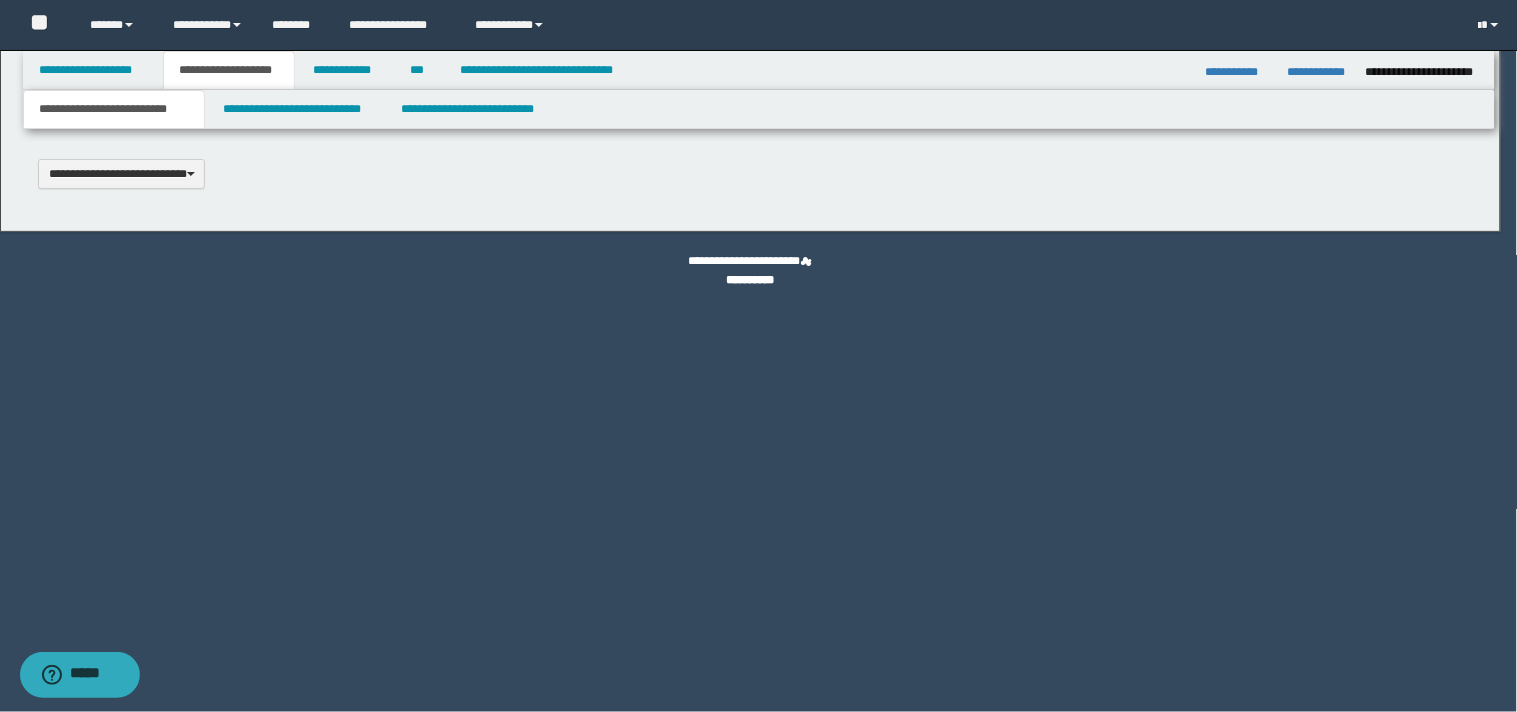 type 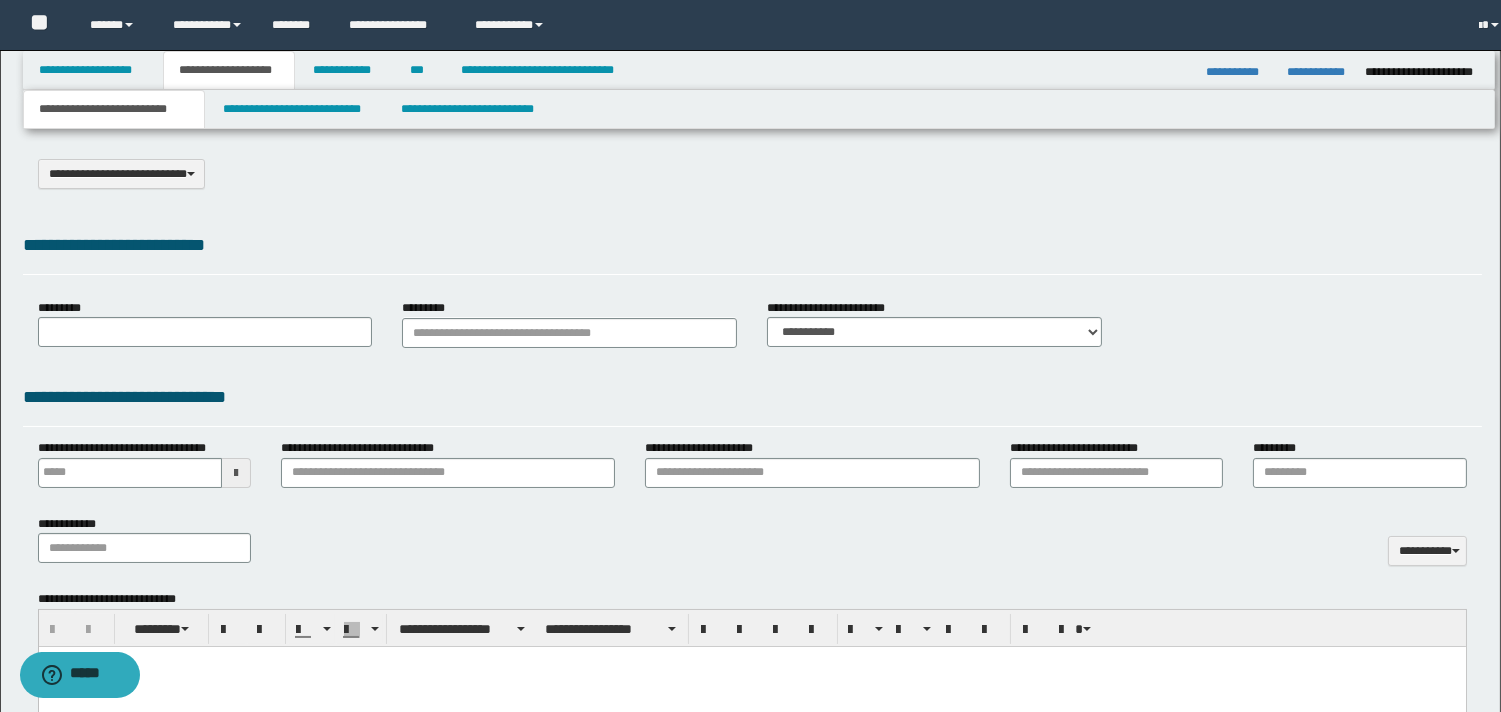 select on "*" 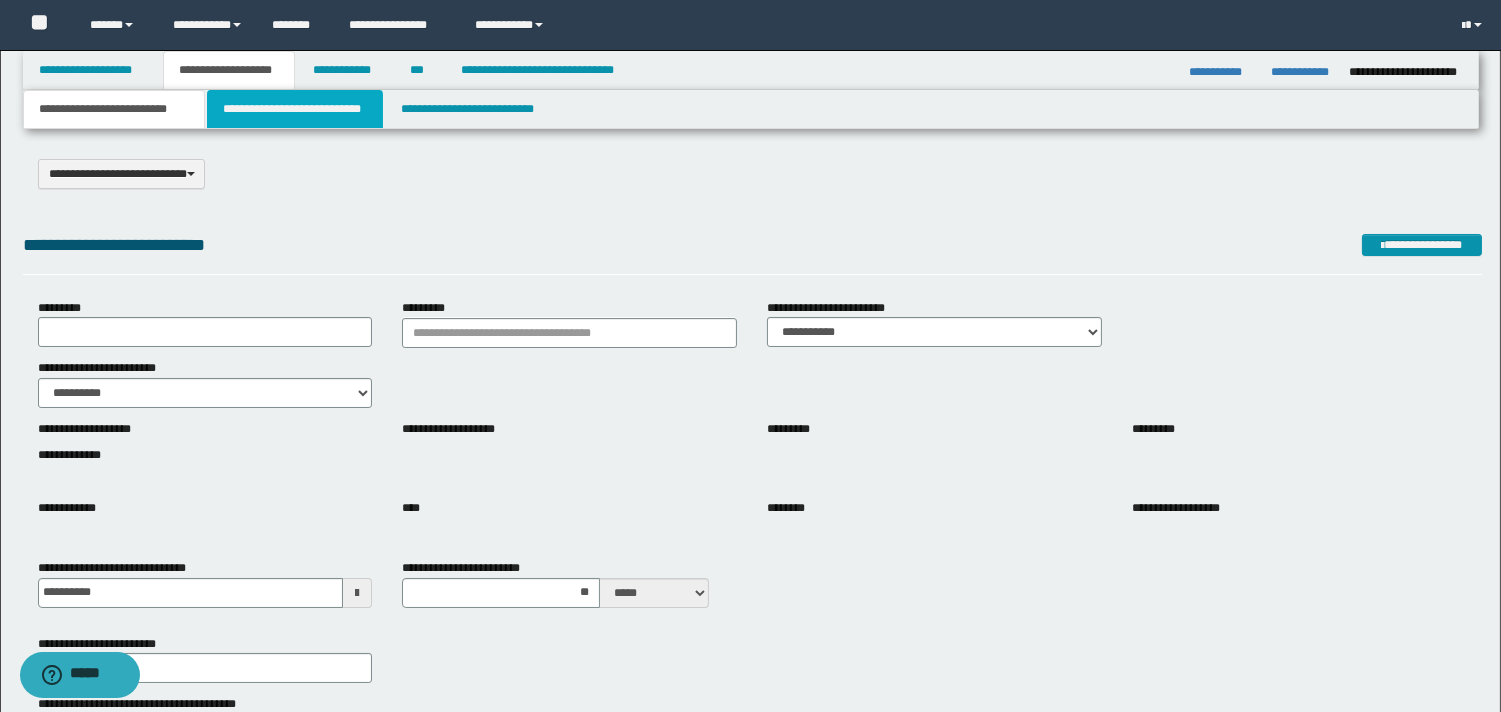 drag, startPoint x: 267, startPoint y: 107, endPoint x: 326, endPoint y: 191, distance: 102.64989 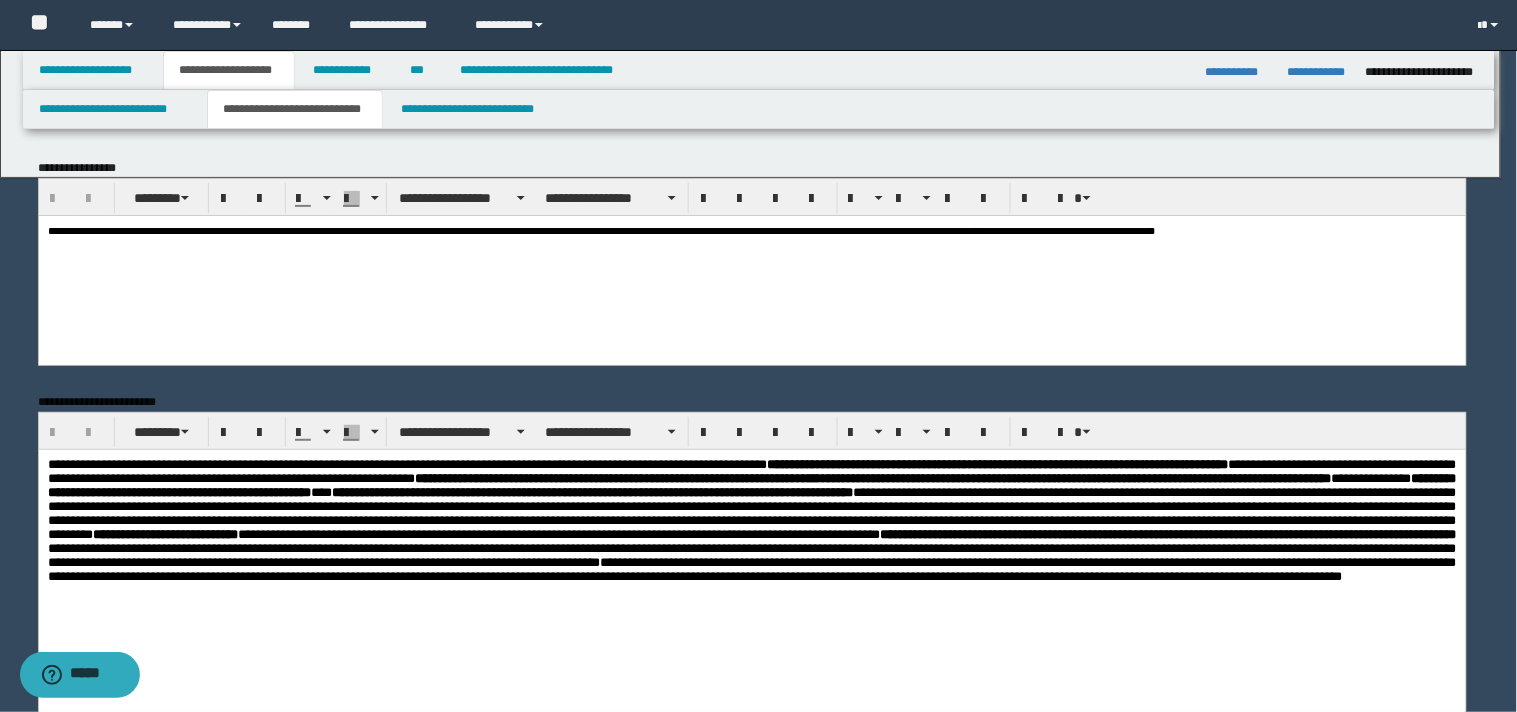 scroll, scrollTop: 0, scrollLeft: 0, axis: both 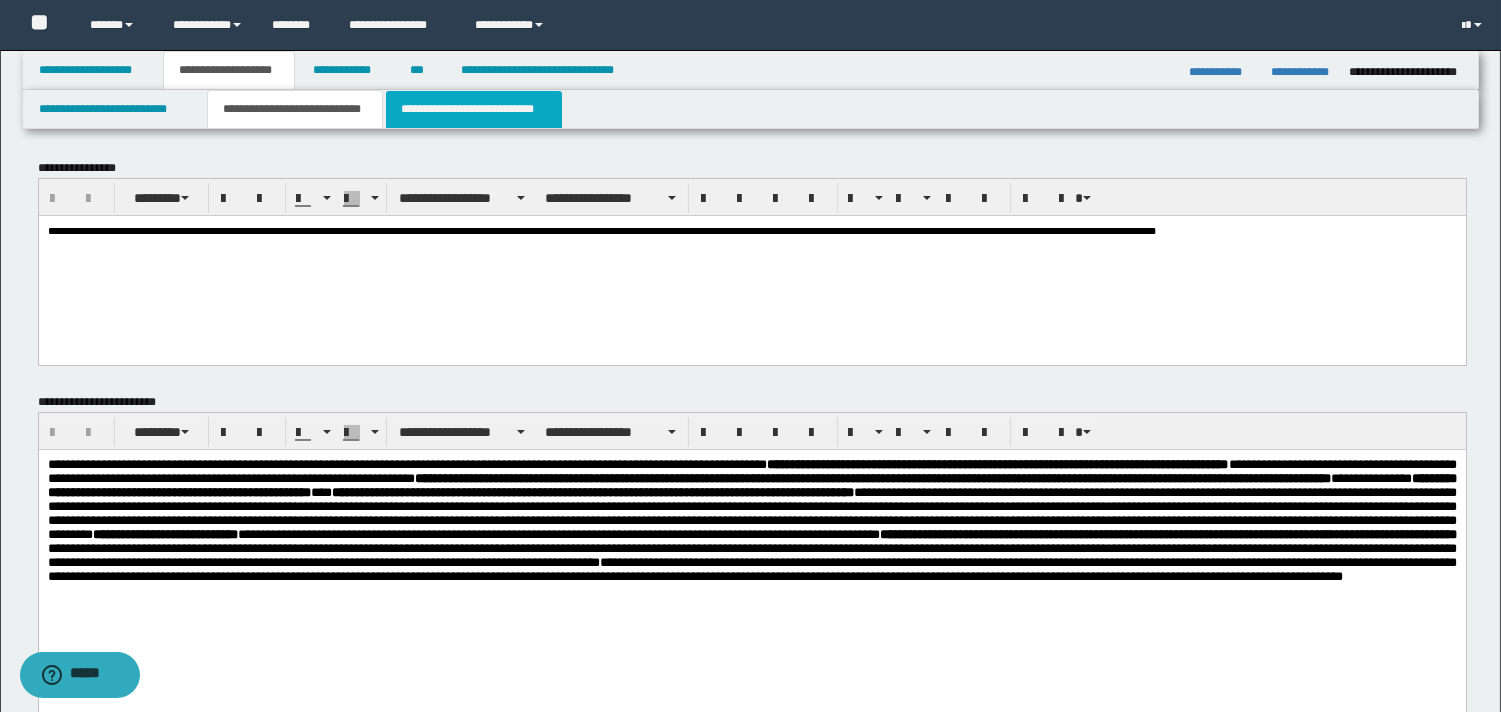 click on "**********" at bounding box center (474, 109) 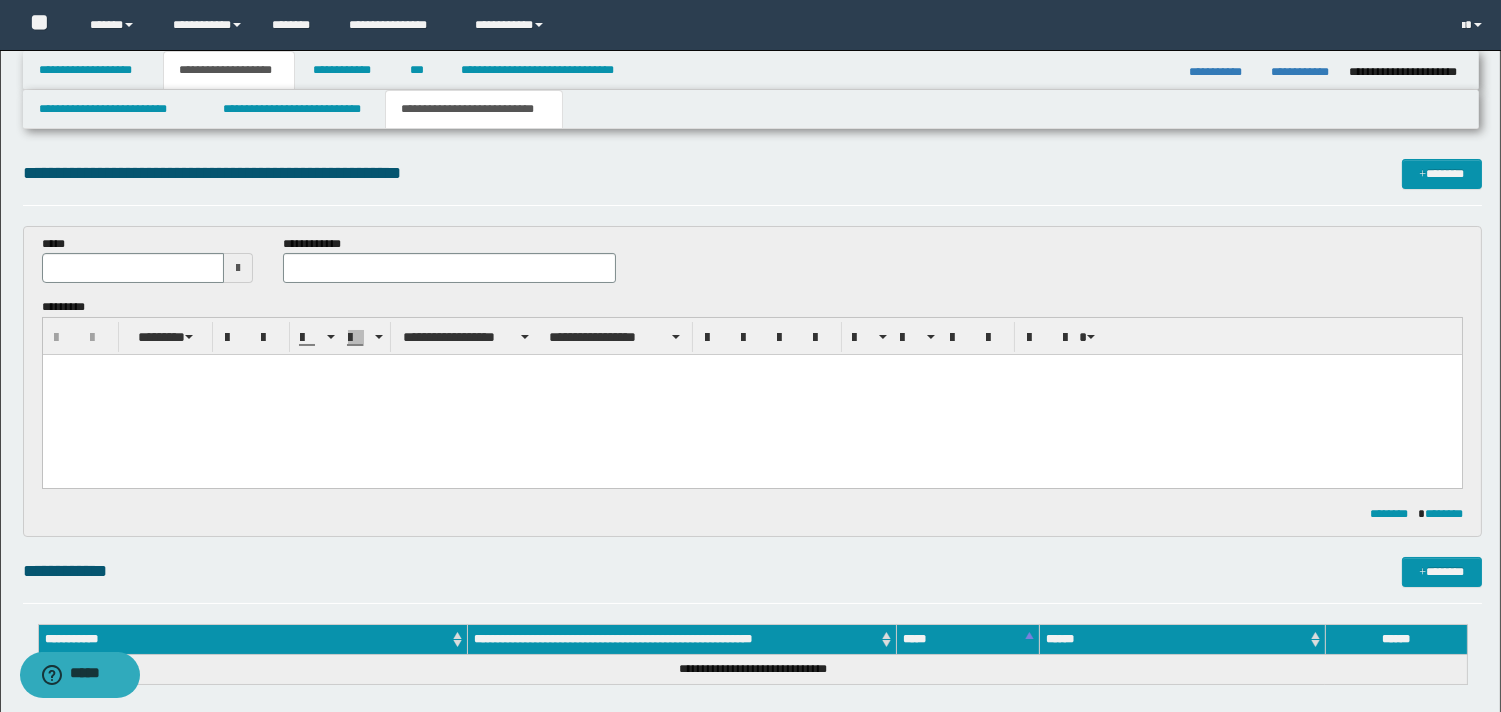 scroll, scrollTop: 0, scrollLeft: 0, axis: both 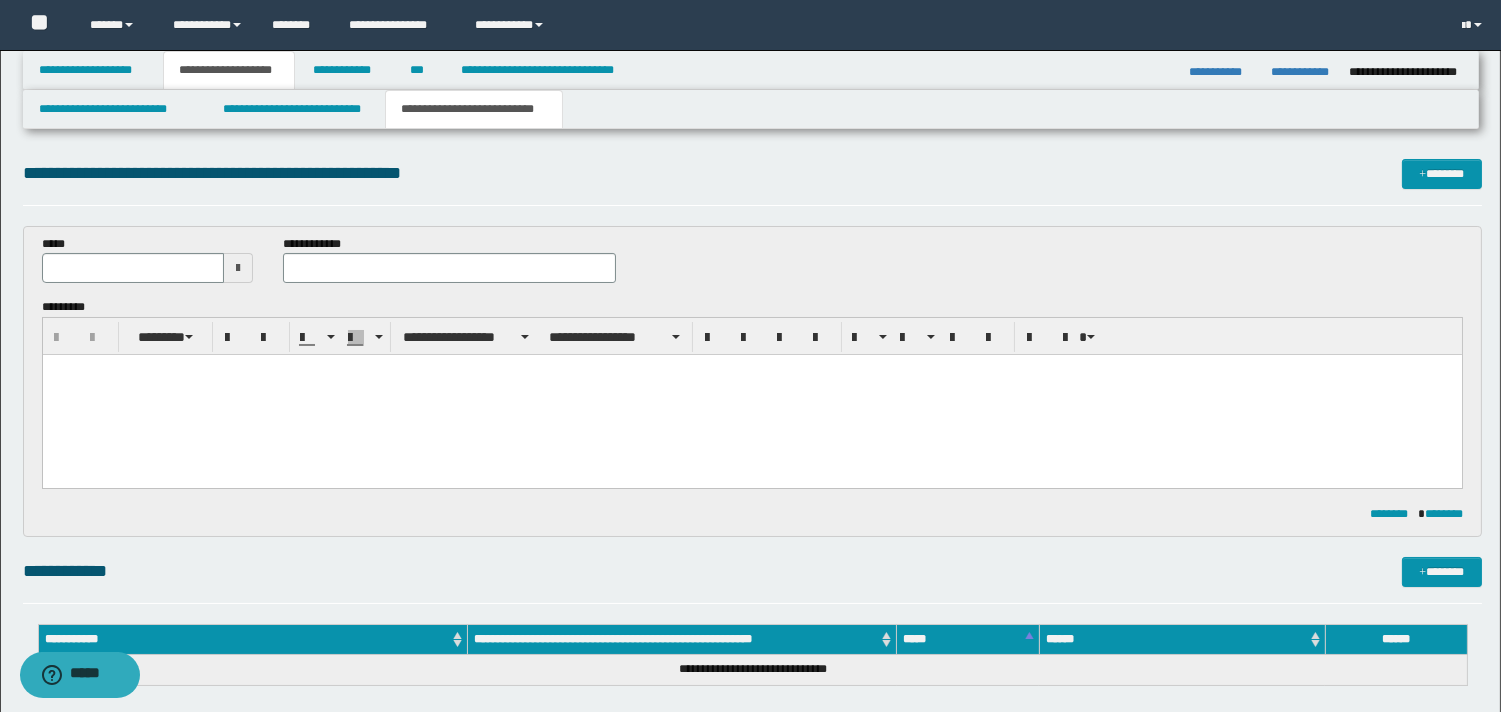 click at bounding box center [751, 370] 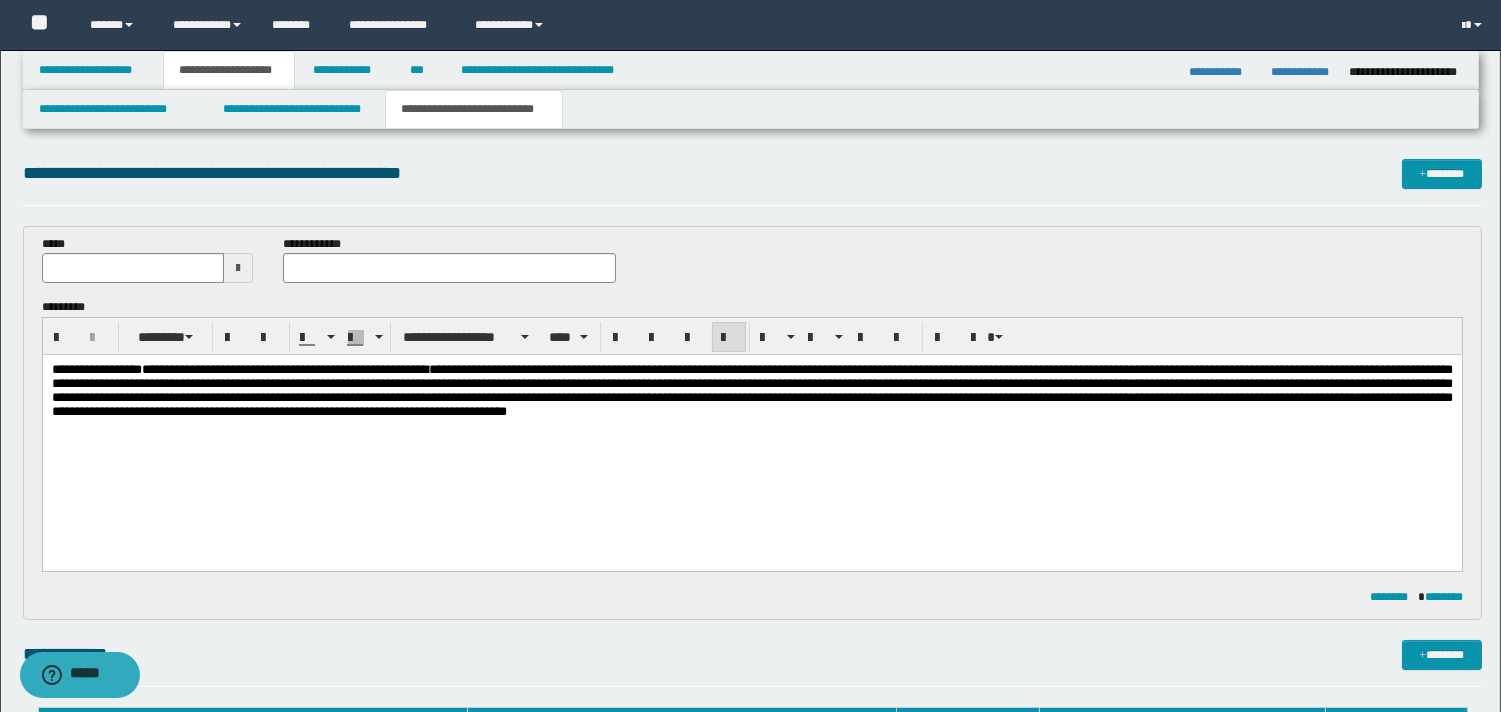 click at bounding box center [238, 268] 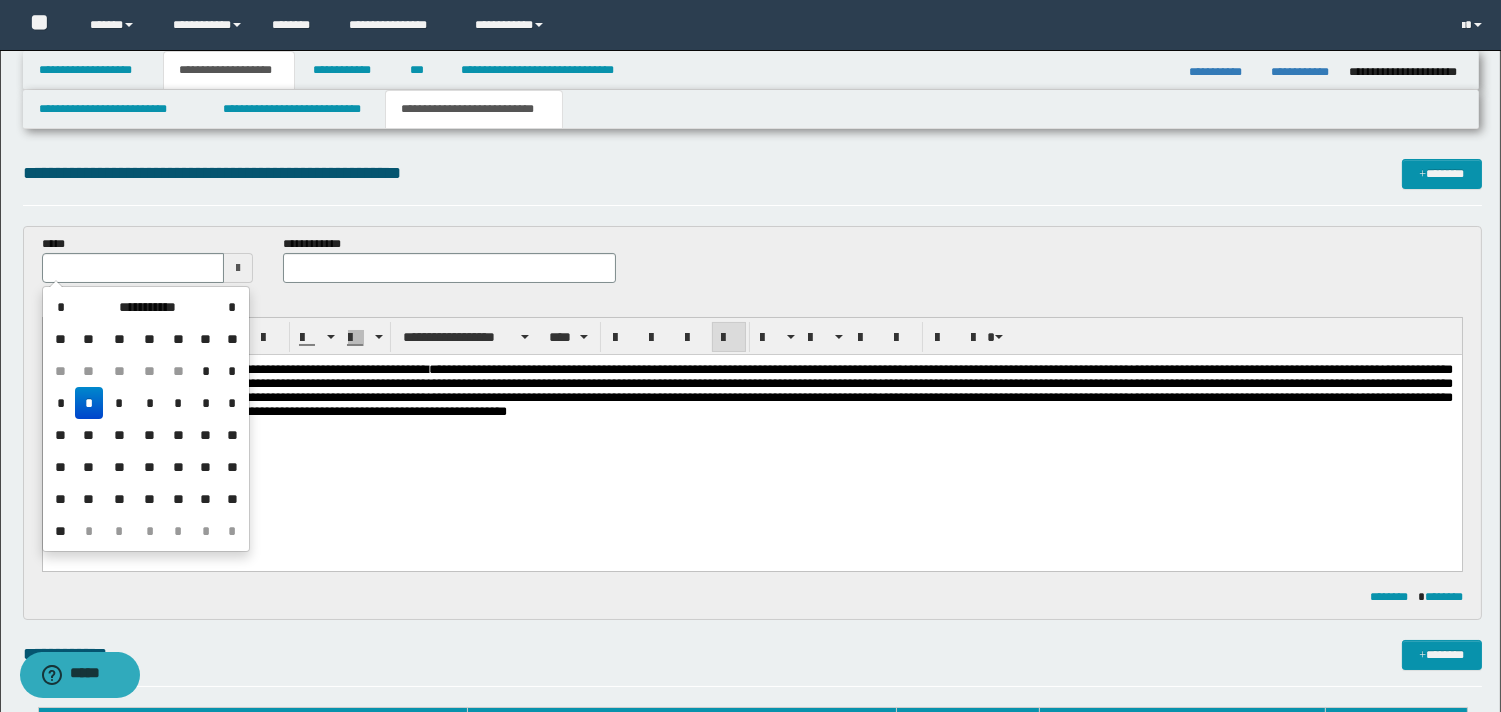 drag, startPoint x: 91, startPoint y: 406, endPoint x: 180, endPoint y: 351, distance: 104.62313 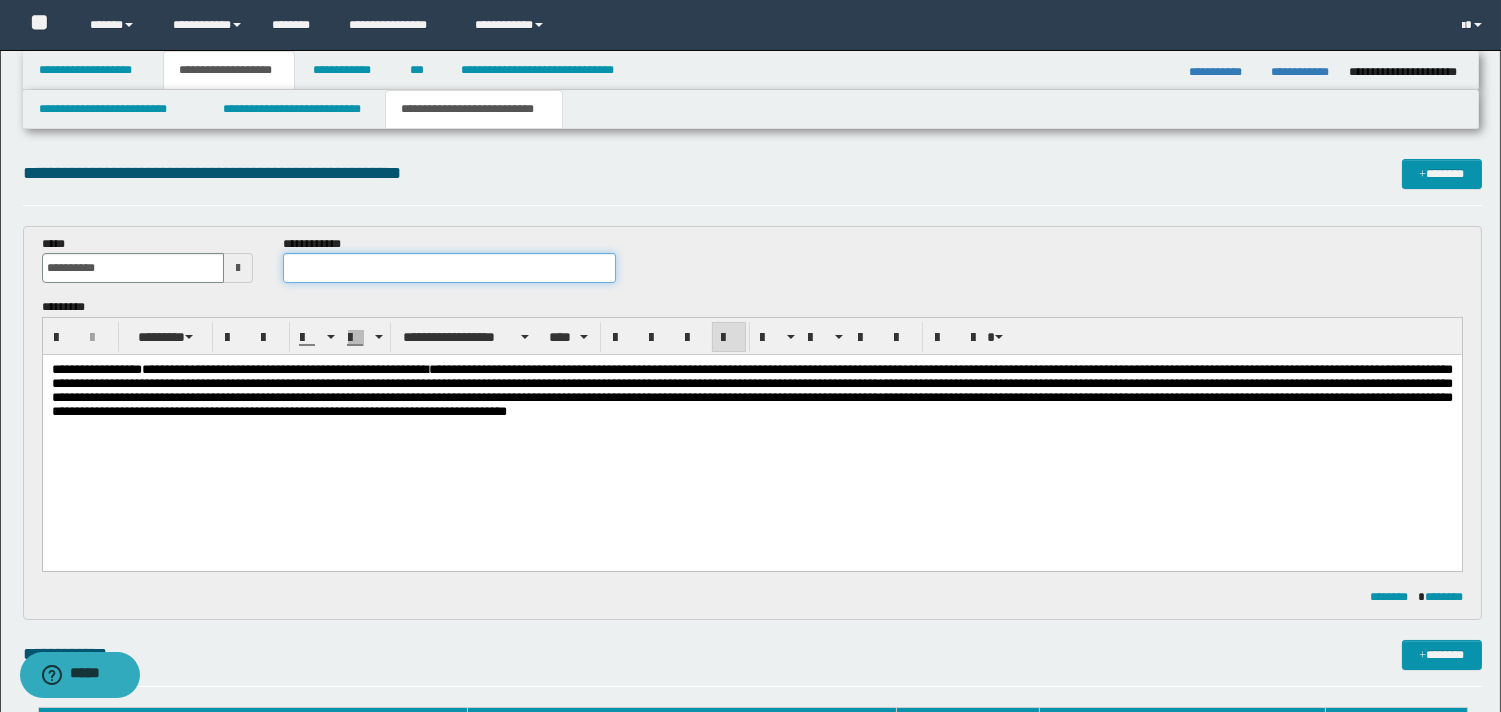 click at bounding box center (449, 268) 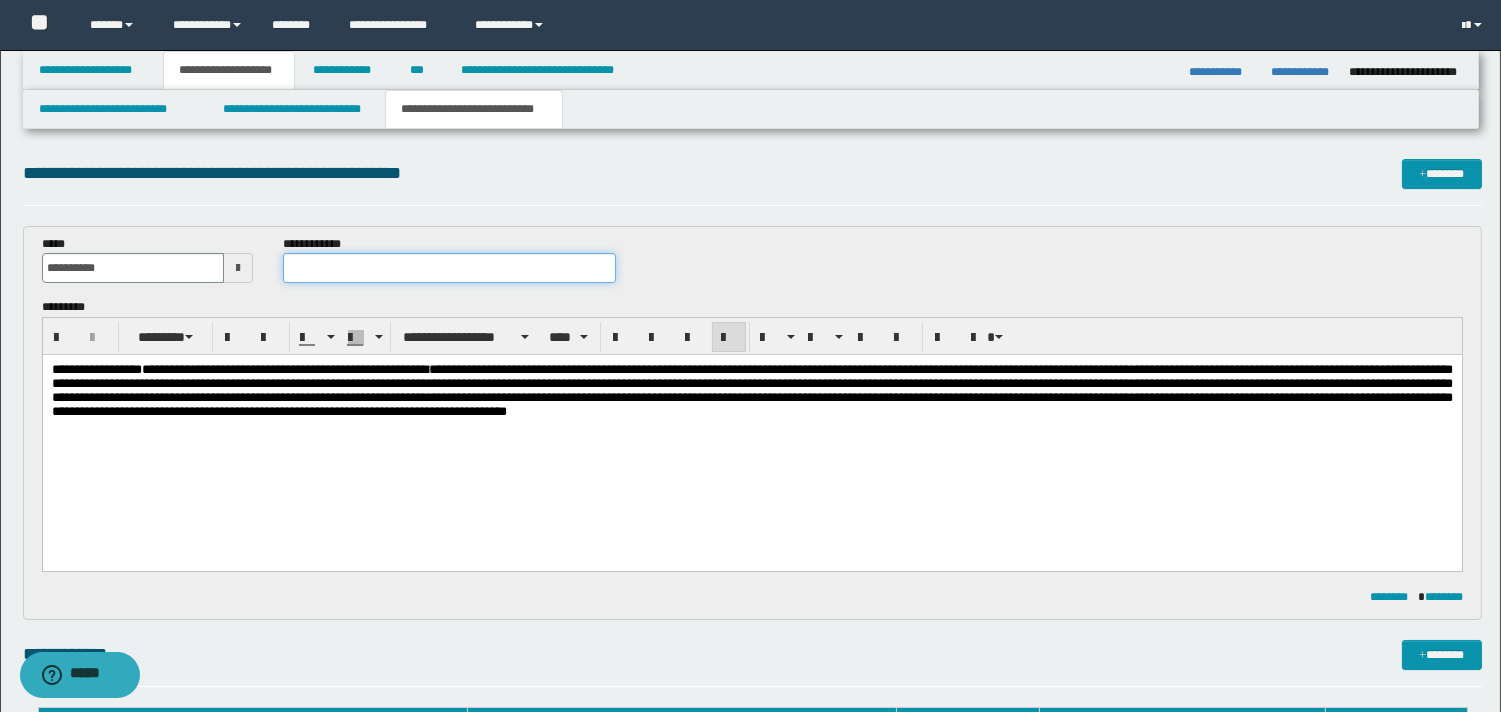 type on "*" 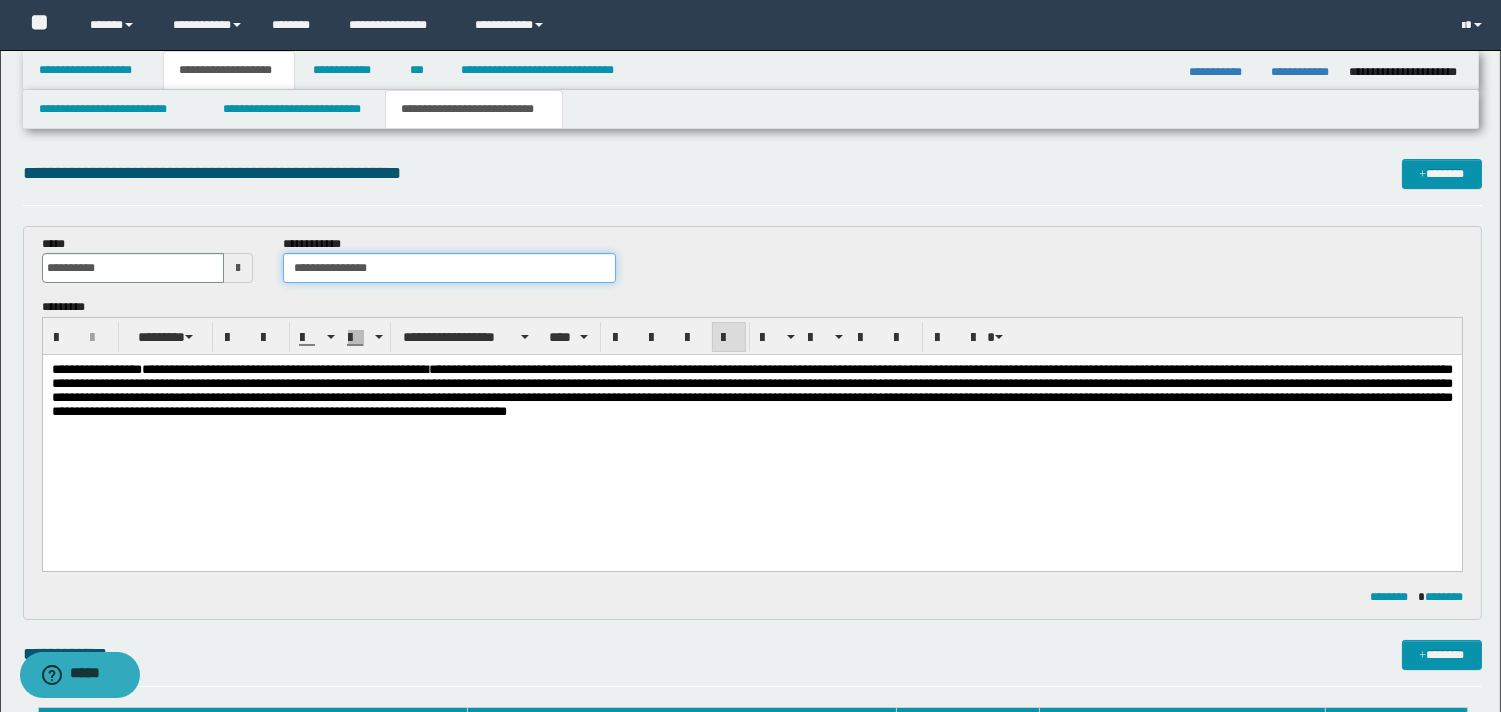 type on "**********" 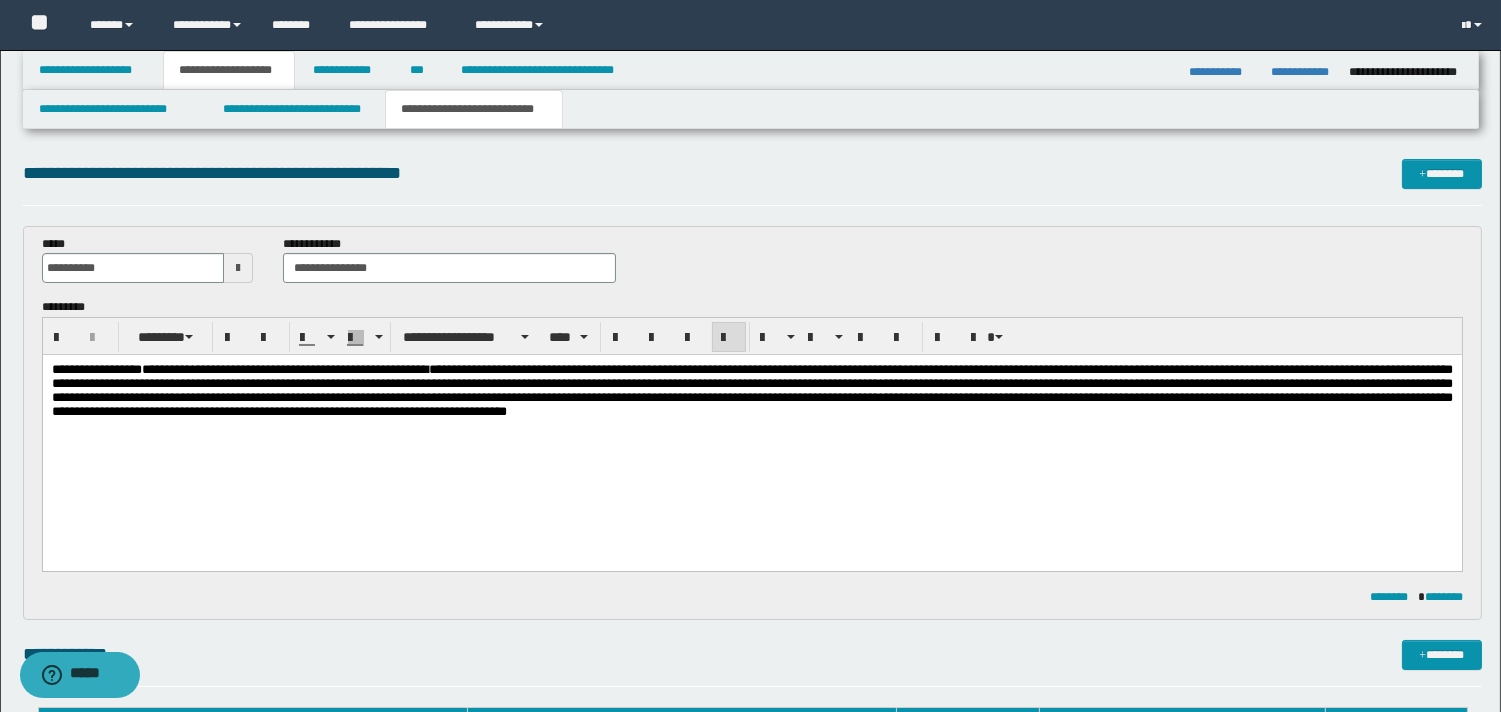 click on "**********" at bounding box center [751, 390] 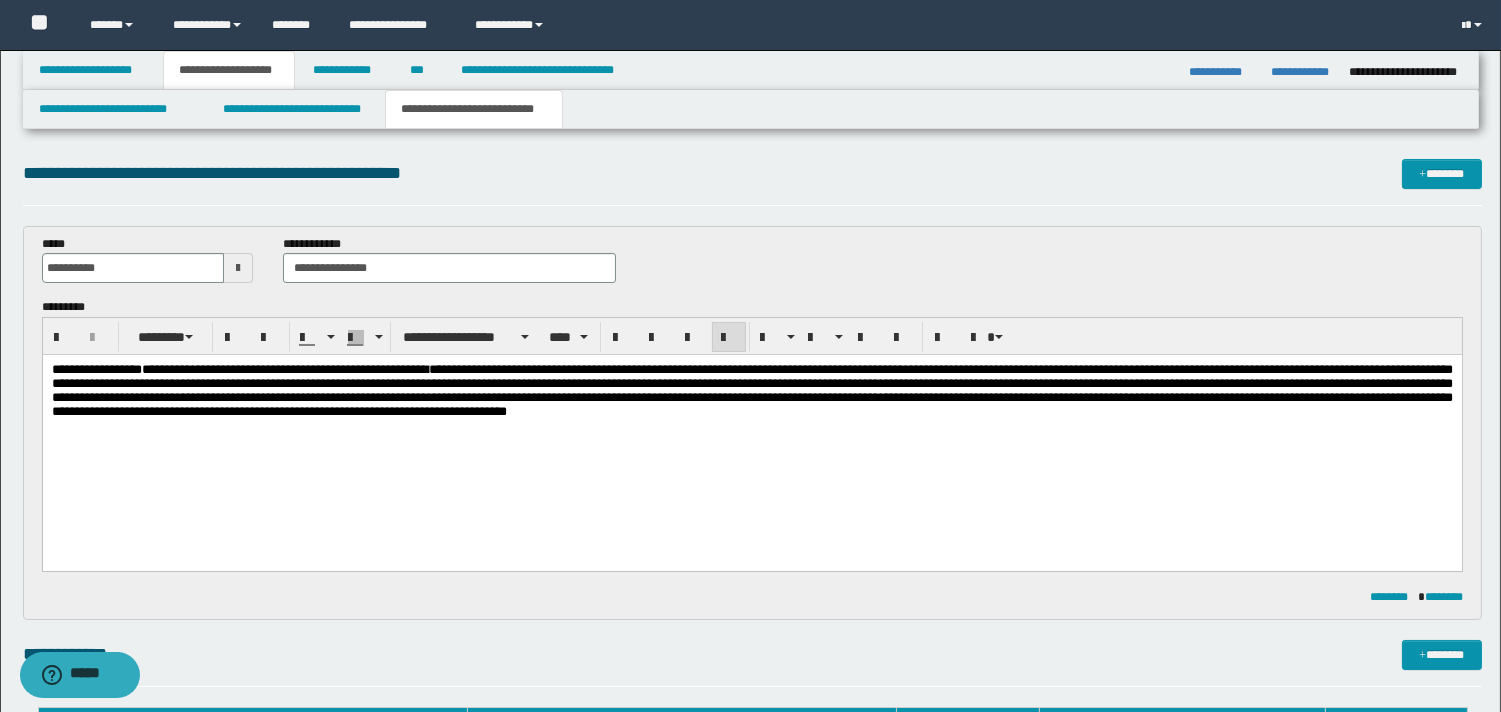 type 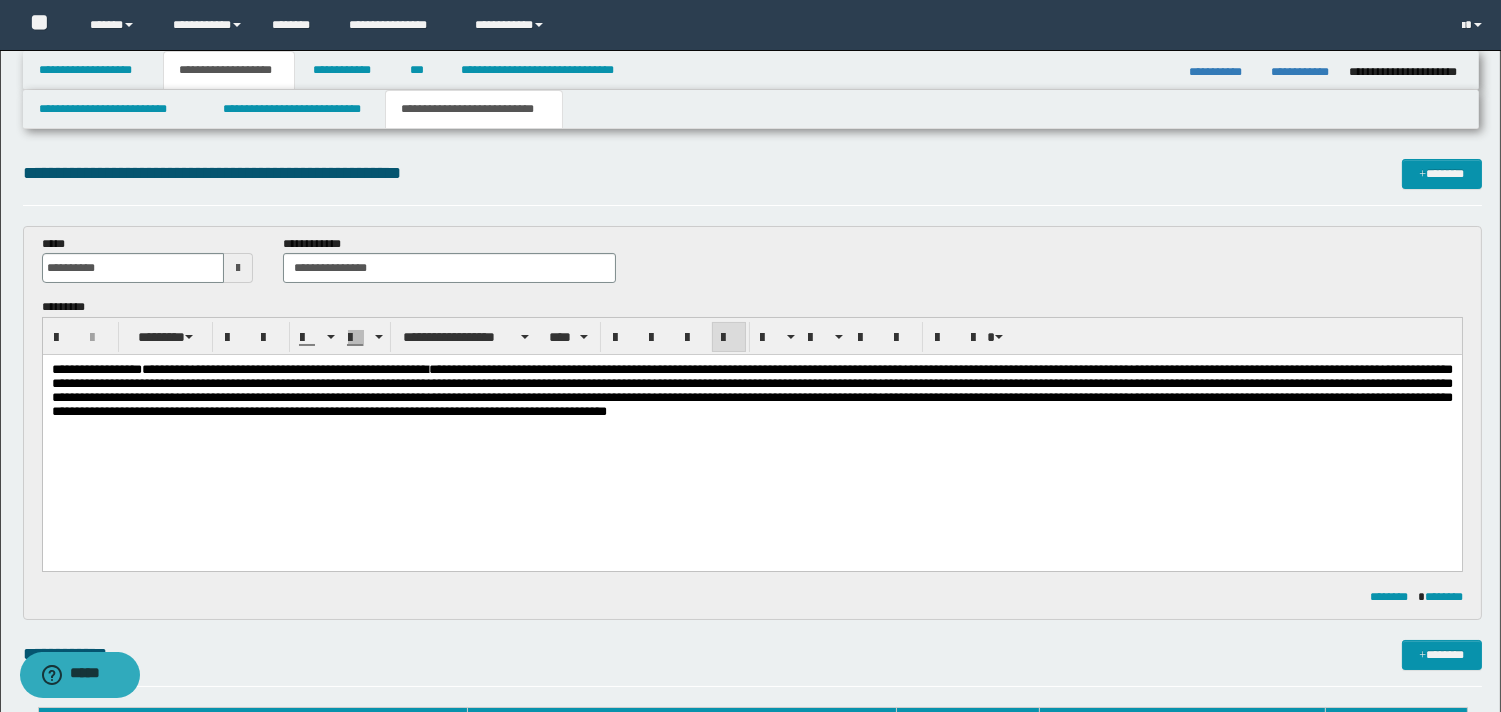 click on "**********" at bounding box center (751, 390) 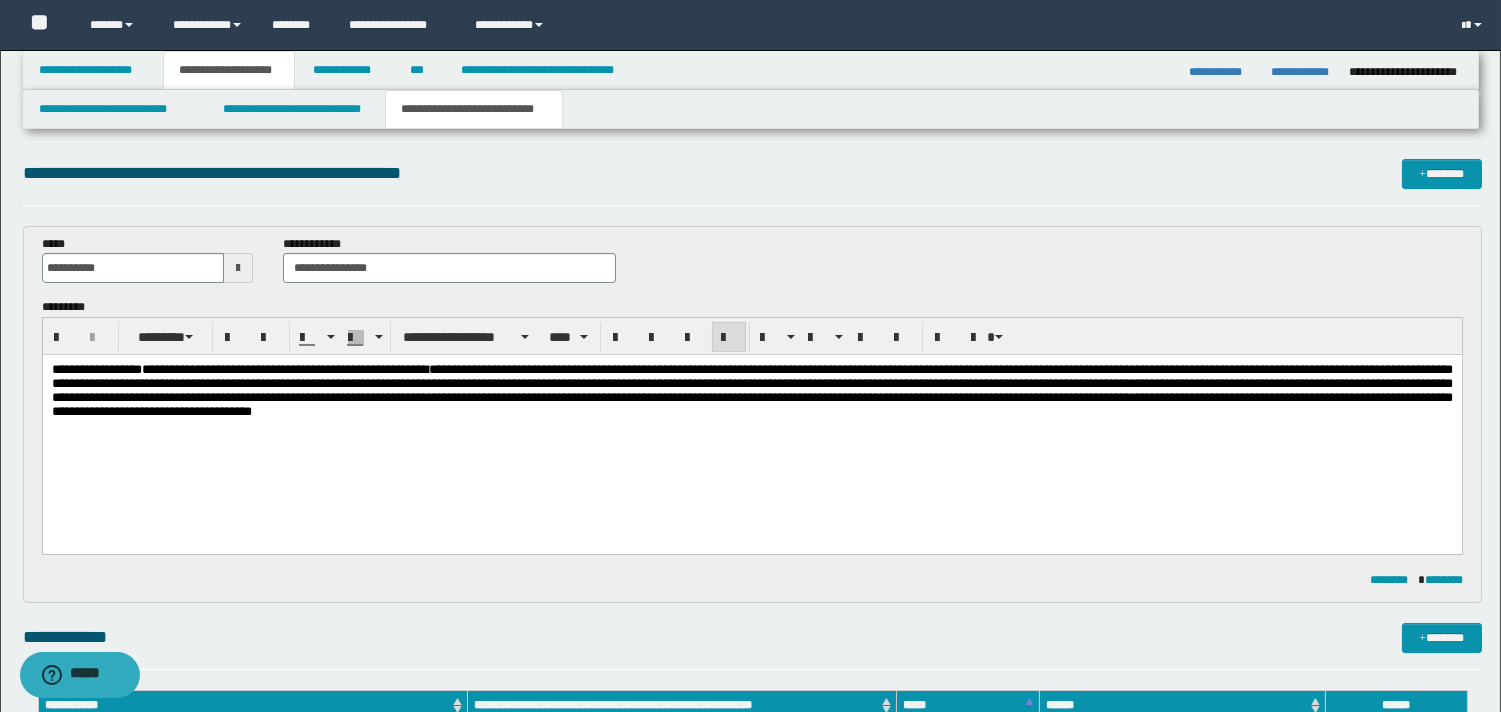 click on "**********" at bounding box center (751, 390) 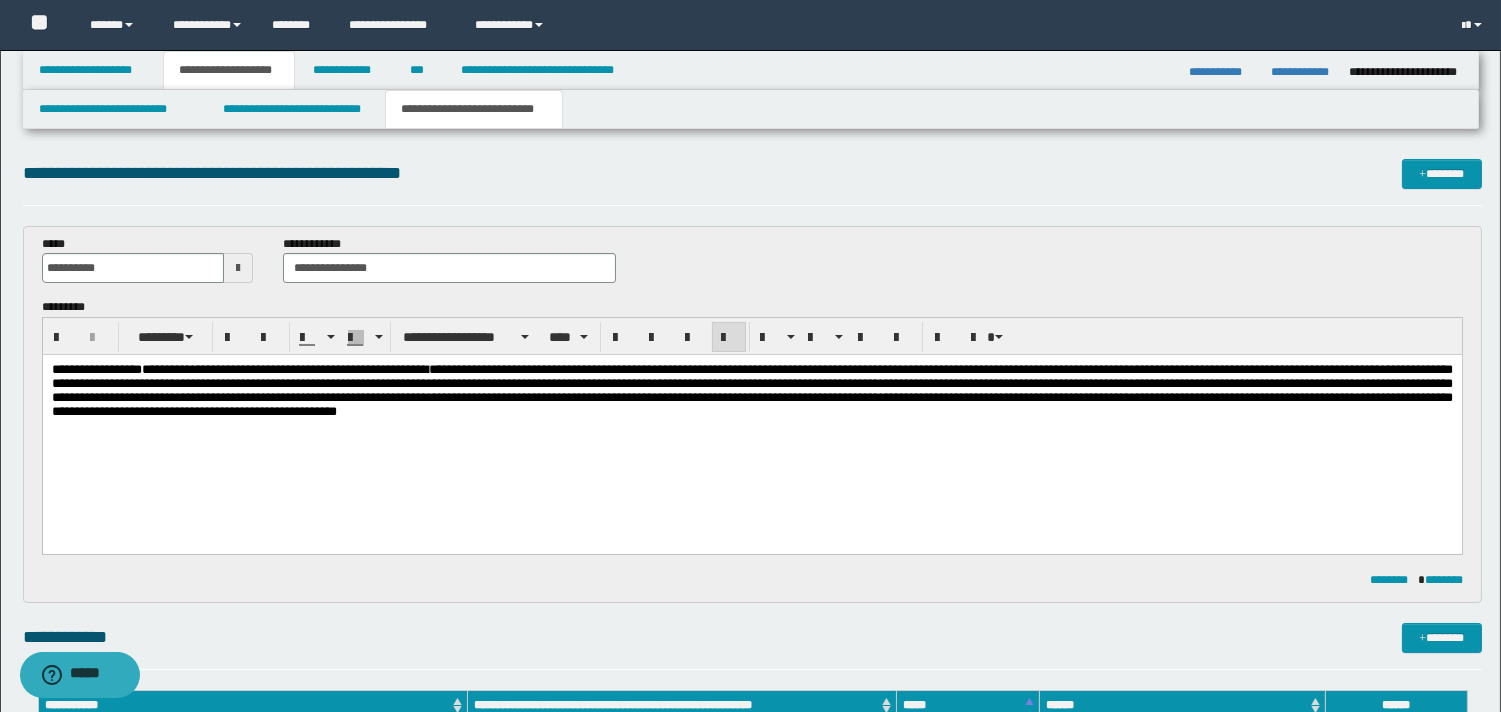 click on "**********" at bounding box center [751, 390] 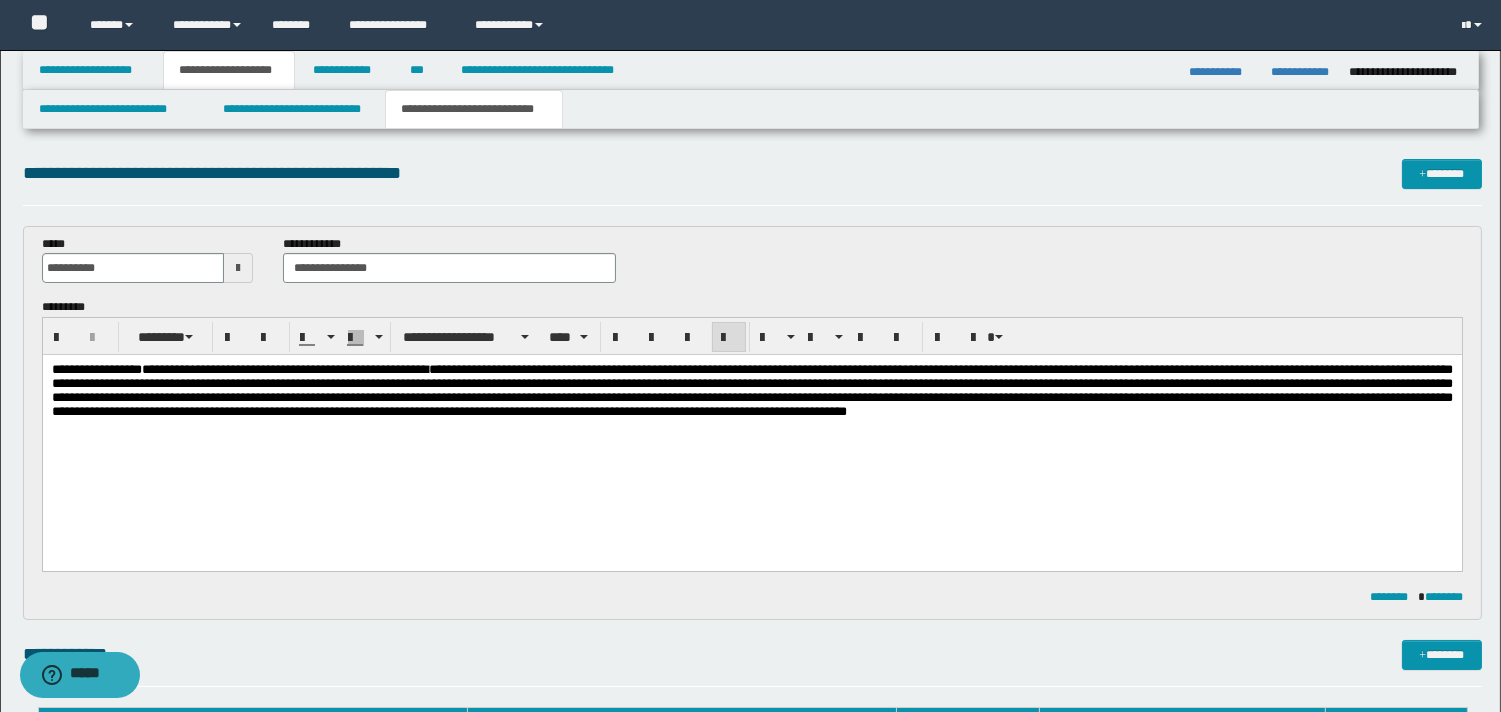 drag, startPoint x: 699, startPoint y: 378, endPoint x: 684, endPoint y: 448, distance: 71.5891 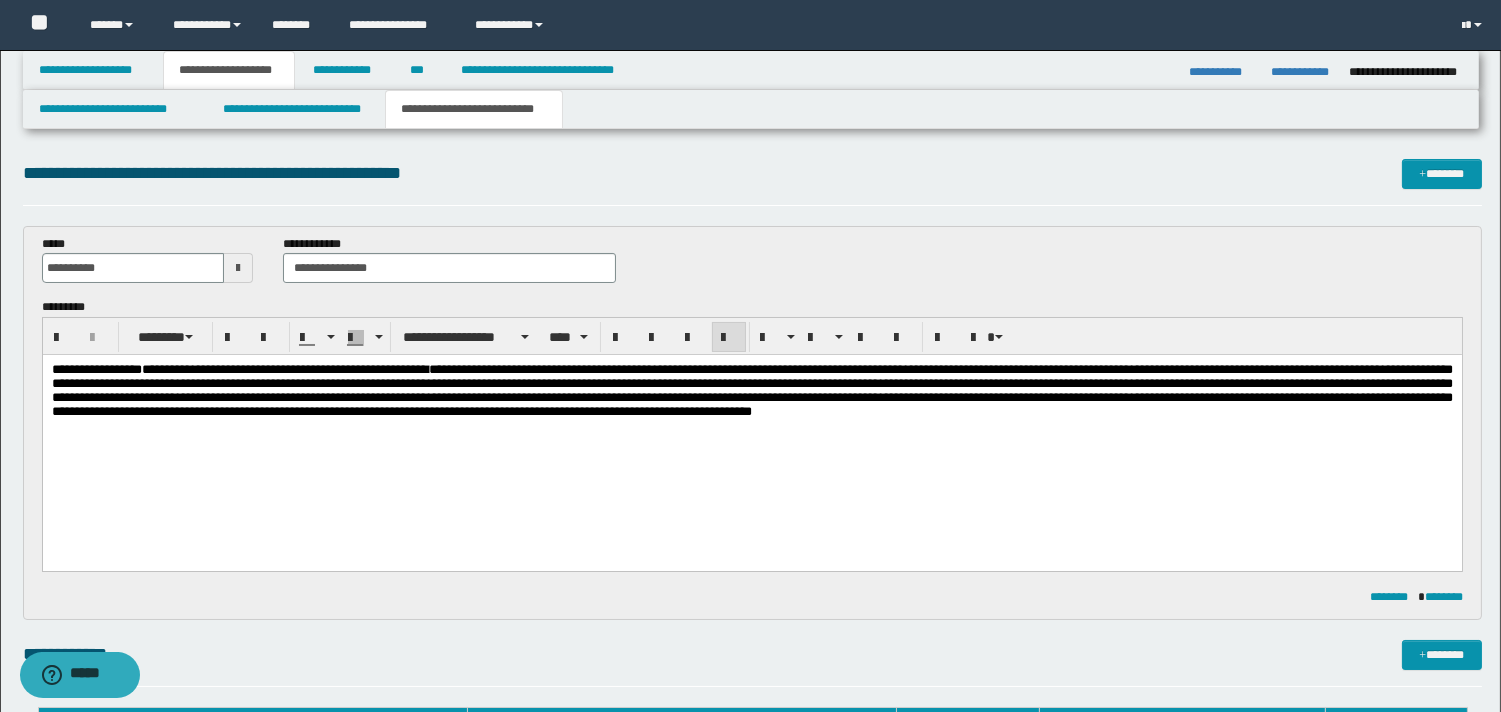 click on "**********" at bounding box center (751, 390) 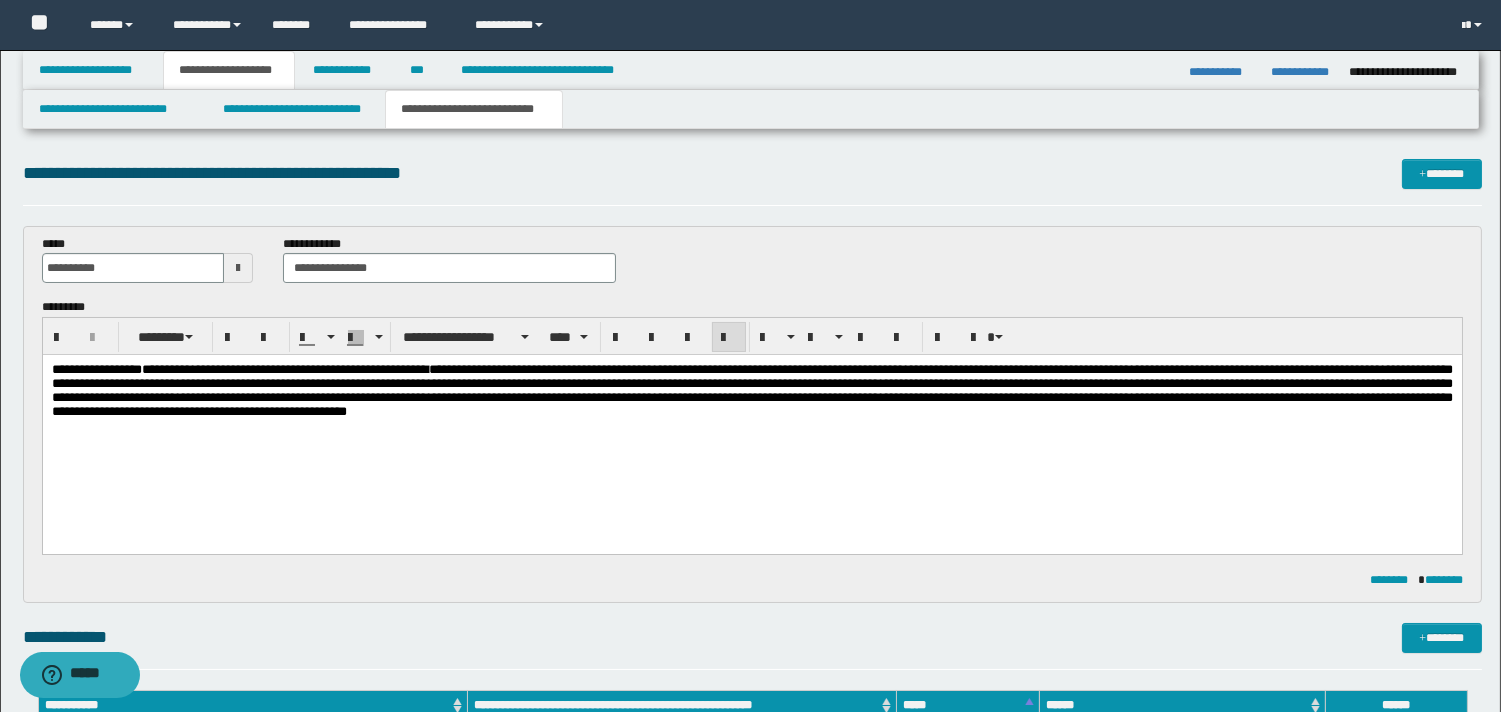 click on "**********" at bounding box center [751, 390] 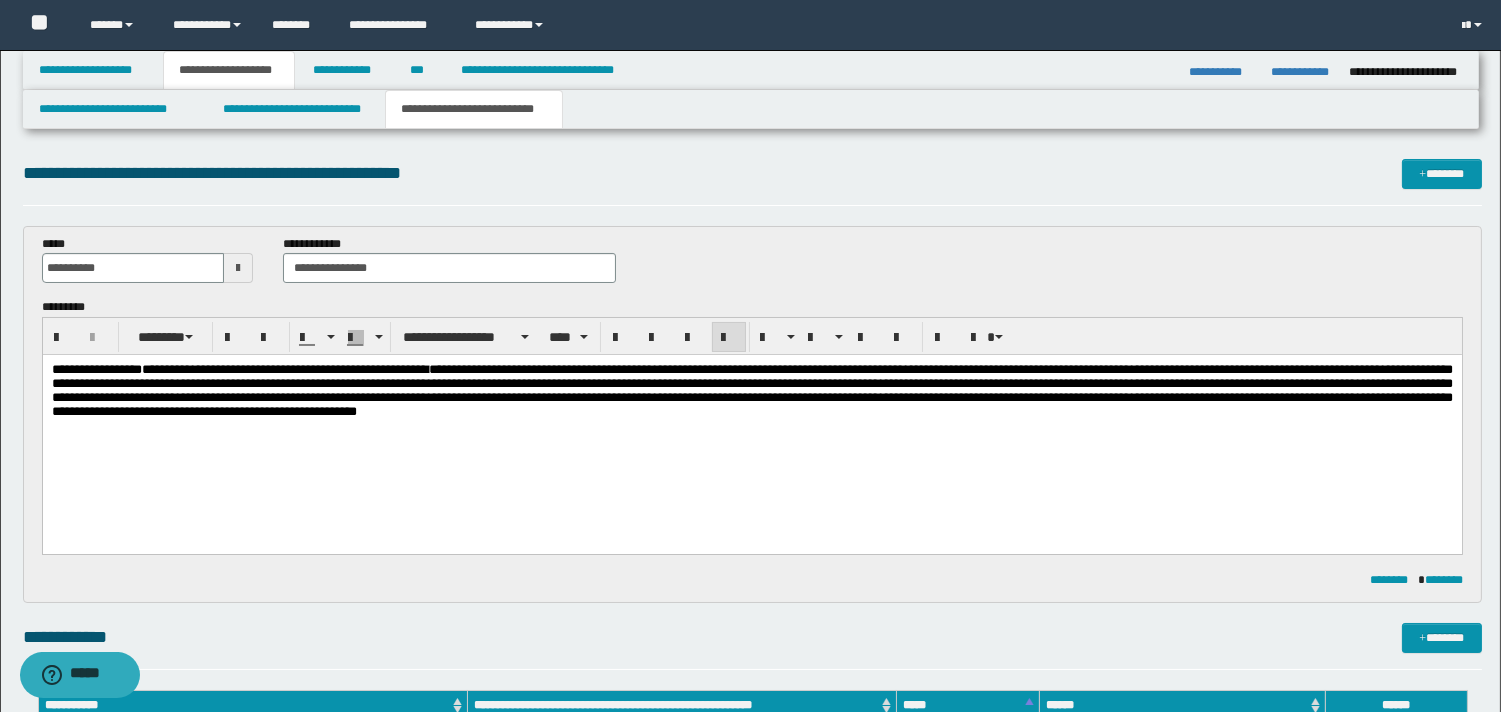 click on "**********" at bounding box center (751, 390) 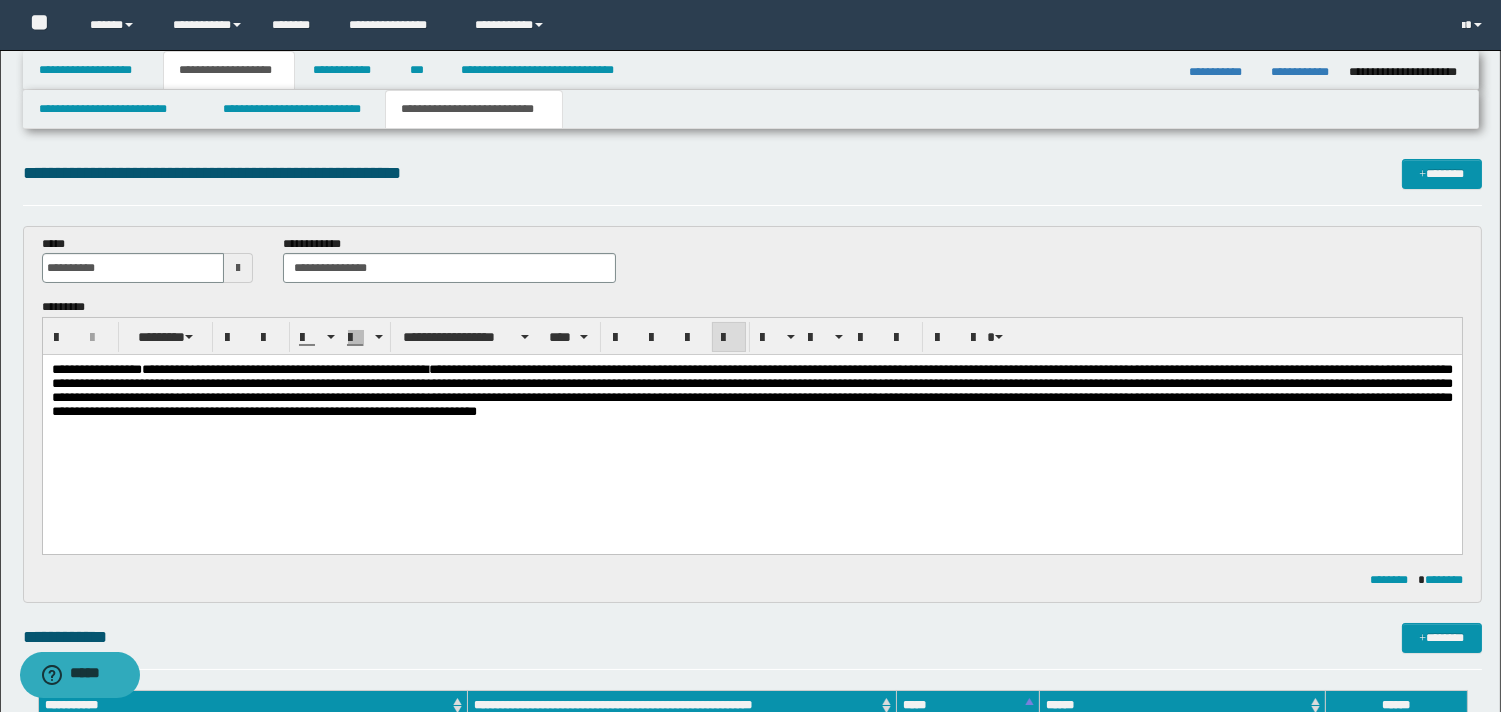 click on "**********" at bounding box center (751, 390) 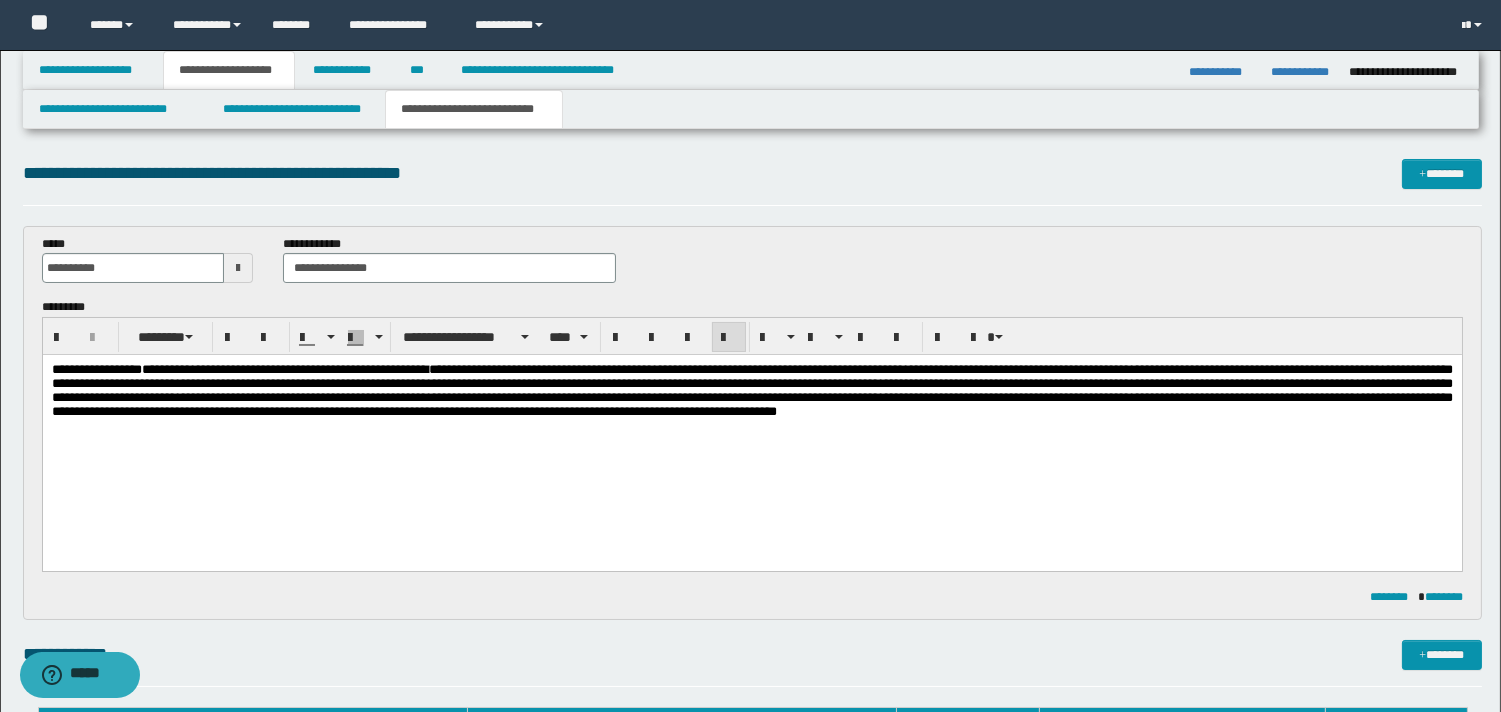 click on "**********" at bounding box center (751, 390) 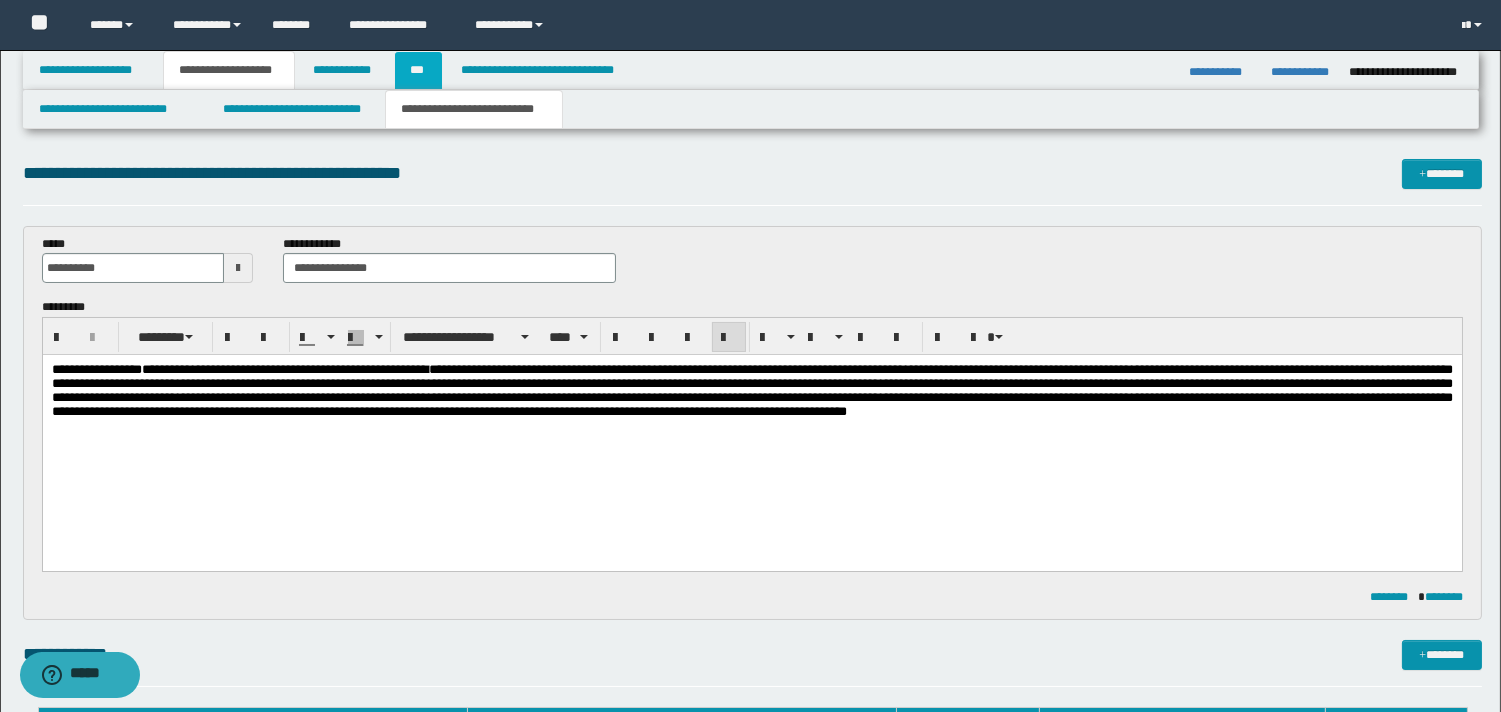 click on "***" at bounding box center [418, 70] 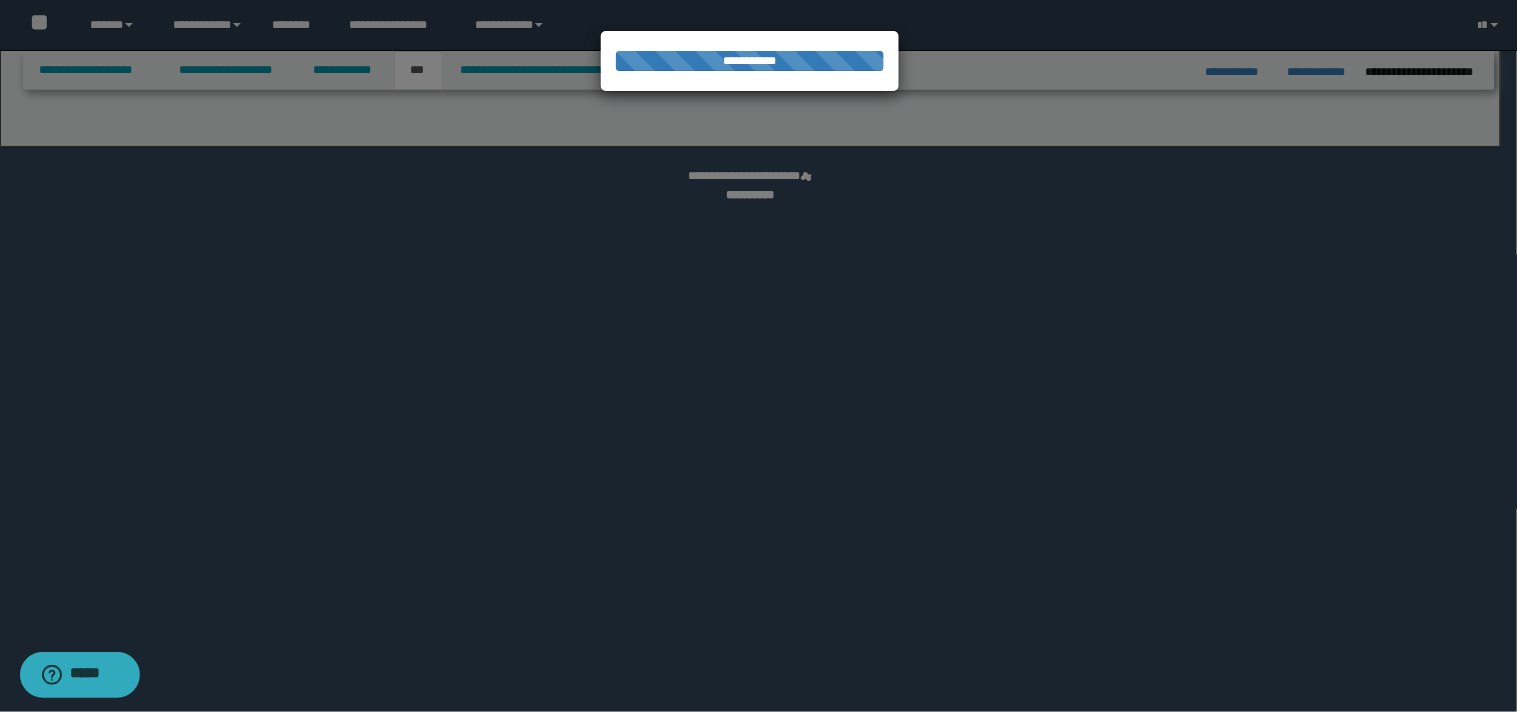 select on "*" 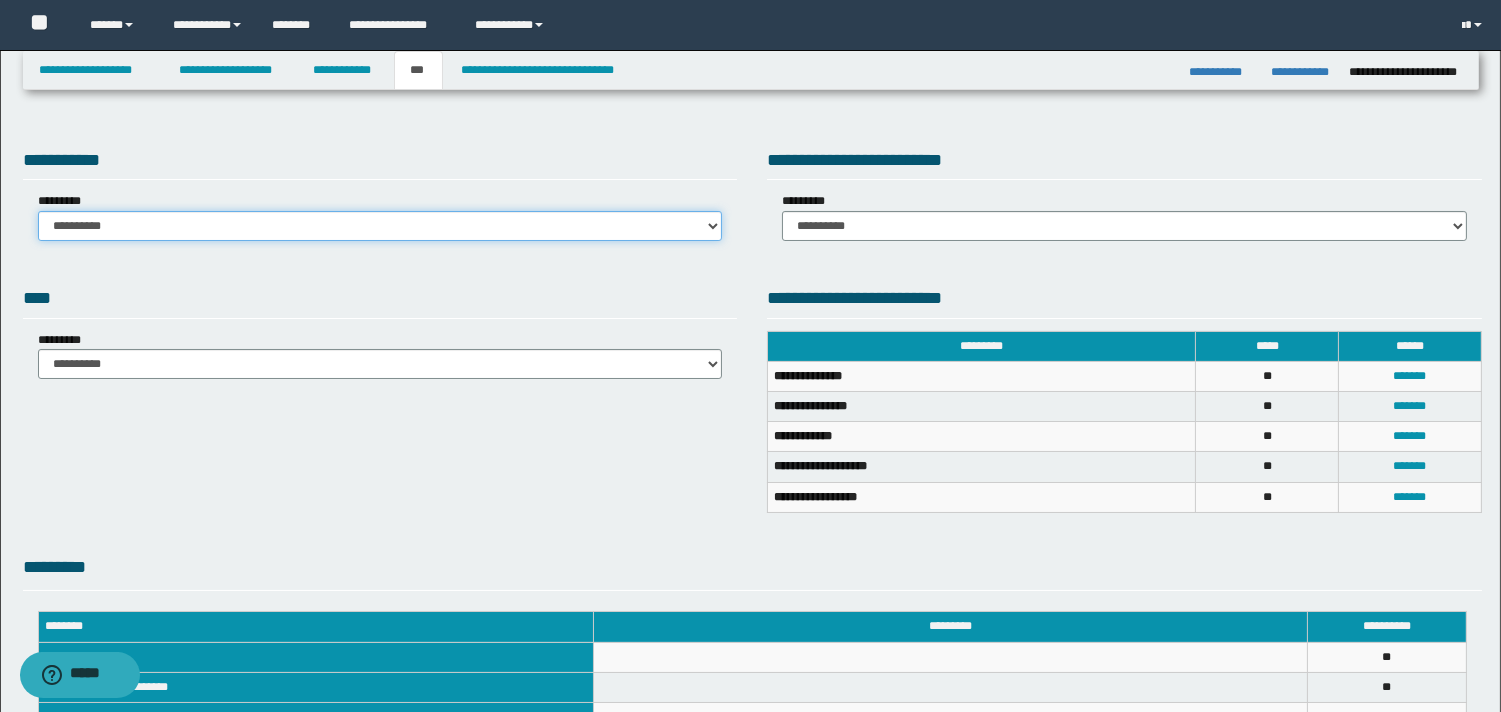 drag, startPoint x: 710, startPoint y: 226, endPoint x: 653, endPoint y: 235, distance: 57.706154 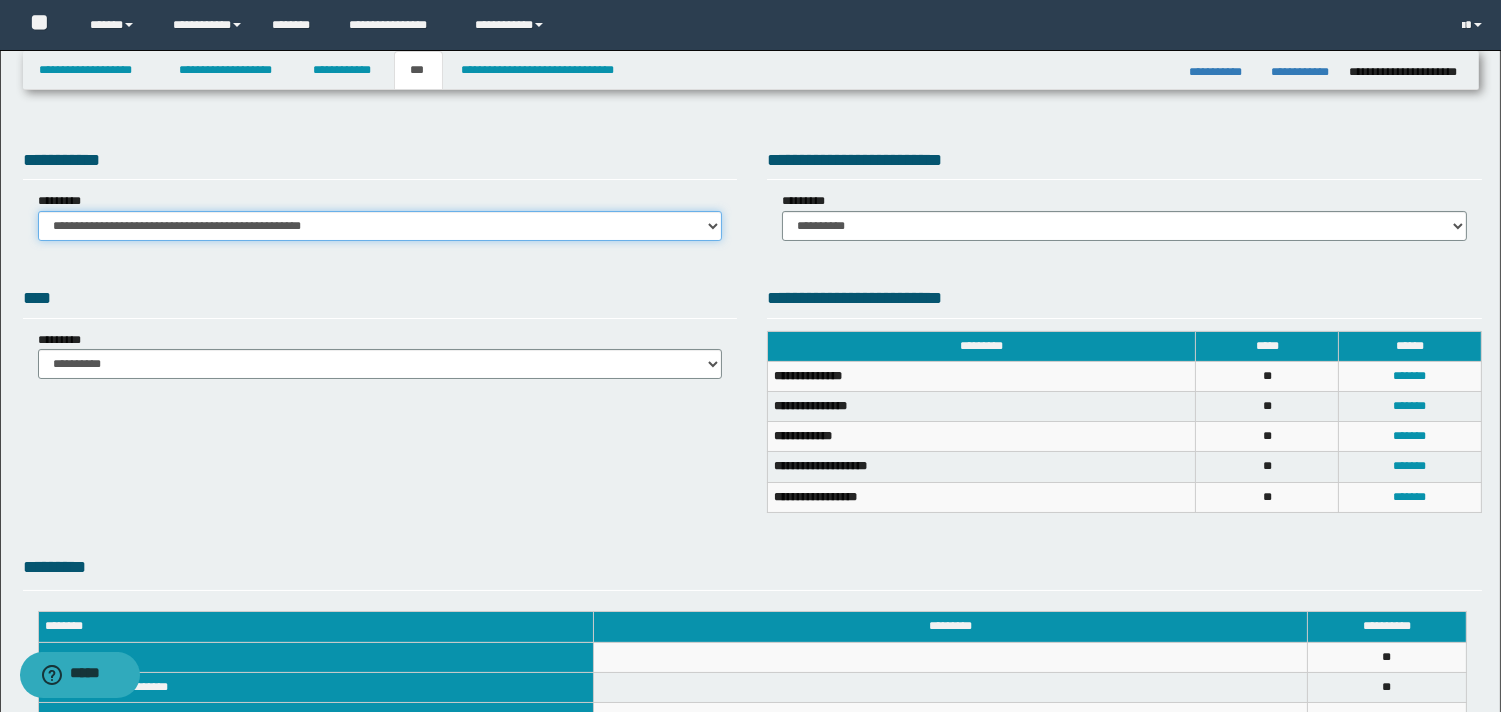 click on "**********" at bounding box center (380, 226) 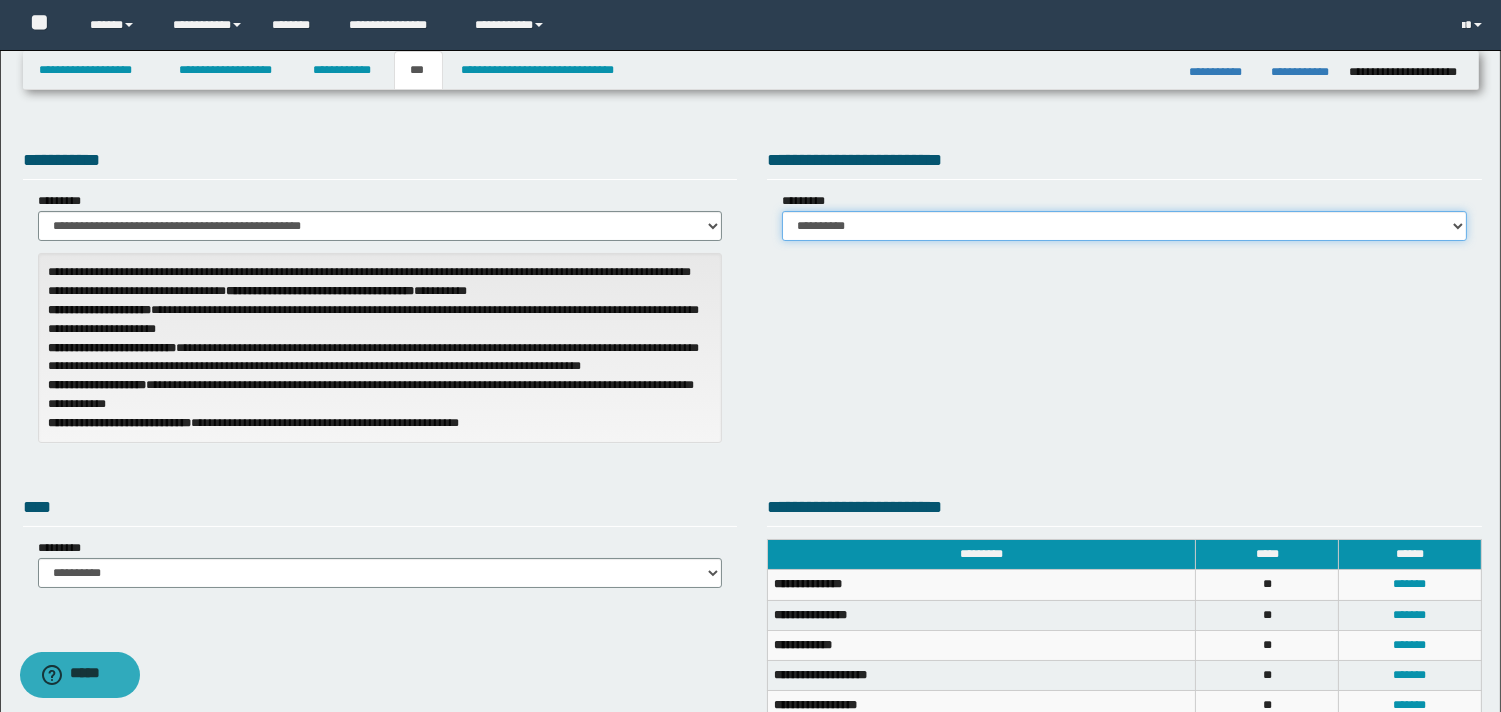 drag, startPoint x: 1447, startPoint y: 225, endPoint x: 1300, endPoint y: 240, distance: 147.76332 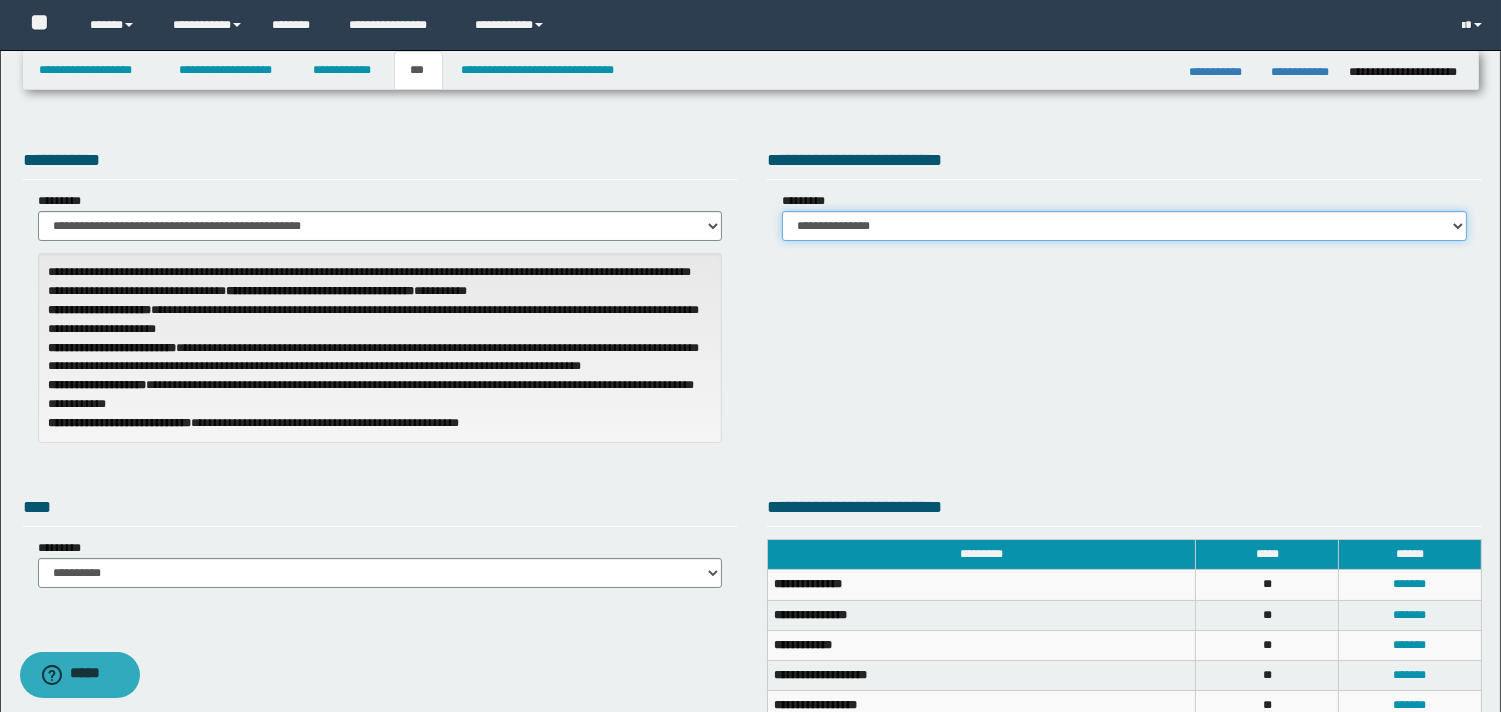 click on "**********" at bounding box center [1124, 226] 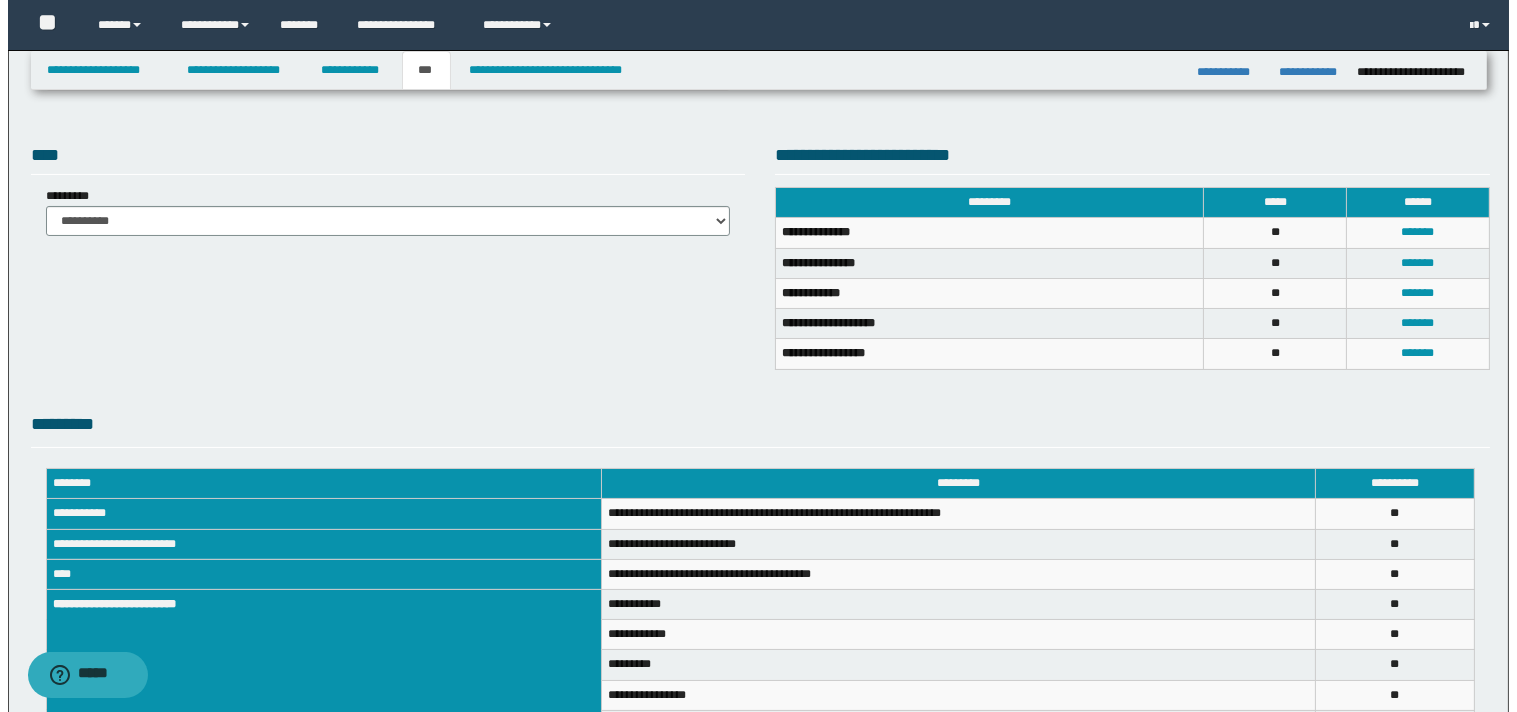 scroll, scrollTop: 360, scrollLeft: 0, axis: vertical 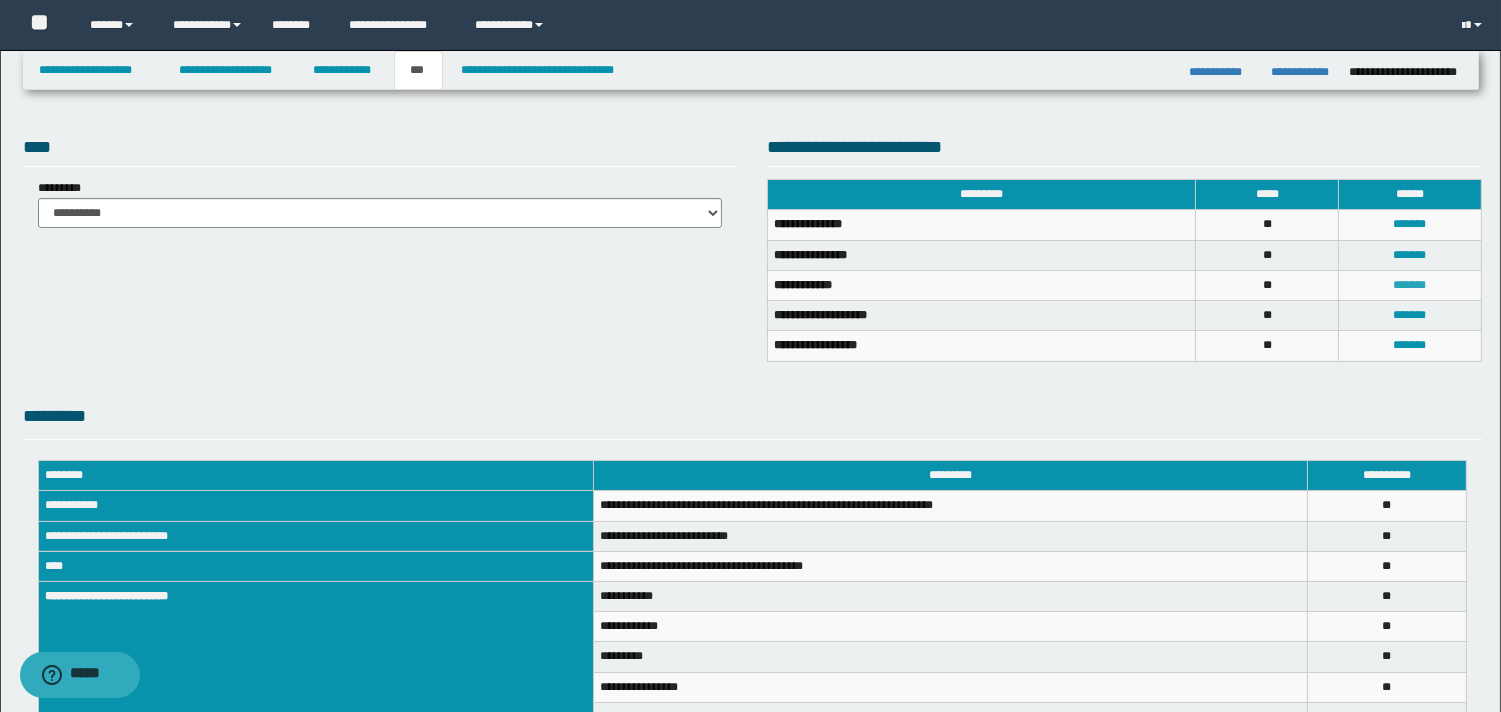click on "*******" at bounding box center [1410, 285] 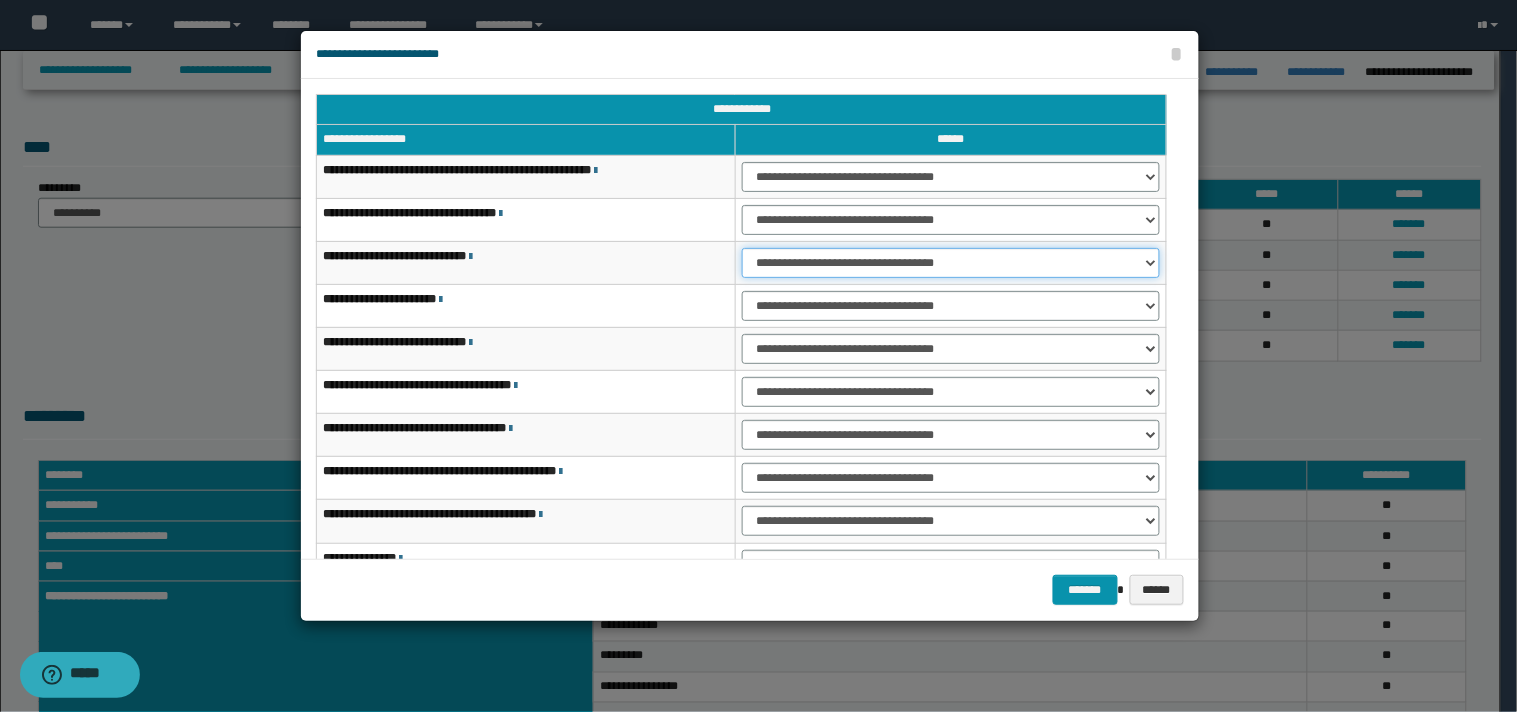 click on "**********" at bounding box center [951, 263] 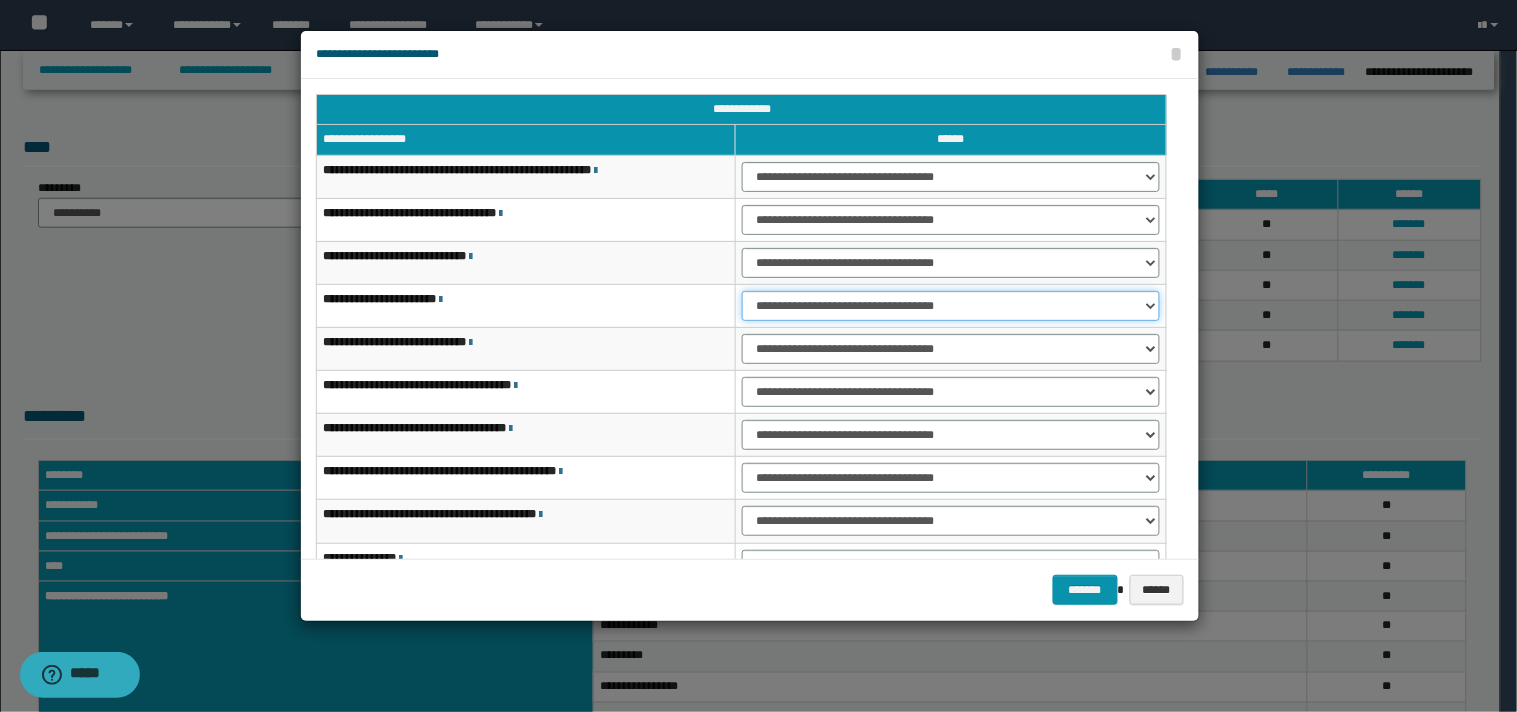 drag, startPoint x: 1154, startPoint y: 305, endPoint x: 1125, endPoint y: 316, distance: 31.016125 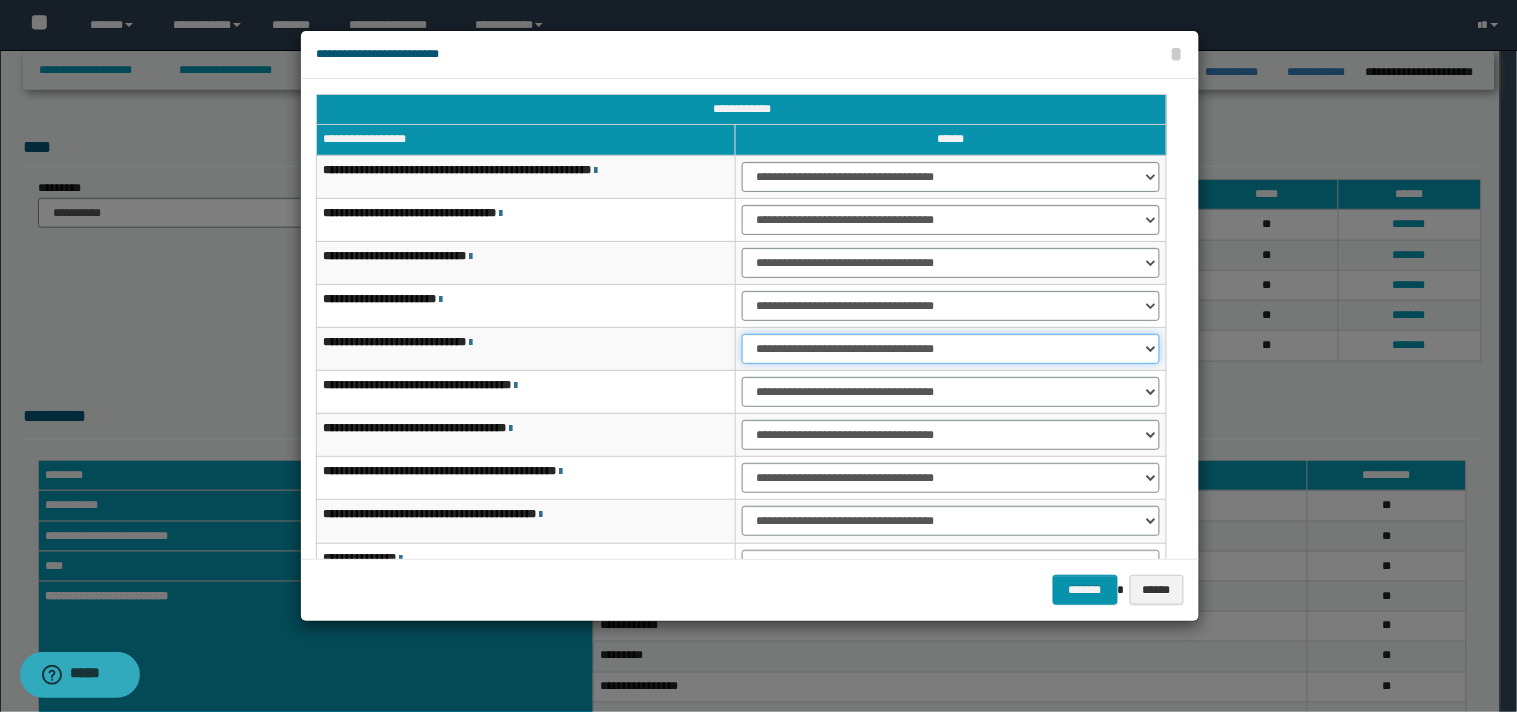 drag, startPoint x: 1144, startPoint y: 347, endPoint x: 1110, endPoint y: 362, distance: 37.161808 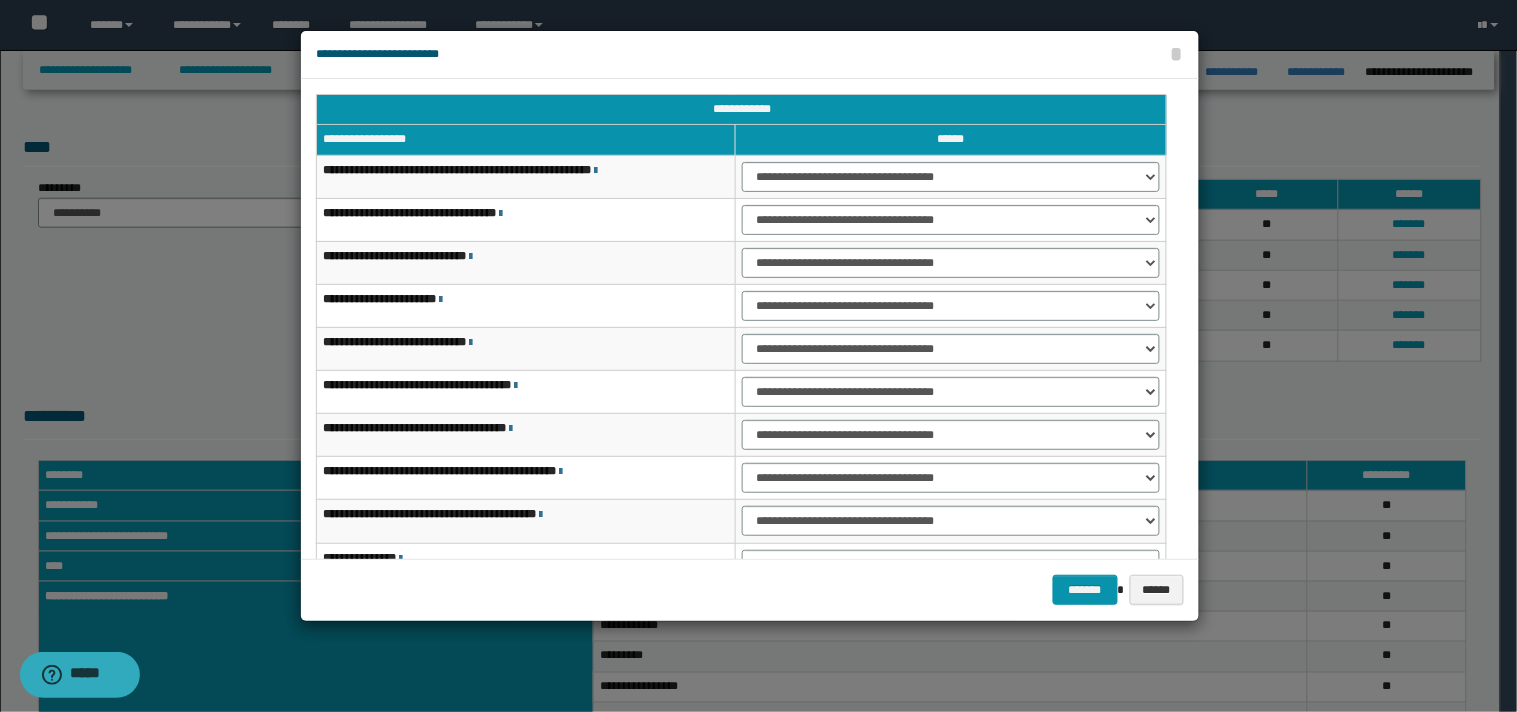 scroll, scrollTop: 123, scrollLeft: 0, axis: vertical 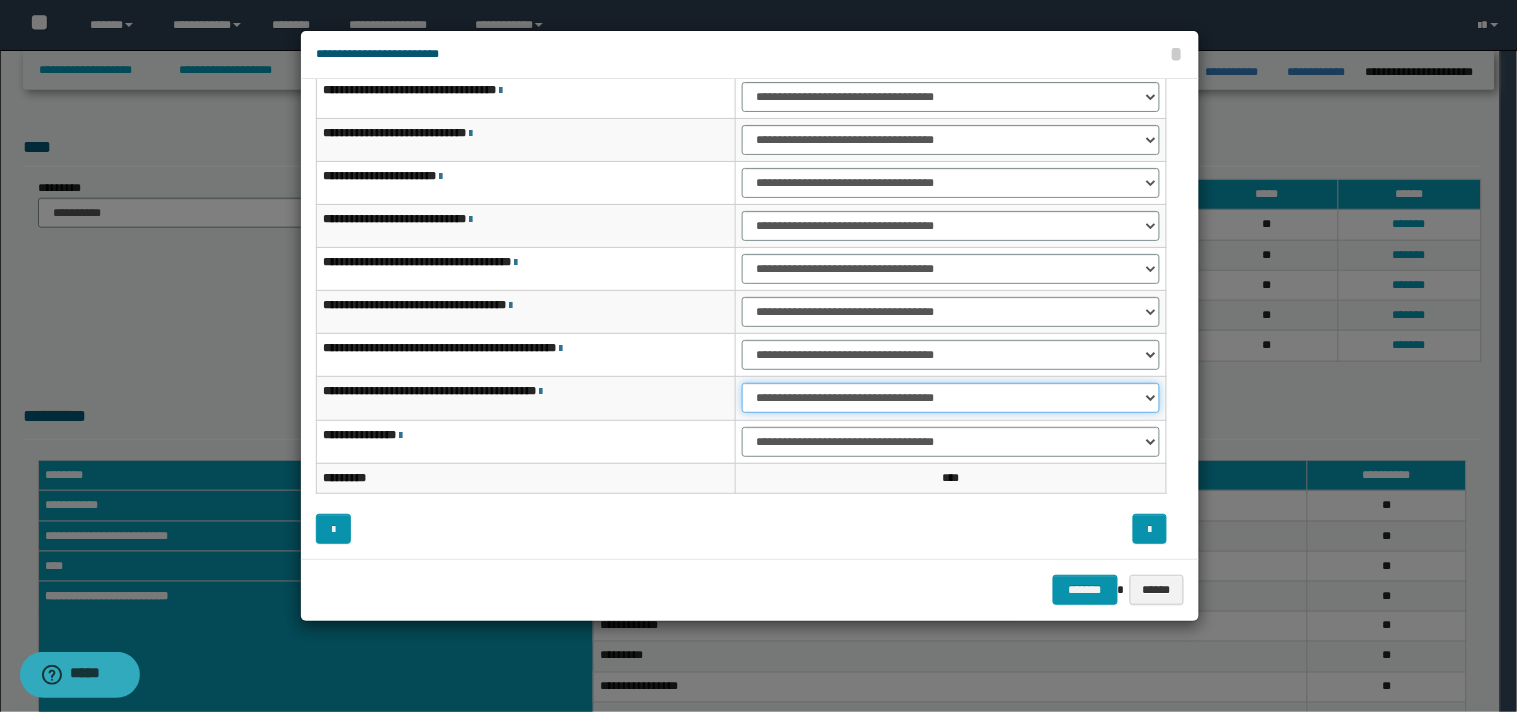 click on "**********" at bounding box center (951, 398) 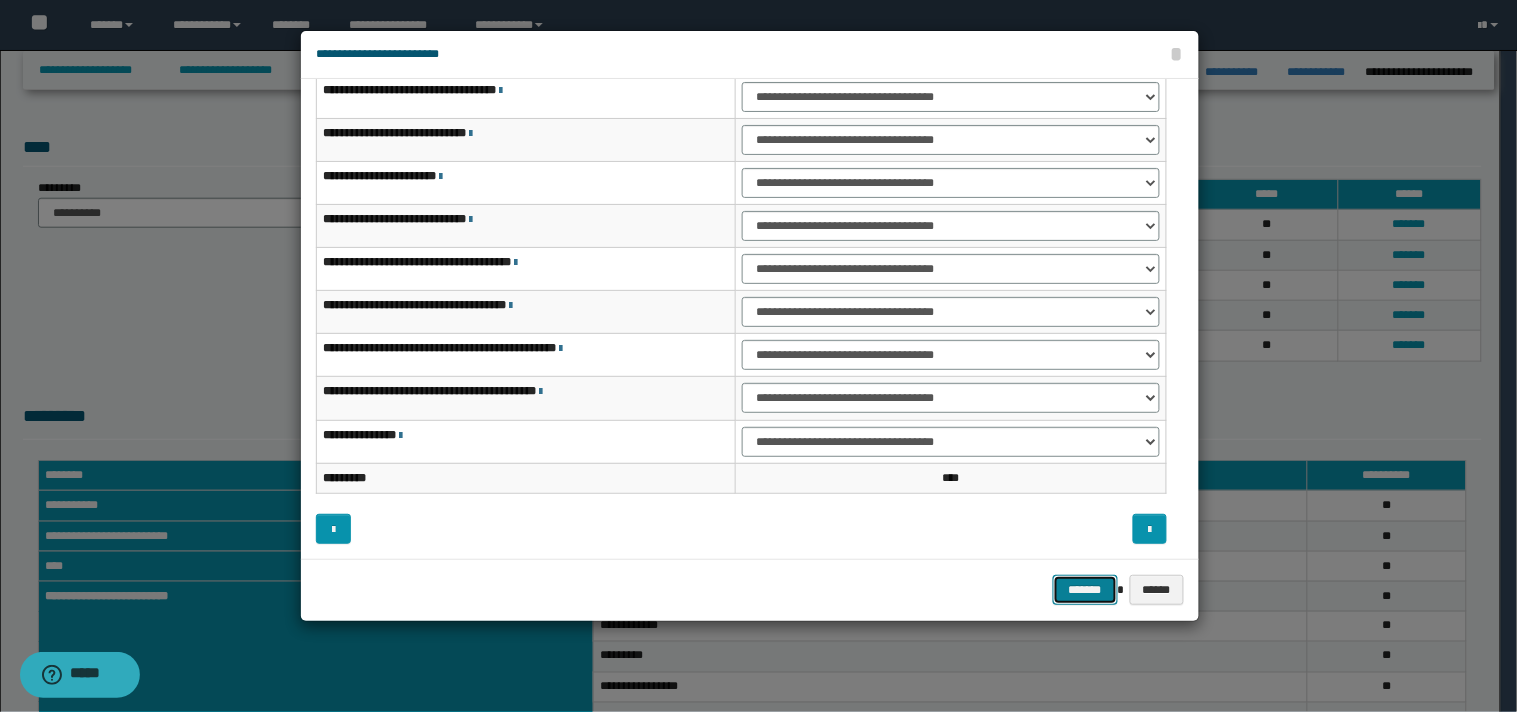 click on "*******" at bounding box center (1085, 590) 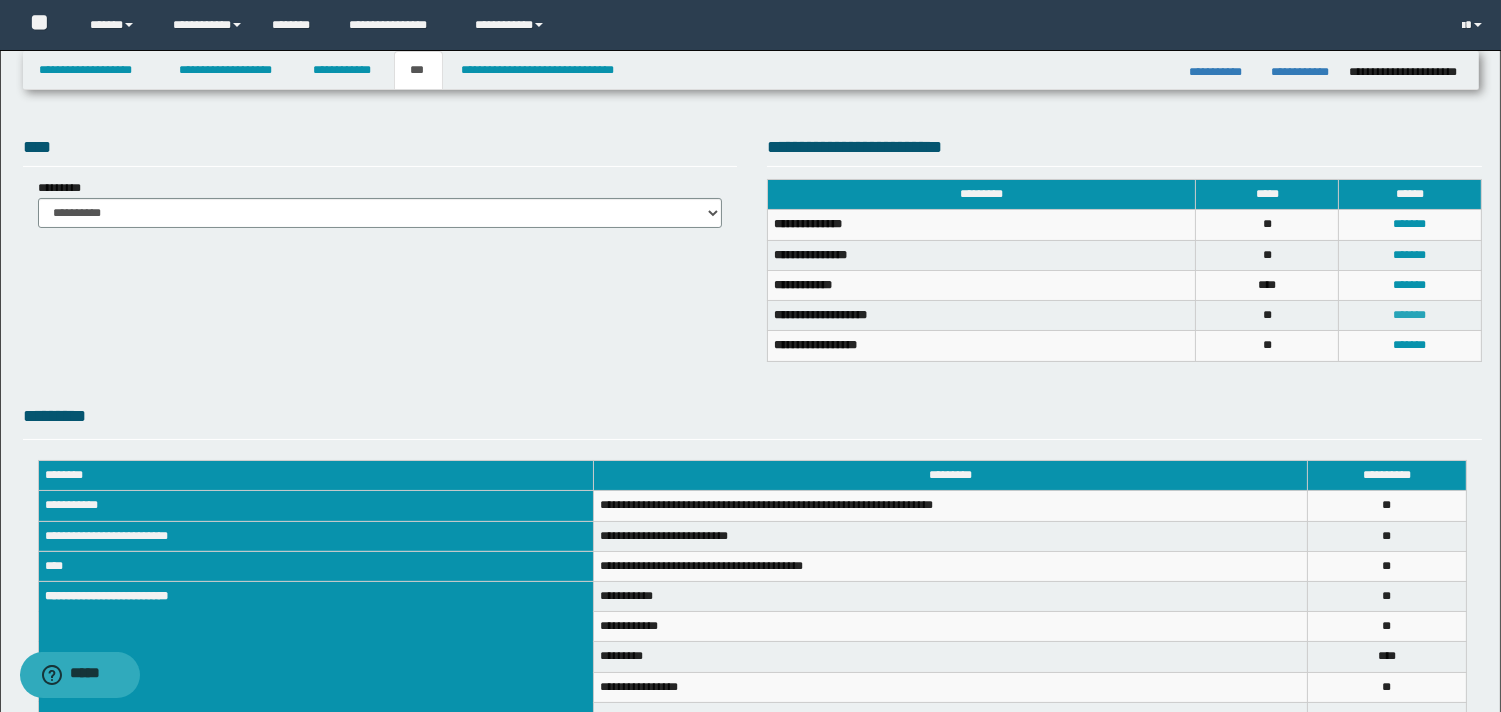 click on "*******" at bounding box center [1410, 315] 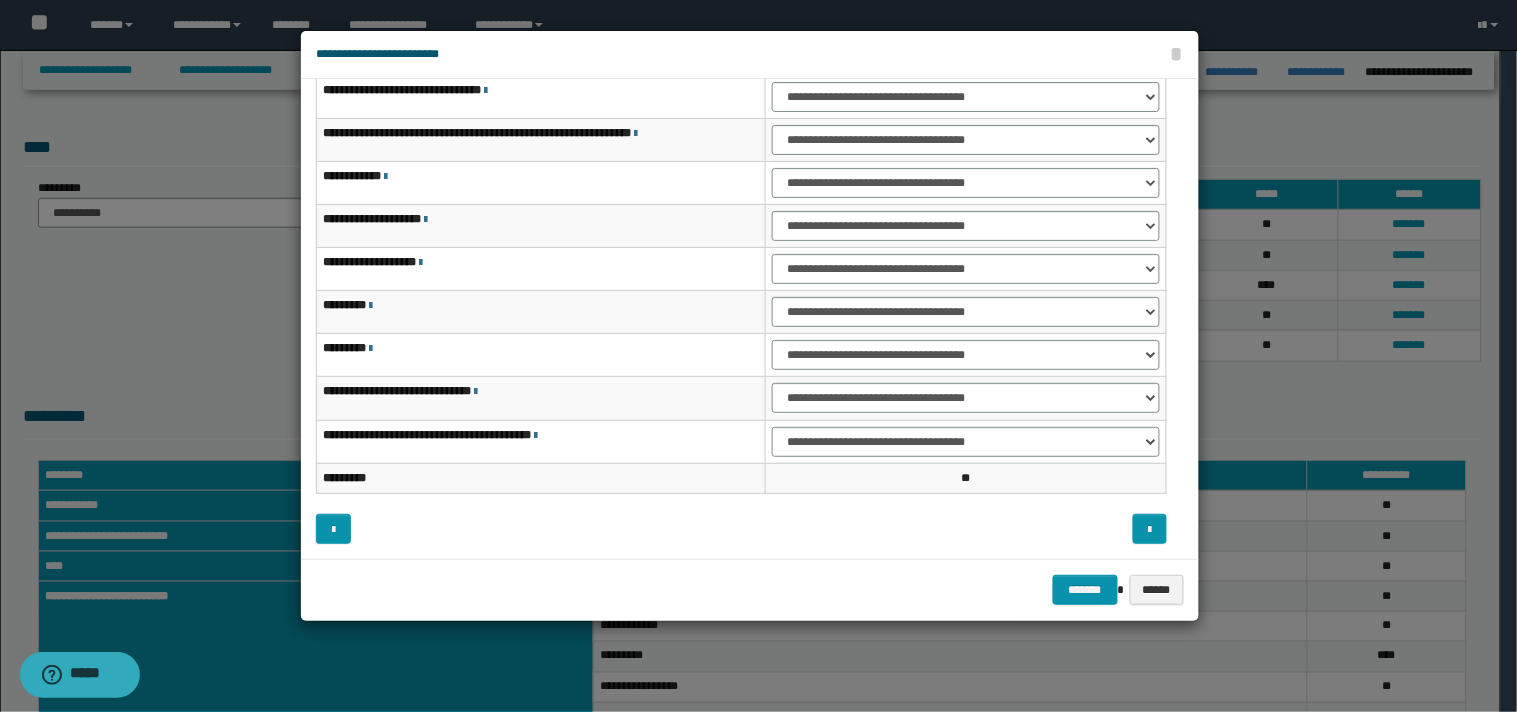 scroll, scrollTop: 0, scrollLeft: 0, axis: both 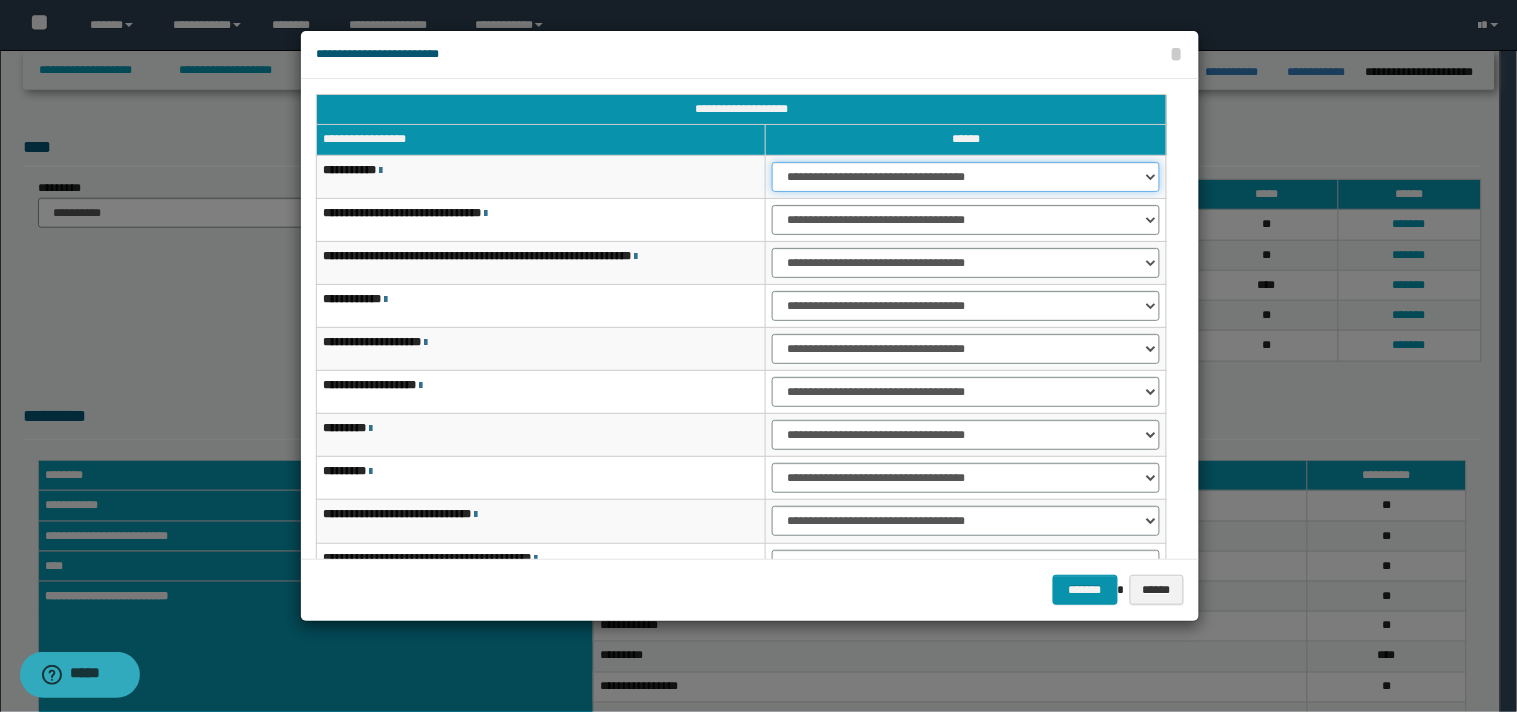 click on "**********" at bounding box center (966, 177) 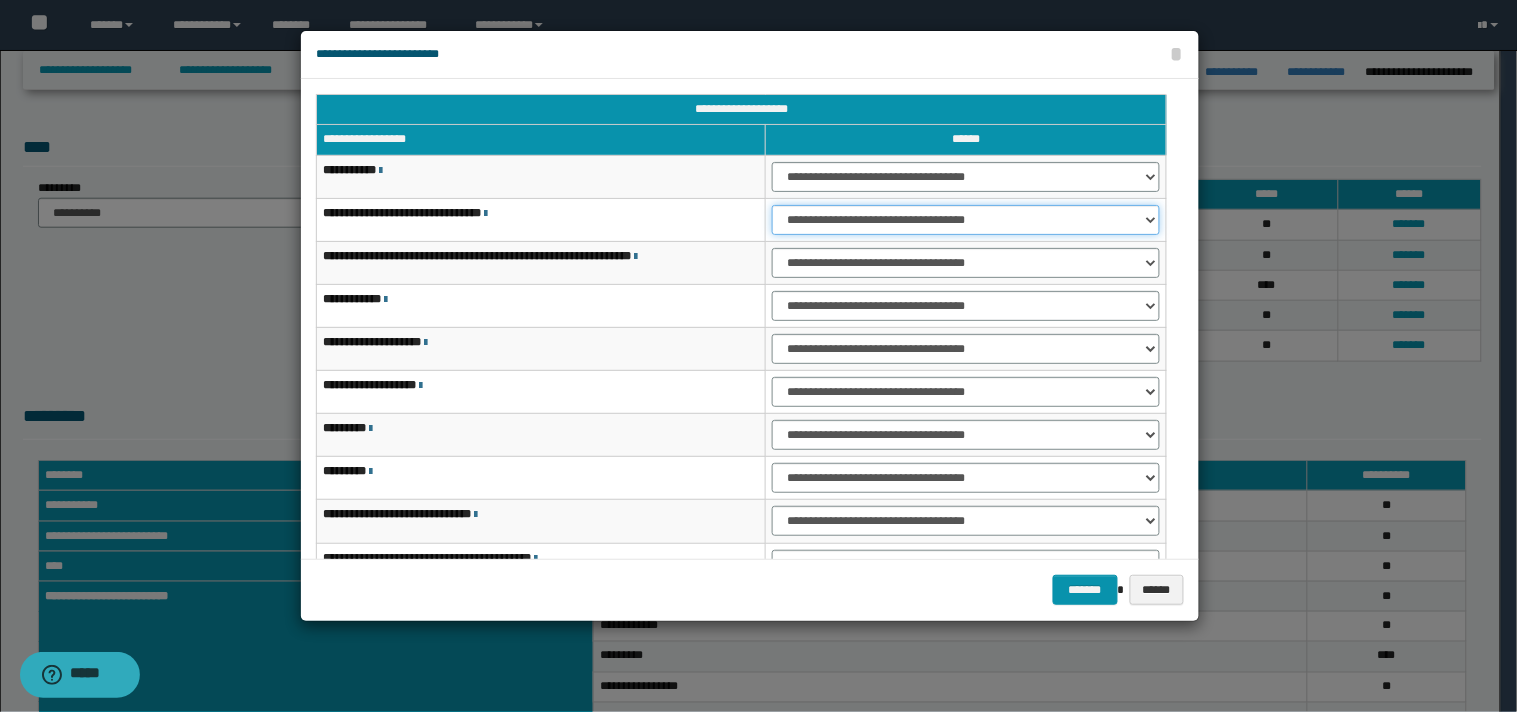drag, startPoint x: 1148, startPoint y: 220, endPoint x: 1110, endPoint y: 234, distance: 40.496914 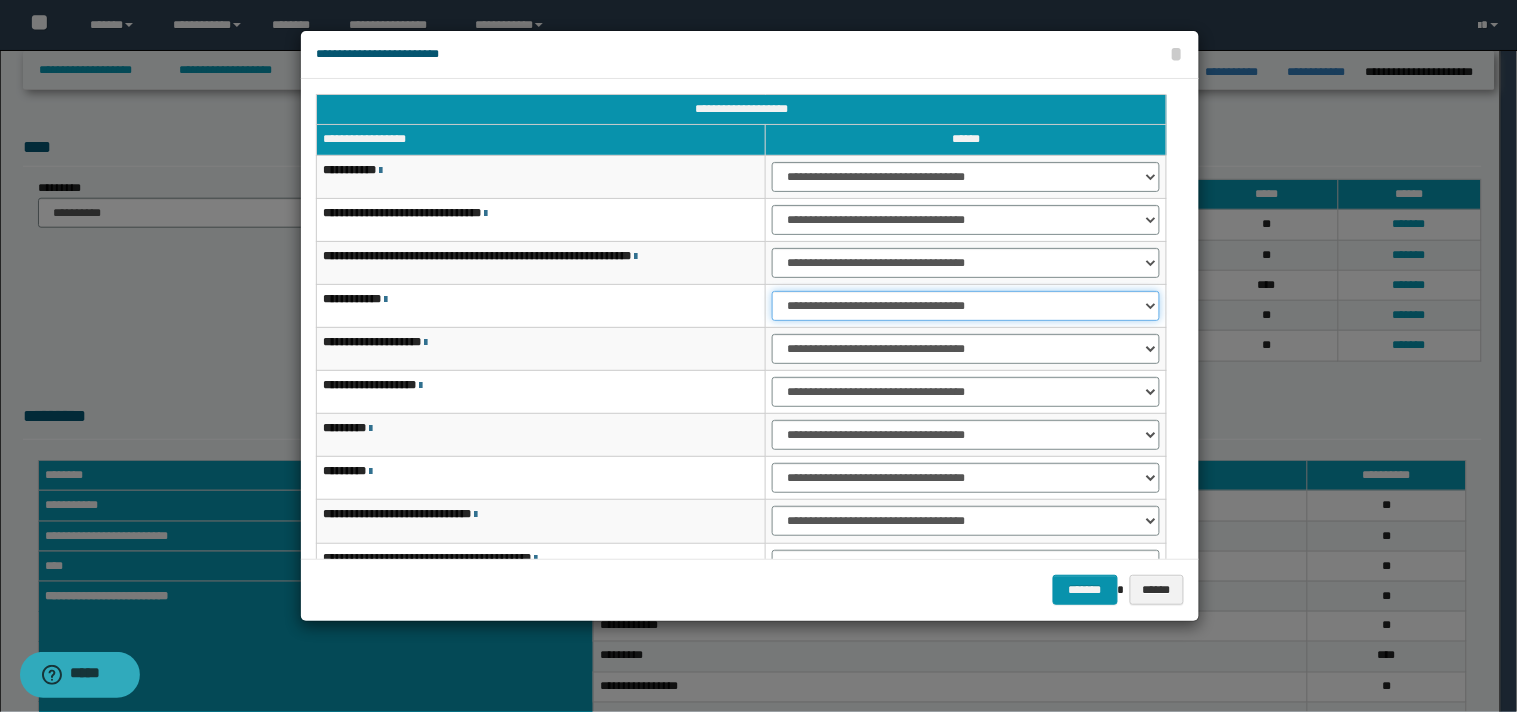 drag, startPoint x: 1145, startPoint y: 305, endPoint x: 1145, endPoint y: 317, distance: 12 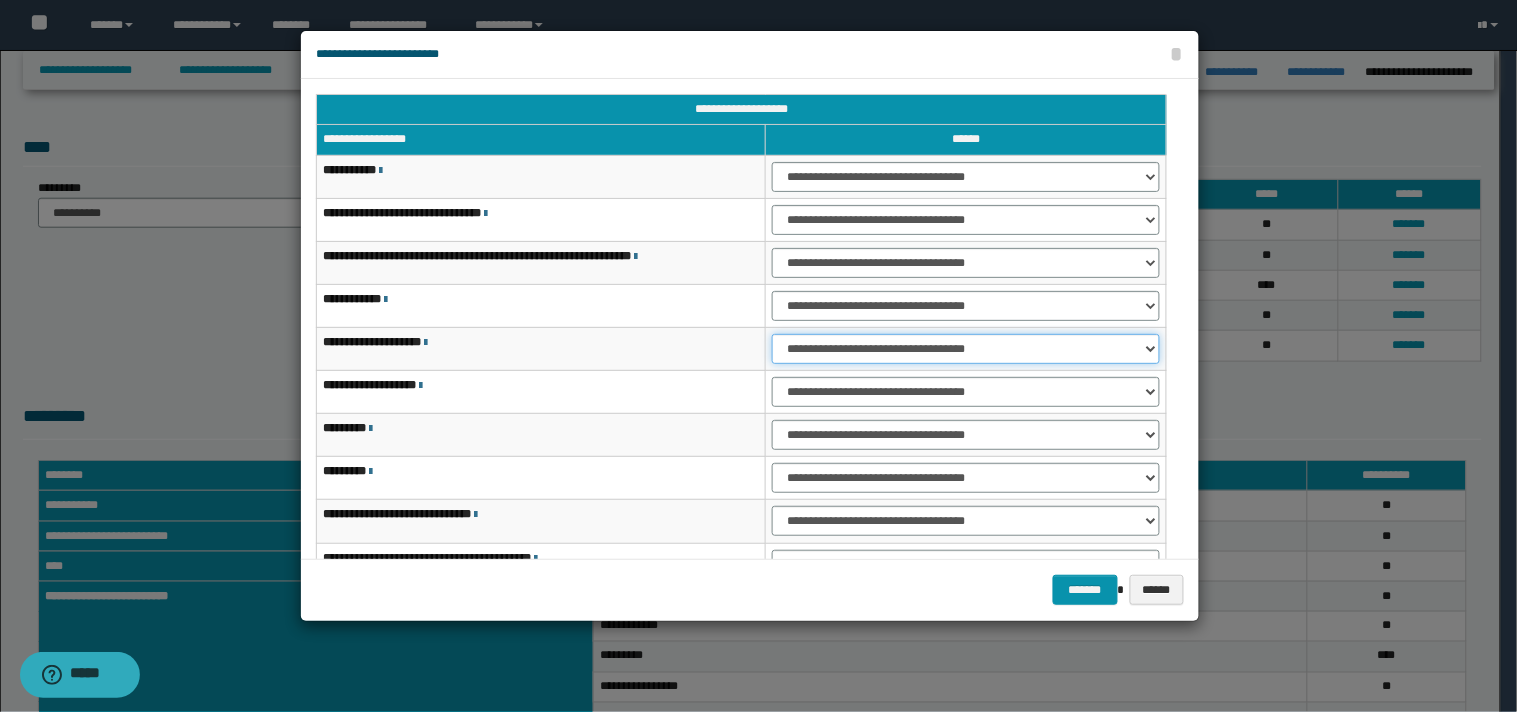 drag, startPoint x: 1144, startPoint y: 348, endPoint x: 1117, endPoint y: 363, distance: 30.88689 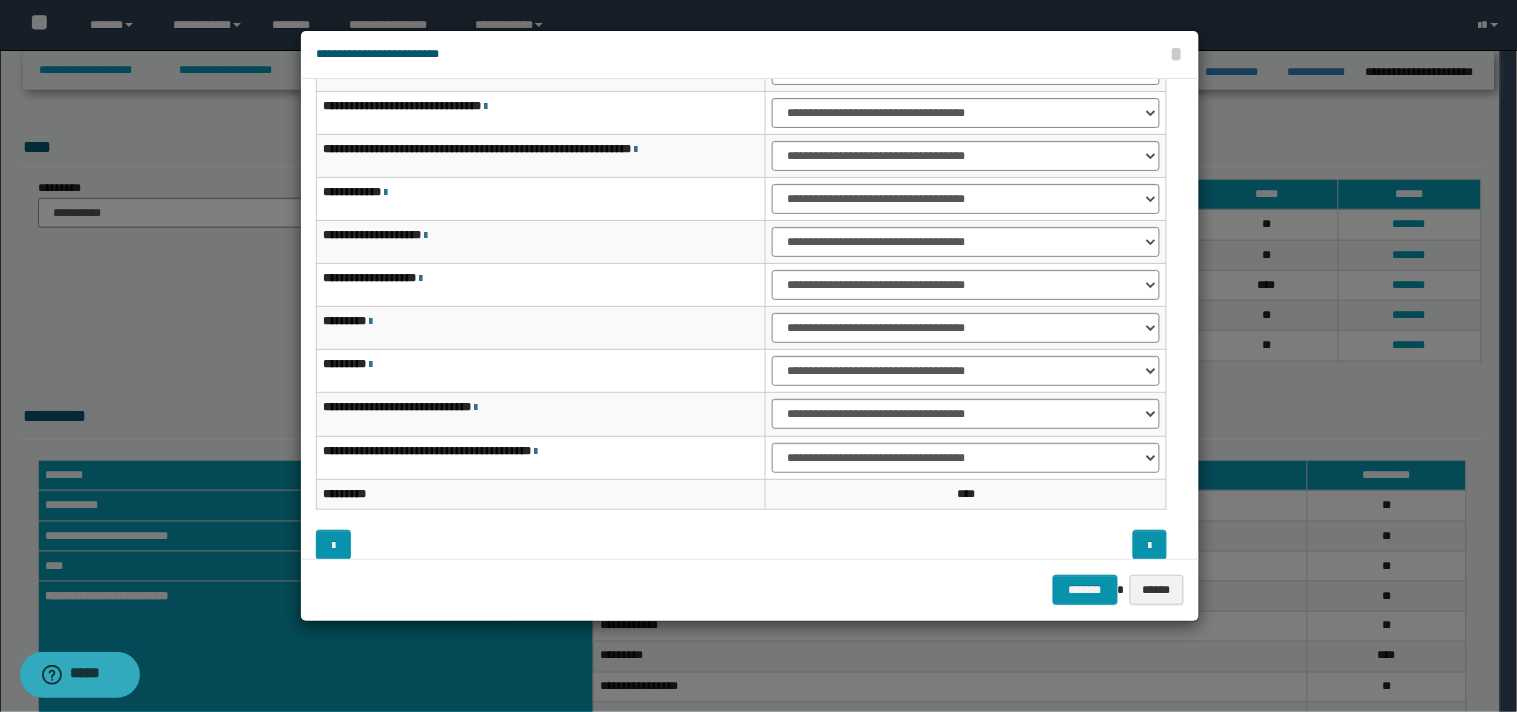 scroll, scrollTop: 112, scrollLeft: 0, axis: vertical 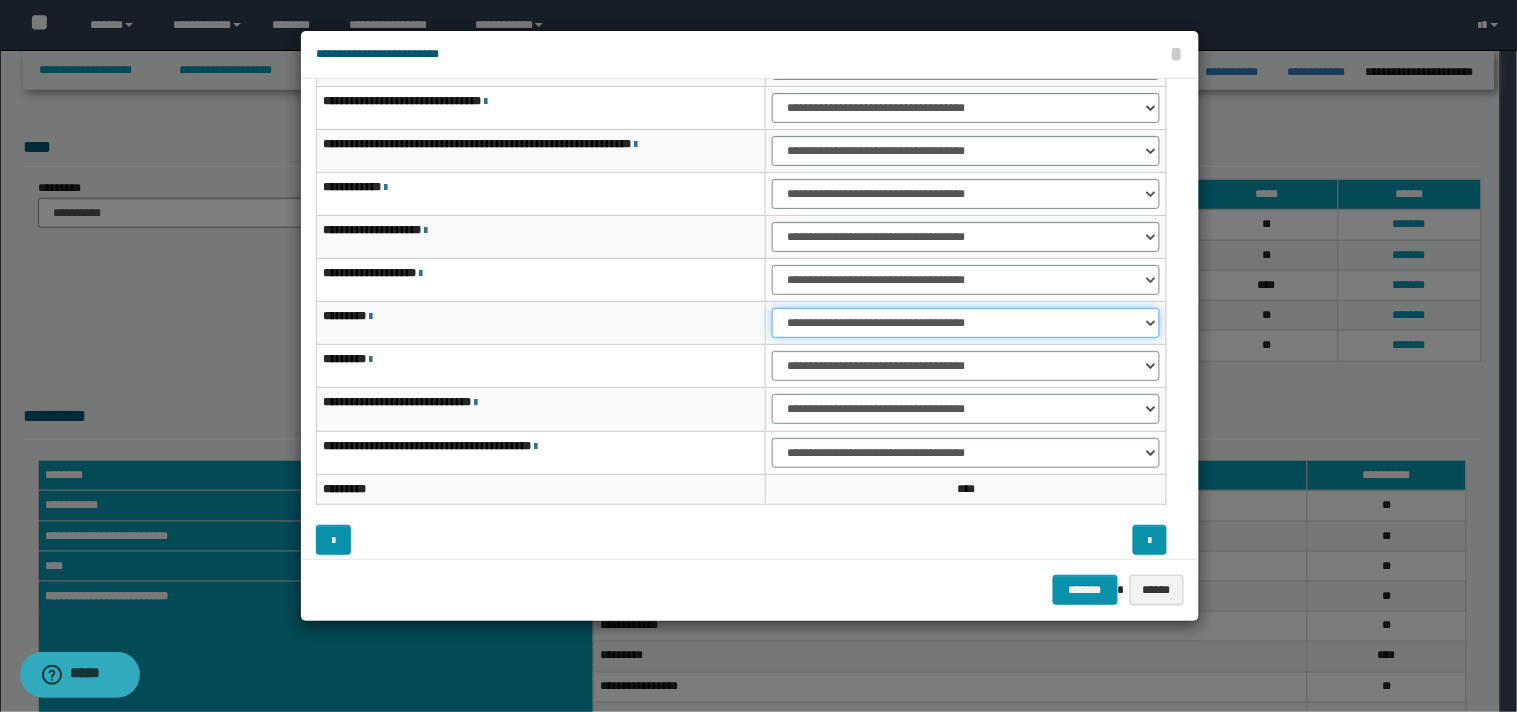 drag, startPoint x: 1147, startPoint y: 322, endPoint x: 1122, endPoint y: 335, distance: 28.178005 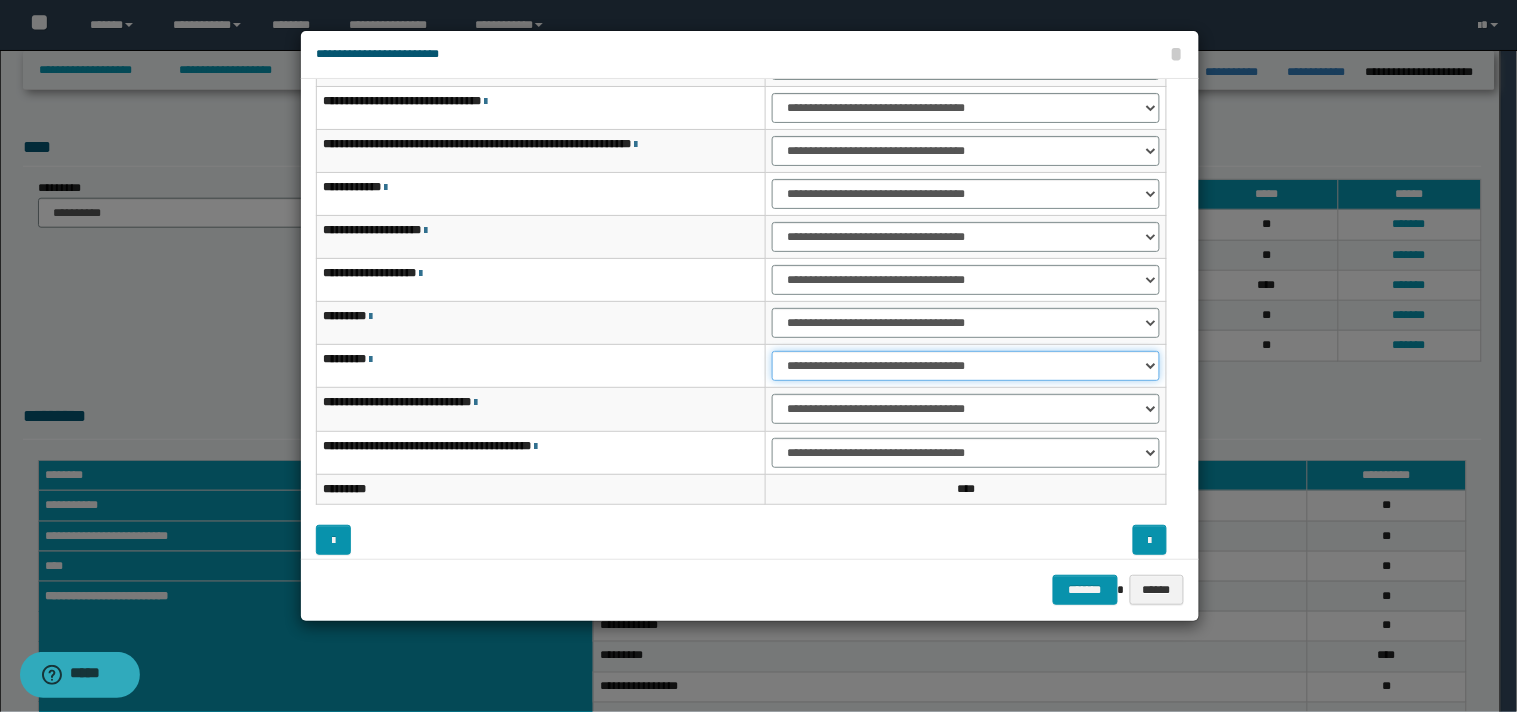 click on "**********" at bounding box center (966, 366) 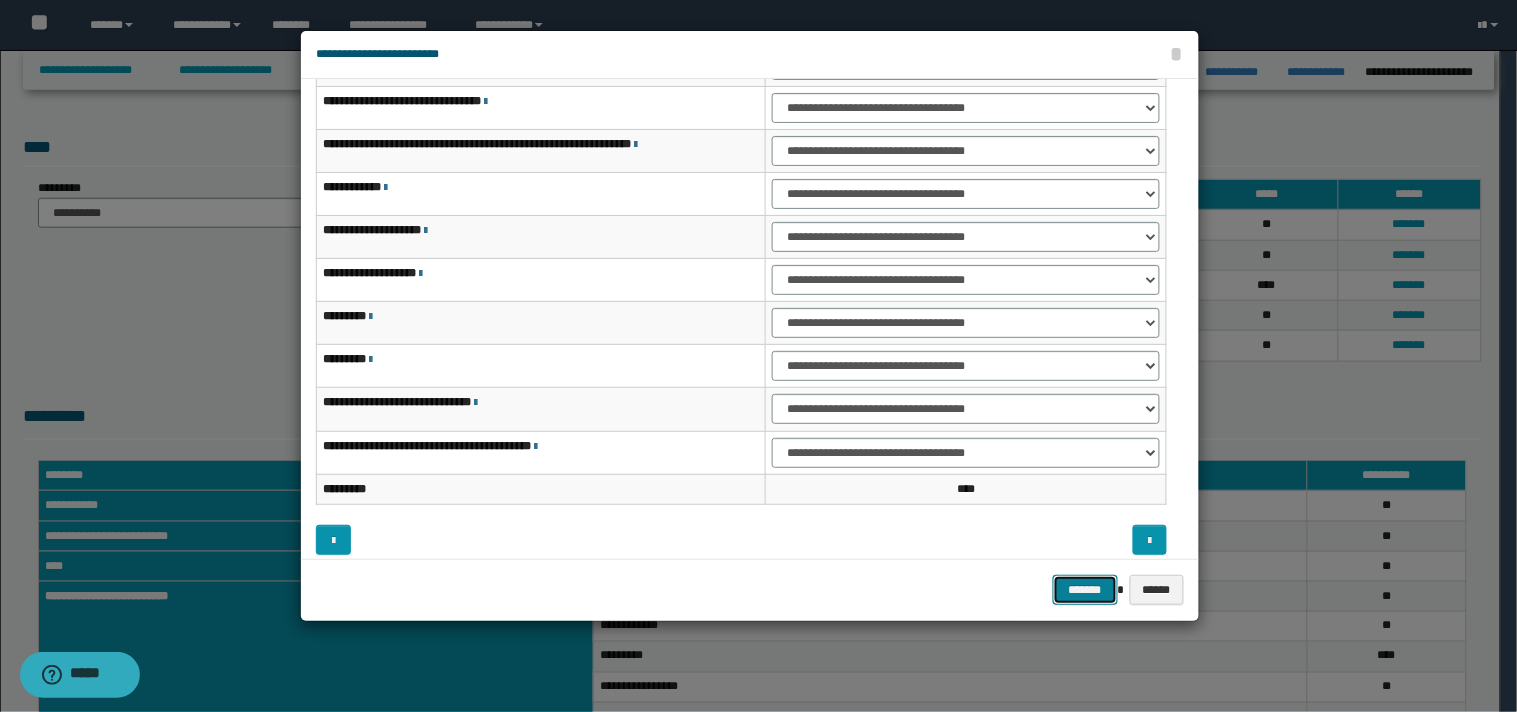 click on "*******" at bounding box center [1085, 590] 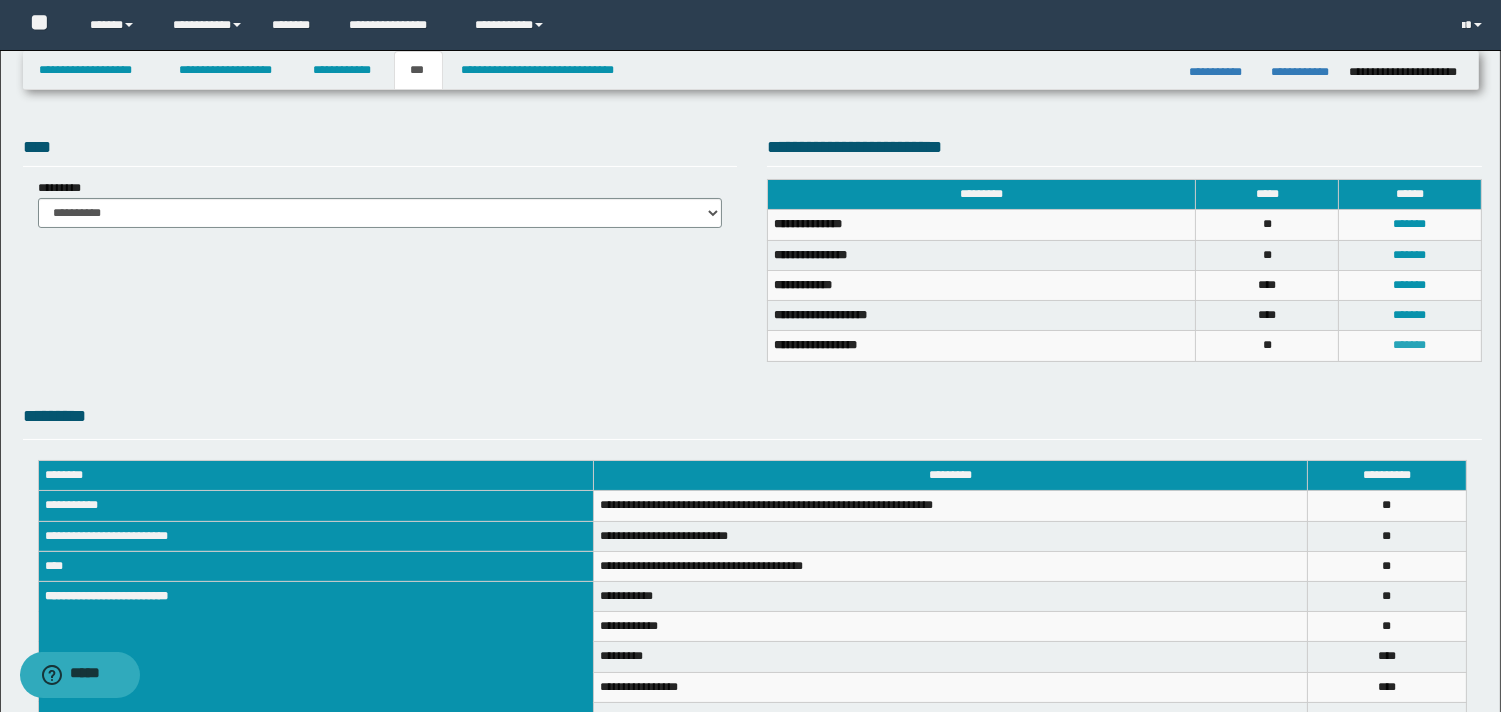 click on "*******" at bounding box center (1410, 345) 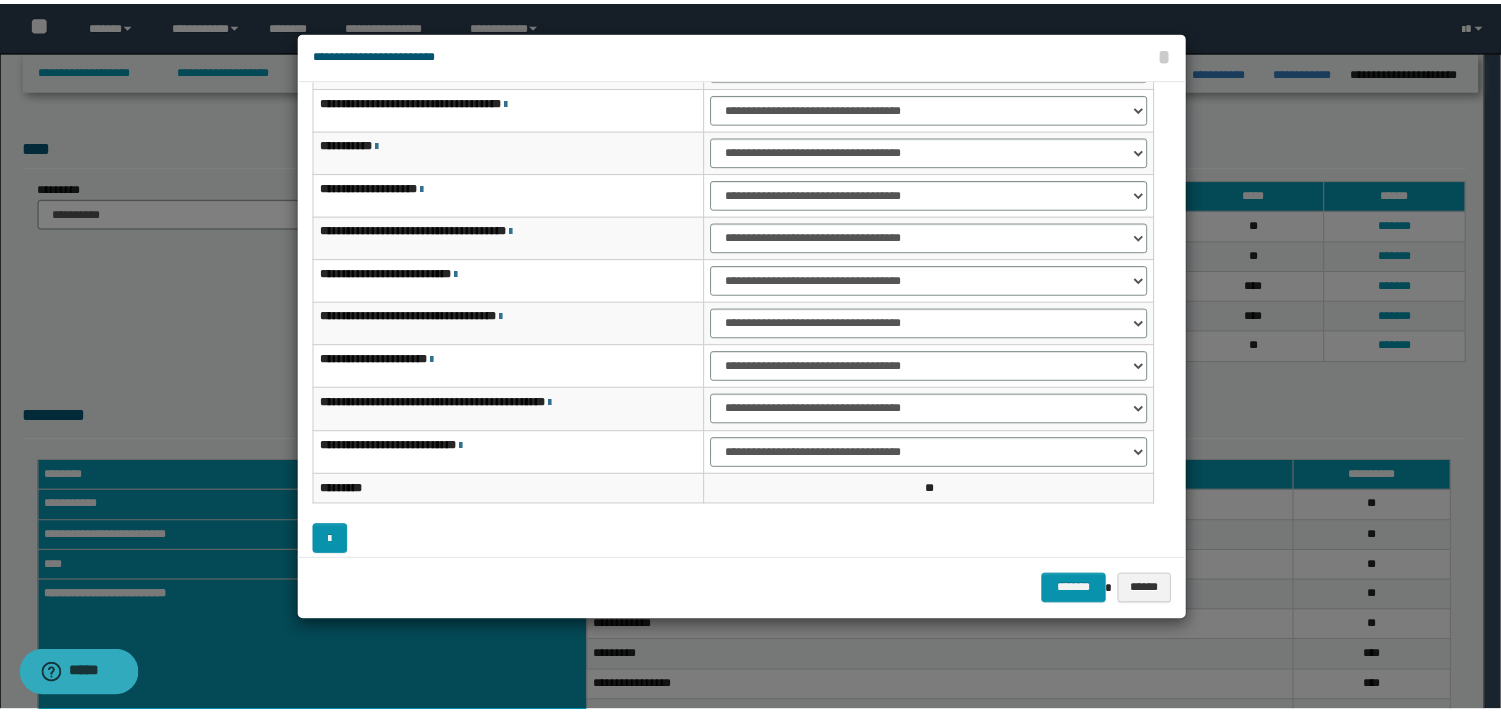 scroll, scrollTop: 0, scrollLeft: 0, axis: both 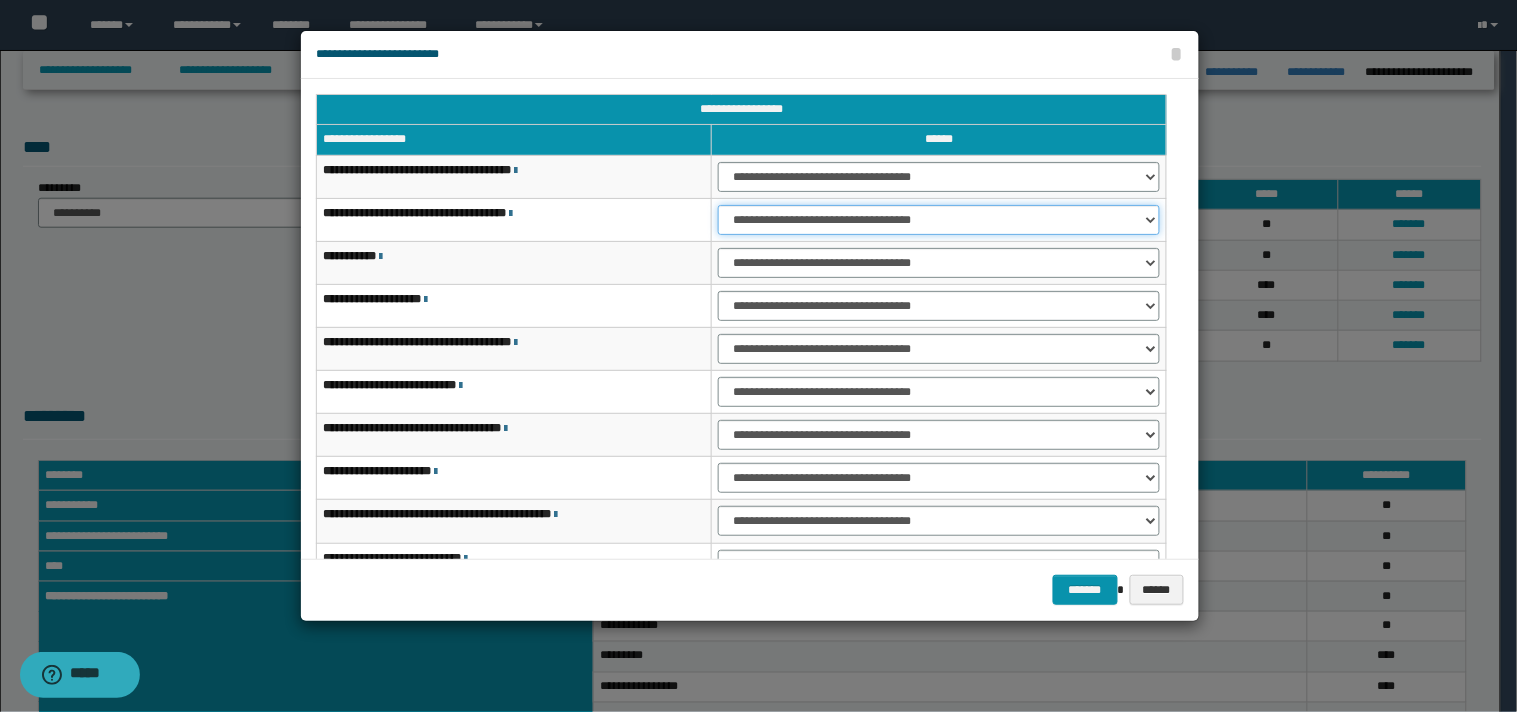 drag, startPoint x: 1147, startPoint y: 216, endPoint x: 1086, endPoint y: 233, distance: 63.324562 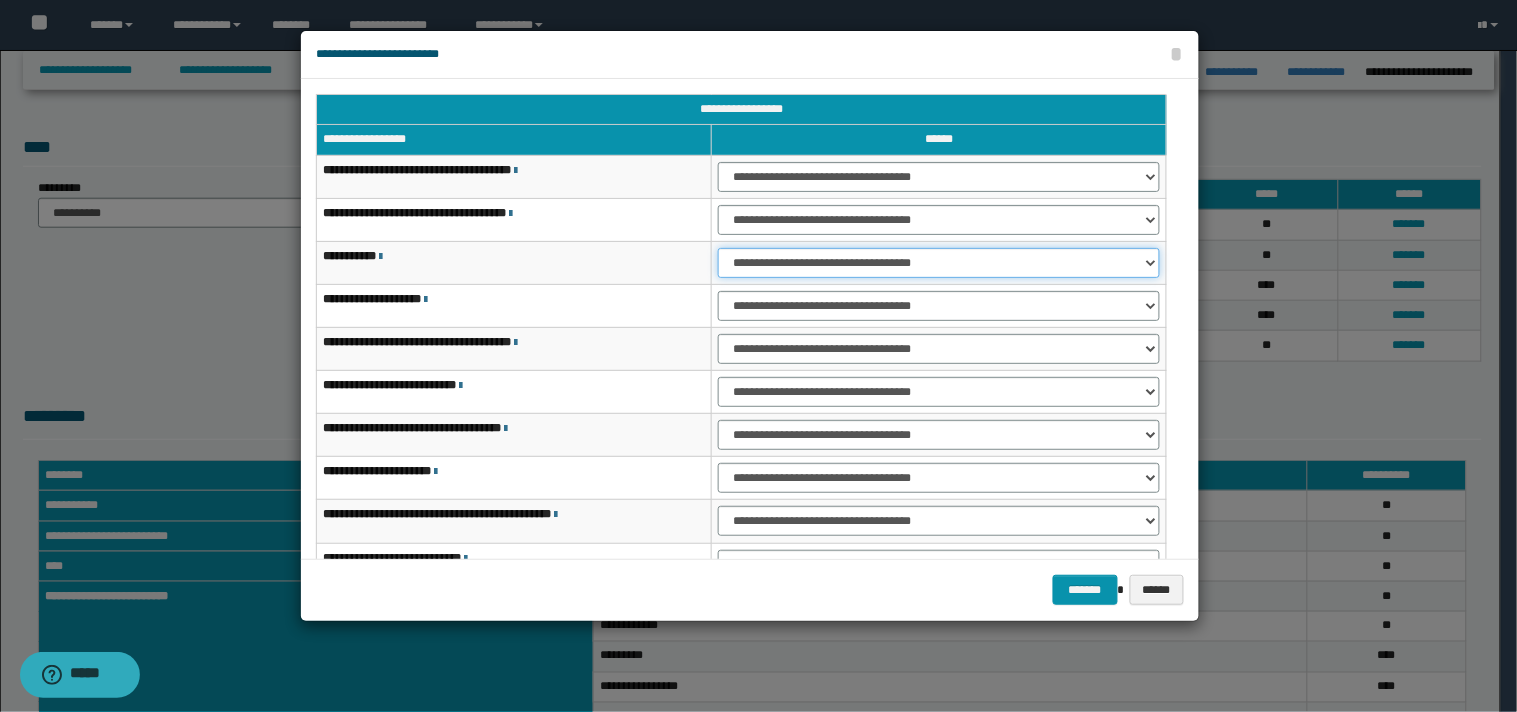 click on "**********" at bounding box center (939, 263) 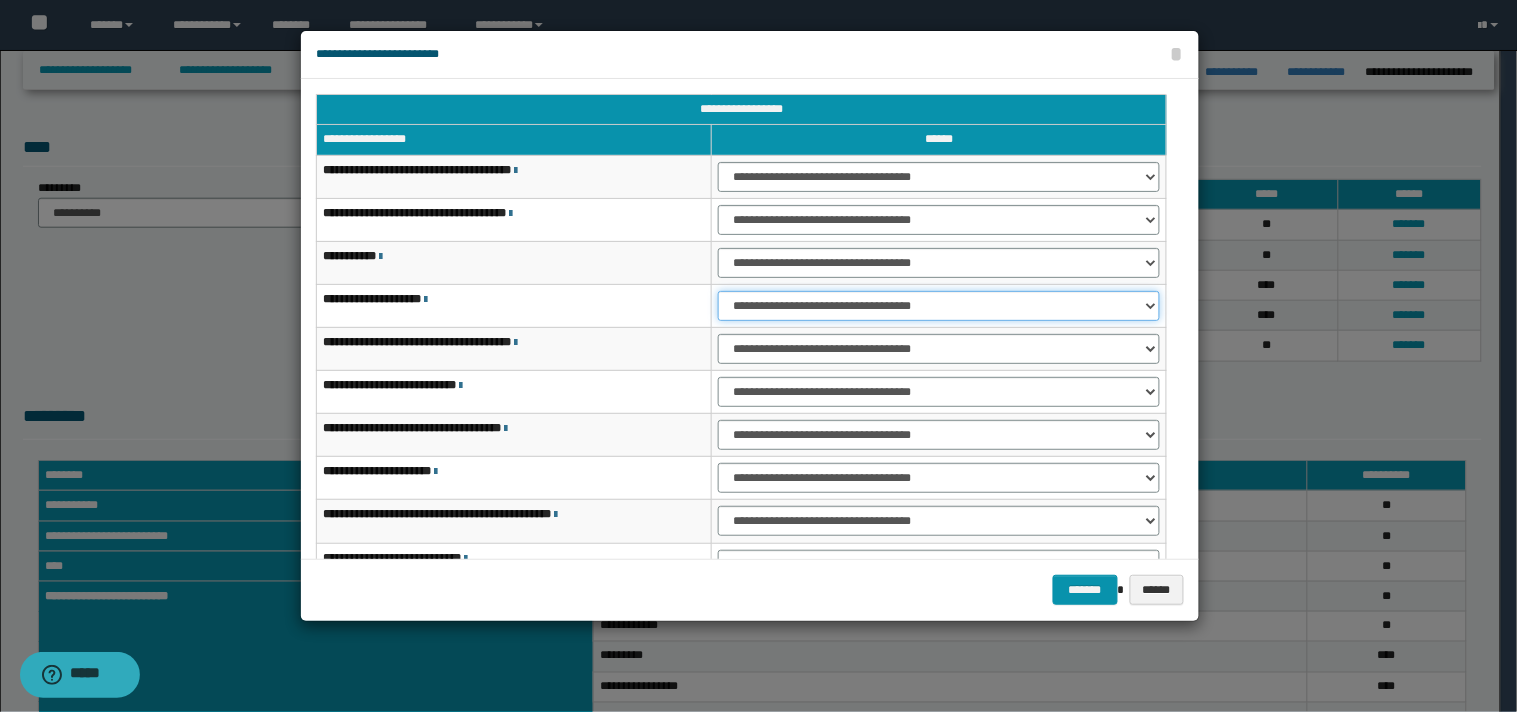drag, startPoint x: 1151, startPoint y: 305, endPoint x: 1114, endPoint y: 320, distance: 39.92493 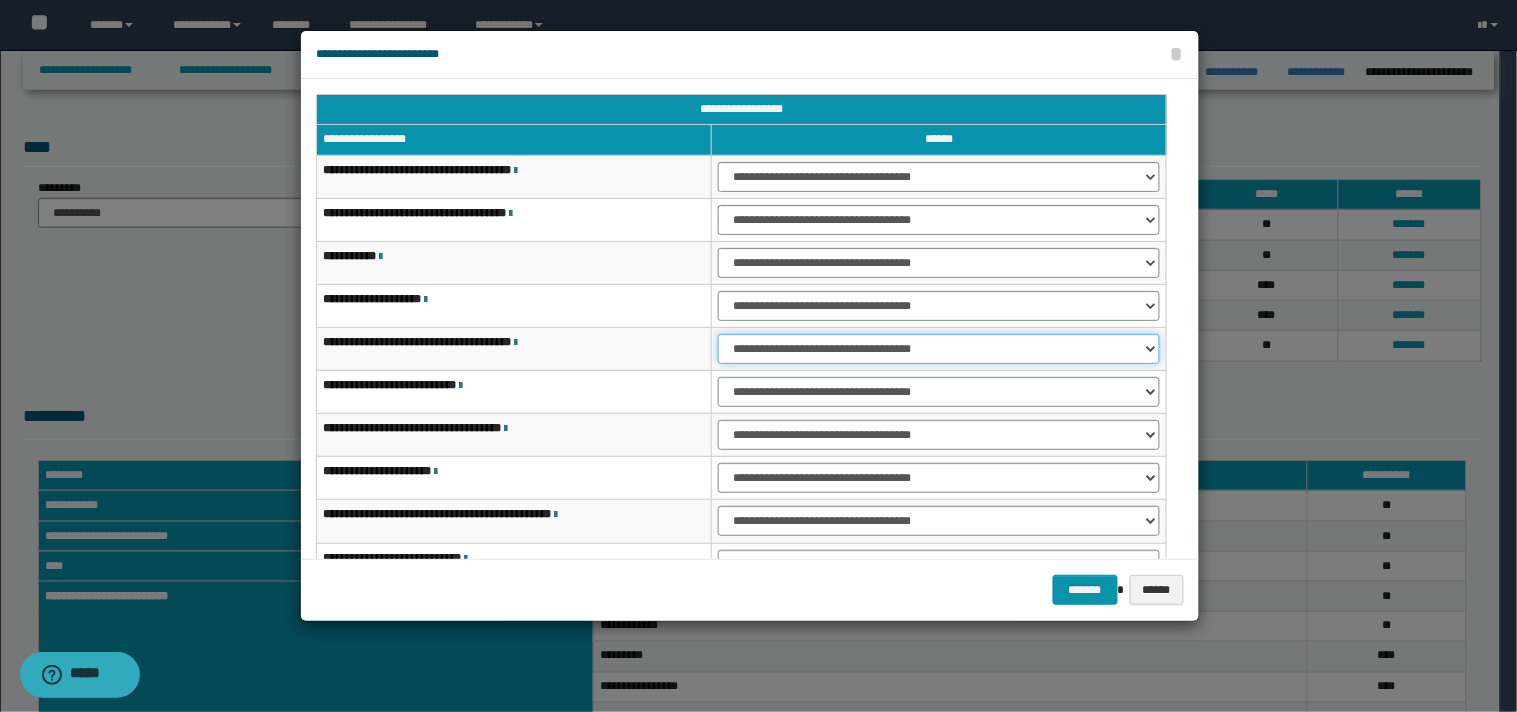 click on "**********" at bounding box center [939, 349] 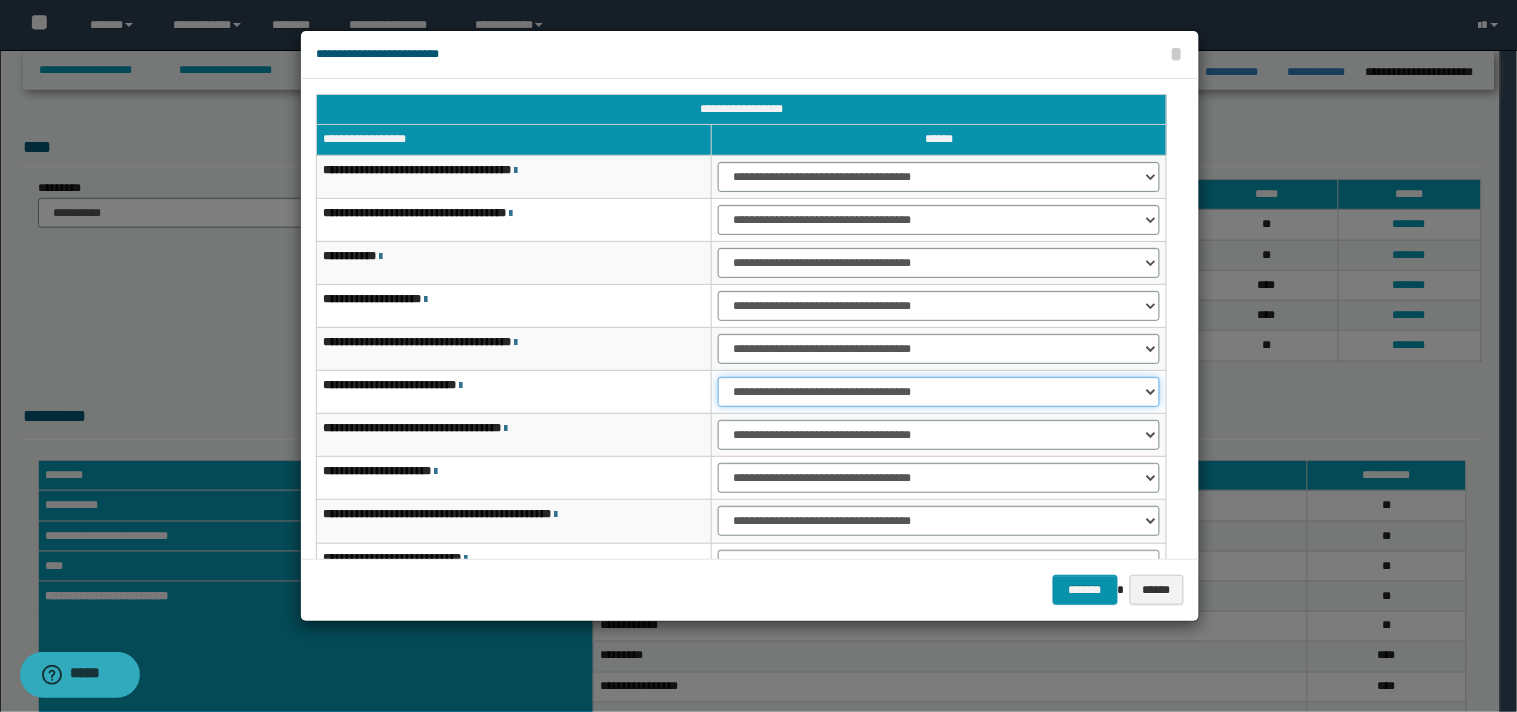 click on "**********" at bounding box center [939, 392] 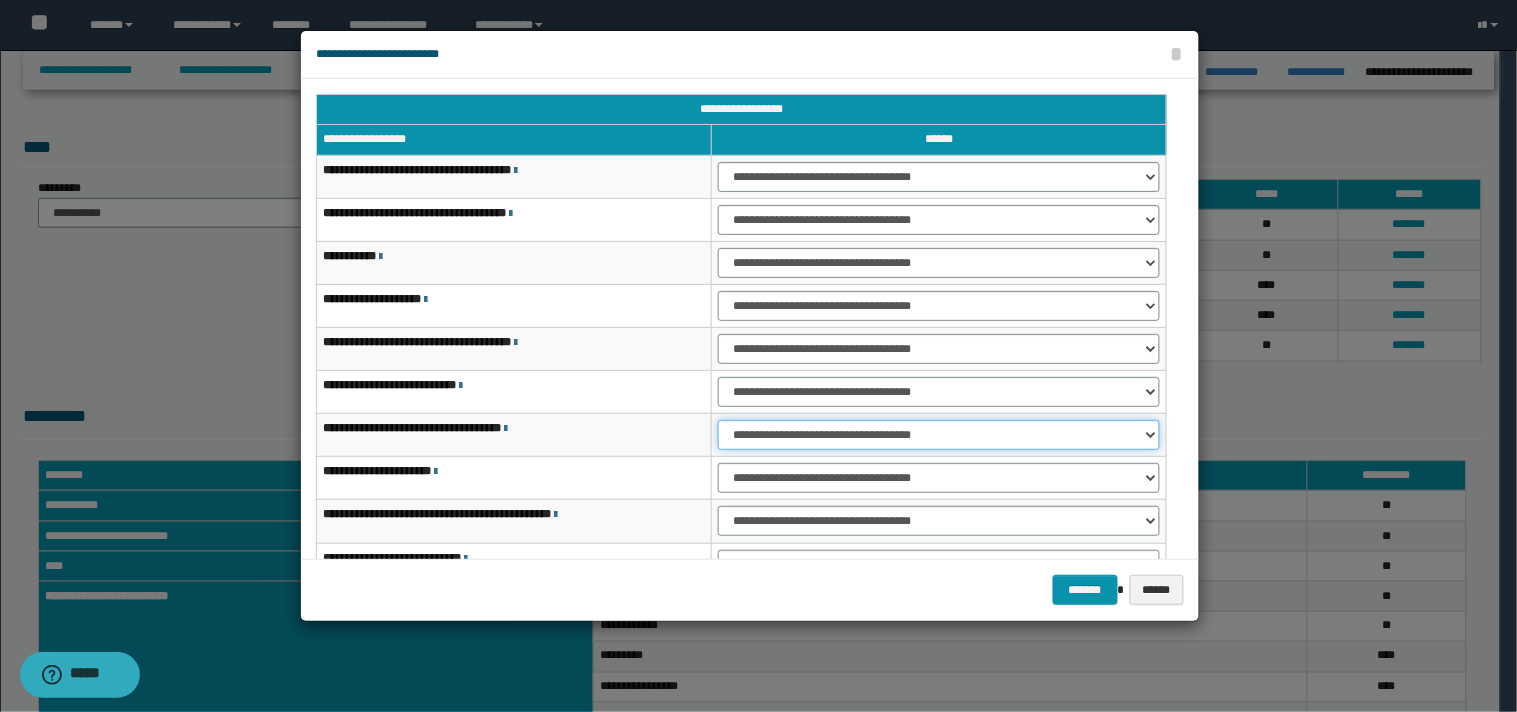 click on "**********" at bounding box center [939, 435] 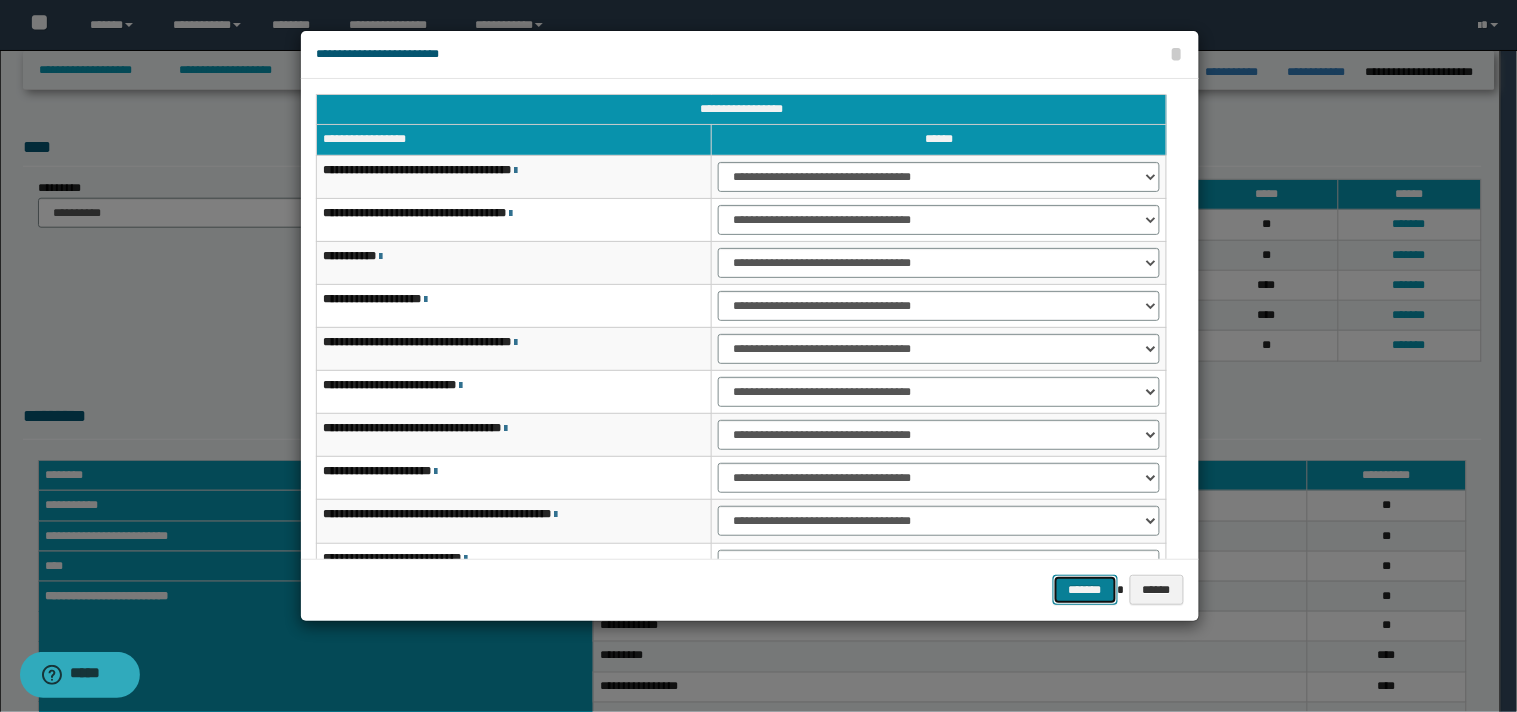 drag, startPoint x: 1070, startPoint y: 590, endPoint x: 1295, endPoint y: 521, distance: 235.3423 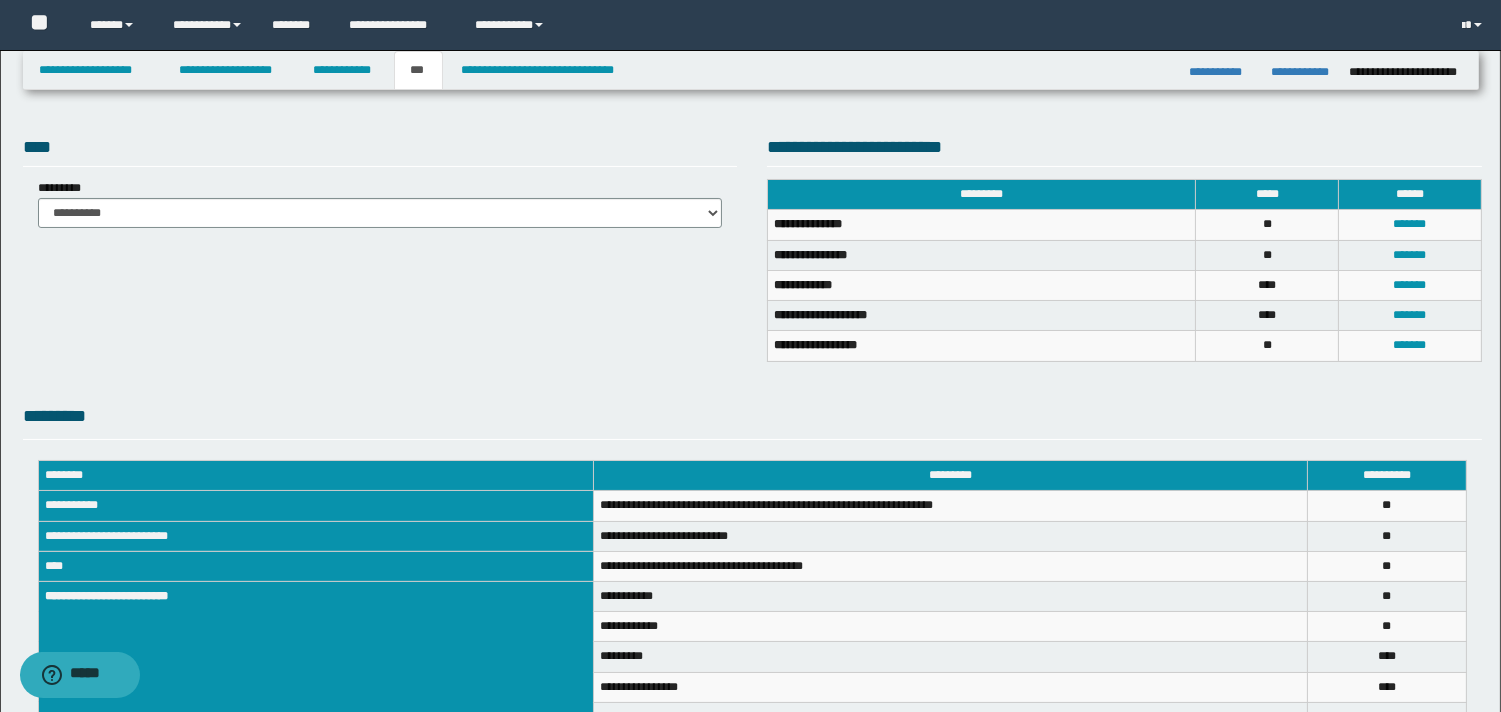 scroll, scrollTop: 540, scrollLeft: 0, axis: vertical 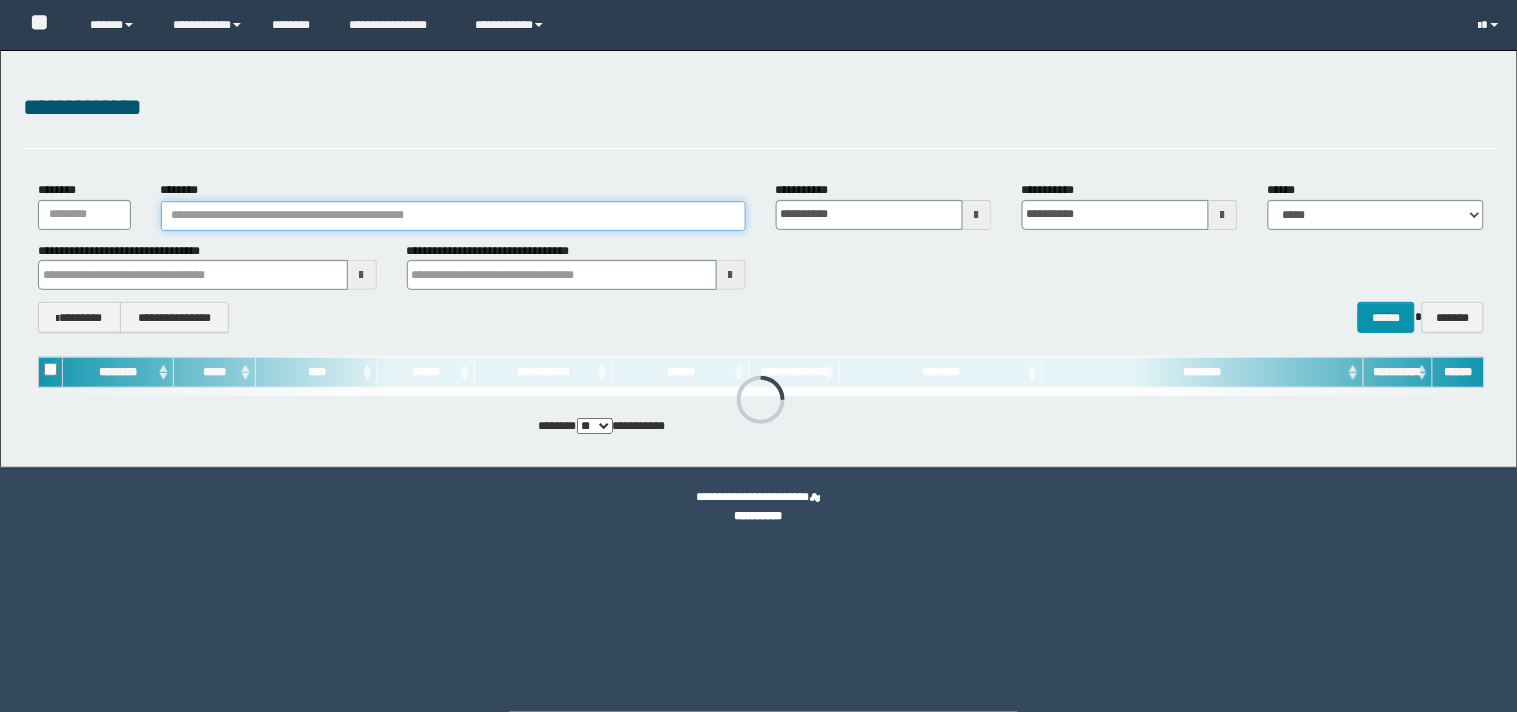 click on "********" at bounding box center (453, 216) 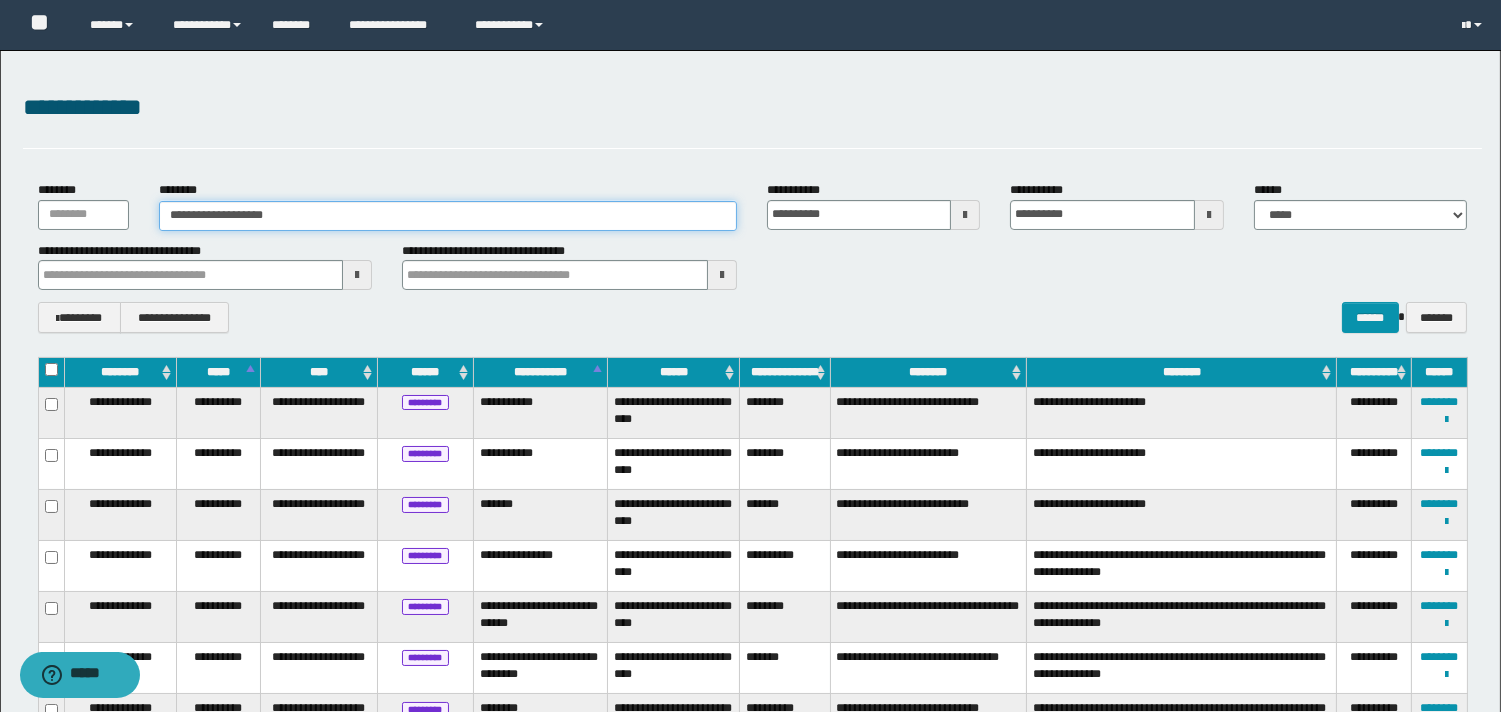 type on "**********" 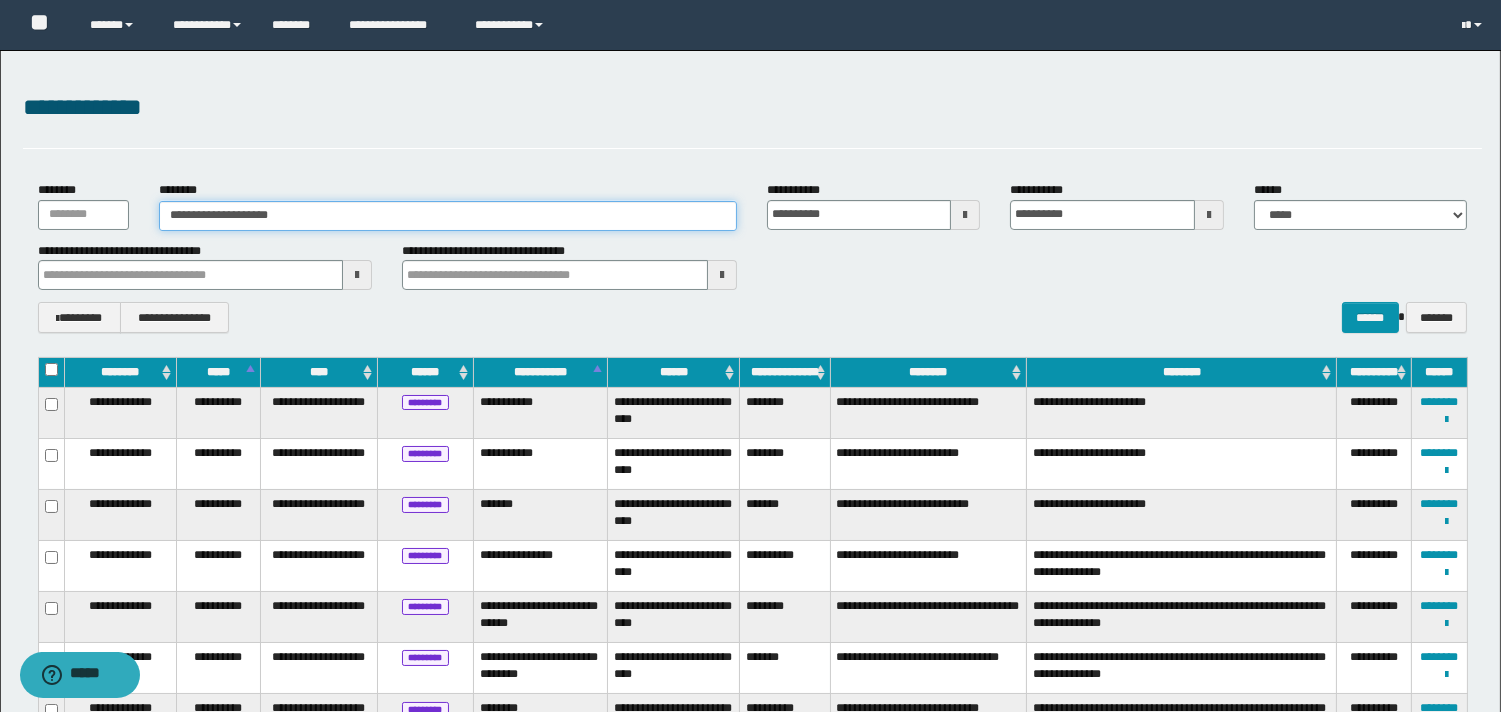 type on "**********" 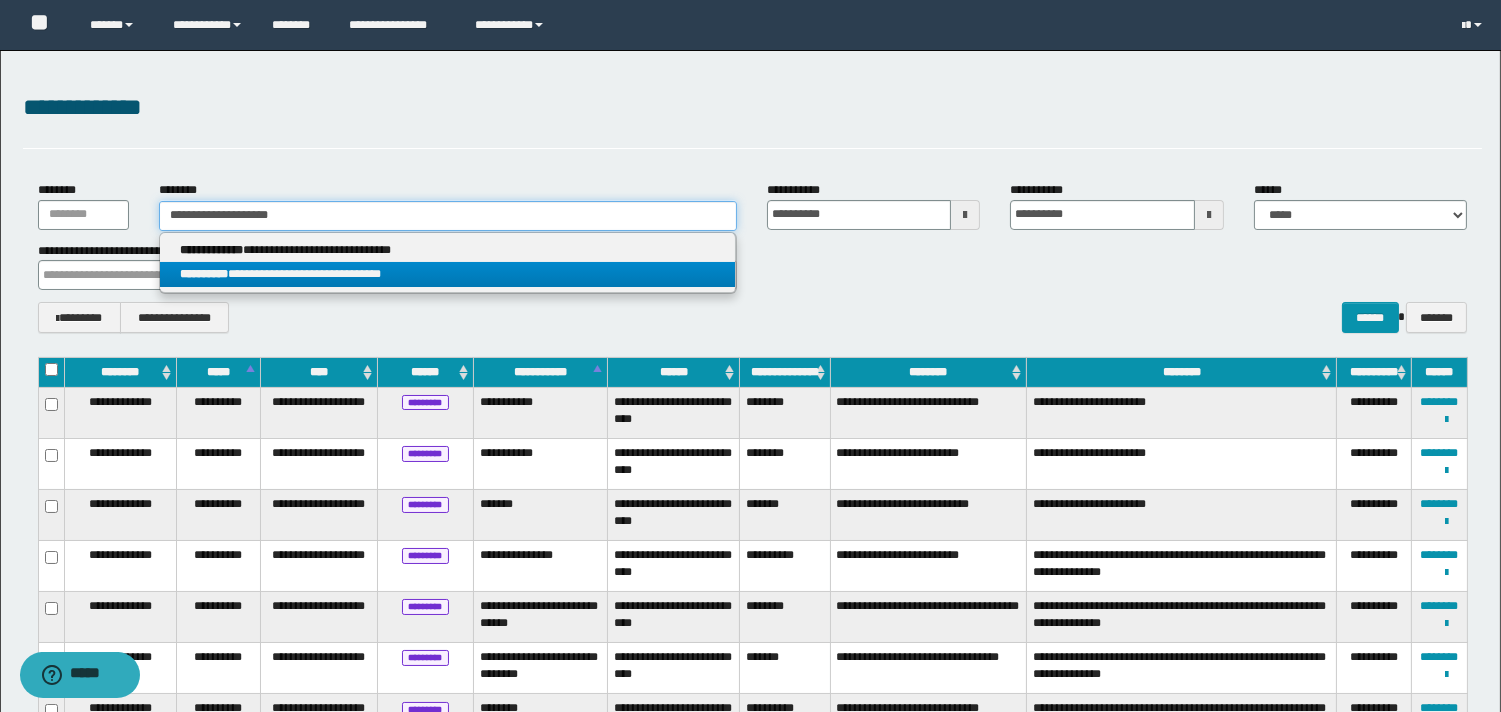 type on "**********" 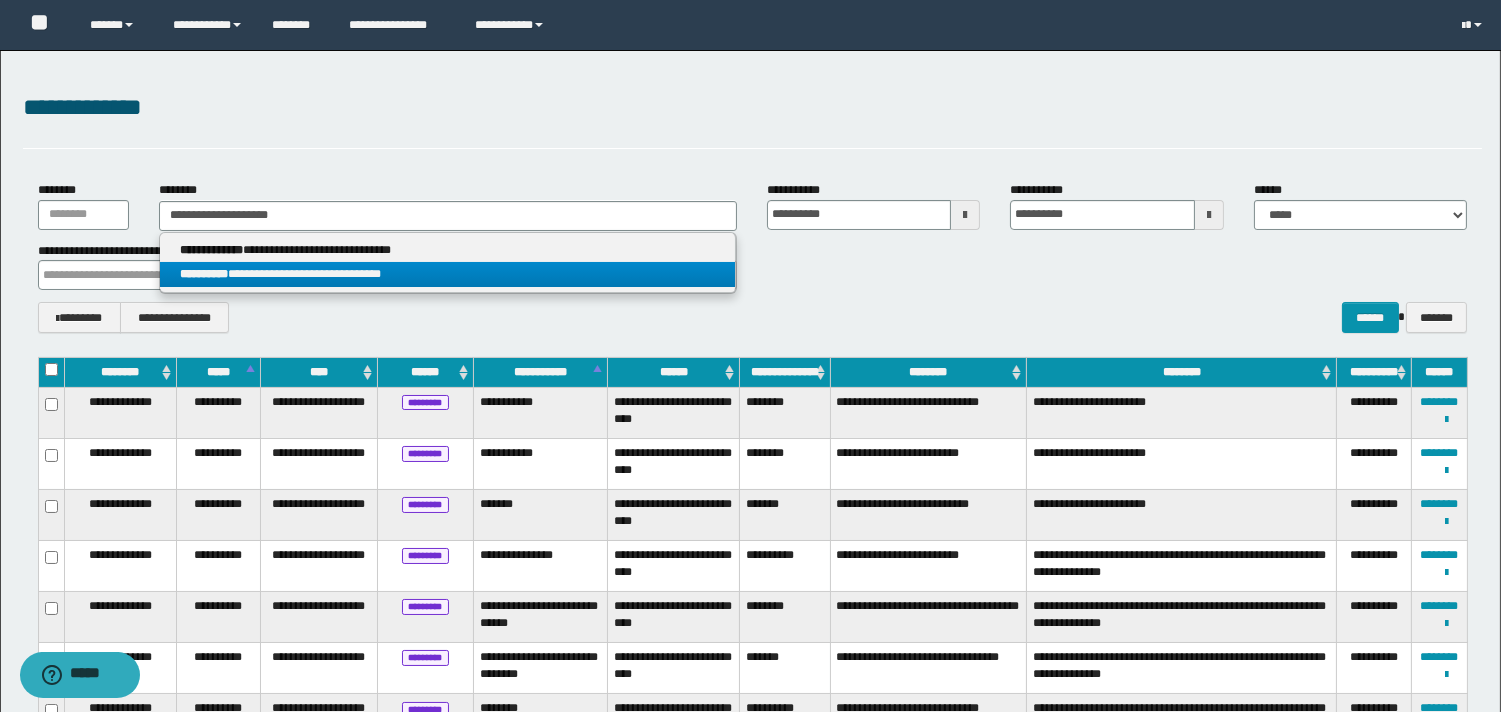 drag, startPoint x: 390, startPoint y: 280, endPoint x: 804, endPoint y: 313, distance: 415.31314 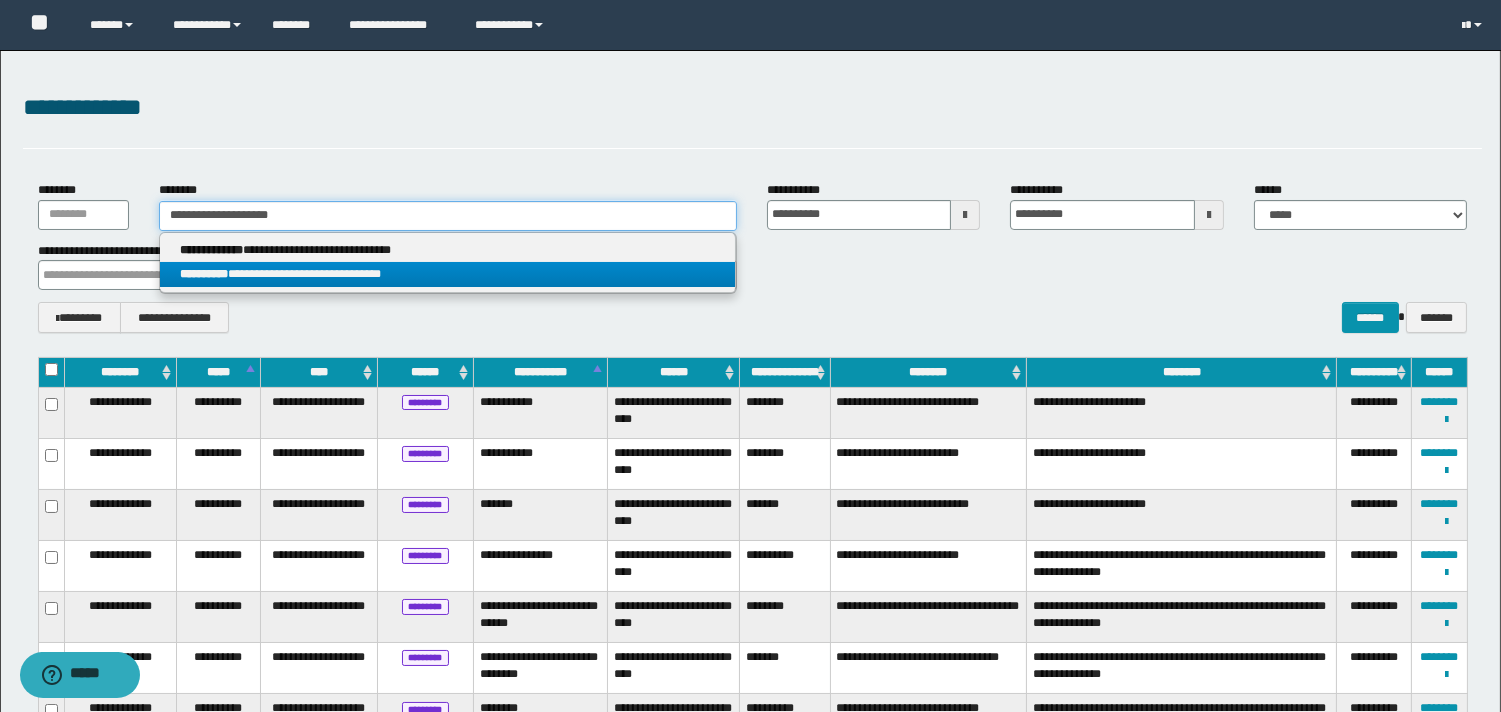 type 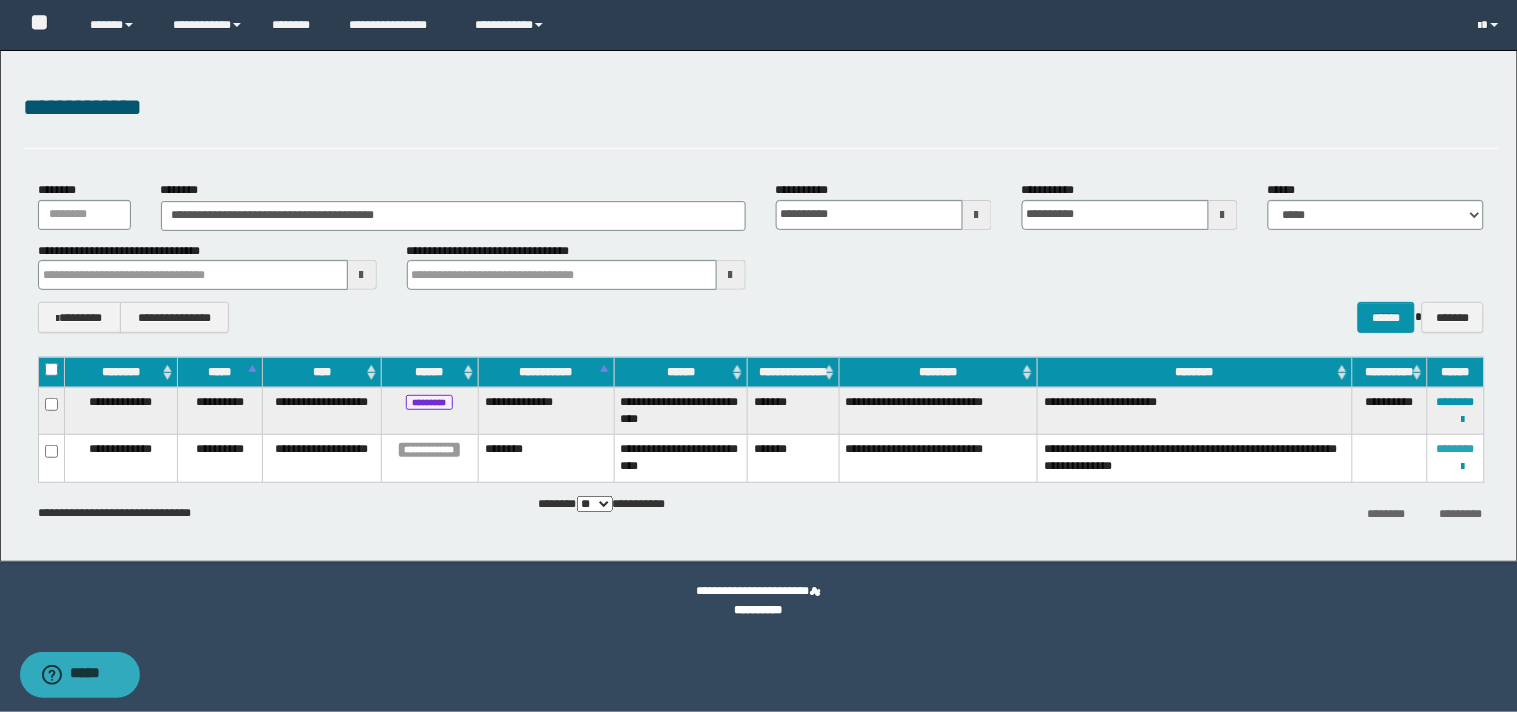 click on "********" at bounding box center (1456, 449) 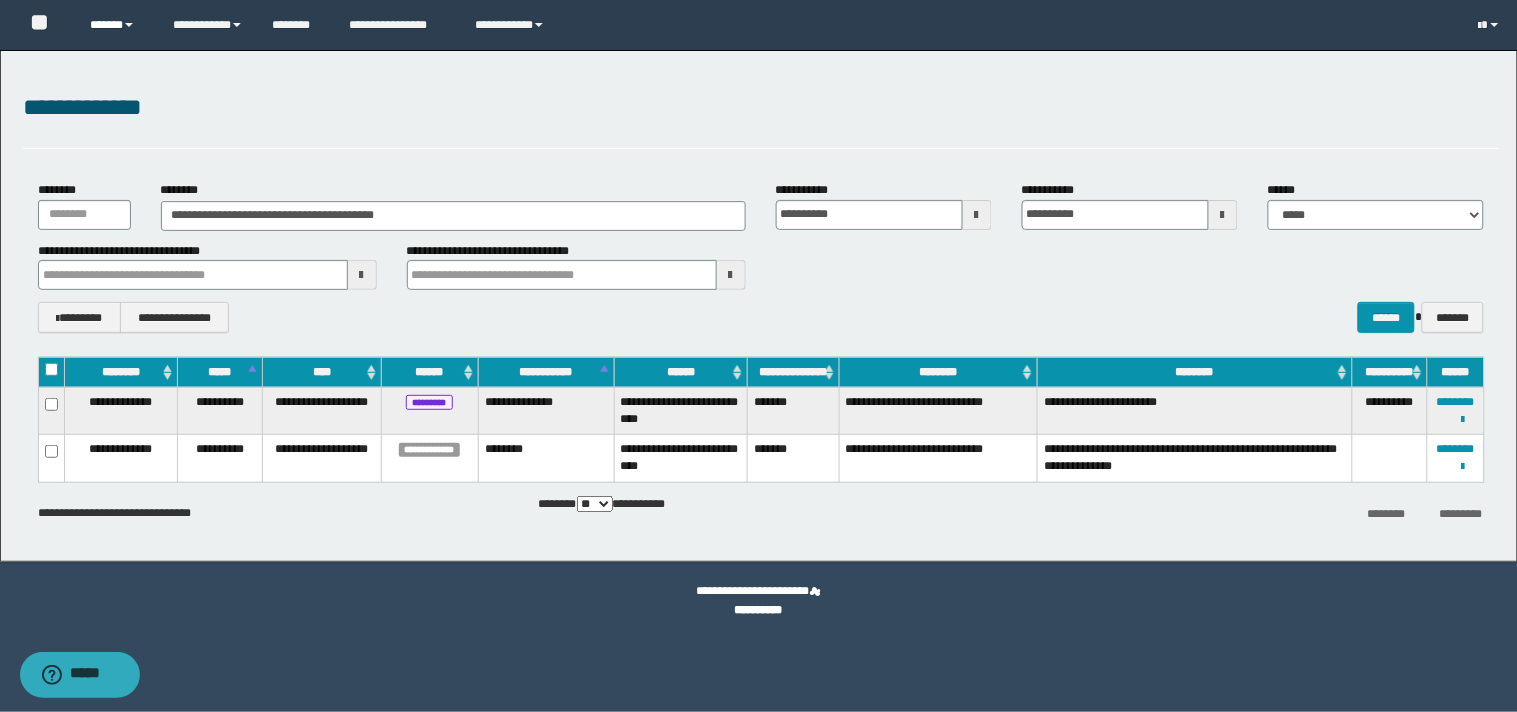 click at bounding box center [129, 25] 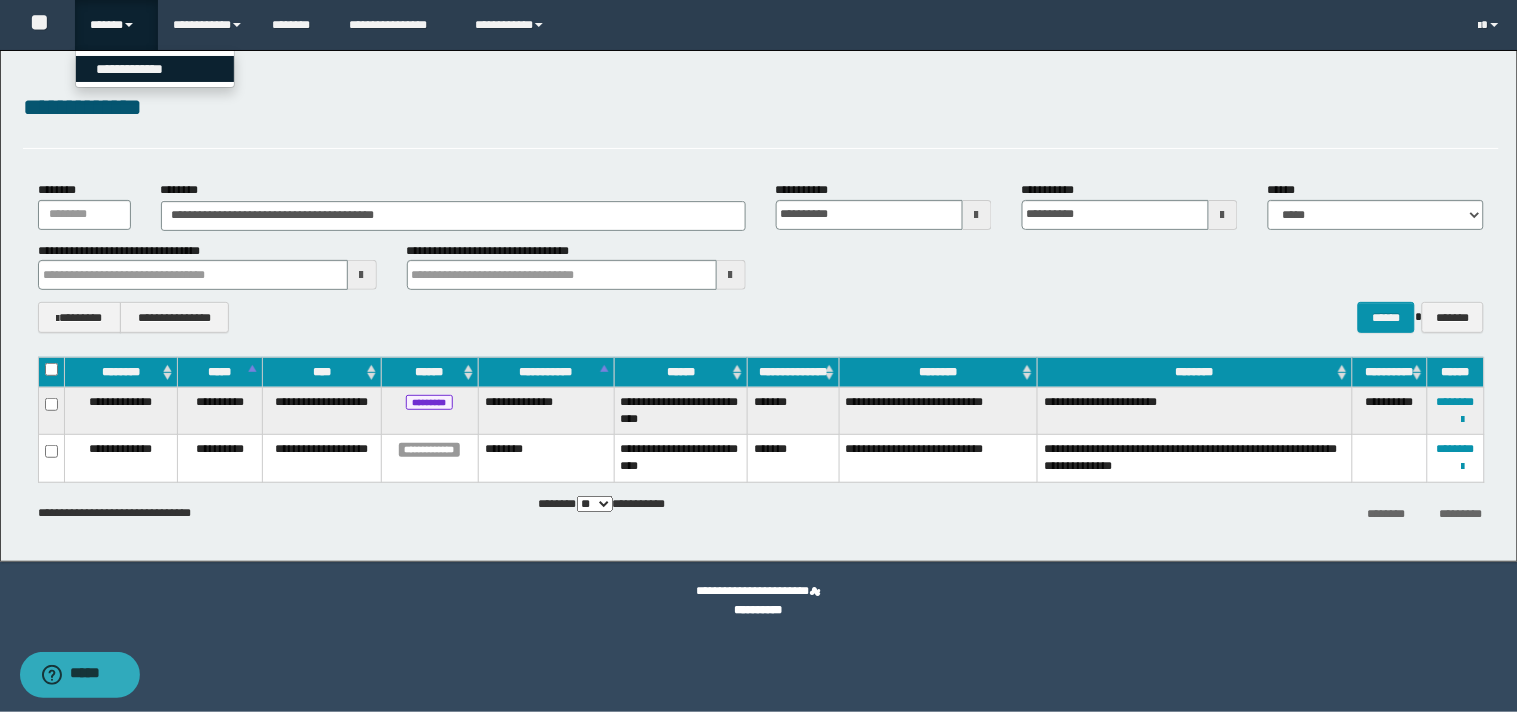 click on "**********" at bounding box center [155, 69] 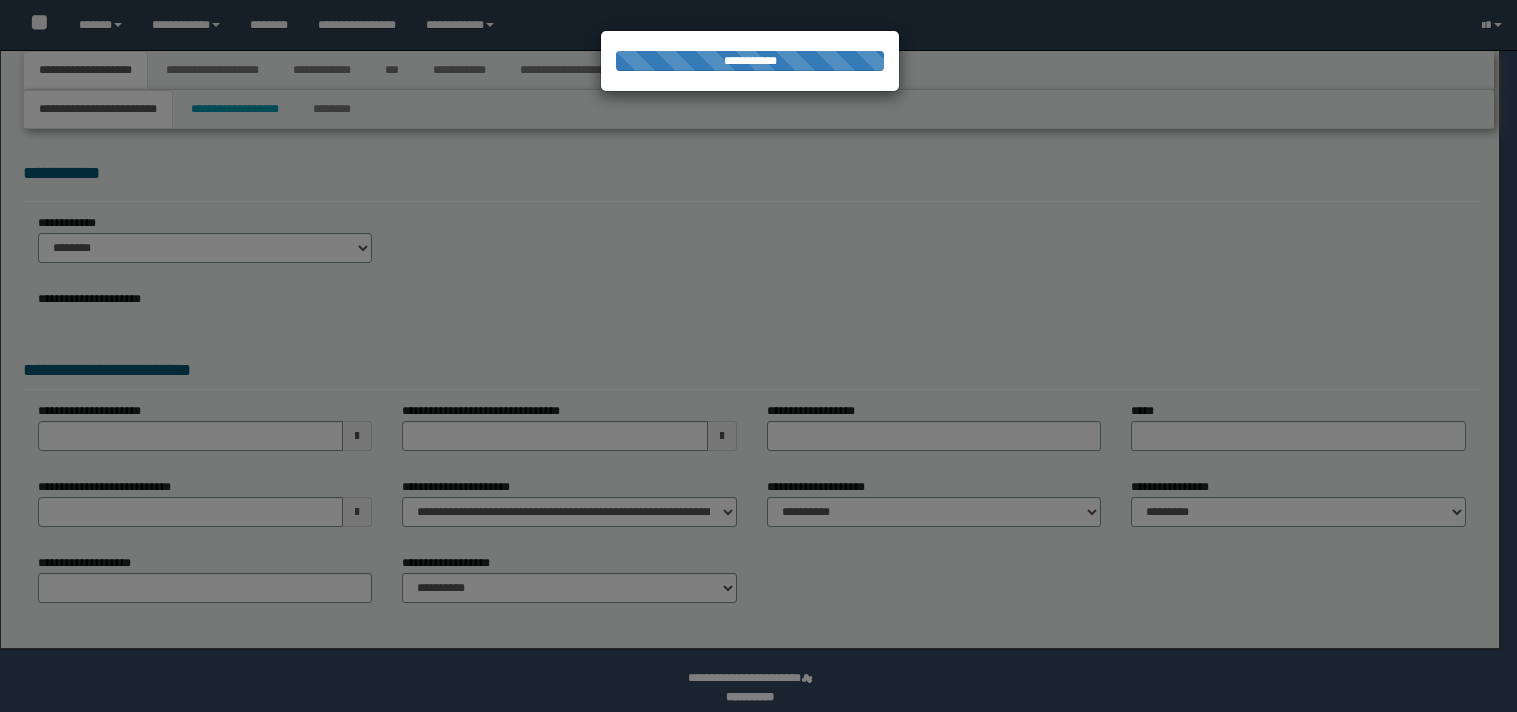 scroll, scrollTop: 0, scrollLeft: 0, axis: both 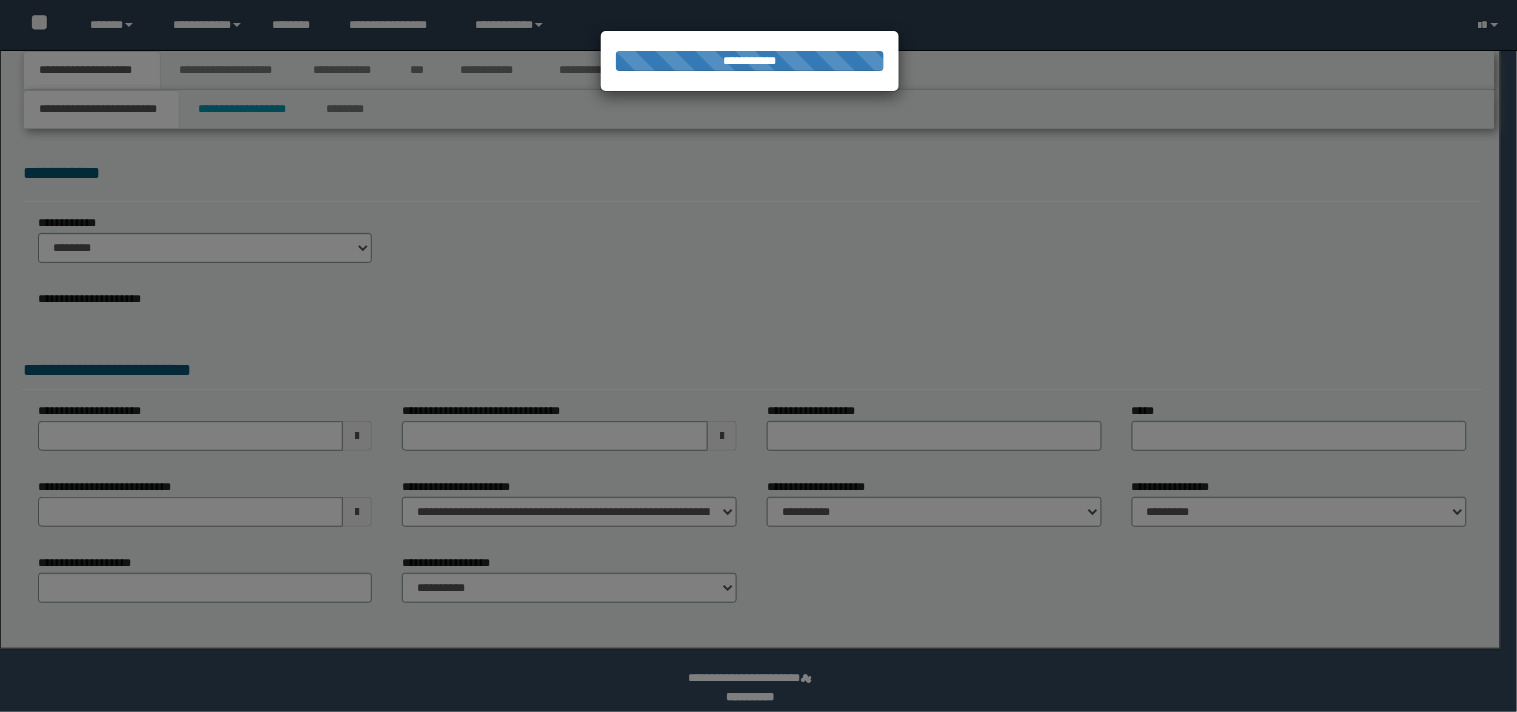 select on "*" 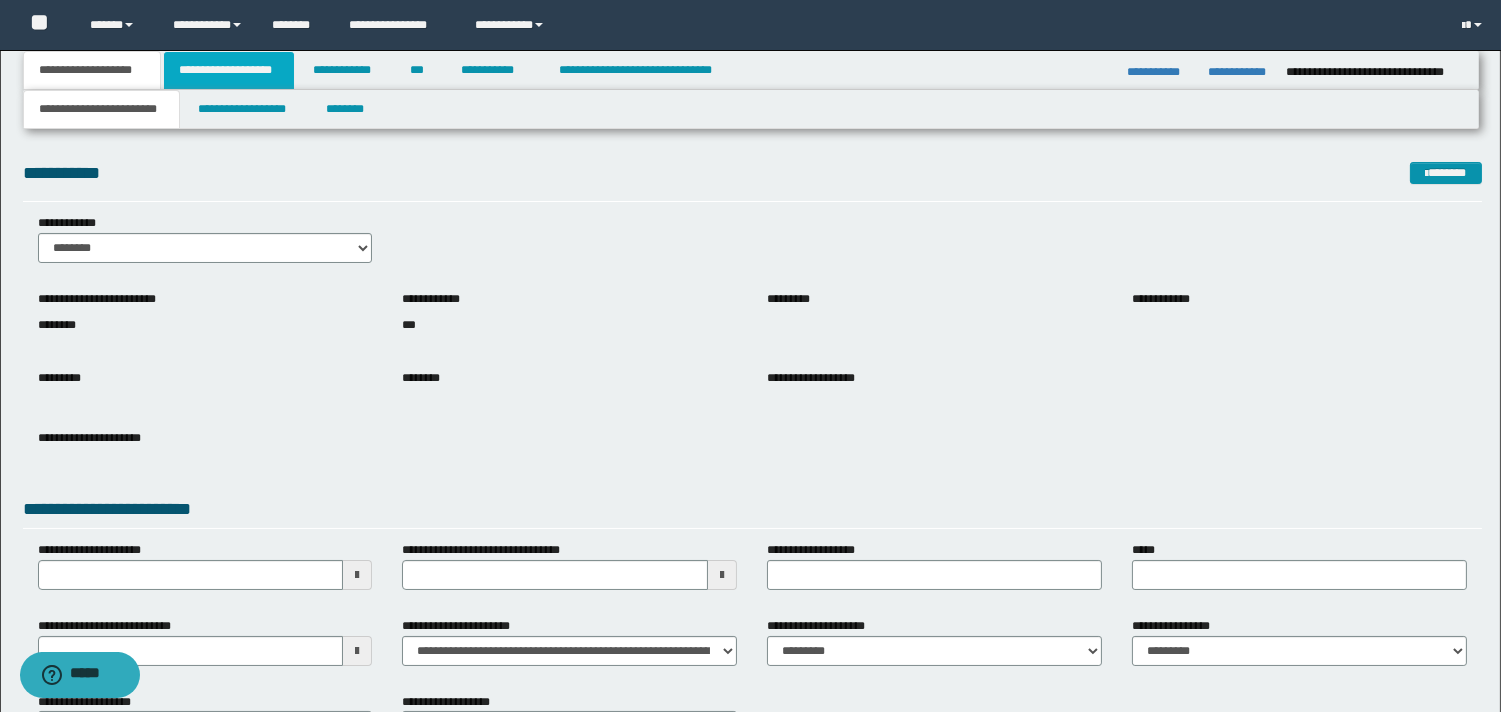 click on "**********" at bounding box center [229, 70] 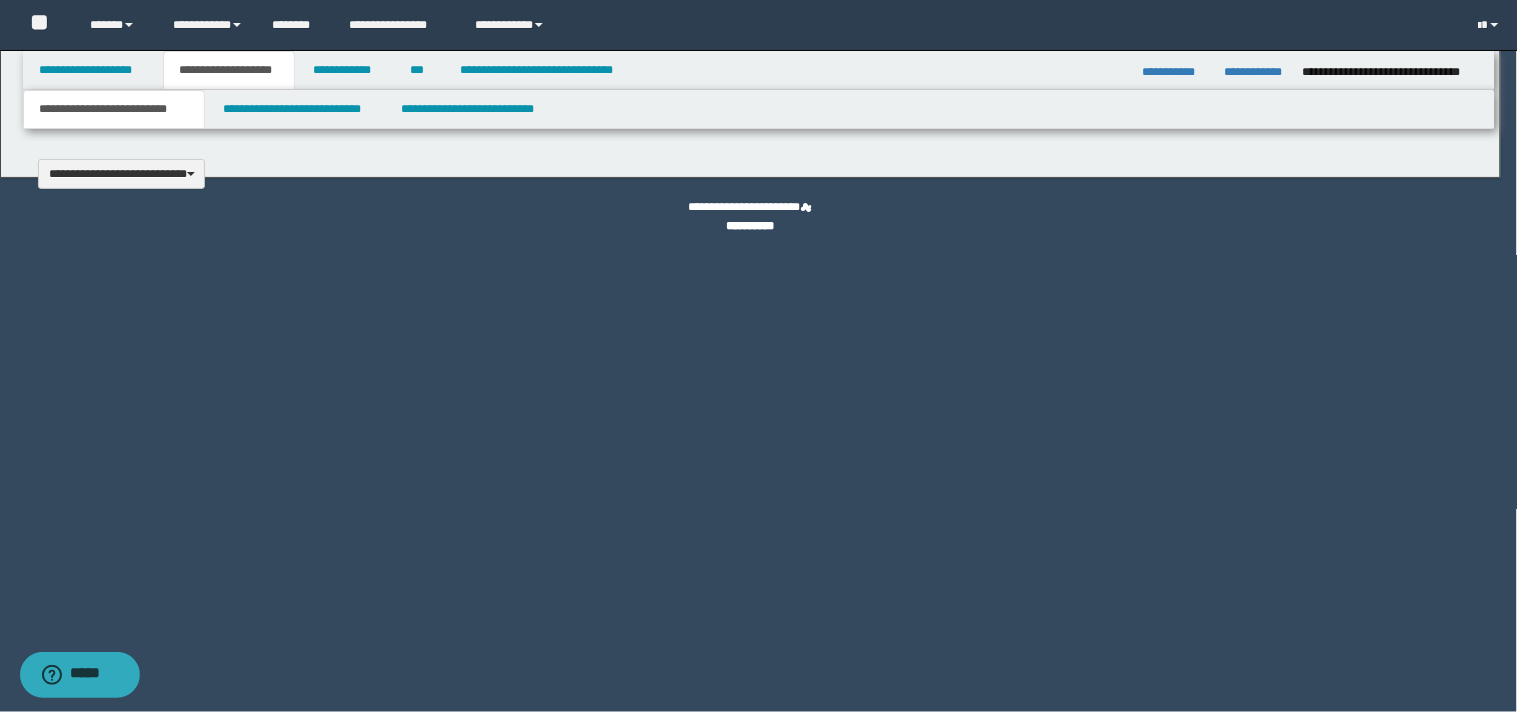 type 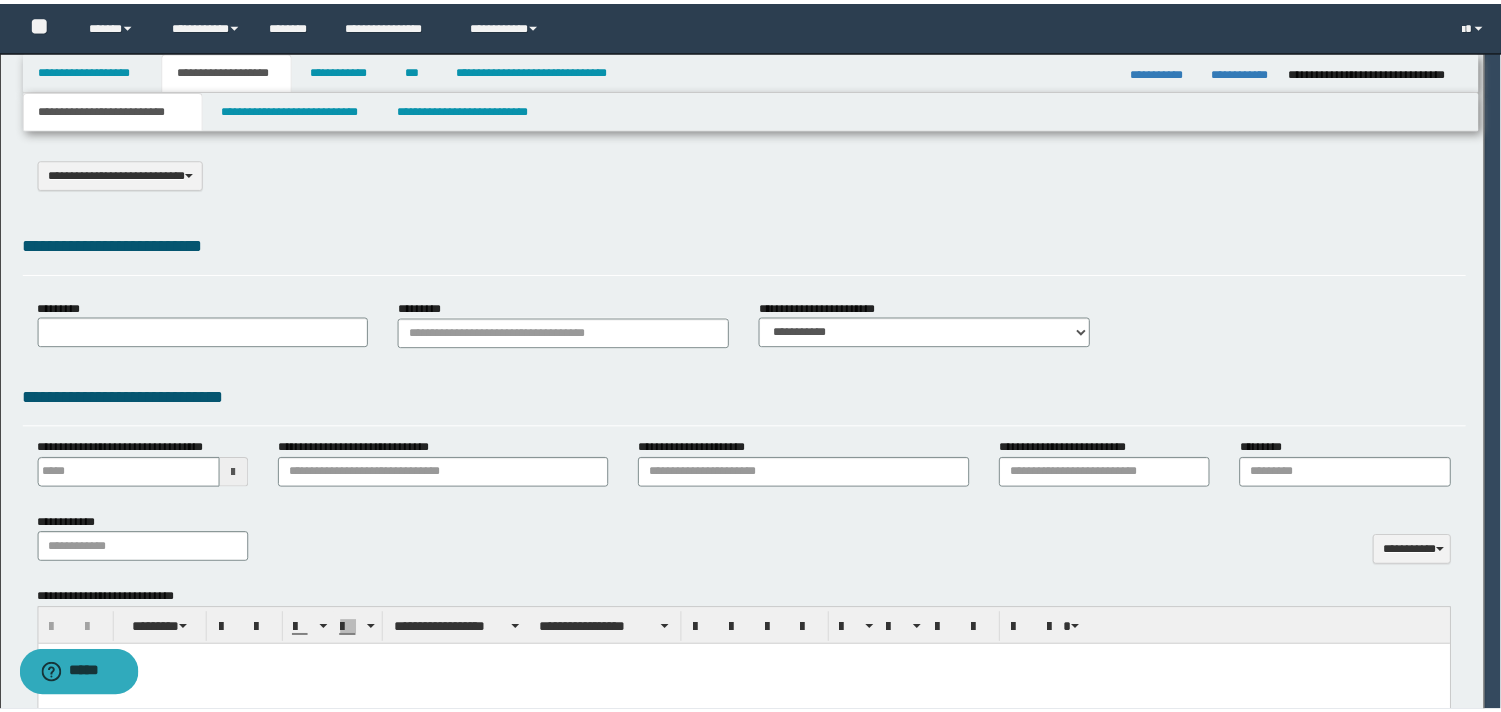 scroll, scrollTop: 0, scrollLeft: 0, axis: both 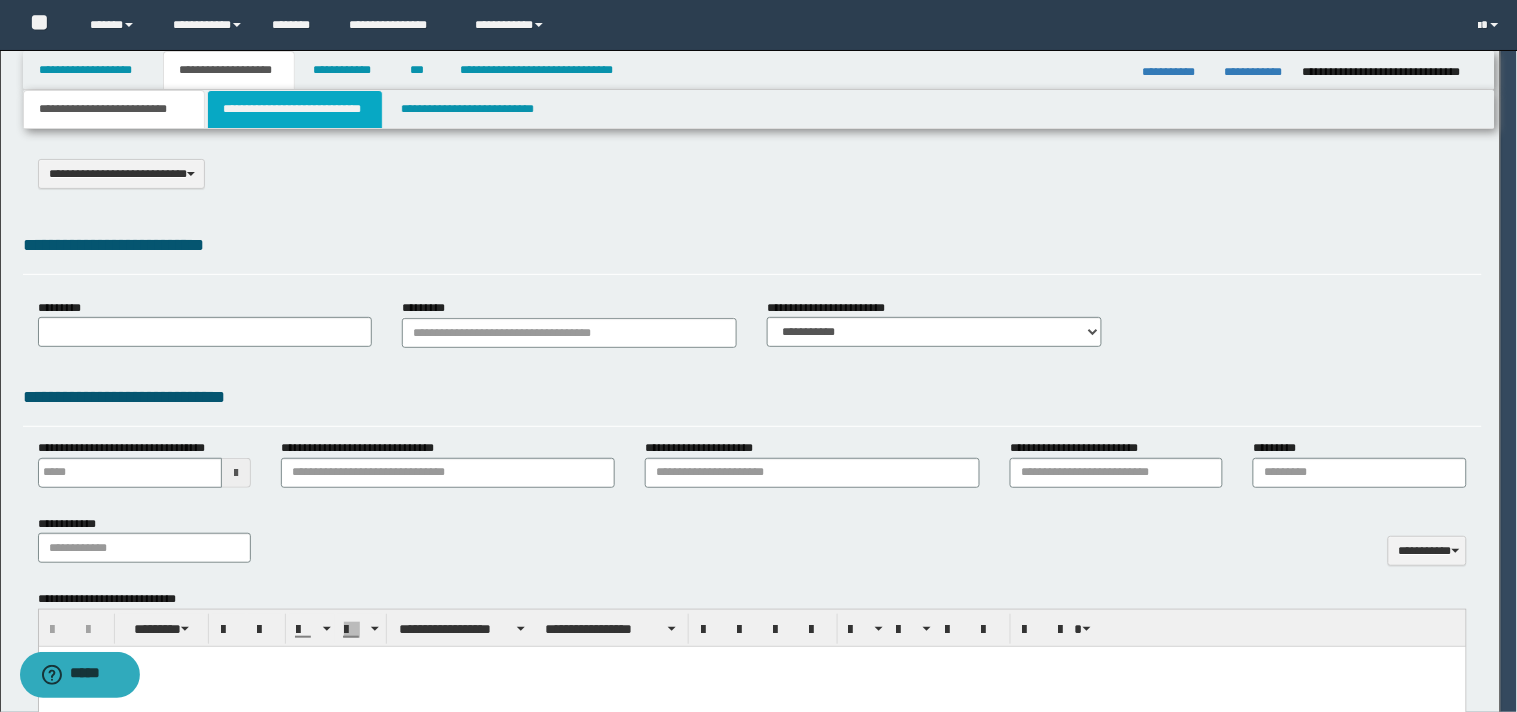 select on "*" 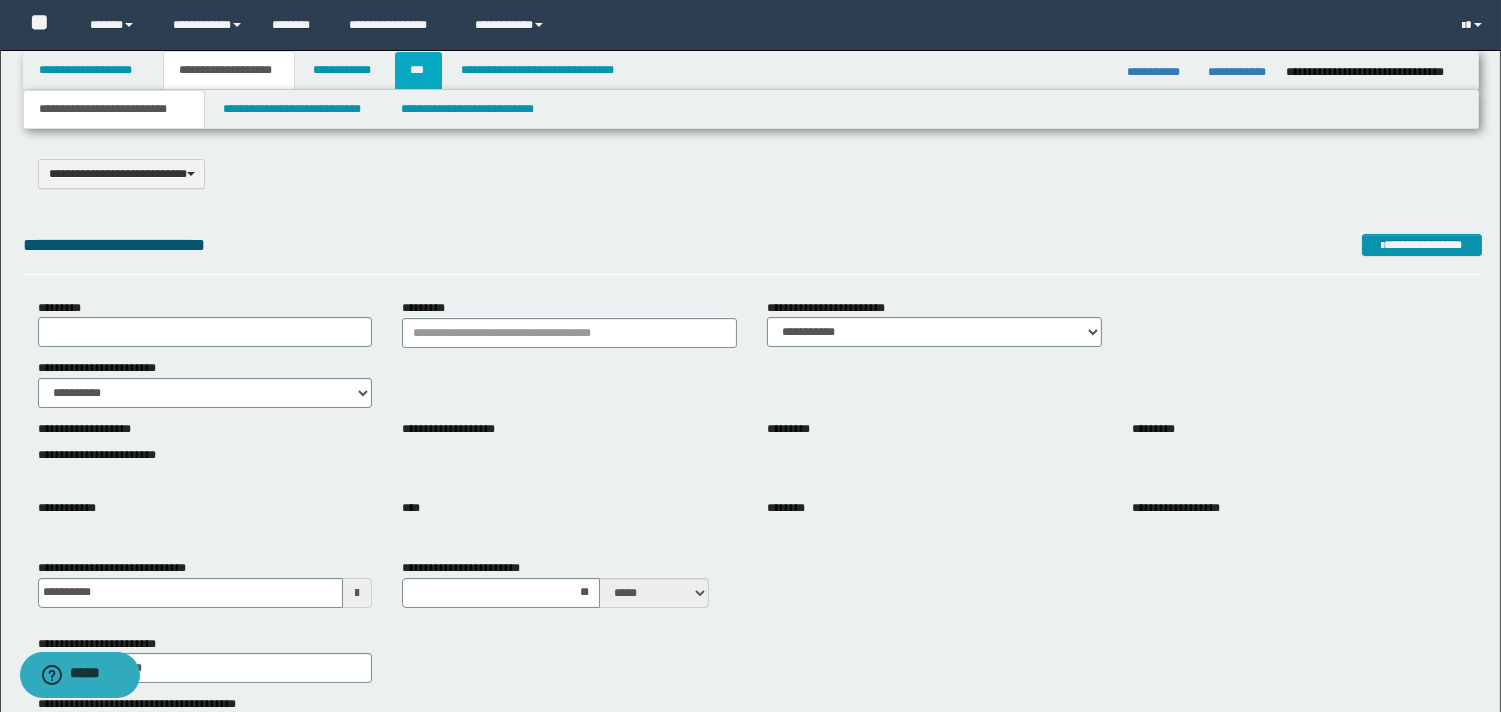 click on "***" at bounding box center [418, 70] 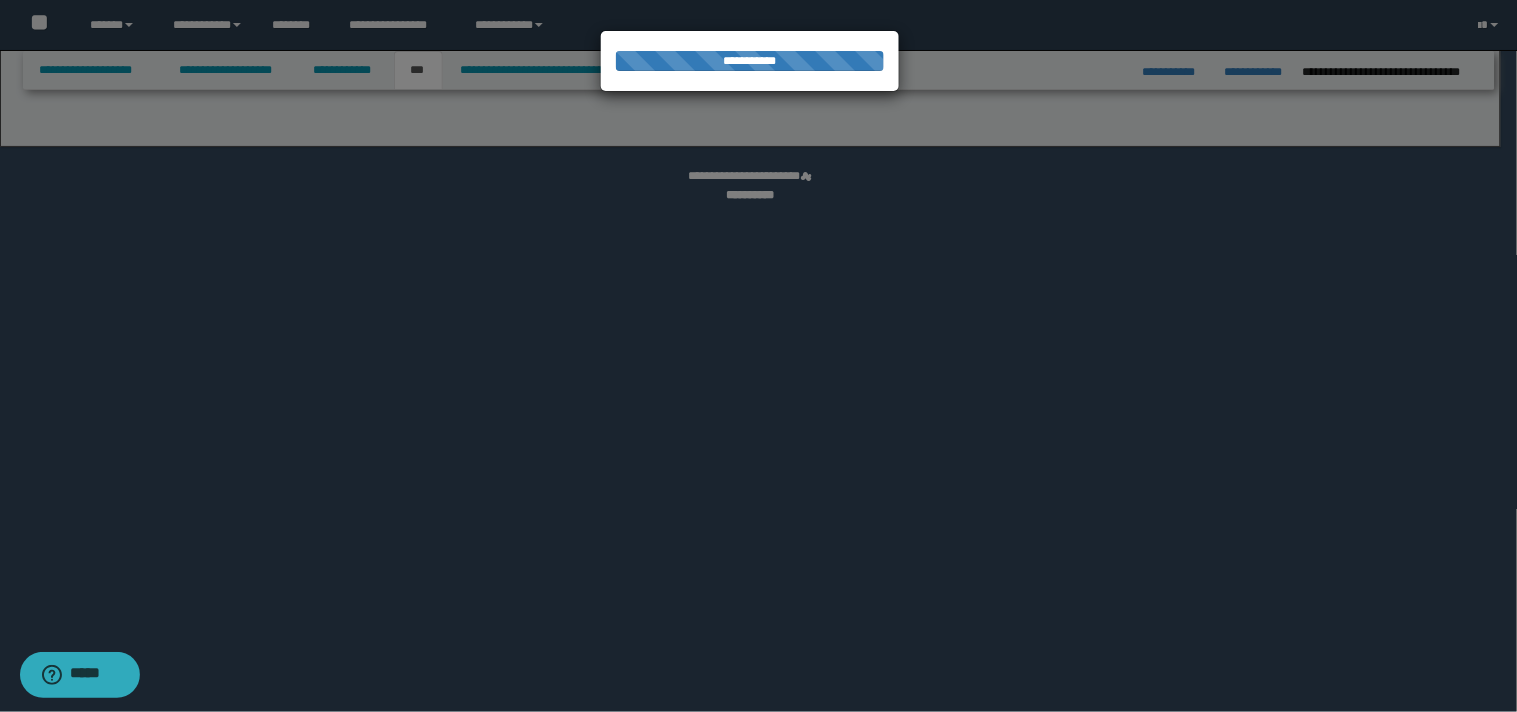 select on "*" 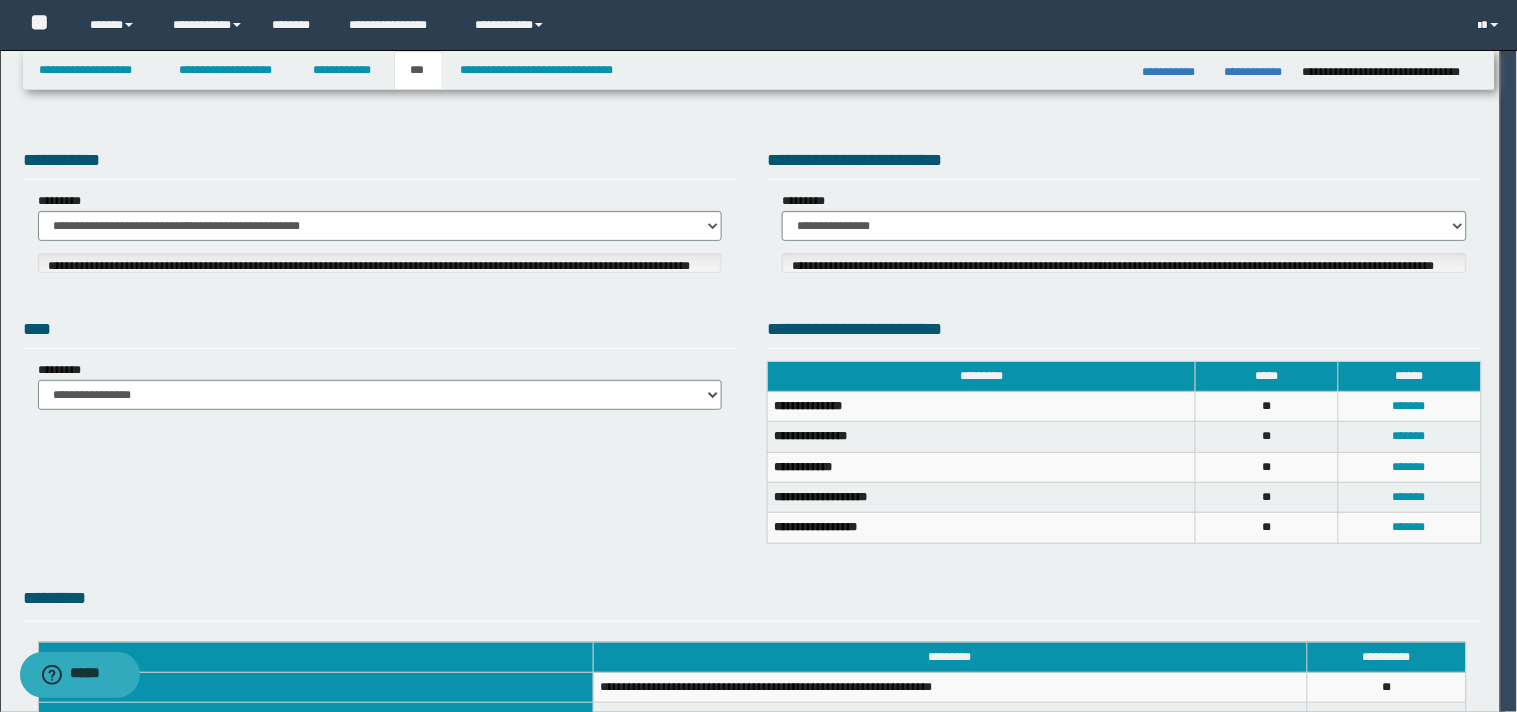 select on "***" 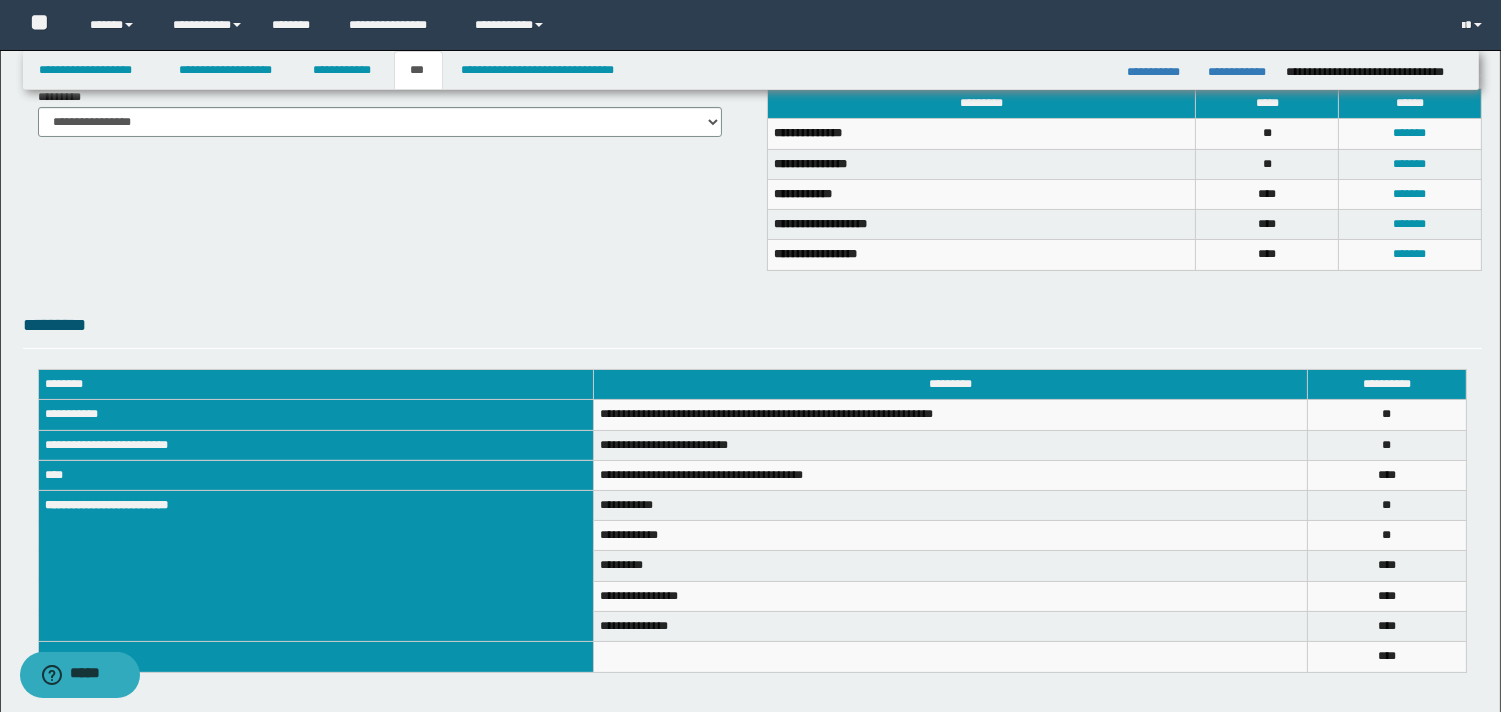 scroll, scrollTop: 426, scrollLeft: 0, axis: vertical 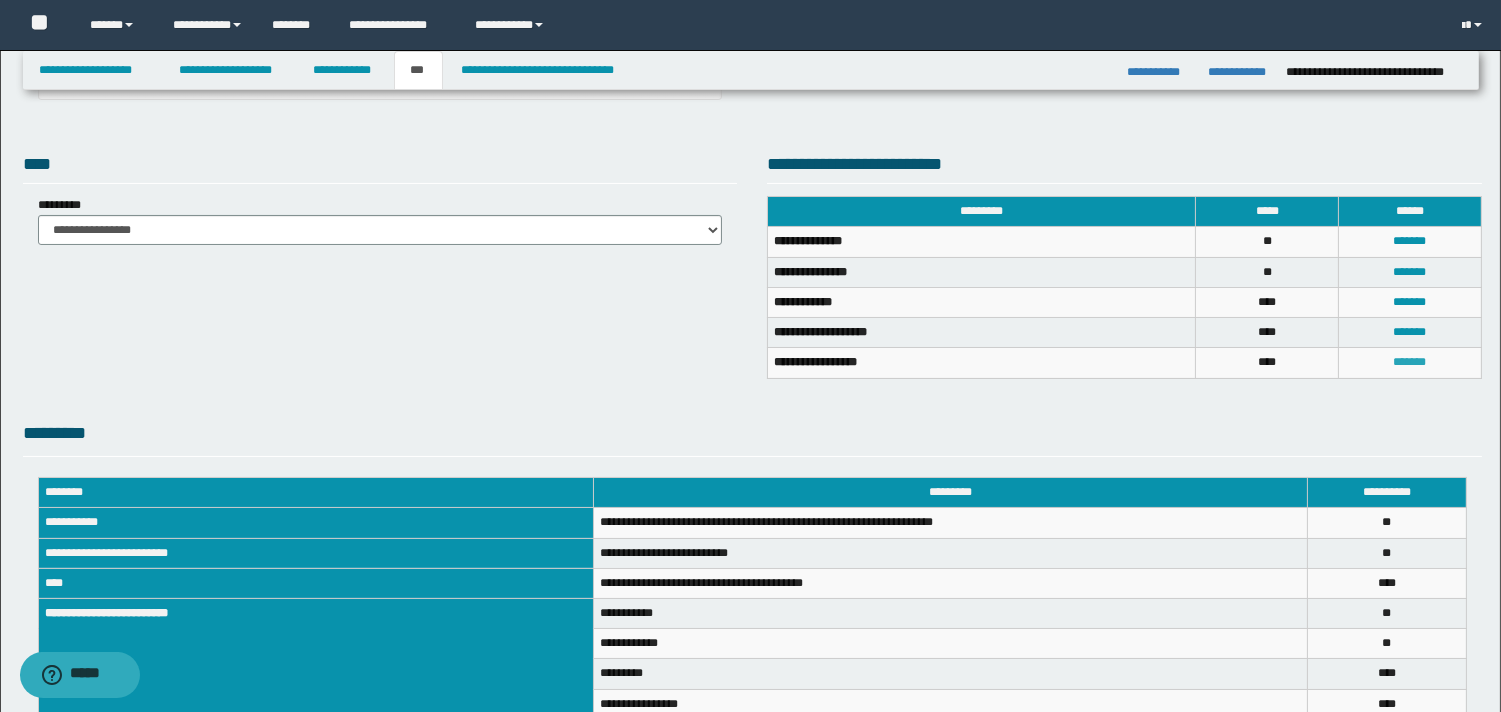 drag, startPoint x: 1418, startPoint y: 356, endPoint x: 1408, endPoint y: 361, distance: 11.18034 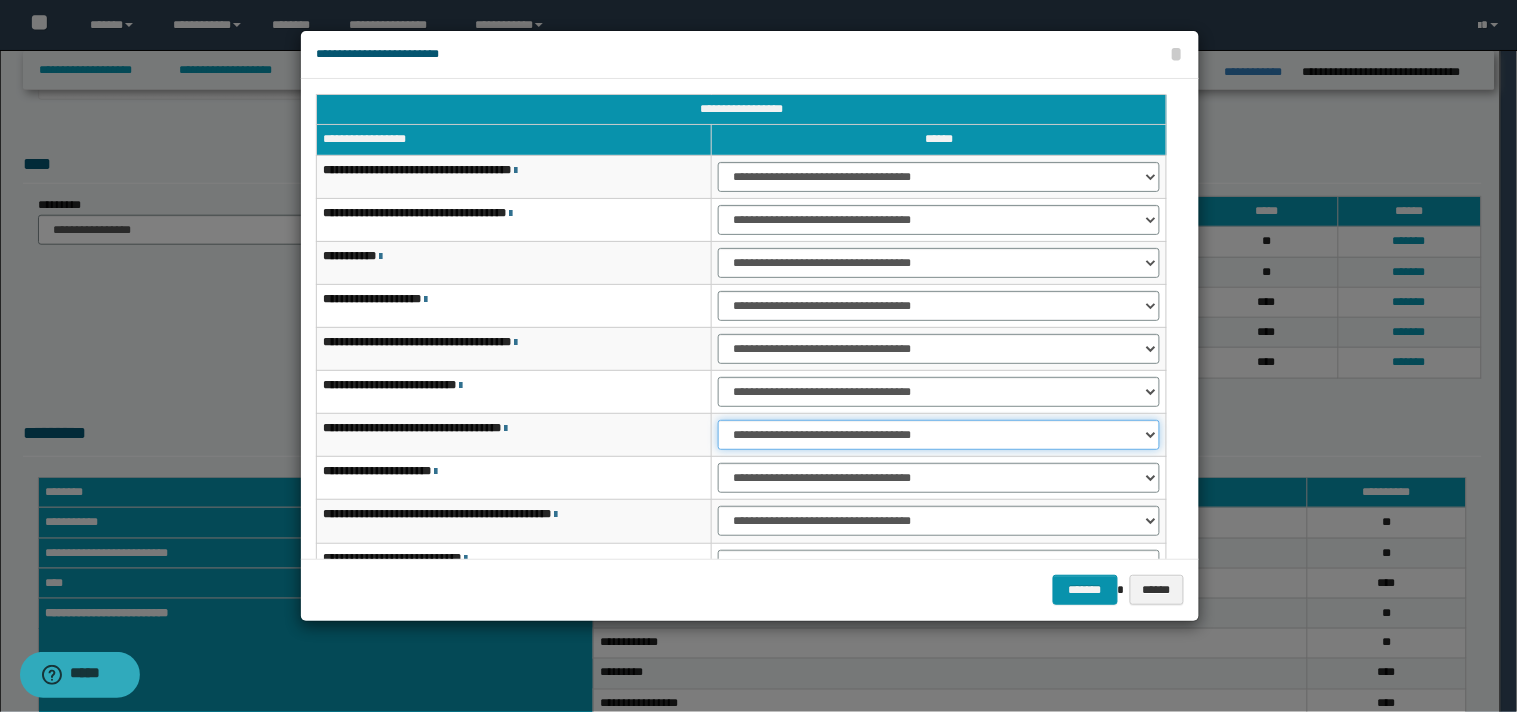 click on "**********" at bounding box center (939, 435) 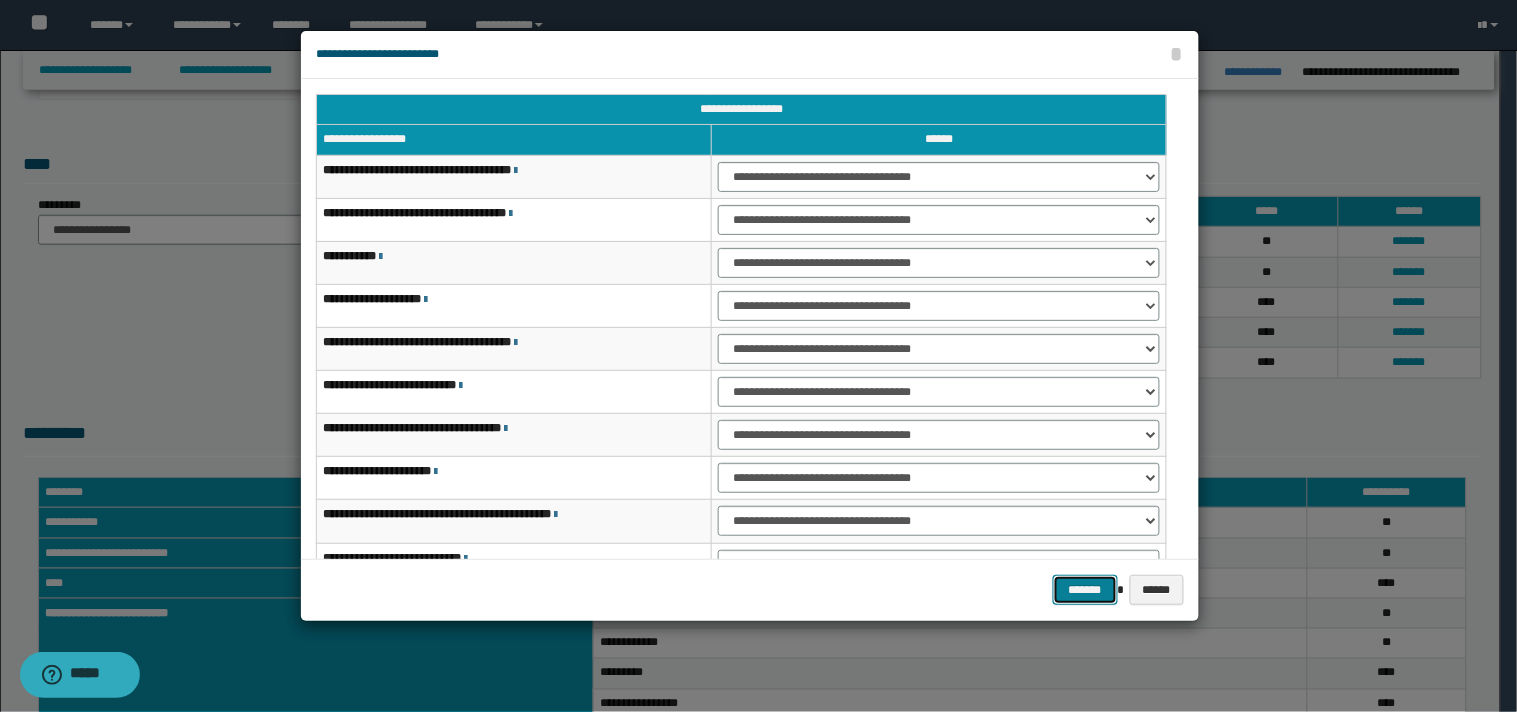 click on "*******" at bounding box center (1085, 590) 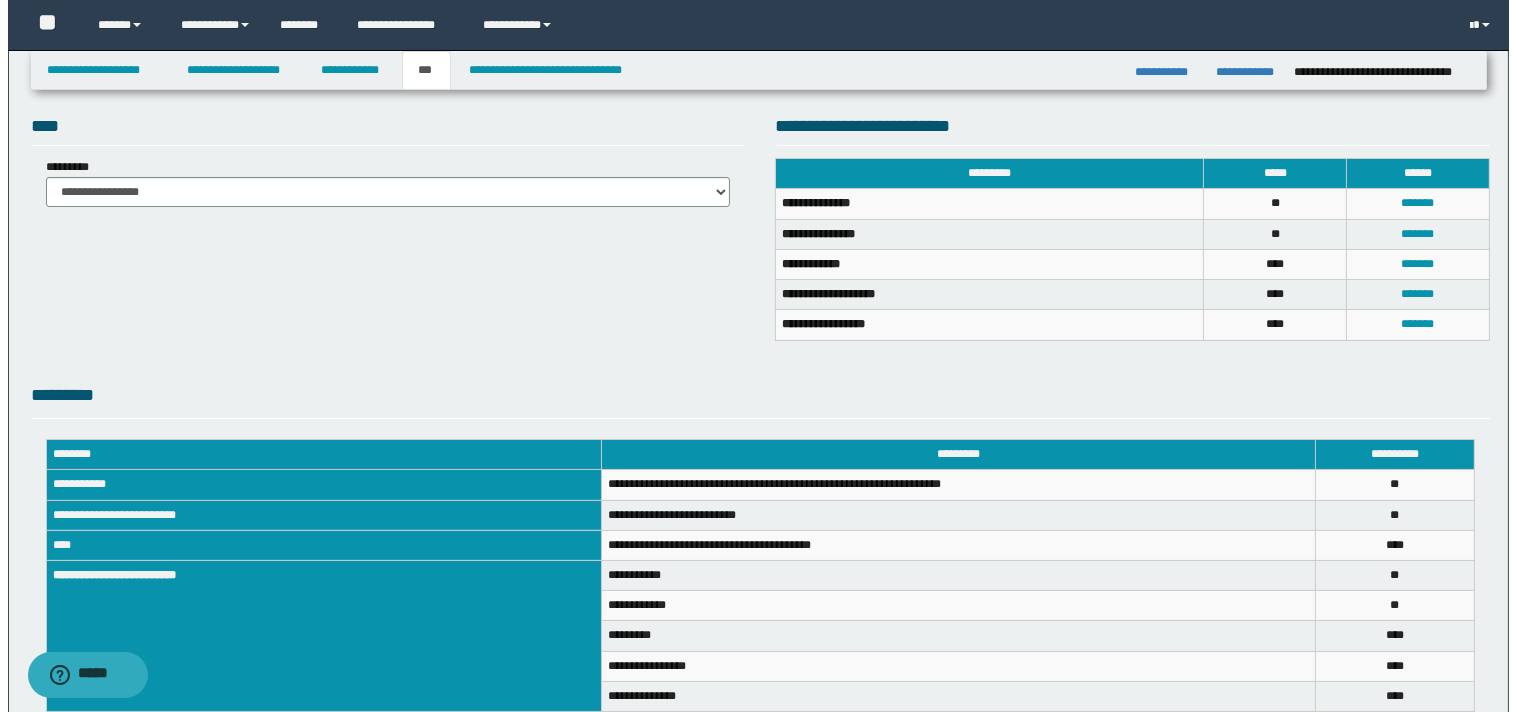 scroll, scrollTop: 372, scrollLeft: 0, axis: vertical 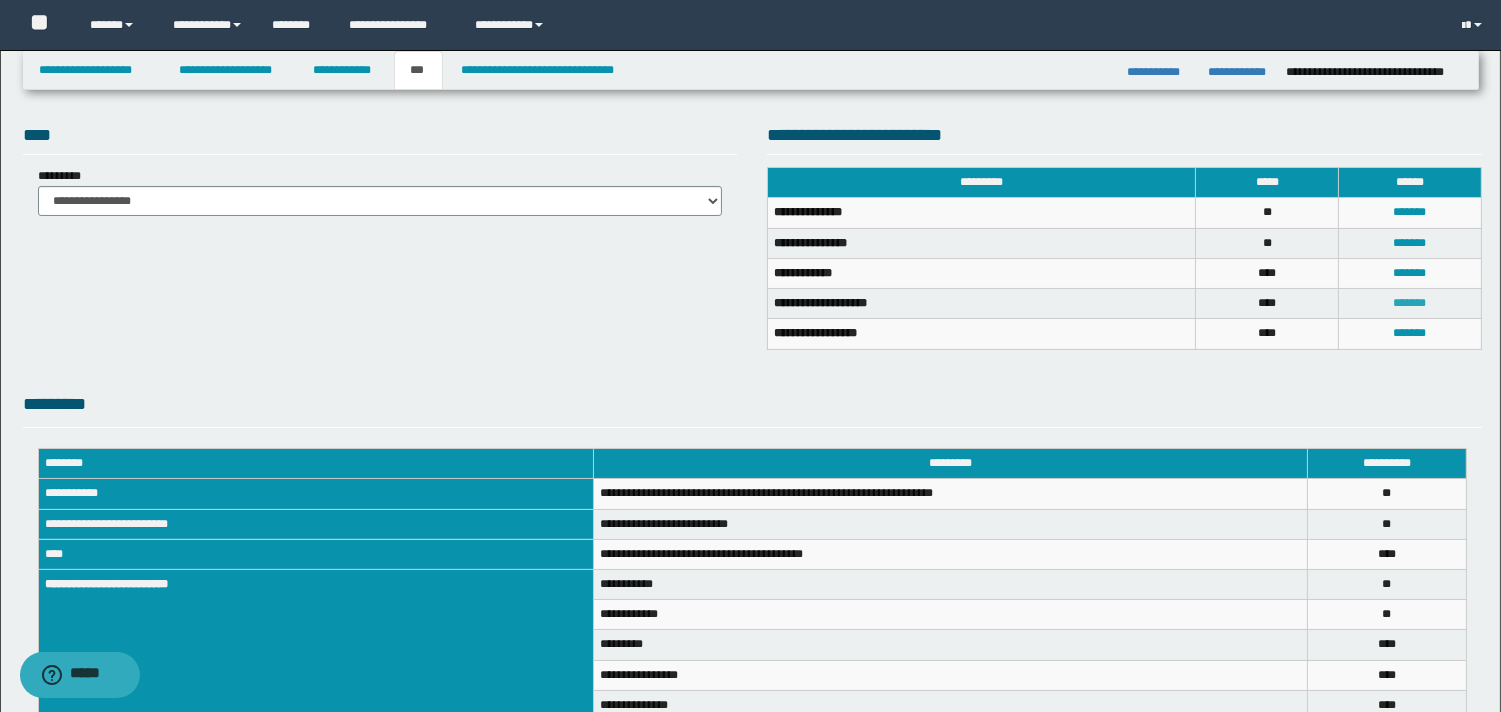 click on "*******" at bounding box center (1410, 303) 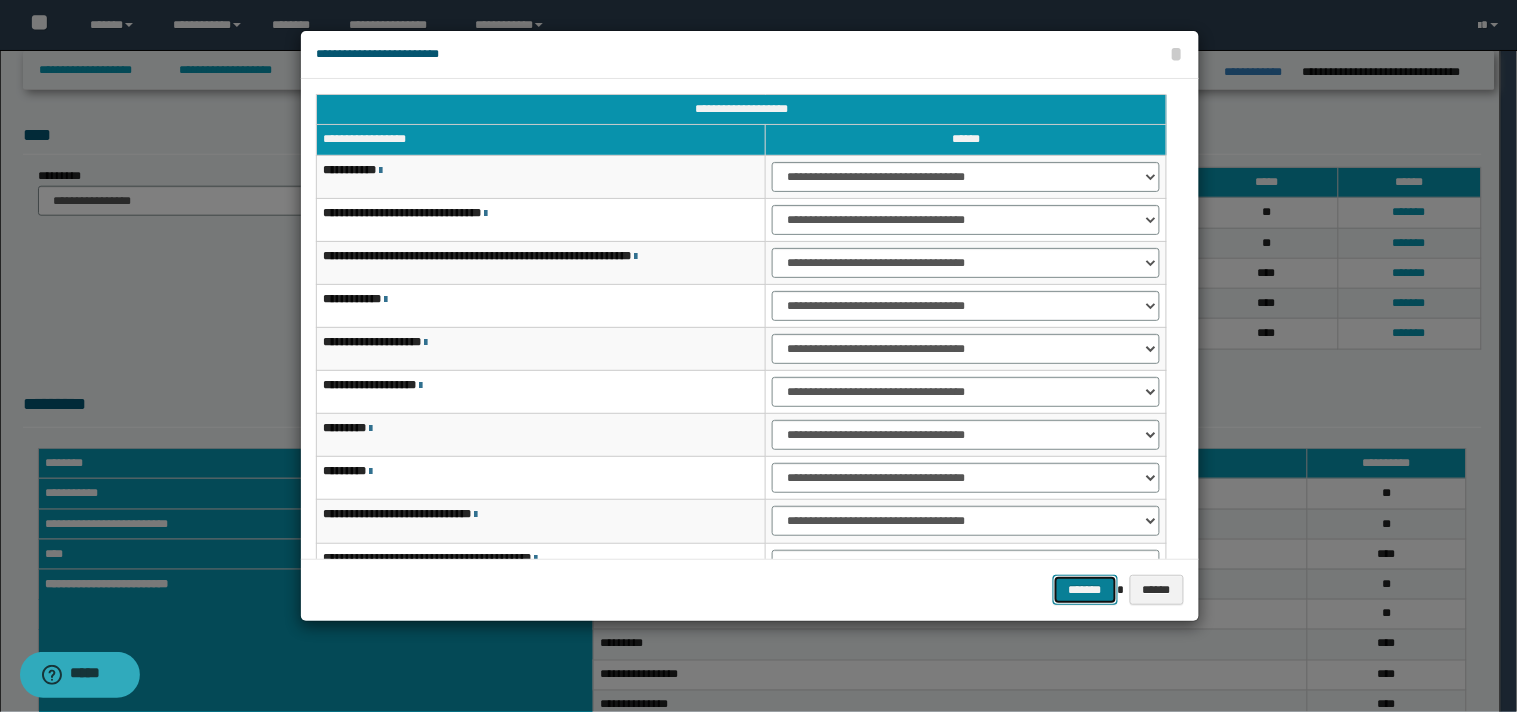 click on "*******" at bounding box center [1085, 590] 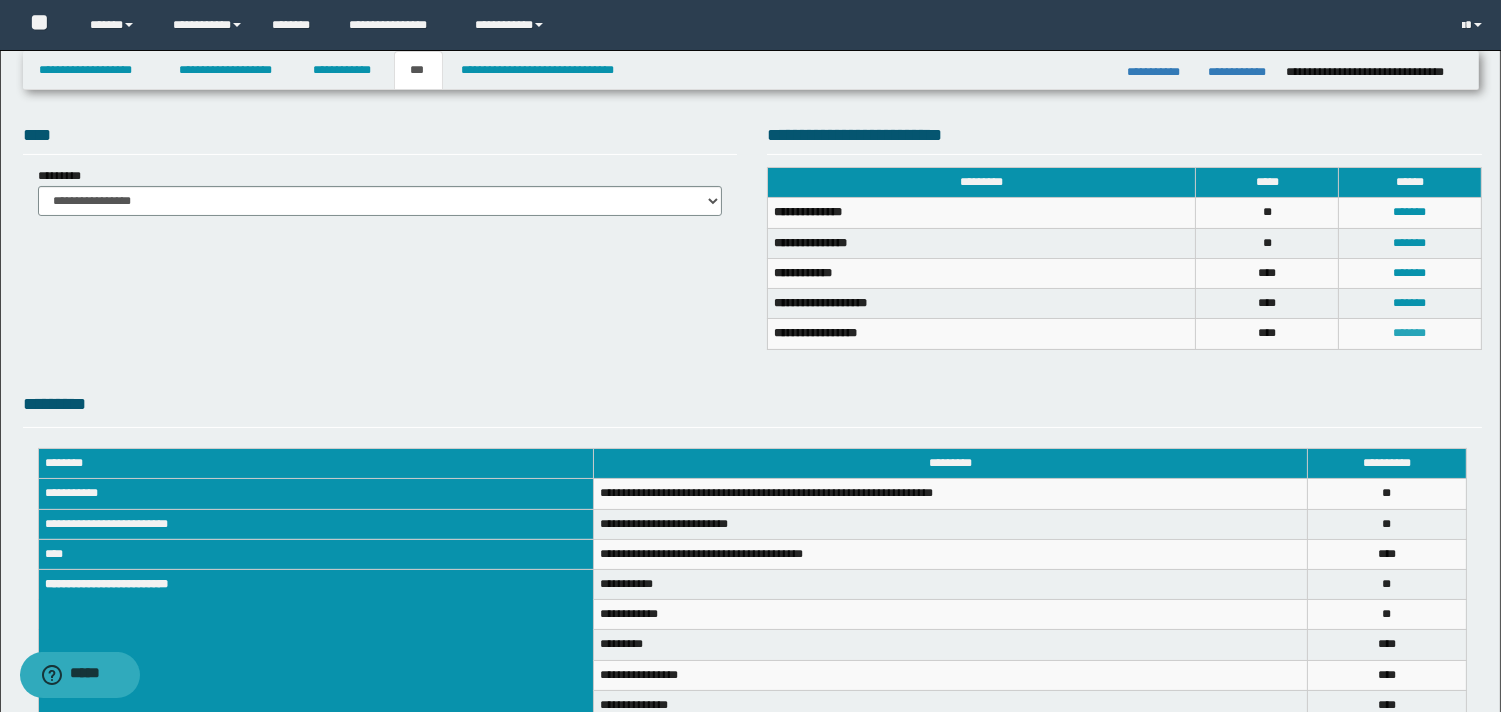 click on "*******" at bounding box center [1410, 333] 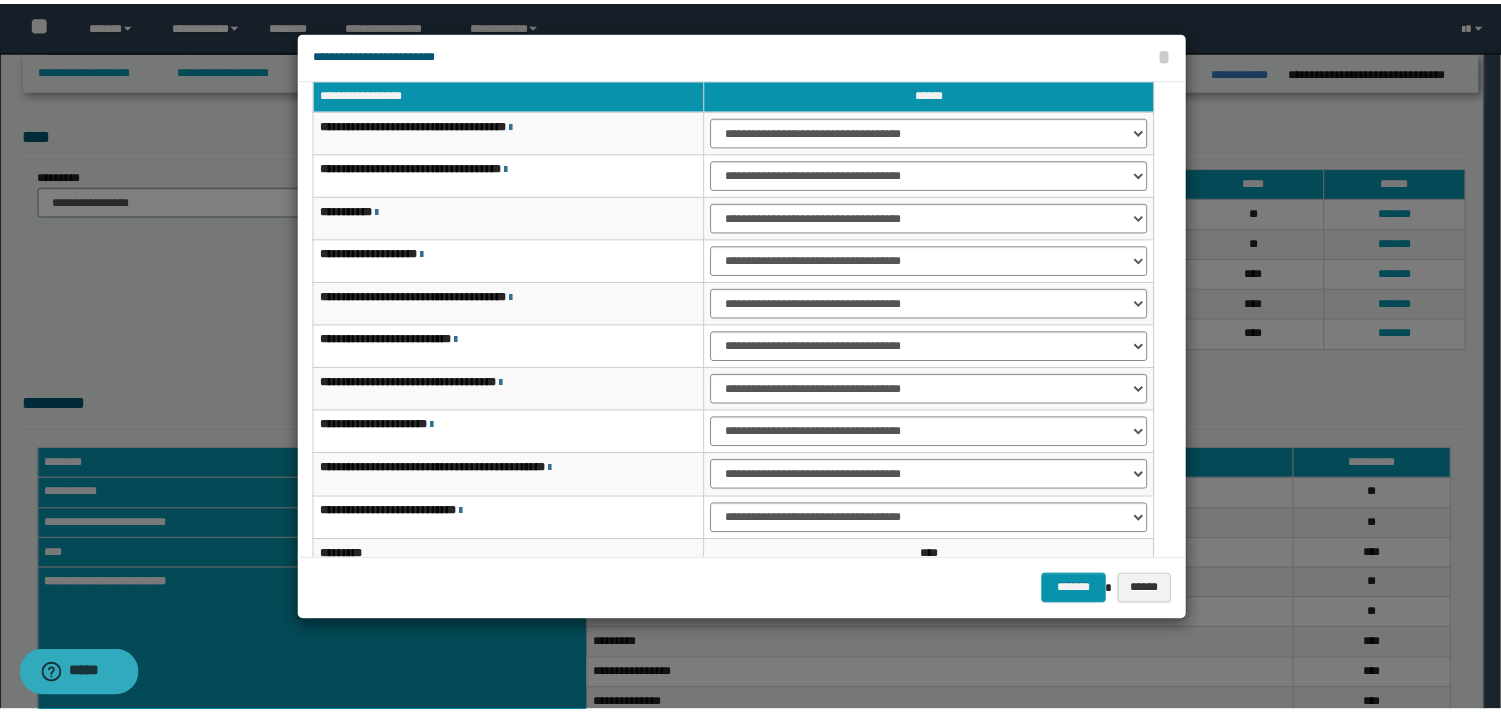 scroll, scrollTop: 52, scrollLeft: 0, axis: vertical 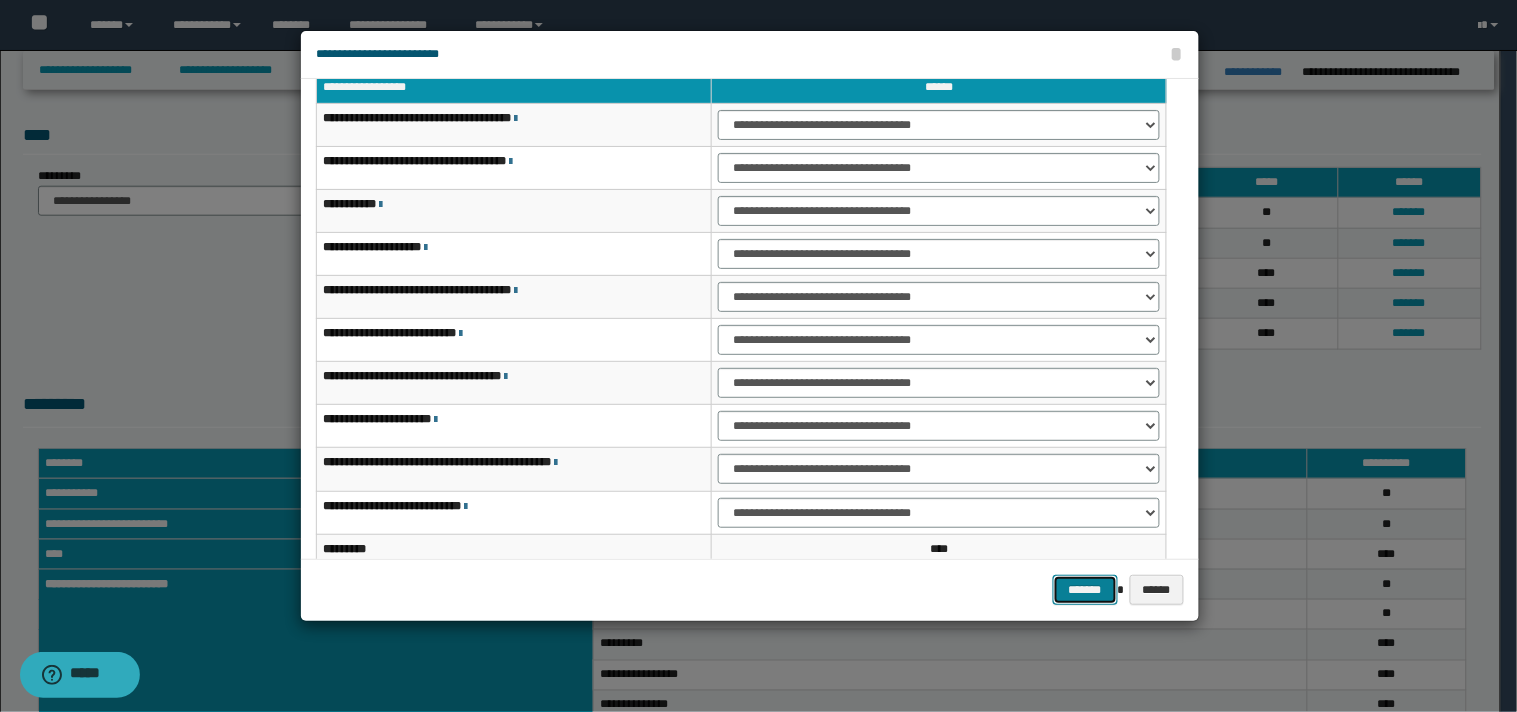 drag, startPoint x: 1072, startPoint y: 588, endPoint x: 1226, endPoint y: 572, distance: 154.82893 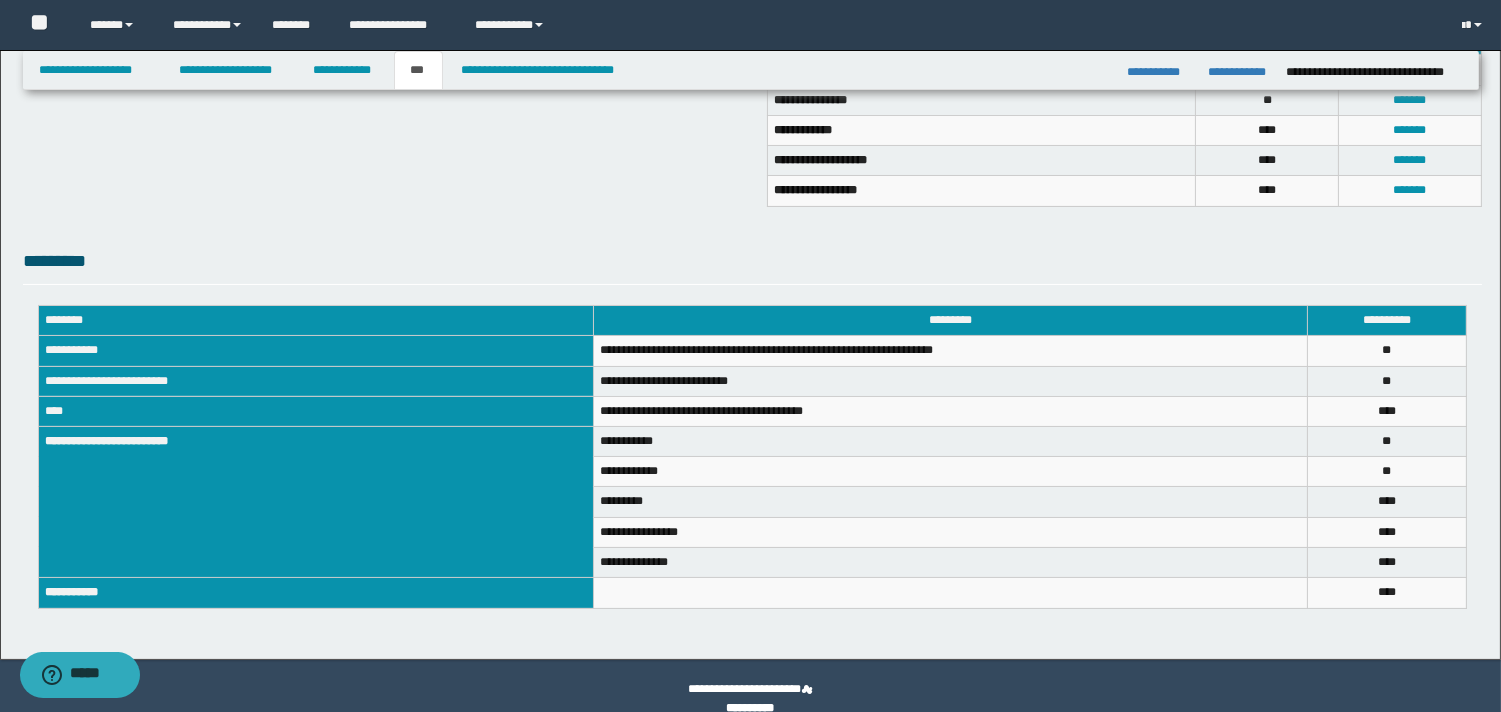 scroll, scrollTop: 518, scrollLeft: 0, axis: vertical 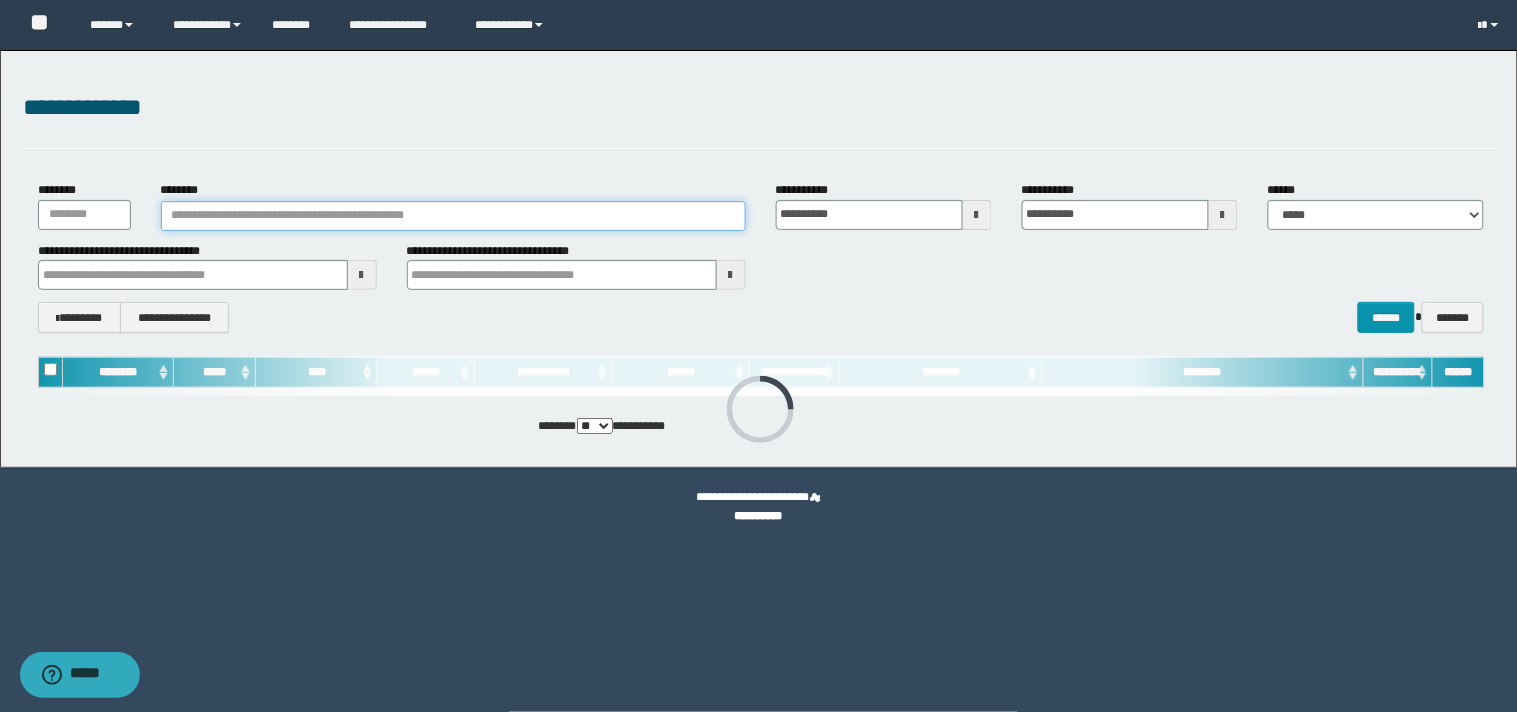 click on "********" at bounding box center [453, 216] 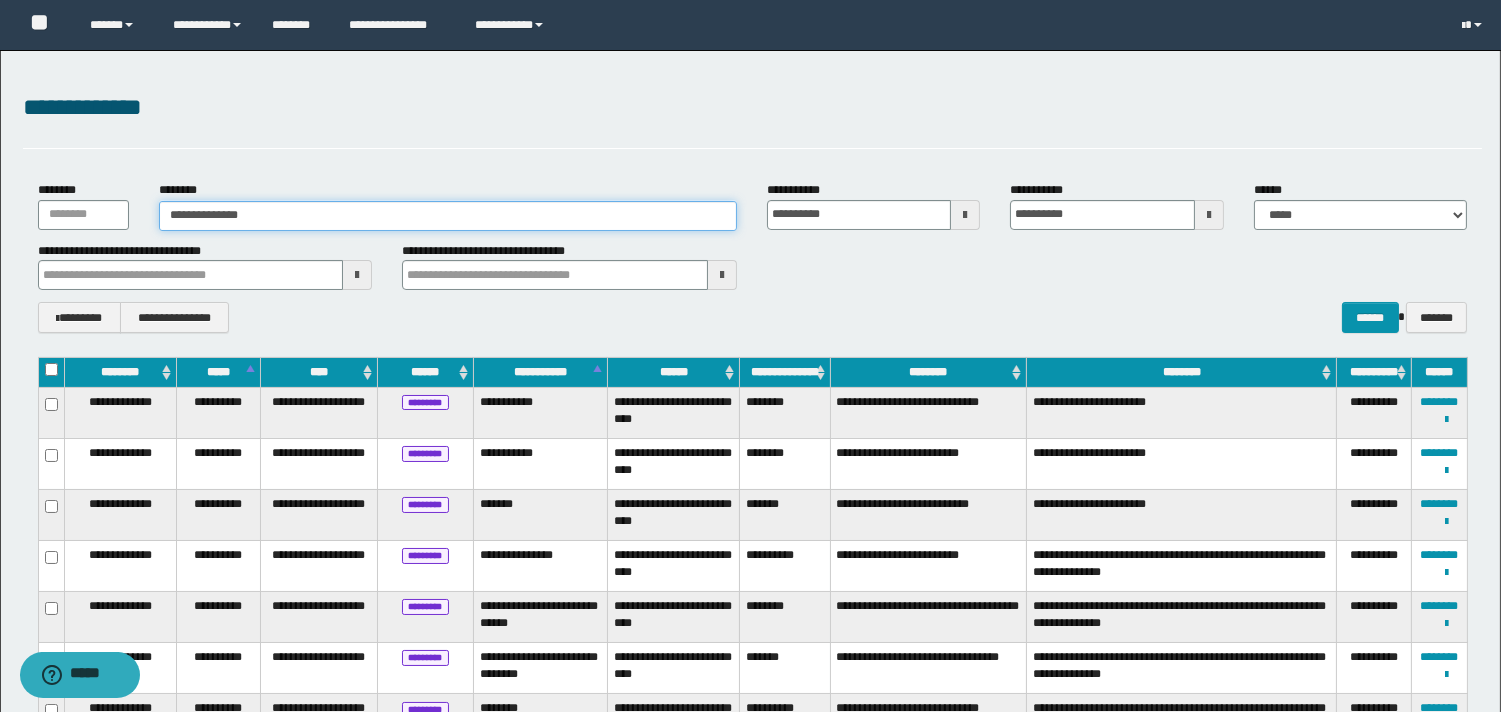 type on "**********" 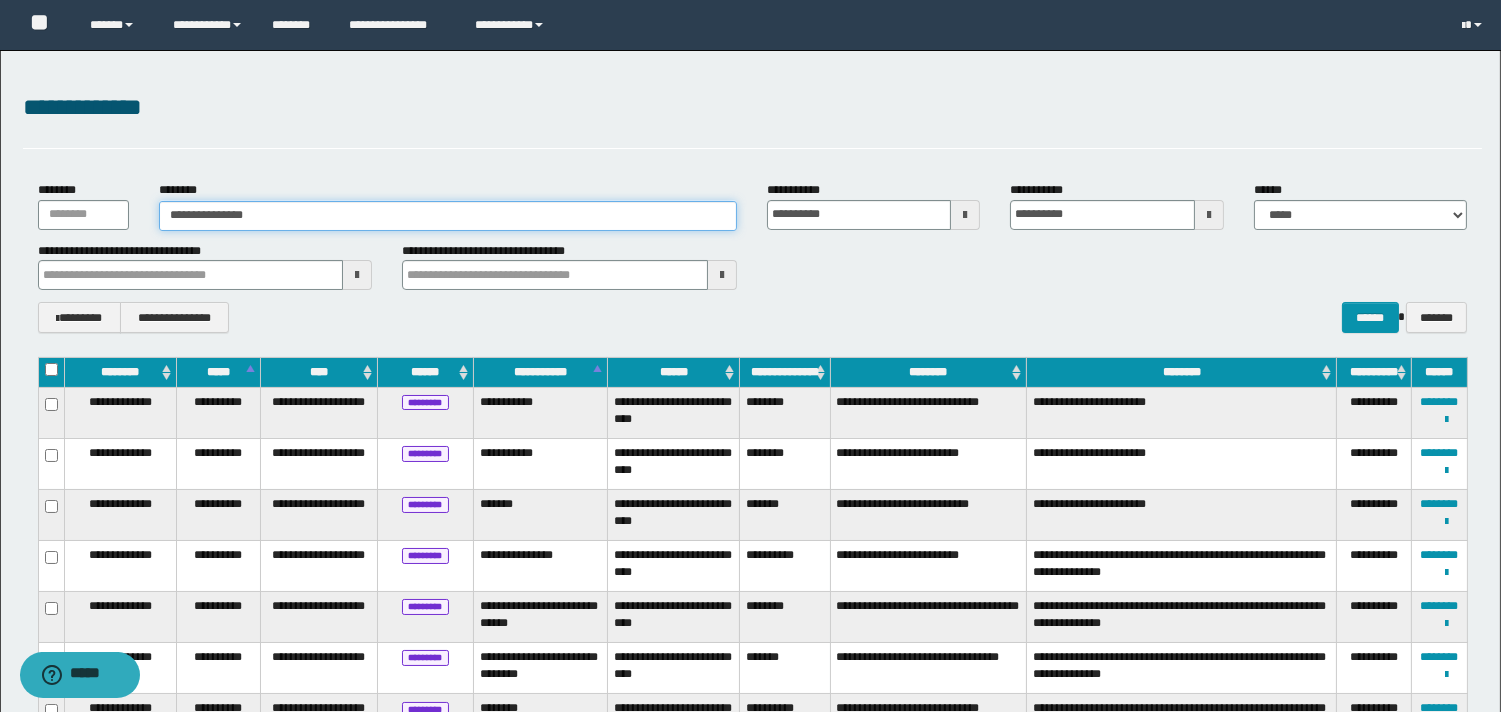 type on "**********" 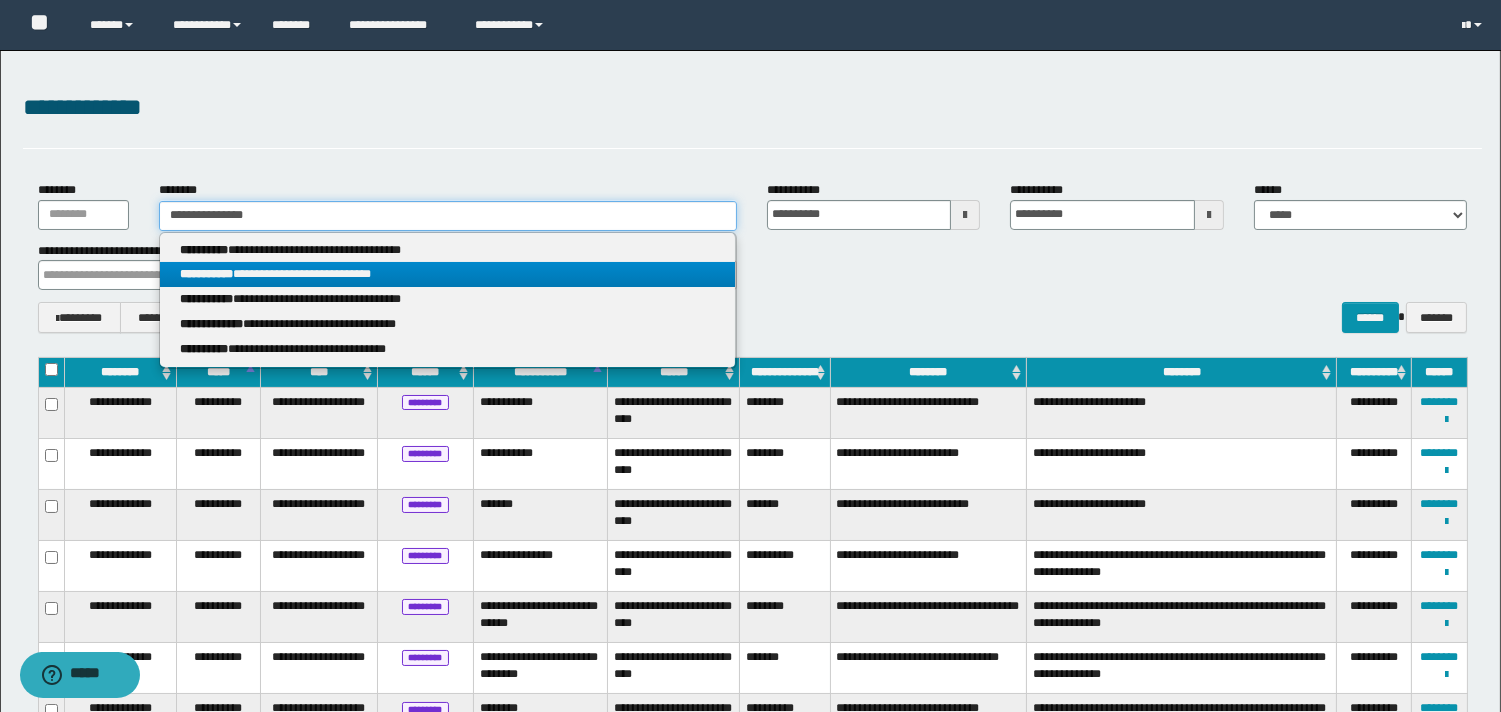 type on "**********" 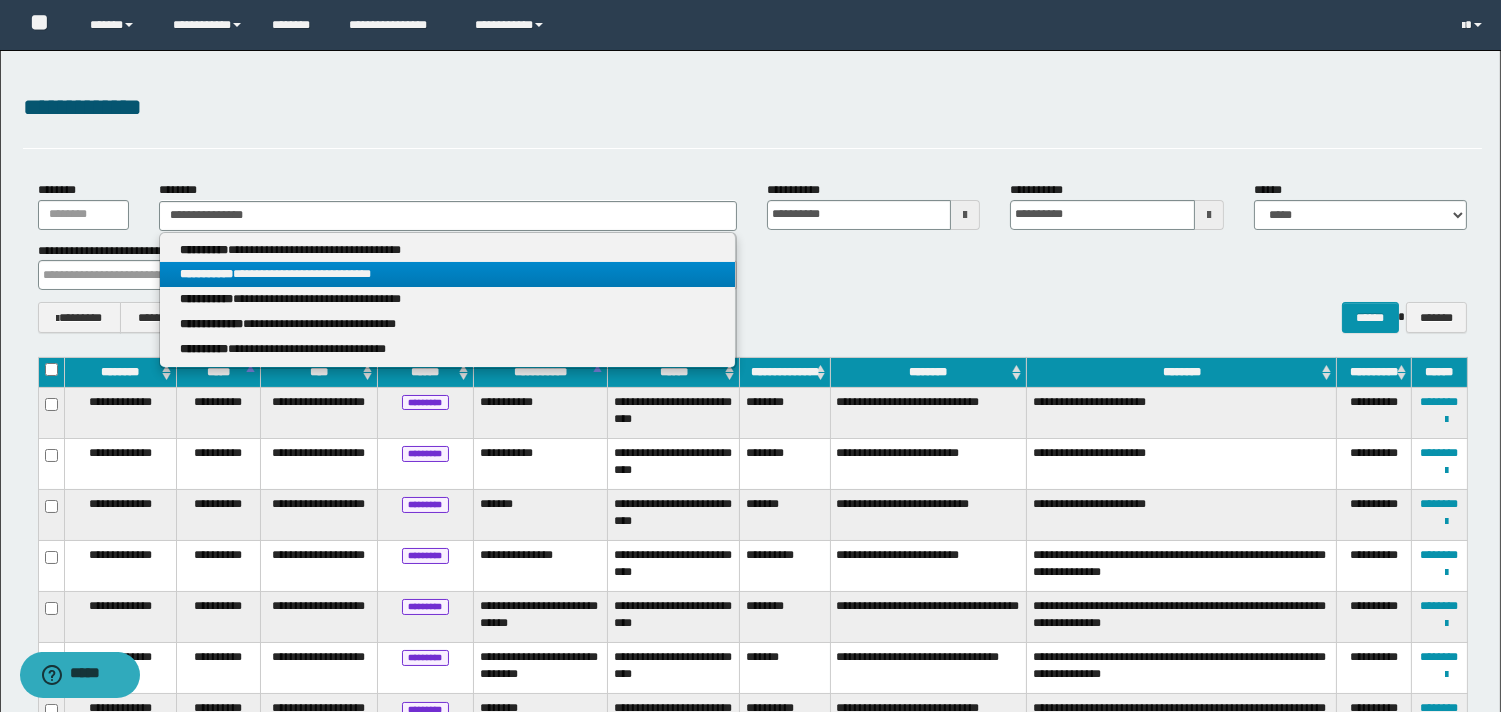 click on "**********" at bounding box center [448, 274] 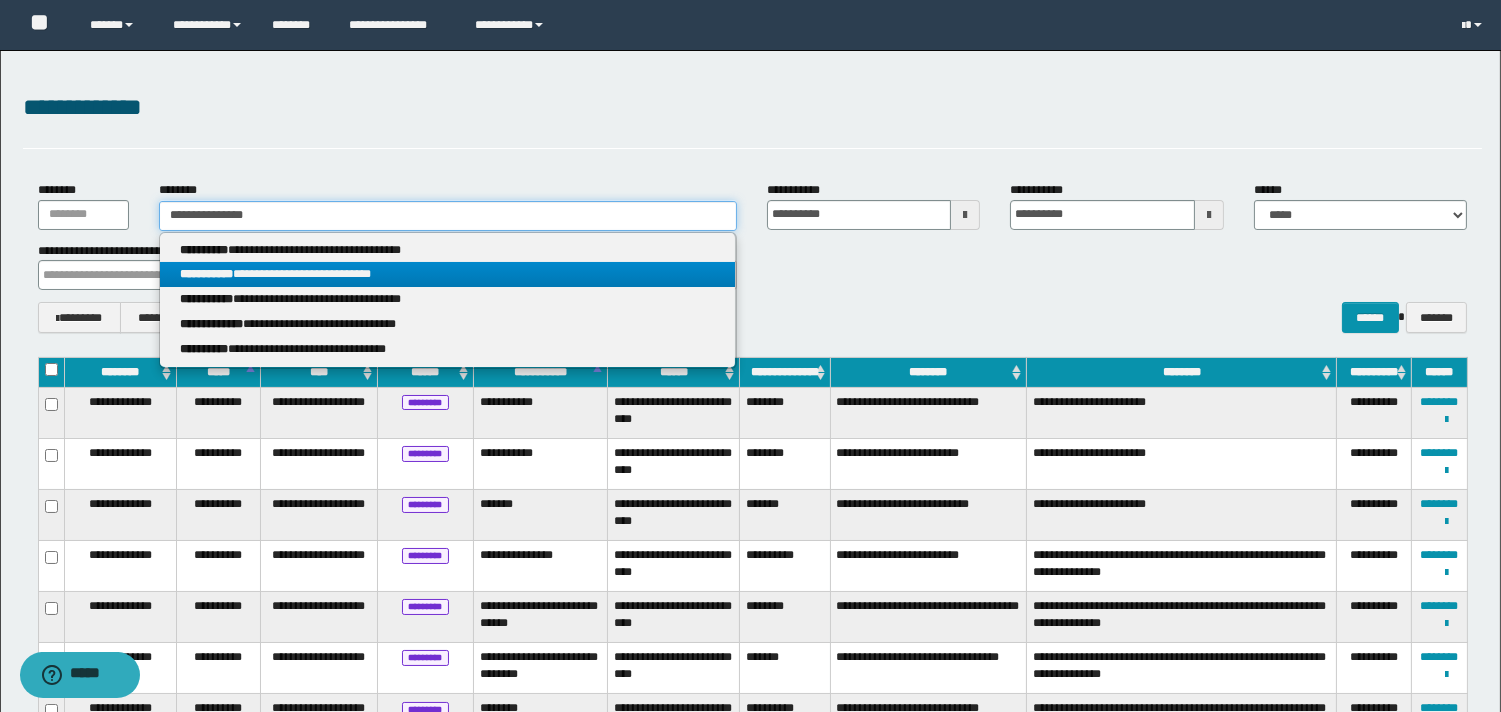type 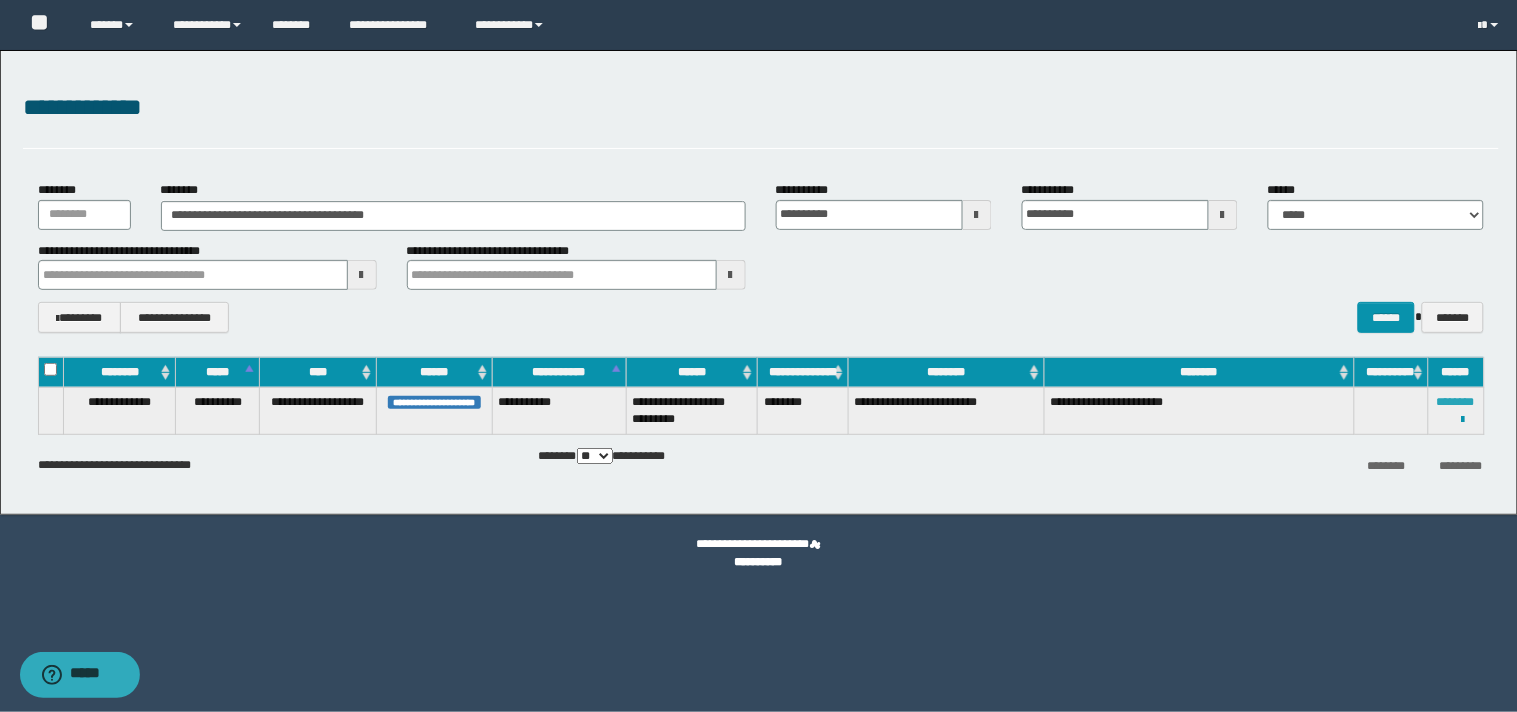 click on "********" at bounding box center (1456, 402) 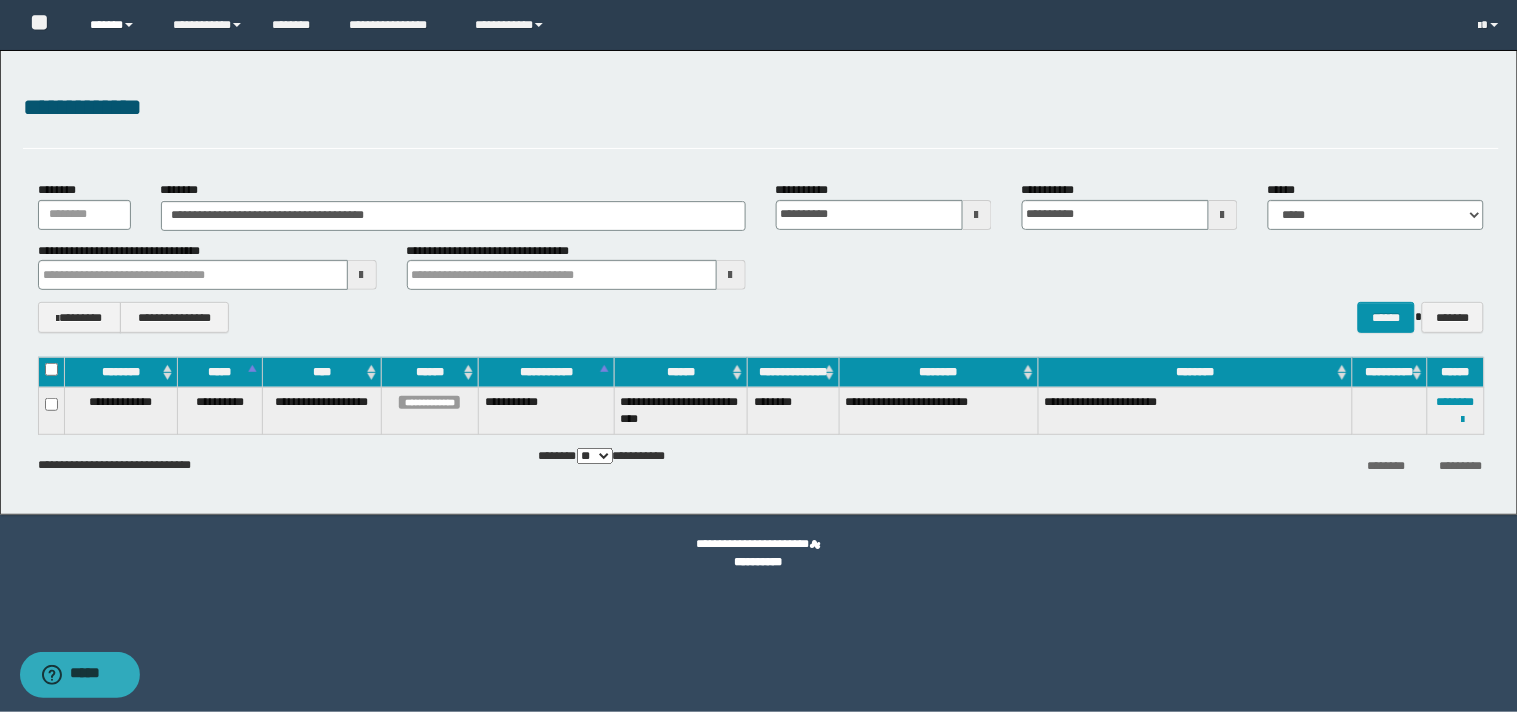 click at bounding box center (129, 25) 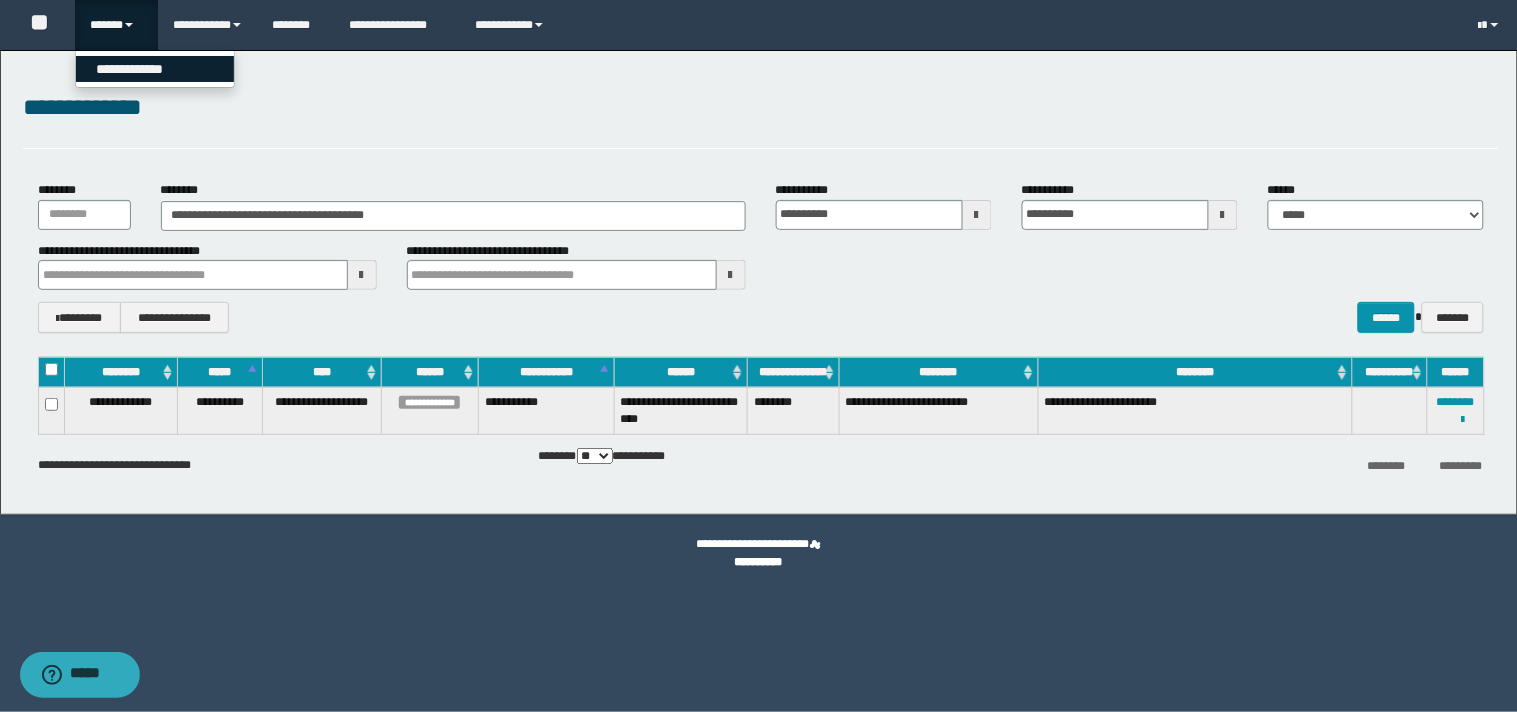 click on "**********" at bounding box center [155, 69] 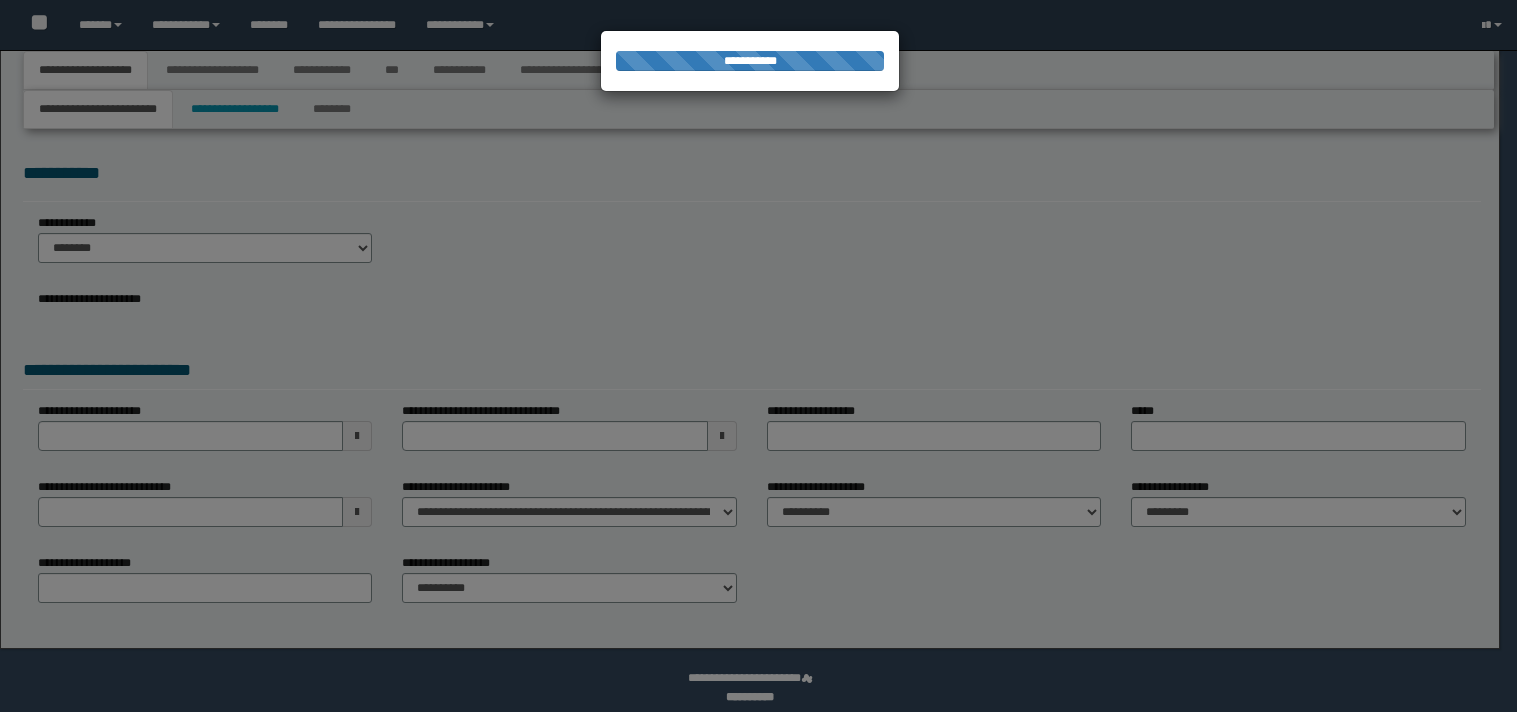 scroll, scrollTop: 0, scrollLeft: 0, axis: both 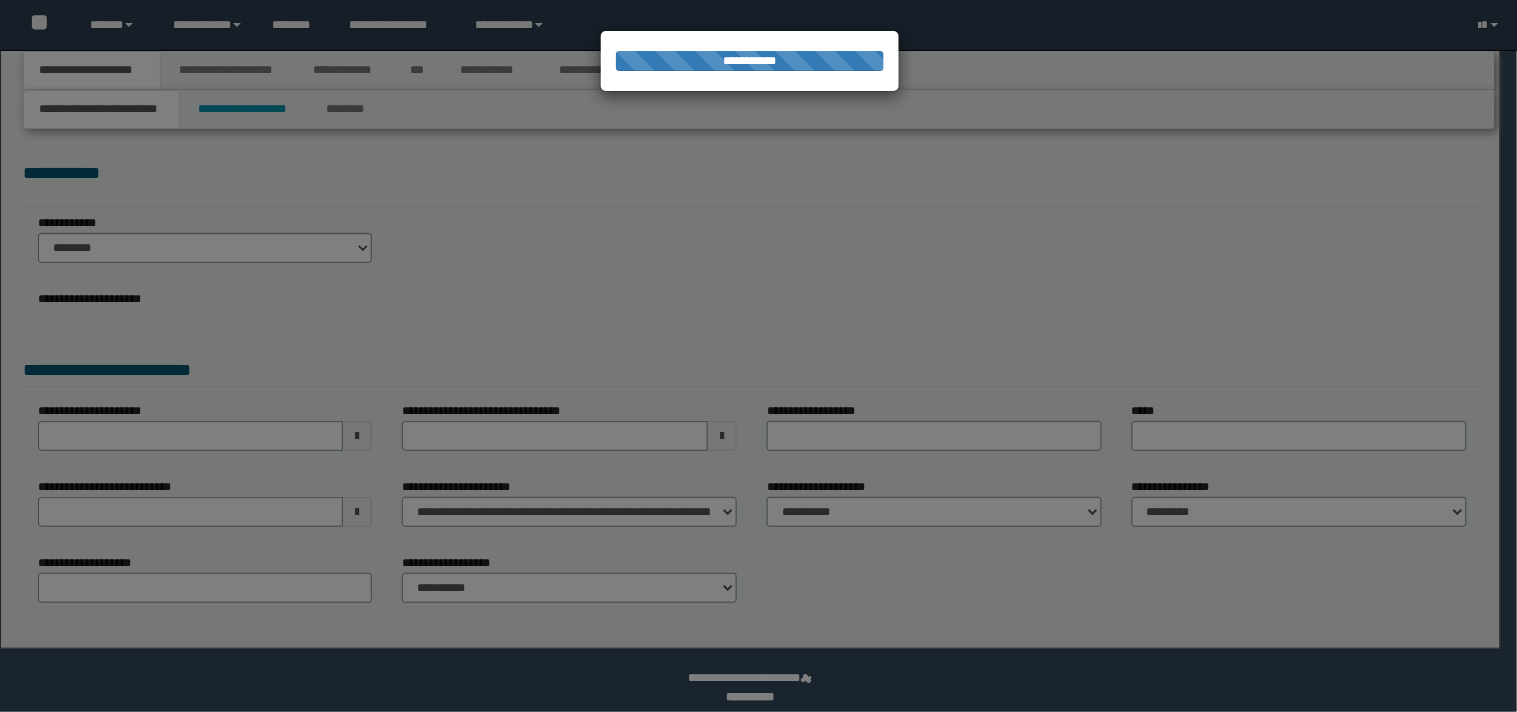 select on "*" 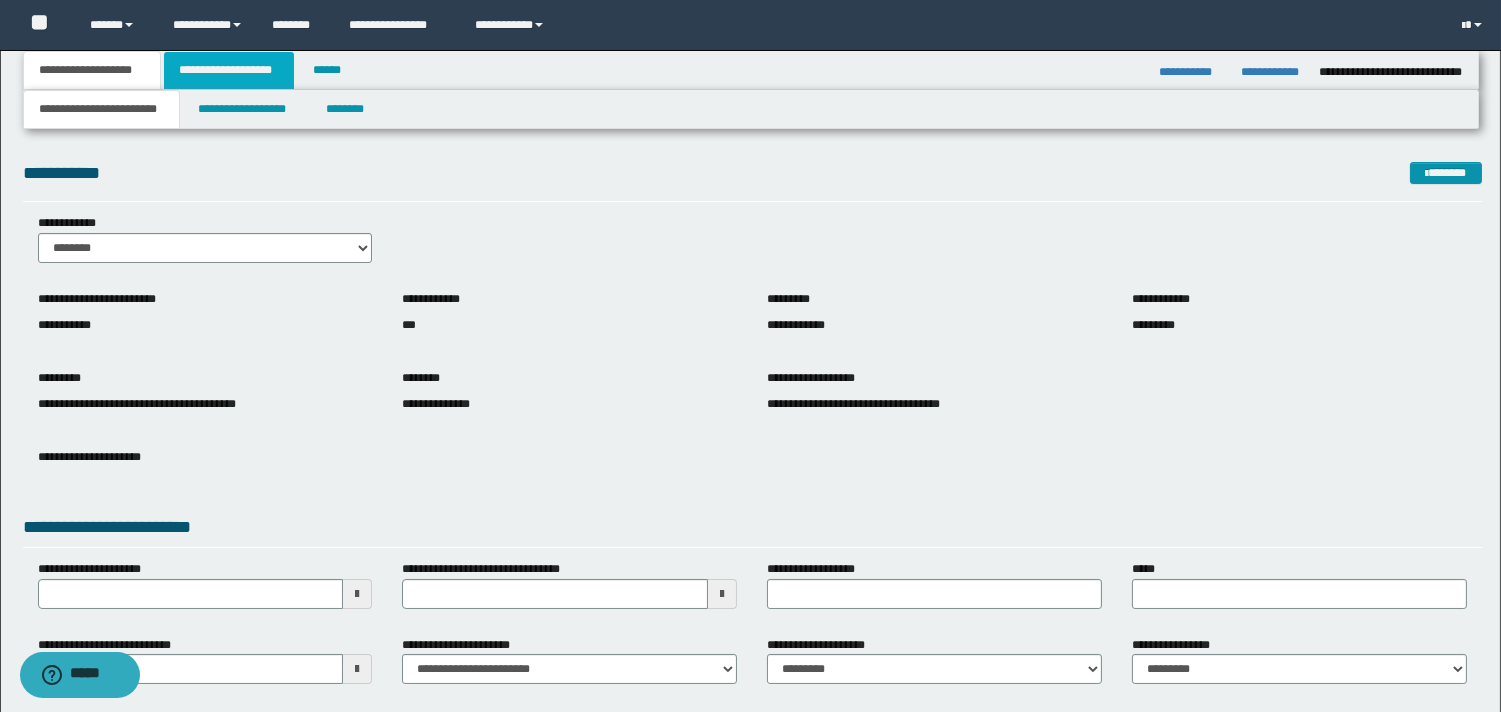 click on "**********" at bounding box center [229, 70] 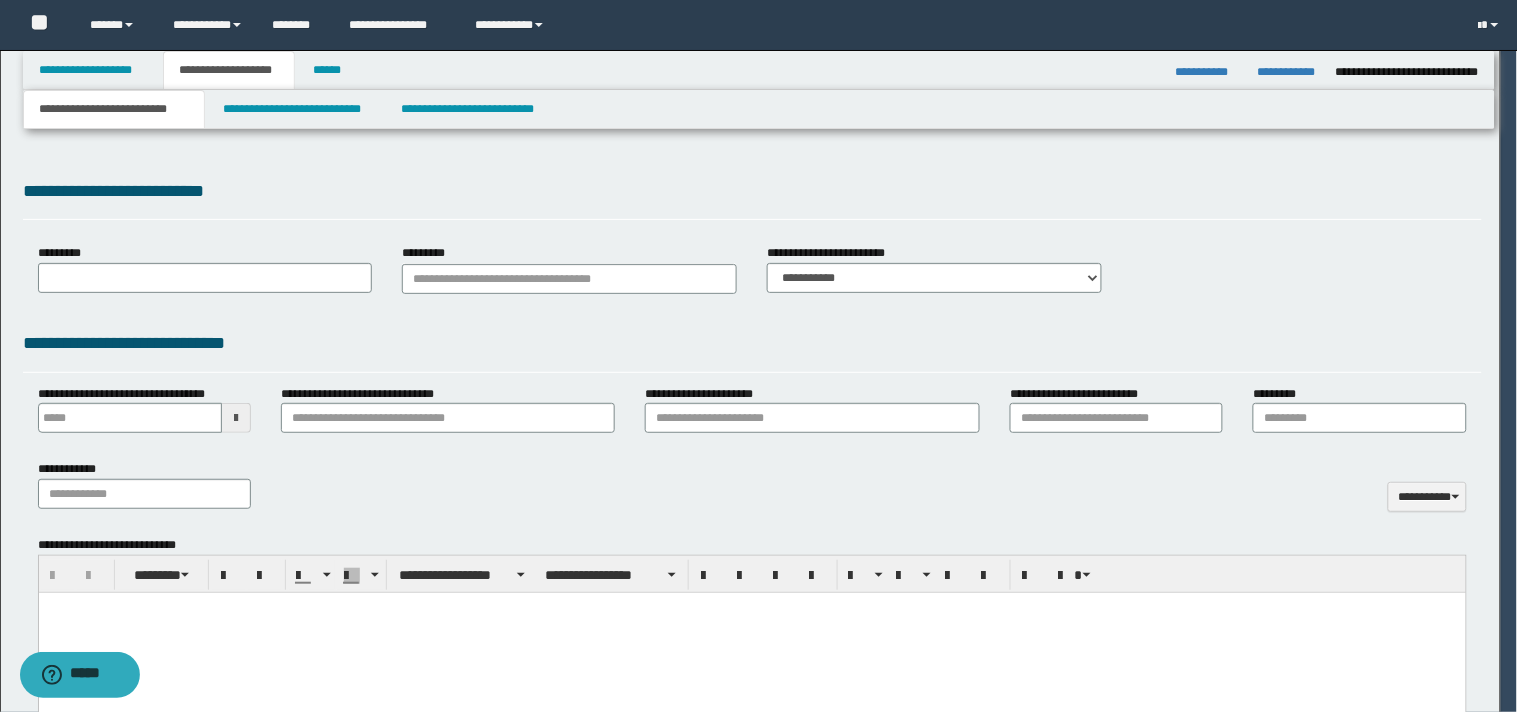type 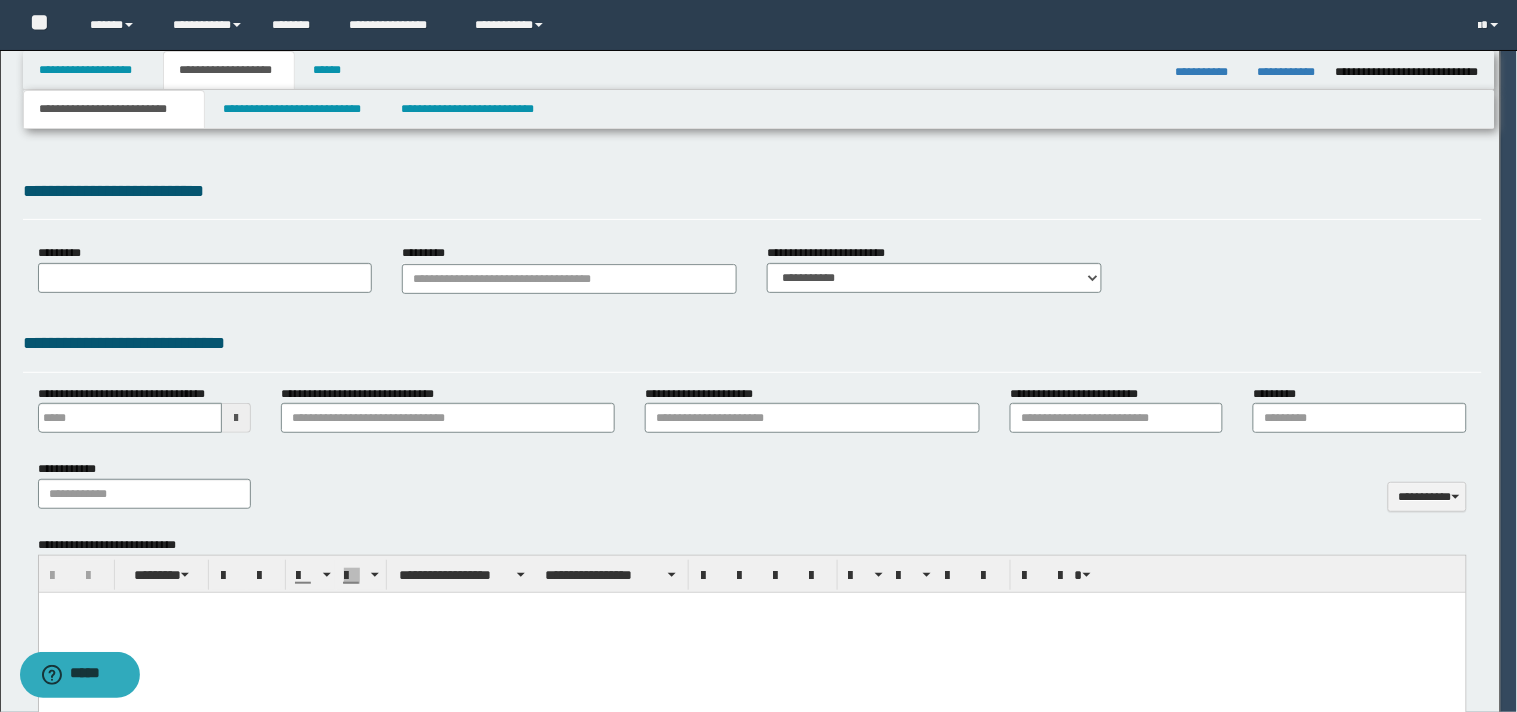 select on "*" 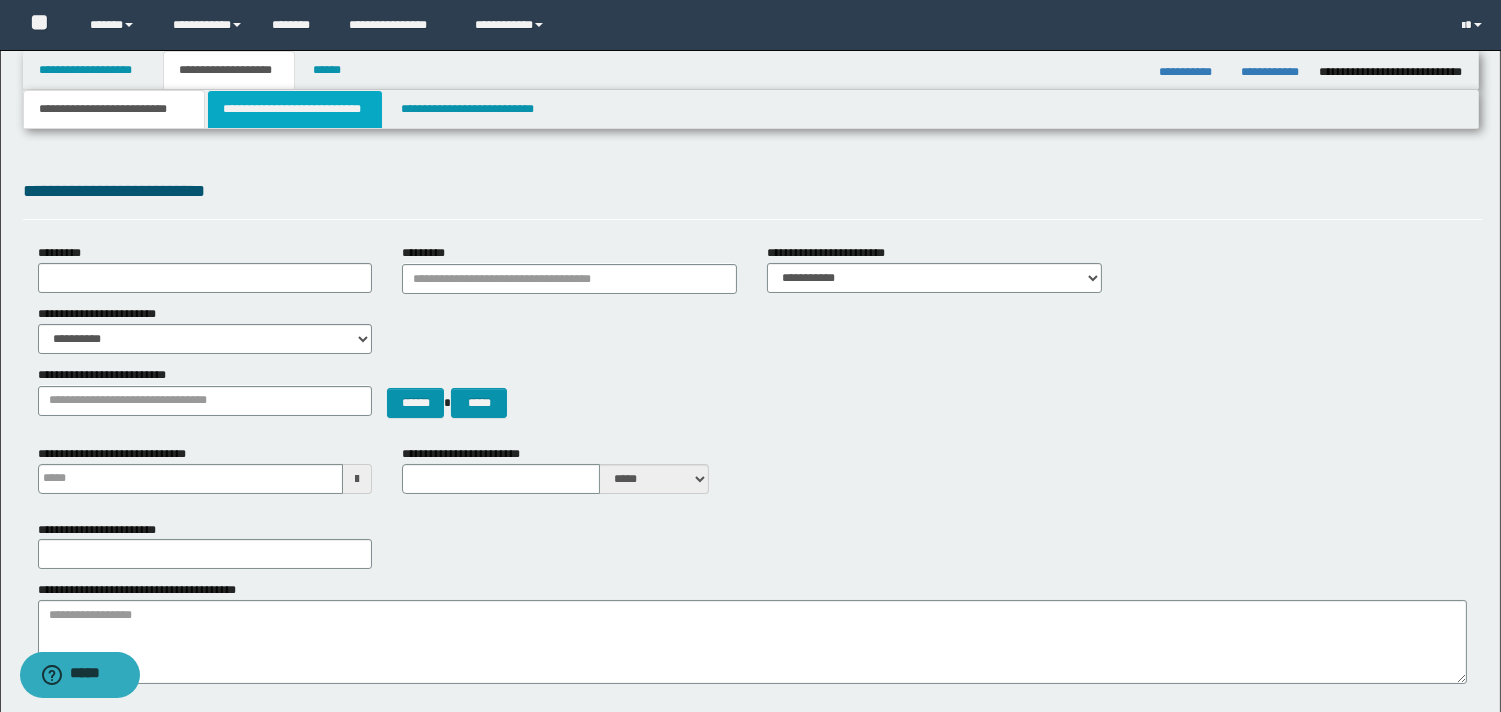 click on "**********" at bounding box center (295, 109) 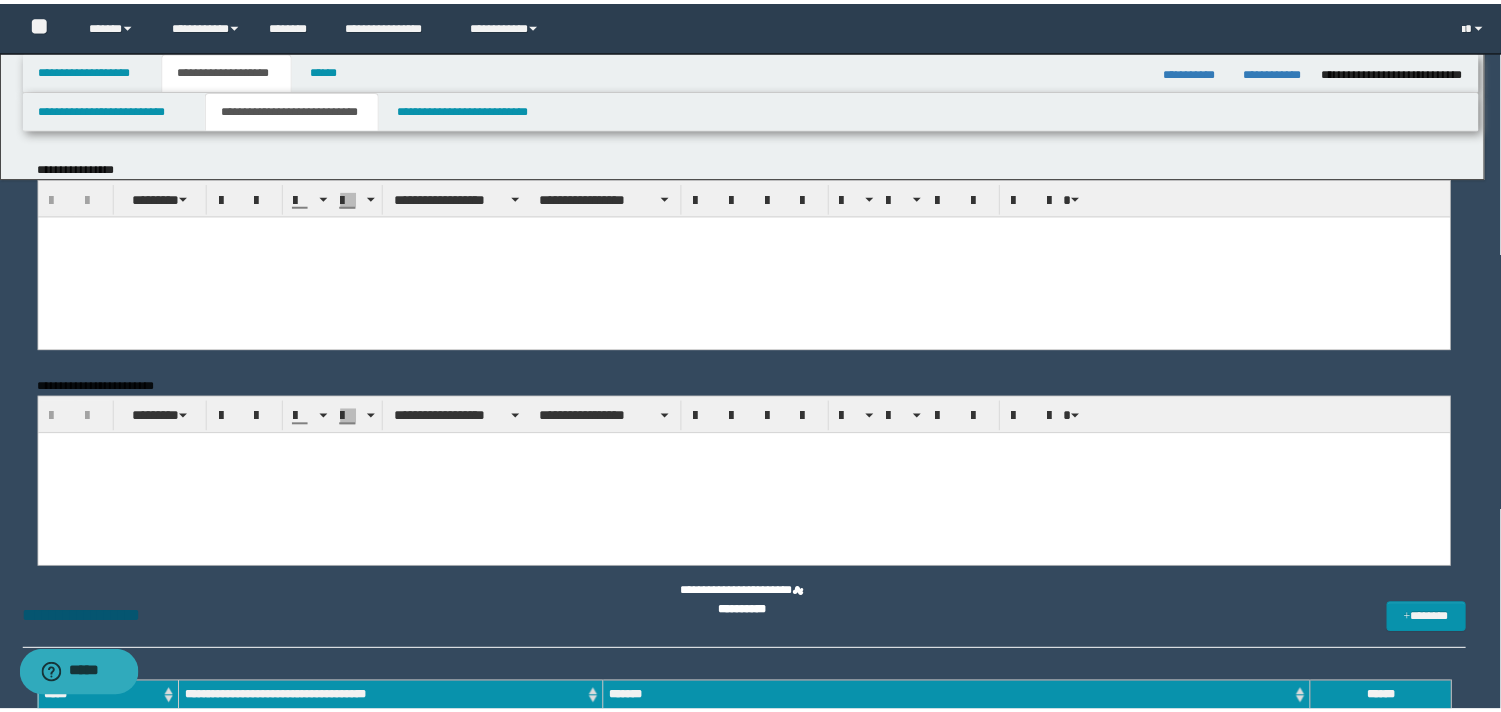 scroll, scrollTop: 0, scrollLeft: 0, axis: both 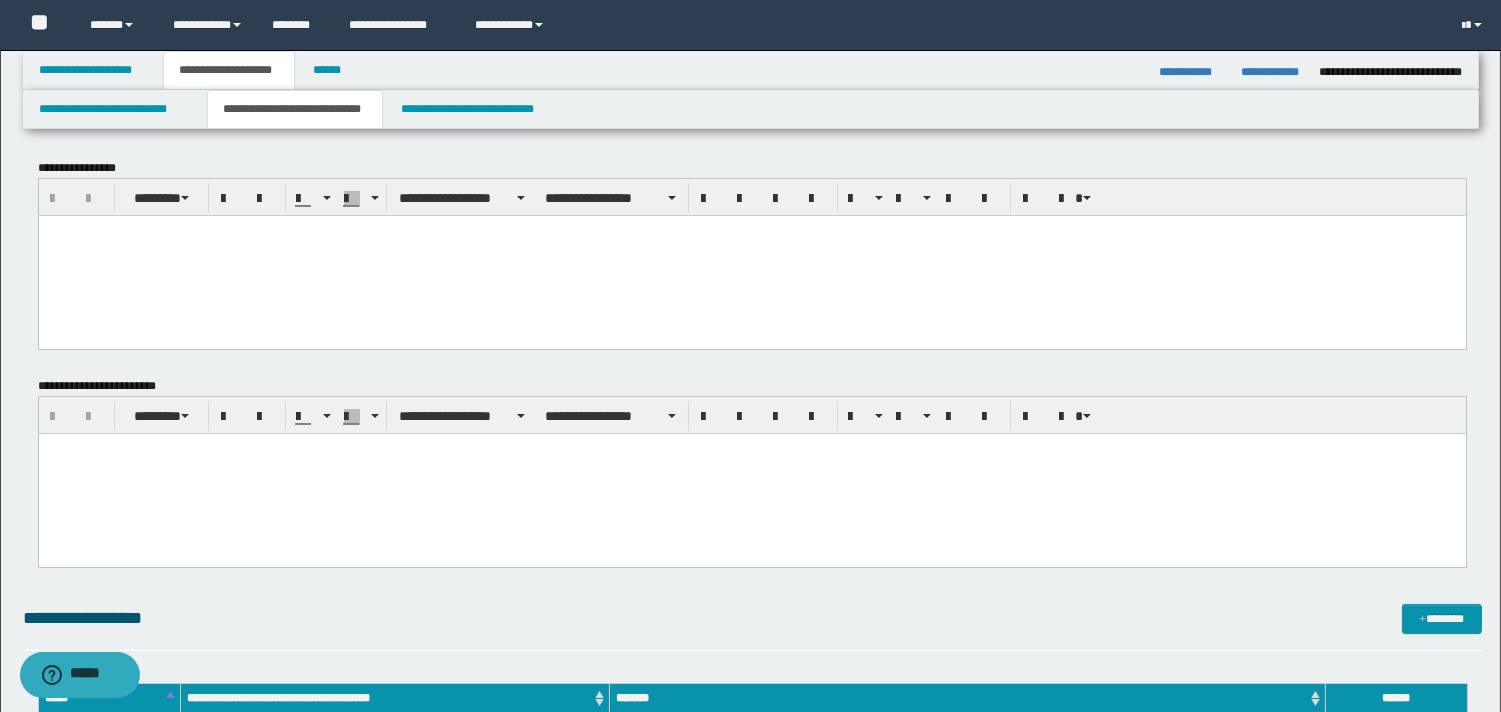 click at bounding box center [751, 230] 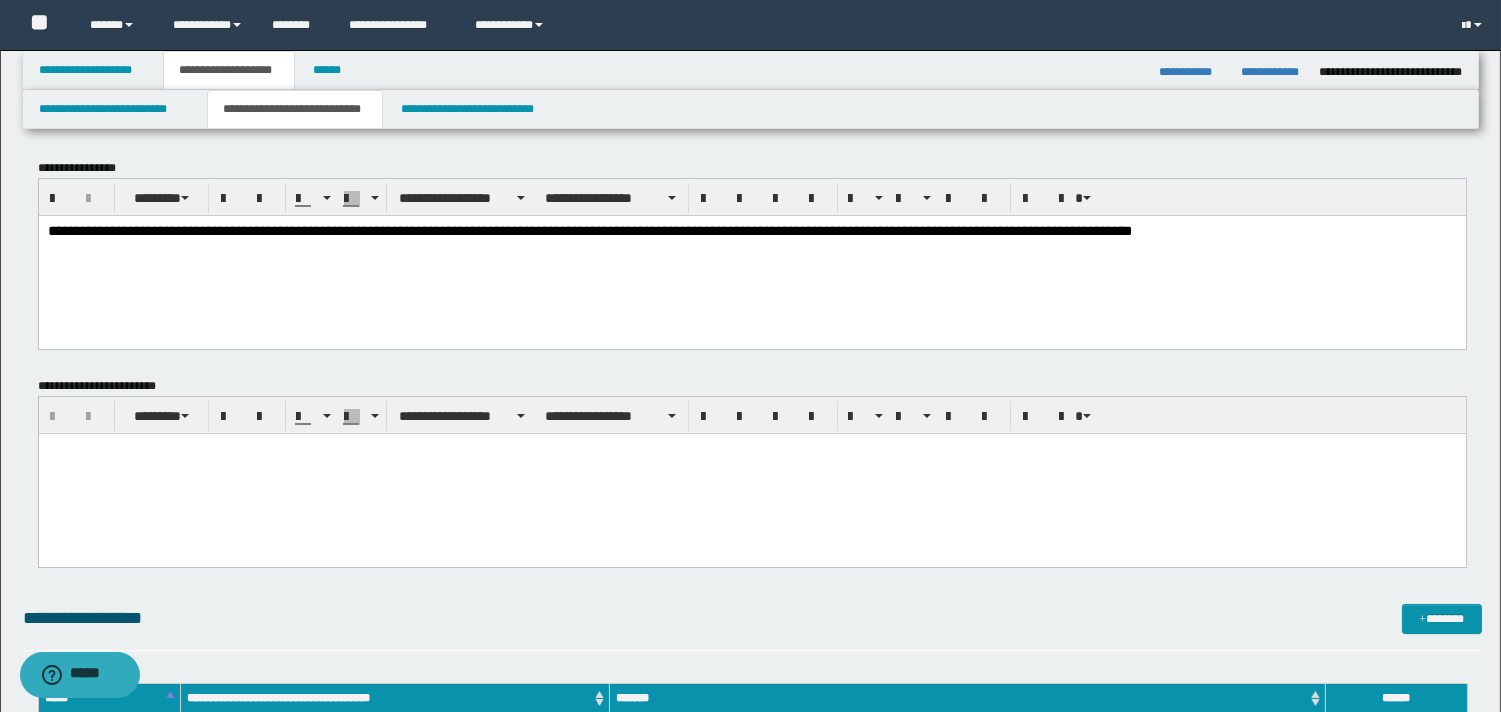 click on "**********" at bounding box center [589, 230] 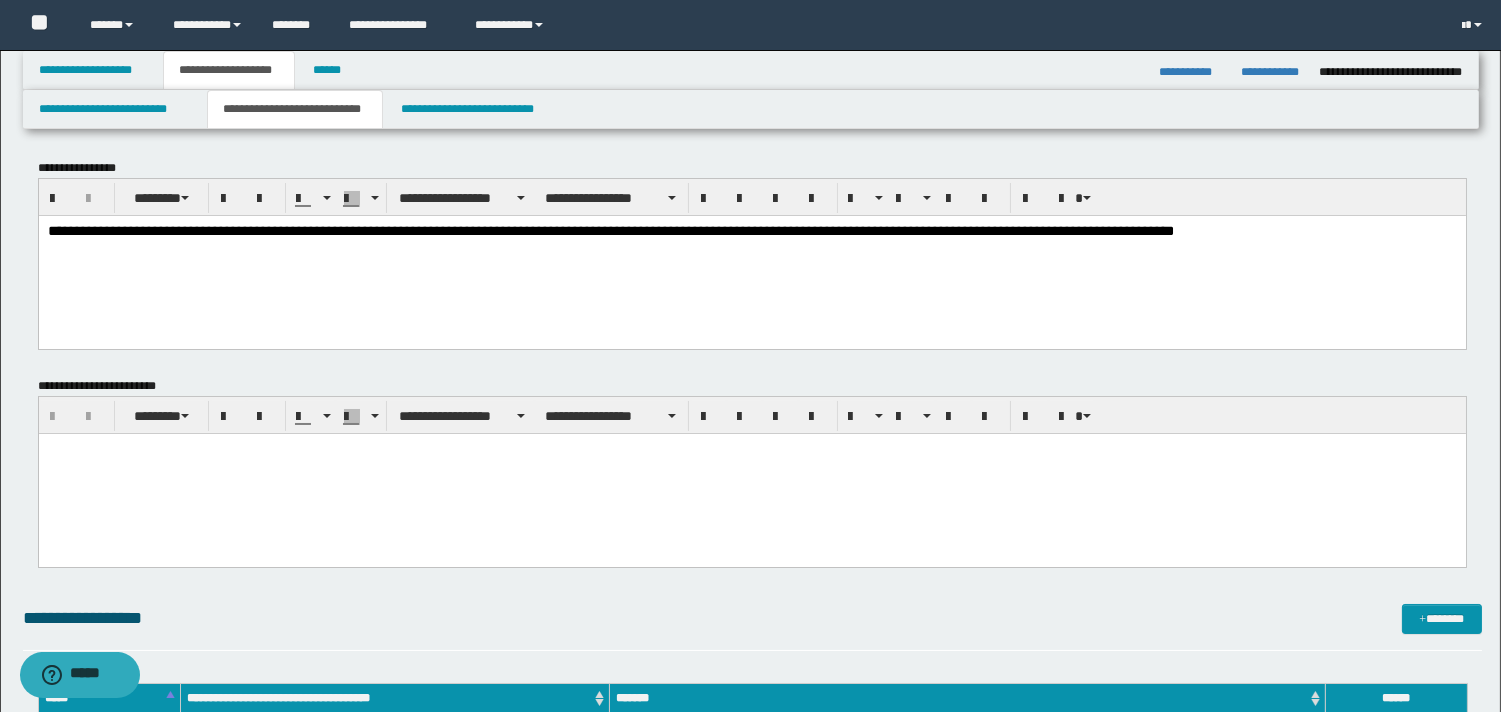 click on "**********" at bounding box center (610, 230) 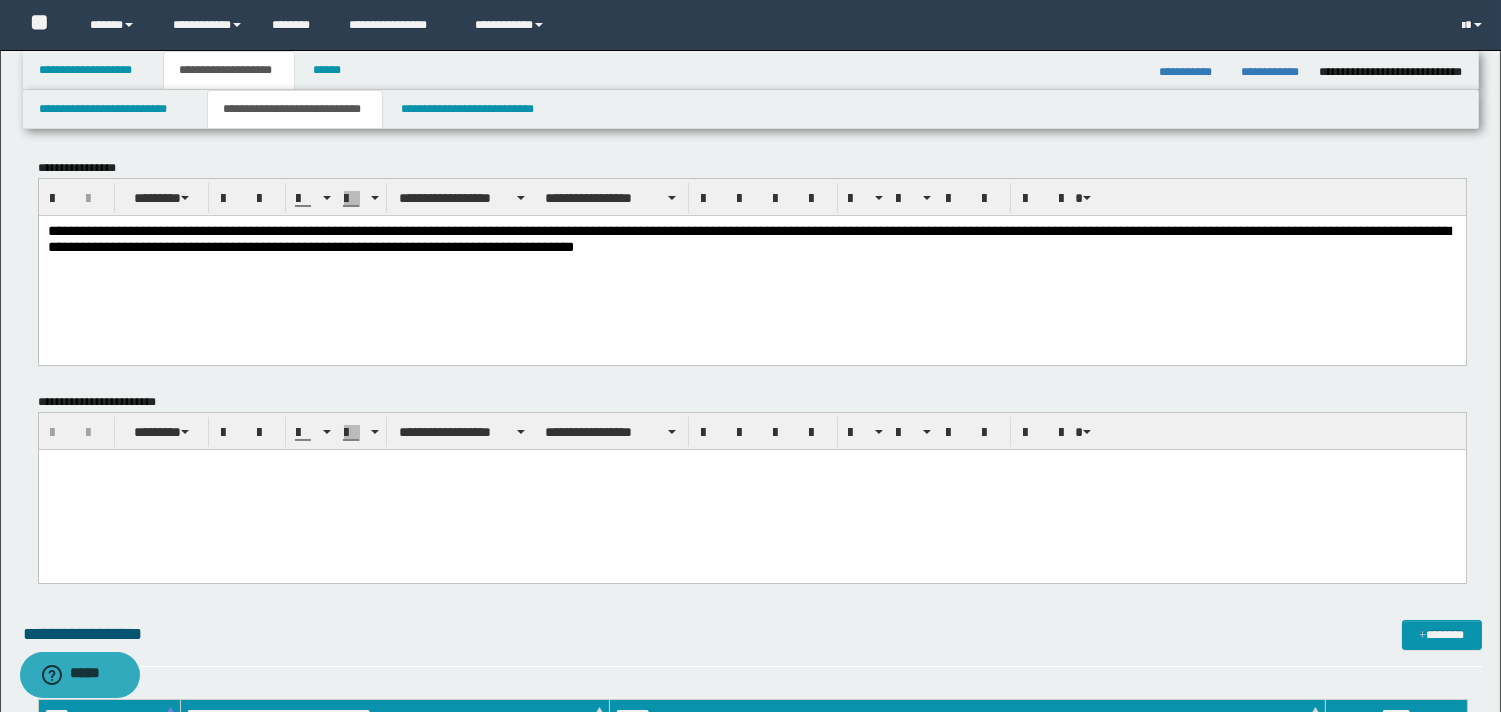 drag, startPoint x: 584, startPoint y: 240, endPoint x: 602, endPoint y: 266, distance: 31.622776 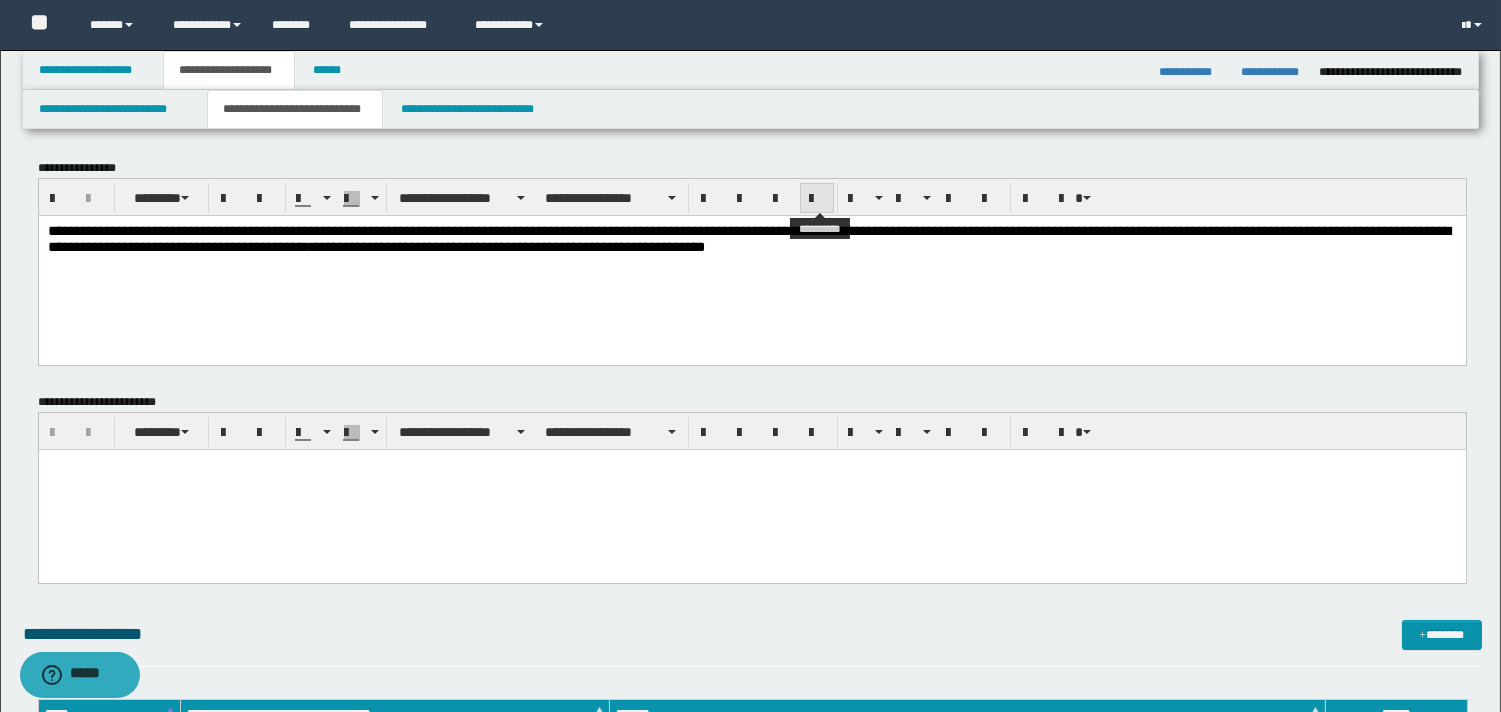click at bounding box center [817, 199] 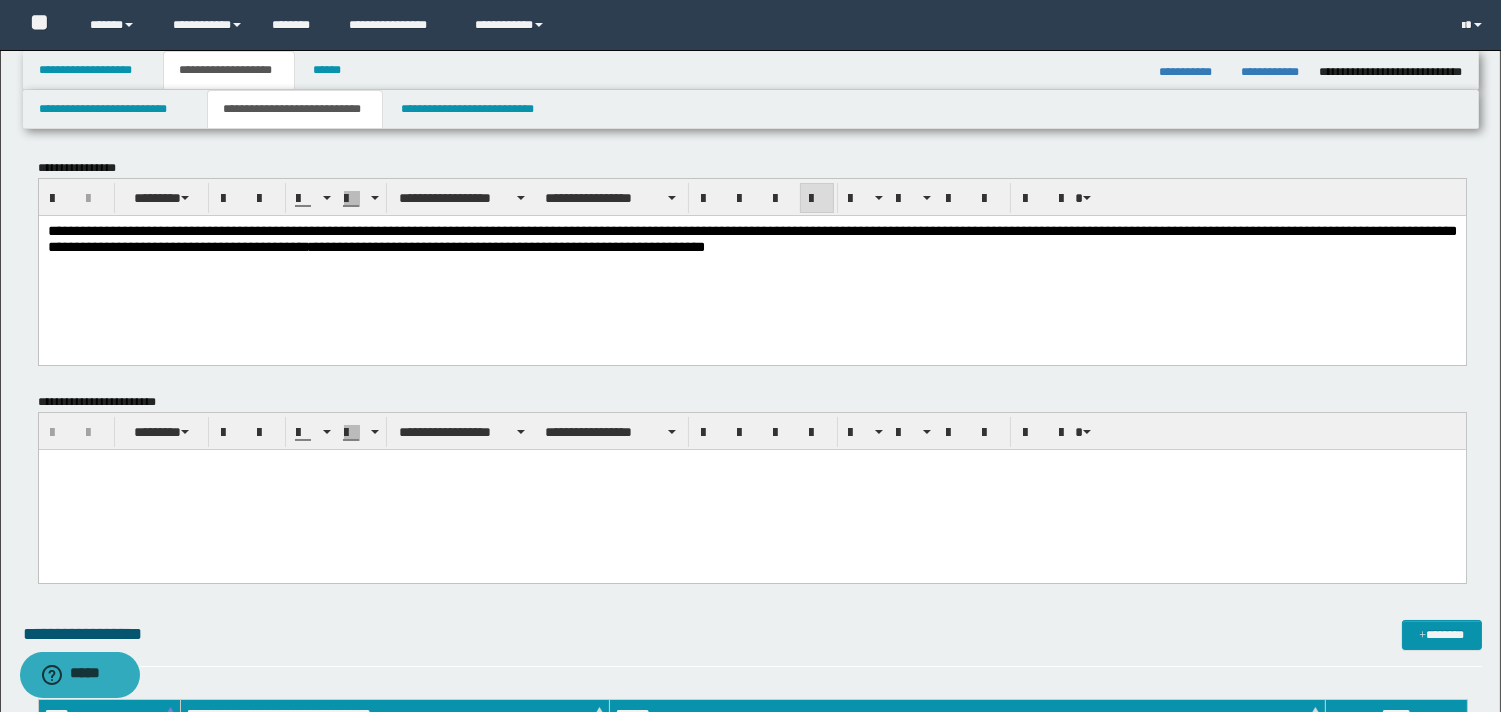 click on "**********" at bounding box center [751, 238] 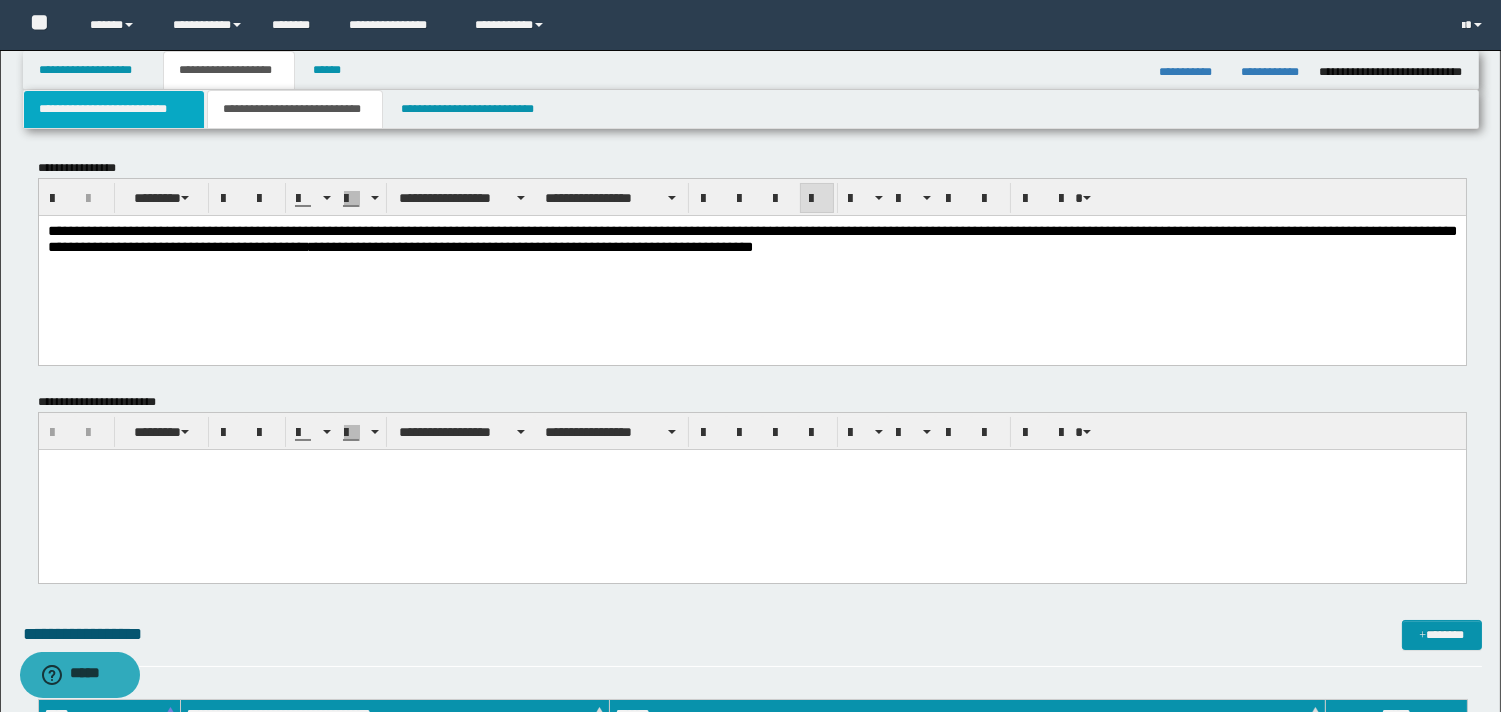 click on "**********" at bounding box center [114, 109] 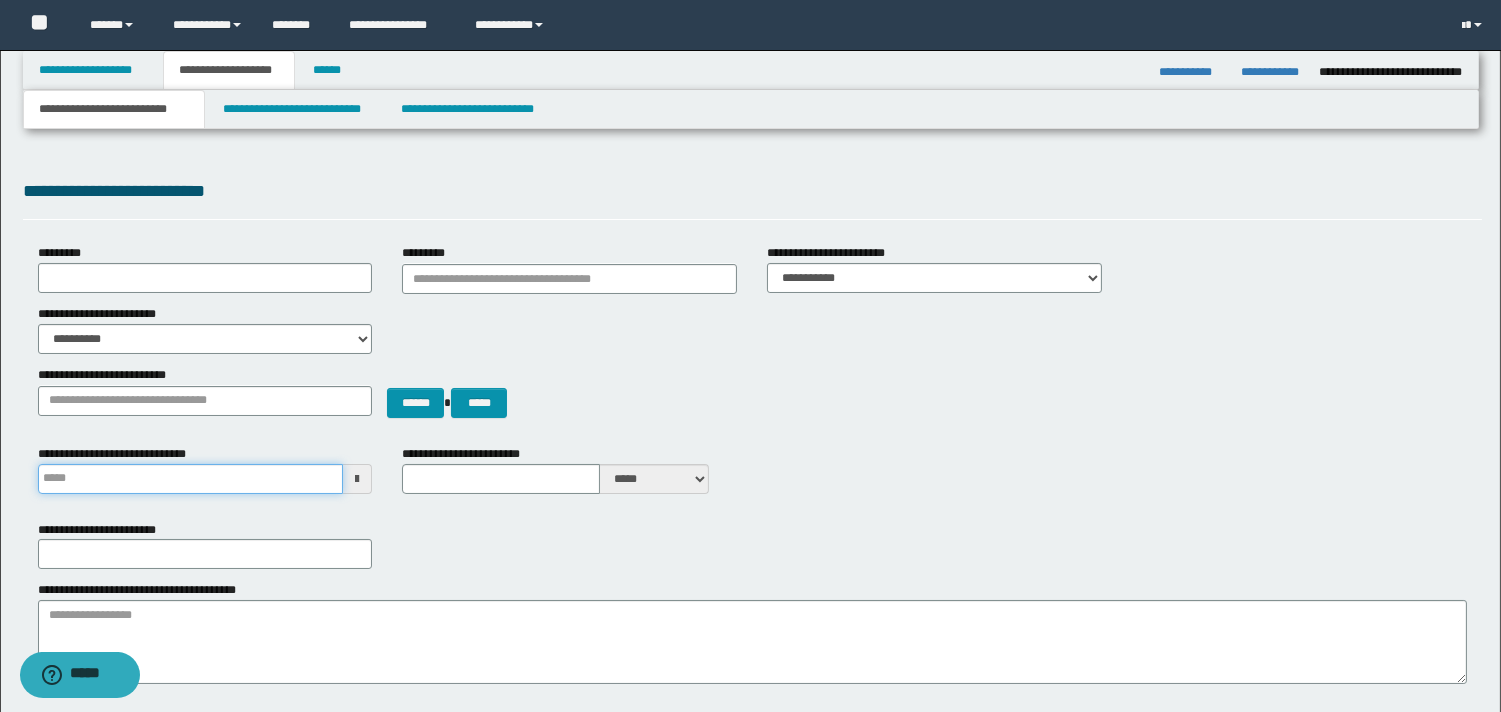 click on "**********" at bounding box center [191, 479] 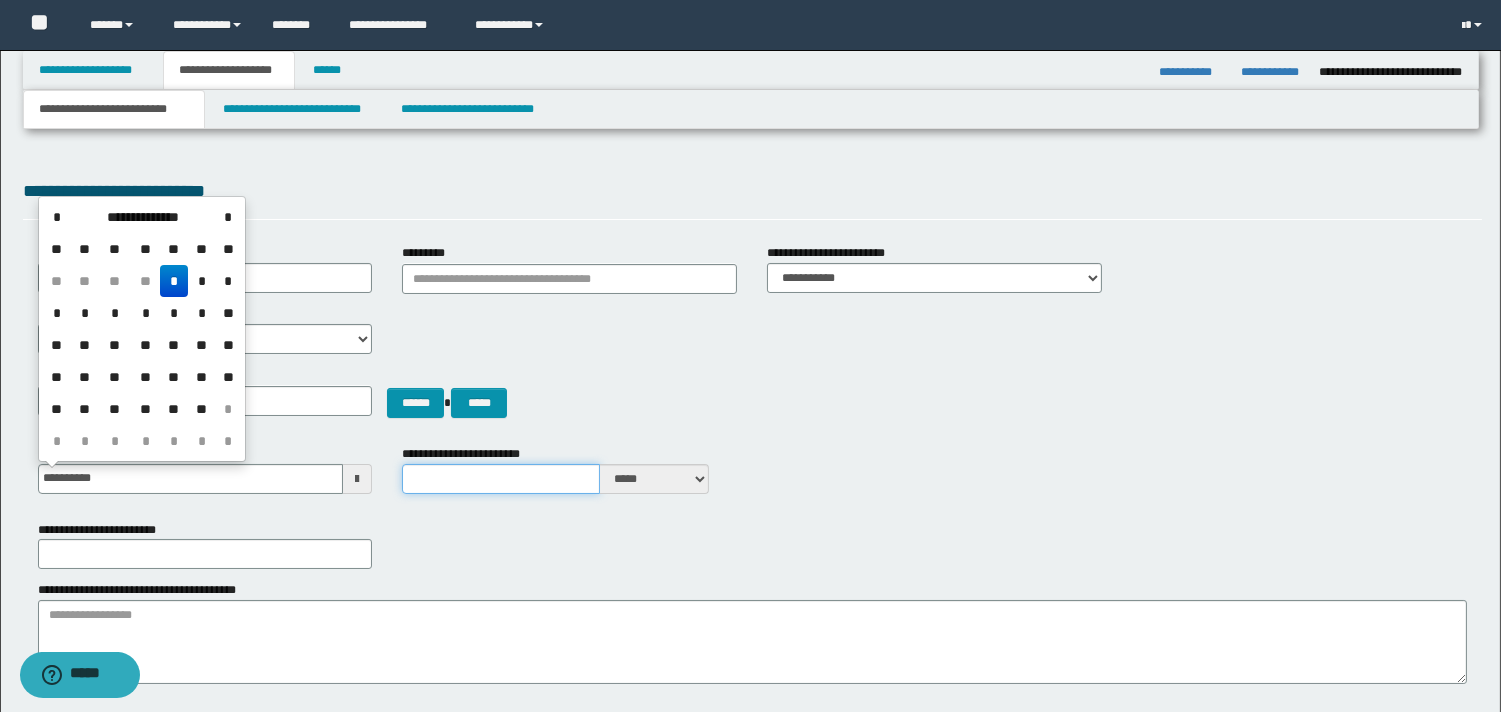 type on "**********" 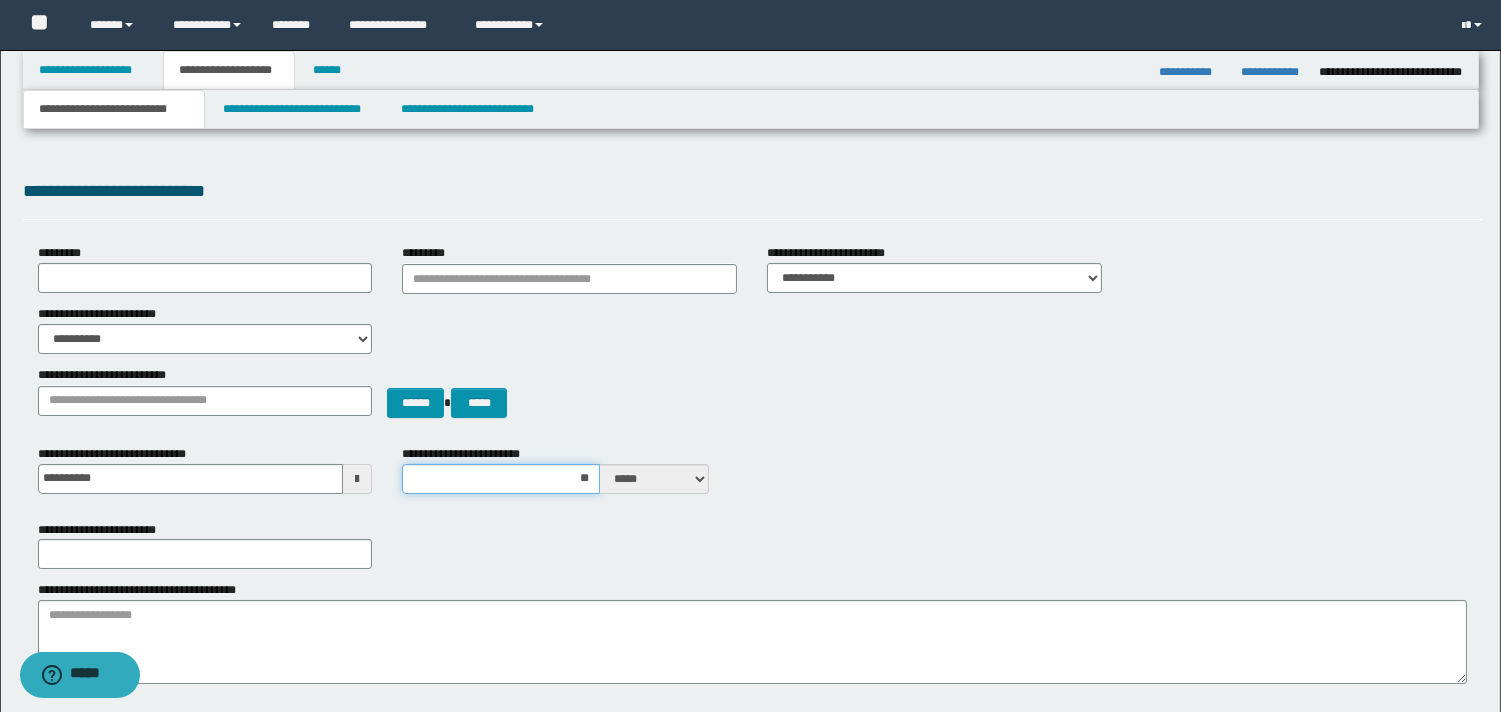 type on "***" 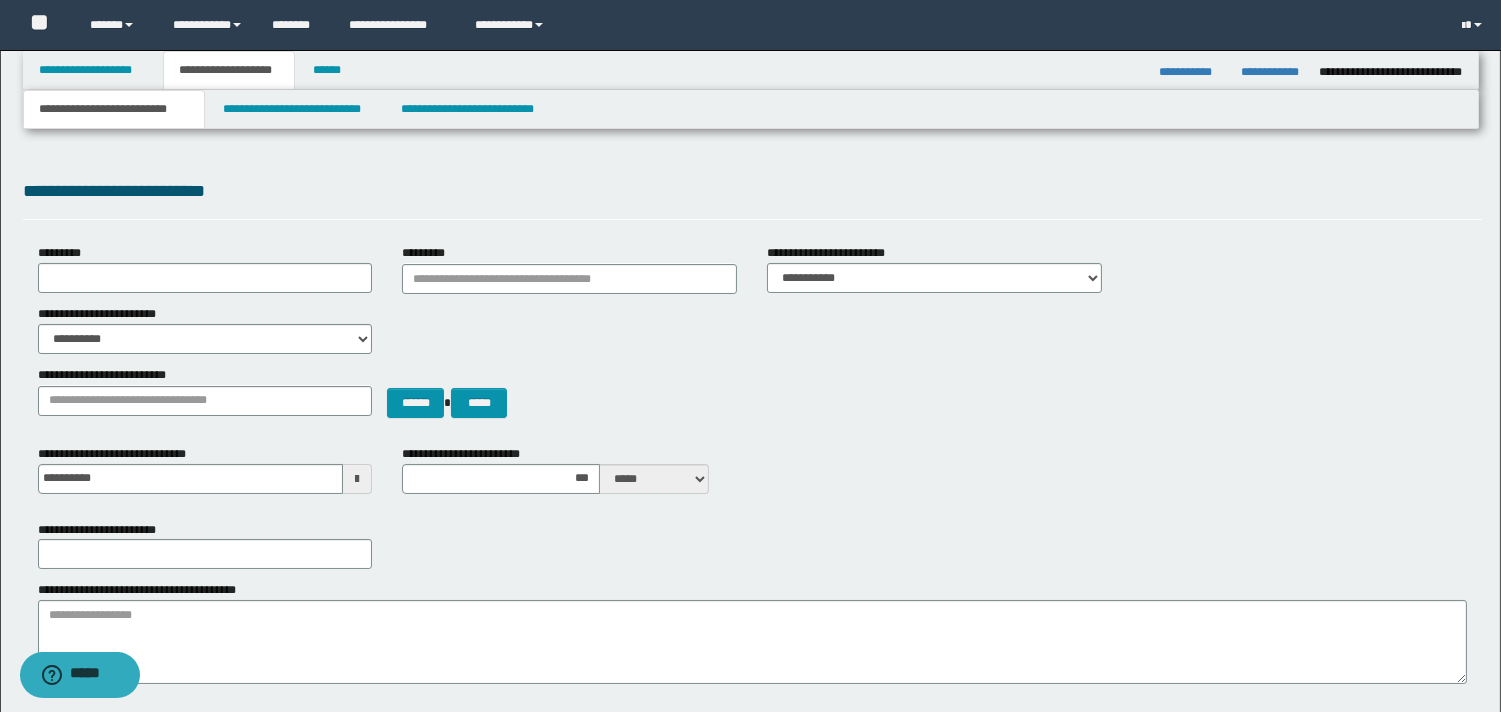 click on "**********" at bounding box center (752, 399) 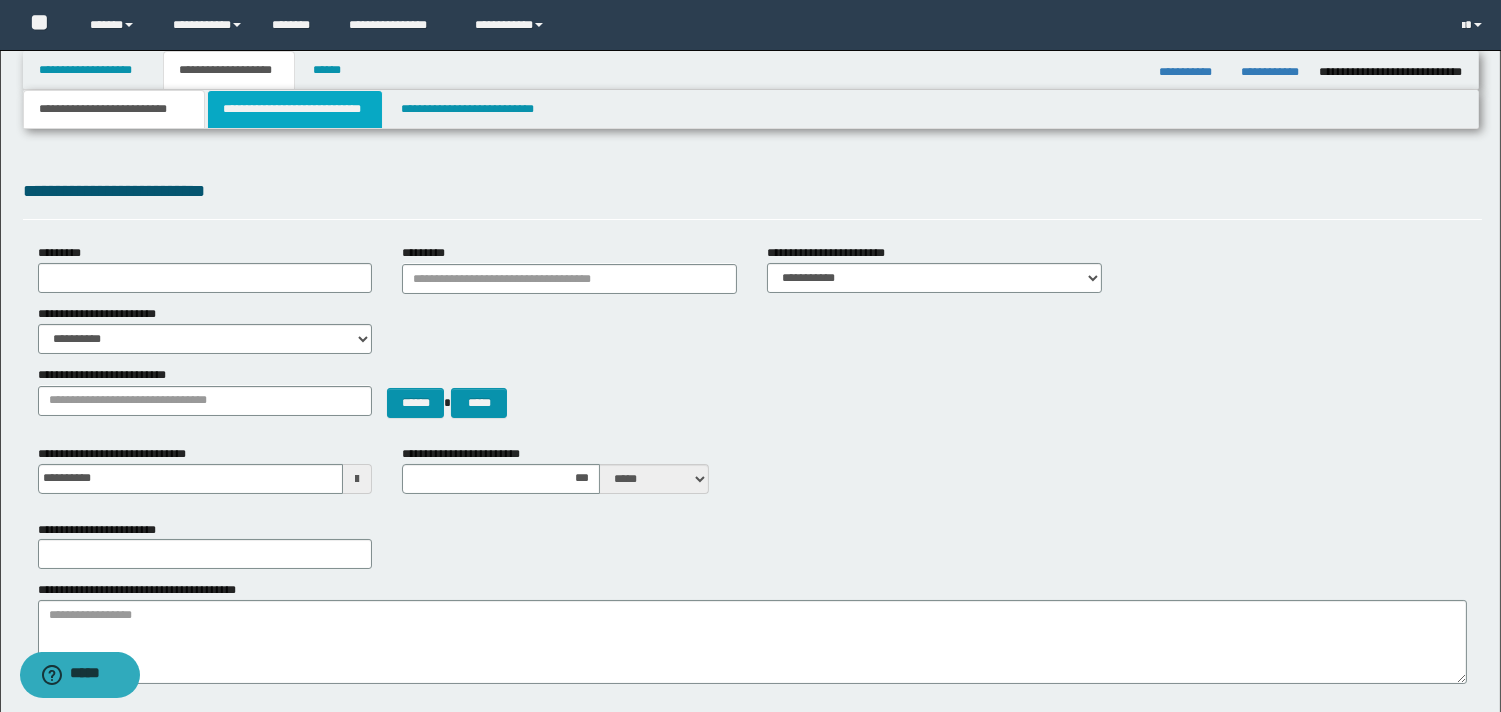 click on "**********" at bounding box center (295, 109) 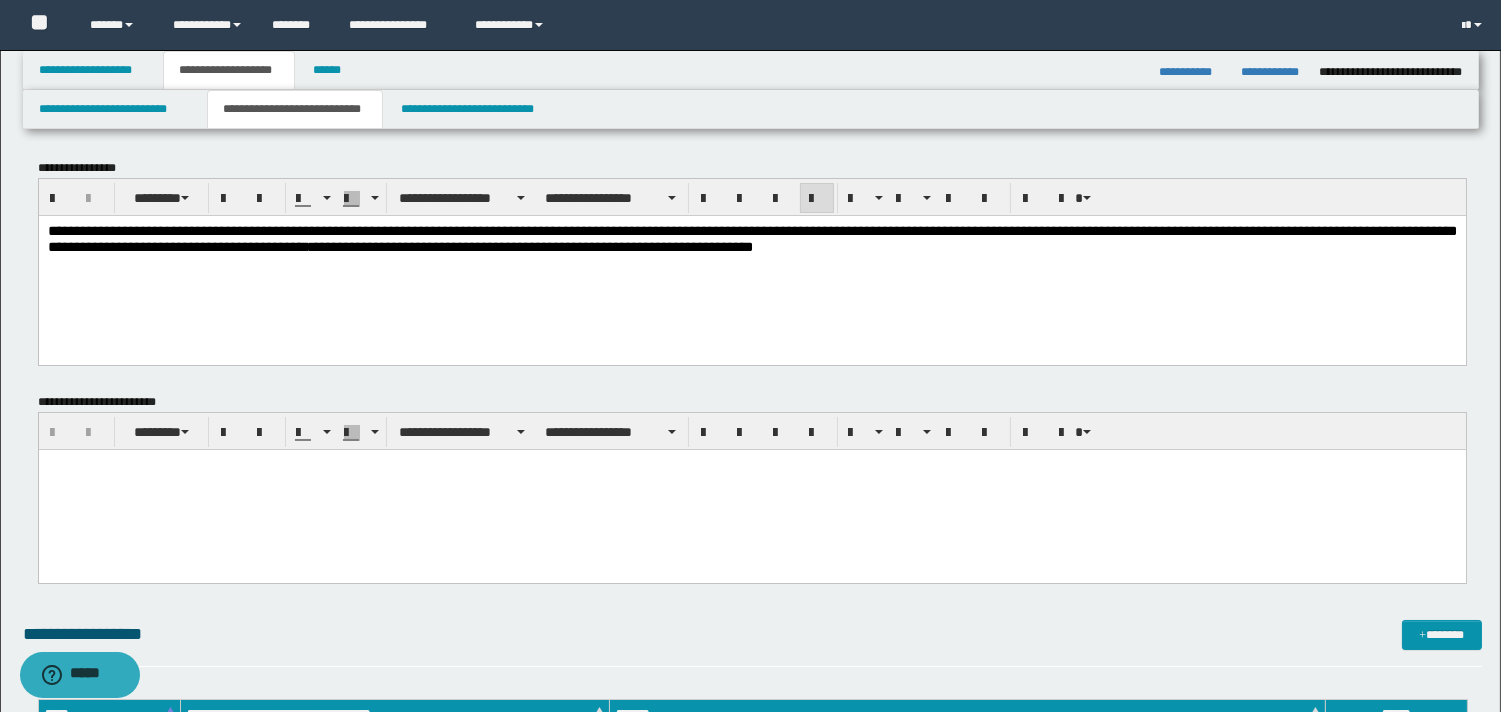 click on "**********" at bounding box center (751, 238) 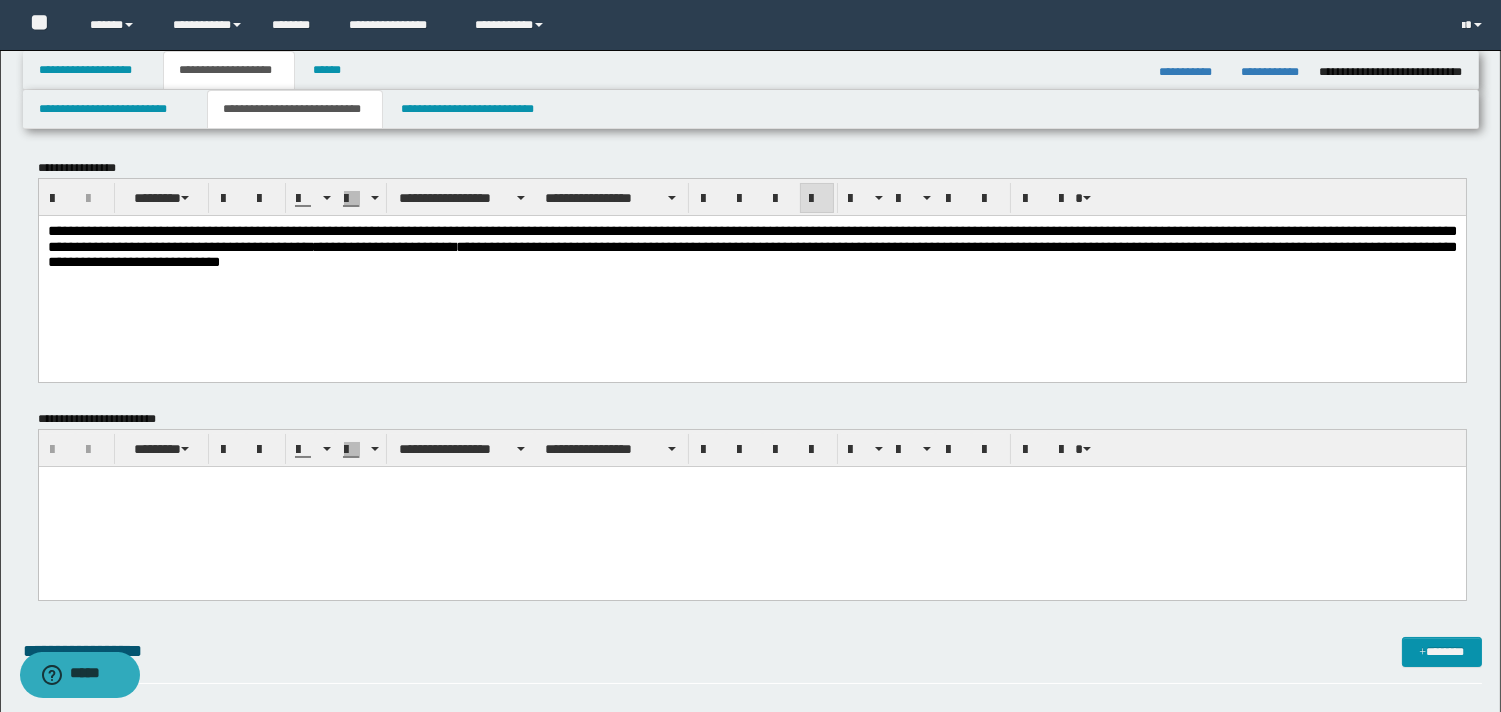 click at bounding box center (751, 507) 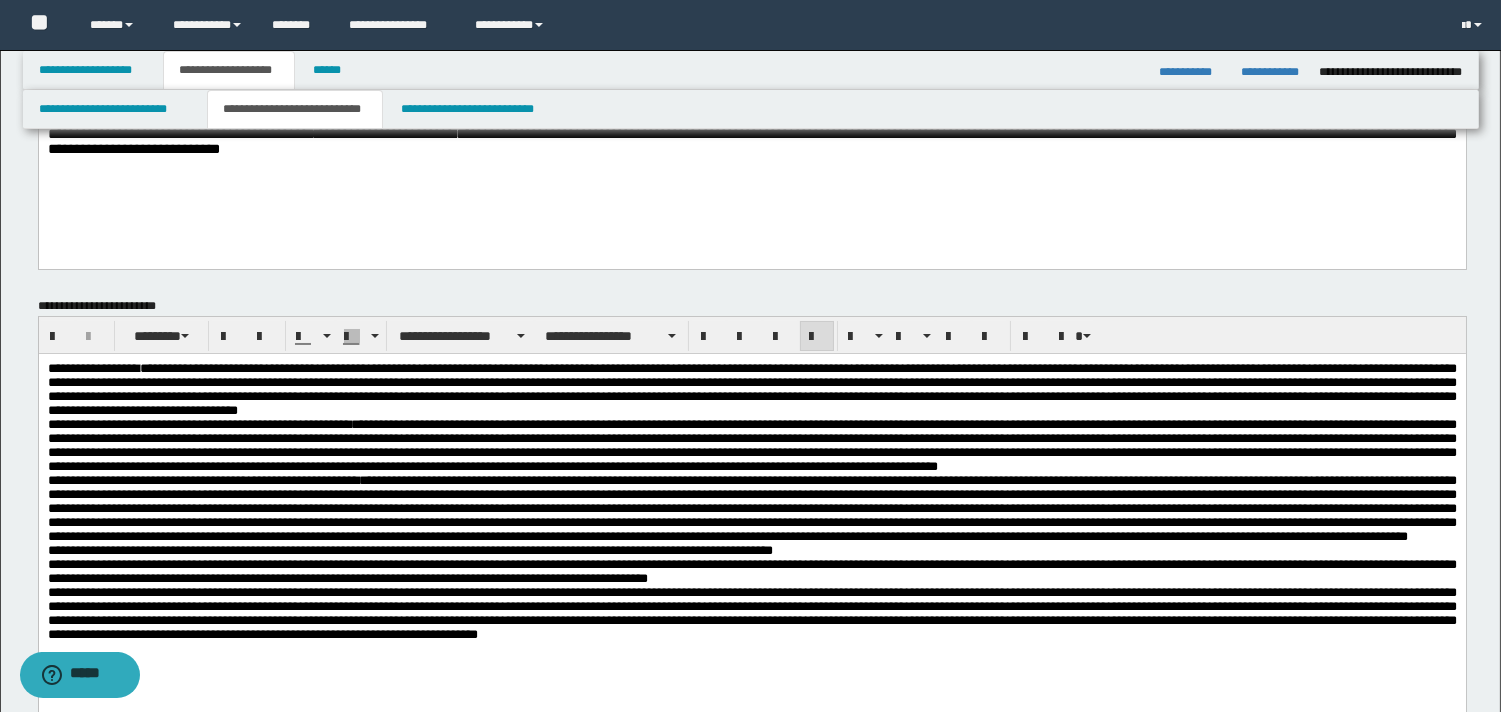 scroll, scrollTop: 172, scrollLeft: 0, axis: vertical 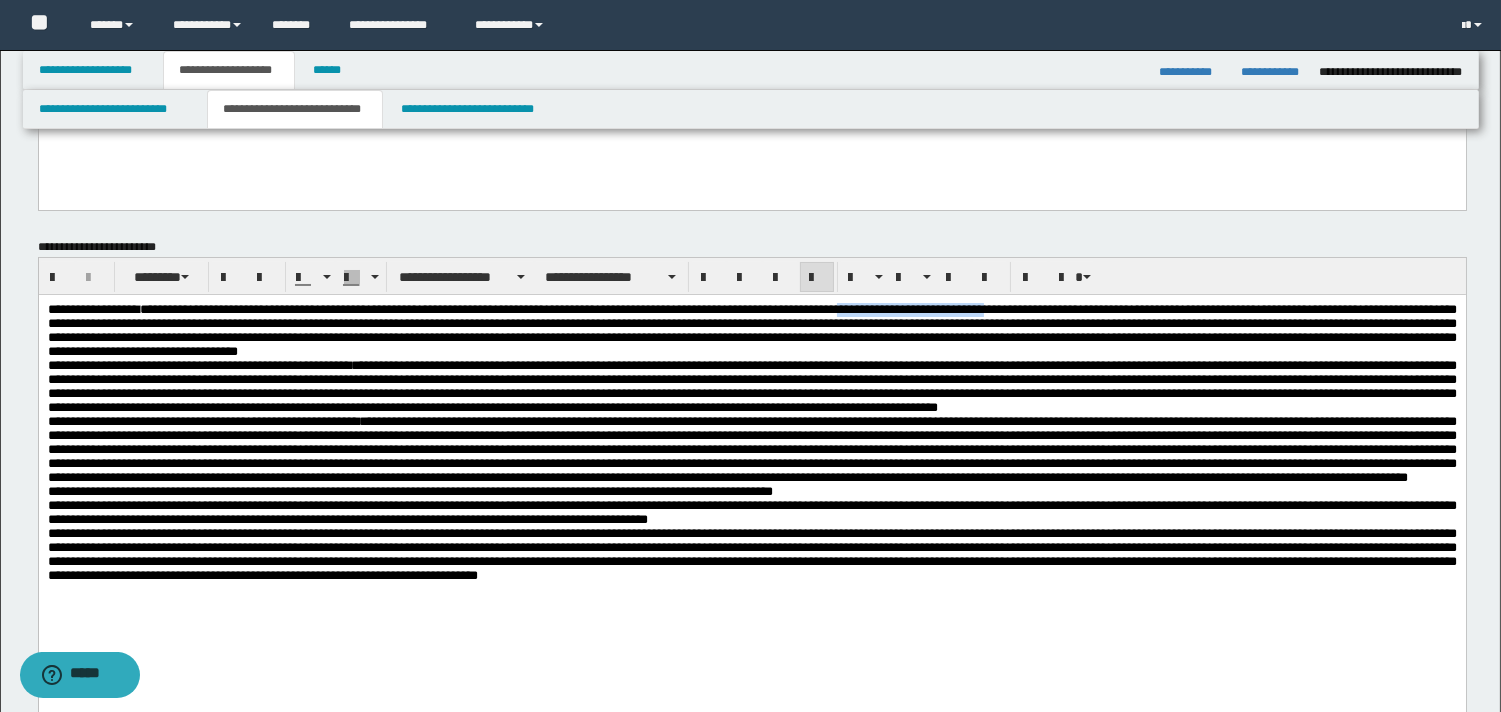 drag, startPoint x: 1159, startPoint y: 307, endPoint x: 805, endPoint y: 306, distance: 354.0014 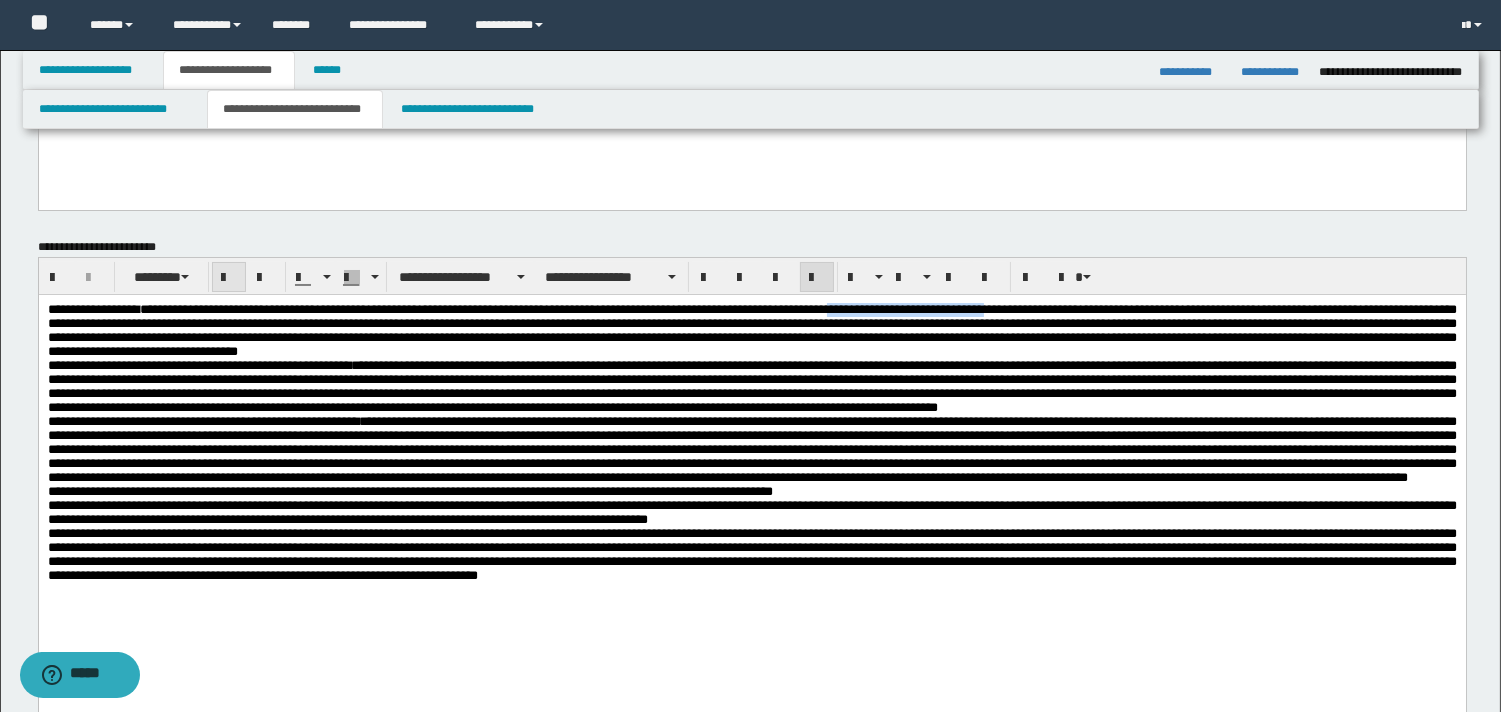 click at bounding box center [229, 278] 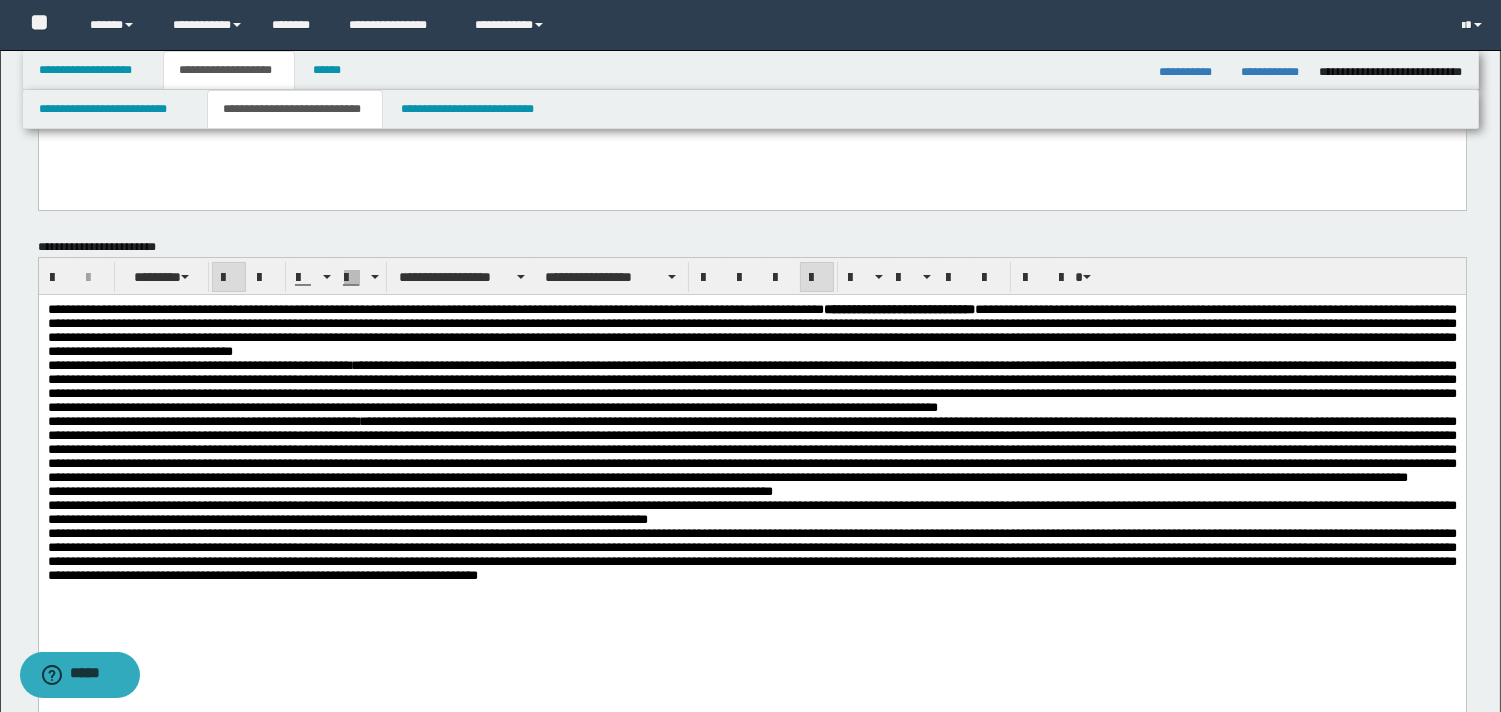 click on "**********" at bounding box center [751, 331] 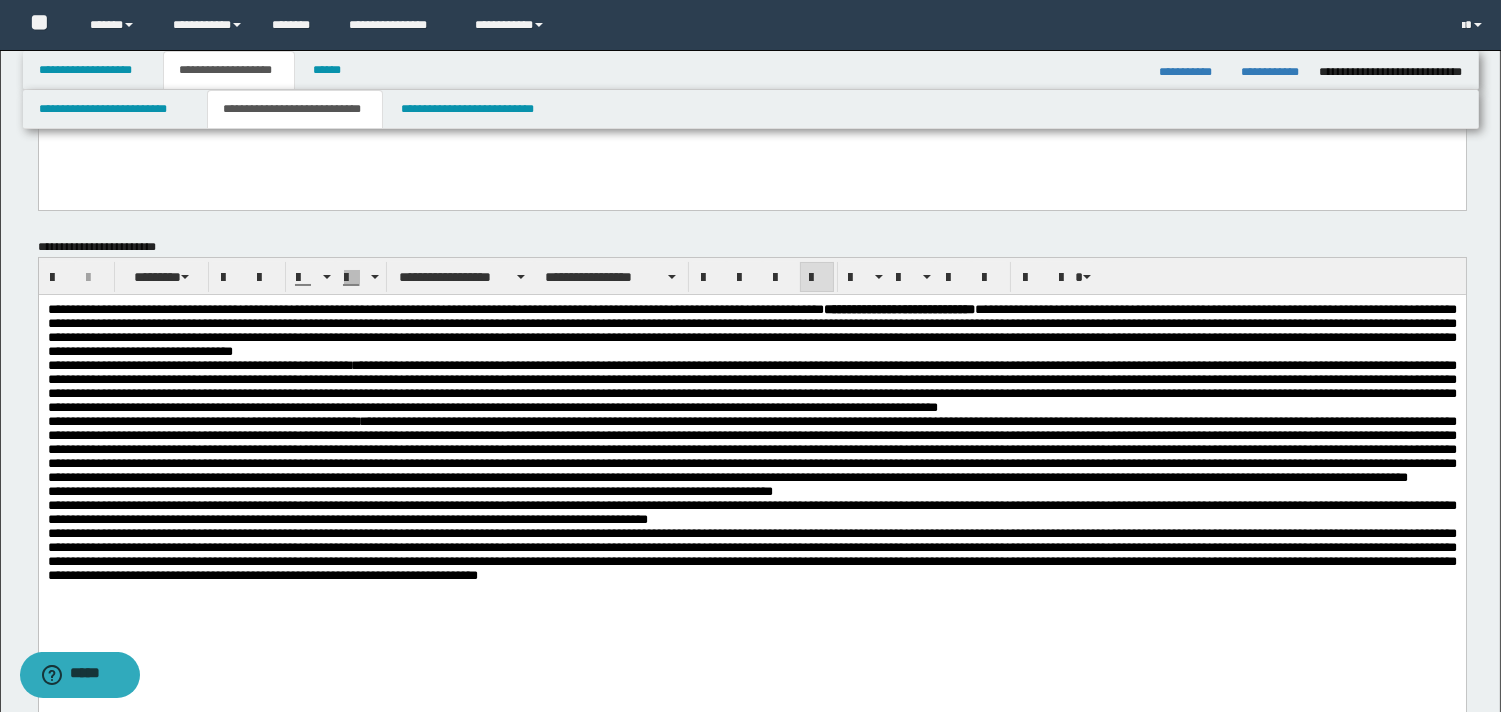 type 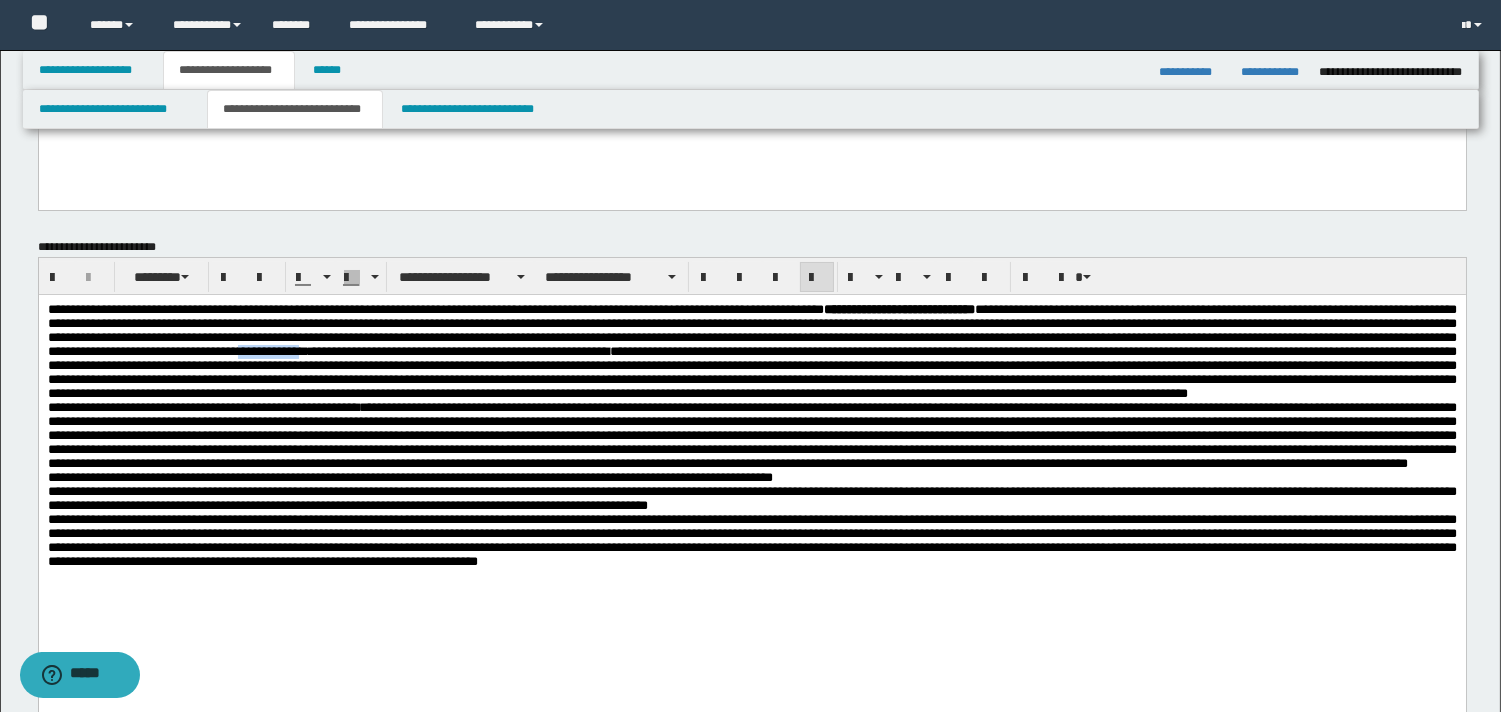 drag, startPoint x: 1303, startPoint y: 360, endPoint x: 1164, endPoint y: 358, distance: 139.01439 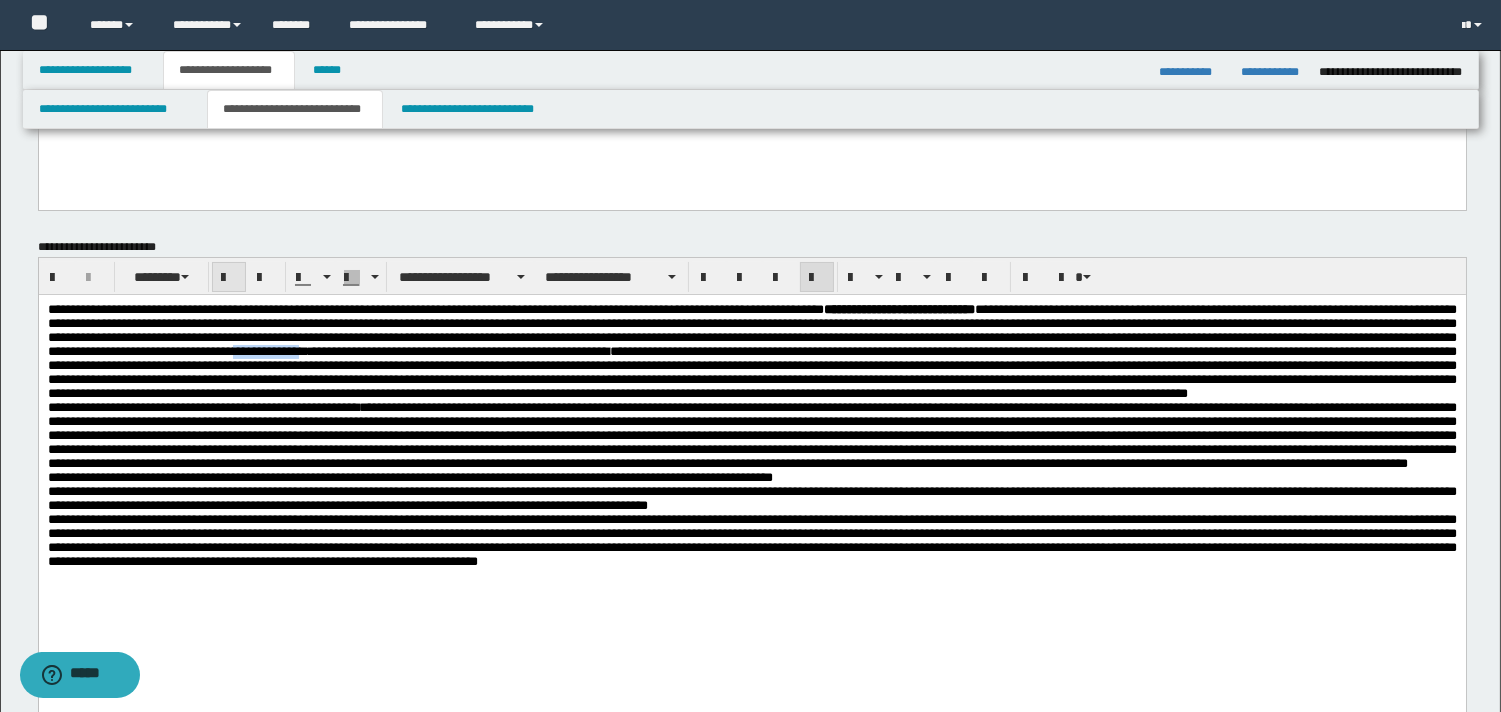 click at bounding box center [229, 278] 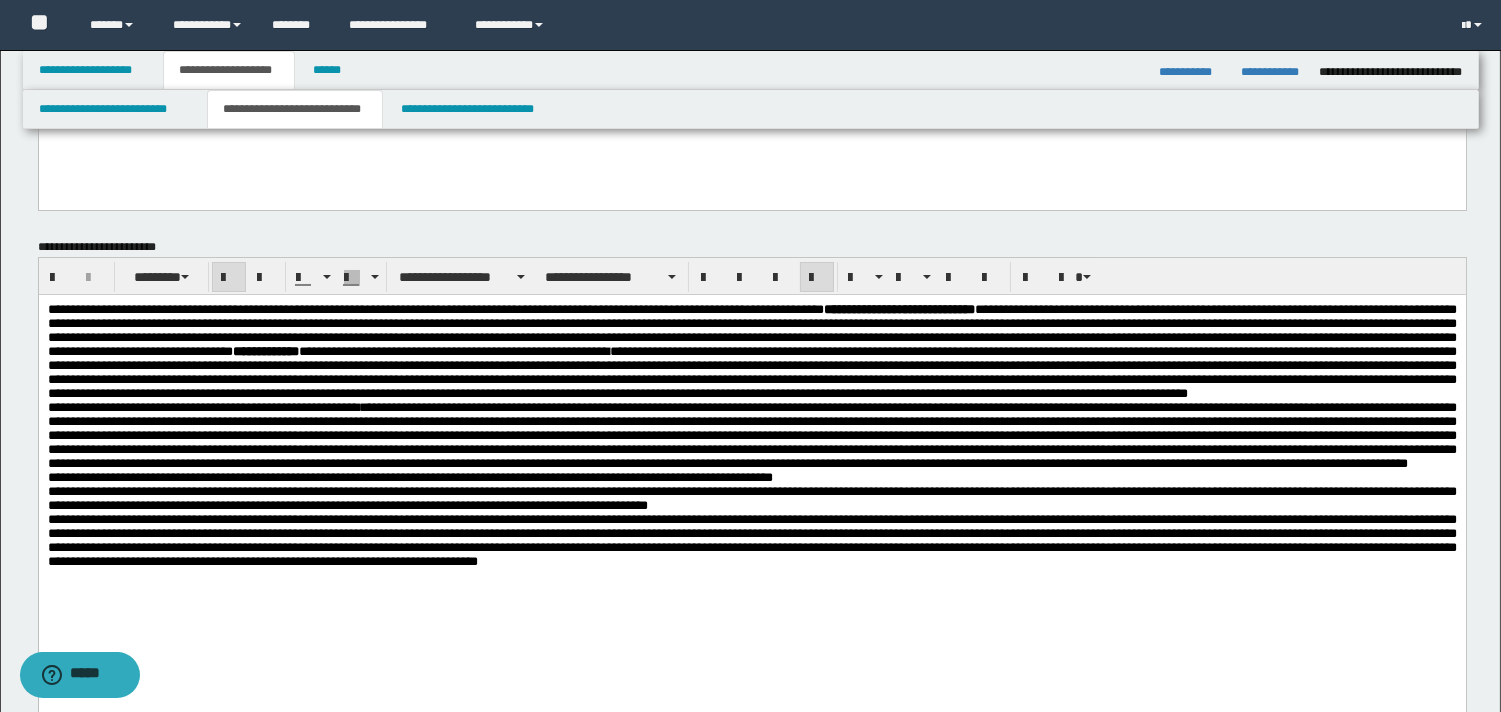 click on "**********" at bounding box center [751, 352] 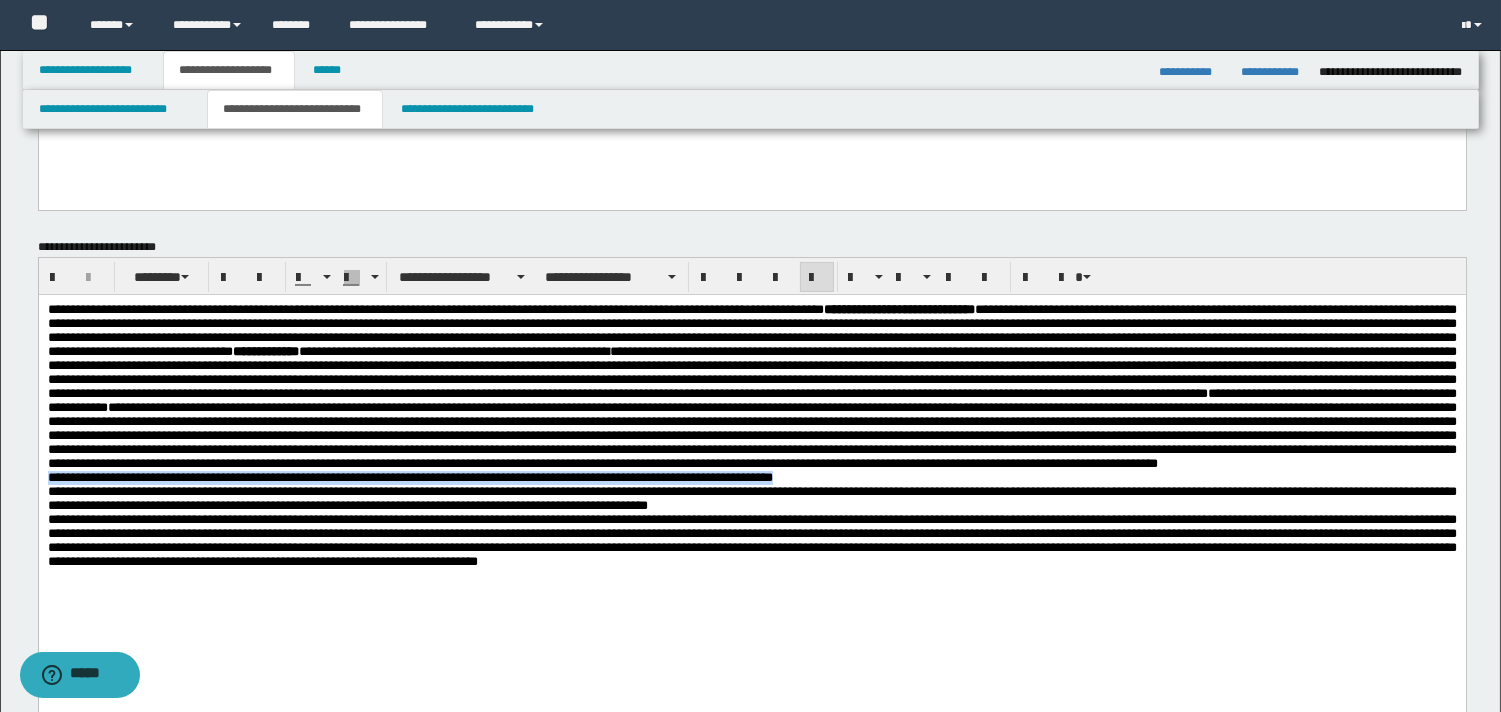 drag, startPoint x: 509, startPoint y: 545, endPoint x: 948, endPoint y: 559, distance: 439.22318 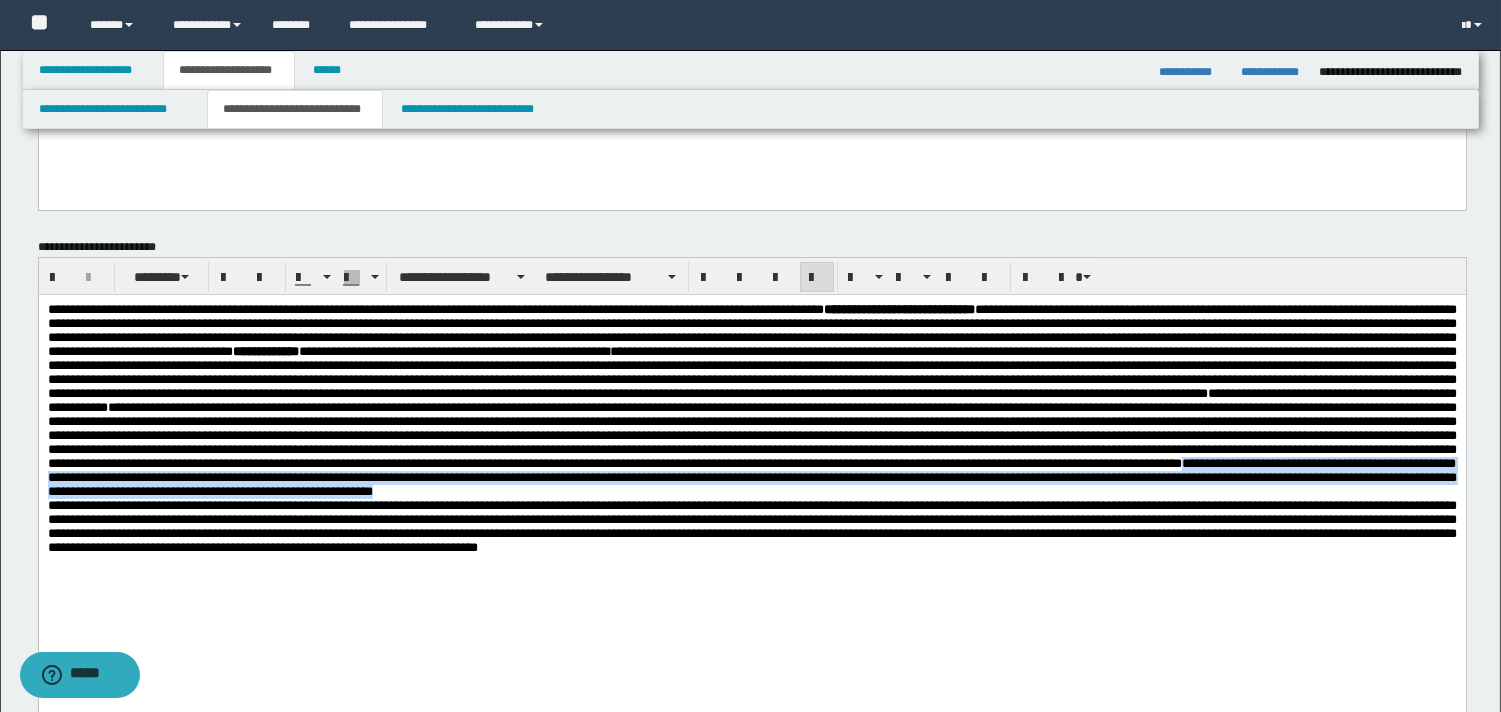 drag, startPoint x: 499, startPoint y: 547, endPoint x: 499, endPoint y: 571, distance: 24 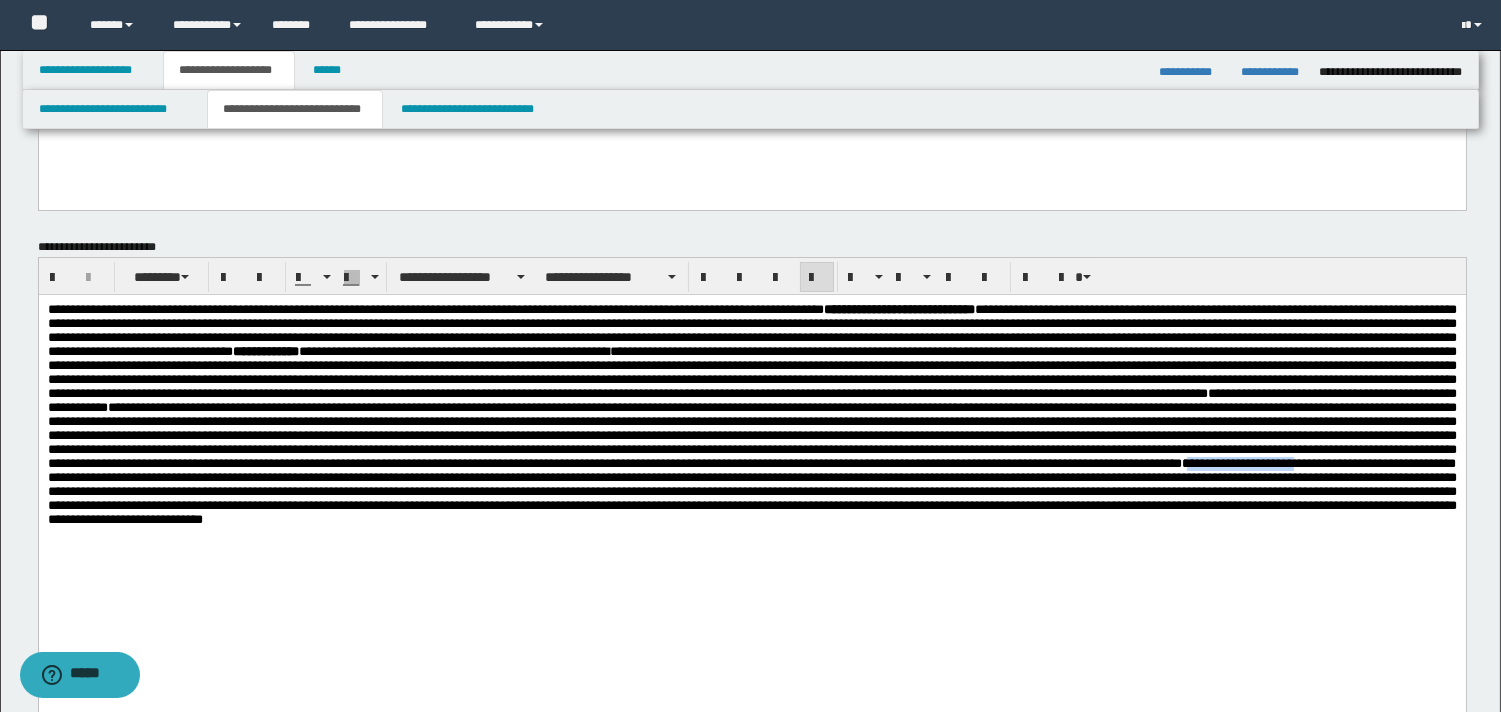 drag, startPoint x: 641, startPoint y: 543, endPoint x: 506, endPoint y: 551, distance: 135.23683 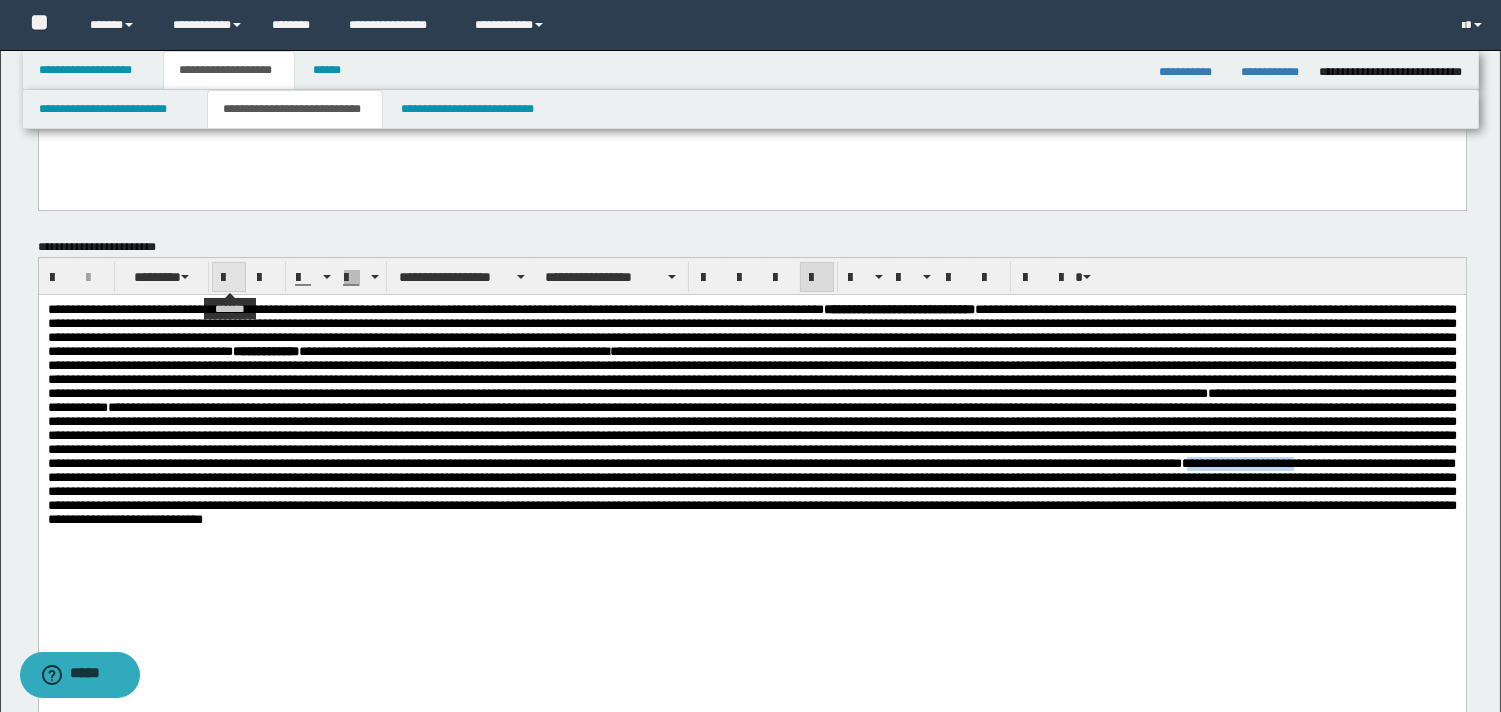 drag, startPoint x: 226, startPoint y: 275, endPoint x: 231, endPoint y: 287, distance: 13 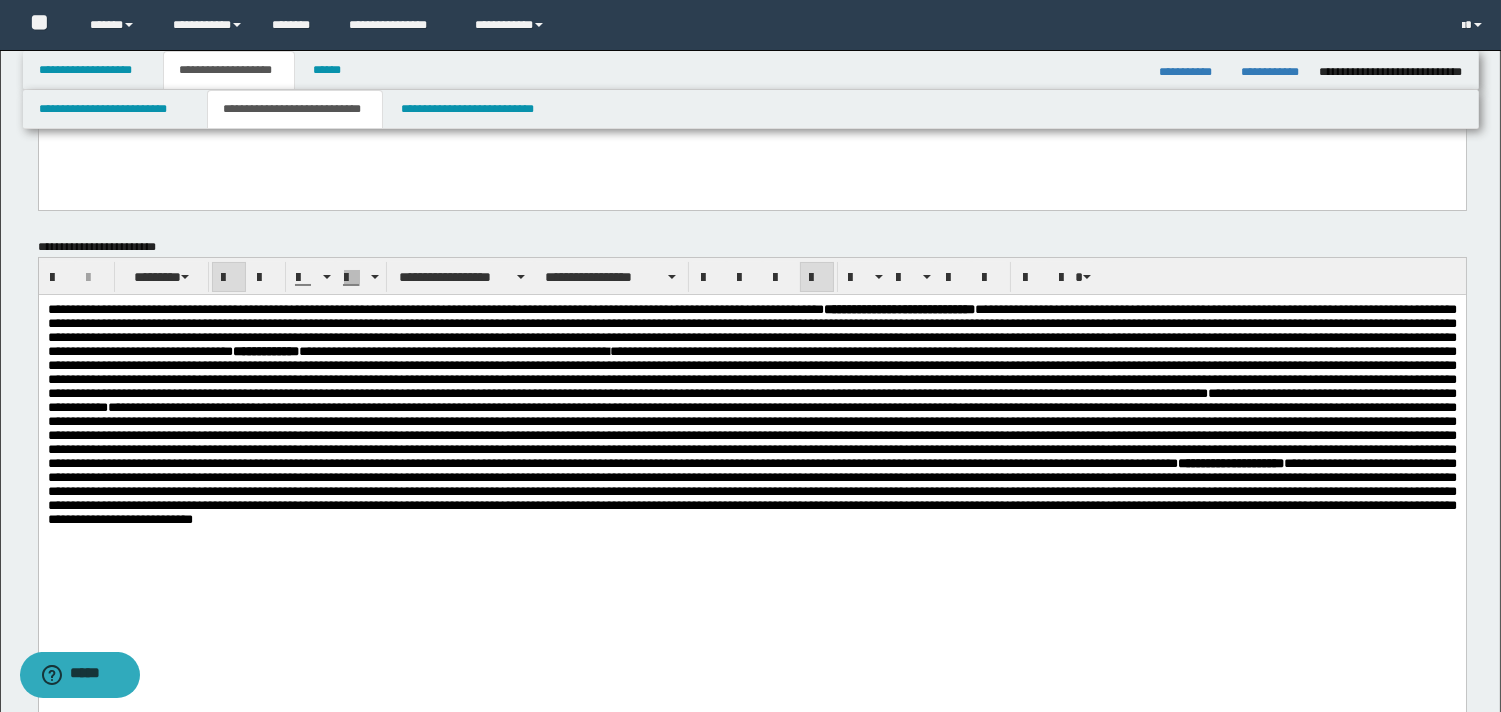 click on "**********" at bounding box center (751, 440) 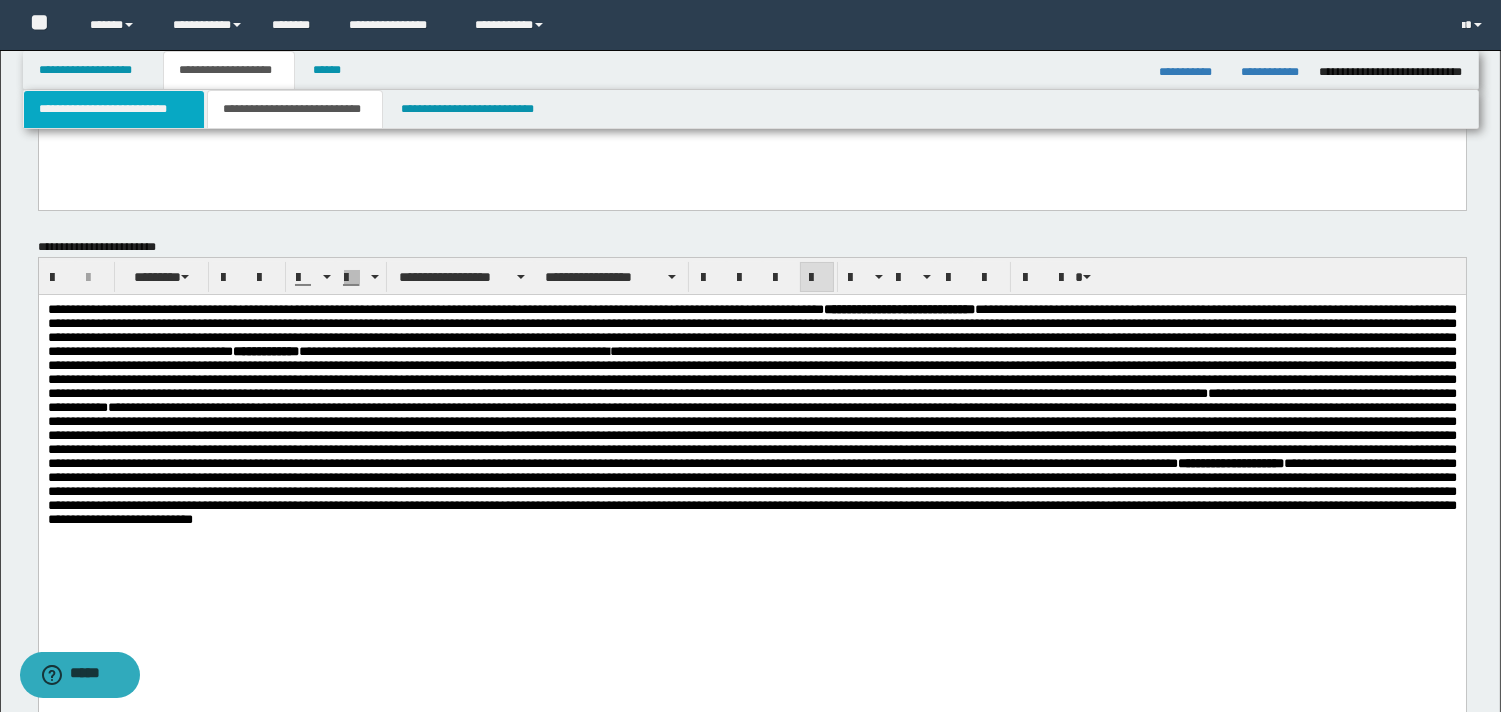 click on "**********" at bounding box center (114, 109) 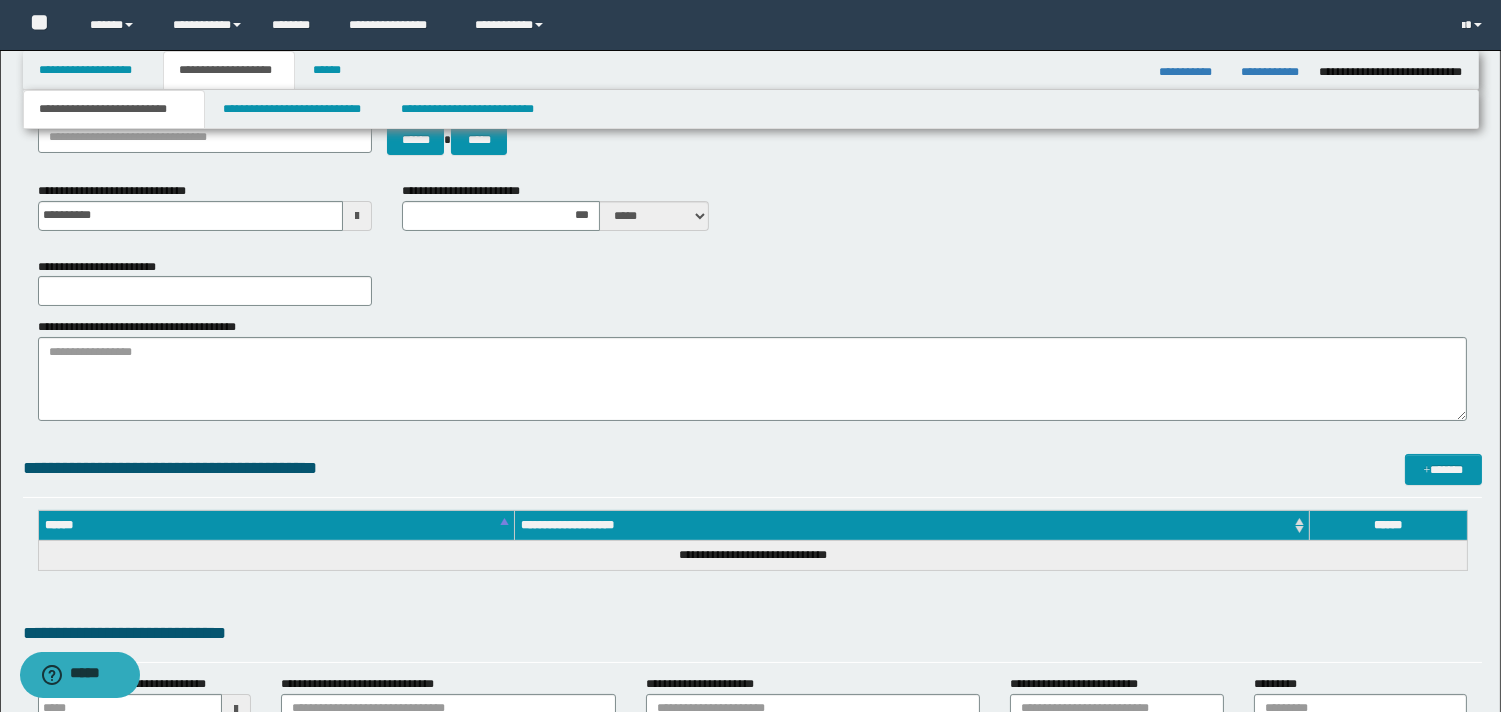 scroll, scrollTop: 278, scrollLeft: 0, axis: vertical 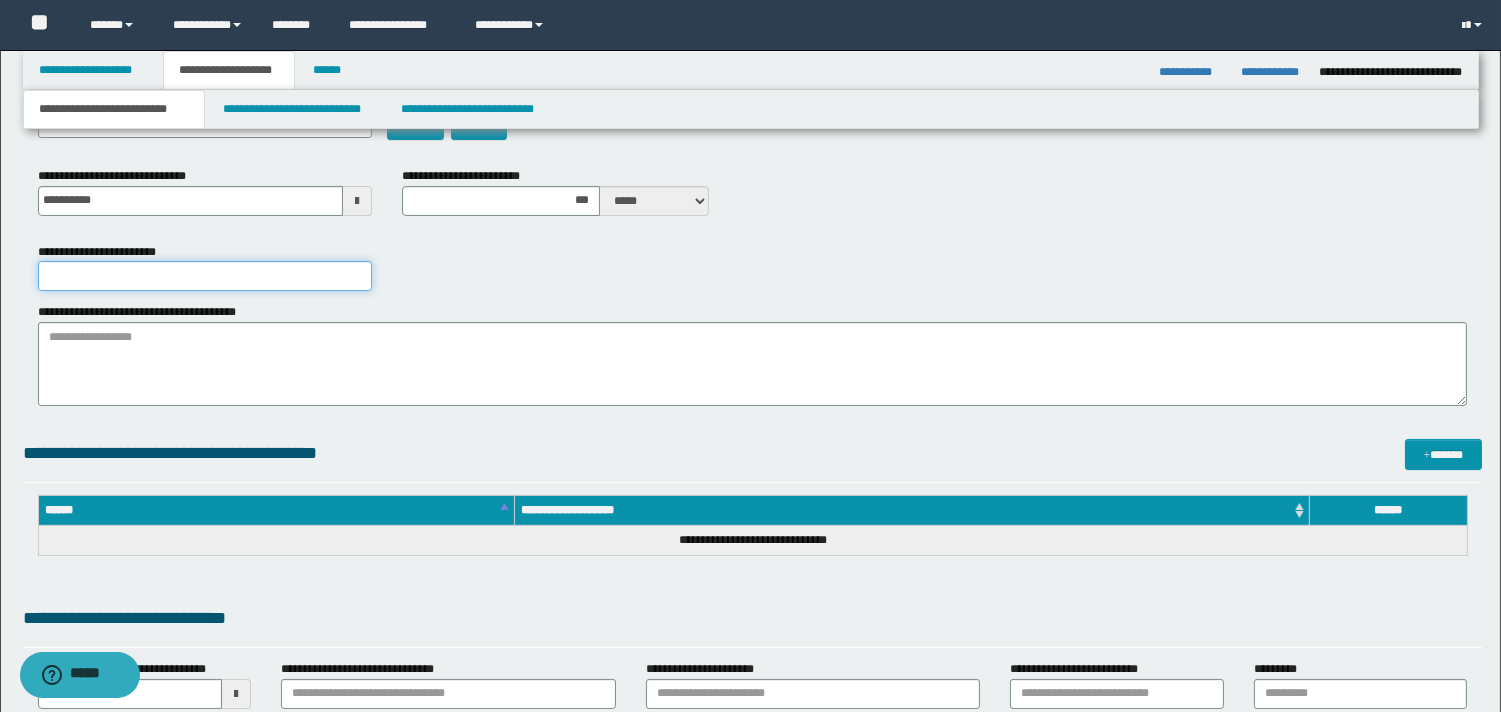 click on "**********" at bounding box center [205, 276] 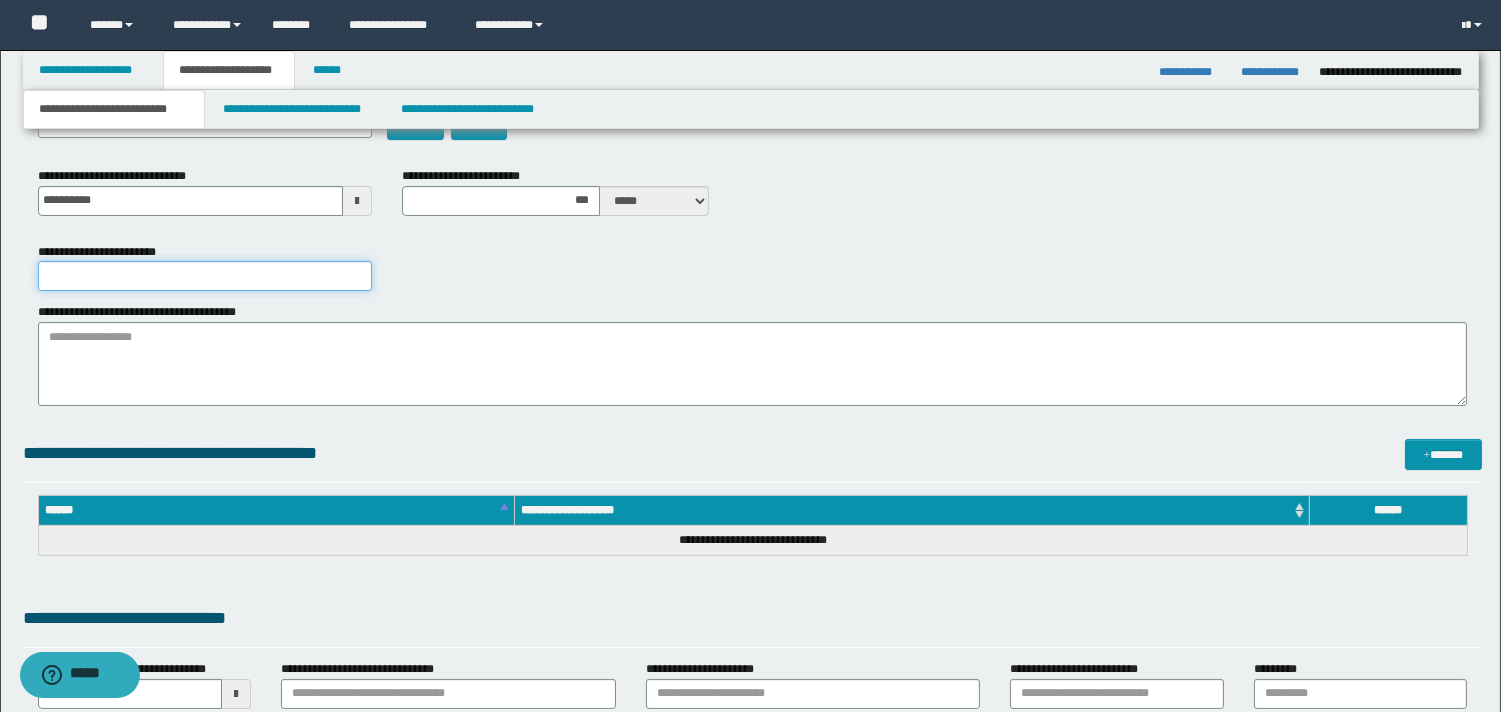 type on "*" 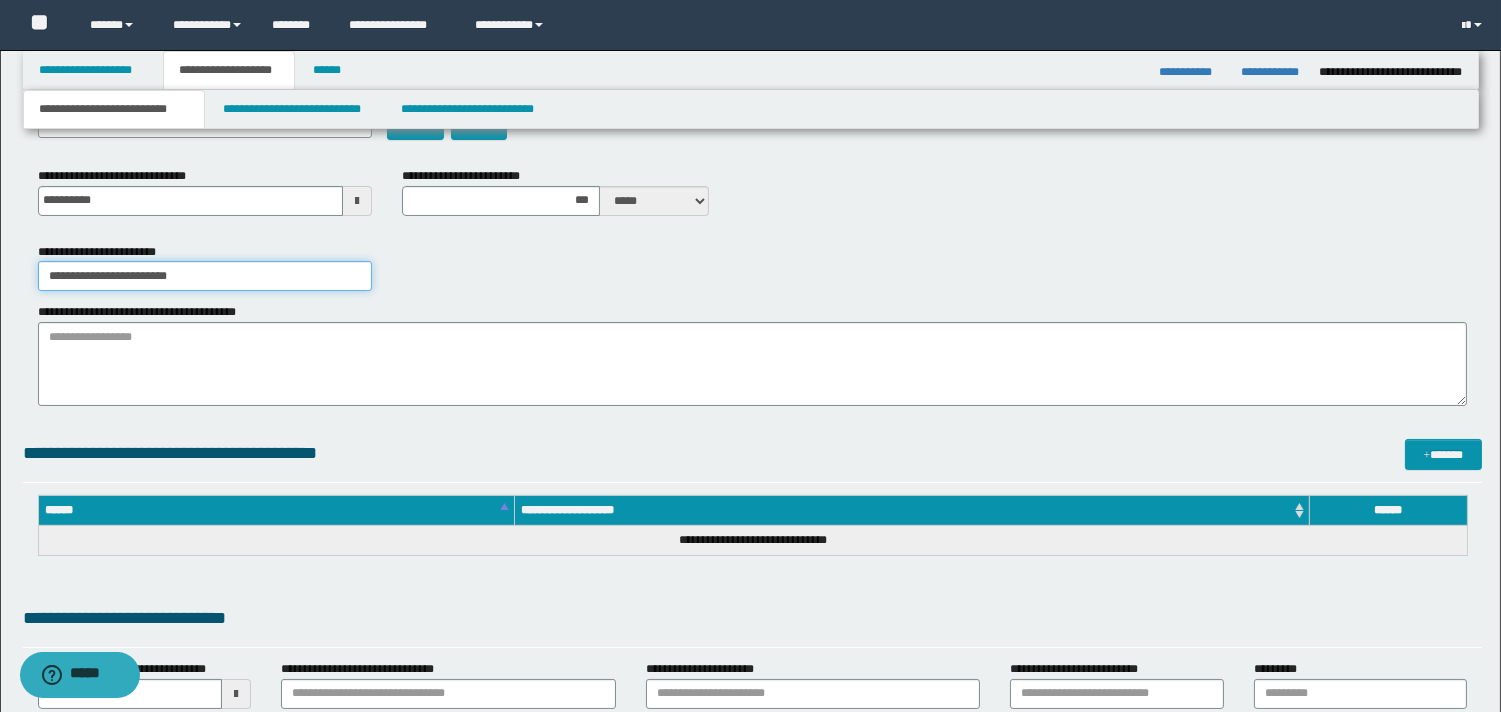 type on "**********" 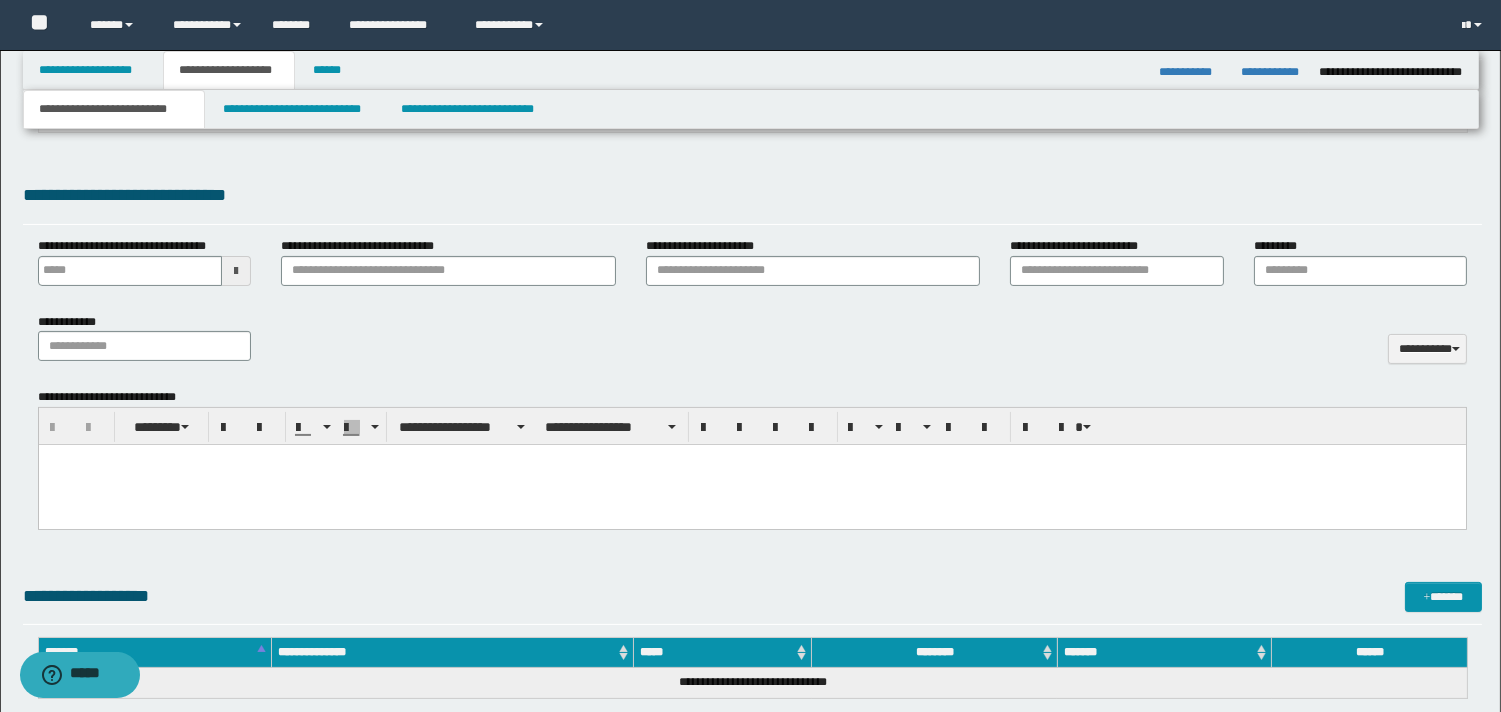 scroll, scrollTop: 710, scrollLeft: 0, axis: vertical 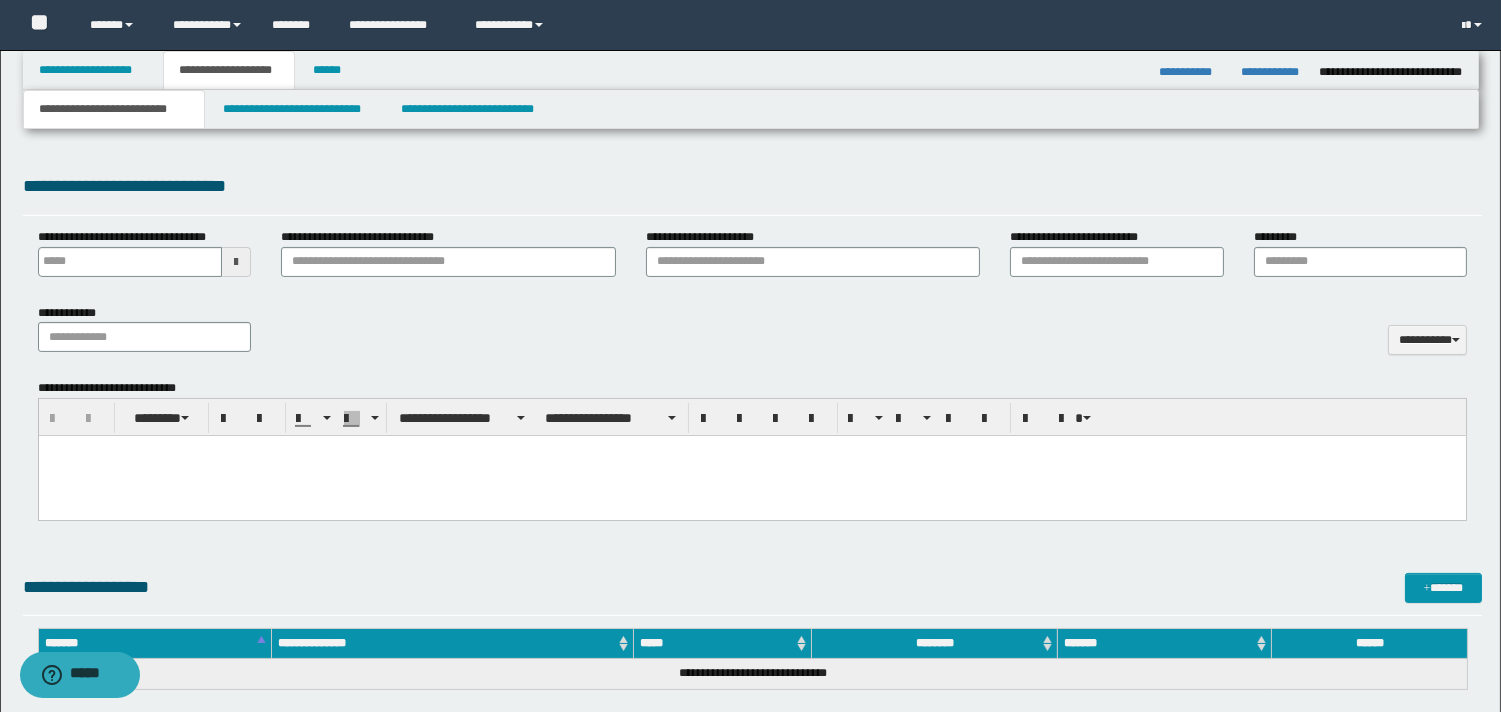 type 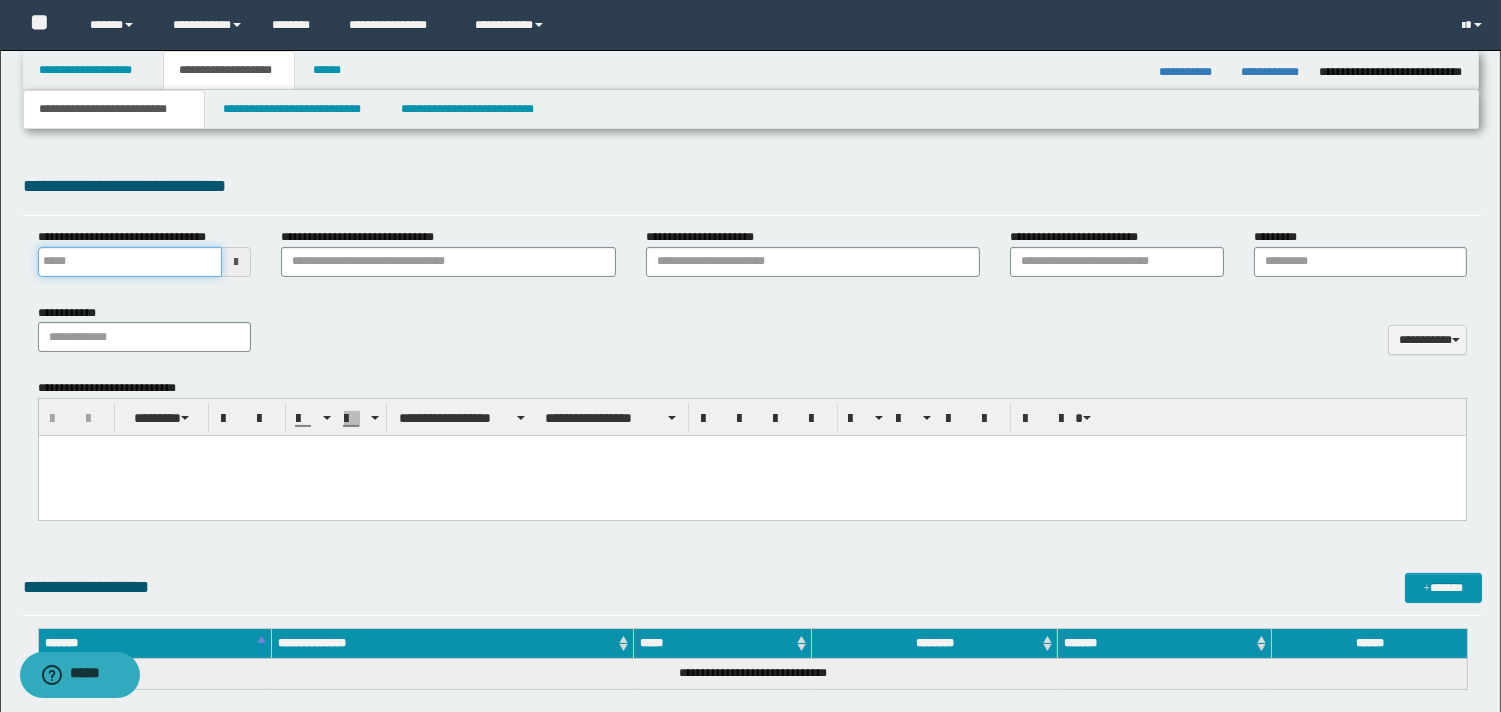 click on "**********" at bounding box center [130, 262] 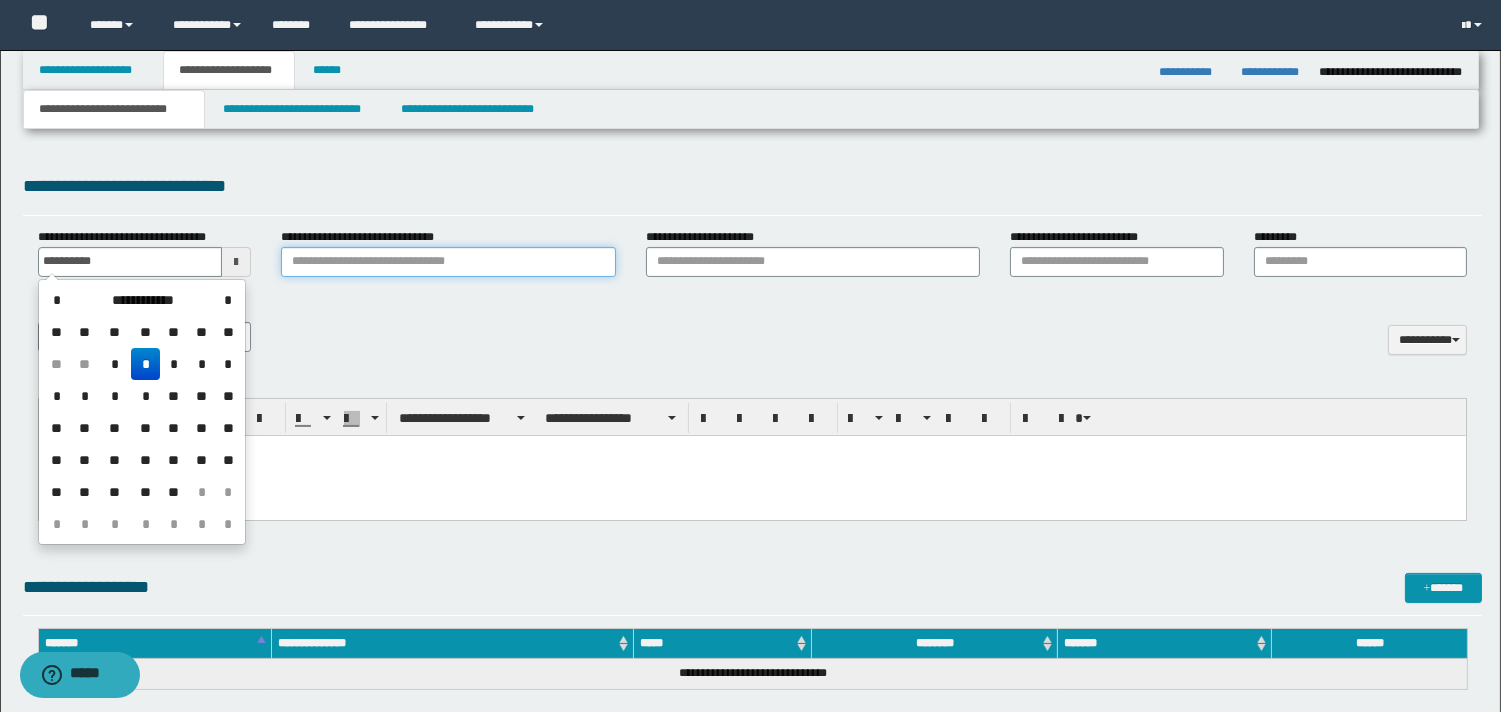 type on "**********" 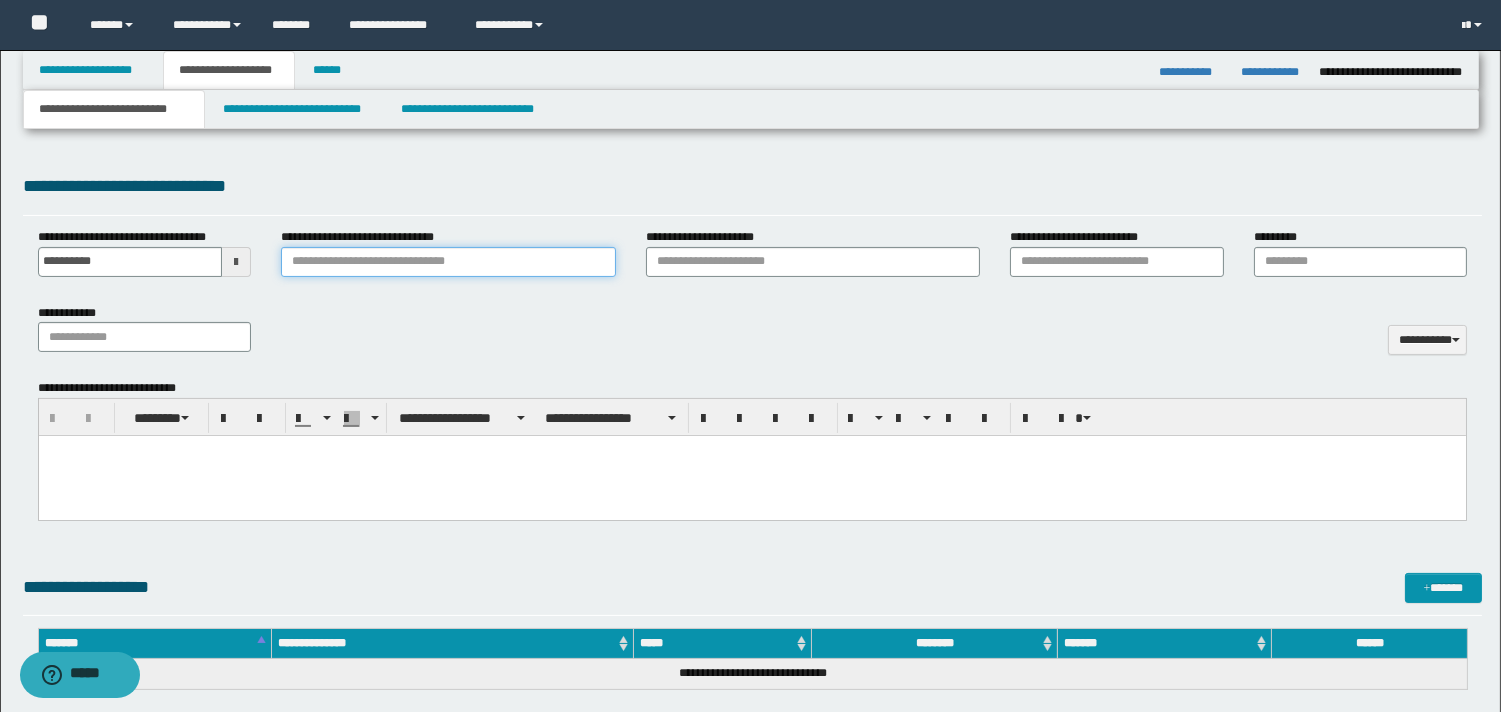 click on "**********" at bounding box center (448, 262) 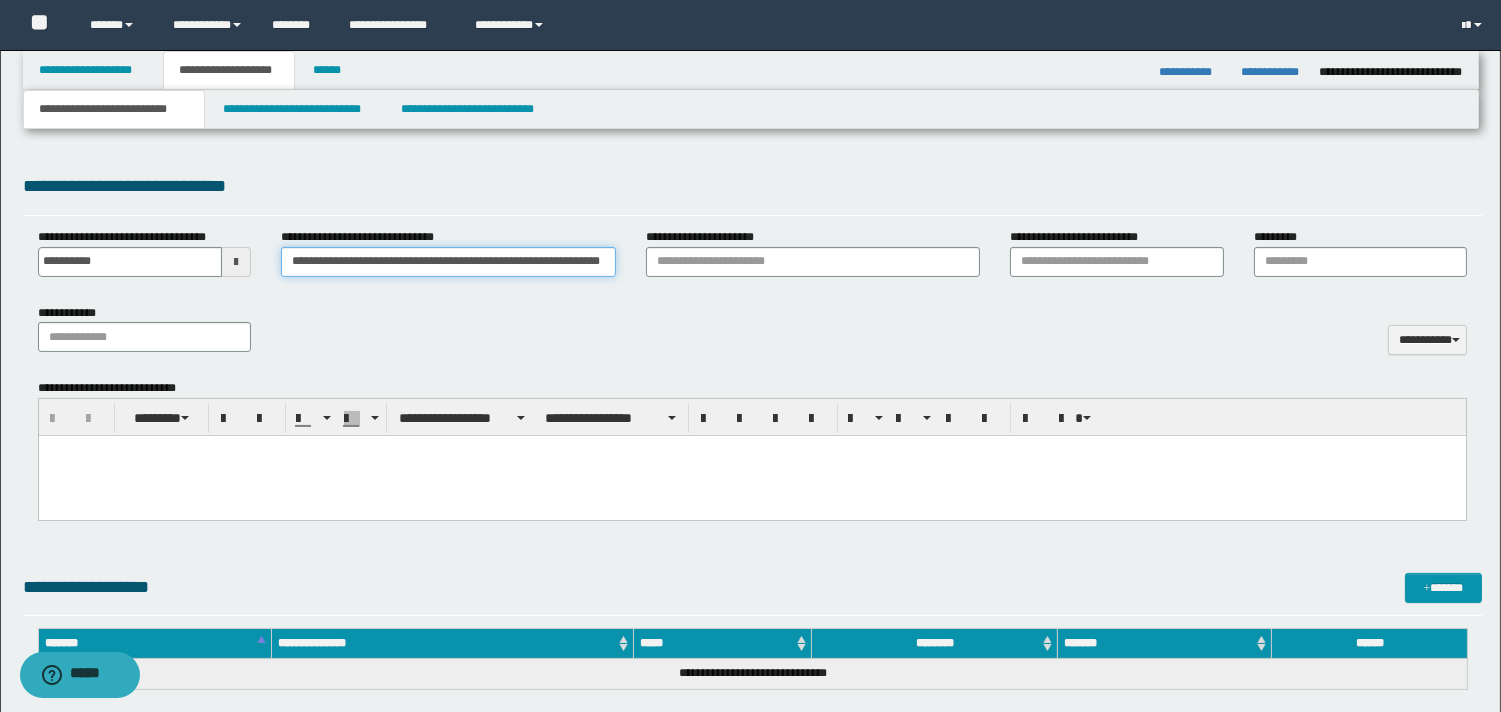 scroll, scrollTop: 0, scrollLeft: 110, axis: horizontal 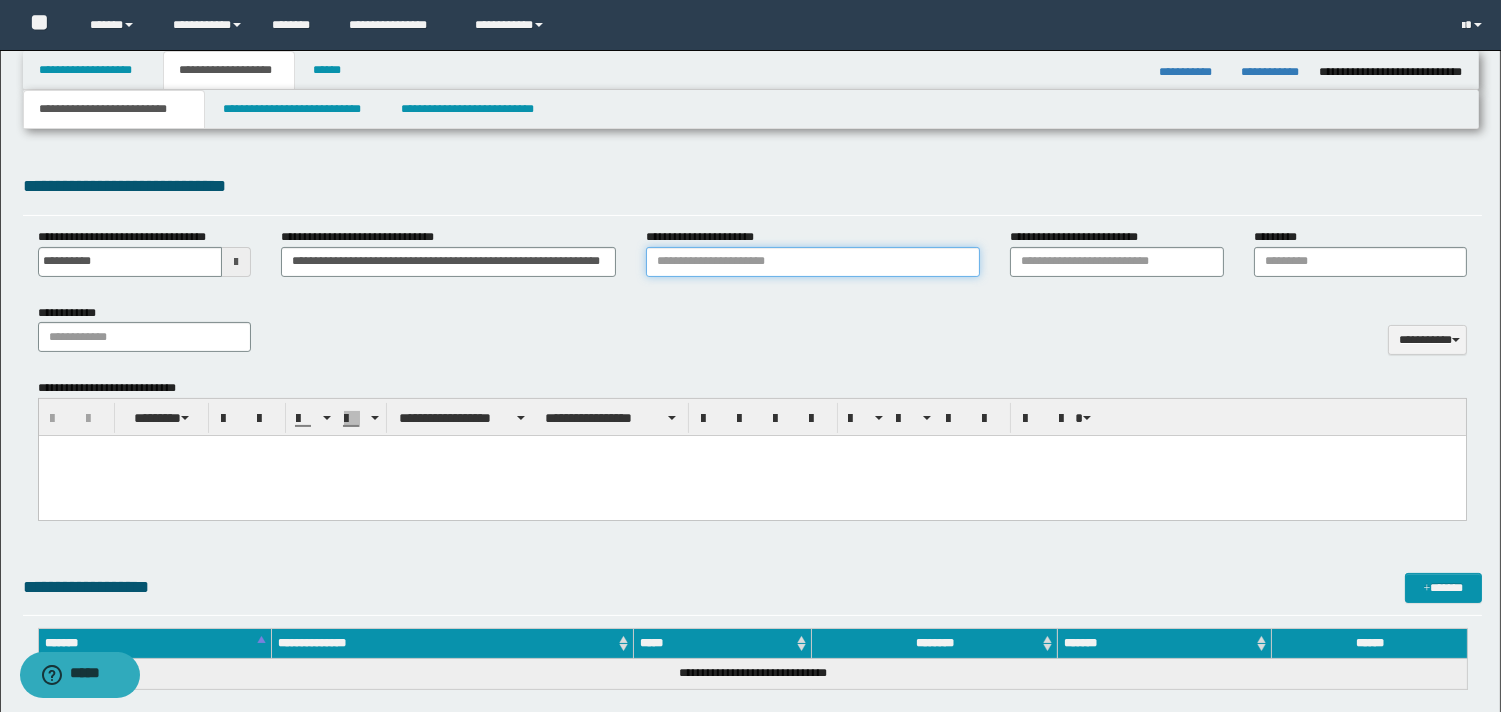 click on "**********" at bounding box center [813, 262] 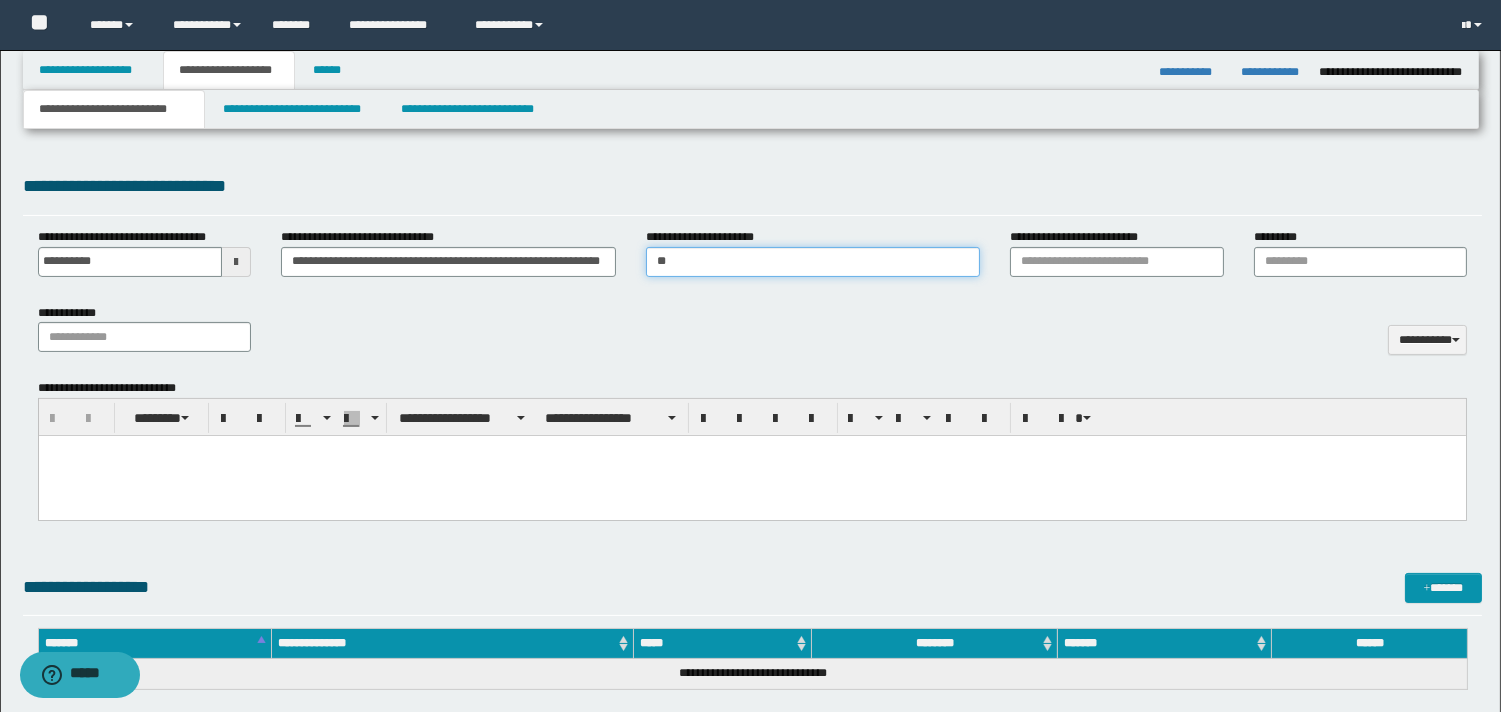type on "**********" 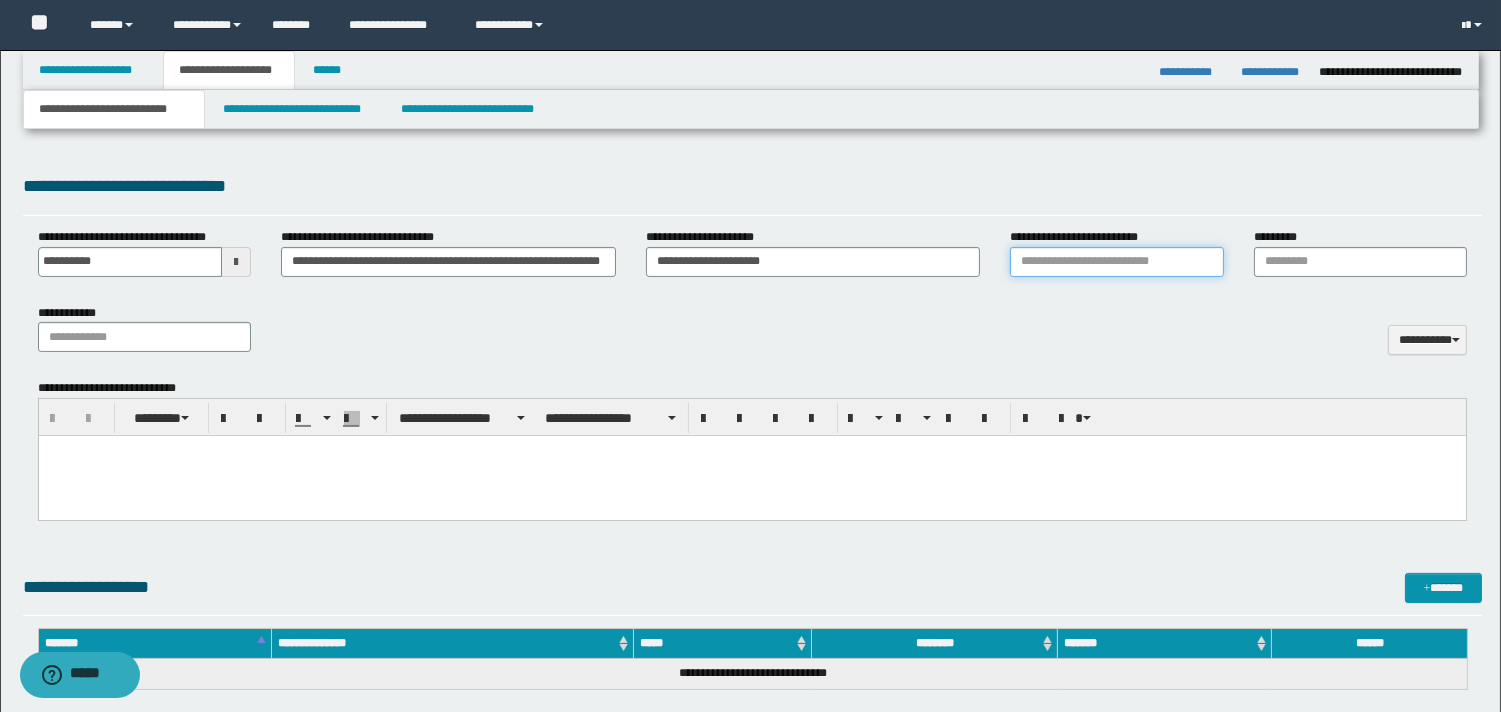 click on "**********" at bounding box center (1116, 262) 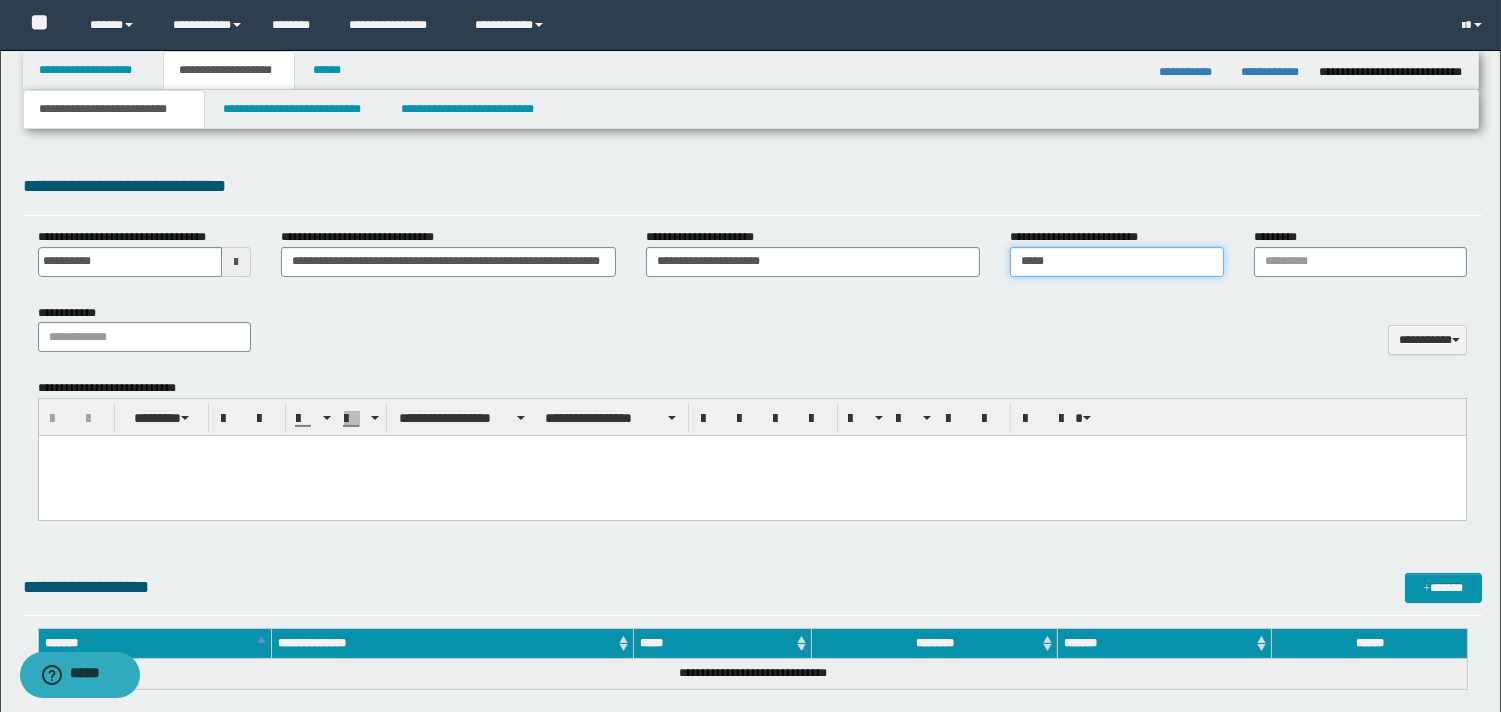 type on "**********" 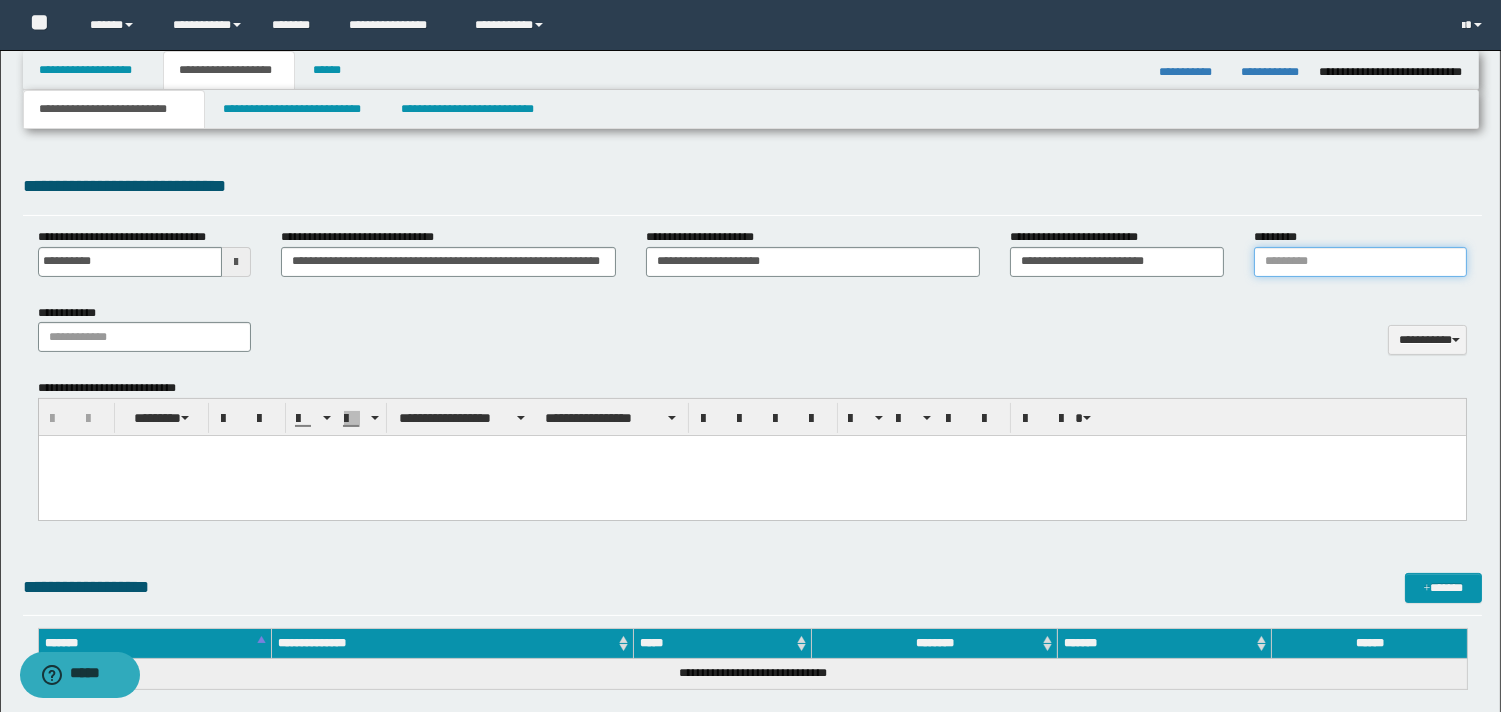 click on "*********" at bounding box center [1360, 262] 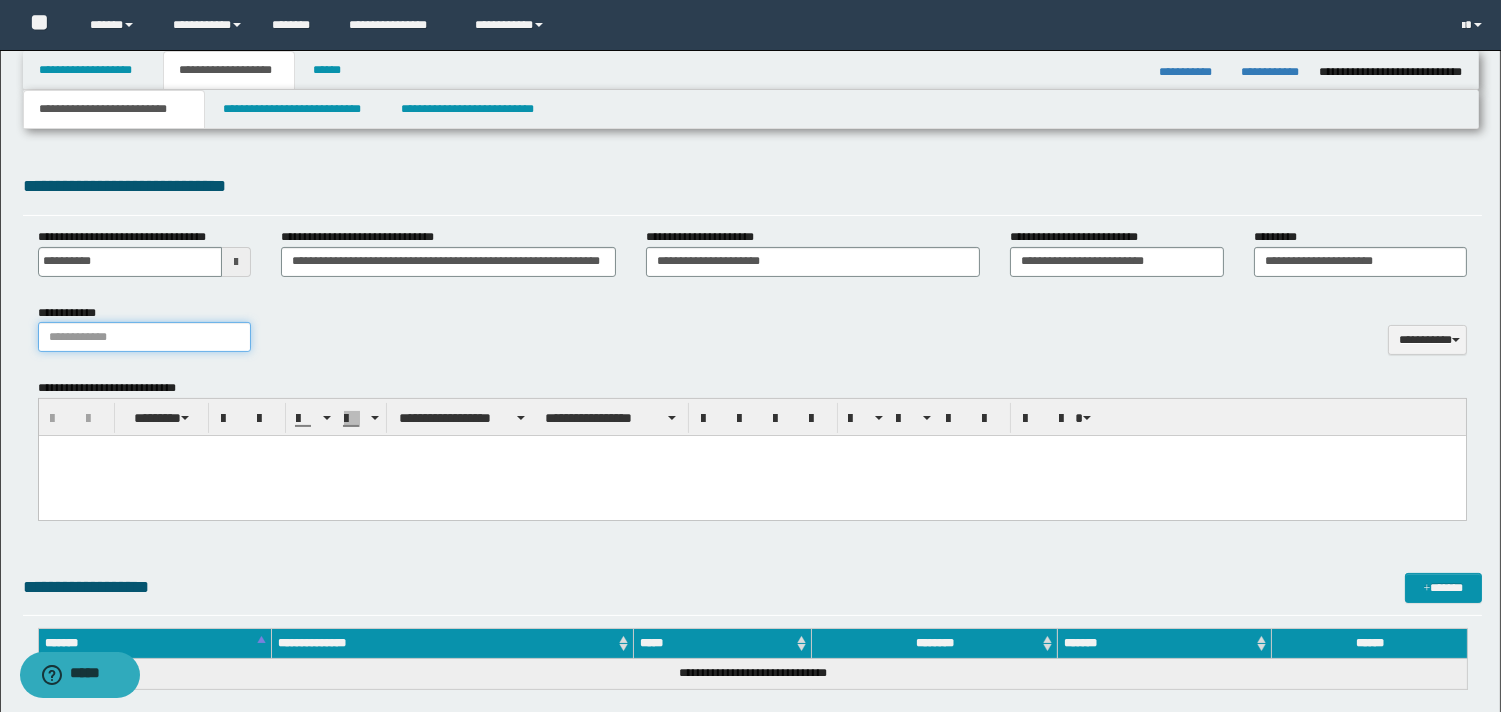 click on "**********" at bounding box center [144, 337] 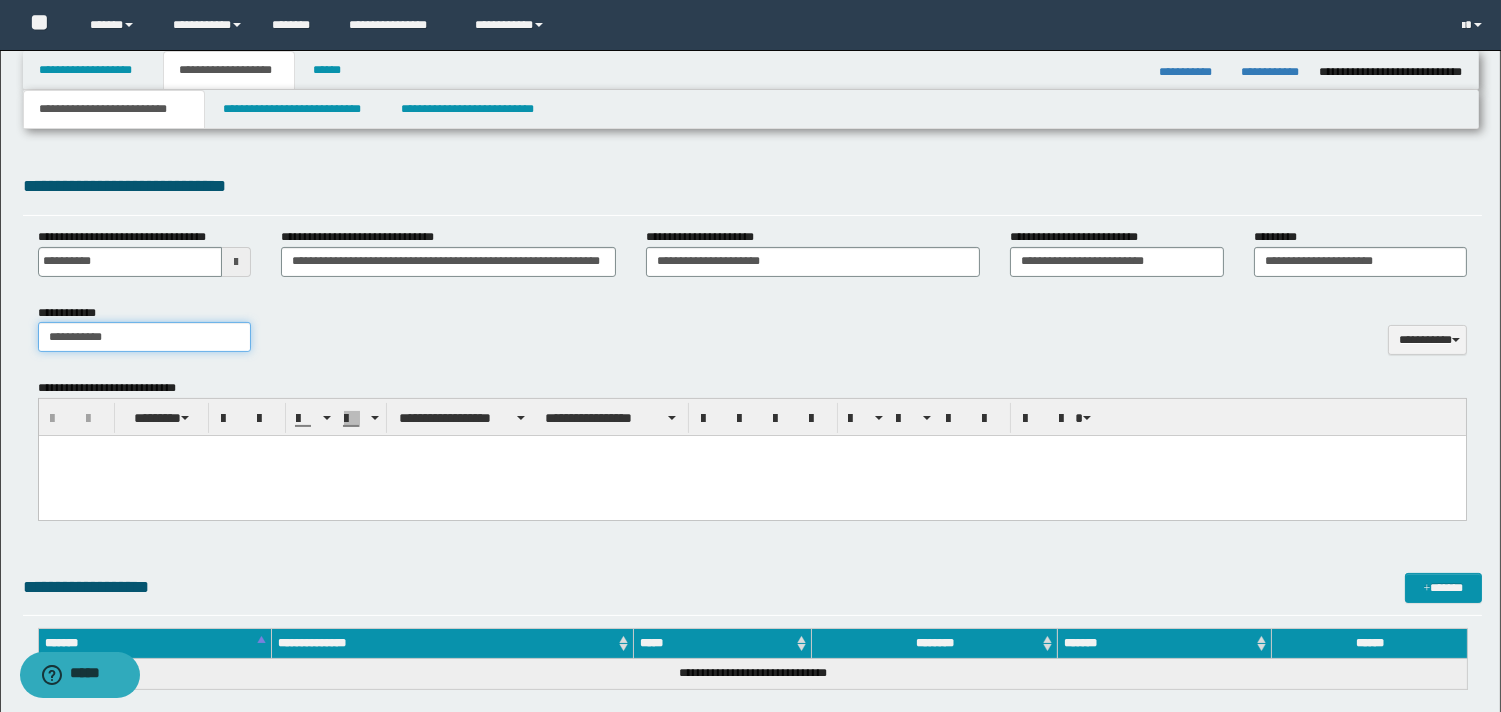 type on "**********" 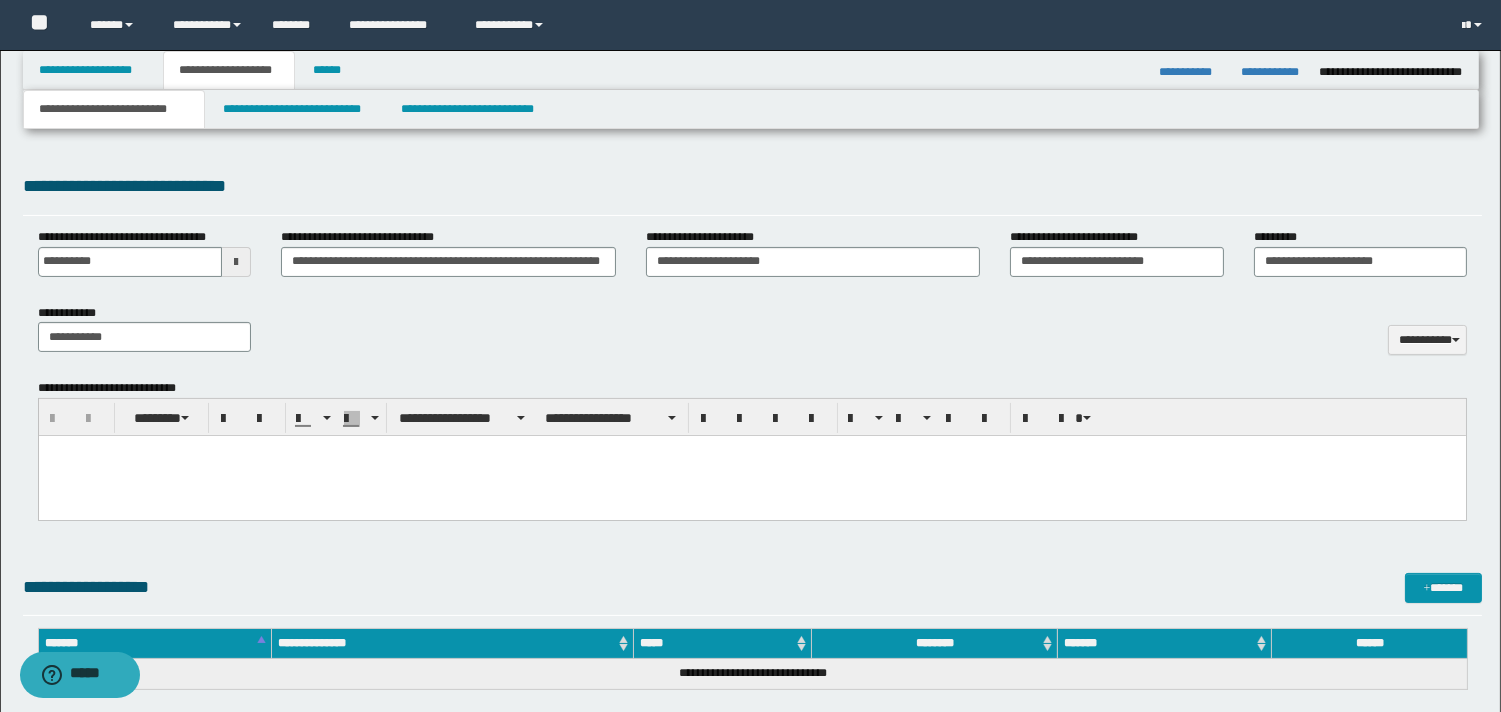 click at bounding box center (751, 476) 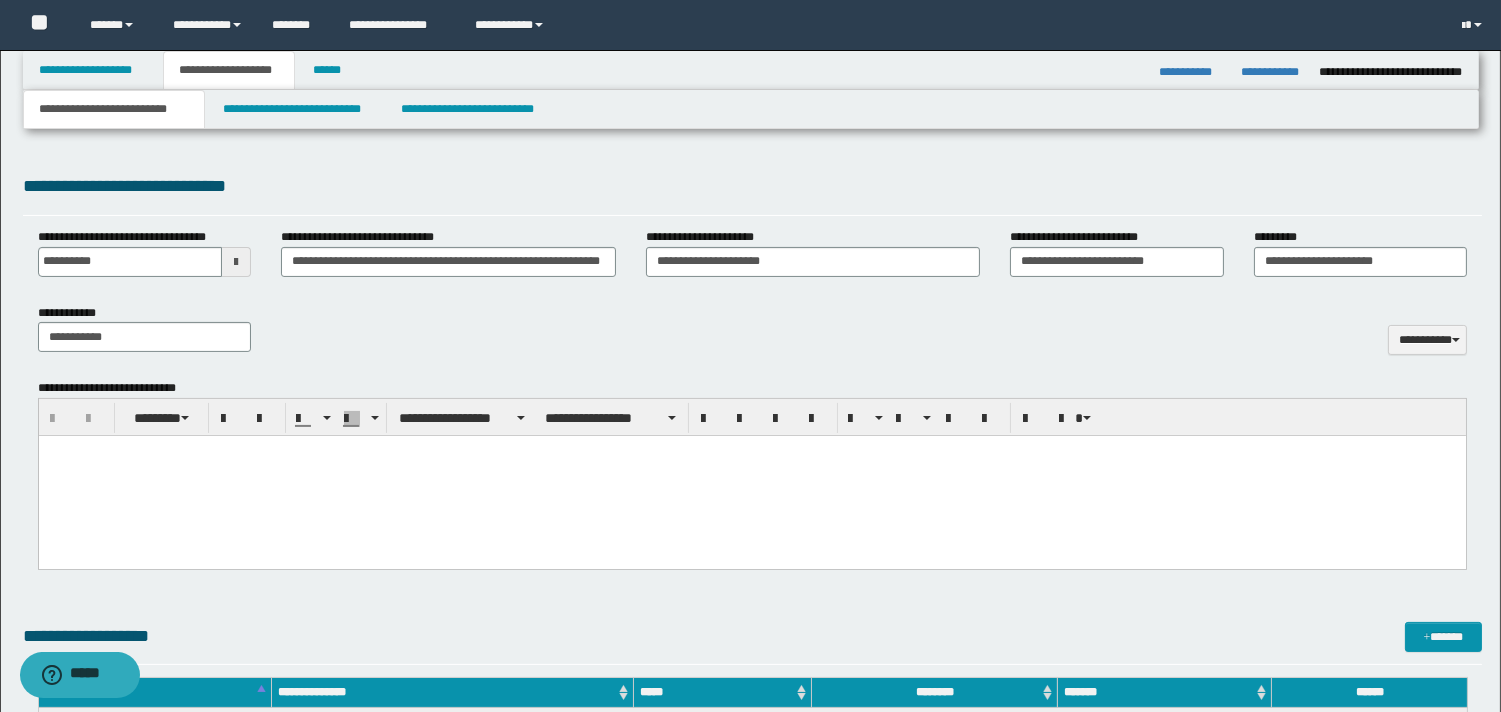 click at bounding box center [751, 476] 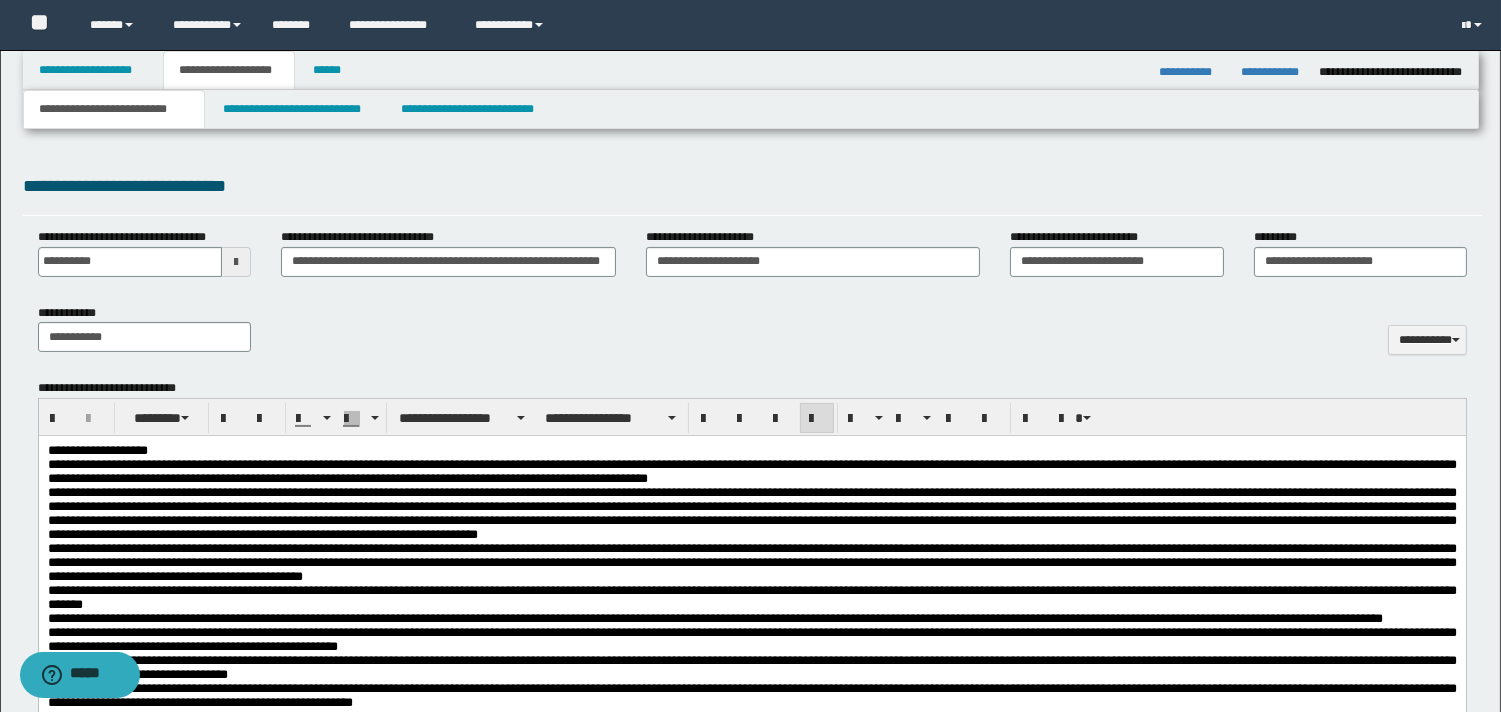 click on "**********" at bounding box center [751, 819] 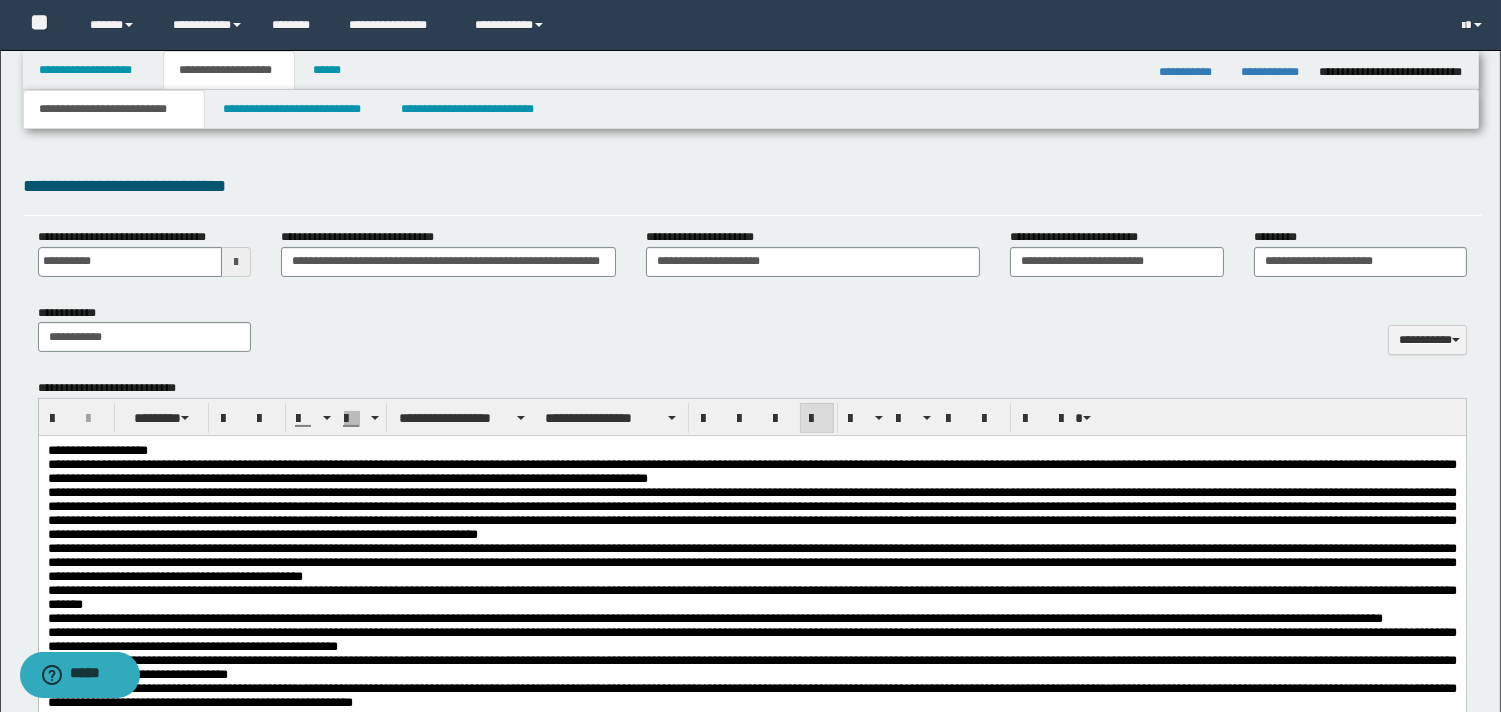 type 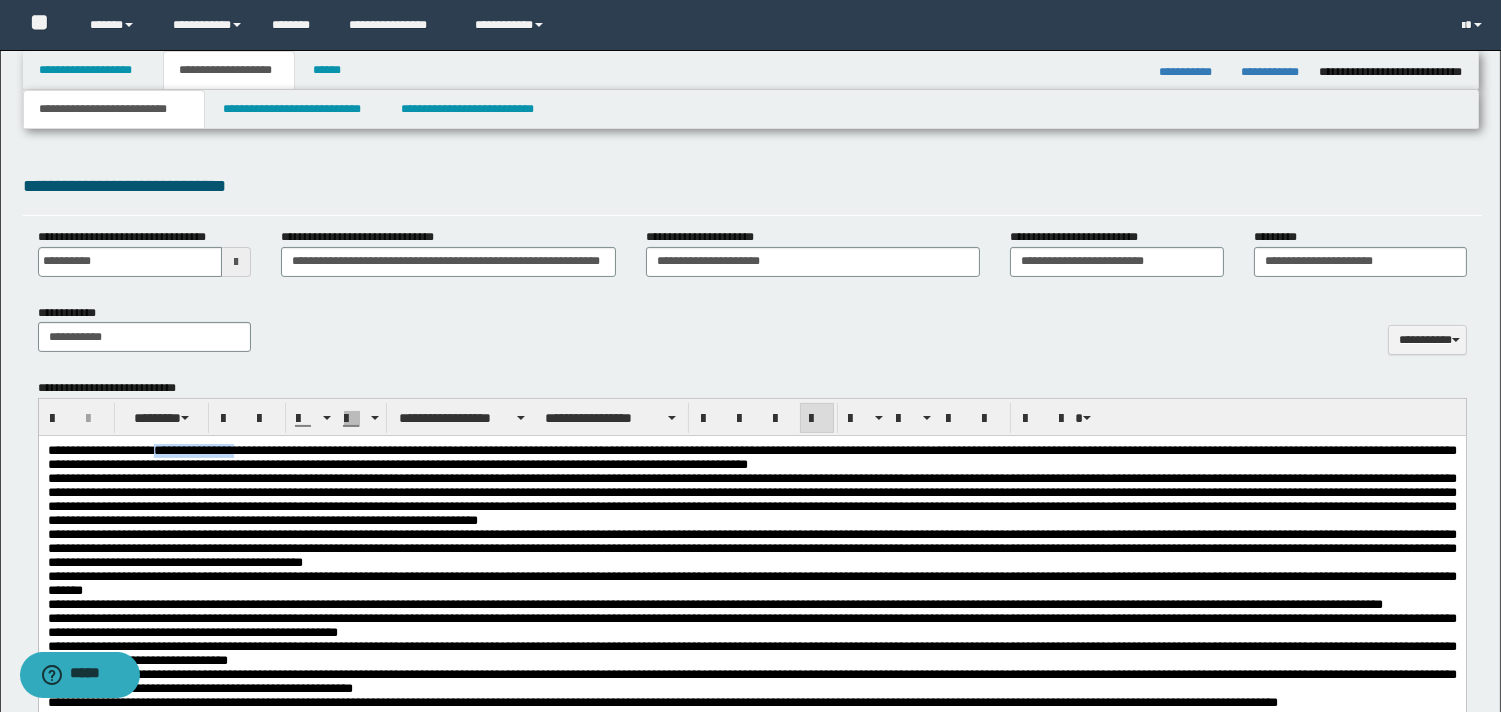 drag, startPoint x: 280, startPoint y: 449, endPoint x: 184, endPoint y: 439, distance: 96.519424 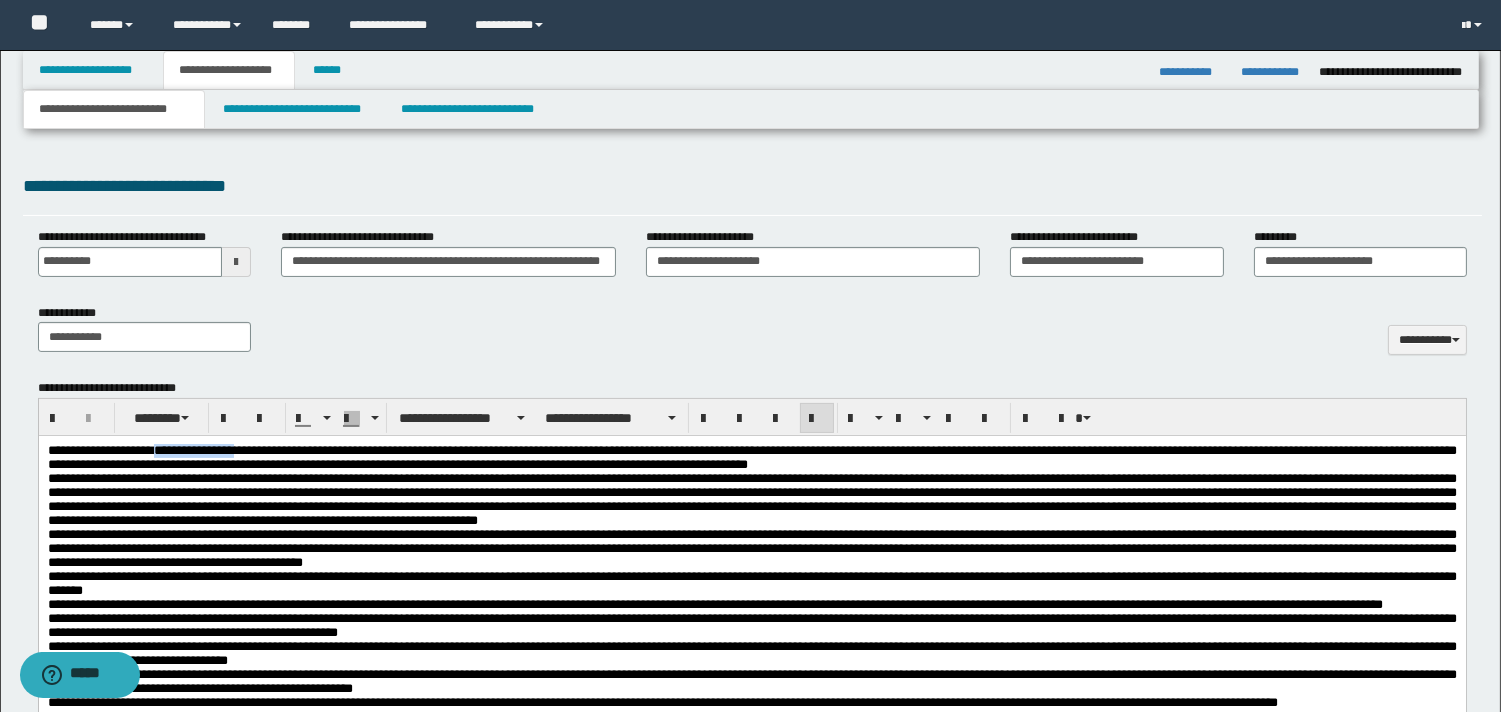 click on "**********" at bounding box center (751, 812) 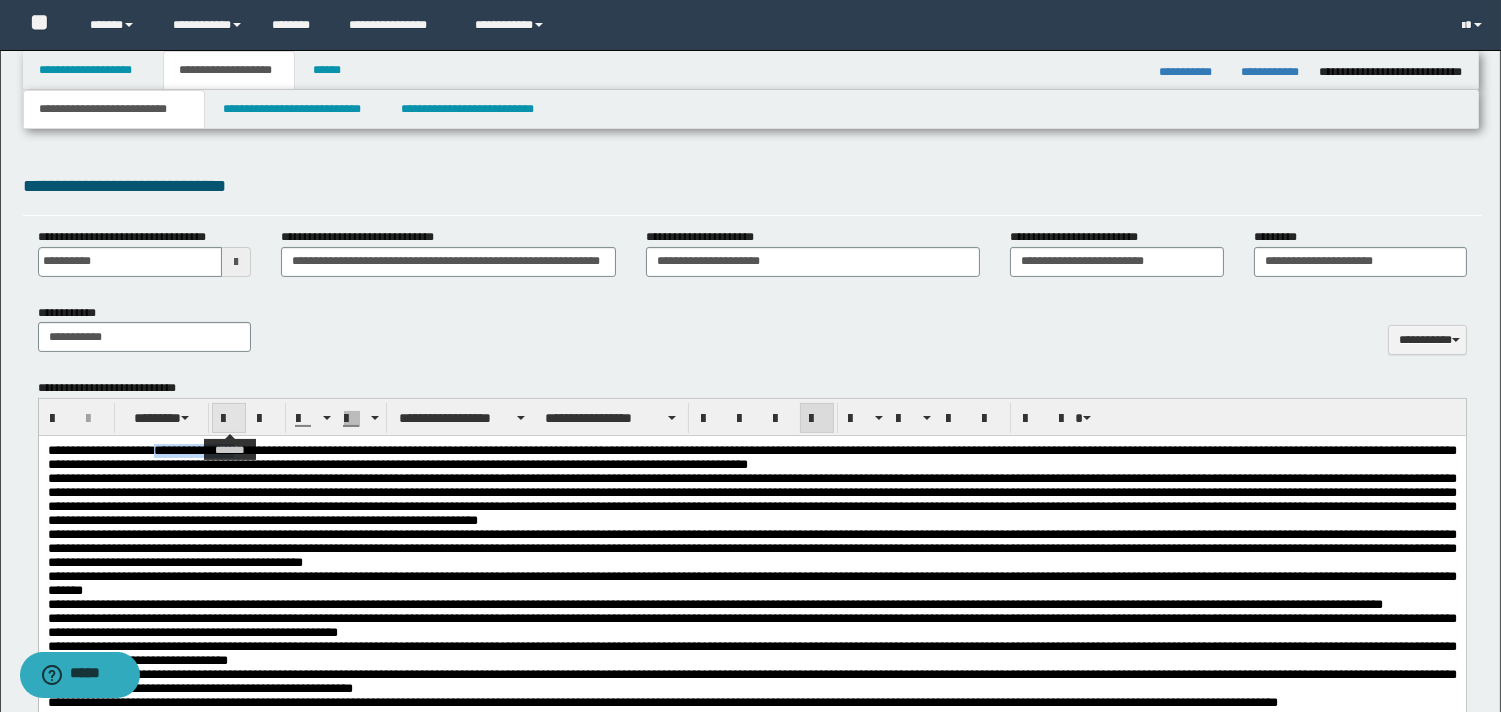 click at bounding box center (229, 419) 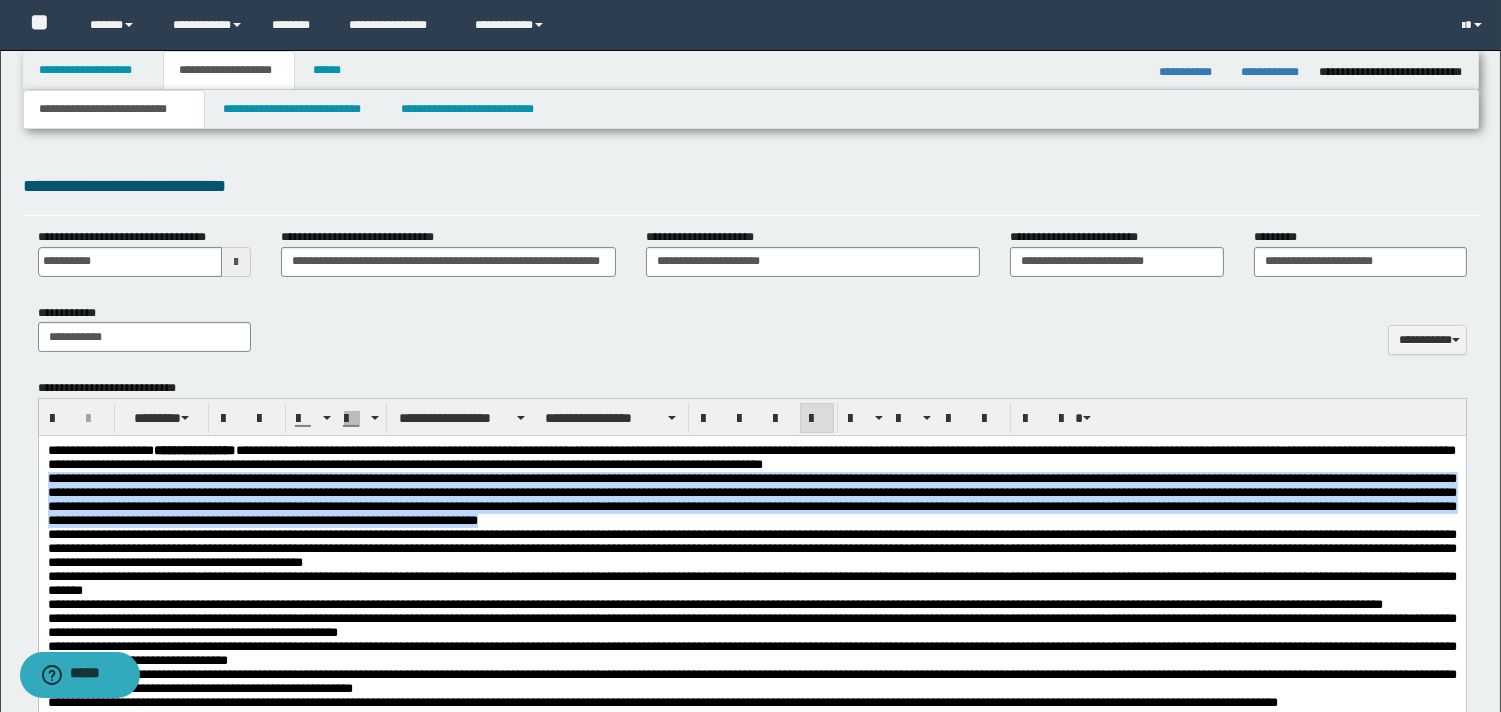 drag, startPoint x: 1321, startPoint y: 470, endPoint x: 1452, endPoint y: 531, distance: 144.50606 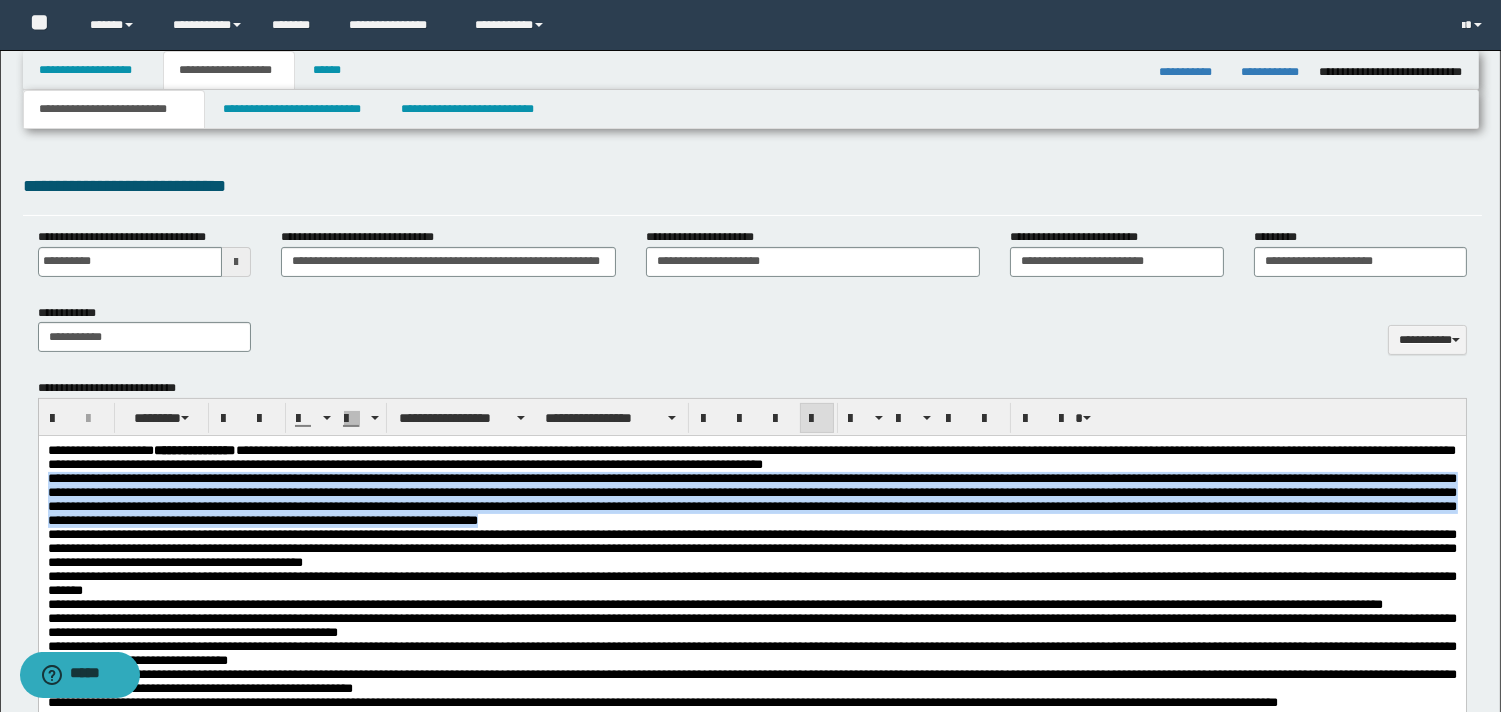 click on "**********" at bounding box center [751, 812] 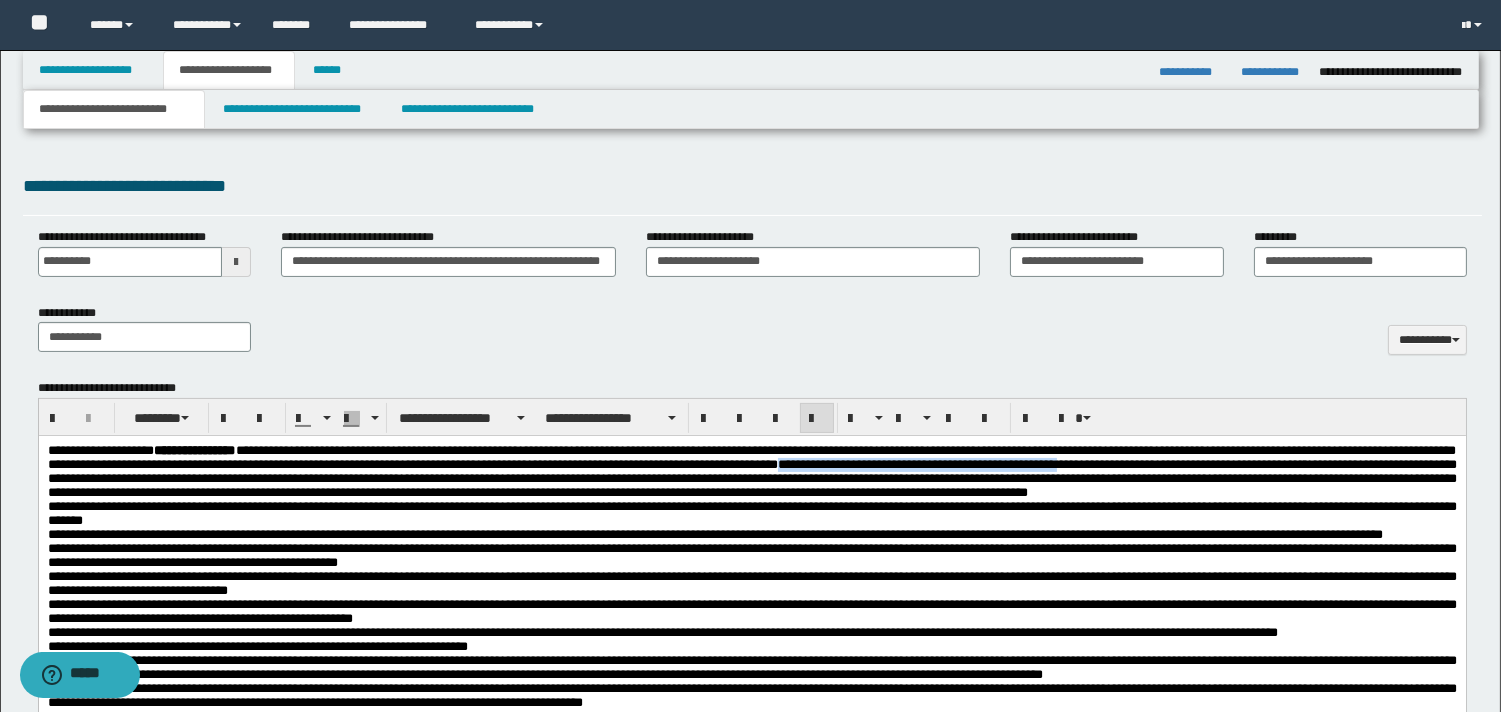 drag, startPoint x: 1329, startPoint y: 470, endPoint x: 281, endPoint y: 485, distance: 1048.1073 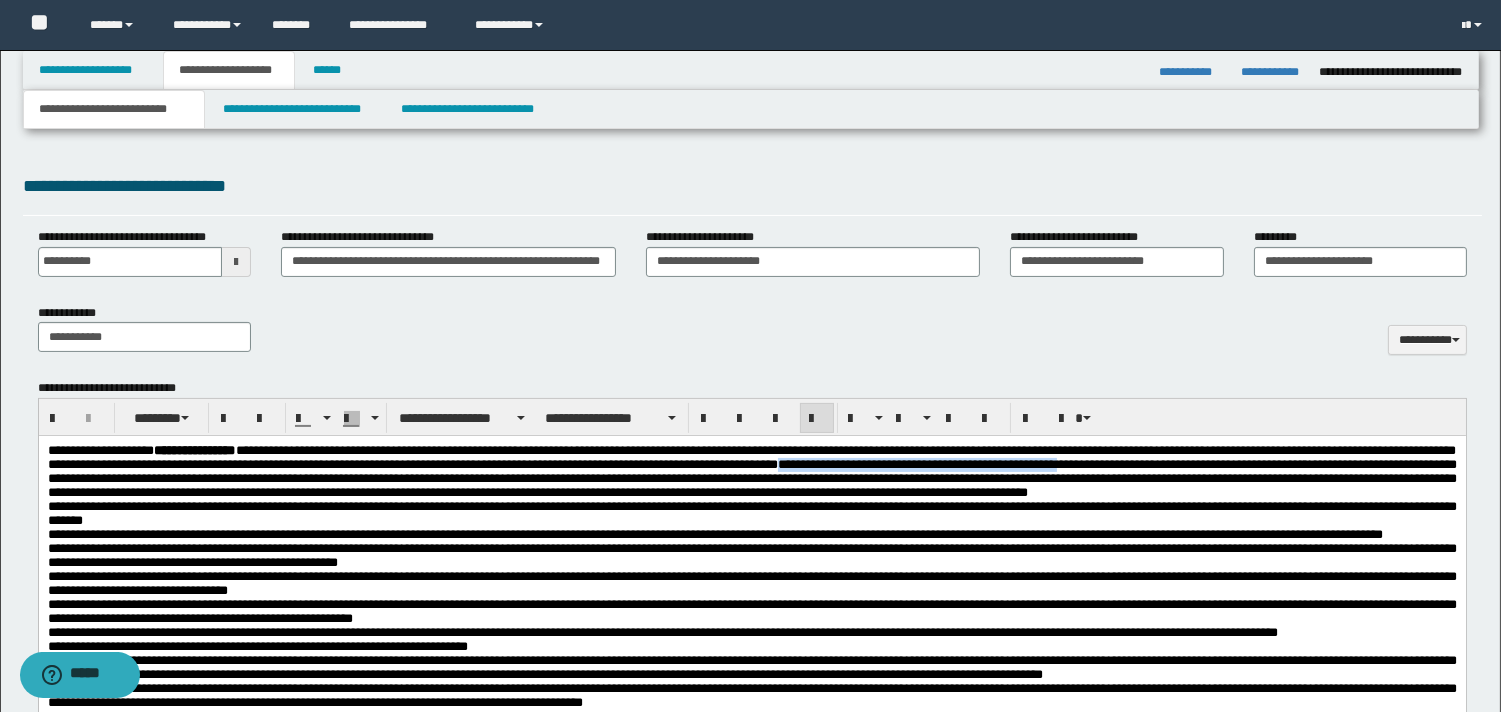 click on "**********" at bounding box center [751, 478] 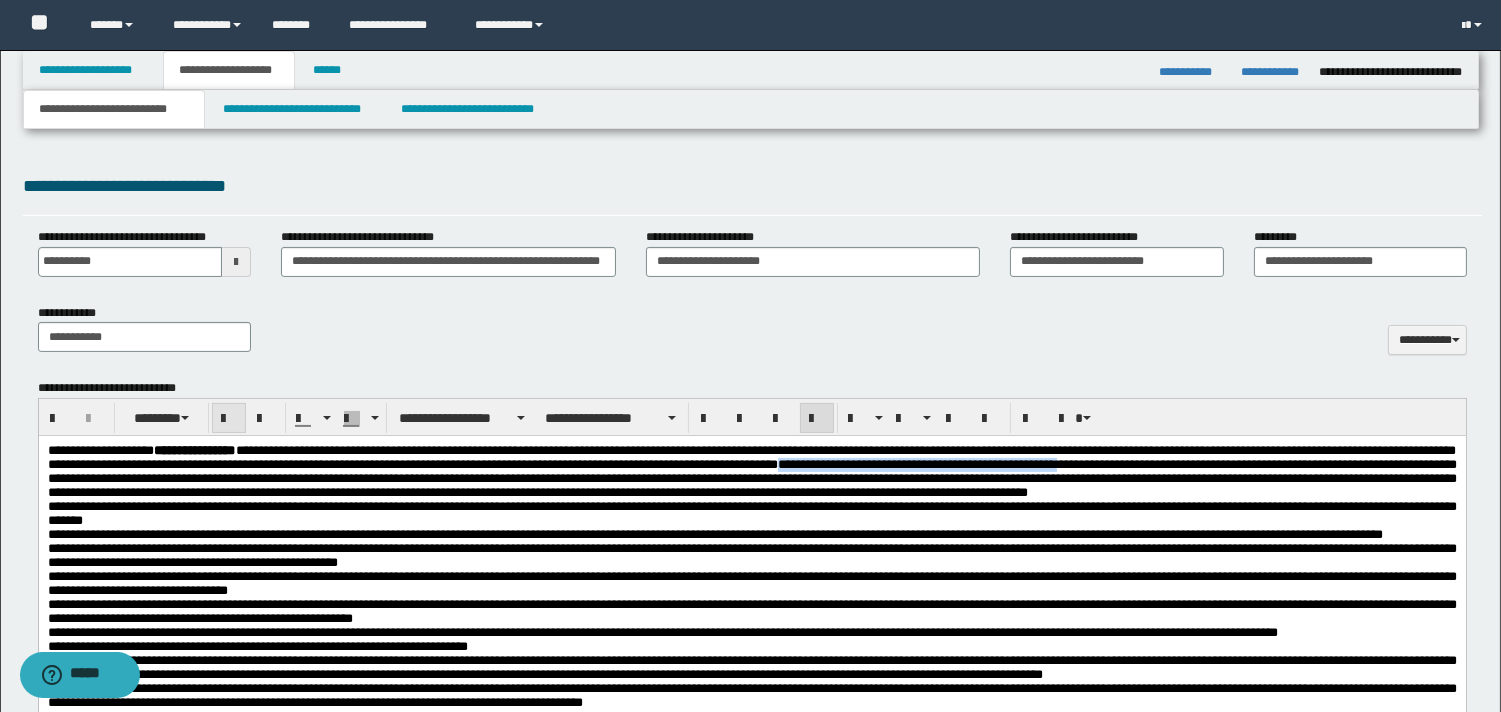 click at bounding box center (229, 419) 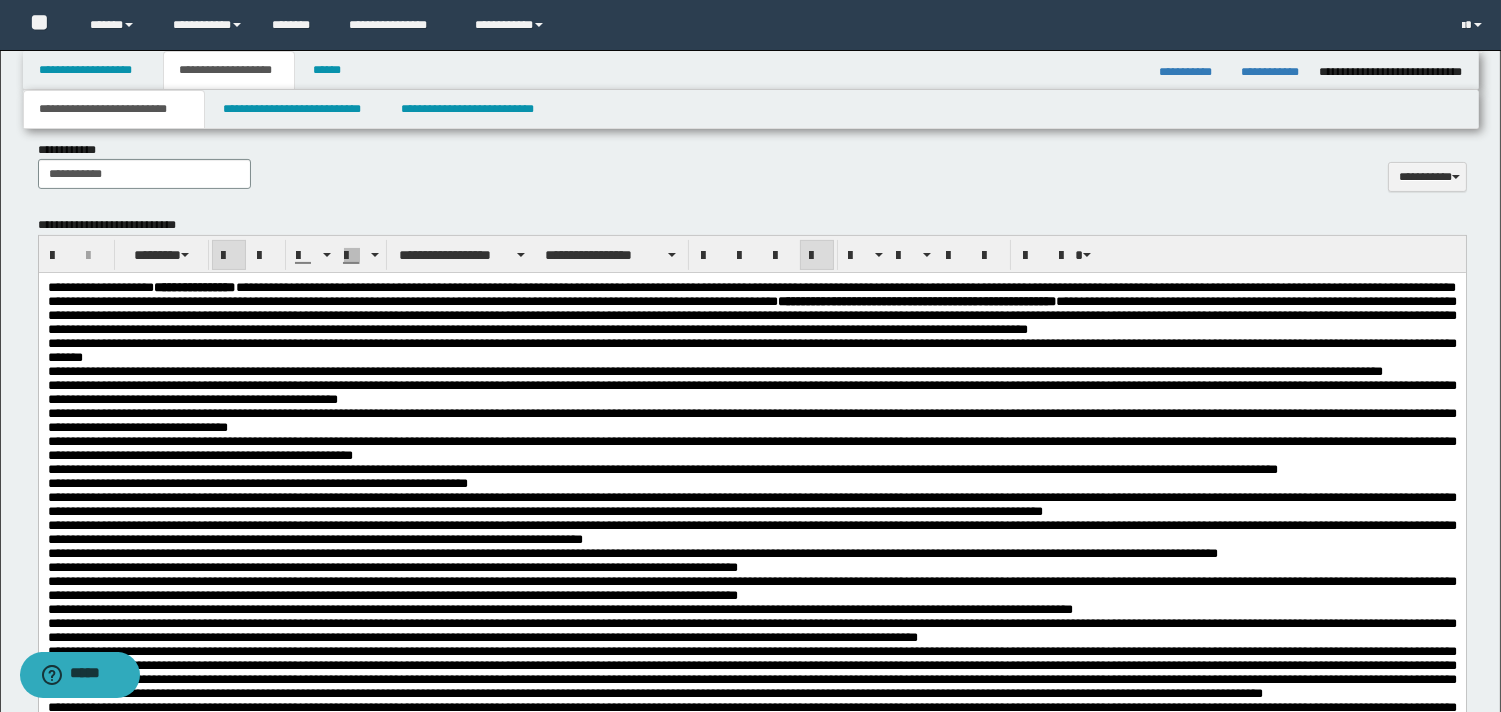scroll, scrollTop: 891, scrollLeft: 0, axis: vertical 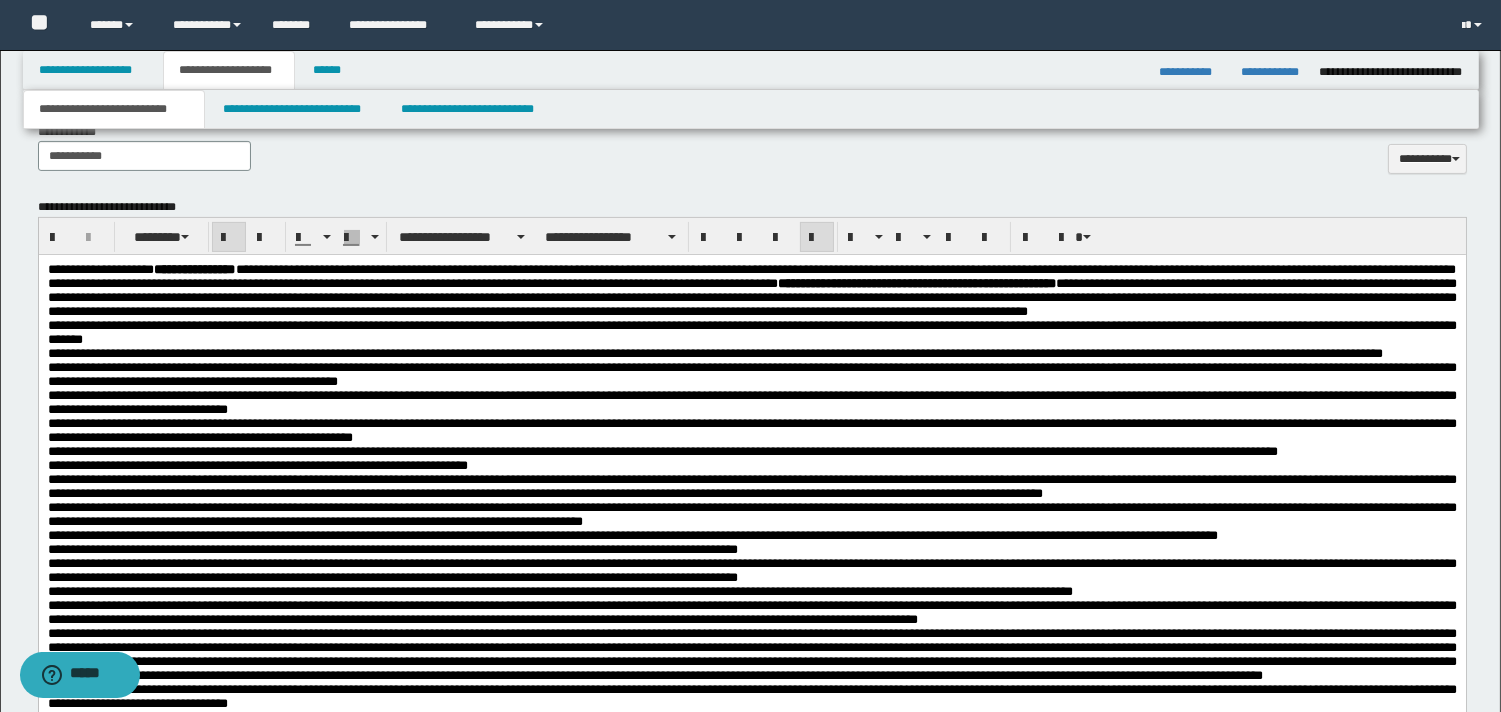 click on "**********" at bounding box center (714, 353) 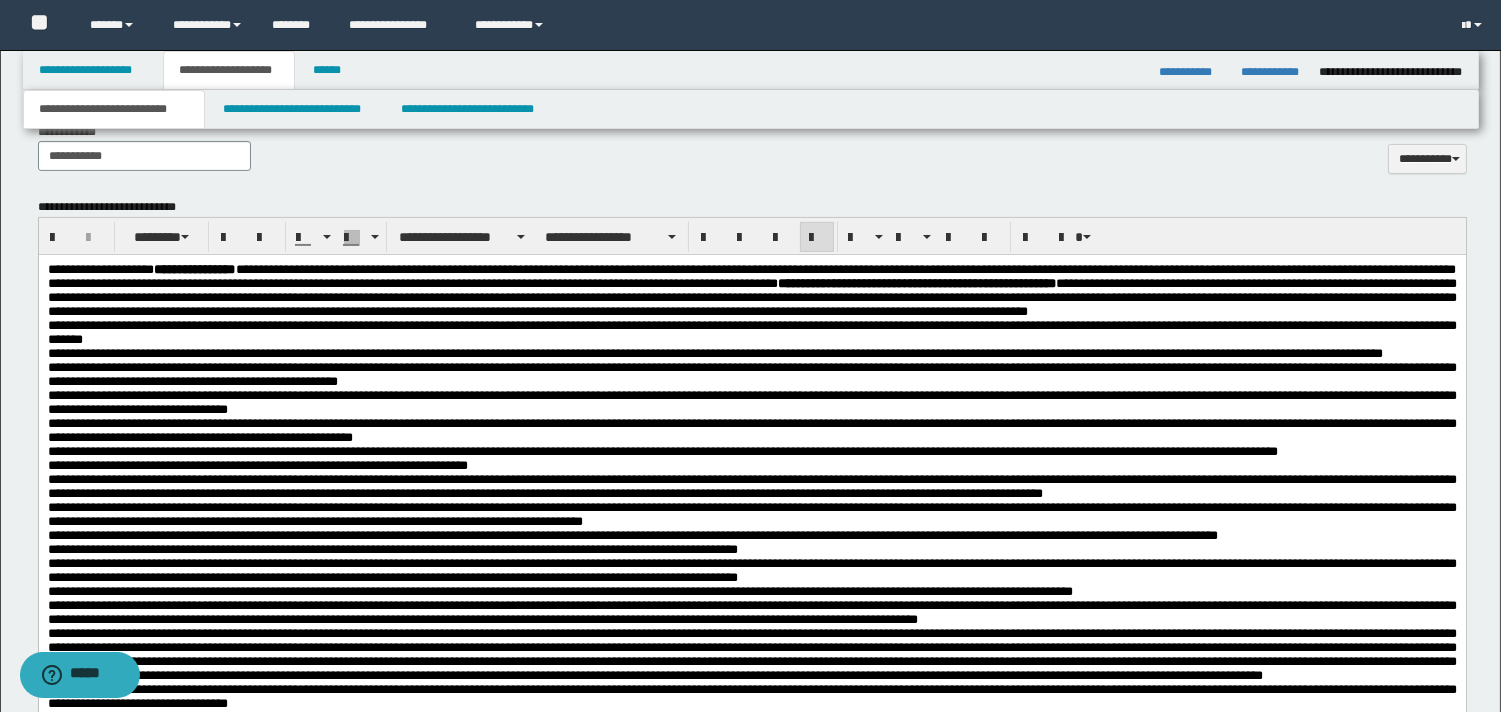 click on "**********" at bounding box center (751, 291) 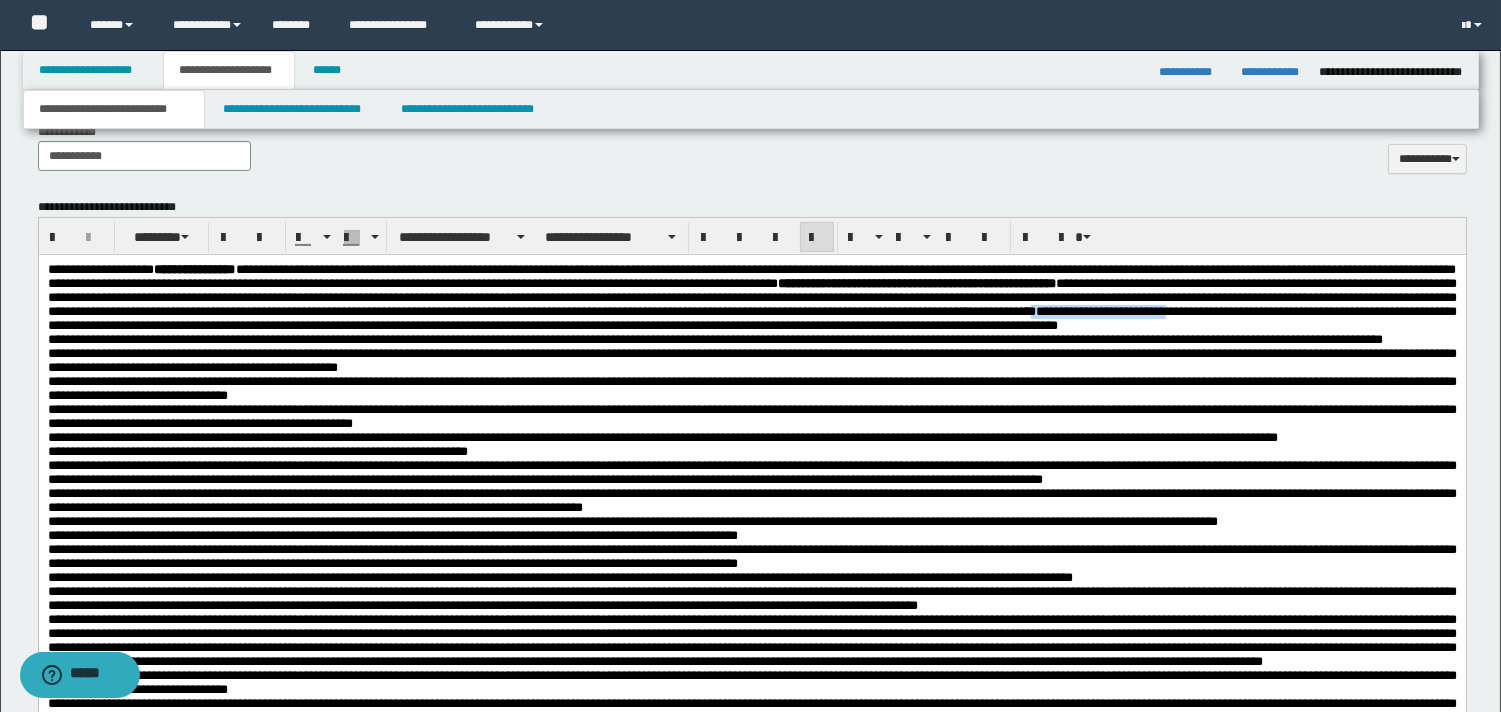 drag, startPoint x: 775, startPoint y: 337, endPoint x: 939, endPoint y: 335, distance: 164.01219 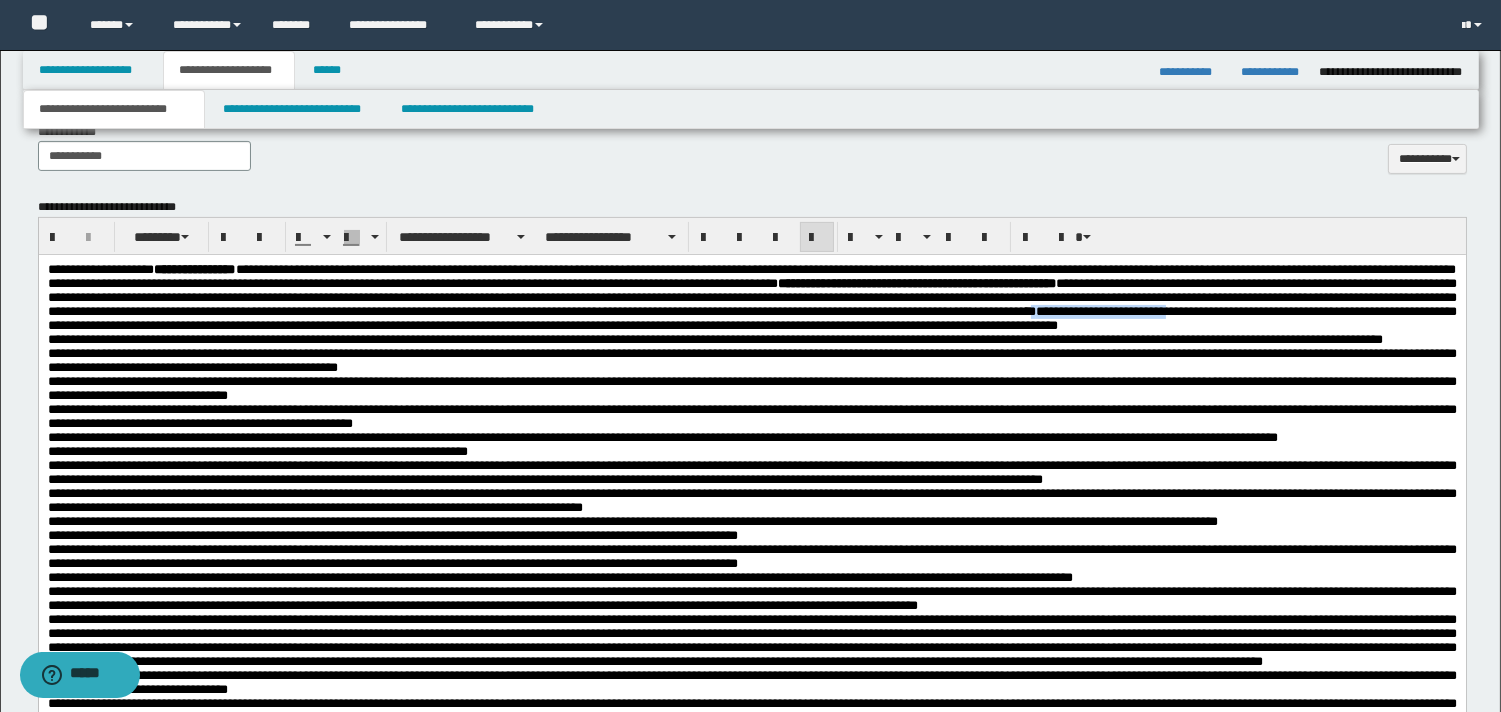 click on "**********" at bounding box center (751, 298) 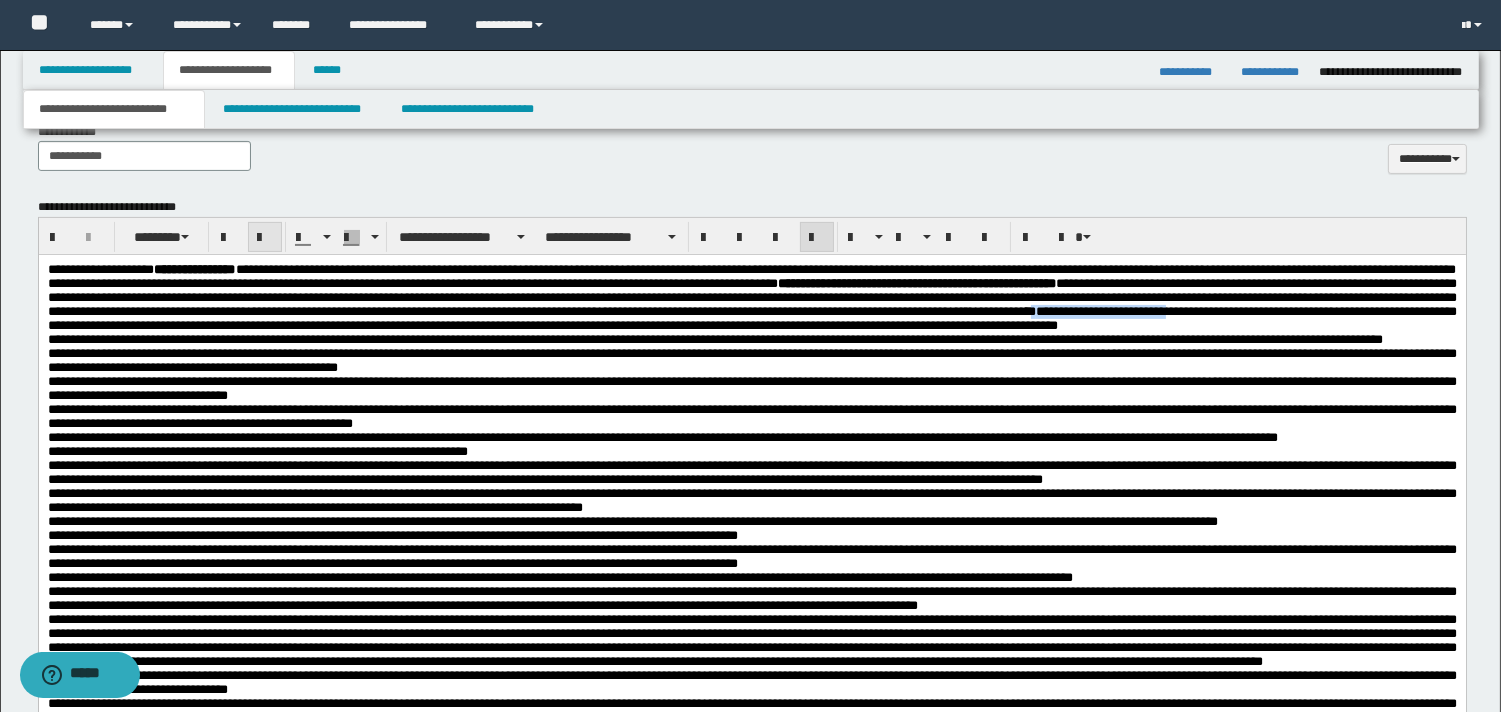 drag, startPoint x: 228, startPoint y: 234, endPoint x: 272, endPoint y: 247, distance: 45.88028 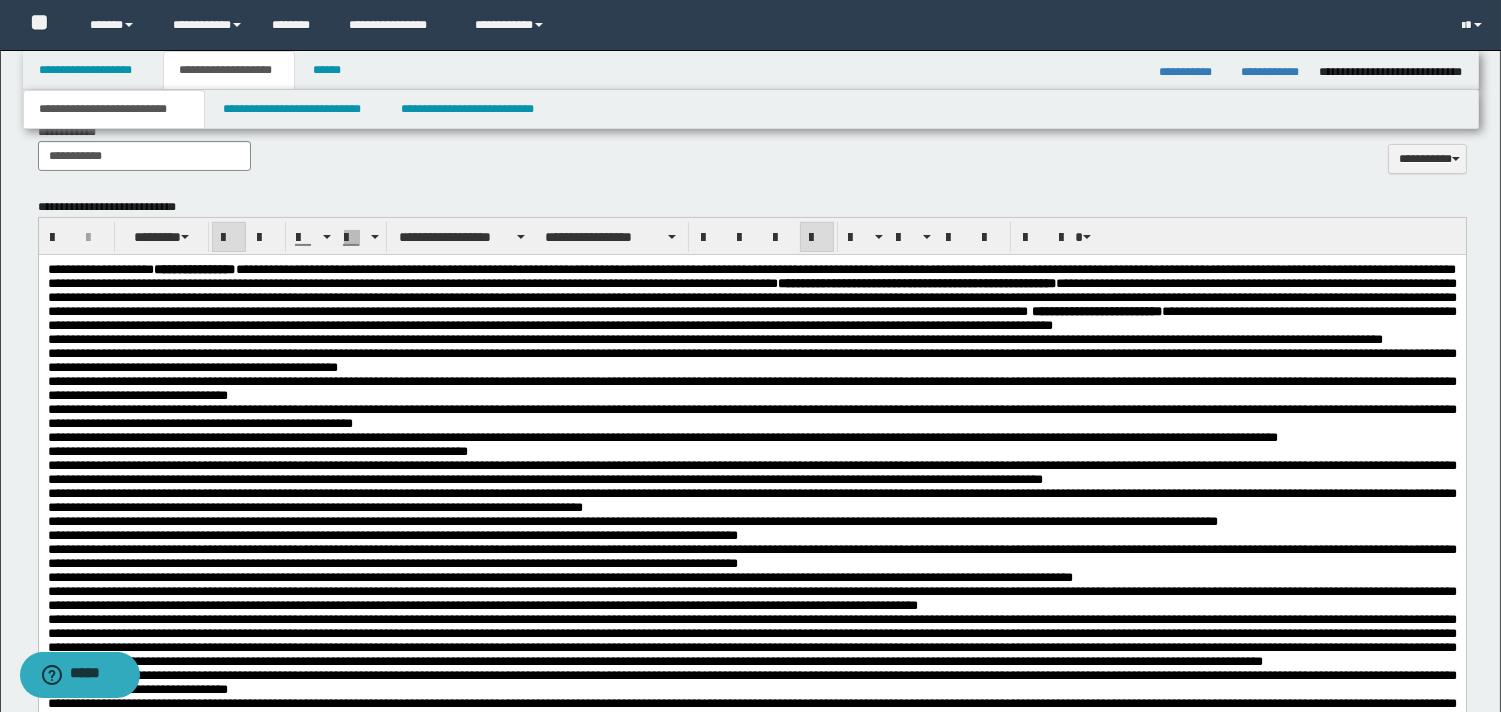 click on "**********" at bounding box center (751, 298) 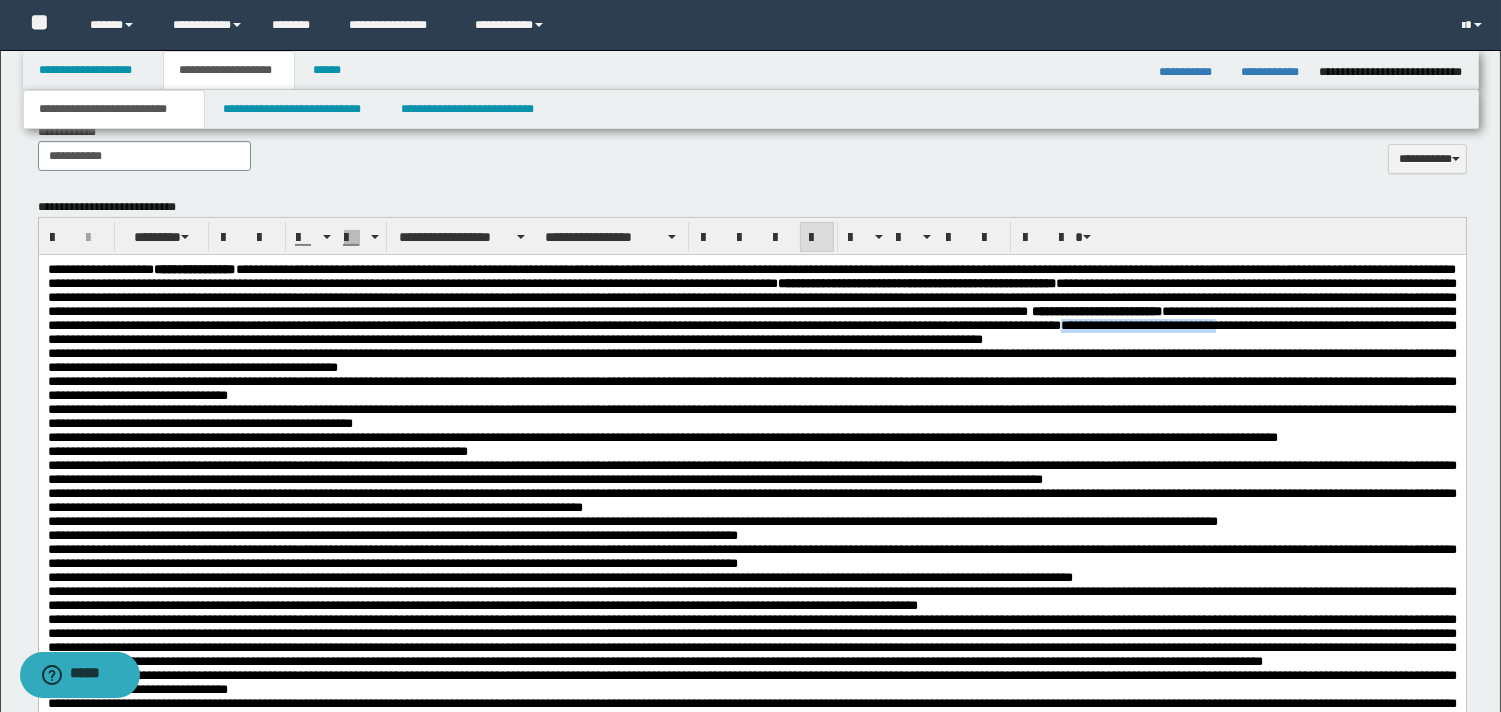 drag, startPoint x: 1071, startPoint y: 352, endPoint x: 1260, endPoint y: 351, distance: 189.00264 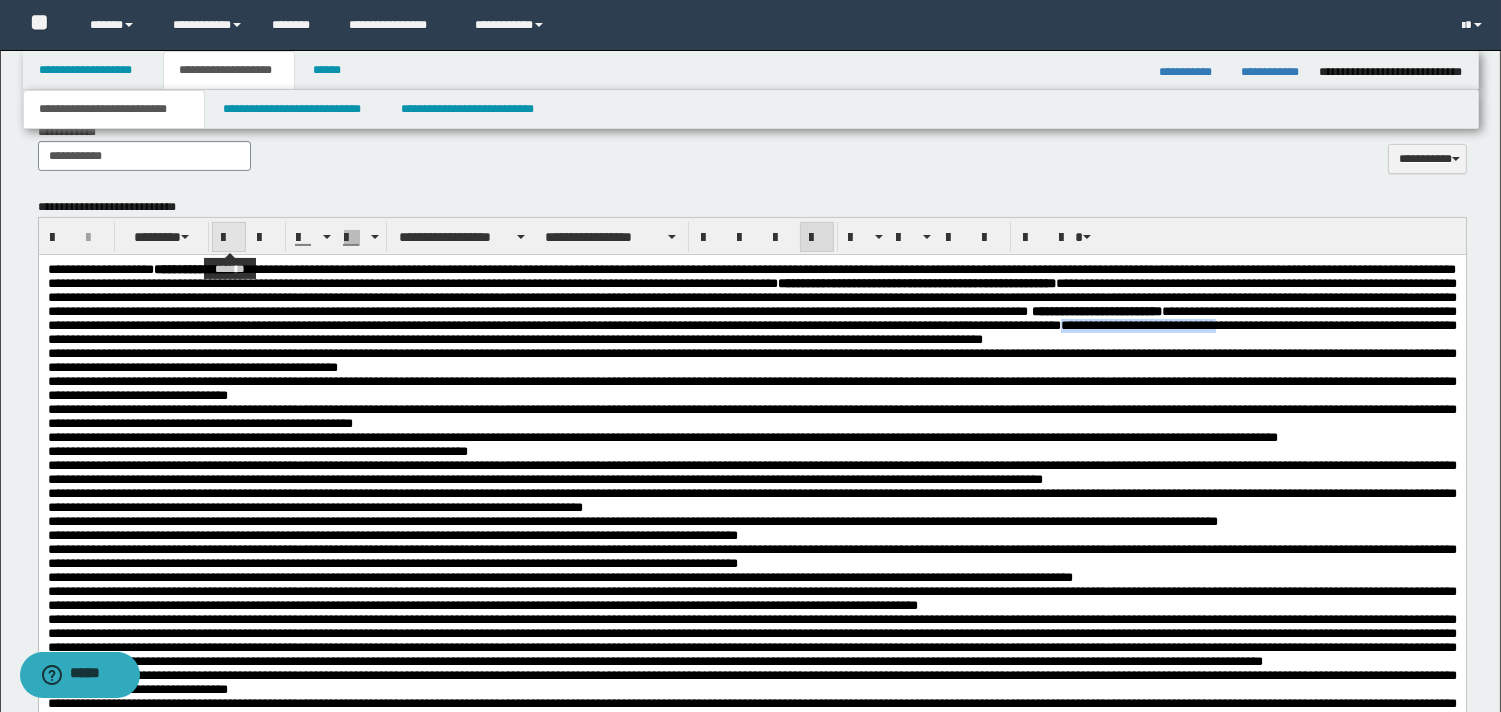 click at bounding box center (229, 238) 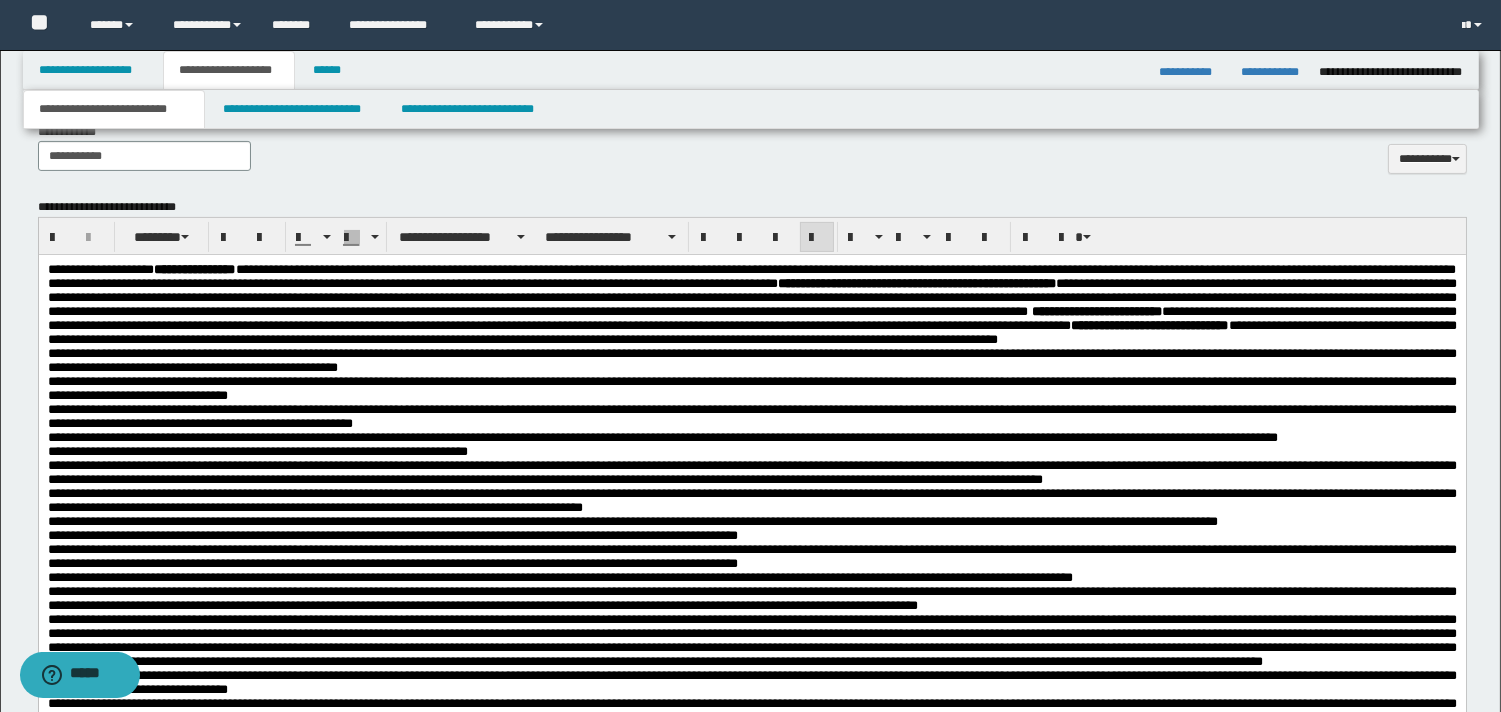 click on "**********" at bounding box center (751, 305) 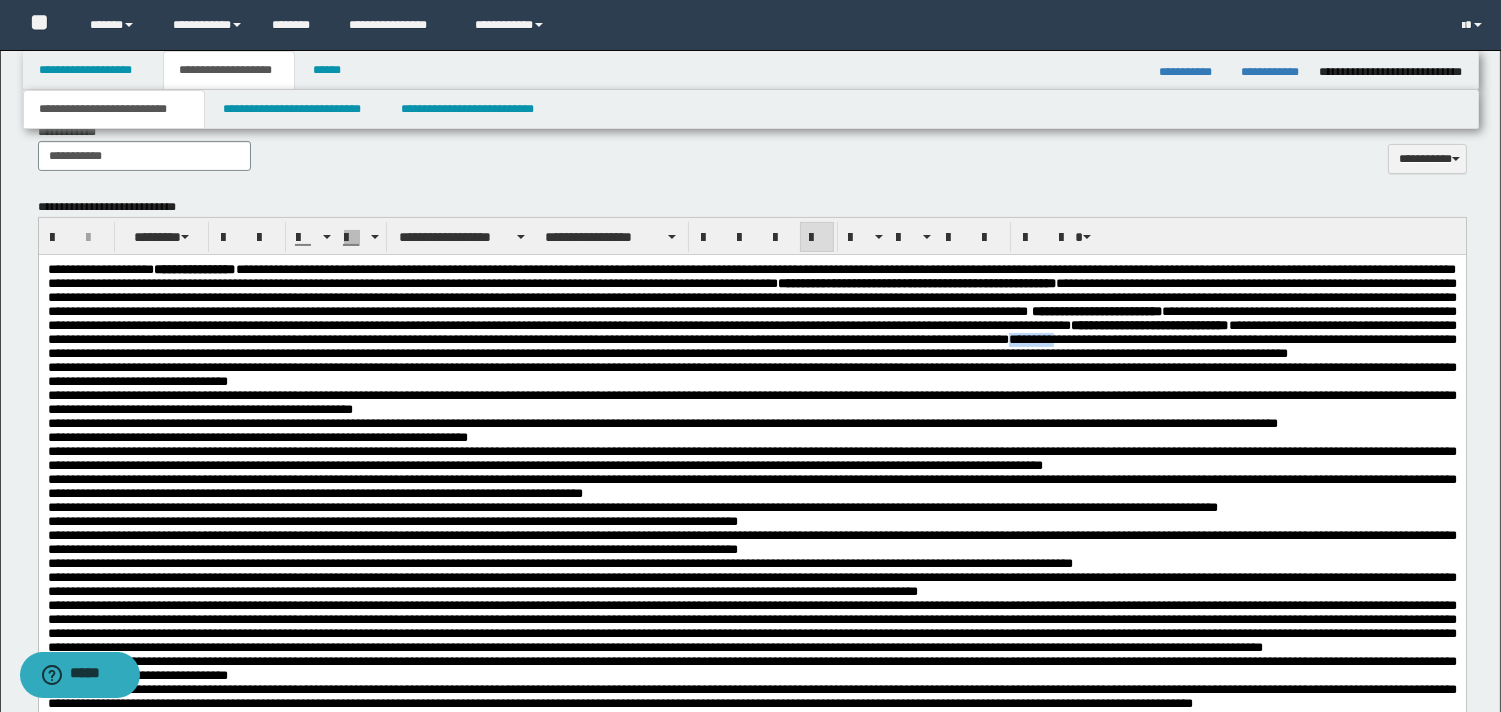 drag, startPoint x: 1323, startPoint y: 370, endPoint x: 1376, endPoint y: 369, distance: 53.009434 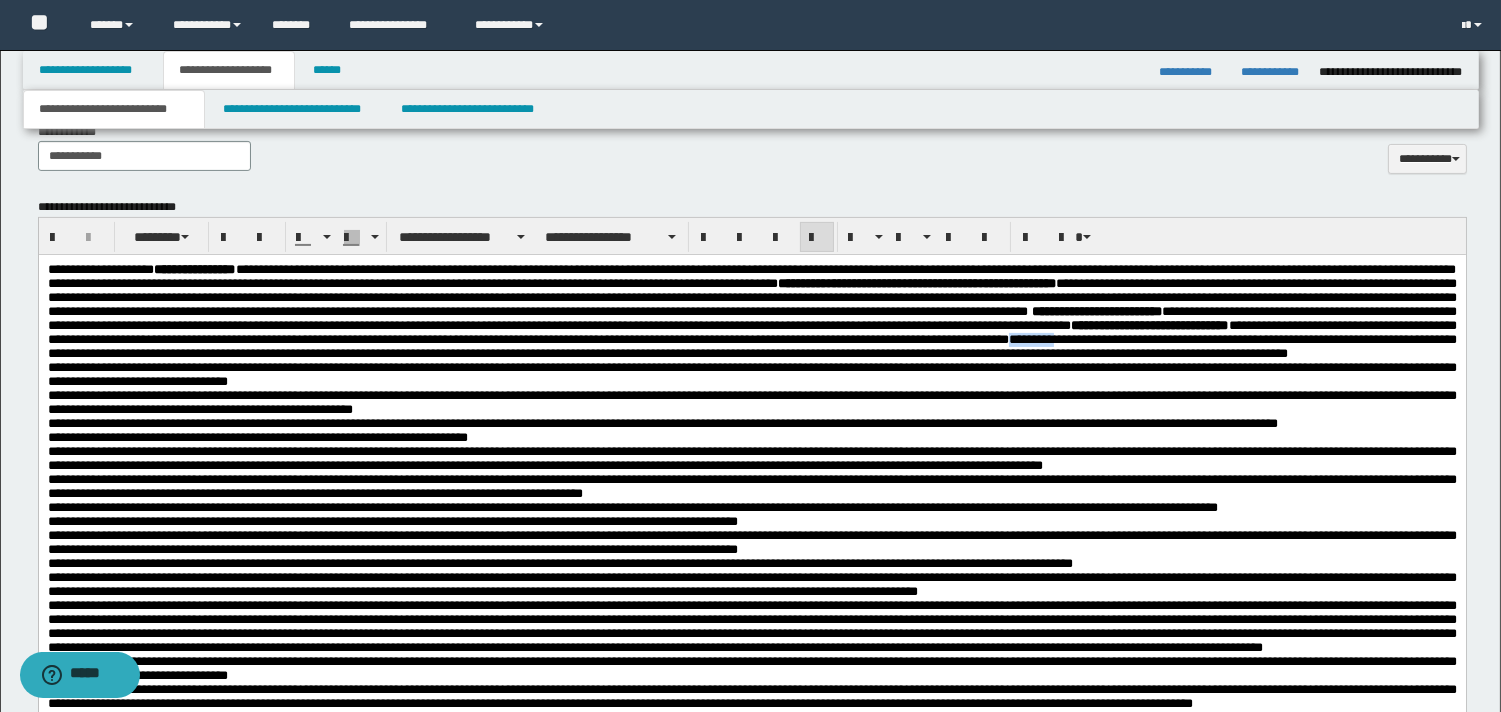 click on "**********" at bounding box center (751, 346) 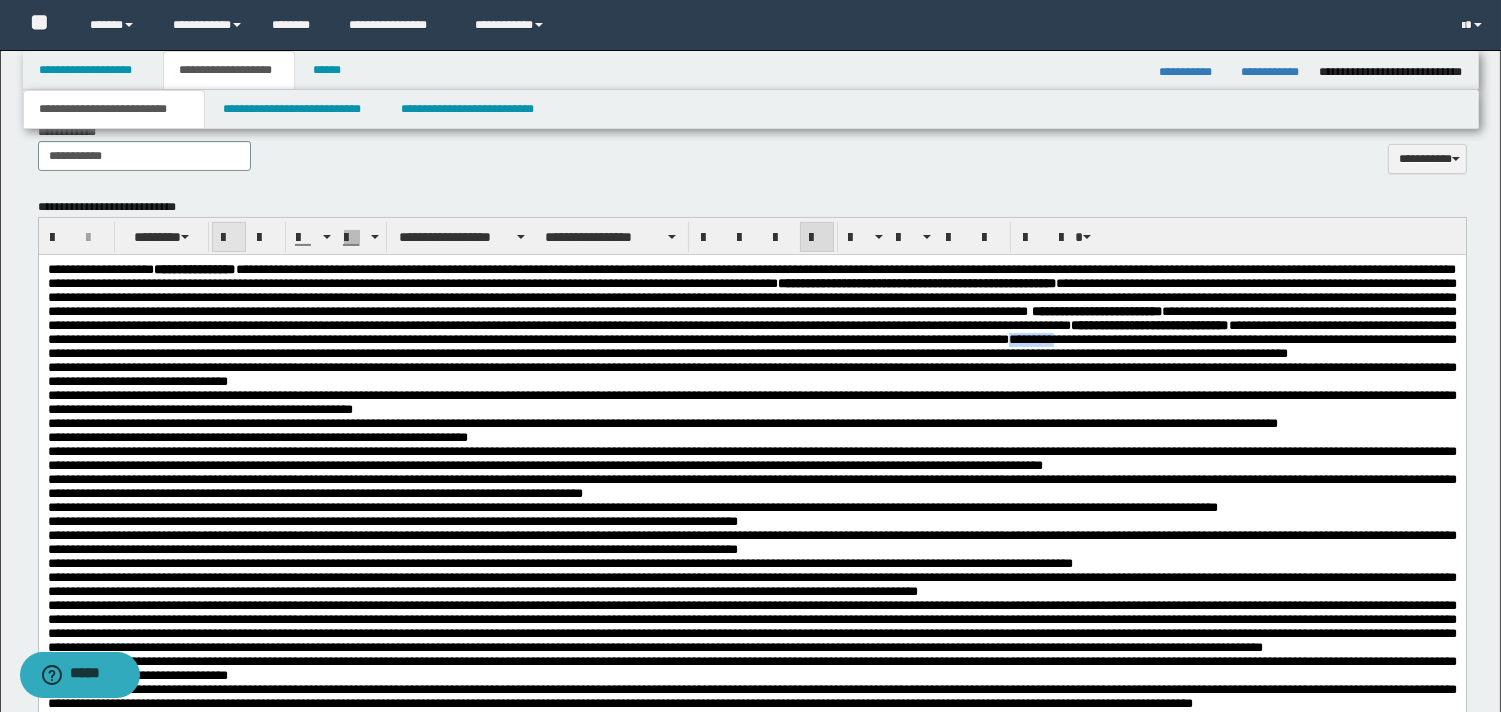 click at bounding box center (229, 238) 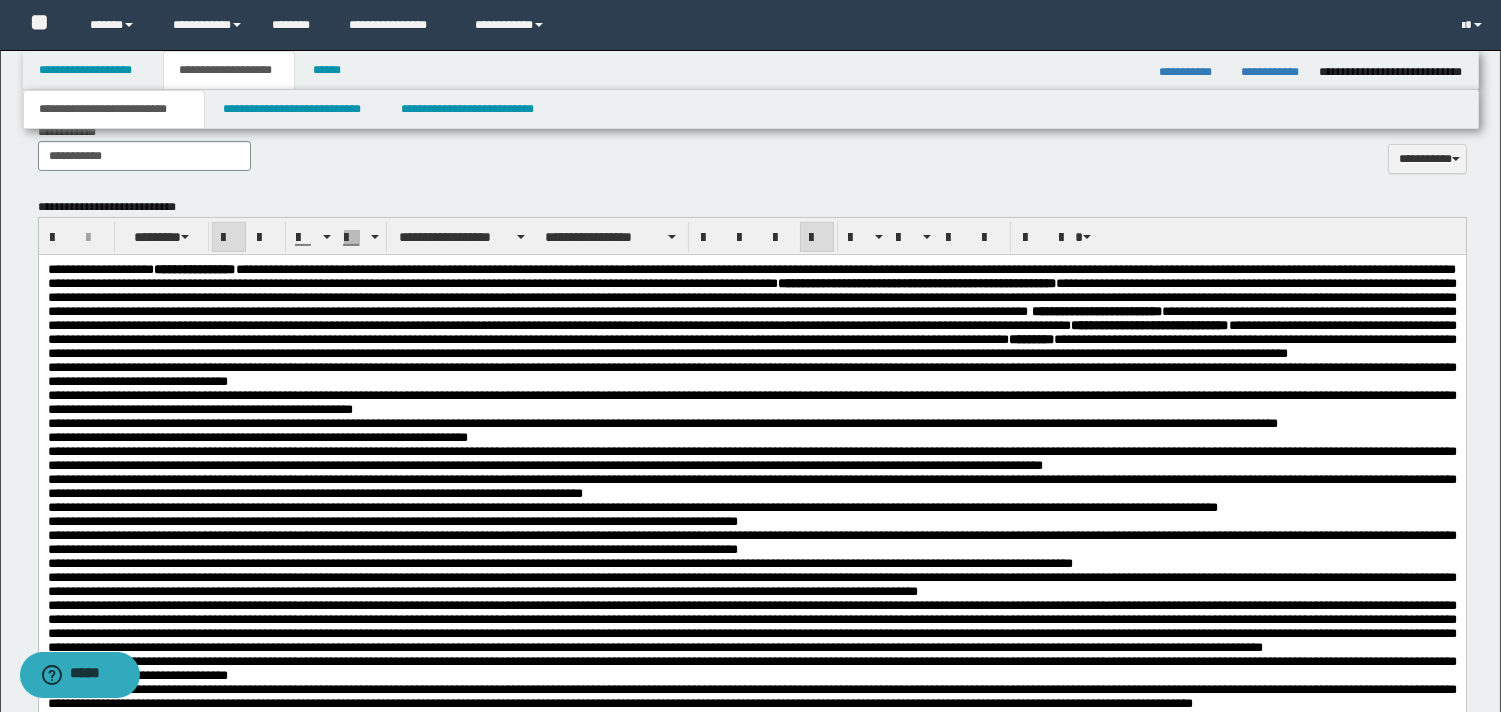click on "**********" at bounding box center [751, 312] 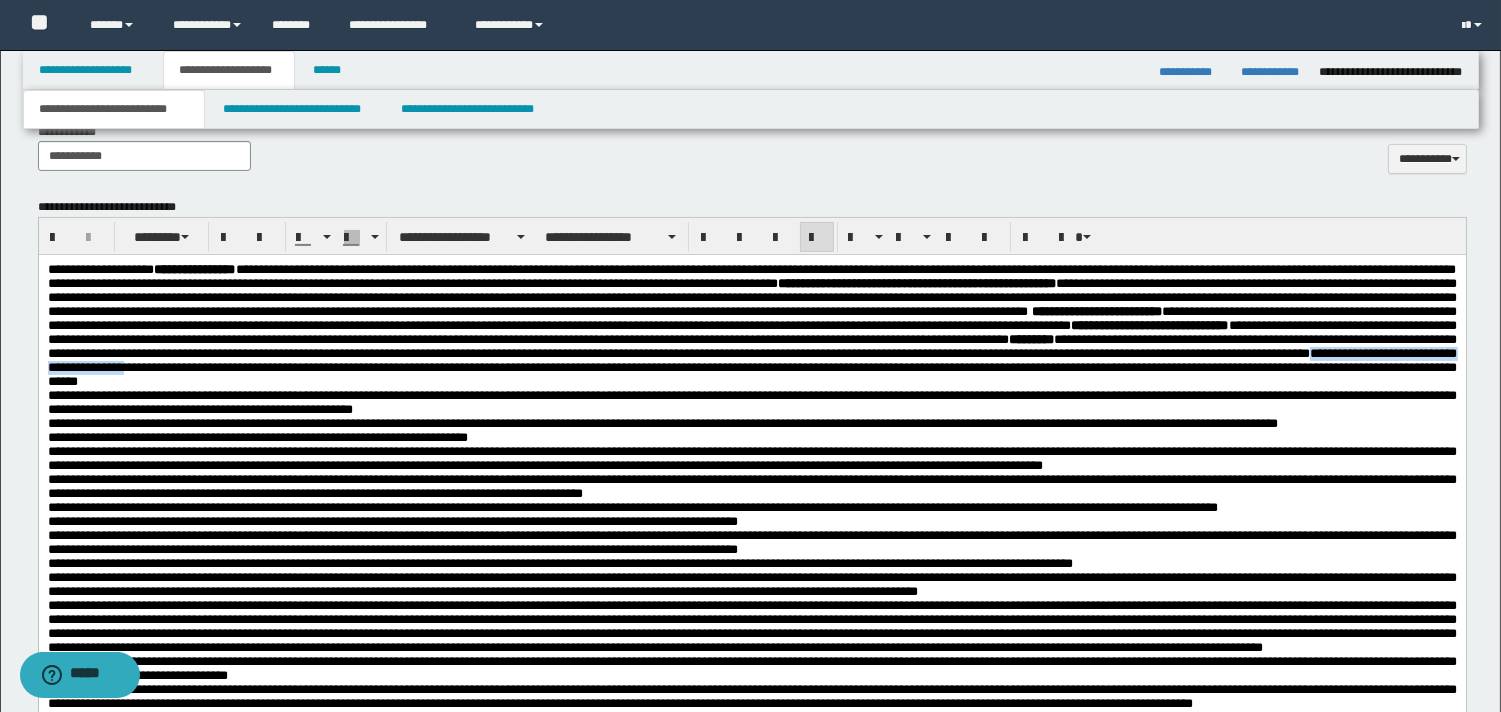 drag, startPoint x: 605, startPoint y: 402, endPoint x: 896, endPoint y: 403, distance: 291.0017 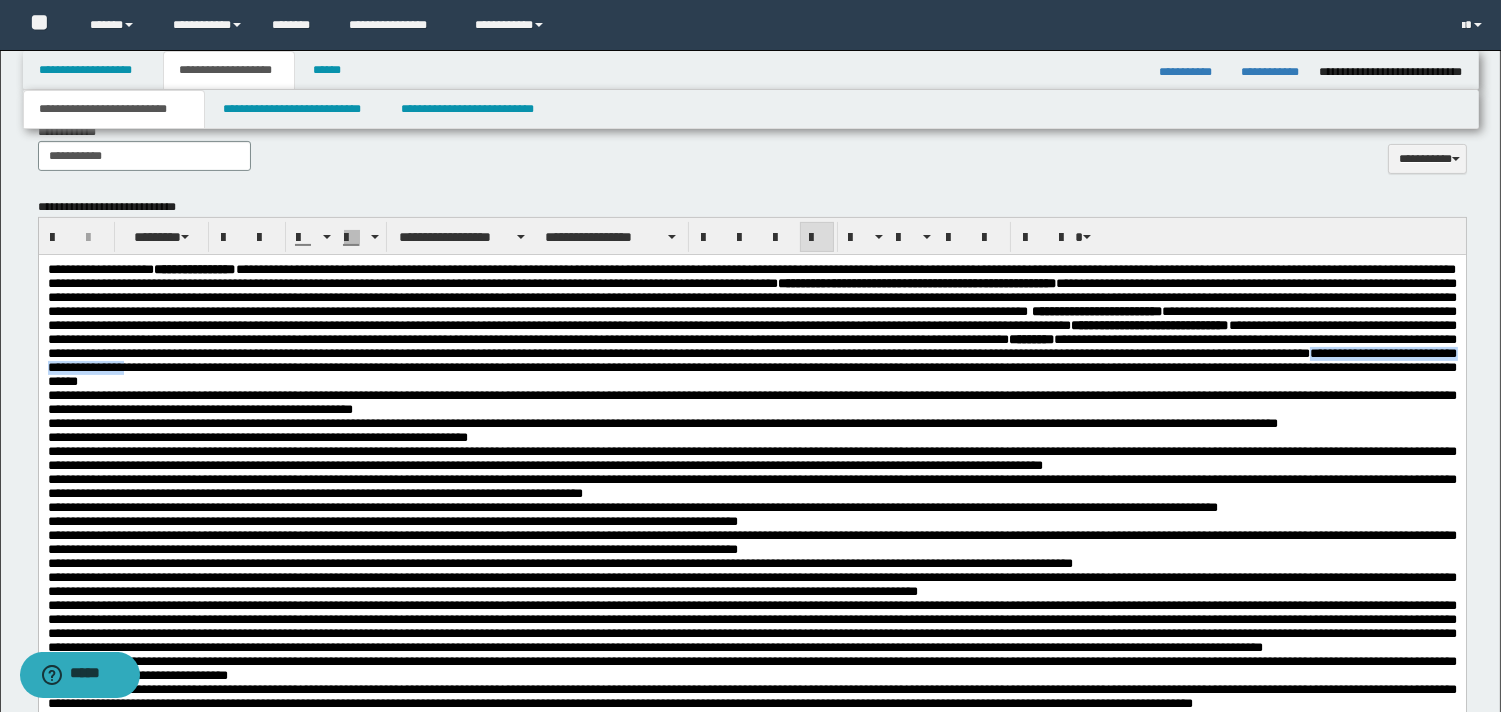 click on "**********" at bounding box center [751, 326] 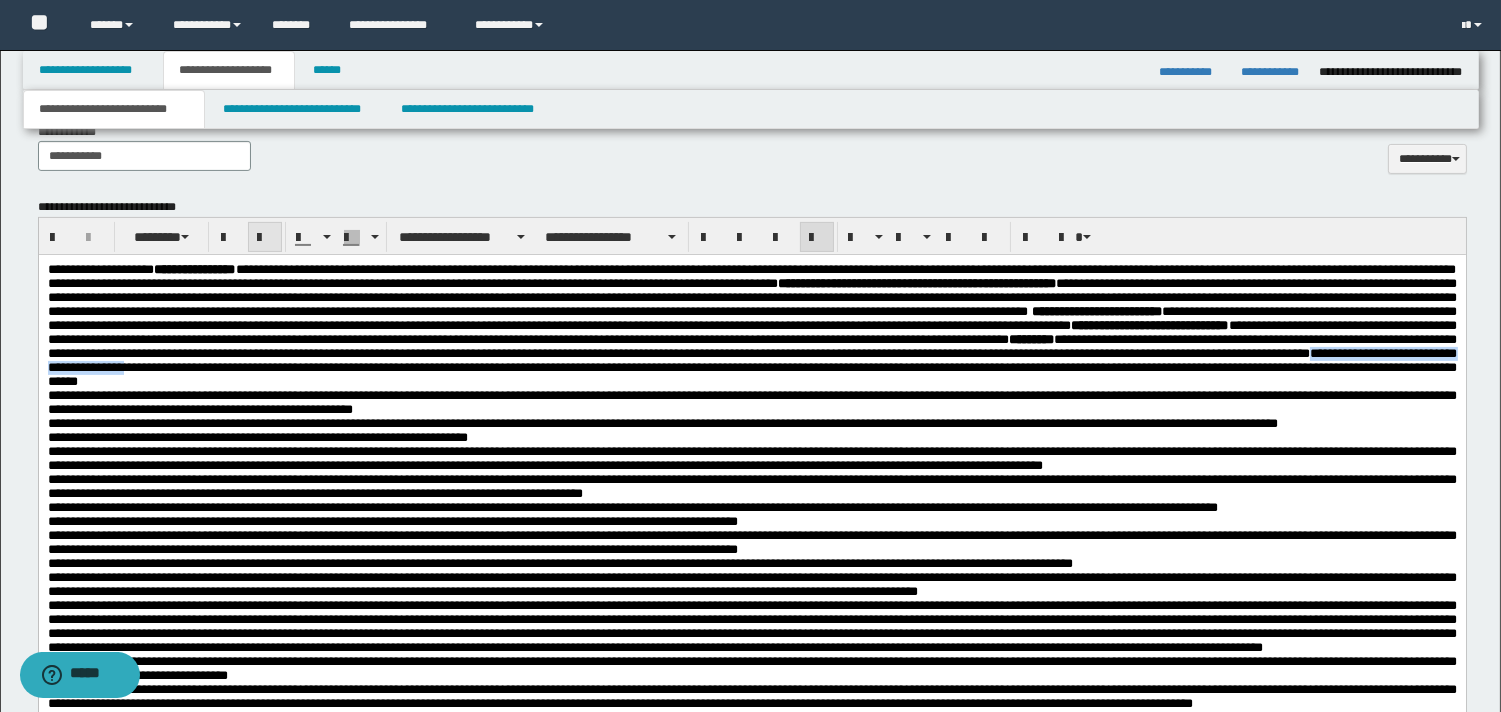 drag, startPoint x: 227, startPoint y: 240, endPoint x: 257, endPoint y: 248, distance: 31.04835 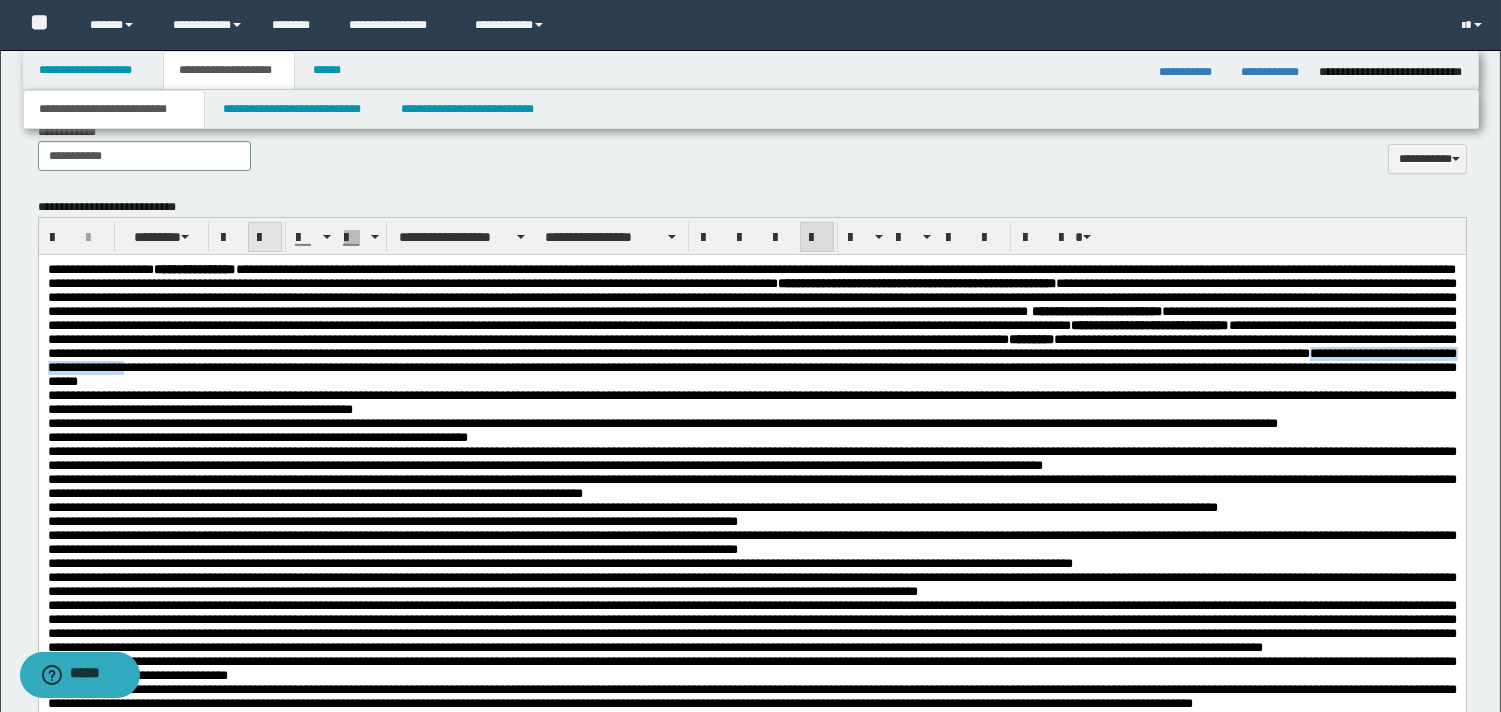 click at bounding box center (229, 238) 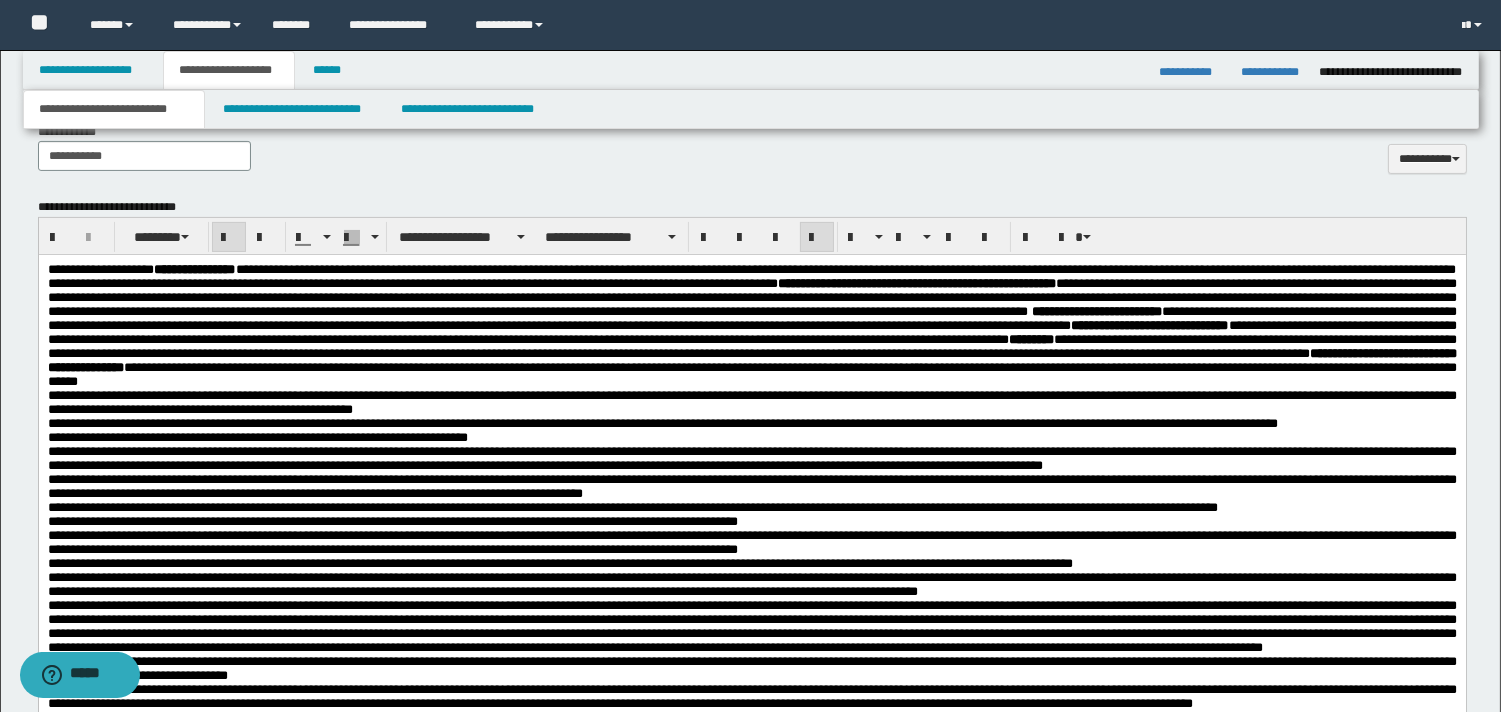 click on "**********" at bounding box center [751, 326] 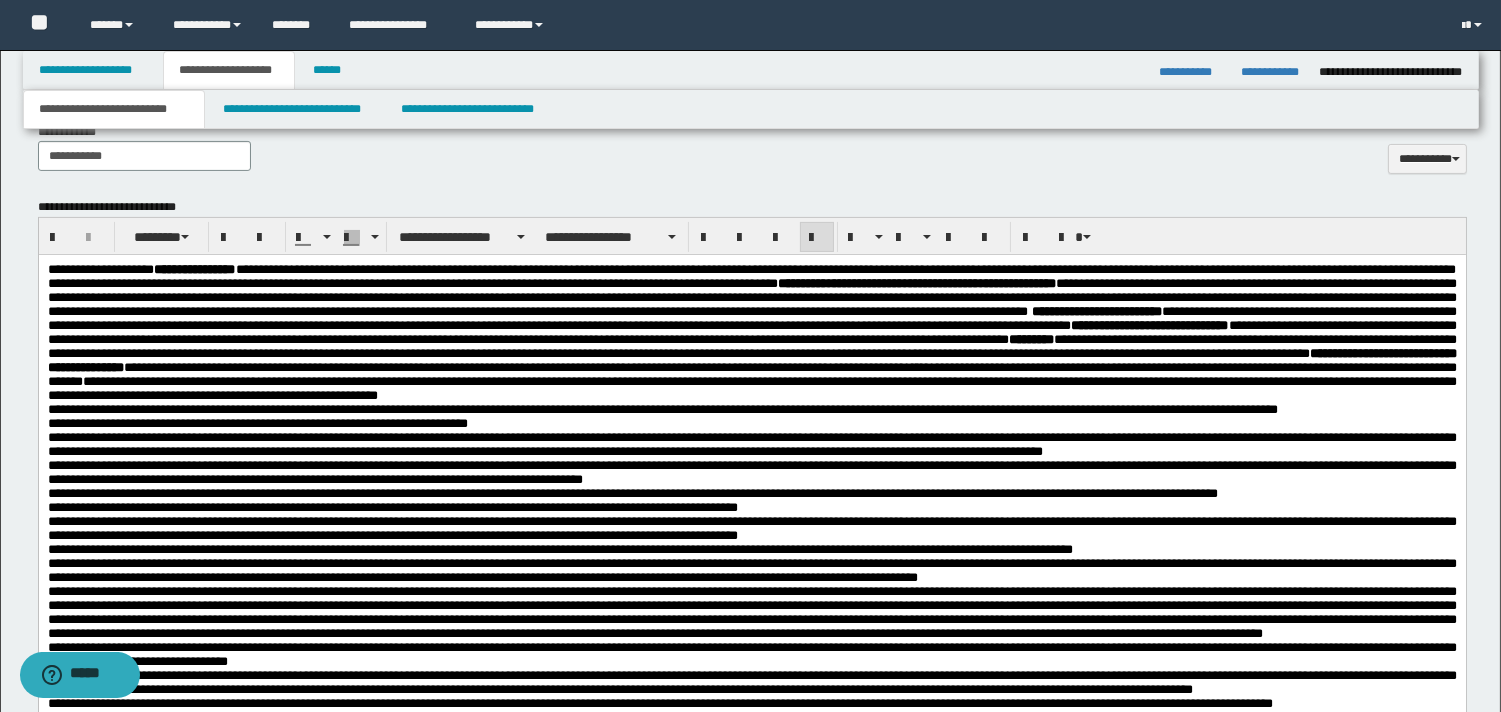 click on "**********" at bounding box center (751, 333) 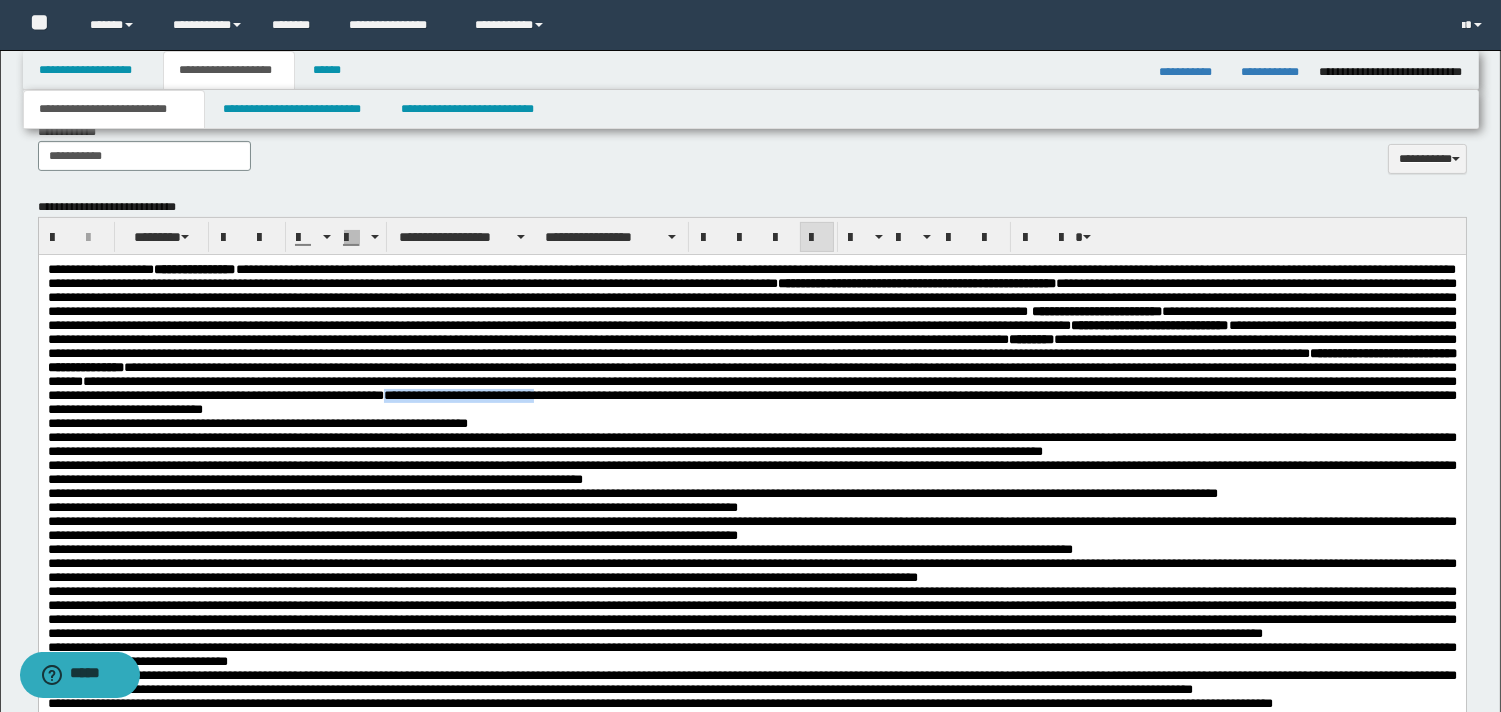 drag, startPoint x: 438, startPoint y: 454, endPoint x: 629, endPoint y: 453, distance: 191.00262 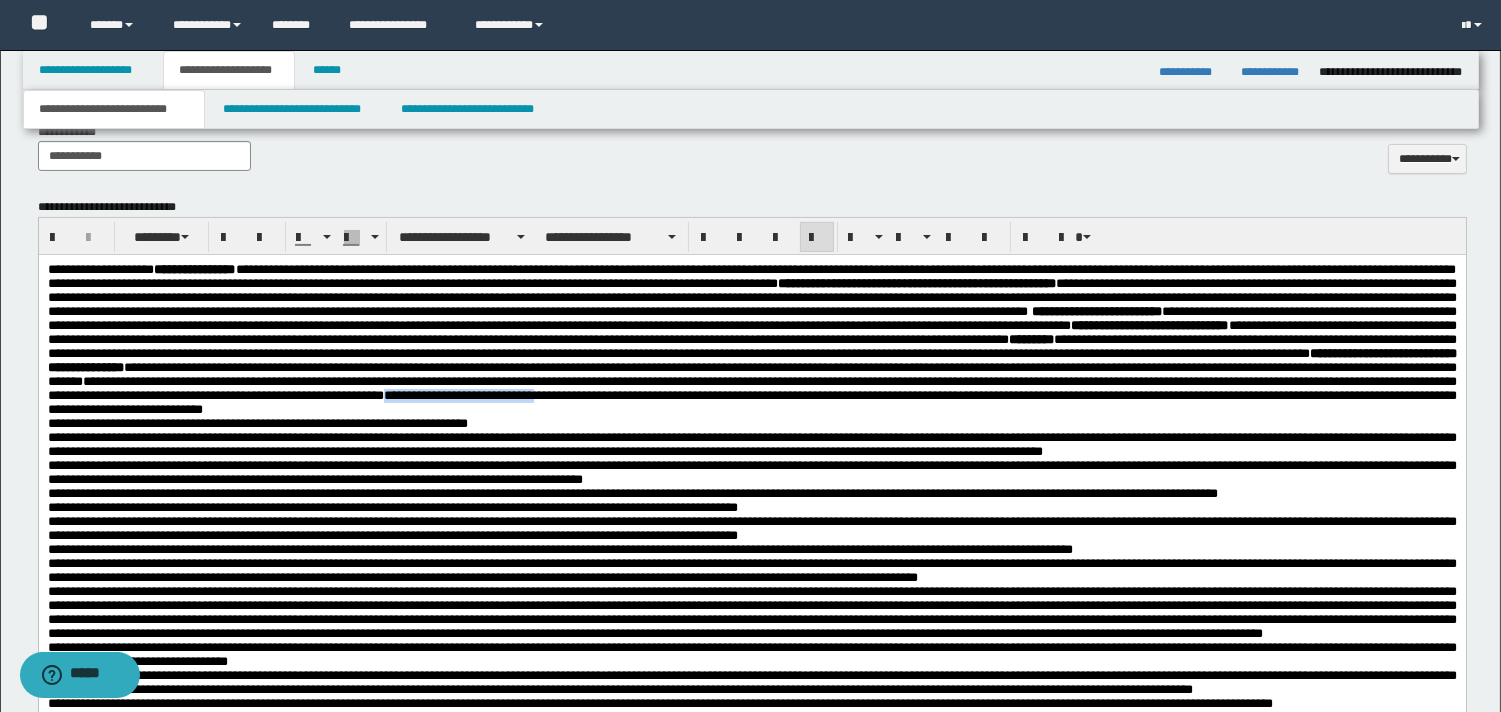 click on "**********" at bounding box center [751, 402] 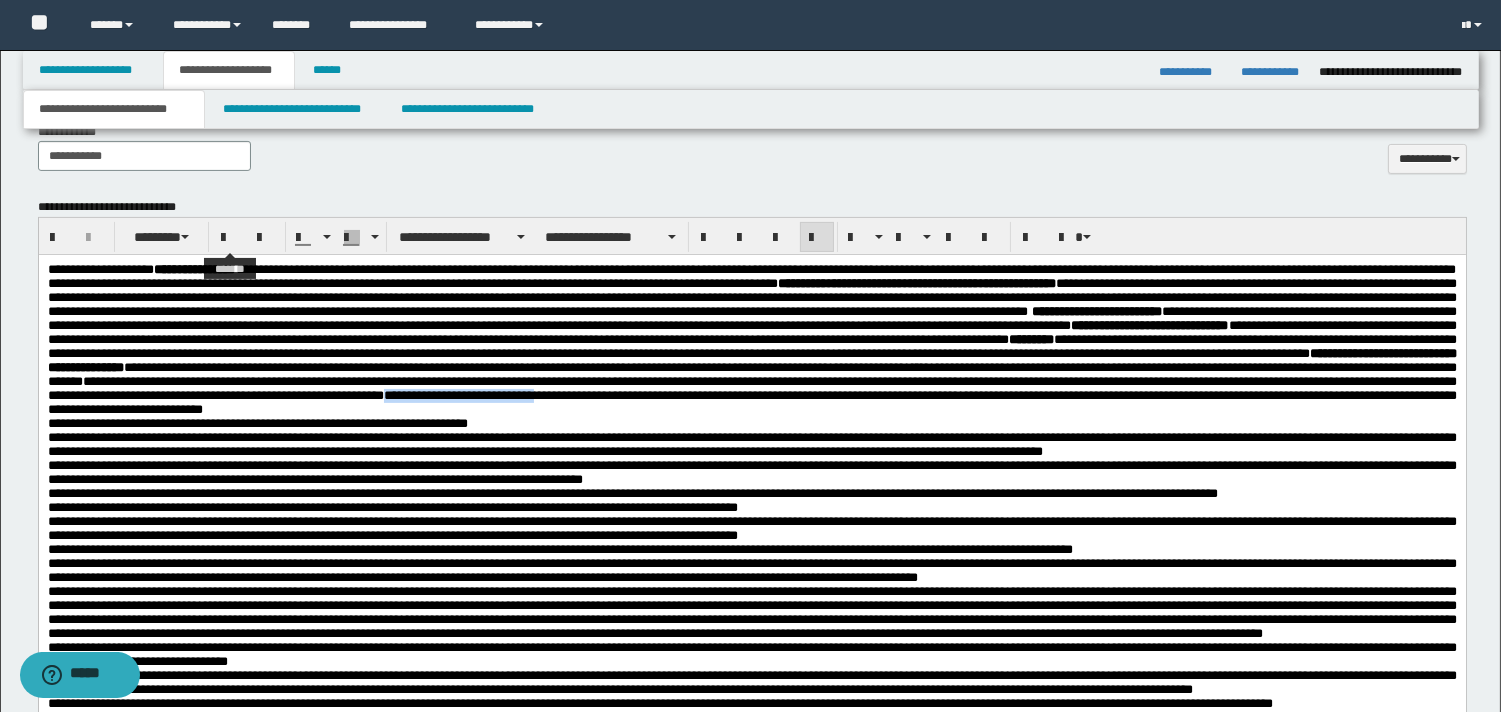 drag, startPoint x: 234, startPoint y: 235, endPoint x: 241, endPoint y: 254, distance: 20.248457 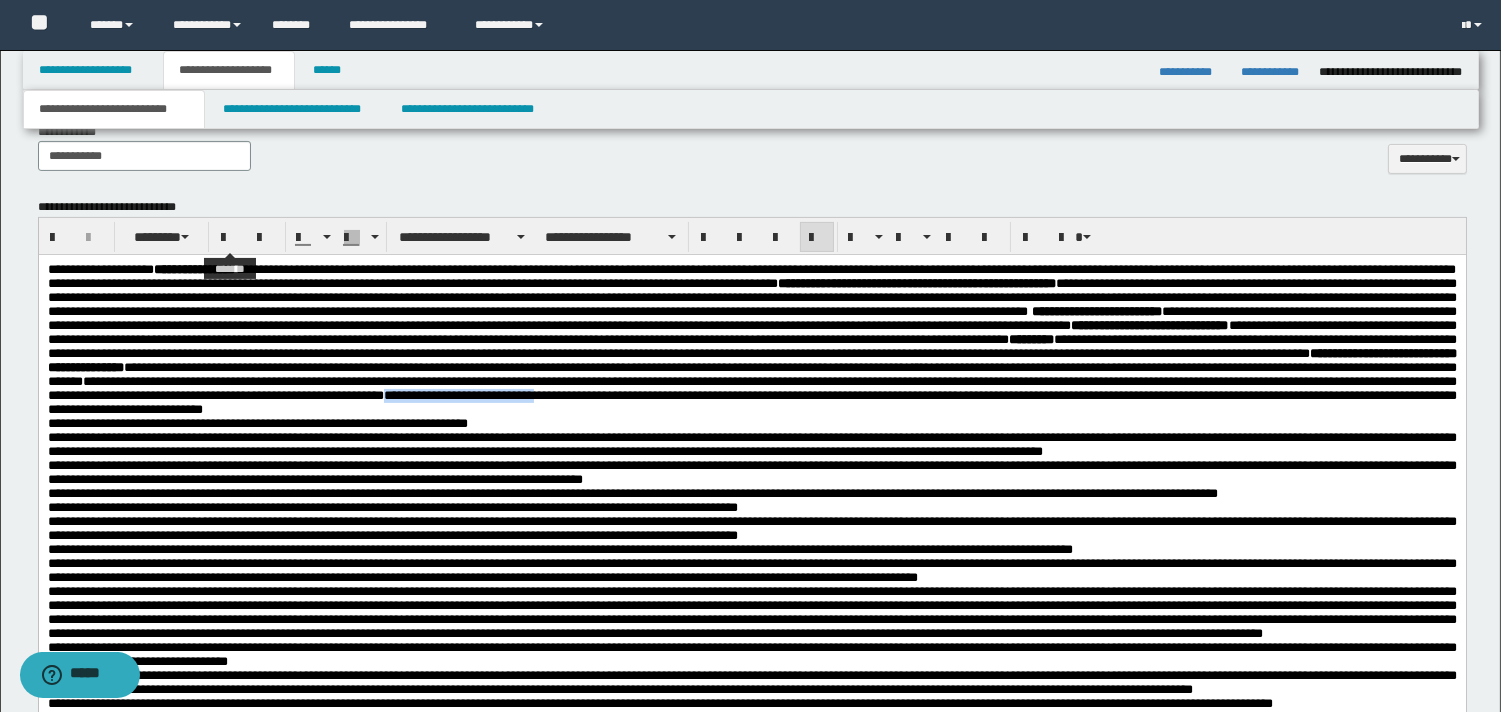 click at bounding box center [229, 238] 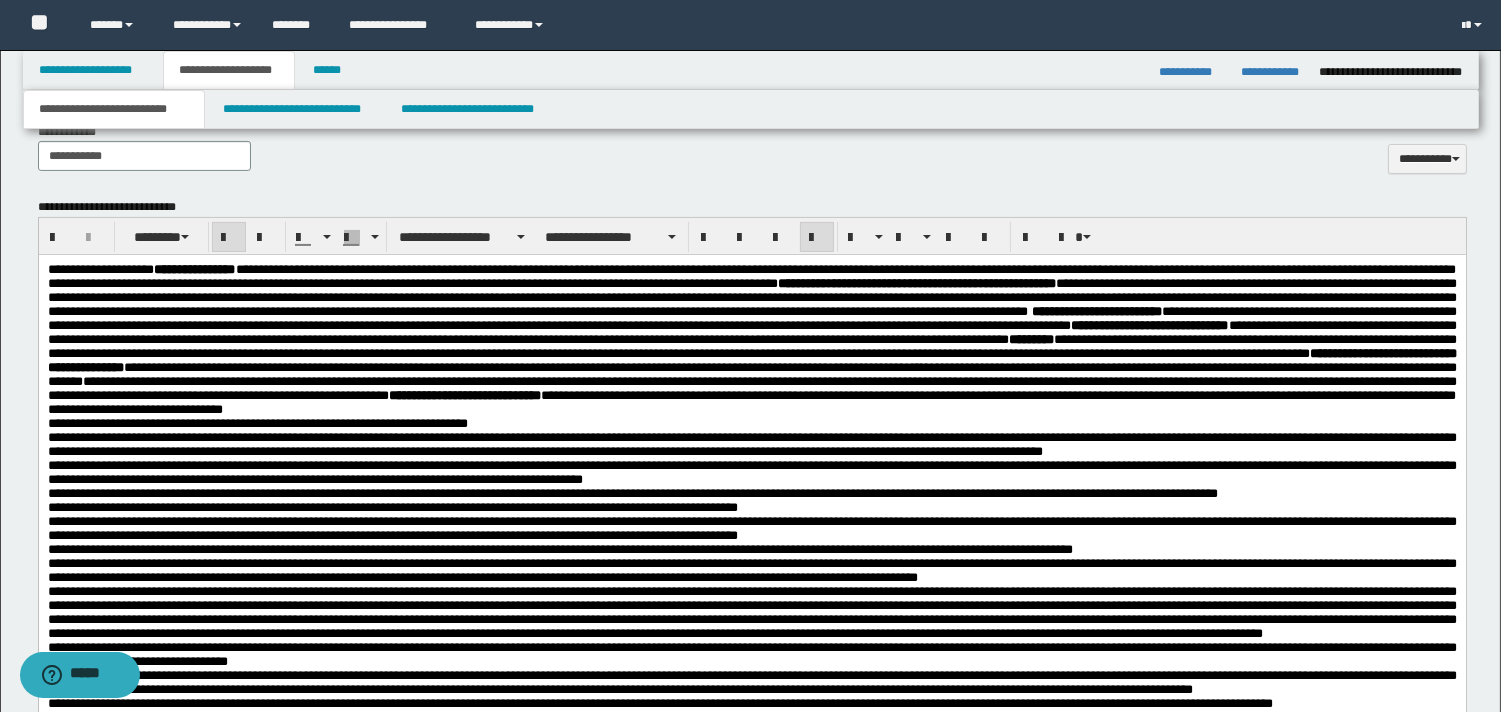 click on "**********" at bounding box center (751, 340) 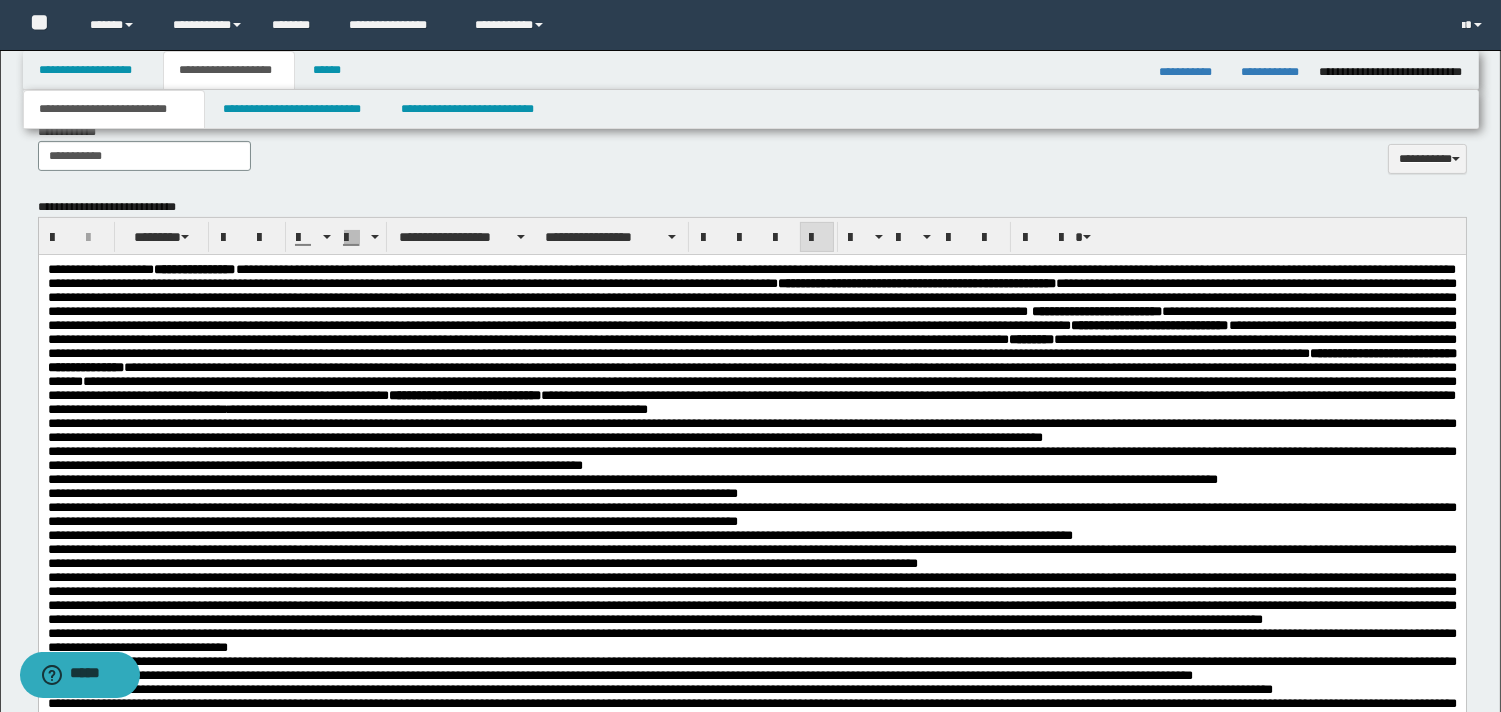 click on "**********" at bounding box center (751, 340) 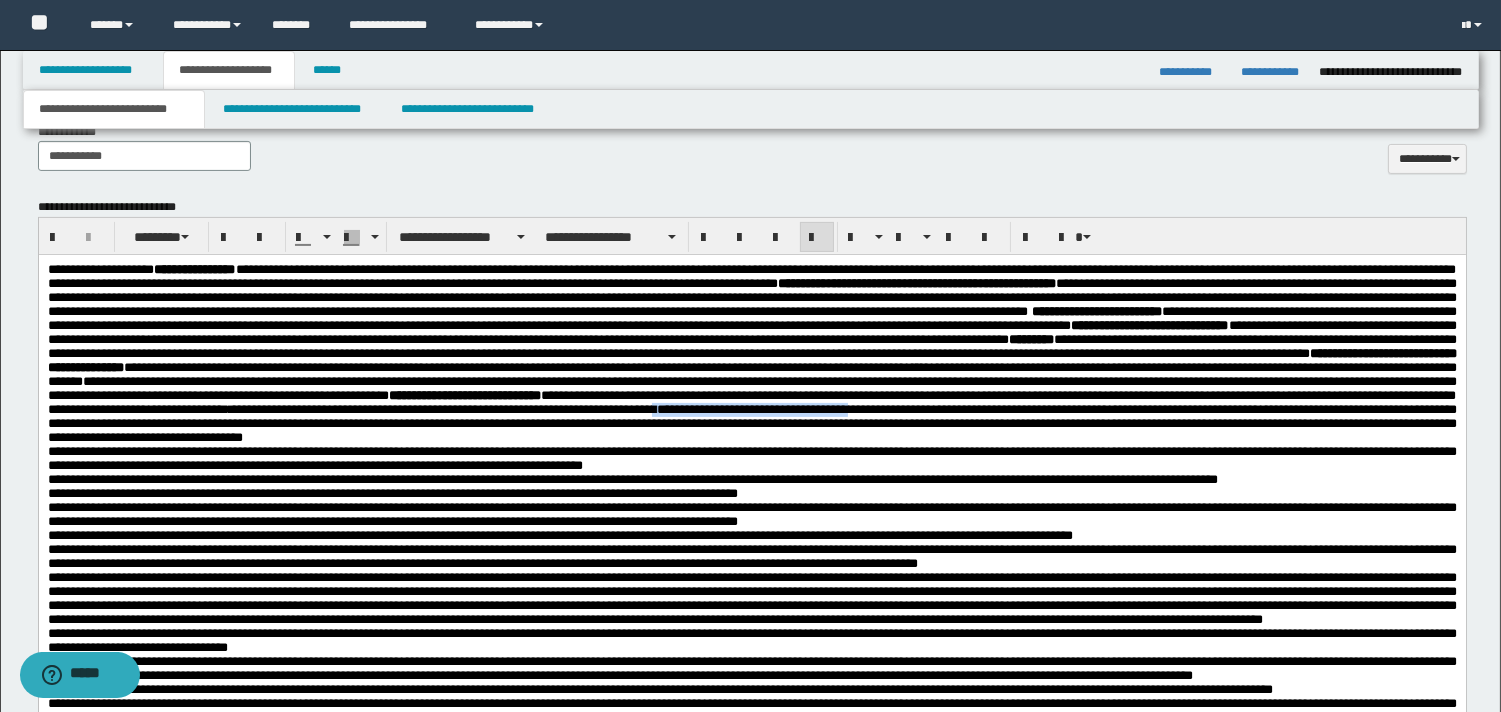 drag, startPoint x: 1040, startPoint y: 468, endPoint x: 1268, endPoint y: 467, distance: 228.0022 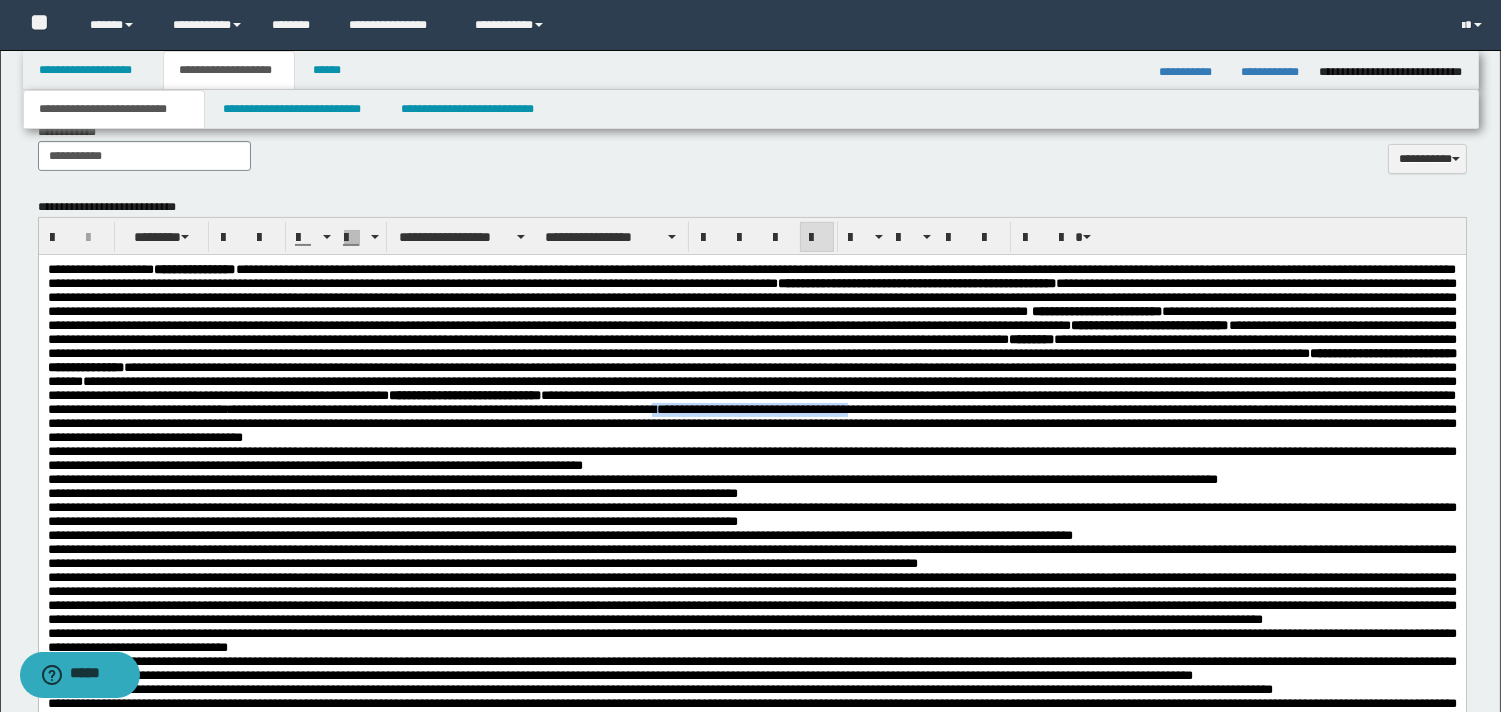 click on "**********" at bounding box center [751, 354] 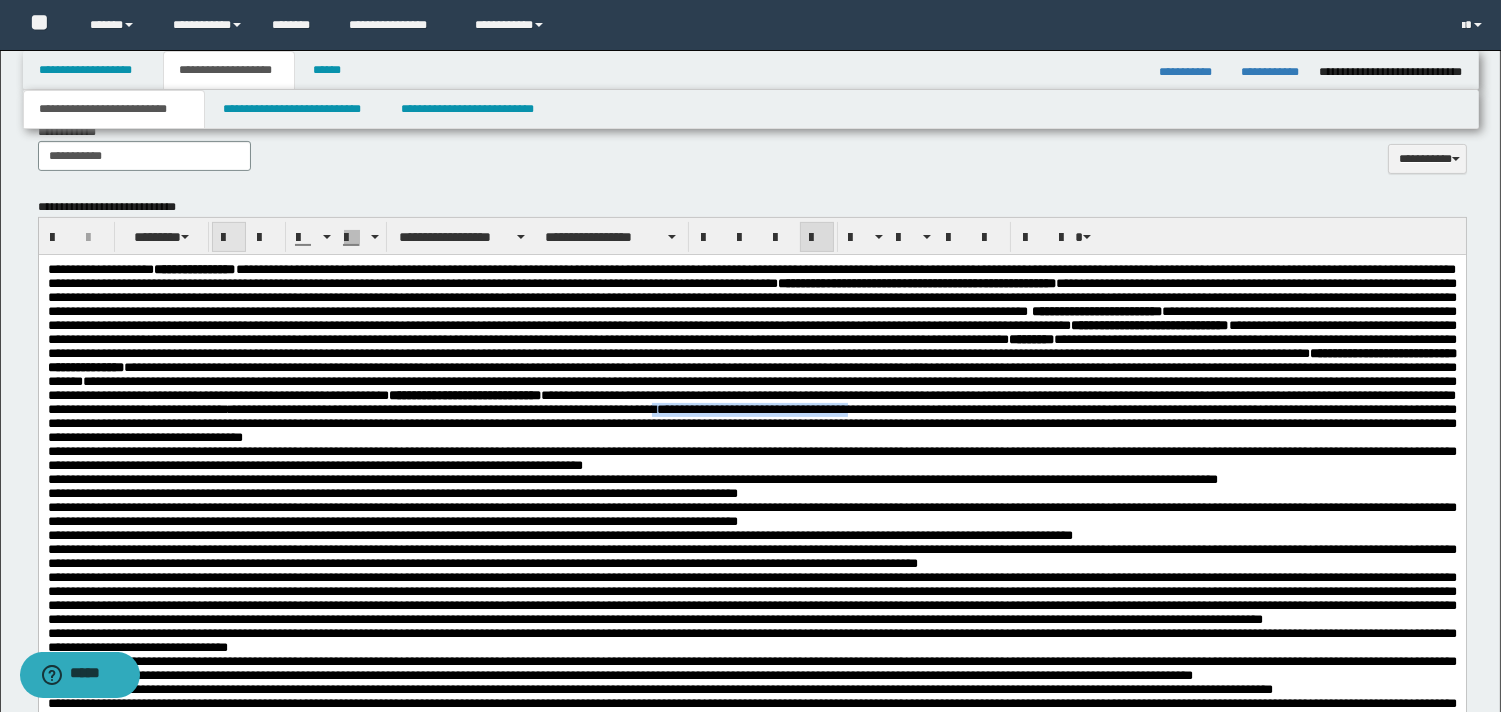 click at bounding box center (229, 238) 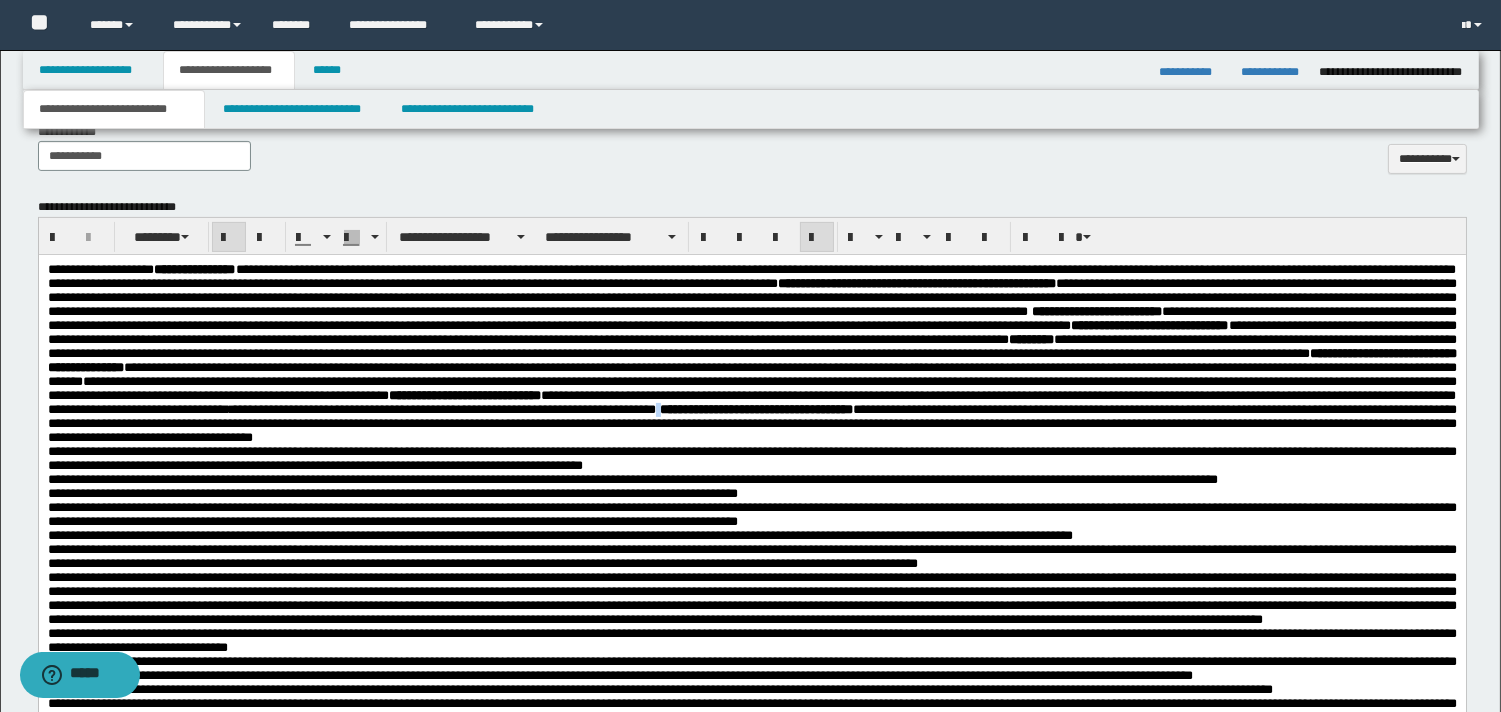 scroll, scrollTop: 1048, scrollLeft: 0, axis: vertical 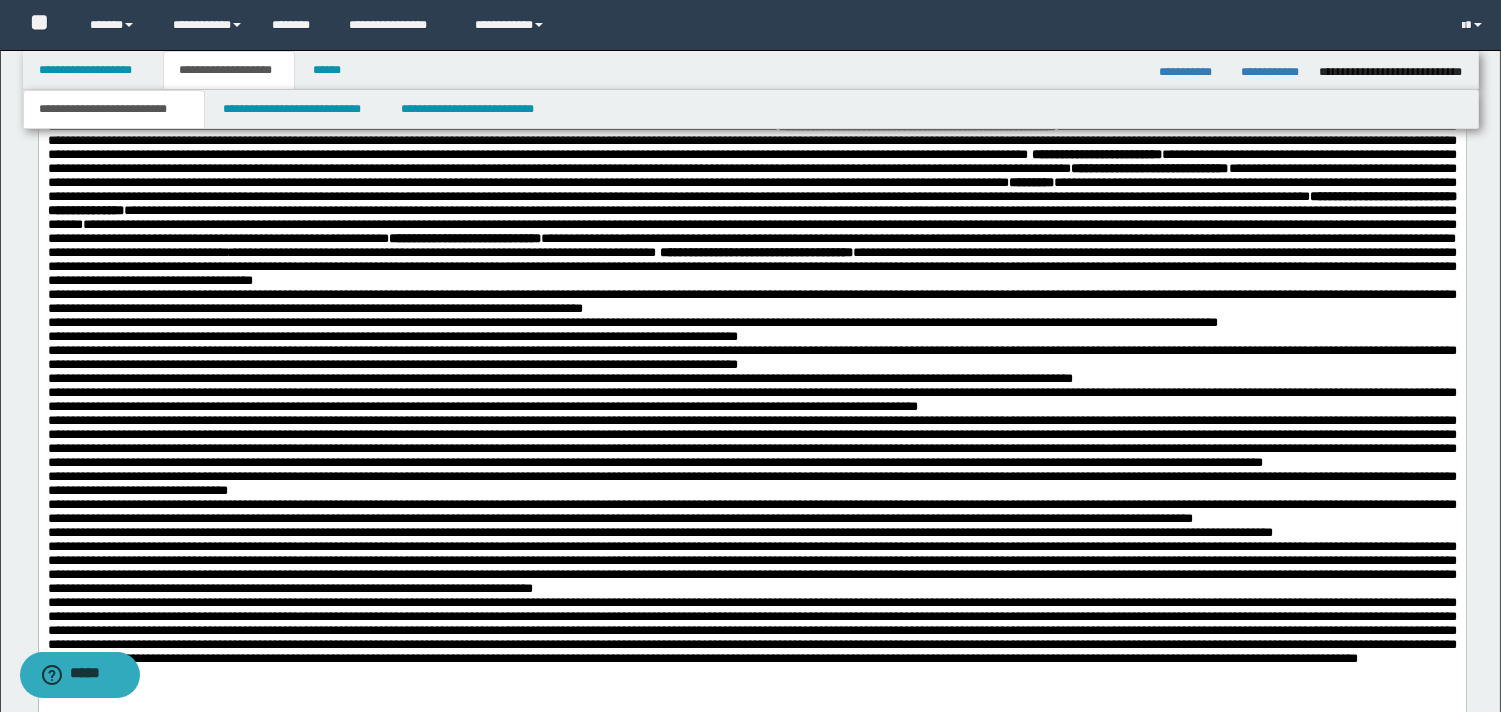 click on "**********" at bounding box center (751, 197) 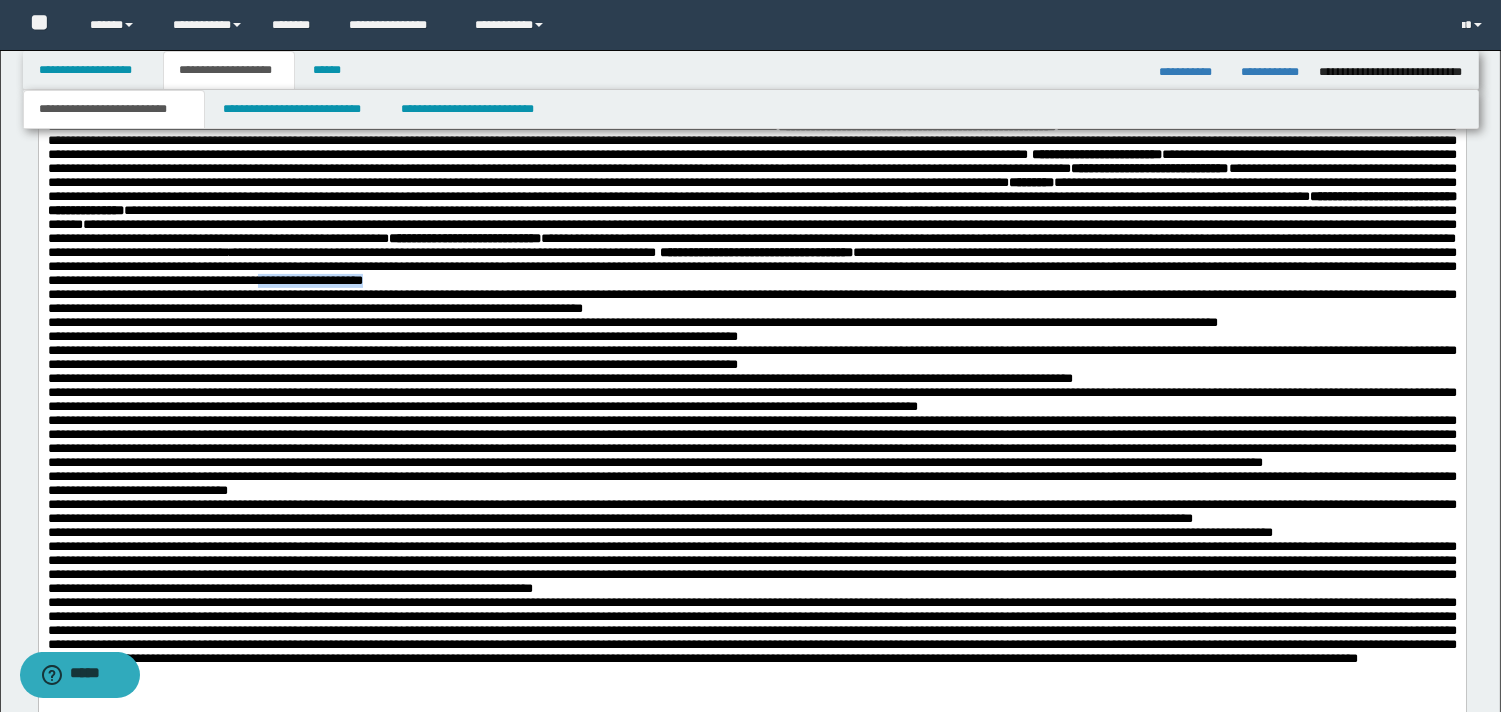 drag, startPoint x: 1246, startPoint y: 341, endPoint x: 1342, endPoint y: 368, distance: 99.724625 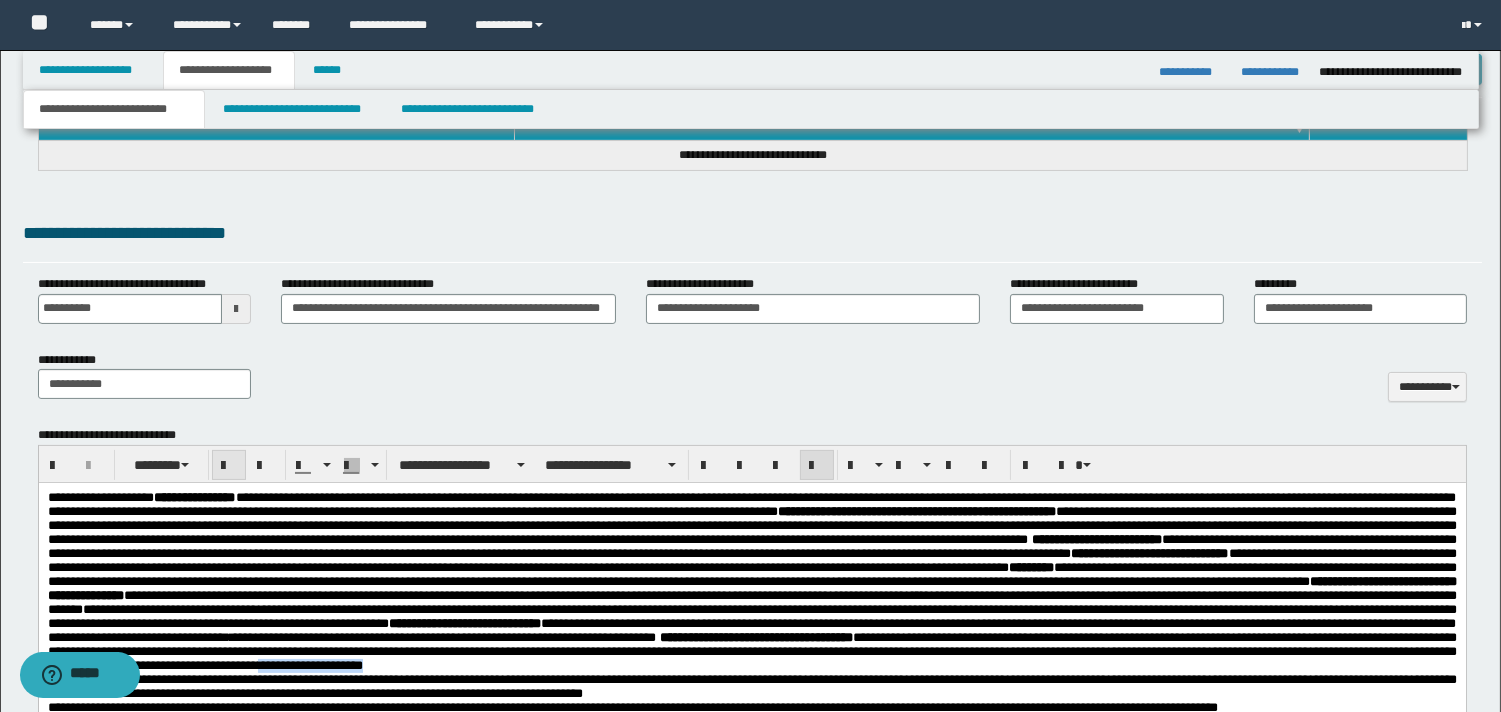 click at bounding box center (229, 466) 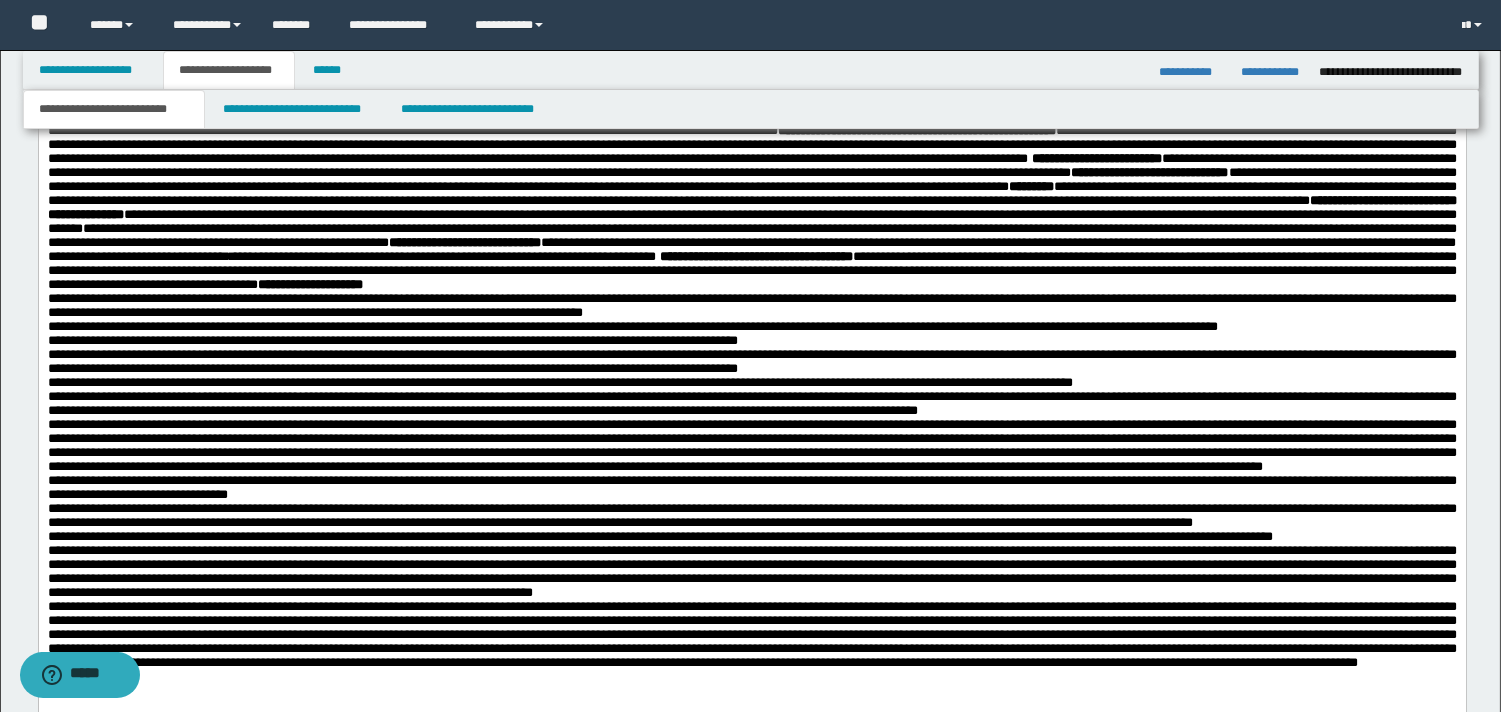 scroll, scrollTop: 1071, scrollLeft: 0, axis: vertical 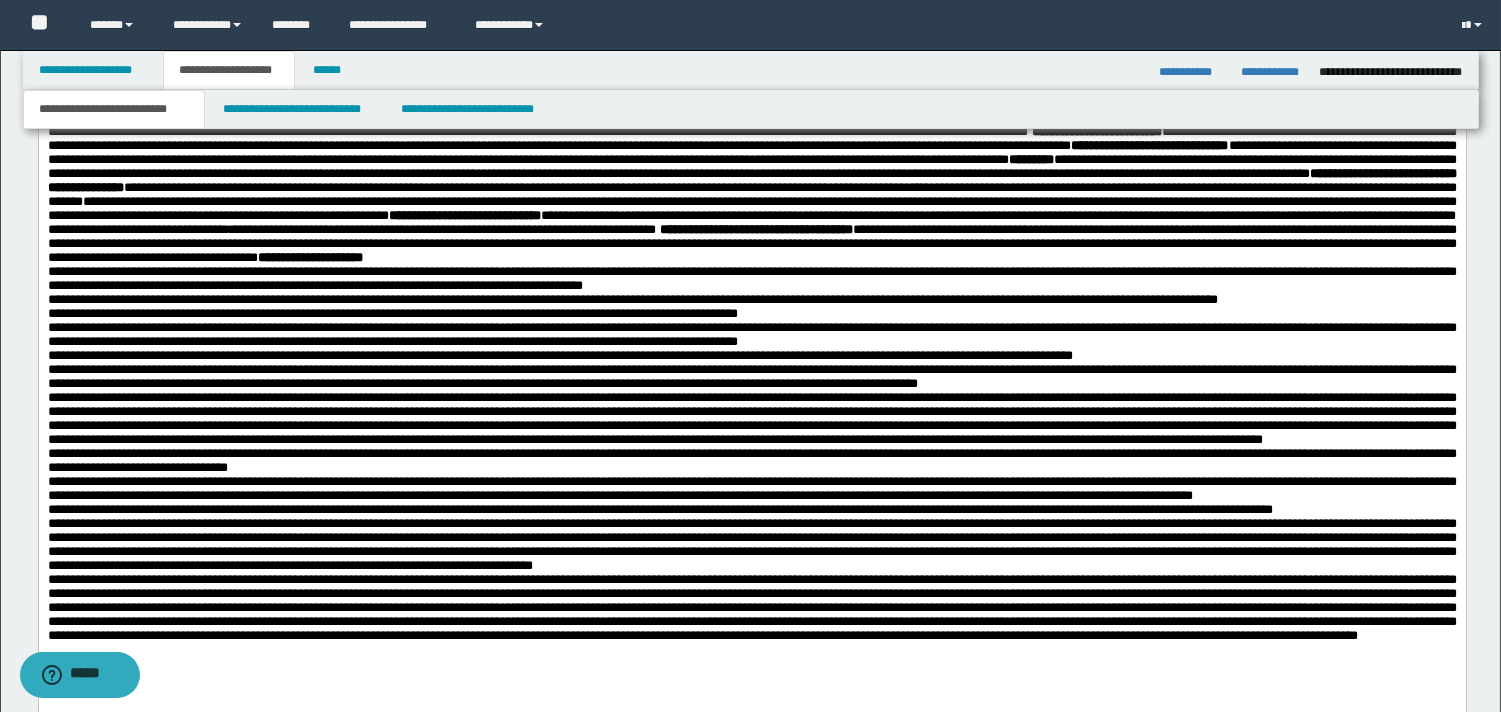 click on "**********" at bounding box center (751, 174) 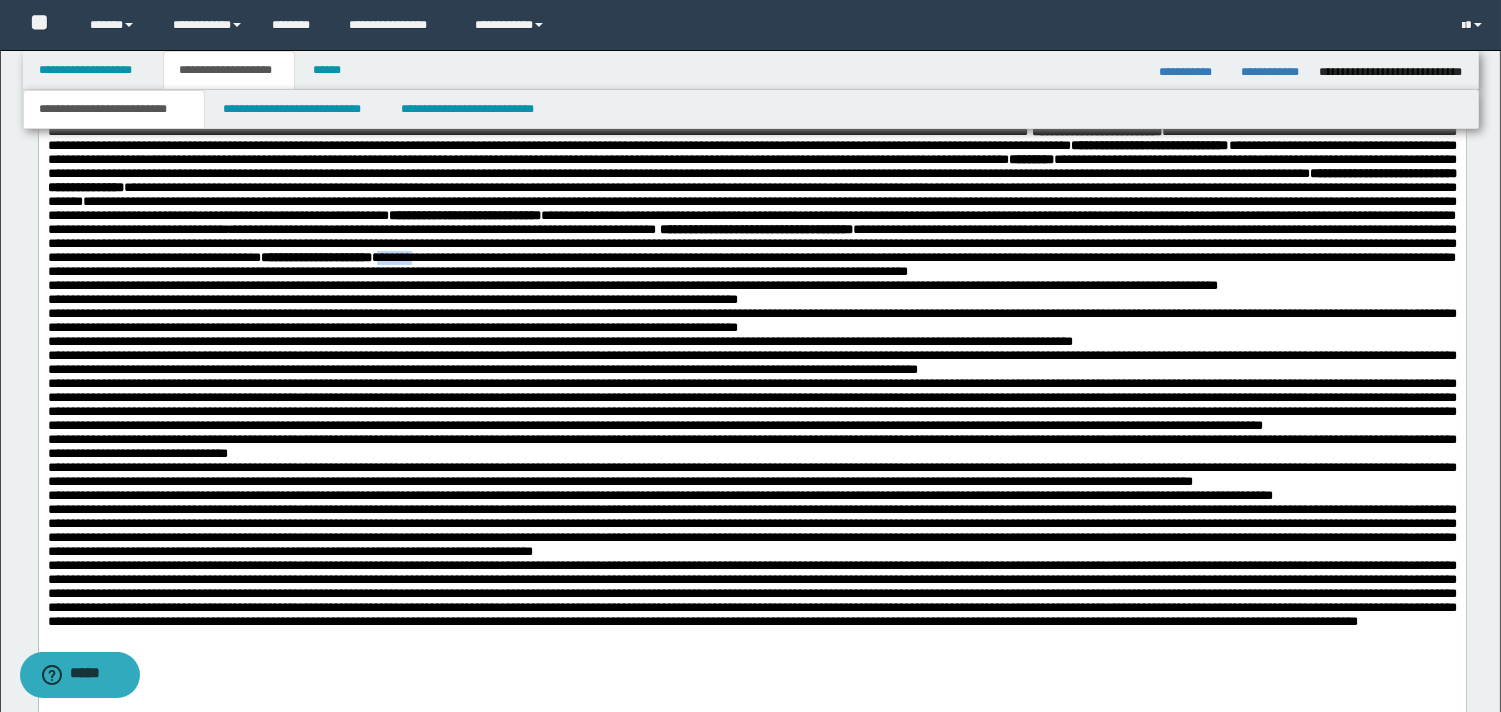 drag, startPoint x: 1335, startPoint y: 324, endPoint x: 1291, endPoint y: 324, distance: 44 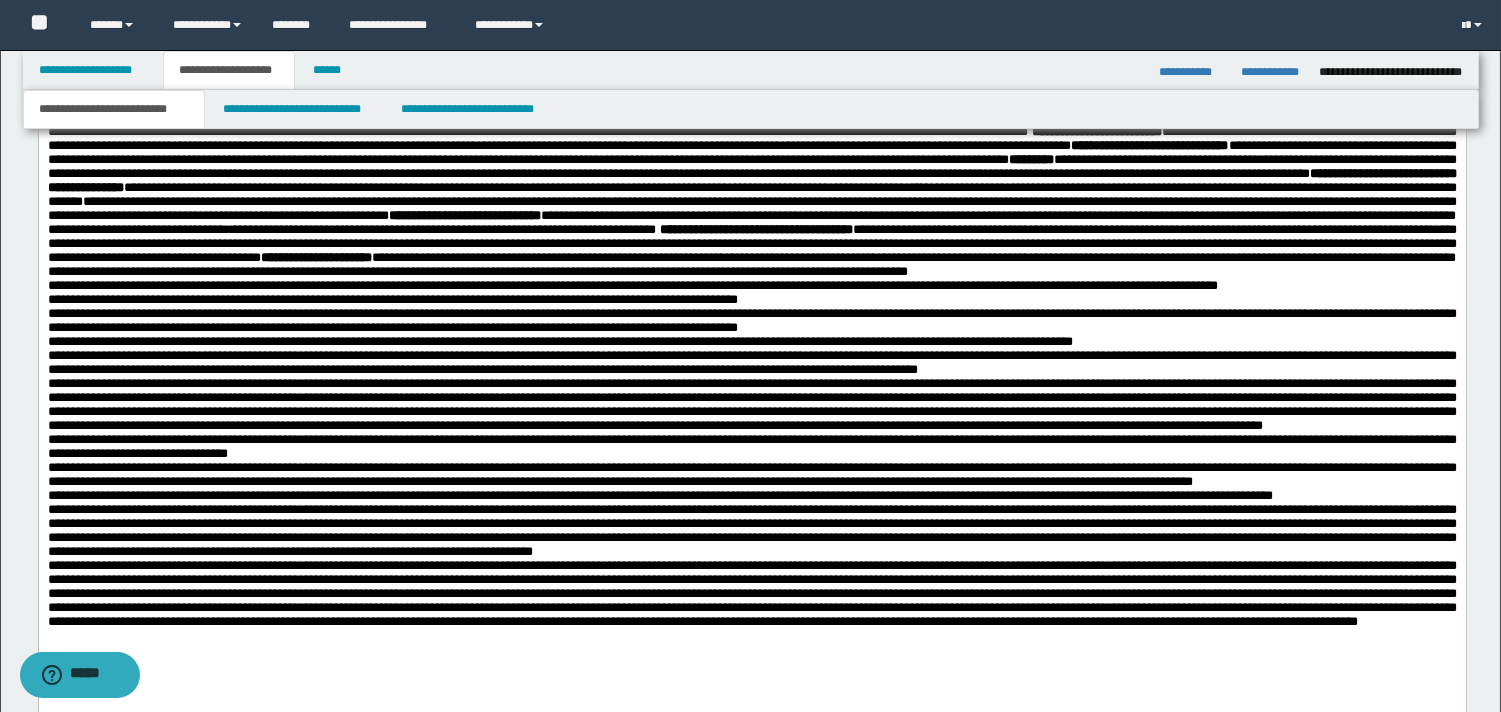 click on "**********" at bounding box center [751, 264] 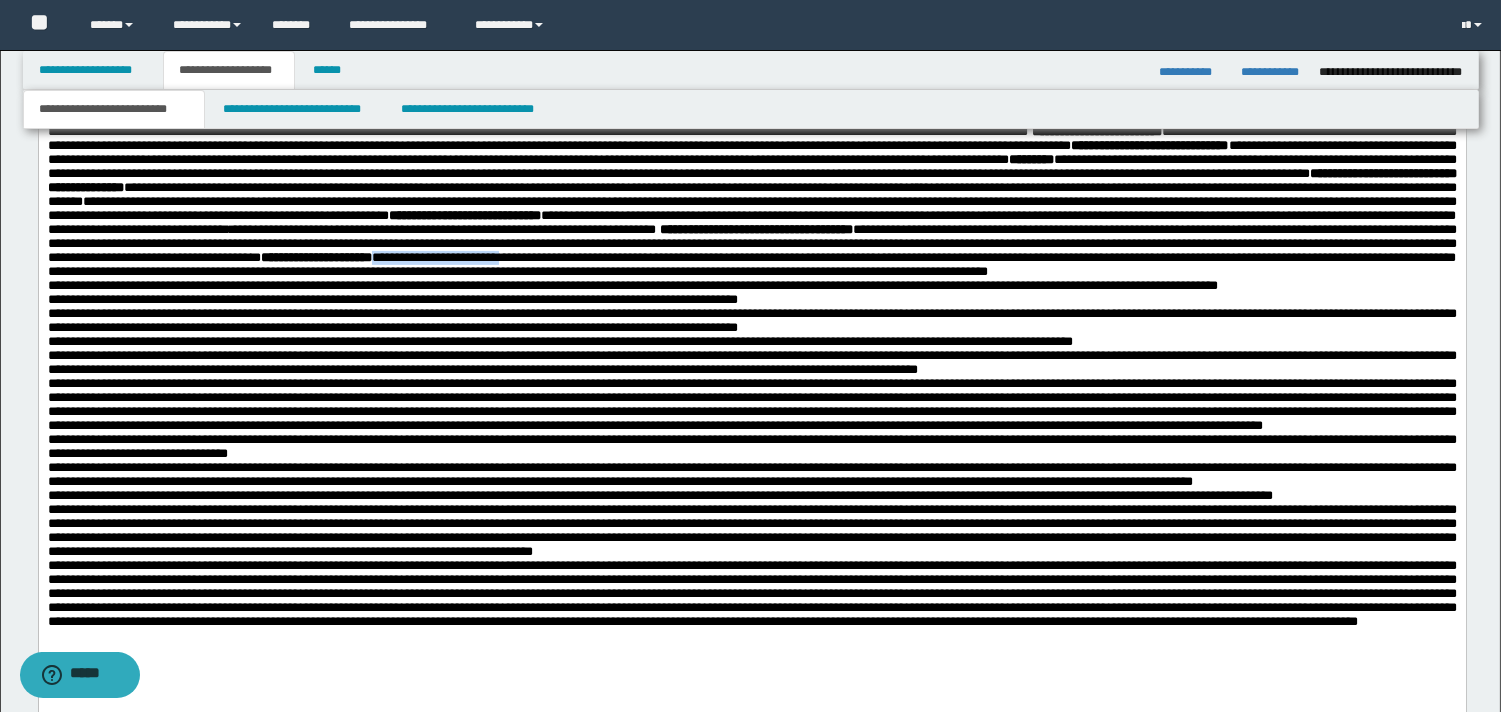 drag, startPoint x: 1299, startPoint y: 321, endPoint x: 1458, endPoint y: 334, distance: 159.53056 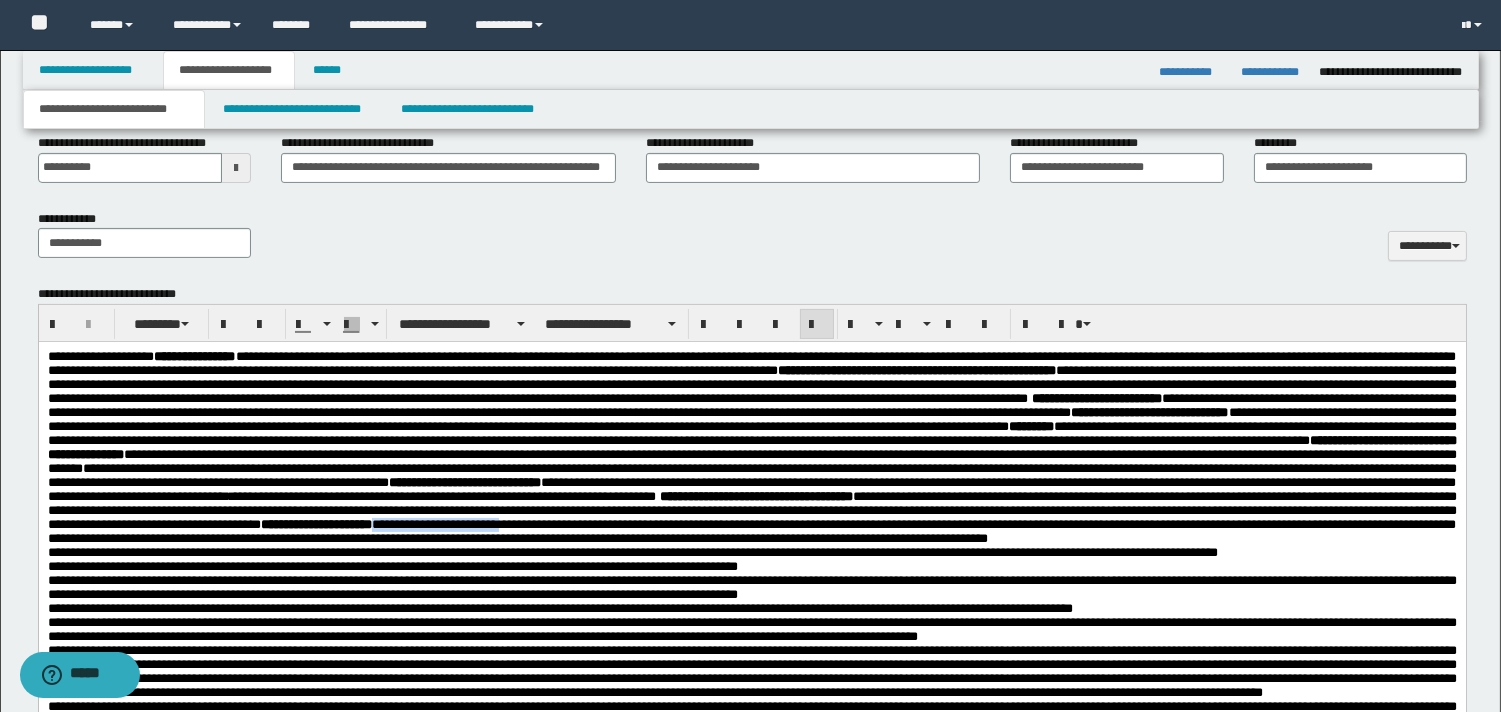 drag, startPoint x: 1516, startPoint y: 386, endPoint x: 1028, endPoint y: 36, distance: 600.53644 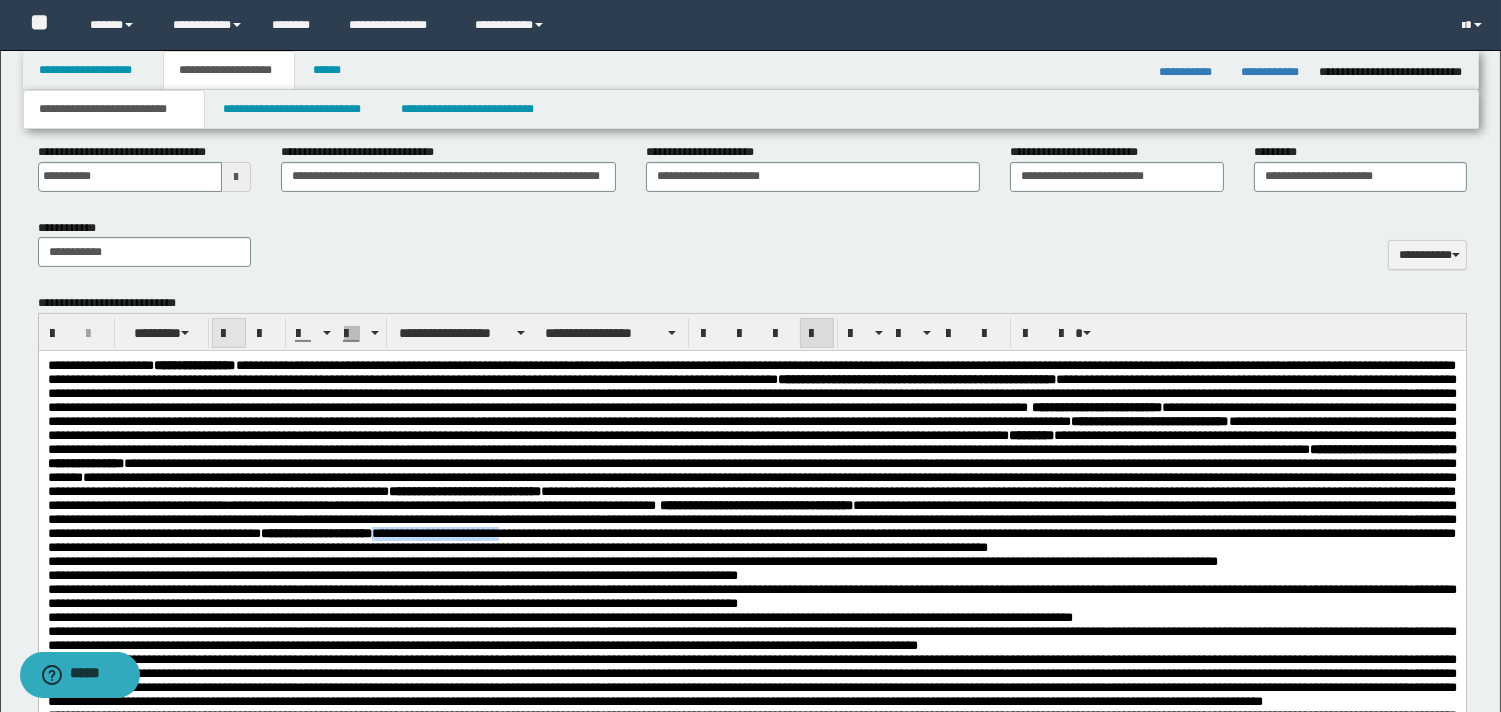 drag, startPoint x: 228, startPoint y: 343, endPoint x: 331, endPoint y: 350, distance: 103.23759 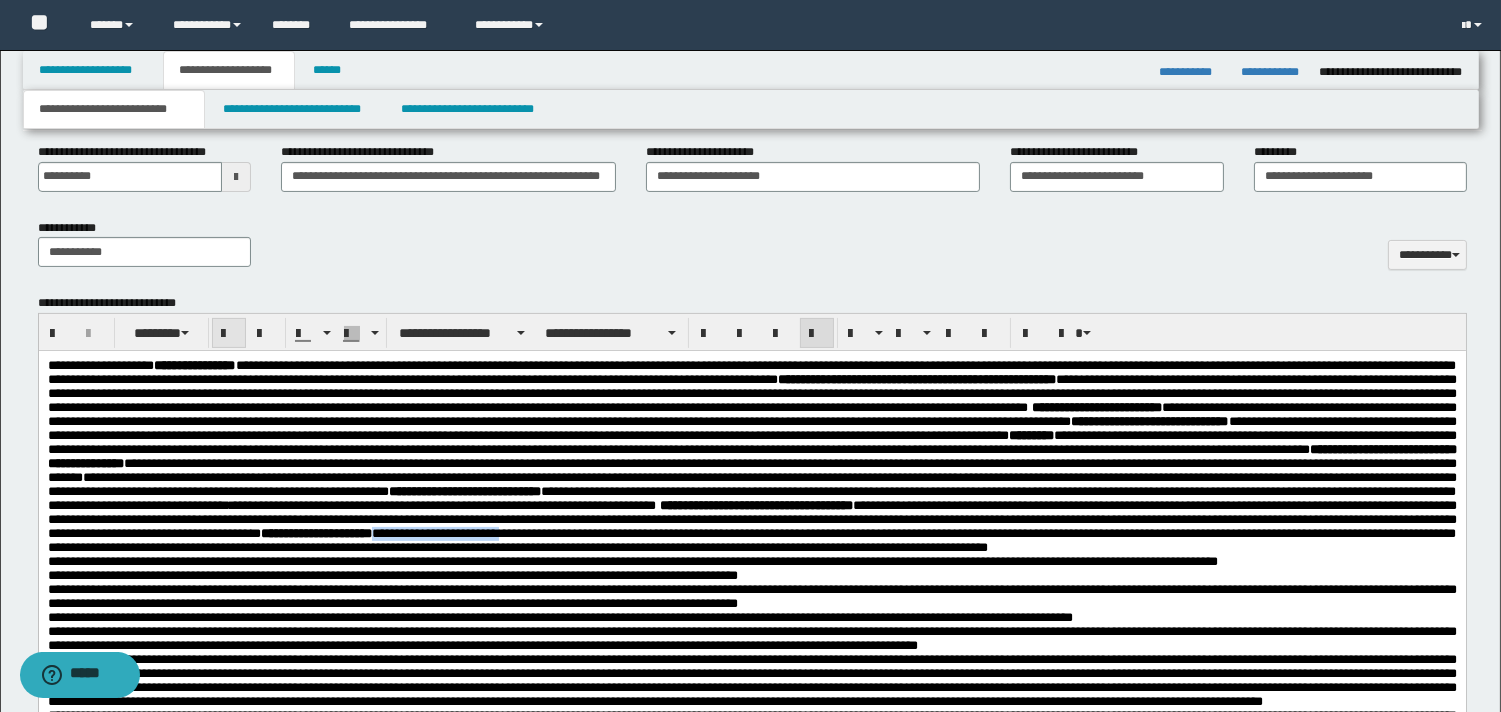 click at bounding box center [229, 333] 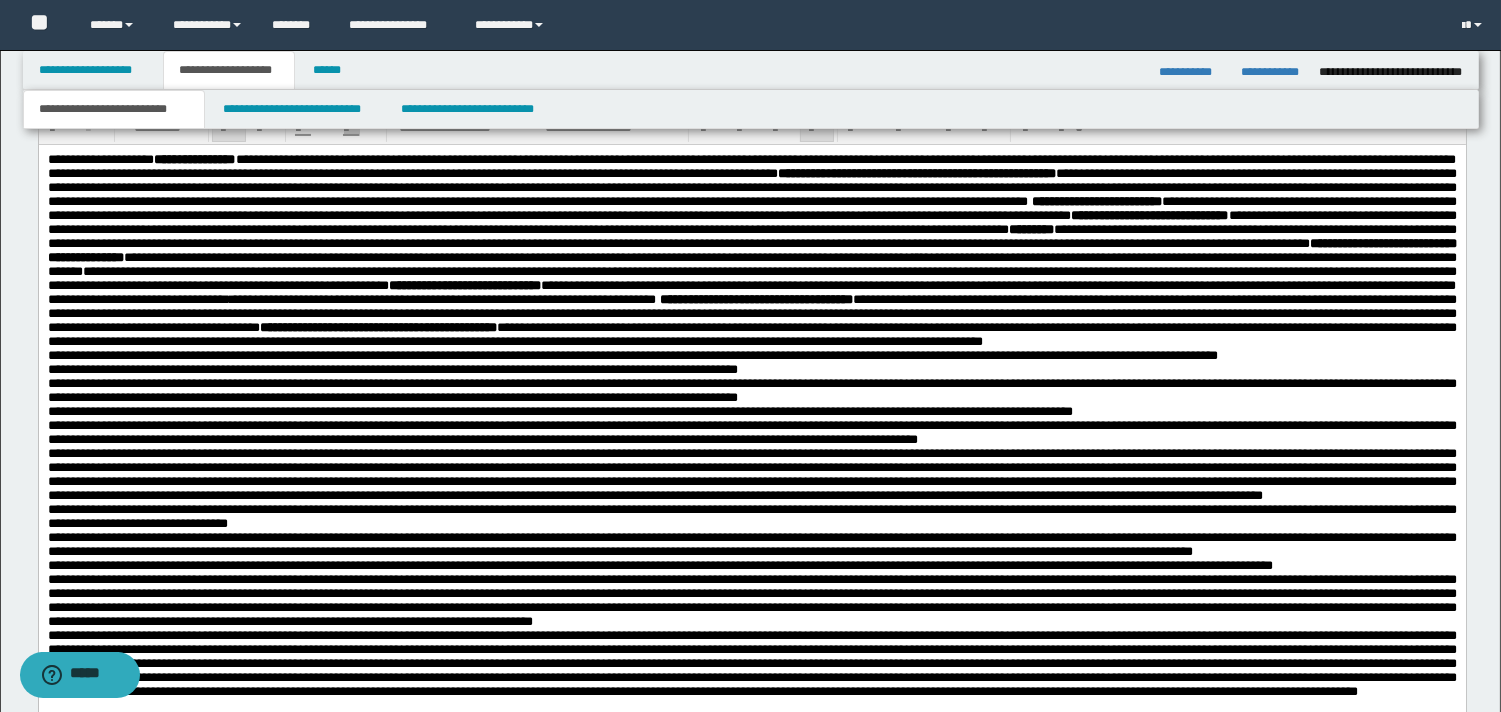 scroll, scrollTop: 1027, scrollLeft: 0, axis: vertical 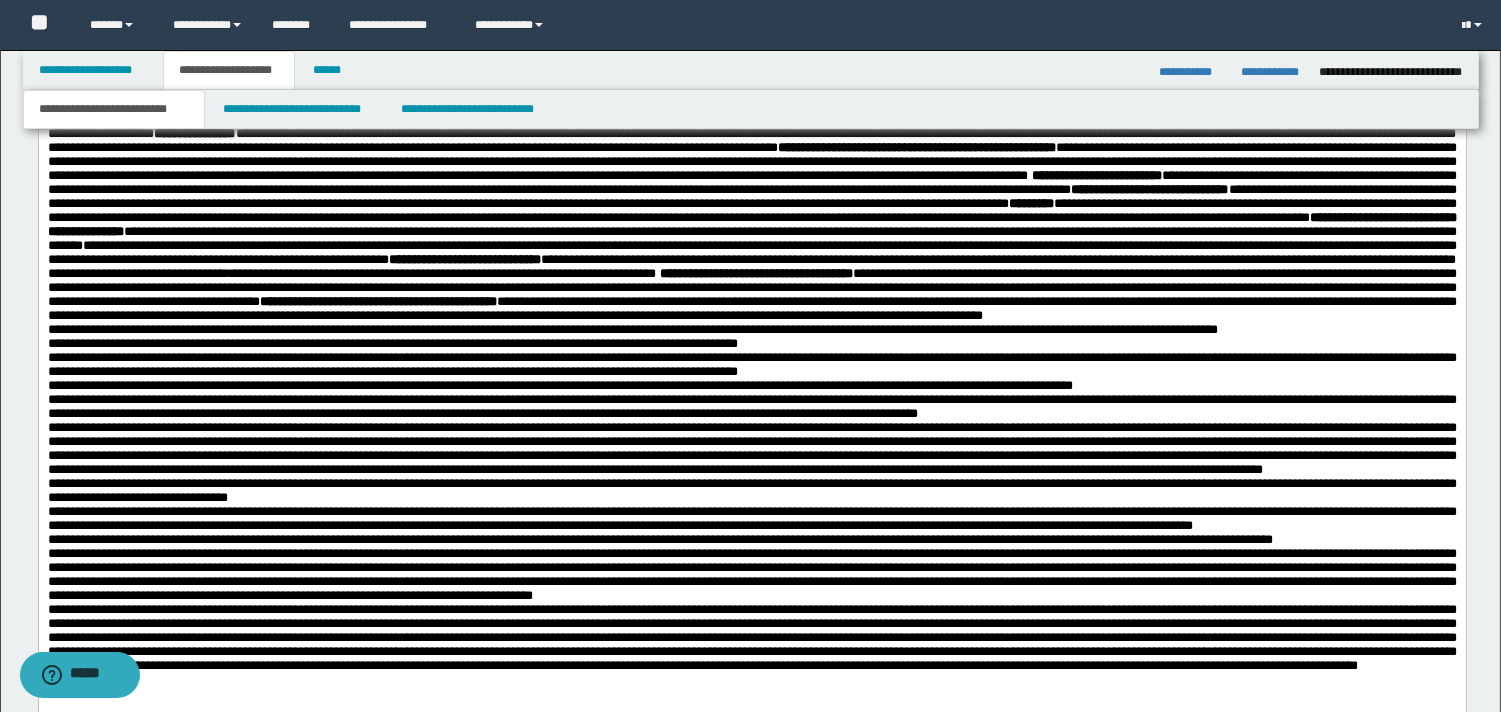 drag, startPoint x: 1516, startPoint y: 364, endPoint x: 1131, endPoint y: 286, distance: 392.82184 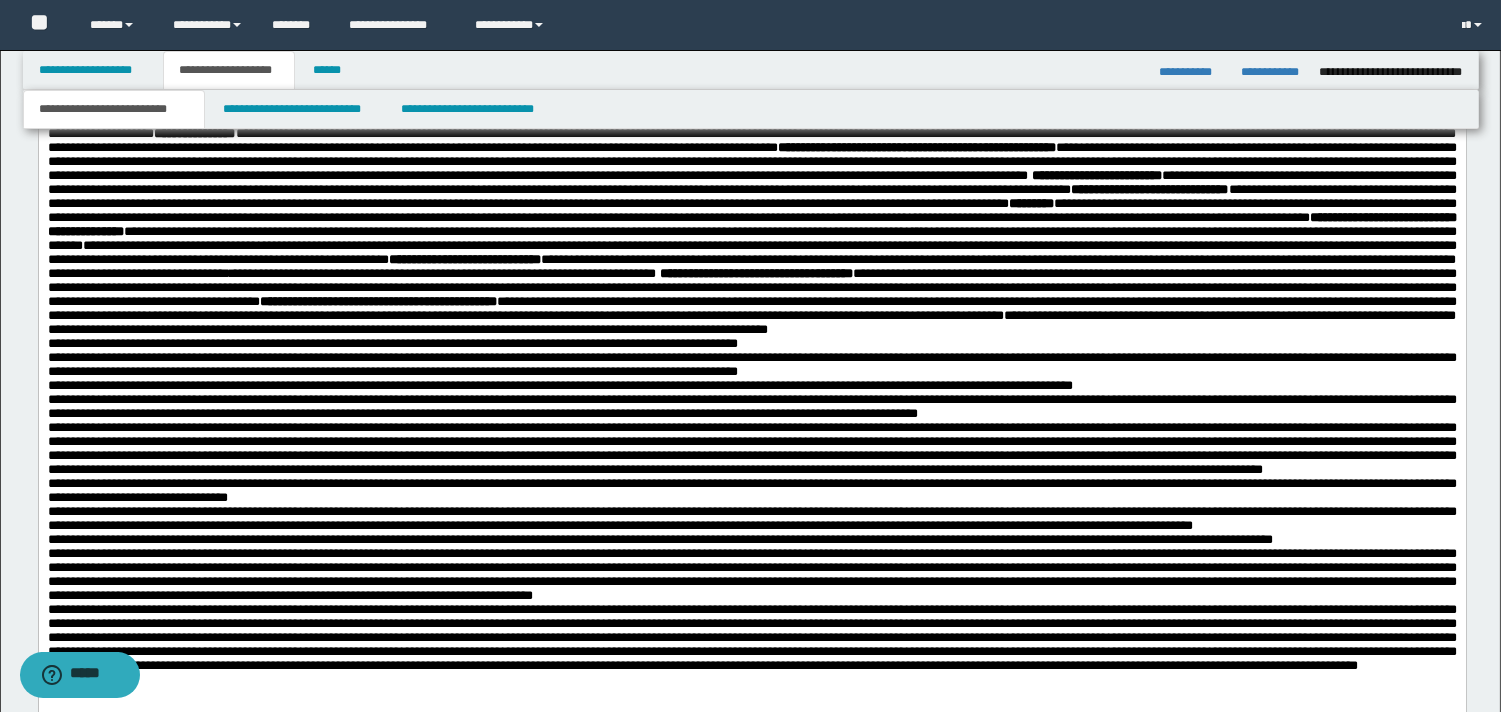 click on "**********" at bounding box center (751, 308) 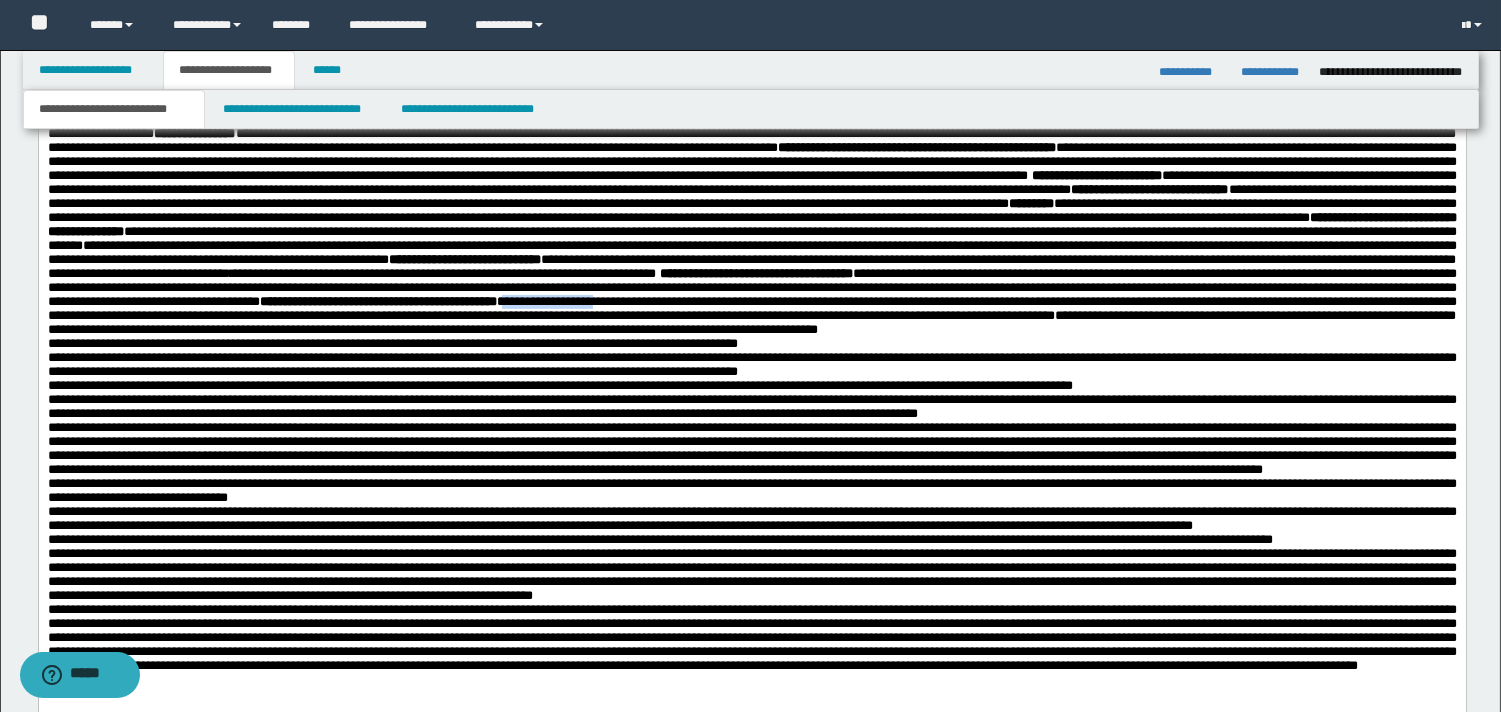 drag, startPoint x: 165, startPoint y: 385, endPoint x: 46, endPoint y: 379, distance: 119.15116 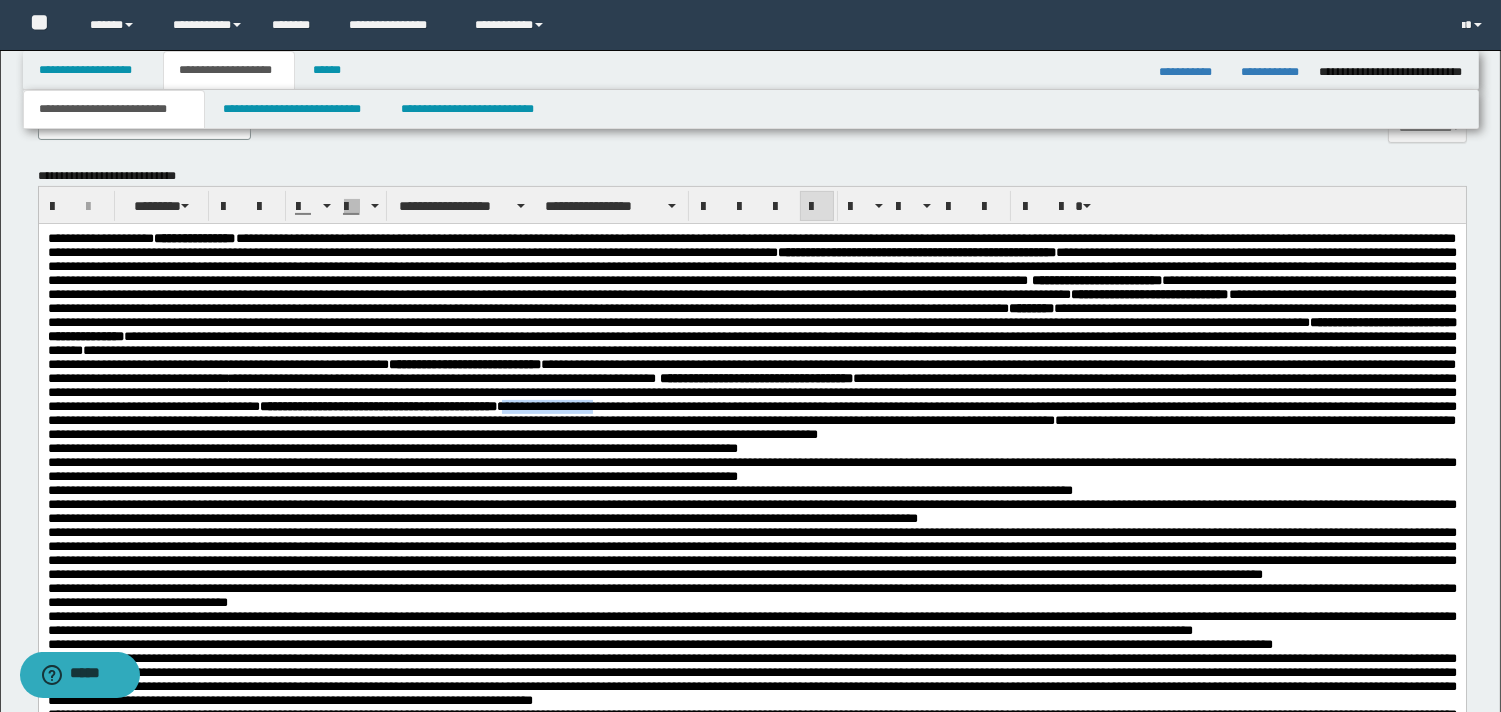 scroll, scrollTop: 804, scrollLeft: 0, axis: vertical 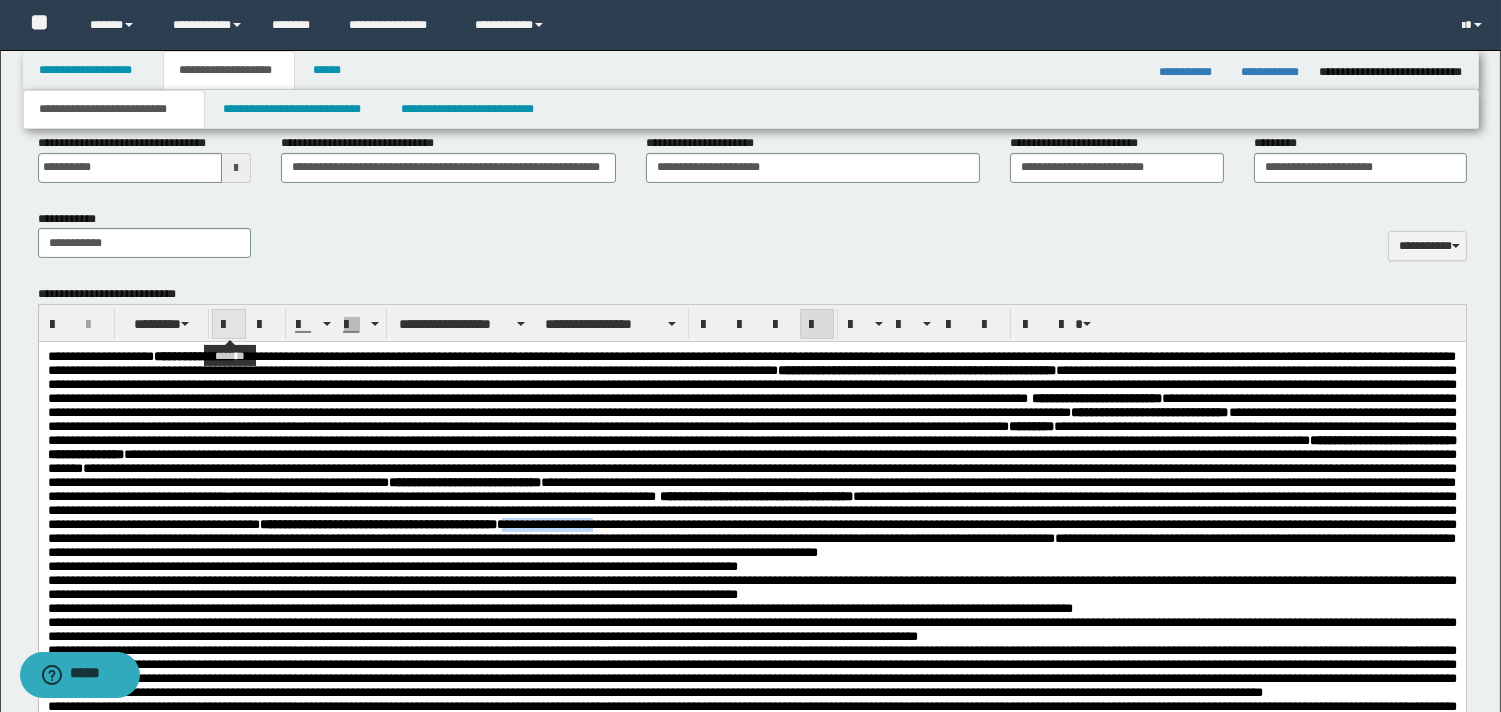 click at bounding box center (229, 325) 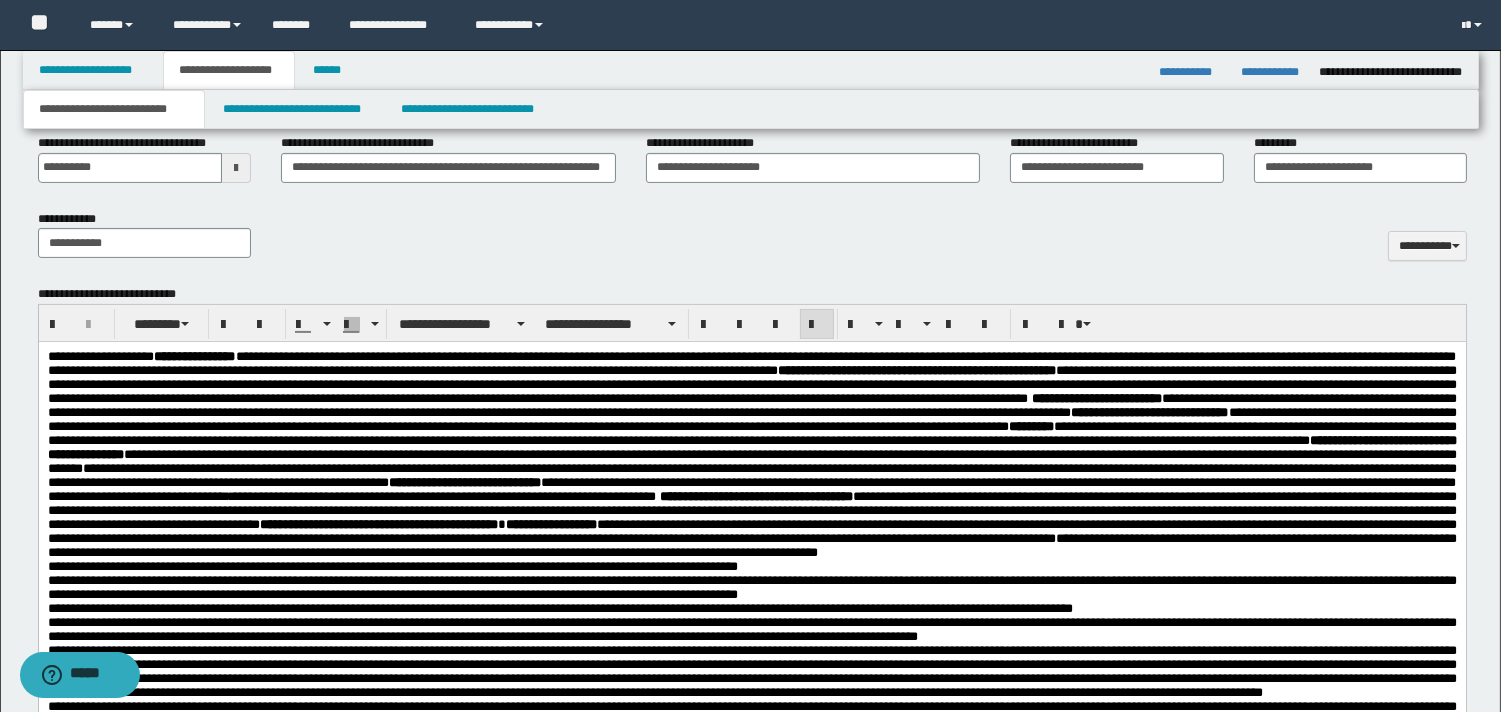 click on "**********" at bounding box center (751, 531) 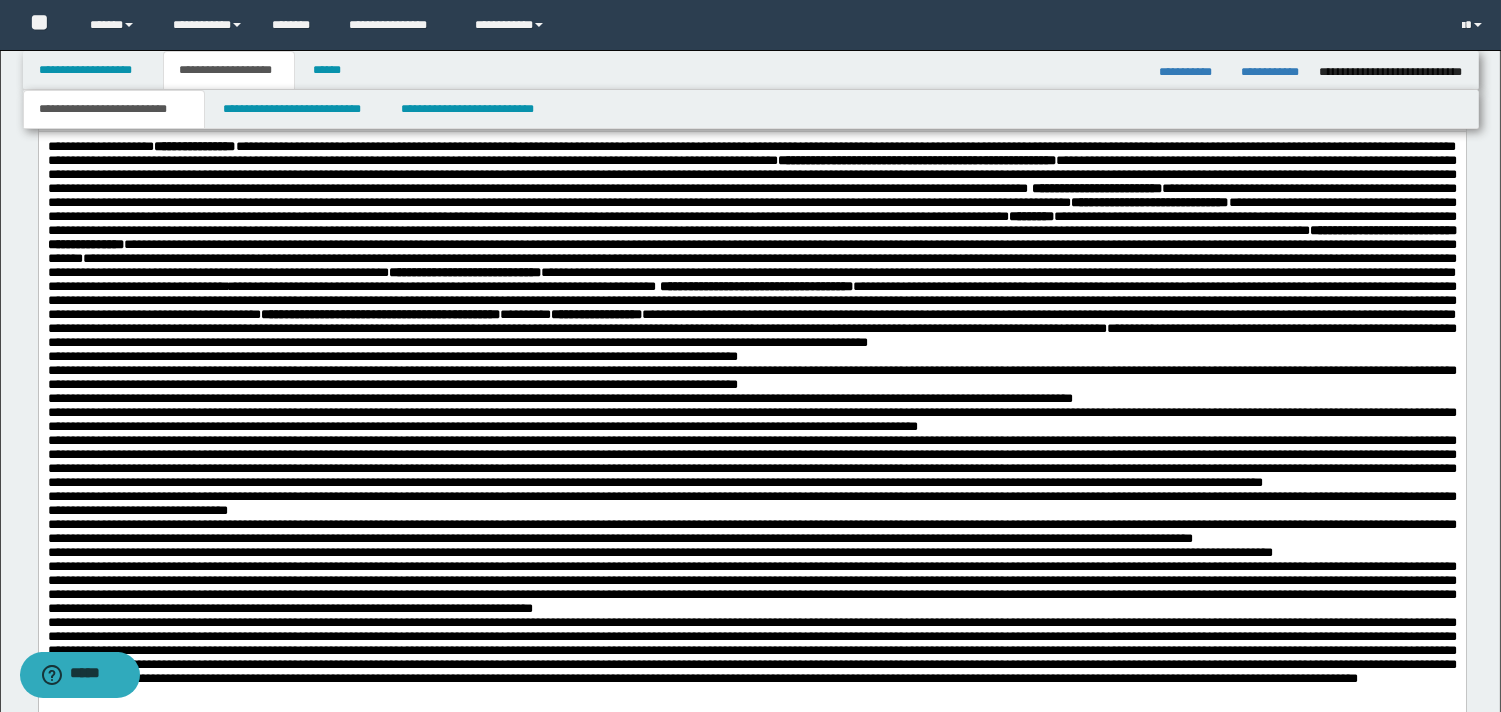 scroll, scrollTop: 1066, scrollLeft: 0, axis: vertical 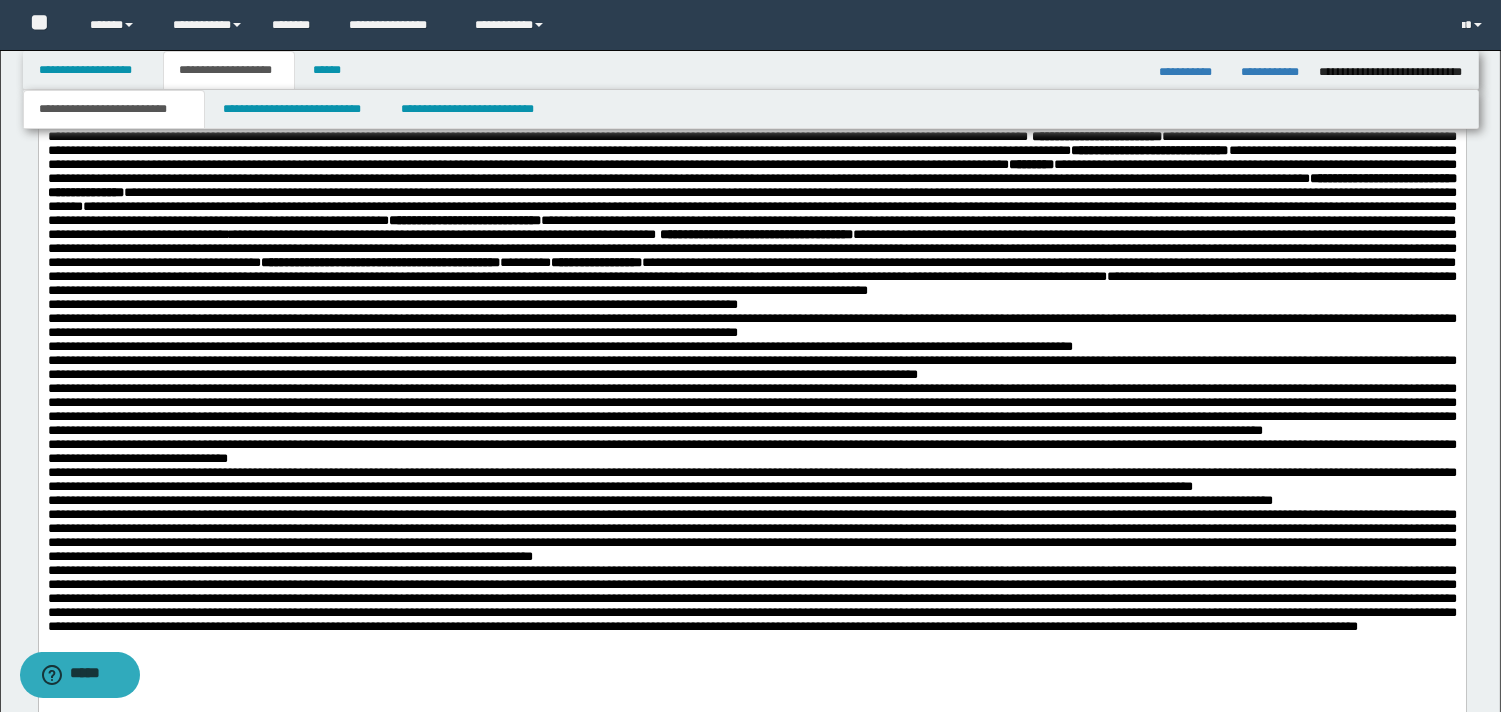 click on "**********" at bounding box center (751, 193) 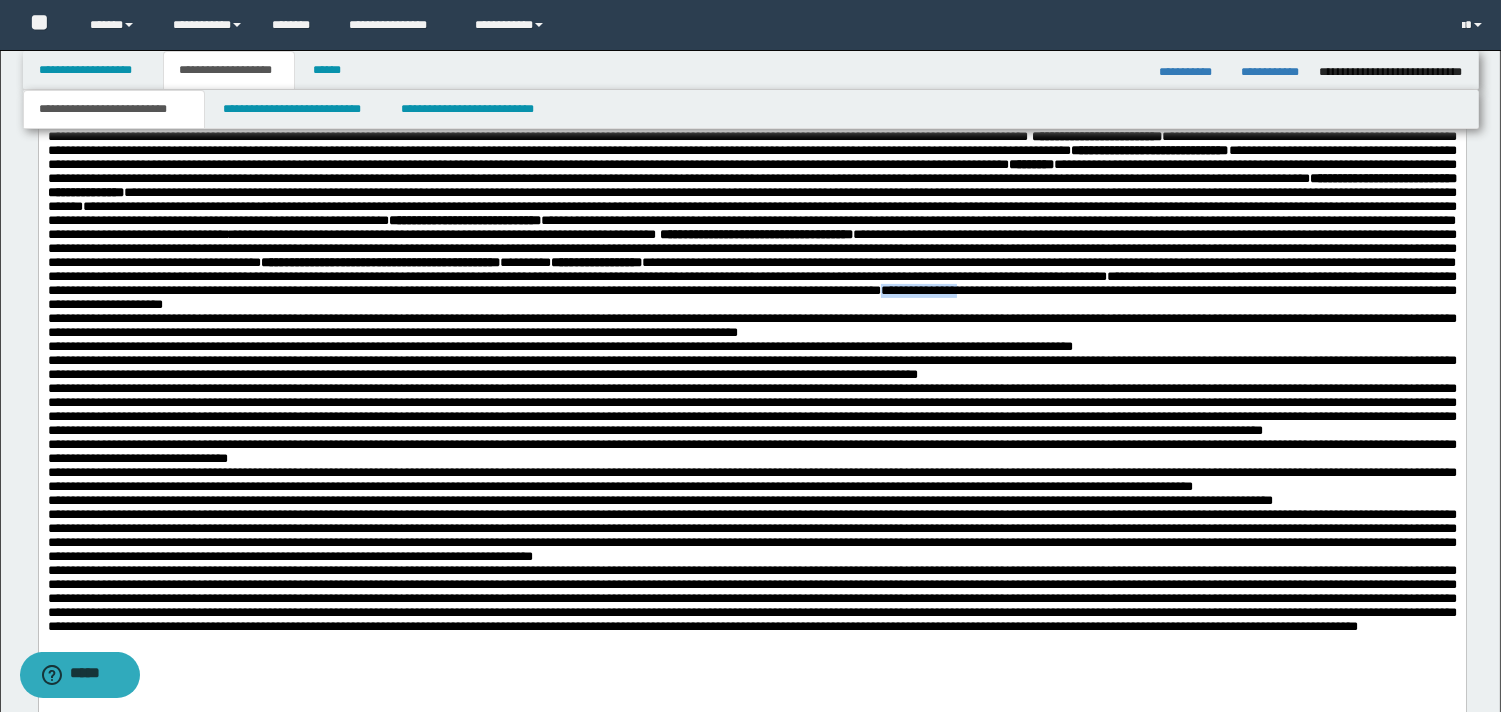 drag, startPoint x: 1129, startPoint y: 379, endPoint x: 1214, endPoint y: 376, distance: 85.052925 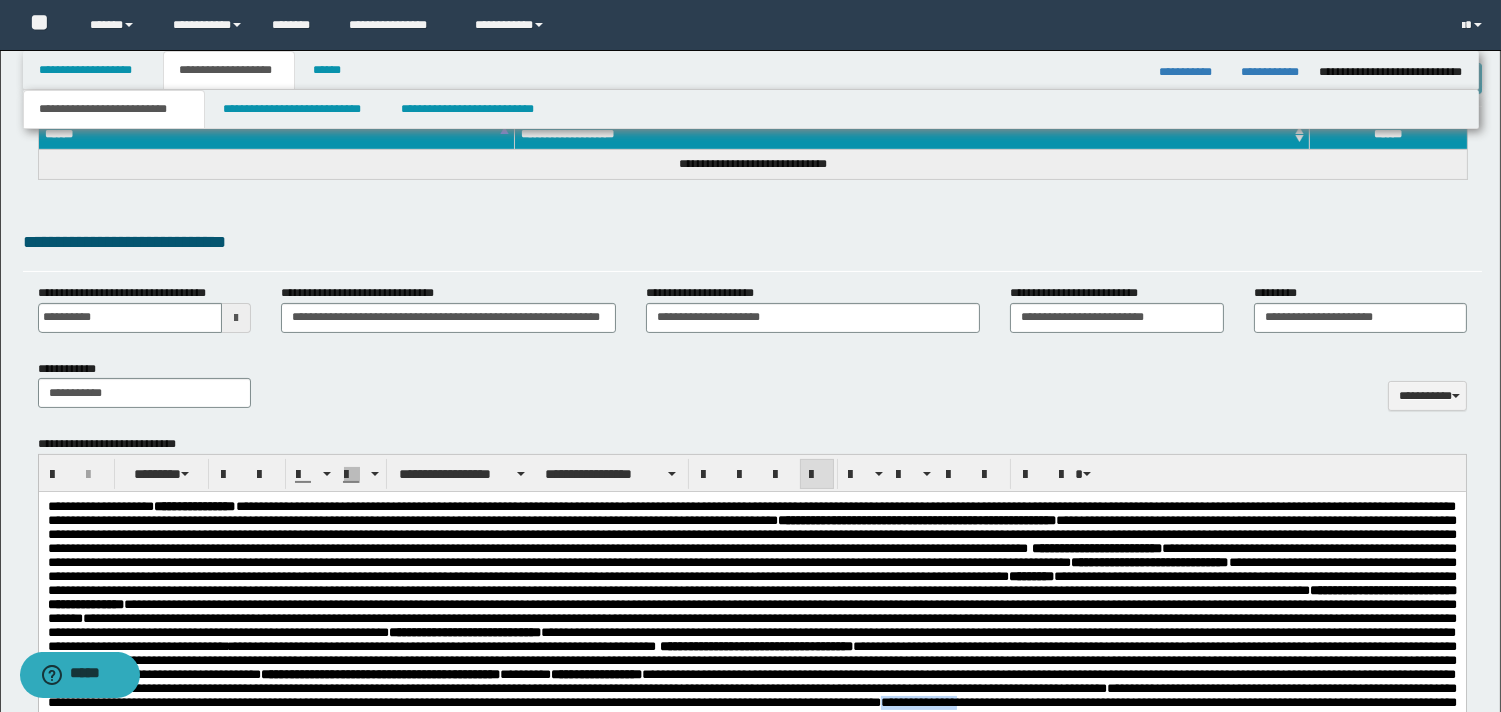 scroll, scrollTop: 651, scrollLeft: 0, axis: vertical 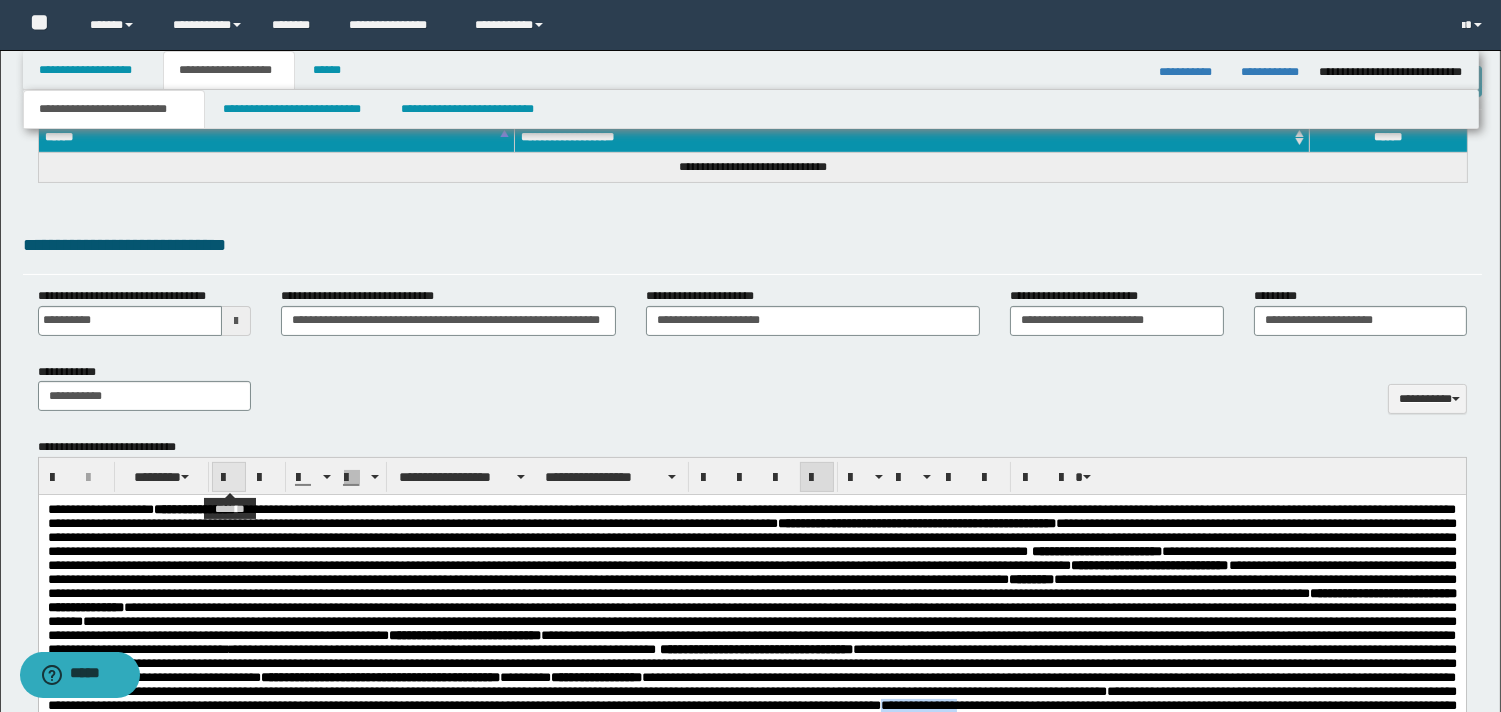 click at bounding box center (229, 477) 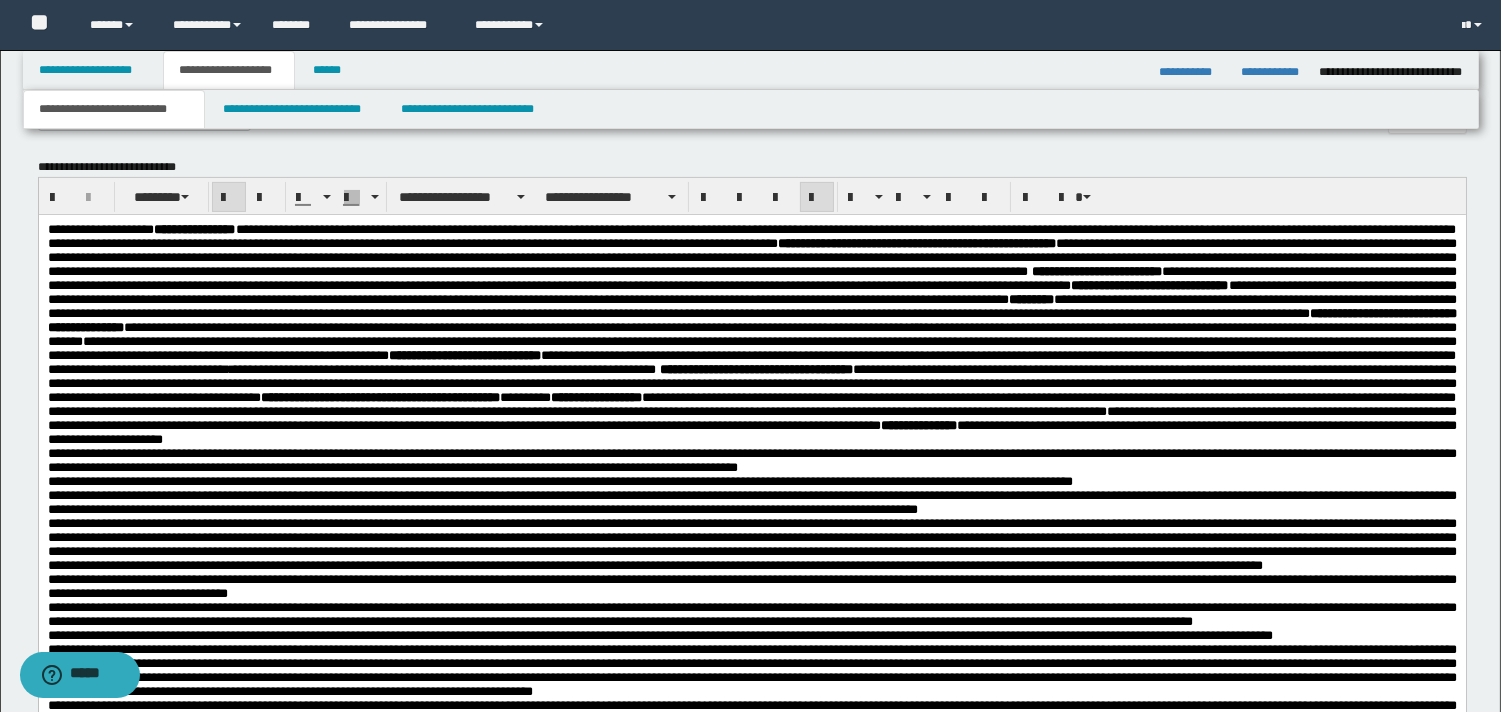 scroll, scrollTop: 1018, scrollLeft: 0, axis: vertical 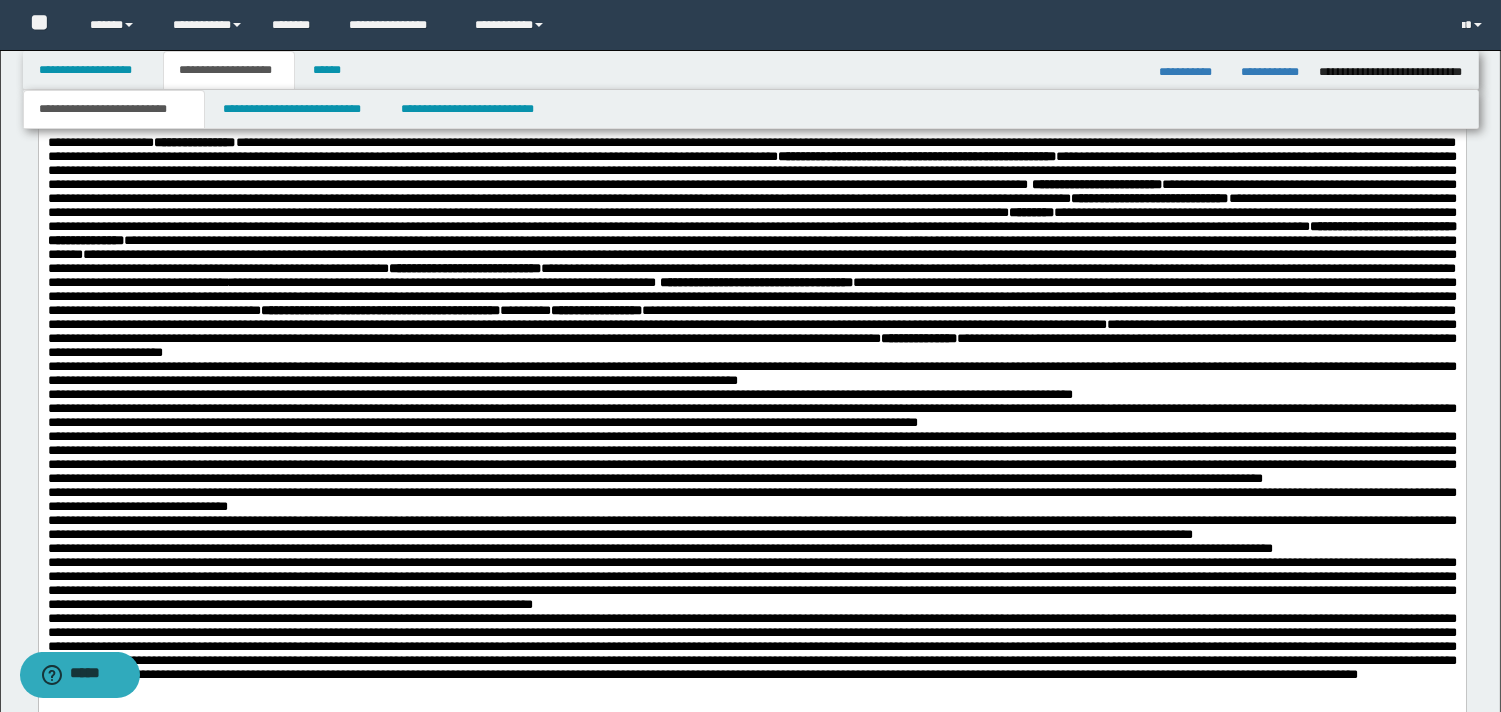 click on "**********" at bounding box center (751, 248) 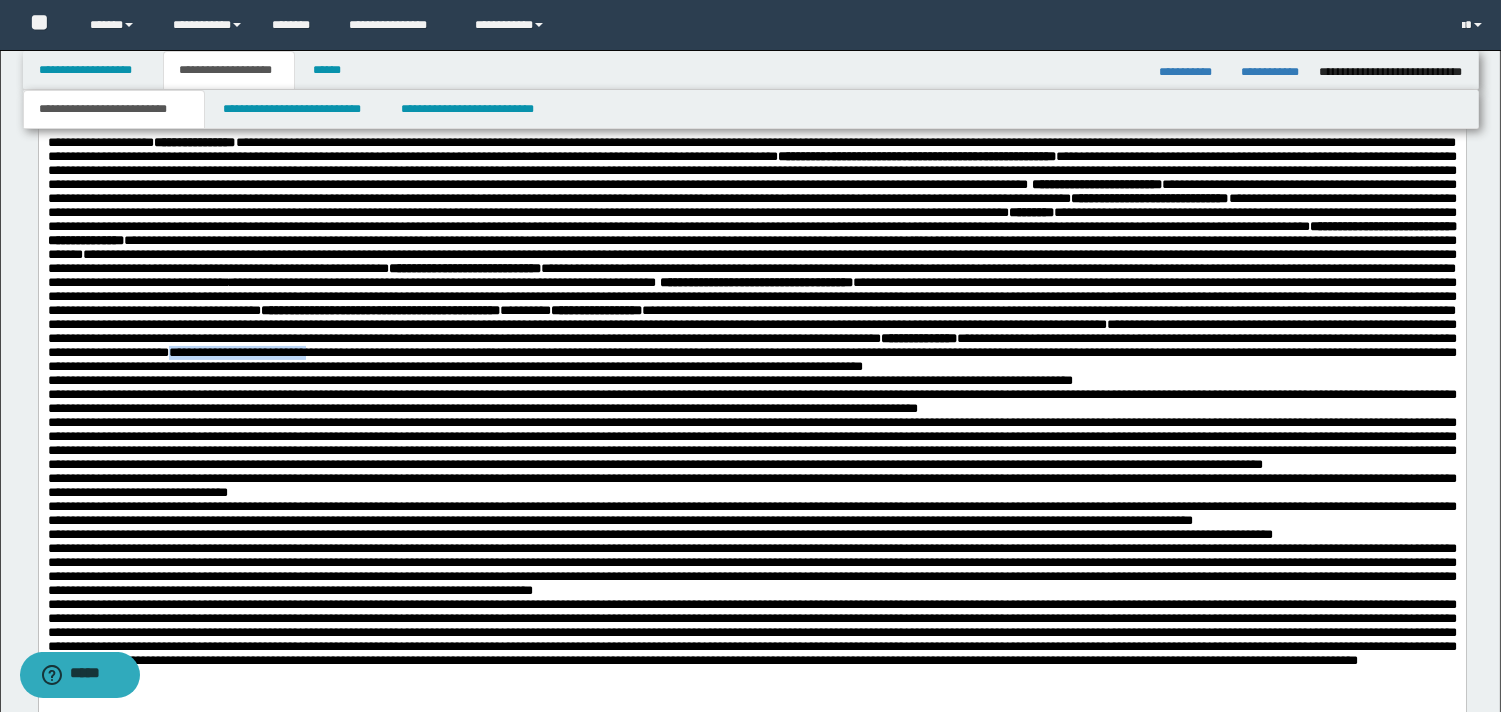 drag, startPoint x: 708, startPoint y: 445, endPoint x: 545, endPoint y: 443, distance: 163.01227 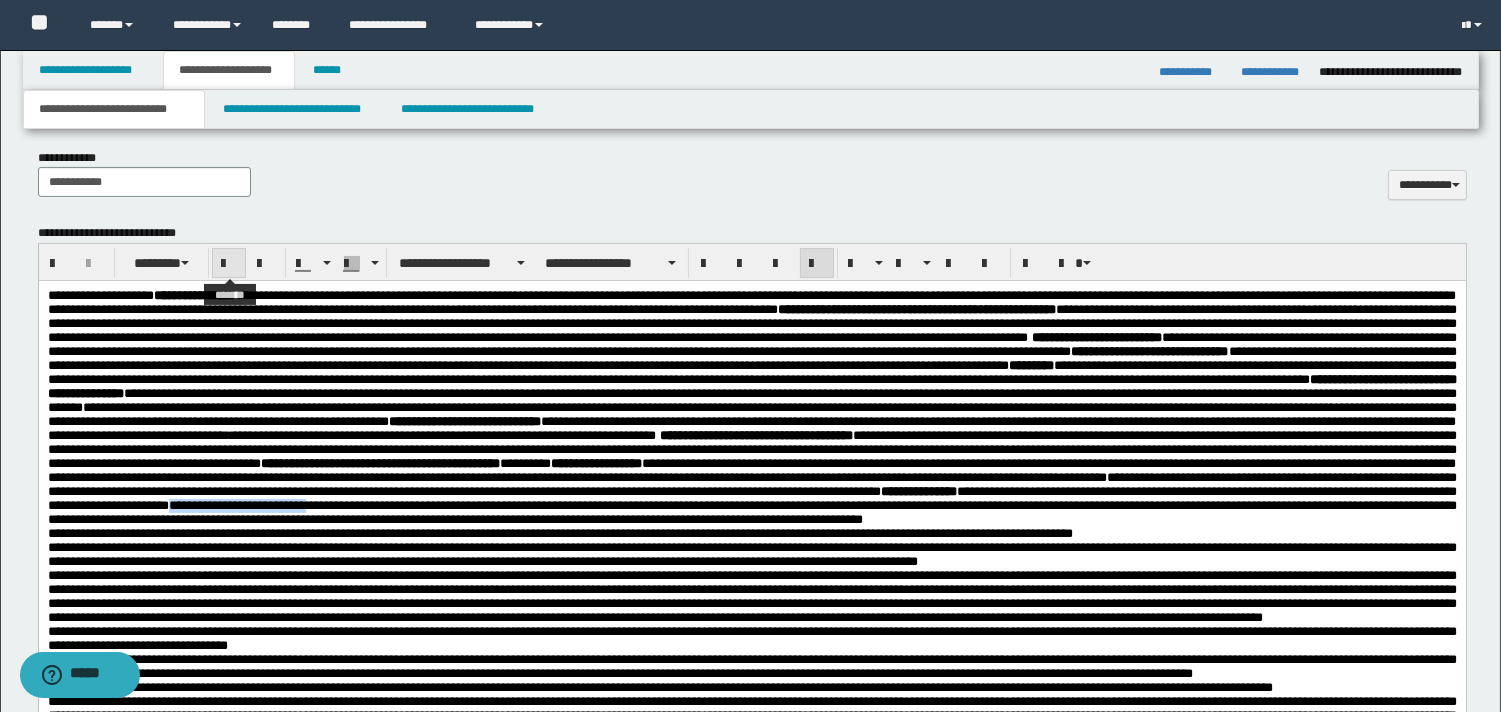 click at bounding box center [229, 264] 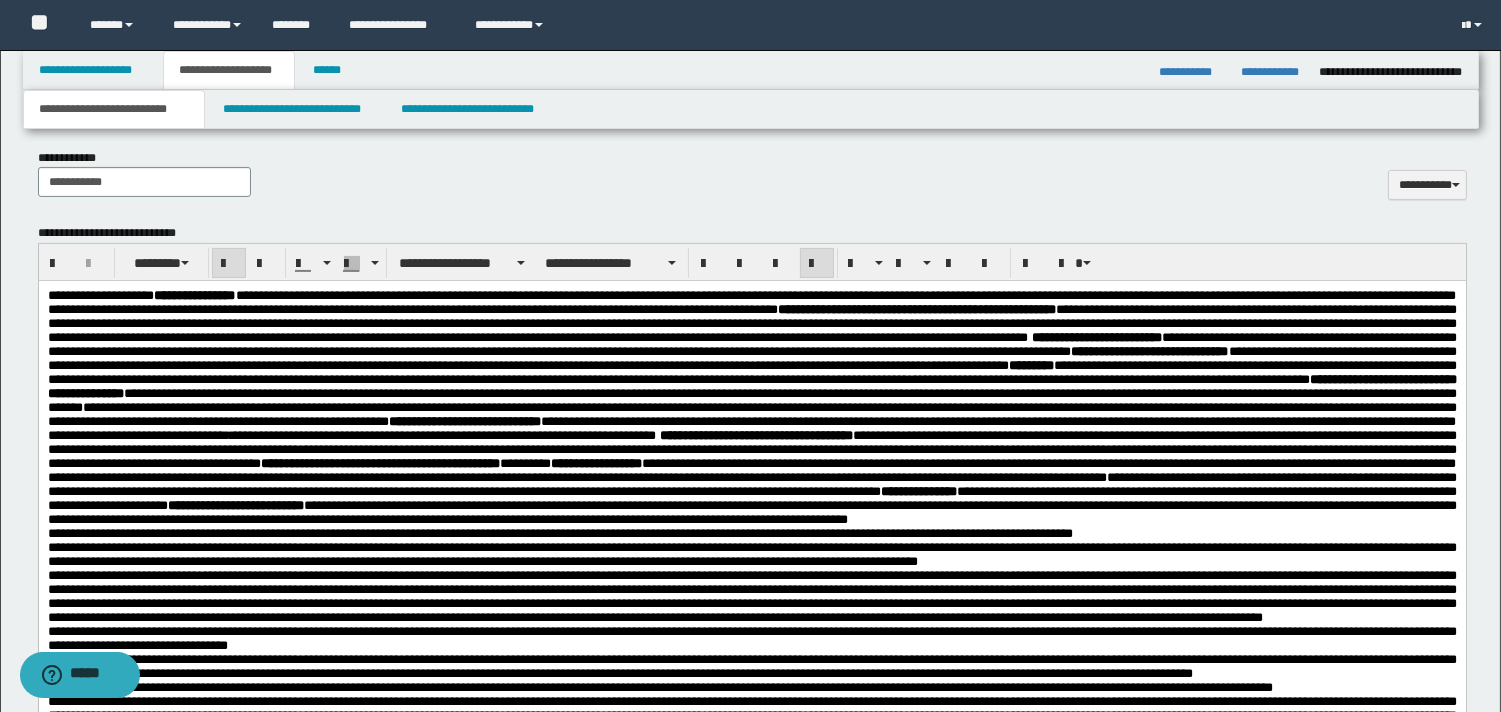 click on "**********" at bounding box center (751, 408) 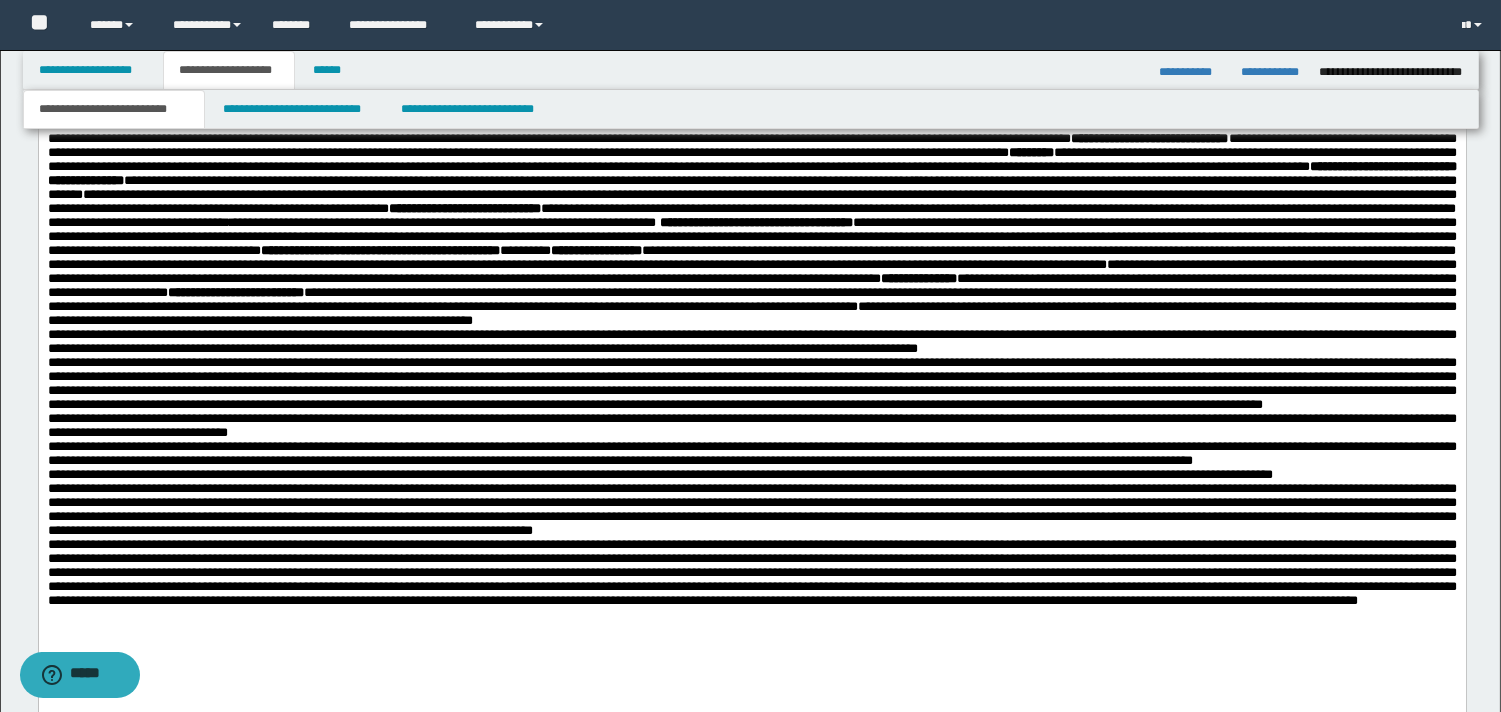 drag, startPoint x: 1516, startPoint y: 348, endPoint x: 1277, endPoint y: 369, distance: 239.92082 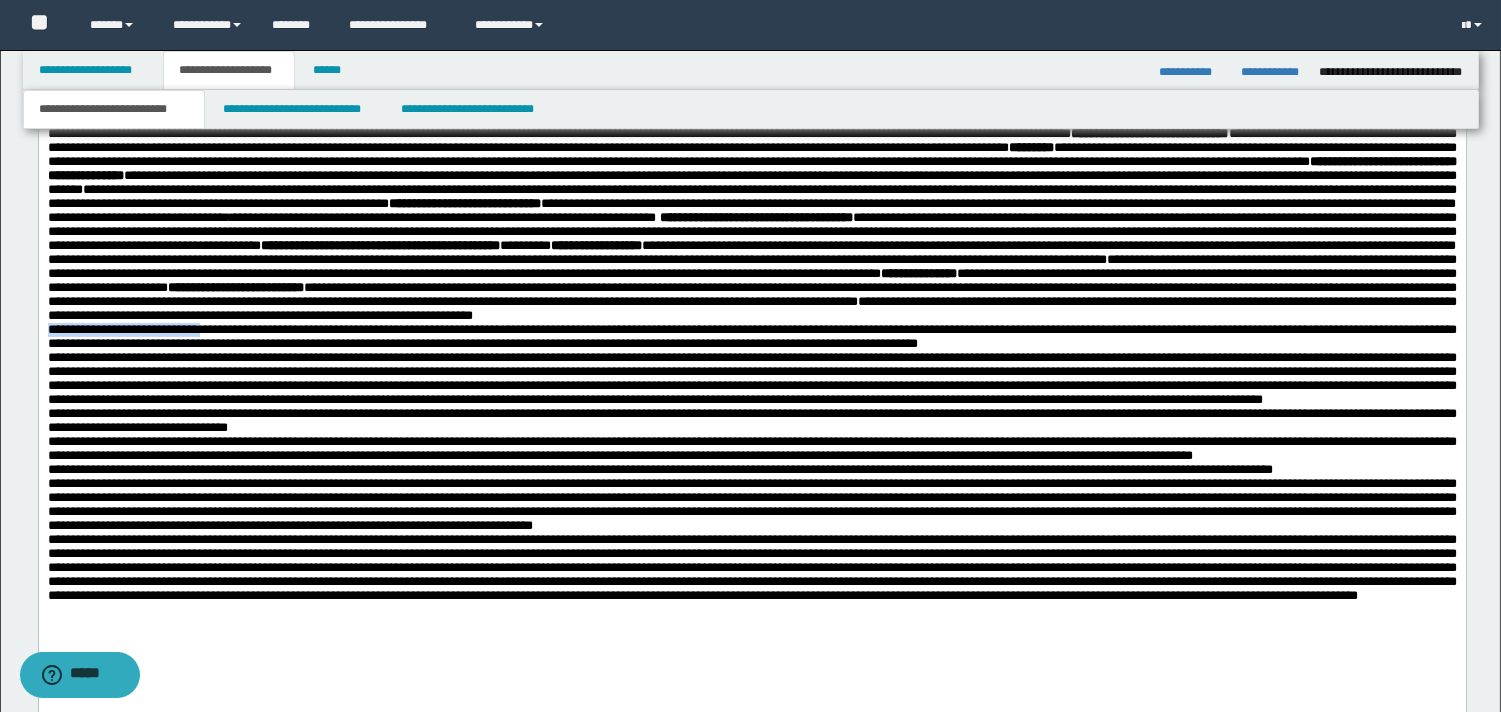 drag, startPoint x: 230, startPoint y: 426, endPoint x: 30, endPoint y: 432, distance: 200.08998 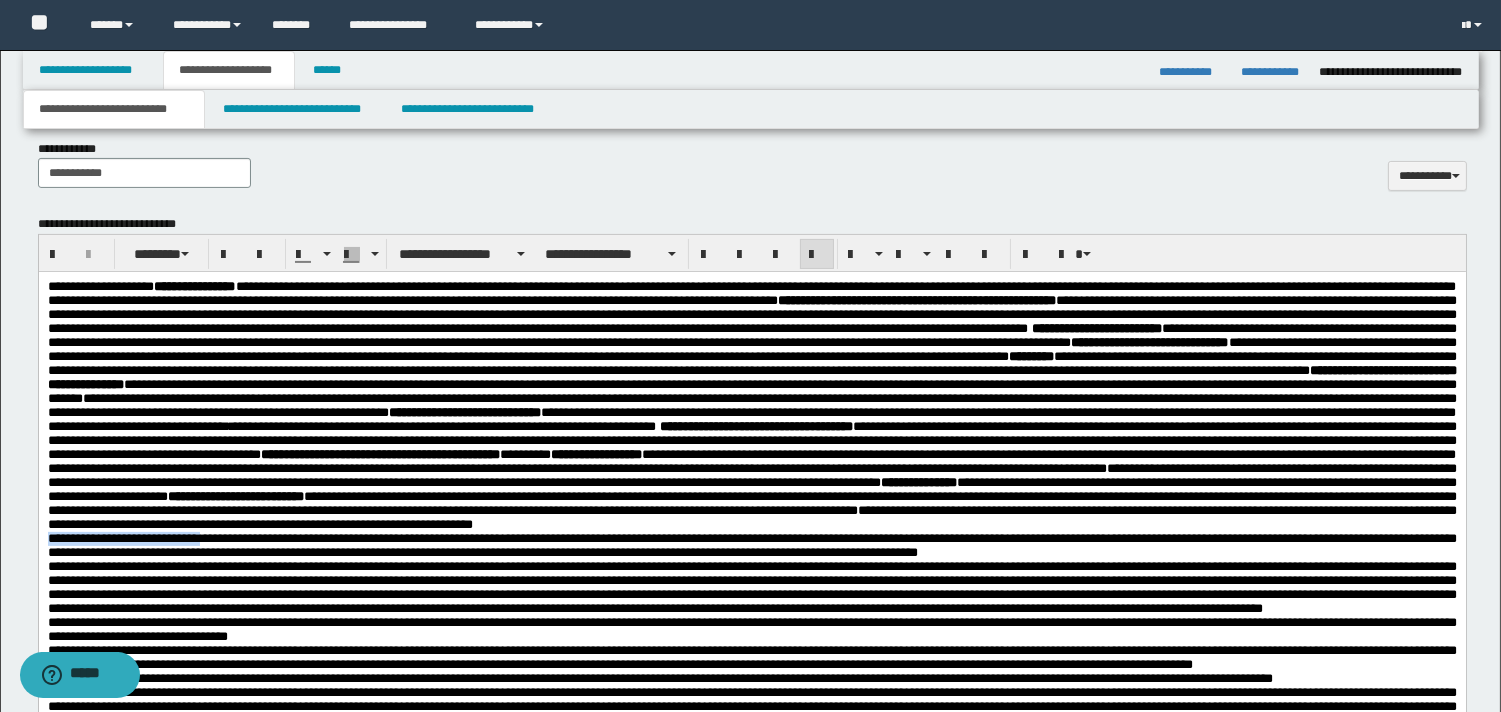 scroll, scrollTop: 865, scrollLeft: 0, axis: vertical 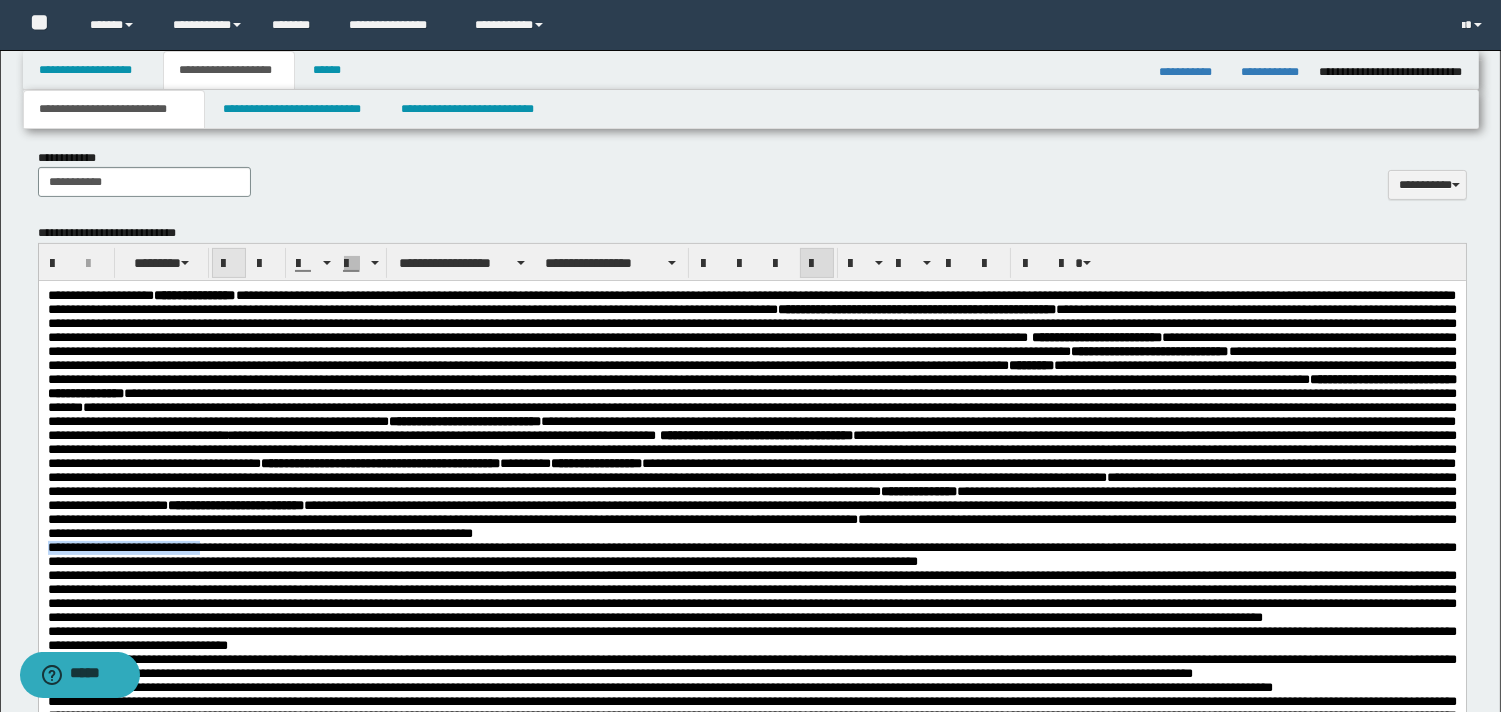 drag, startPoint x: 228, startPoint y: 260, endPoint x: 422, endPoint y: 43, distance: 291.0756 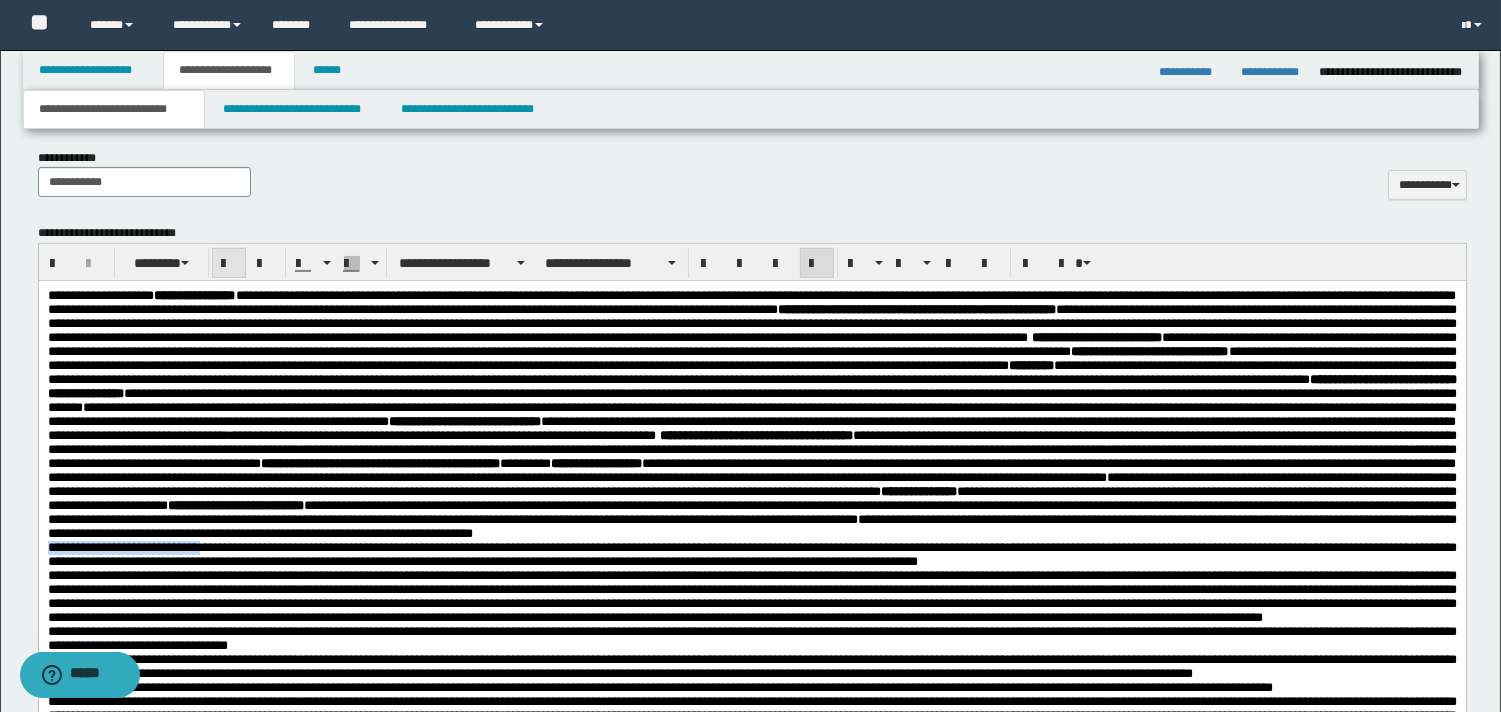click at bounding box center (229, 264) 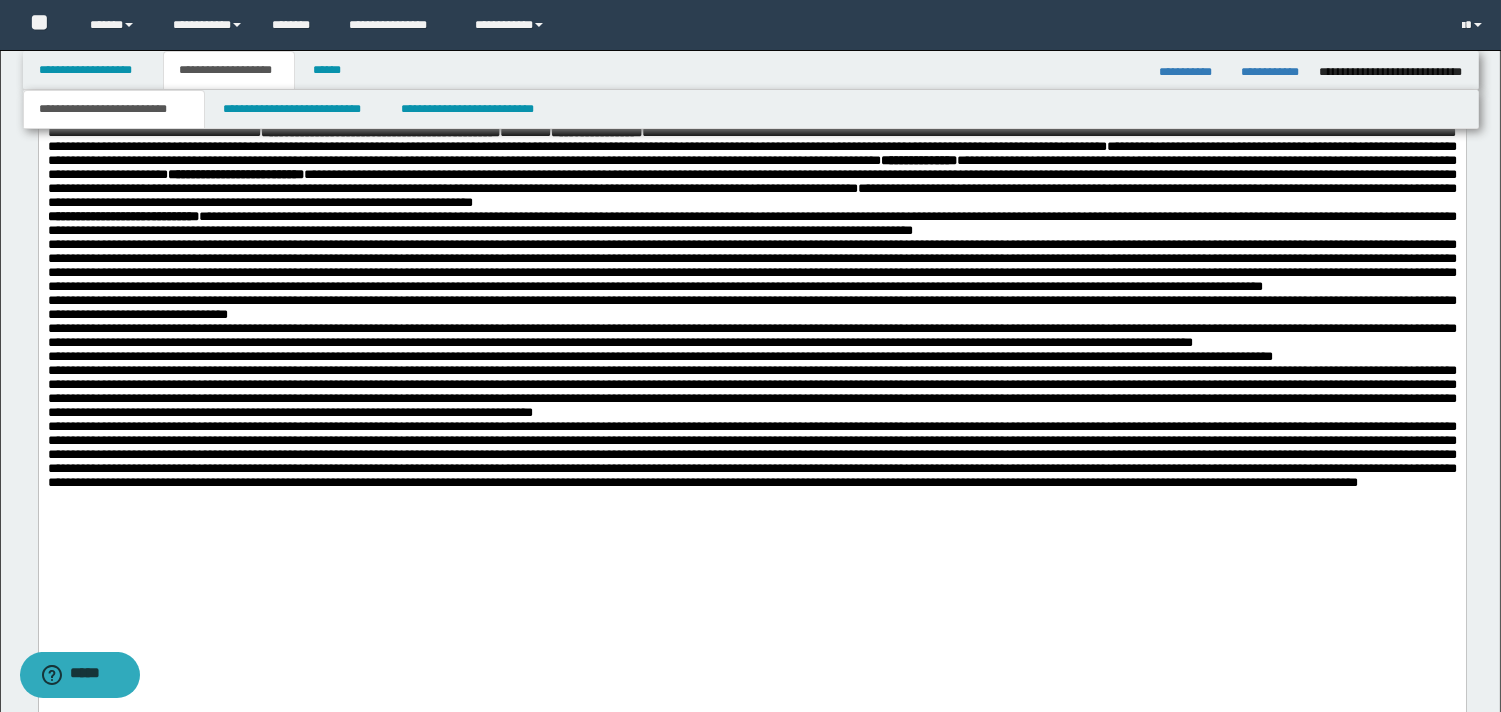 scroll, scrollTop: 1262, scrollLeft: 0, axis: vertical 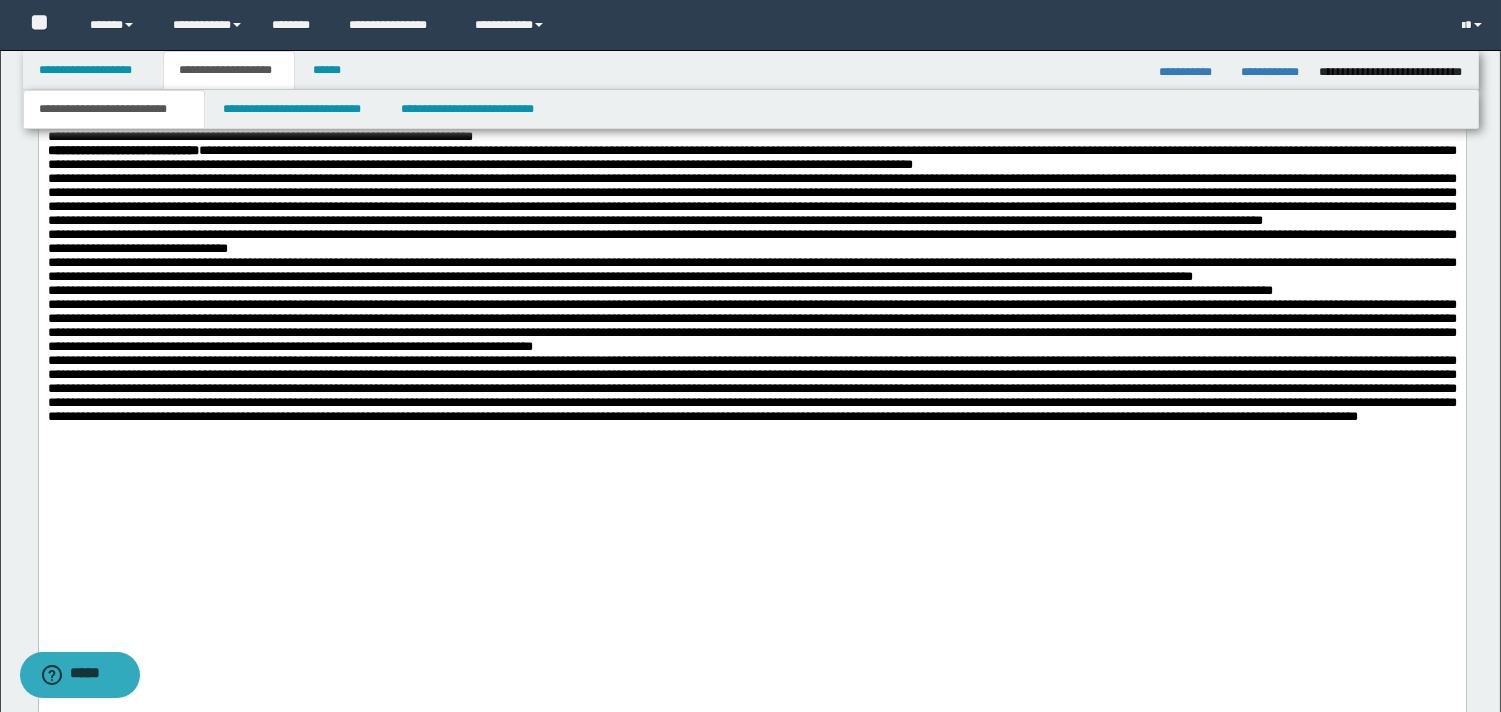 click on "**********" at bounding box center [751, 159] 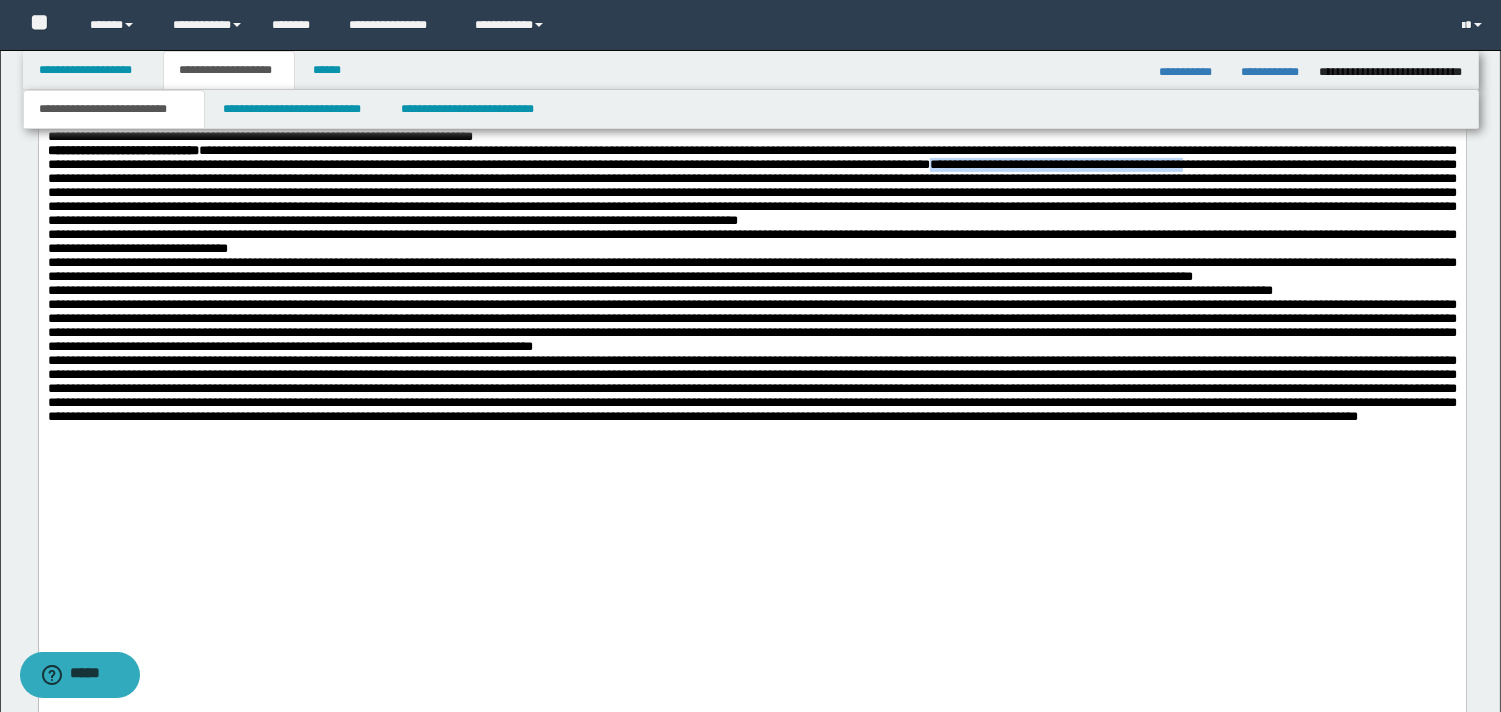 drag, startPoint x: 1380, startPoint y: 264, endPoint x: 806, endPoint y: 269, distance: 574.0218 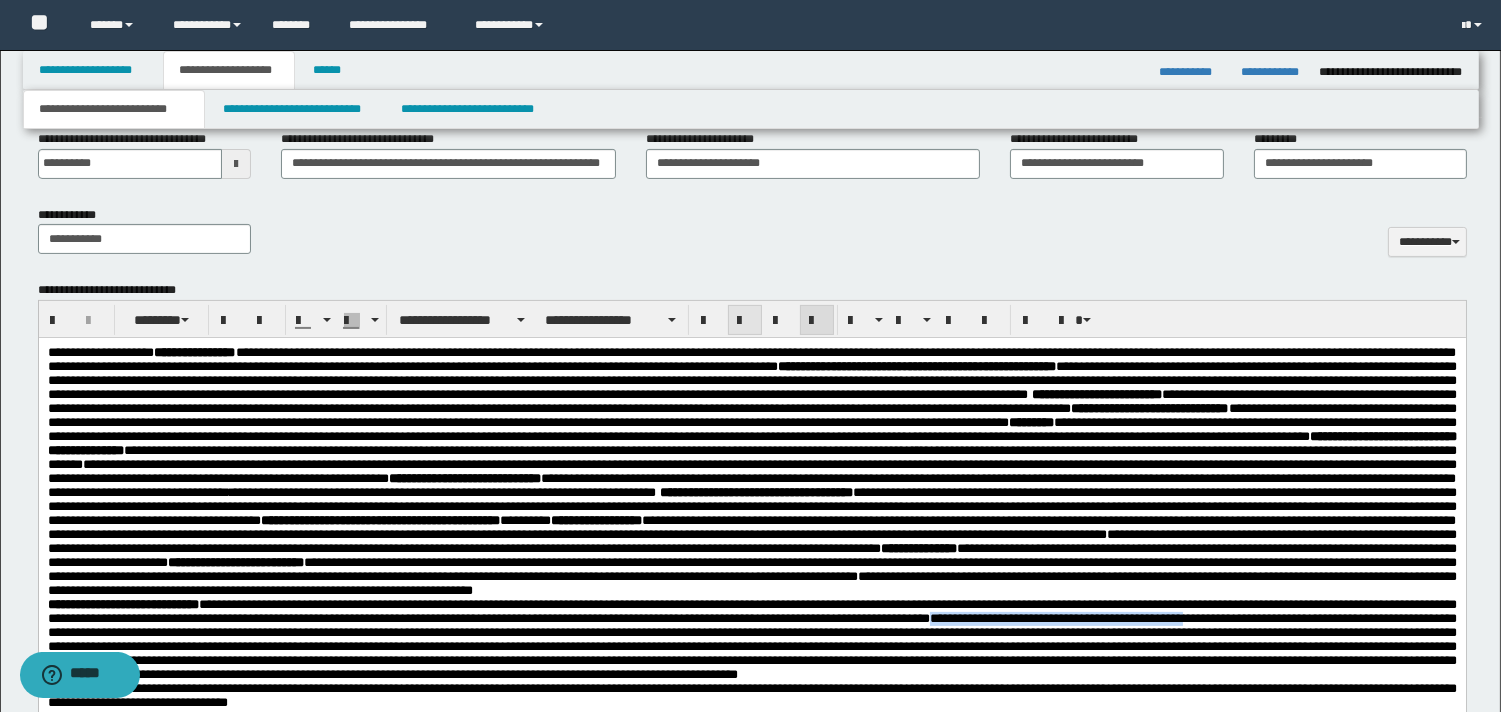 scroll, scrollTop: 800, scrollLeft: 0, axis: vertical 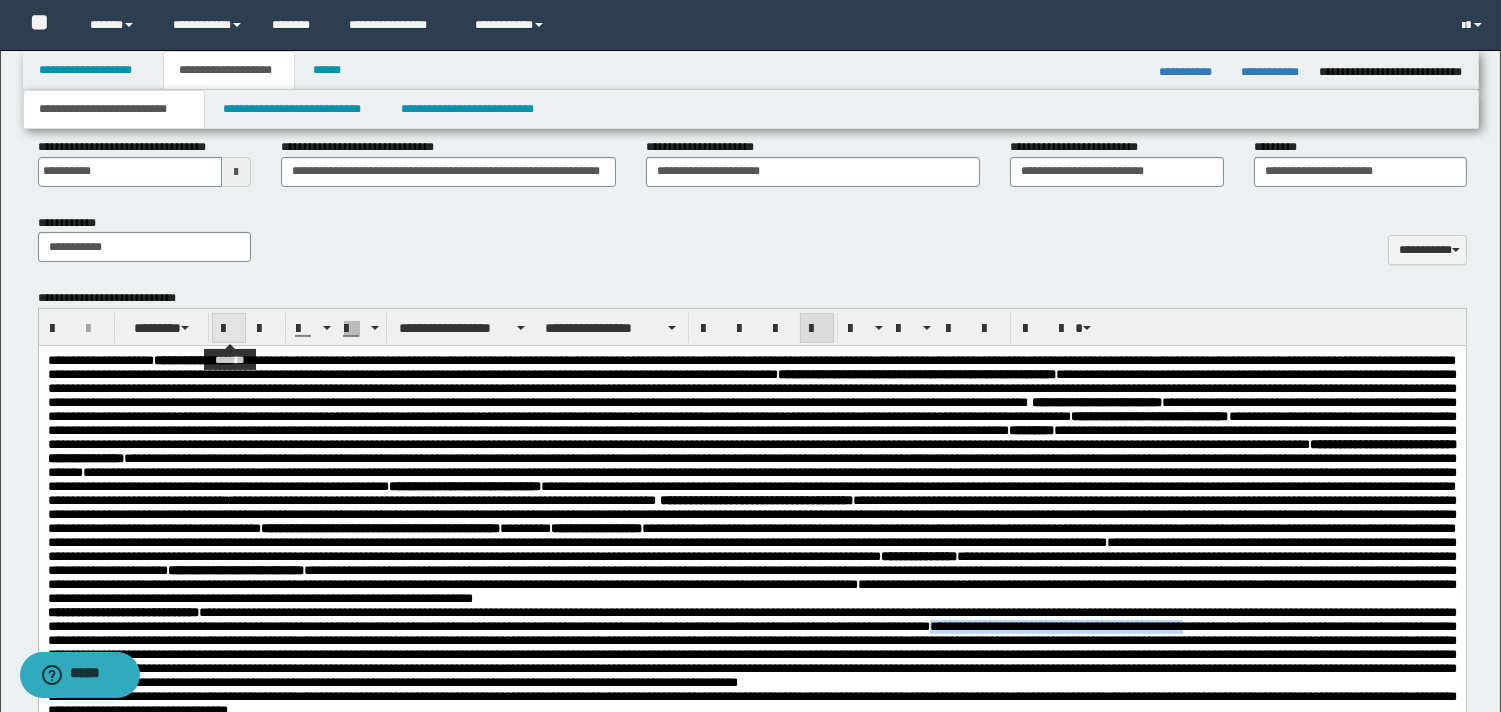 click at bounding box center [229, 329] 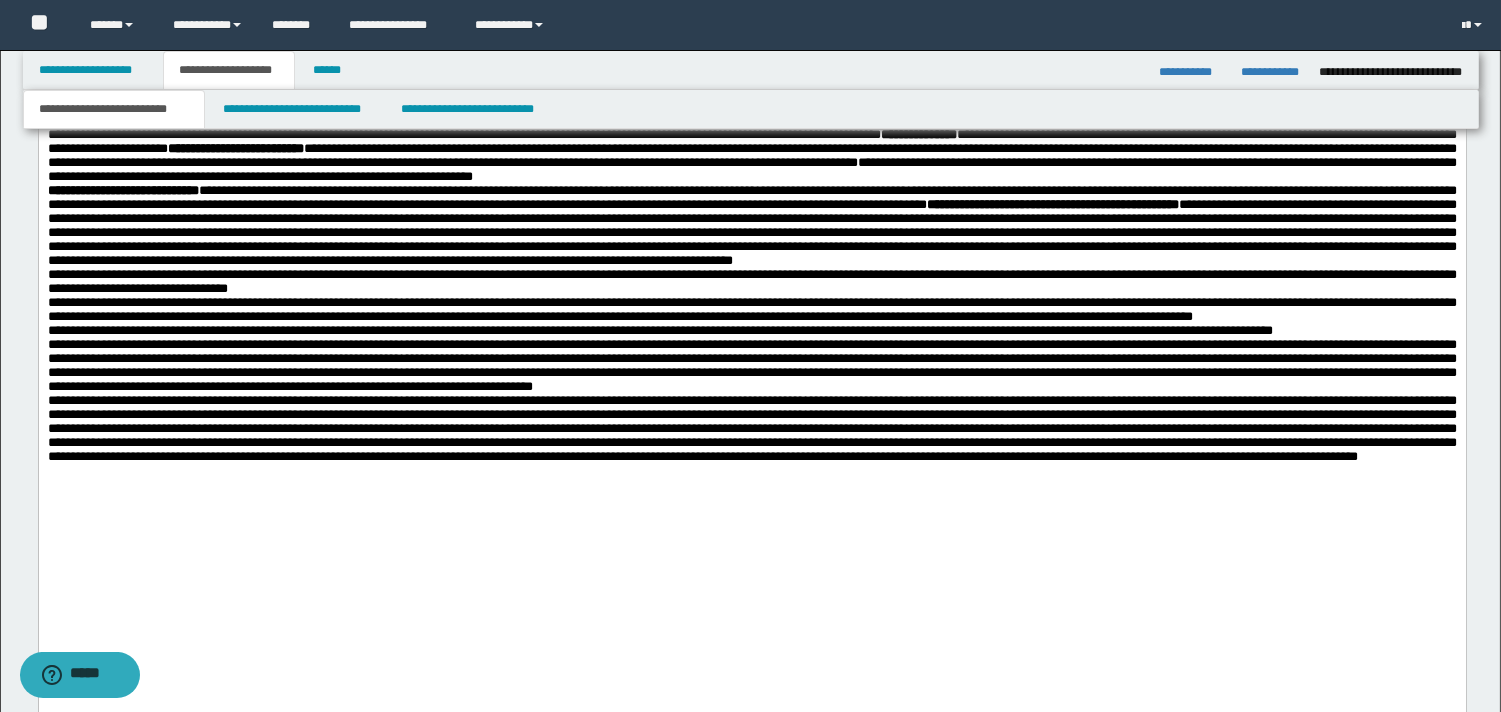 scroll, scrollTop: 1240, scrollLeft: 0, axis: vertical 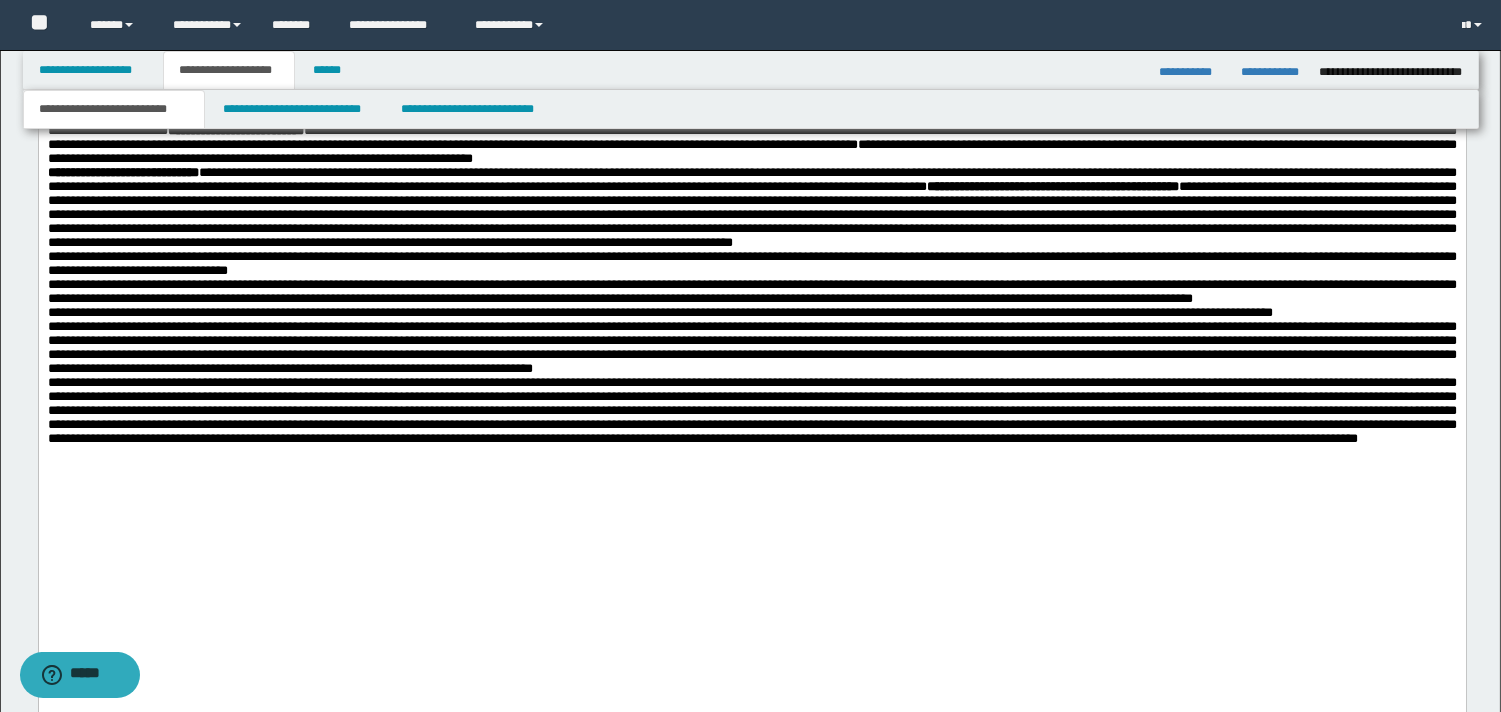 click on "**********" at bounding box center (751, 209) 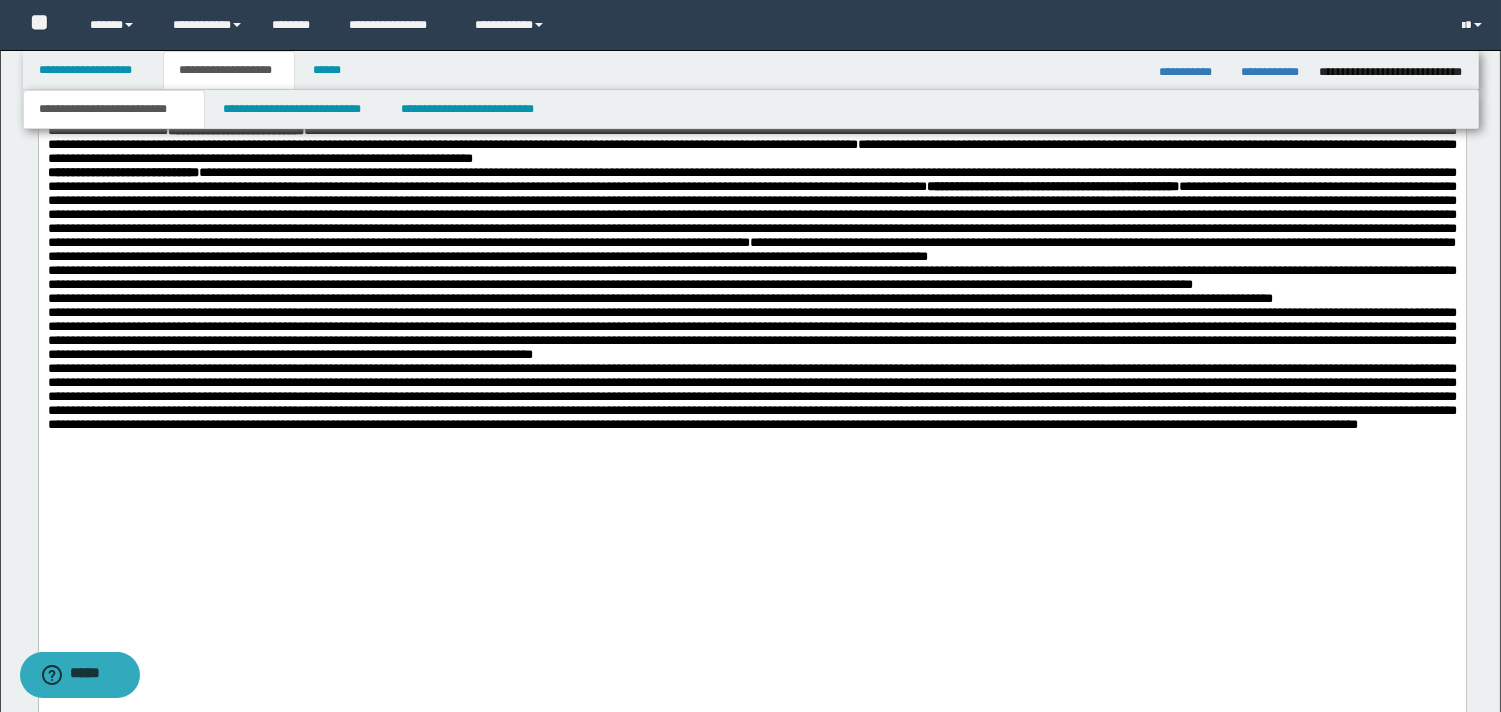 click on "**********" at bounding box center (751, 216) 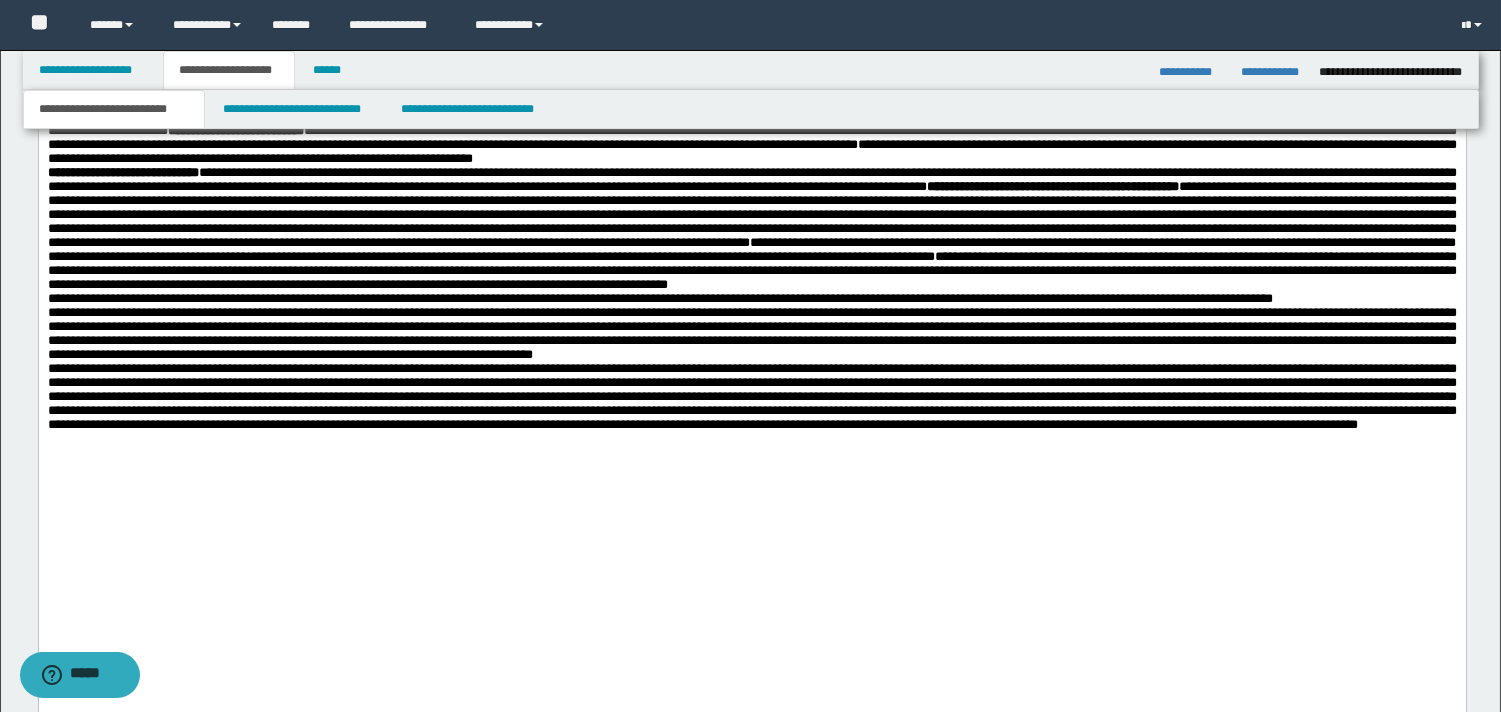 click on "**********" at bounding box center [751, 230] 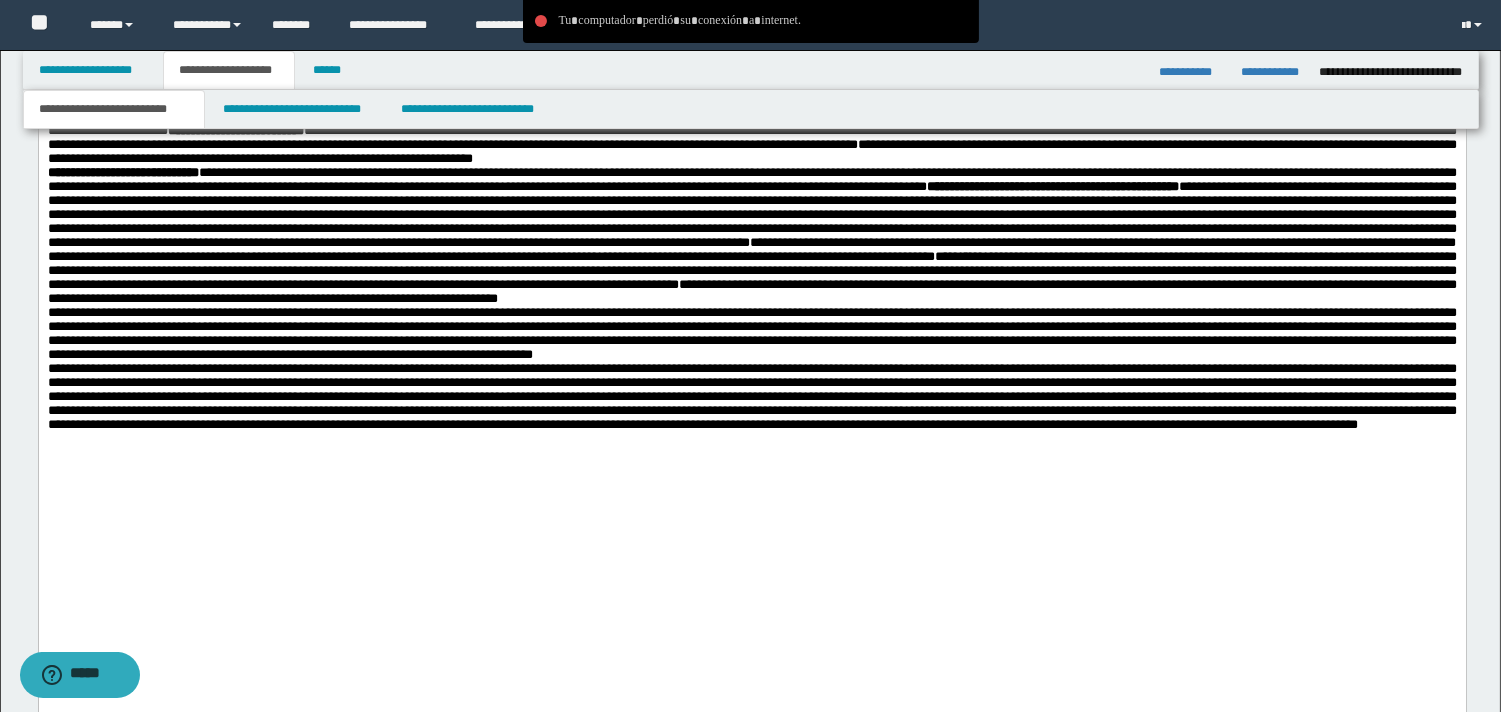 drag, startPoint x: 310, startPoint y: 457, endPoint x: 319, endPoint y: 462, distance: 10.29563 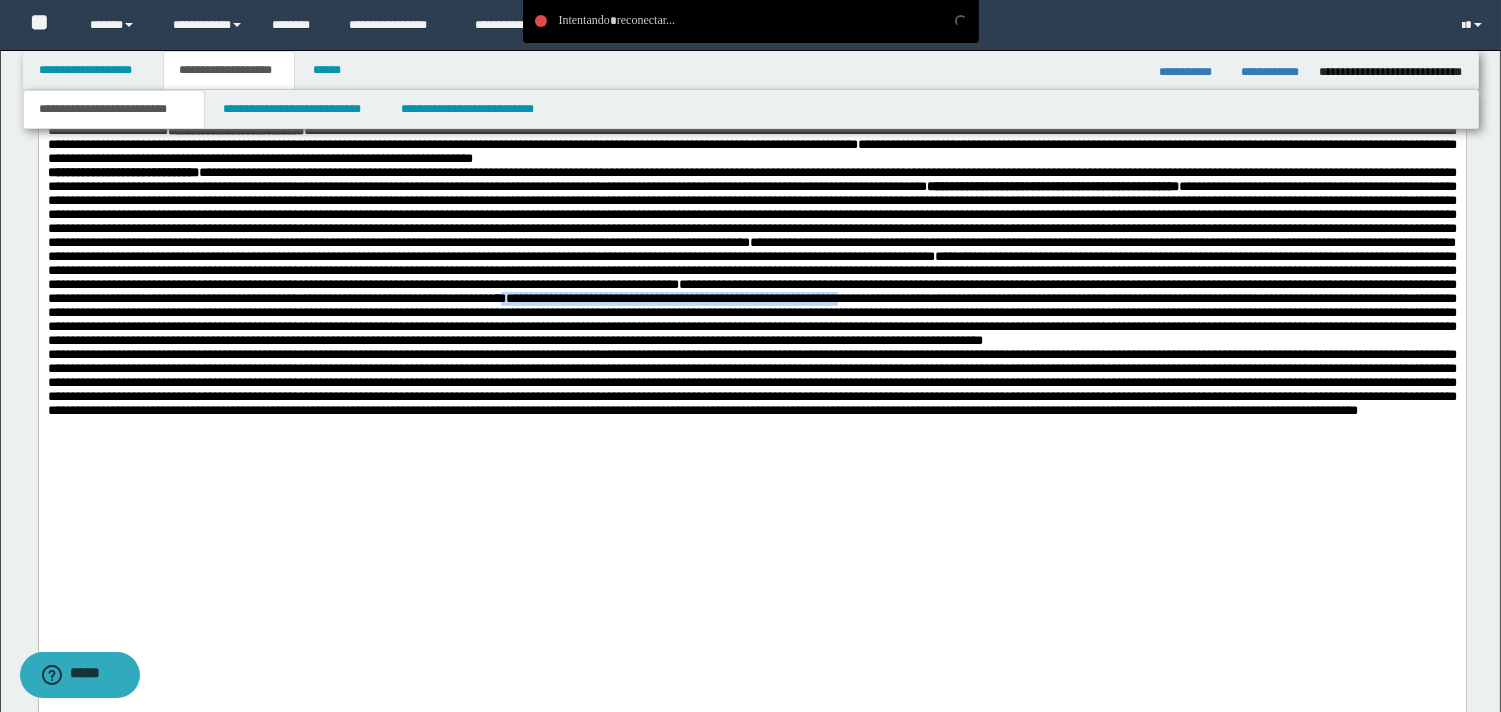 drag, startPoint x: 286, startPoint y: 457, endPoint x: 695, endPoint y: 455, distance: 409.00488 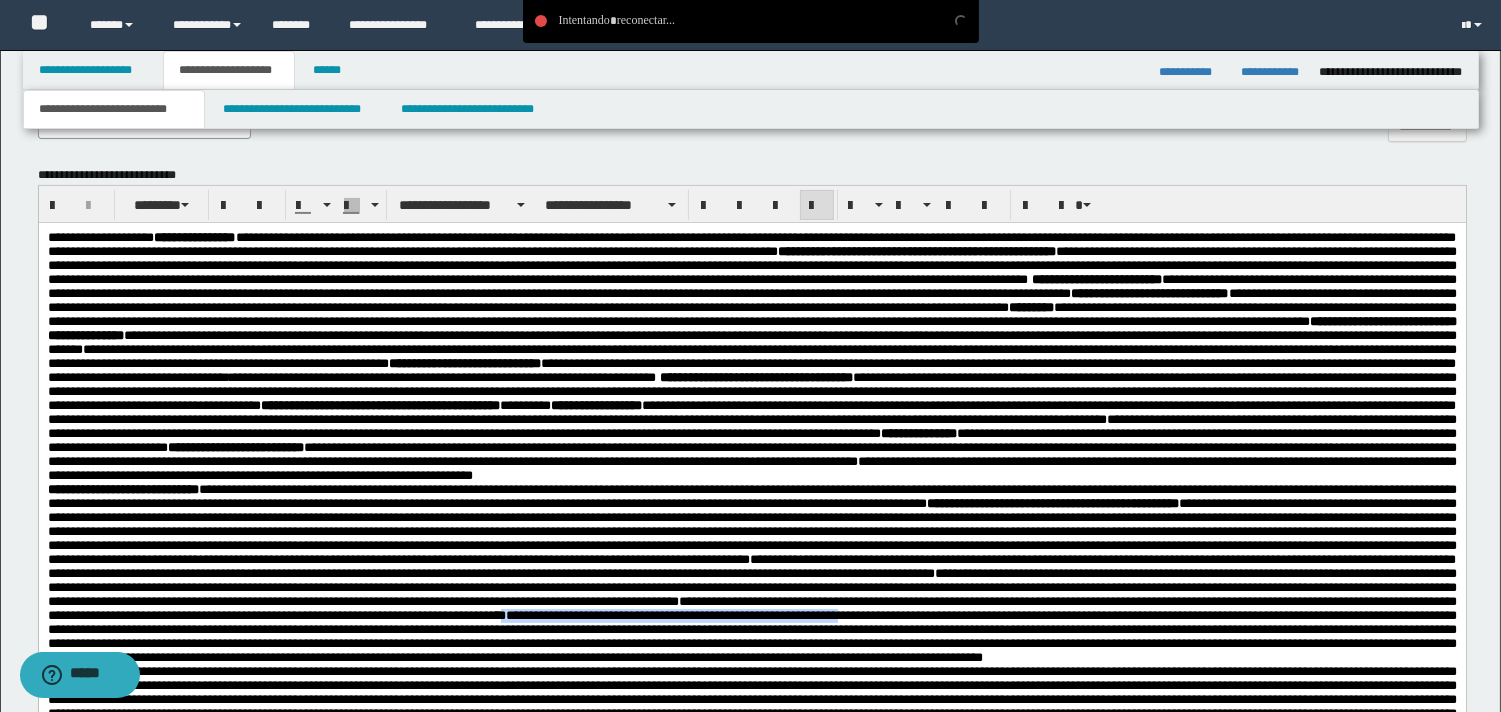 scroll, scrollTop: 815, scrollLeft: 0, axis: vertical 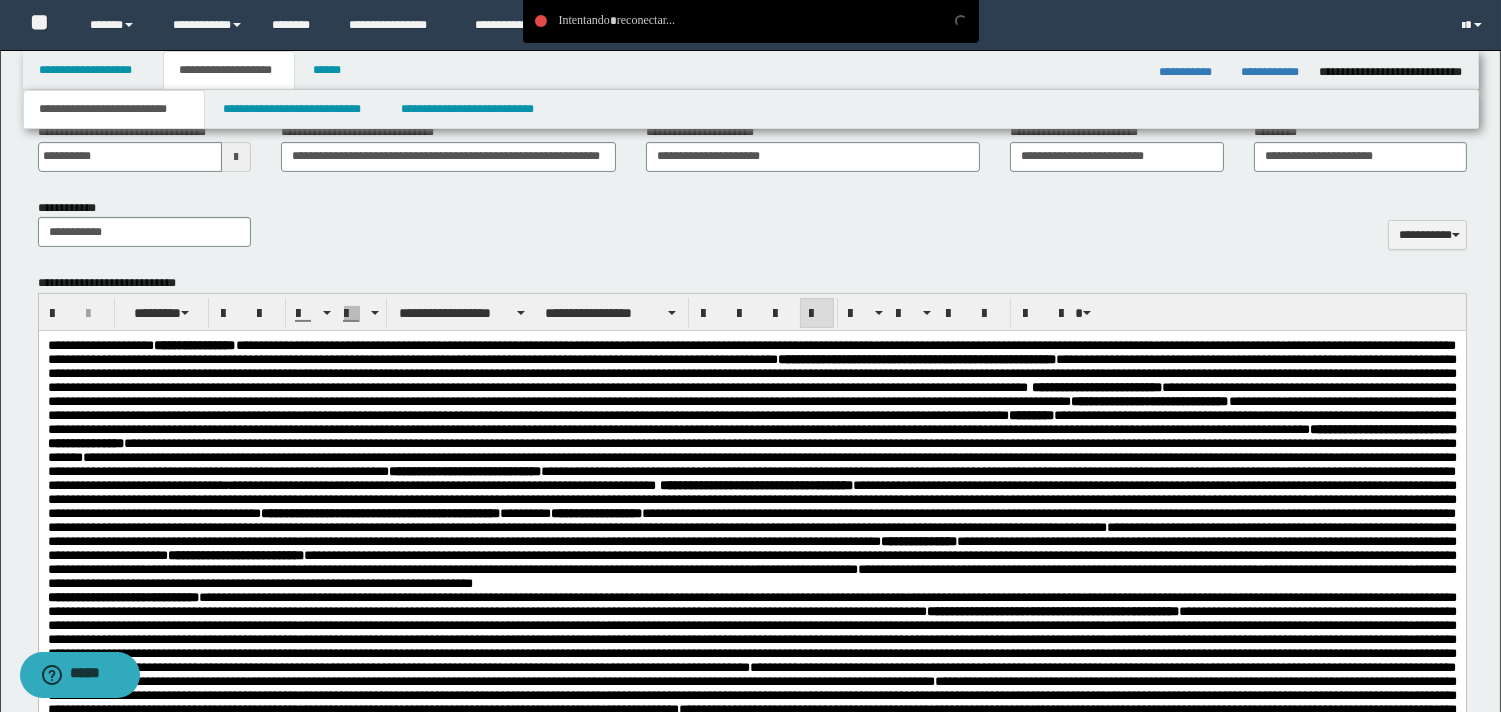 drag, startPoint x: 1516, startPoint y: 440, endPoint x: 1313, endPoint y: 8, distance: 477.31854 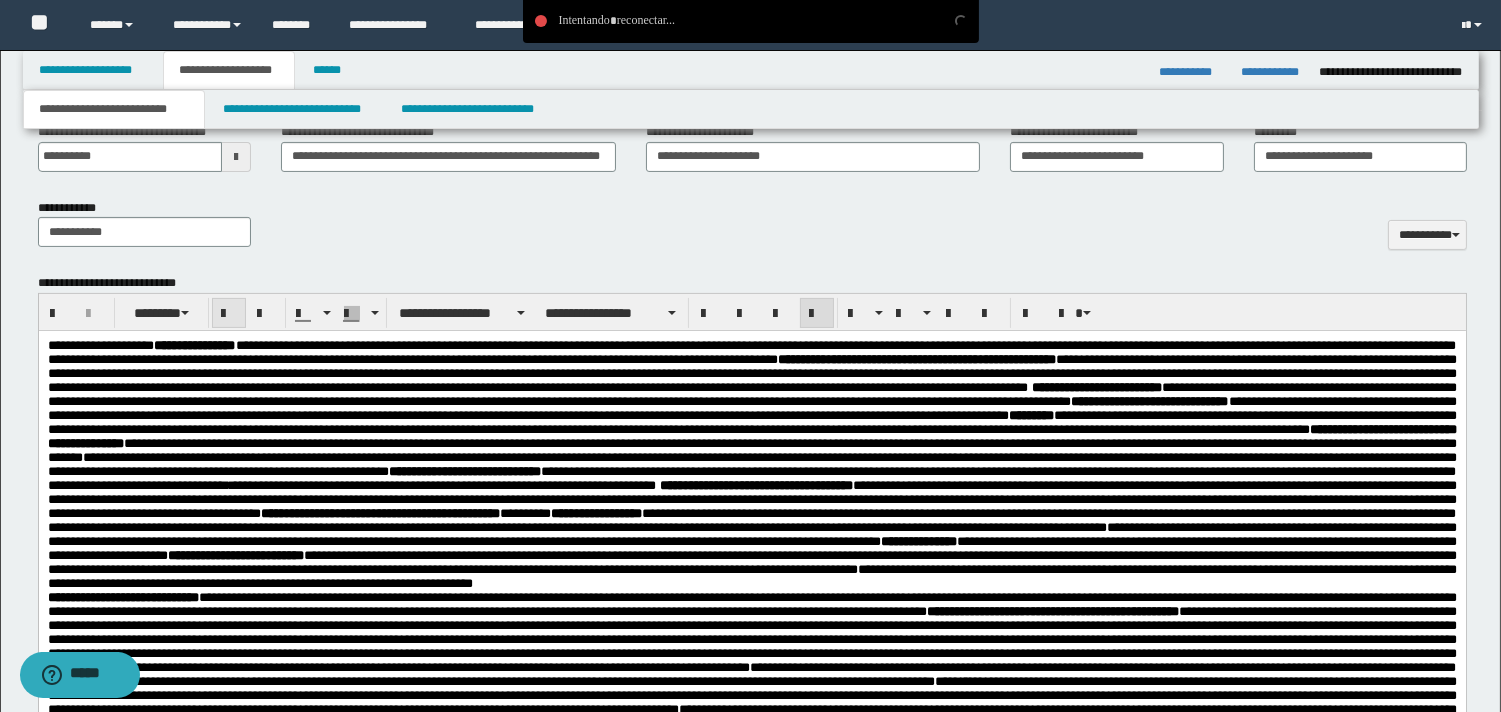 click at bounding box center [229, 313] 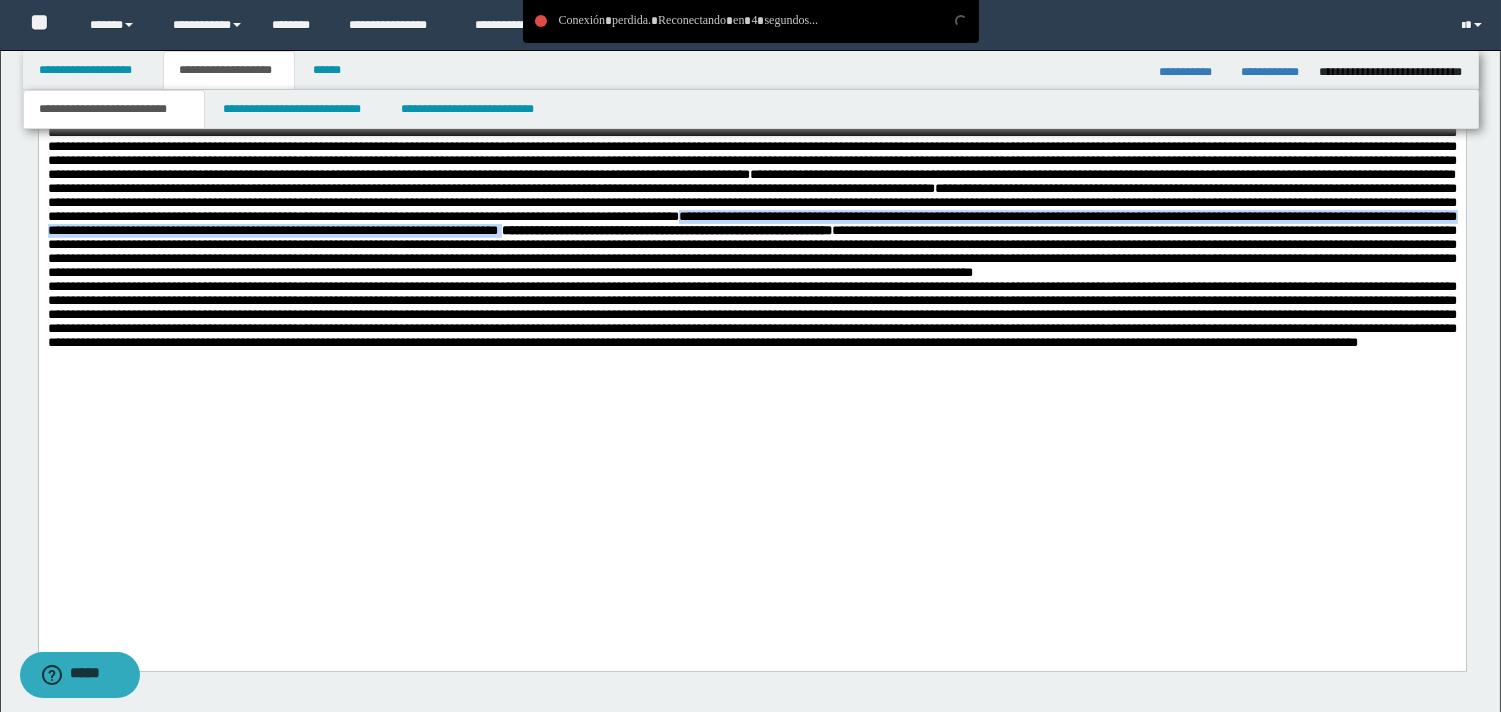 scroll, scrollTop: 1321, scrollLeft: 0, axis: vertical 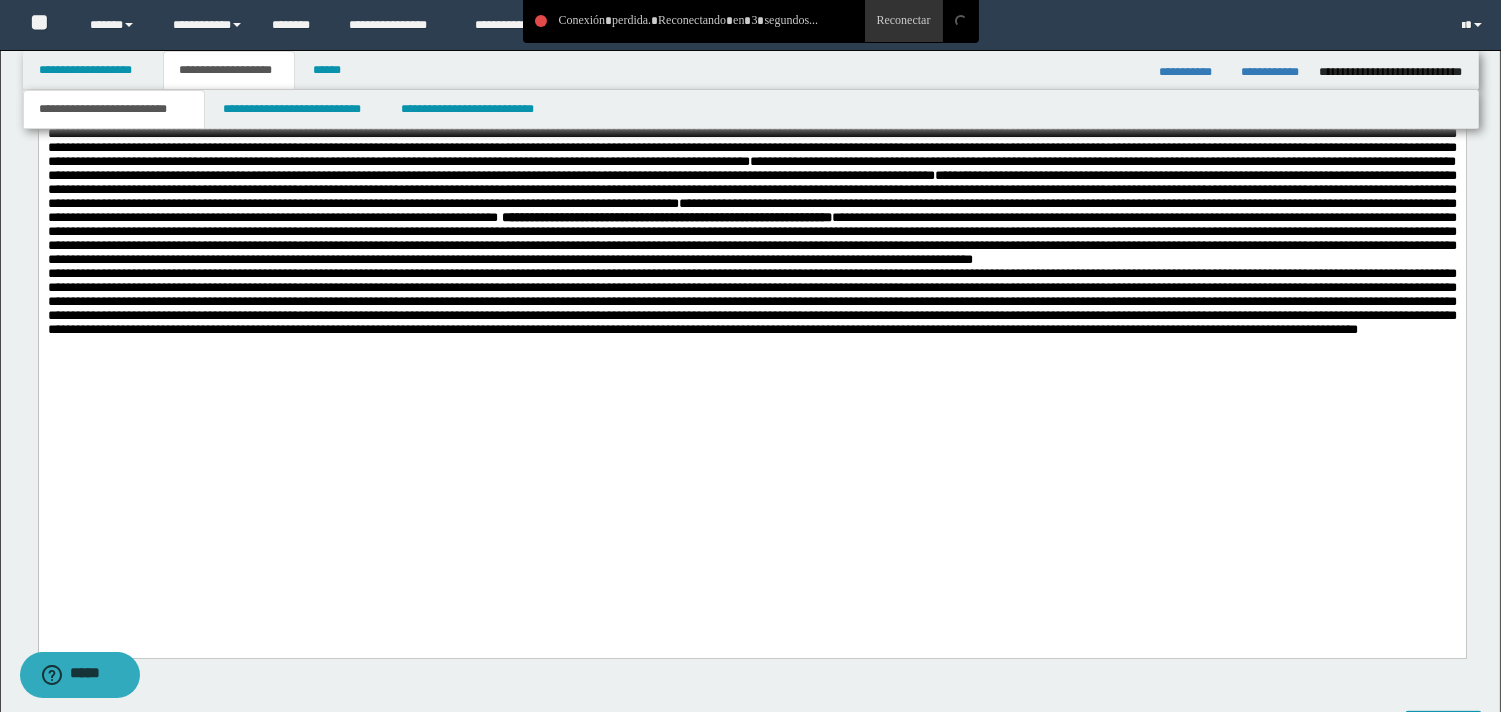 click on "**********" at bounding box center [751, 111] 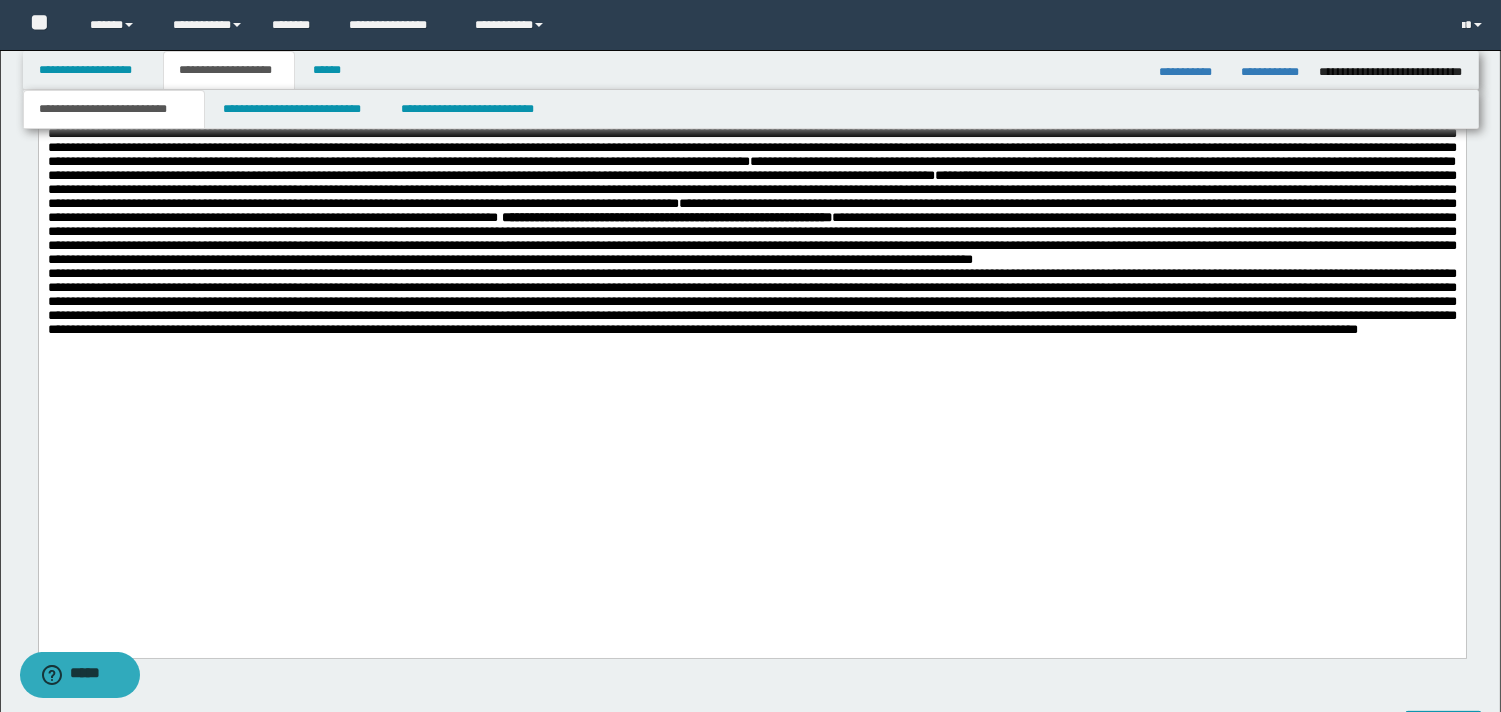click on "**********" at bounding box center [751, 177] 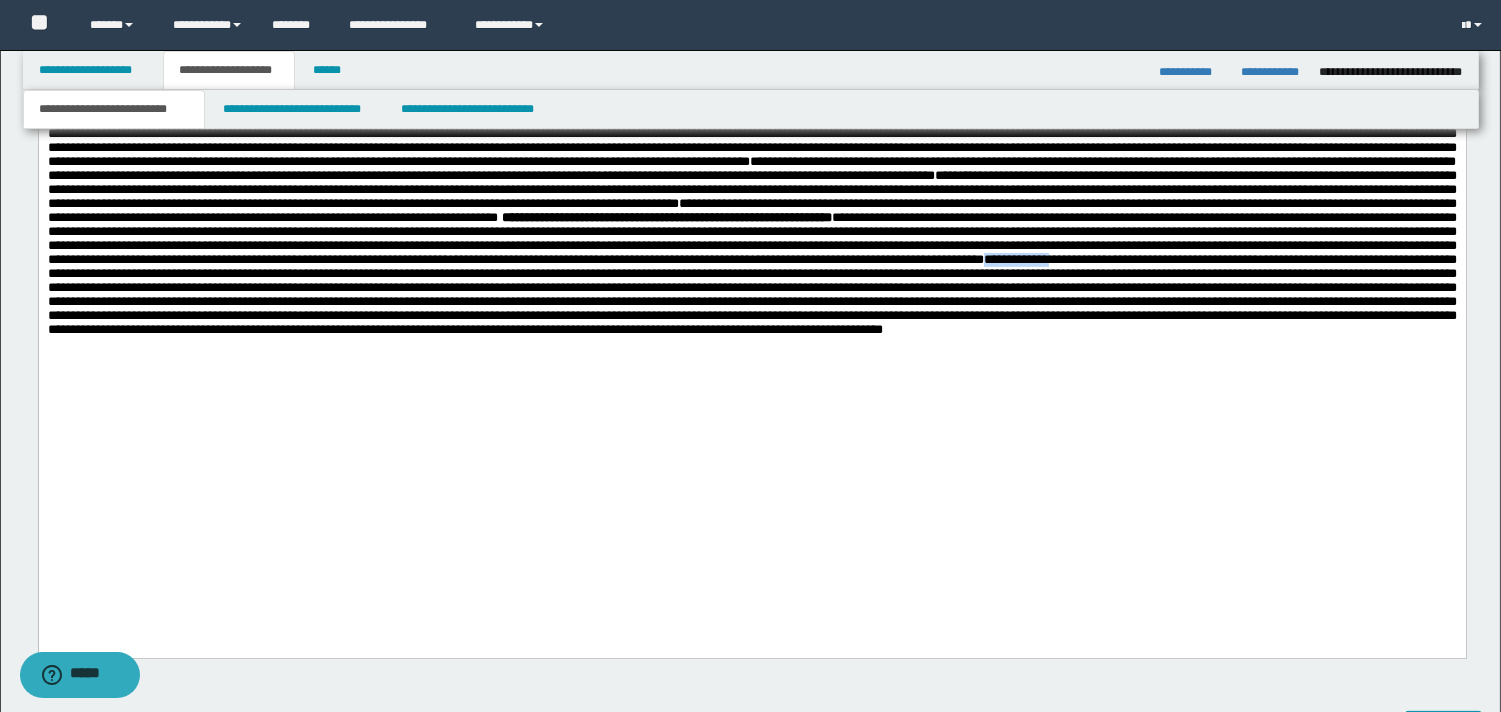 drag, startPoint x: 504, startPoint y: 442, endPoint x: 422, endPoint y: 448, distance: 82.219215 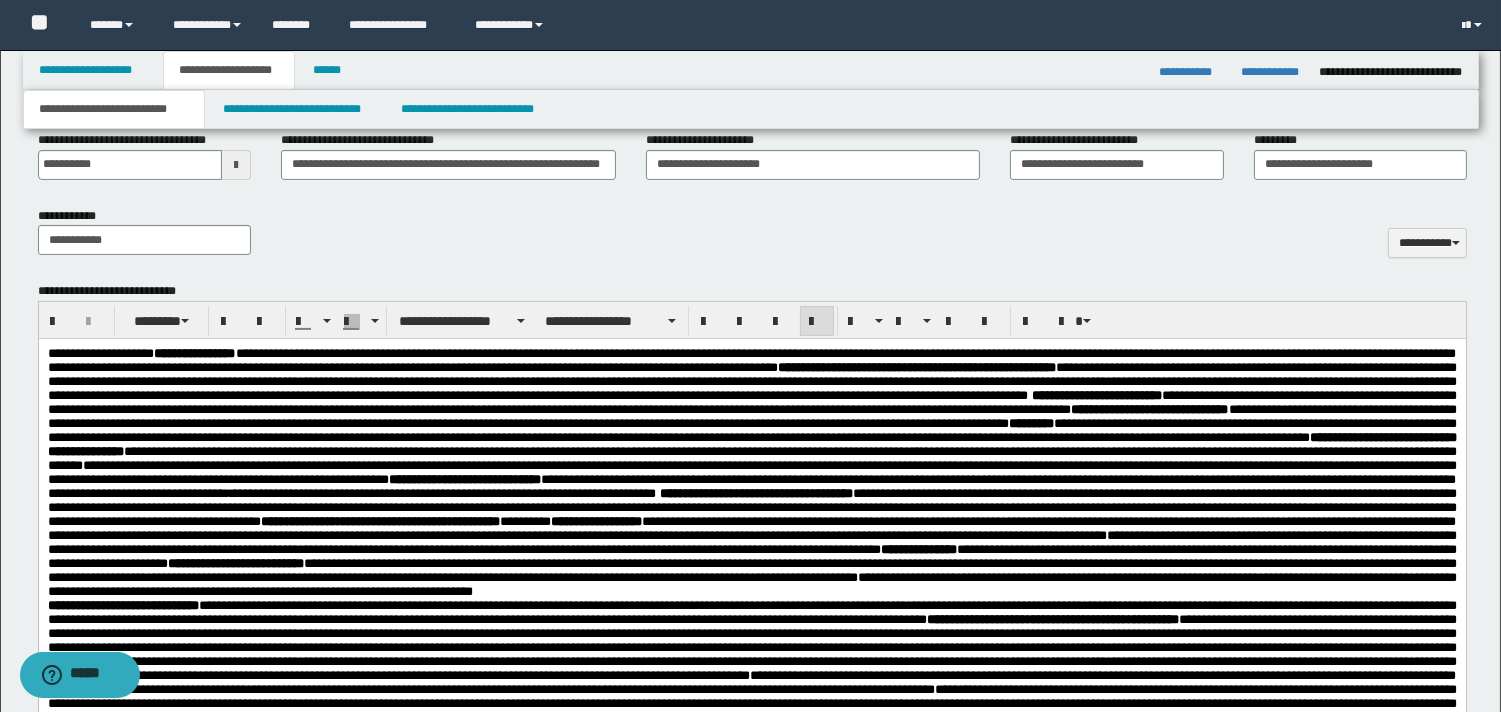 scroll, scrollTop: 782, scrollLeft: 0, axis: vertical 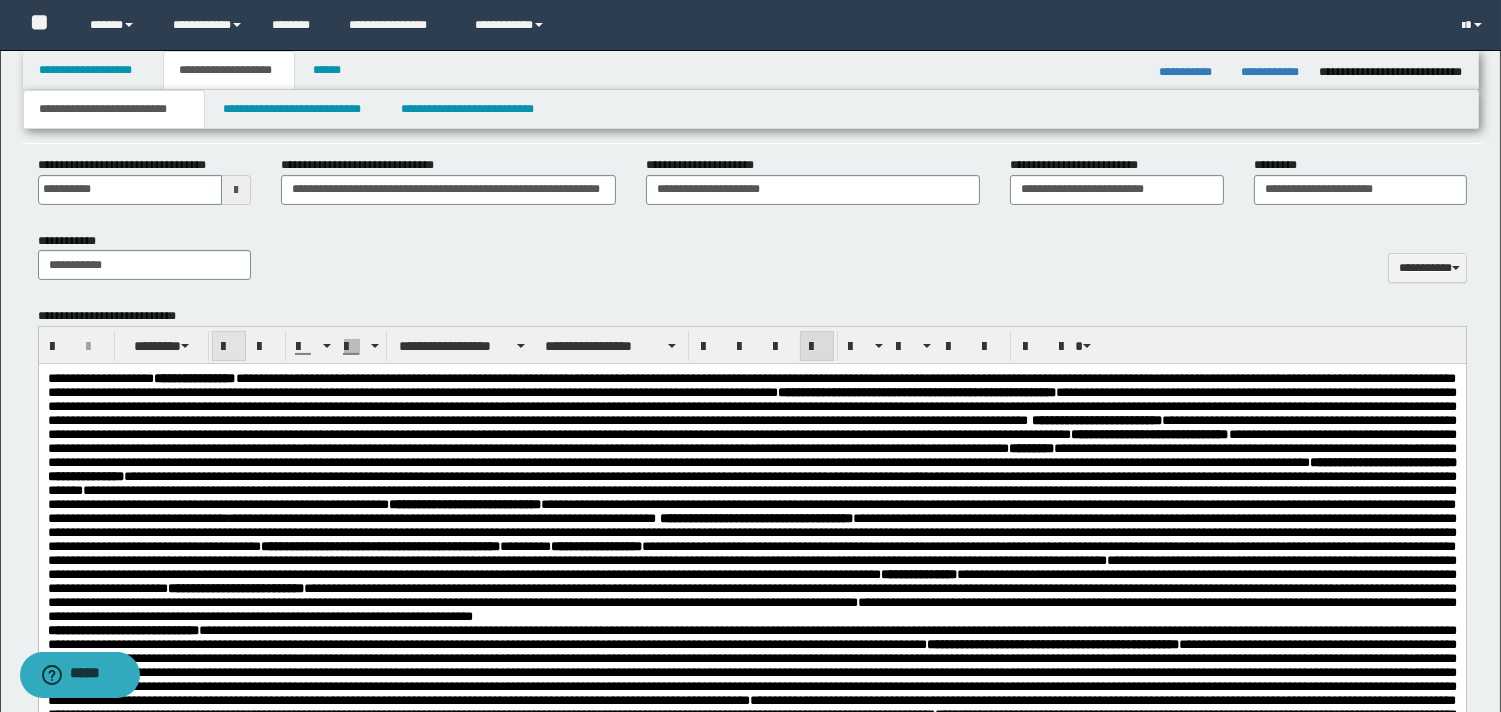 drag, startPoint x: 232, startPoint y: 352, endPoint x: 257, endPoint y: 22, distance: 330.94562 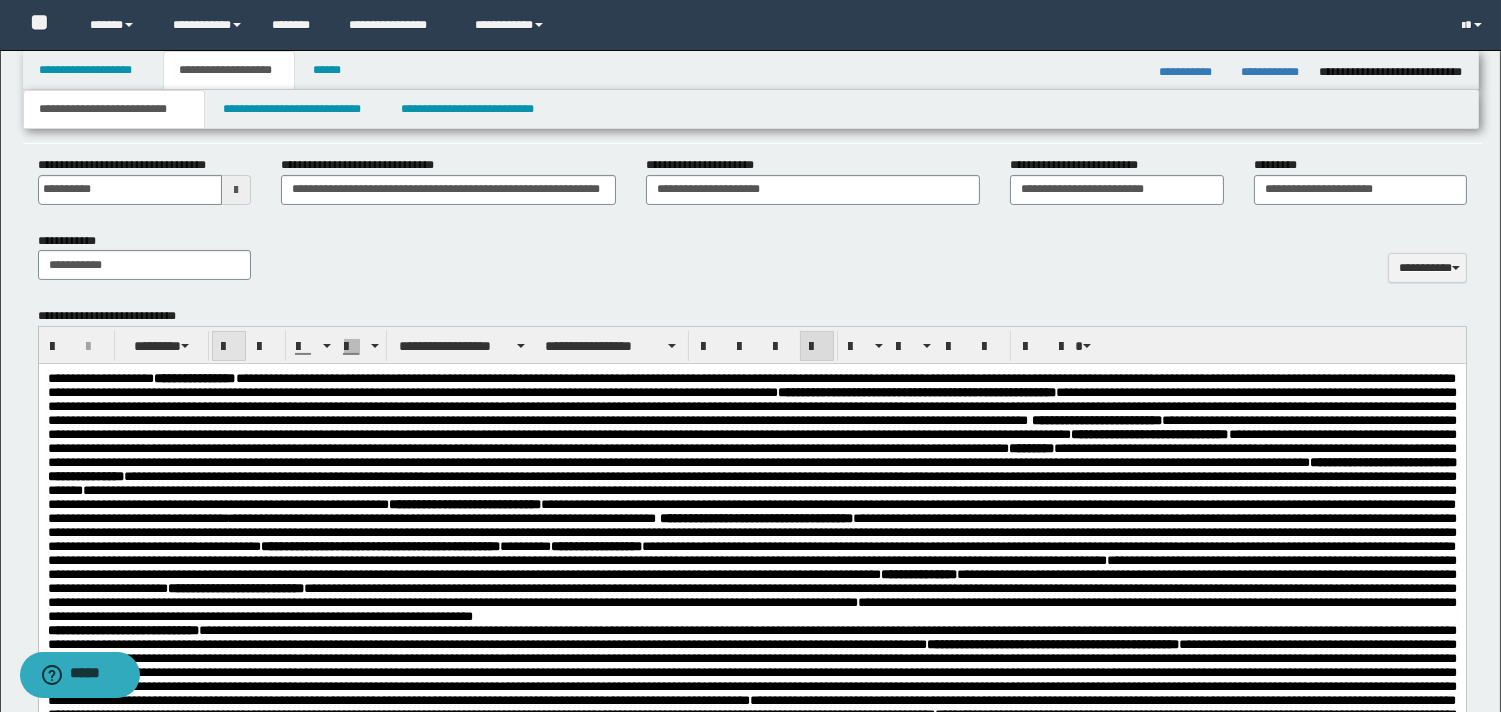 click at bounding box center (229, 347) 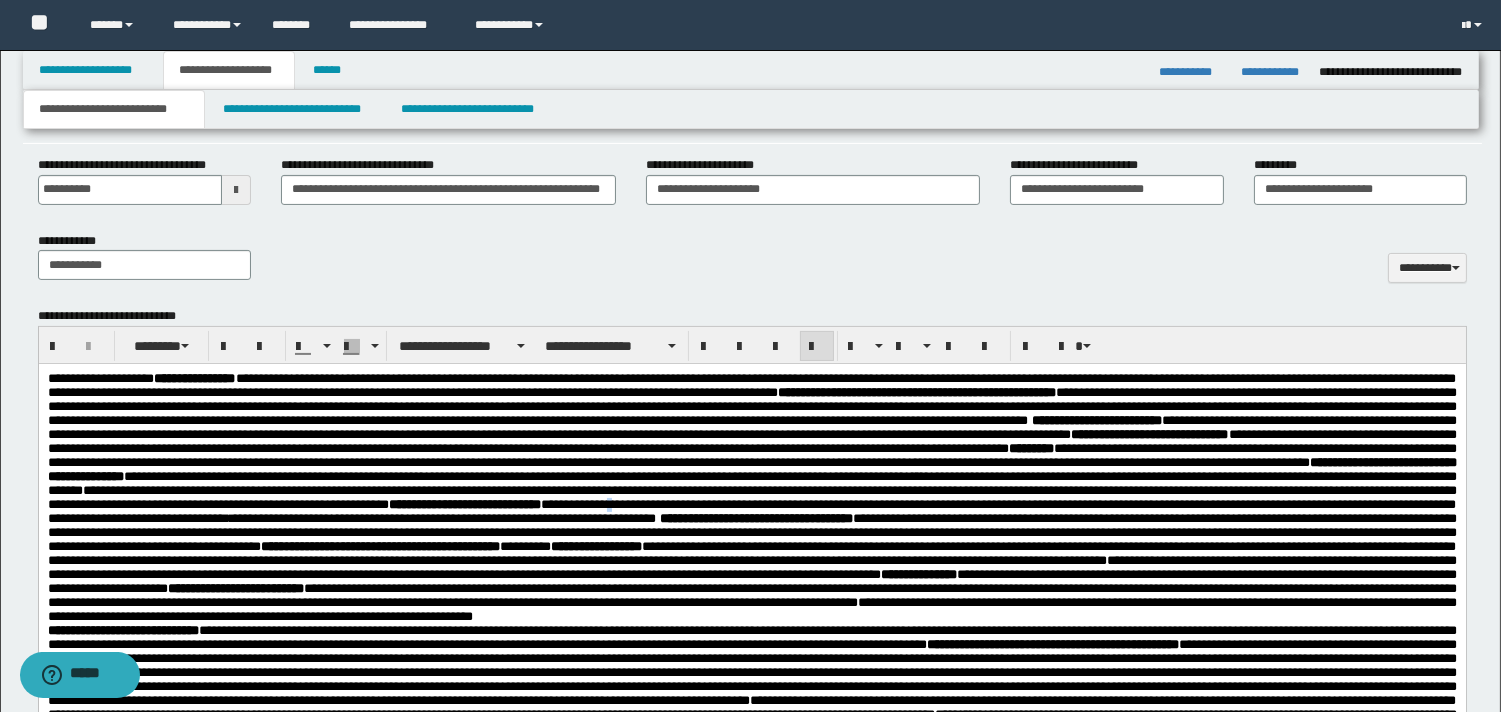 click on "**********" at bounding box center (751, 511) 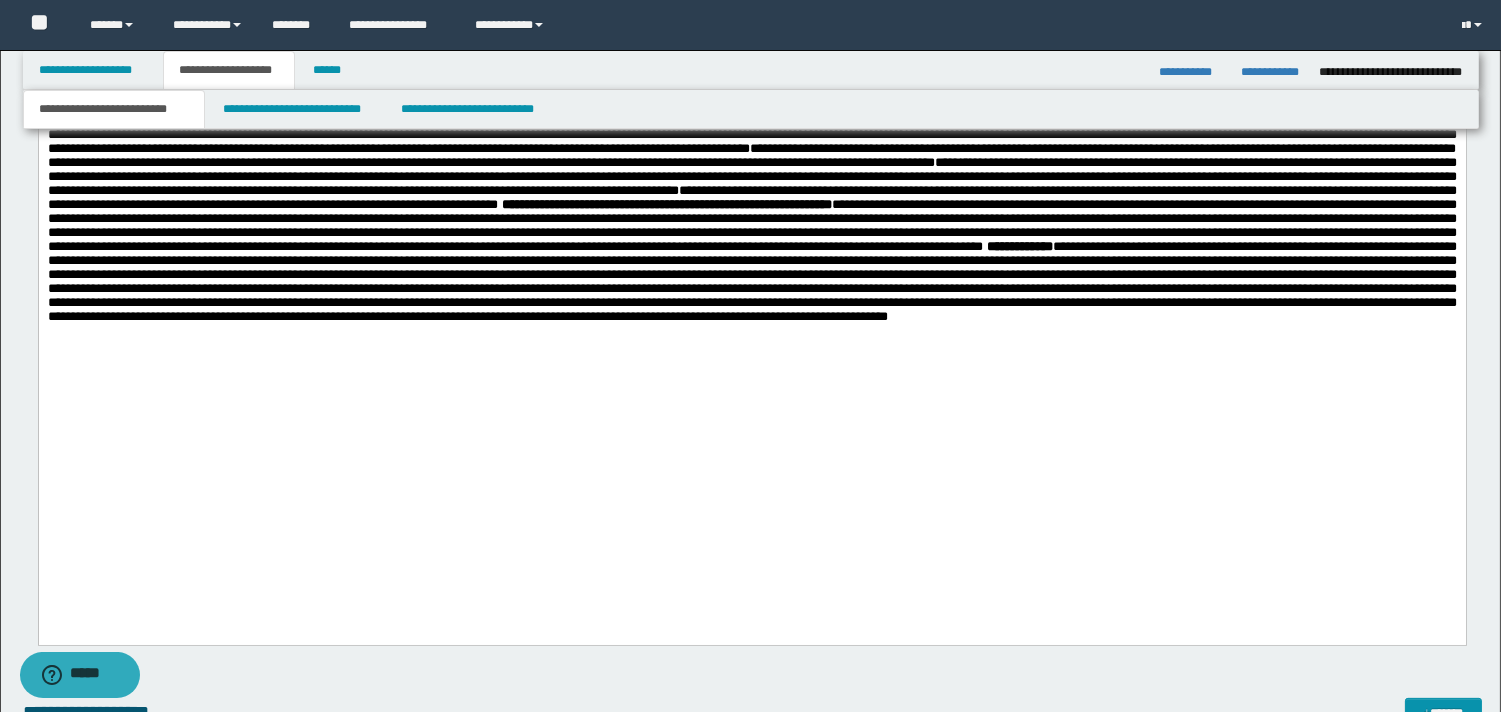 scroll, scrollTop: 1368, scrollLeft: 0, axis: vertical 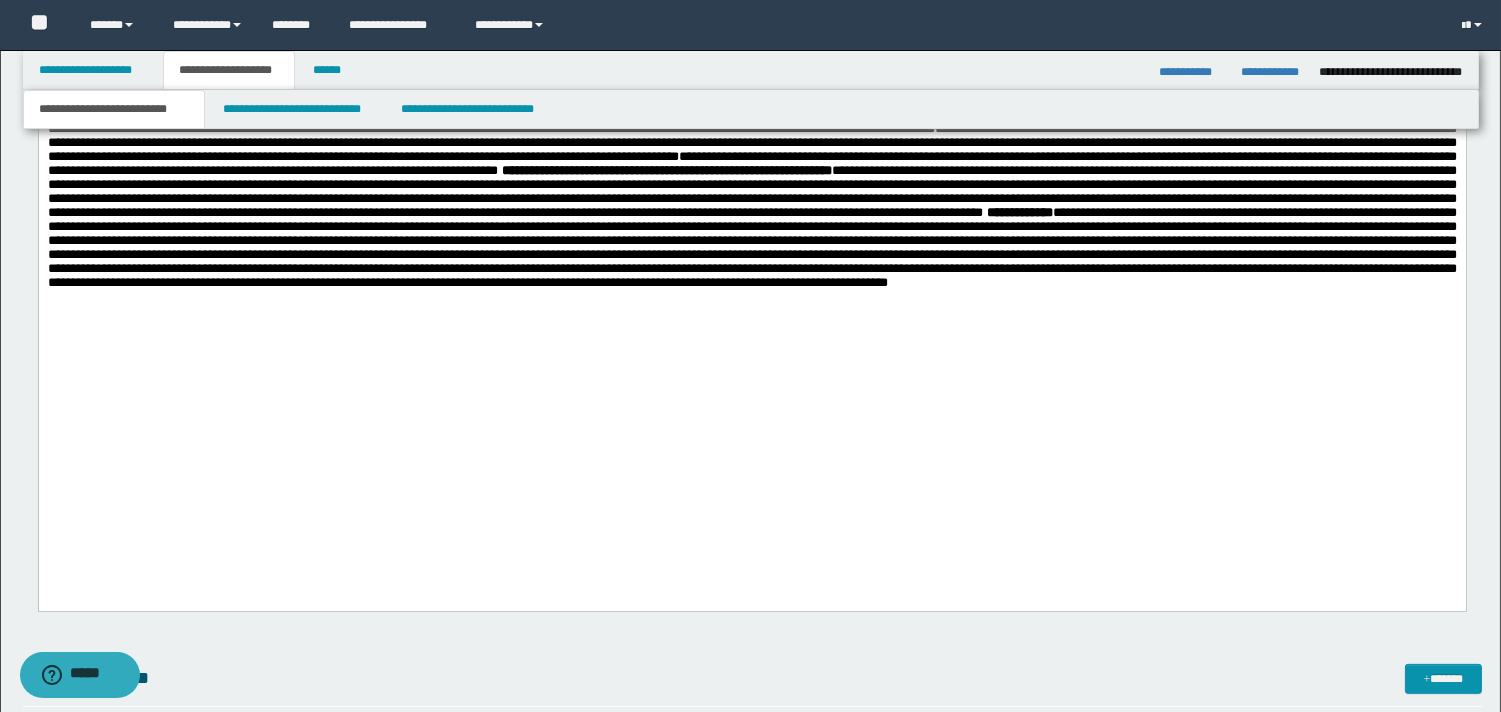 click on "**********" at bounding box center [751, 64] 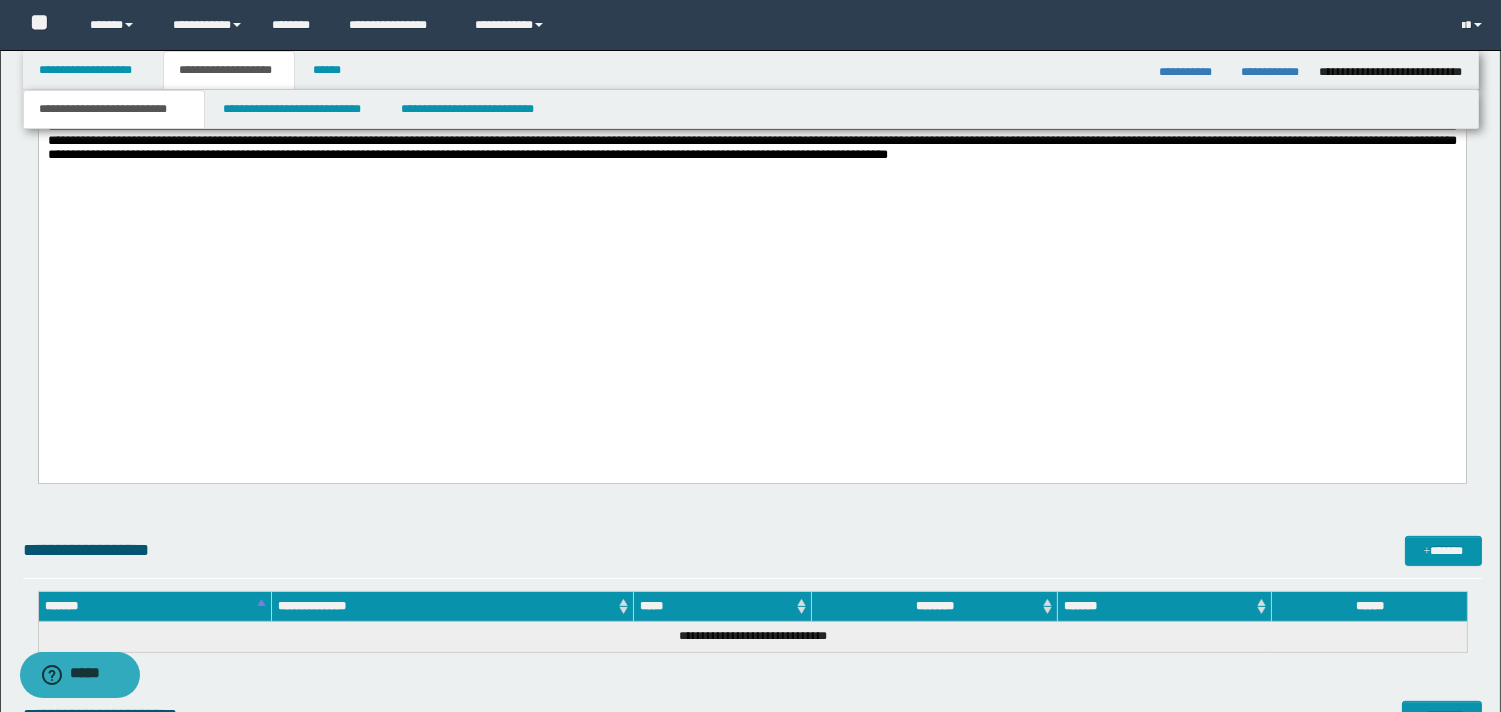 scroll, scrollTop: 1432, scrollLeft: 0, axis: vertical 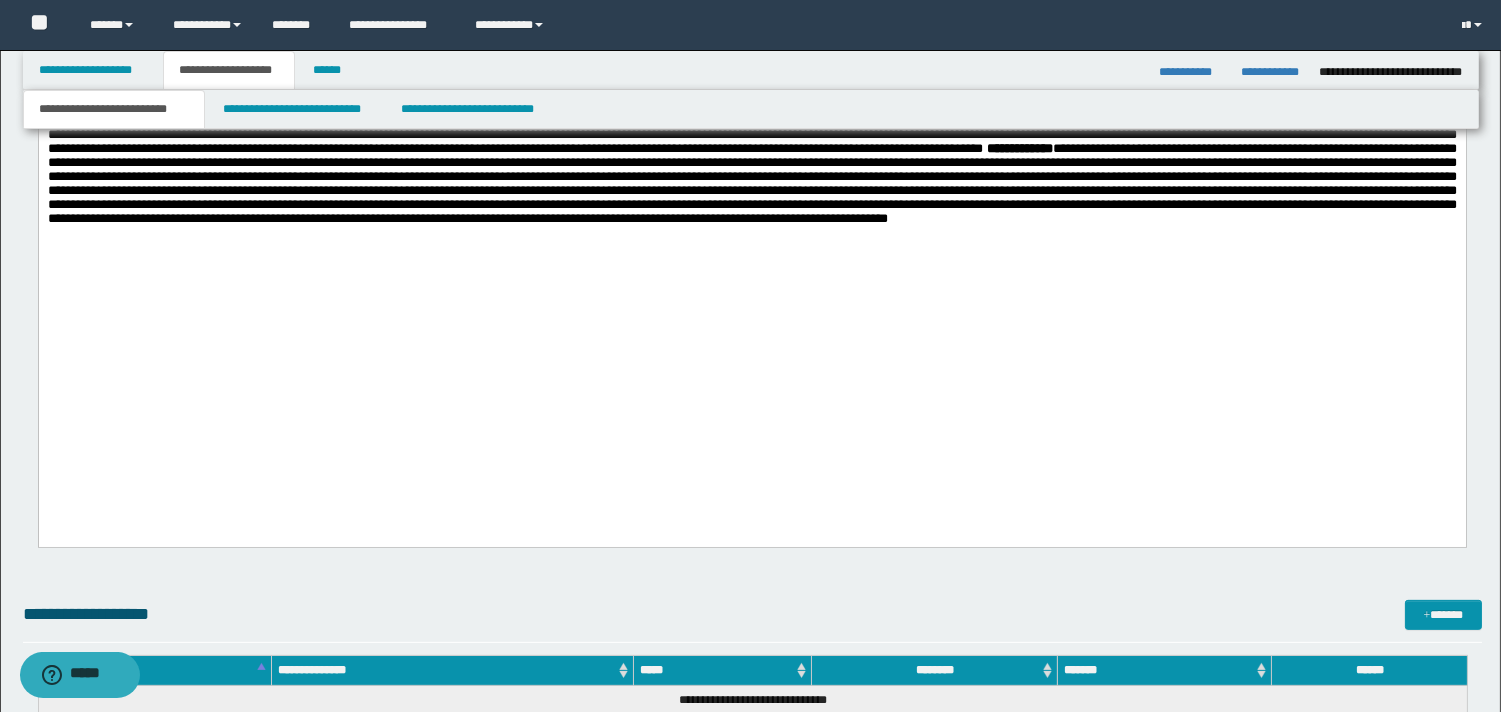 click on "**********" at bounding box center [751, 0] 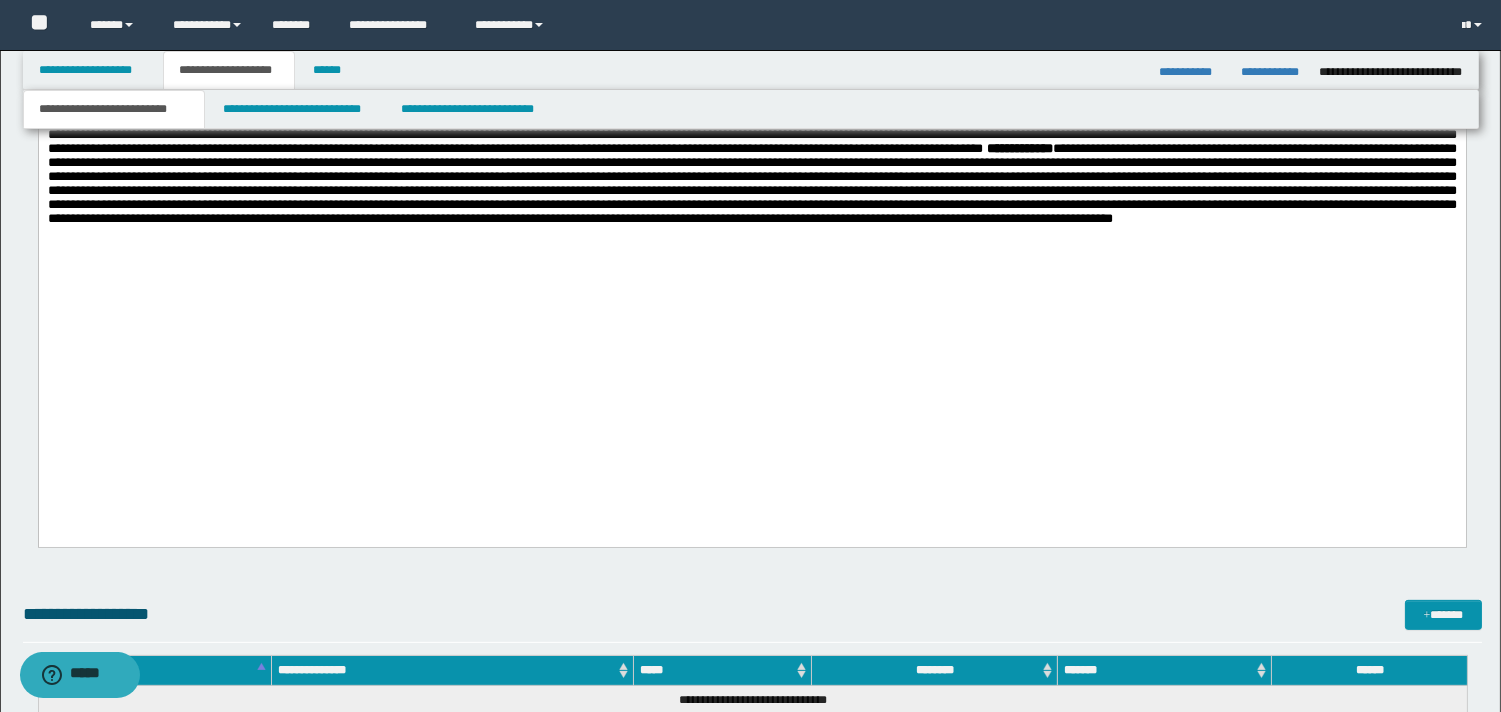 click on "**********" at bounding box center [751, 0] 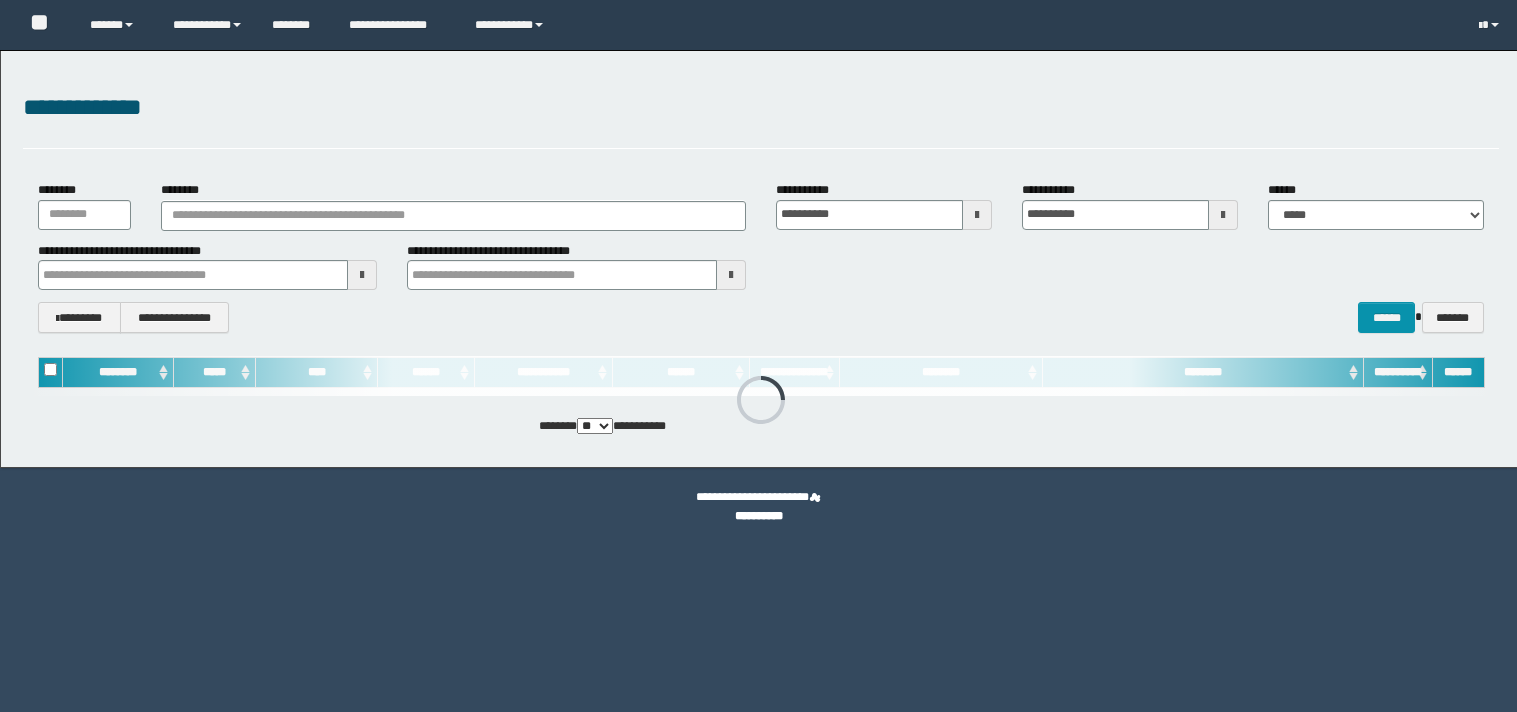 scroll, scrollTop: 0, scrollLeft: 0, axis: both 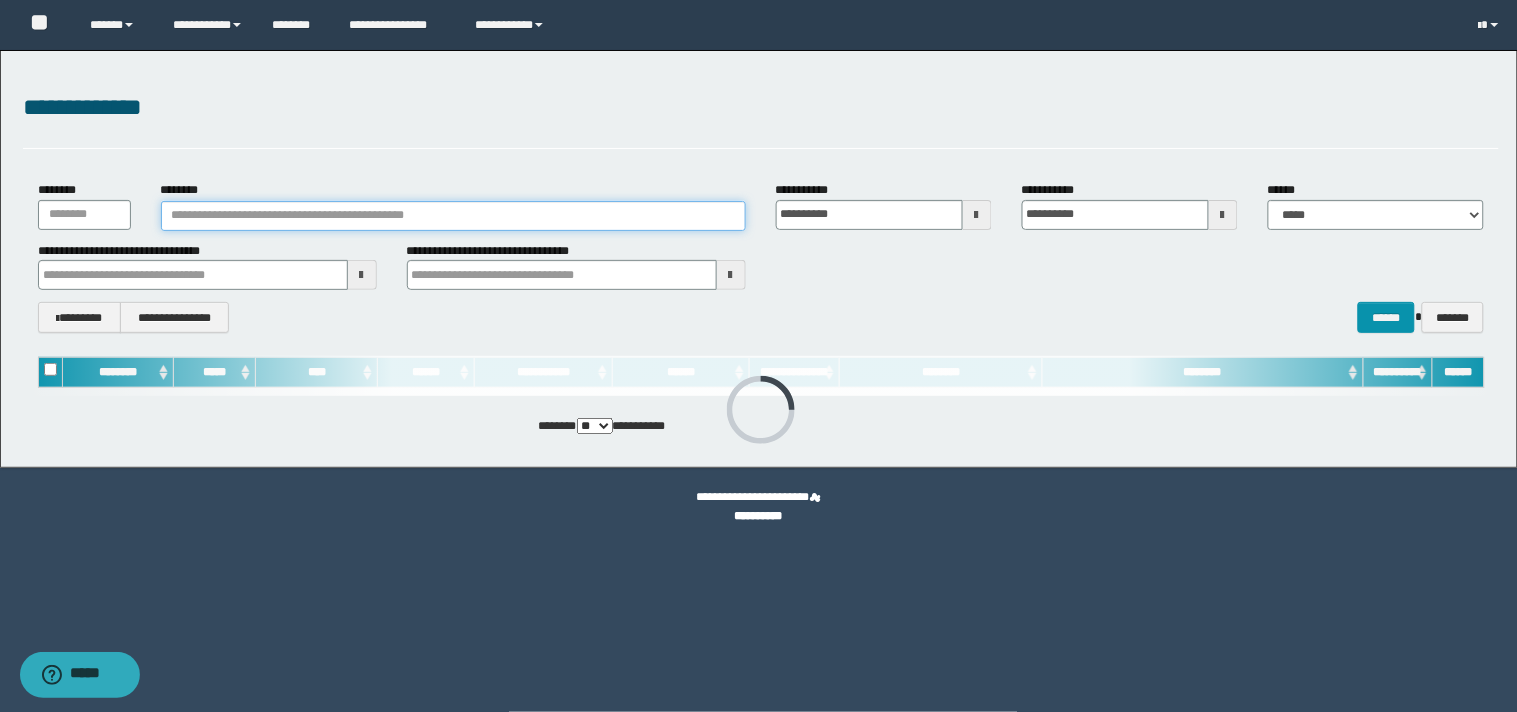 click on "********" at bounding box center [453, 216] 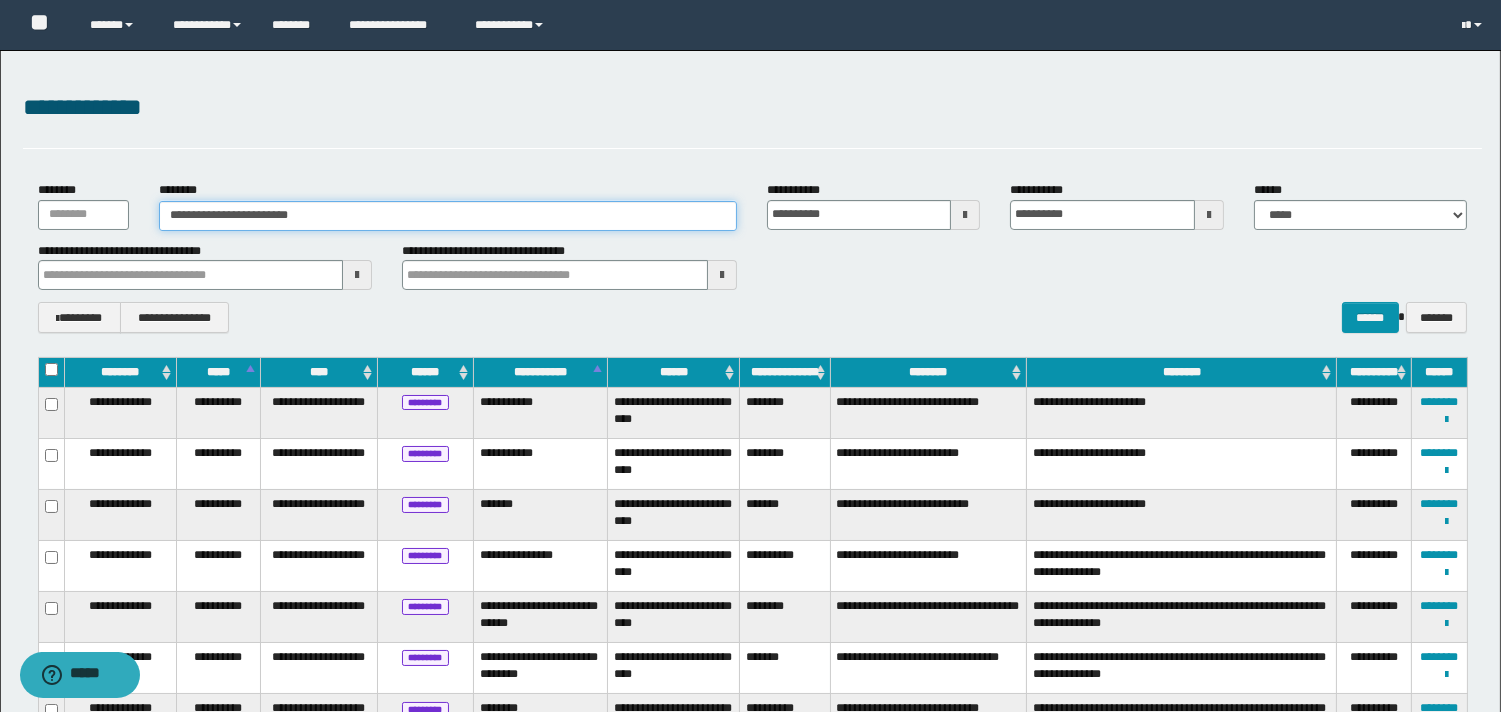 click on "**********" at bounding box center (448, 216) 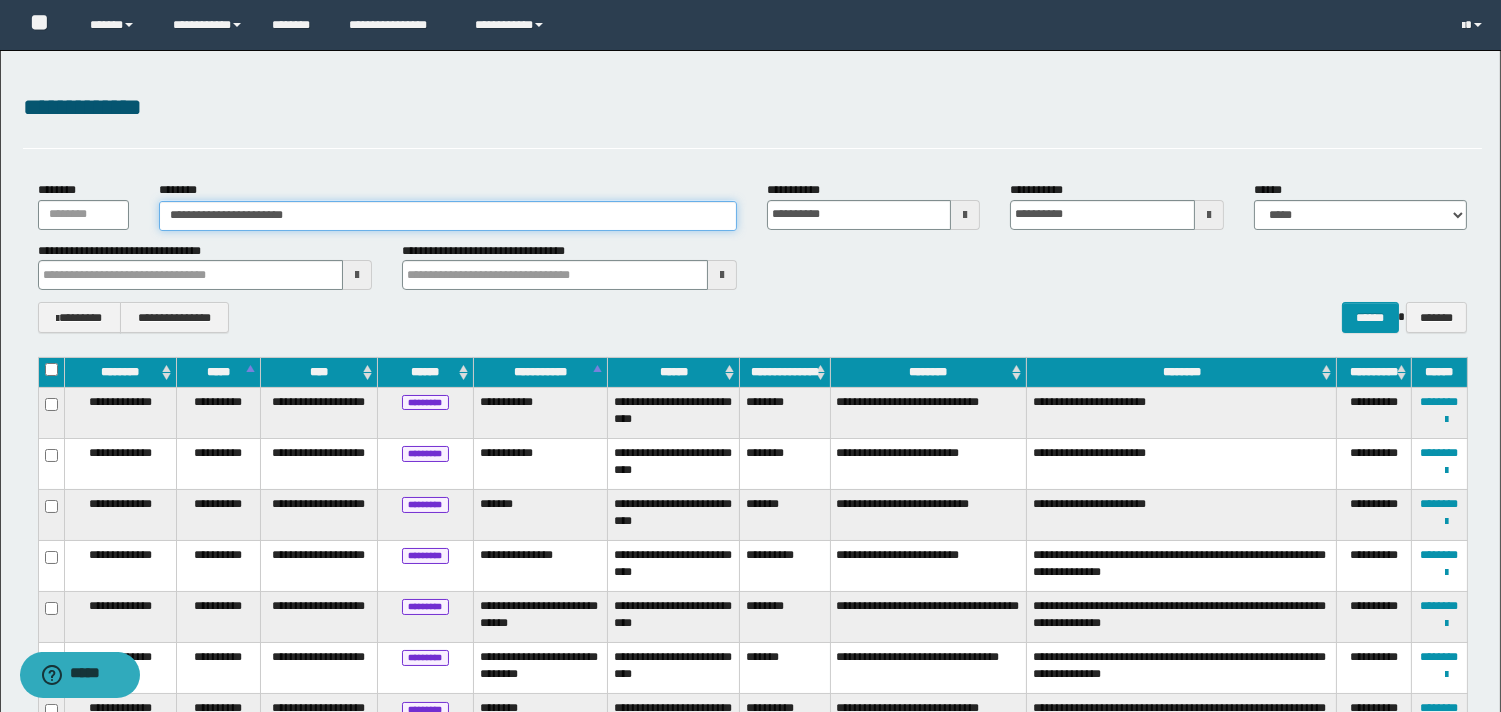 type on "**********" 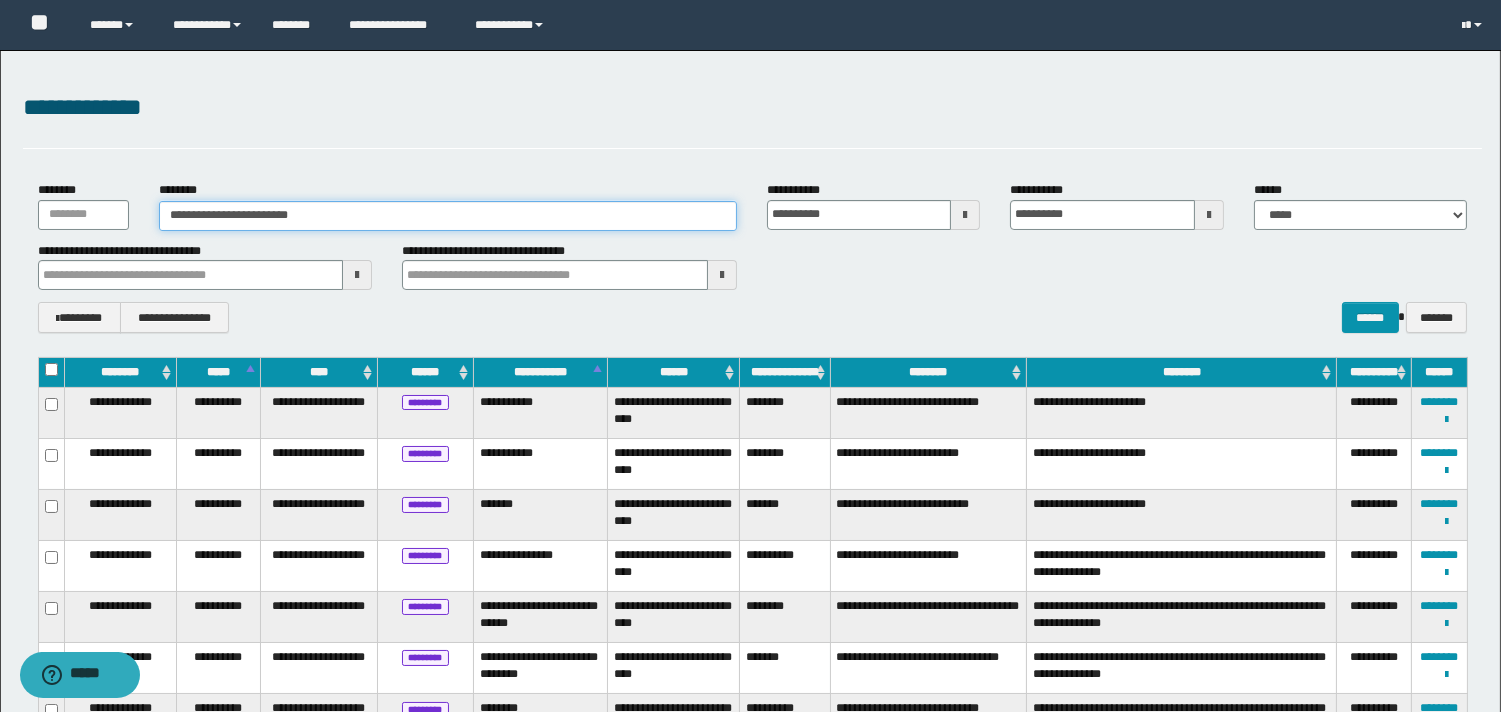 type on "**********" 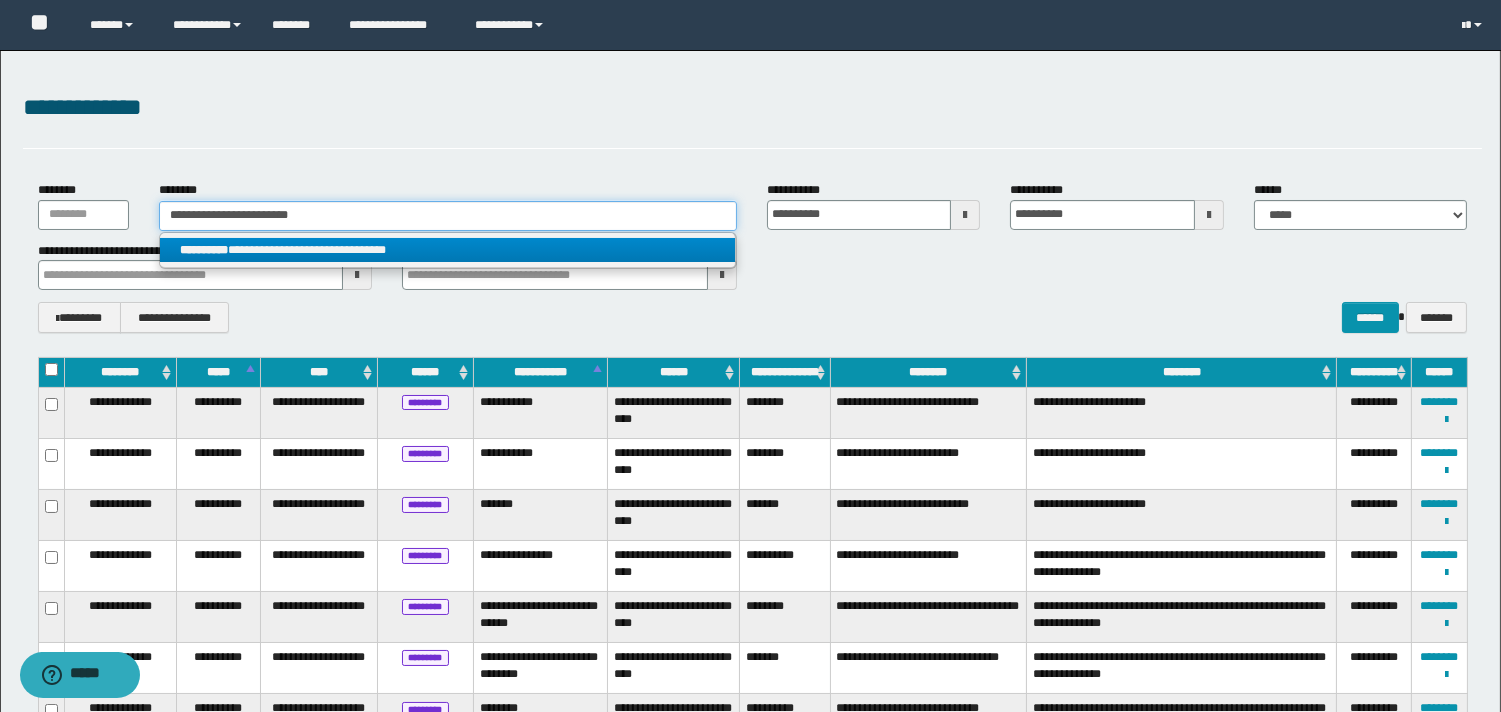 type on "**********" 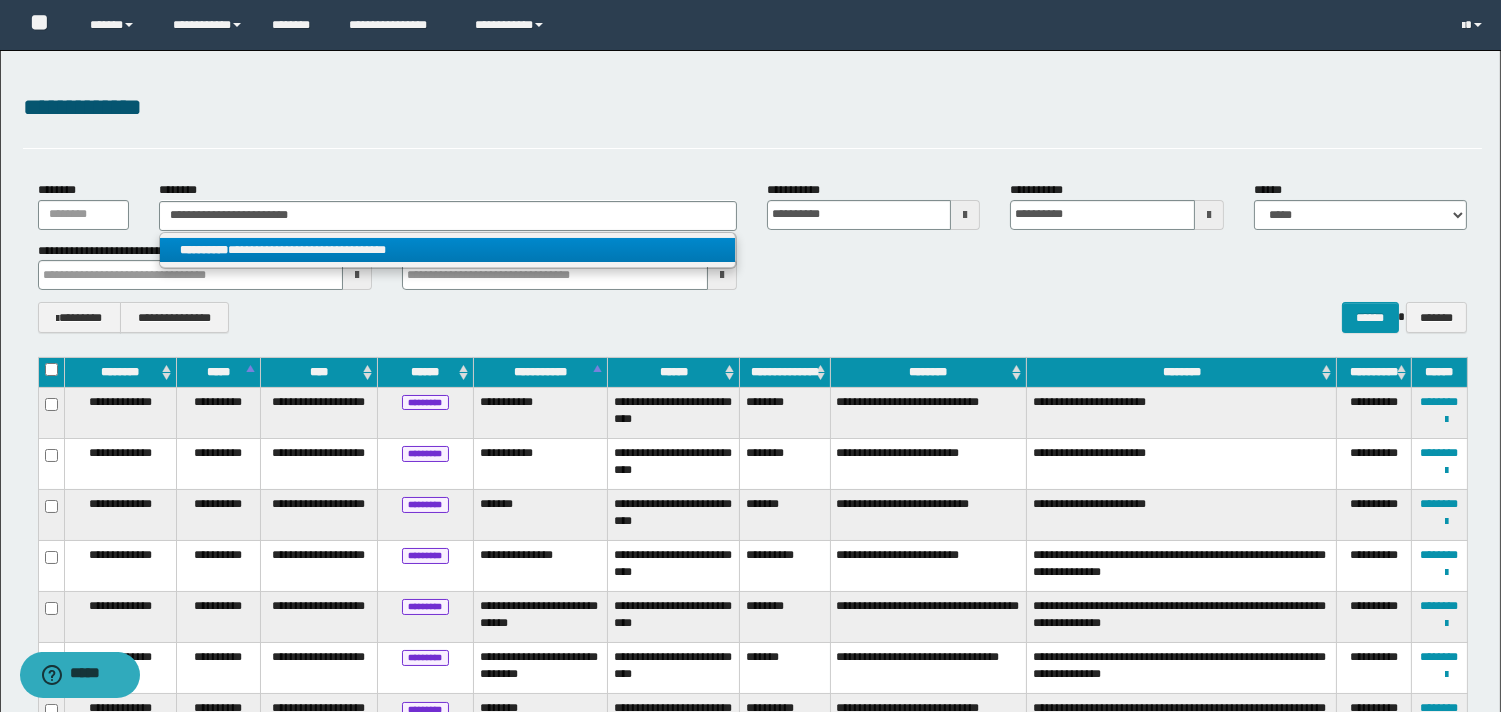drag, startPoint x: 327, startPoint y: 246, endPoint x: 347, endPoint y: 255, distance: 21.931713 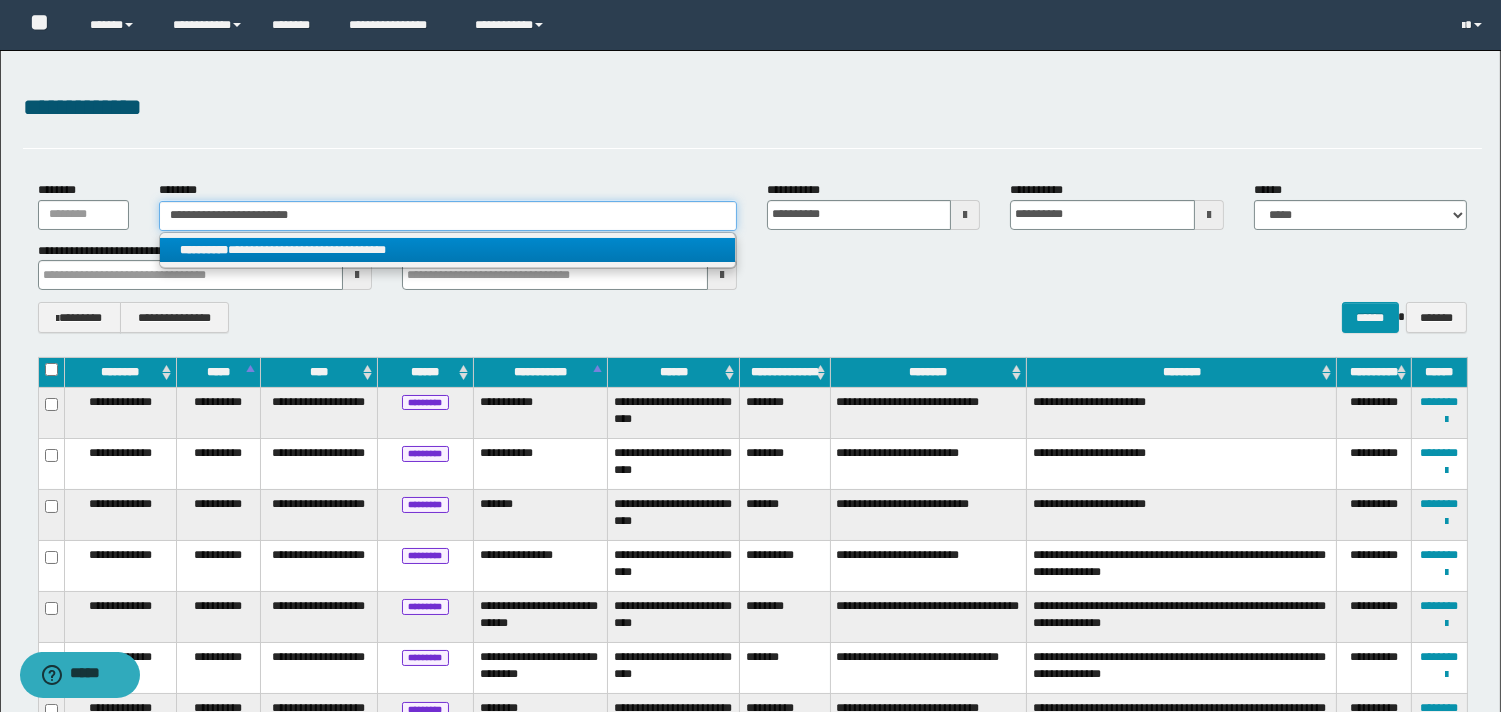 type 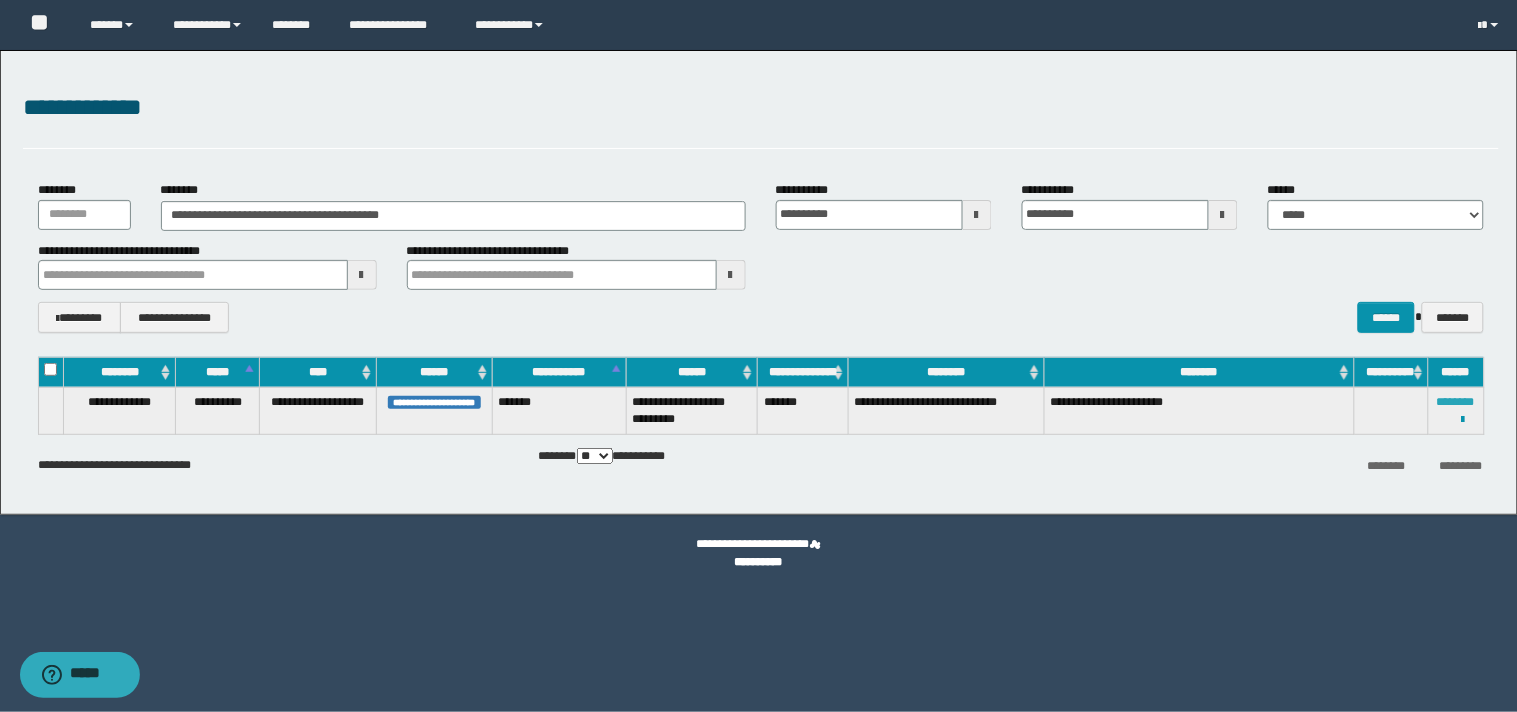 click on "********" at bounding box center (1456, 402) 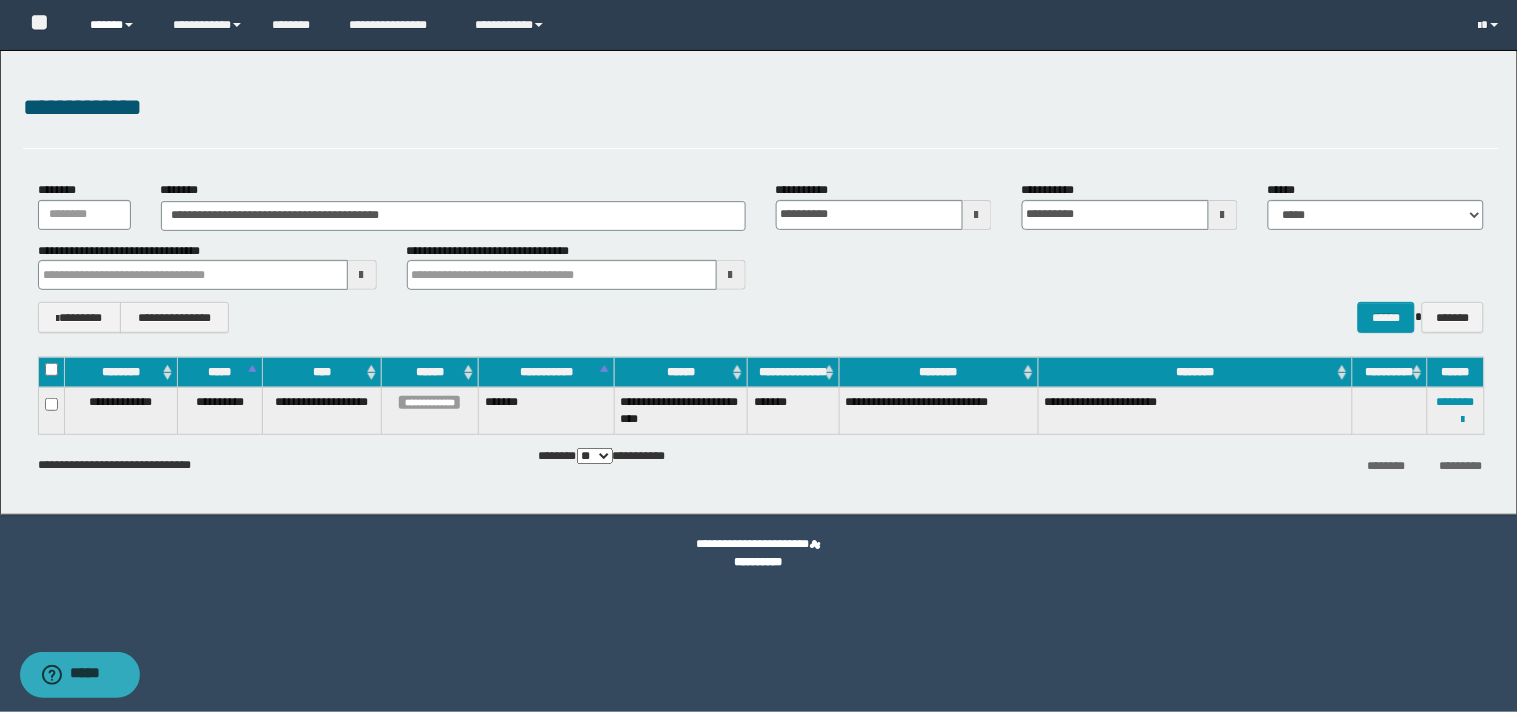 click at bounding box center (129, 25) 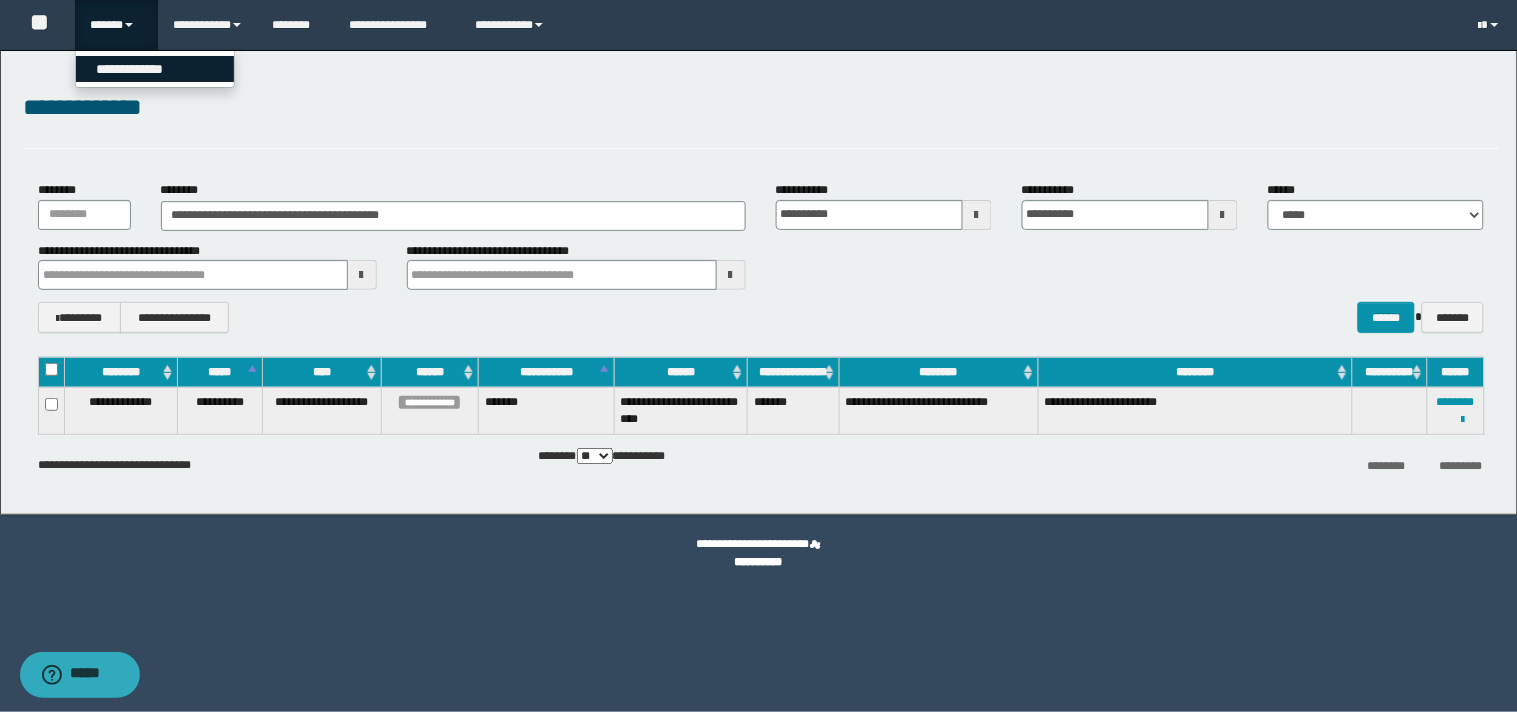 click on "**********" at bounding box center (155, 69) 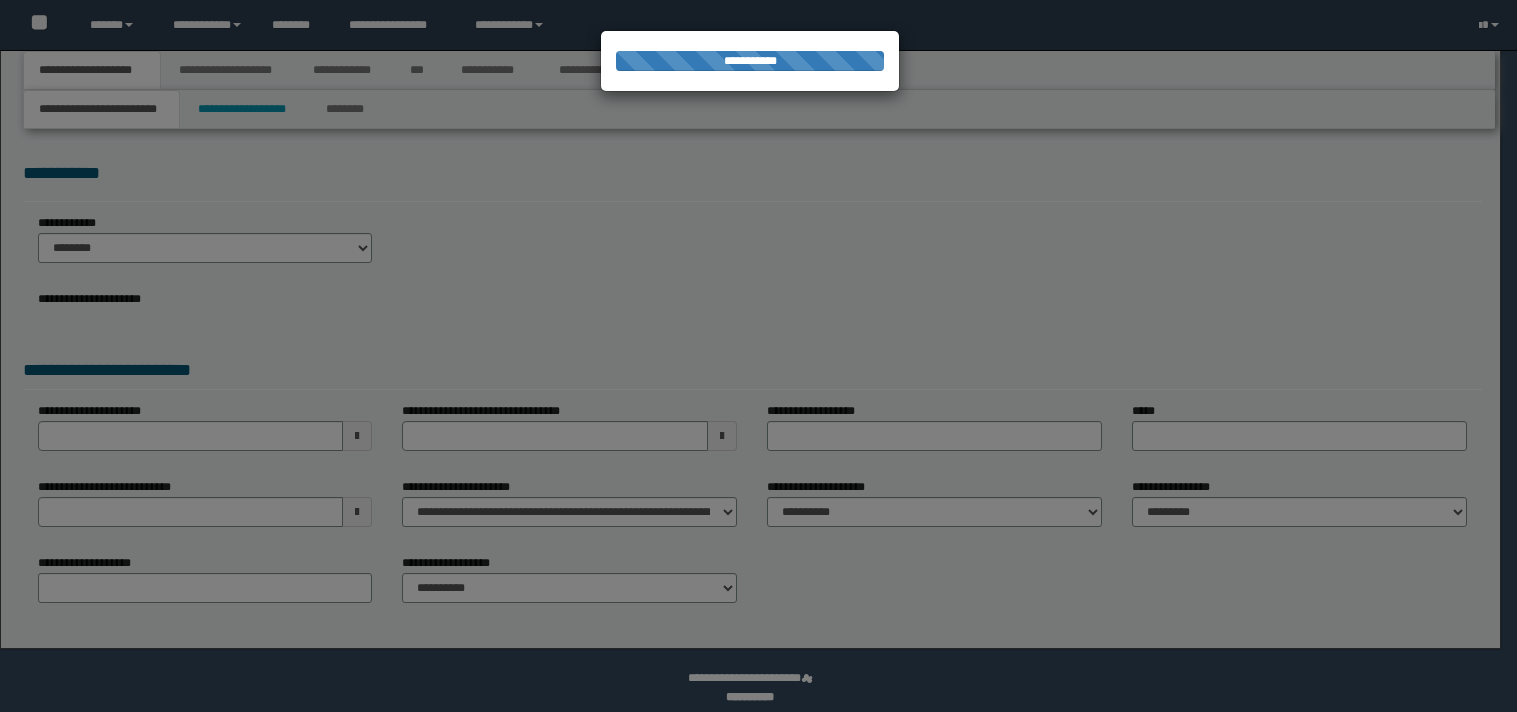 scroll, scrollTop: 0, scrollLeft: 0, axis: both 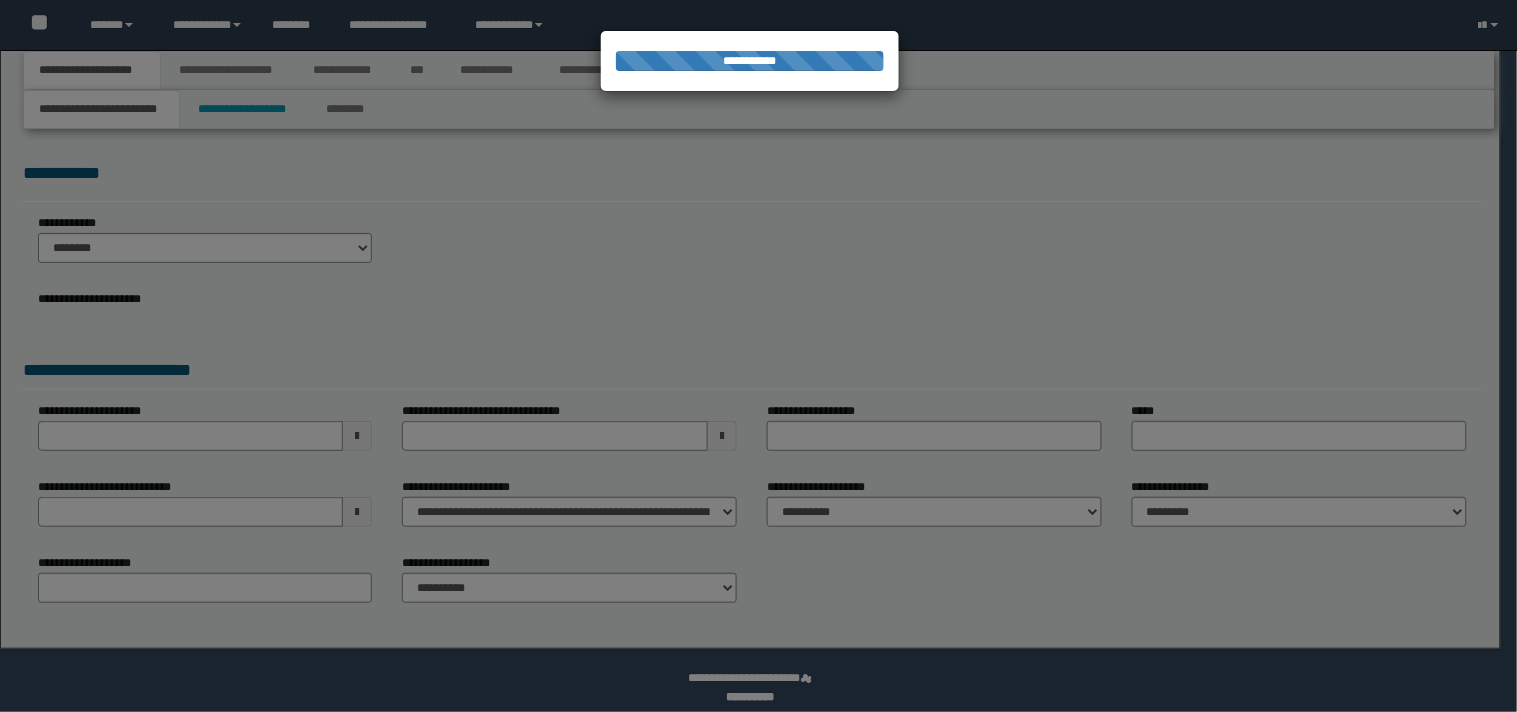 select on "*" 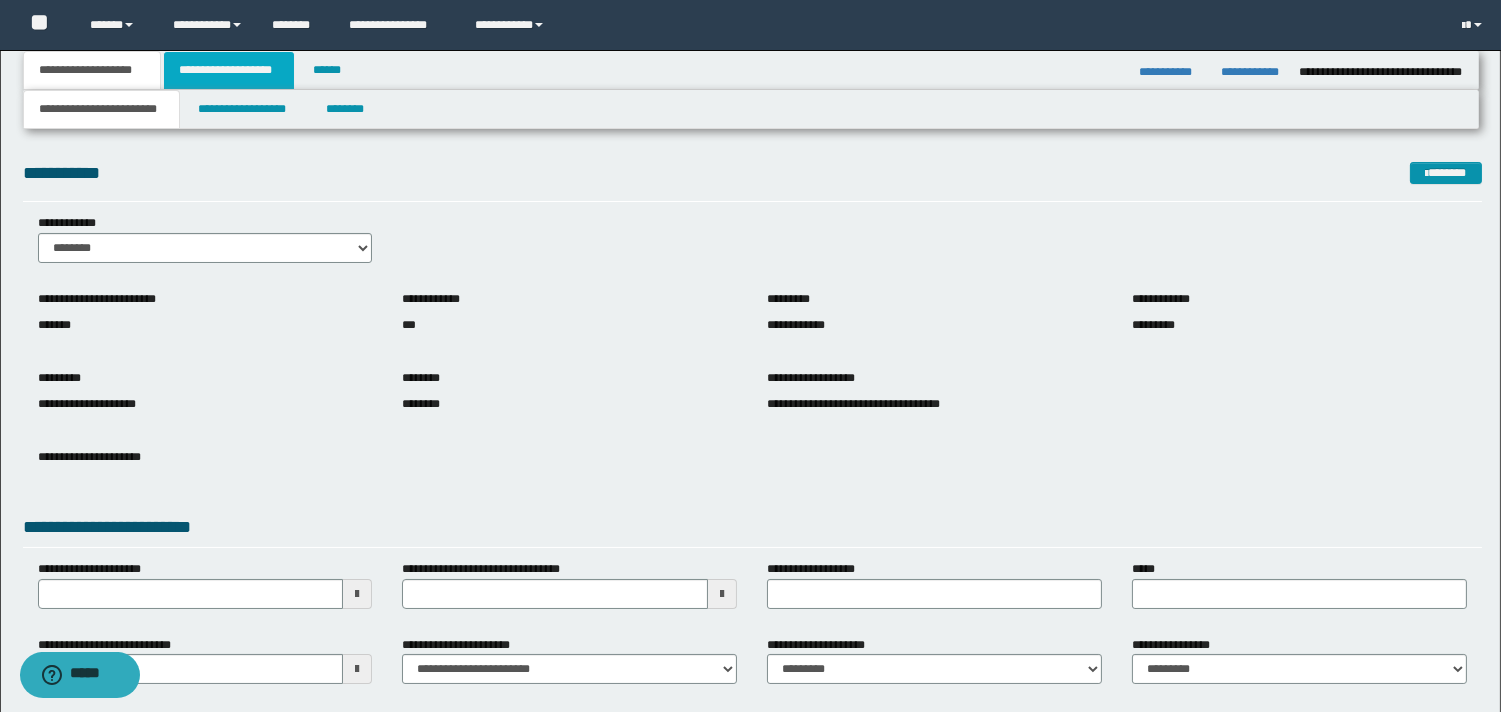 click on "**********" at bounding box center (229, 70) 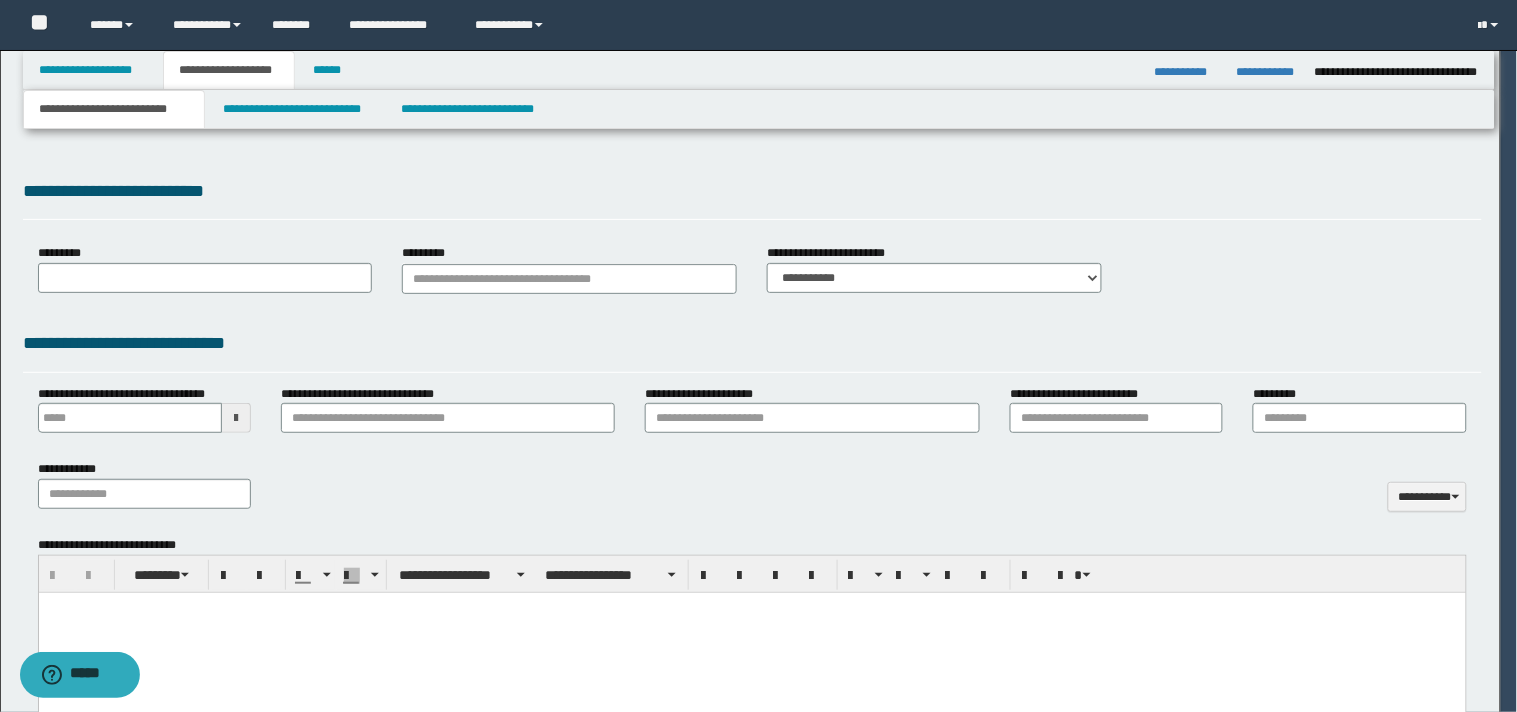 type 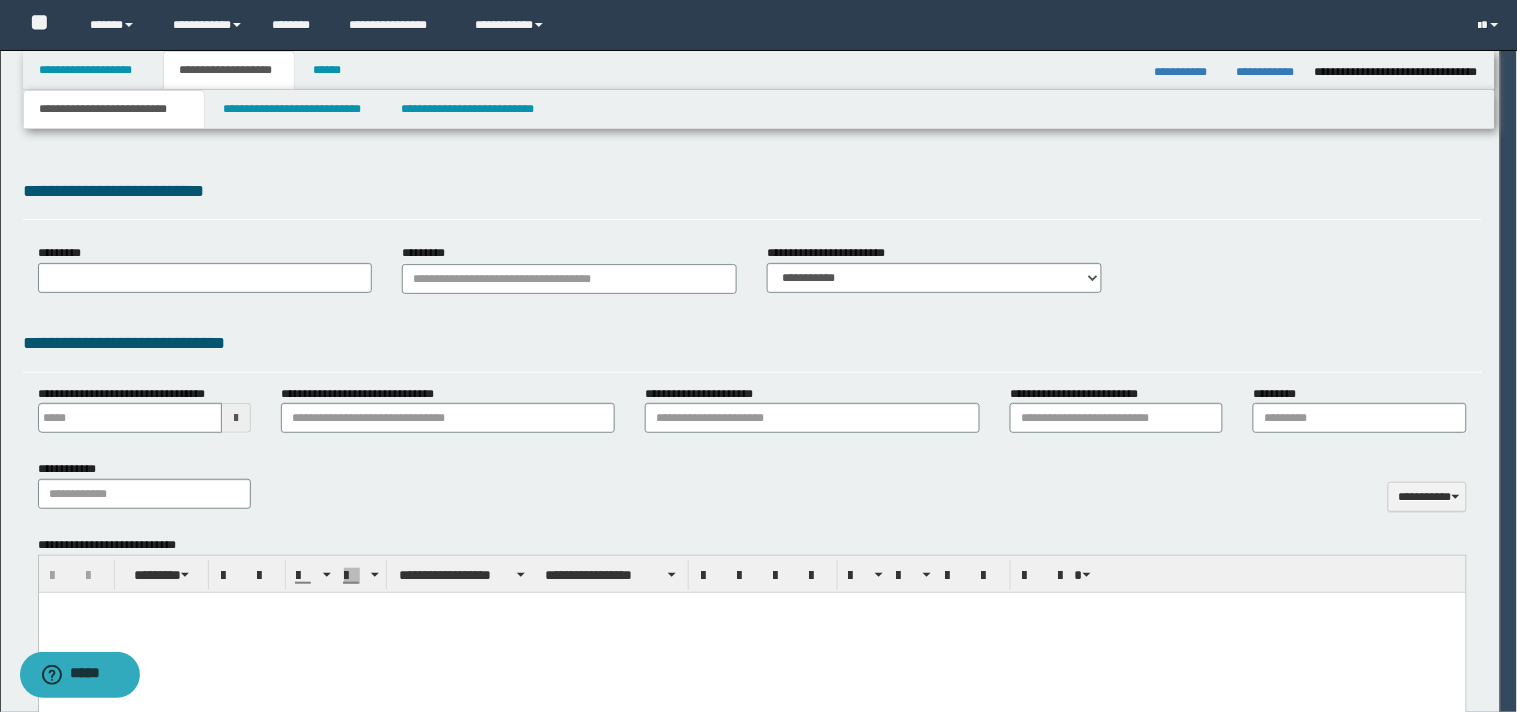 select on "*" 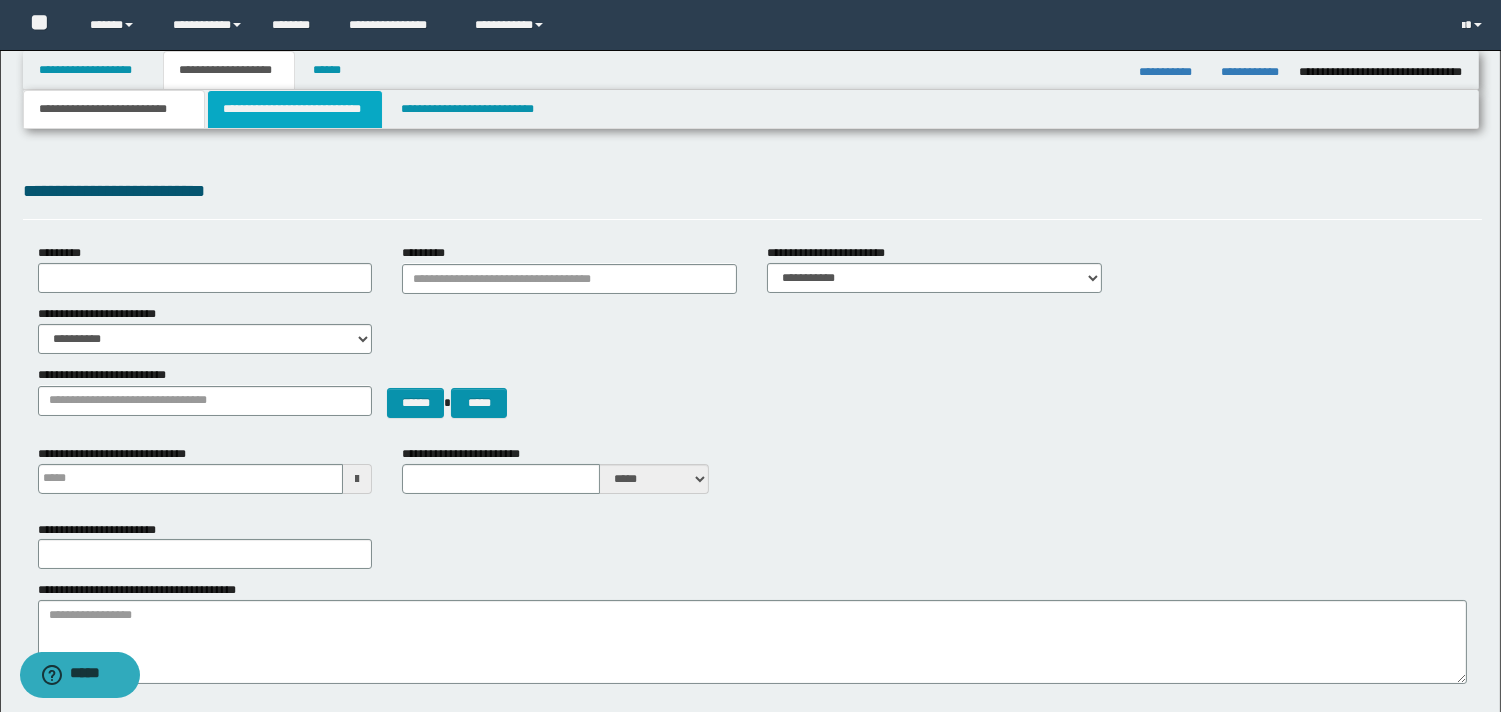 click on "**********" at bounding box center (295, 109) 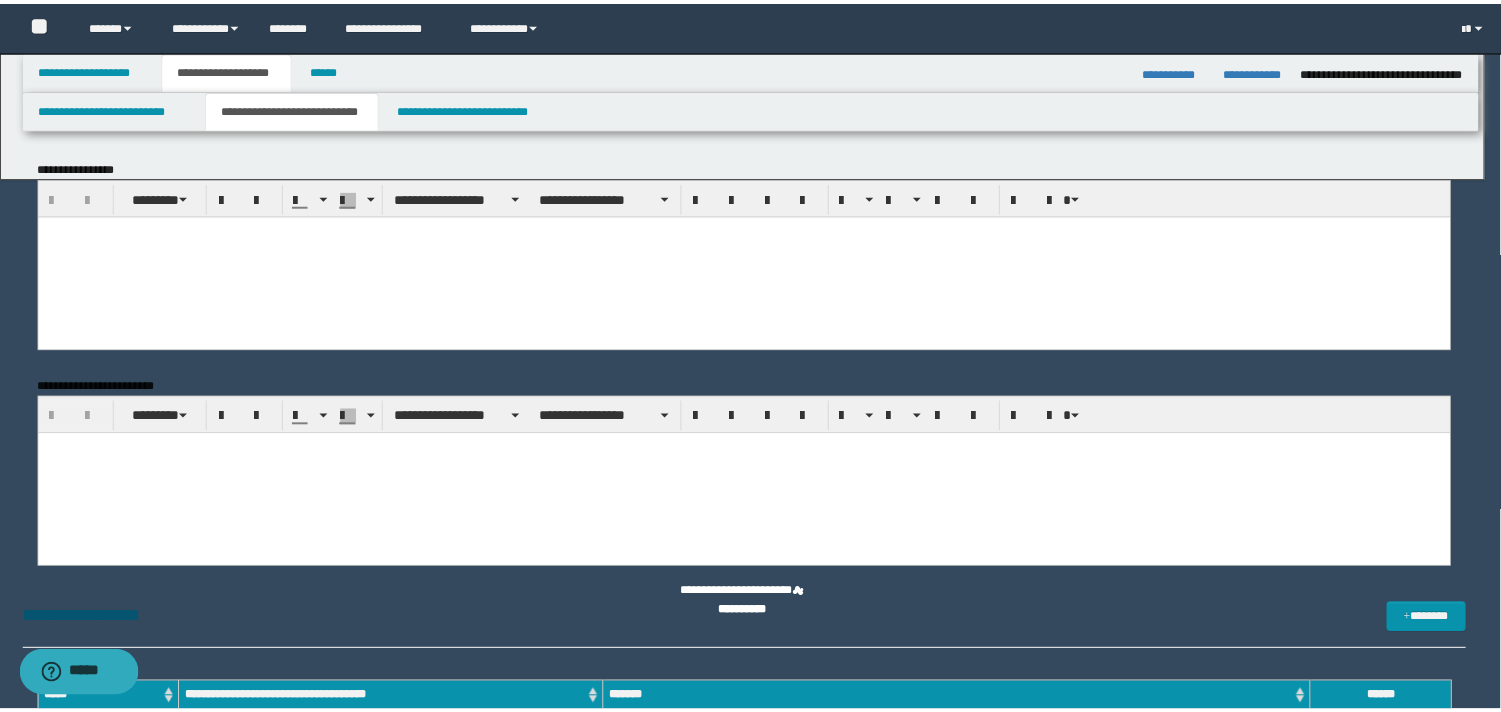 scroll, scrollTop: 0, scrollLeft: 0, axis: both 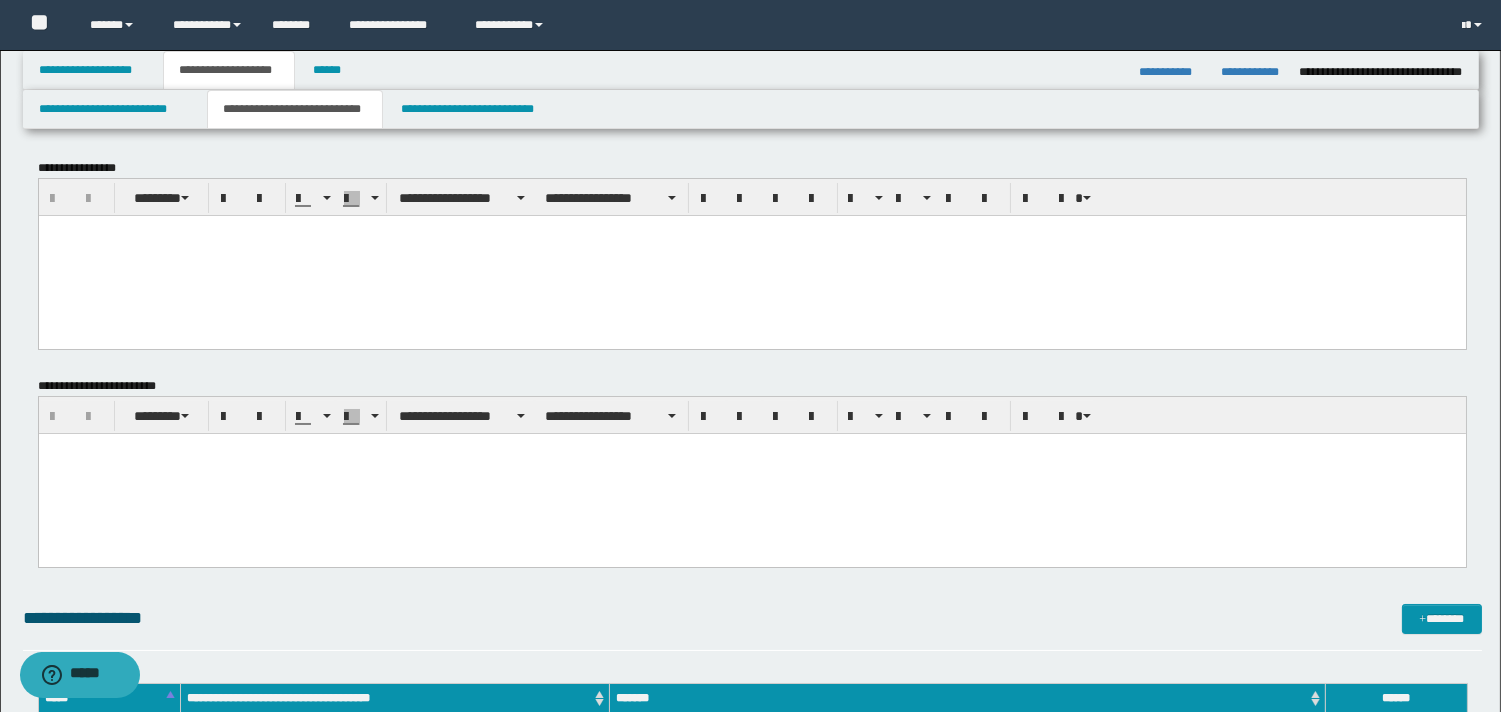 click at bounding box center (751, 230) 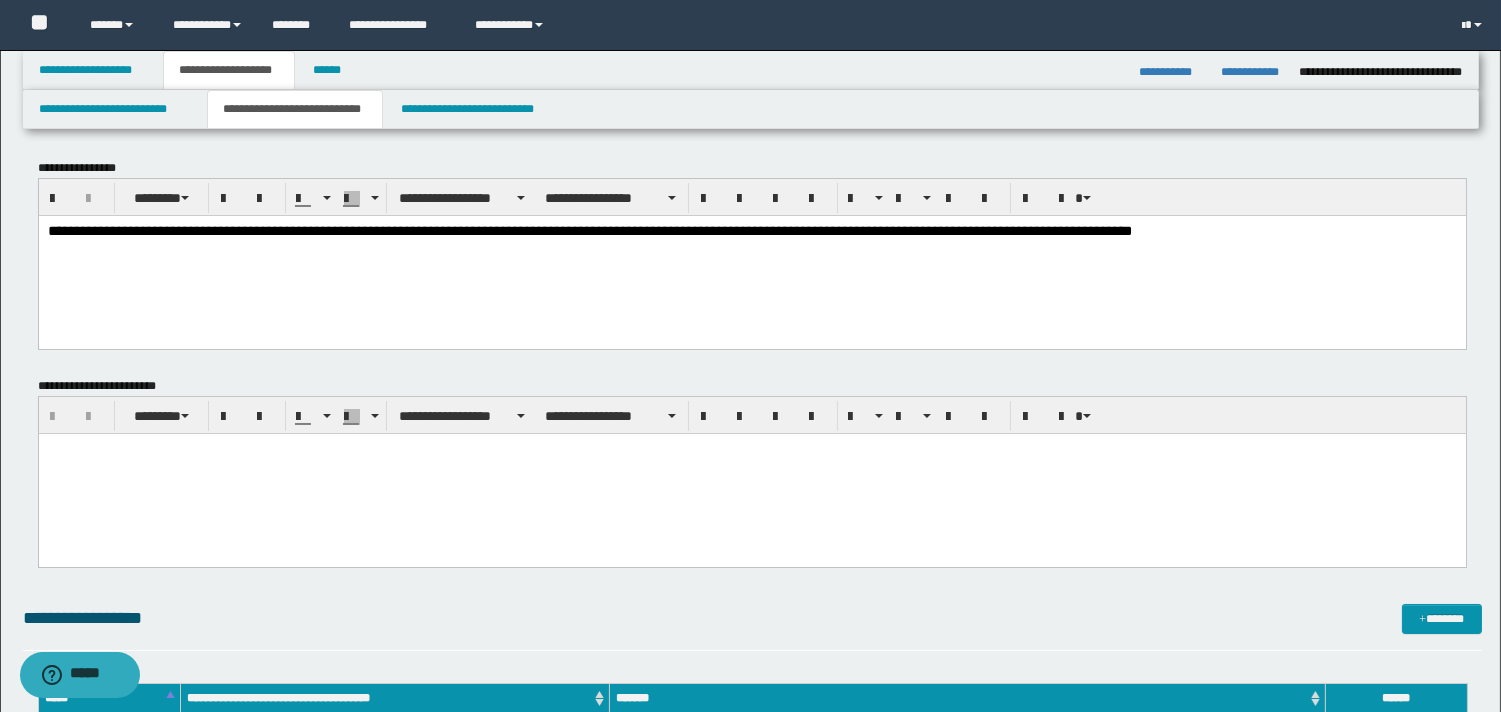click on "**********" at bounding box center (589, 230) 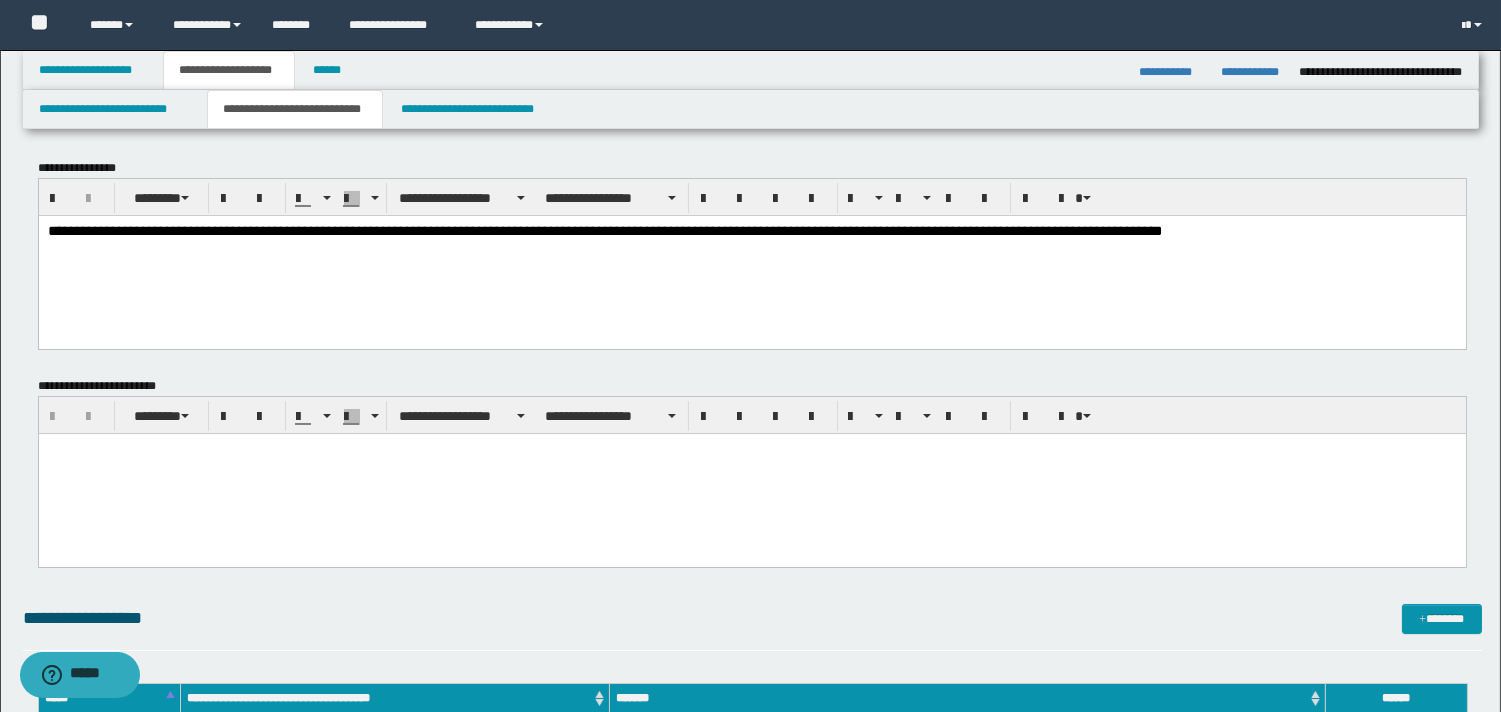 click on "**********" at bounding box center [604, 230] 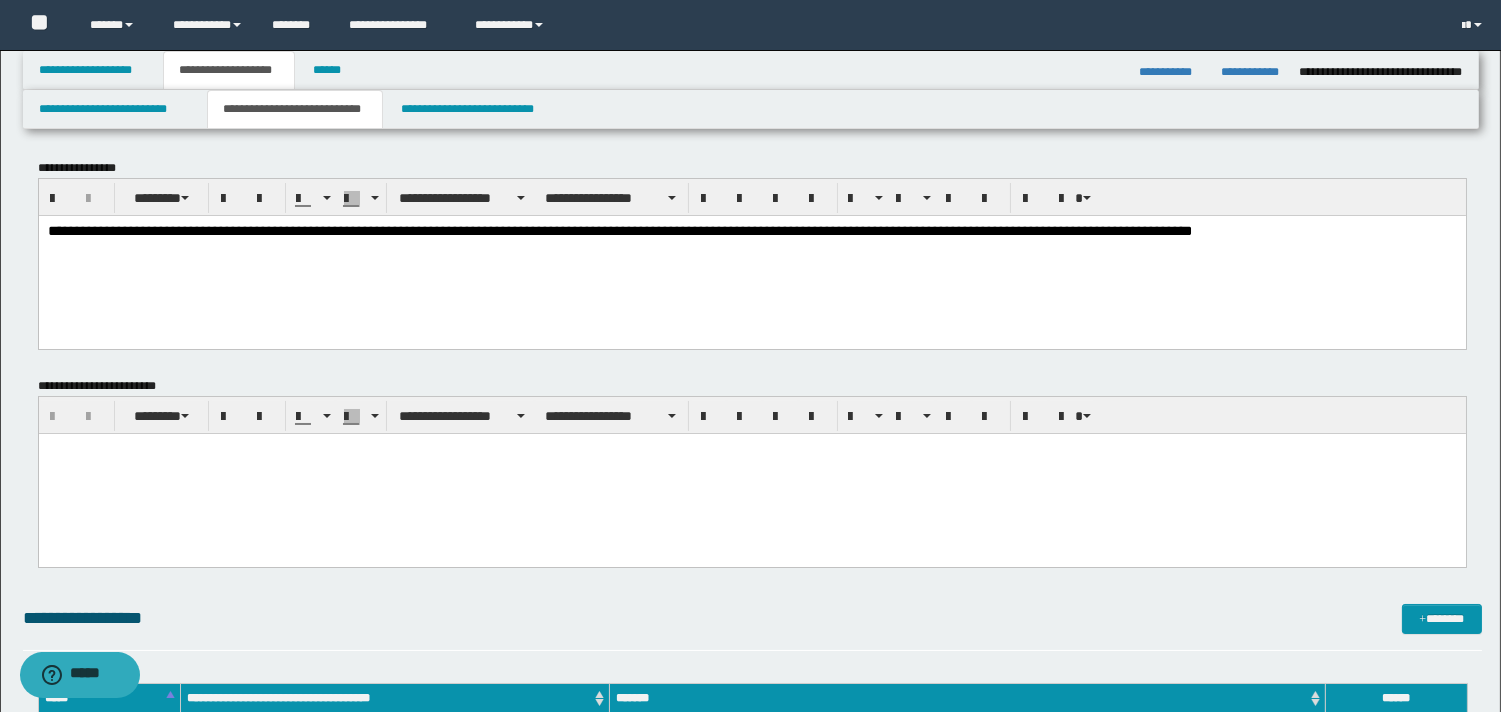 click on "**********" at bounding box center [619, 230] 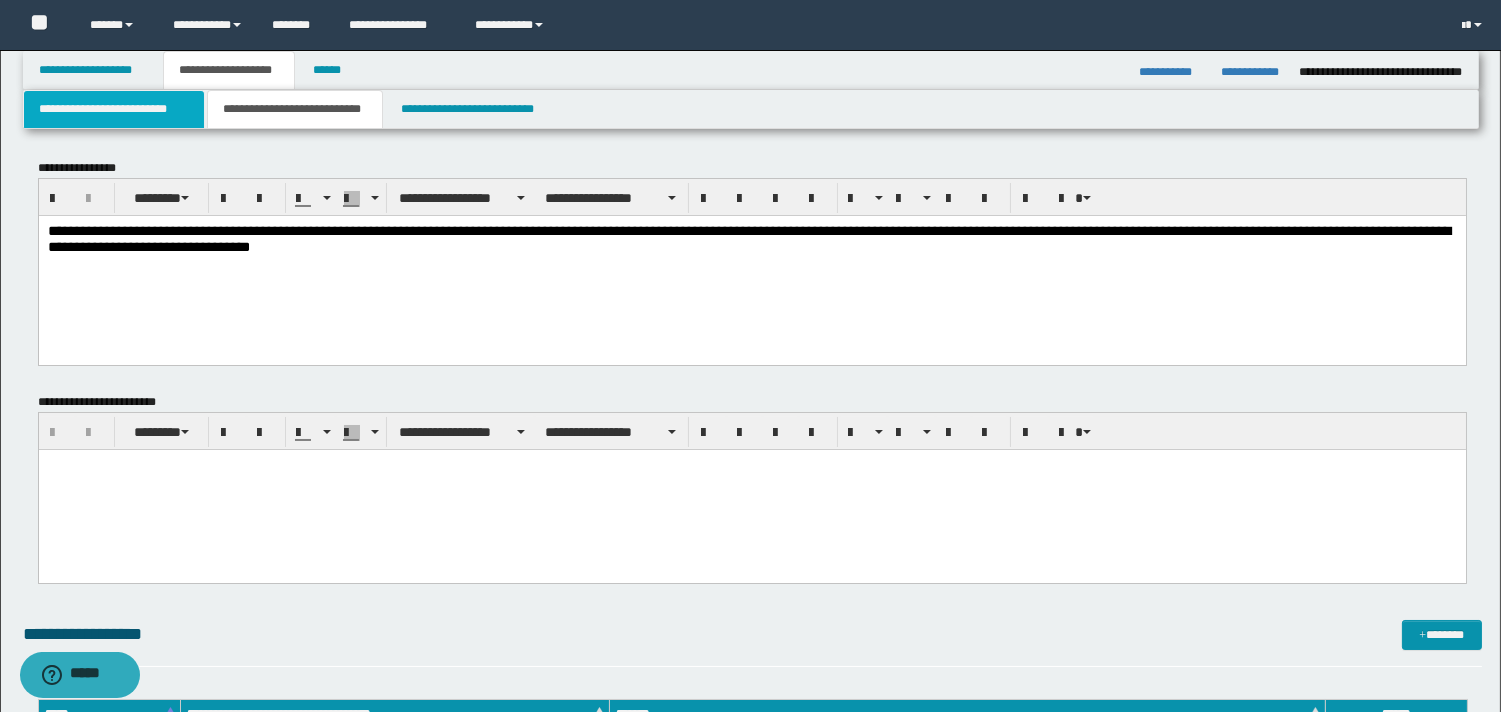click on "**********" at bounding box center [114, 109] 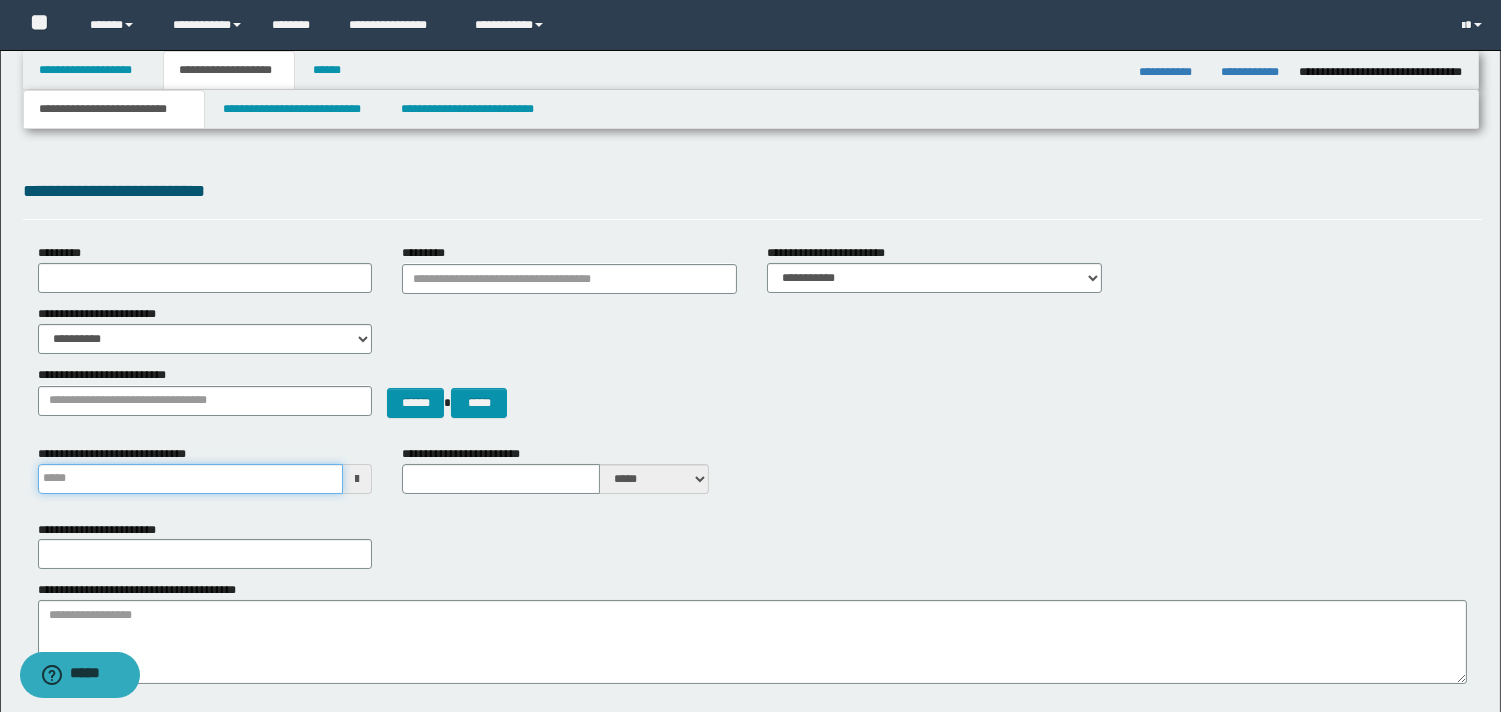 click on "**********" at bounding box center [191, 479] 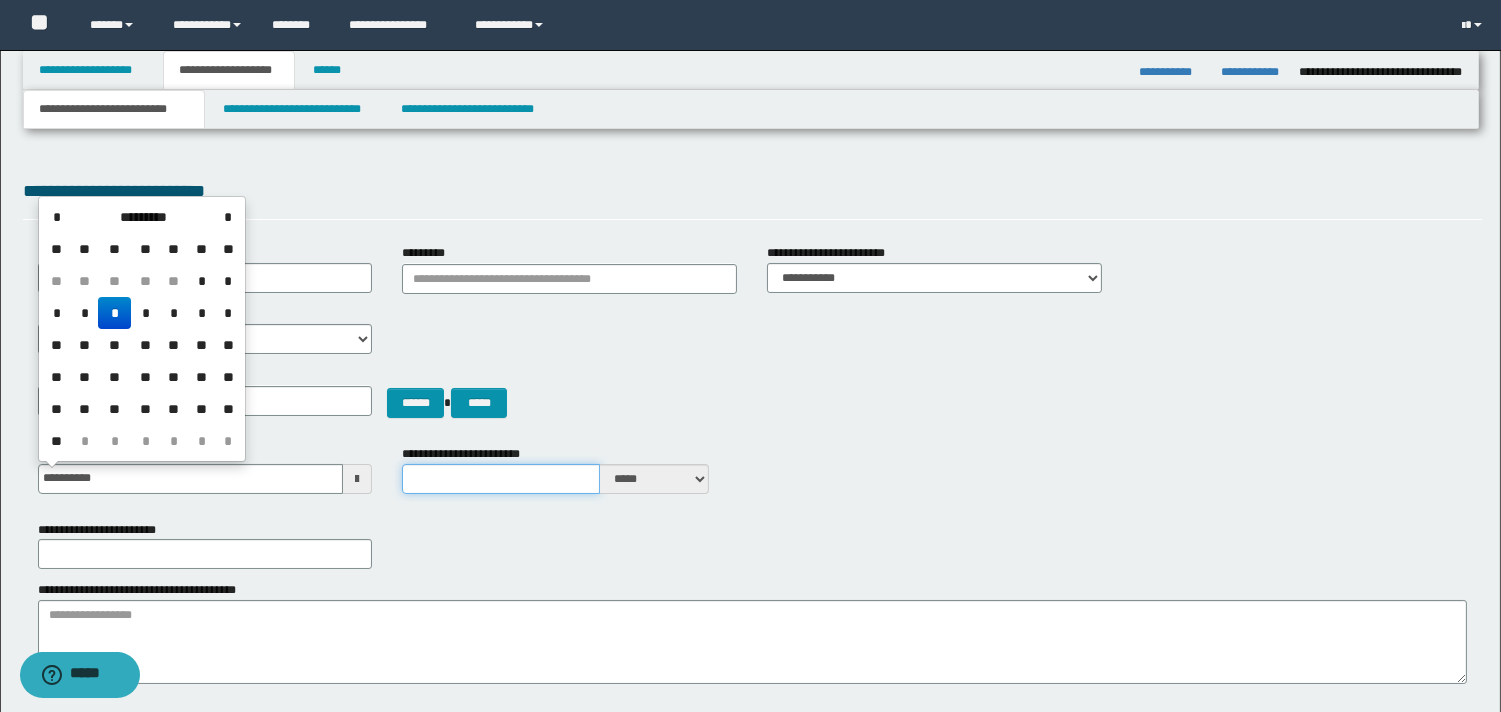 type on "**********" 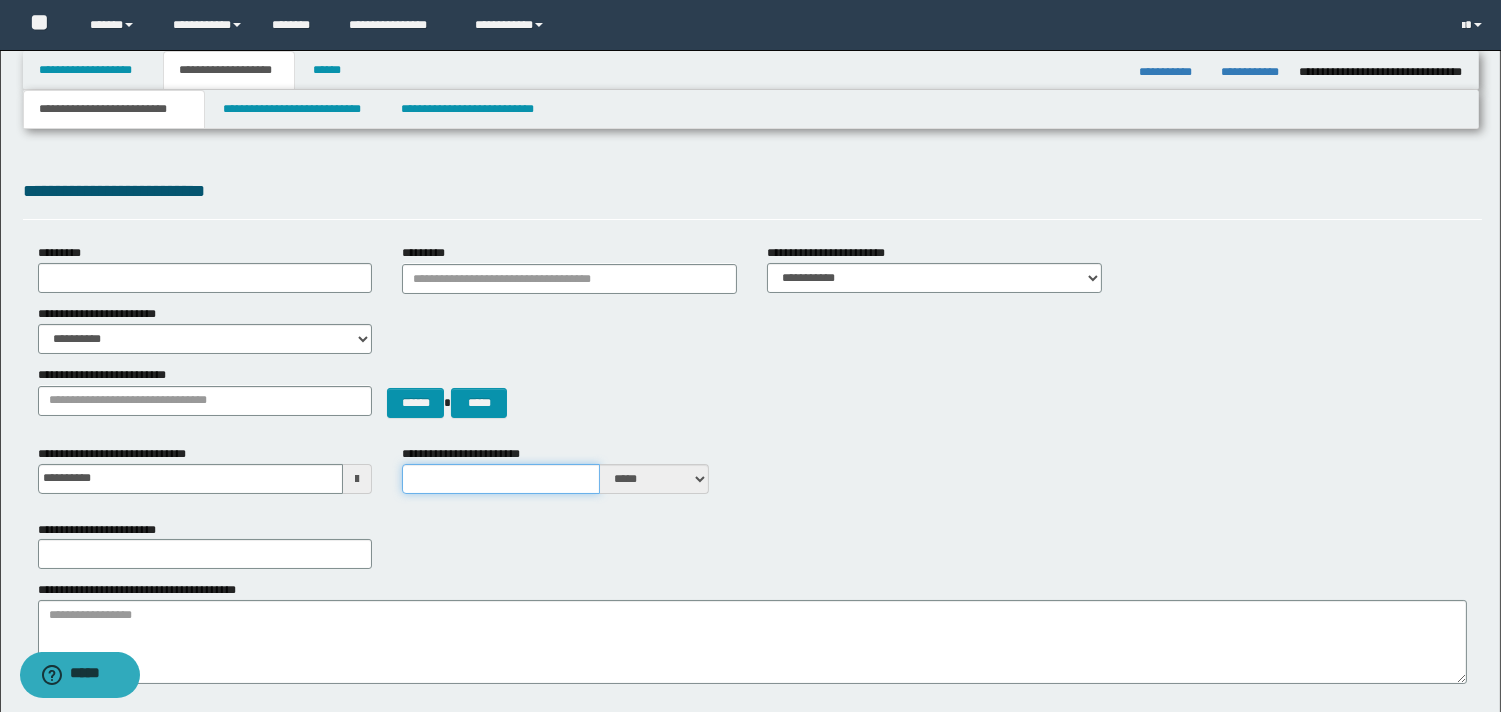click on "**********" at bounding box center [501, 479] 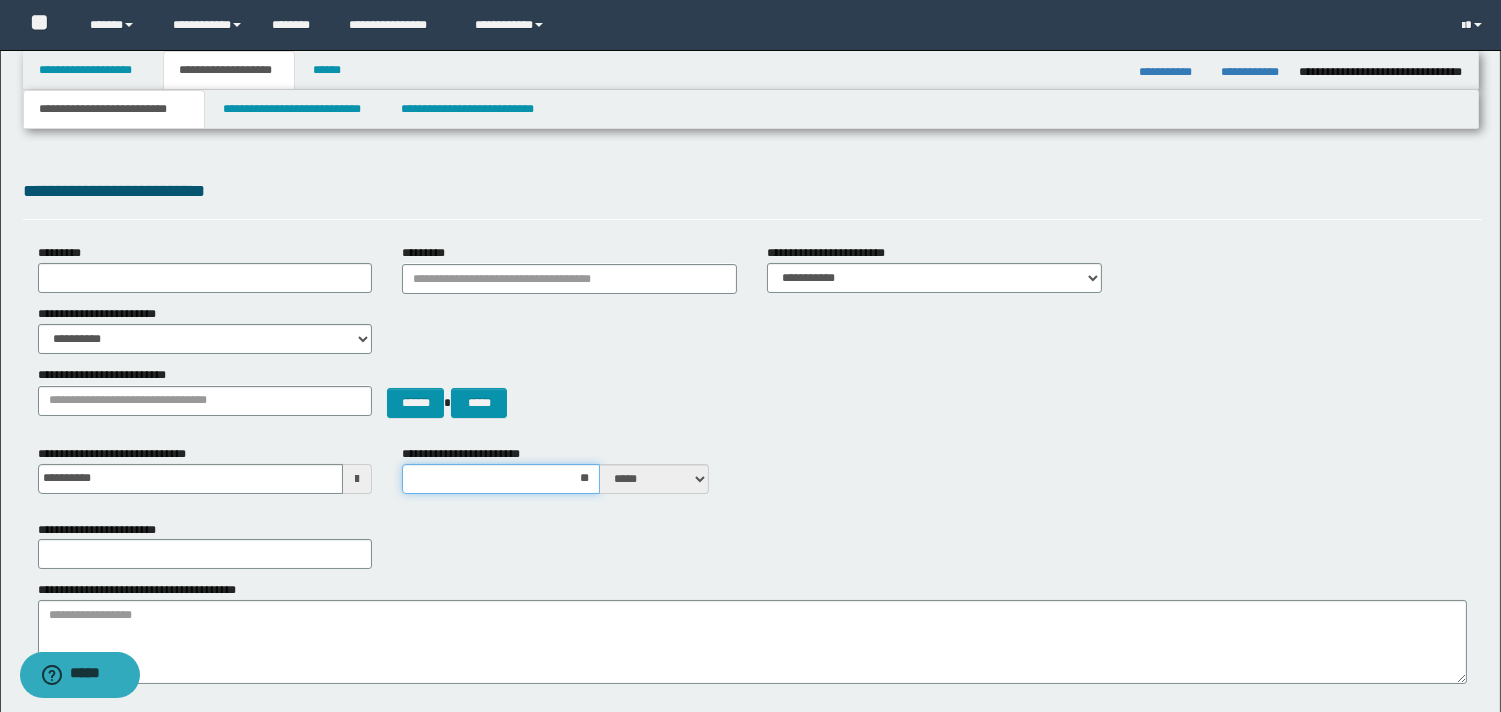 type on "***" 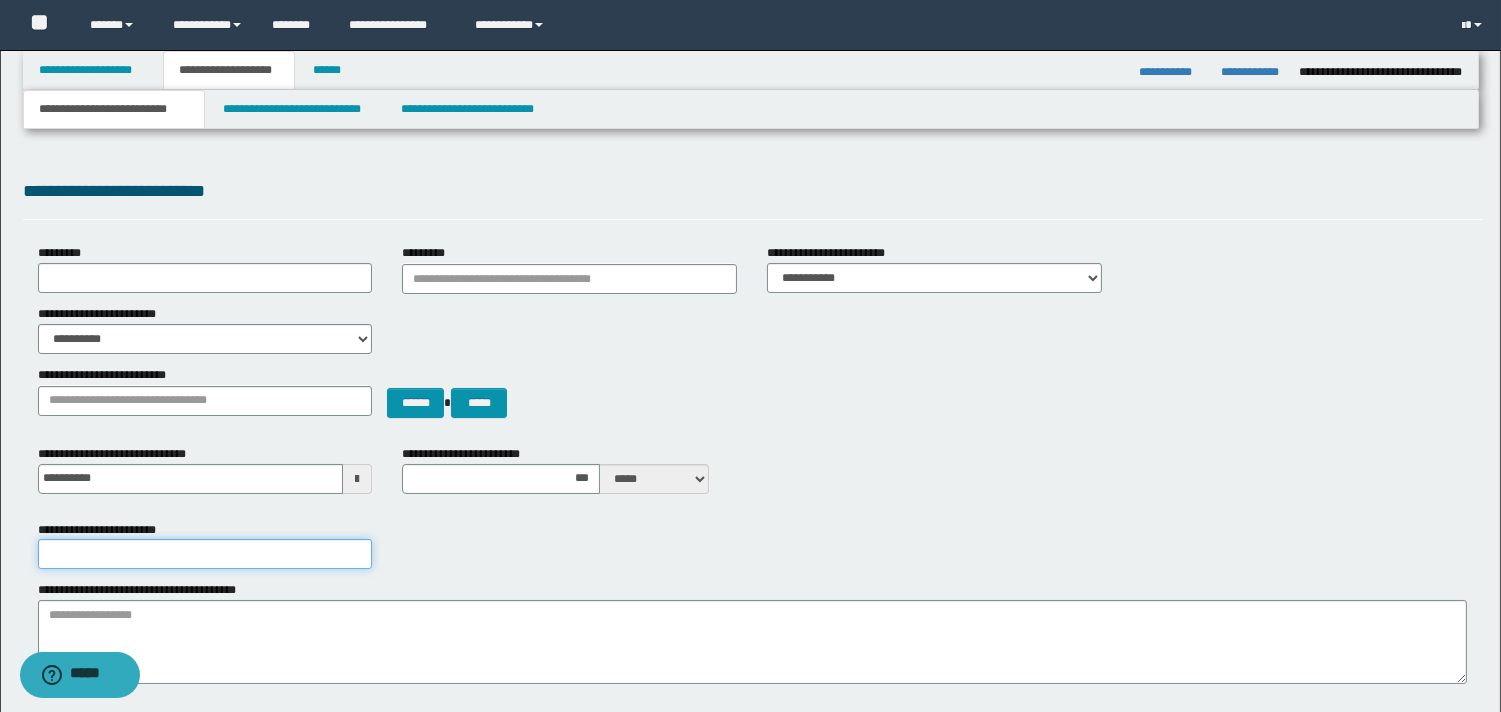 click on "**********" at bounding box center [205, 554] 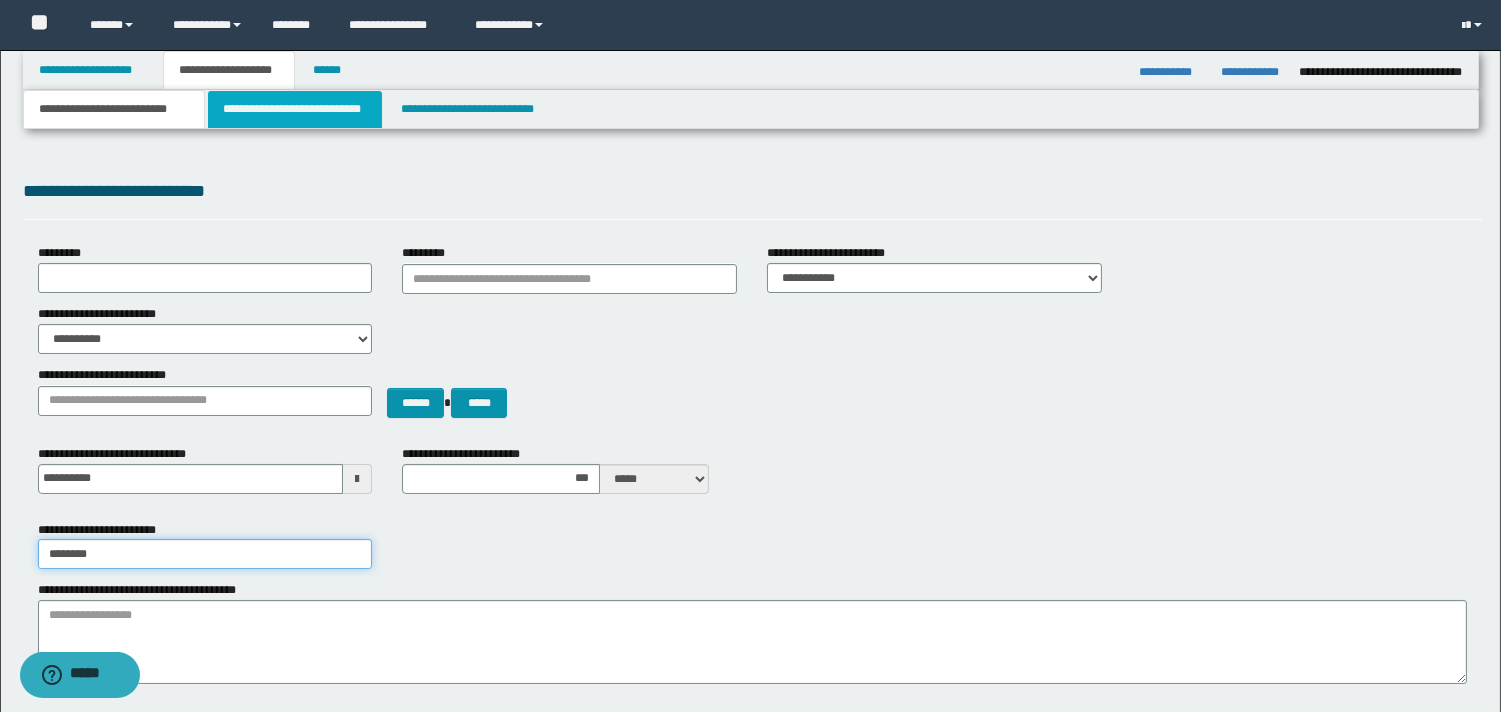 type on "********" 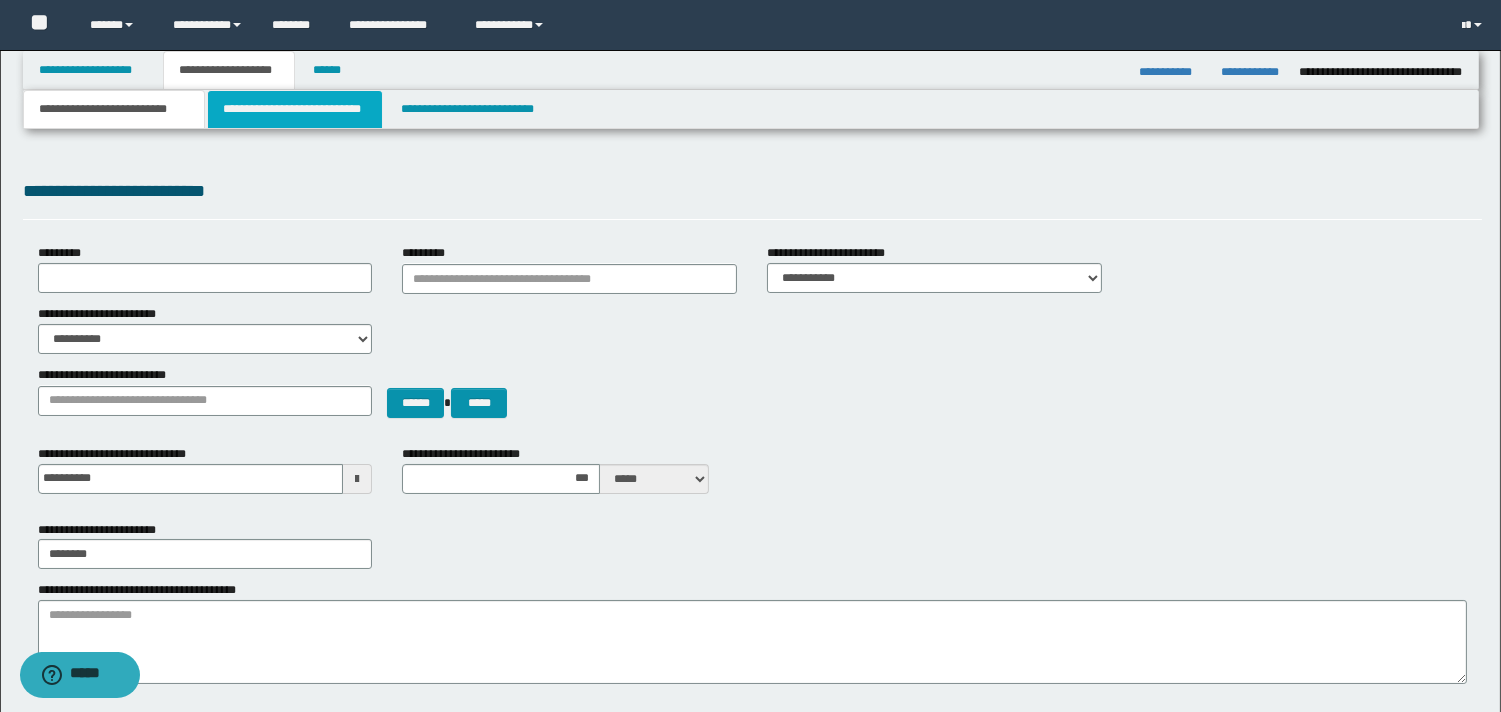 click on "**********" at bounding box center (295, 109) 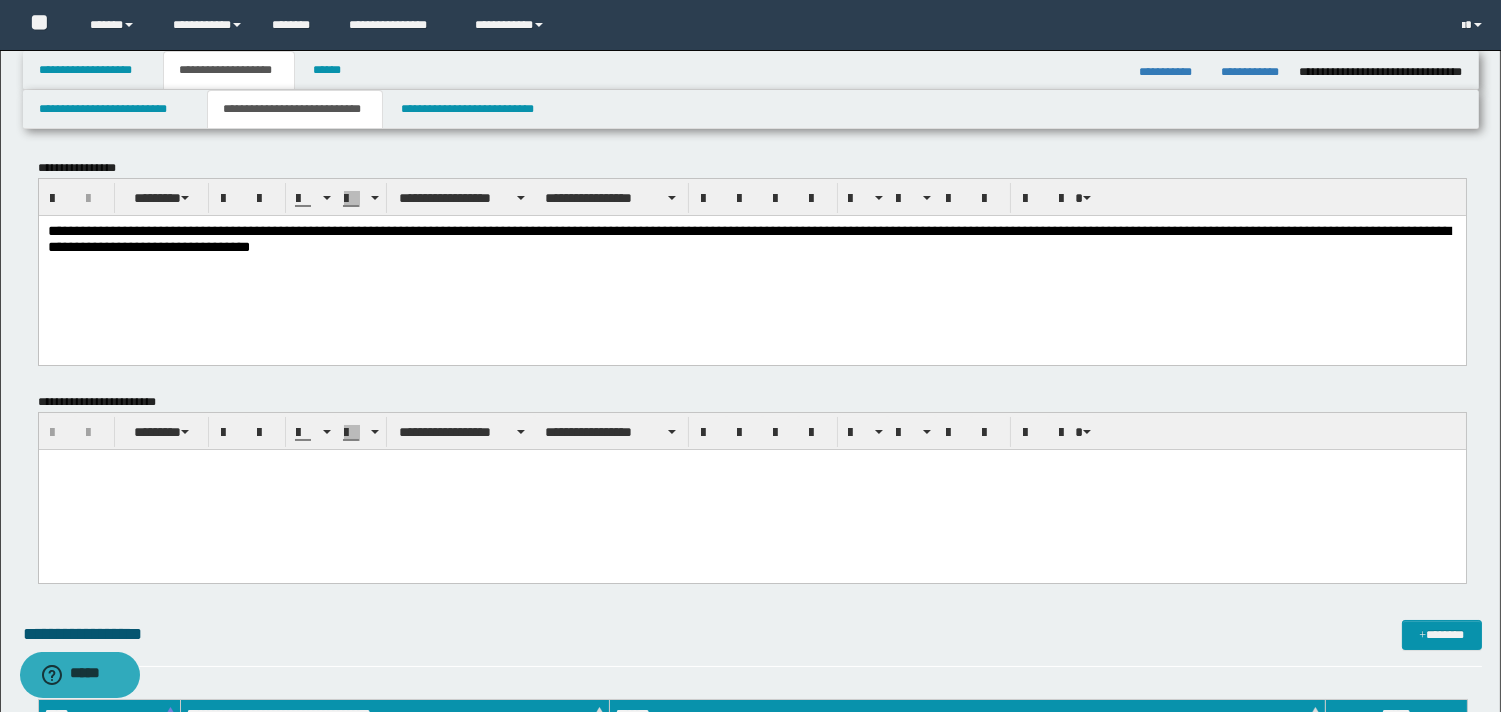 click on "**********" at bounding box center (751, 238) 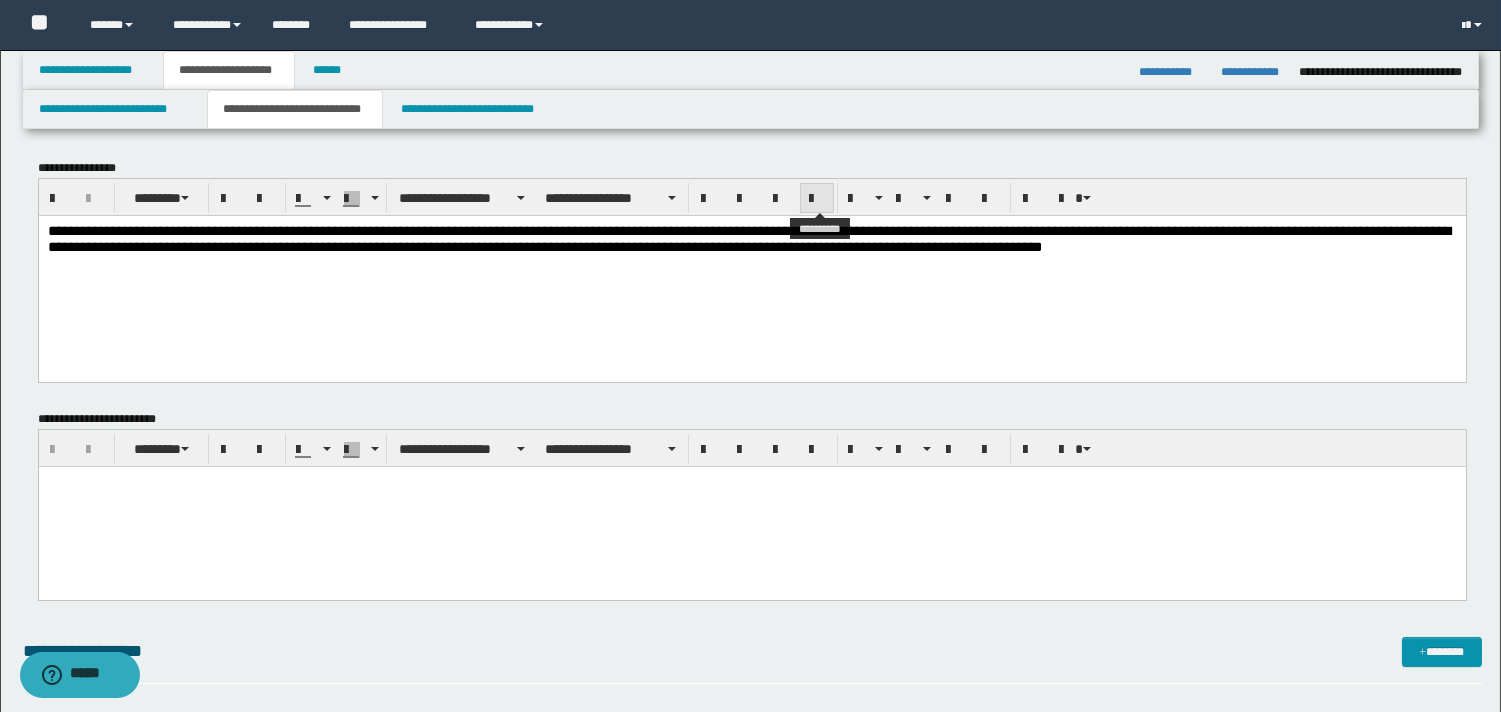 click at bounding box center (817, 199) 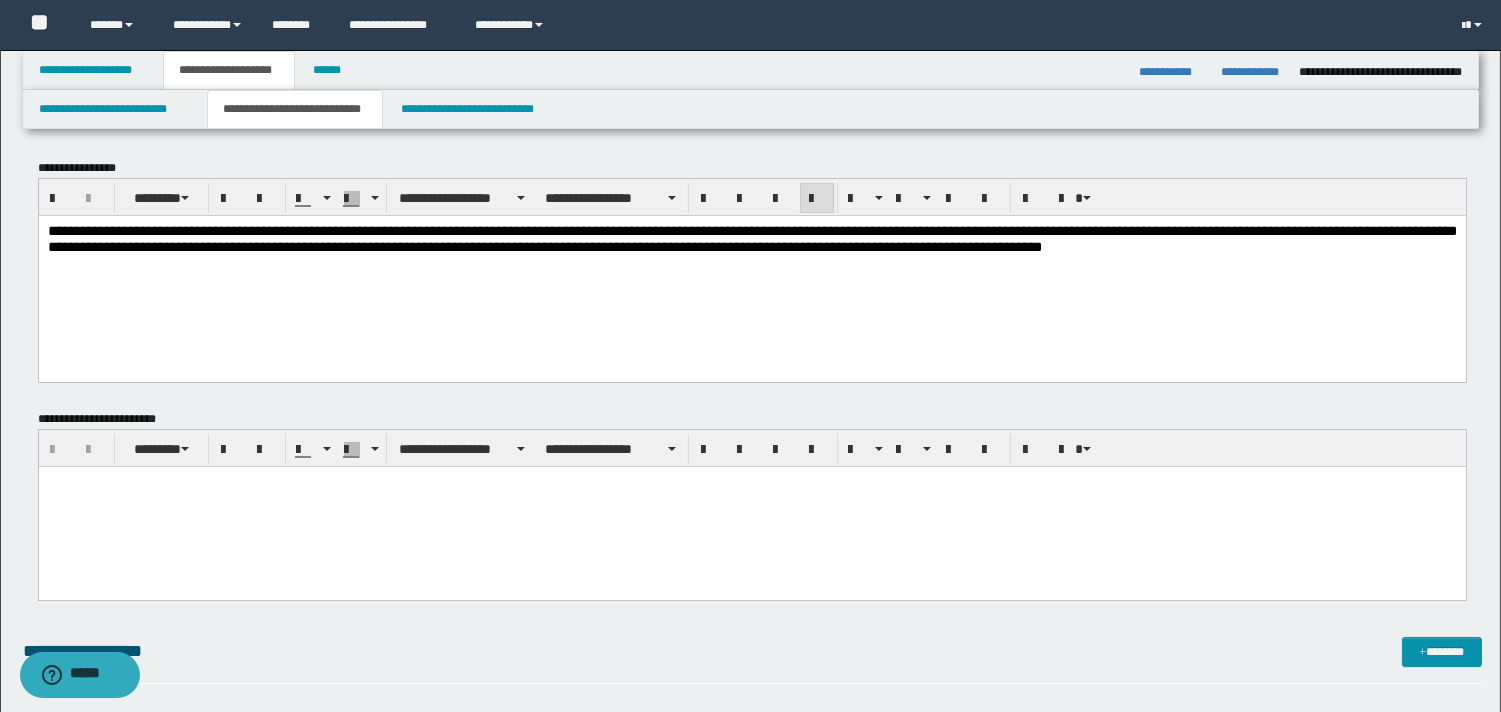 click at bounding box center [751, 482] 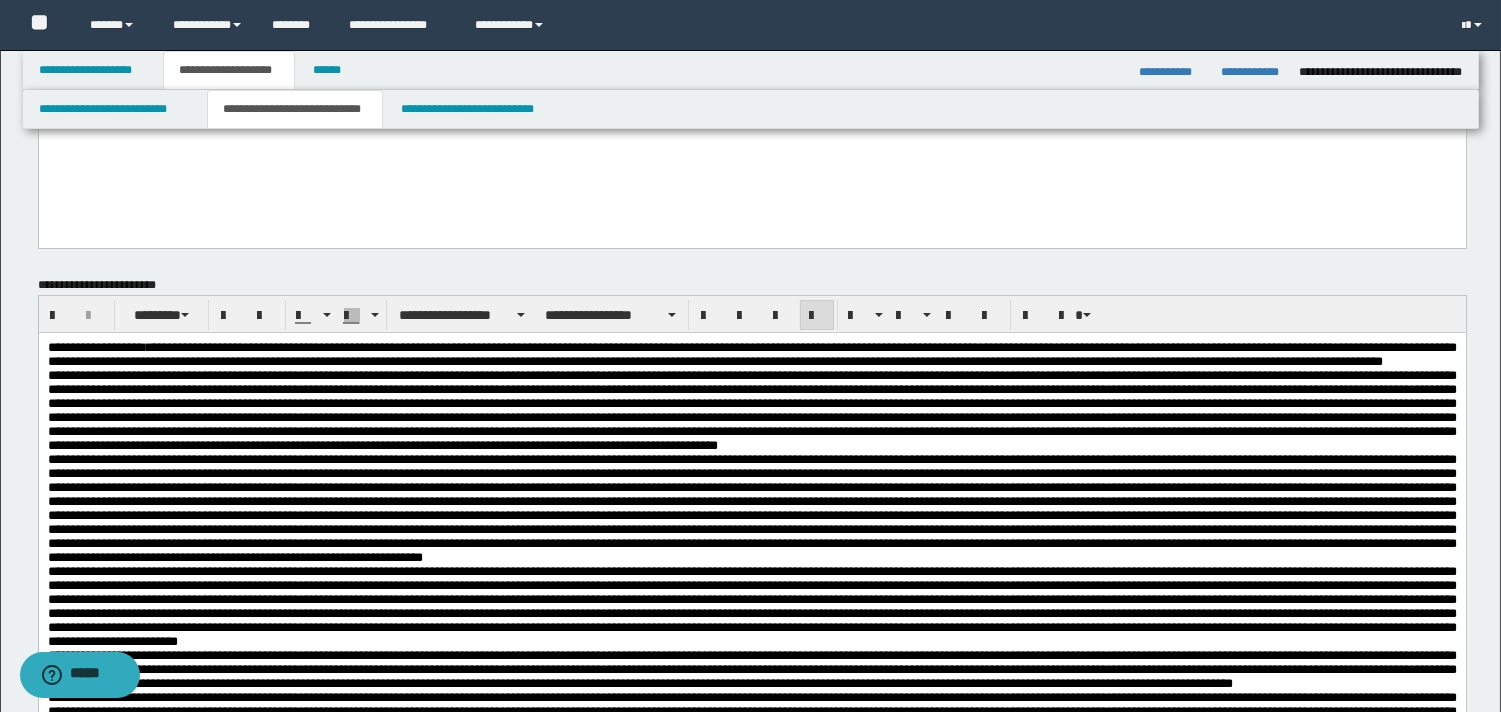 scroll, scrollTop: 175, scrollLeft: 0, axis: vertical 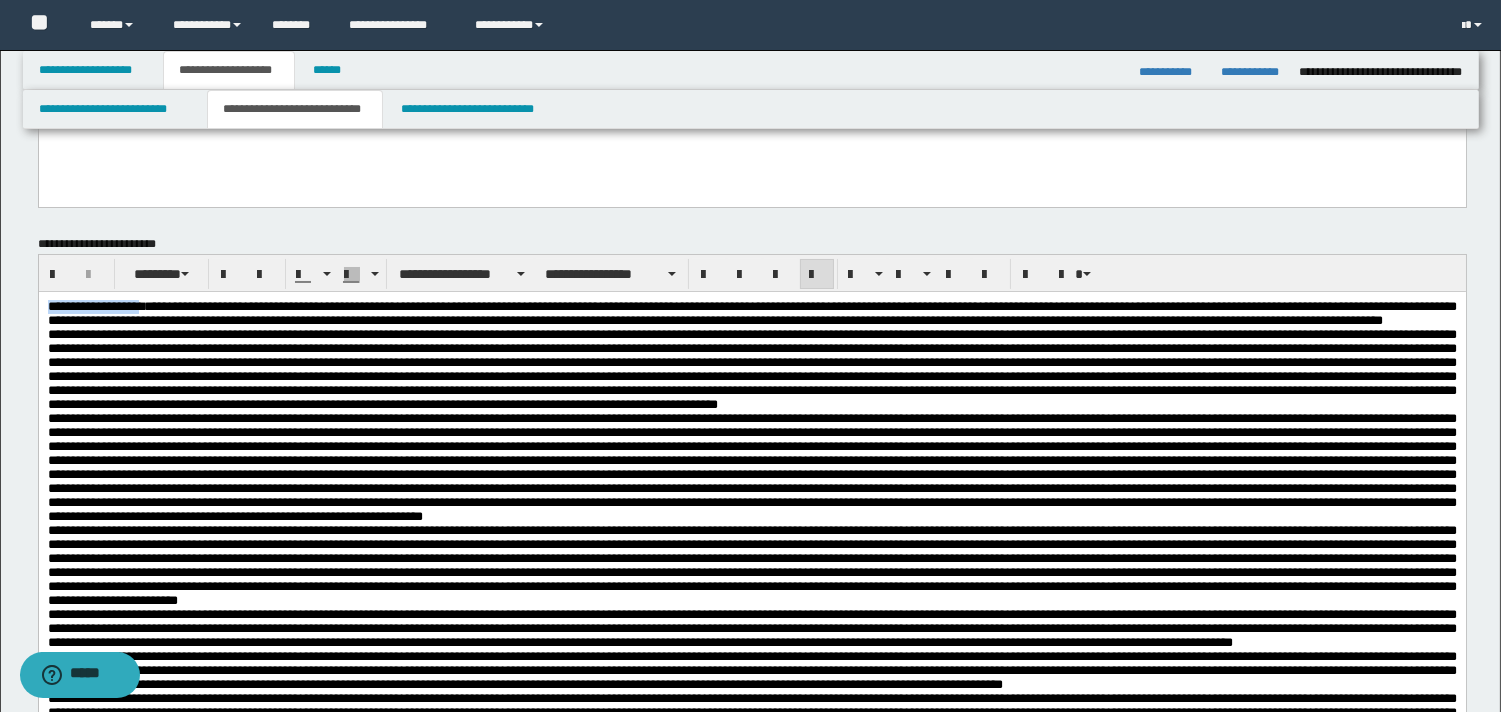 drag, startPoint x: 156, startPoint y: 310, endPoint x: 10, endPoint y: 303, distance: 146.16771 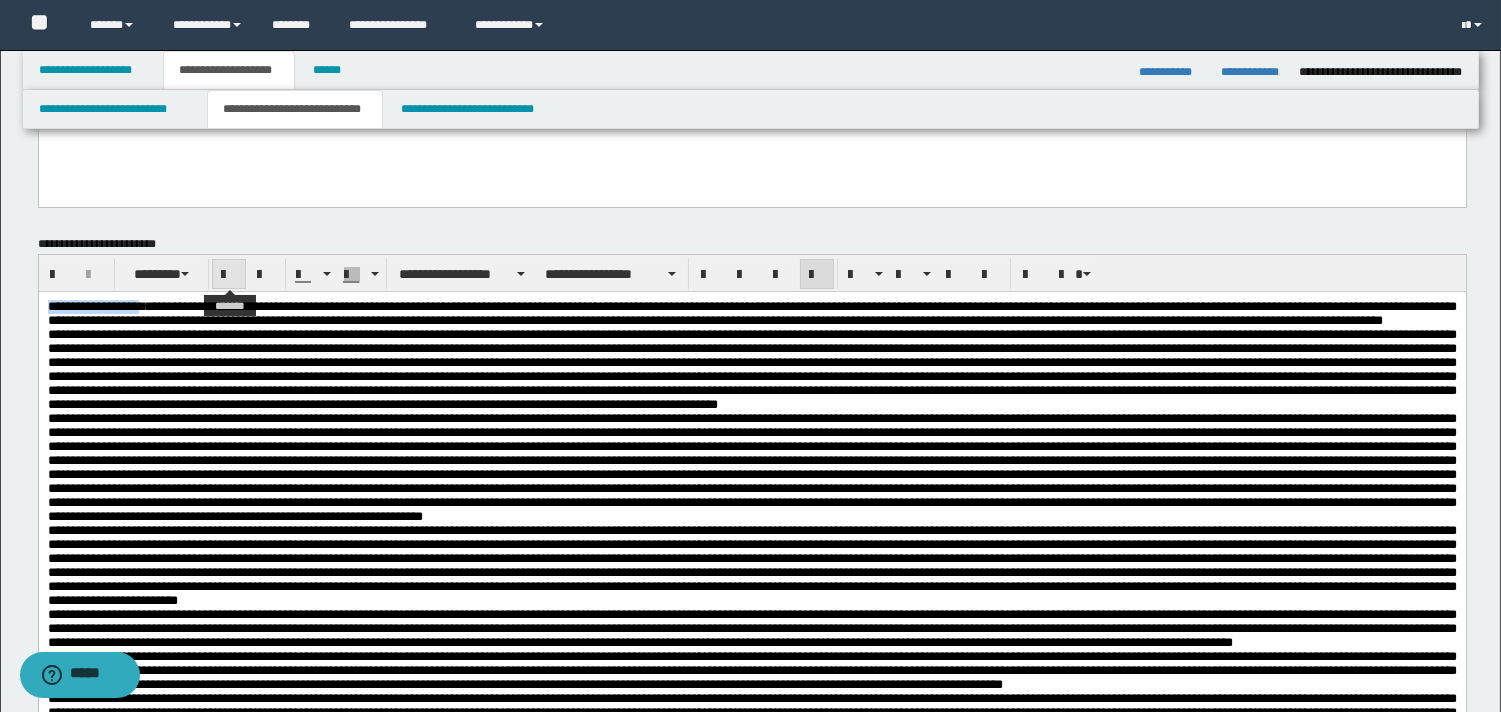 click at bounding box center [229, 275] 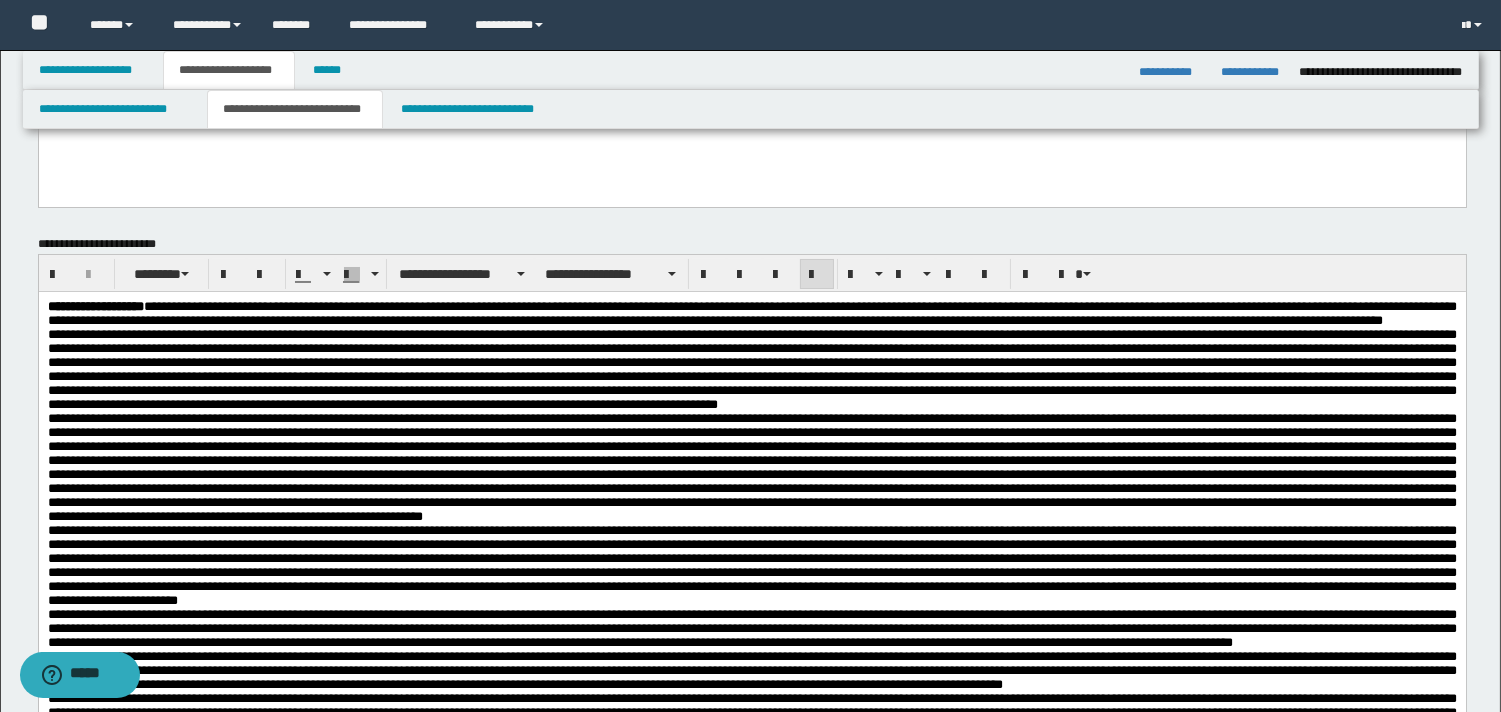 click on "**********" at bounding box center [751, 314] 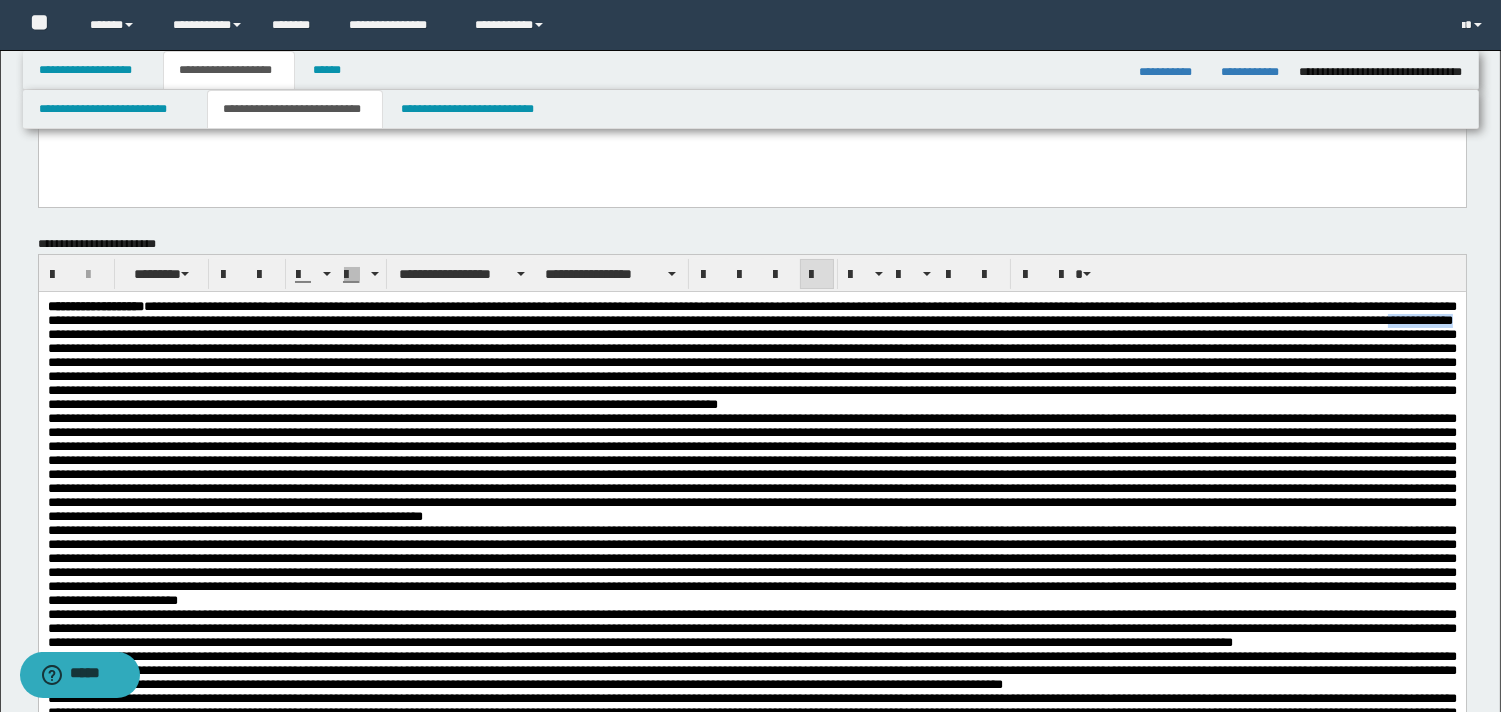drag, startPoint x: 665, startPoint y: 342, endPoint x: 558, endPoint y: 335, distance: 107.22873 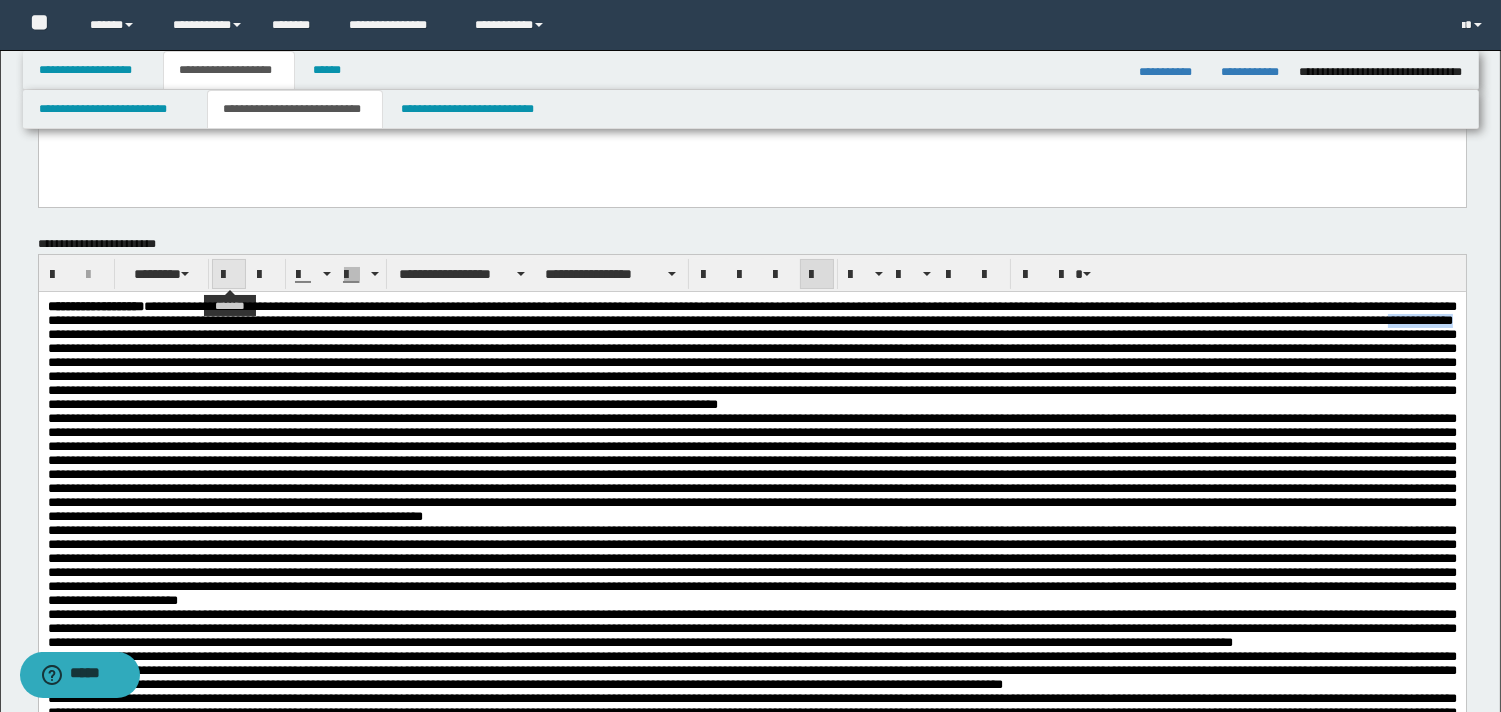 click at bounding box center [229, 275] 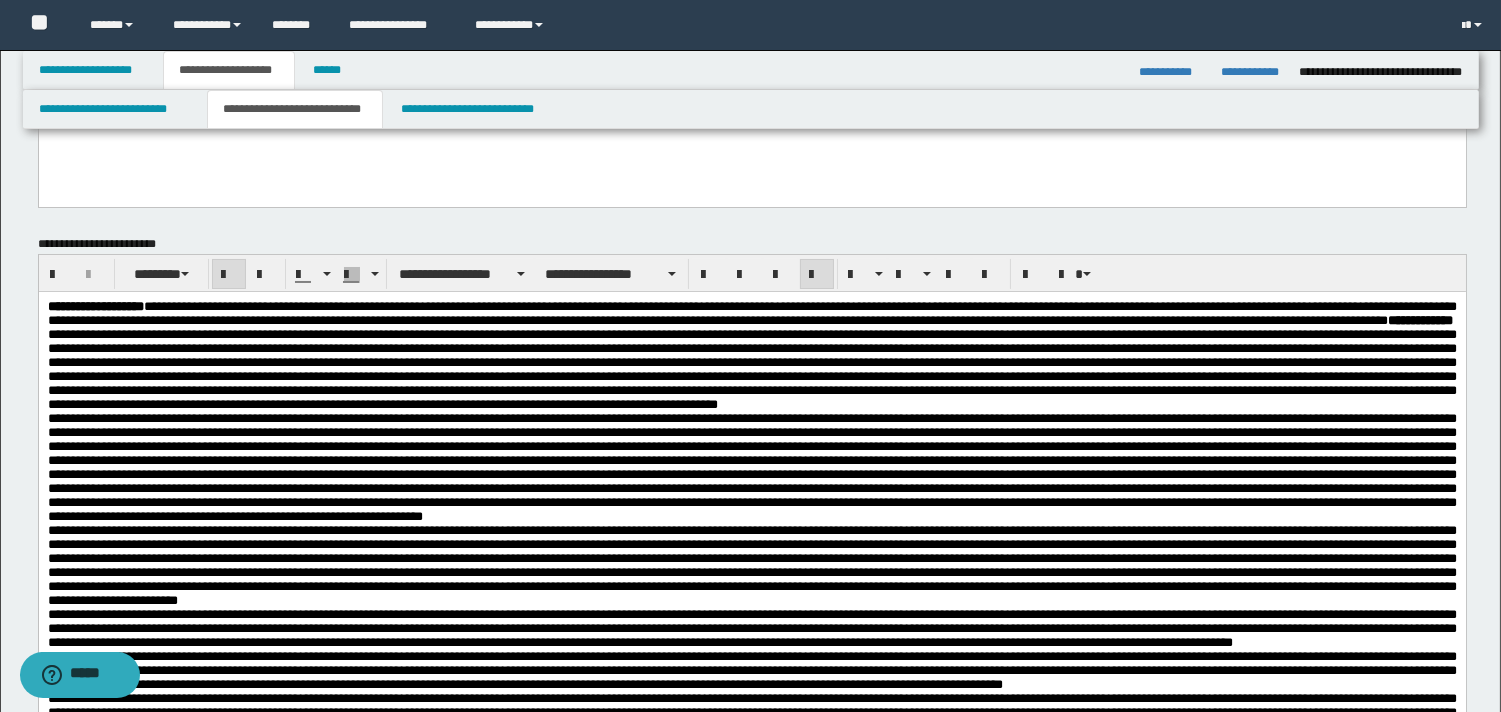 click on "**********" at bounding box center (751, 314) 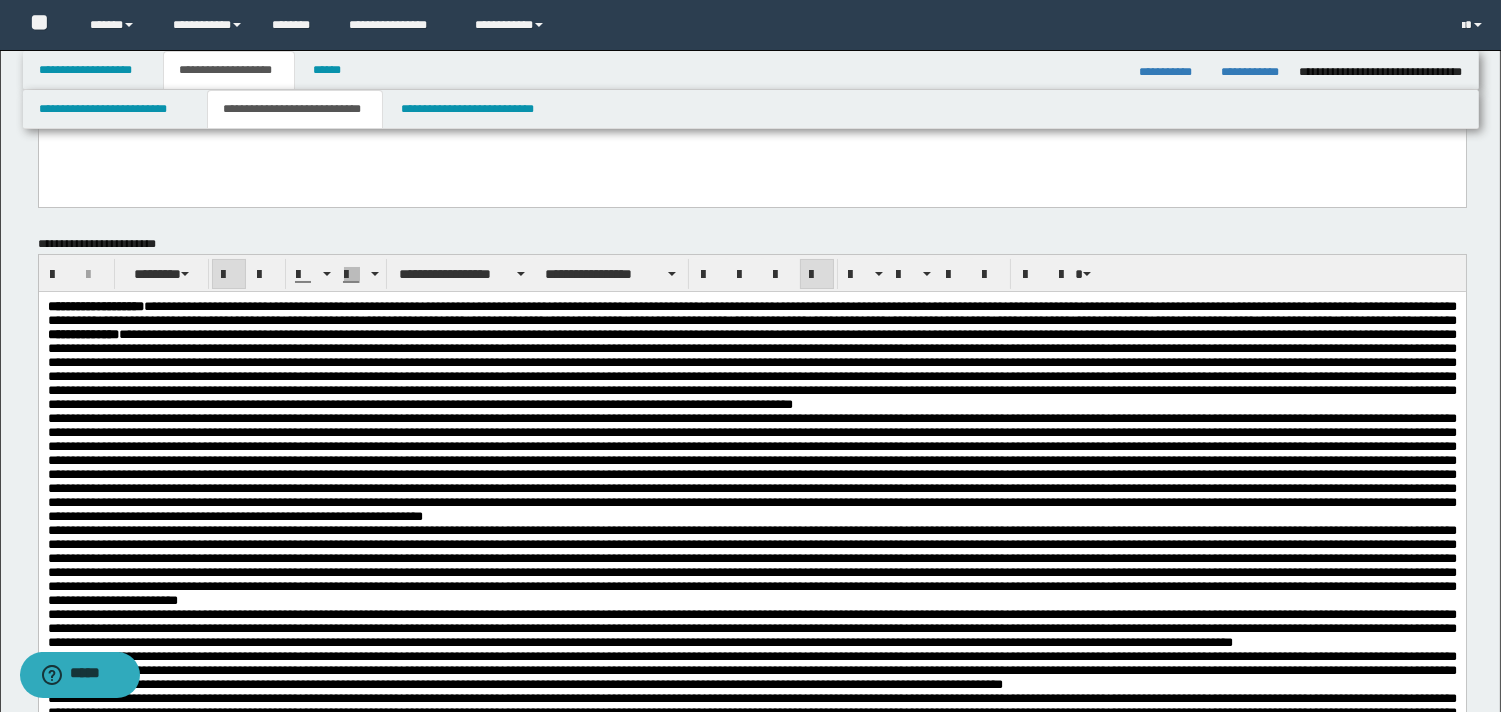 click on "**********" at bounding box center [751, 356] 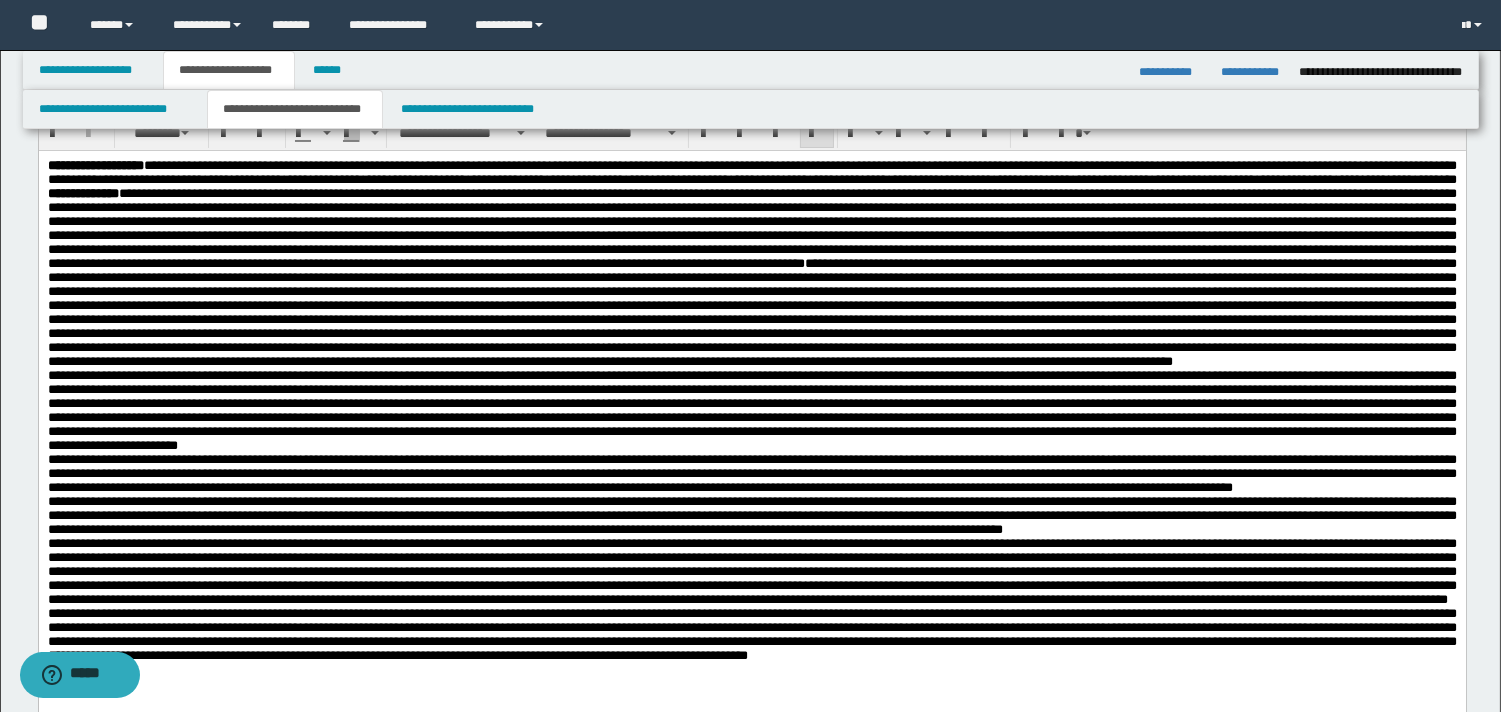 scroll, scrollTop: 390, scrollLeft: 0, axis: vertical 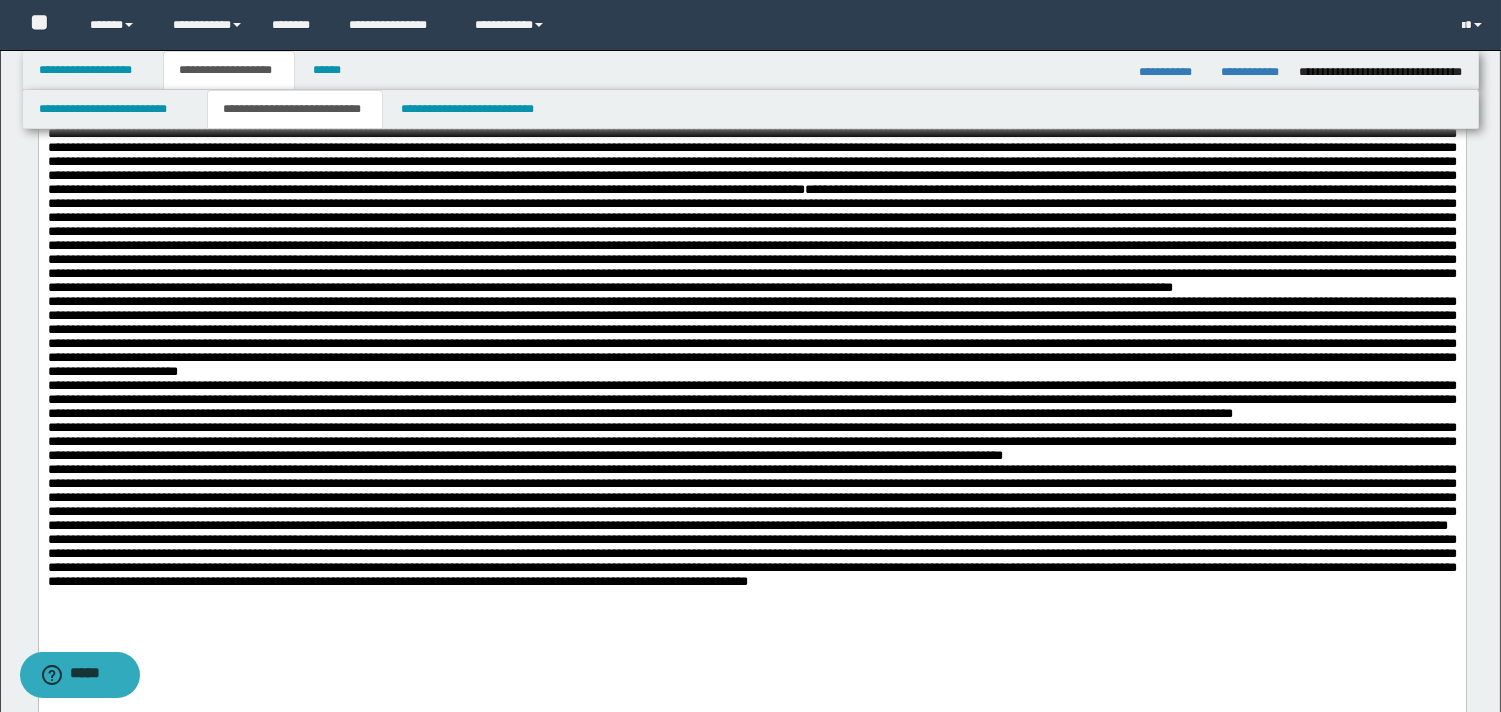 click on "**********" at bounding box center [751, 190] 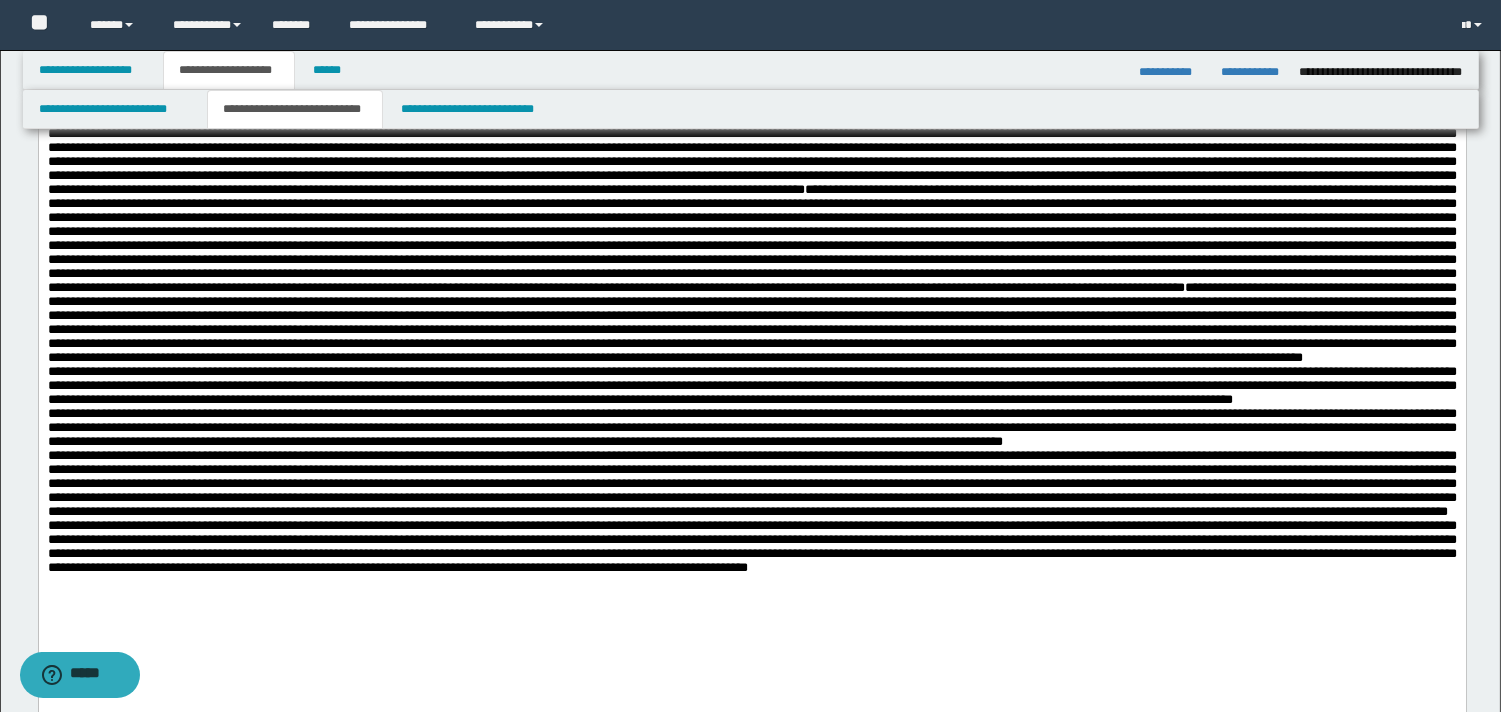 click on "**********" at bounding box center [751, 386] 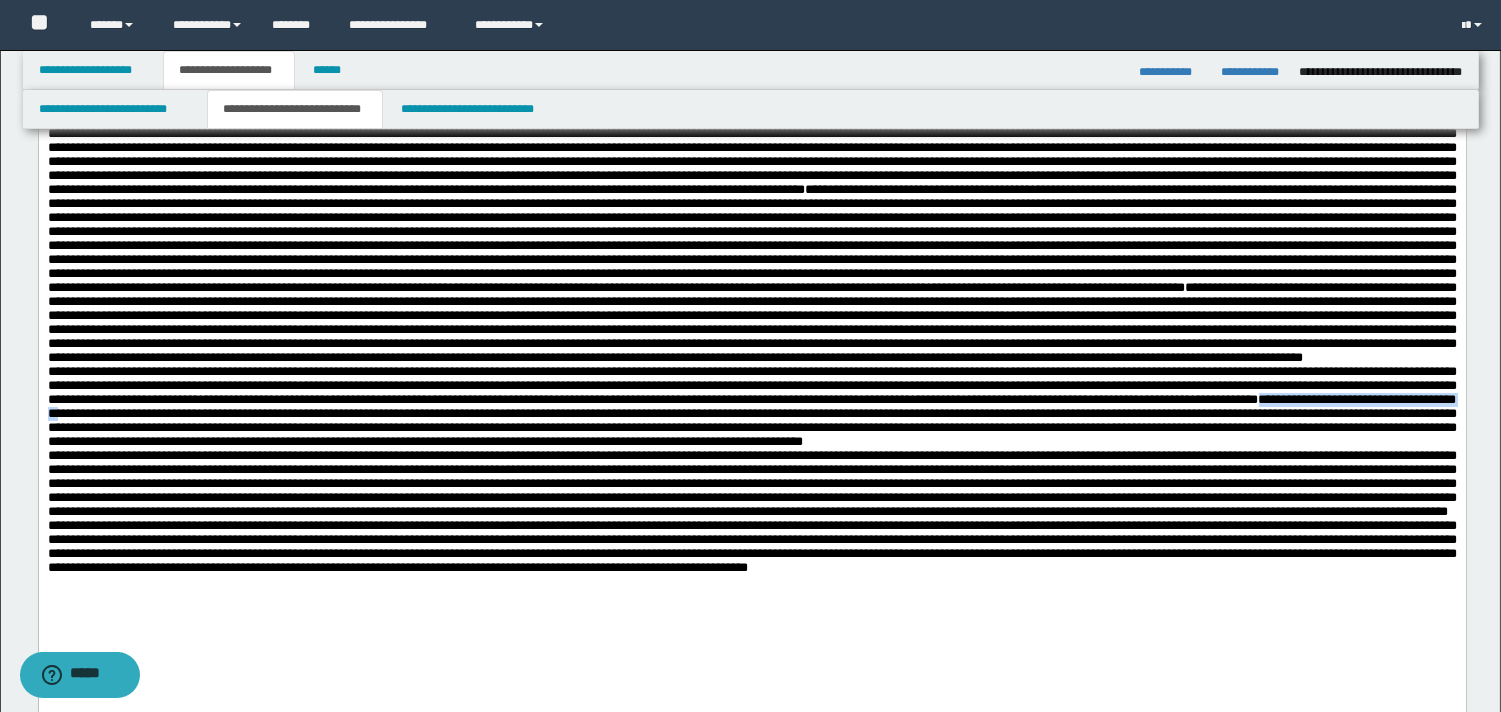 drag, startPoint x: 652, startPoint y: 535, endPoint x: 919, endPoint y: 541, distance: 267.0674 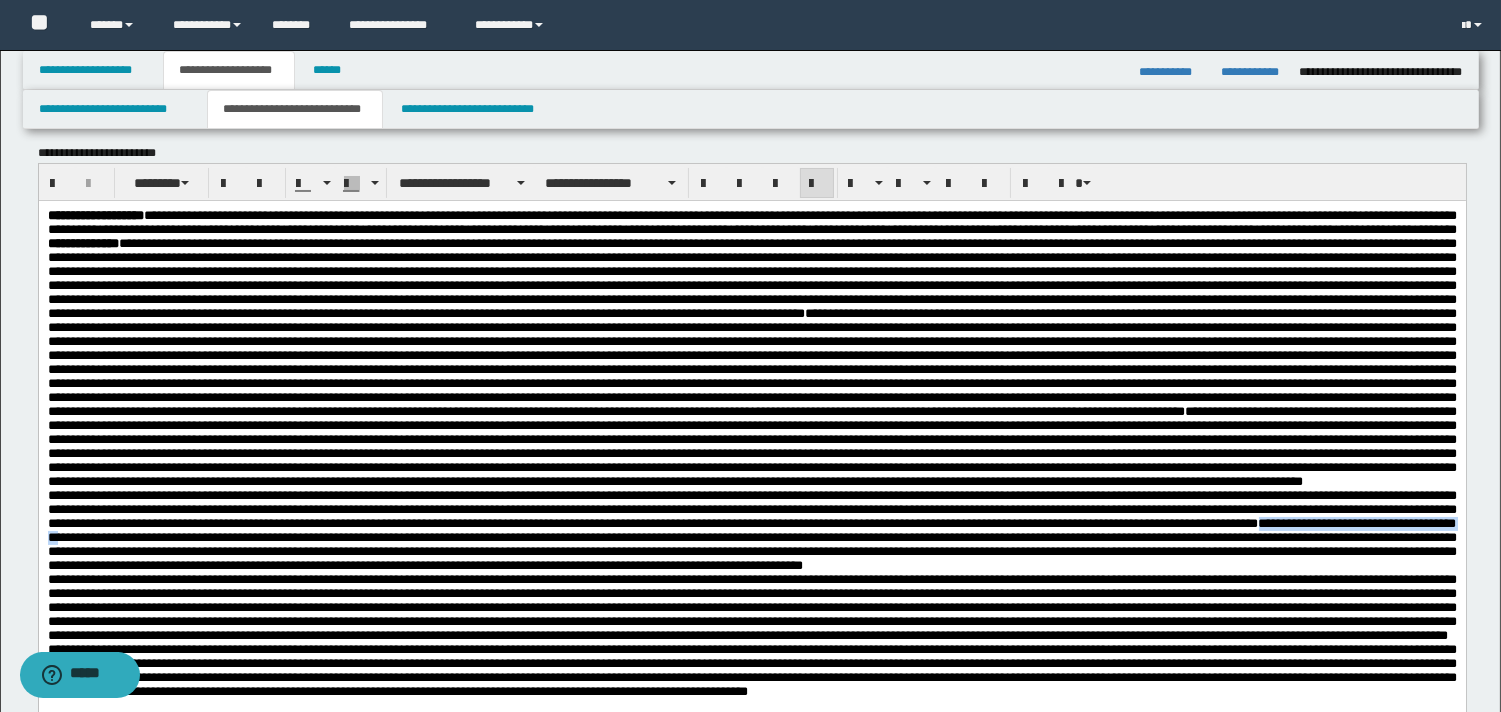 scroll, scrollTop: 262, scrollLeft: 0, axis: vertical 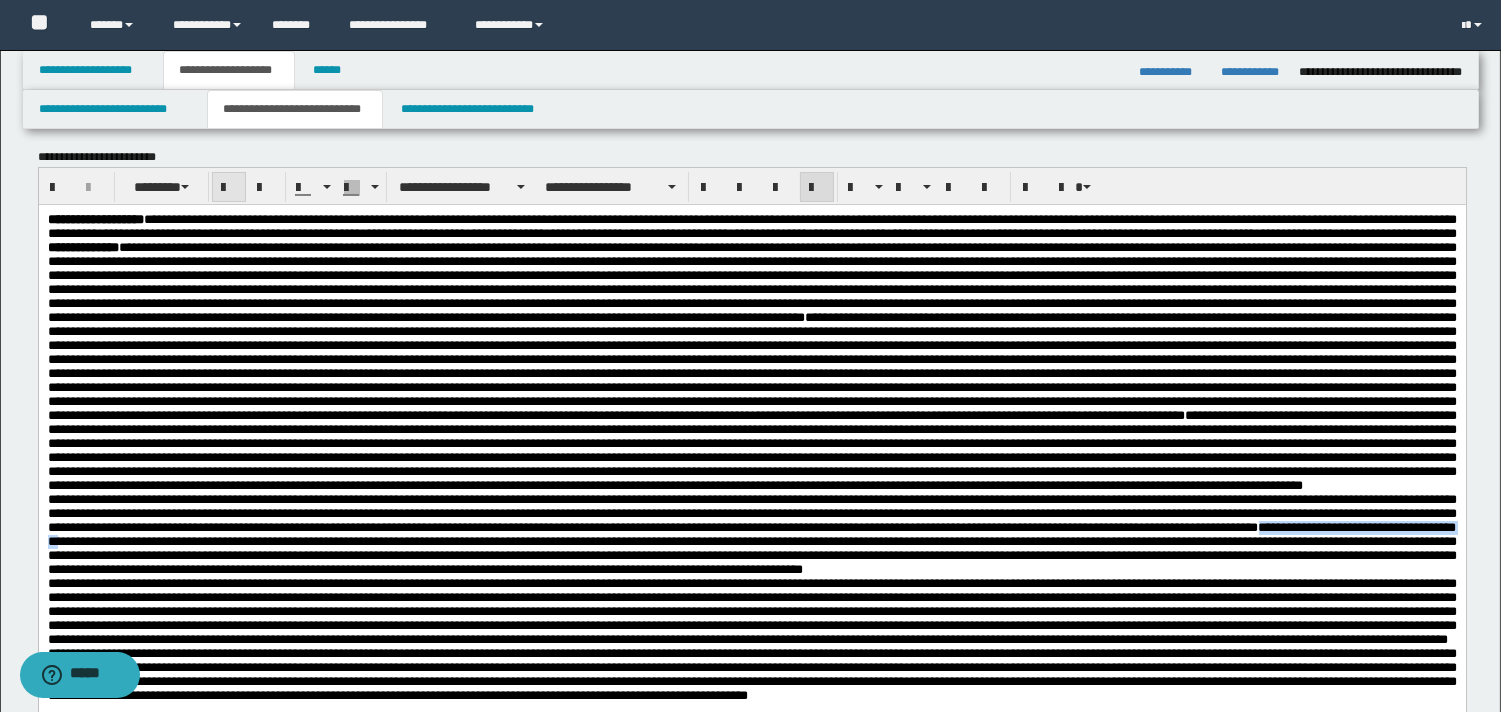 click at bounding box center [229, 188] 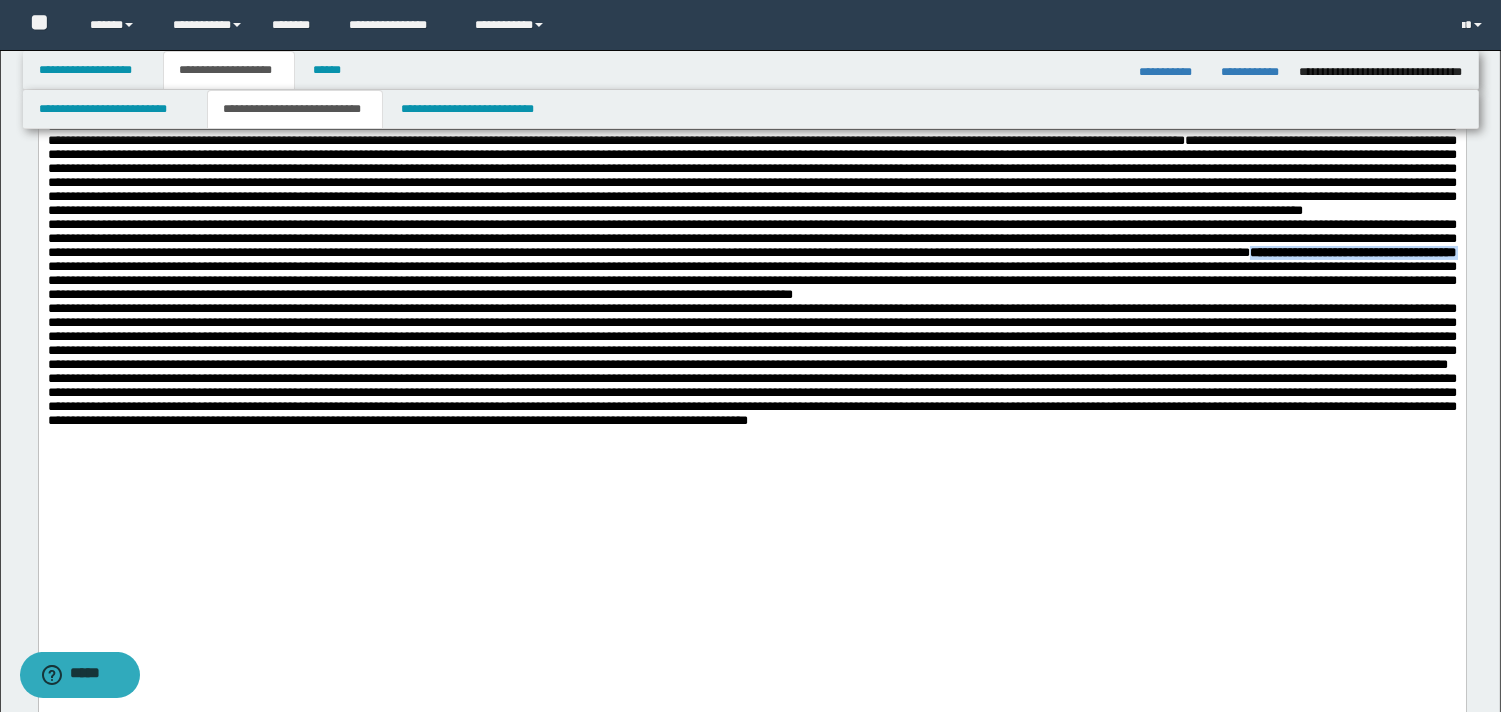 scroll, scrollTop: 590, scrollLeft: 0, axis: vertical 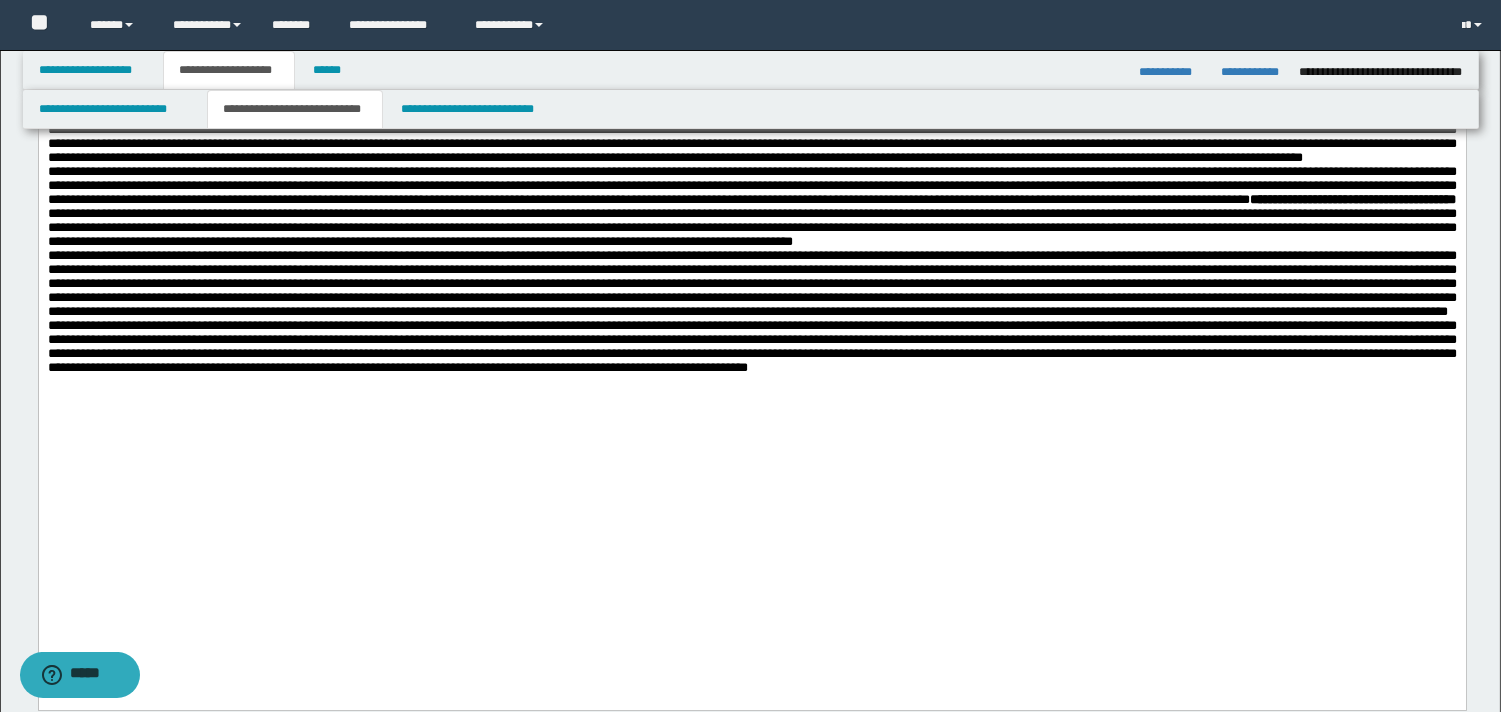 click on "**********" at bounding box center (751, 26) 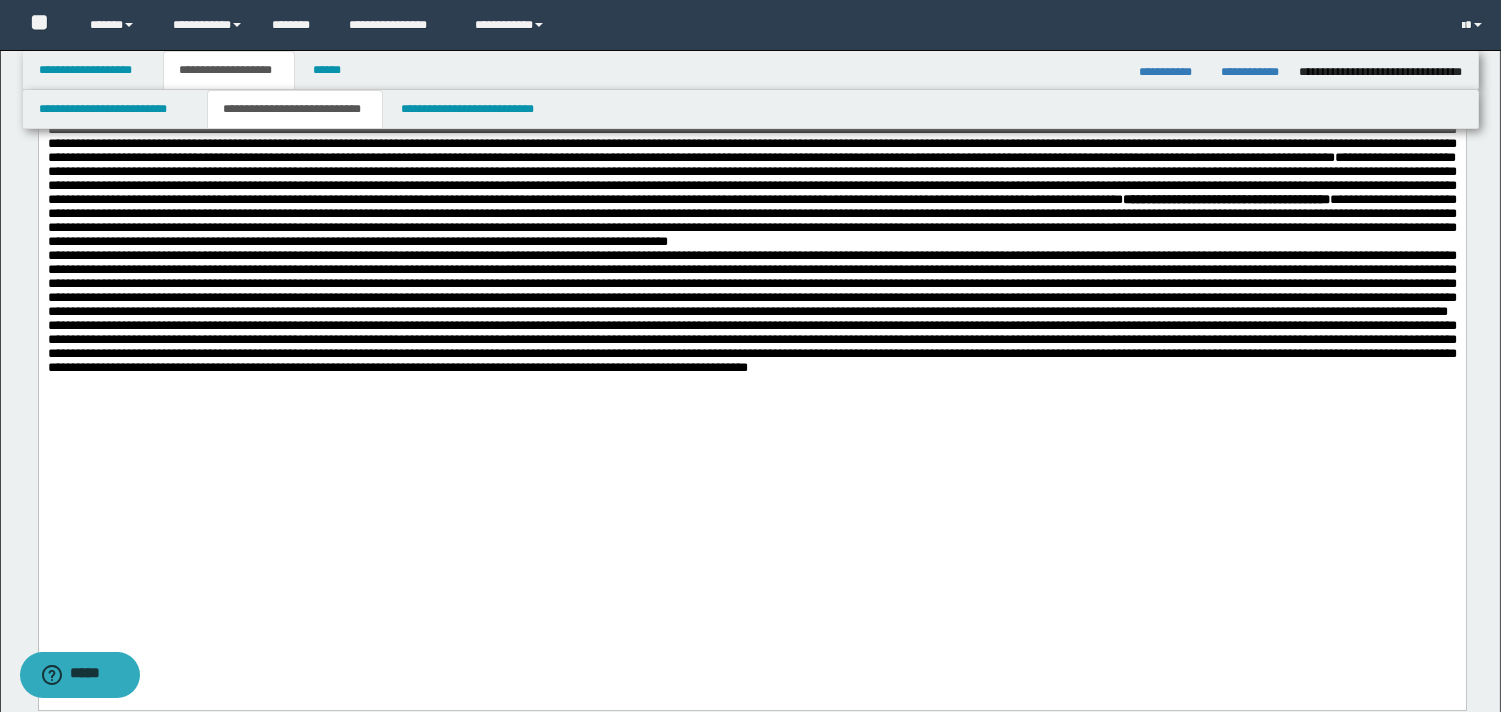 click on "**********" at bounding box center [751, 68] 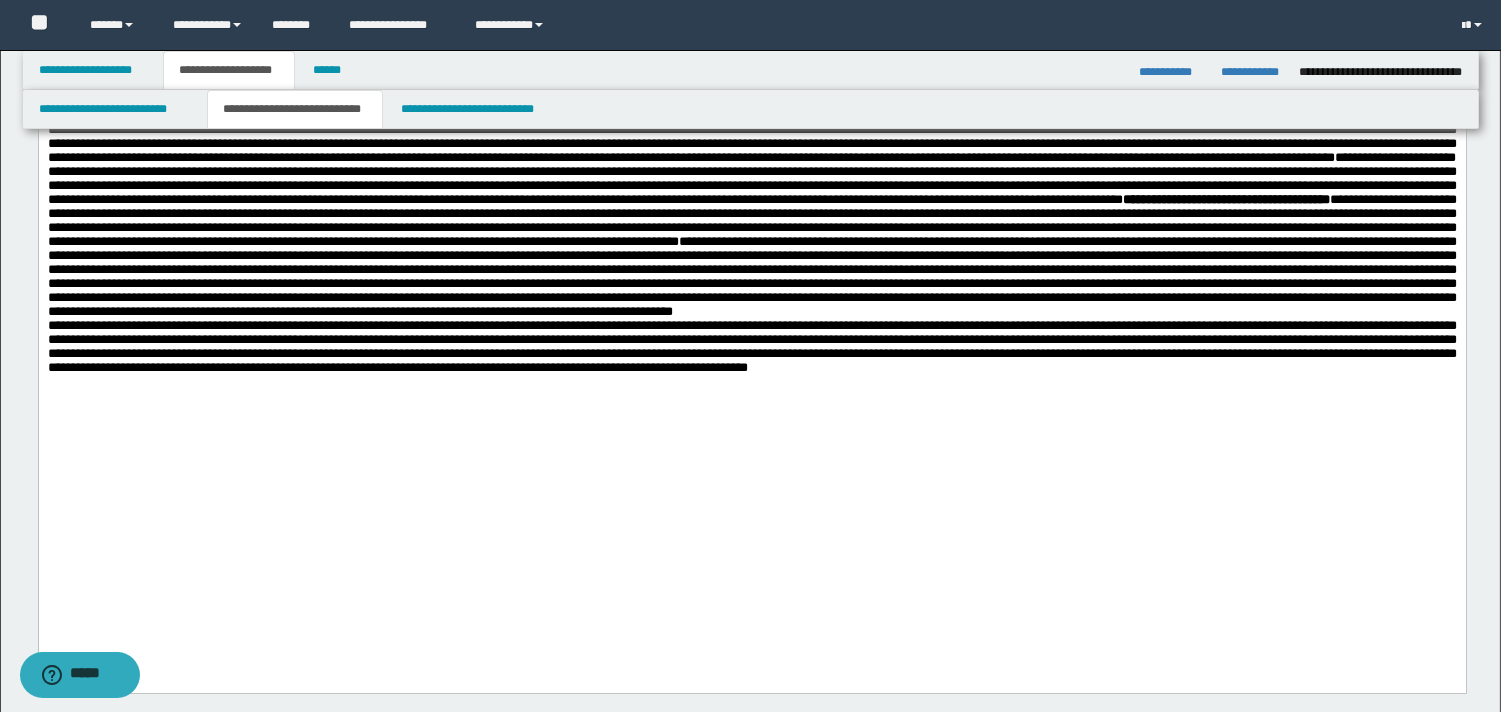 click on "**********" at bounding box center (751, 103) 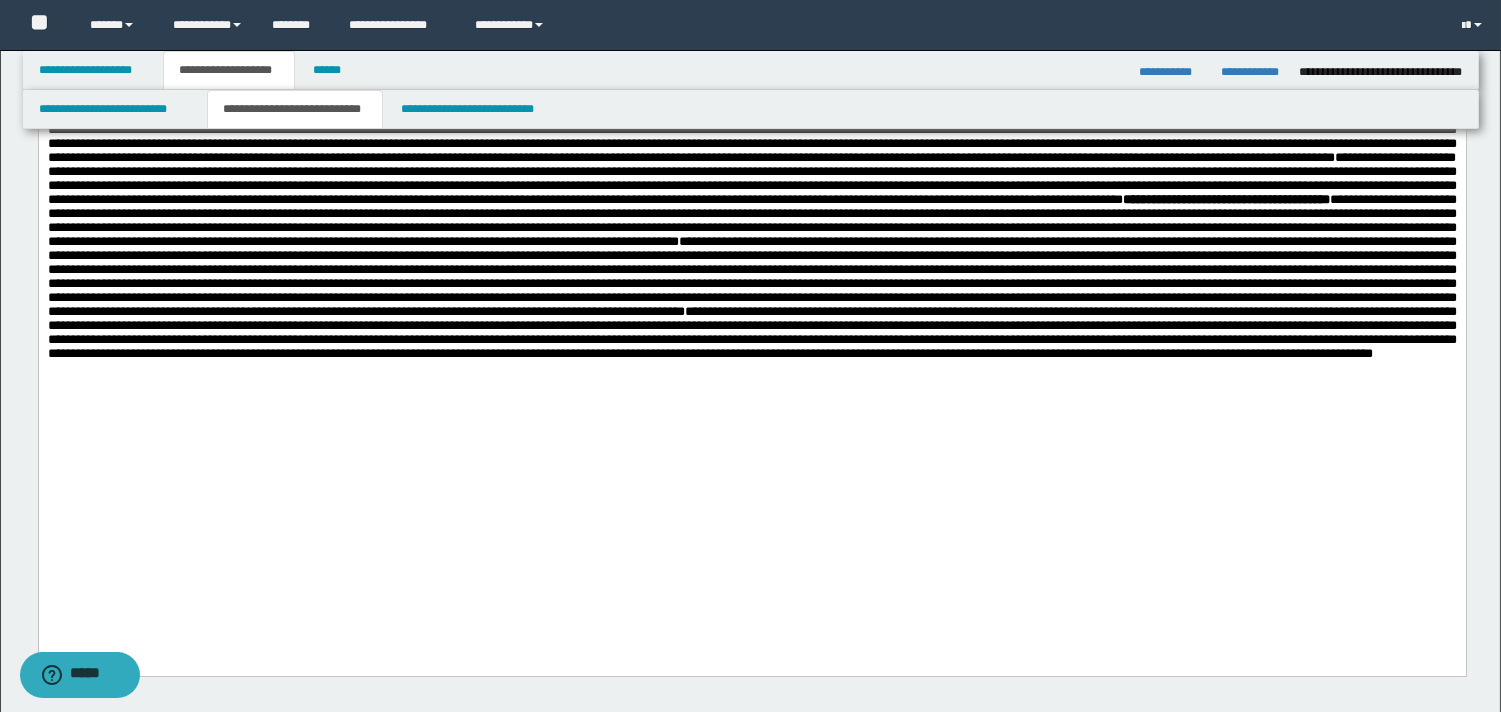 click on "**********" at bounding box center [751, 333] 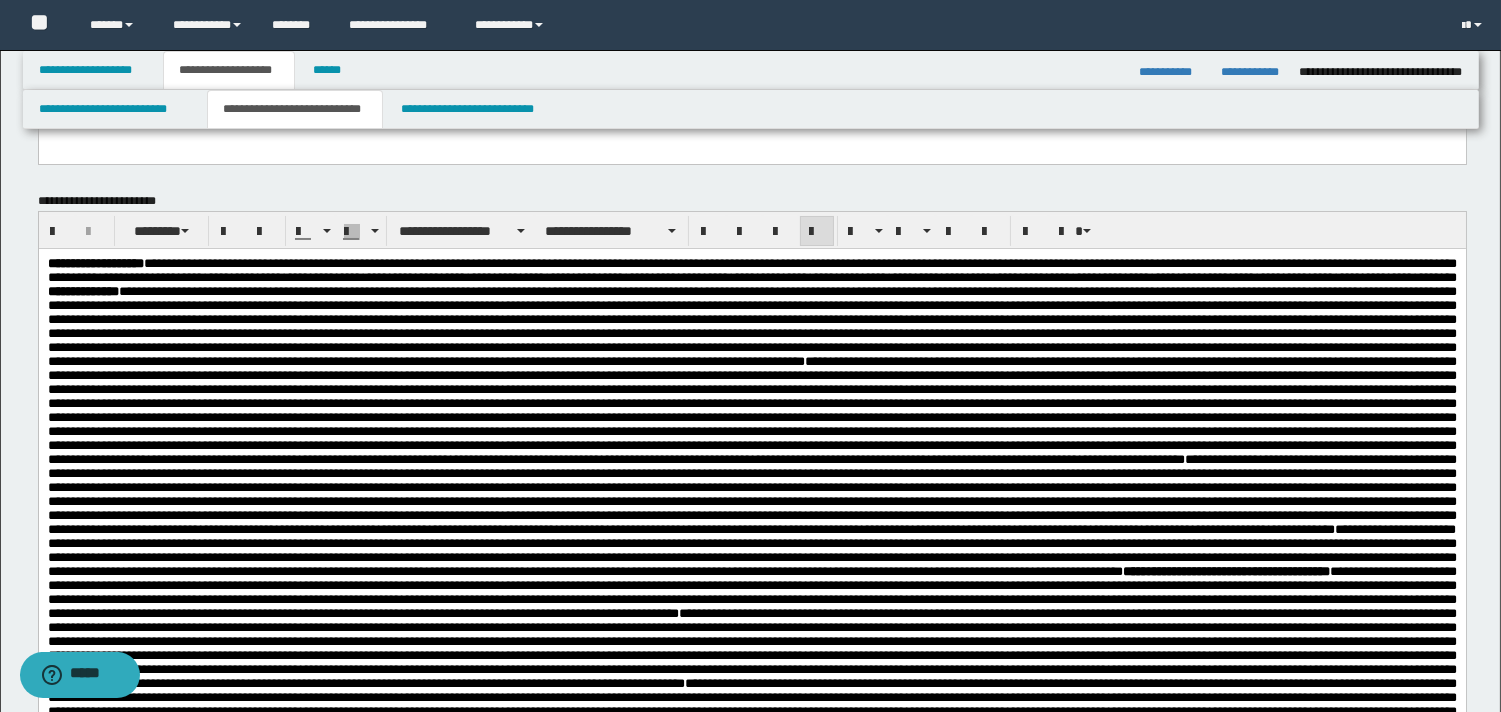 scroll, scrollTop: 211, scrollLeft: 0, axis: vertical 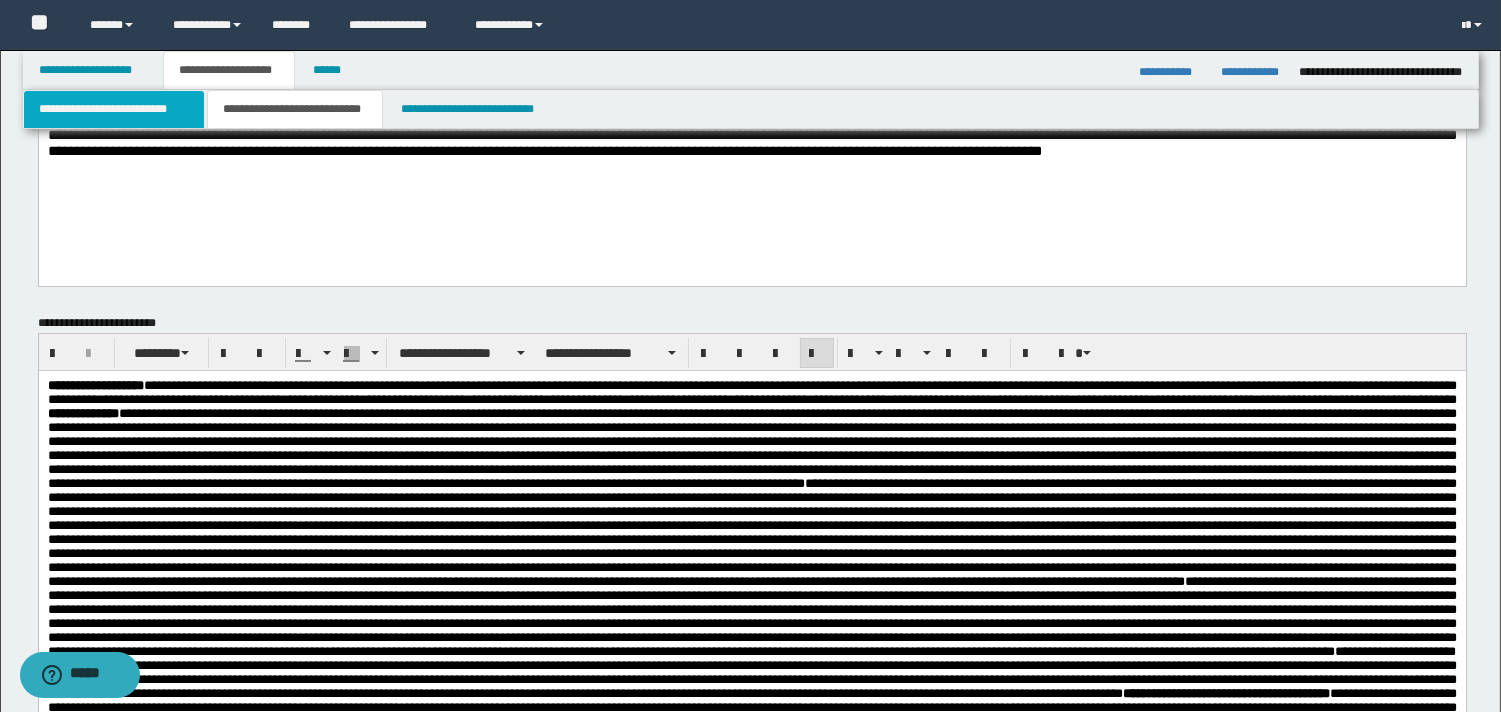 click on "**********" at bounding box center (114, 109) 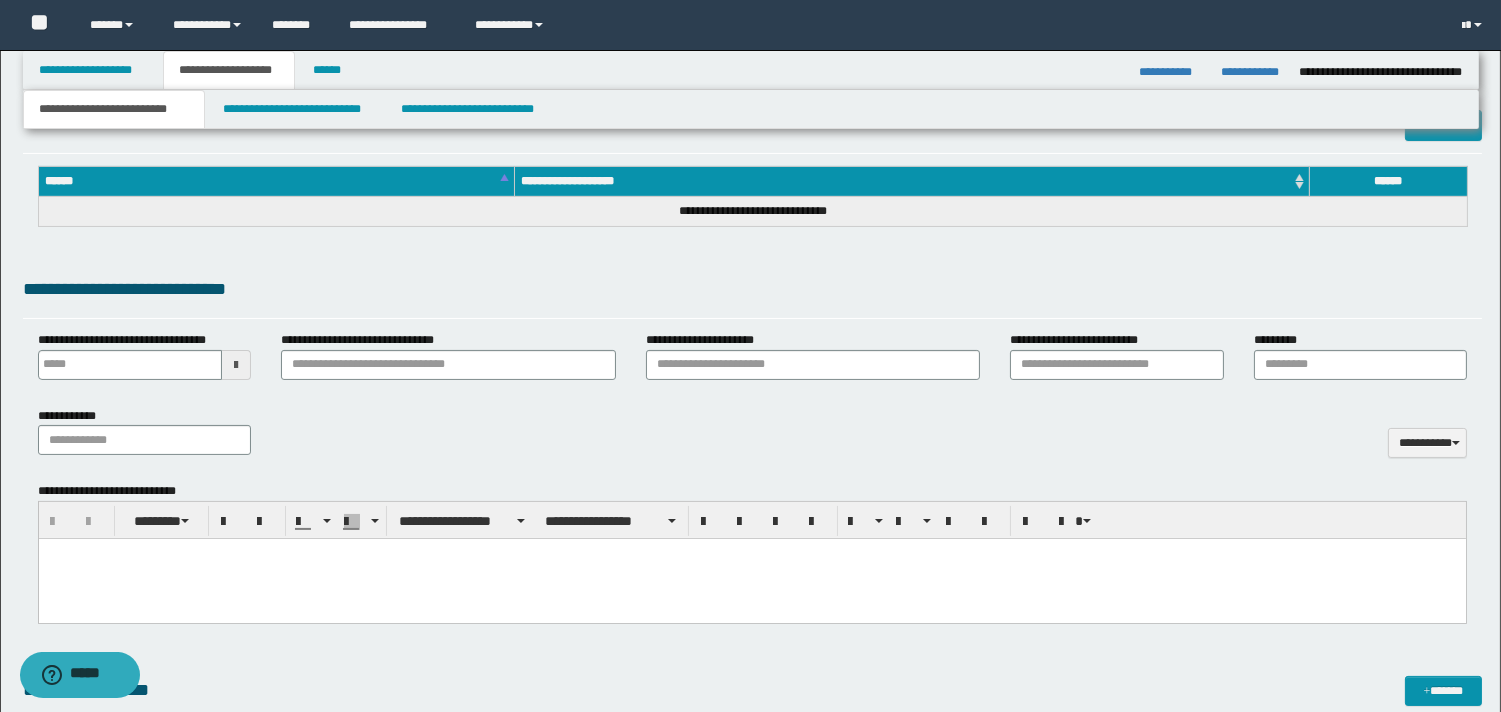 scroll, scrollTop: 618, scrollLeft: 0, axis: vertical 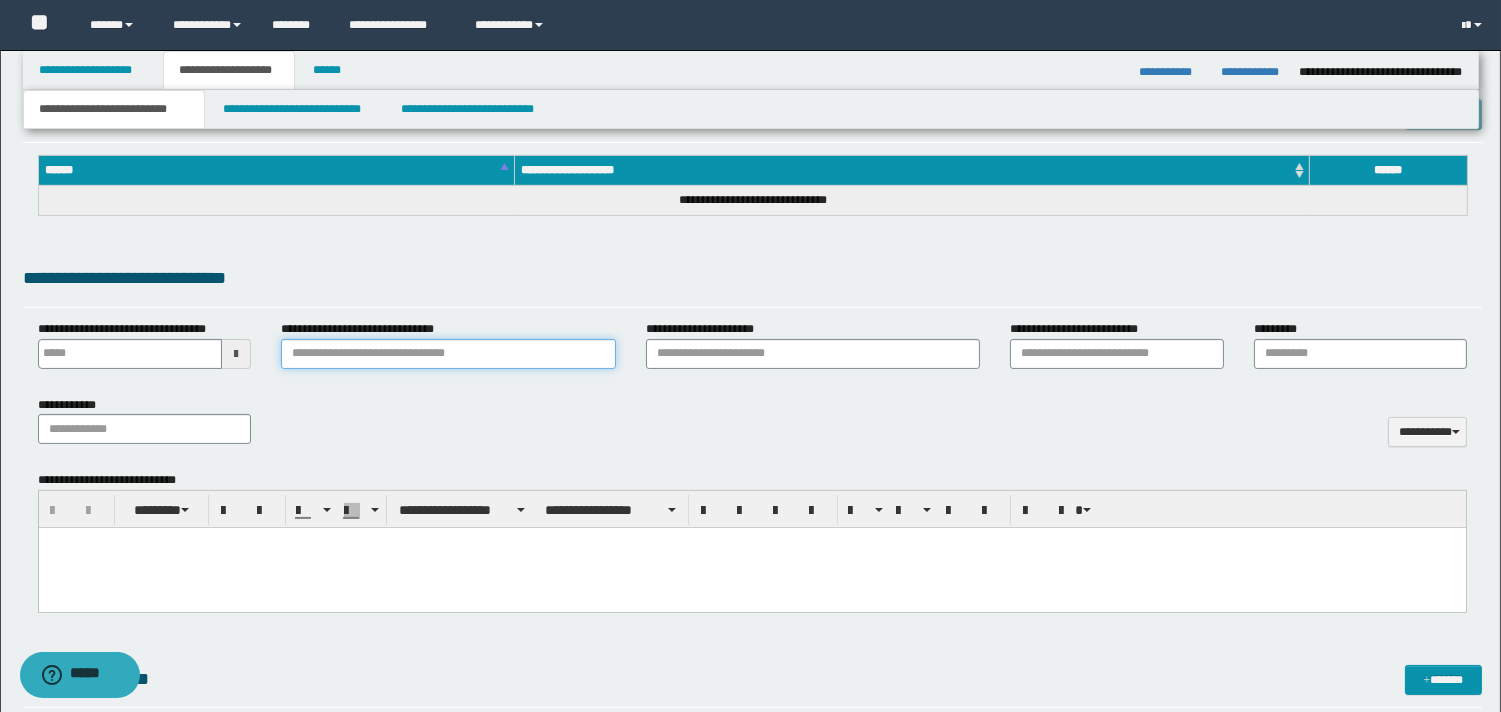 click on "**********" at bounding box center (448, 354) 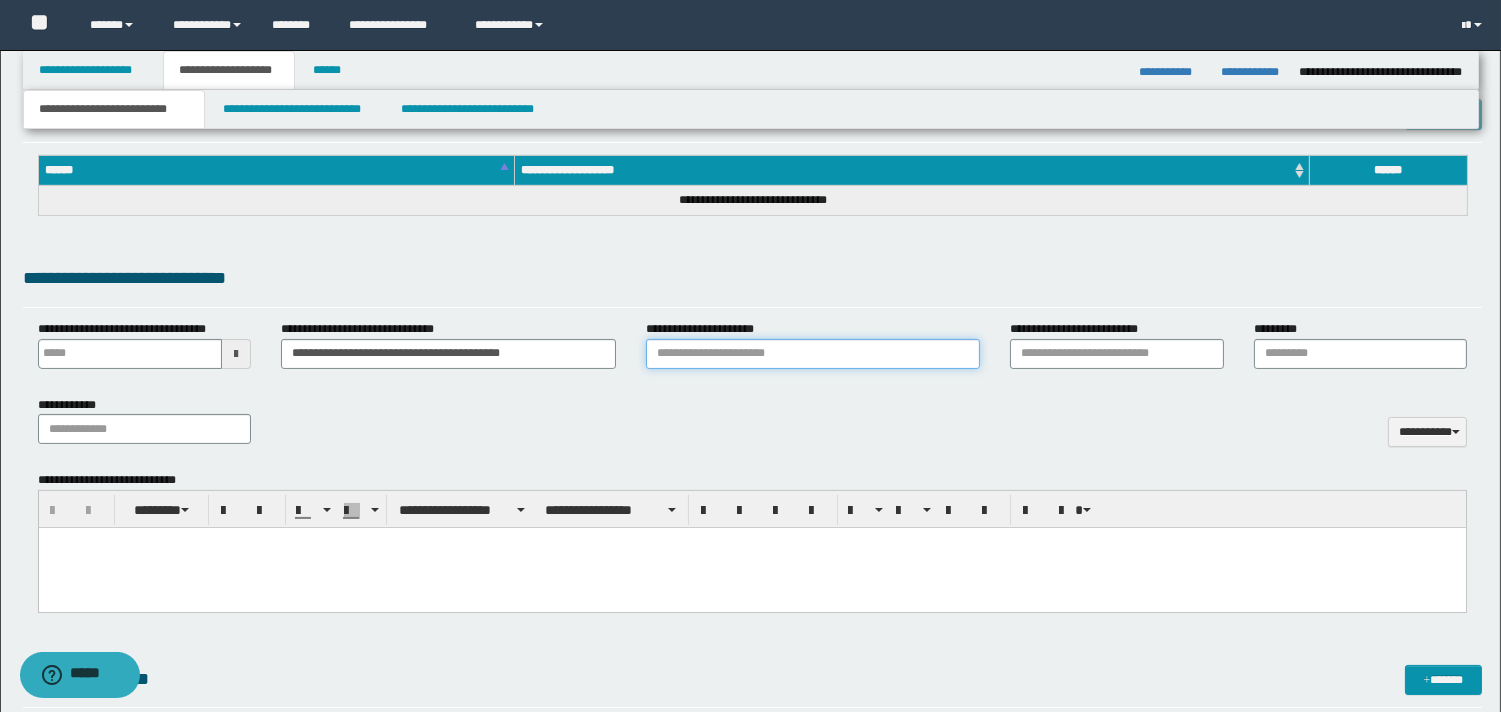 click on "**********" at bounding box center [813, 354] 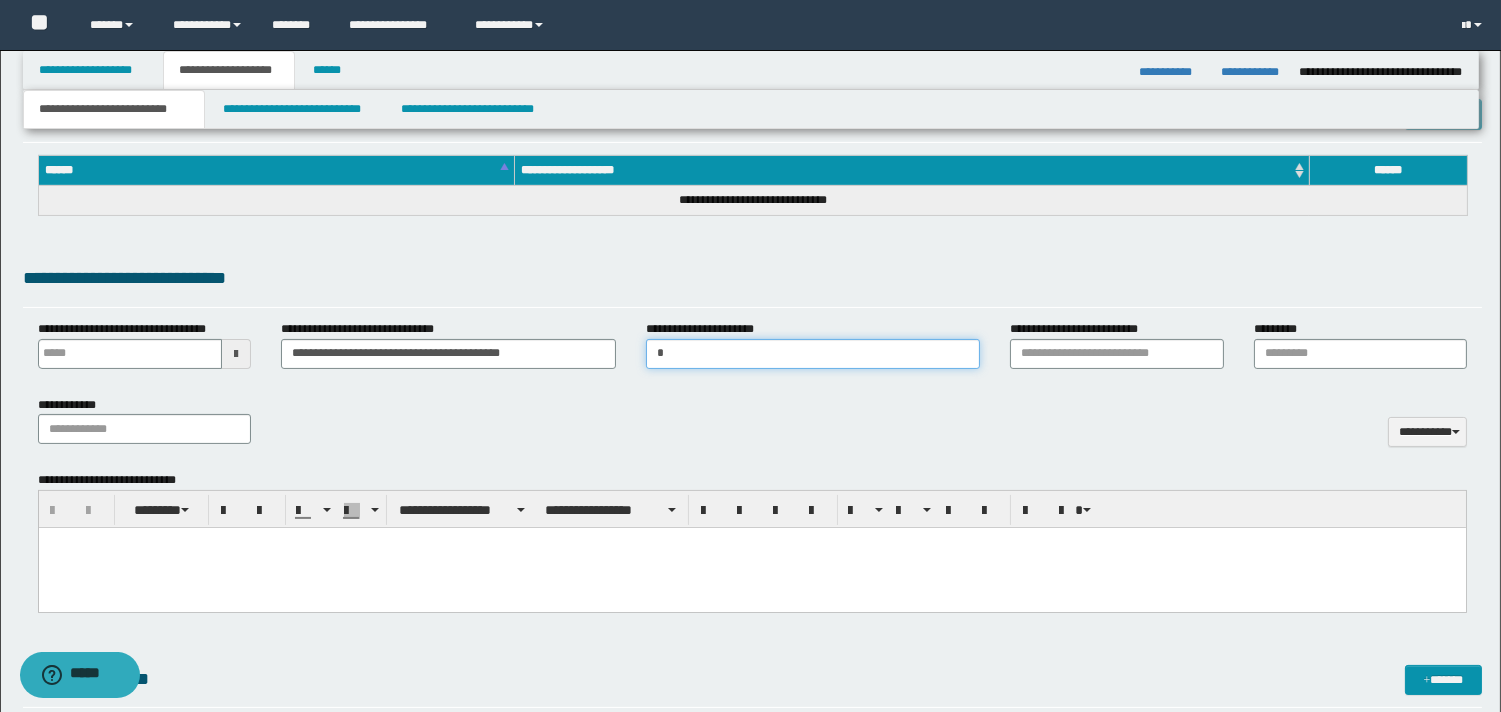 type on "**********" 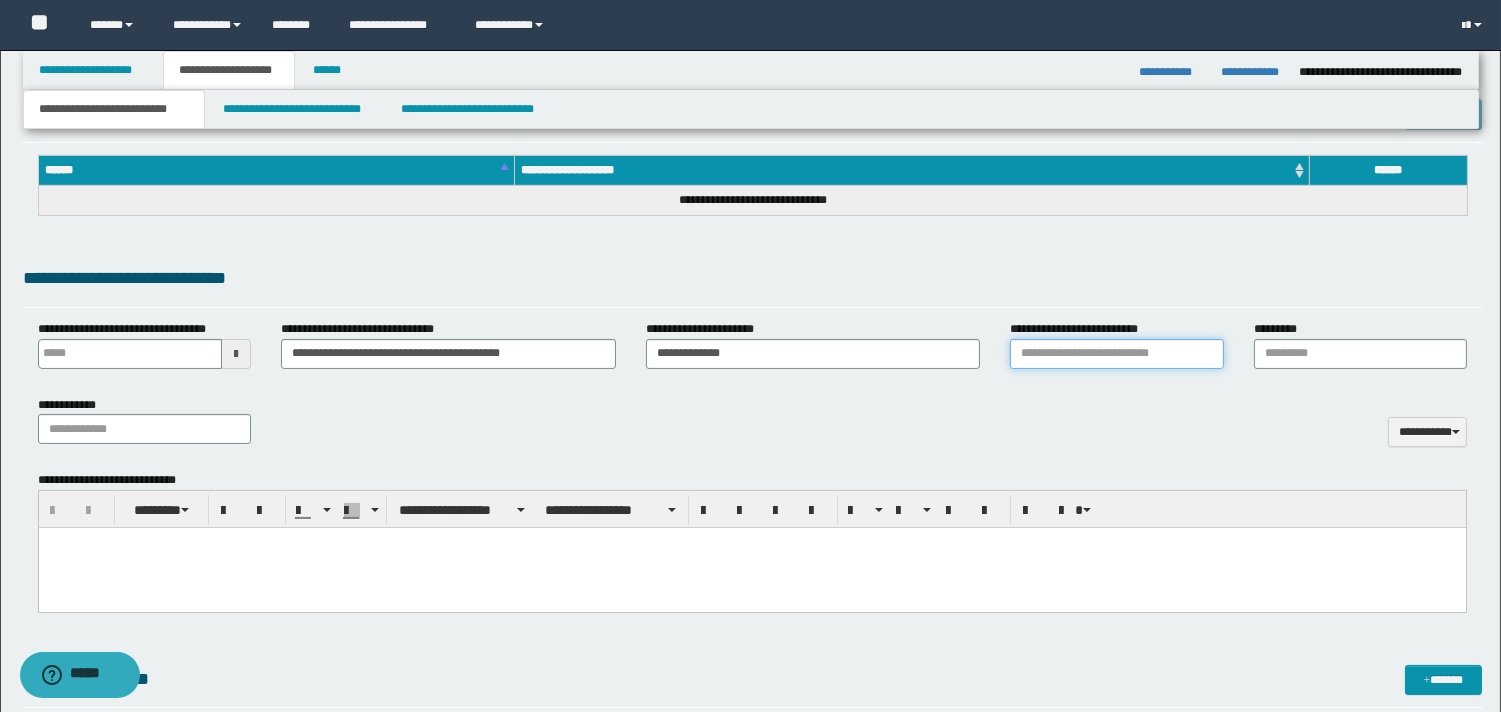 click on "**********" at bounding box center [1116, 354] 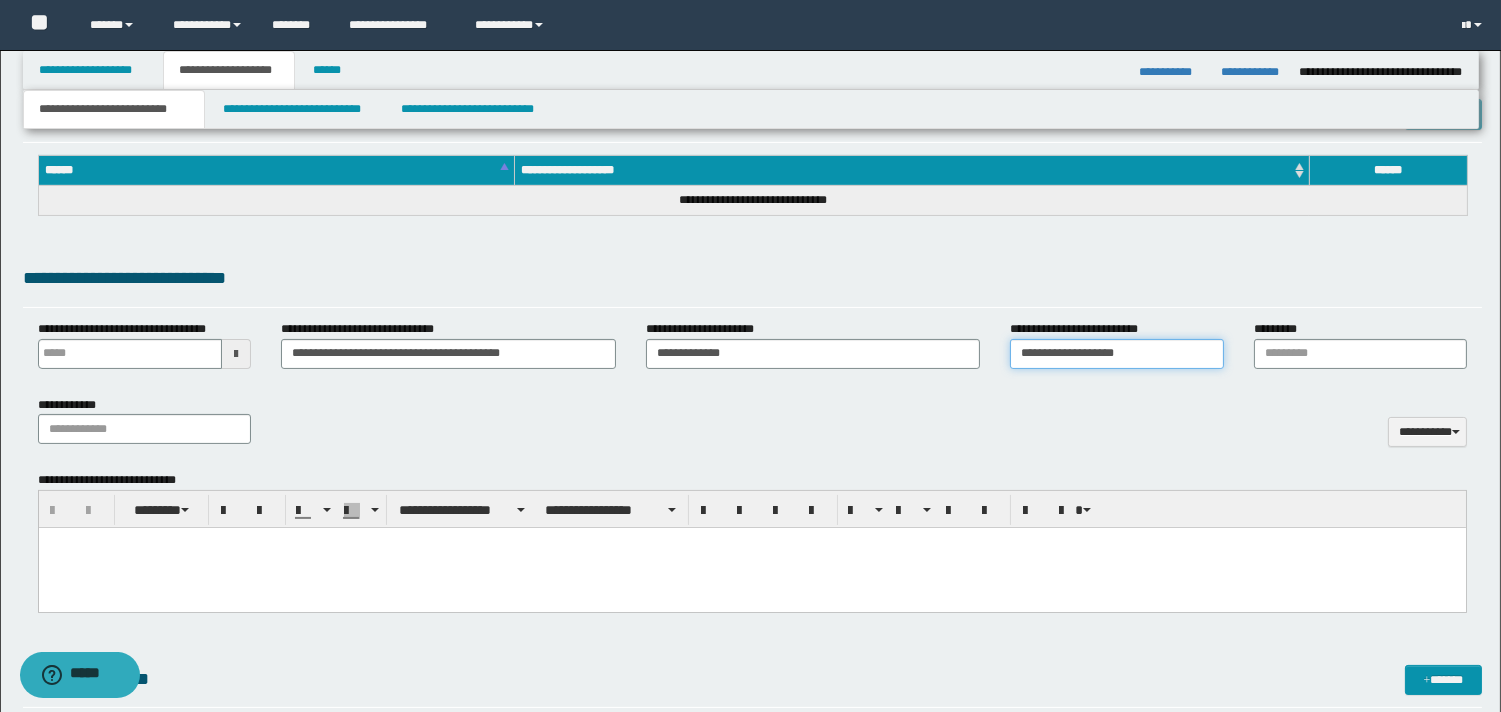 click on "**********" at bounding box center [1116, 354] 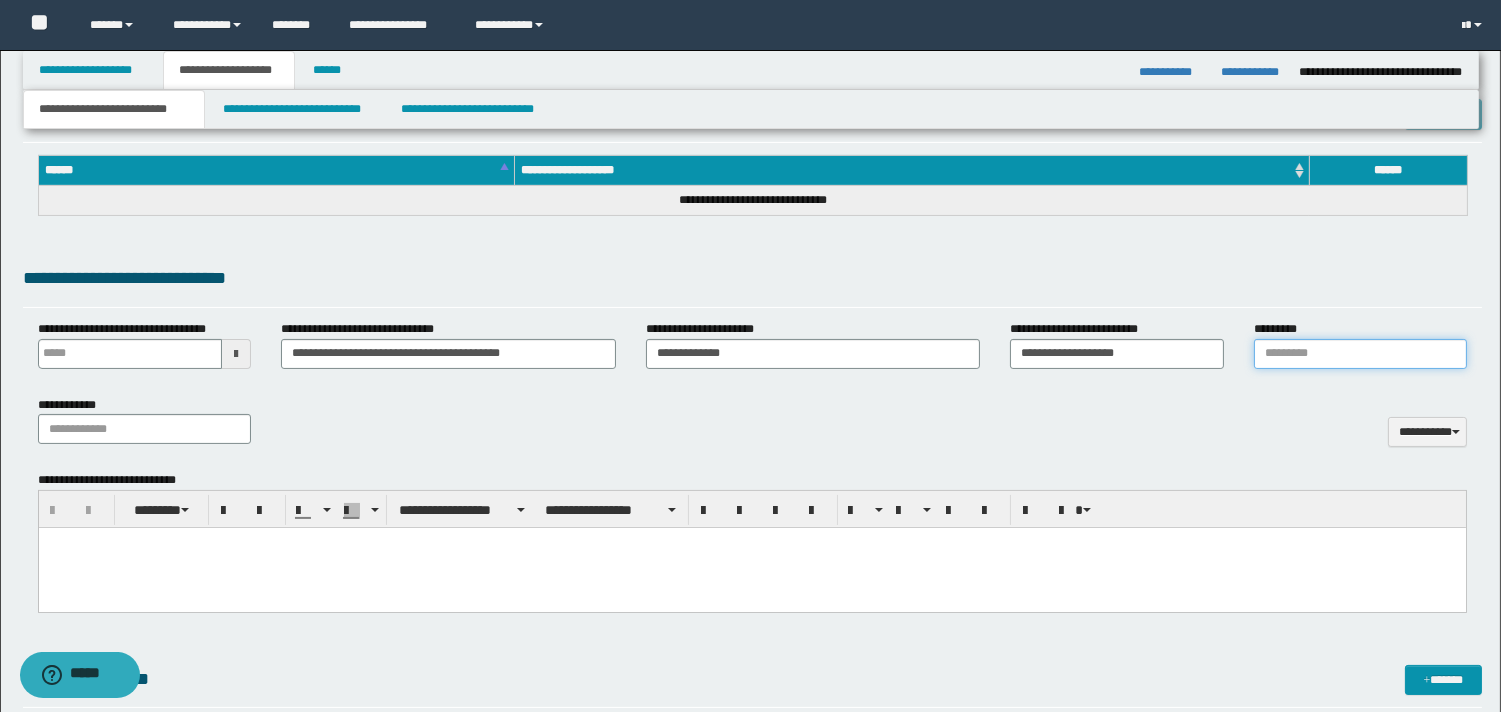 click on "*********" at bounding box center (1360, 354) 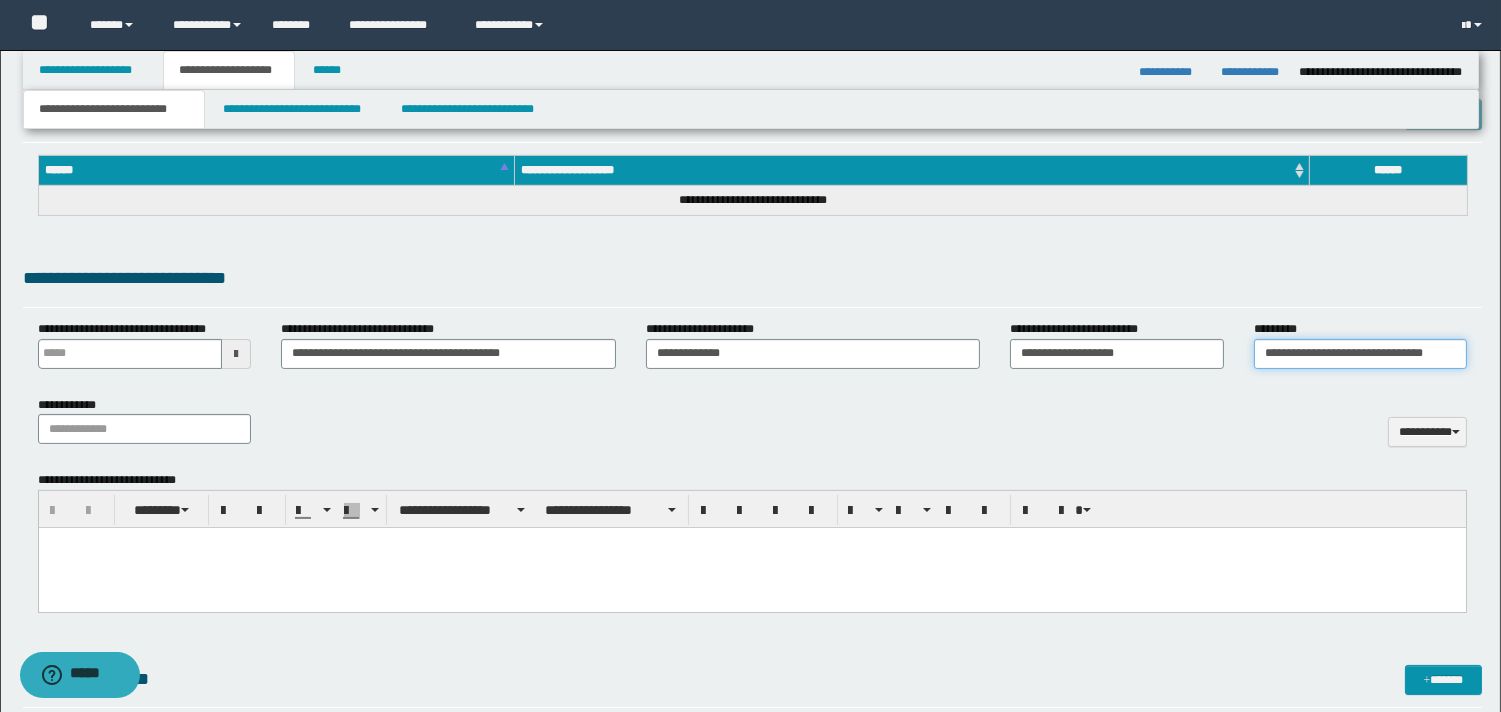 type on "**********" 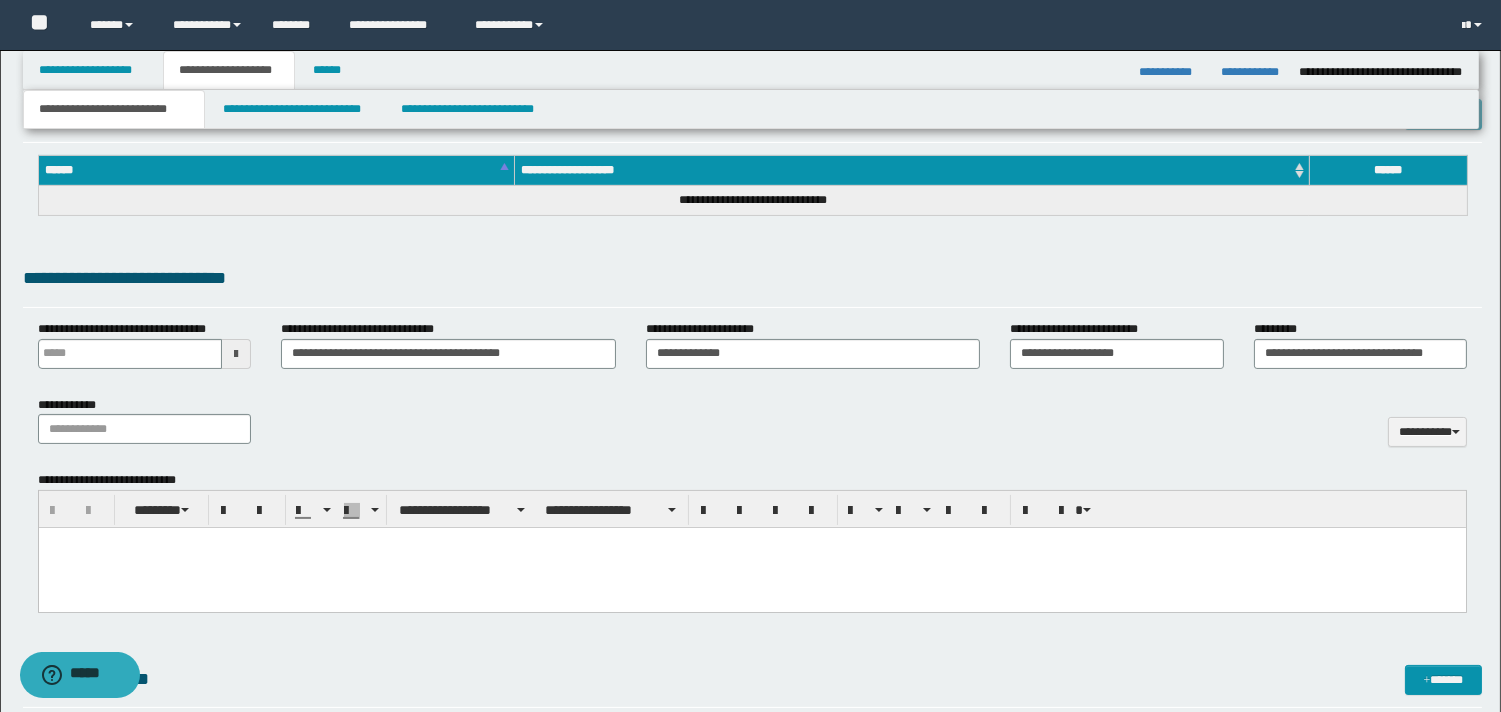 click at bounding box center [751, 568] 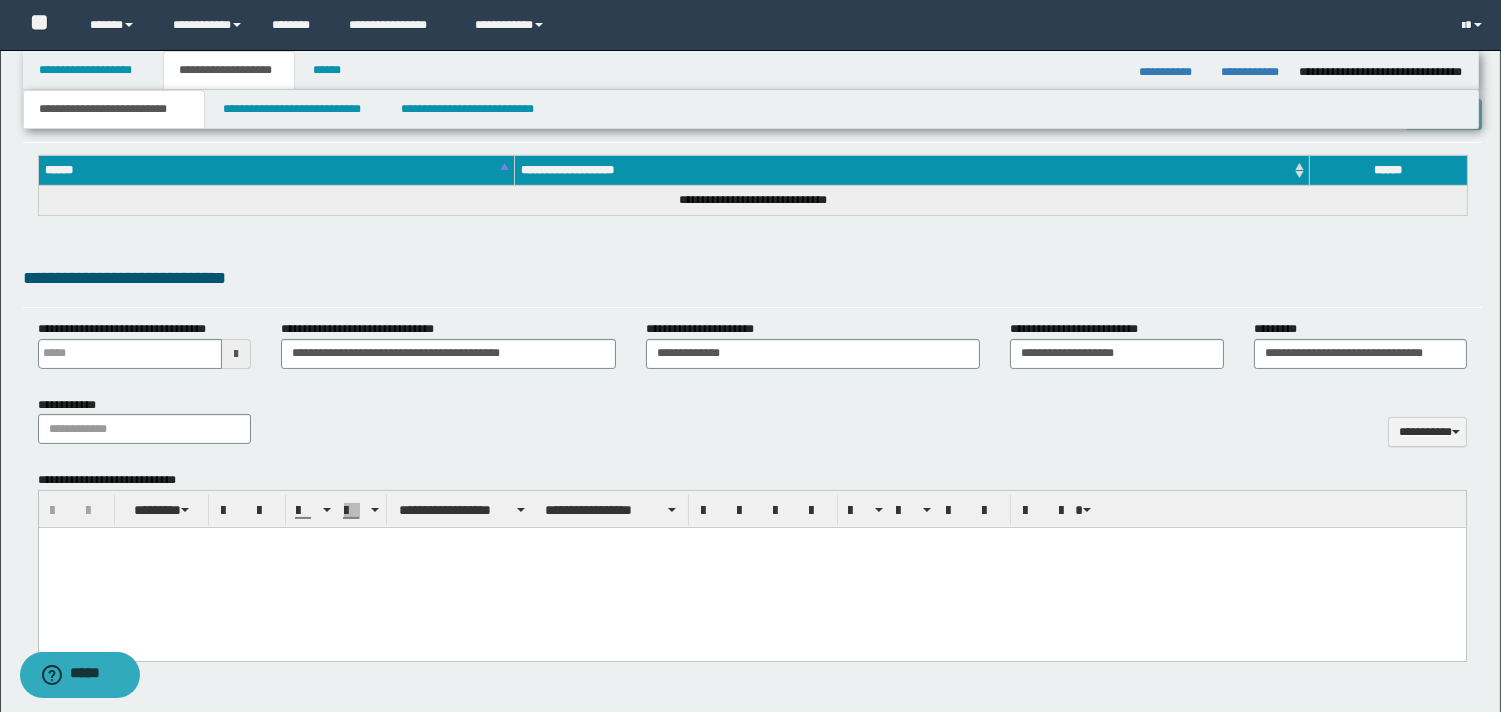 click at bounding box center (751, 543) 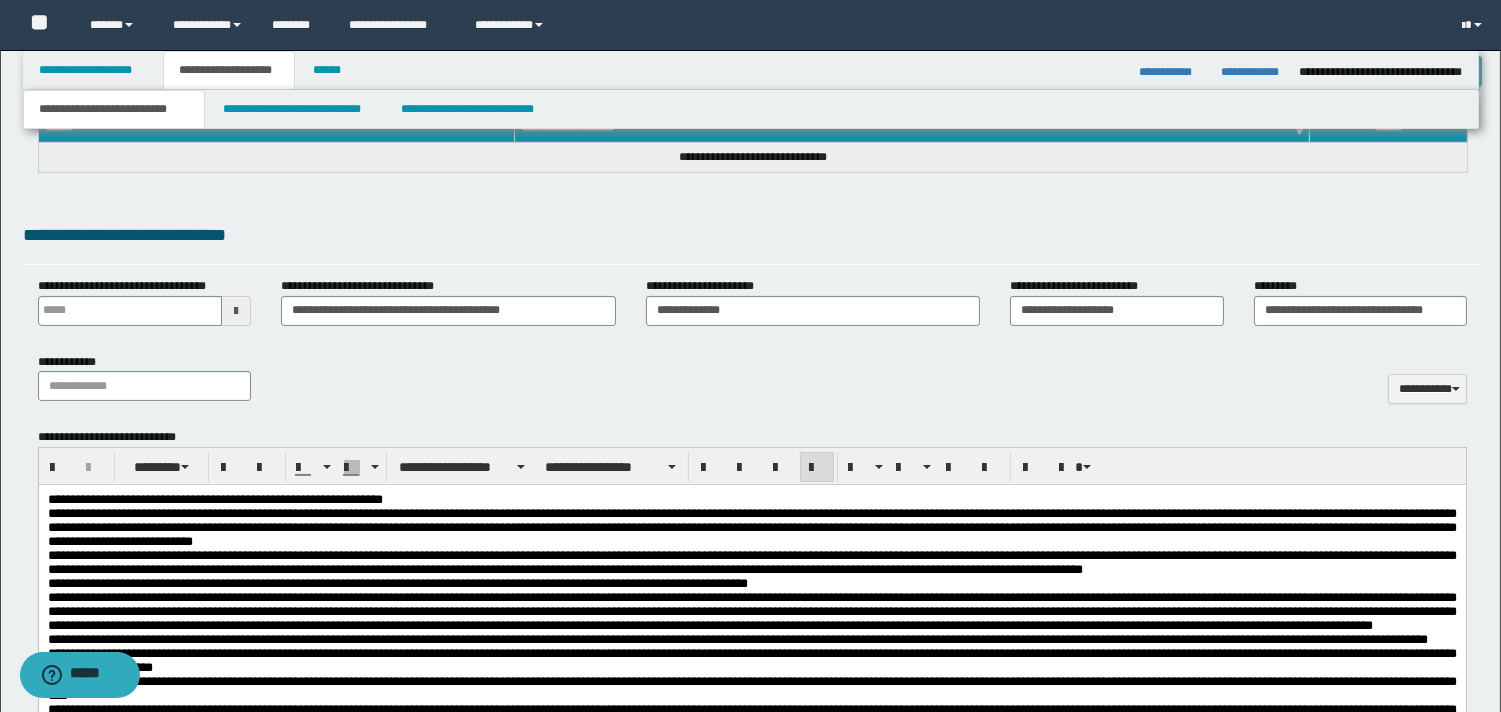 scroll, scrollTop: 774, scrollLeft: 0, axis: vertical 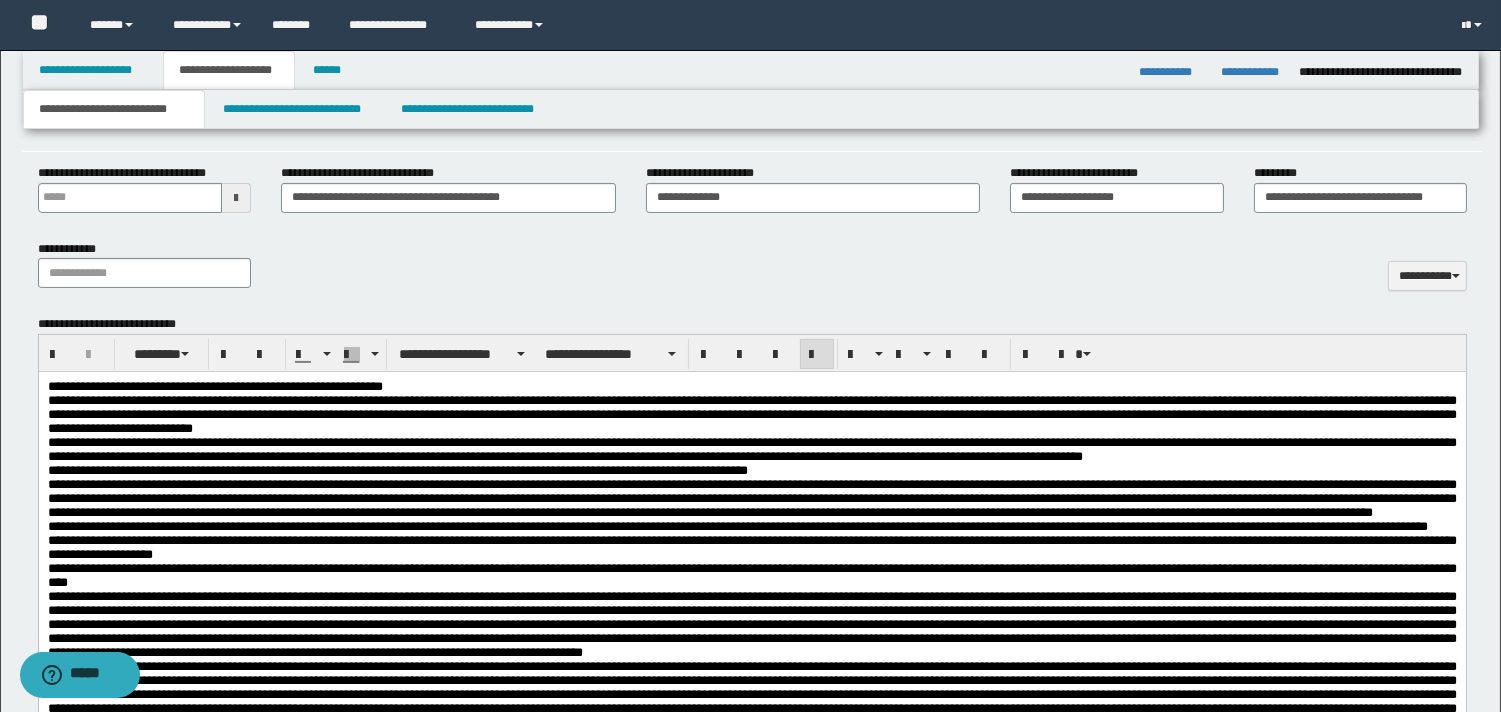 click on "**********" at bounding box center (214, 386) 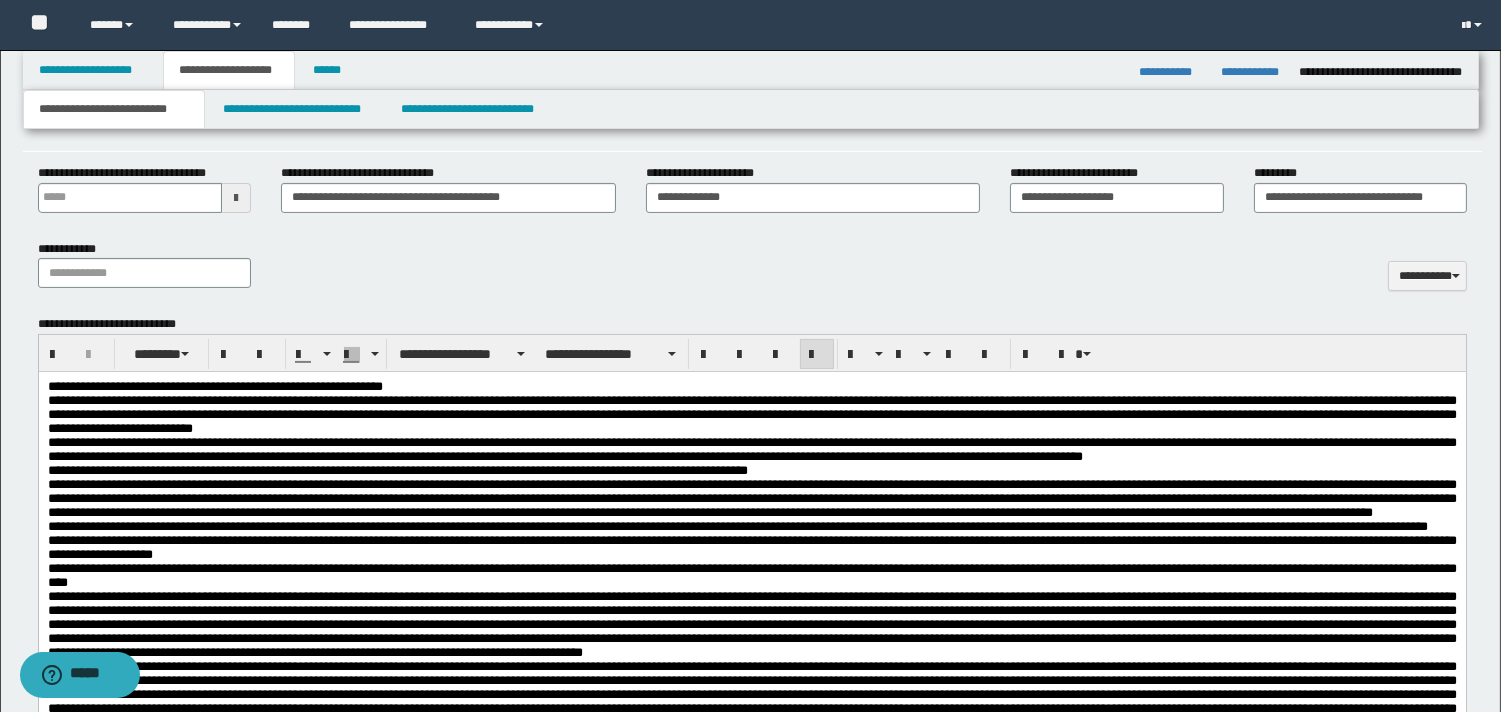 type 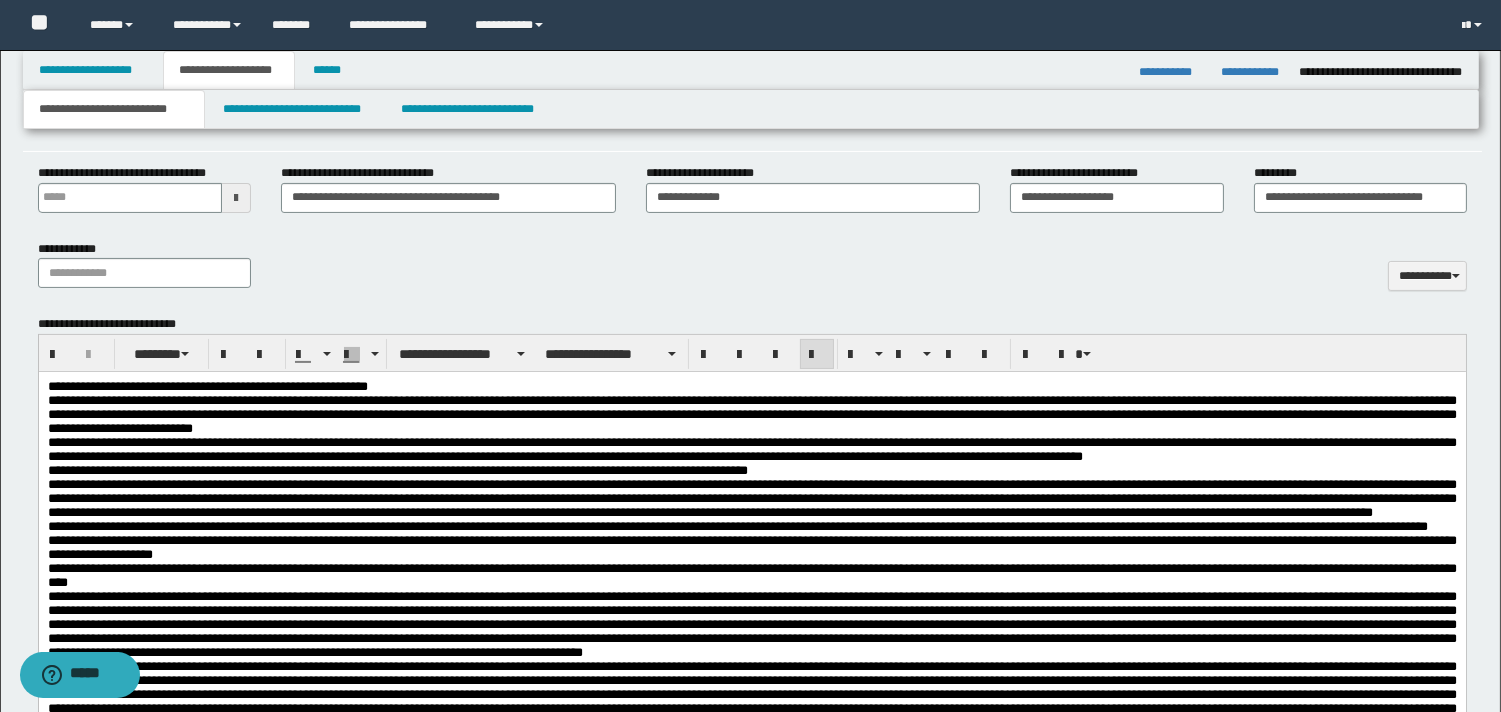 click on "**********" at bounding box center [207, 386] 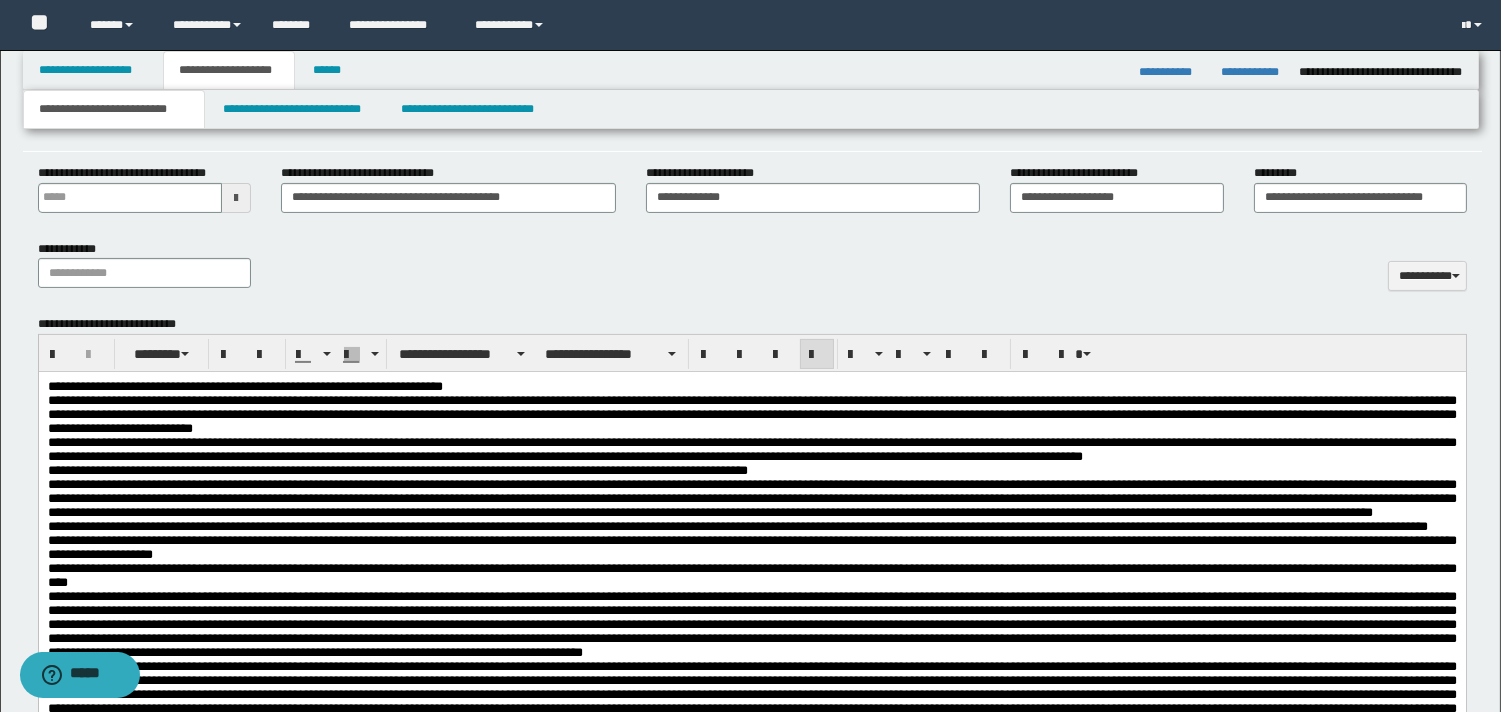 click on "**********" at bounding box center [751, 387] 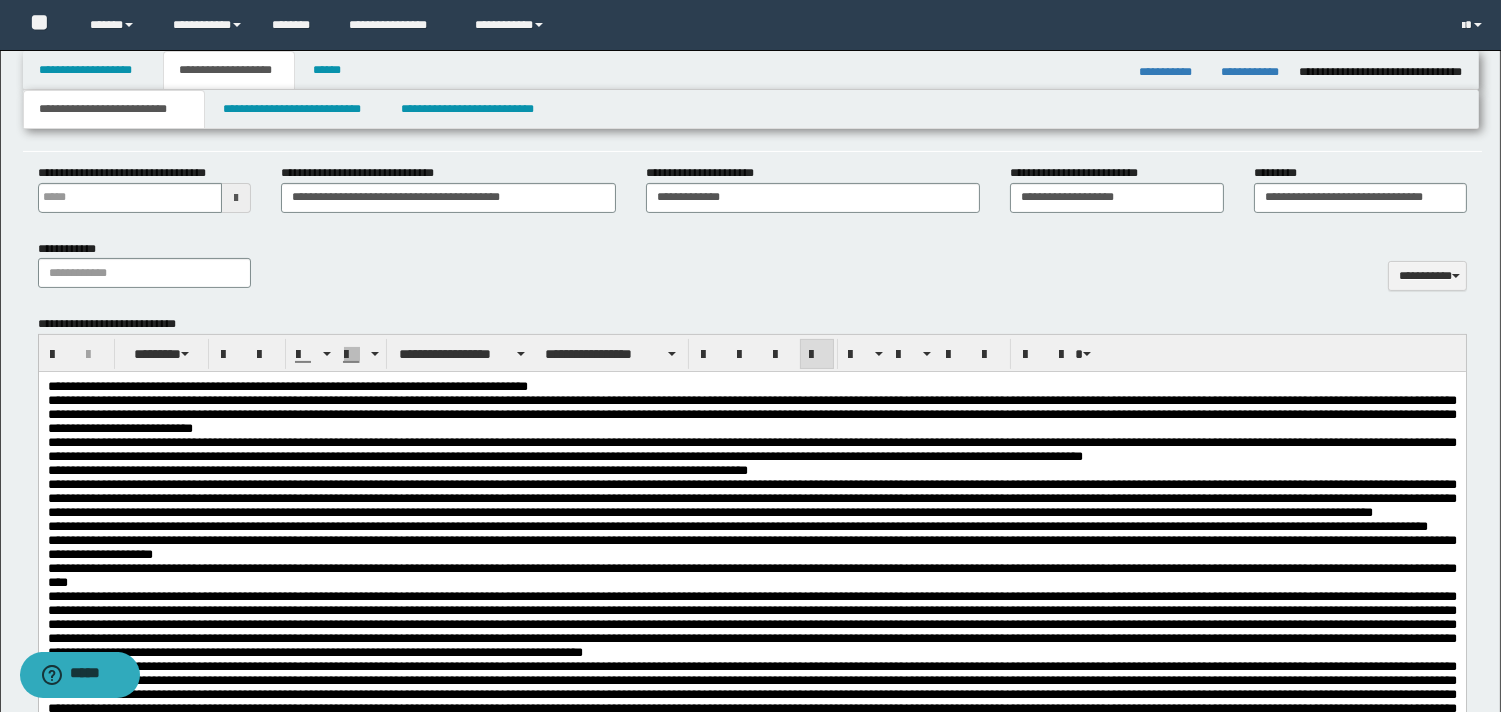 click on "**********" at bounding box center (751, 387) 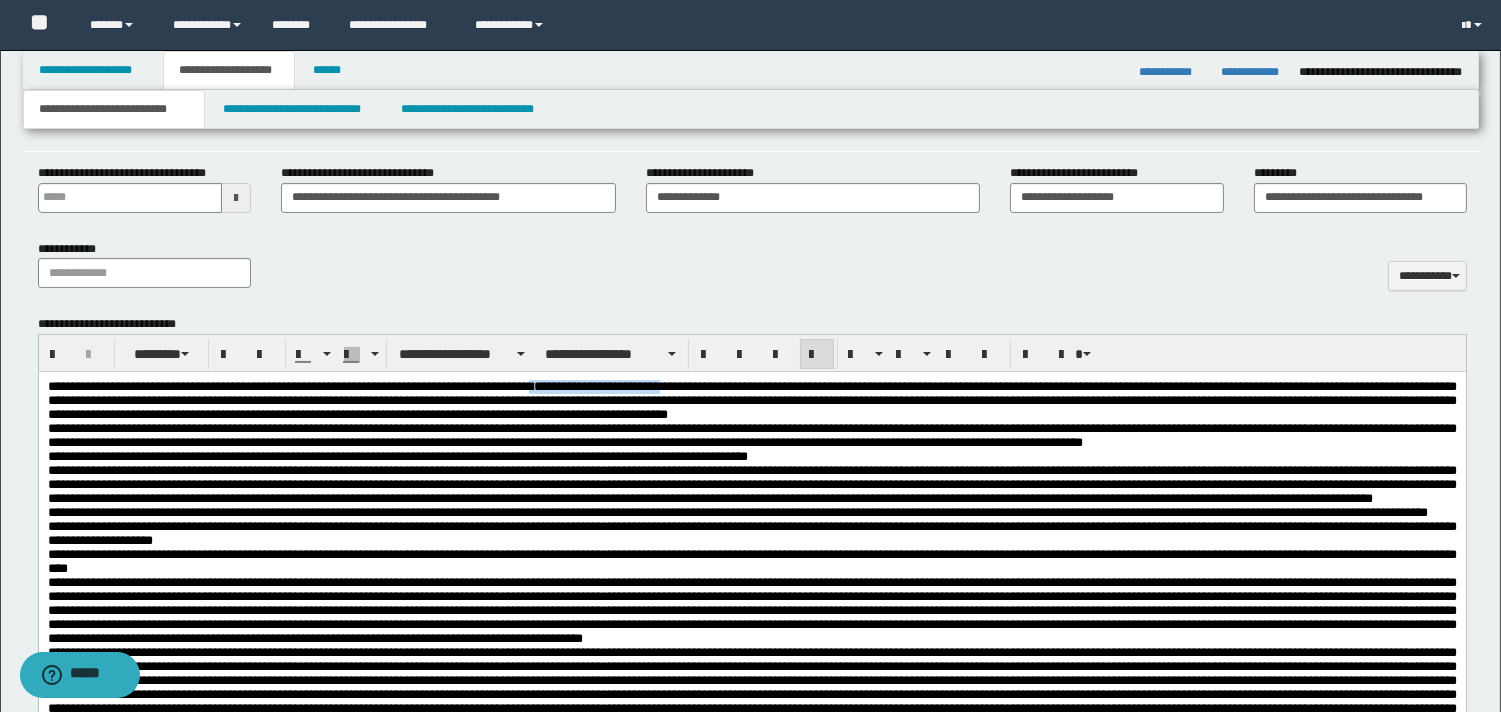 drag, startPoint x: 799, startPoint y: 385, endPoint x: 644, endPoint y: 390, distance: 155.08063 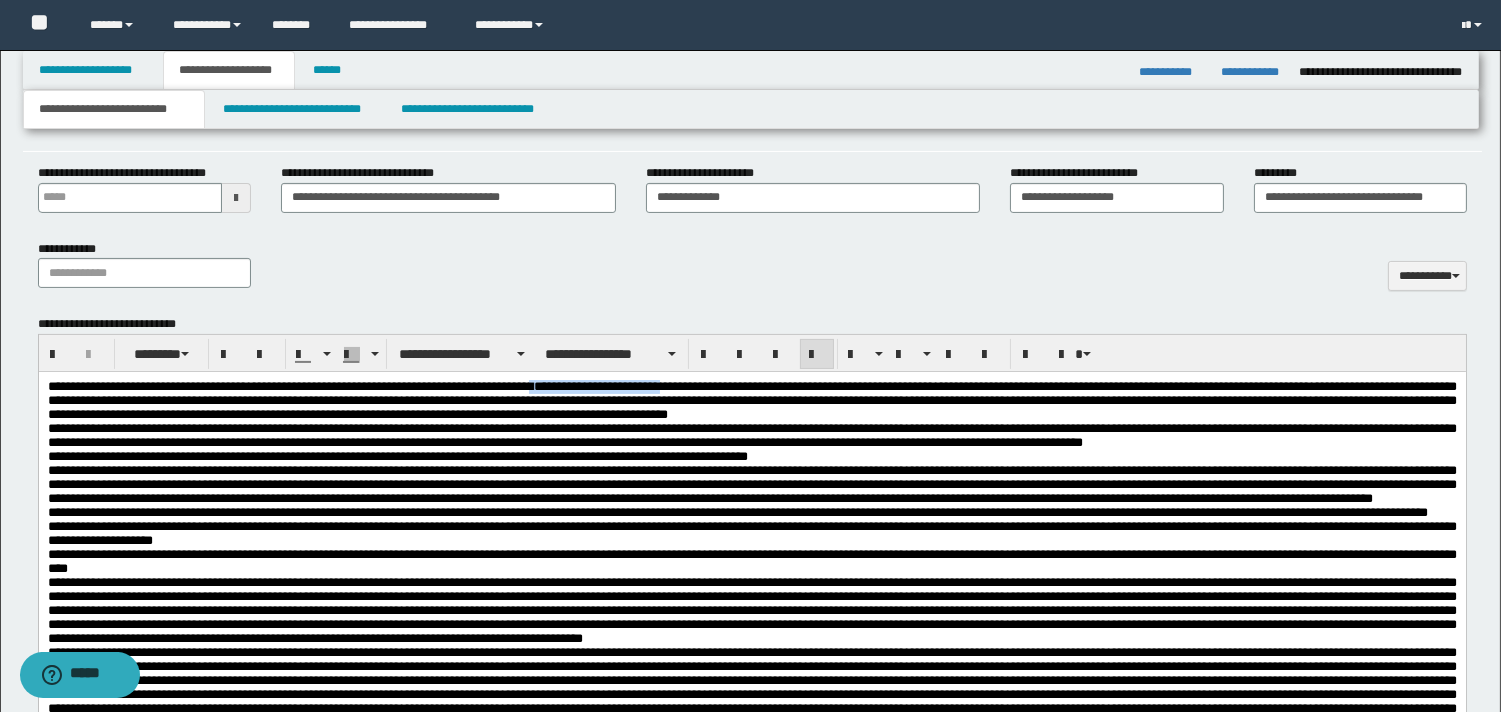 click on "**********" at bounding box center (751, 401) 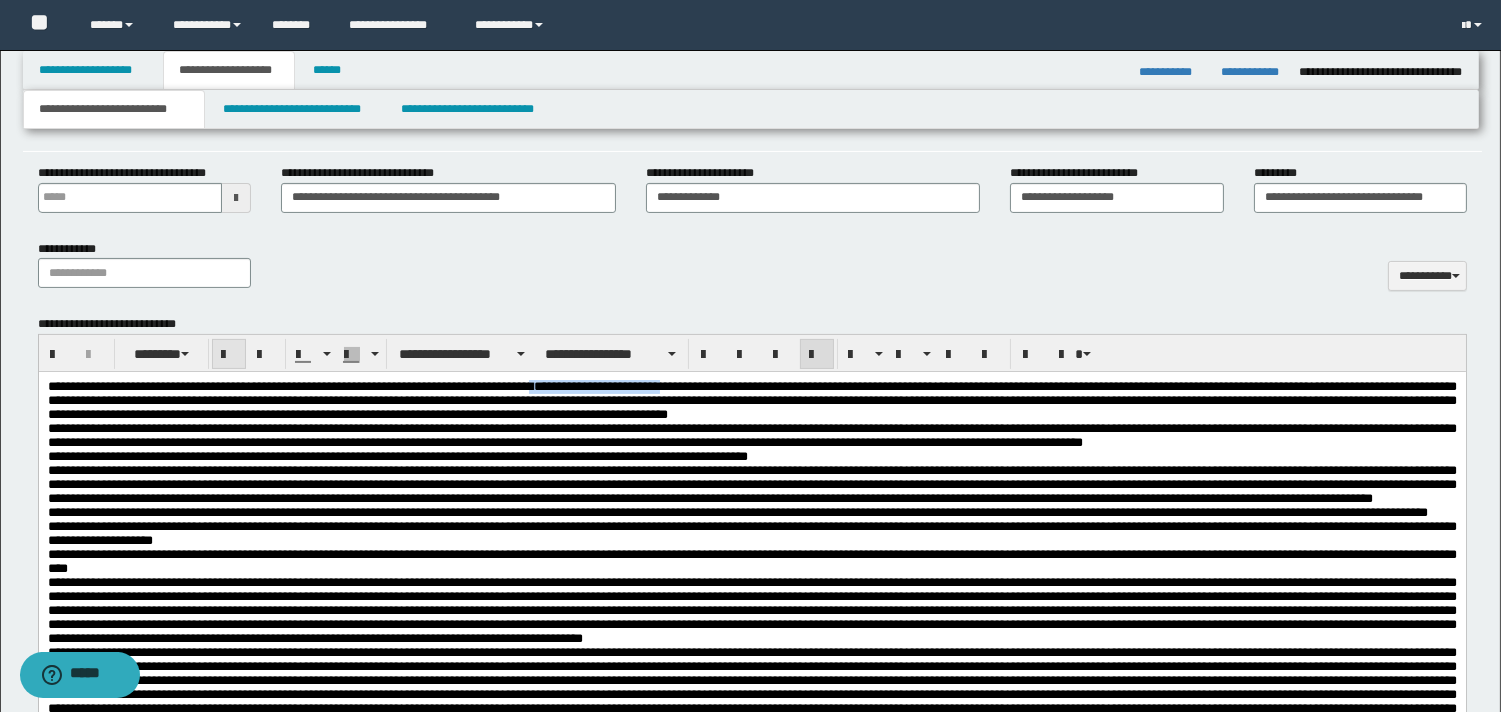 drag, startPoint x: 223, startPoint y: 347, endPoint x: 721, endPoint y: 226, distance: 512.489 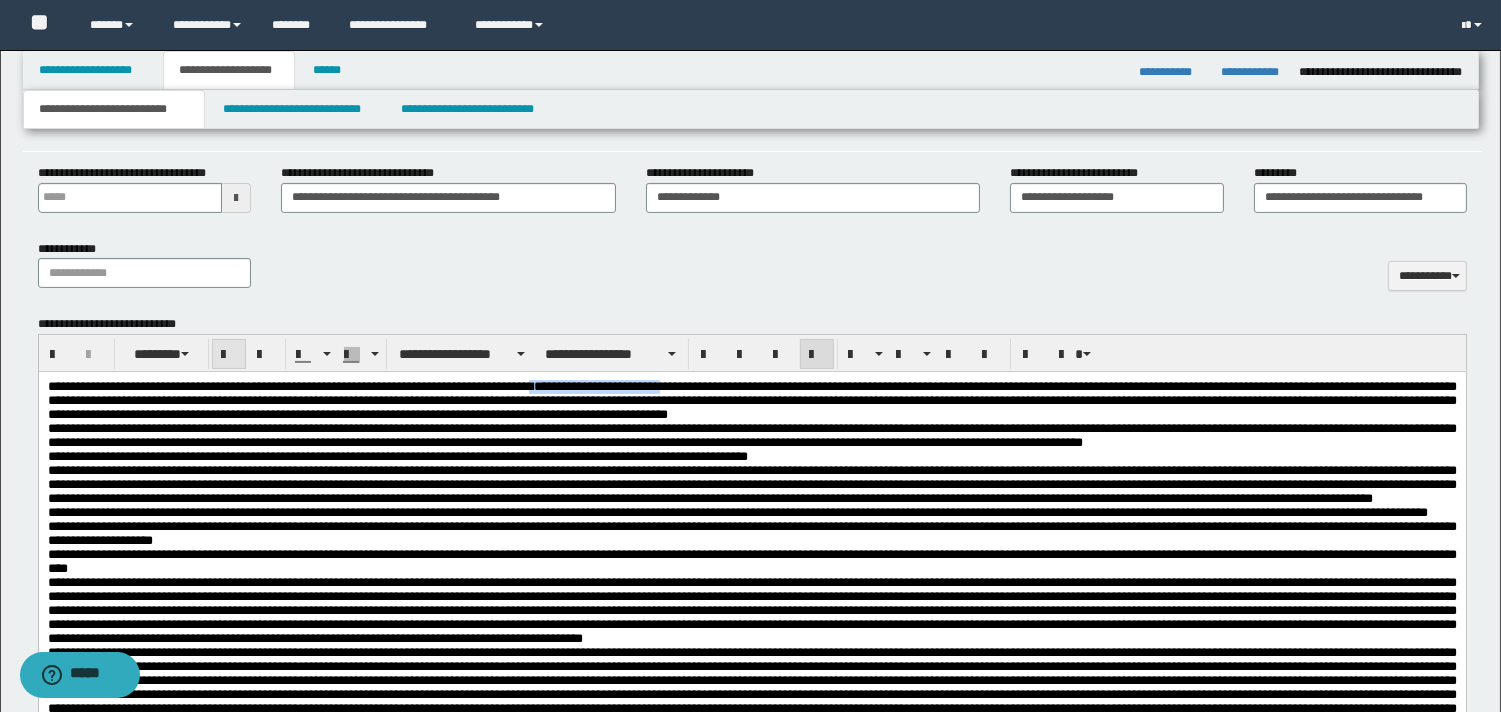 click at bounding box center (229, 355) 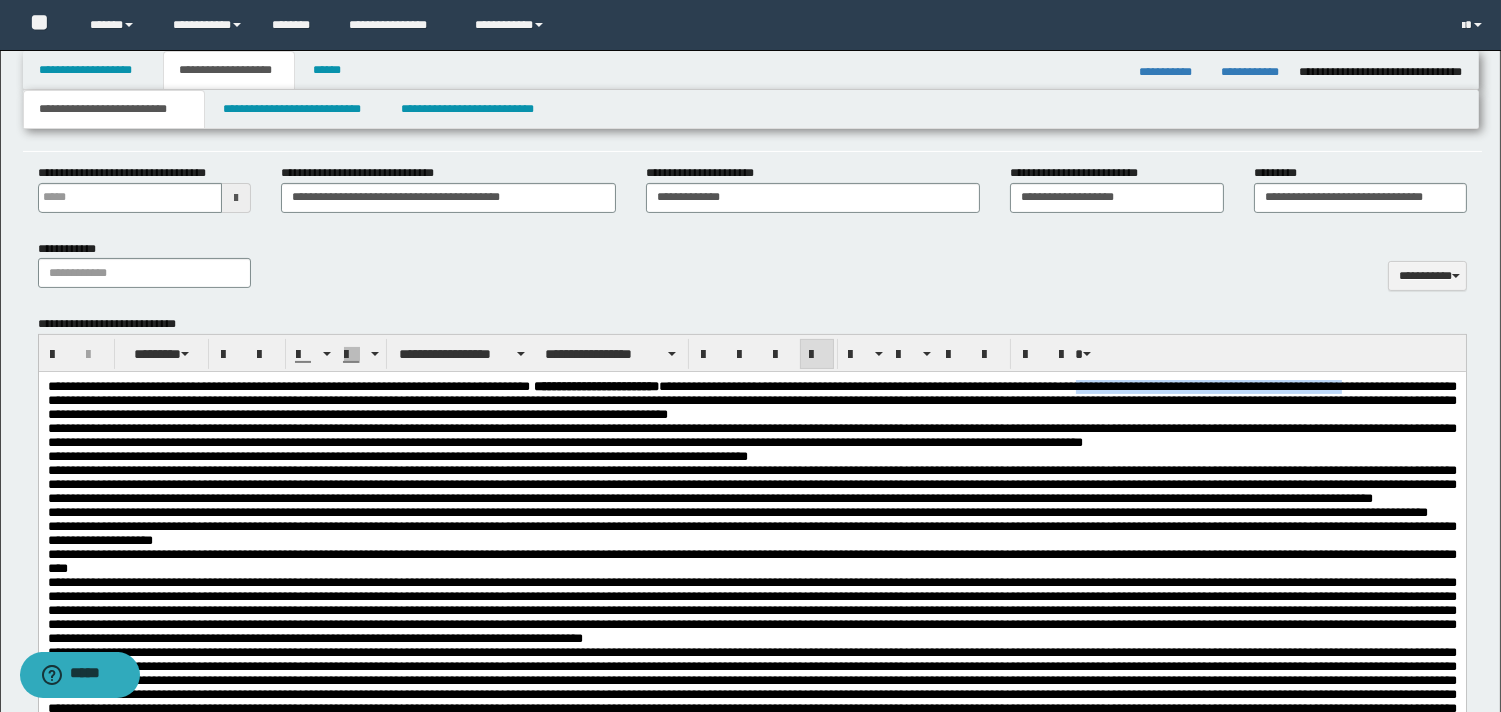 drag, startPoint x: 1286, startPoint y: 385, endPoint x: 190, endPoint y: 406, distance: 1096.2012 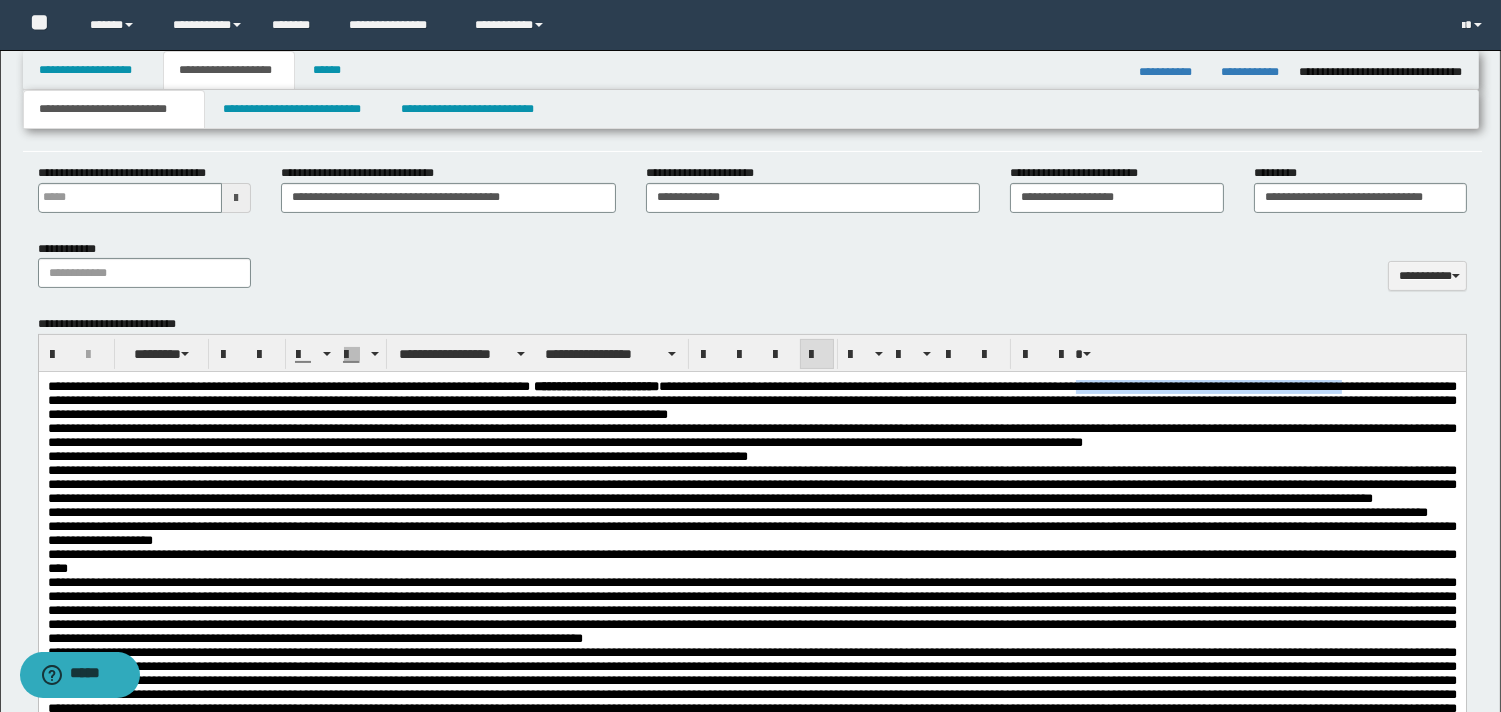 click on "**********" at bounding box center (751, 400) 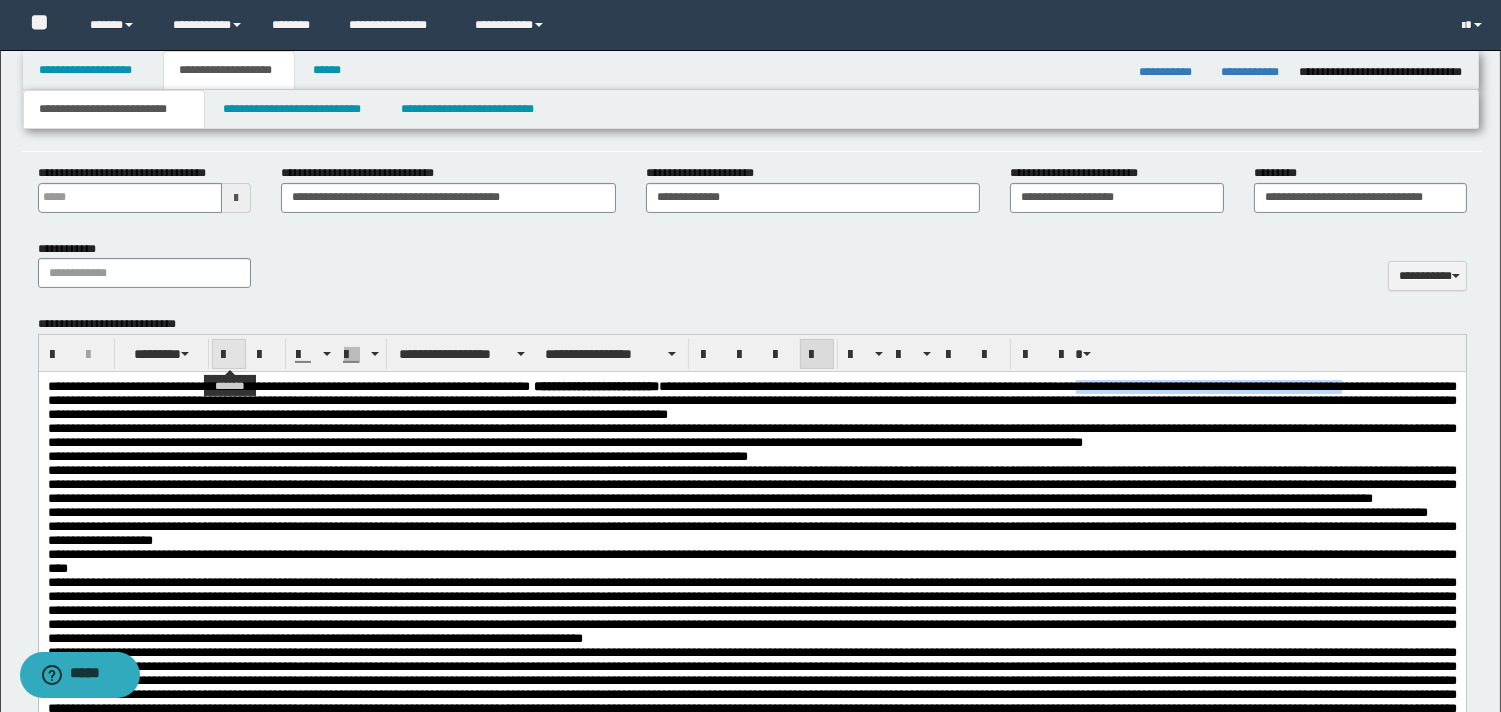 click at bounding box center [229, 355] 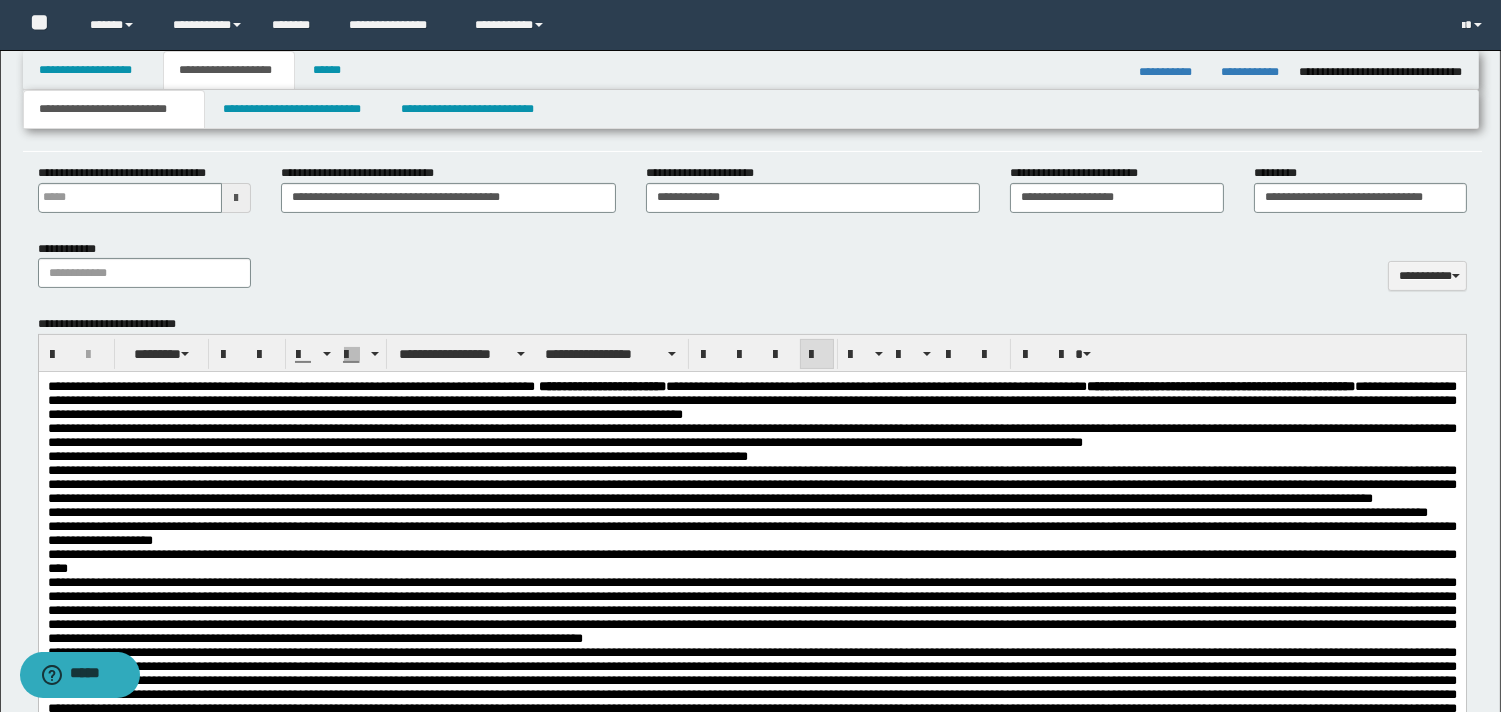 click on "**********" at bounding box center (751, 401) 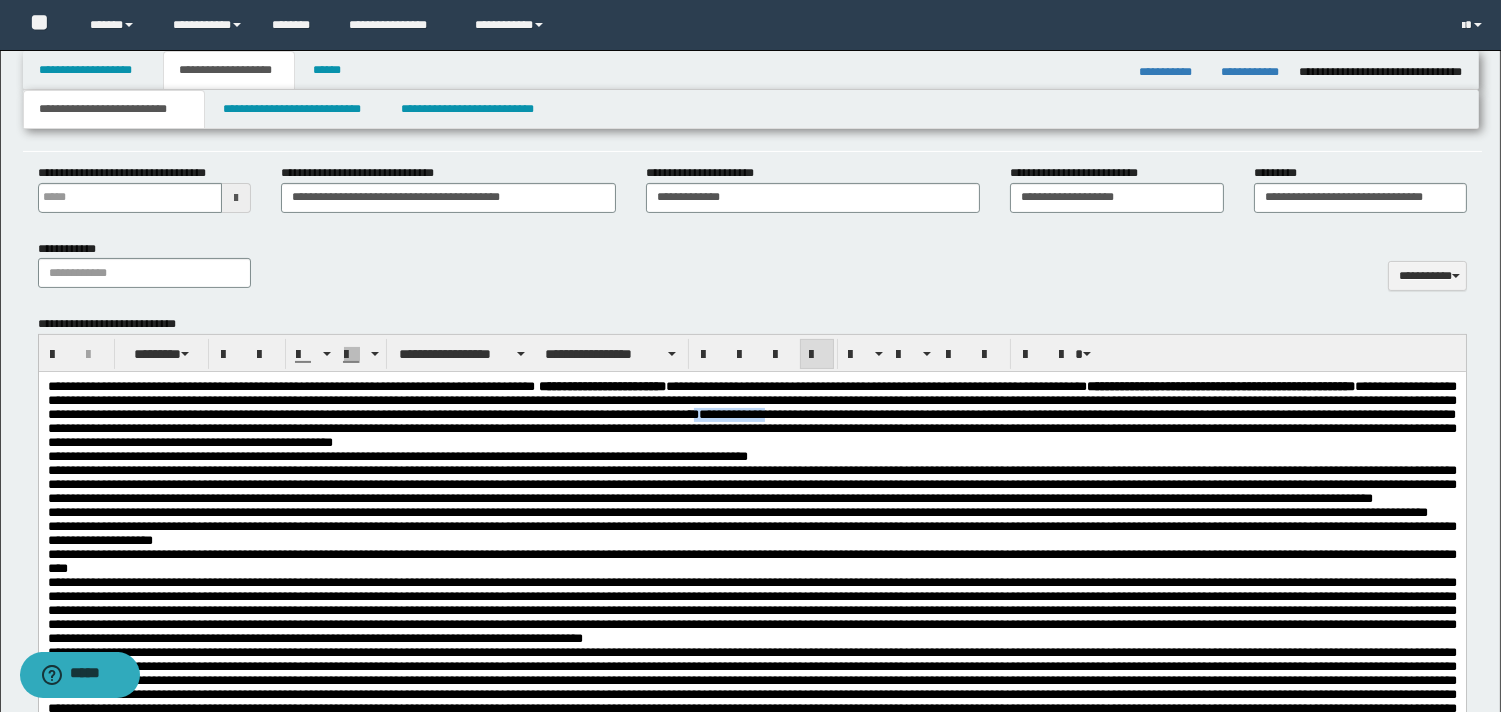 drag, startPoint x: 192, startPoint y: 437, endPoint x: 106, endPoint y: 434, distance: 86.05231 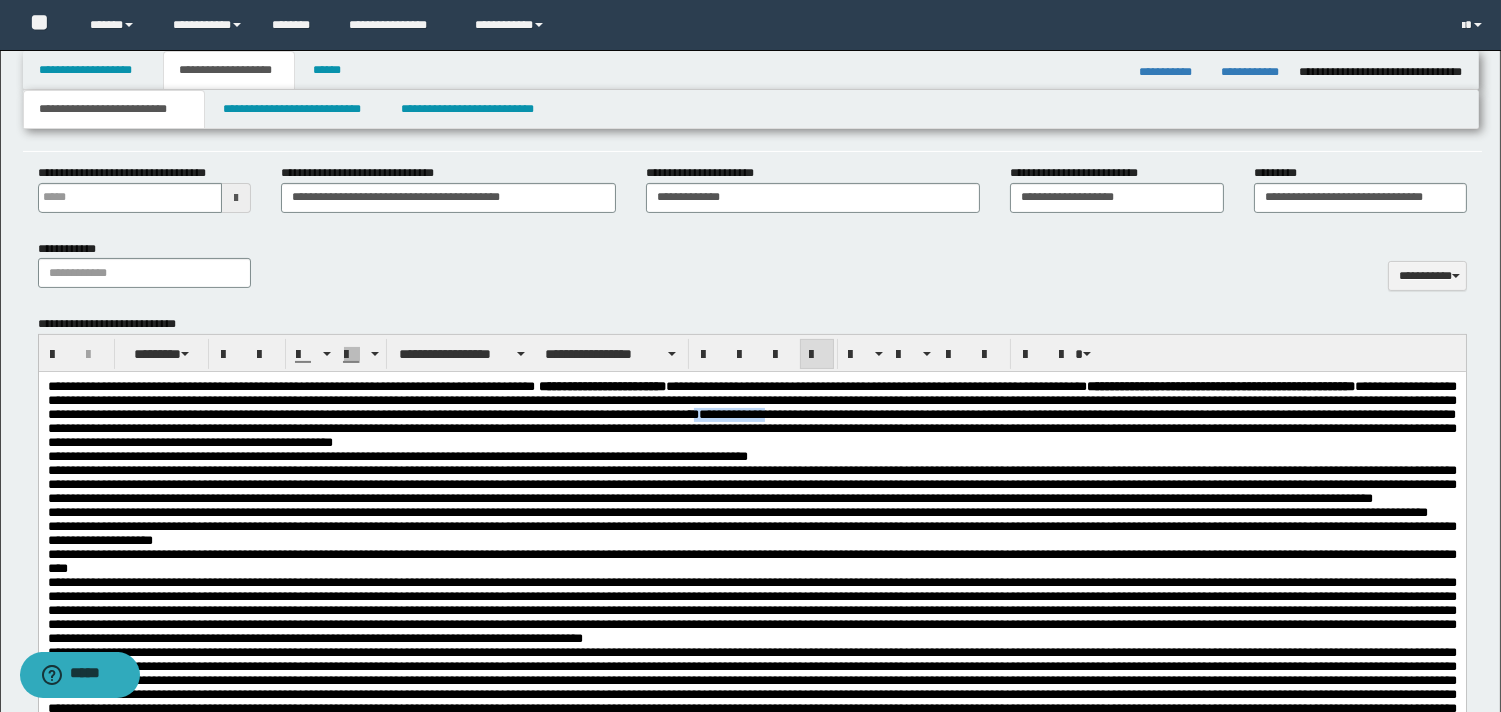 click on "**********" at bounding box center (751, 415) 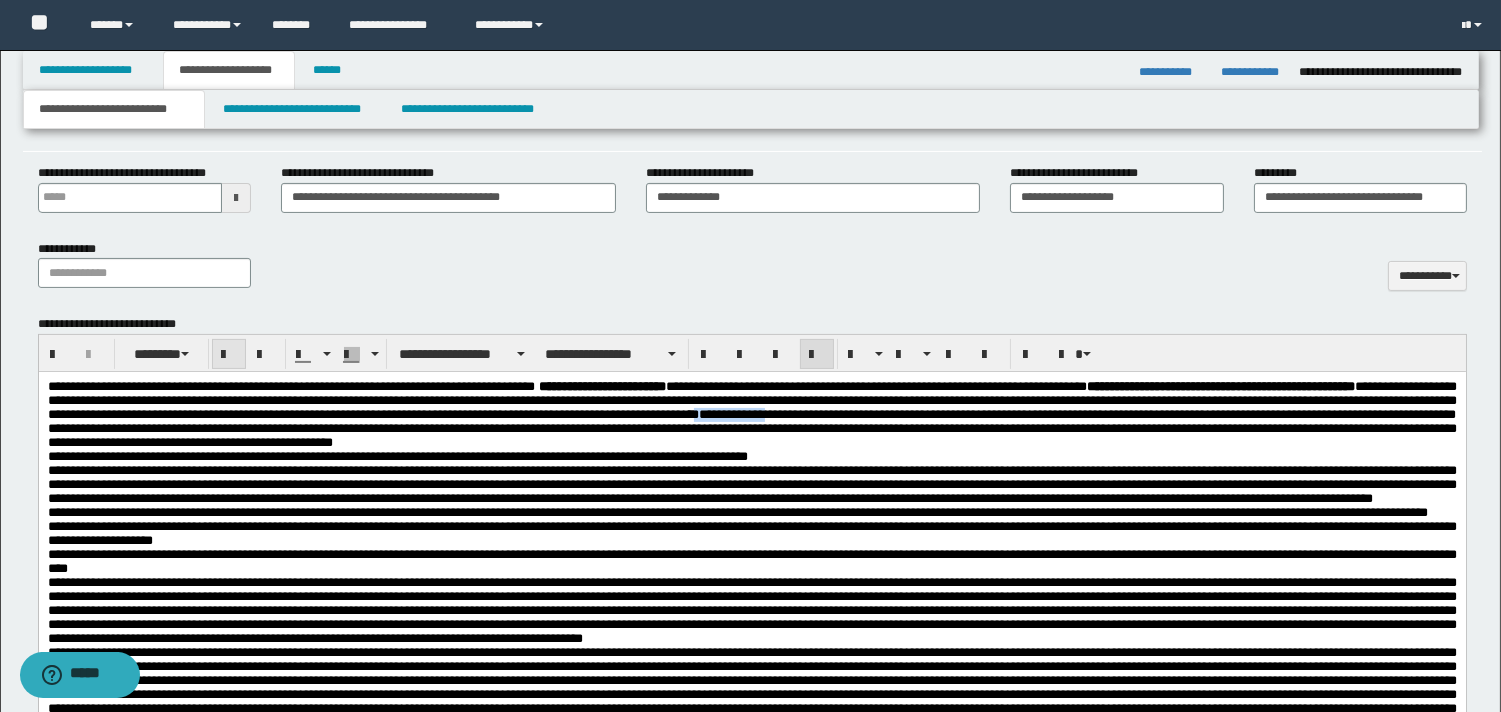 drag, startPoint x: 226, startPoint y: 354, endPoint x: 486, endPoint y: 24, distance: 420.11902 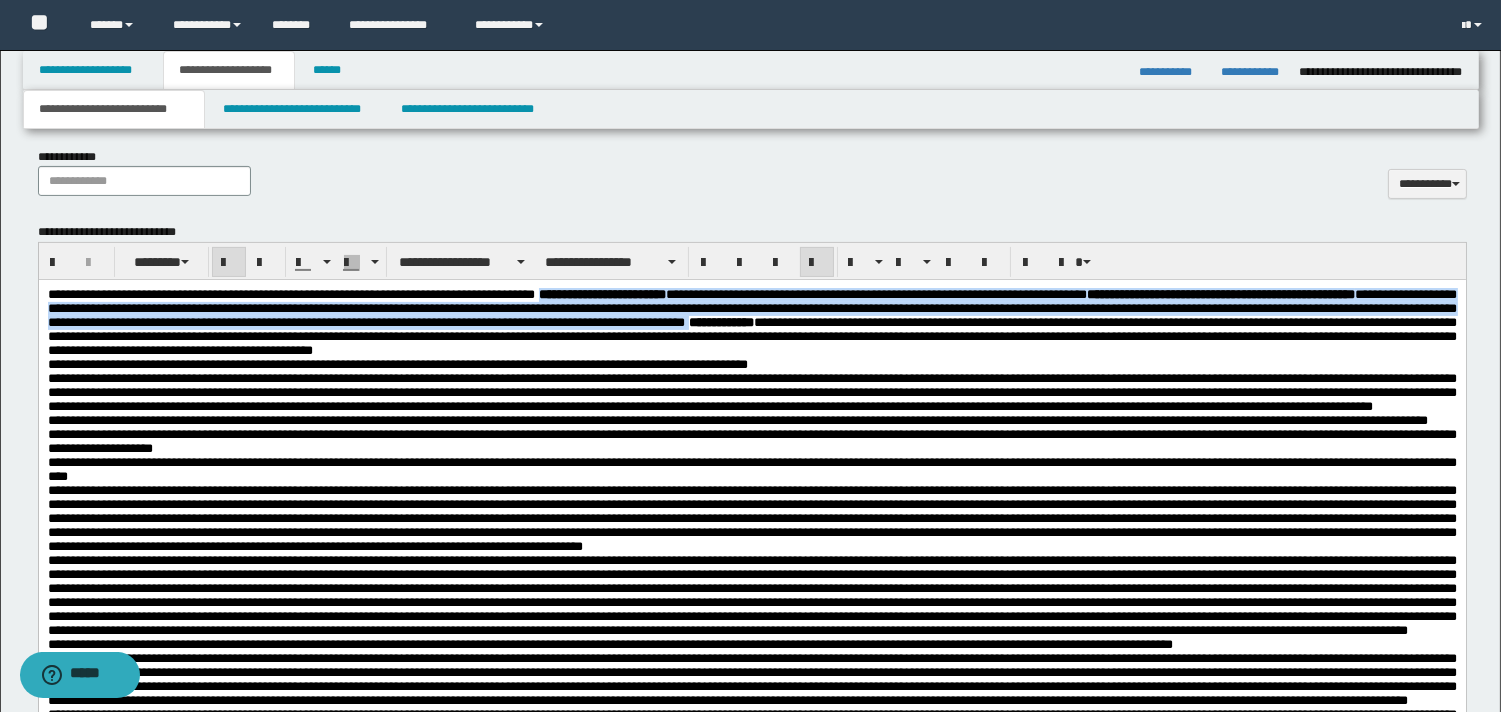 scroll, scrollTop: 870, scrollLeft: 0, axis: vertical 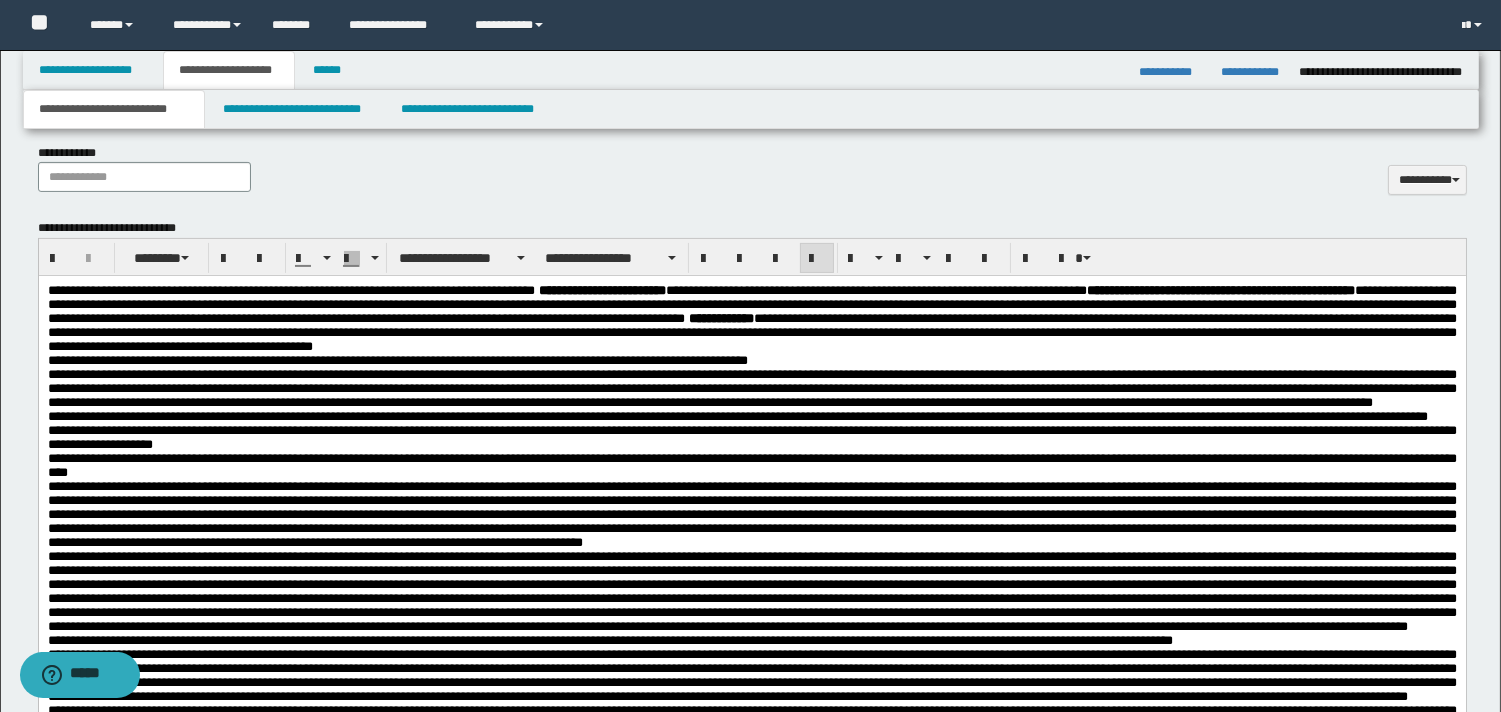 click on "**********" at bounding box center [751, 319] 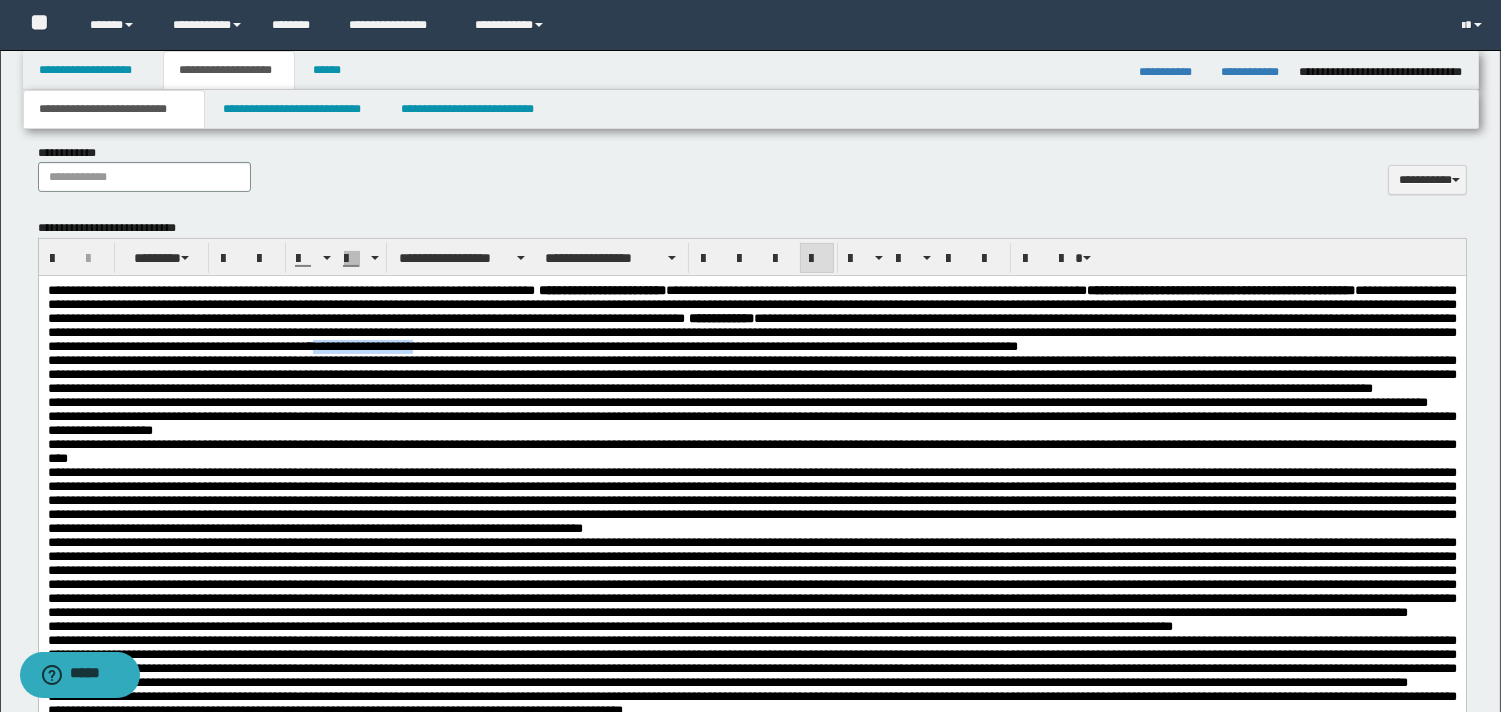 drag, startPoint x: 268, startPoint y: 374, endPoint x: 154, endPoint y: 374, distance: 114 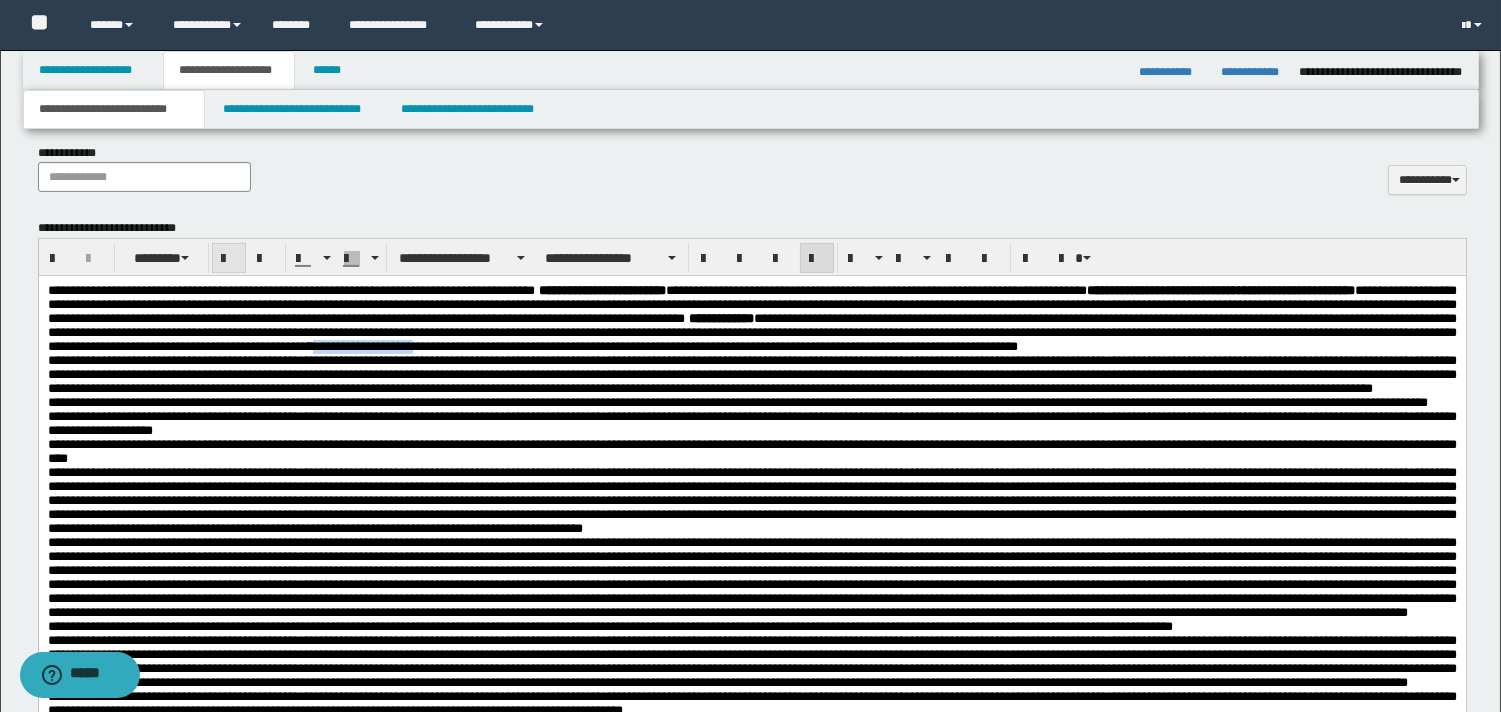 drag, startPoint x: 226, startPoint y: 261, endPoint x: 243, endPoint y: 93, distance: 168.85793 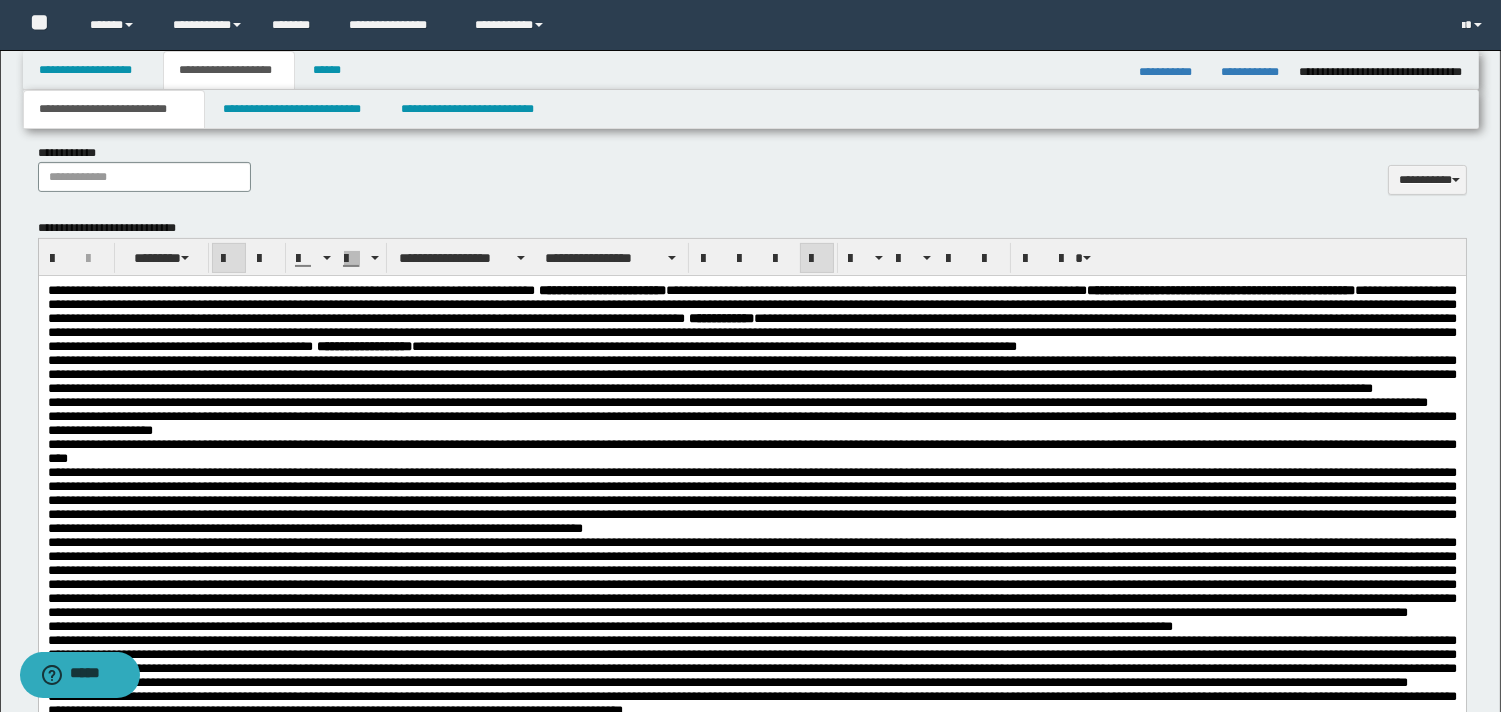 drag, startPoint x: 674, startPoint y: 433, endPoint x: 693, endPoint y: 440, distance: 20.248457 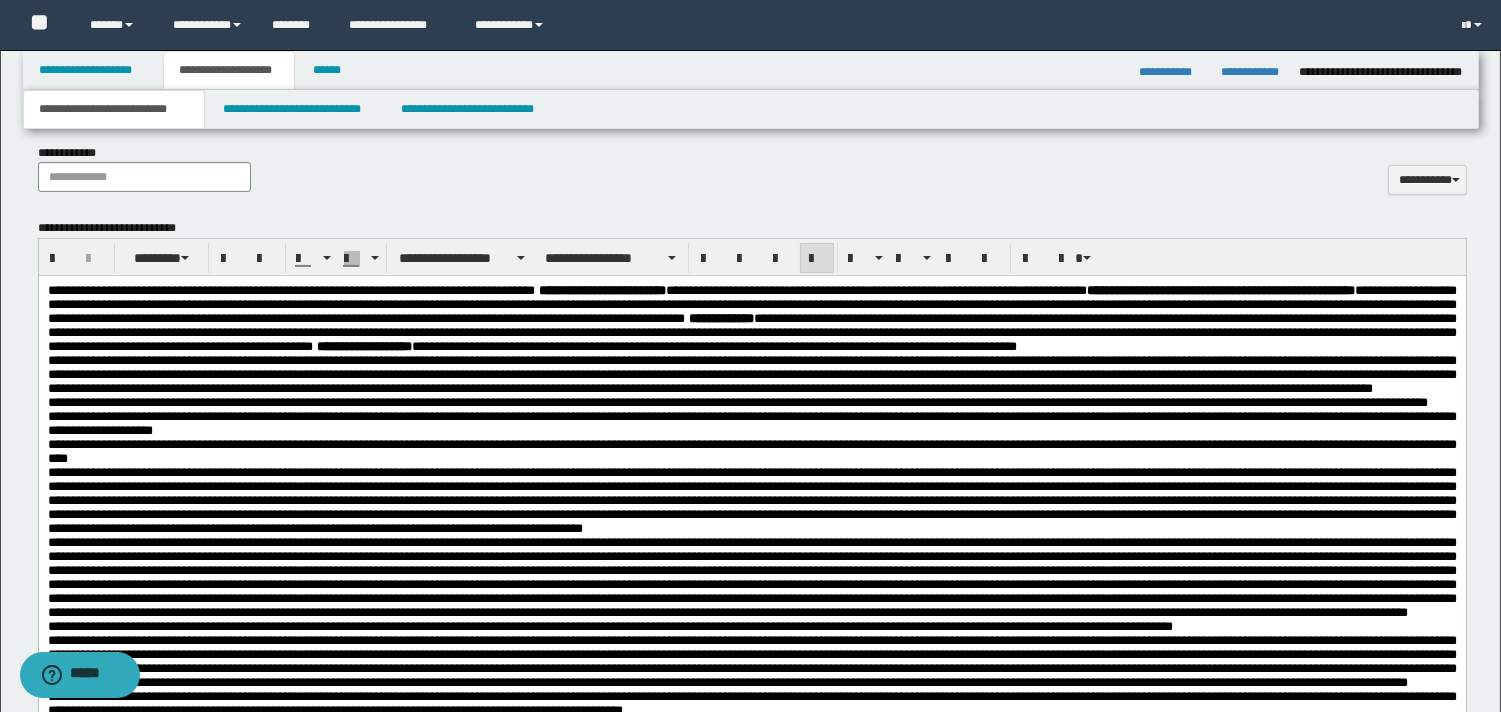 click on "**********" at bounding box center [751, 374] 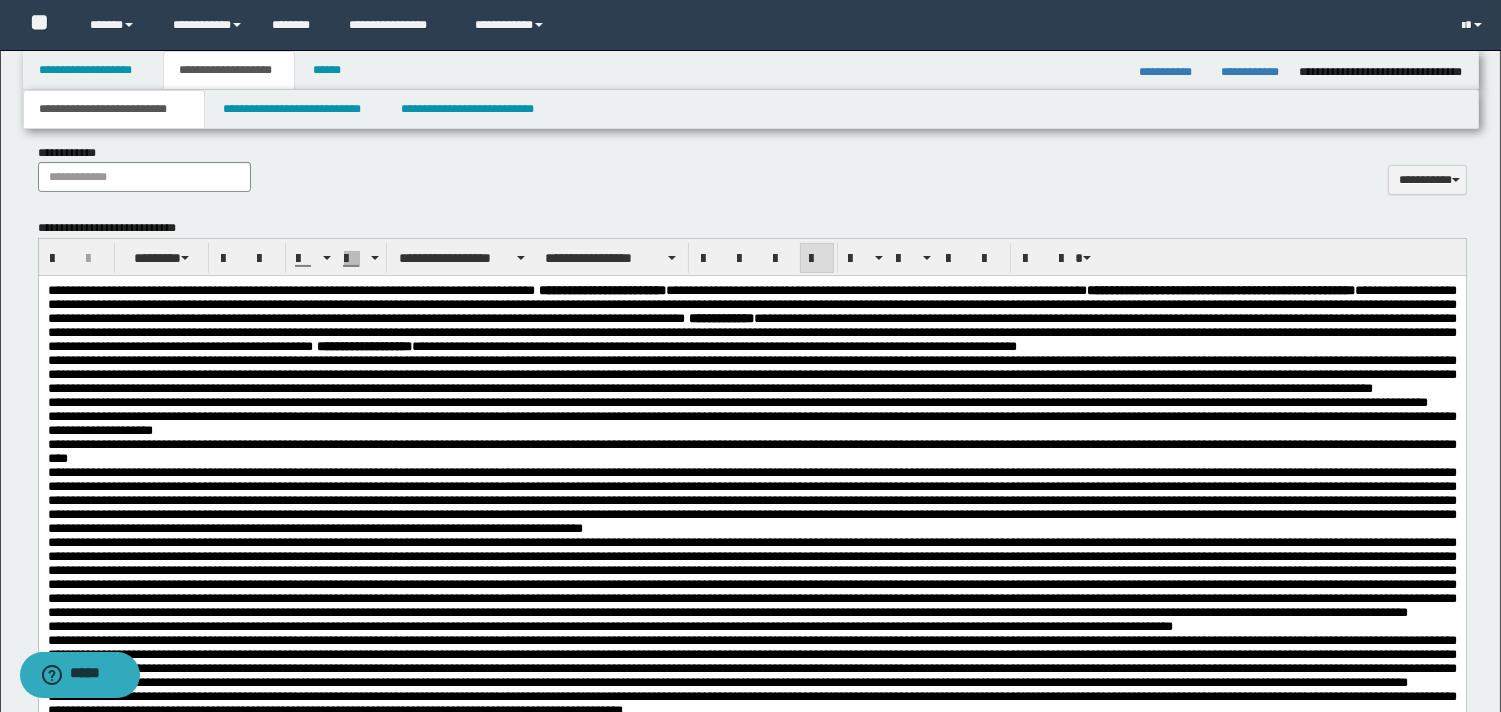 click on "**********" at bounding box center (751, 319) 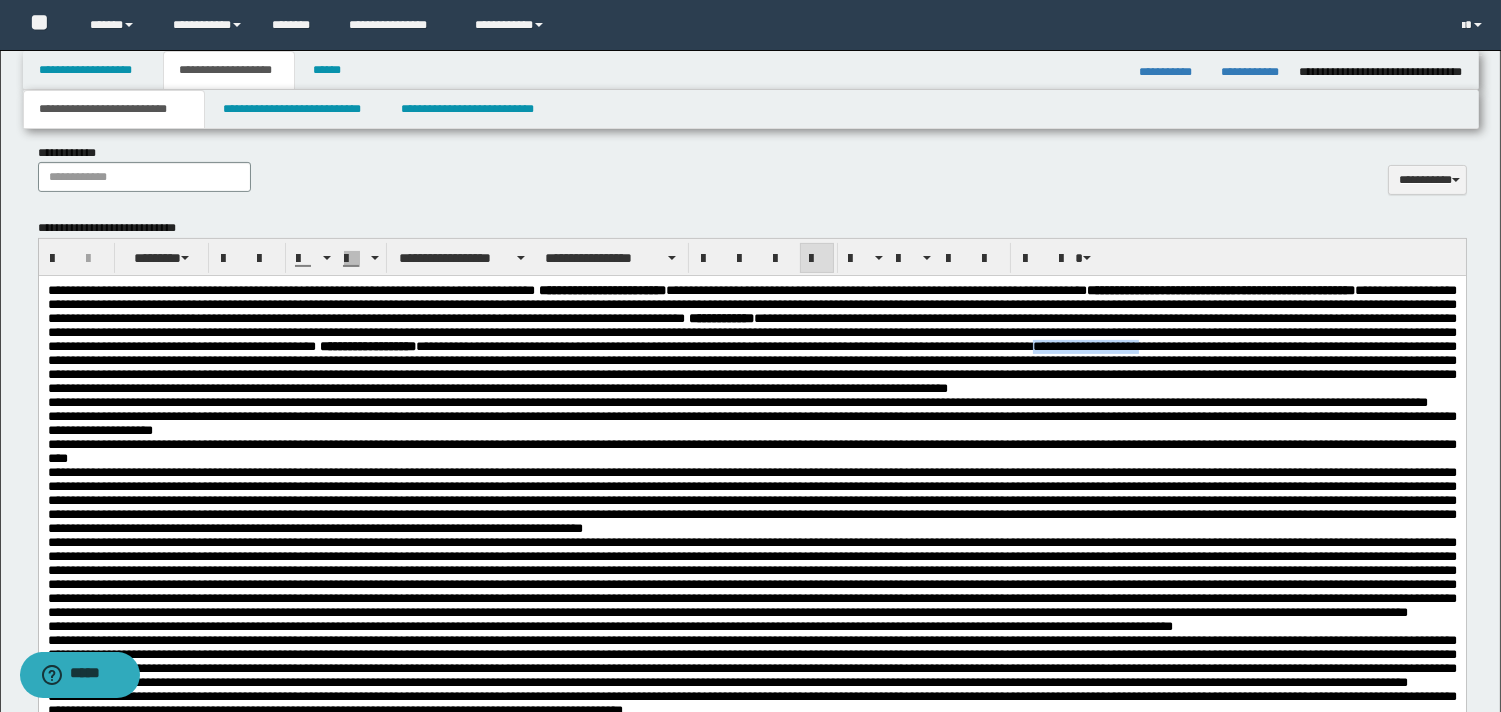 drag, startPoint x: 1045, startPoint y: 374, endPoint x: 1173, endPoint y: 379, distance: 128.09763 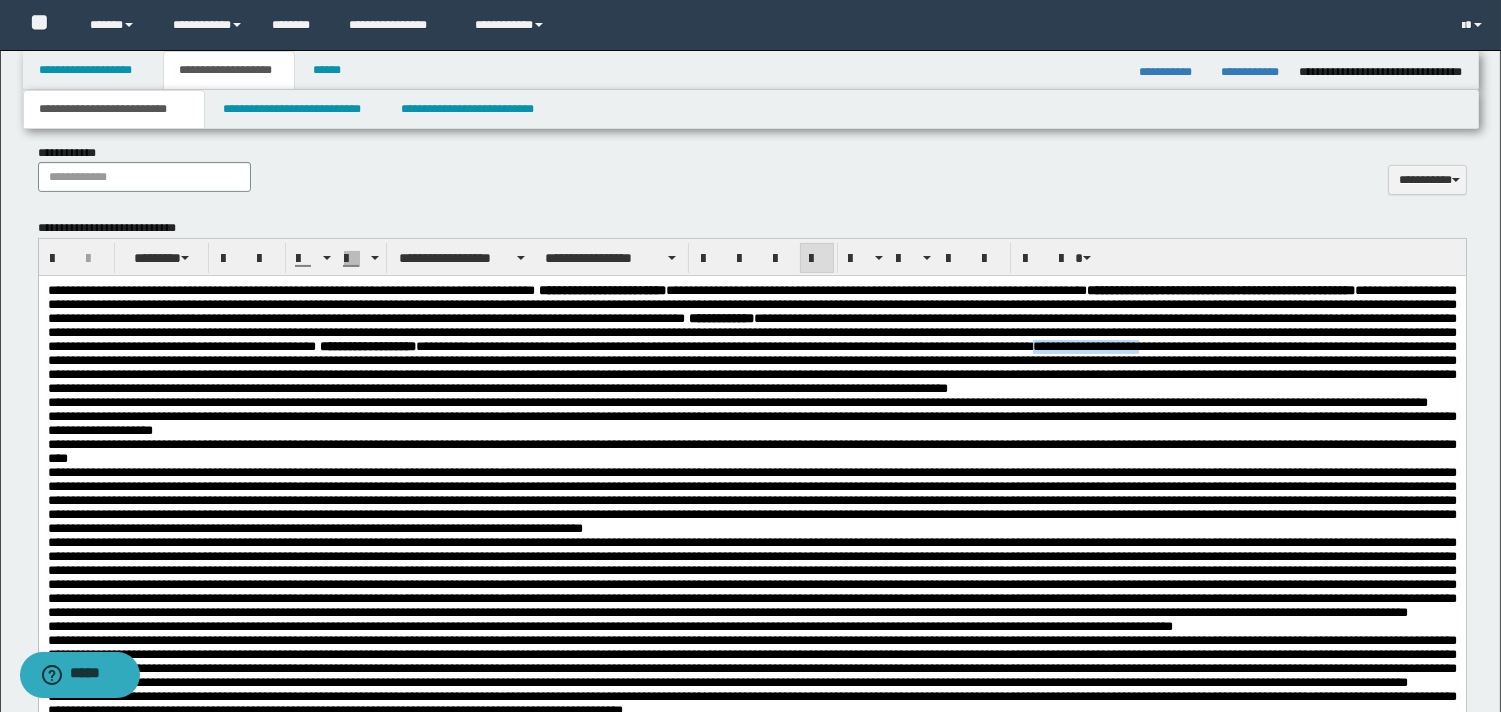 click on "**********" at bounding box center (751, 367) 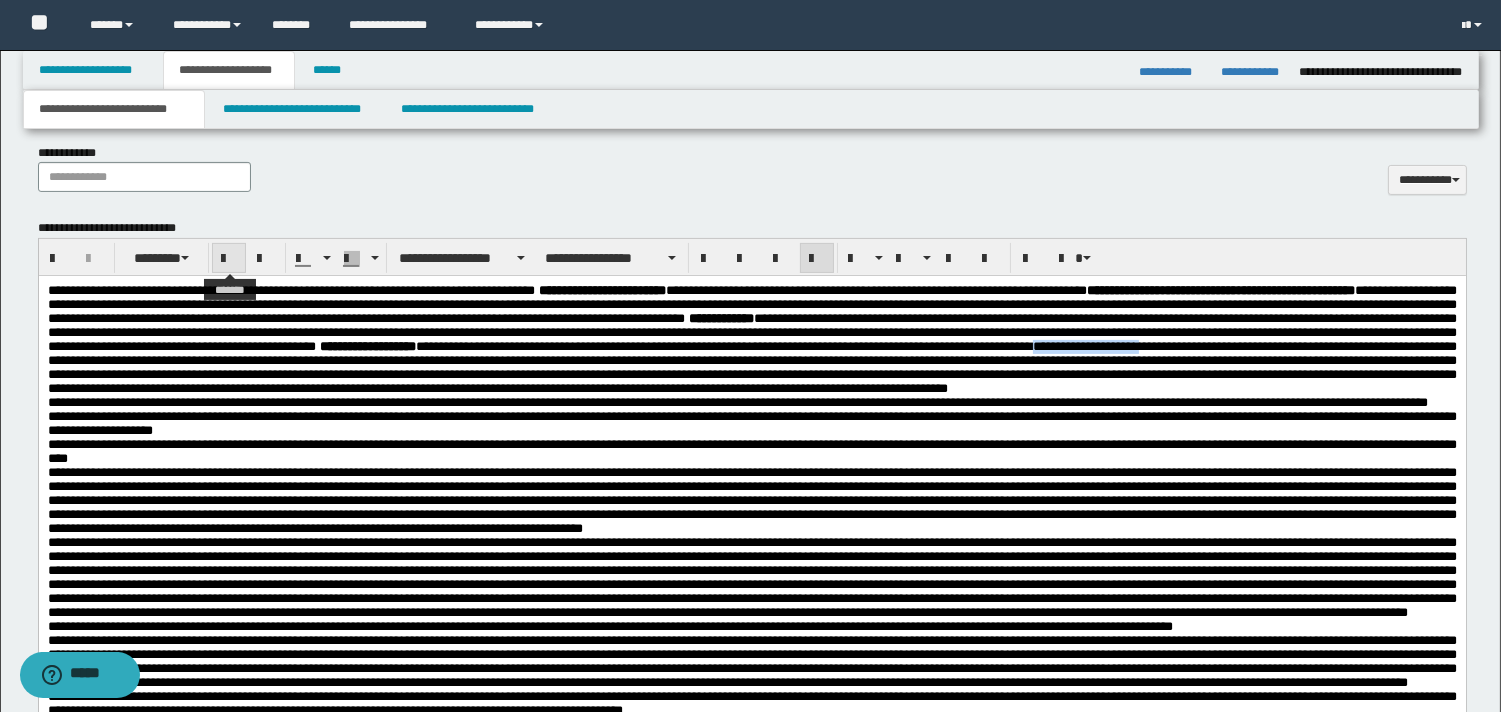 click at bounding box center (229, 259) 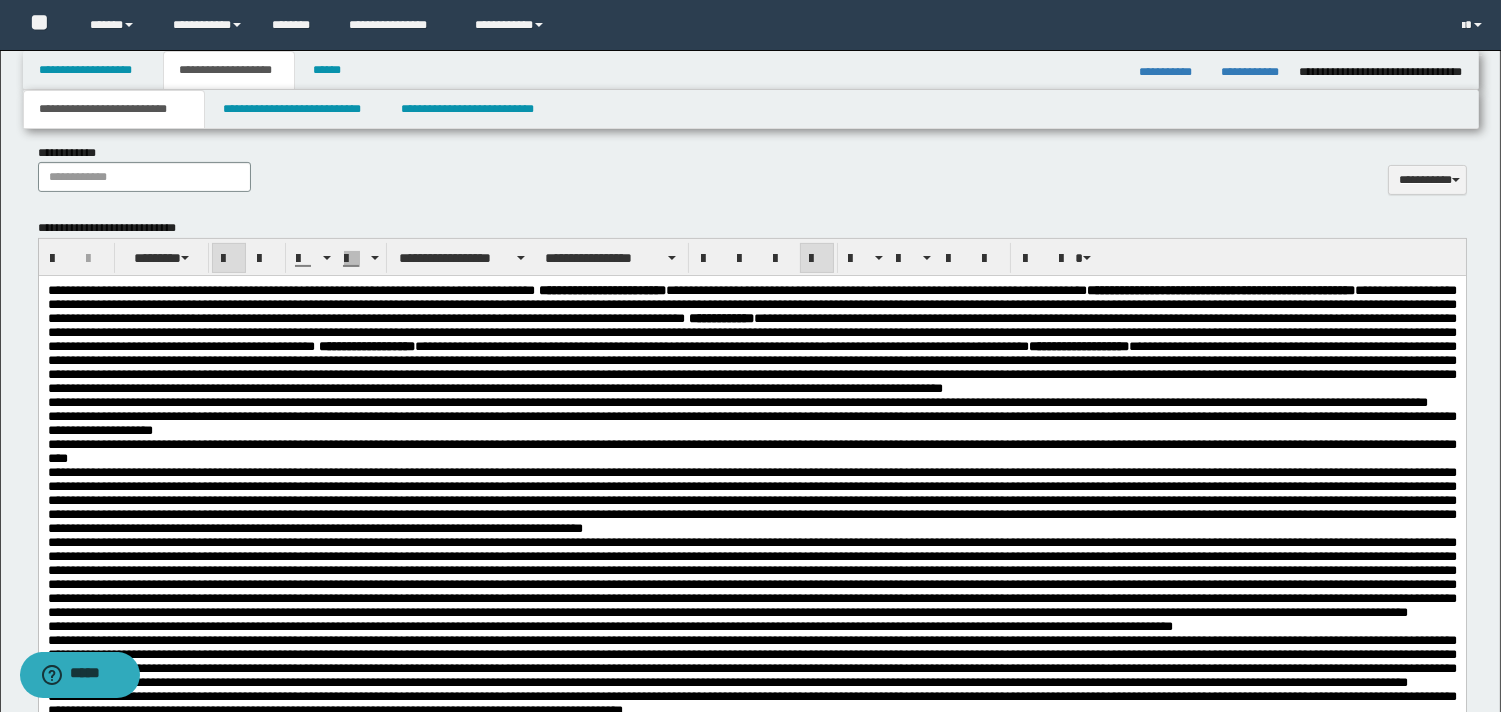 click on "**********" at bounding box center [751, 340] 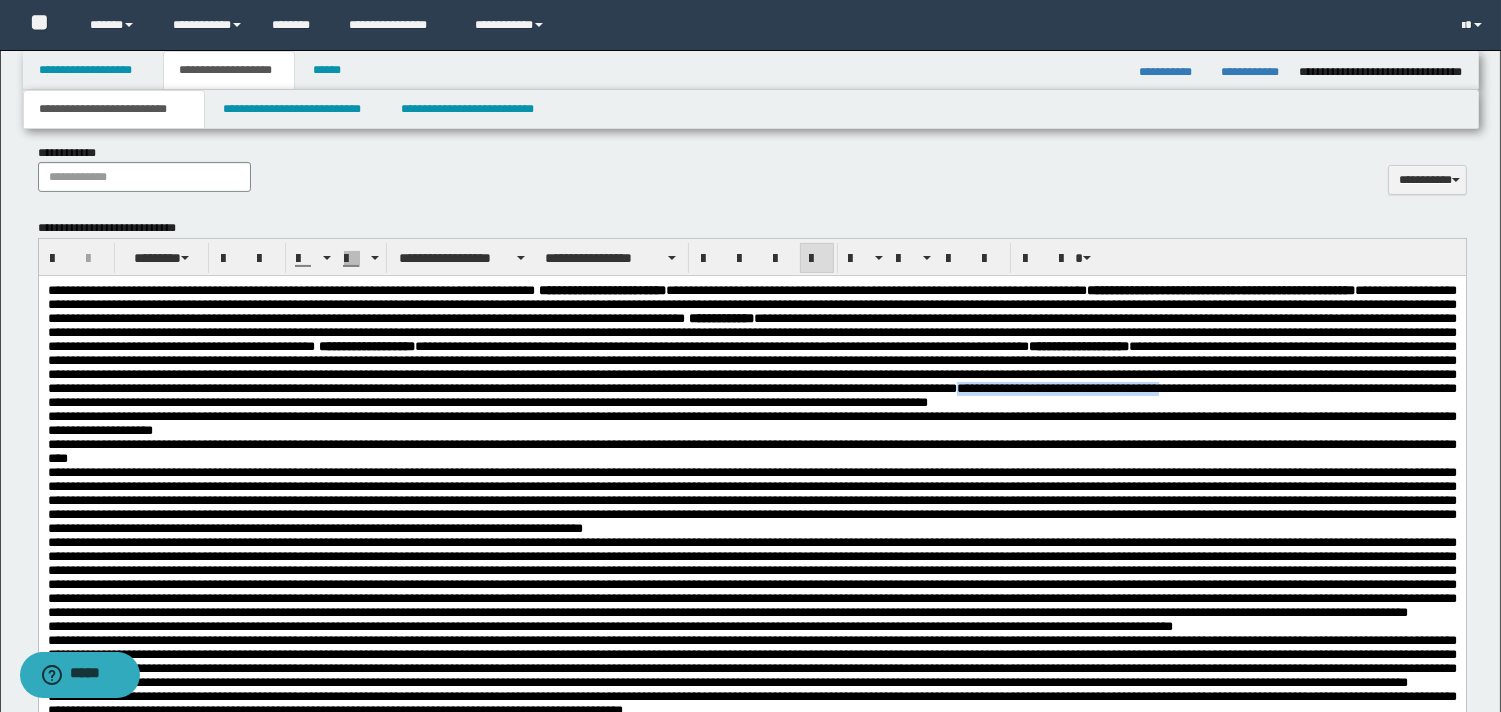 drag, startPoint x: 319, startPoint y: 438, endPoint x: 565, endPoint y: 435, distance: 246.0183 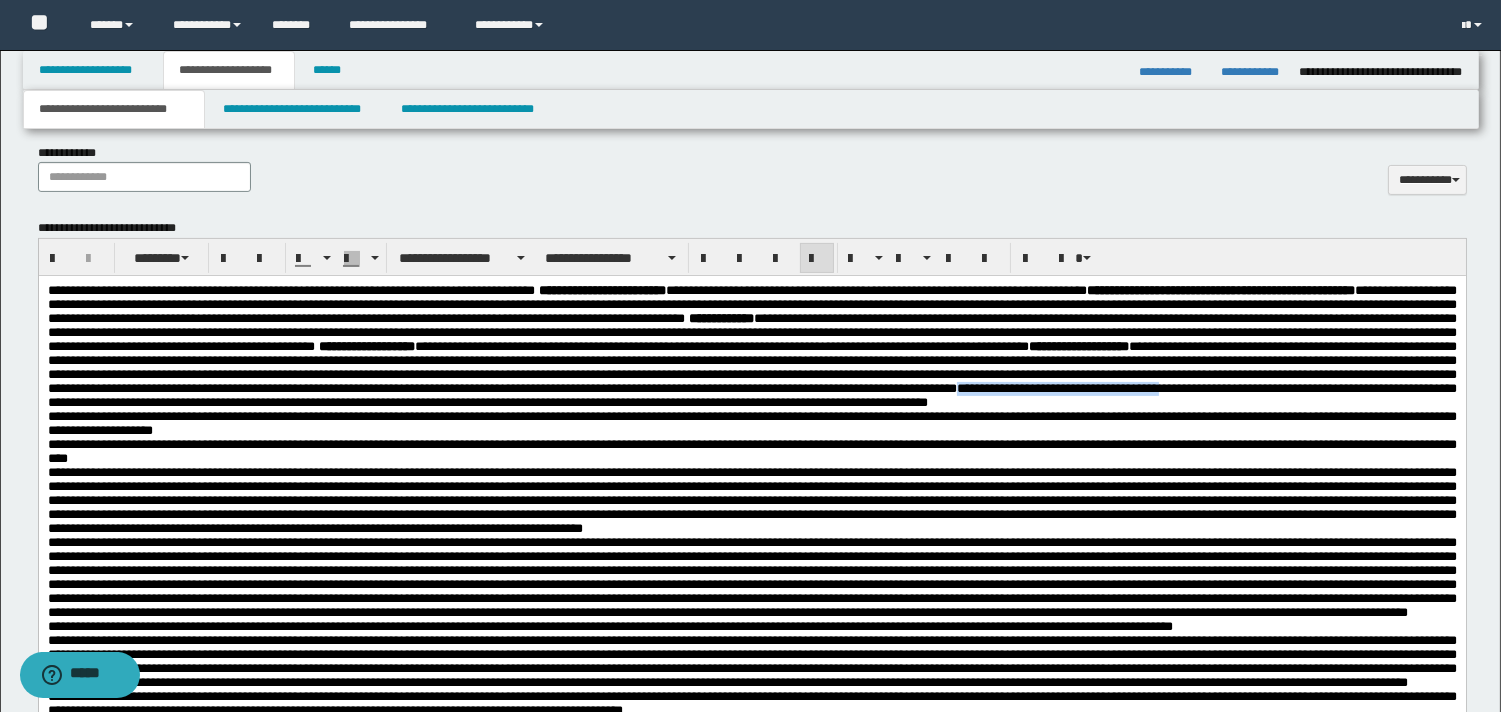 click on "**********" at bounding box center [751, 347] 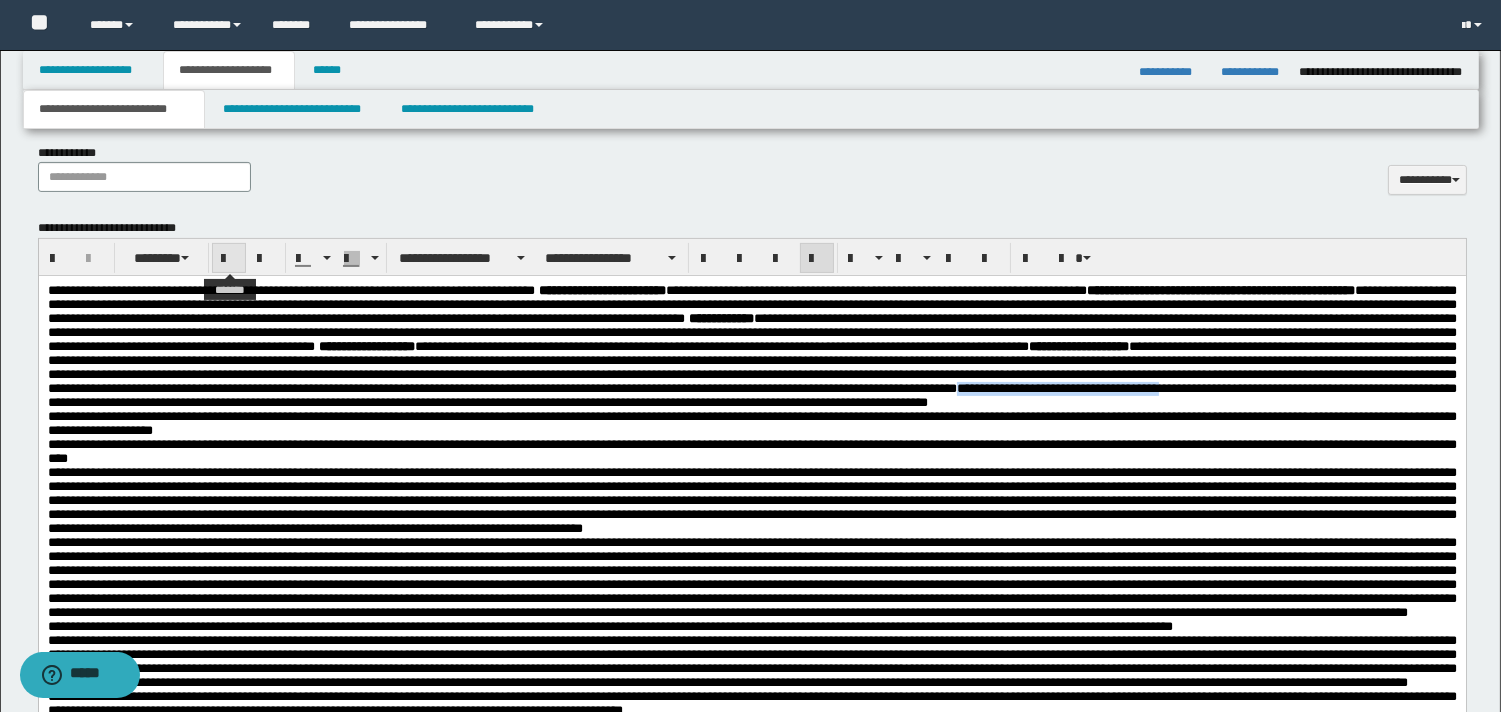 click at bounding box center [229, 259] 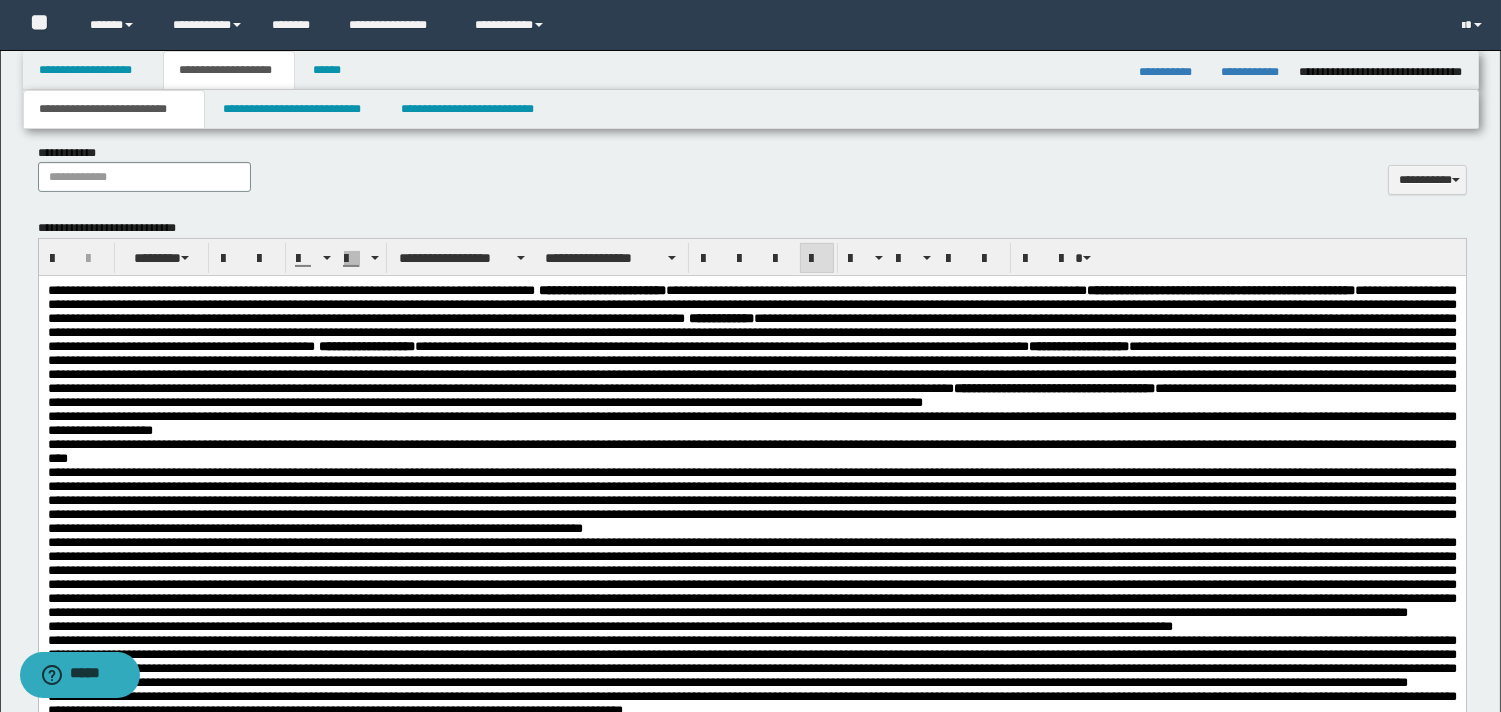 click on "**********" at bounding box center (751, 347) 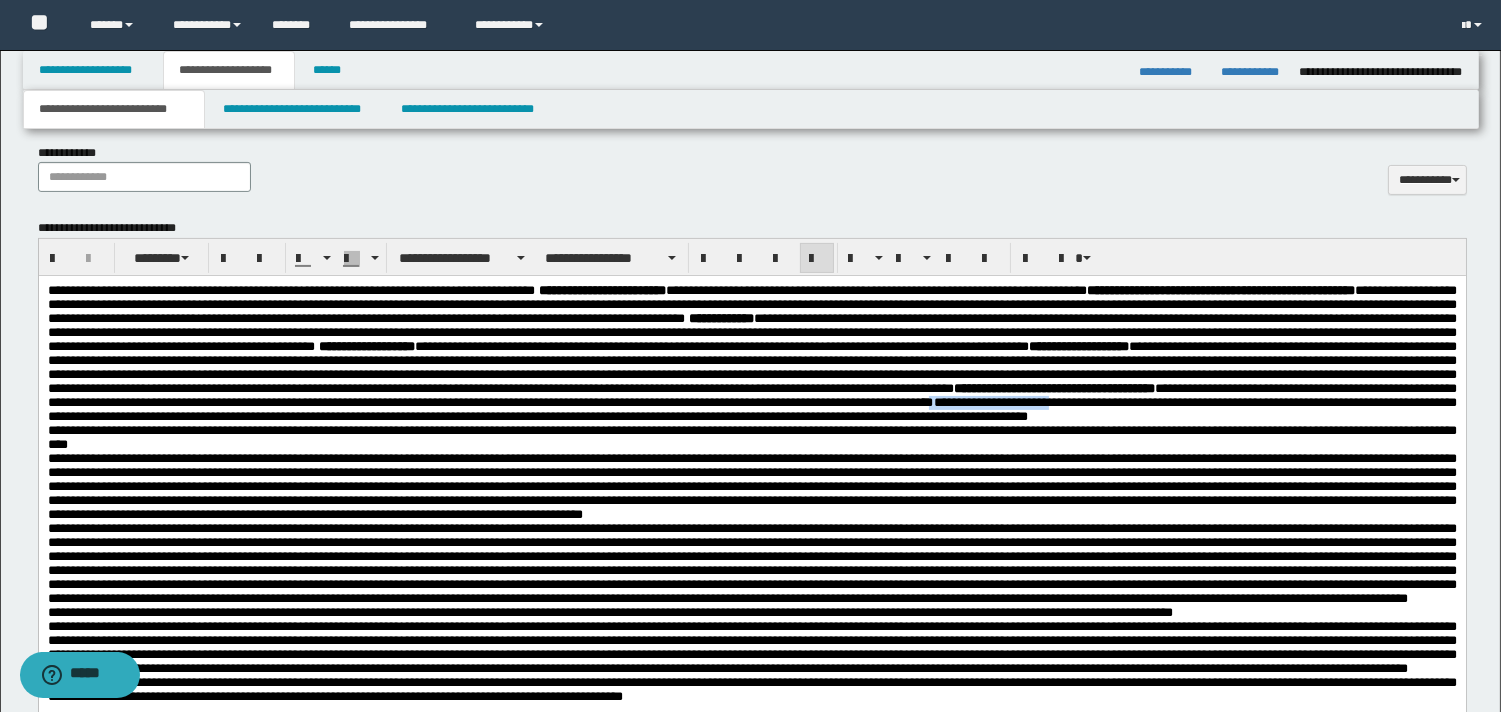drag, startPoint x: 554, startPoint y: 461, endPoint x: 700, endPoint y: 461, distance: 146 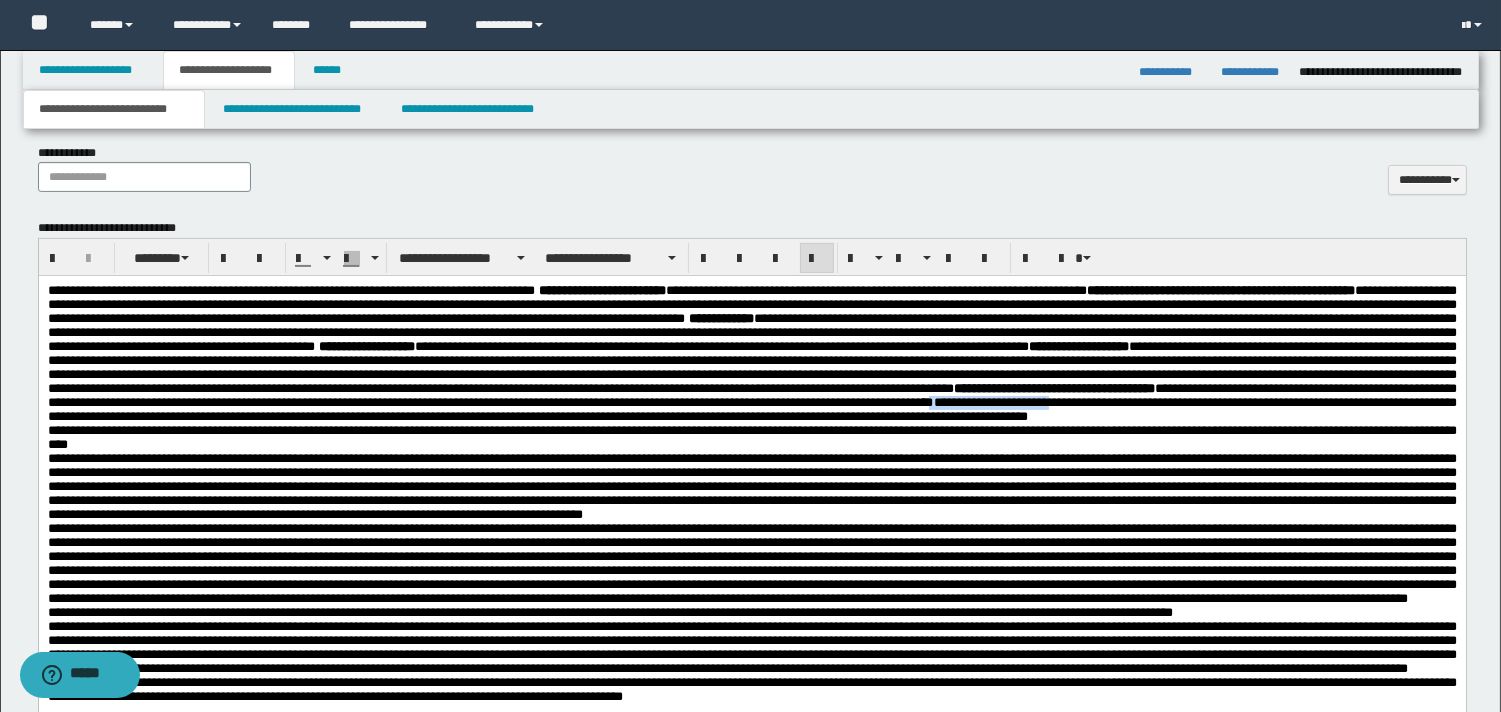 click on "**********" at bounding box center [751, 354] 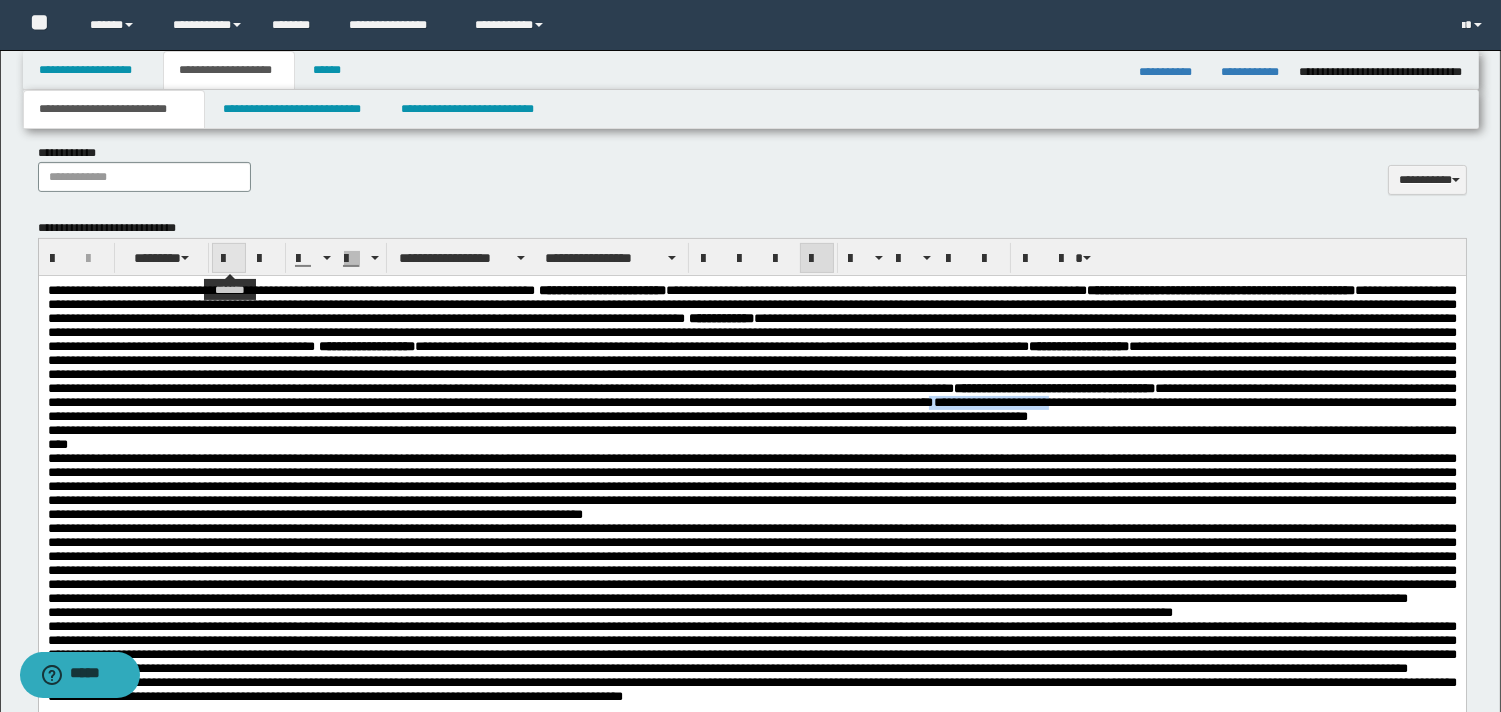 click at bounding box center [229, 259] 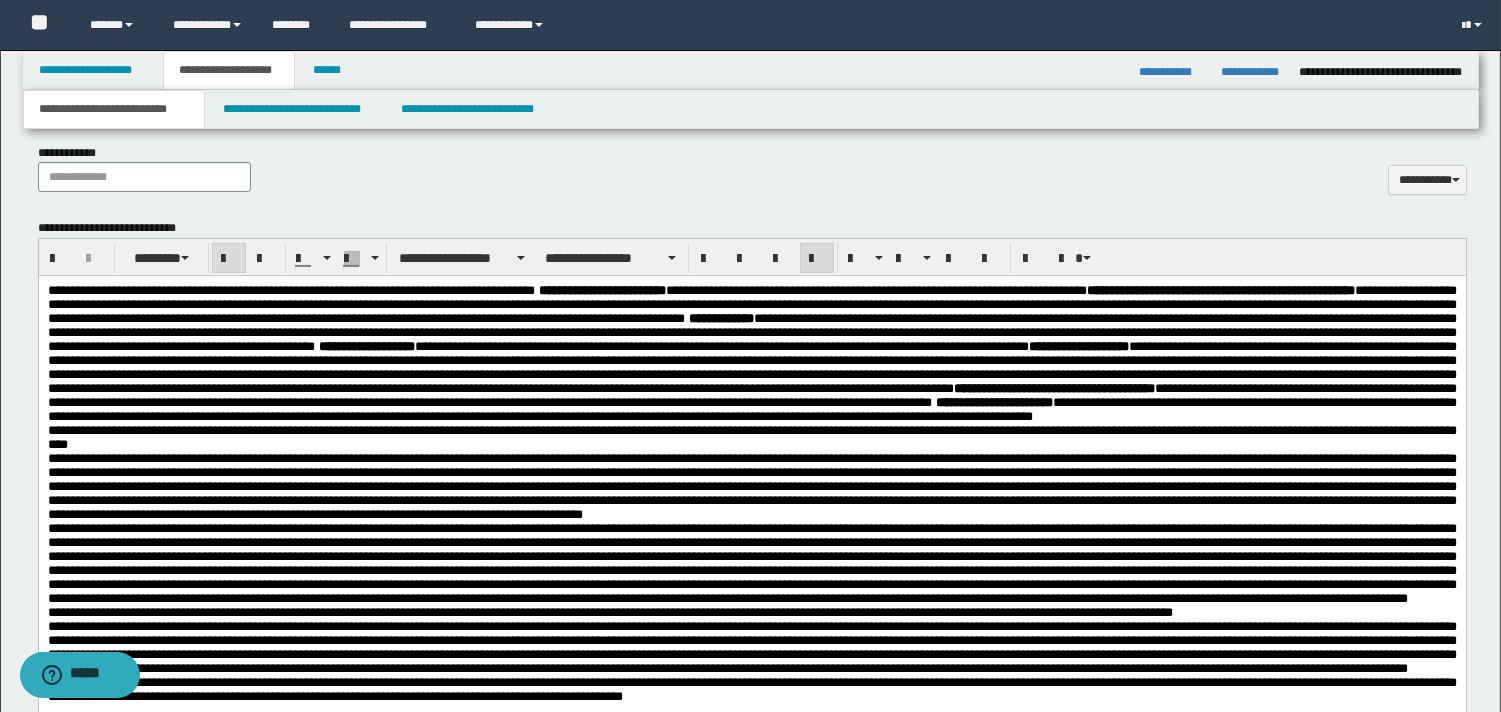 click on "**********" at bounding box center [751, 354] 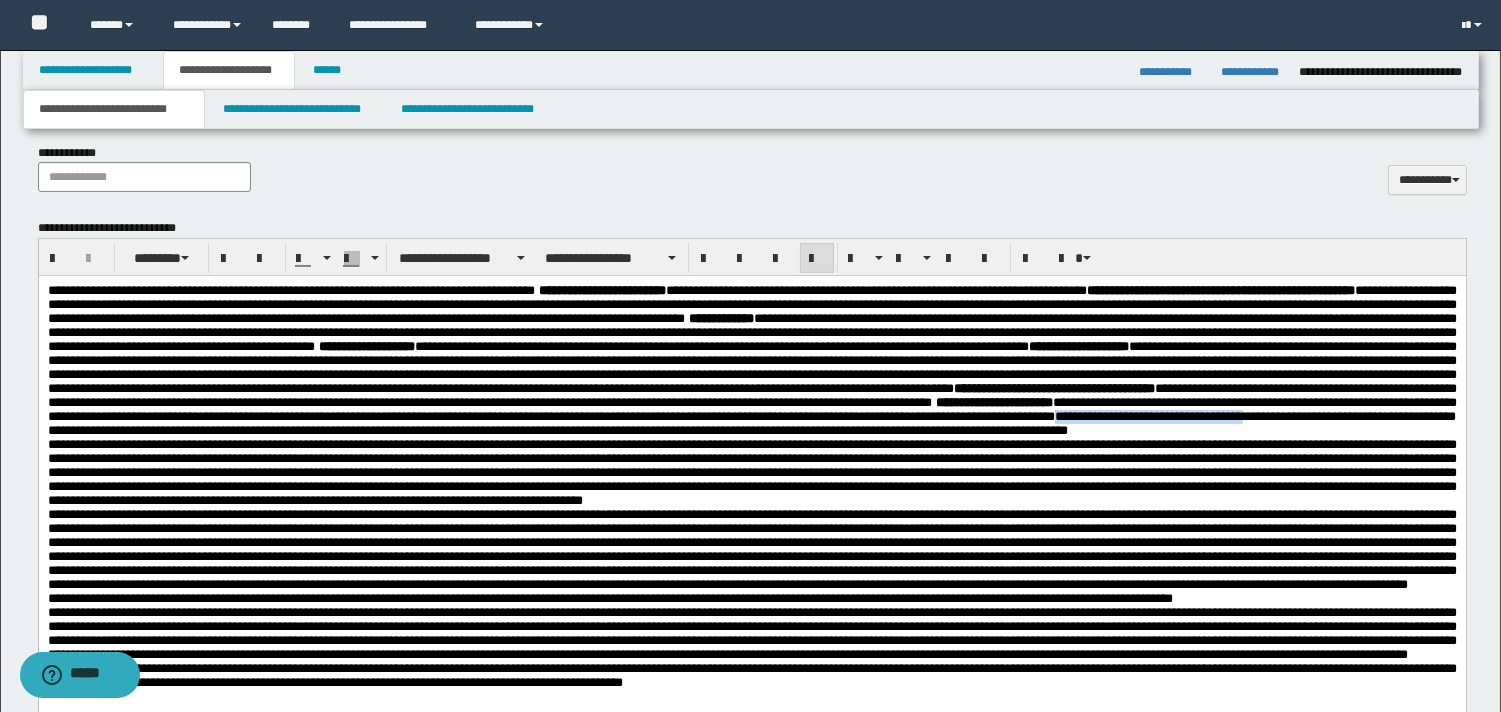 drag, startPoint x: 940, startPoint y: 476, endPoint x: 1161, endPoint y: 469, distance: 221.11082 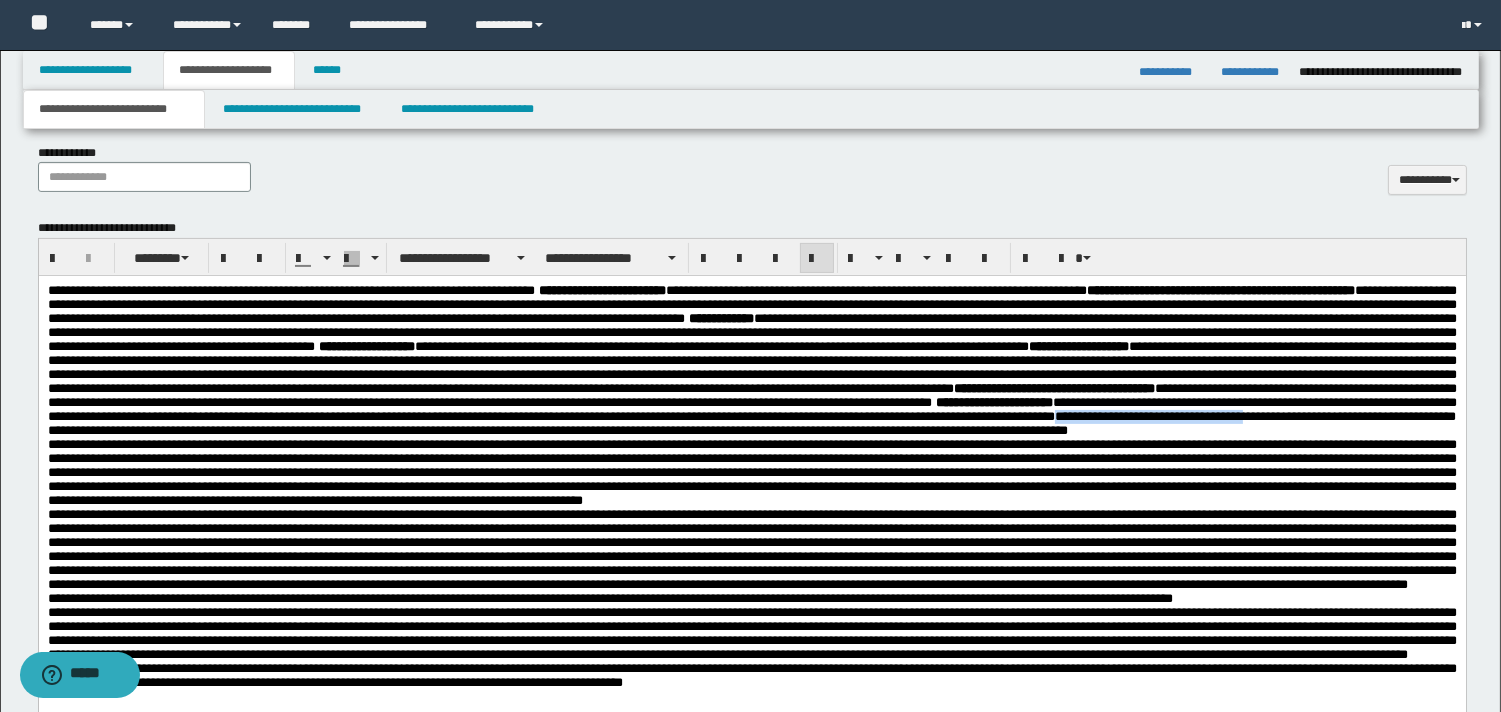 click on "**********" at bounding box center (751, 423) 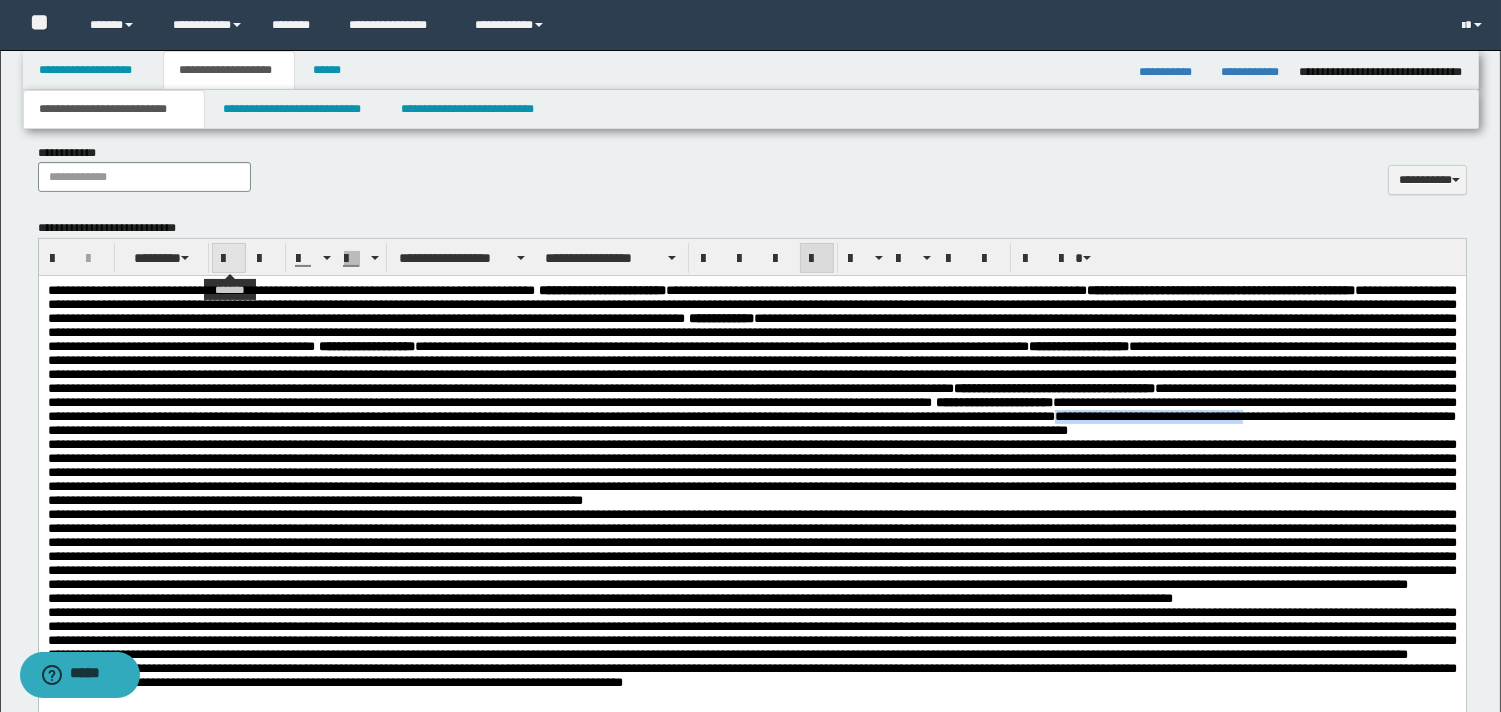 click at bounding box center [229, 259] 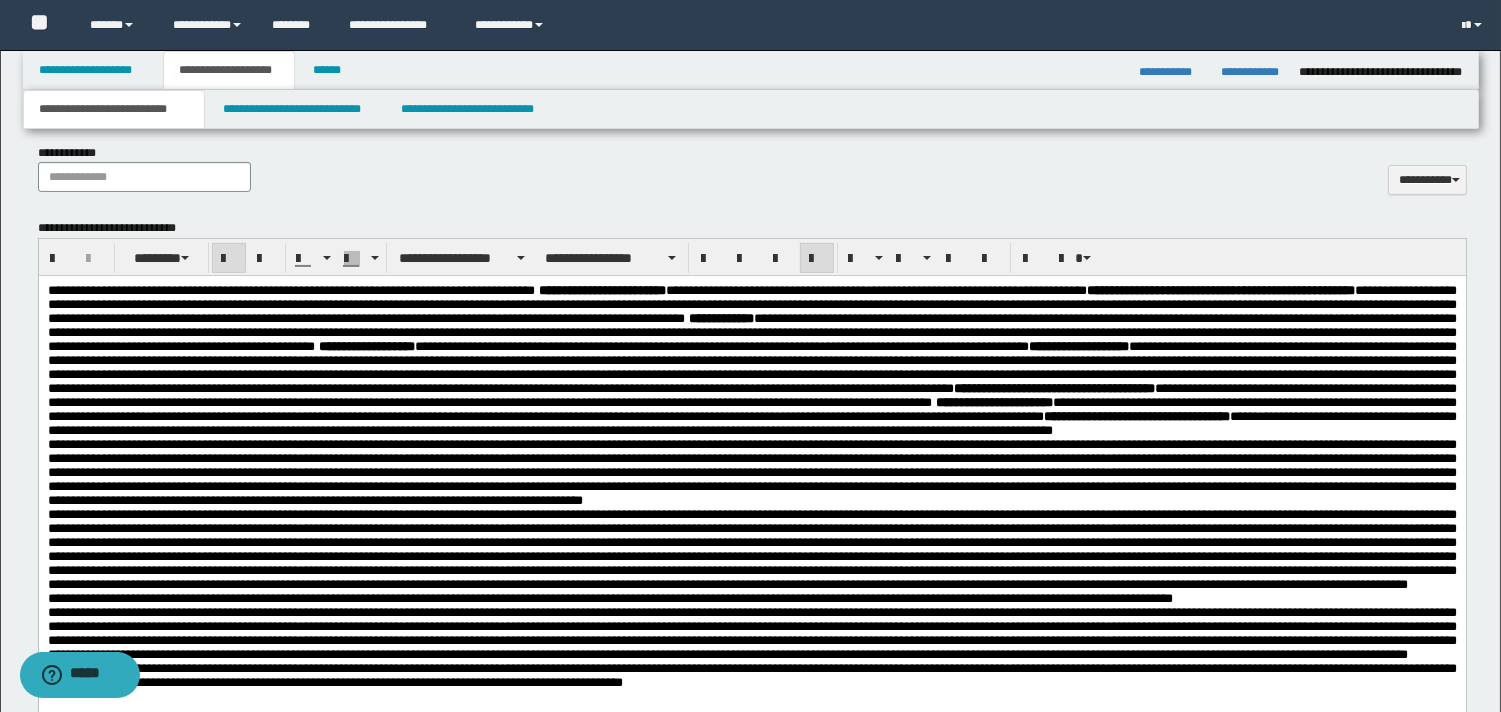 scroll, scrollTop: 1024, scrollLeft: 0, axis: vertical 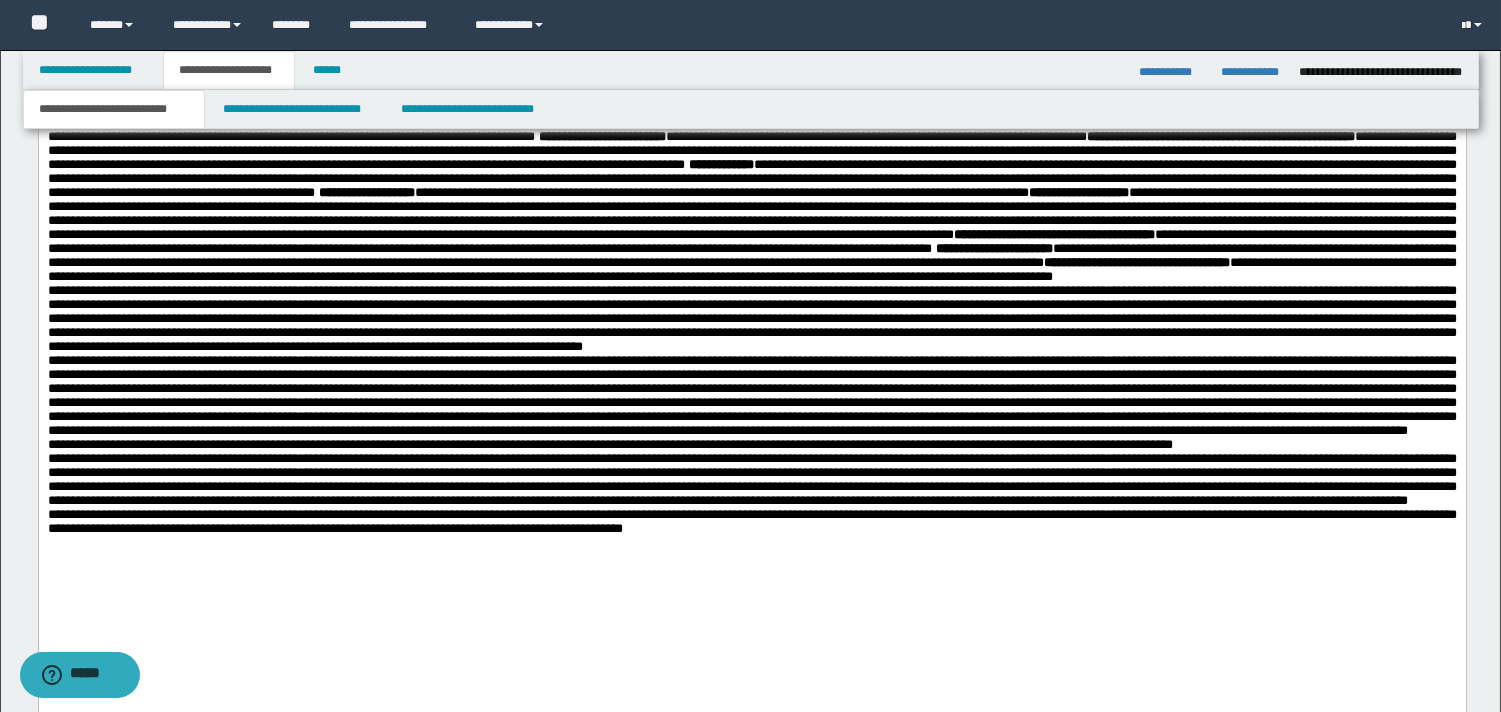 click on "**********" at bounding box center (751, 207) 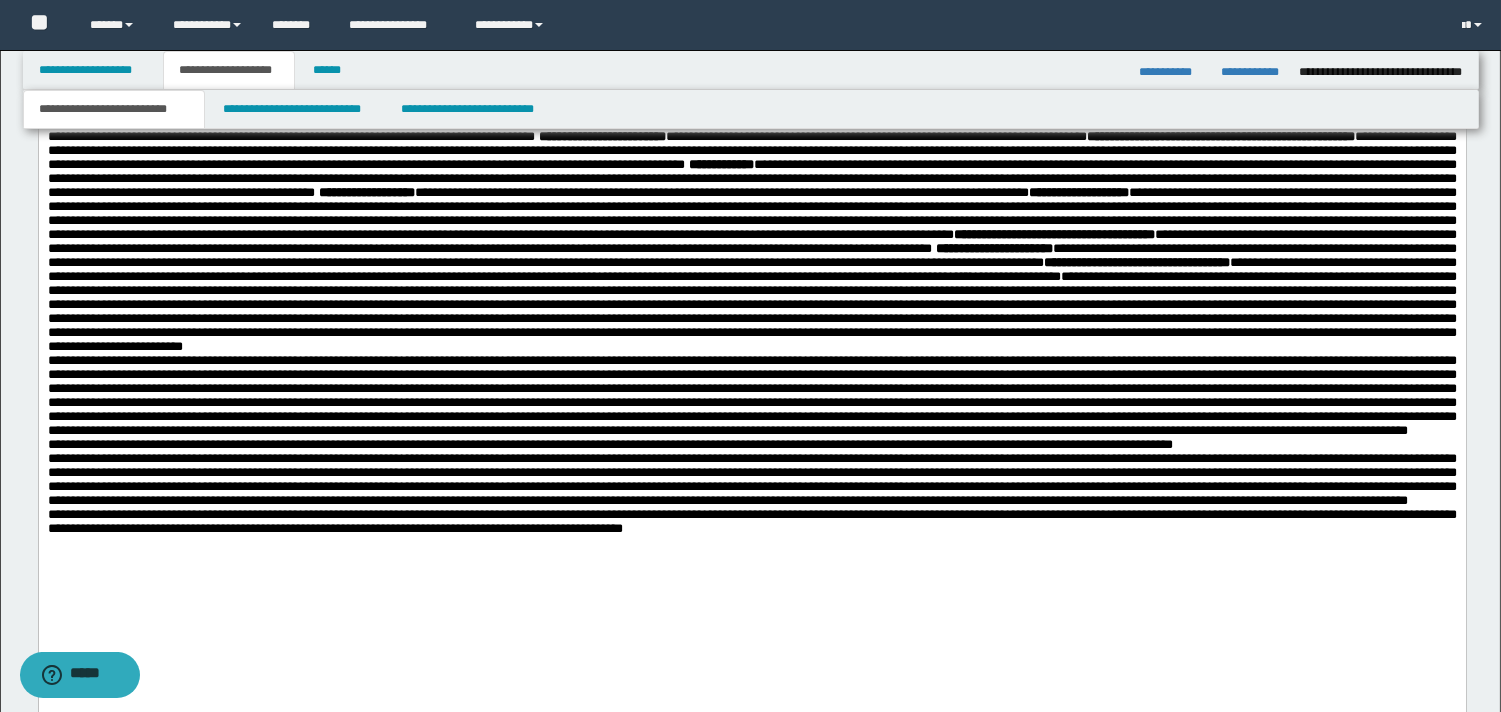 click at bounding box center [751, 311] 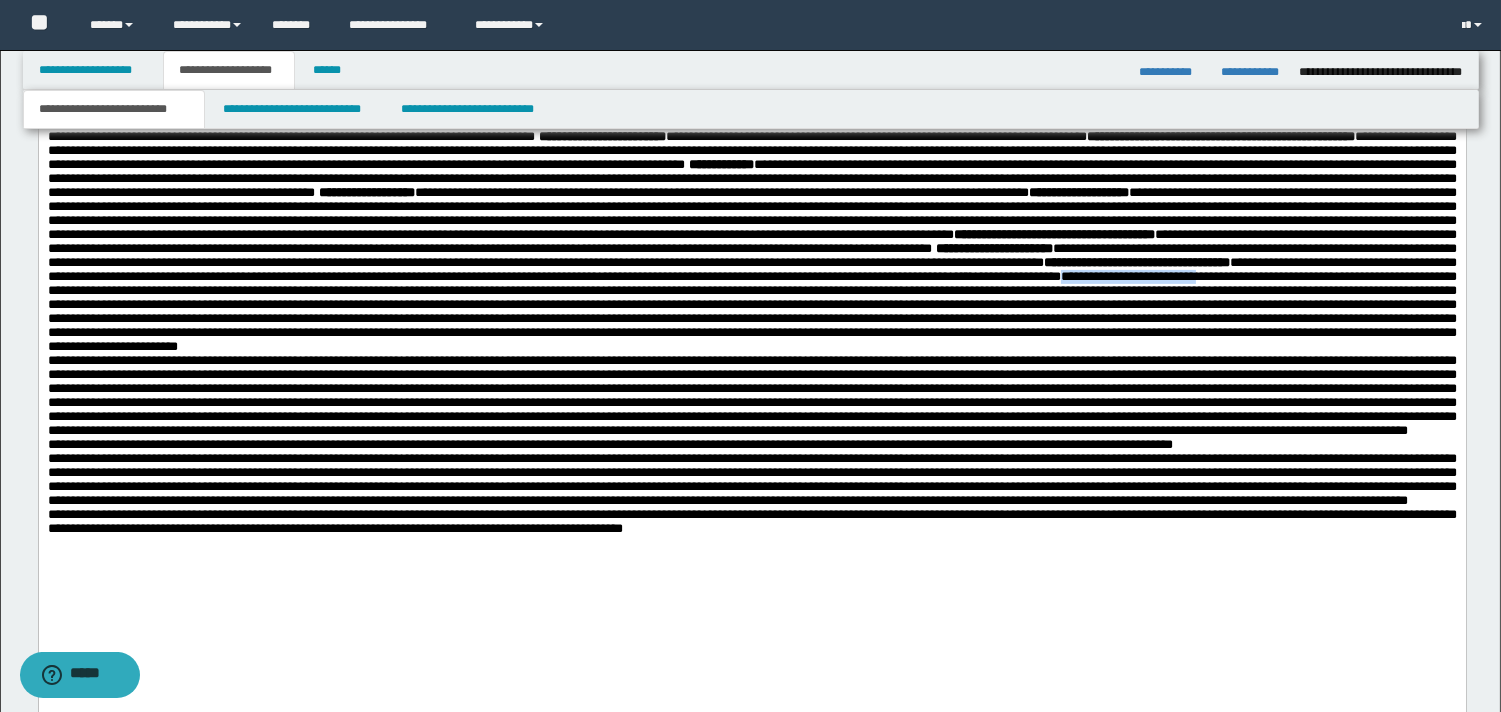 drag, startPoint x: 1221, startPoint y: 338, endPoint x: 1381, endPoint y: 338, distance: 160 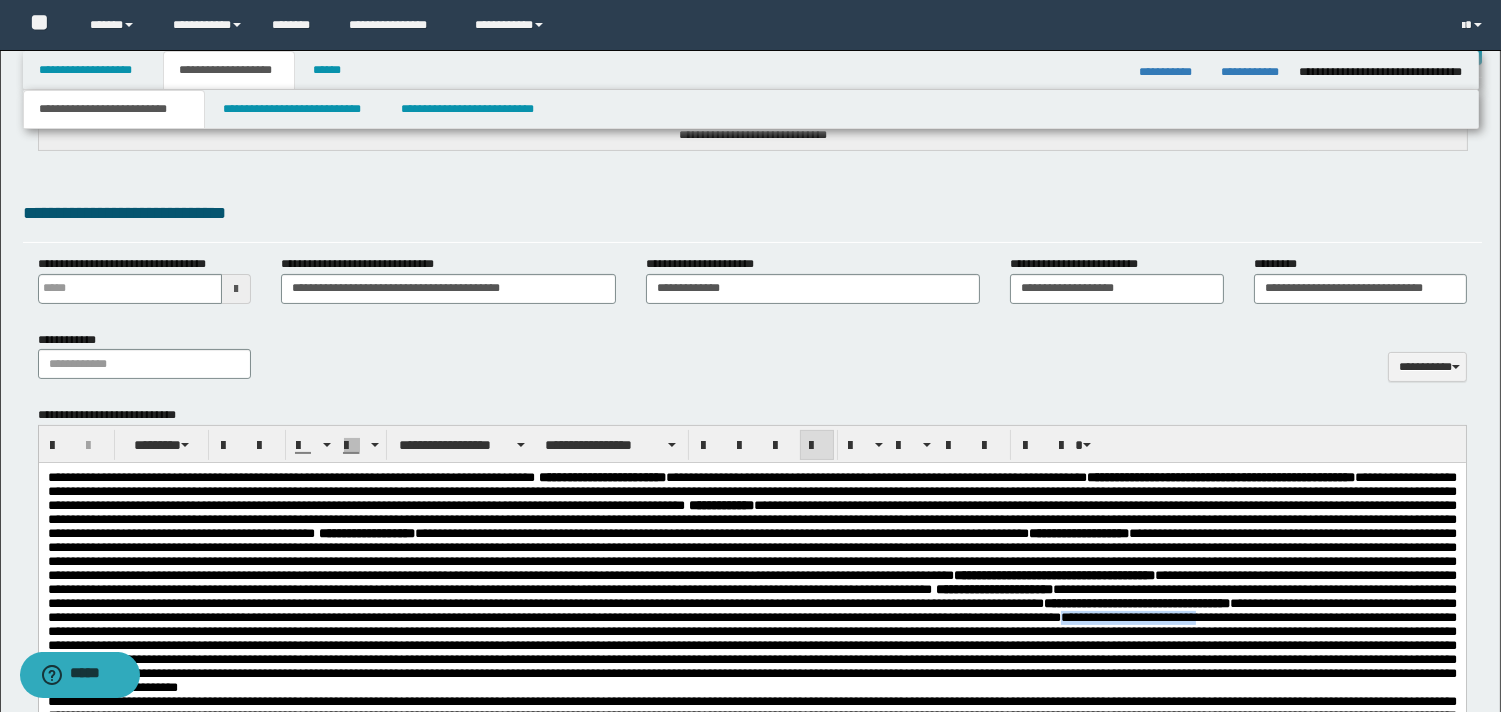scroll, scrollTop: 675, scrollLeft: 0, axis: vertical 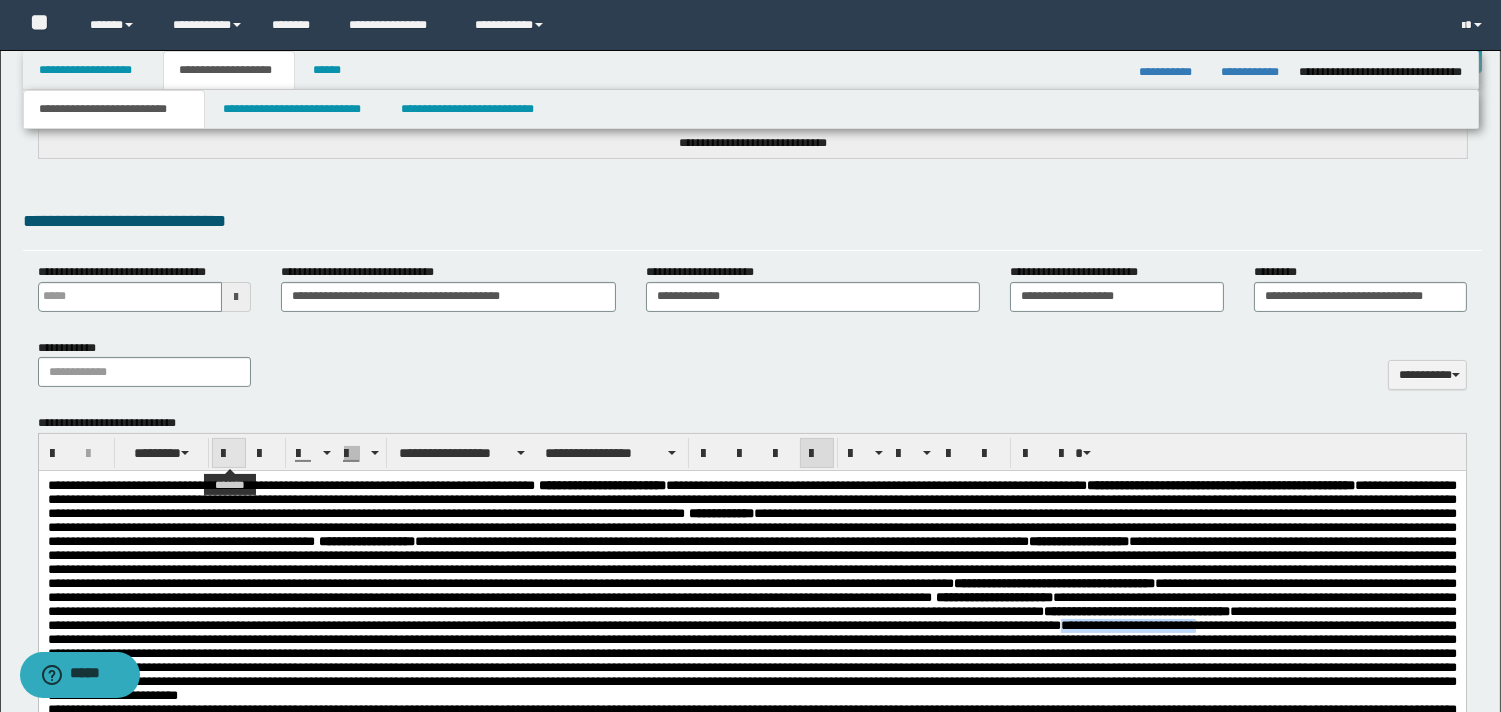 click at bounding box center [229, 454] 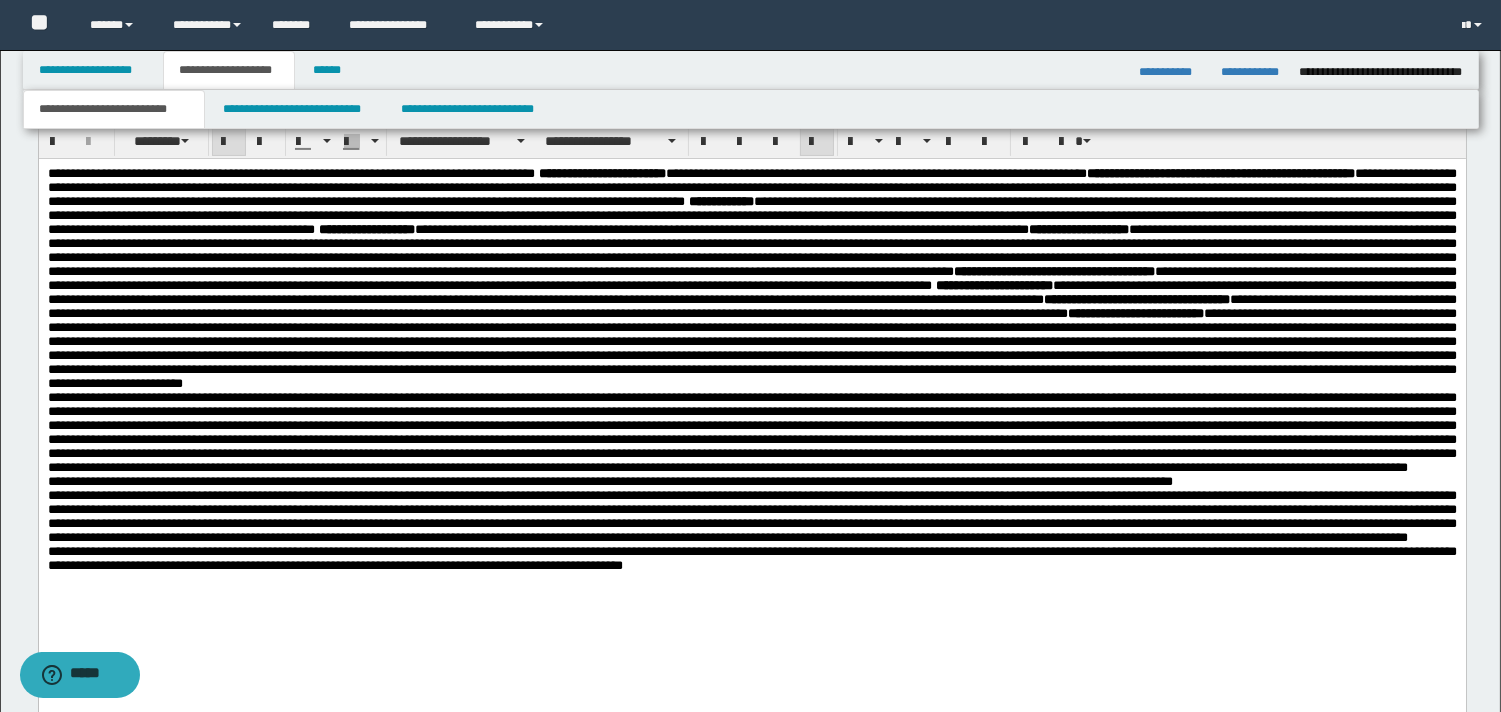 scroll, scrollTop: 996, scrollLeft: 0, axis: vertical 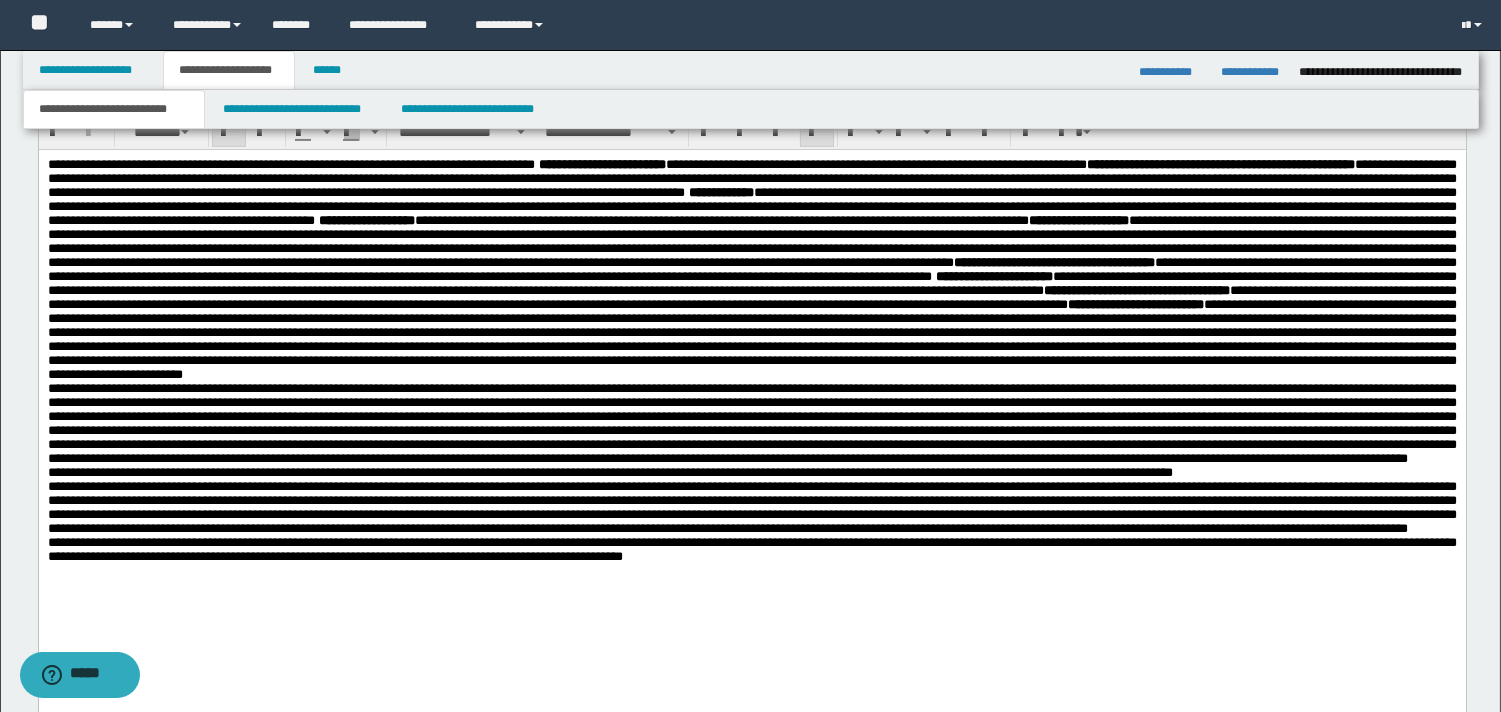 click on "**********" at bounding box center [751, 270] 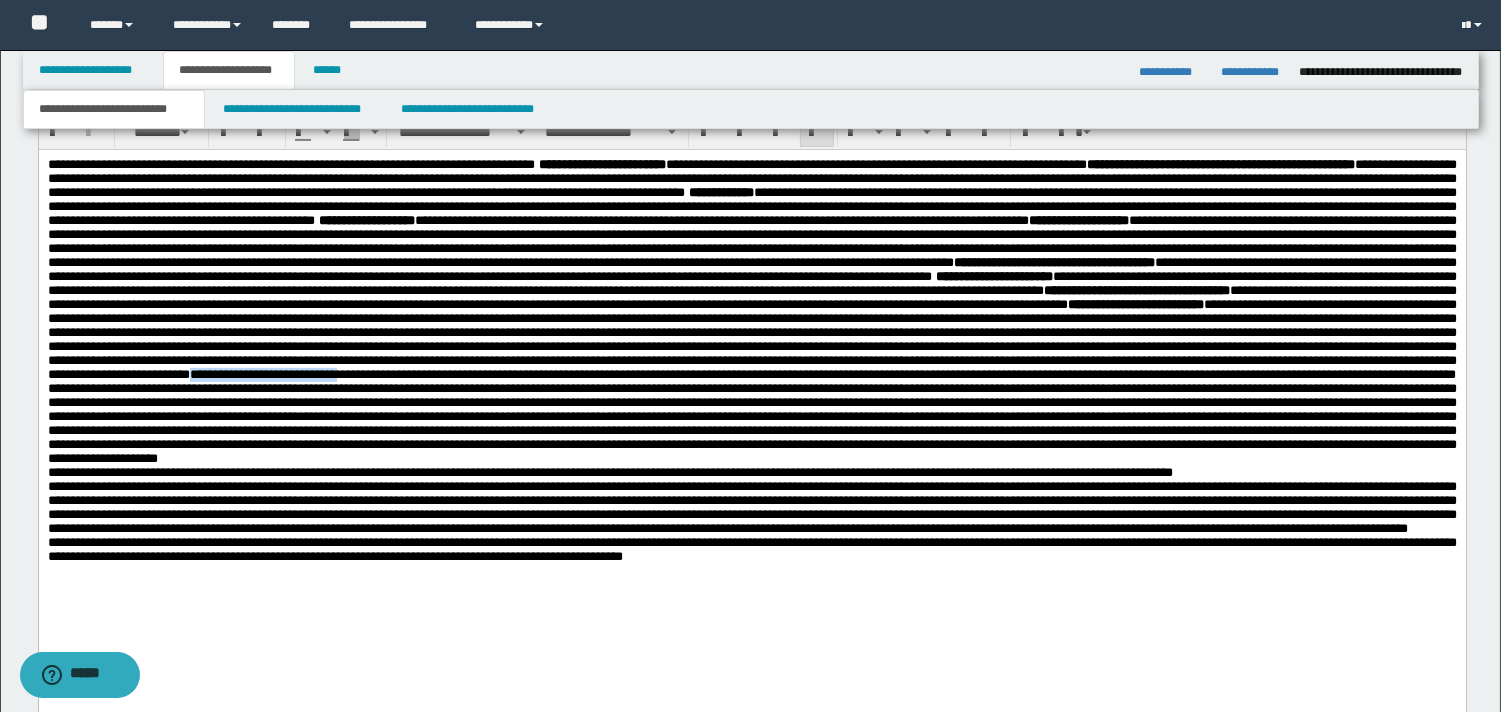 drag, startPoint x: 145, startPoint y: 464, endPoint x: 505, endPoint y: 472, distance: 360.08887 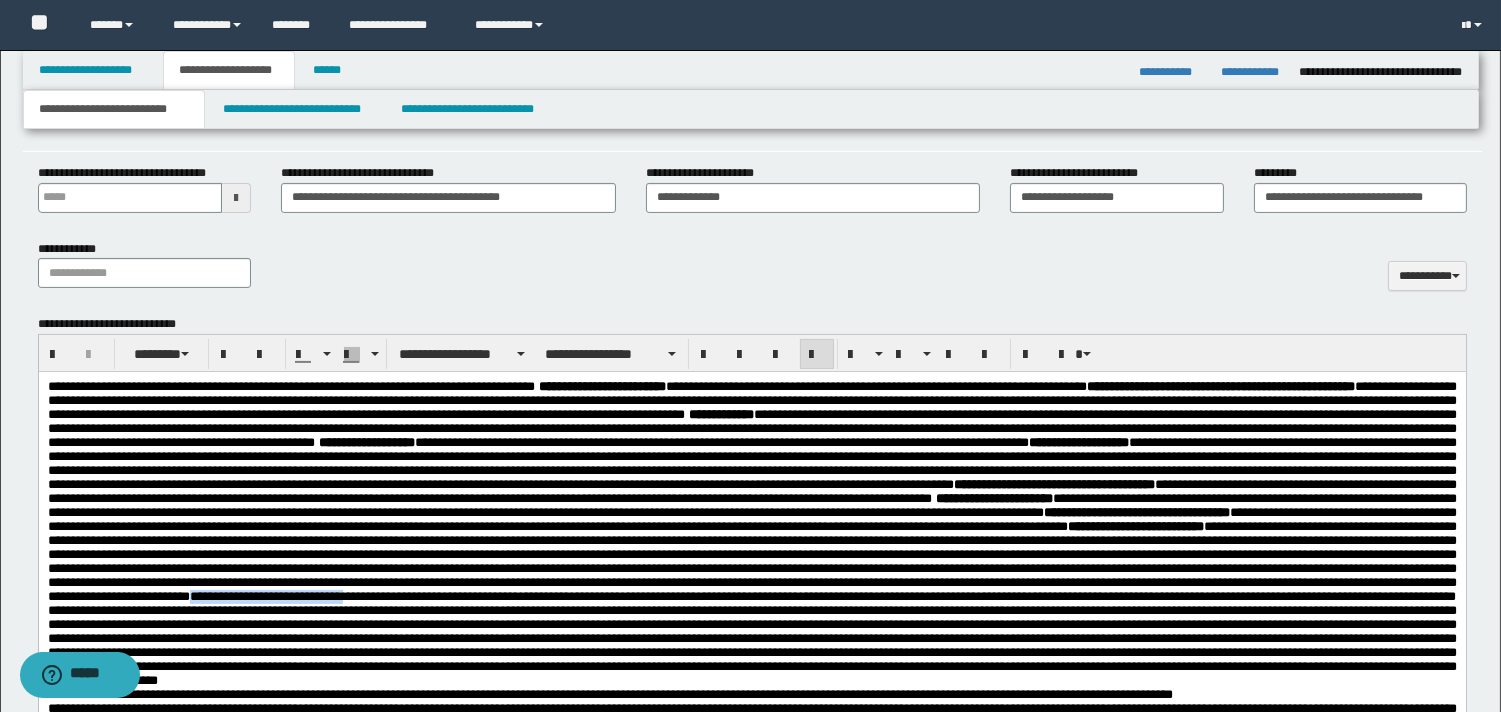 scroll, scrollTop: 766, scrollLeft: 0, axis: vertical 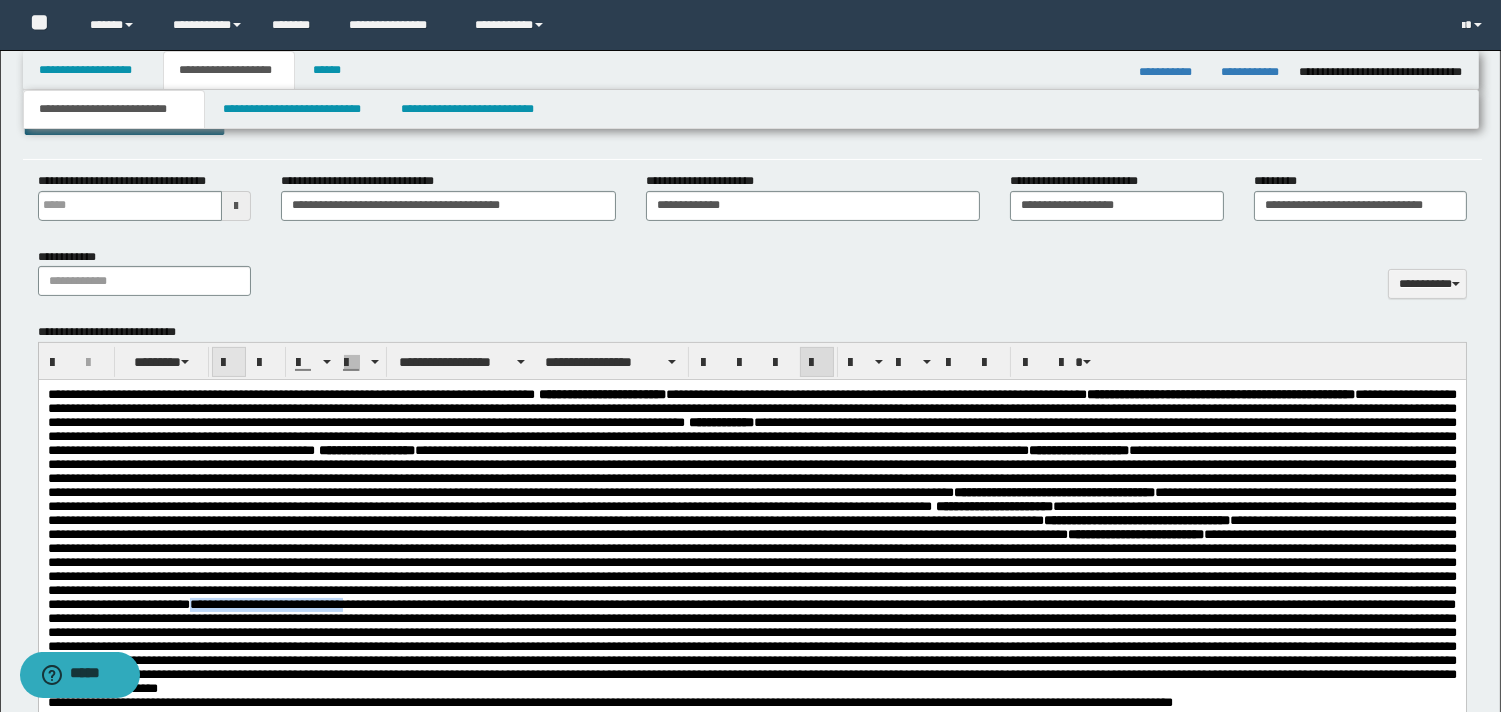 drag, startPoint x: 228, startPoint y: 365, endPoint x: 715, endPoint y: 24, distance: 594.5166 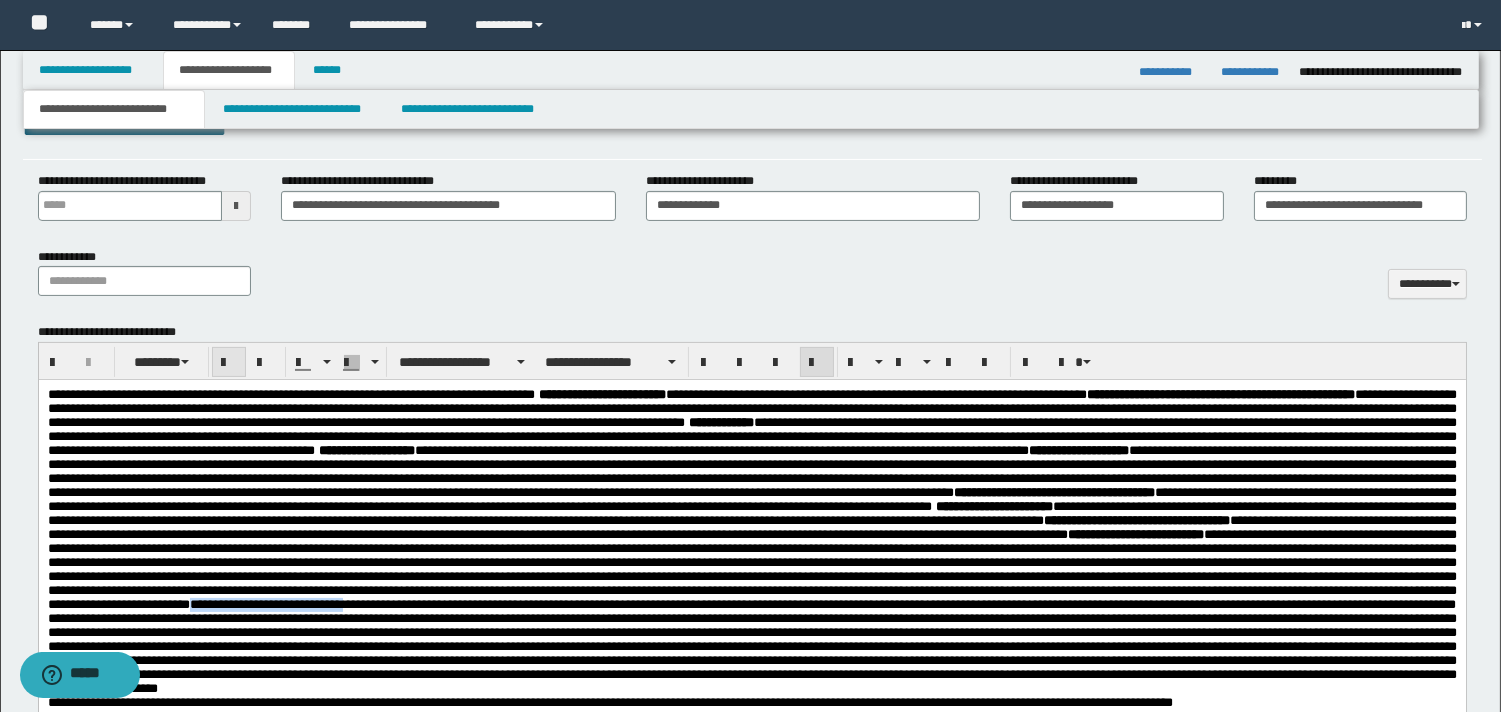 click at bounding box center (229, 363) 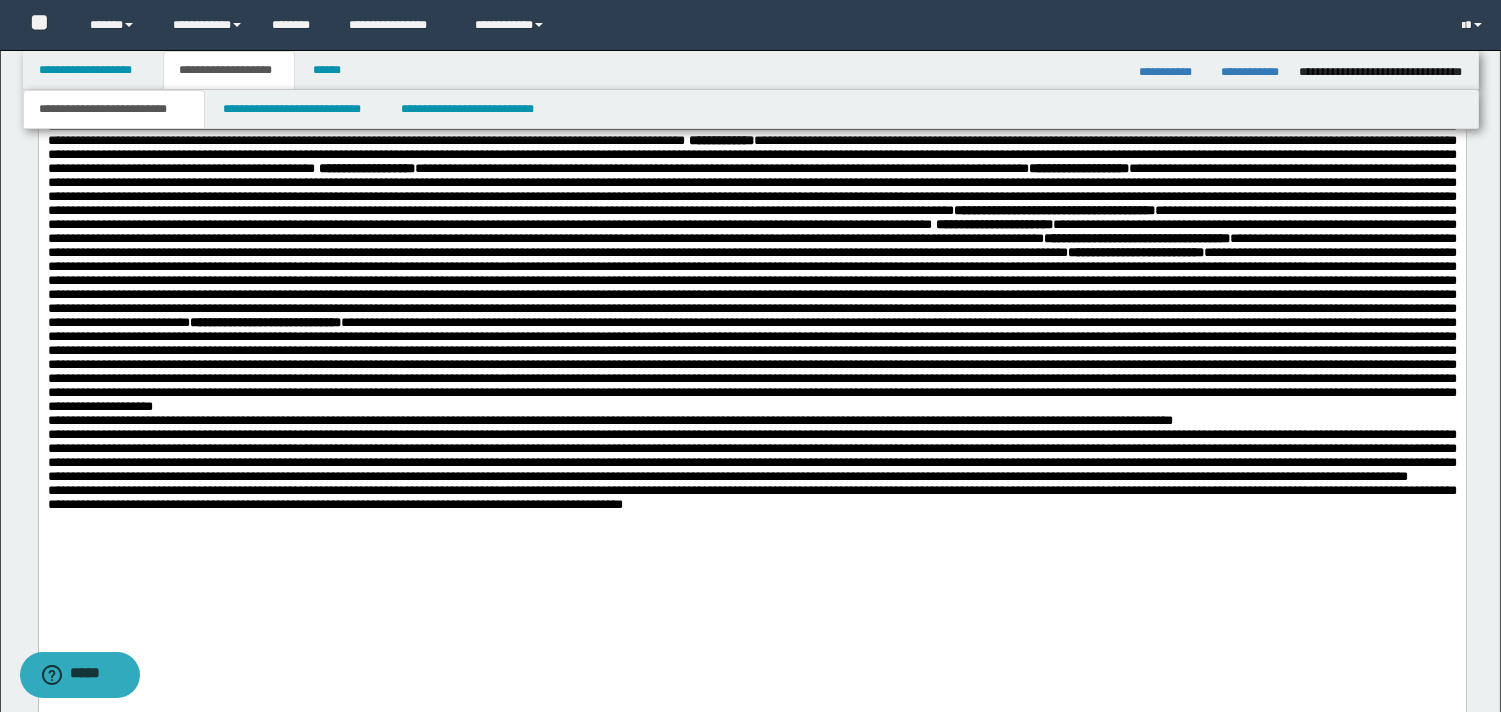 scroll, scrollTop: 1056, scrollLeft: 0, axis: vertical 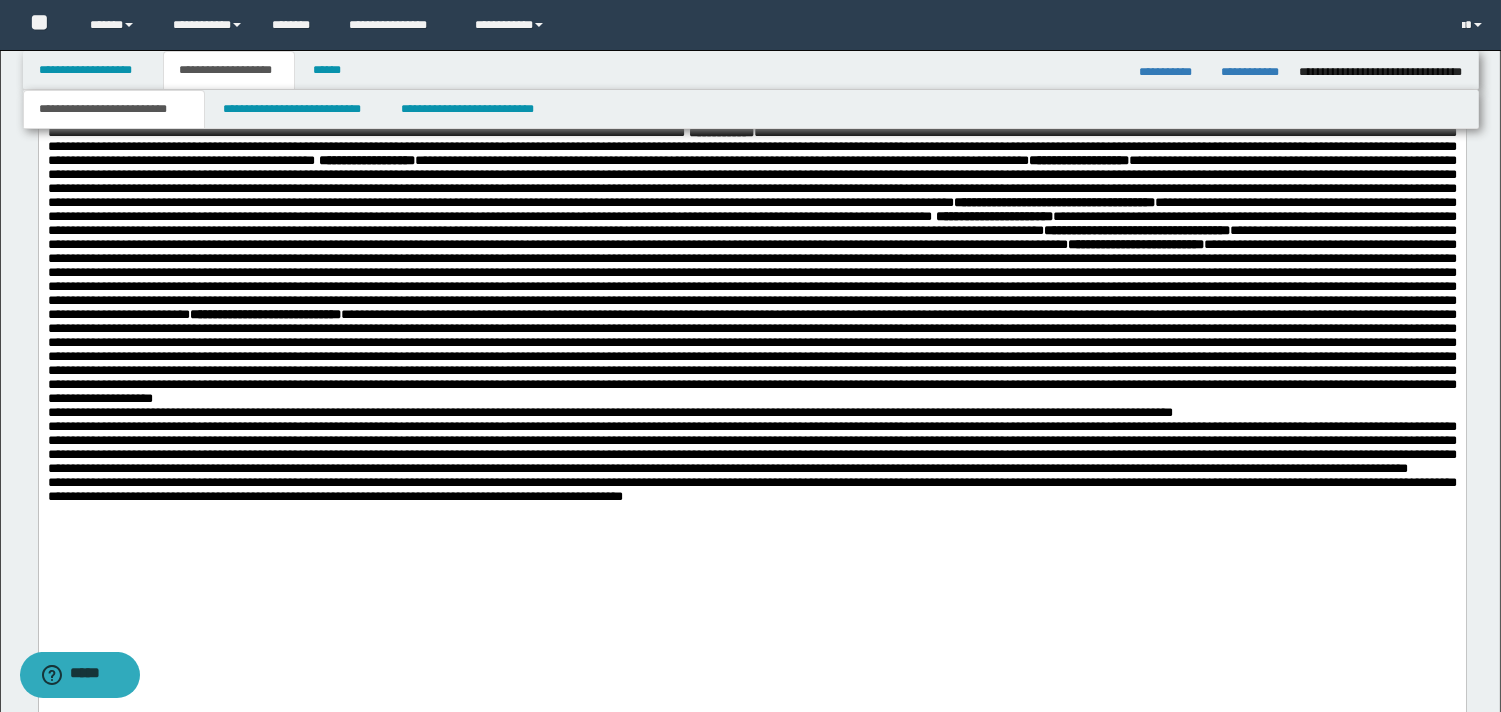 click on "**********" at bounding box center (751, 356) 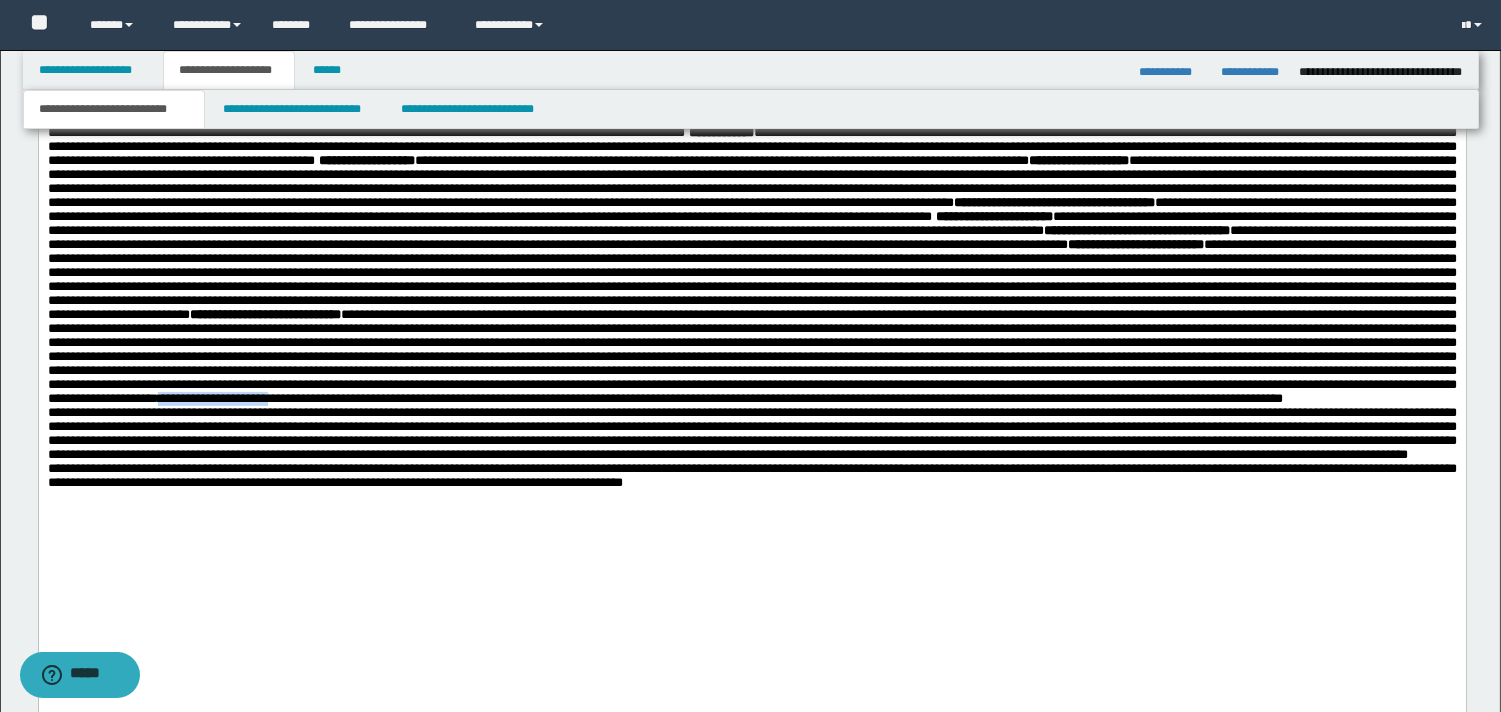 drag, startPoint x: 452, startPoint y: 520, endPoint x: 598, endPoint y: 533, distance: 146.57762 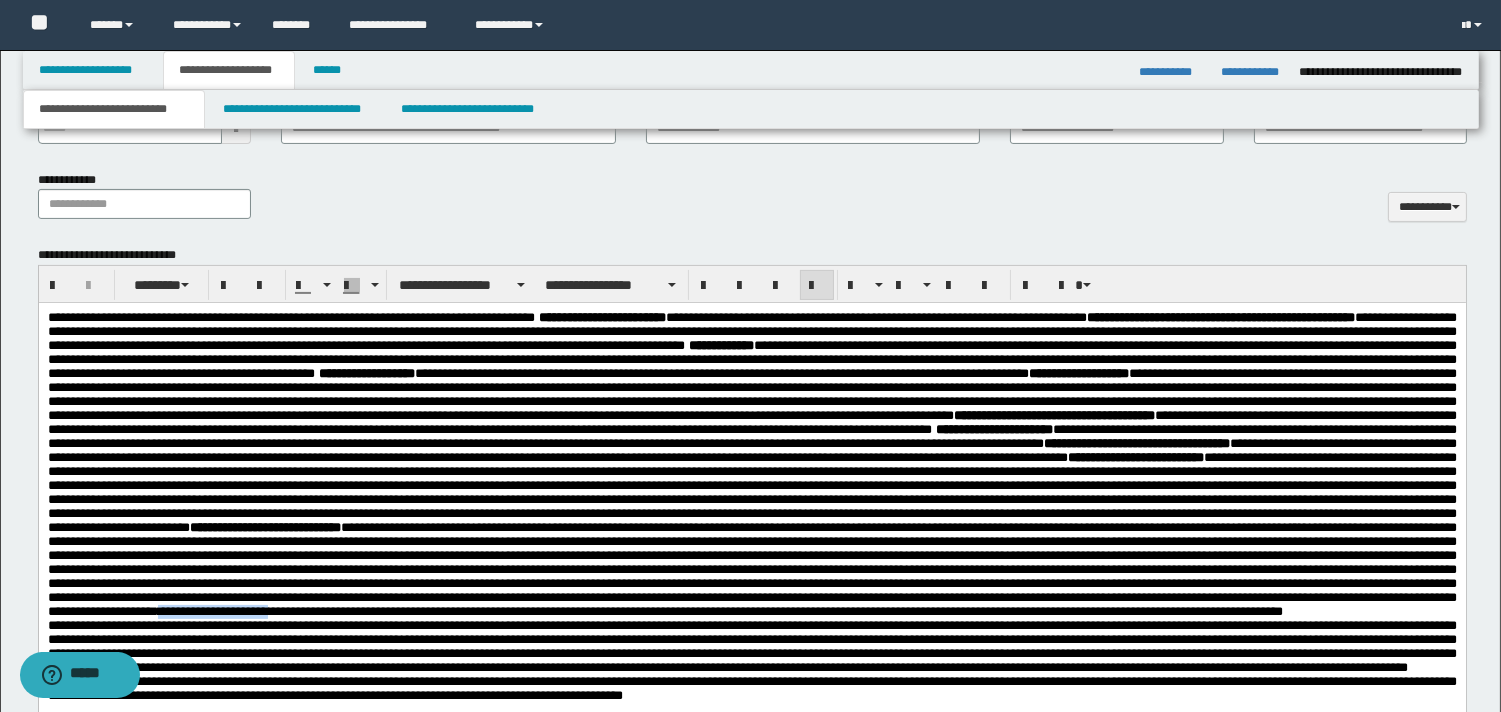 scroll, scrollTop: 730, scrollLeft: 0, axis: vertical 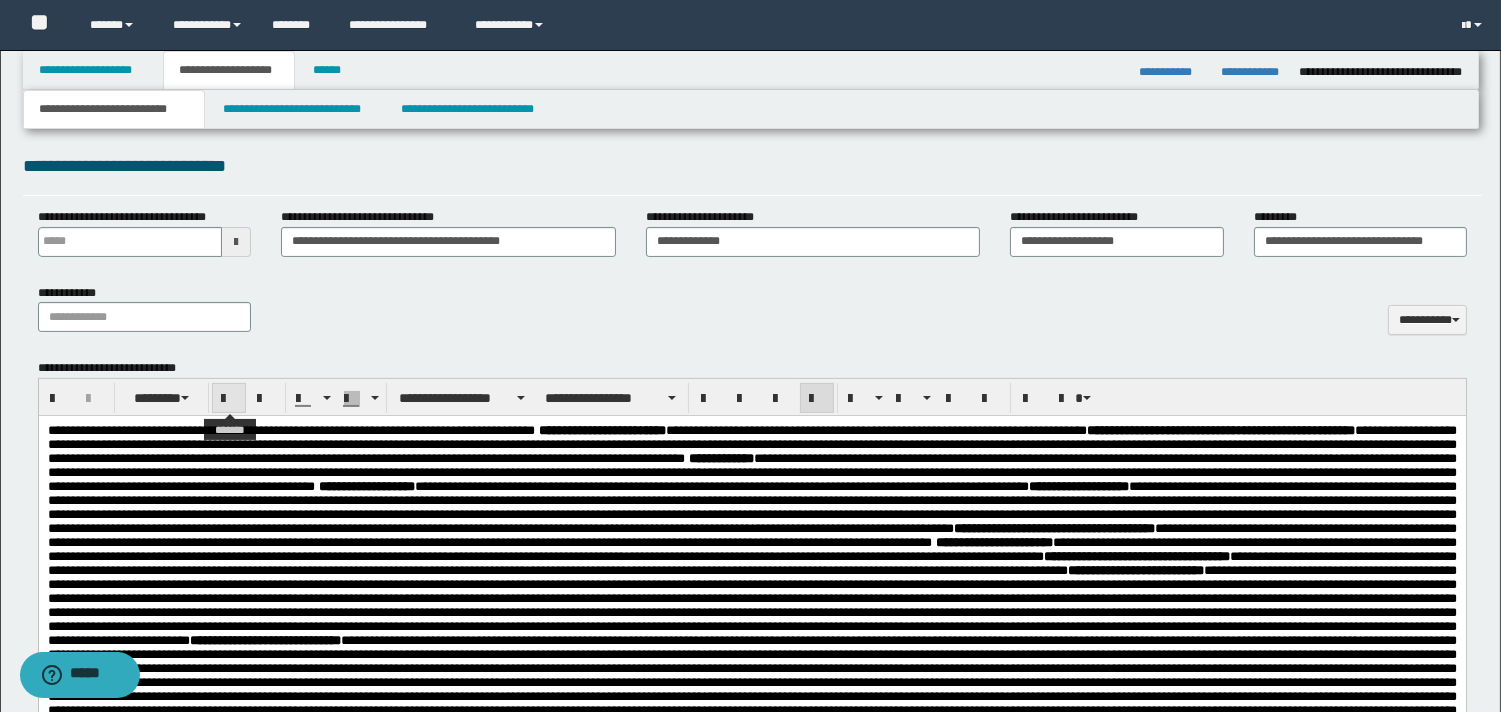 click at bounding box center [229, 399] 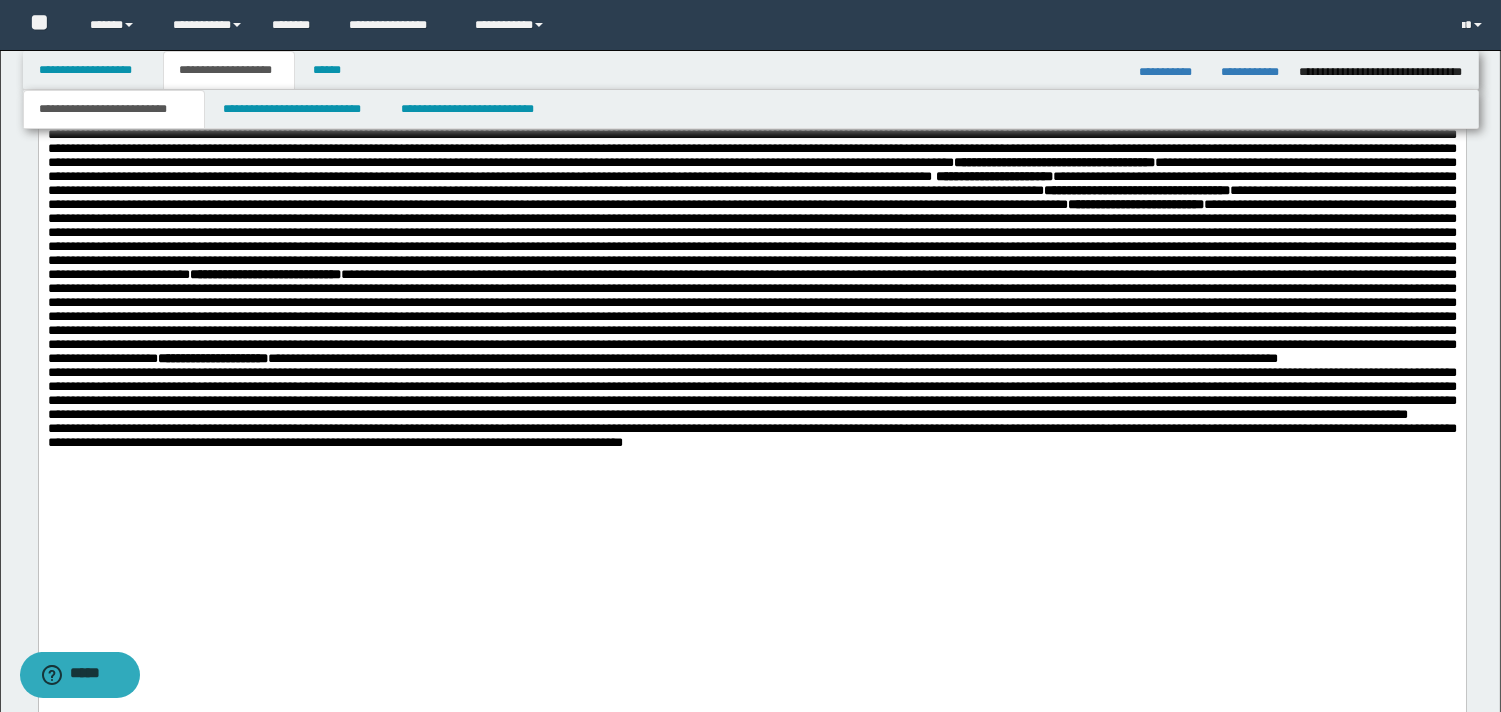 scroll, scrollTop: 1177, scrollLeft: 0, axis: vertical 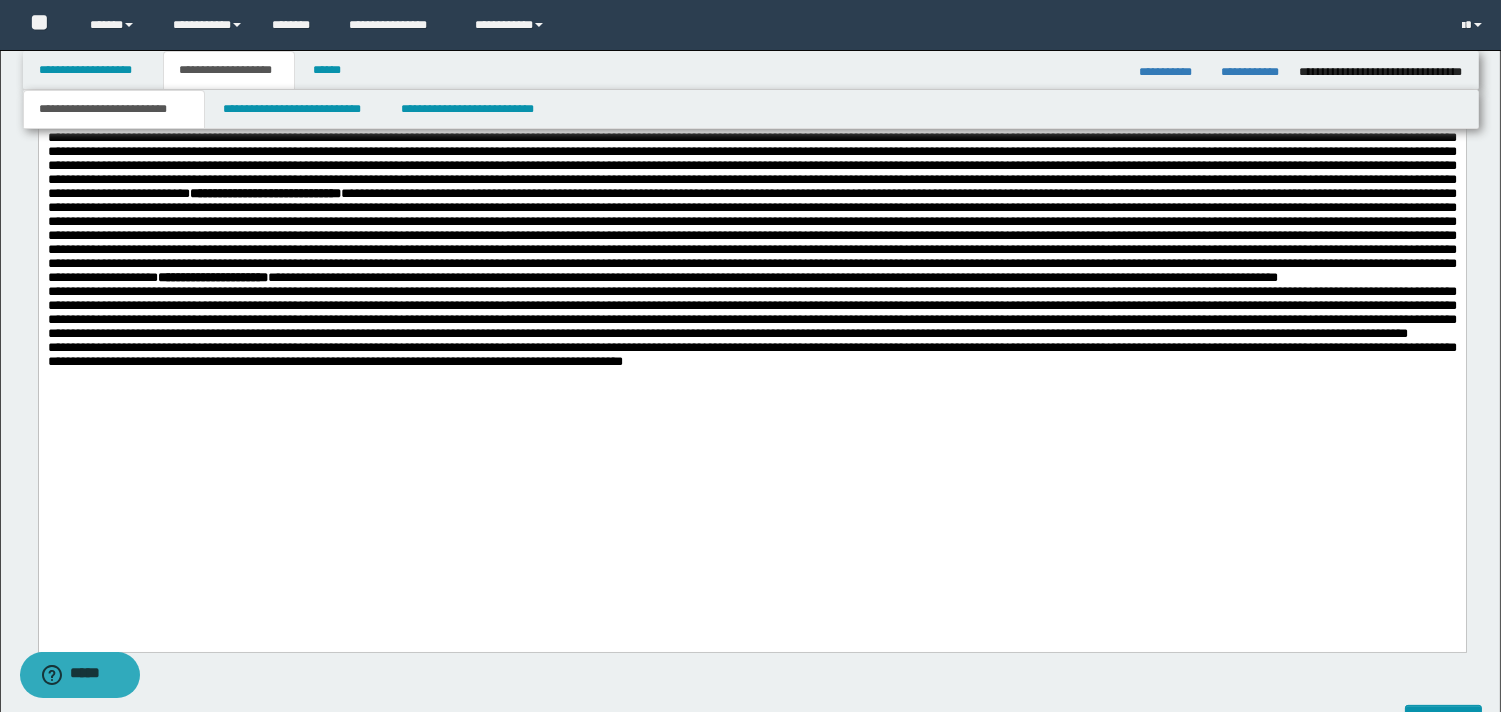 click on "**********" at bounding box center (751, 132) 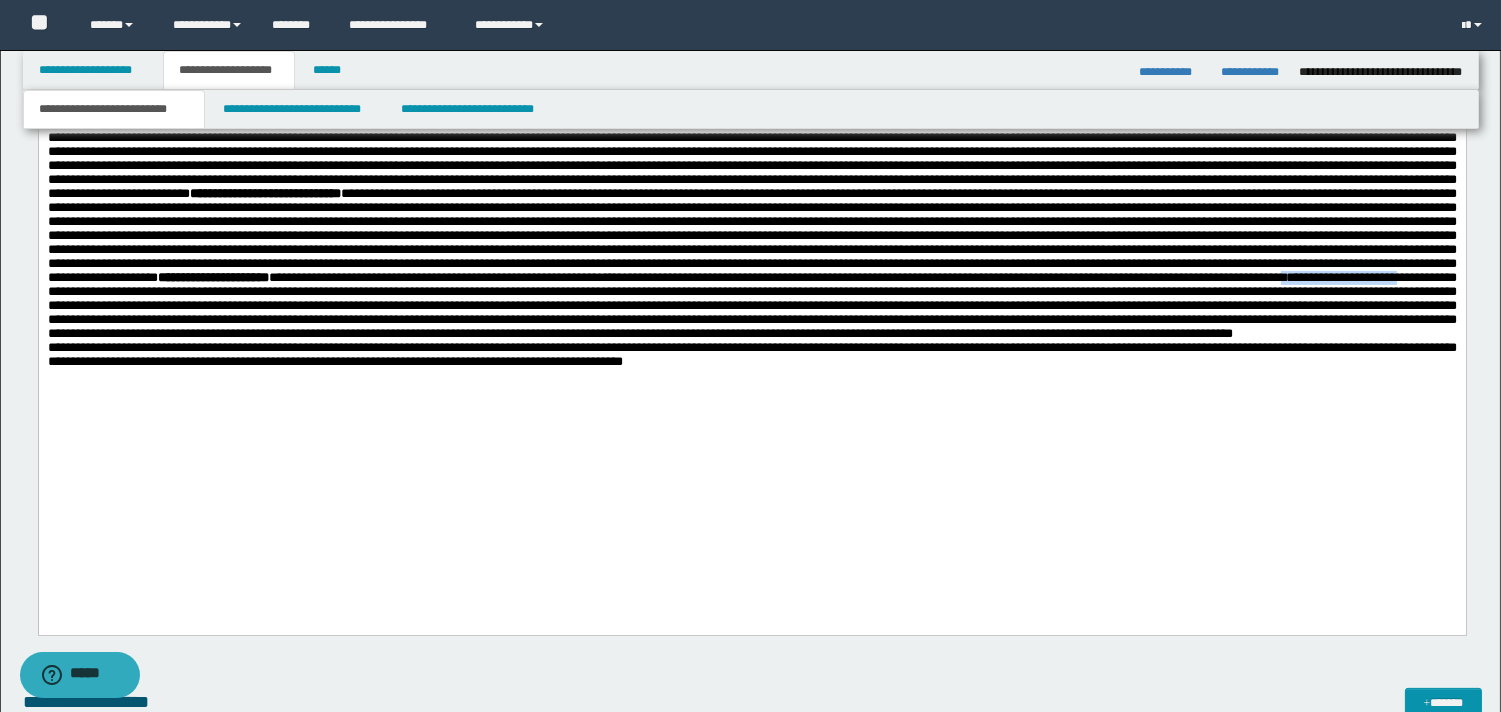 drag, startPoint x: 383, startPoint y: 417, endPoint x: 542, endPoint y: 416, distance: 159.00314 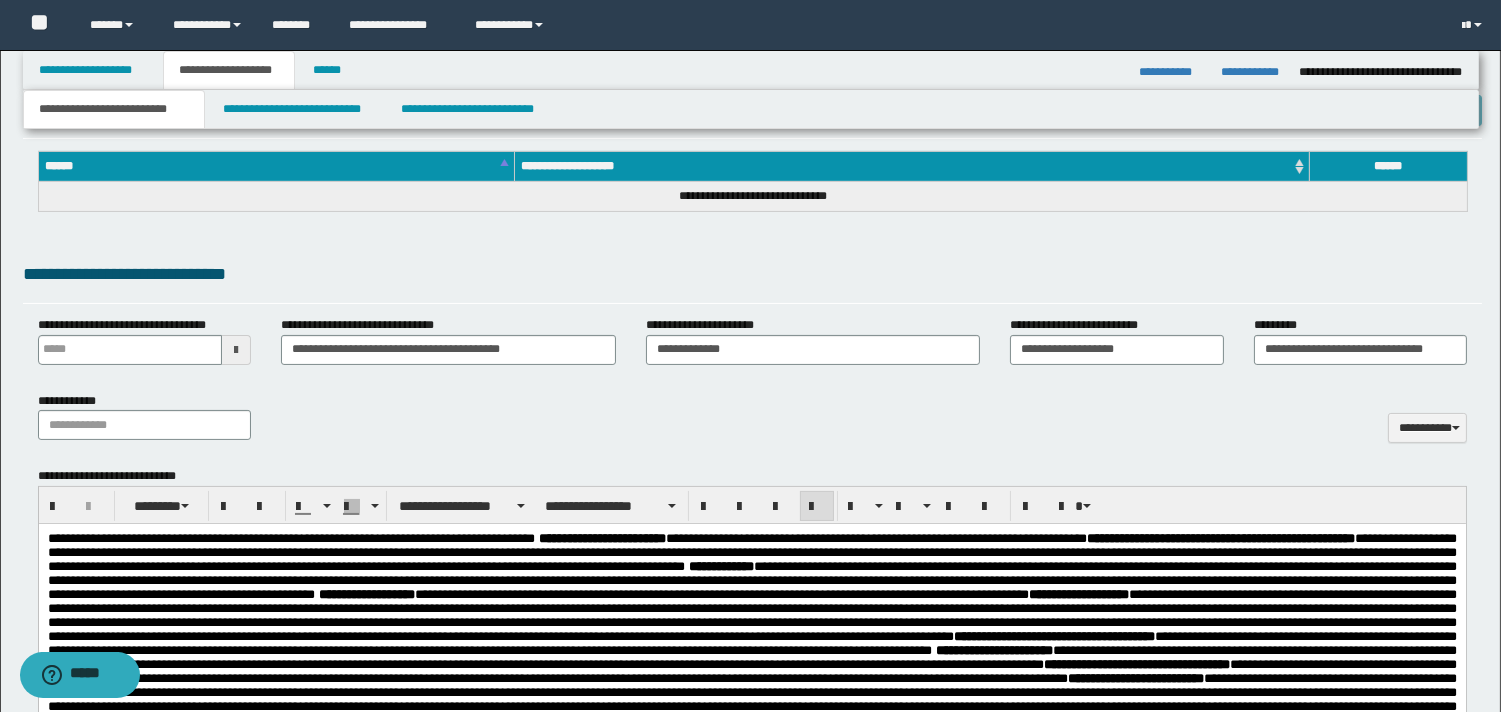scroll, scrollTop: 617, scrollLeft: 0, axis: vertical 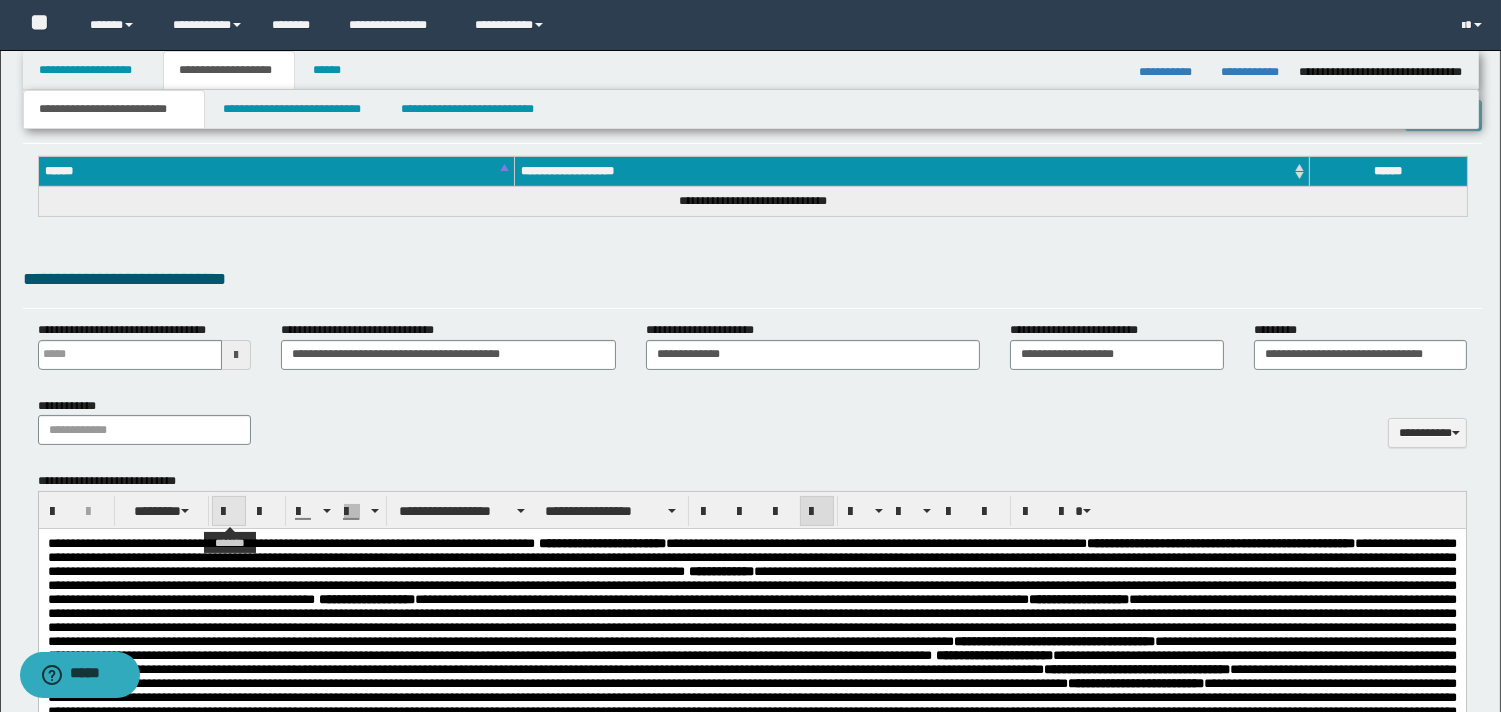 click at bounding box center [229, 512] 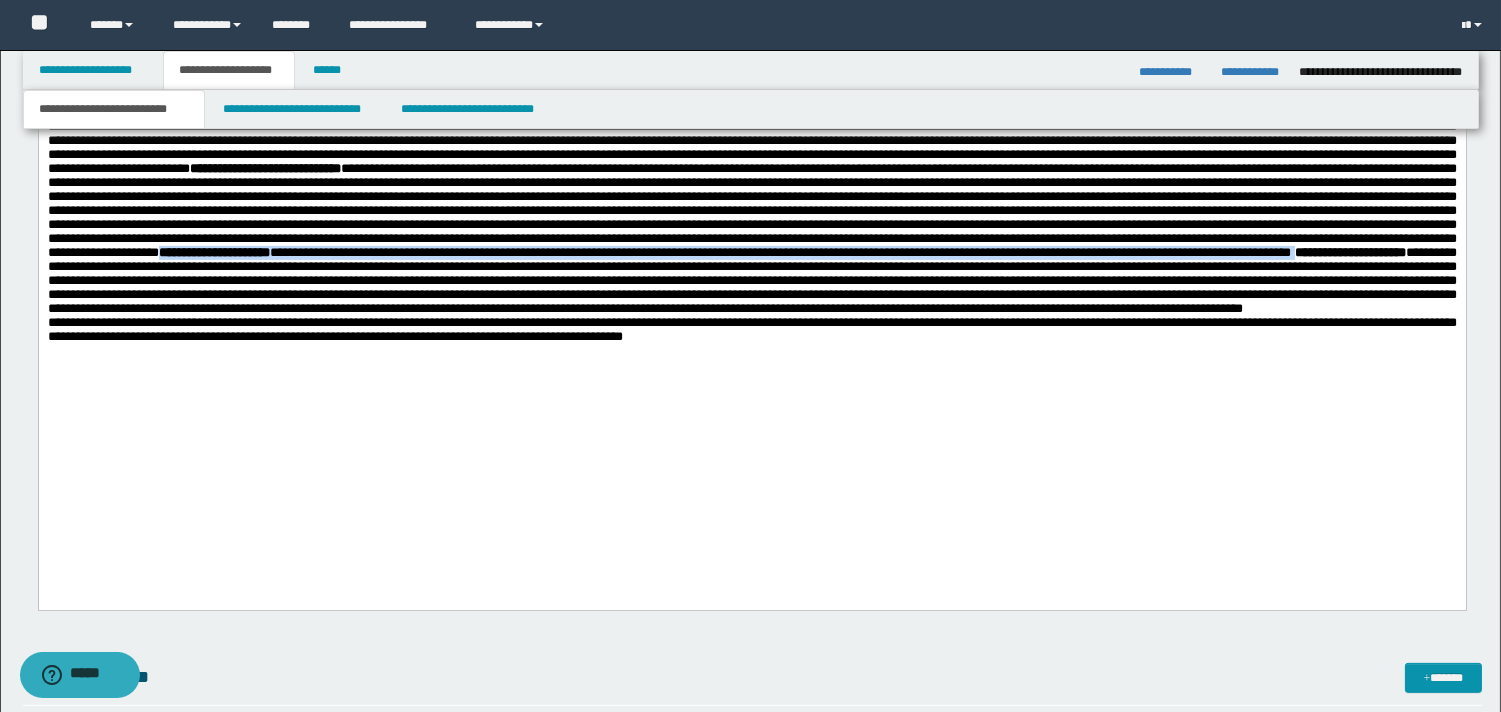 scroll, scrollTop: 1225, scrollLeft: 0, axis: vertical 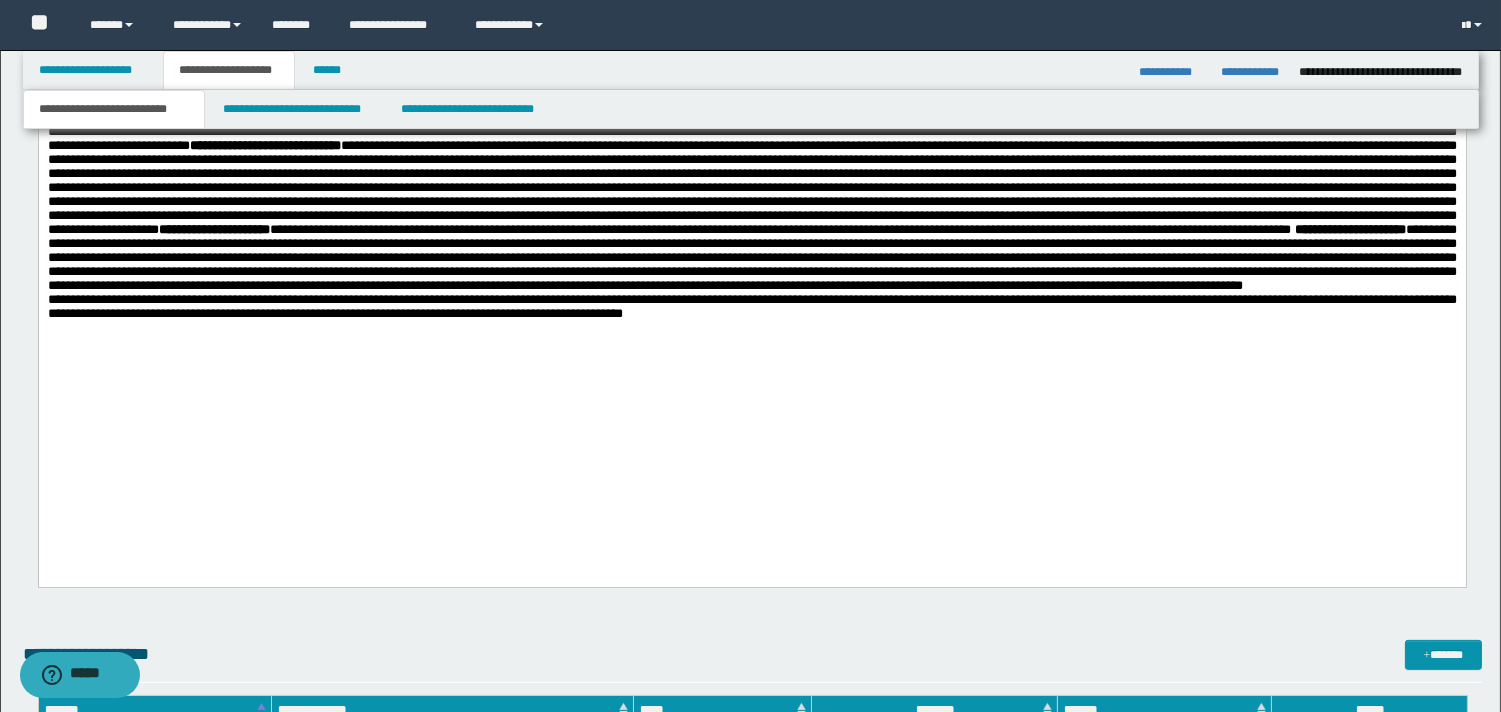click on "**********" at bounding box center (751, 151) 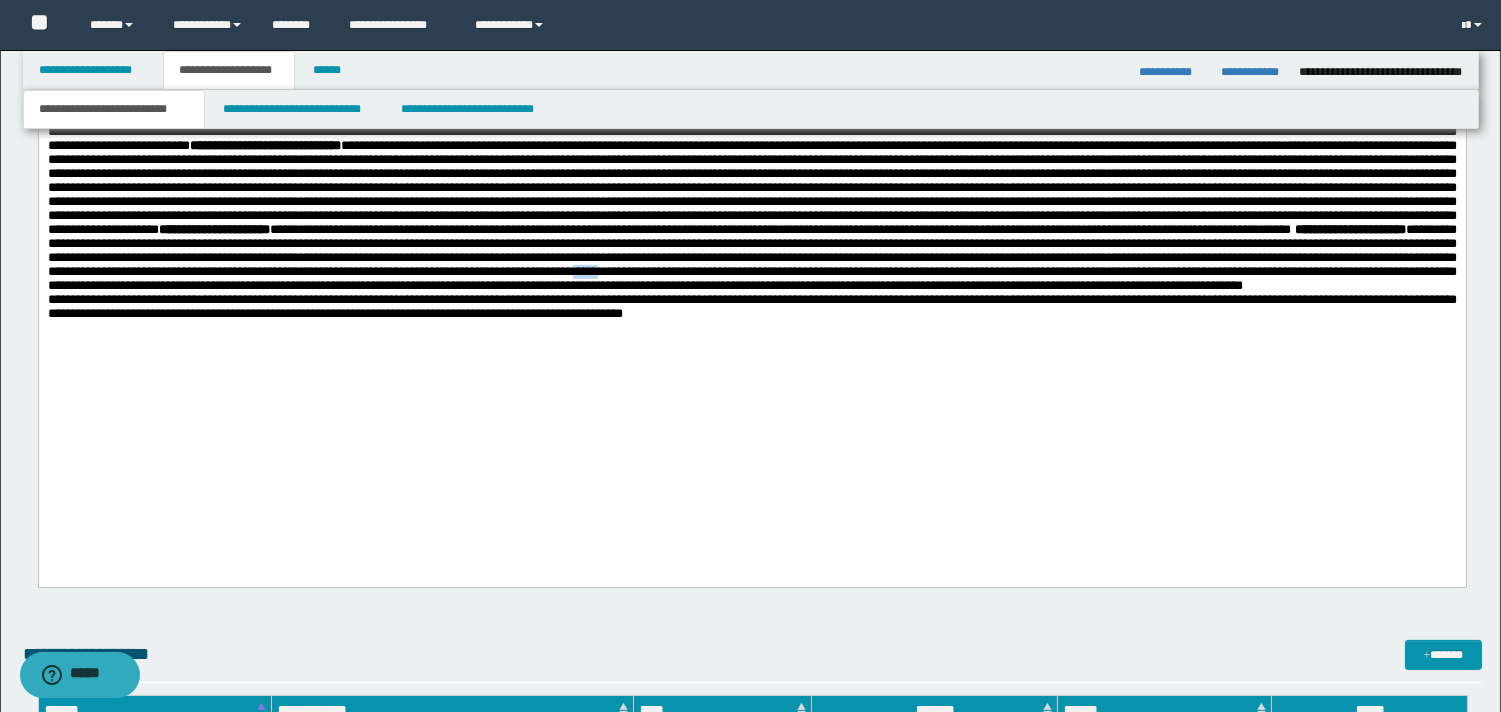 drag, startPoint x: 395, startPoint y: 419, endPoint x: 423, endPoint y: 421, distance: 28.071337 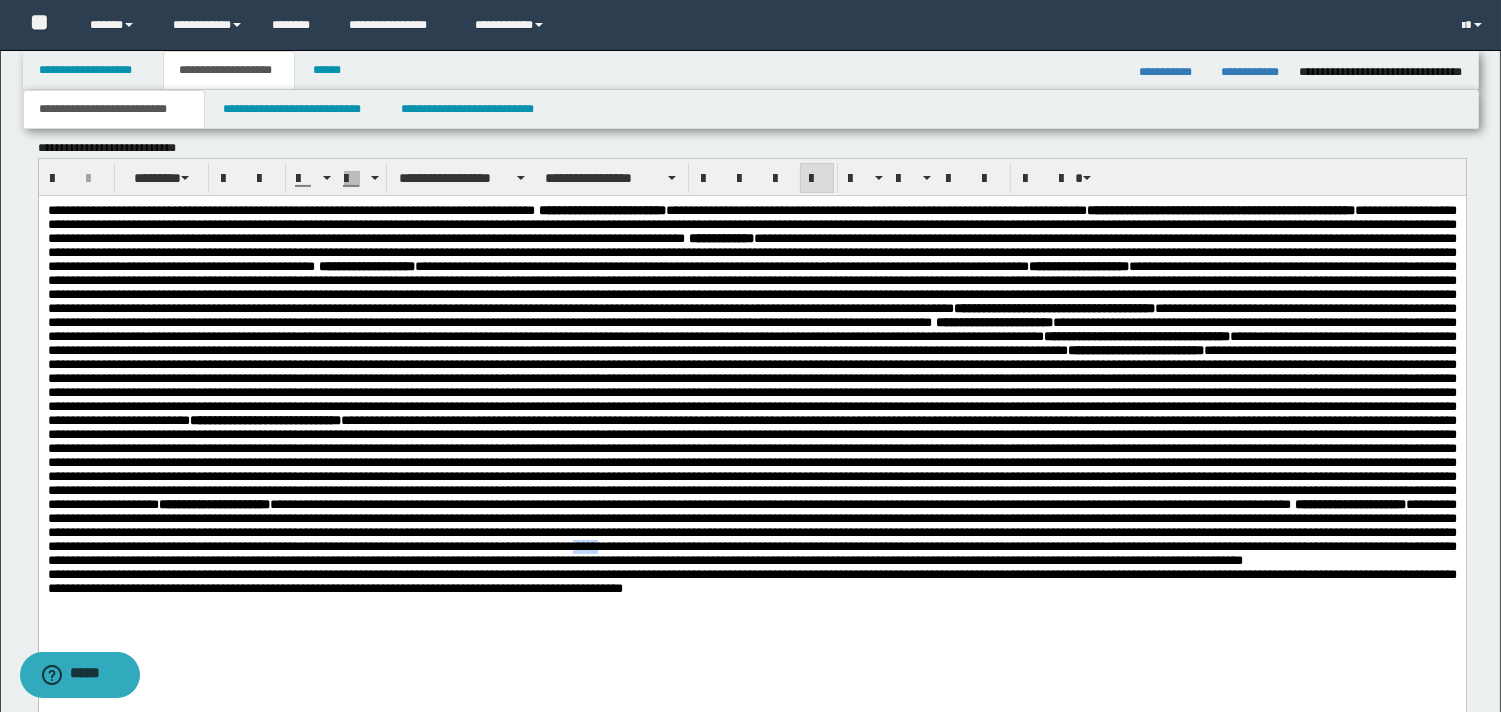 scroll, scrollTop: 945, scrollLeft: 0, axis: vertical 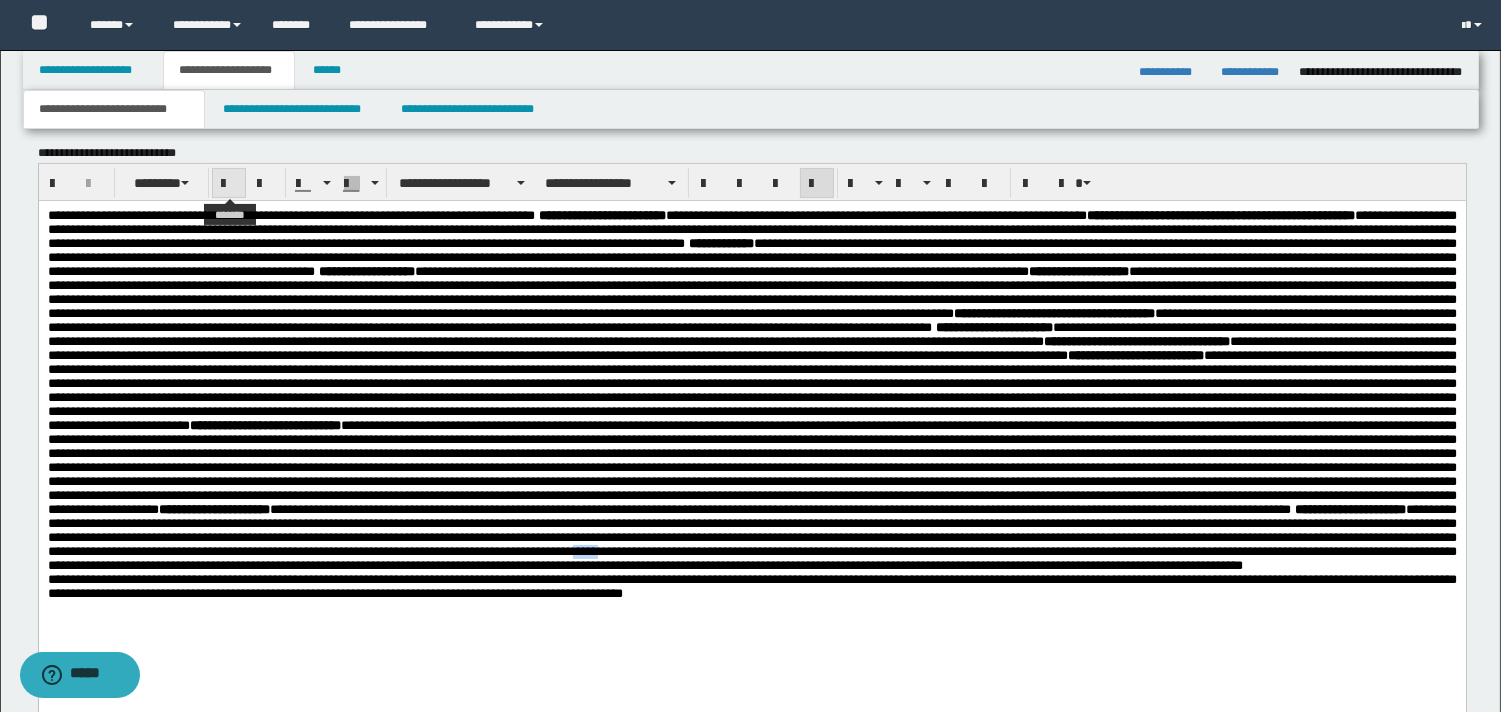 click at bounding box center (229, 184) 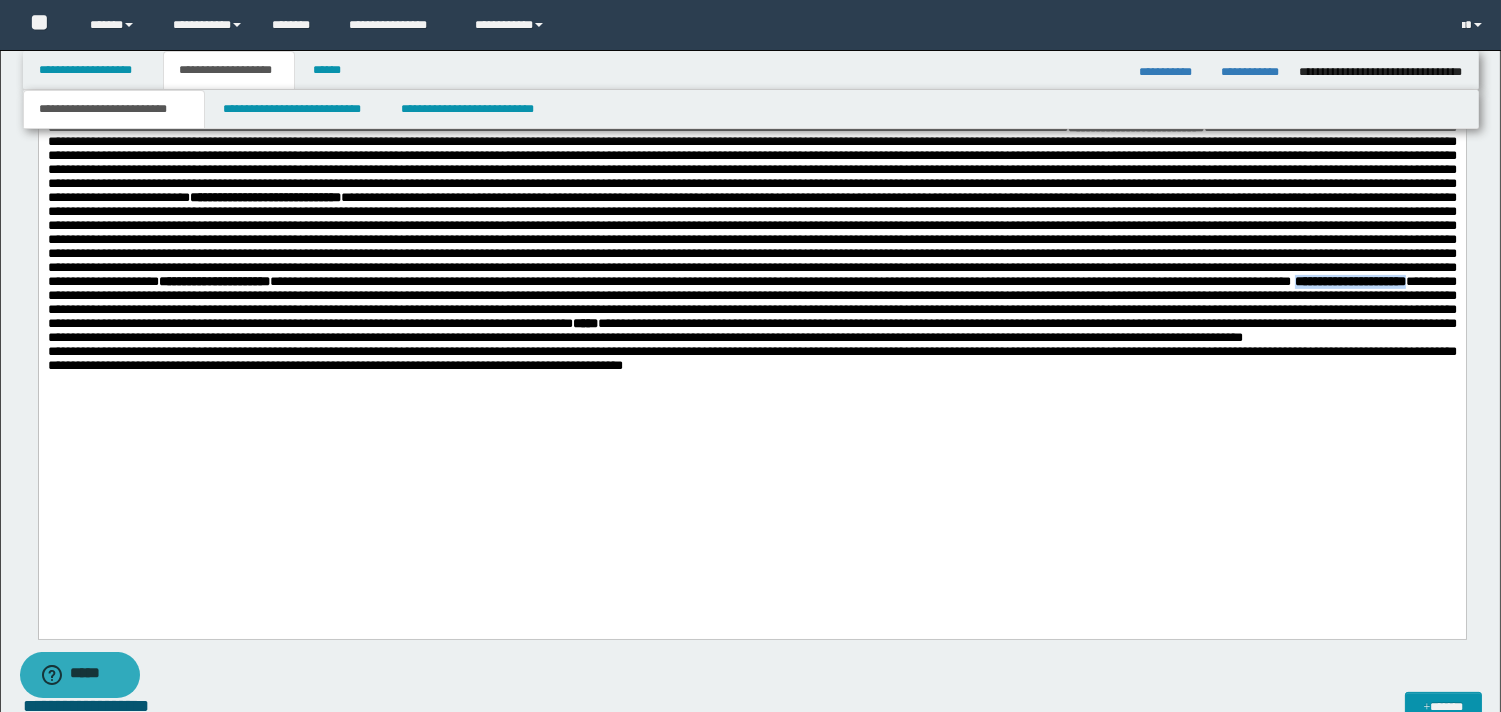 drag, startPoint x: 1516, startPoint y: 357, endPoint x: 1402, endPoint y: 484, distance: 170.66048 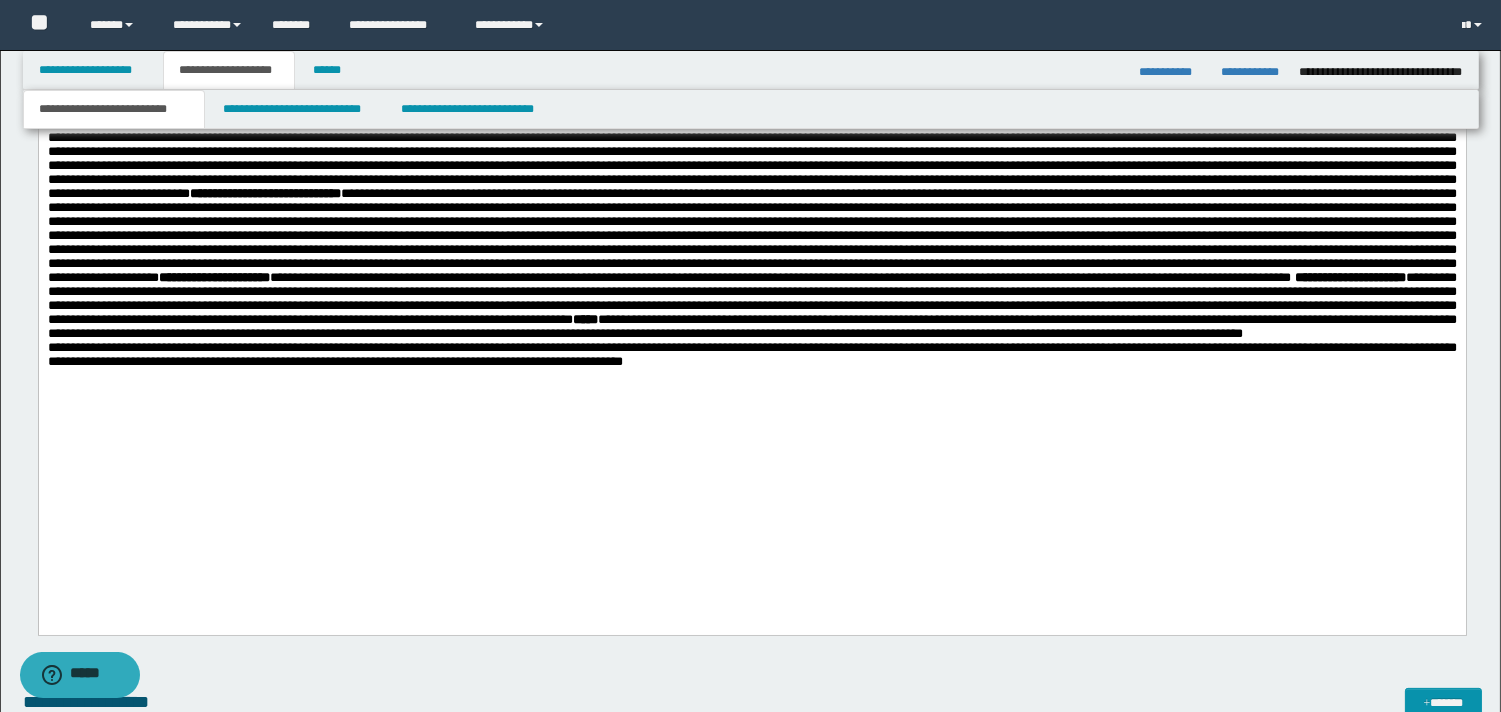 click on "**********" at bounding box center (751, 199) 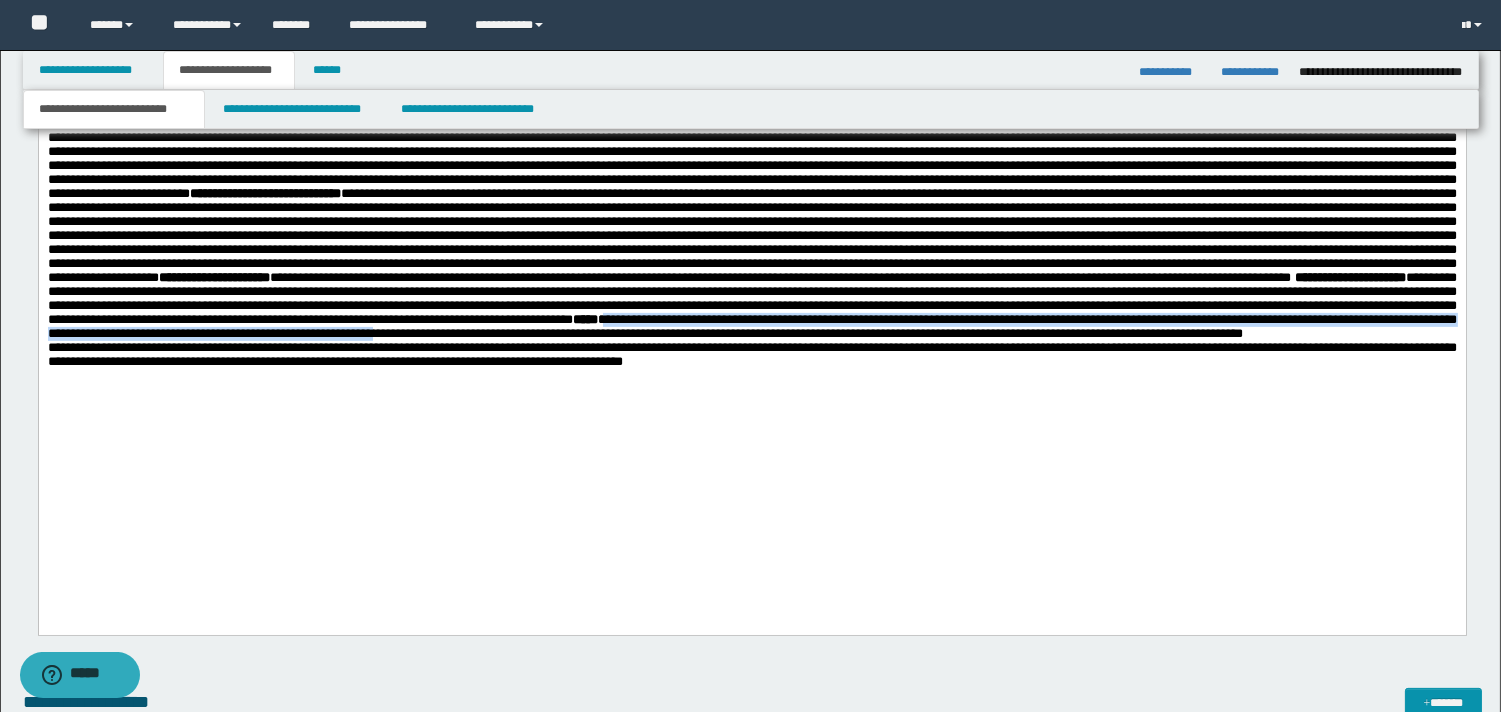 drag, startPoint x: 430, startPoint y: 474, endPoint x: 458, endPoint y: 508, distance: 44.04543 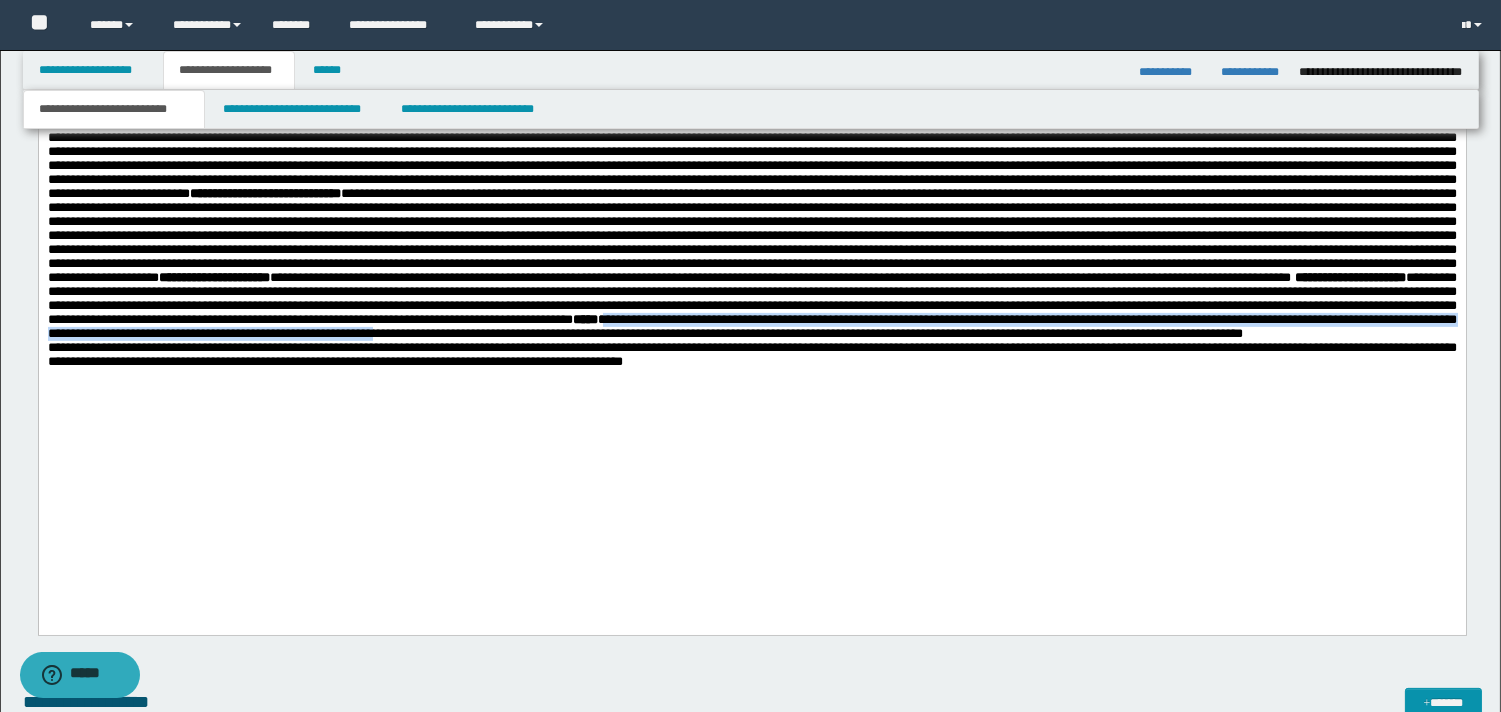 click on "**********" at bounding box center (751, 306) 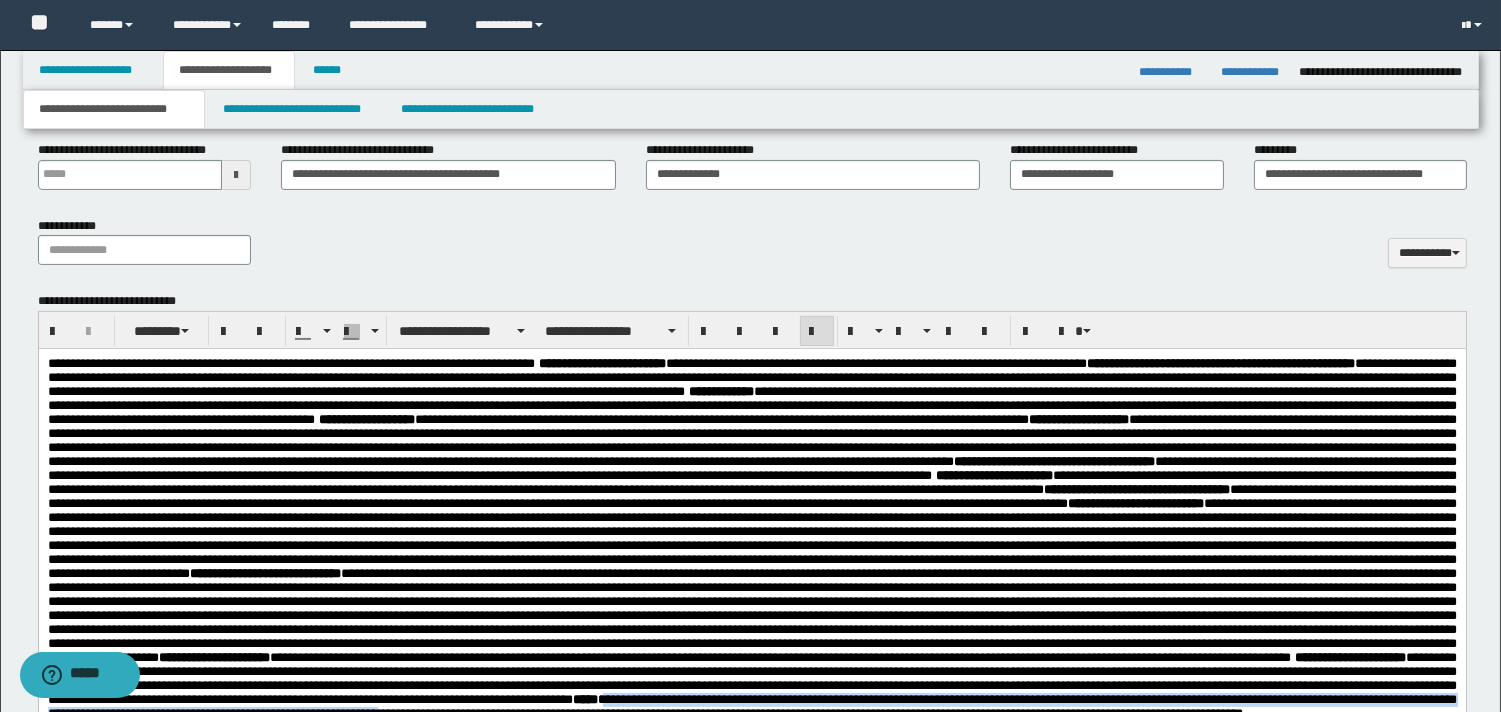 scroll, scrollTop: 782, scrollLeft: 0, axis: vertical 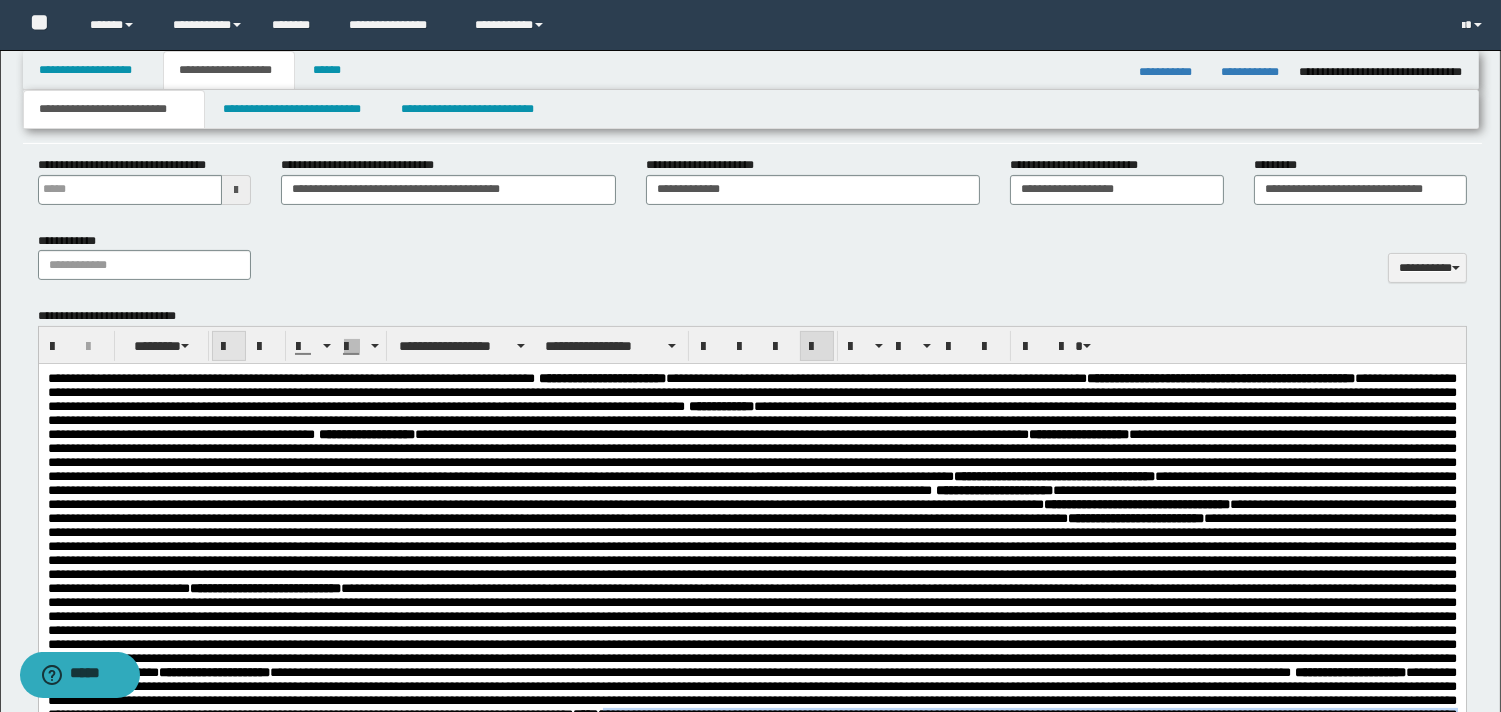 click at bounding box center [229, 347] 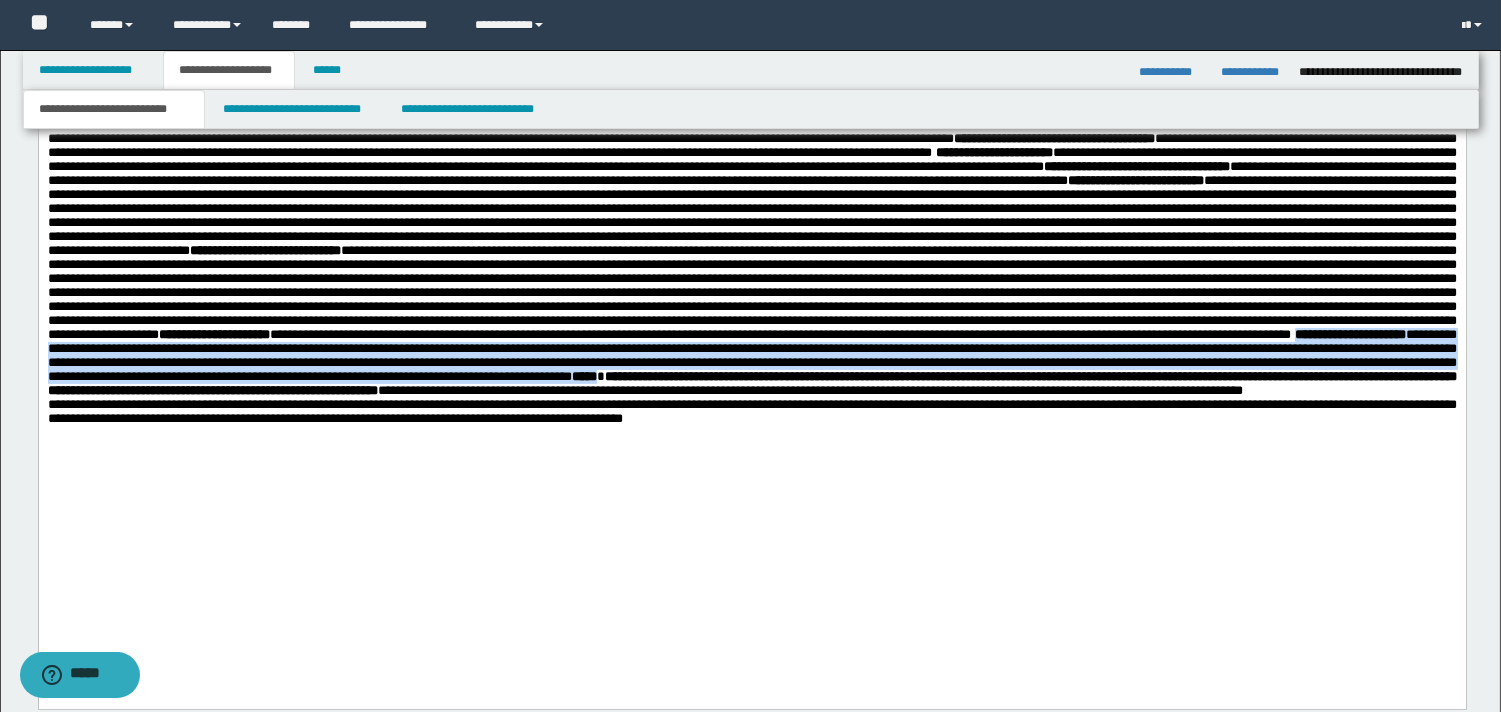 scroll, scrollTop: 1136, scrollLeft: 0, axis: vertical 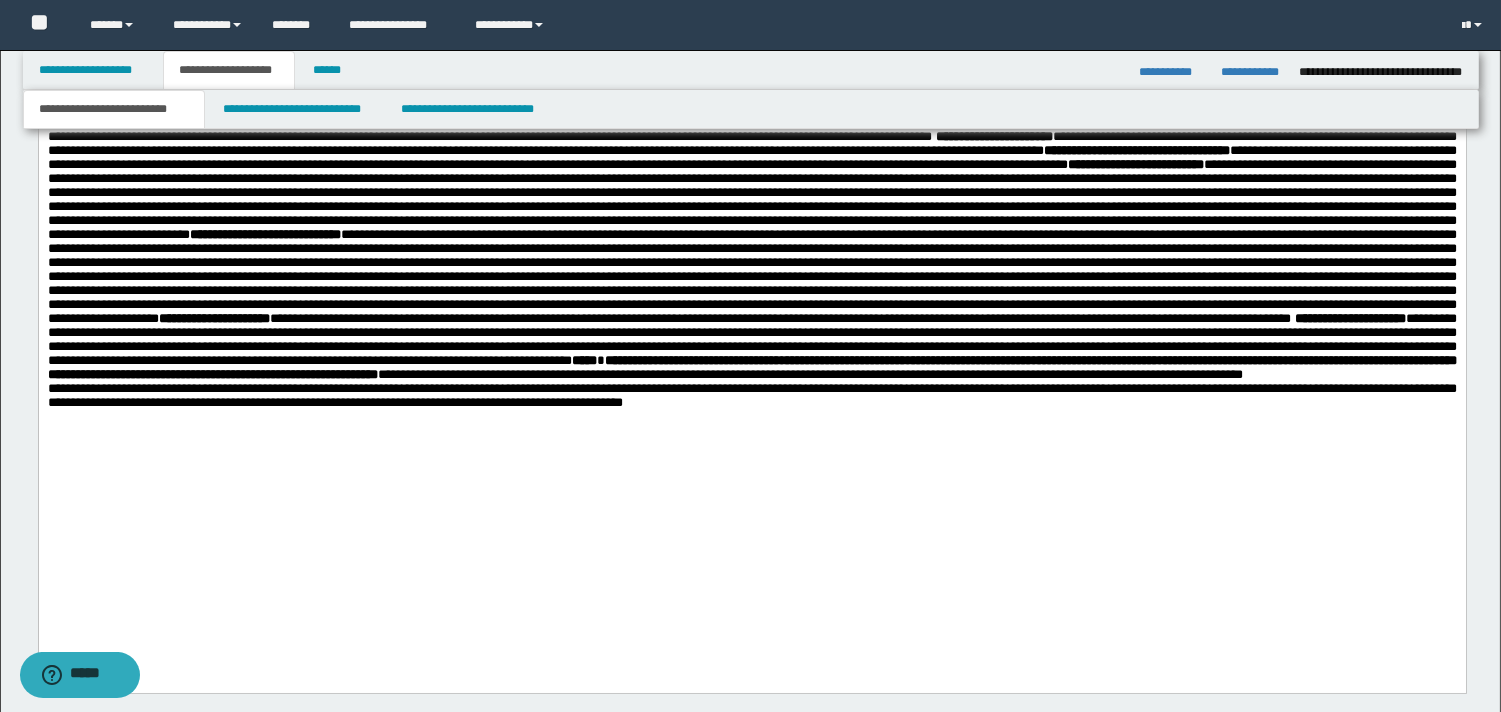 click on "**********" at bounding box center (751, 239) 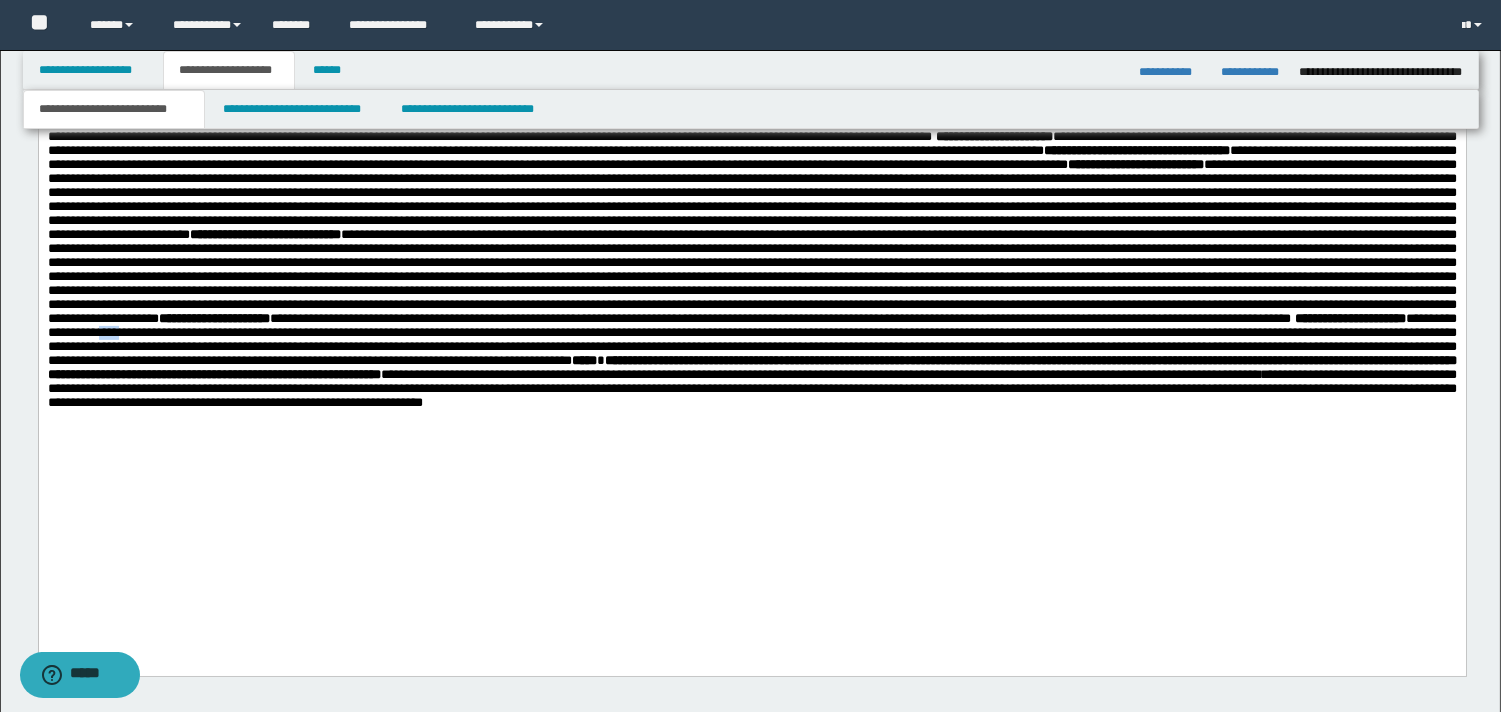drag, startPoint x: 693, startPoint y: 459, endPoint x: 720, endPoint y: 457, distance: 27.073973 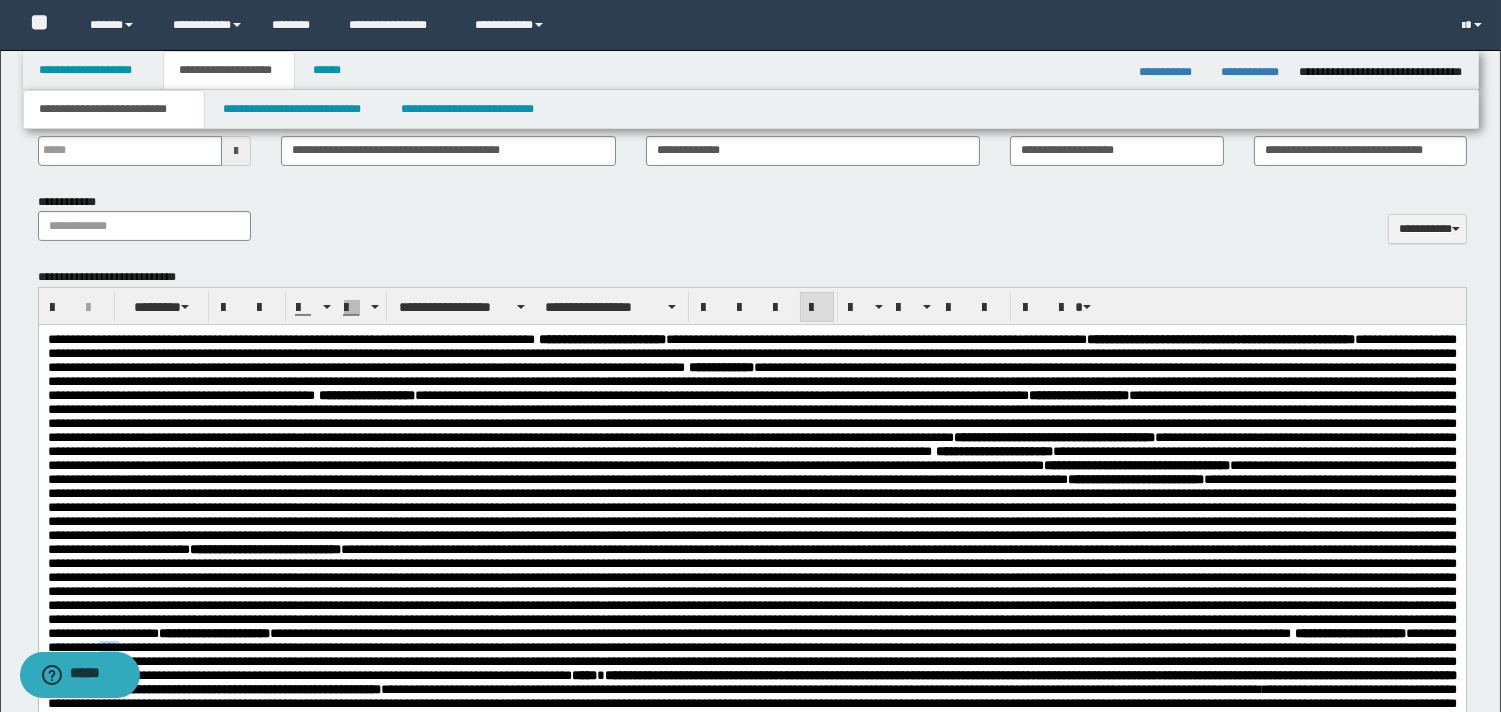 scroll, scrollTop: 788, scrollLeft: 0, axis: vertical 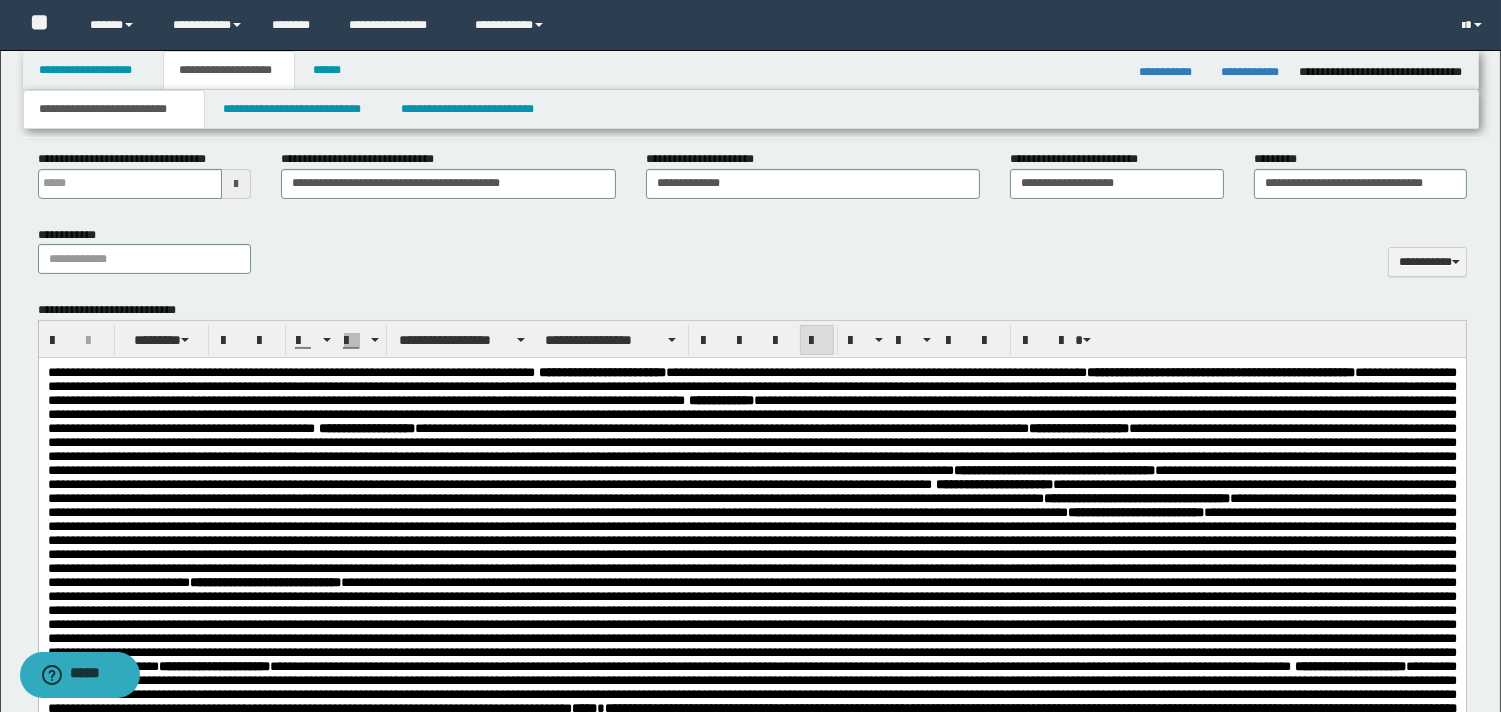 drag, startPoint x: 1516, startPoint y: 500, endPoint x: 983, endPoint y: 80, distance: 678.5934 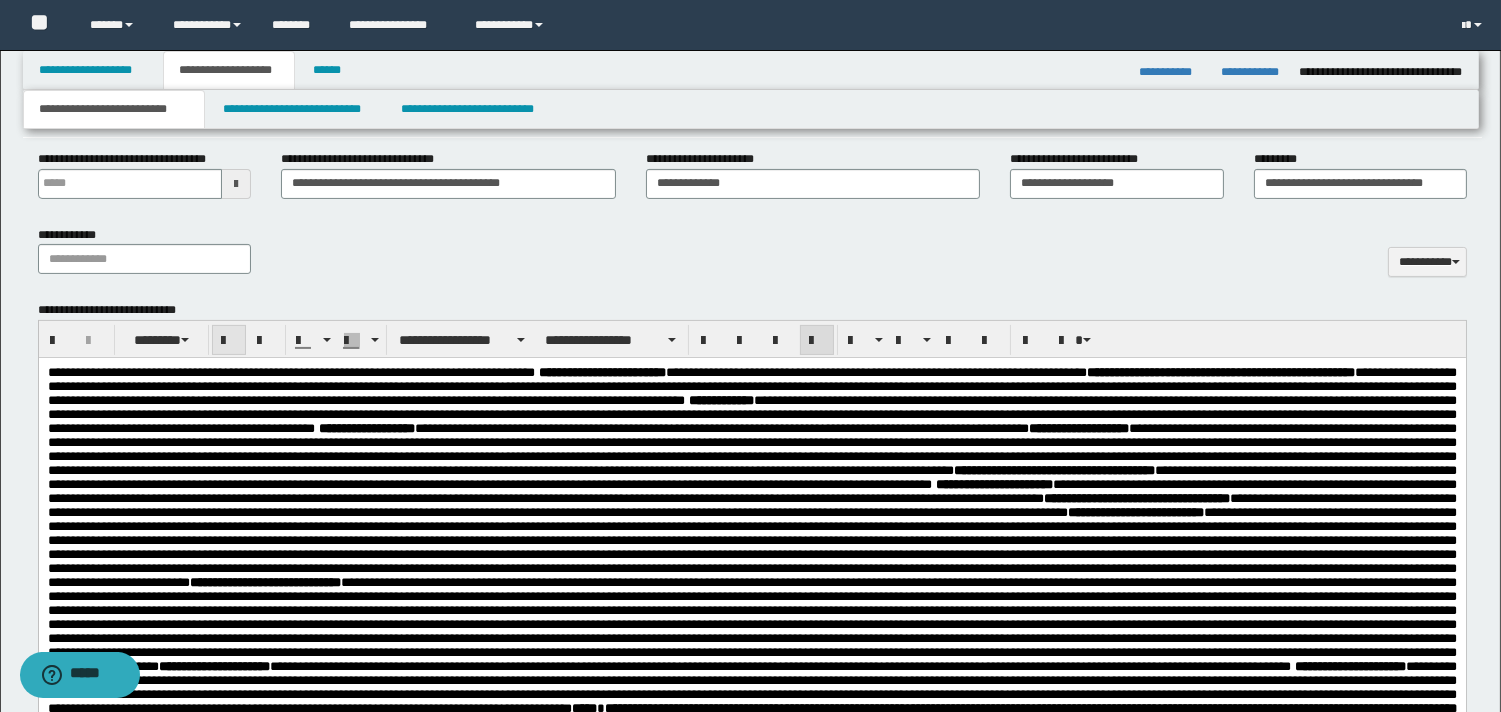 click at bounding box center [229, 340] 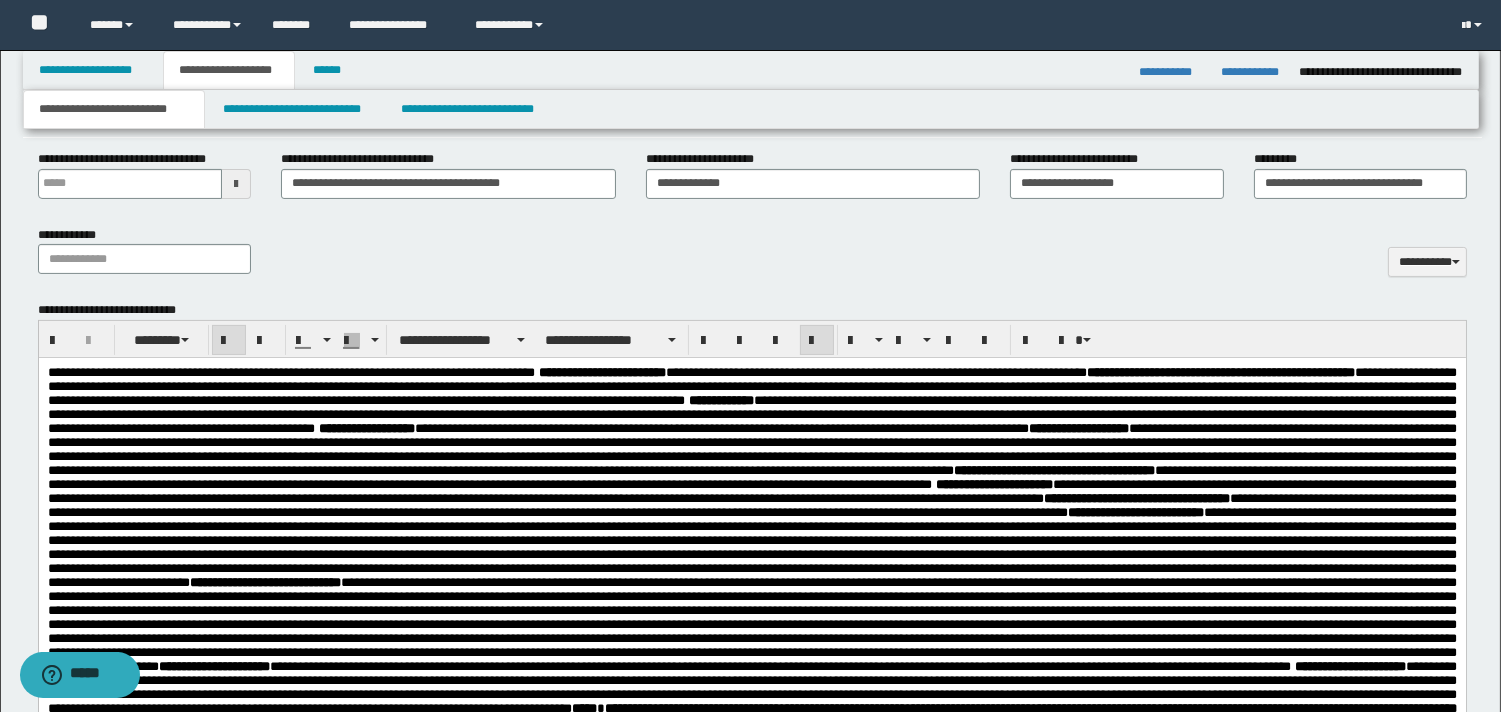 click on "**********" at bounding box center (751, 491) 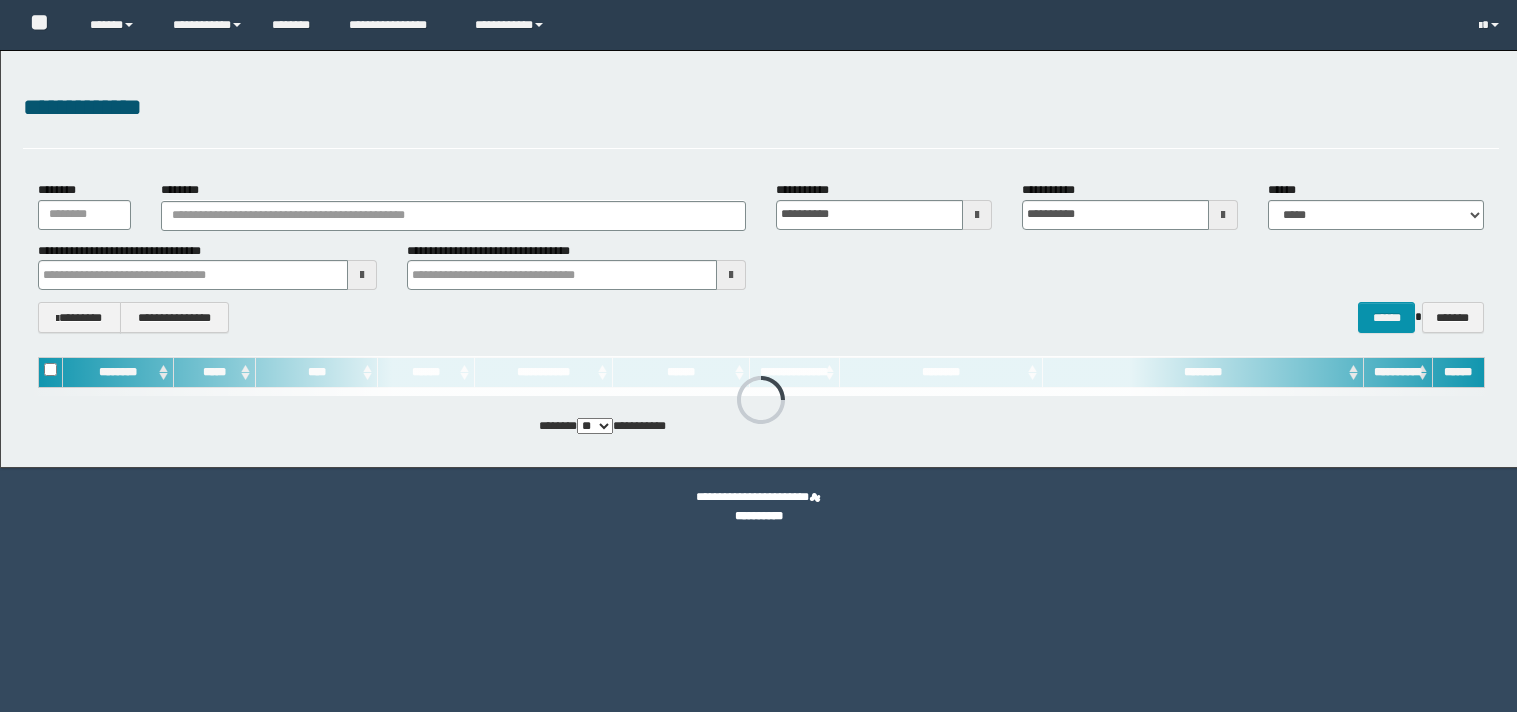 scroll, scrollTop: 0, scrollLeft: 0, axis: both 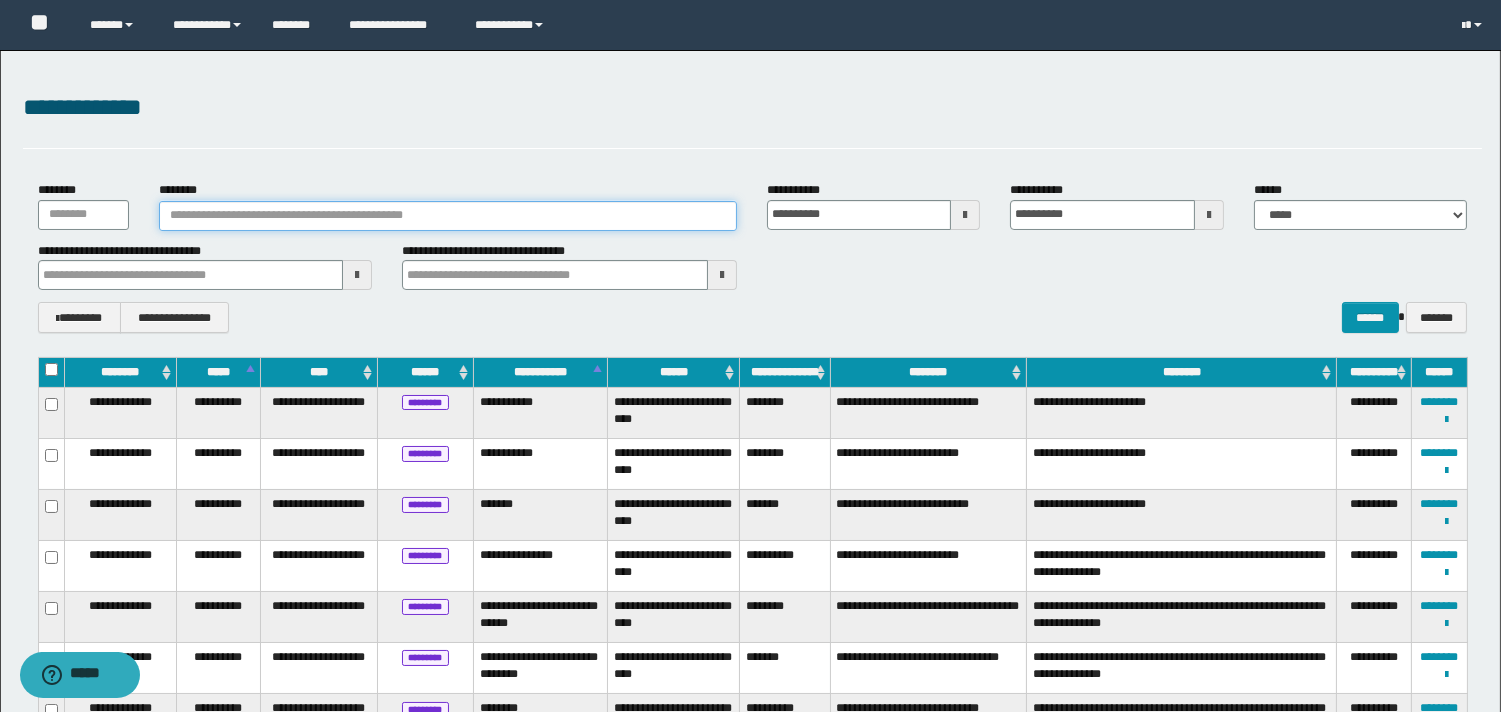 click on "********" at bounding box center [448, 216] 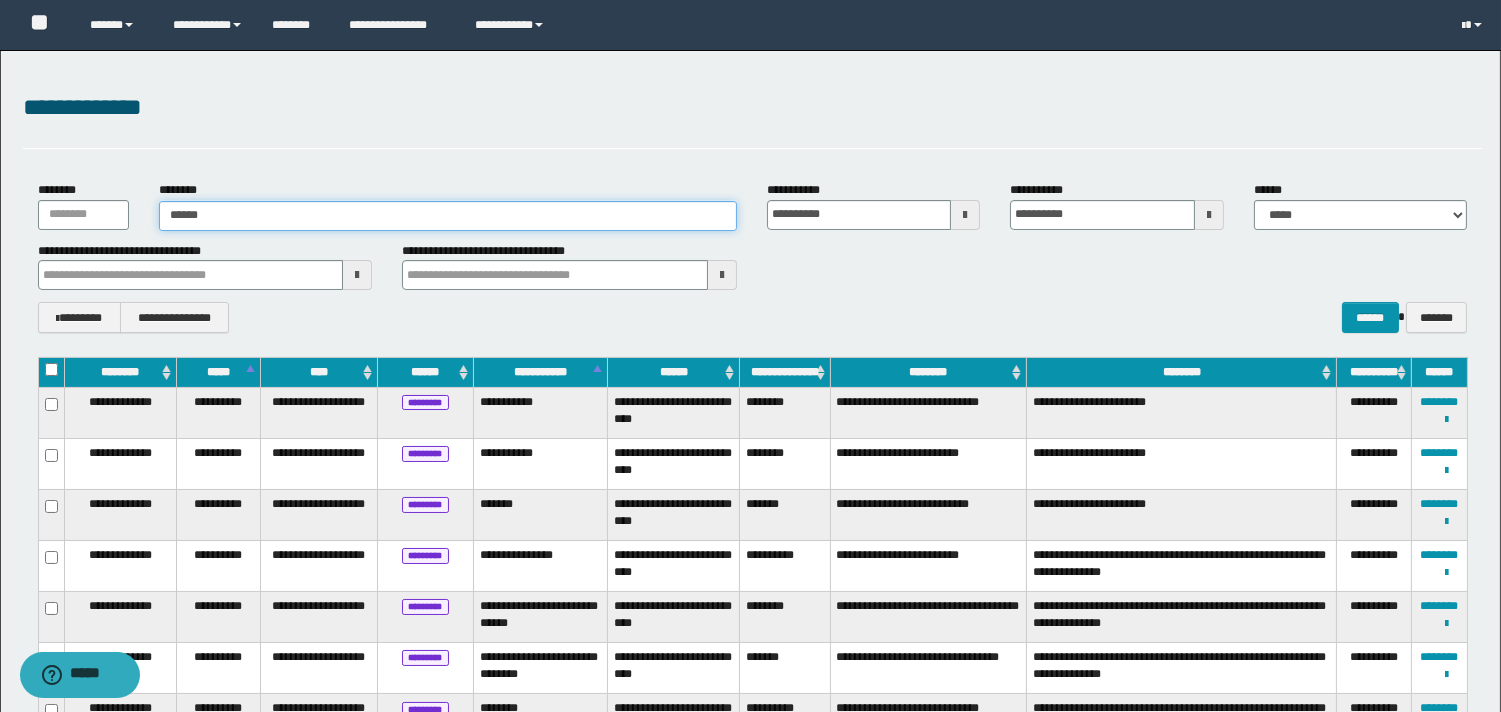 type on "******" 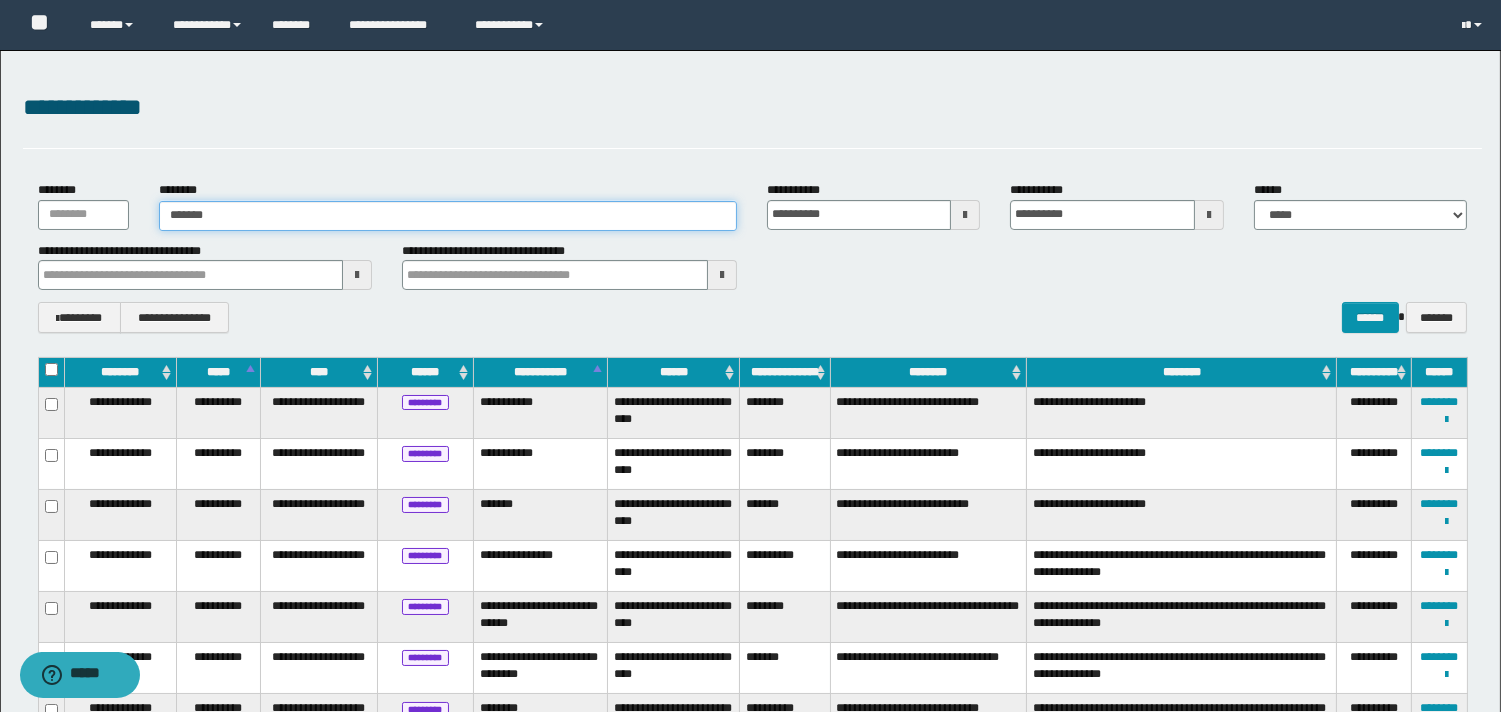 type on "******" 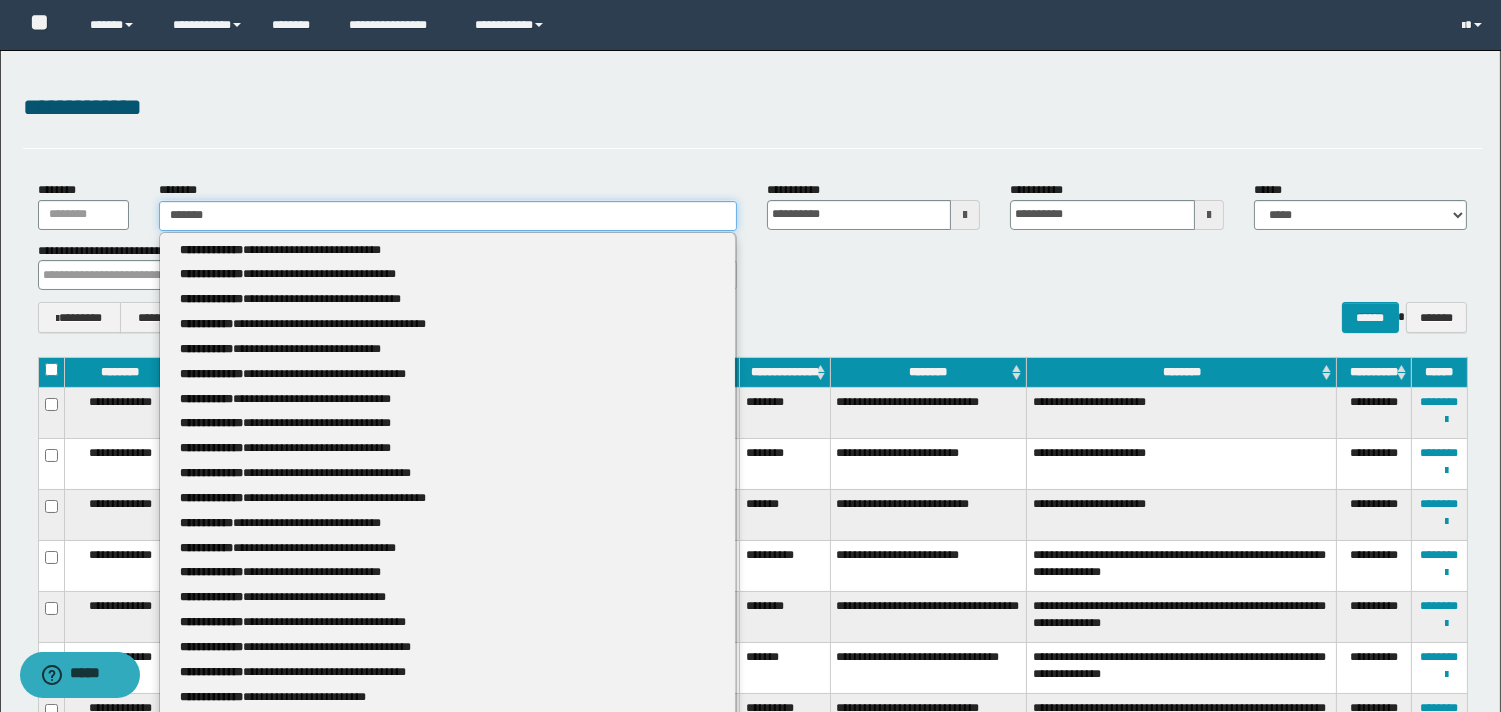 type 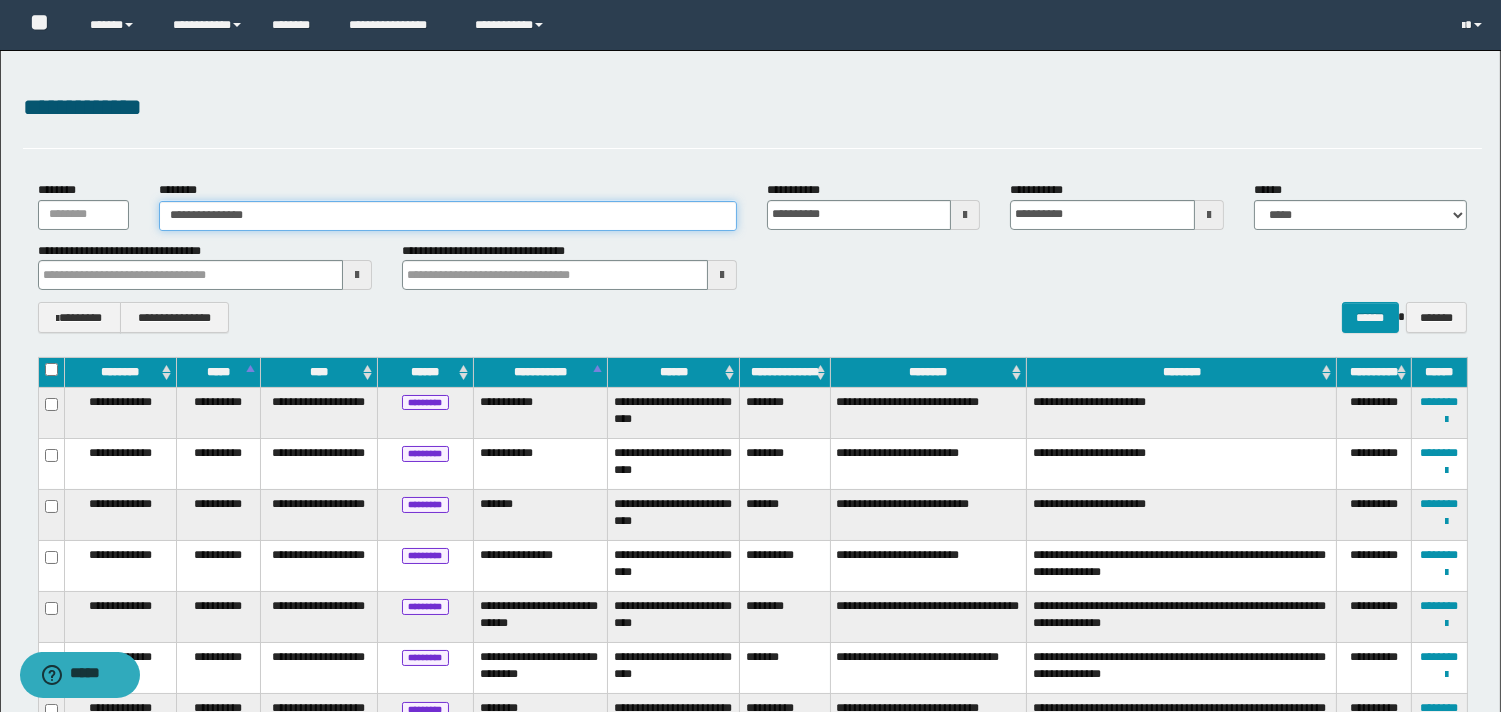 type on "**********" 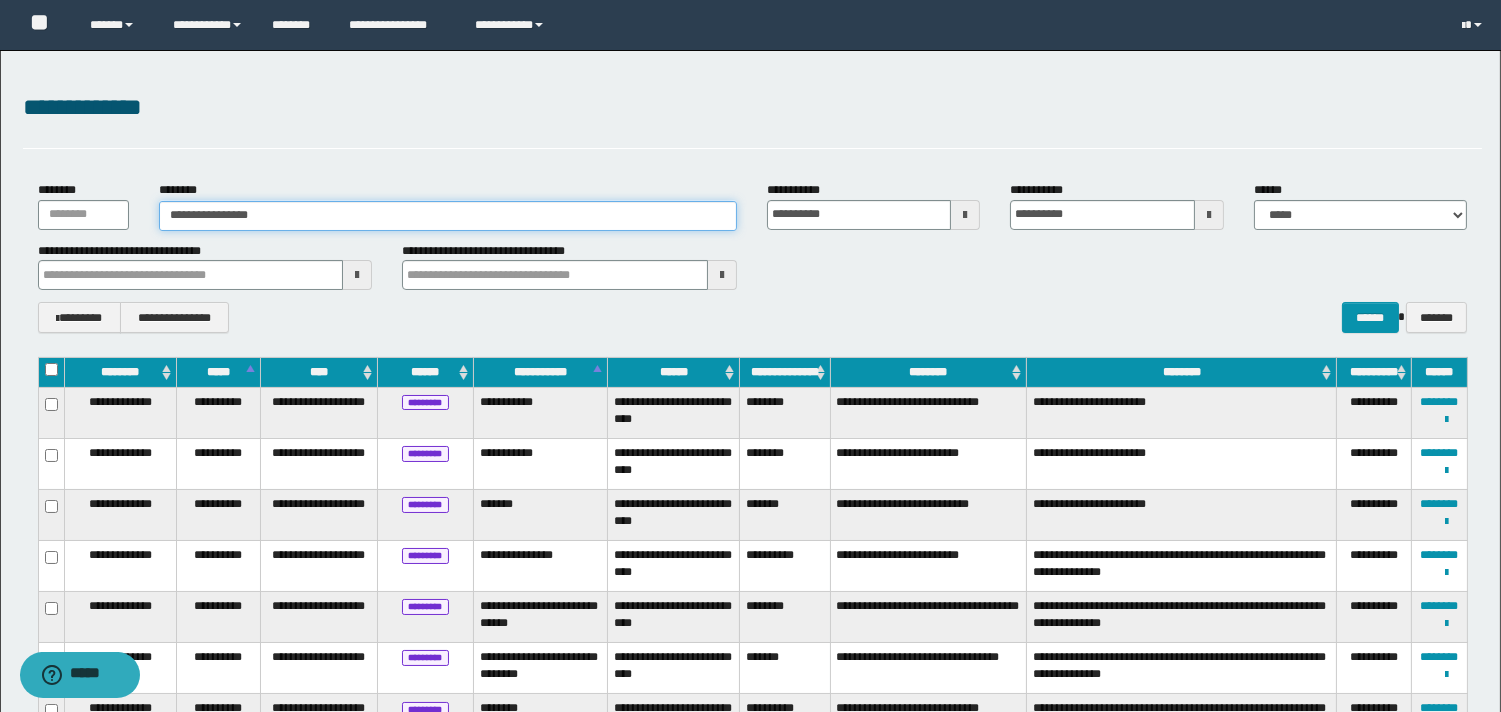 type on "**********" 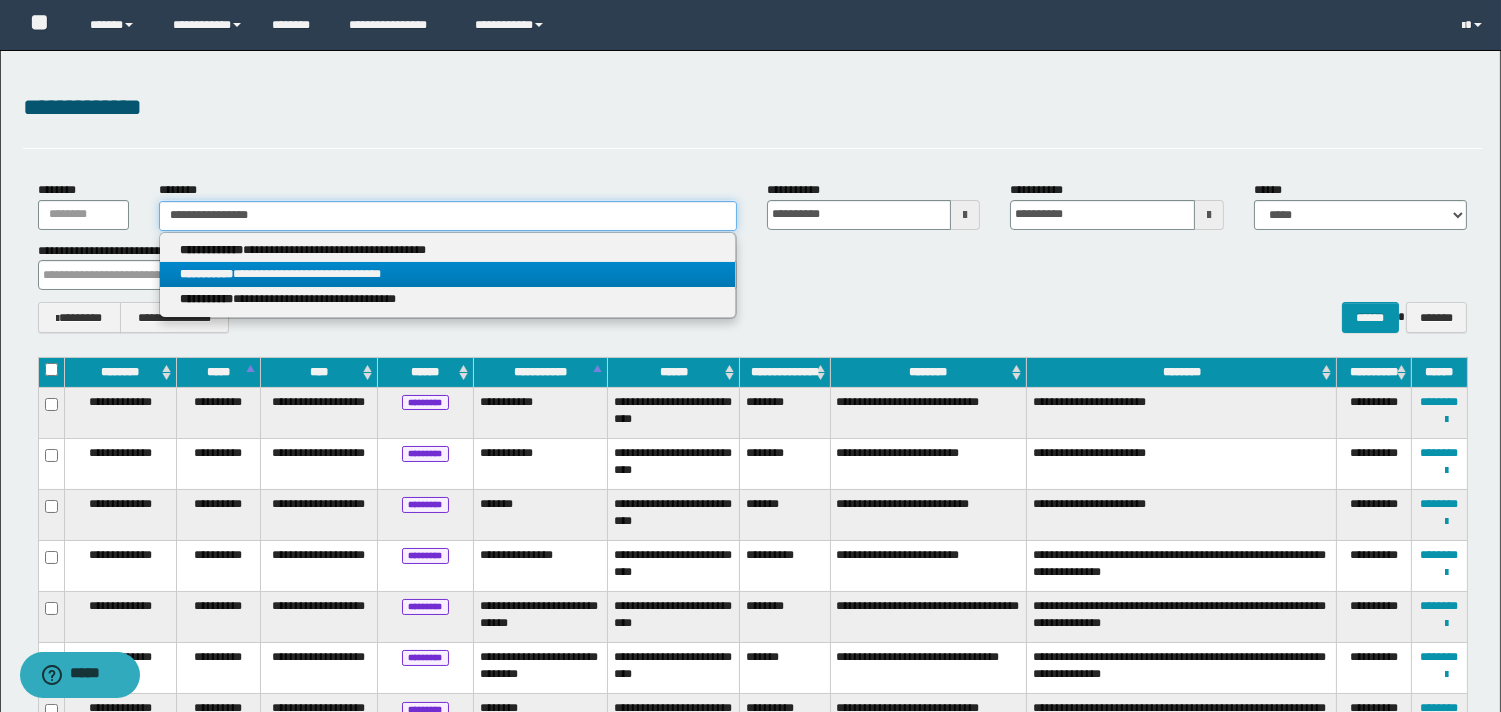 type on "**********" 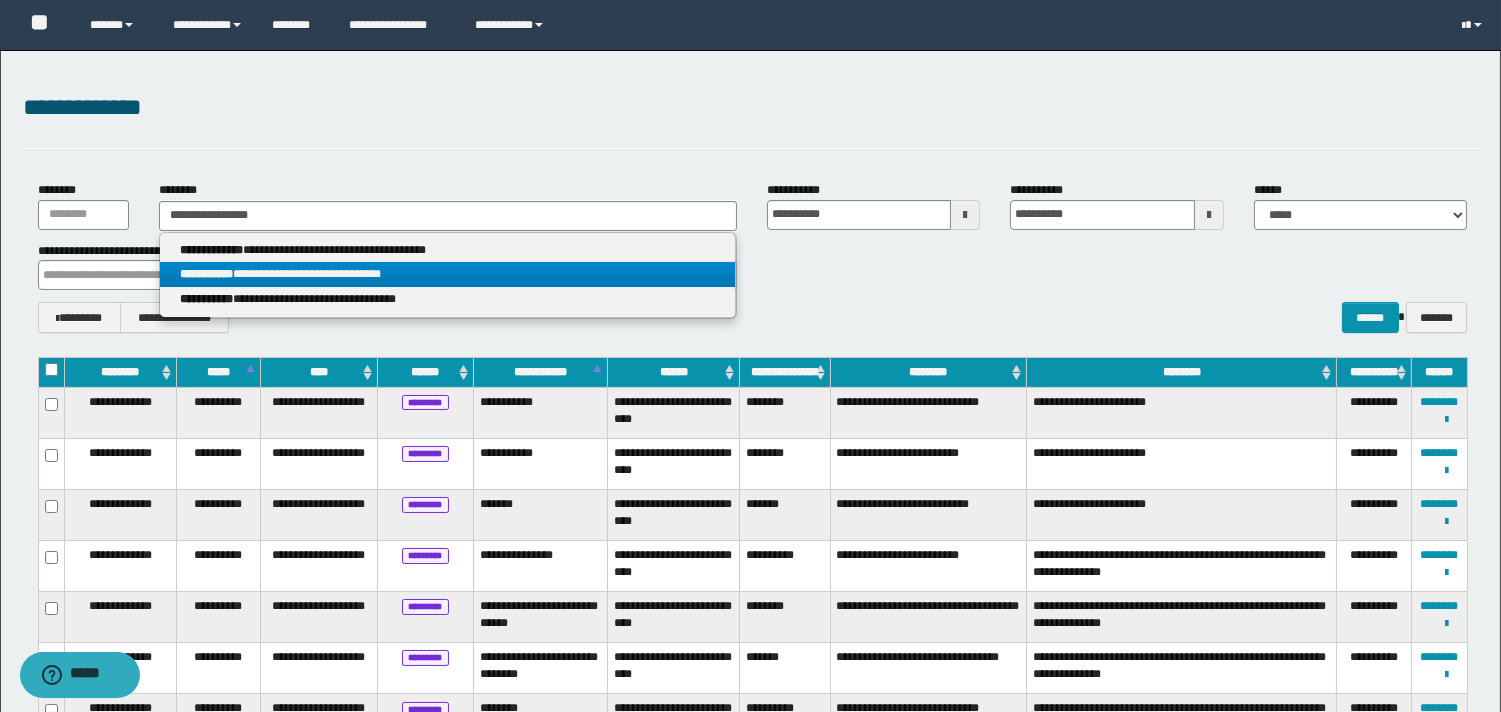 click on "**********" at bounding box center [448, 274] 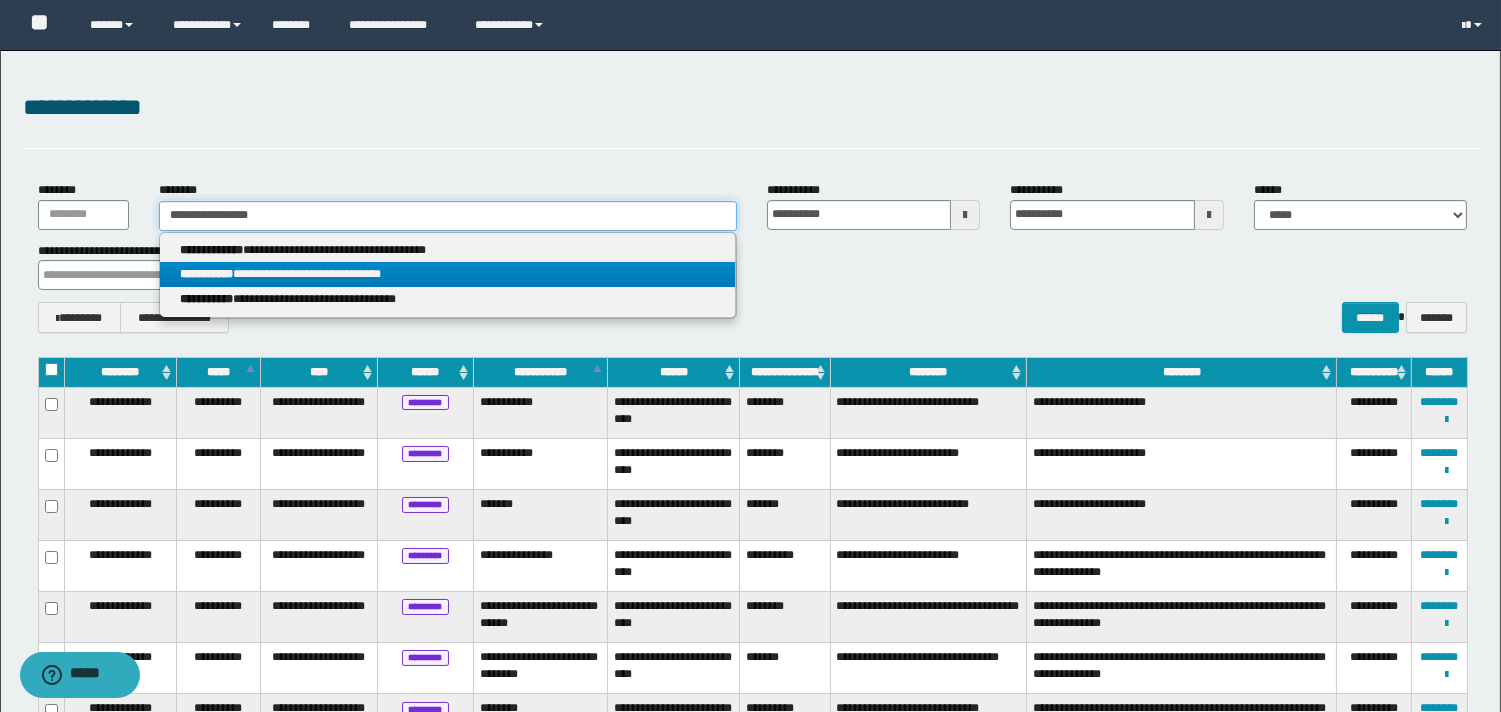 type 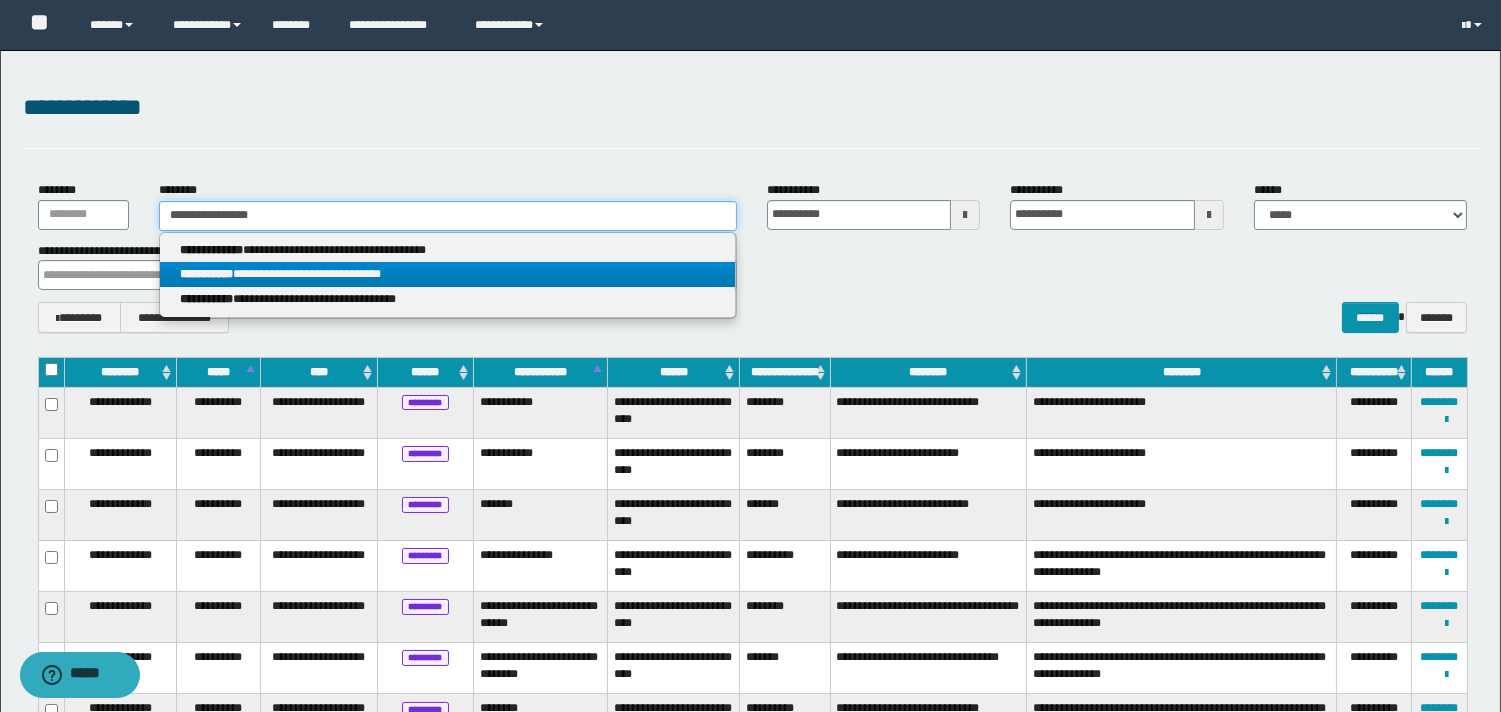 type on "**********" 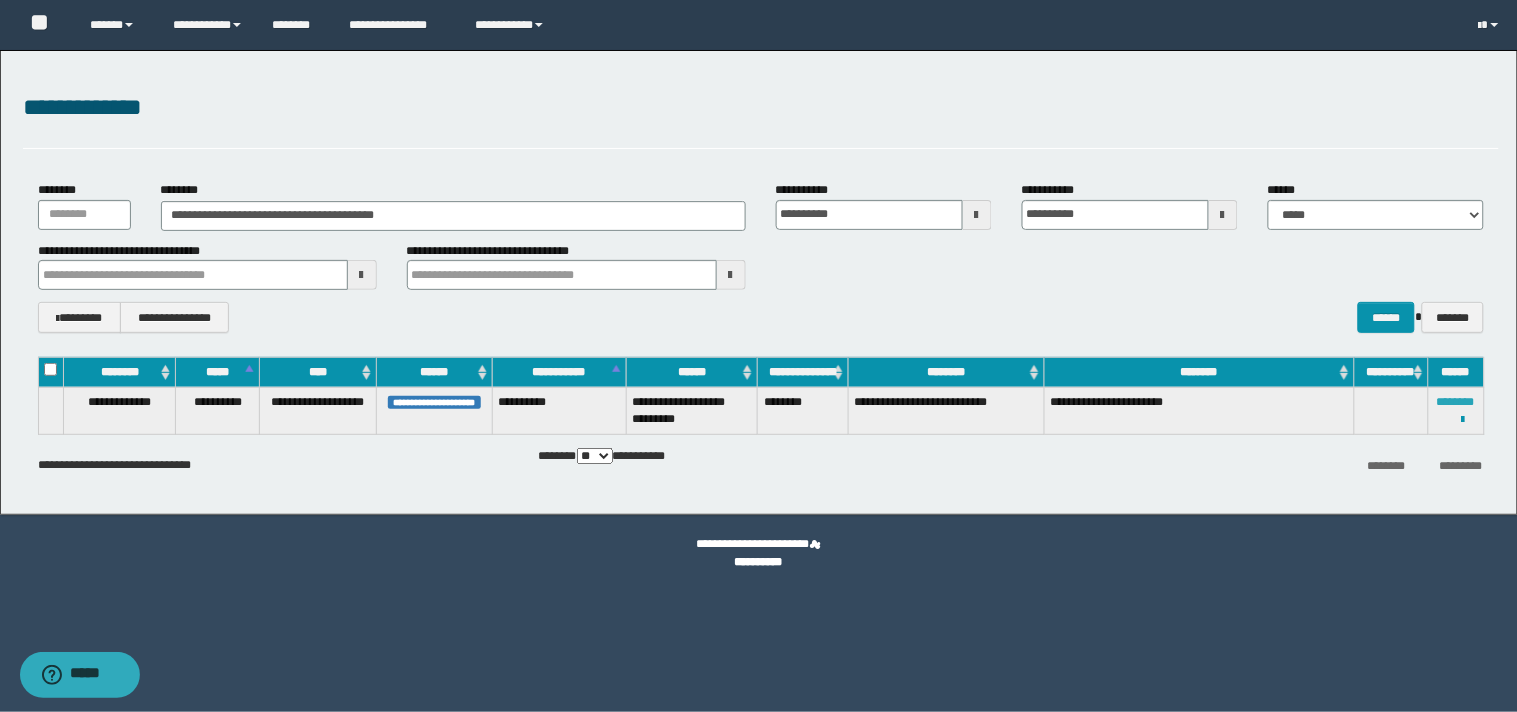 click on "********" at bounding box center [1456, 402] 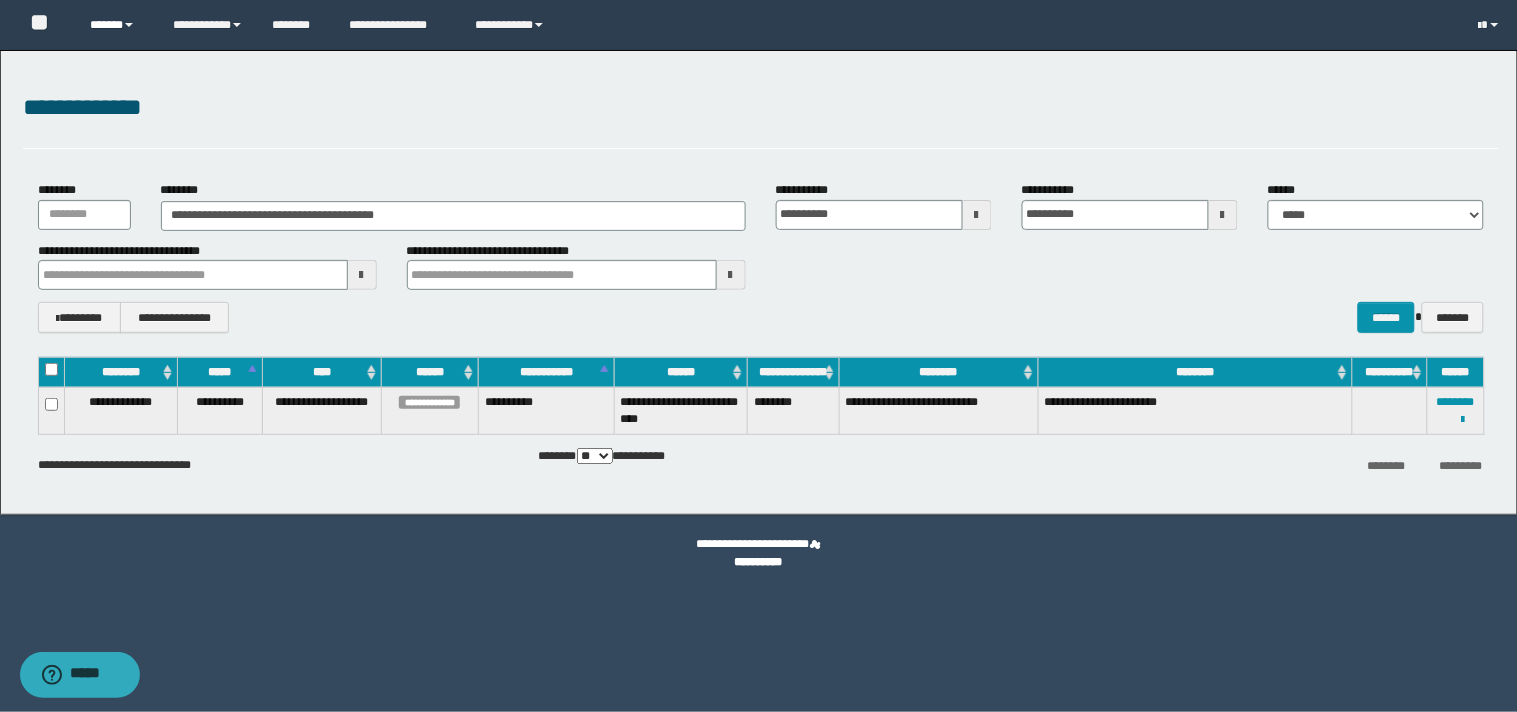 drag, startPoint x: 137, startPoint y: 24, endPoint x: 152, endPoint y: 61, distance: 39.92493 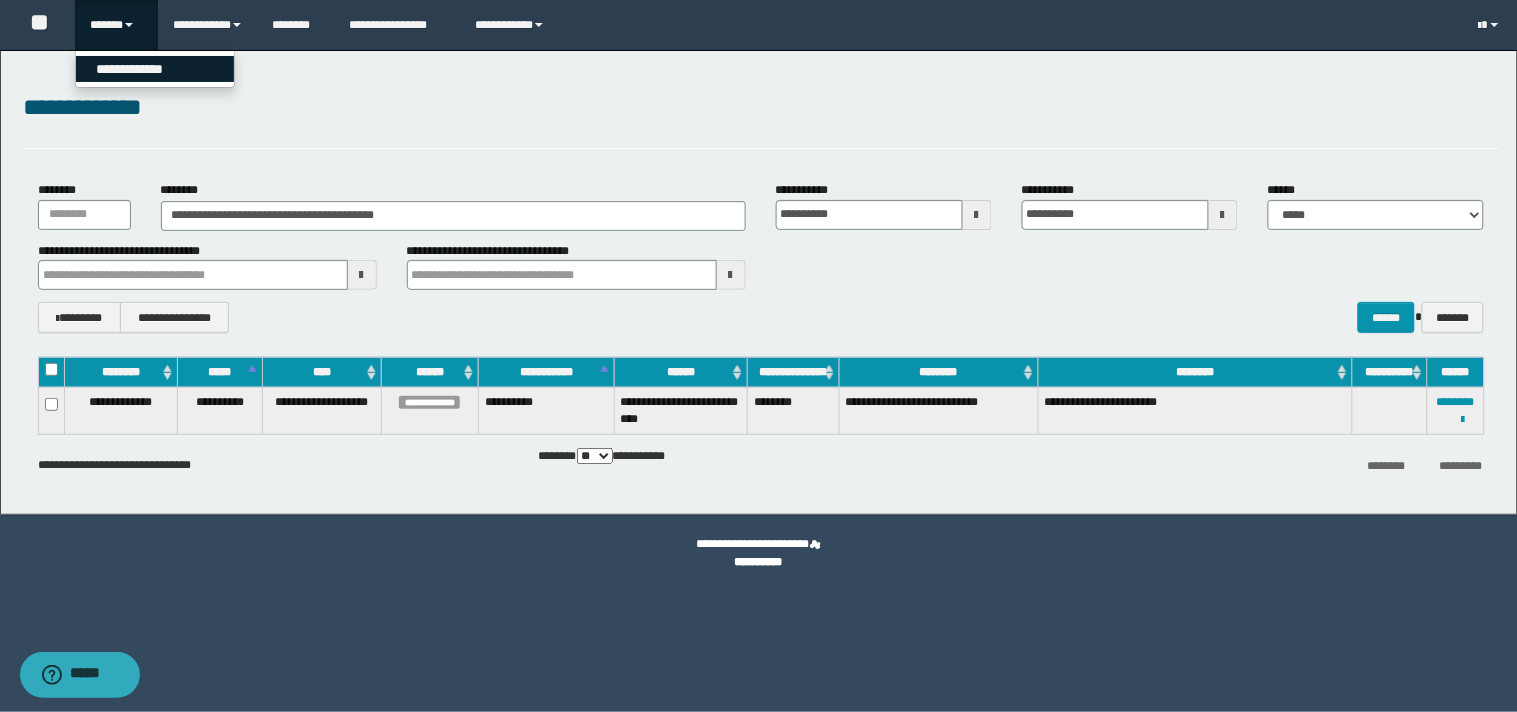 click on "**********" at bounding box center (155, 69) 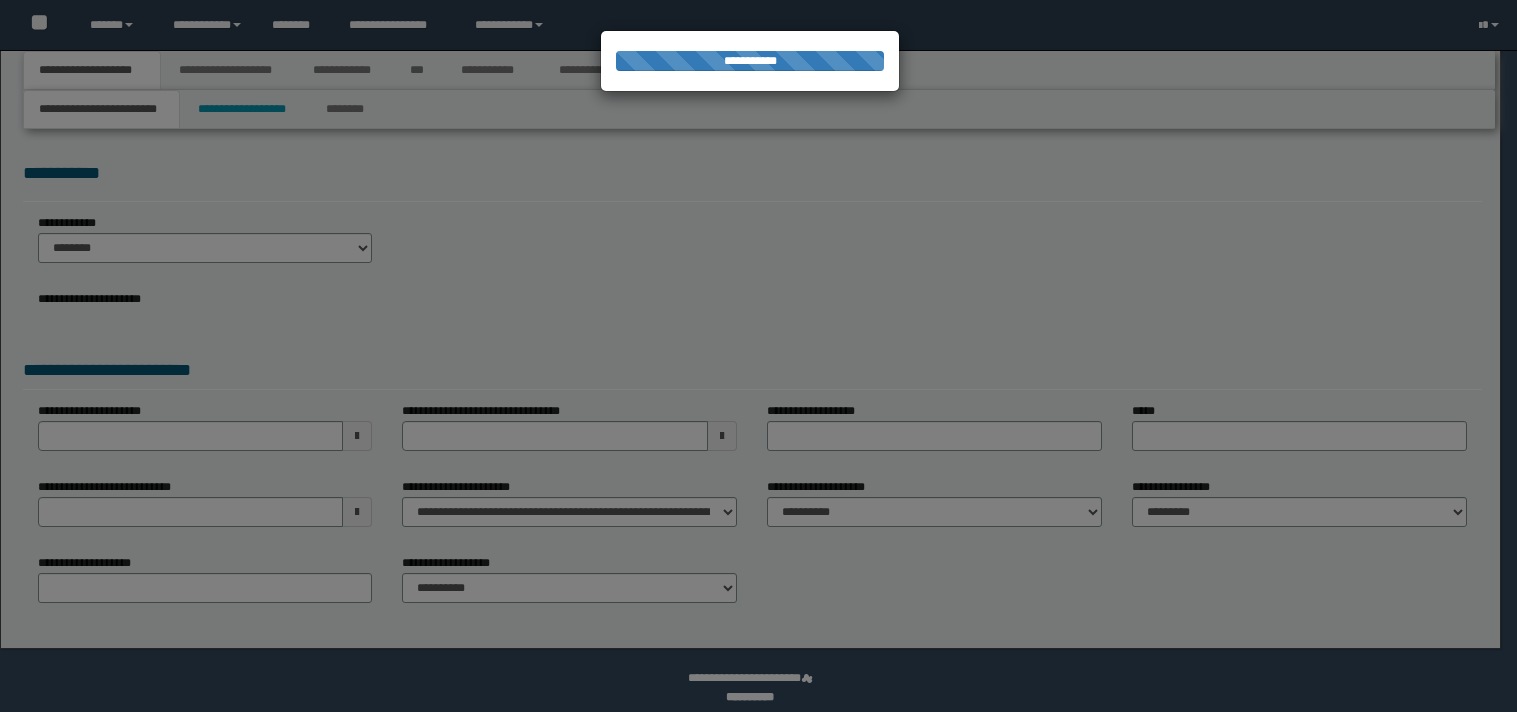 scroll, scrollTop: 0, scrollLeft: 0, axis: both 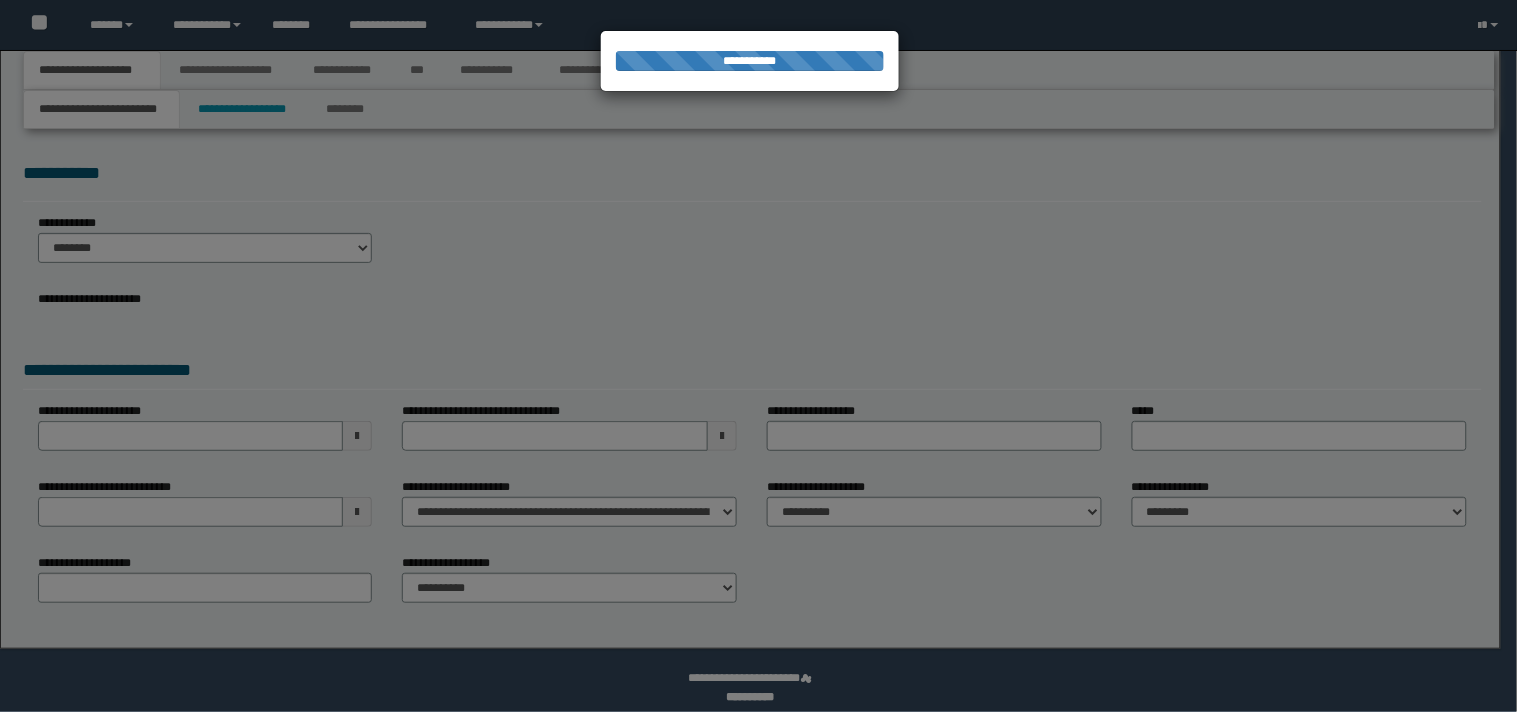select on "*" 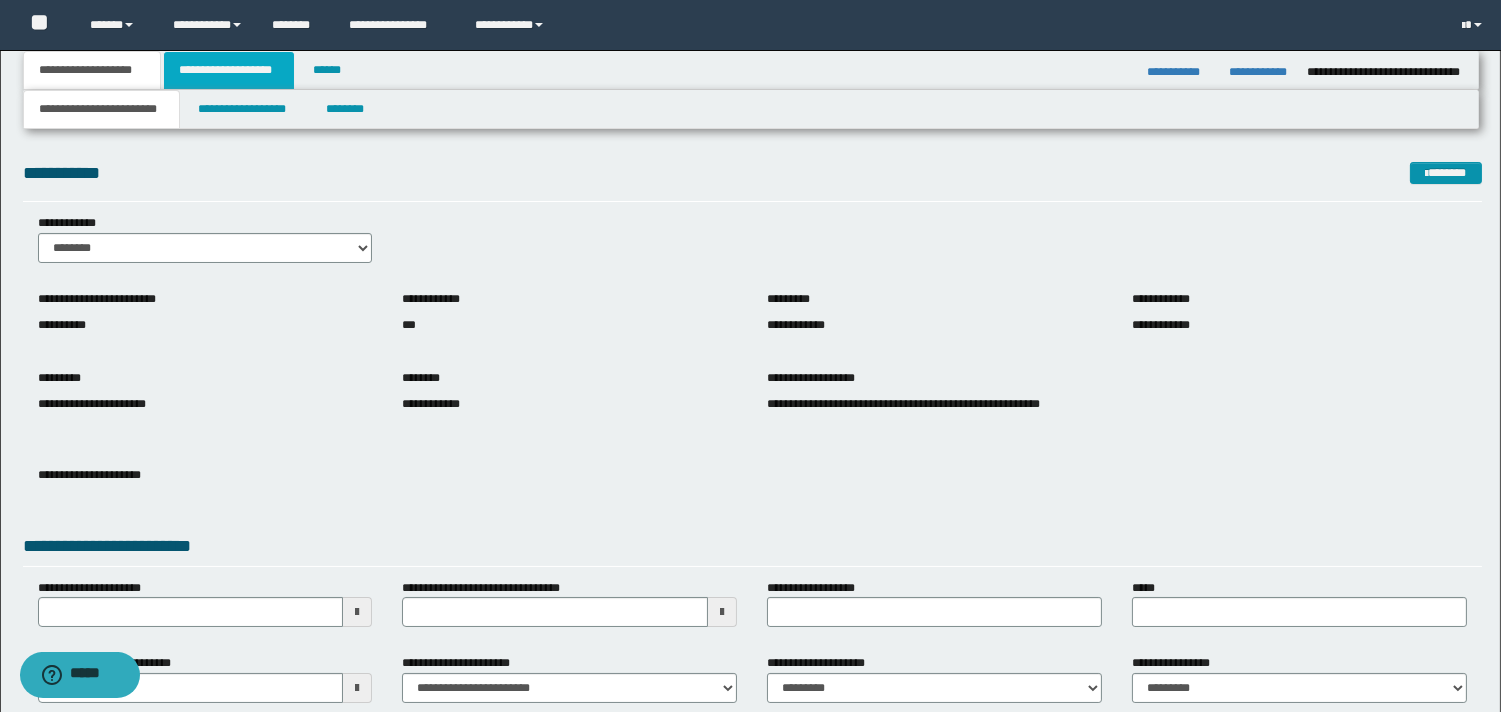click on "**********" at bounding box center [229, 70] 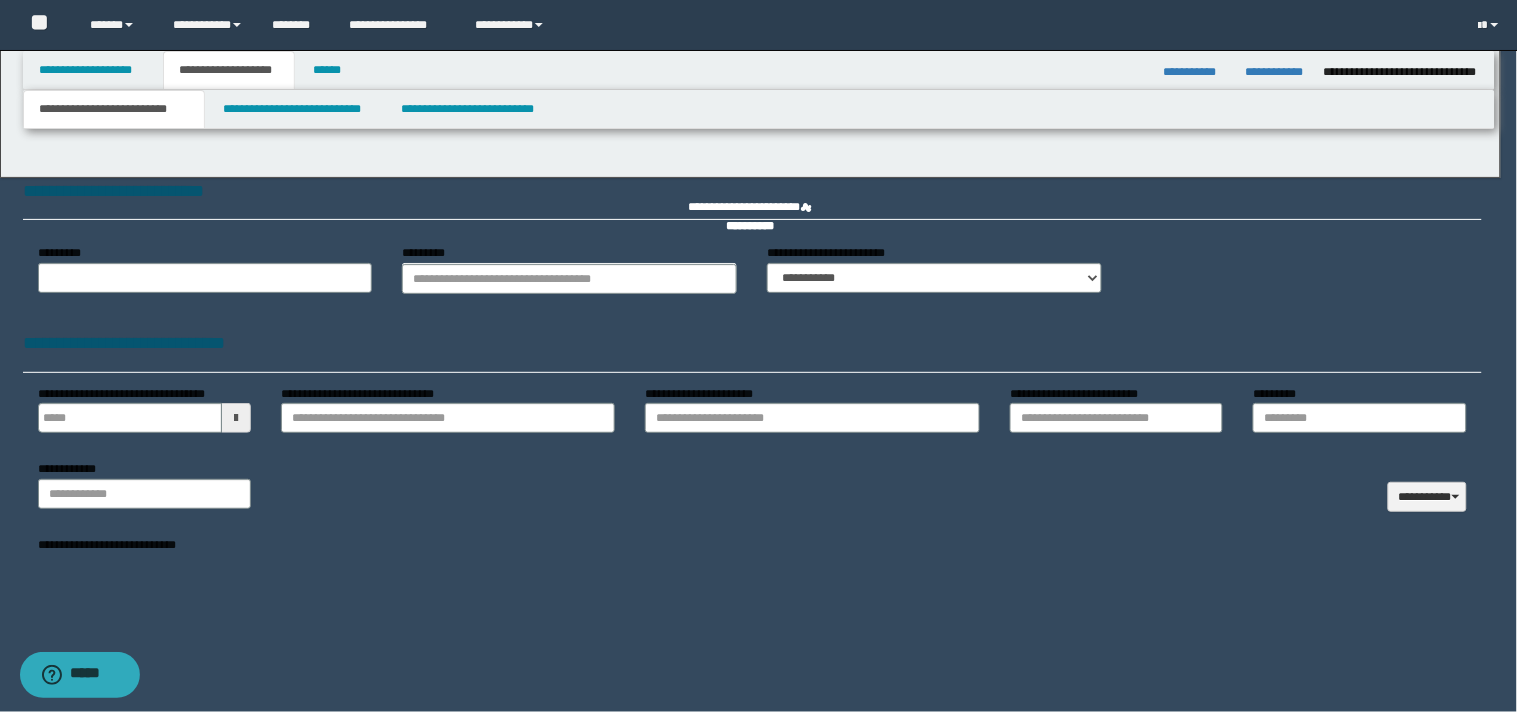 type 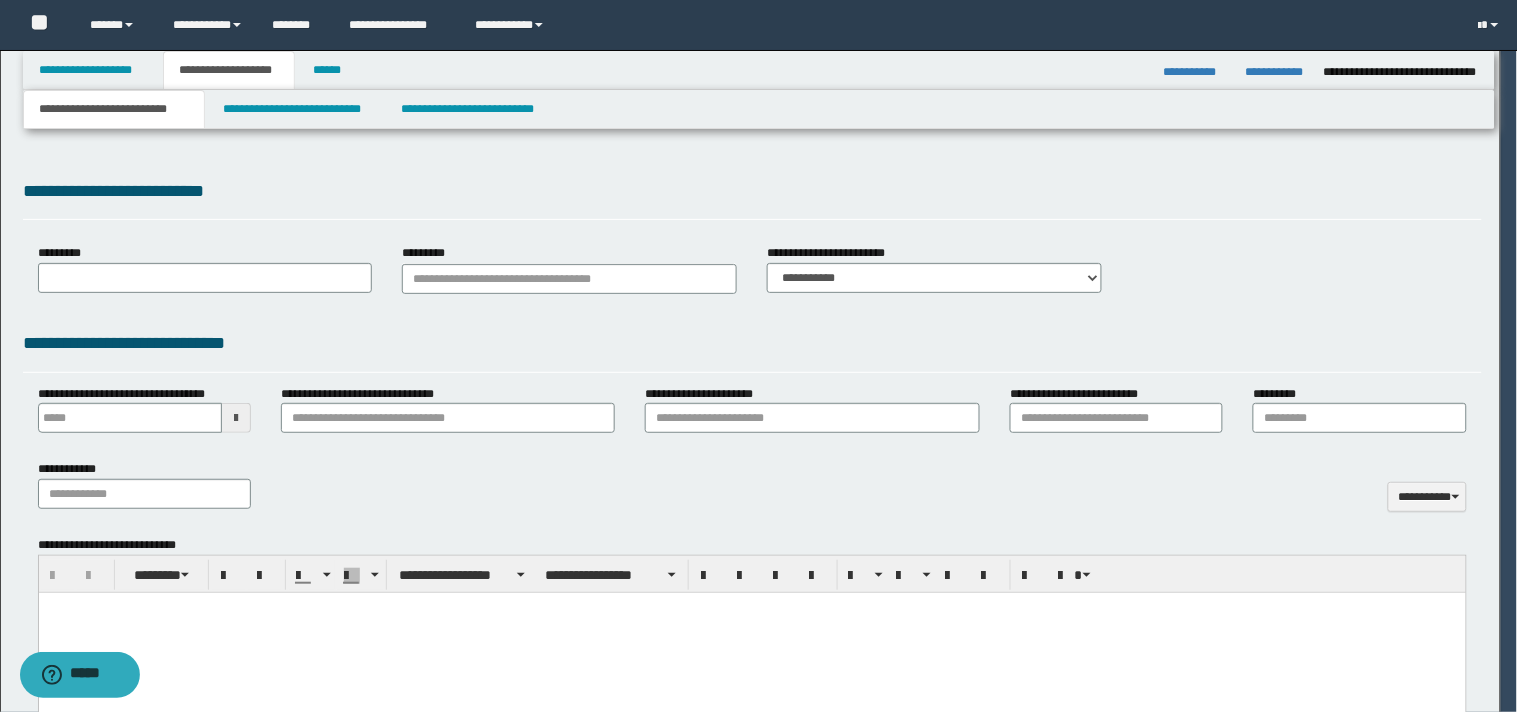 select on "*" 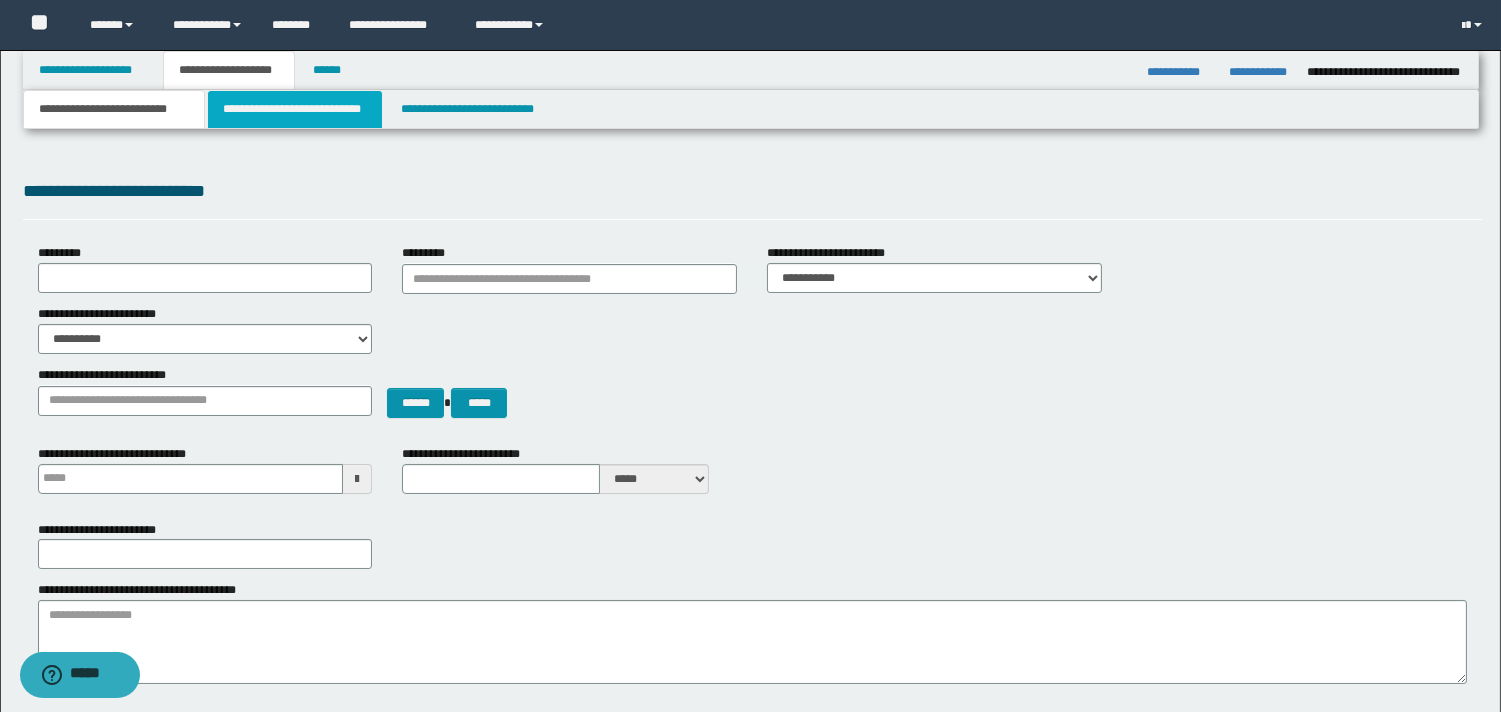 click on "**********" at bounding box center (295, 109) 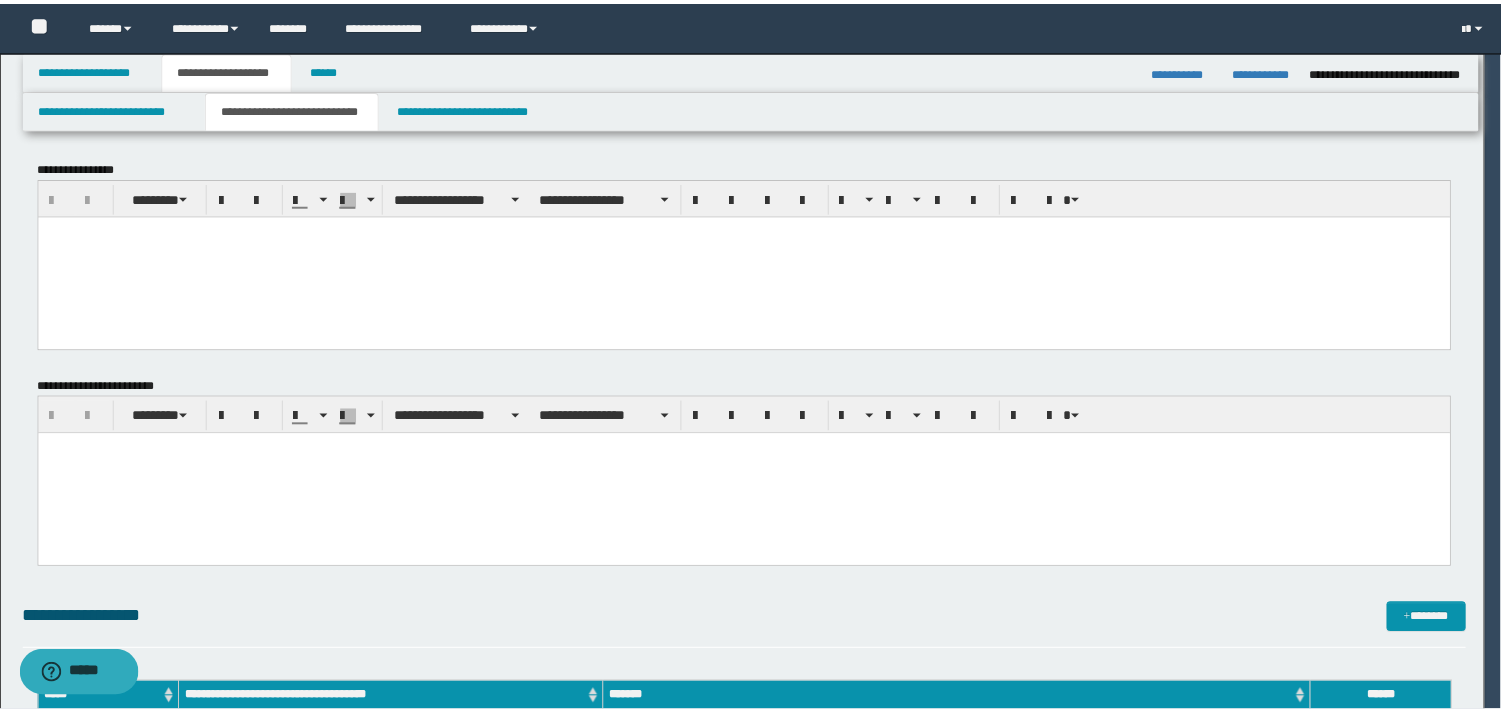 scroll, scrollTop: 0, scrollLeft: 0, axis: both 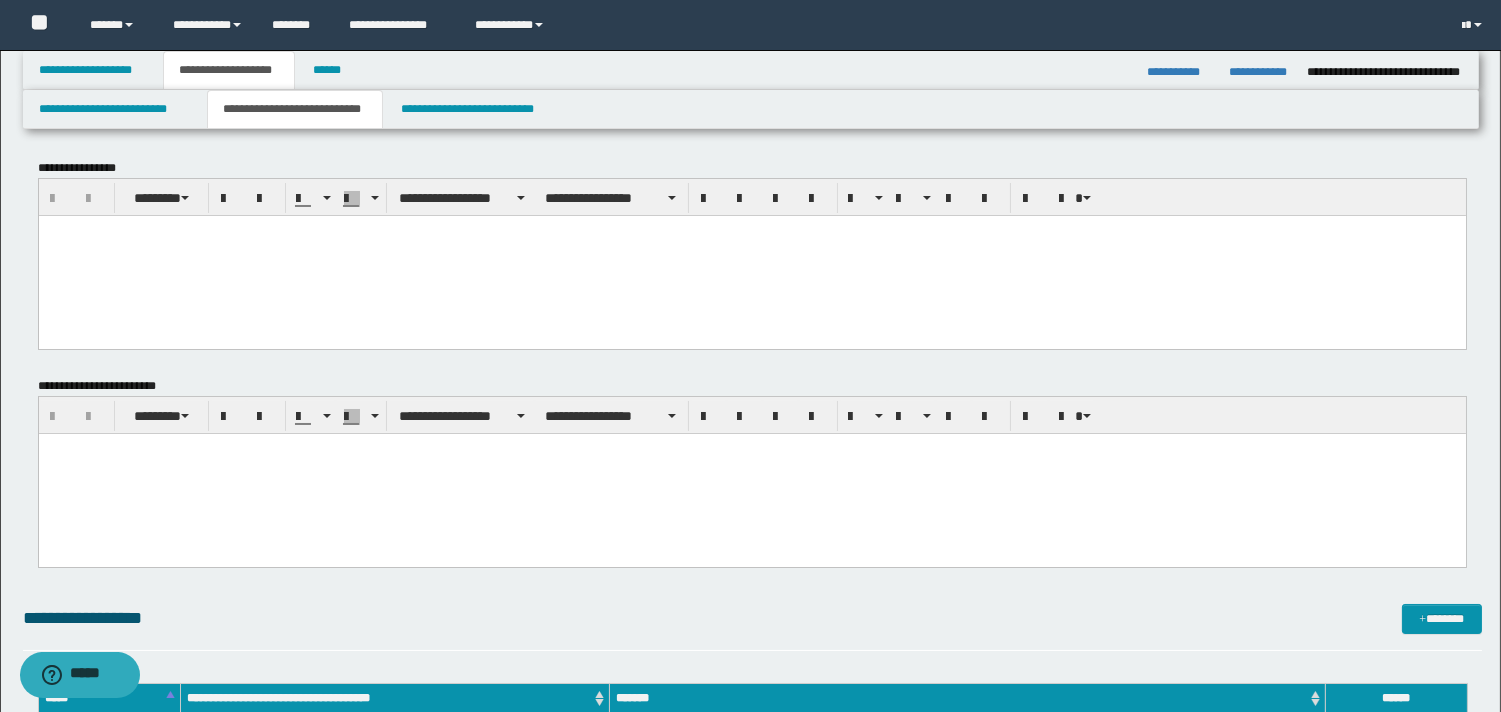 click at bounding box center [751, 230] 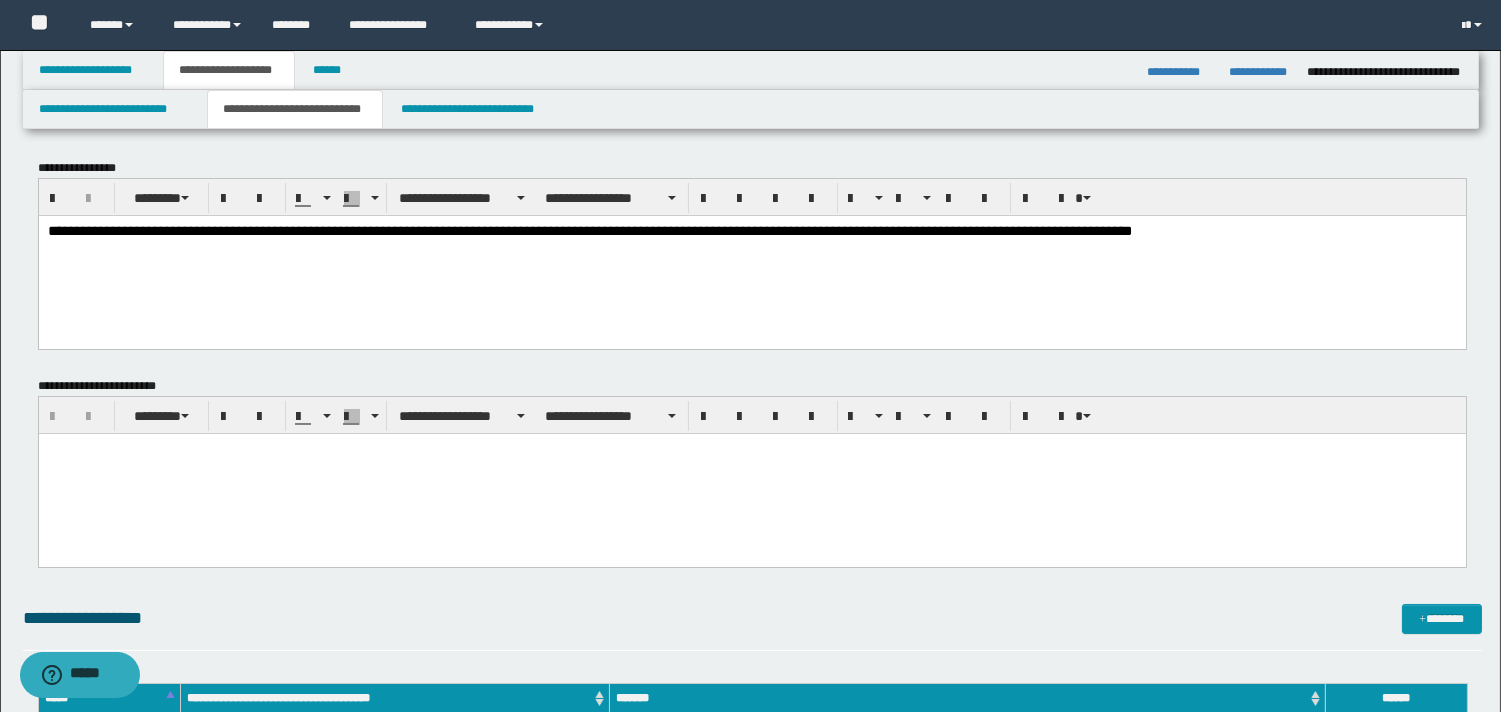click on "**********" at bounding box center (589, 230) 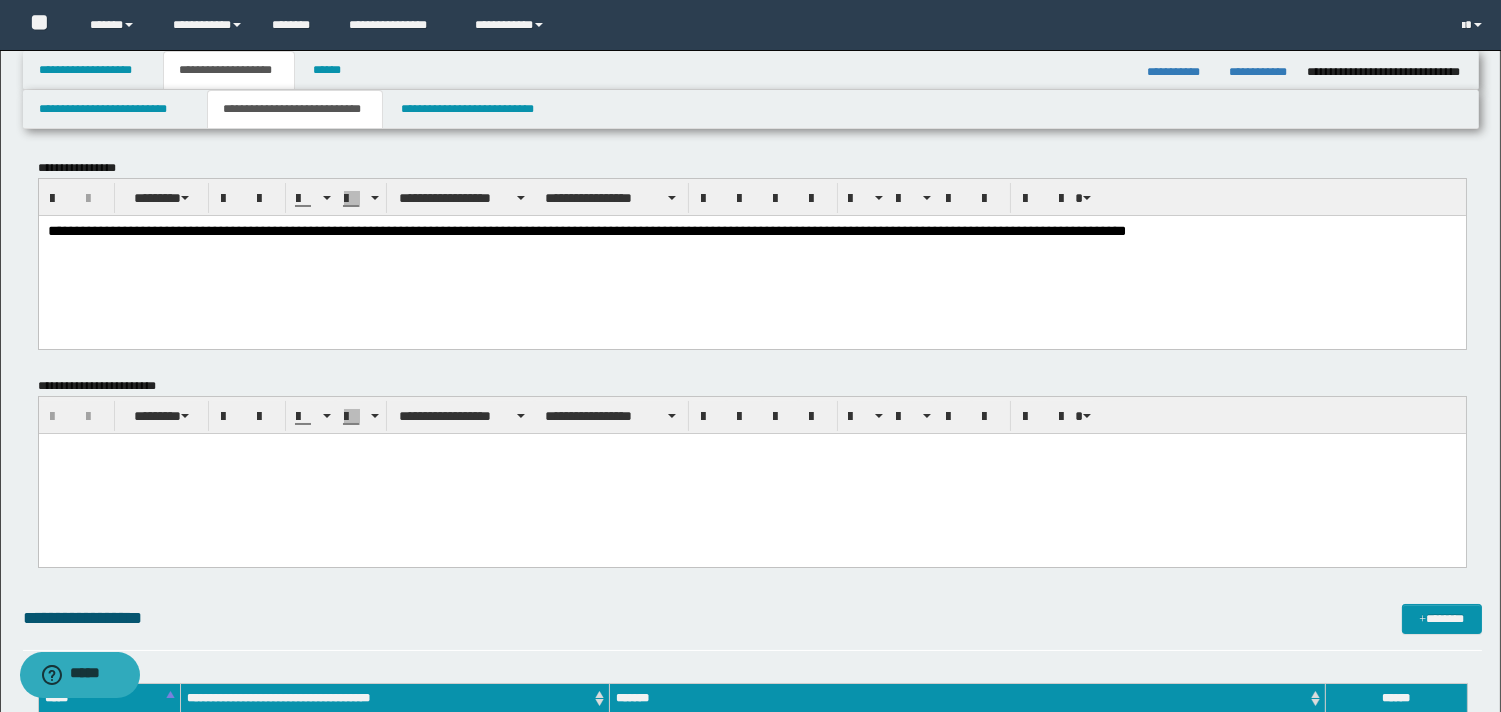 click on "**********" at bounding box center [586, 230] 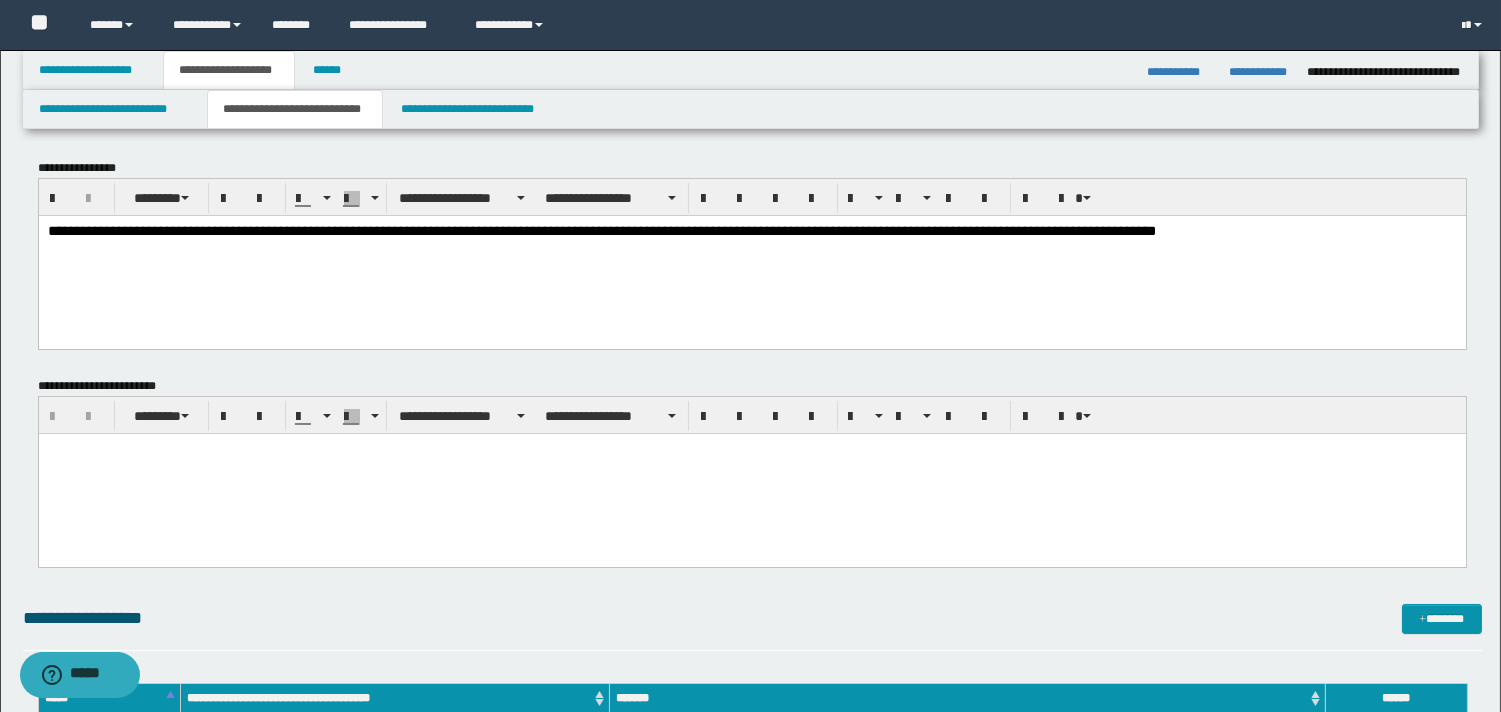 click on "**********" at bounding box center [601, 230] 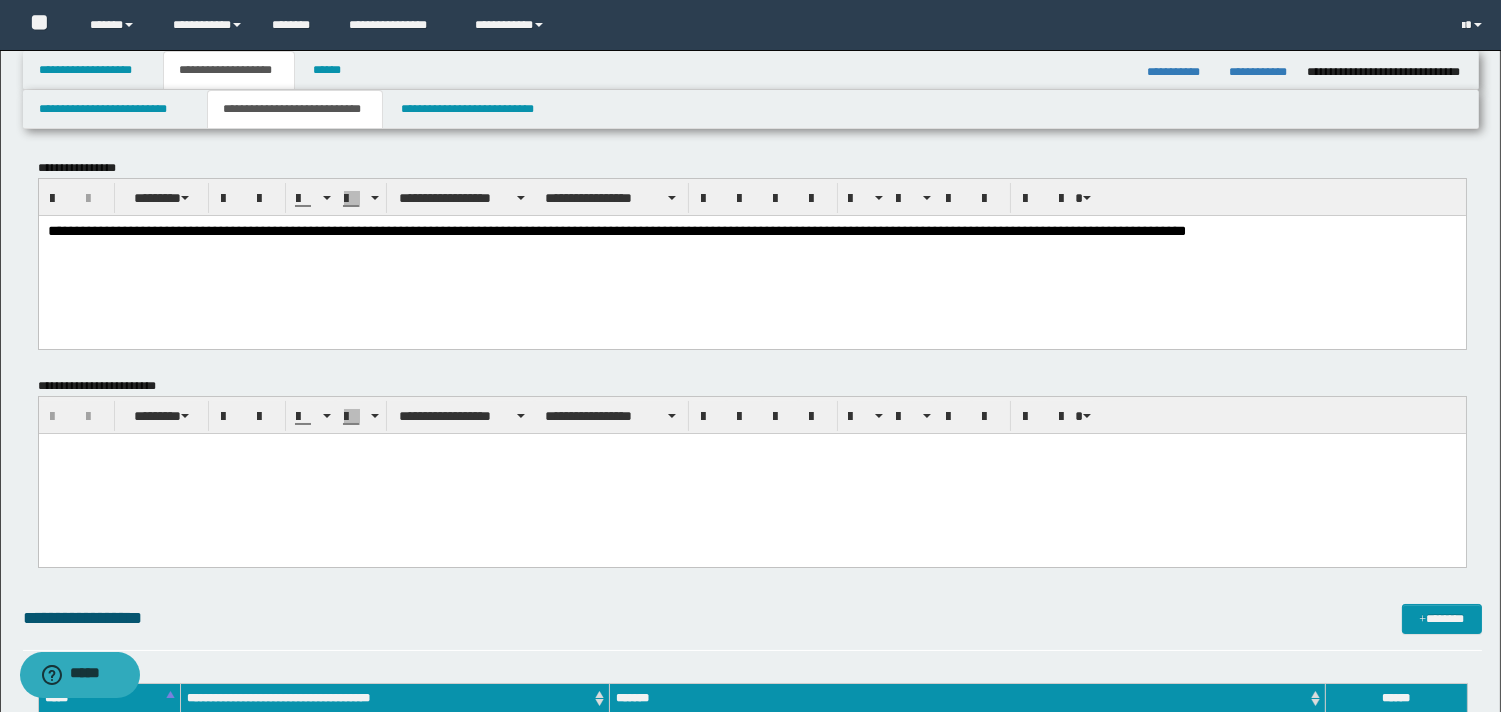 click on "**********" at bounding box center (616, 230) 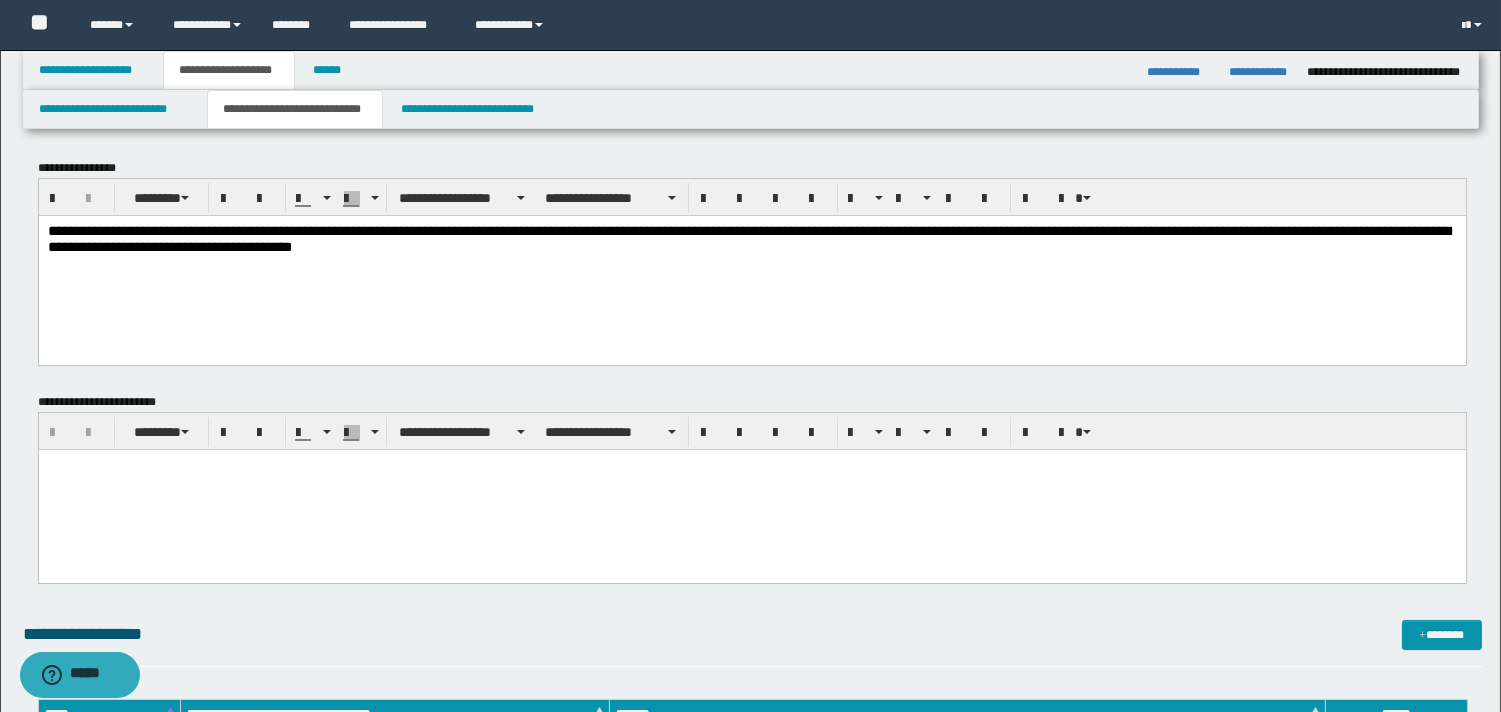 click on "**********" at bounding box center (748, 238) 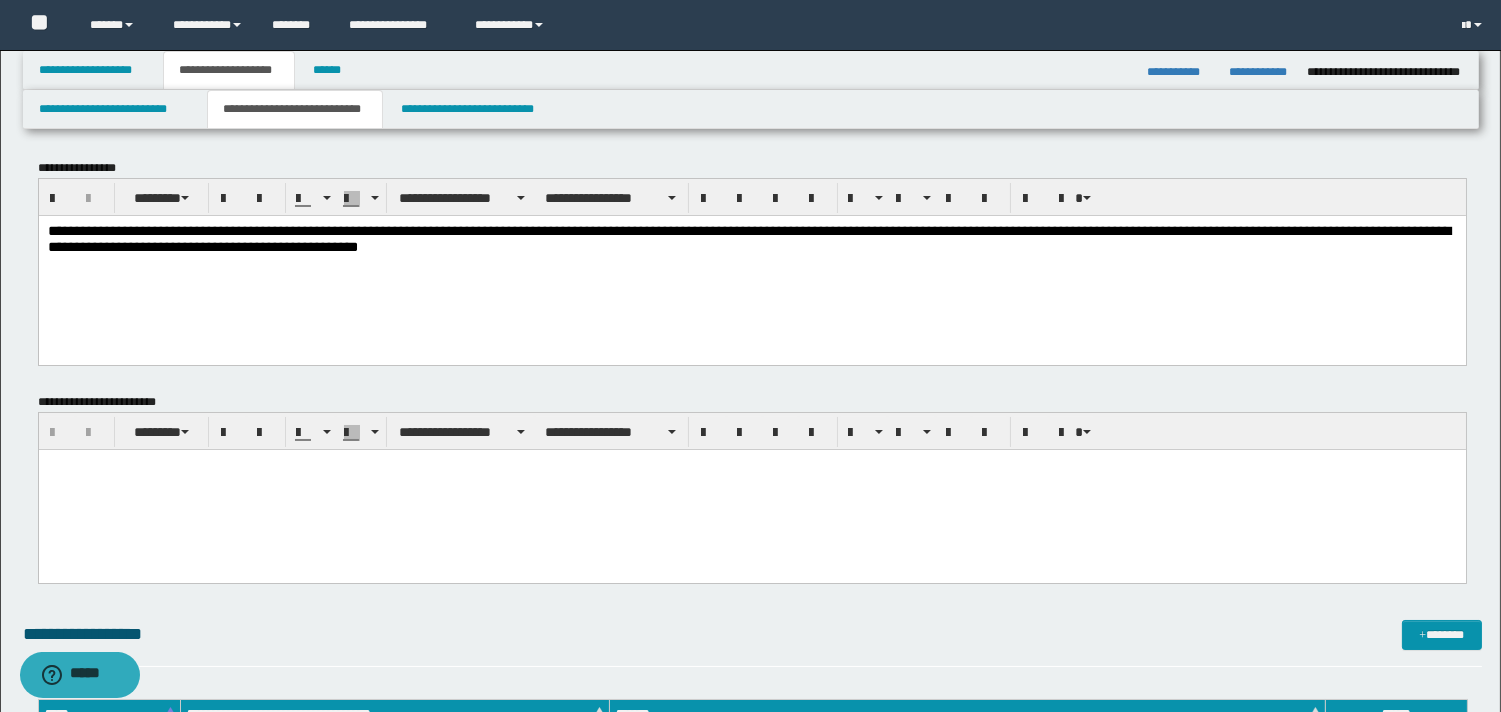 click on "**********" at bounding box center [751, 238] 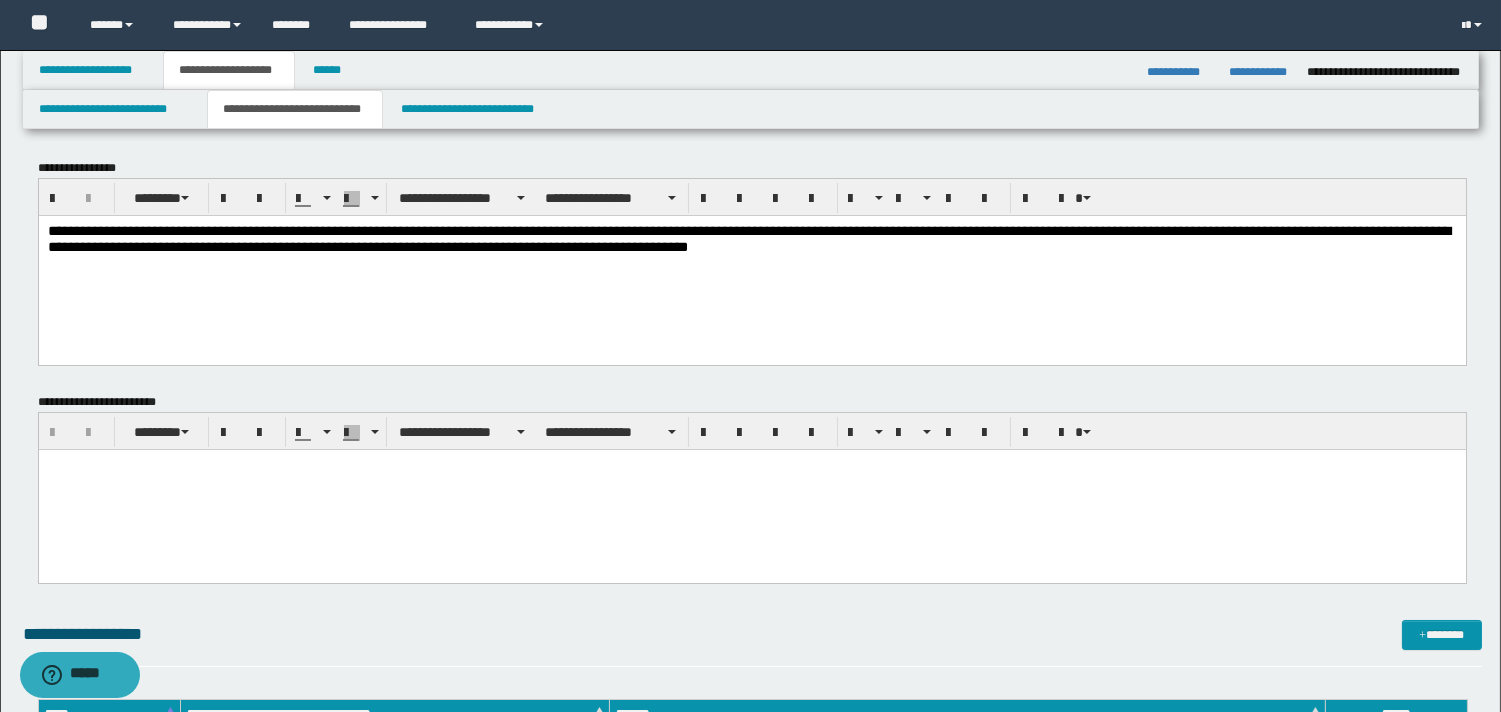 click at bounding box center (751, 465) 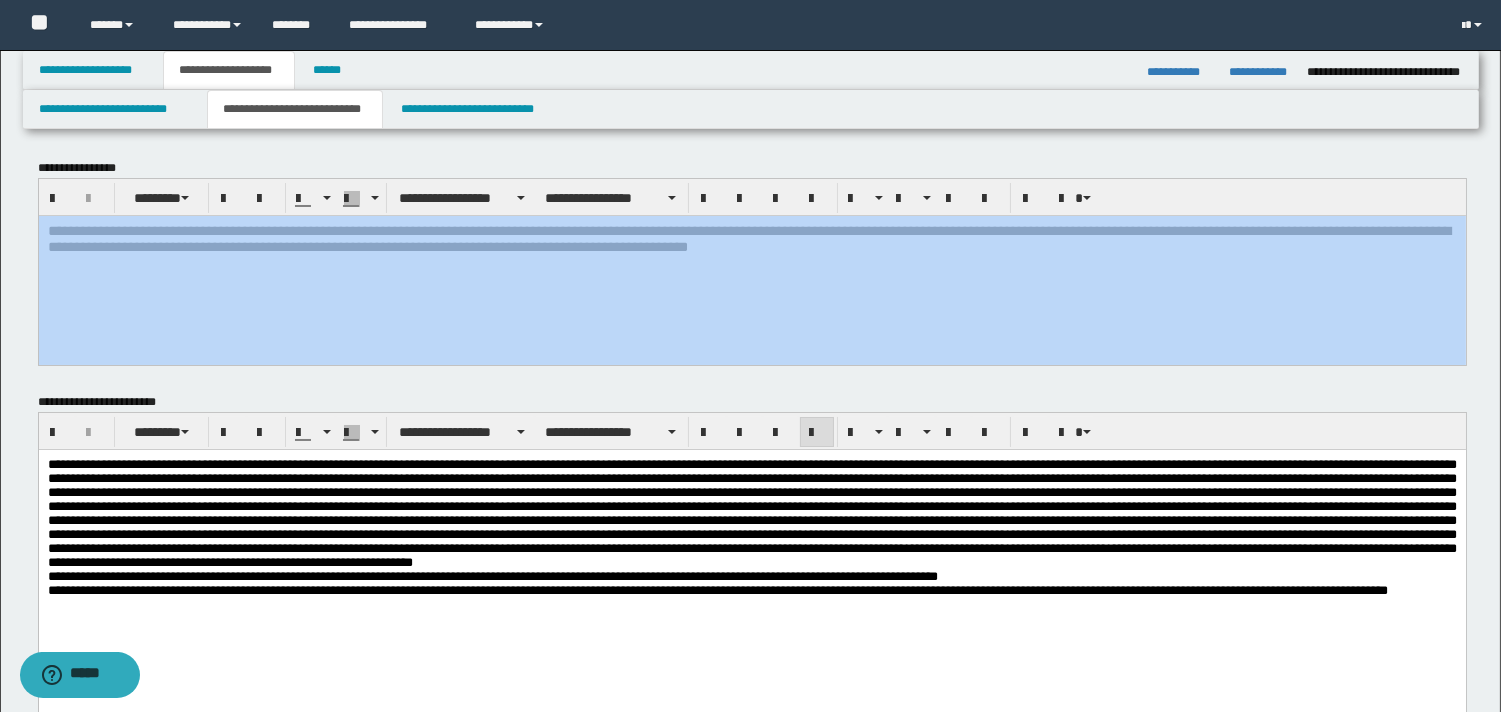 drag, startPoint x: 1500, startPoint y: 202, endPoint x: 1508, endPoint y: 227, distance: 26.24881 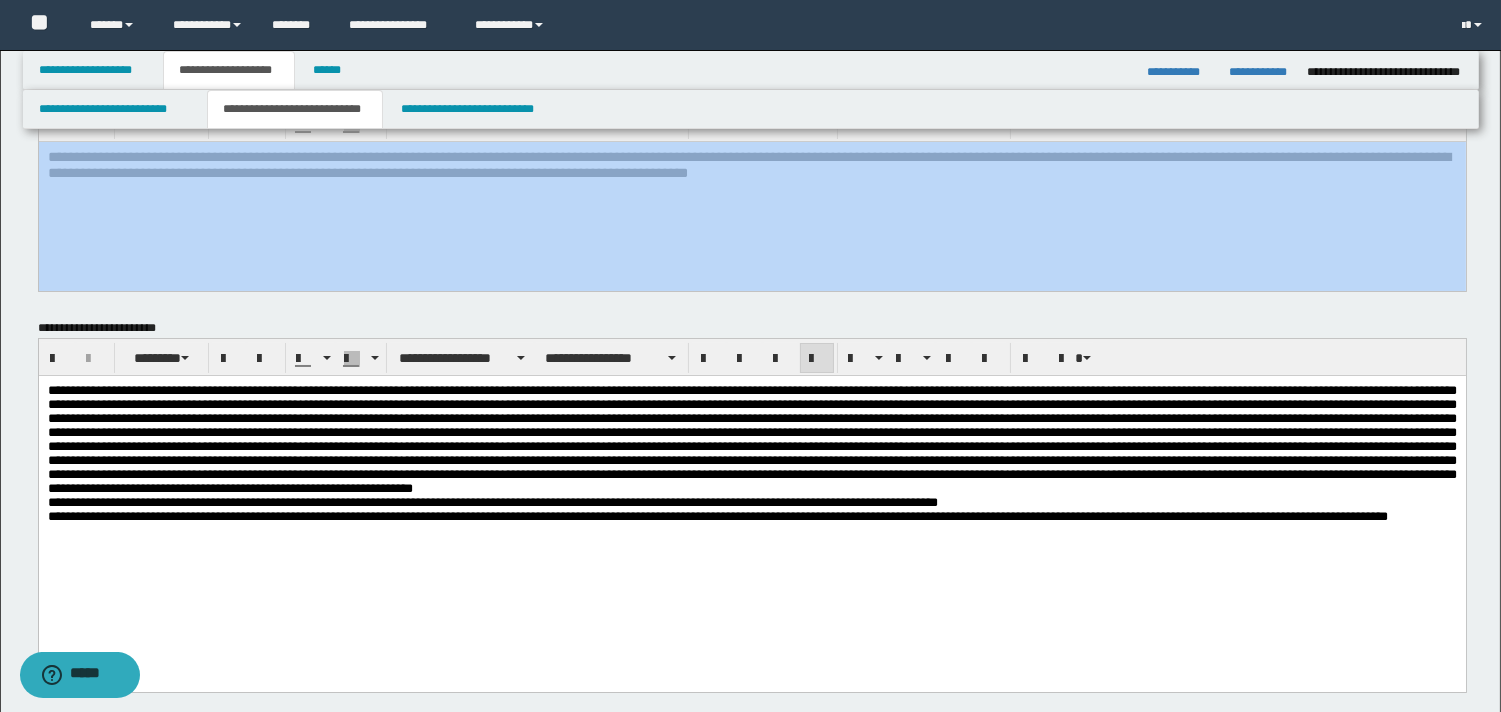 click on "**********" at bounding box center (752, 196) 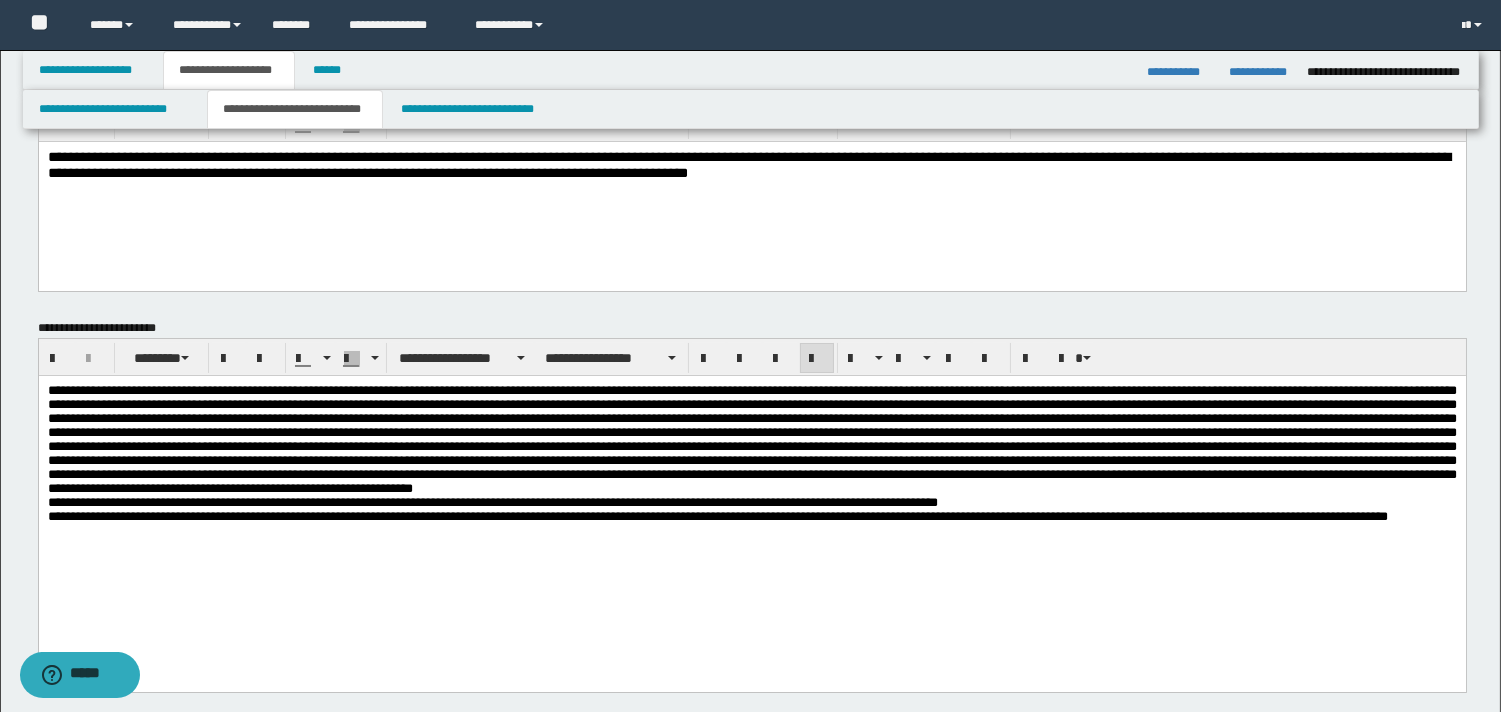 scroll, scrollTop: 84, scrollLeft: 0, axis: vertical 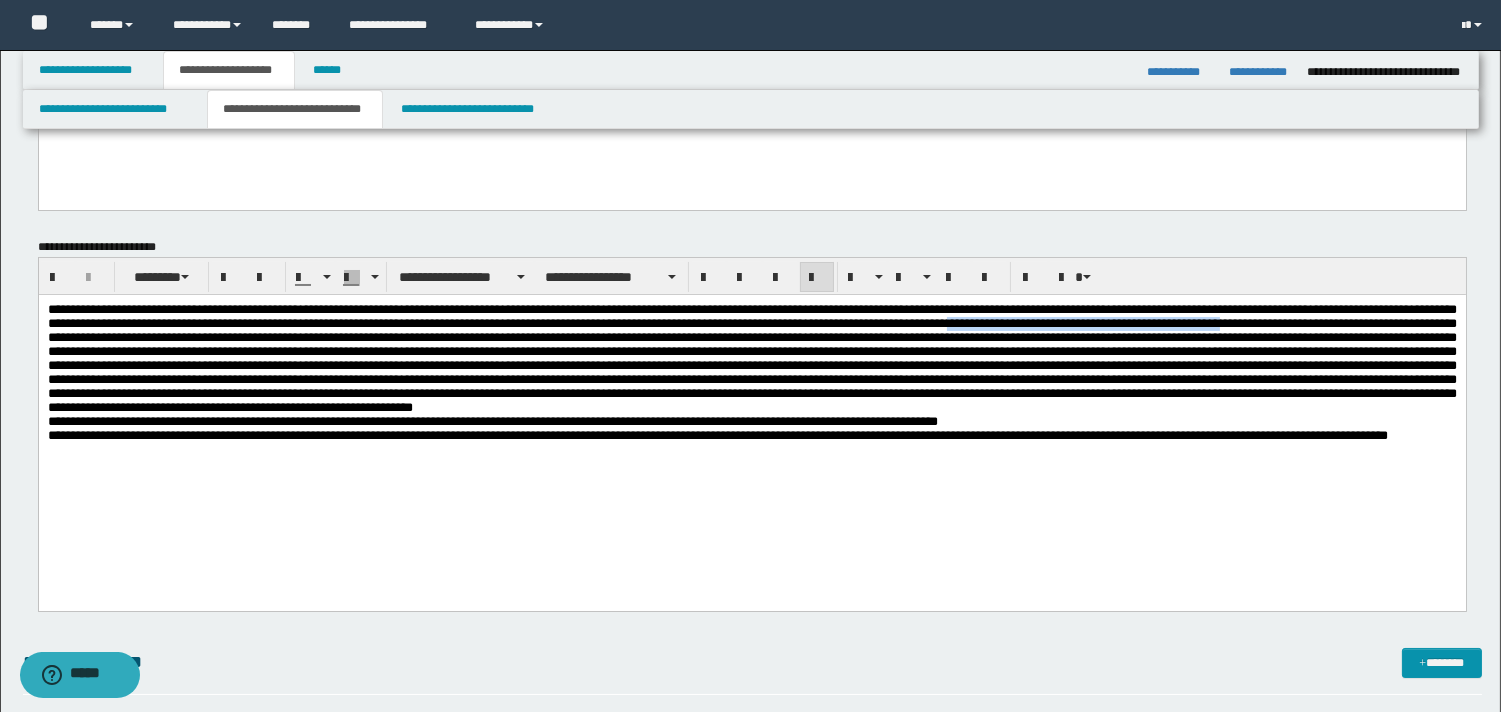 drag, startPoint x: 1358, startPoint y: 330, endPoint x: 274, endPoint y: 342, distance: 1084.0664 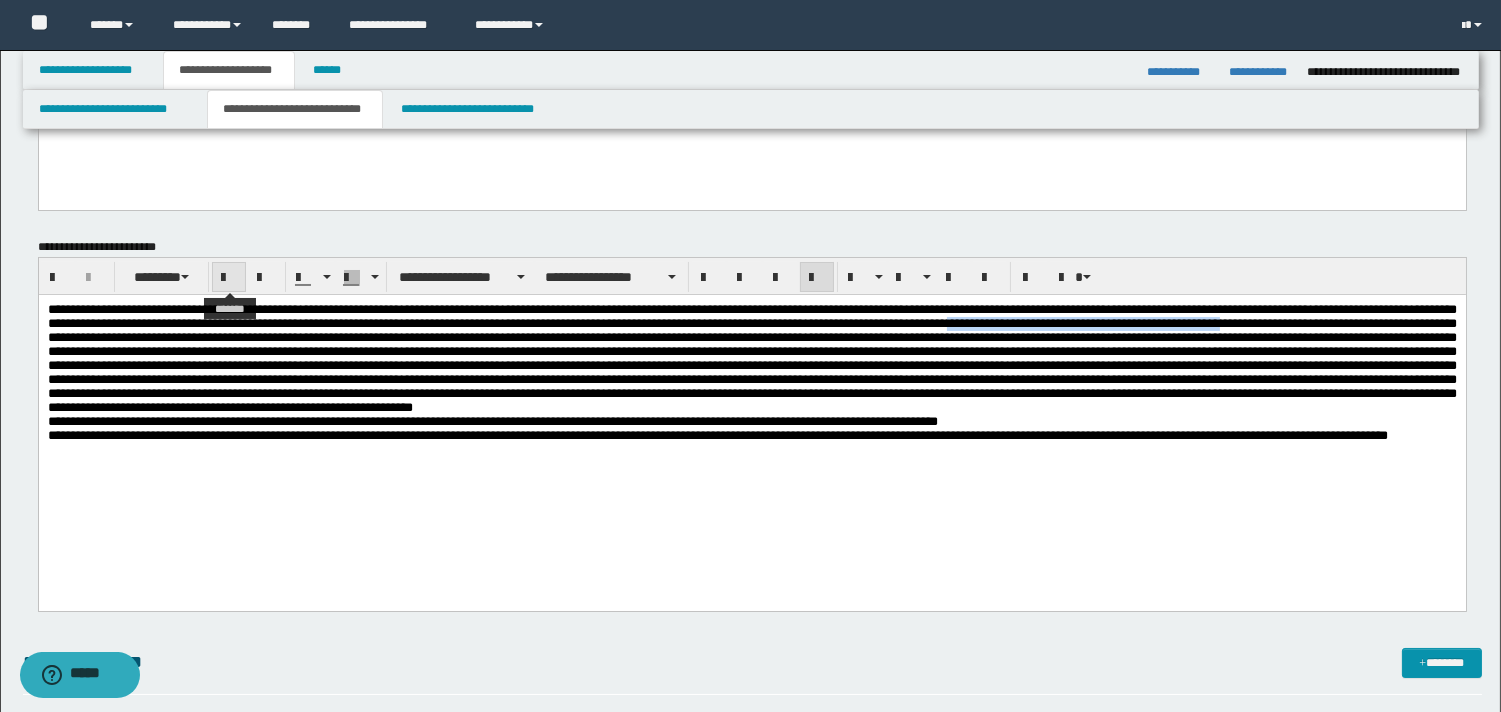 click at bounding box center (229, 278) 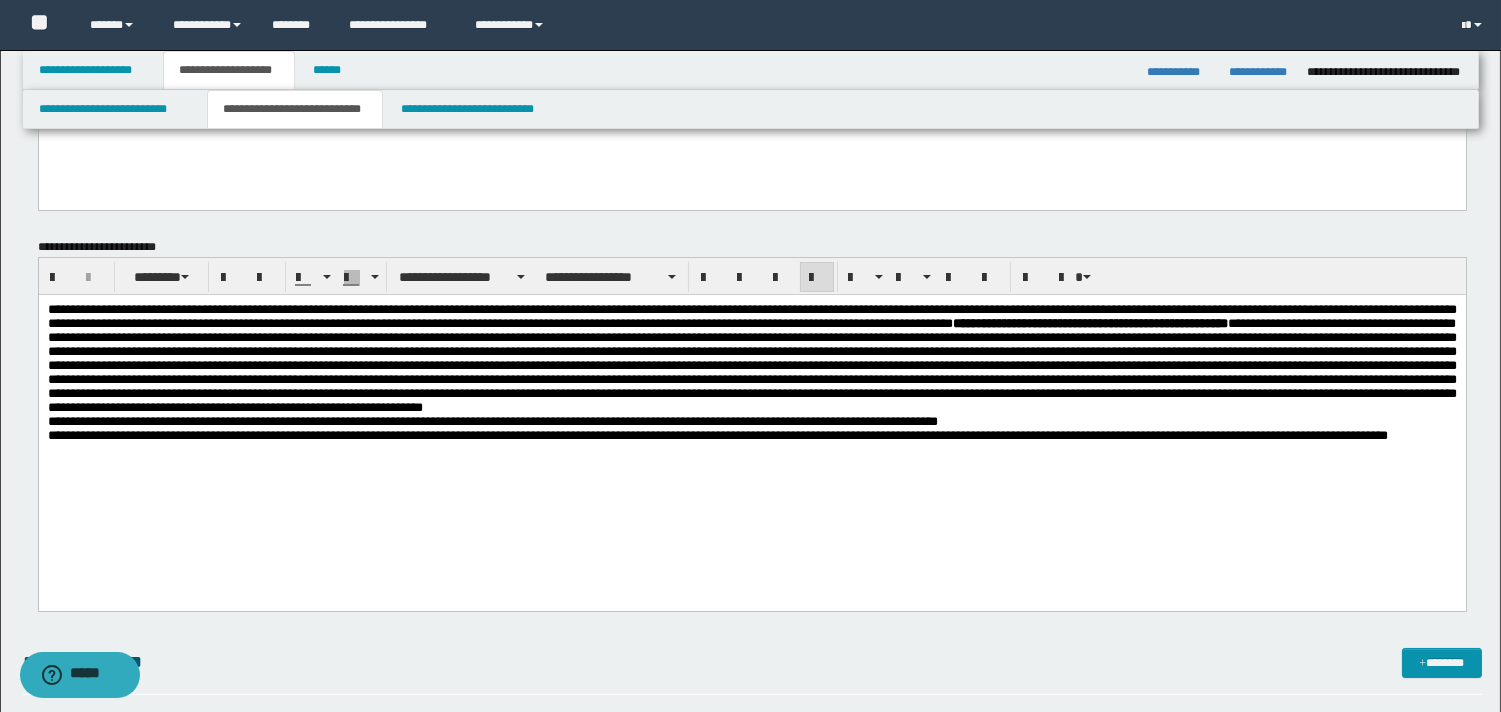 click on "**********" at bounding box center [751, 358] 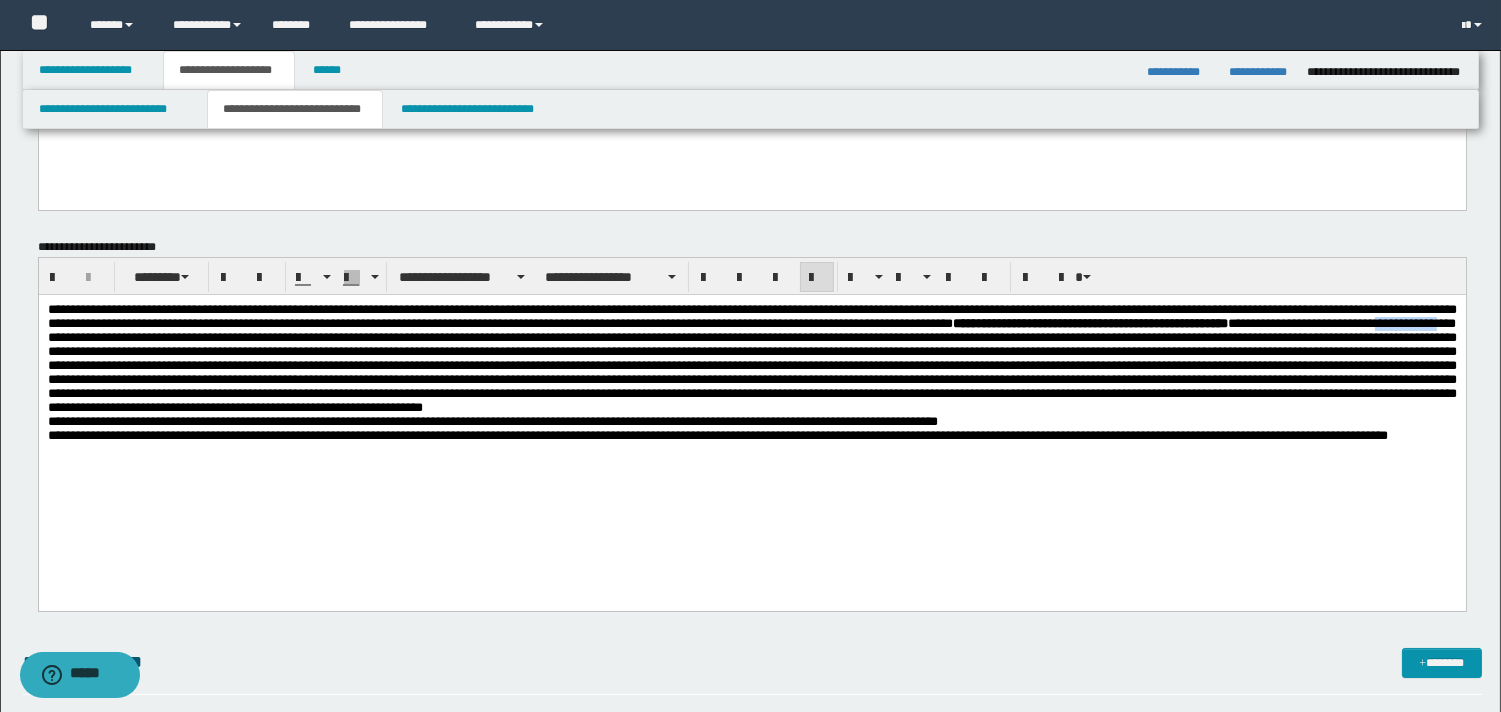 drag, startPoint x: 502, startPoint y: 342, endPoint x: 574, endPoint y: 346, distance: 72.11102 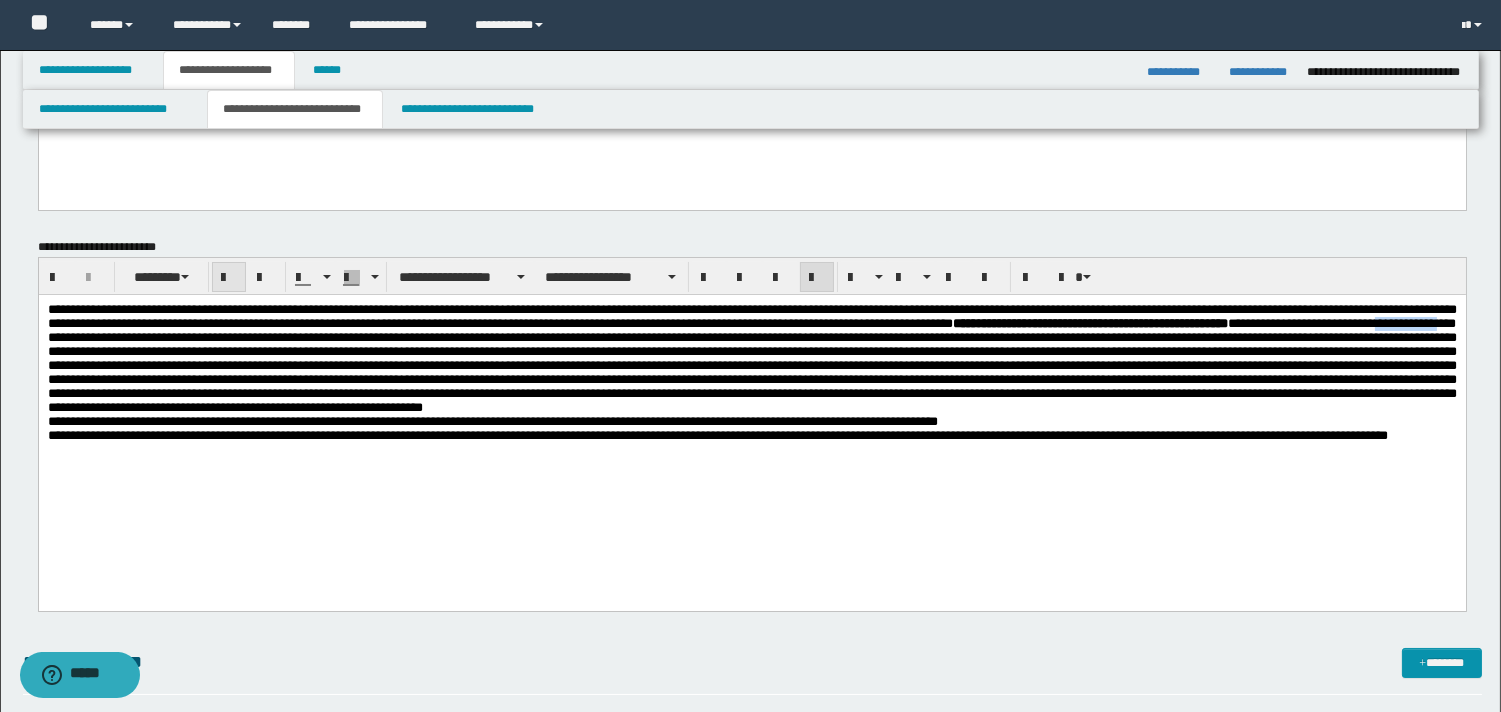 click at bounding box center (229, 278) 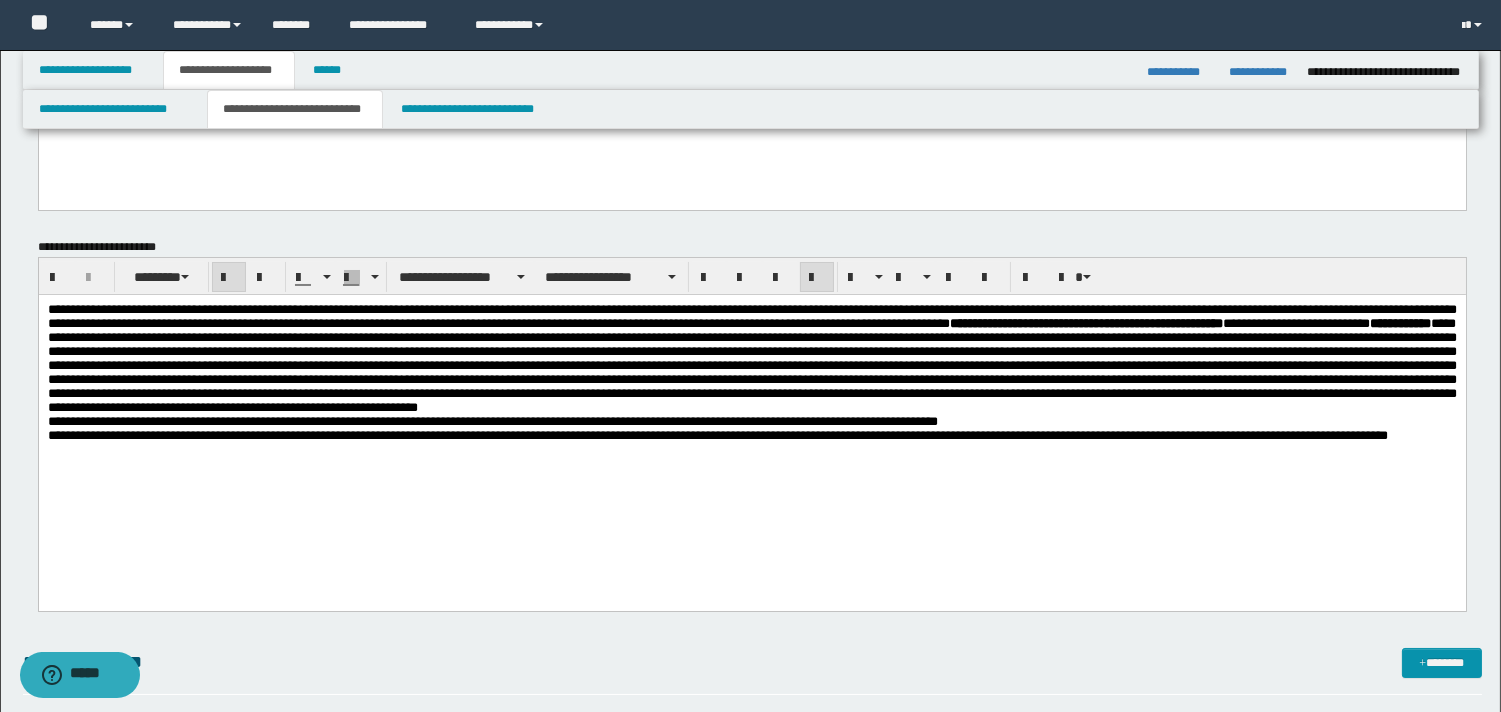 click on "**********" at bounding box center (492, 421) 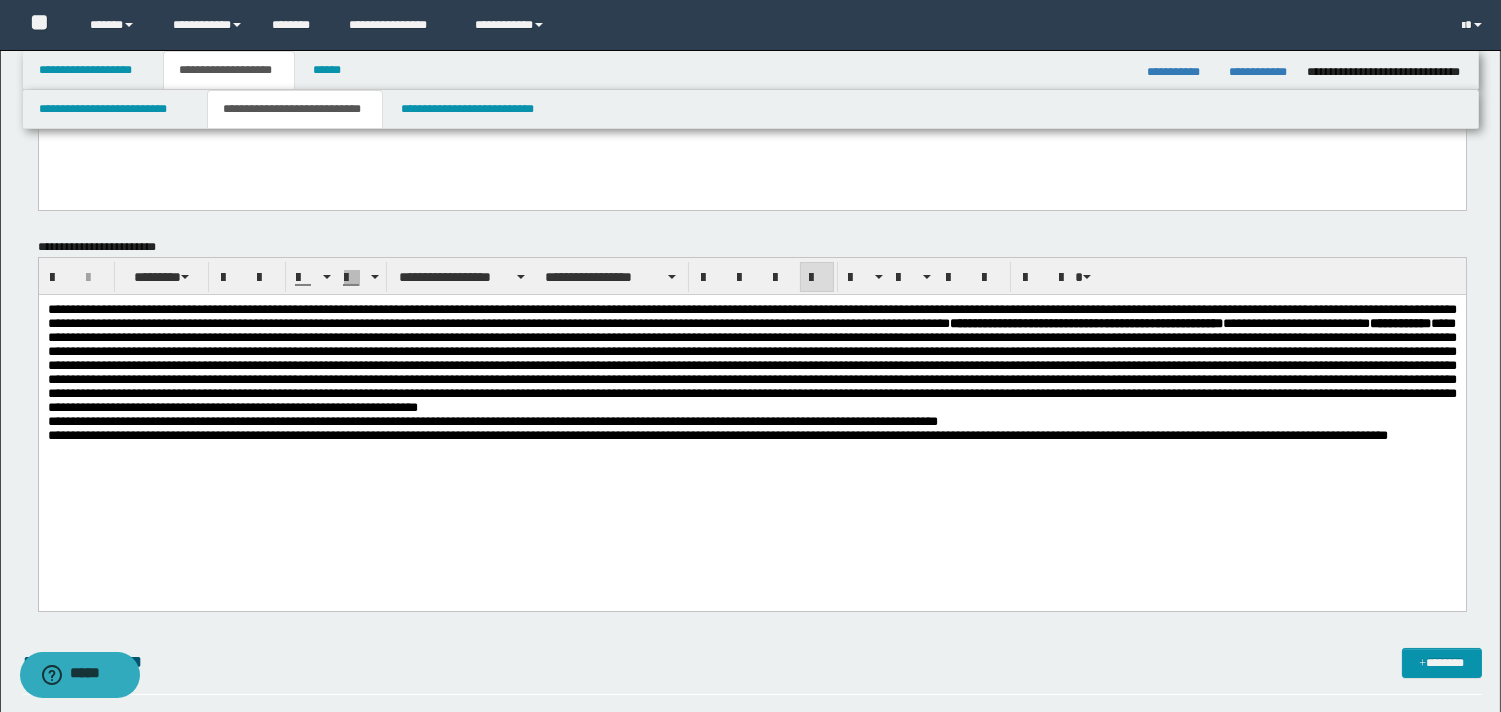 click on "**********" at bounding box center [751, 398] 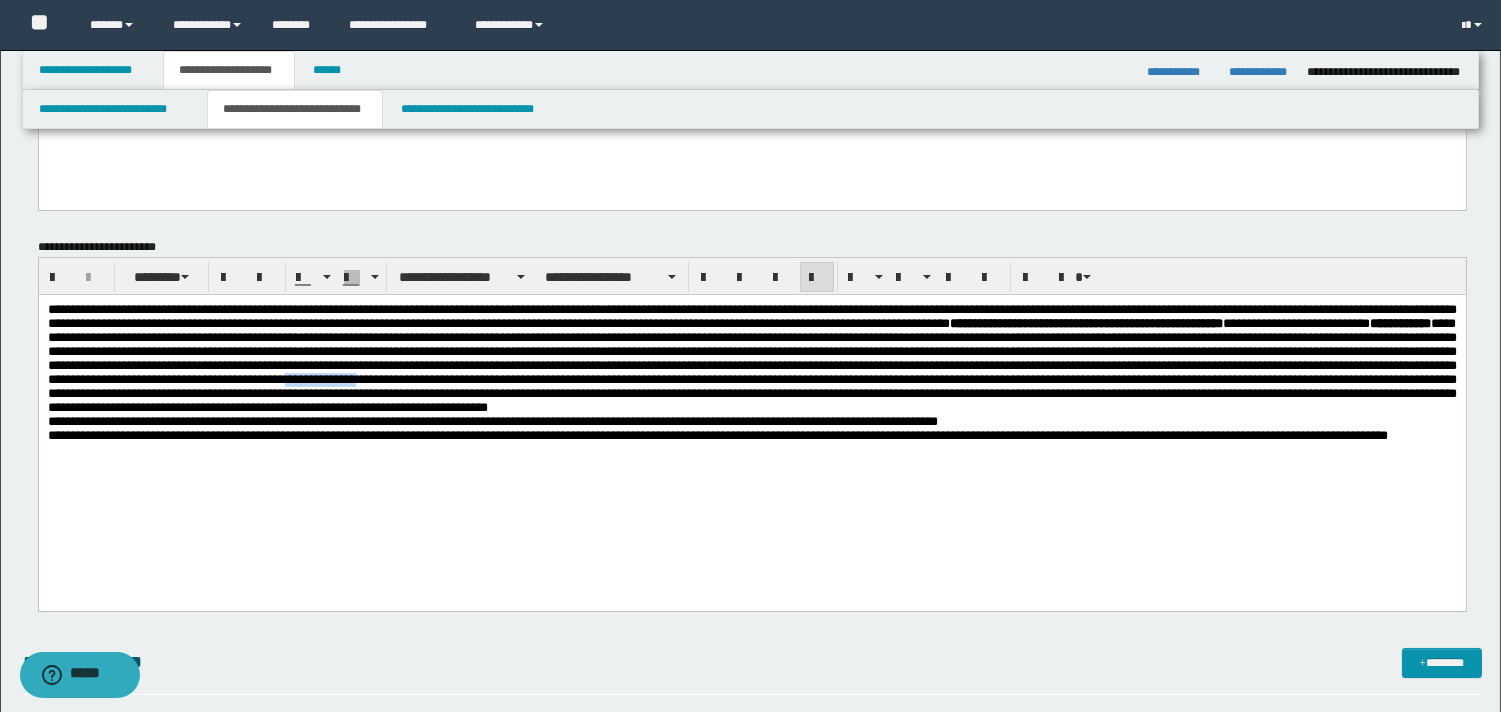 drag, startPoint x: 389, startPoint y: 409, endPoint x: 282, endPoint y: 406, distance: 107.042046 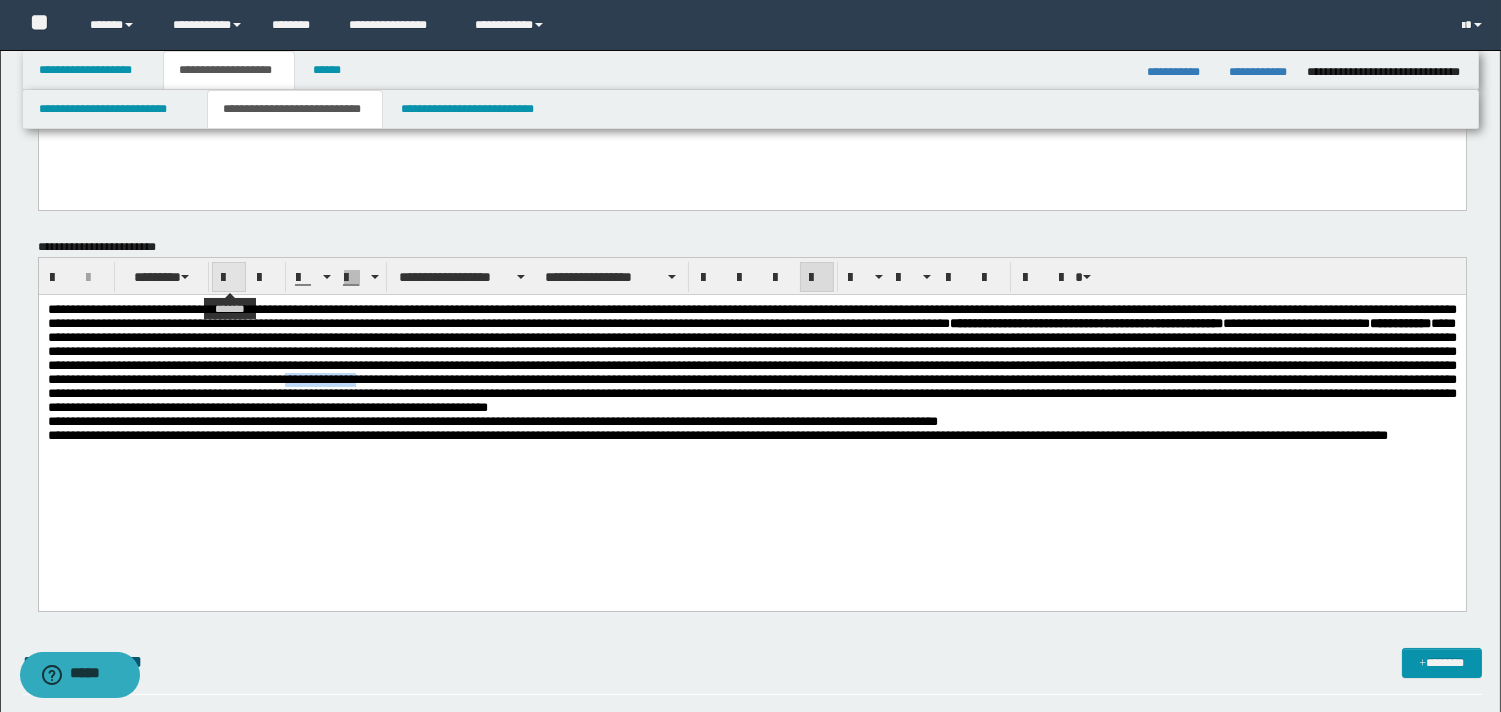 click at bounding box center (229, 278) 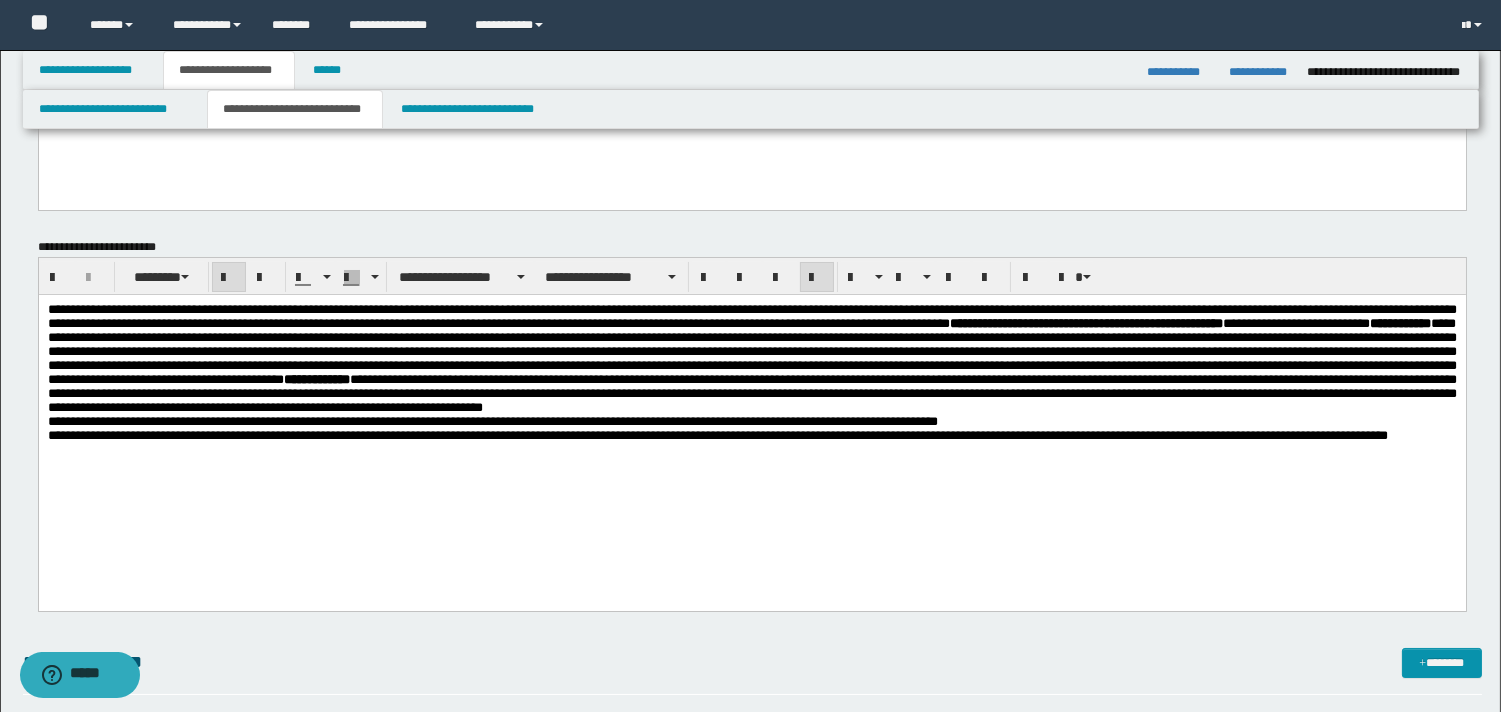 click on "**********" at bounding box center (751, 398) 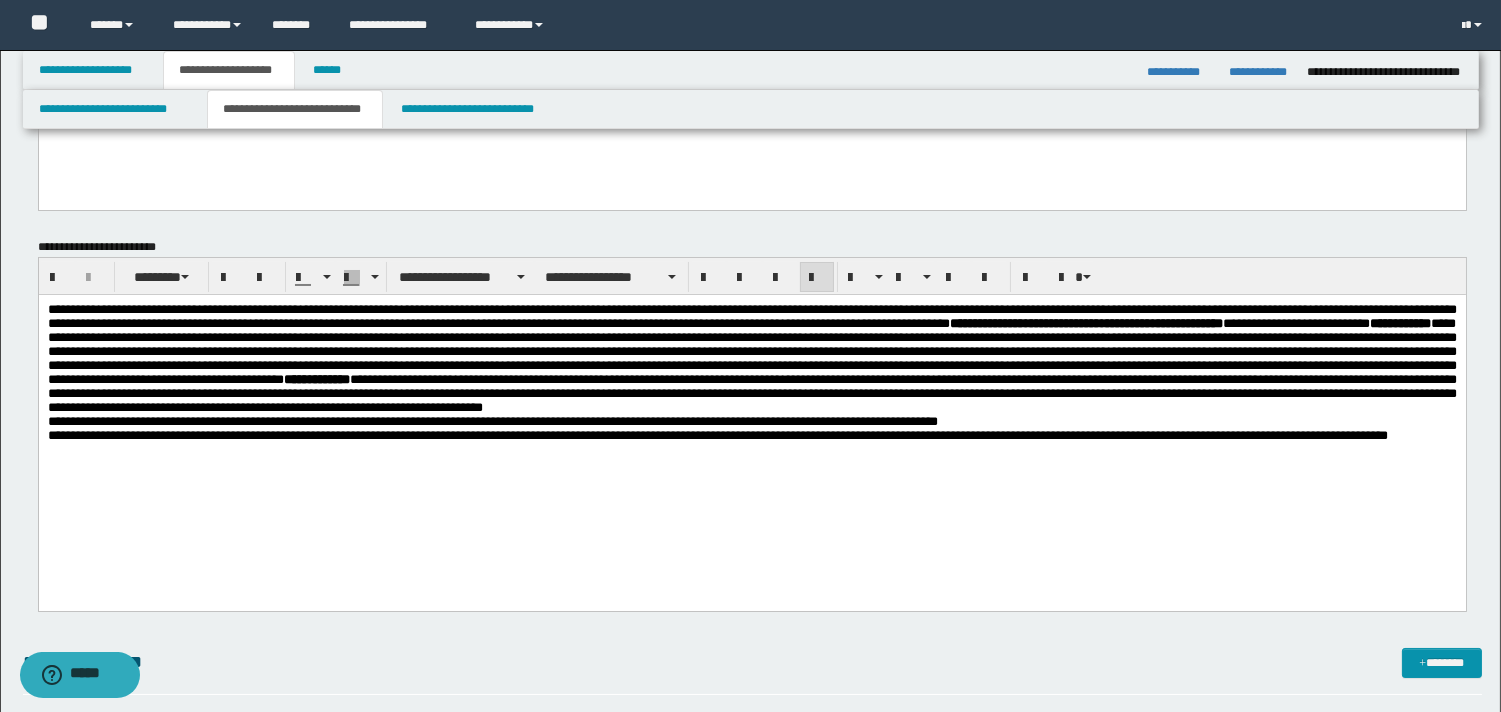 click on "**********" at bounding box center (751, 359) 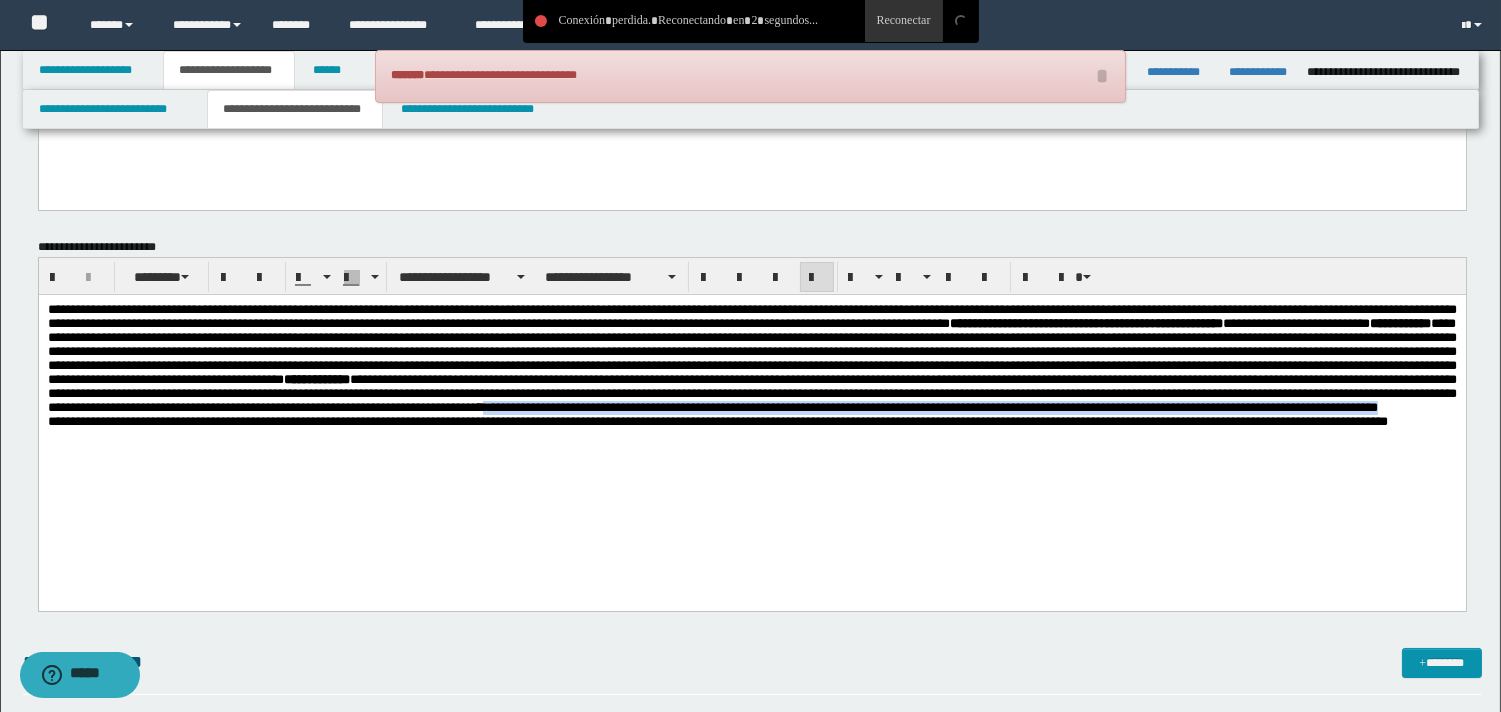 drag, startPoint x: 1095, startPoint y: 444, endPoint x: 1099, endPoint y: 455, distance: 11.7046995 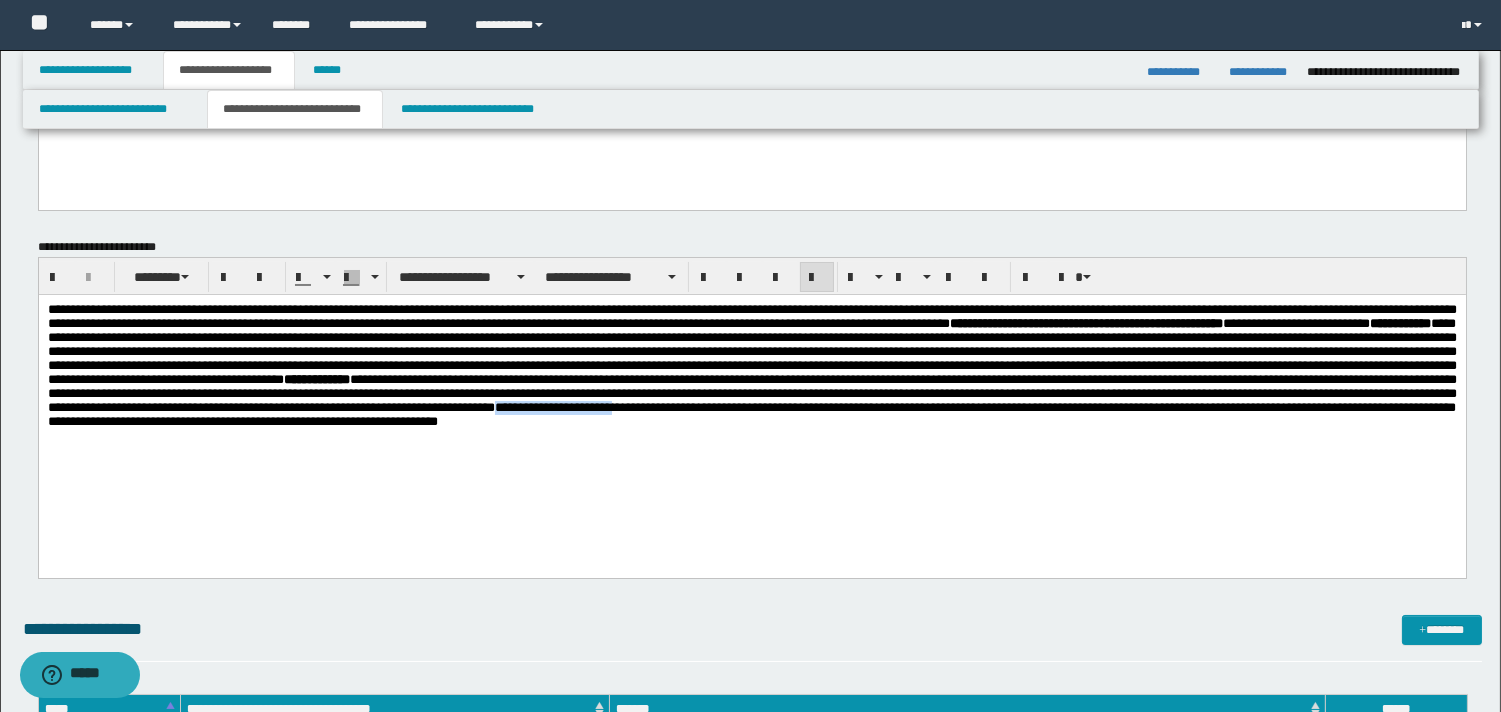 drag, startPoint x: 1095, startPoint y: 446, endPoint x: 1218, endPoint y: 439, distance: 123.19903 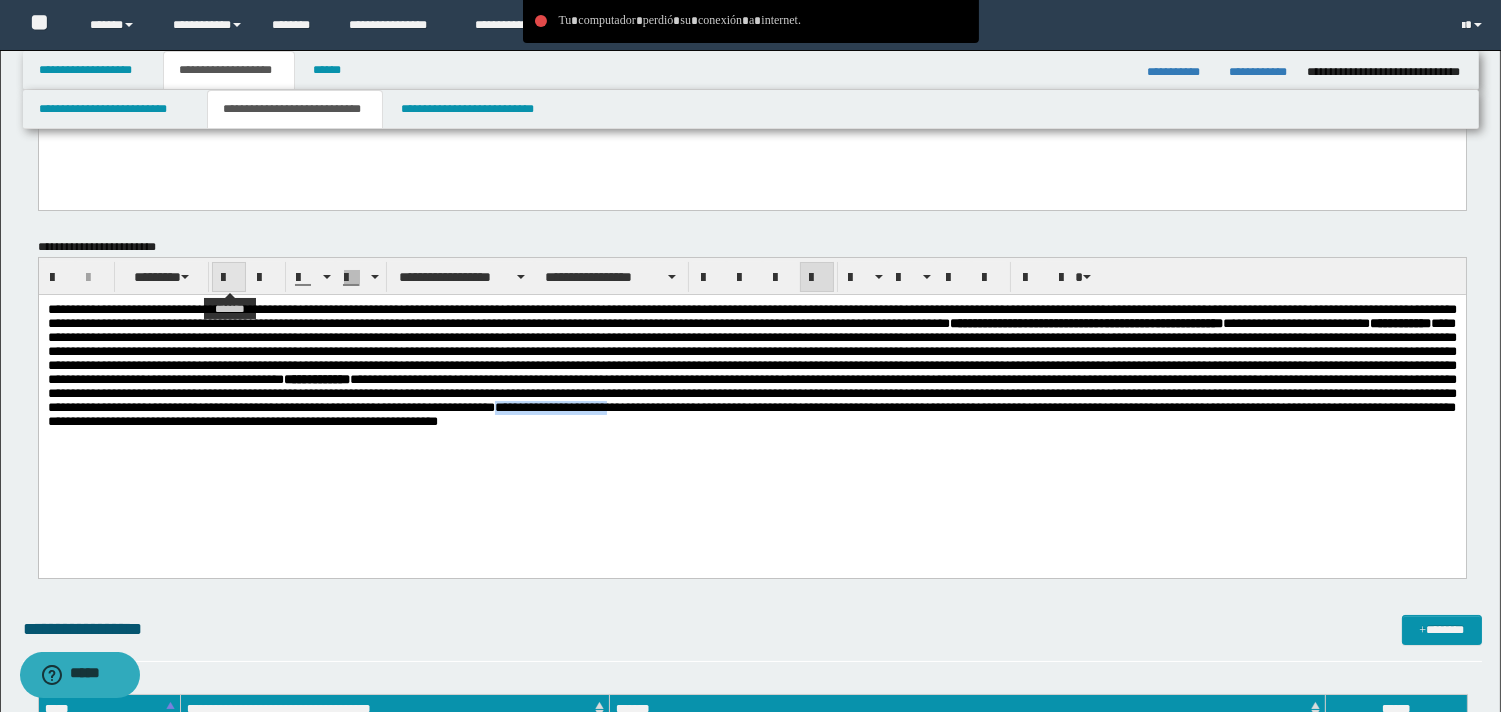 click at bounding box center (229, 278) 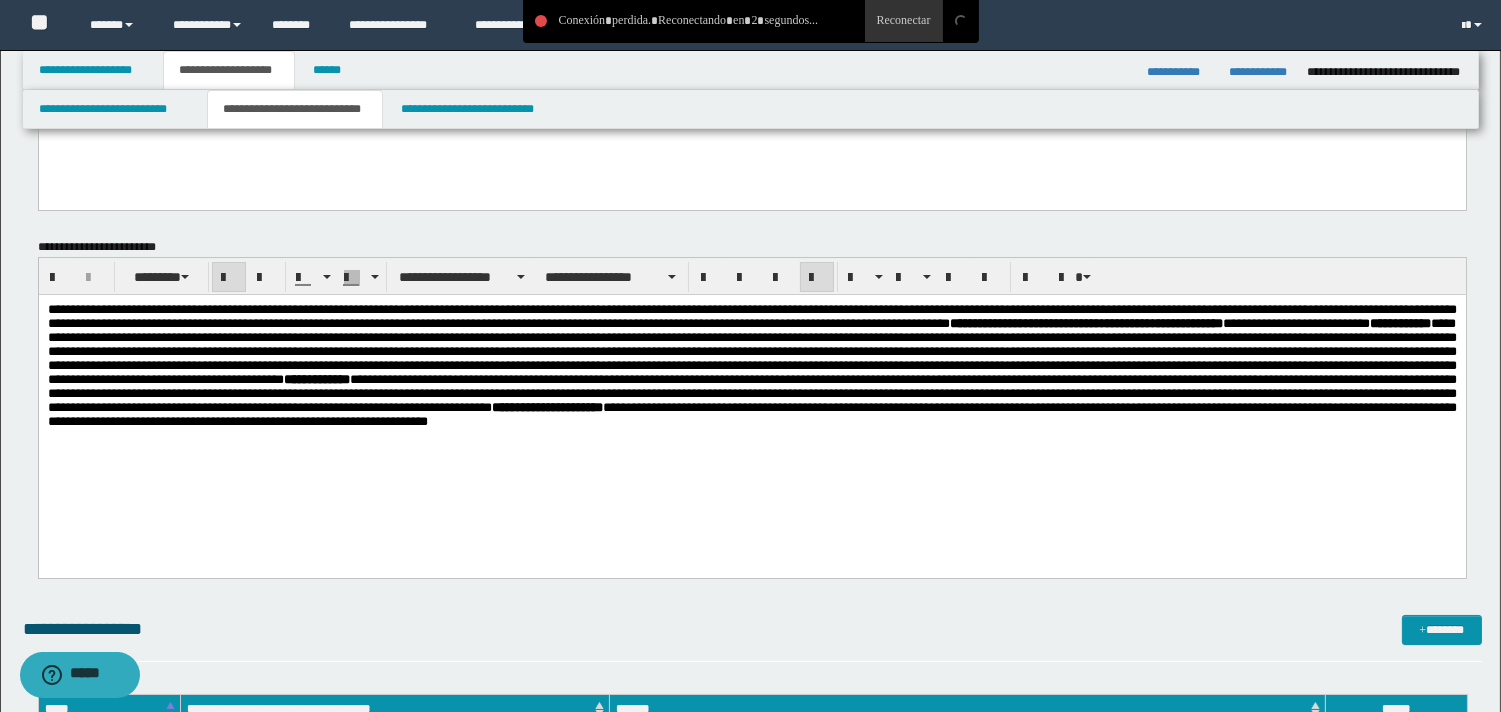click on "**********" at bounding box center (751, 391) 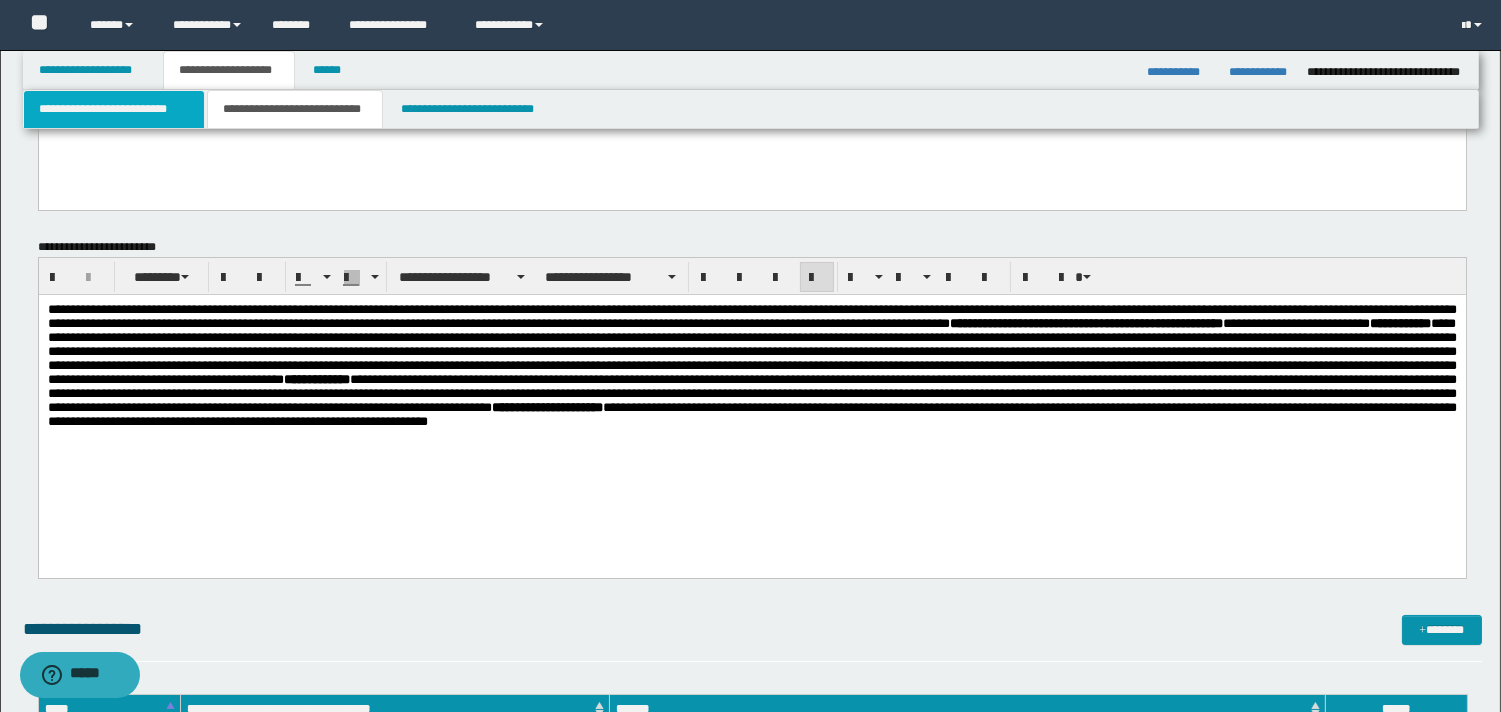 click on "**********" at bounding box center [114, 109] 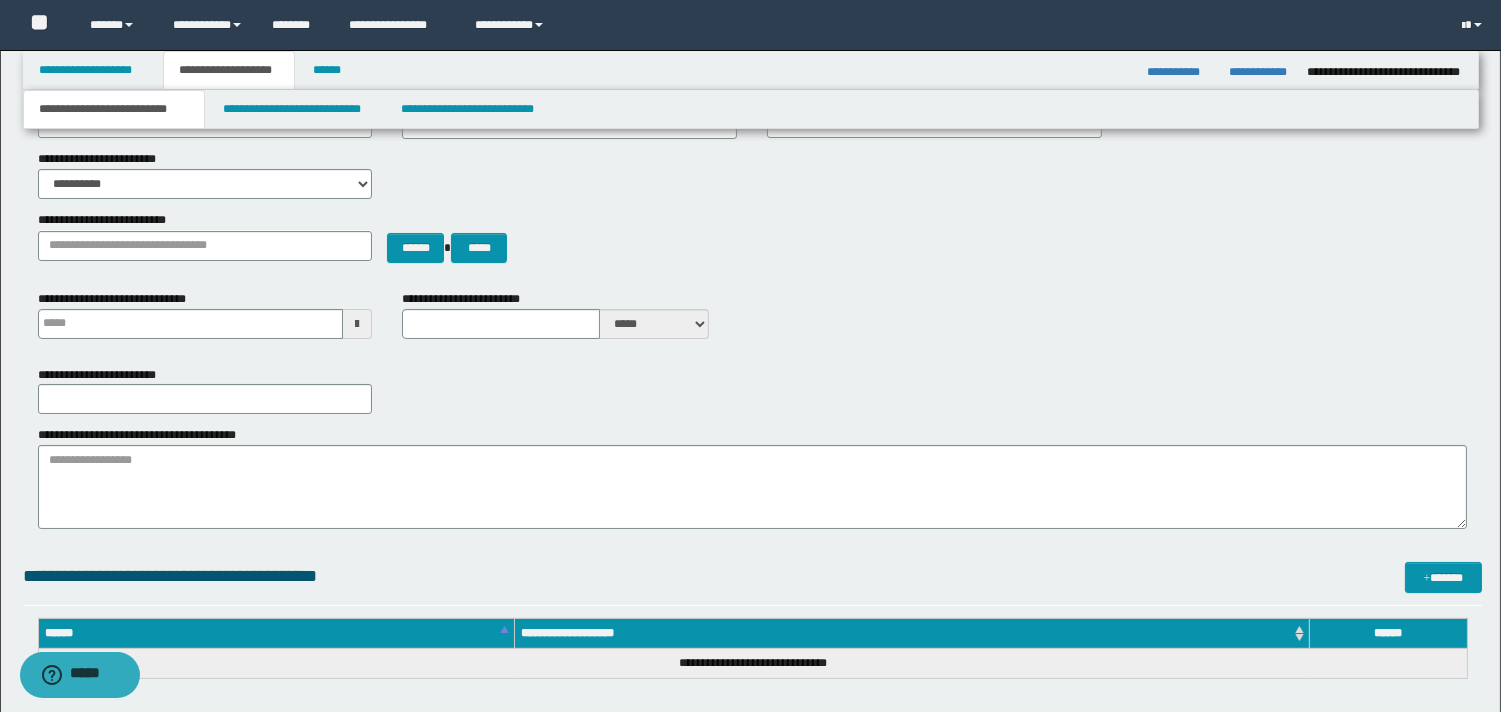 scroll, scrollTop: 171, scrollLeft: 0, axis: vertical 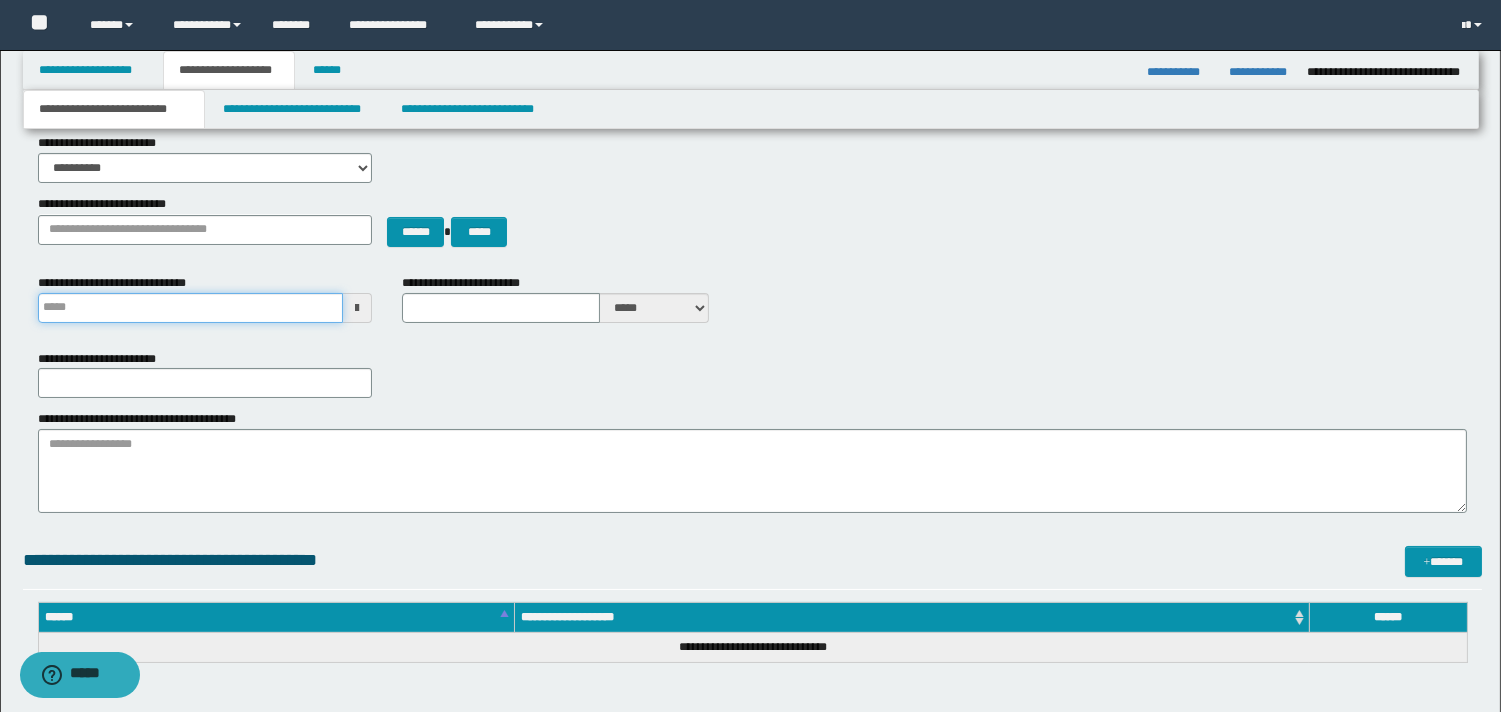 click on "**********" at bounding box center (191, 308) 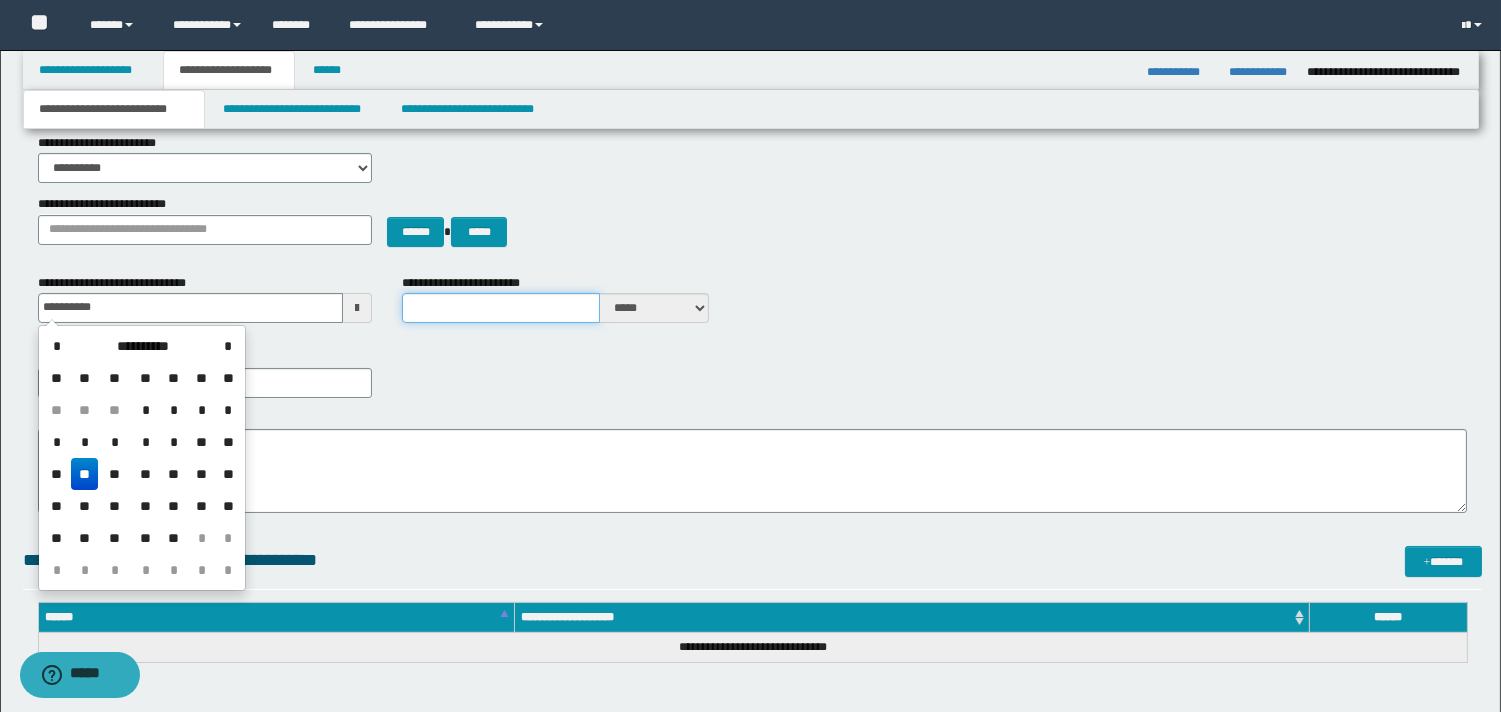 type on "**********" 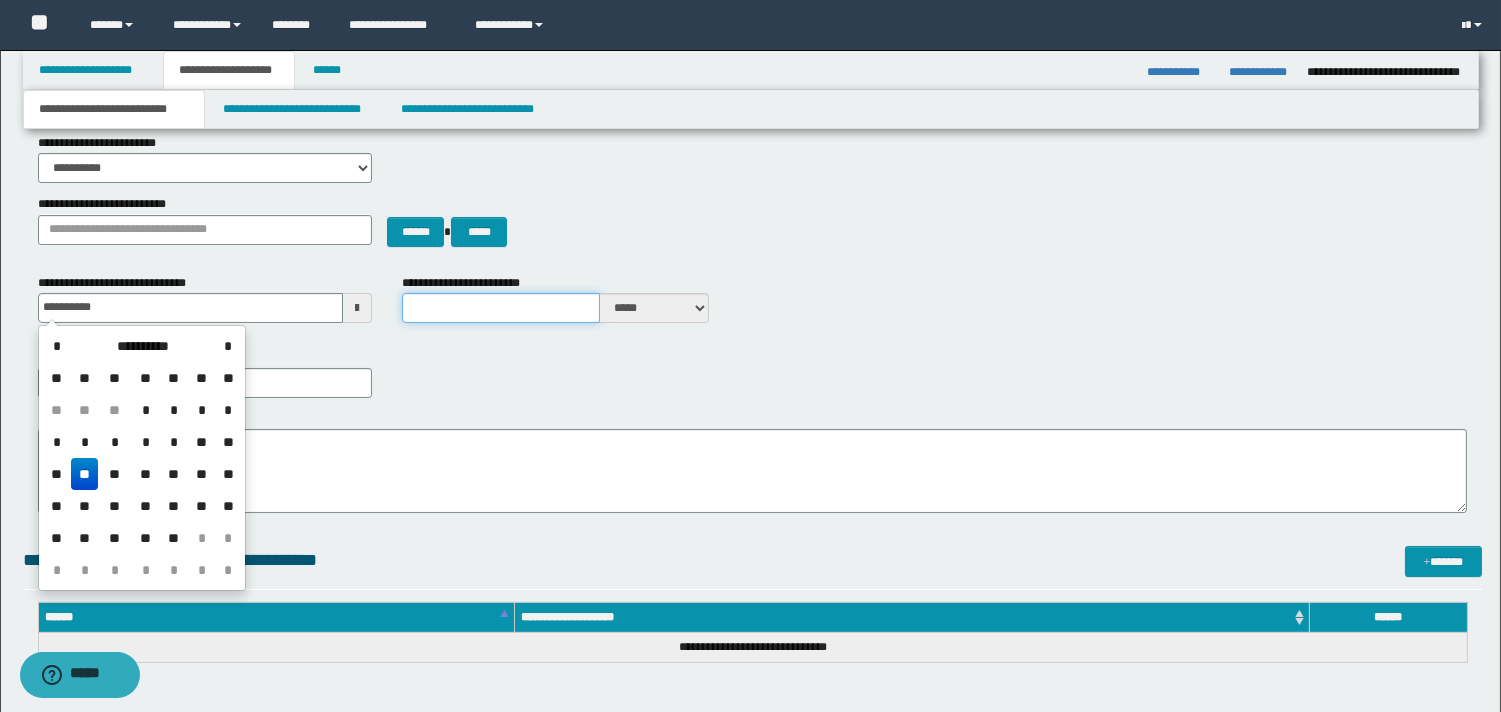 click on "**********" at bounding box center (501, 308) 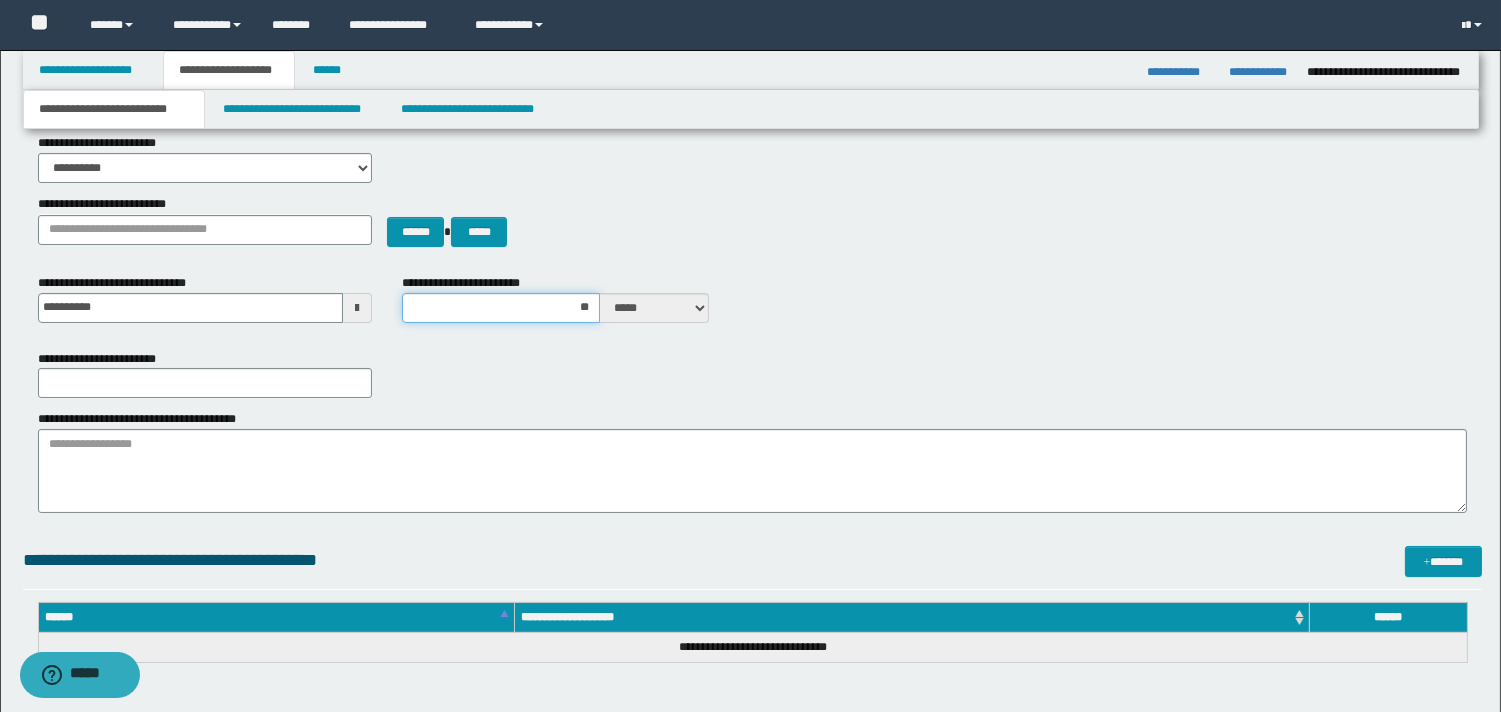 type on "***" 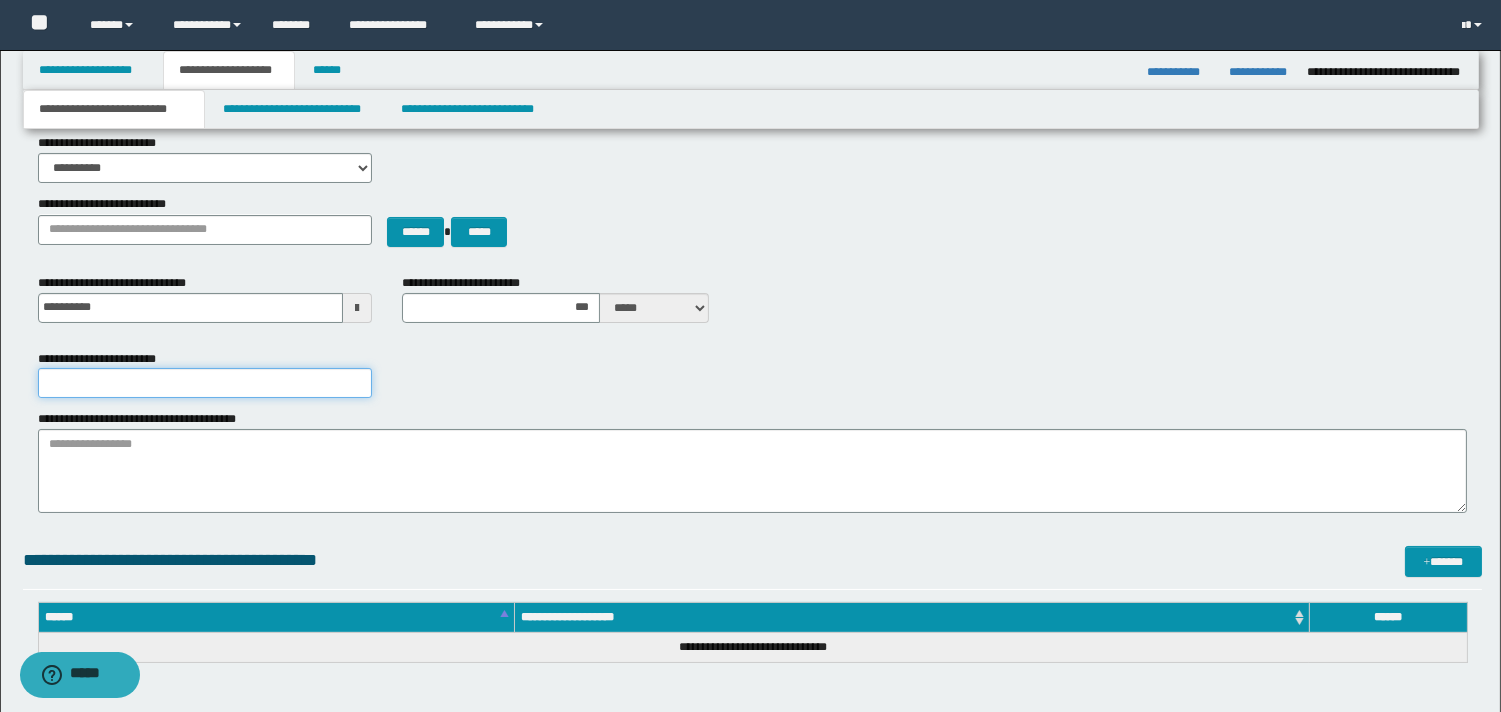 click on "**********" at bounding box center [205, 383] 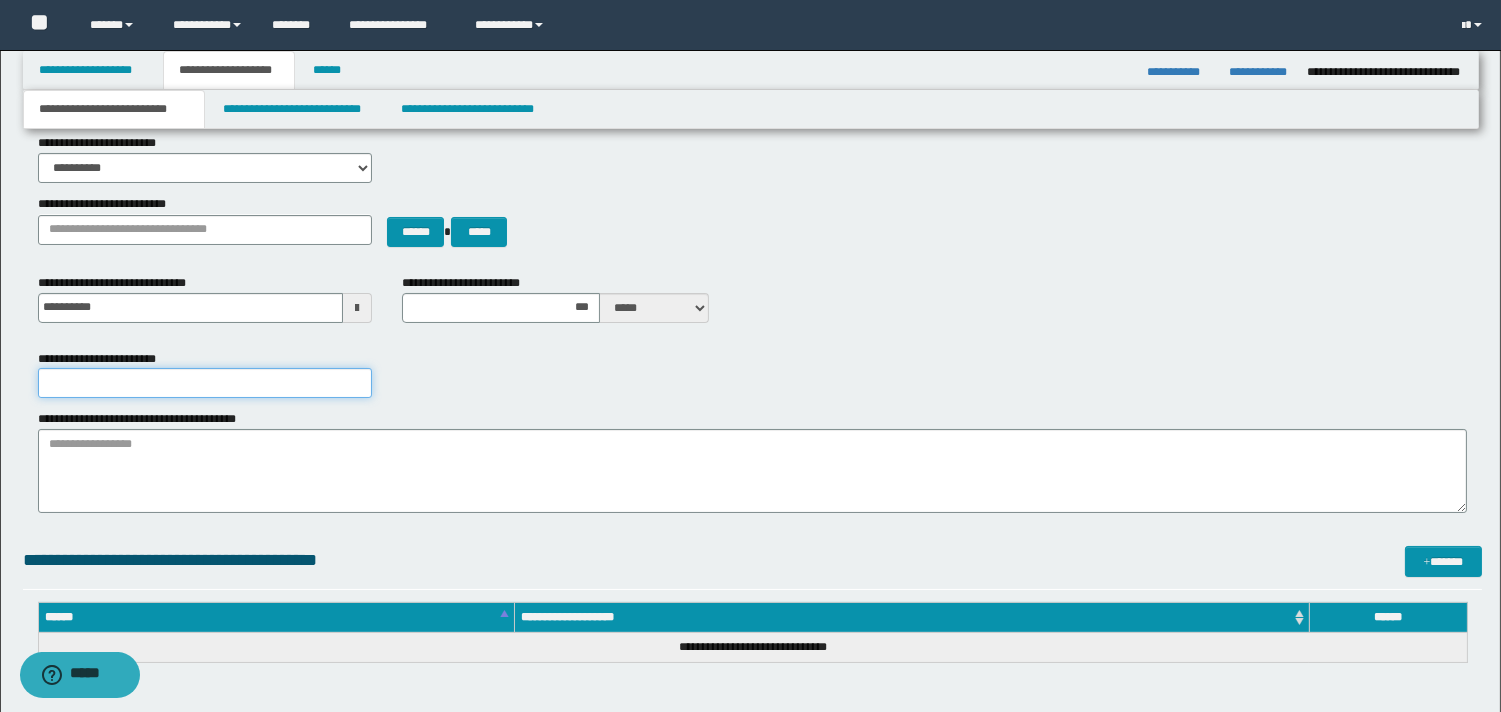 type on "*" 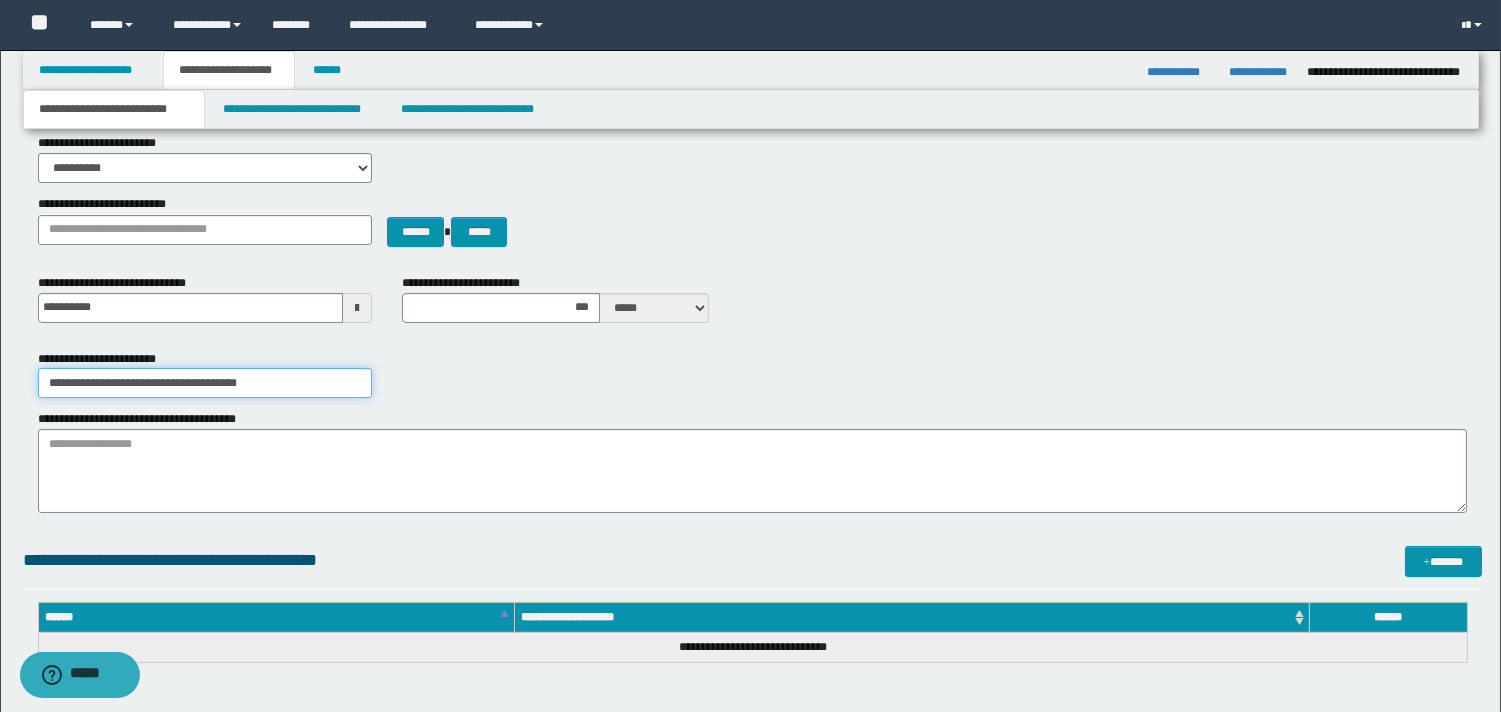 type on "**********" 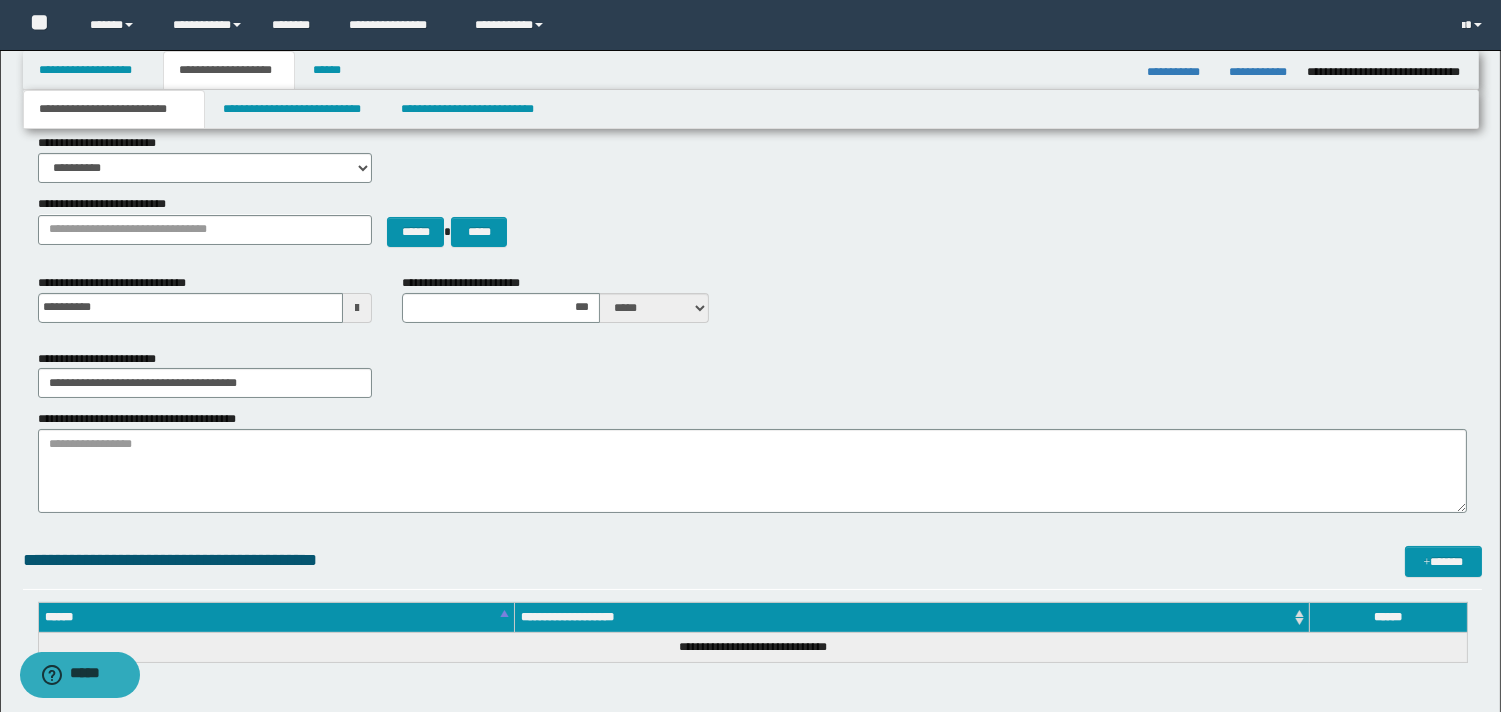 click on "**********" at bounding box center [752, 404] 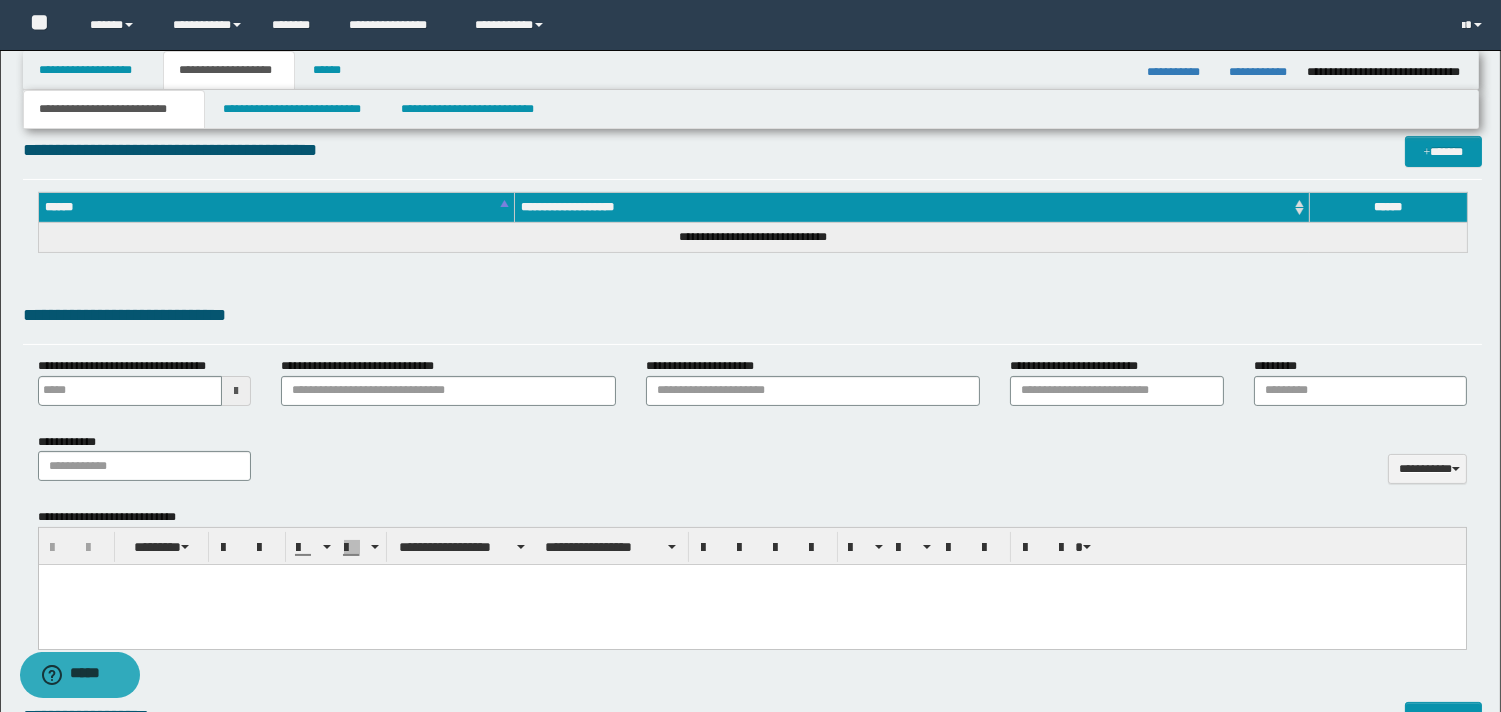 scroll, scrollTop: 584, scrollLeft: 0, axis: vertical 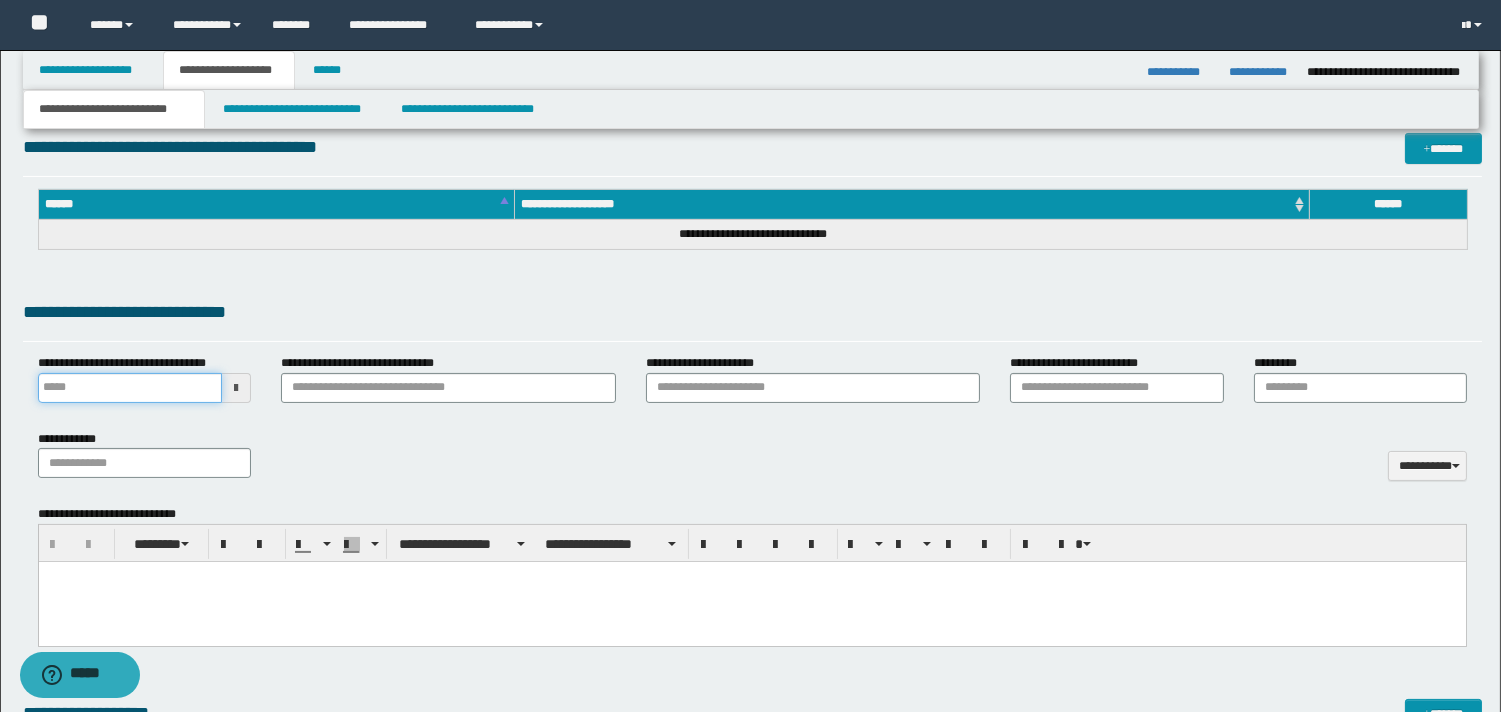 click on "**********" at bounding box center [130, 388] 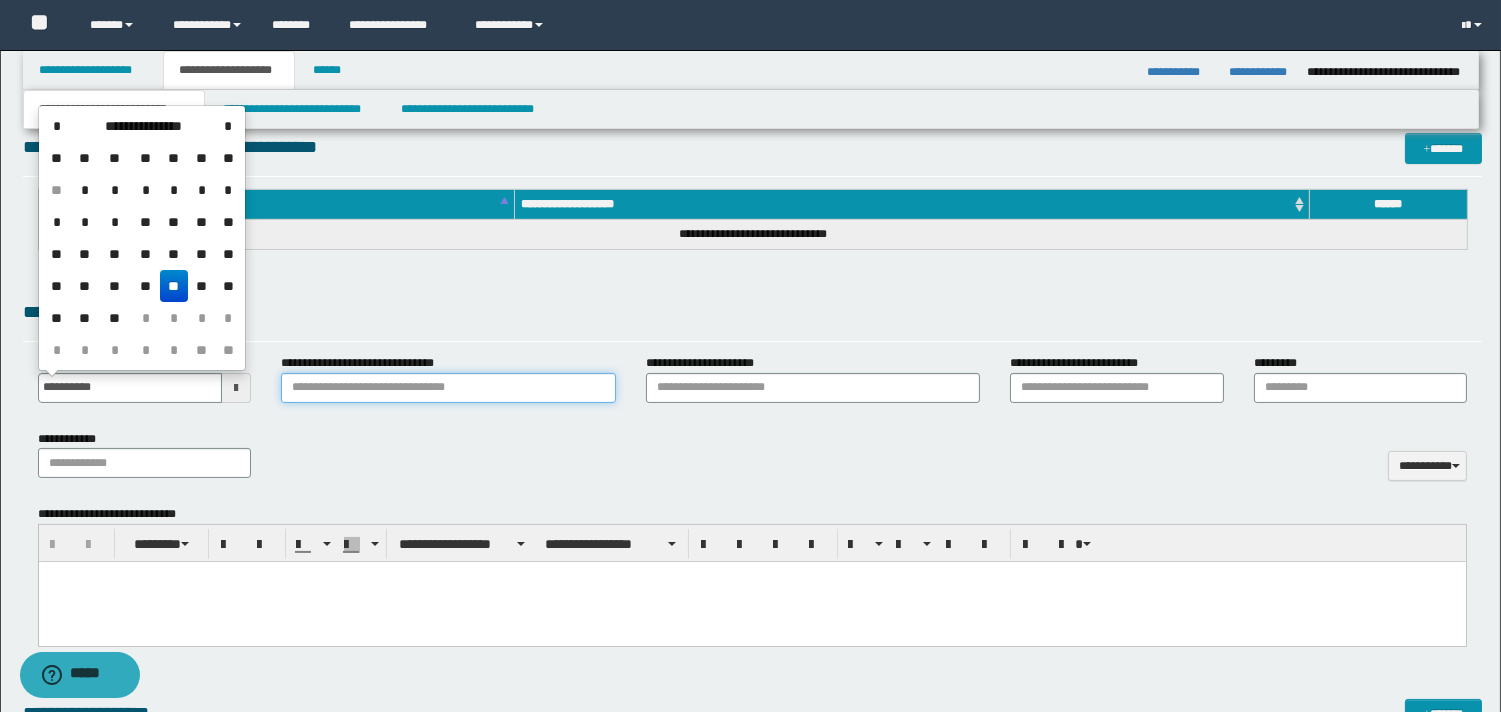 type on "**********" 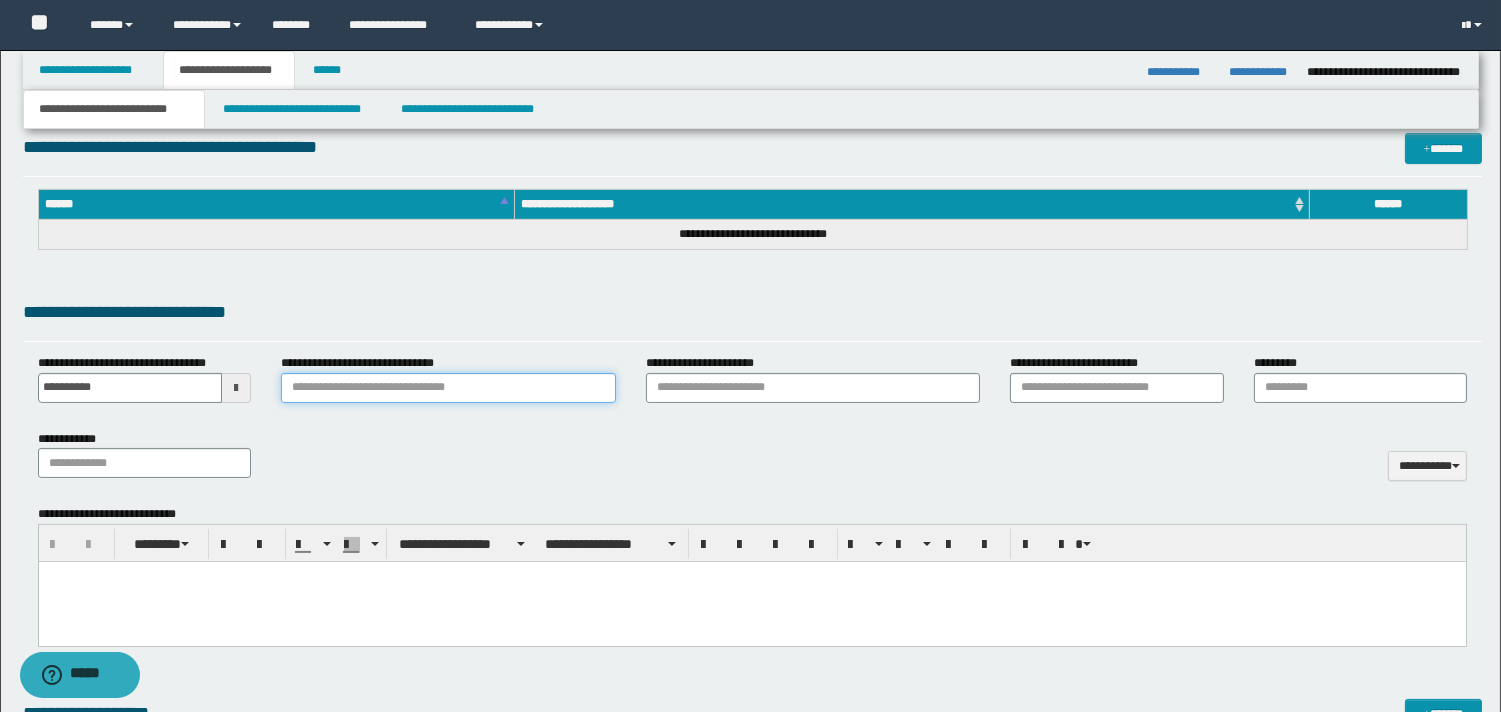 type on "**********" 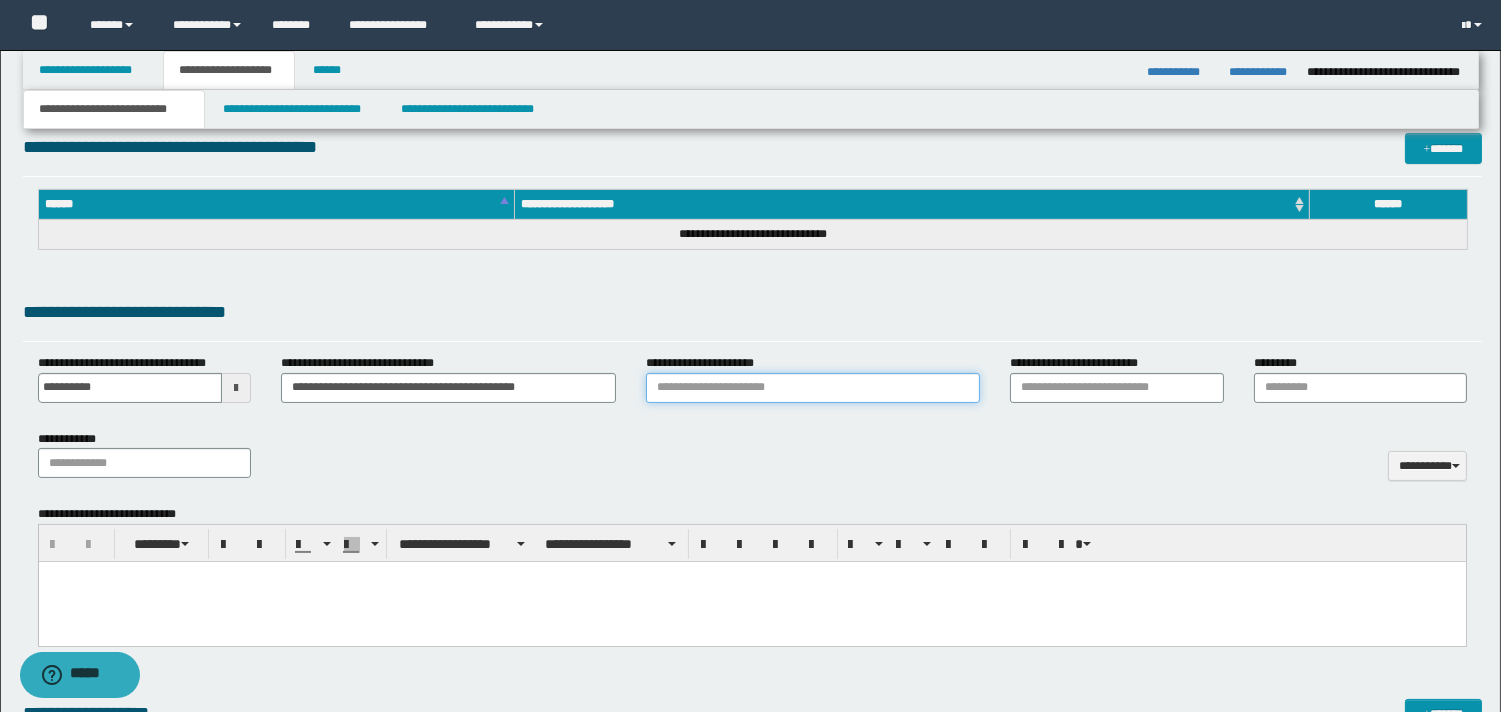 click on "**********" at bounding box center (813, 388) 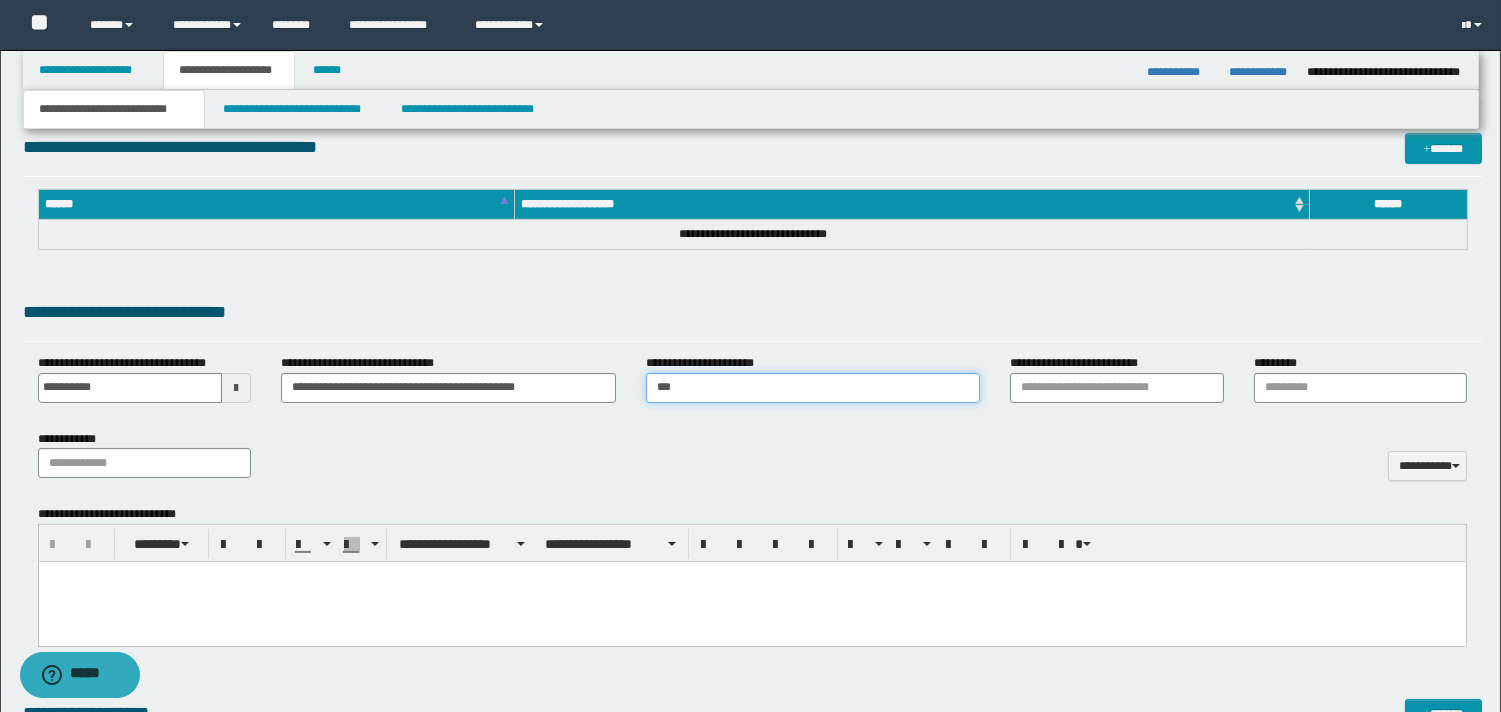 type on "**********" 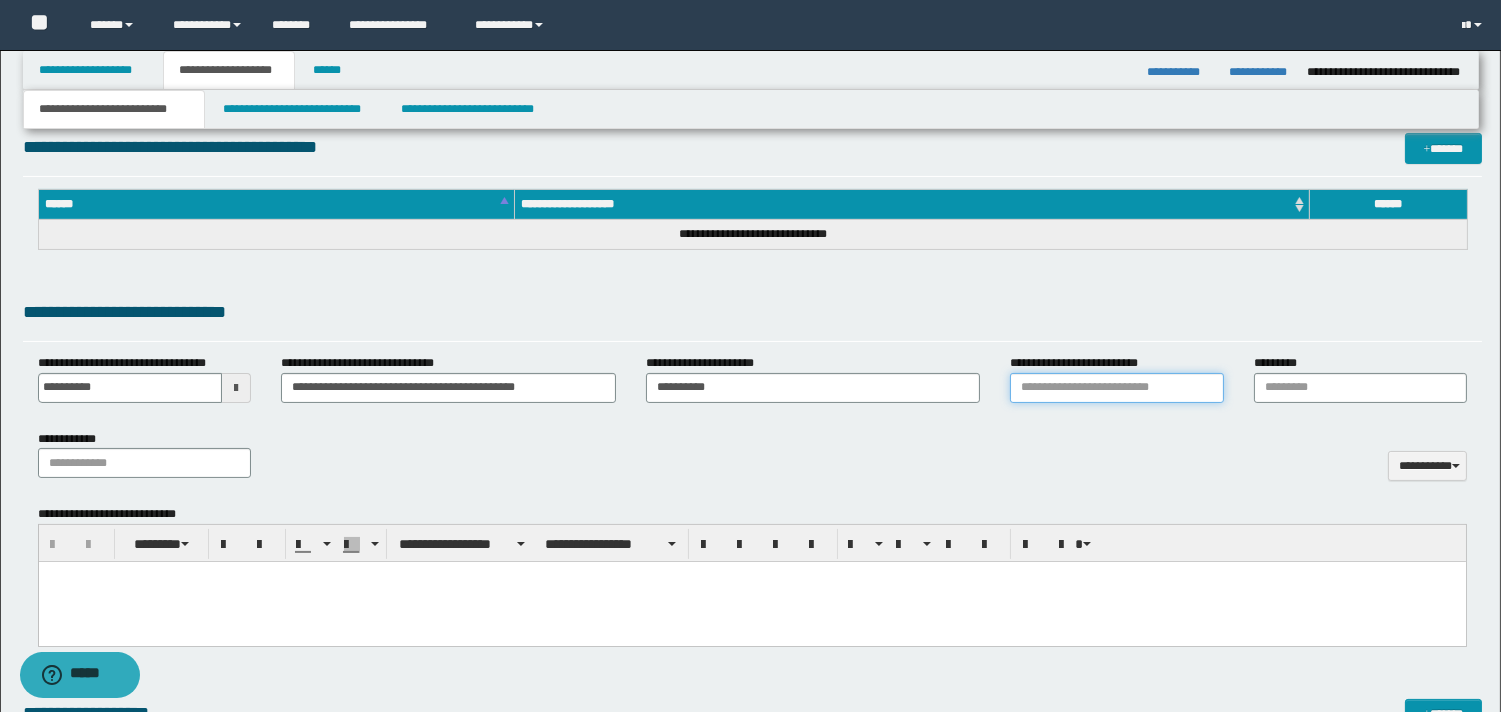 click on "**********" at bounding box center [1116, 388] 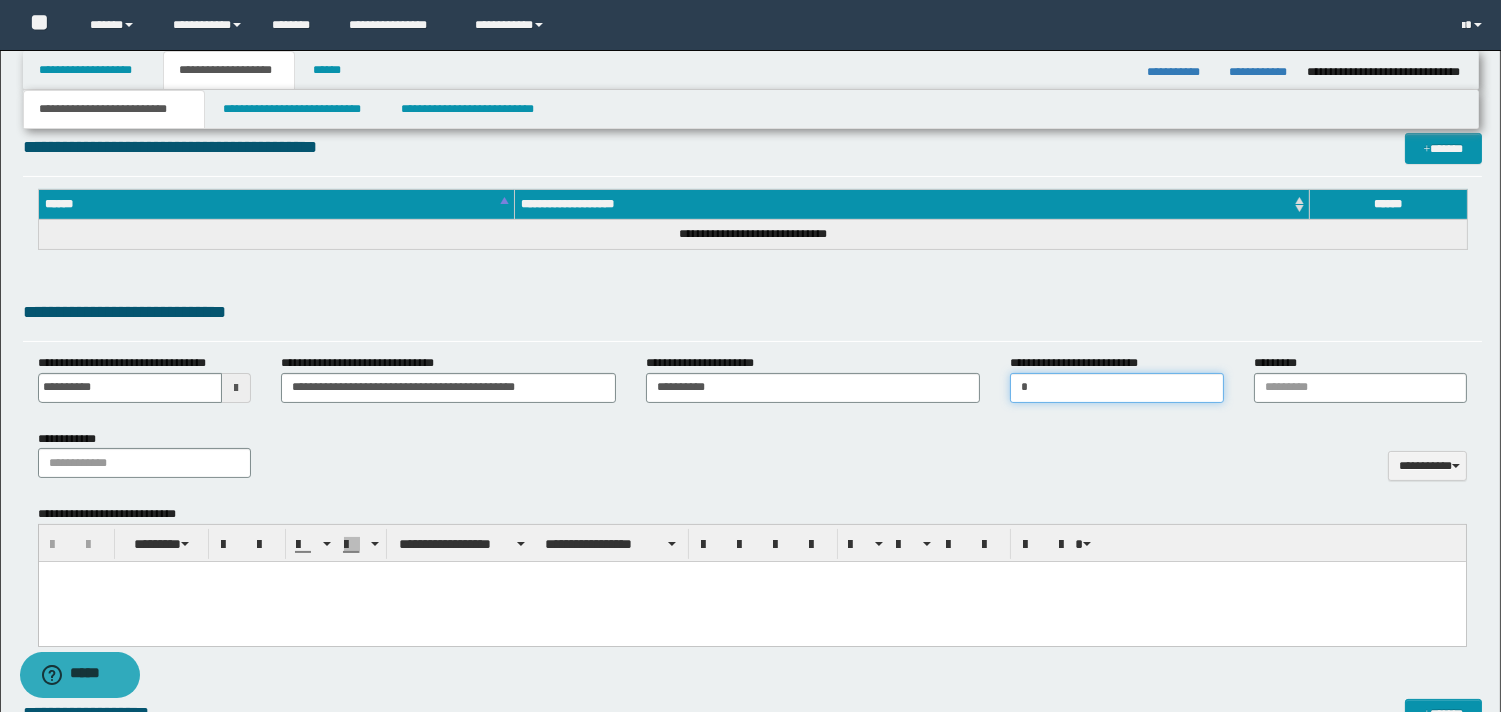 type on "**********" 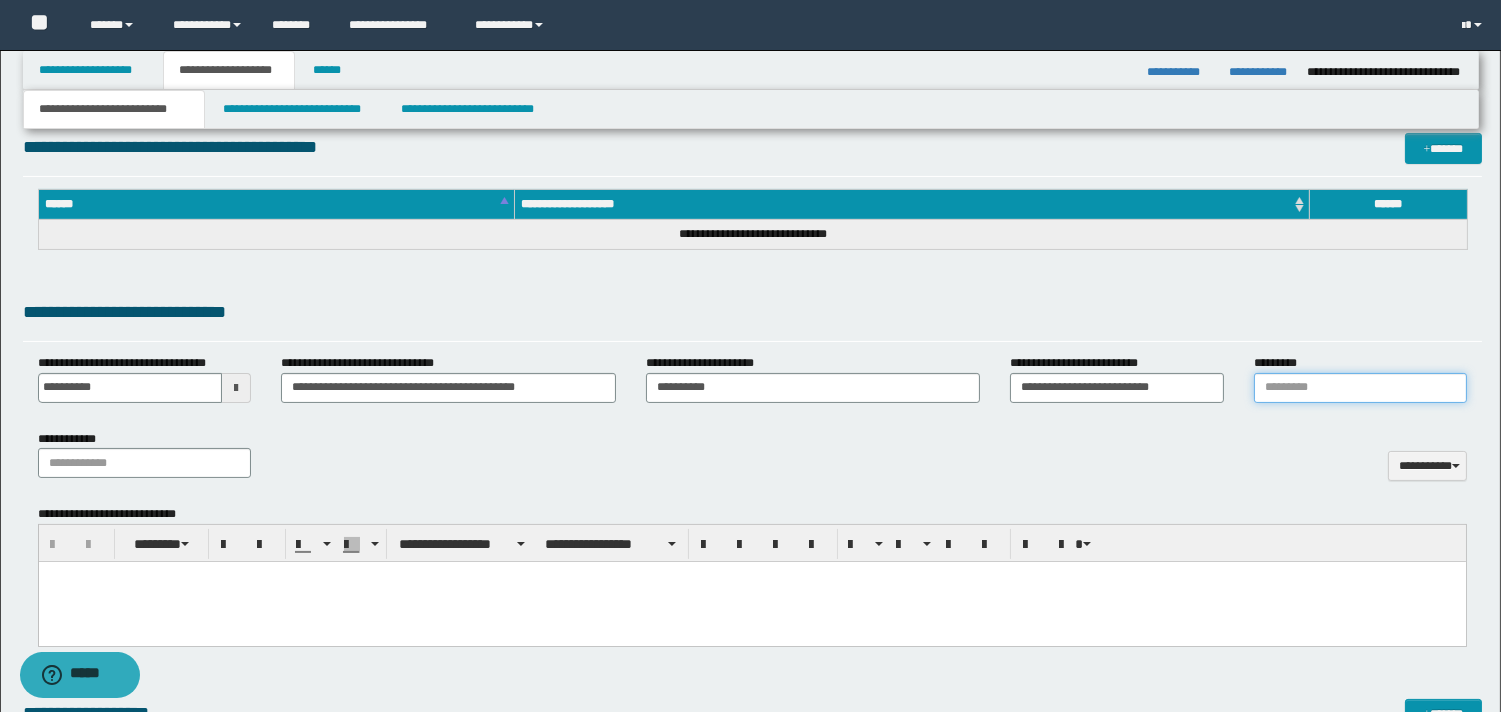 click on "*********" at bounding box center [1360, 388] 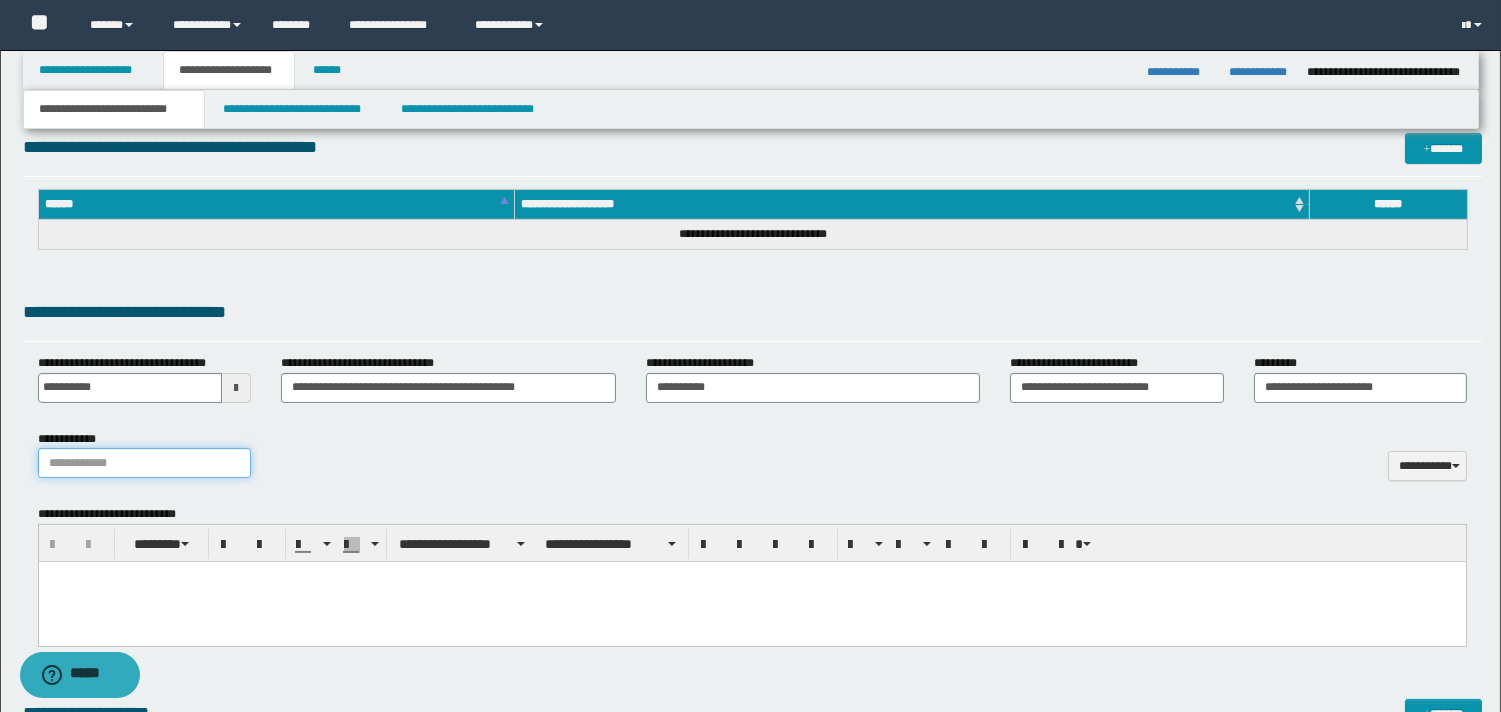 click on "**********" at bounding box center (144, 463) 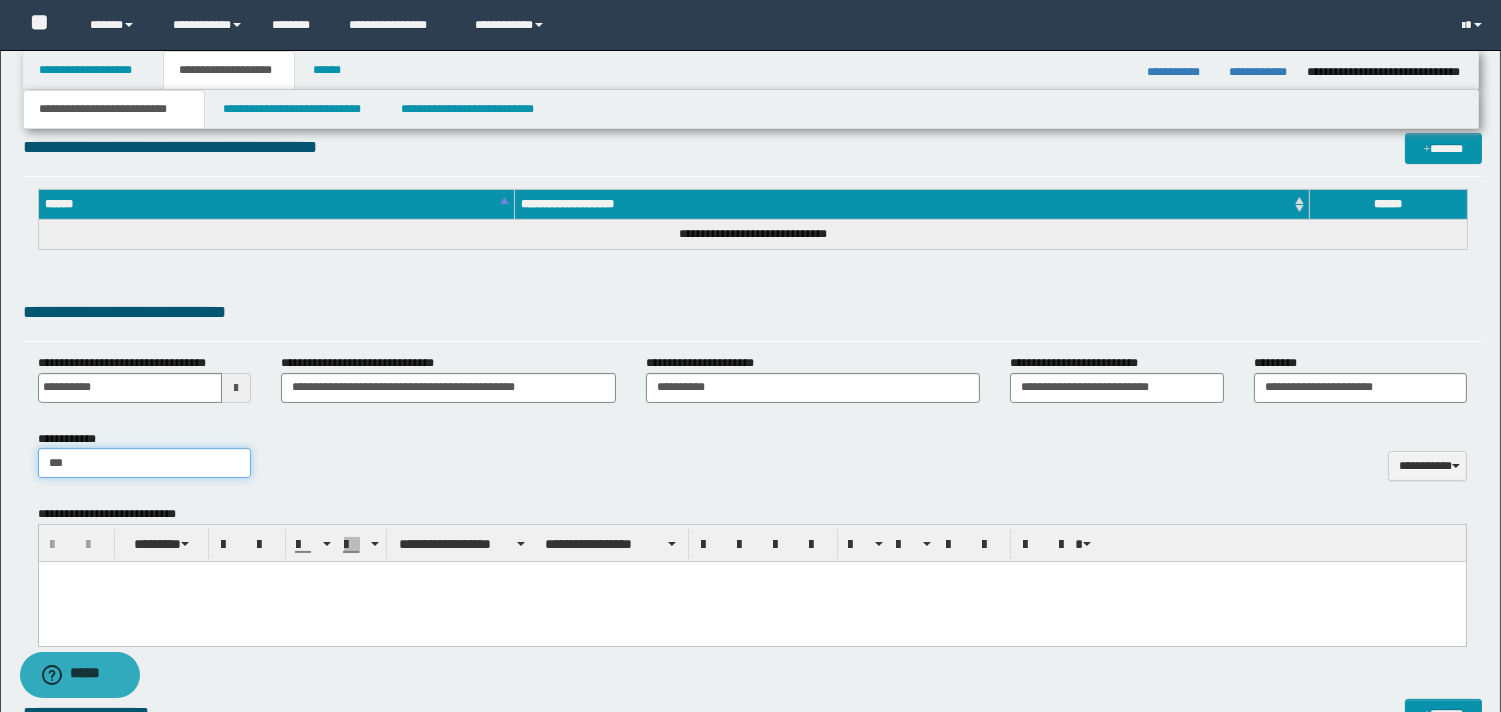 type on "**********" 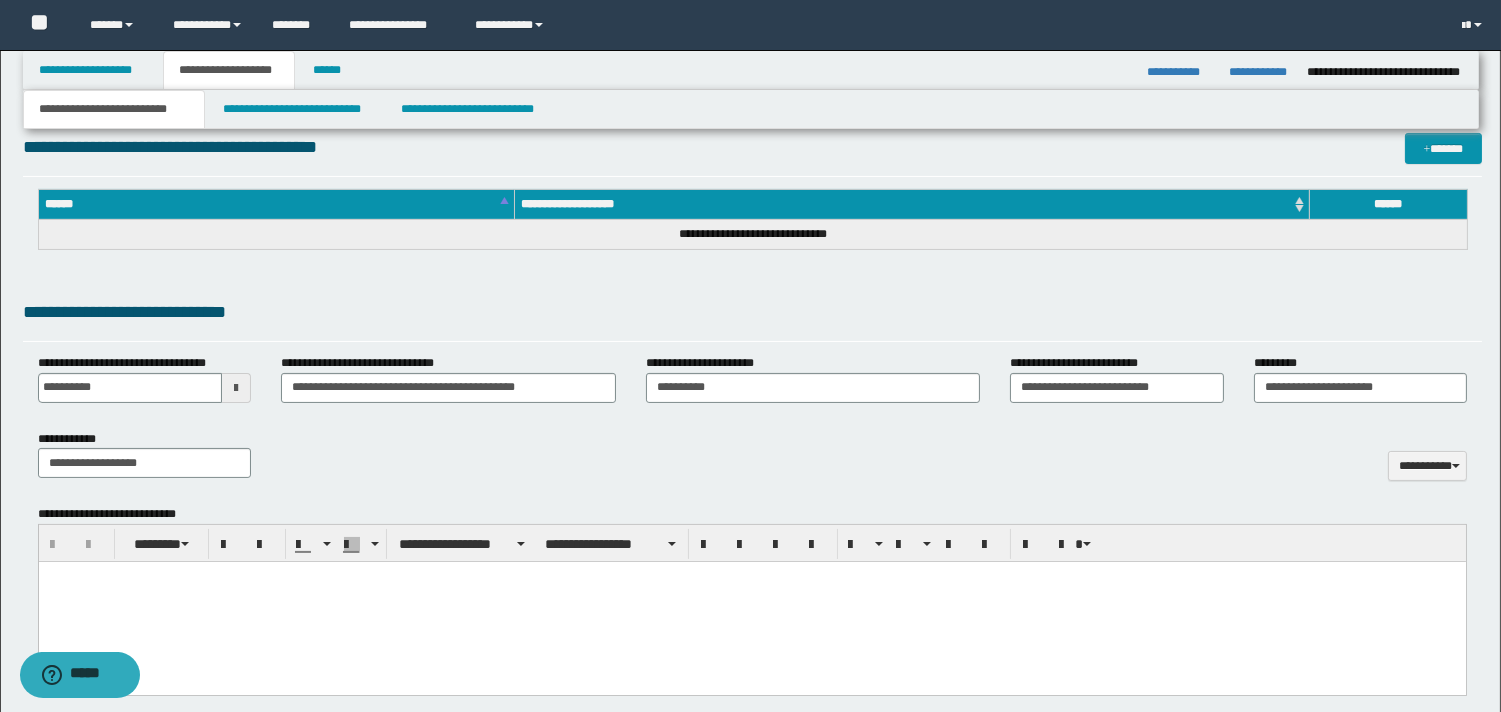 click at bounding box center (751, 577) 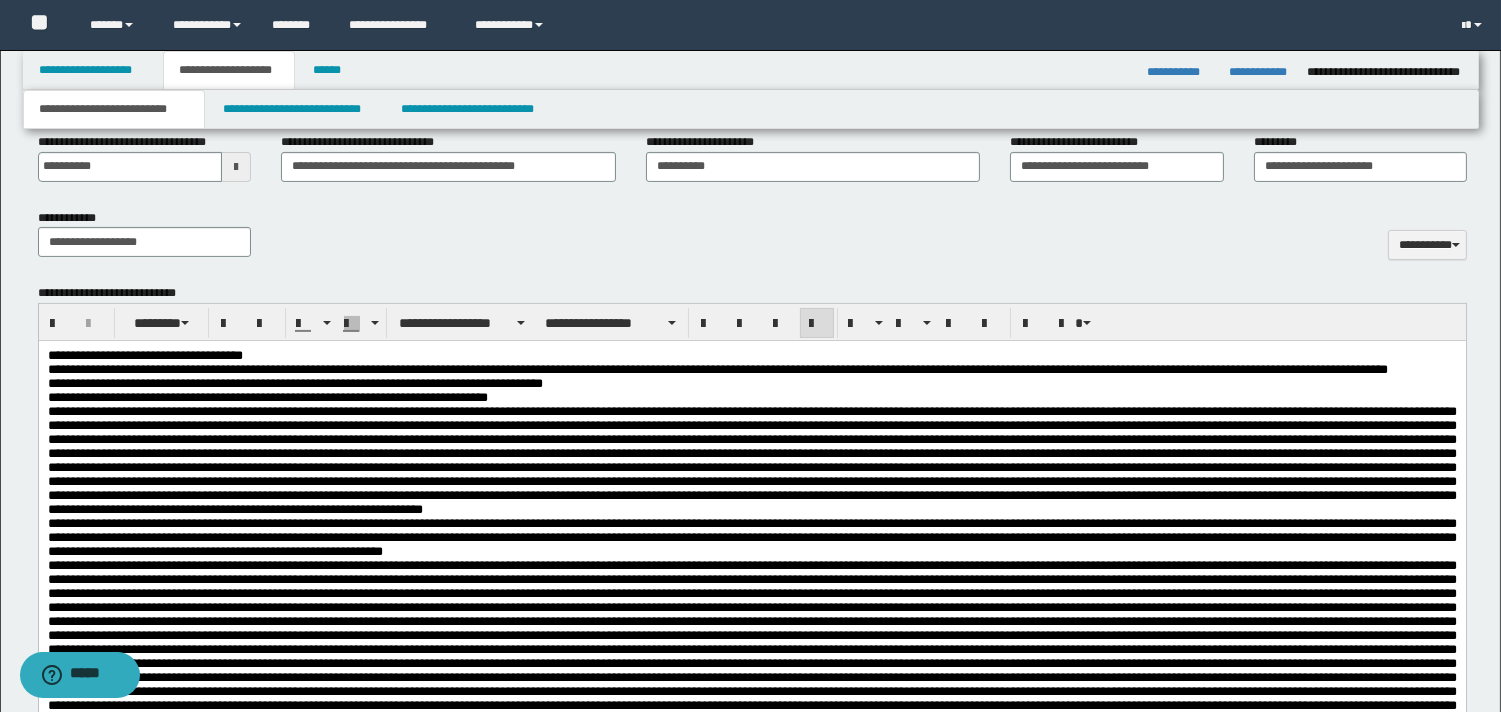 scroll, scrollTop: 810, scrollLeft: 0, axis: vertical 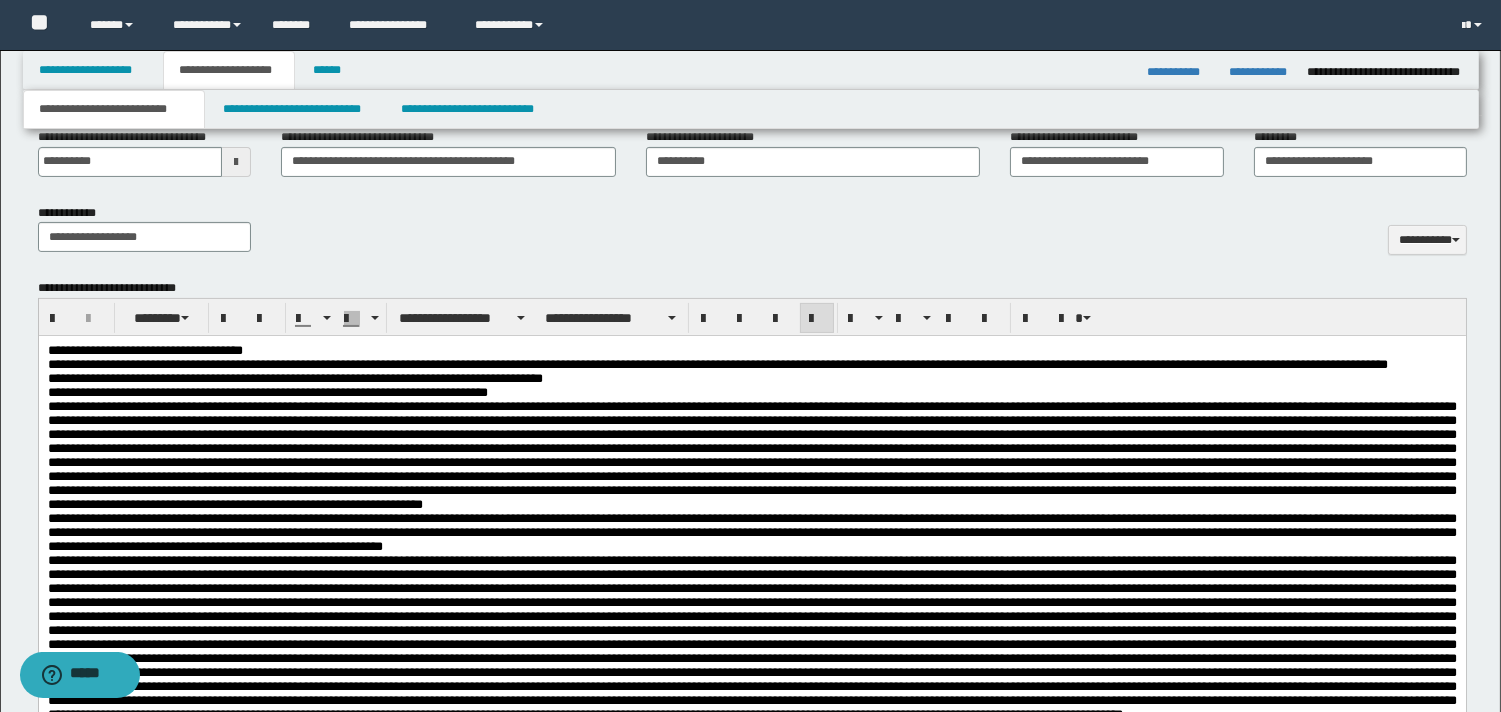 click on "**********" at bounding box center (751, 351) 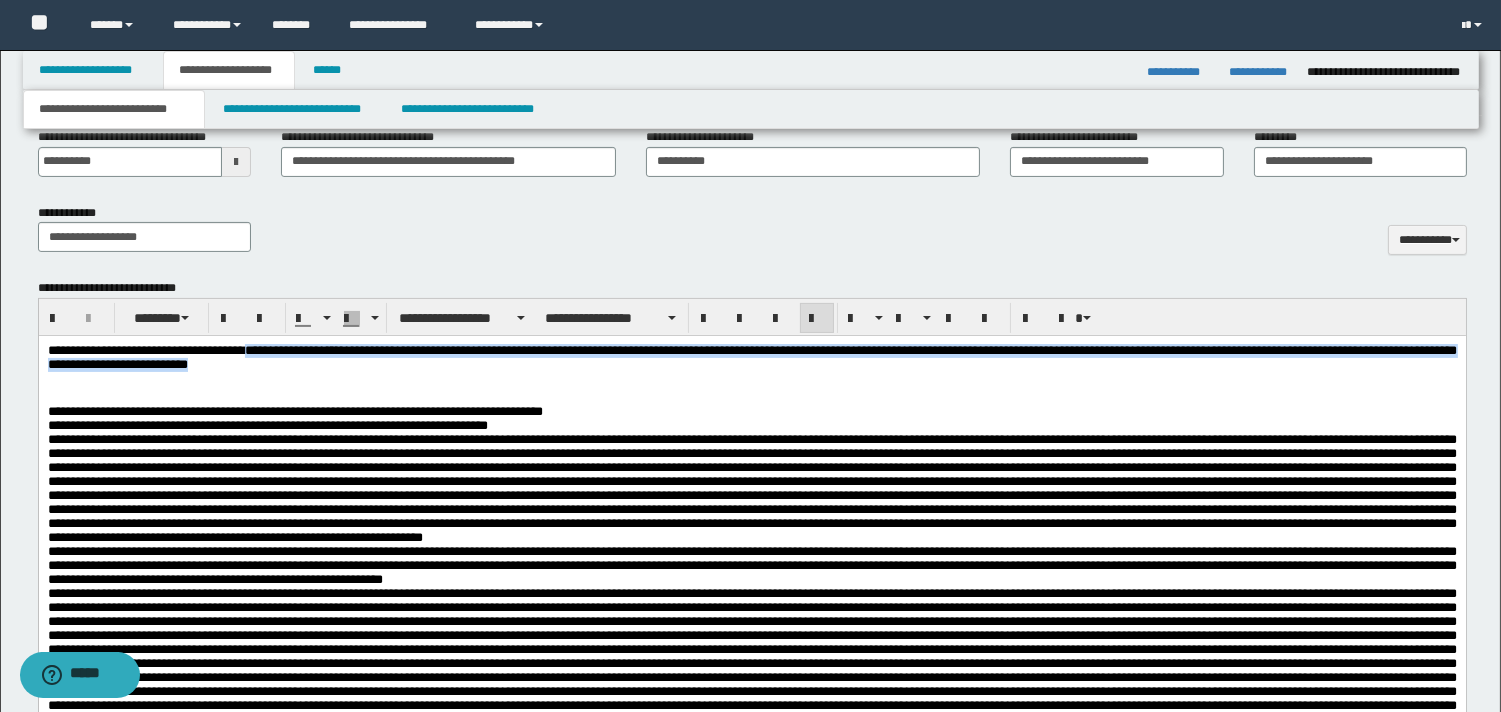 drag, startPoint x: 284, startPoint y: 350, endPoint x: 541, endPoint y: 373, distance: 258.02713 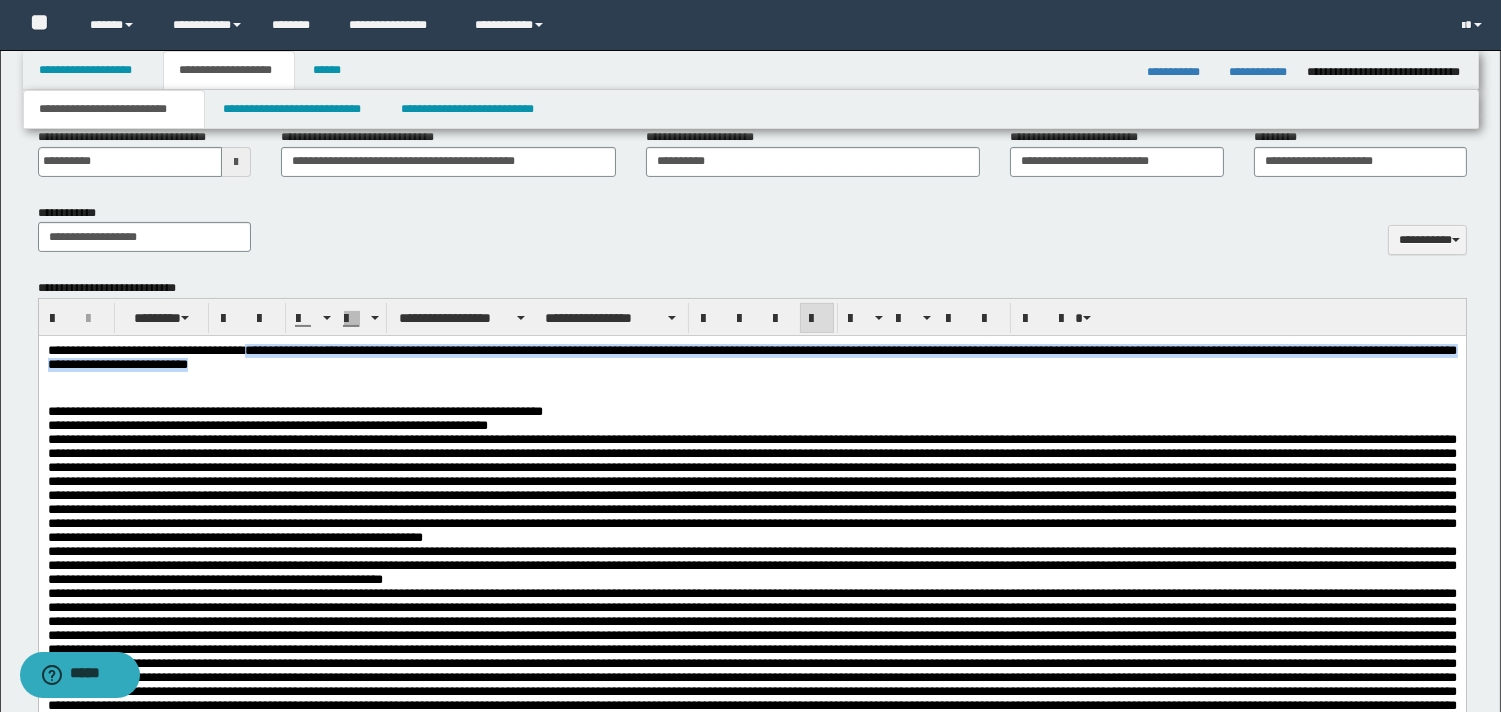 click on "**********" at bounding box center (751, 358) 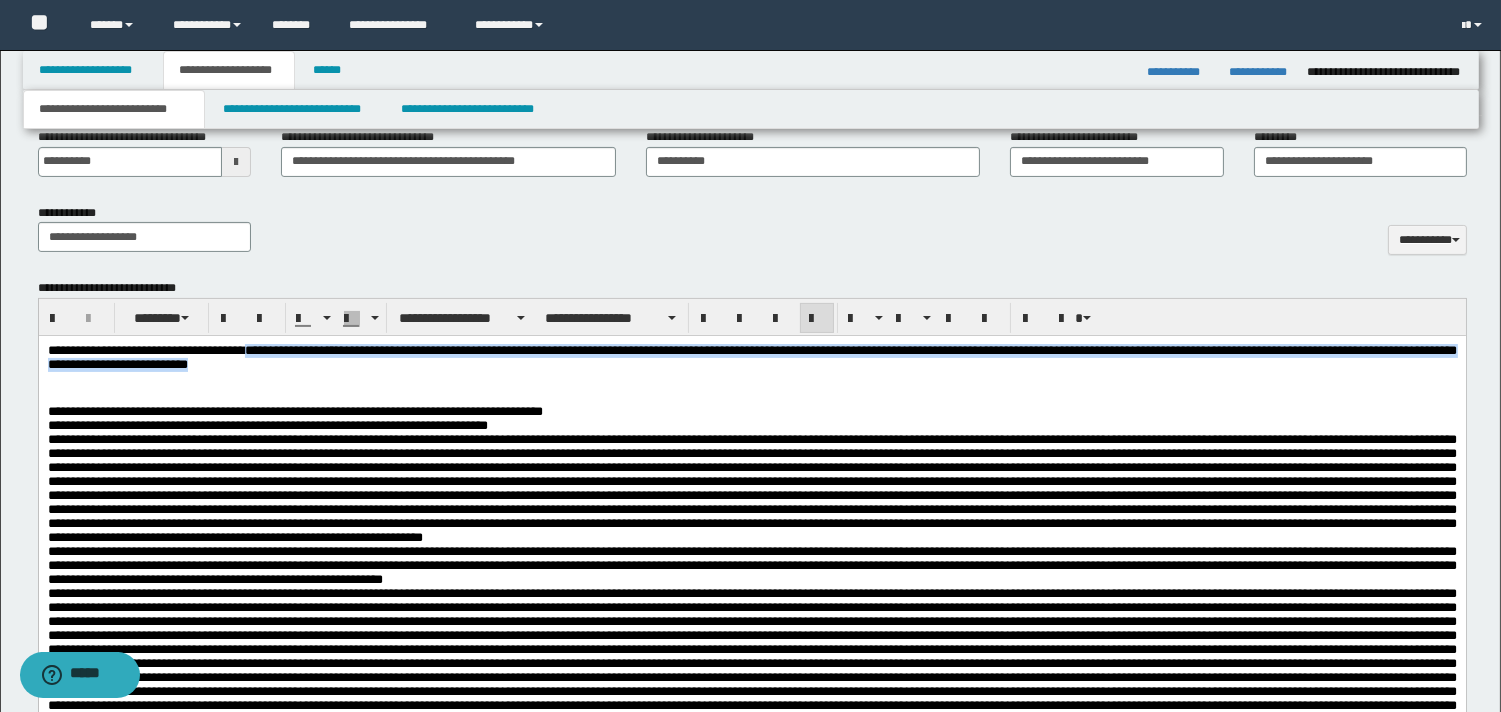 type 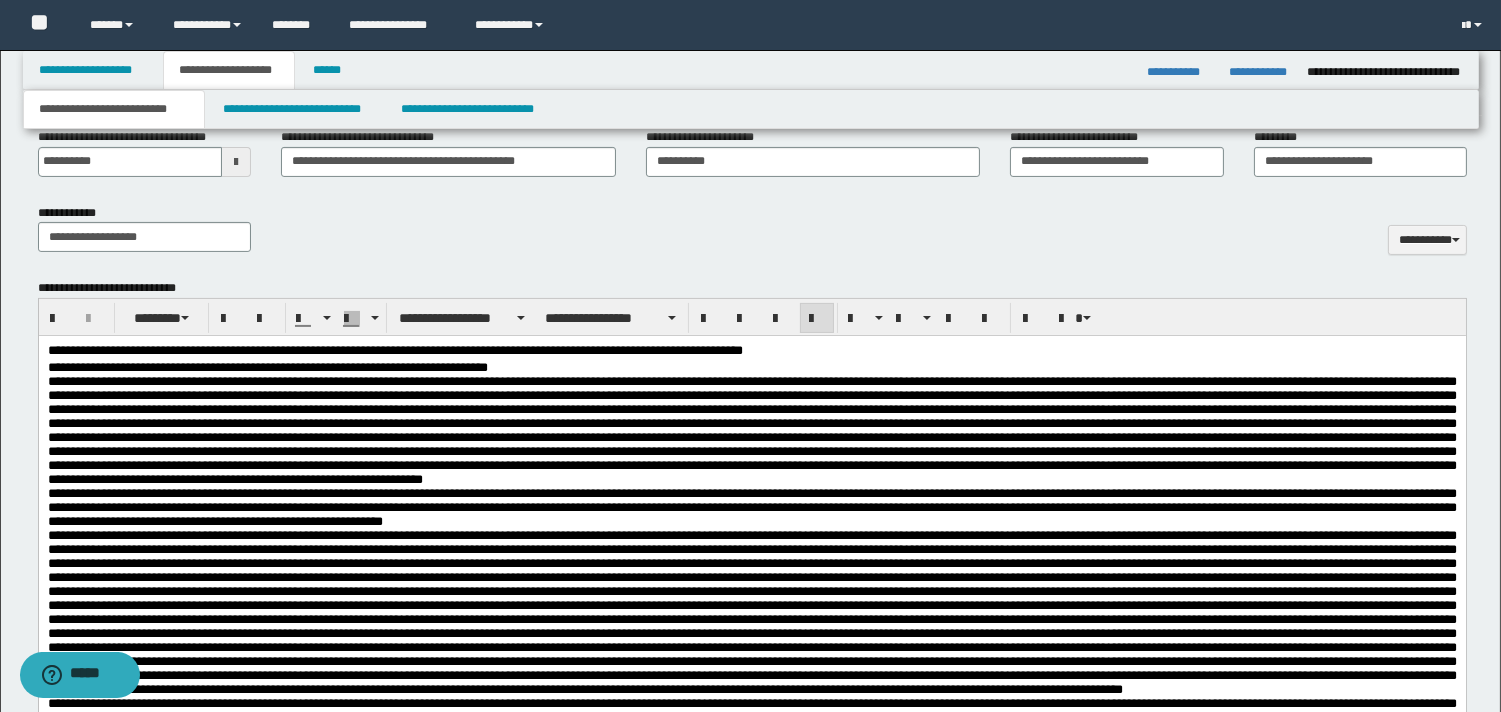 click on "**********" at bounding box center [751, 352] 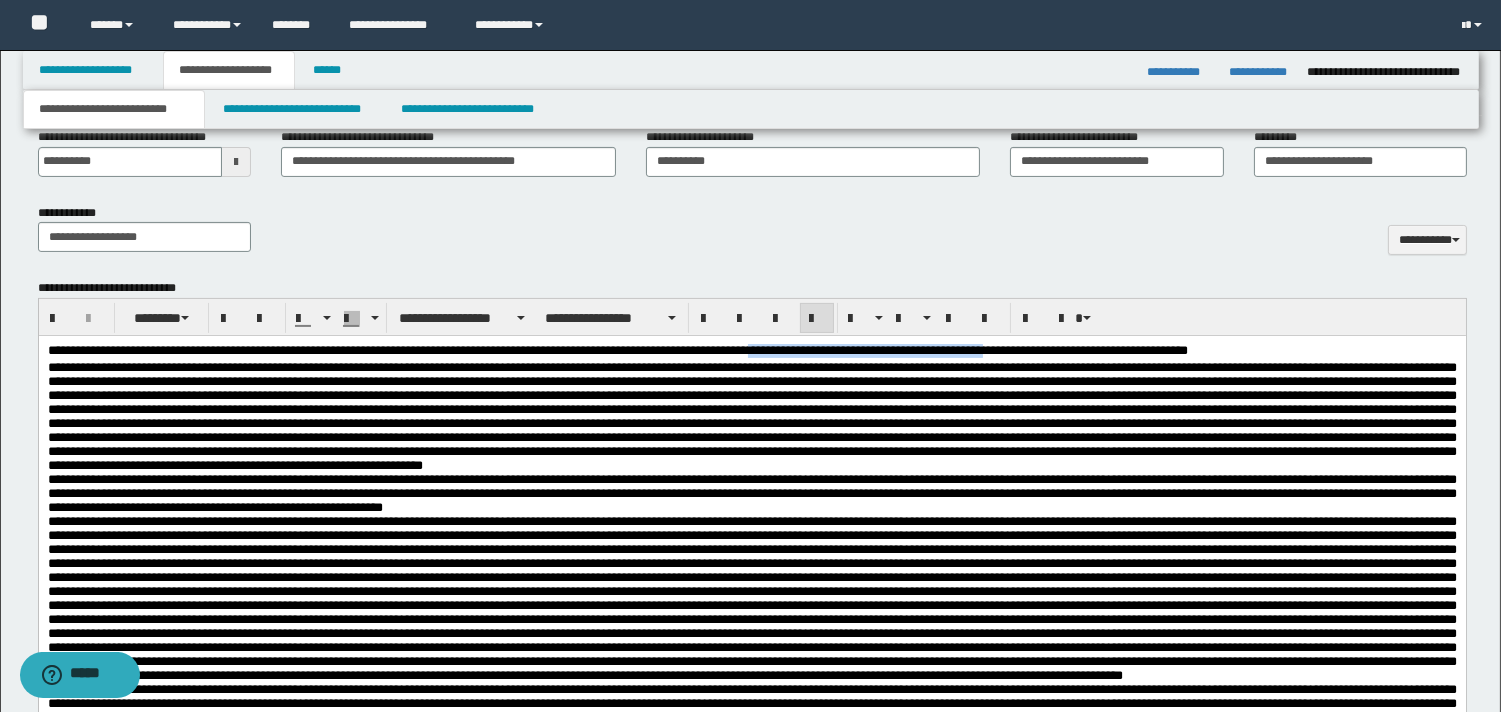 drag, startPoint x: 898, startPoint y: 345, endPoint x: 1170, endPoint y: 349, distance: 272.02942 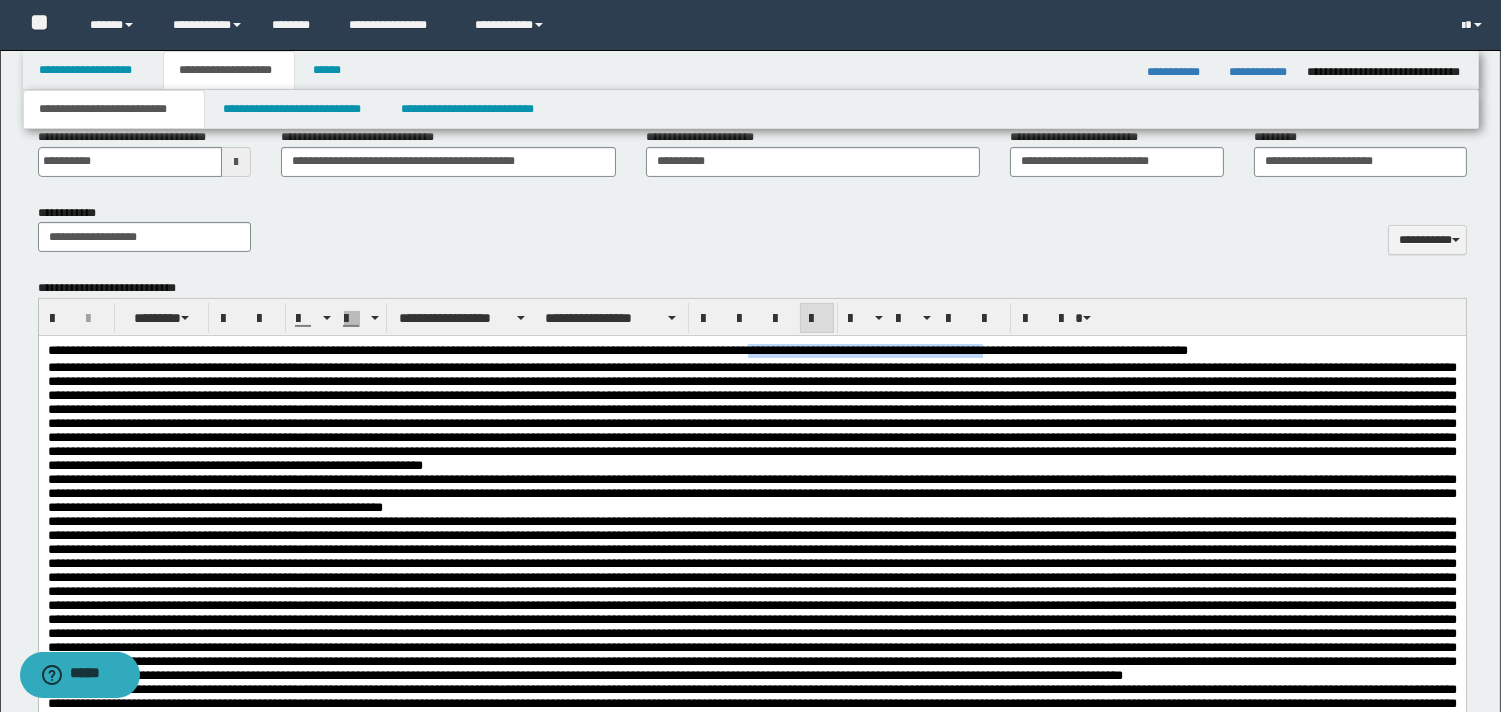 click on "**********" at bounding box center [967, 350] 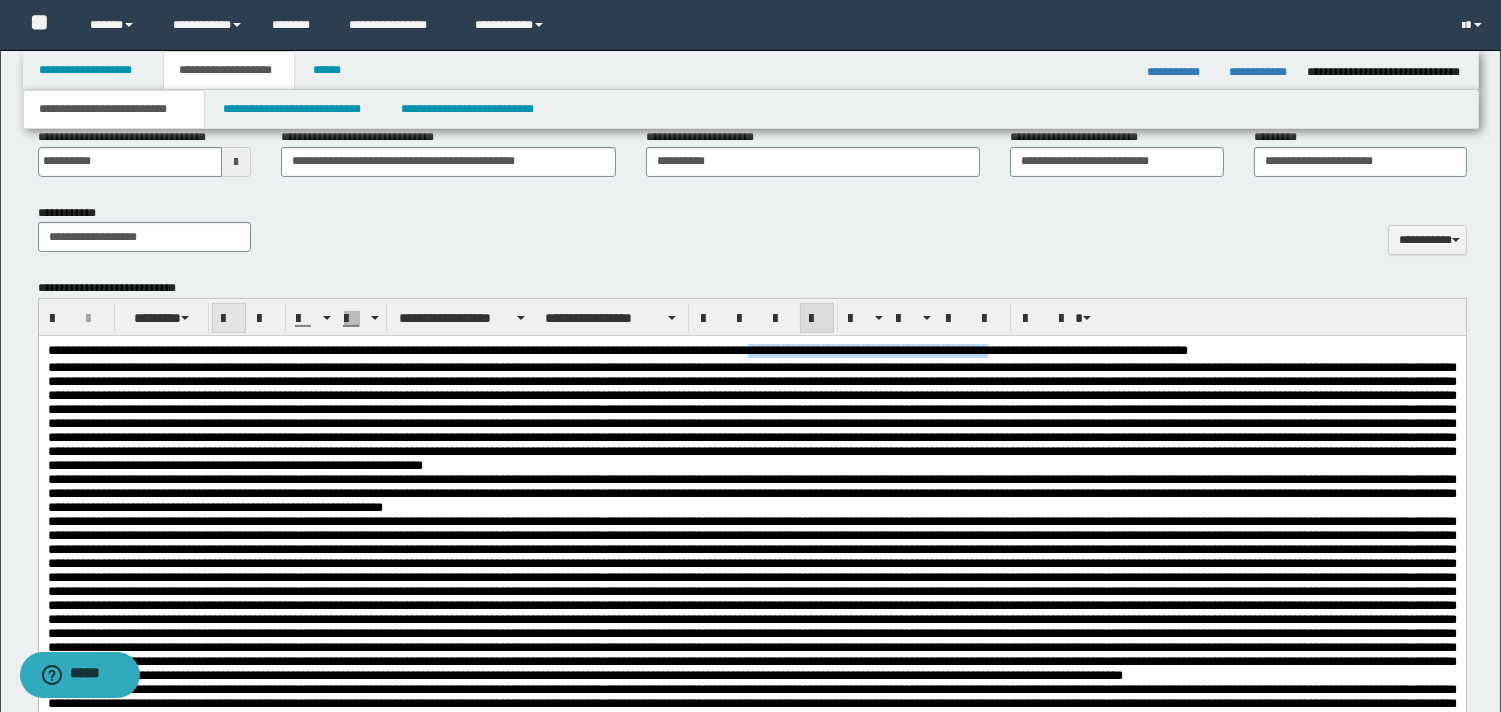 click at bounding box center (229, 319) 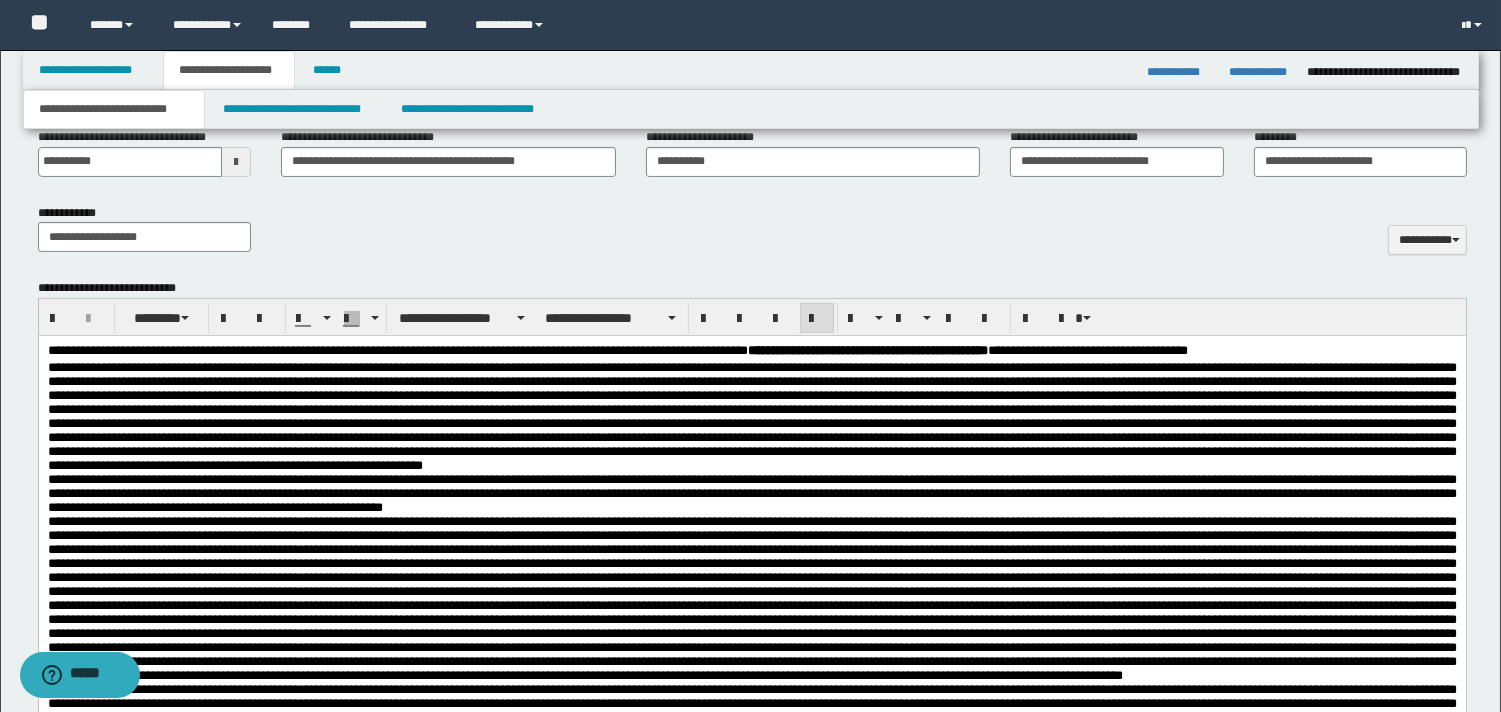 click at bounding box center (751, 416) 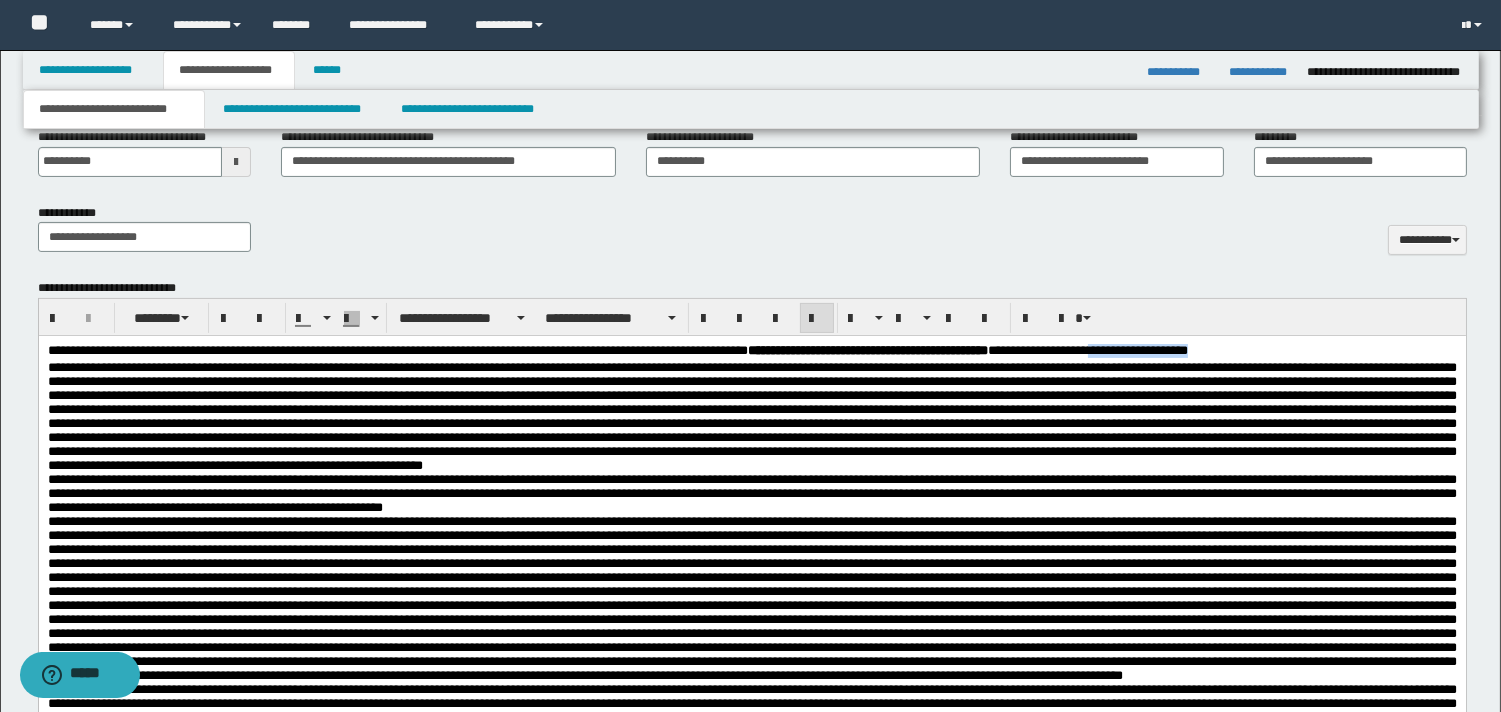 drag, startPoint x: 1328, startPoint y: 352, endPoint x: 1451, endPoint y: 353, distance: 123.00407 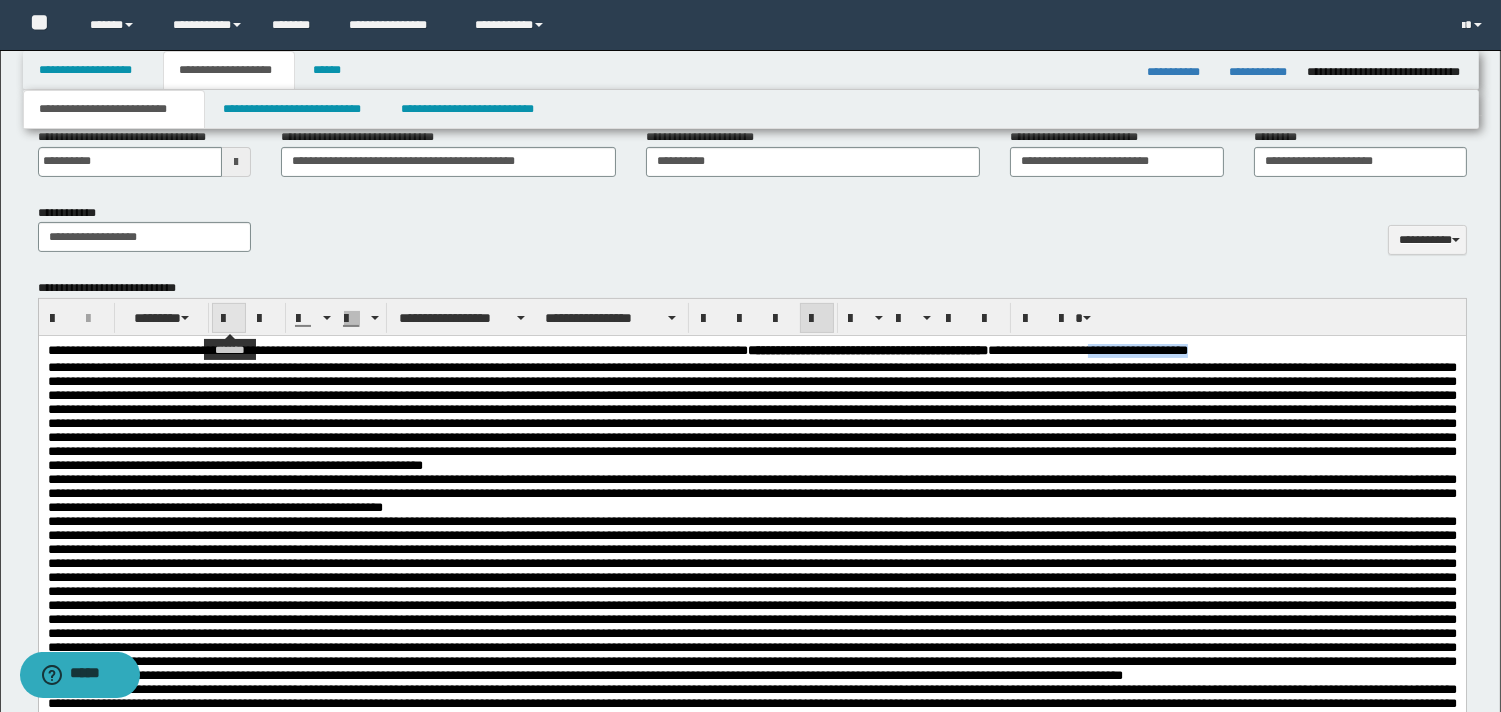 click at bounding box center [229, 319] 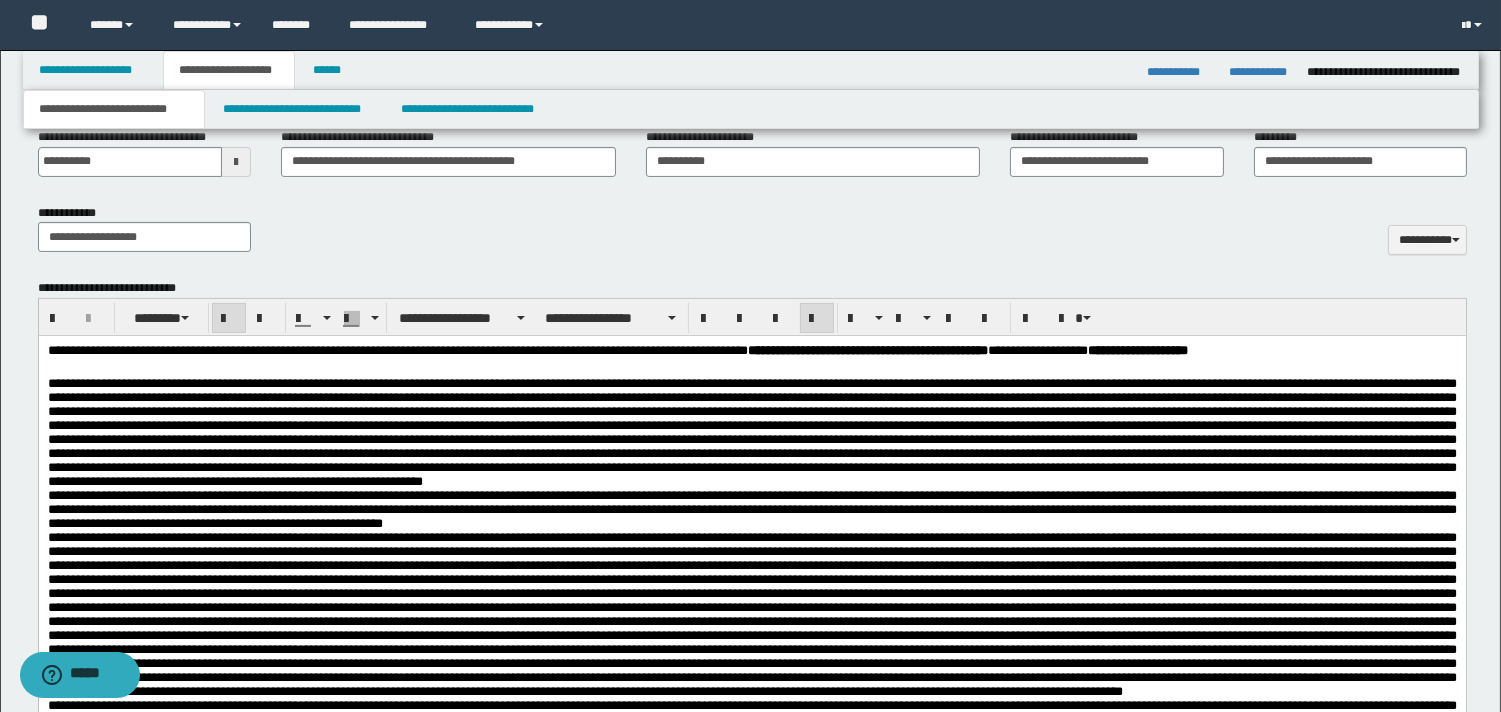 click on "**********" at bounding box center [751, 360] 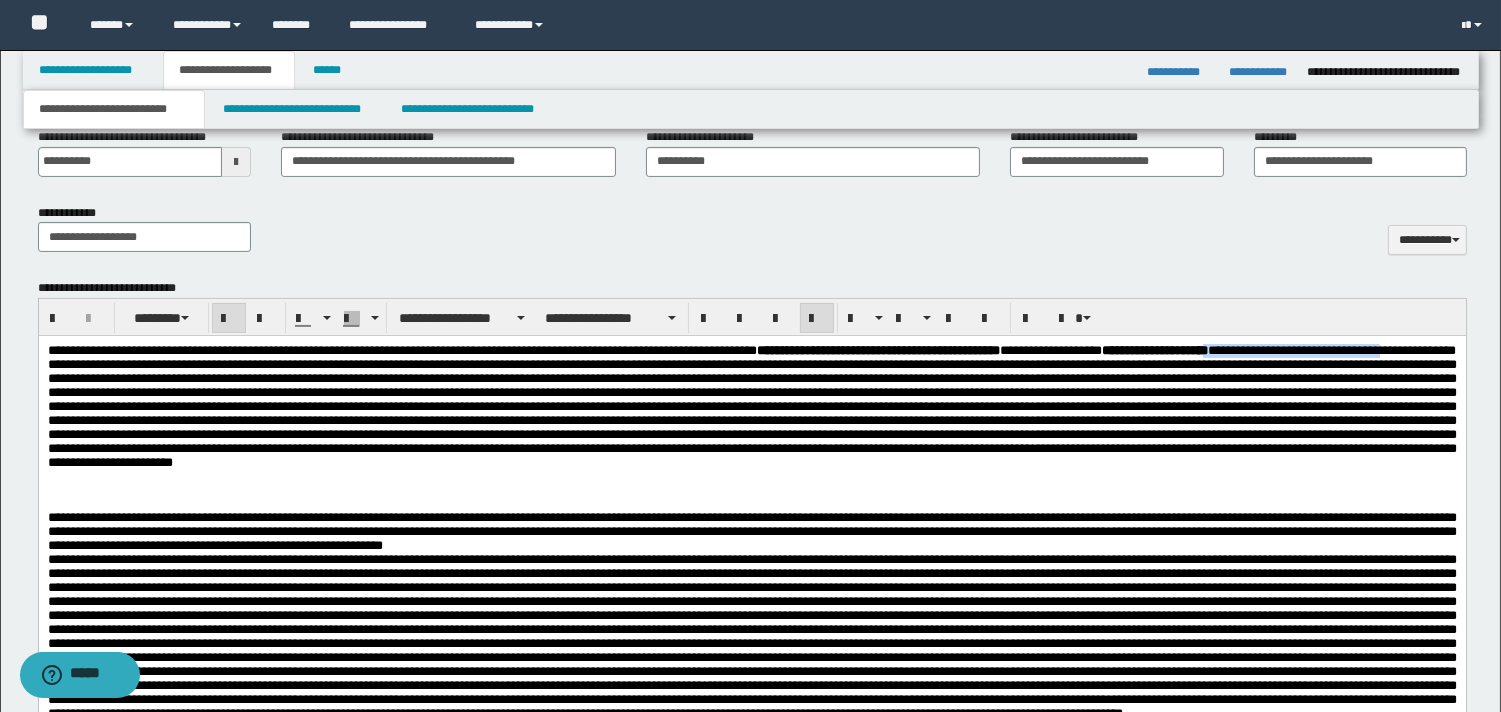 drag, startPoint x: 85, startPoint y: 370, endPoint x: 291, endPoint y: 363, distance: 206.1189 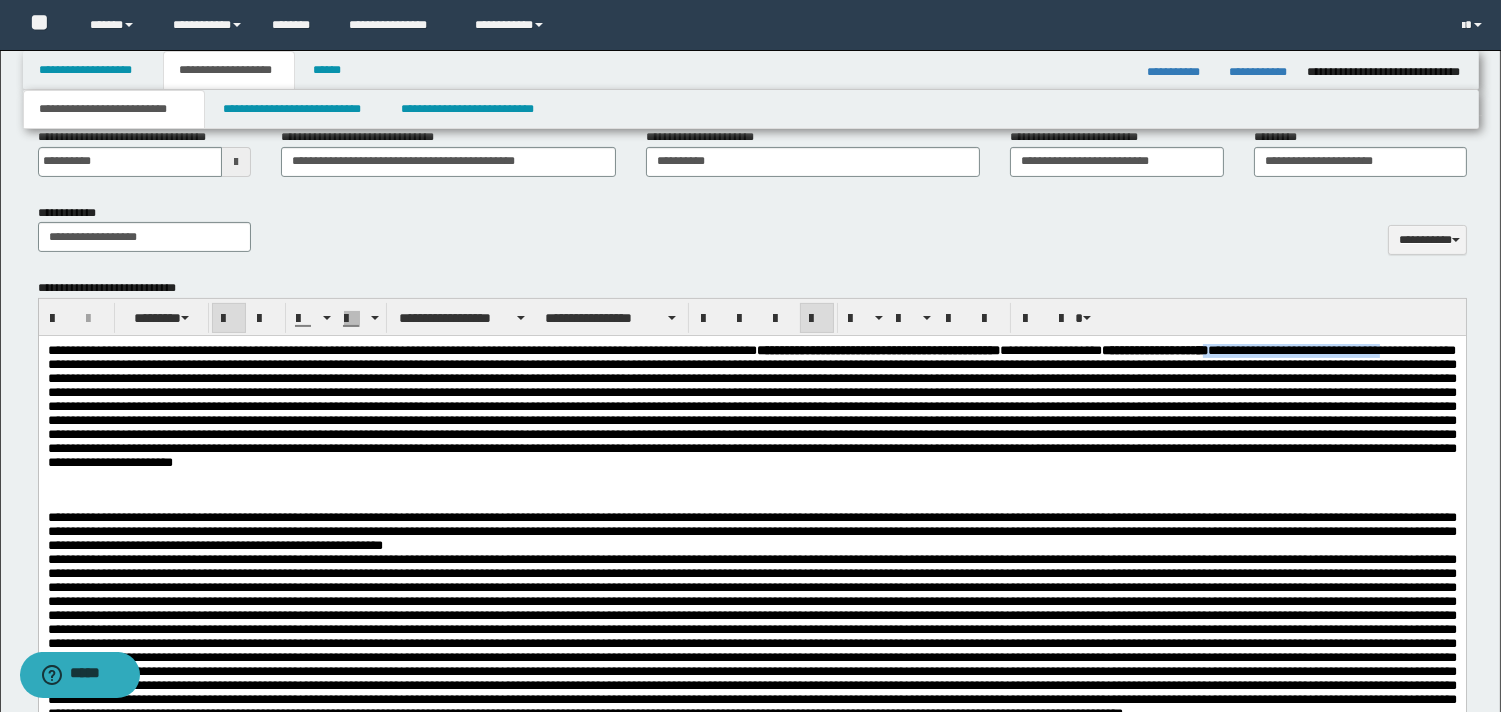 click on "**********" at bounding box center [751, 427] 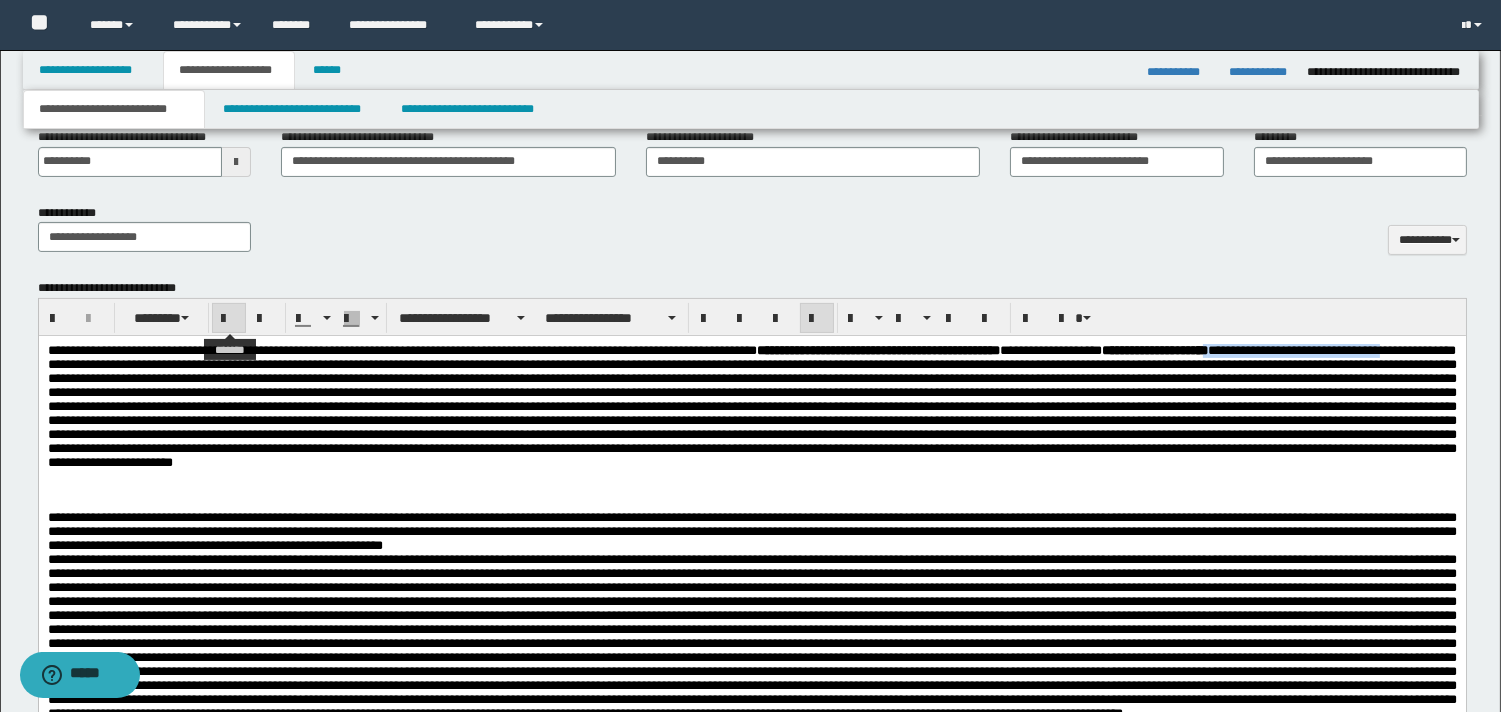 click at bounding box center (229, 319) 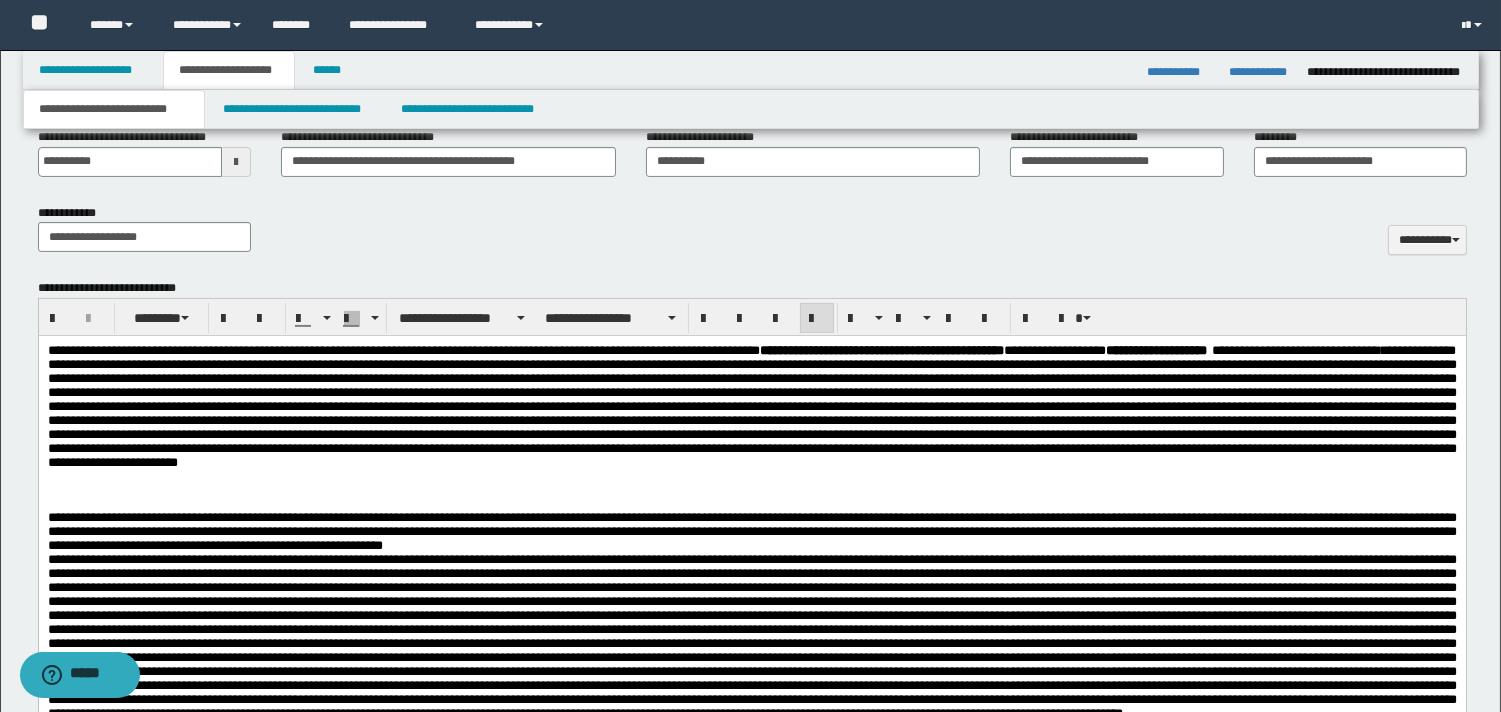 click on "**********" at bounding box center [751, 406] 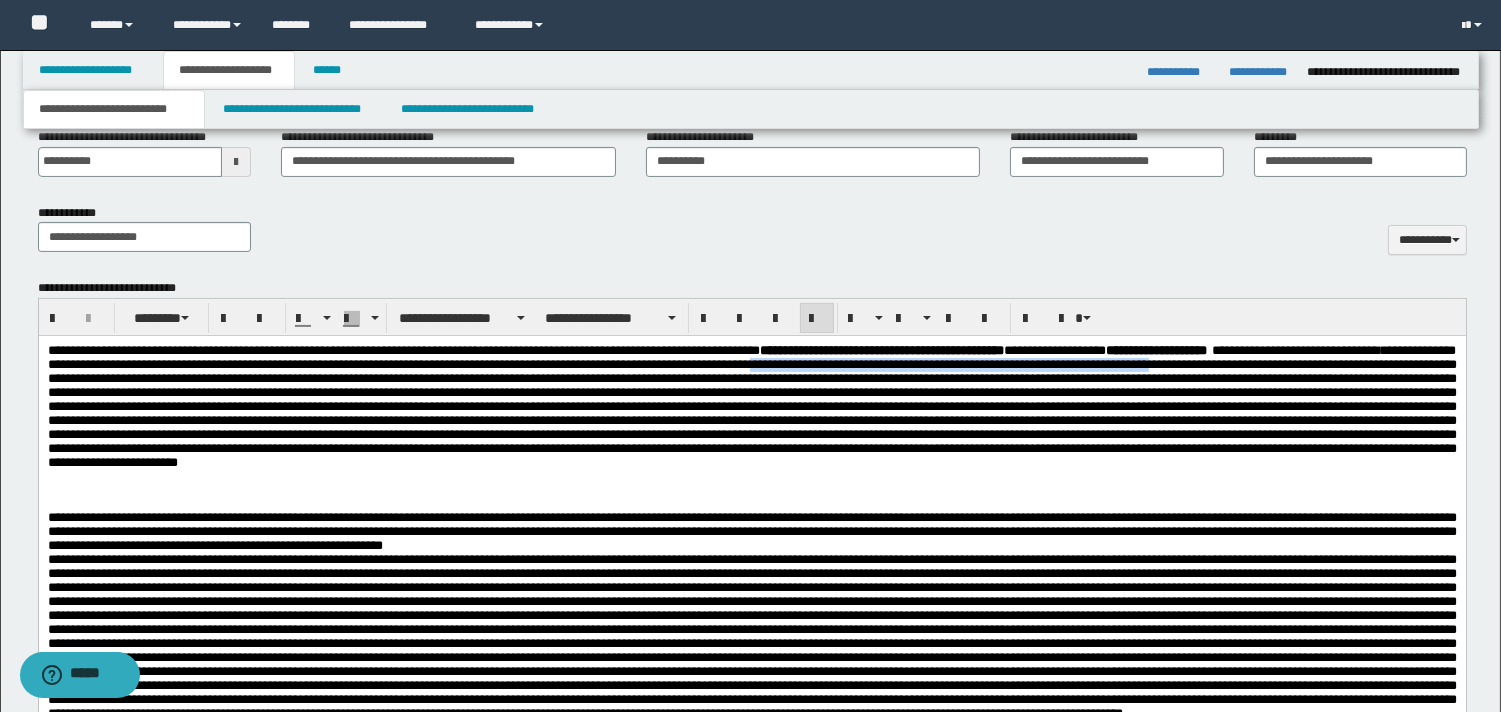 drag, startPoint x: 1219, startPoint y: 366, endPoint x: 276, endPoint y: 388, distance: 943.2566 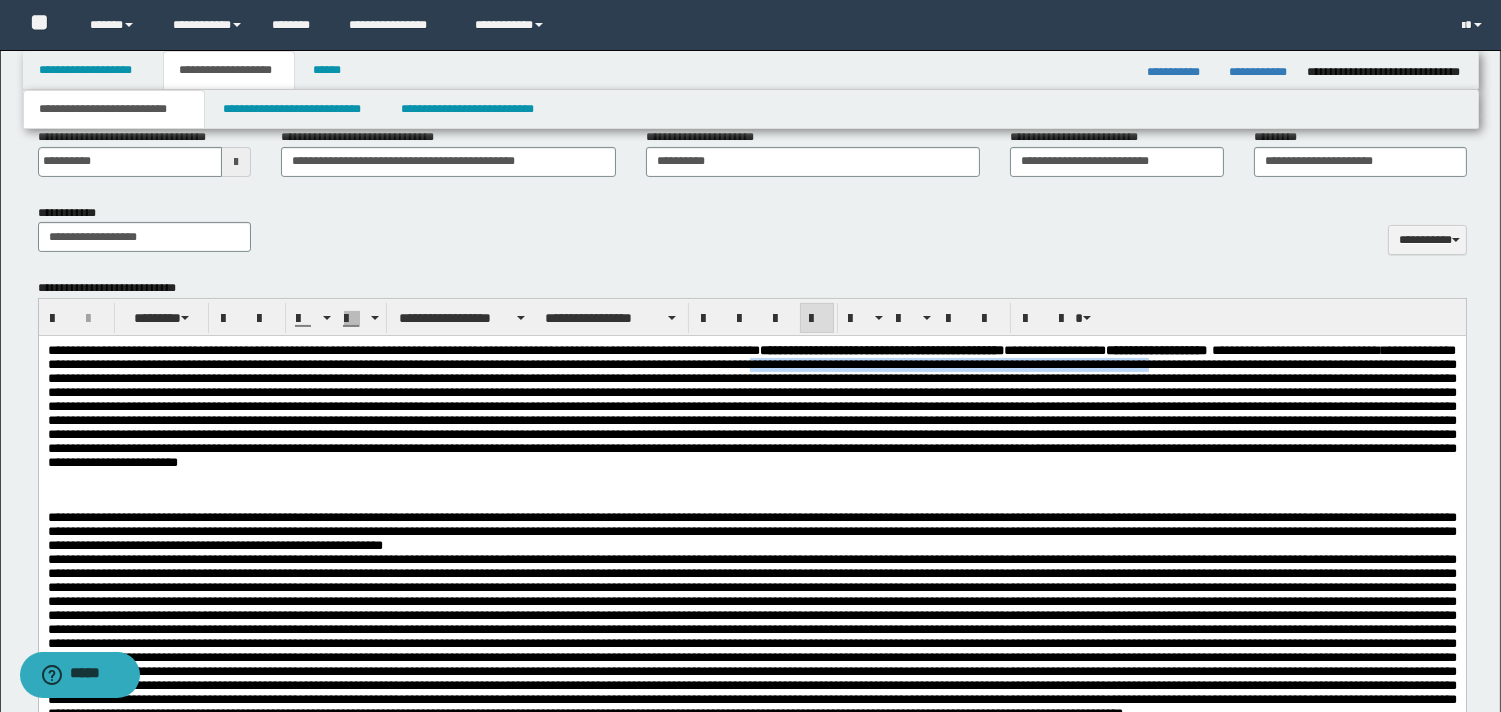 click on "**********" at bounding box center [751, 406] 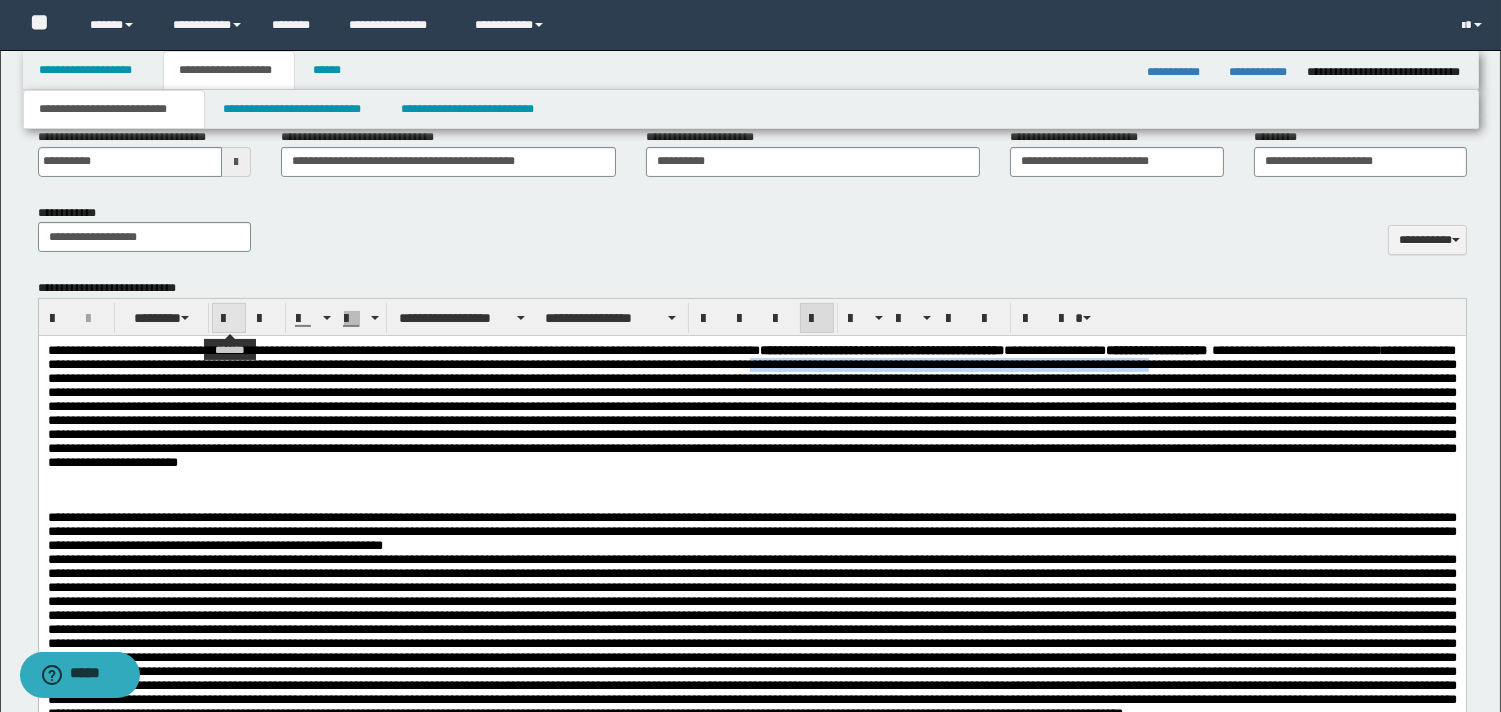 click at bounding box center [229, 319] 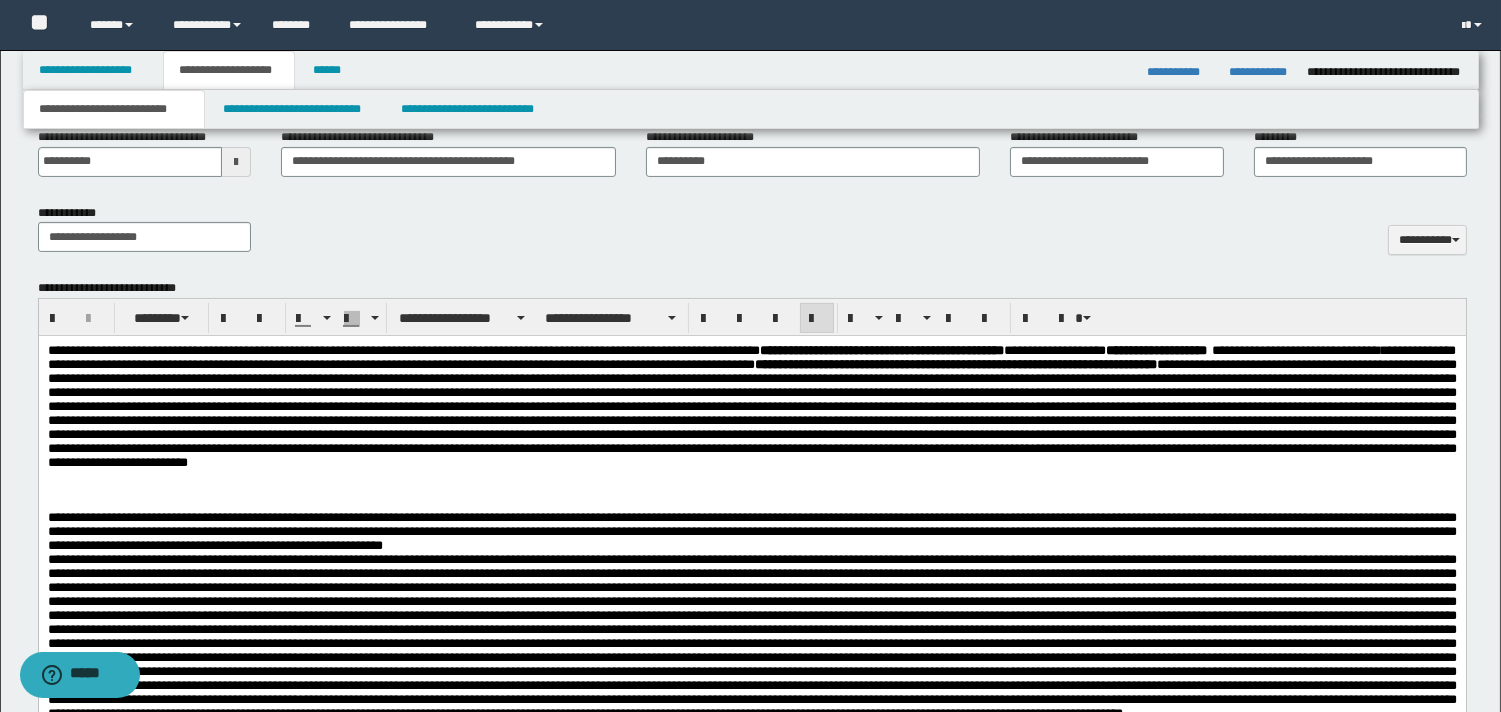 click on "**********" at bounding box center (751, 406) 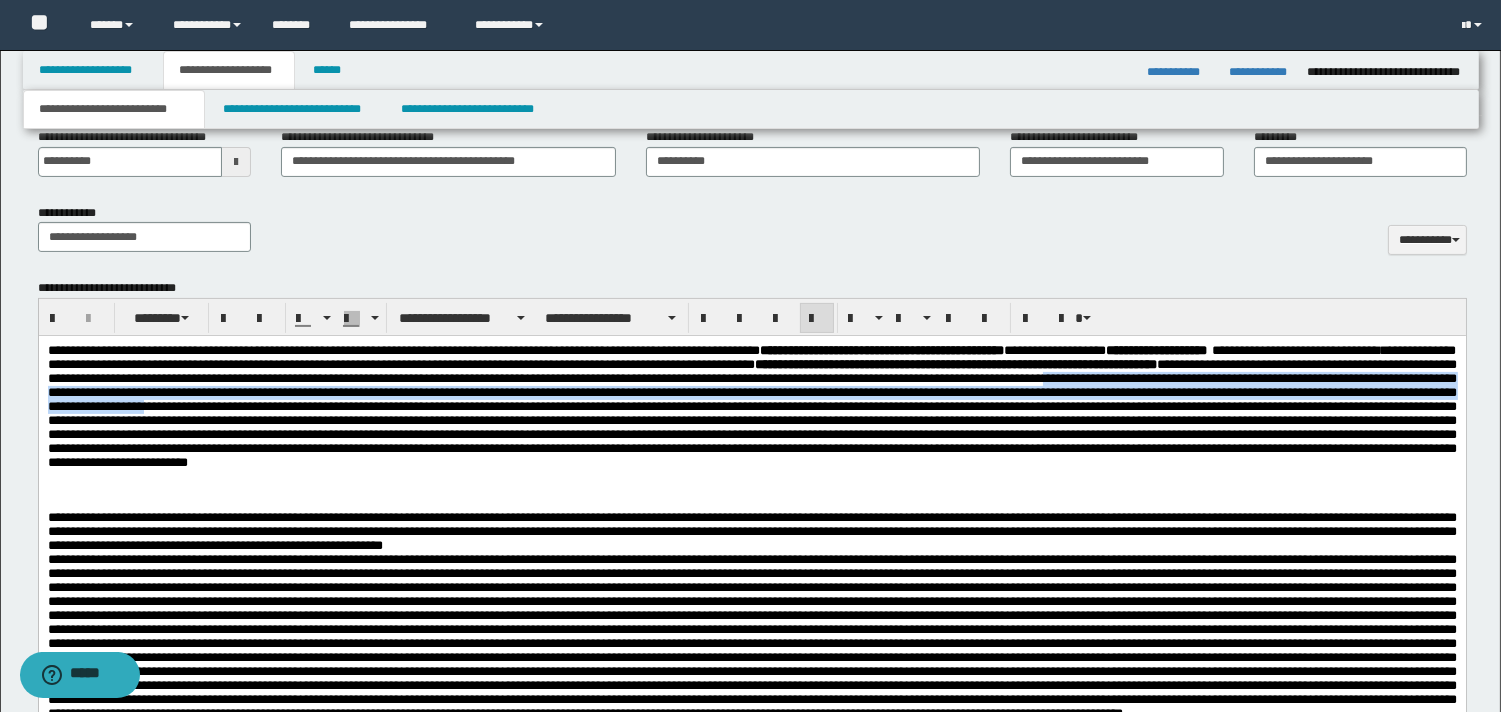 drag, startPoint x: 499, startPoint y: 402, endPoint x: 1404, endPoint y: 422, distance: 905.22095 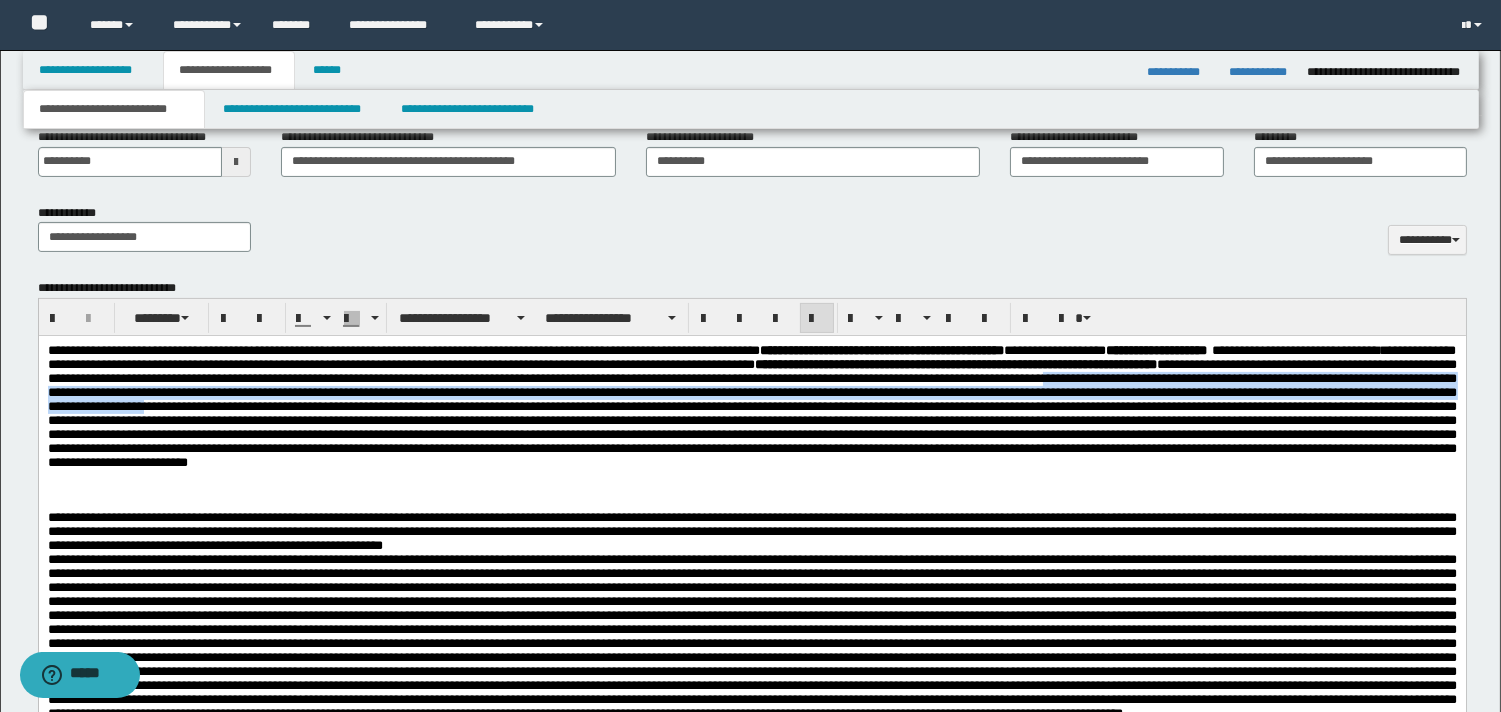 click on "**********" at bounding box center [751, 406] 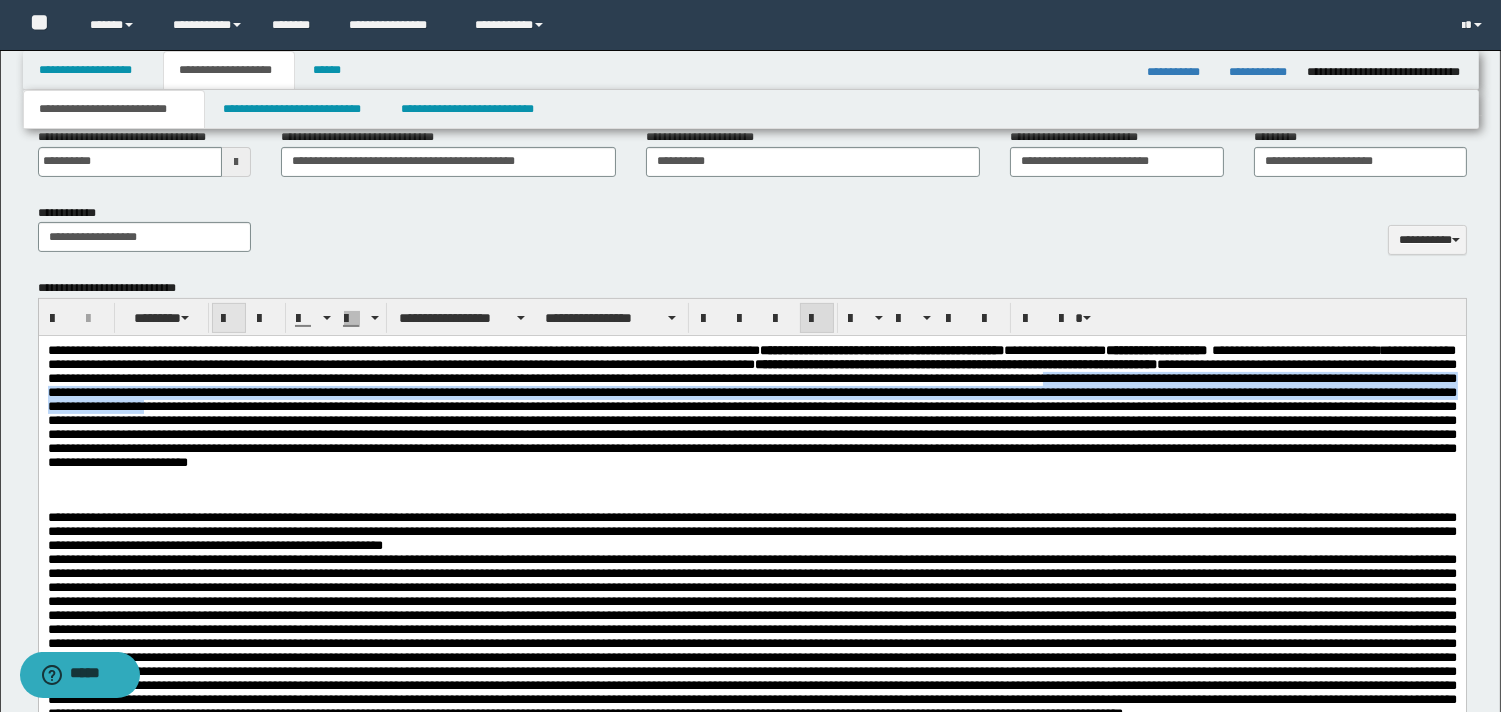 drag, startPoint x: 218, startPoint y: 317, endPoint x: 228, endPoint y: 324, distance: 12.206555 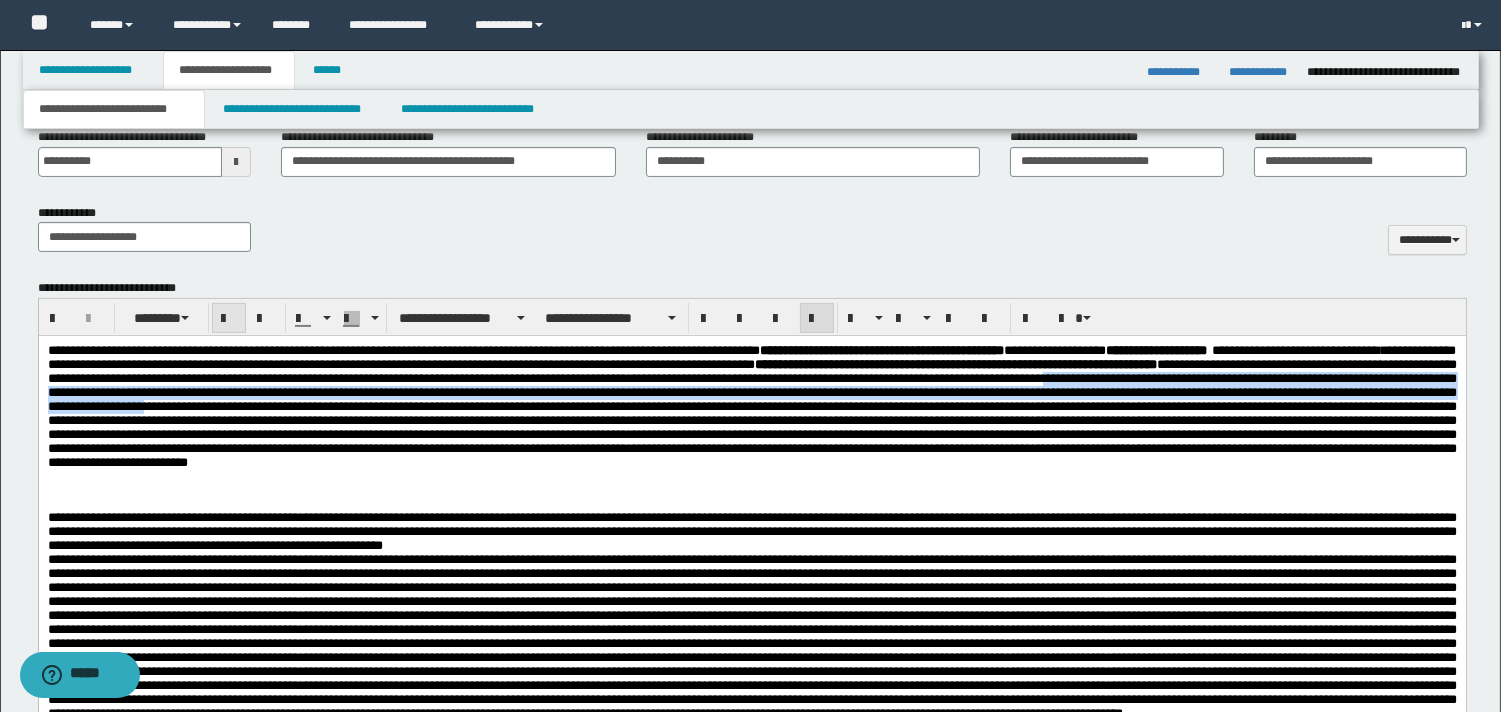 click at bounding box center [229, 318] 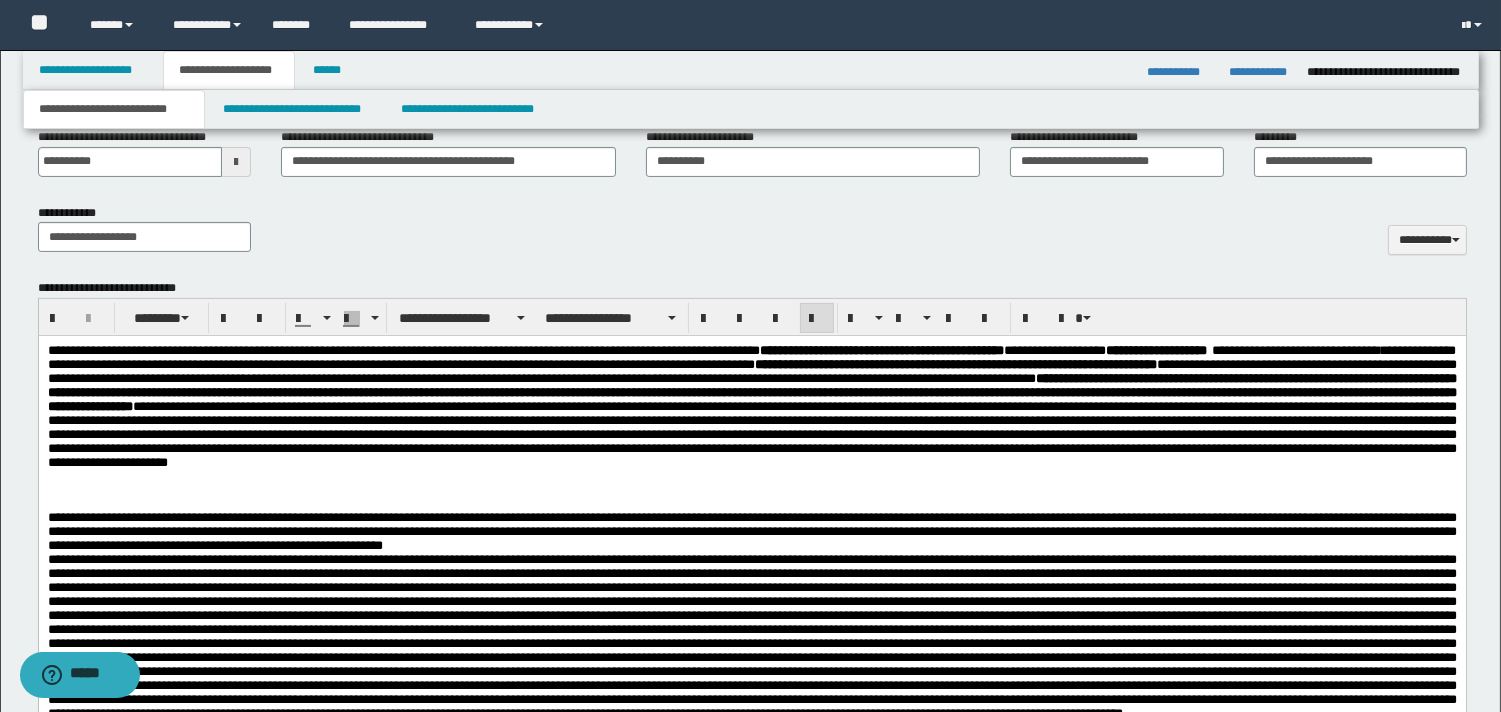 click on "**********" at bounding box center (751, 531) 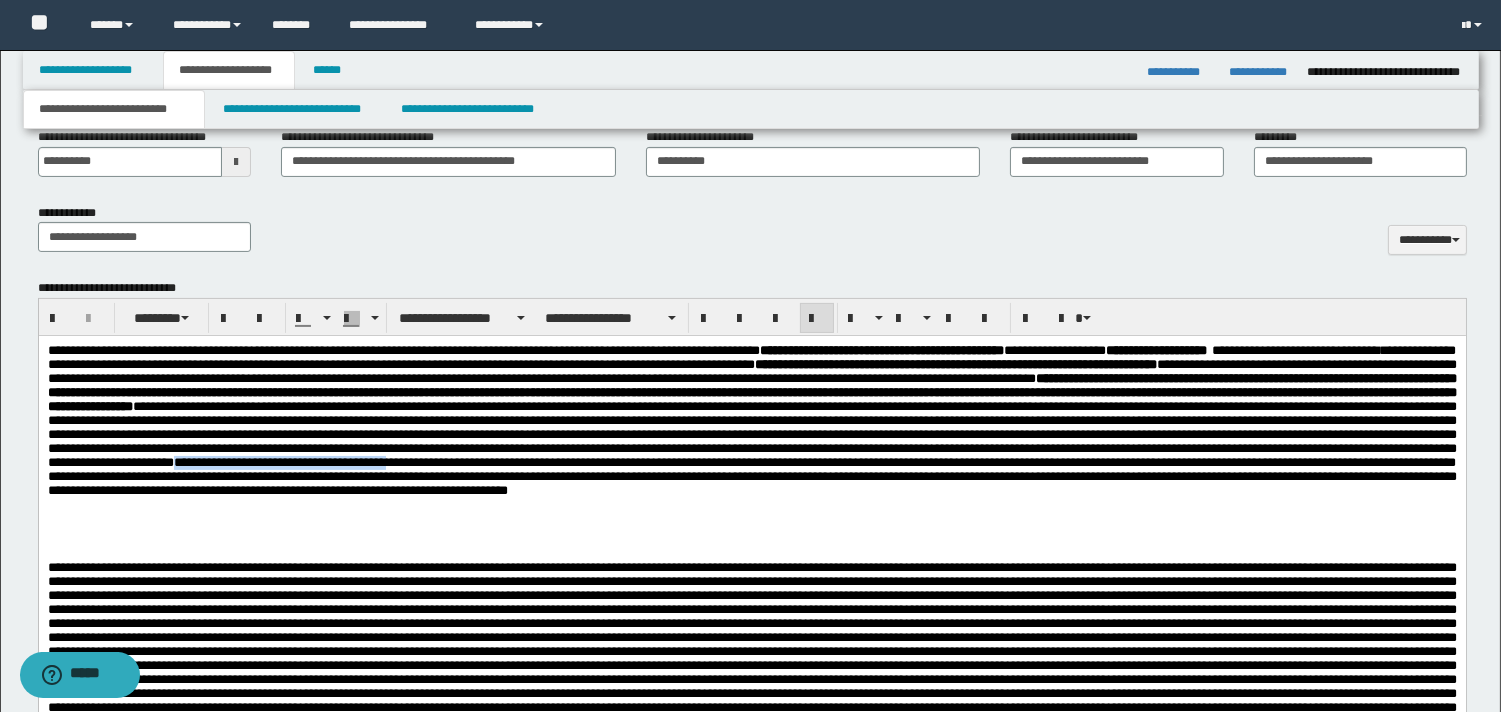drag, startPoint x: 1368, startPoint y: 501, endPoint x: 195, endPoint y: 521, distance: 1173.1705 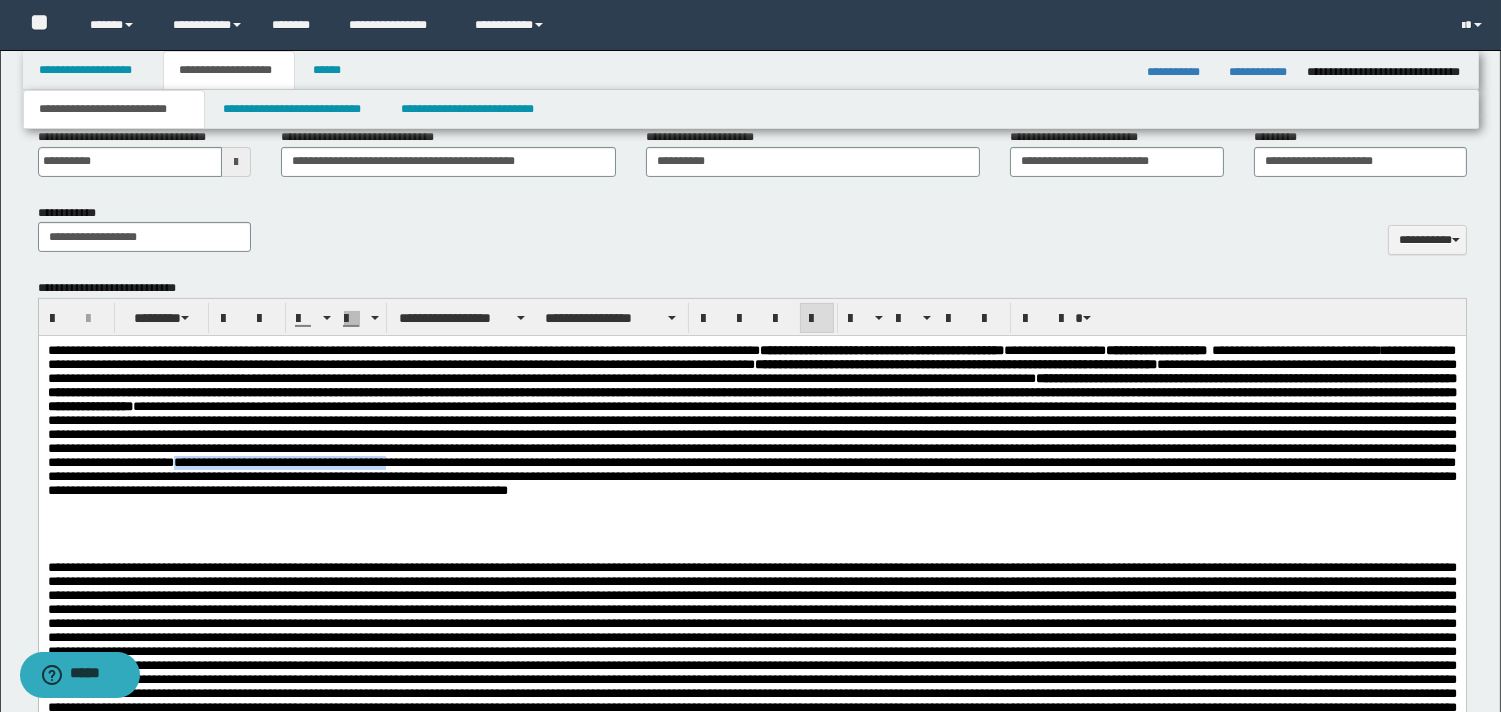 click on "**********" at bounding box center [751, 476] 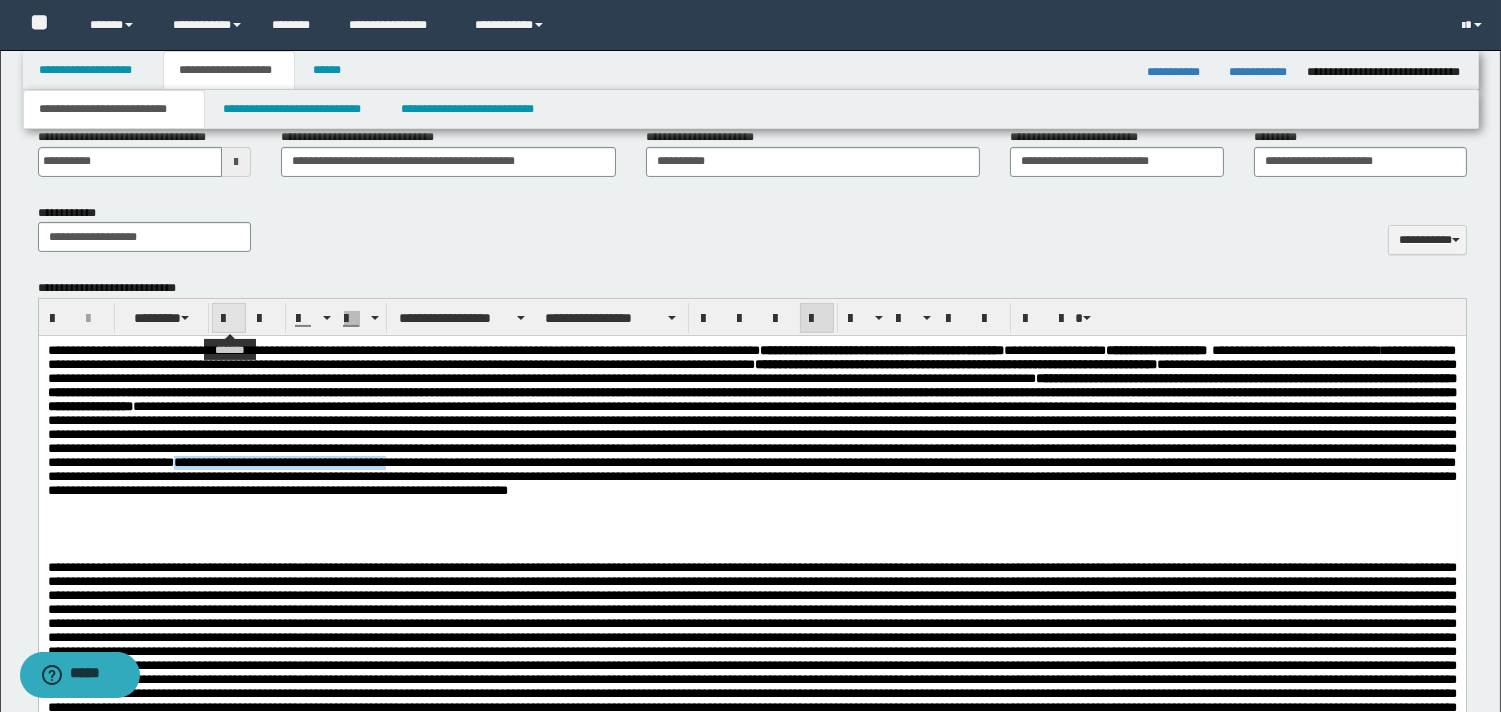 click at bounding box center [229, 319] 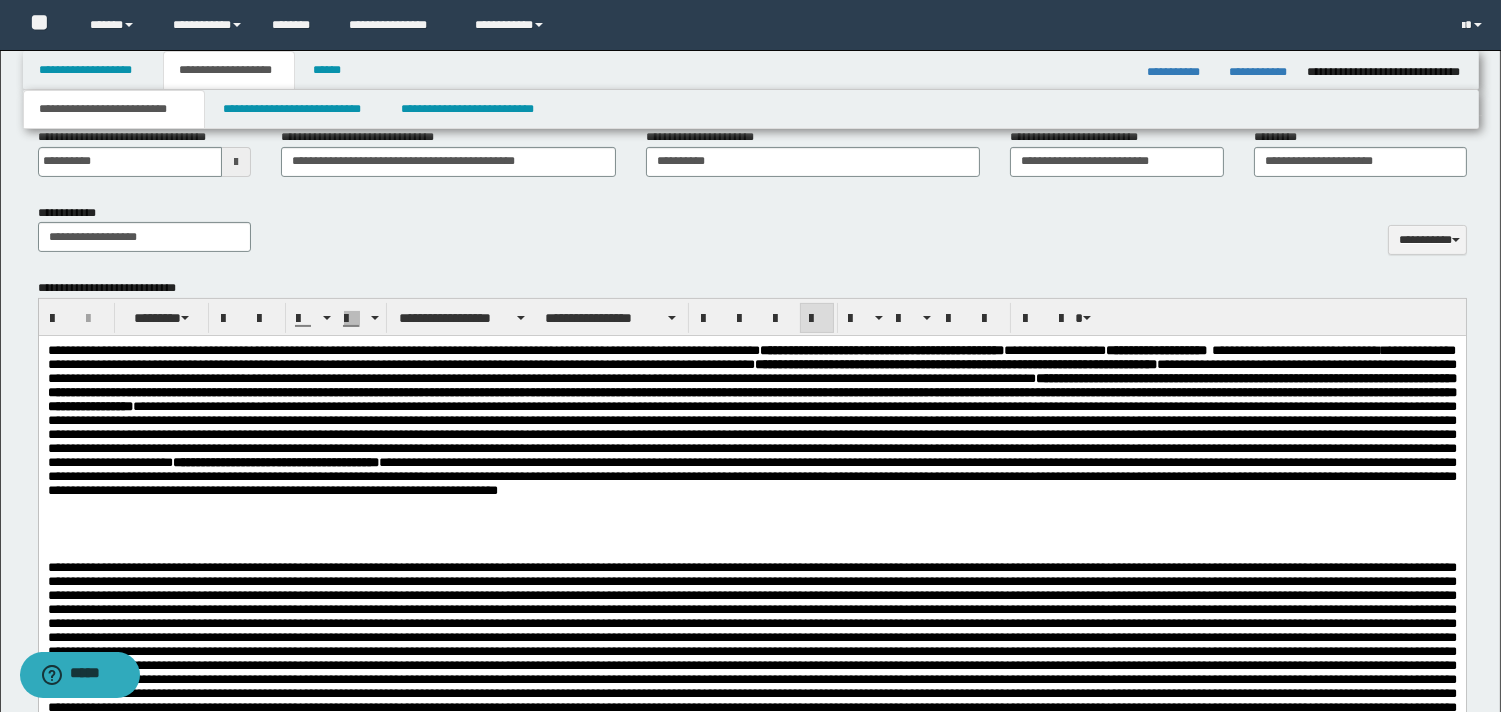 click on "**********" at bounding box center [751, 452] 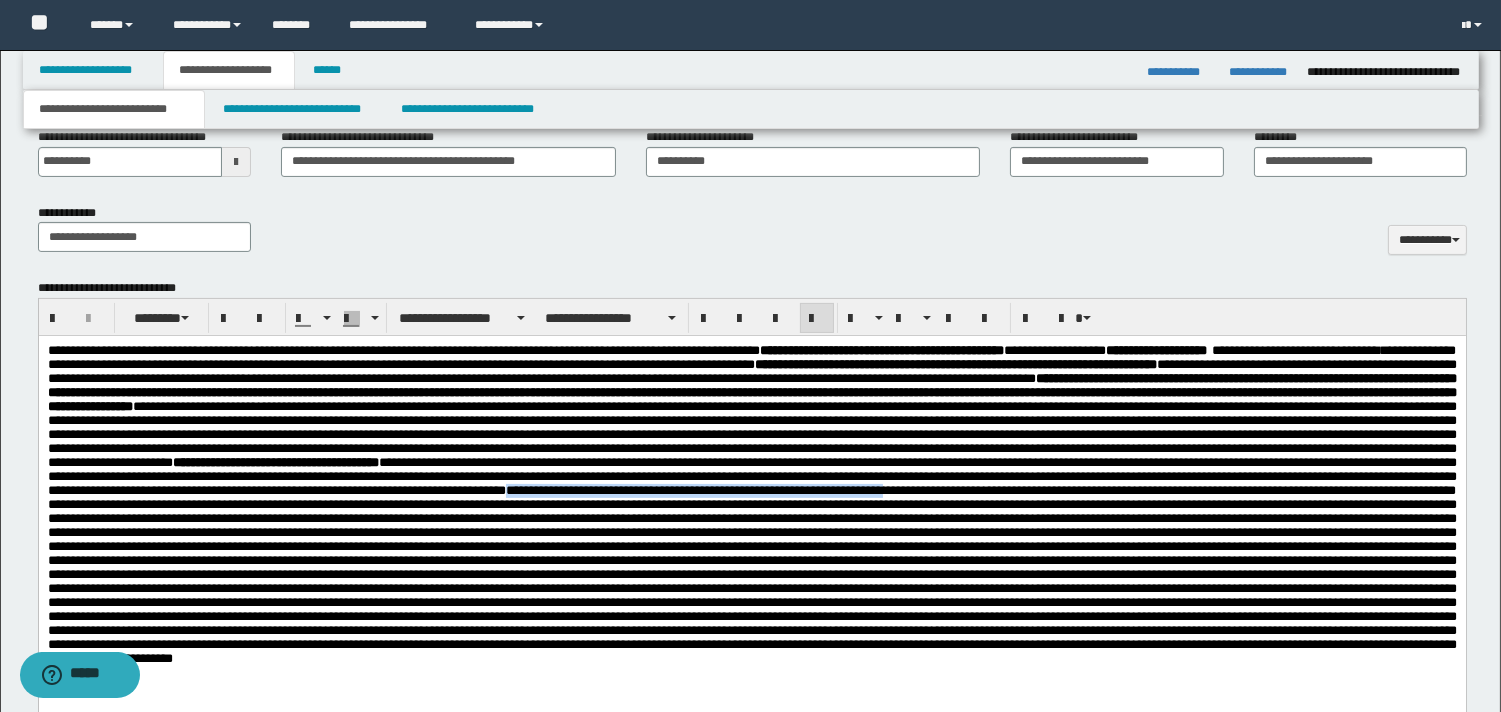 drag, startPoint x: 888, startPoint y: 553, endPoint x: 1334, endPoint y: 554, distance: 446.00113 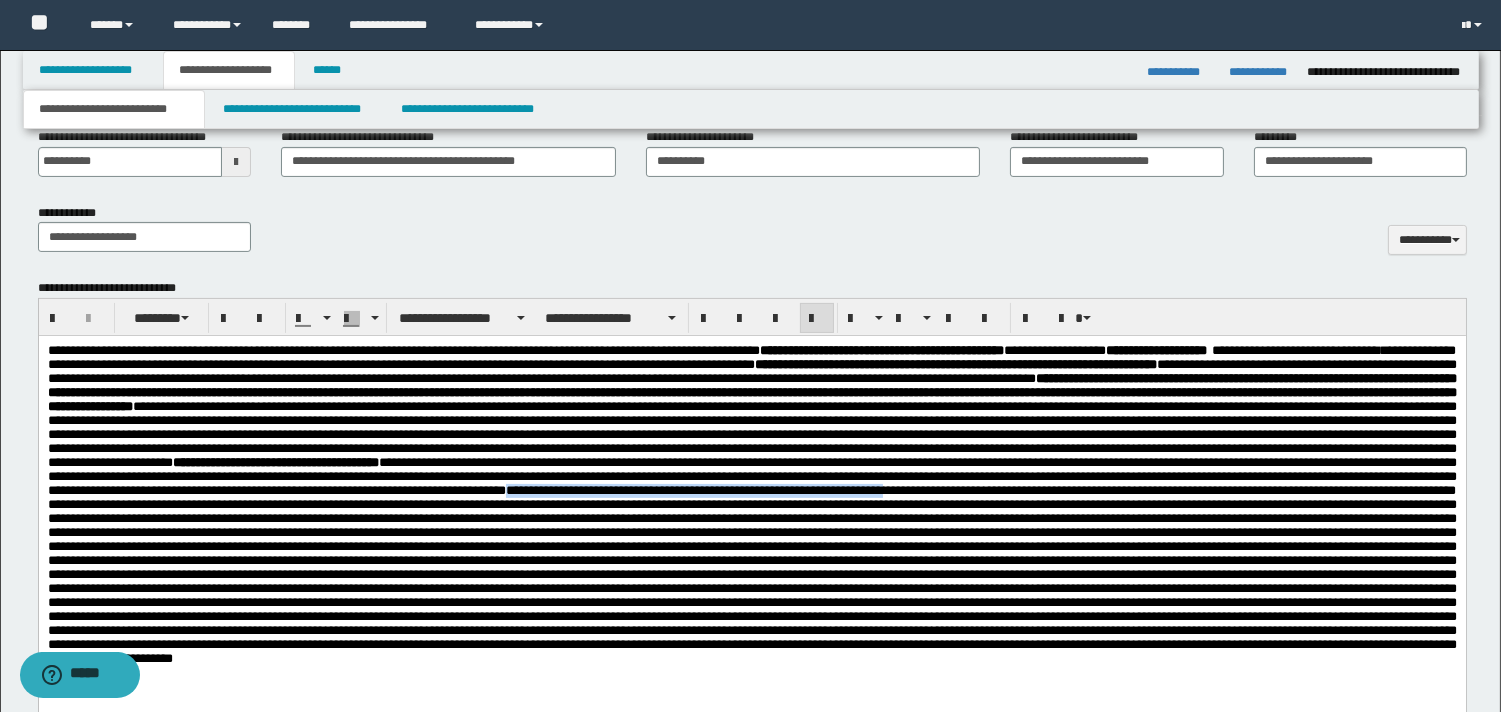 click at bounding box center (751, 574) 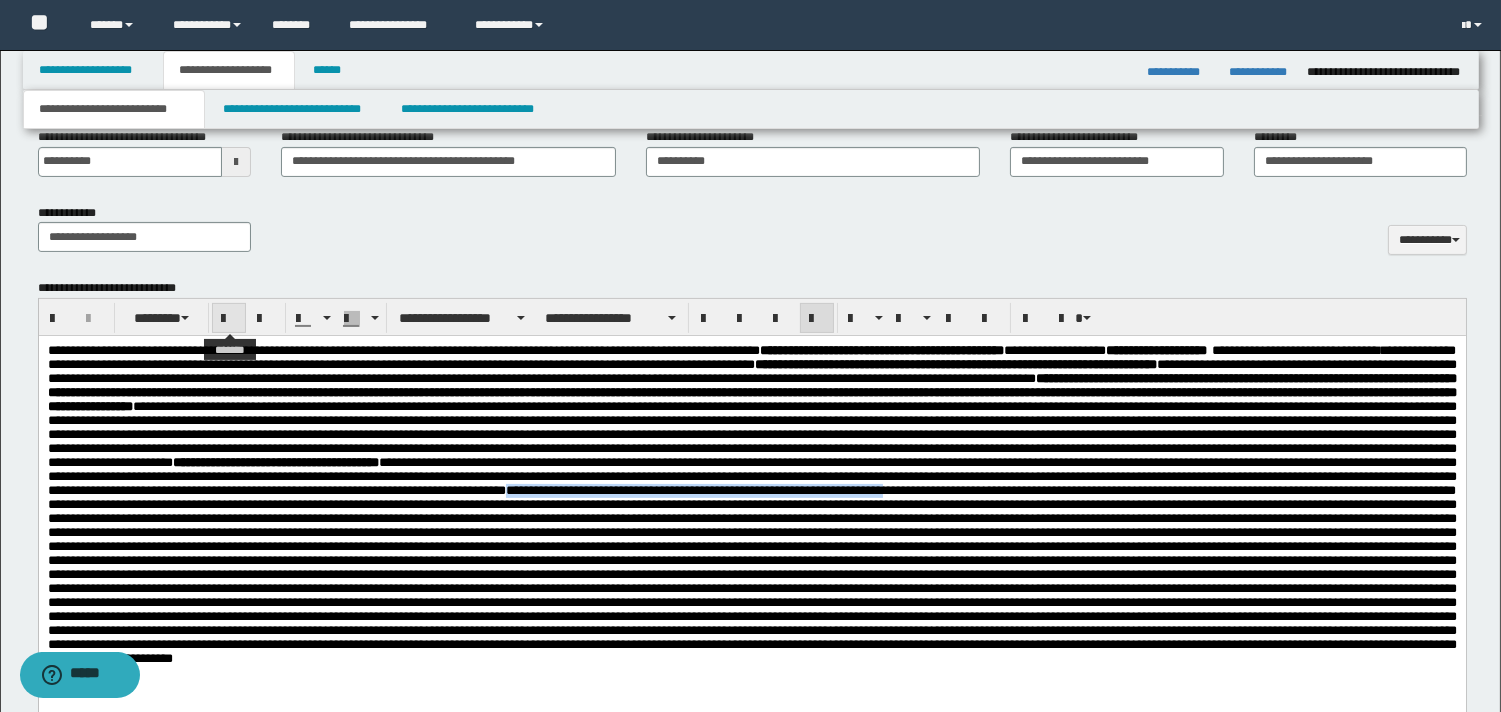 click at bounding box center [229, 319] 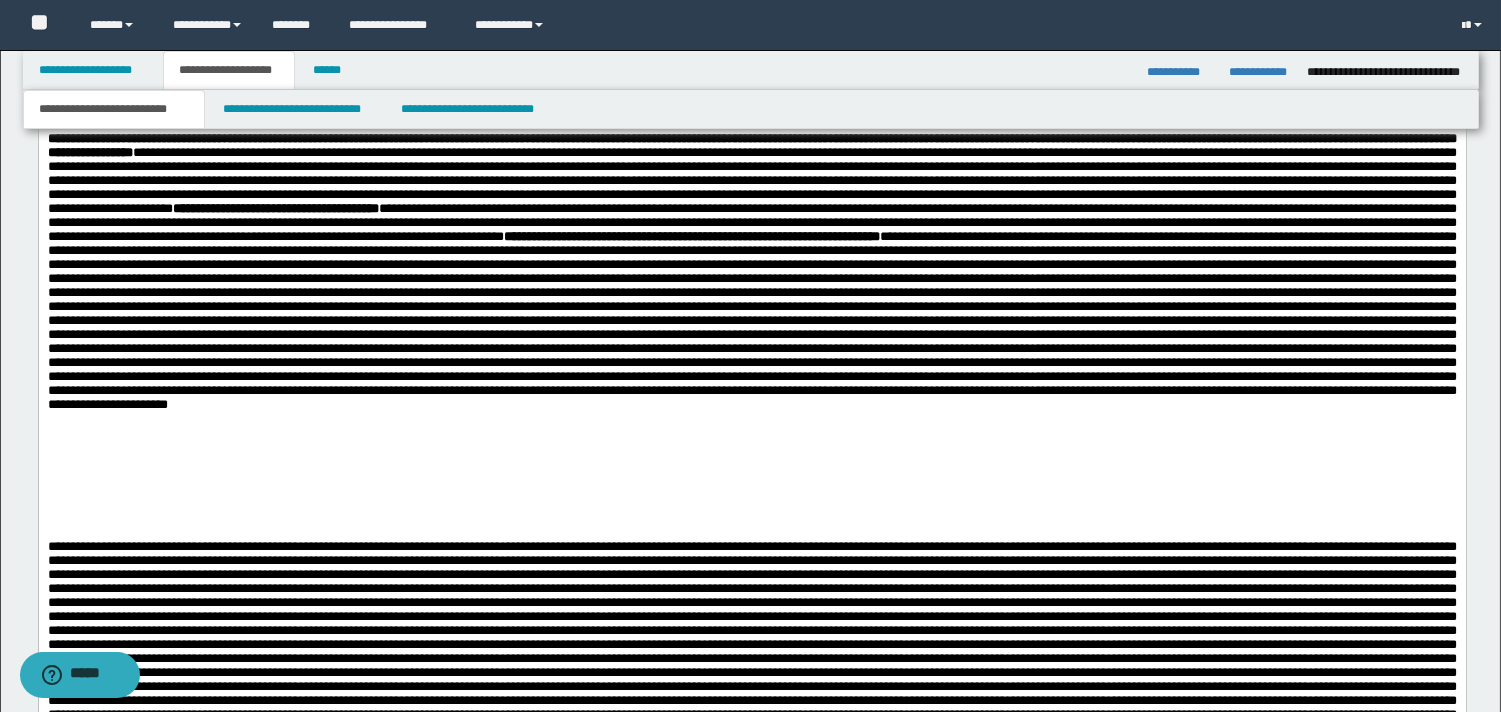 scroll, scrollTop: 1103, scrollLeft: 0, axis: vertical 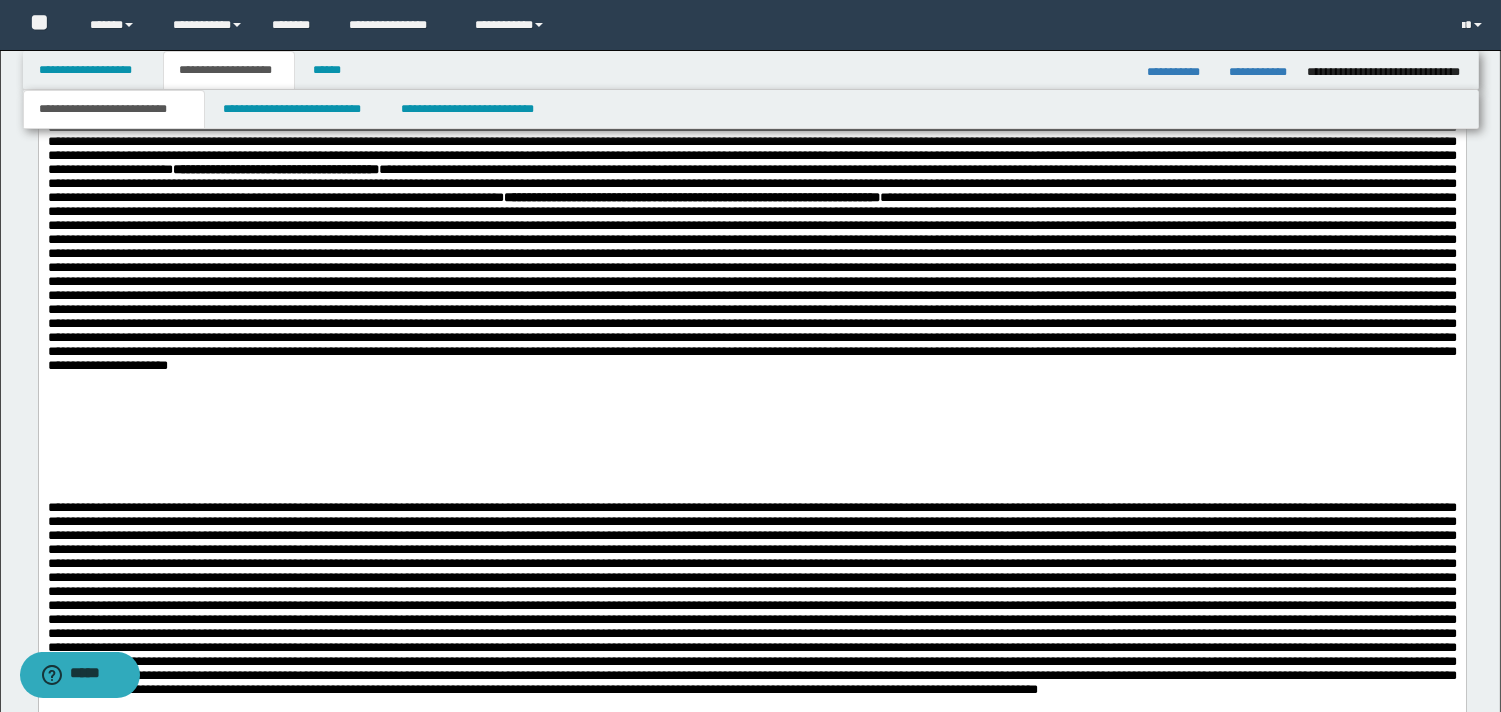 click on "**********" at bounding box center [751, 276] 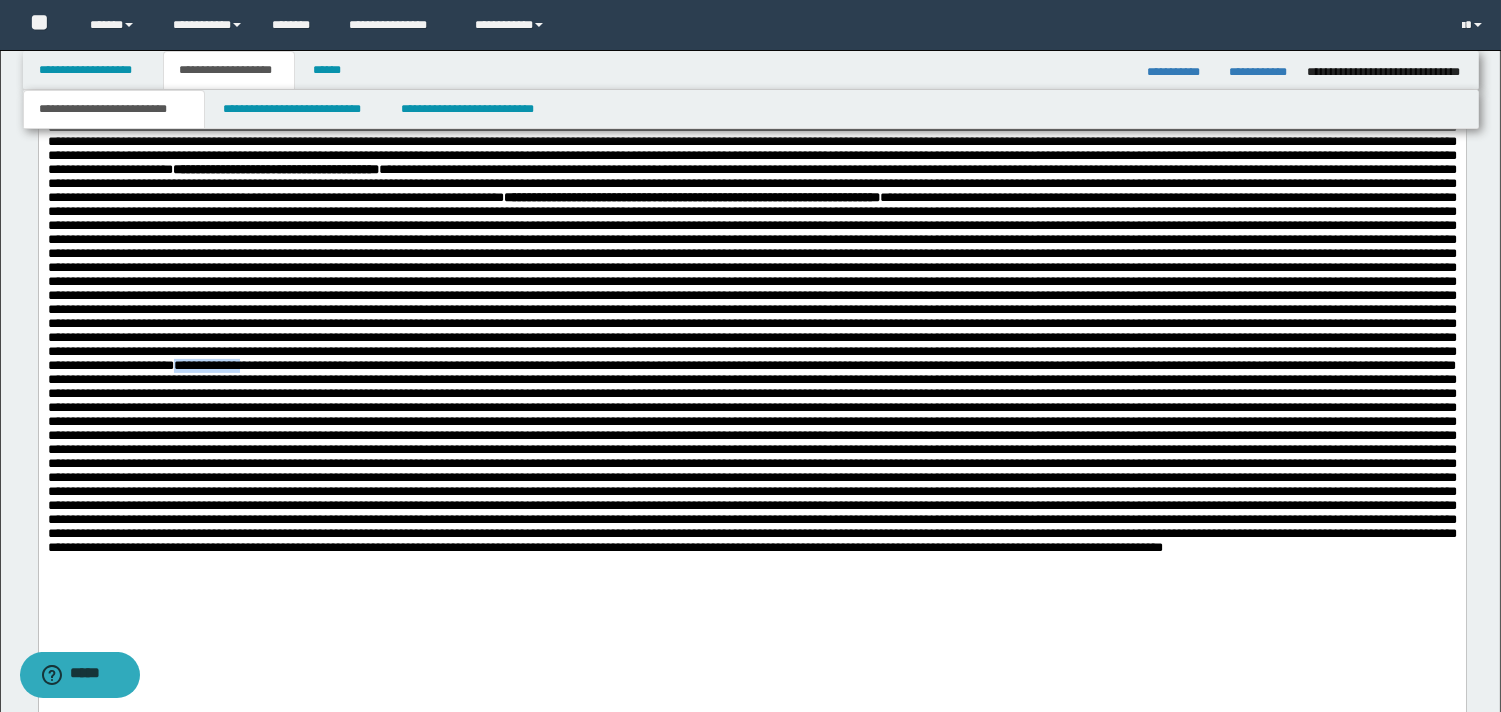 drag, startPoint x: 1108, startPoint y: 492, endPoint x: 1191, endPoint y: 496, distance: 83.09633 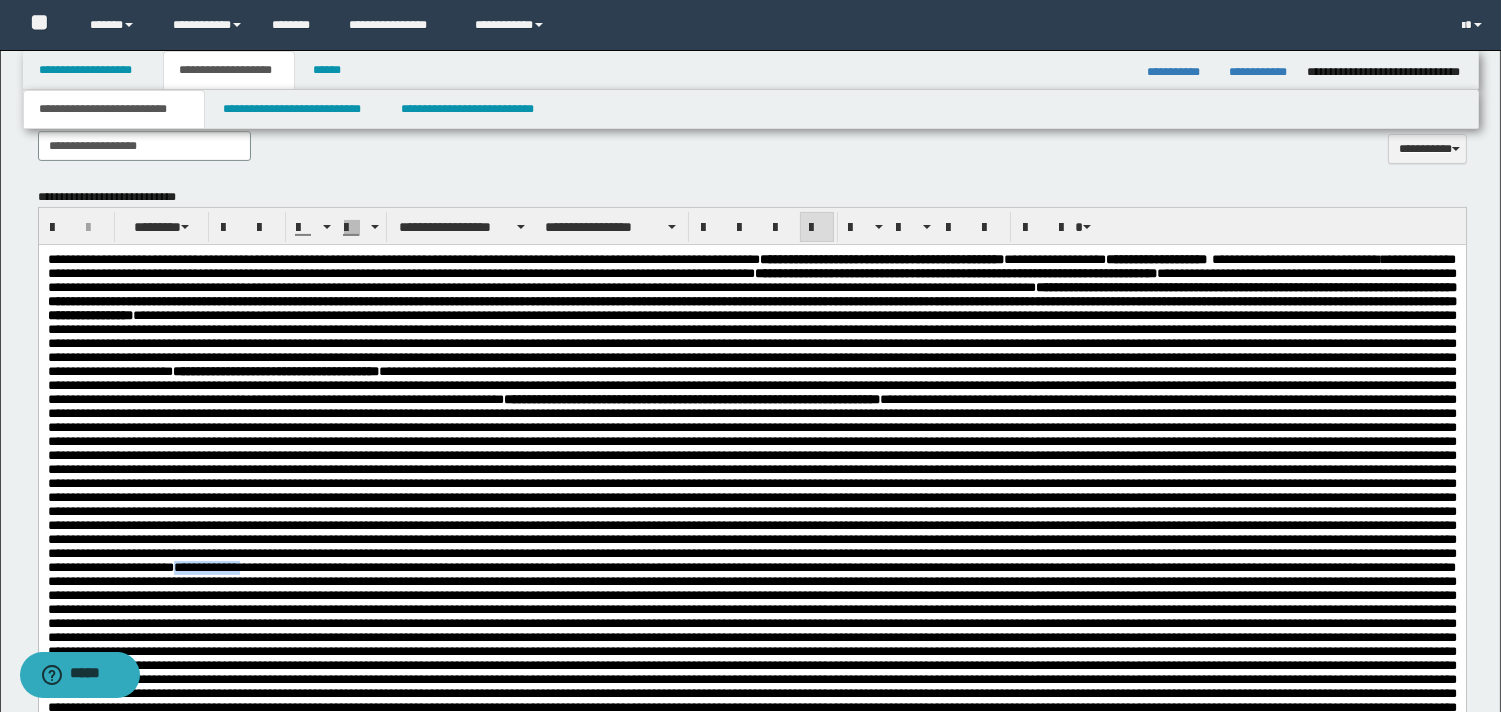 scroll, scrollTop: 802, scrollLeft: 0, axis: vertical 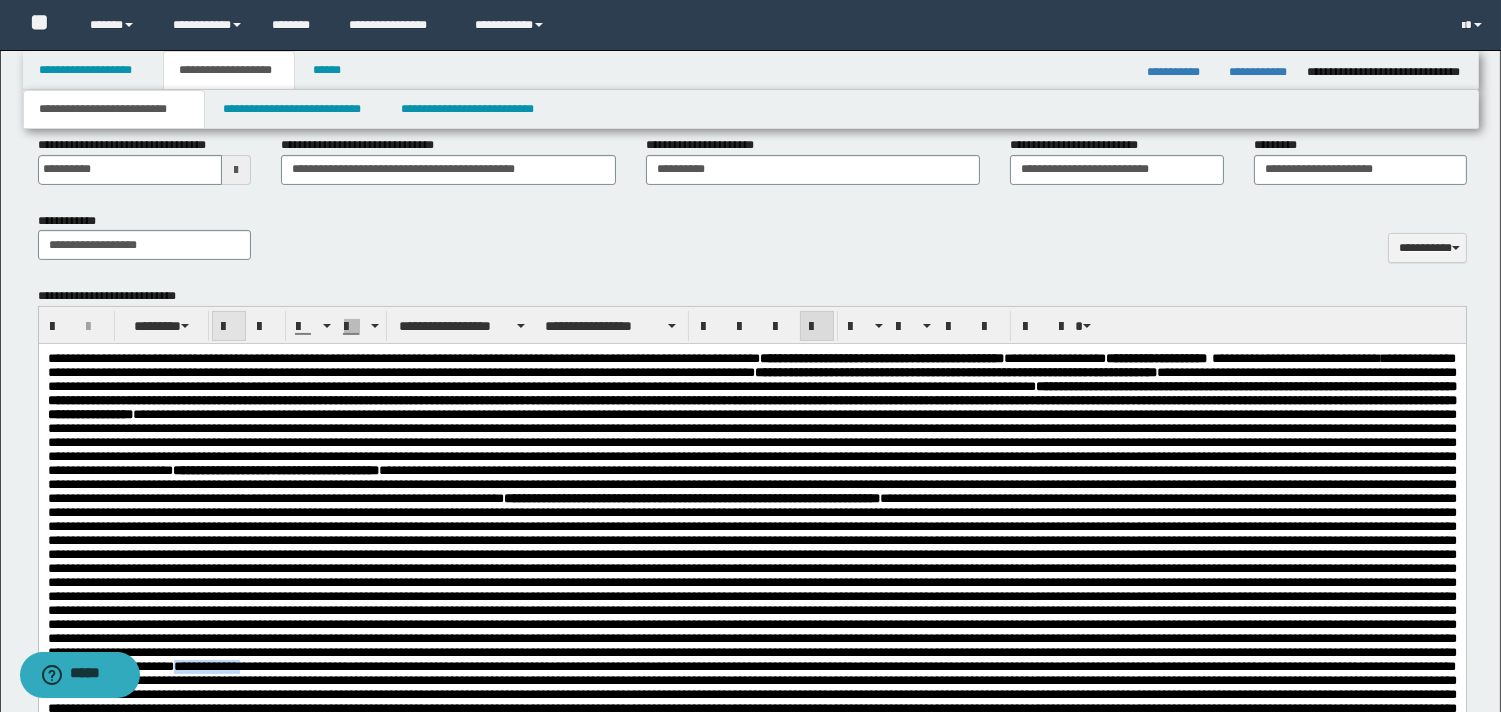 click at bounding box center [229, 326] 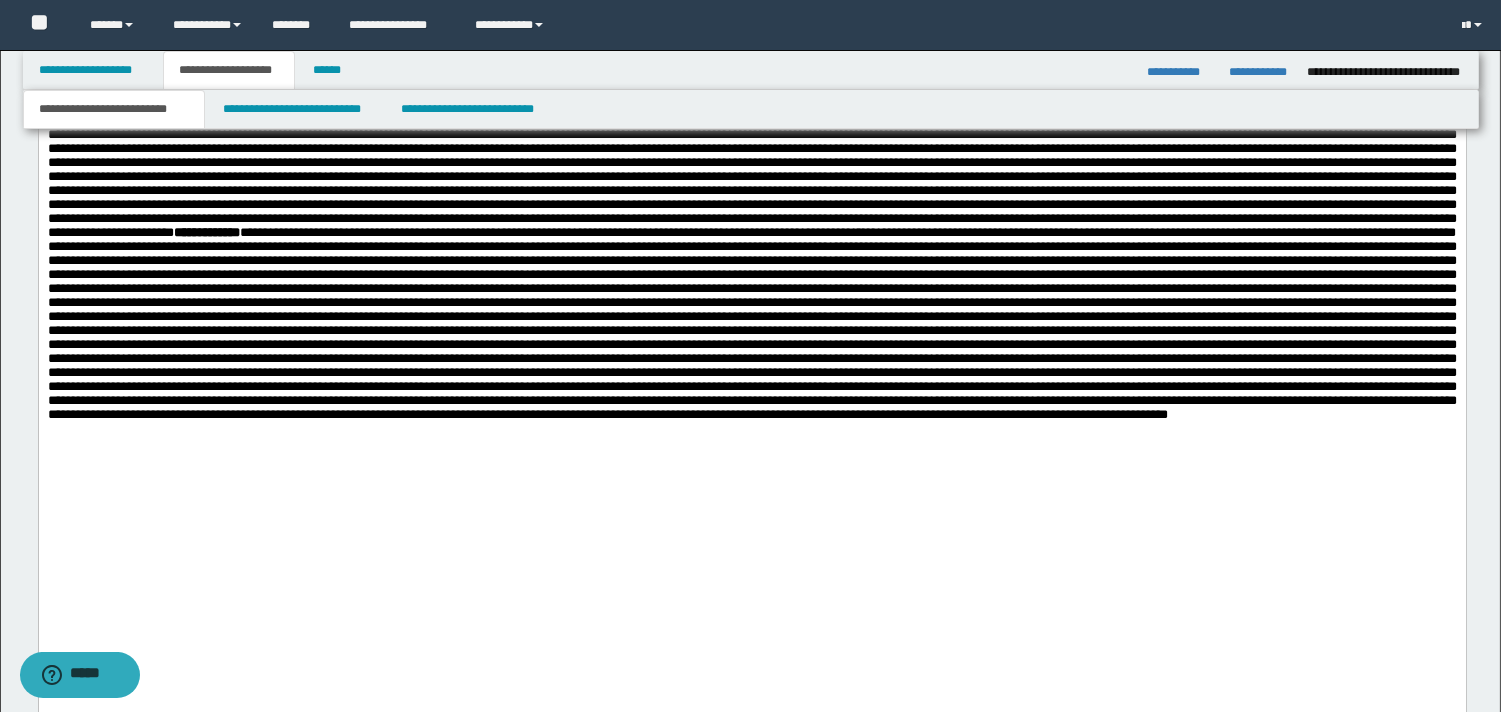 scroll, scrollTop: 1258, scrollLeft: 0, axis: vertical 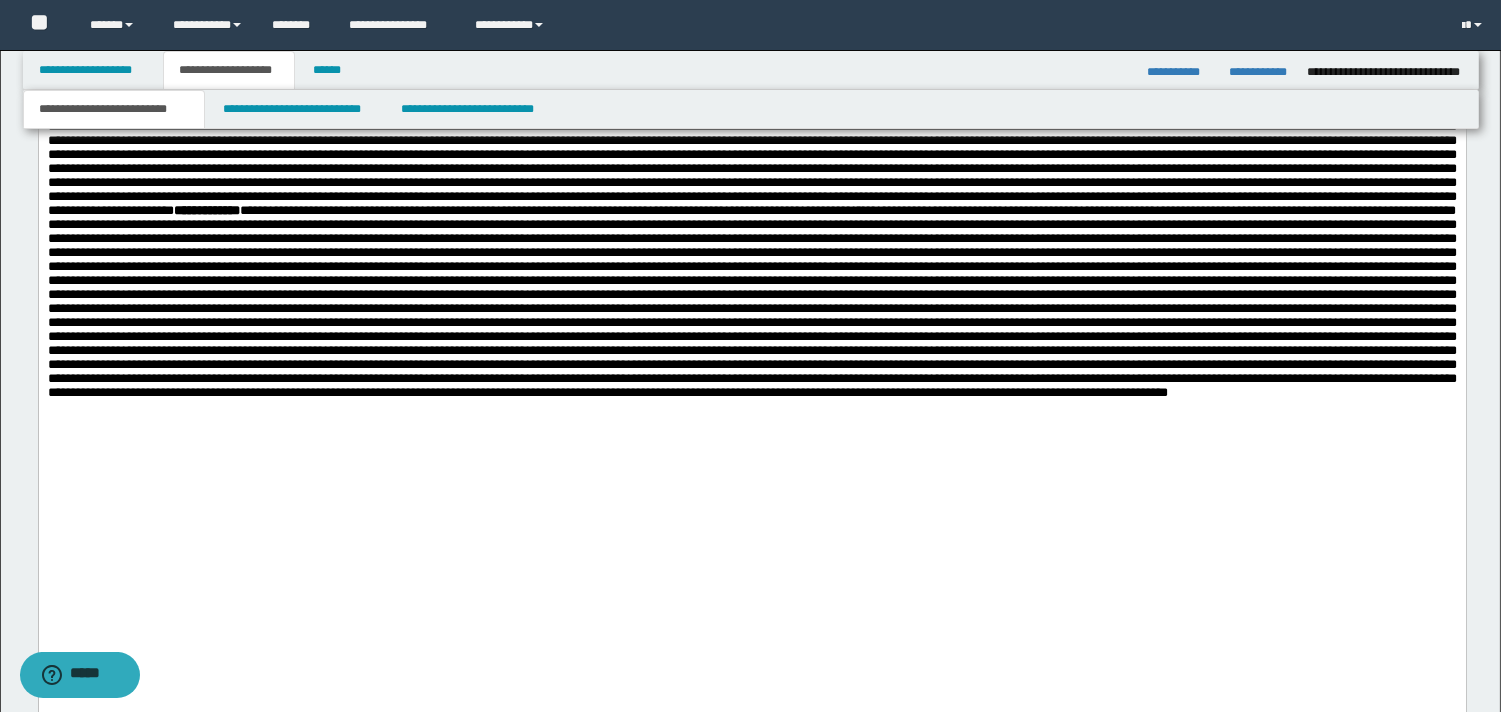 click on "**********" at bounding box center [751, 288] 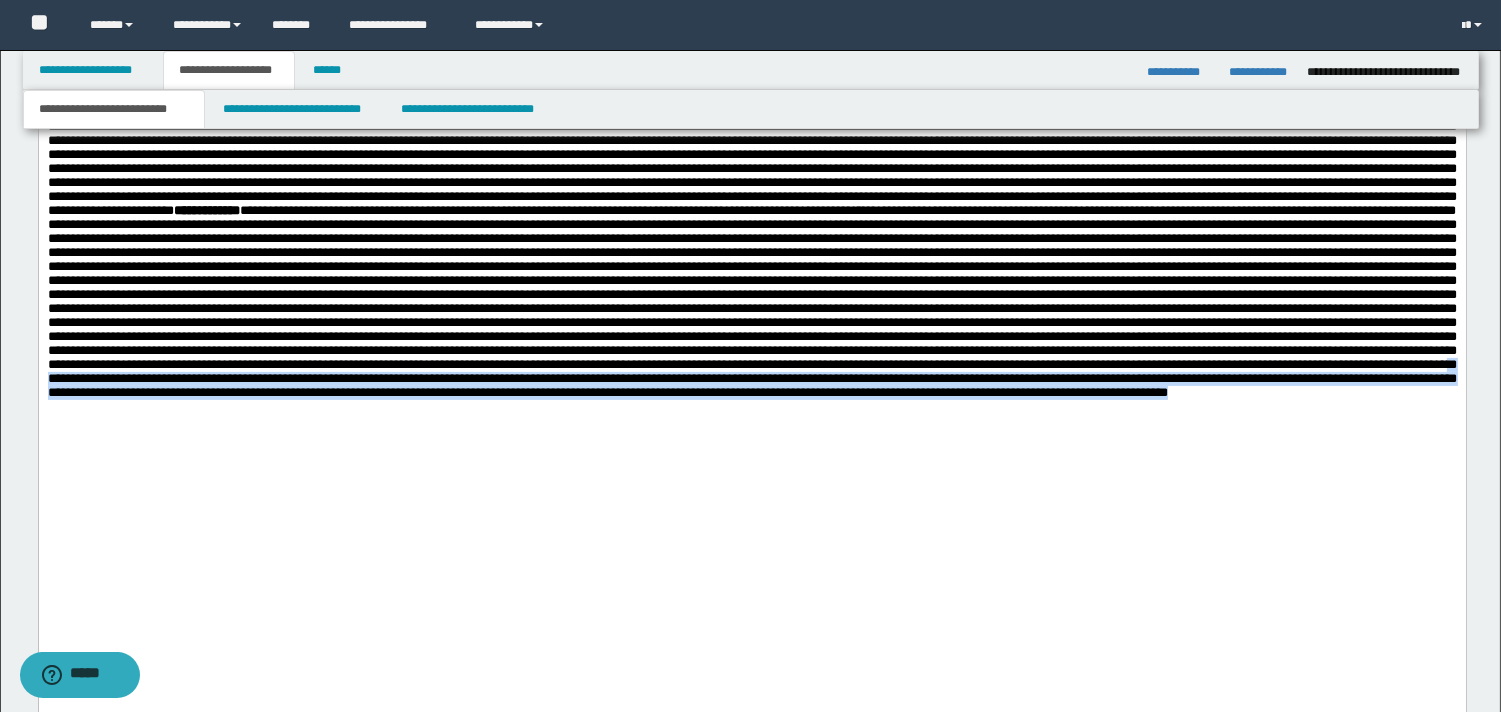 drag, startPoint x: 211, startPoint y: 587, endPoint x: 1052, endPoint y: 623, distance: 841.77014 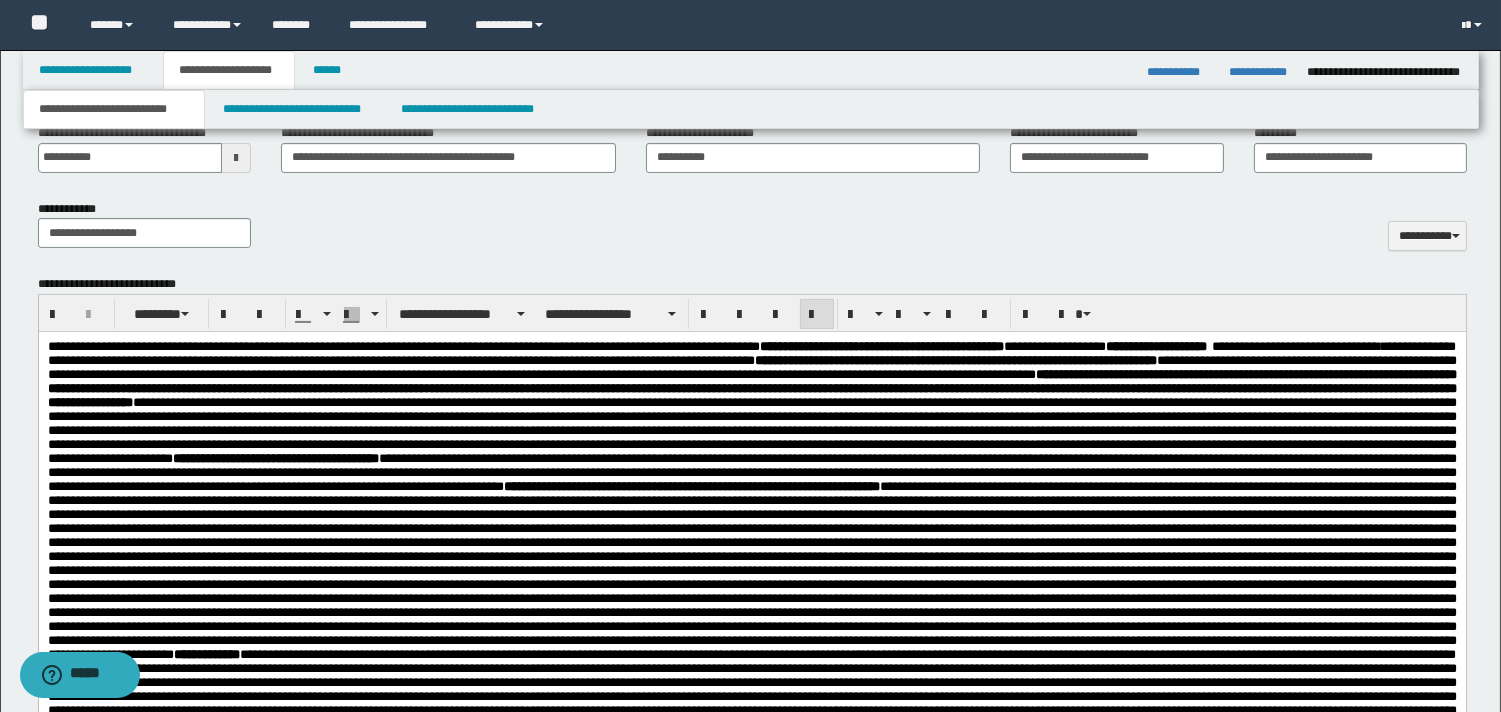 scroll, scrollTop: 805, scrollLeft: 0, axis: vertical 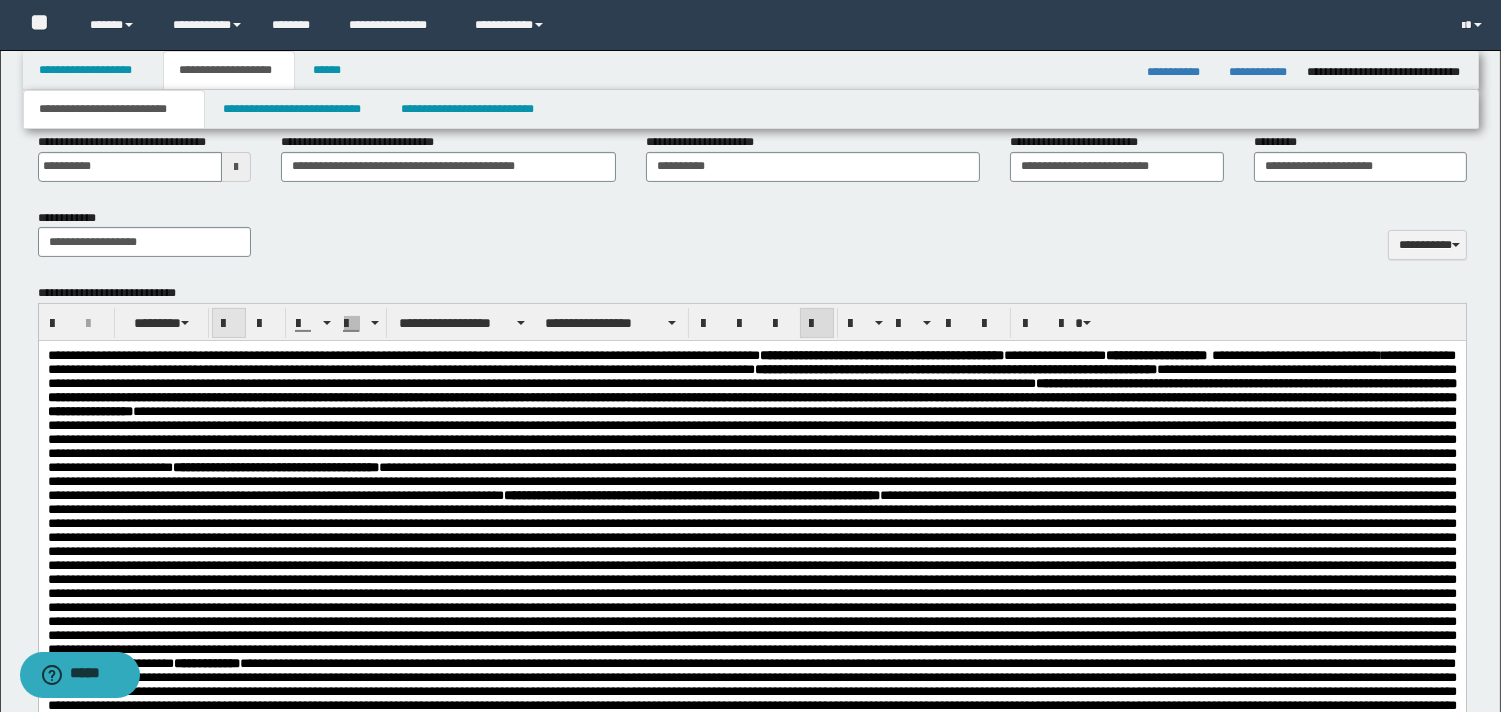 click at bounding box center (229, 324) 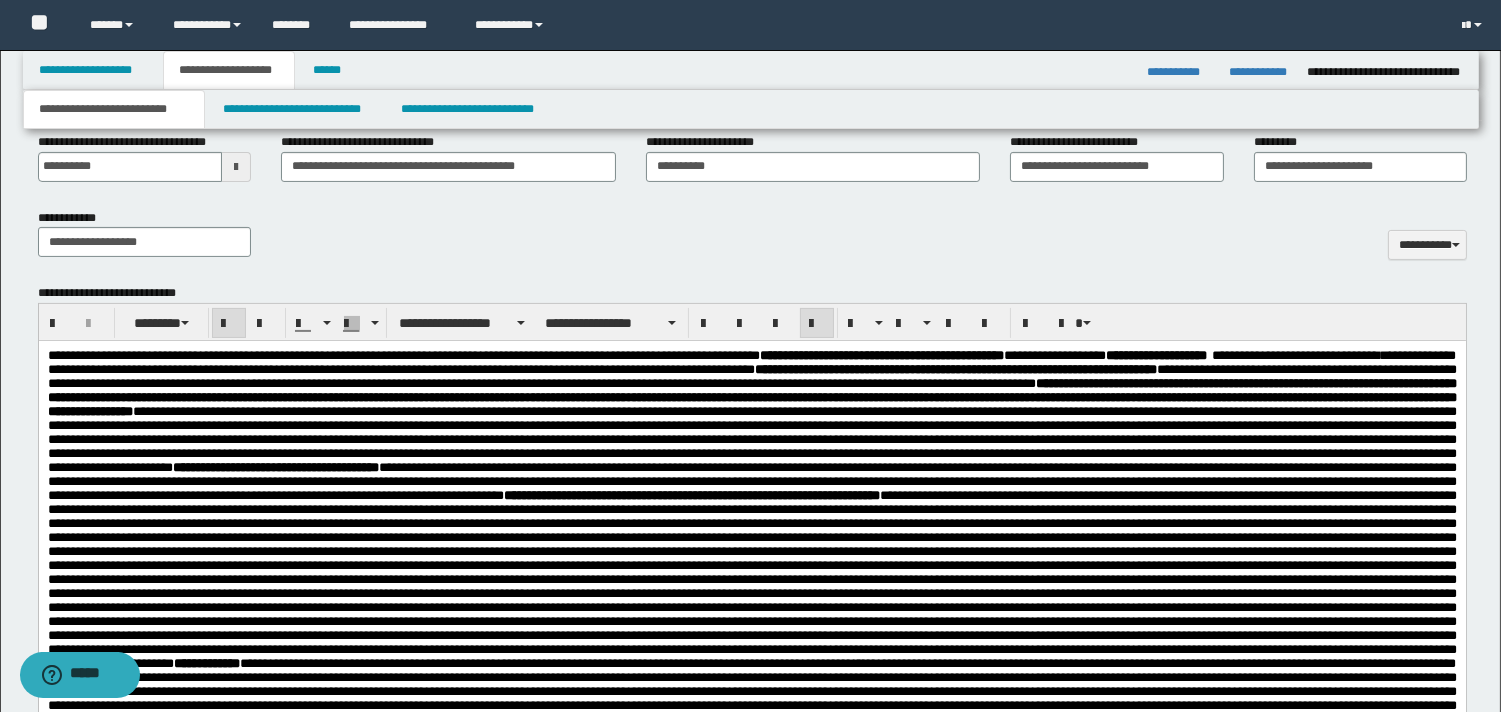 click on "**********" at bounding box center (751, 411) 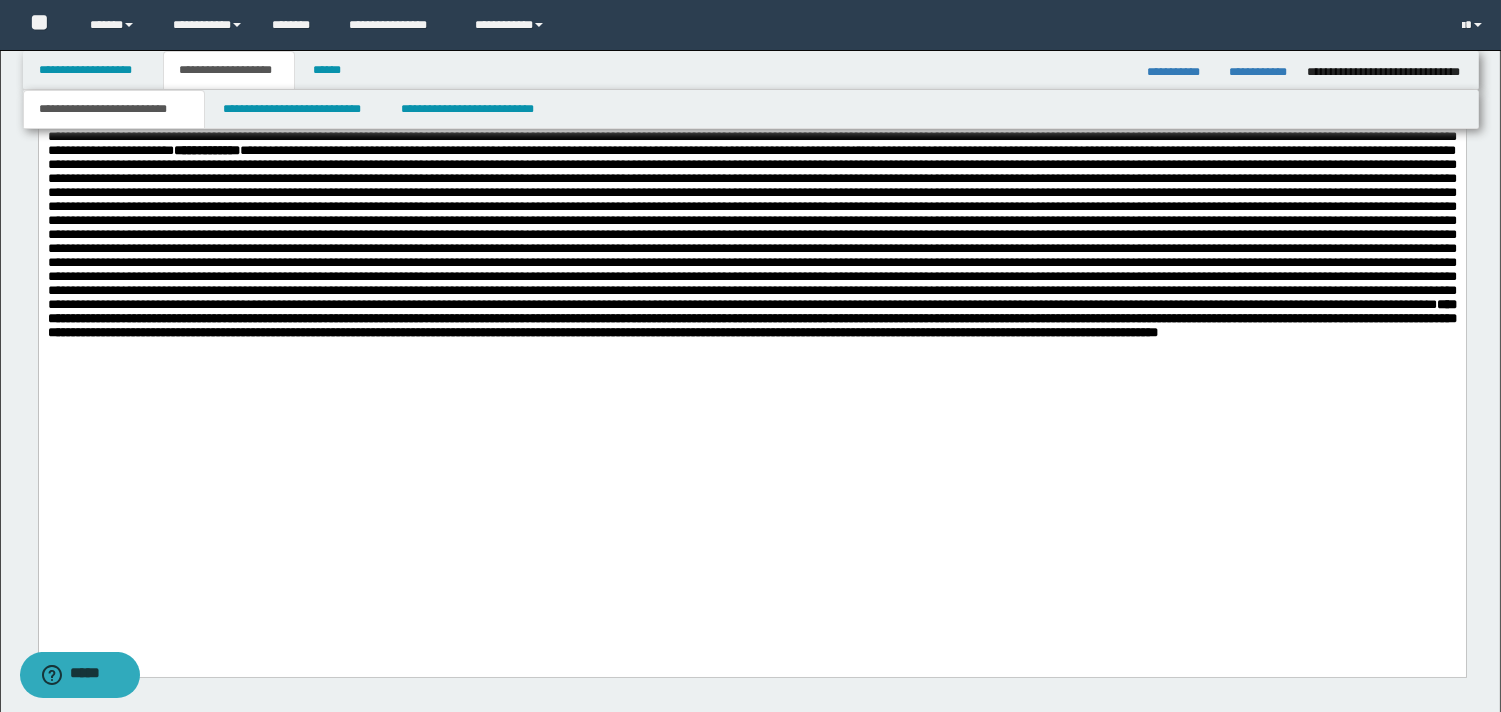 scroll, scrollTop: 1353, scrollLeft: 0, axis: vertical 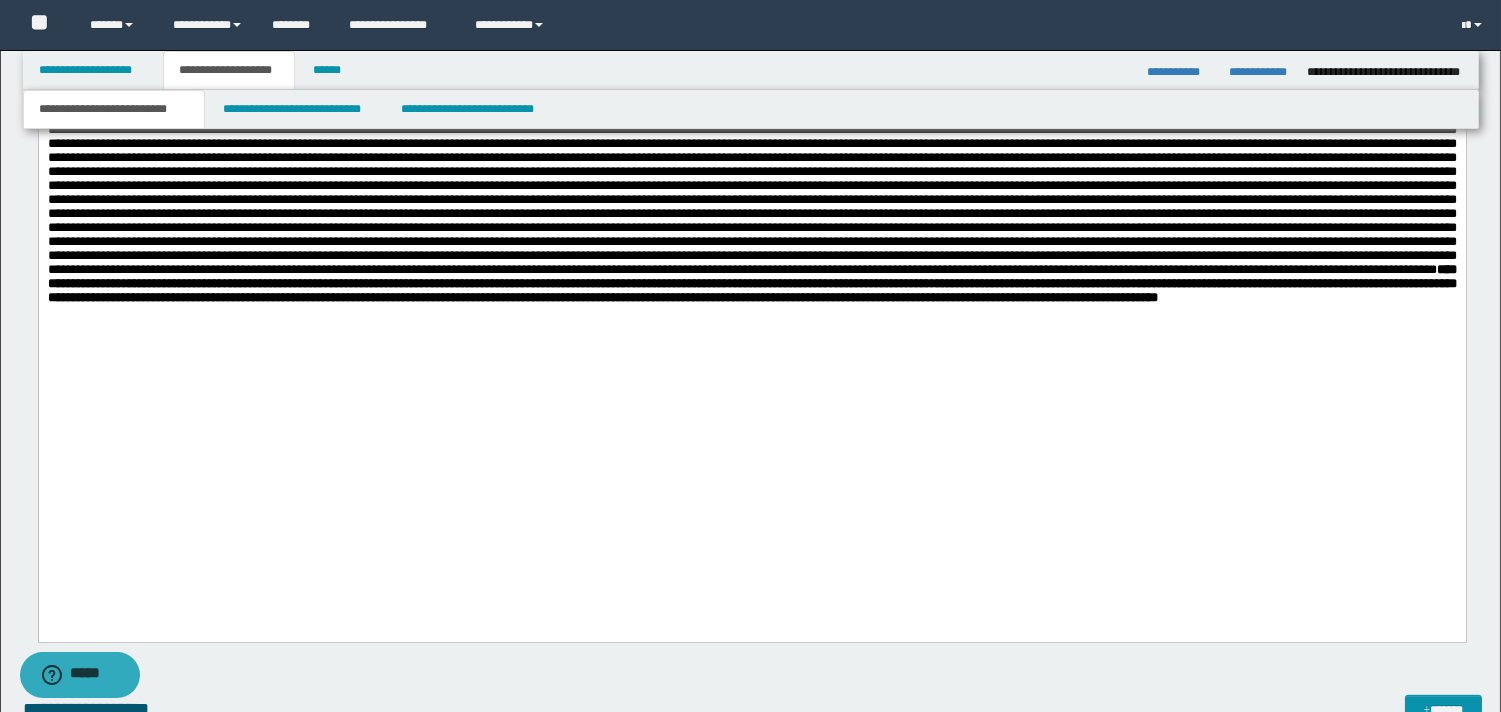 click on "**********" at bounding box center (751, 193) 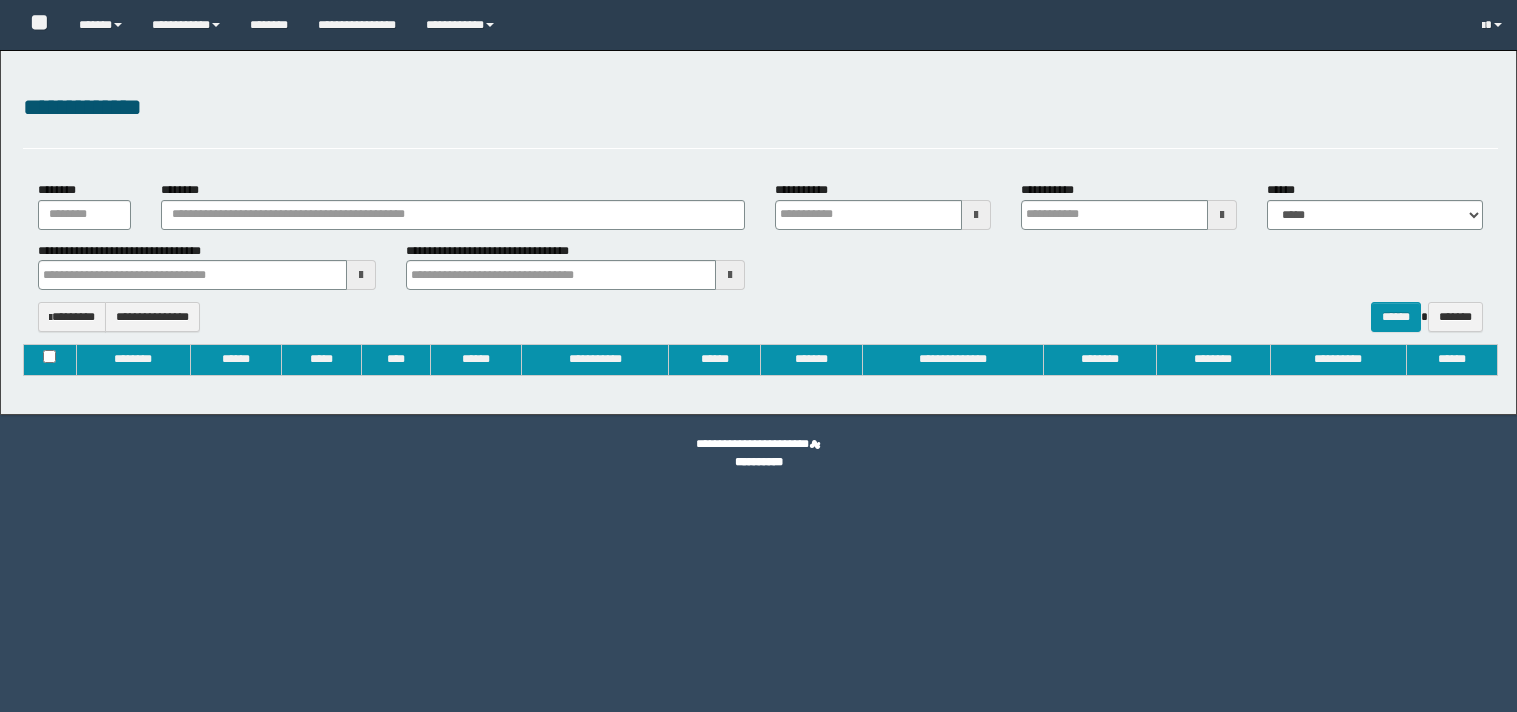 type on "**********" 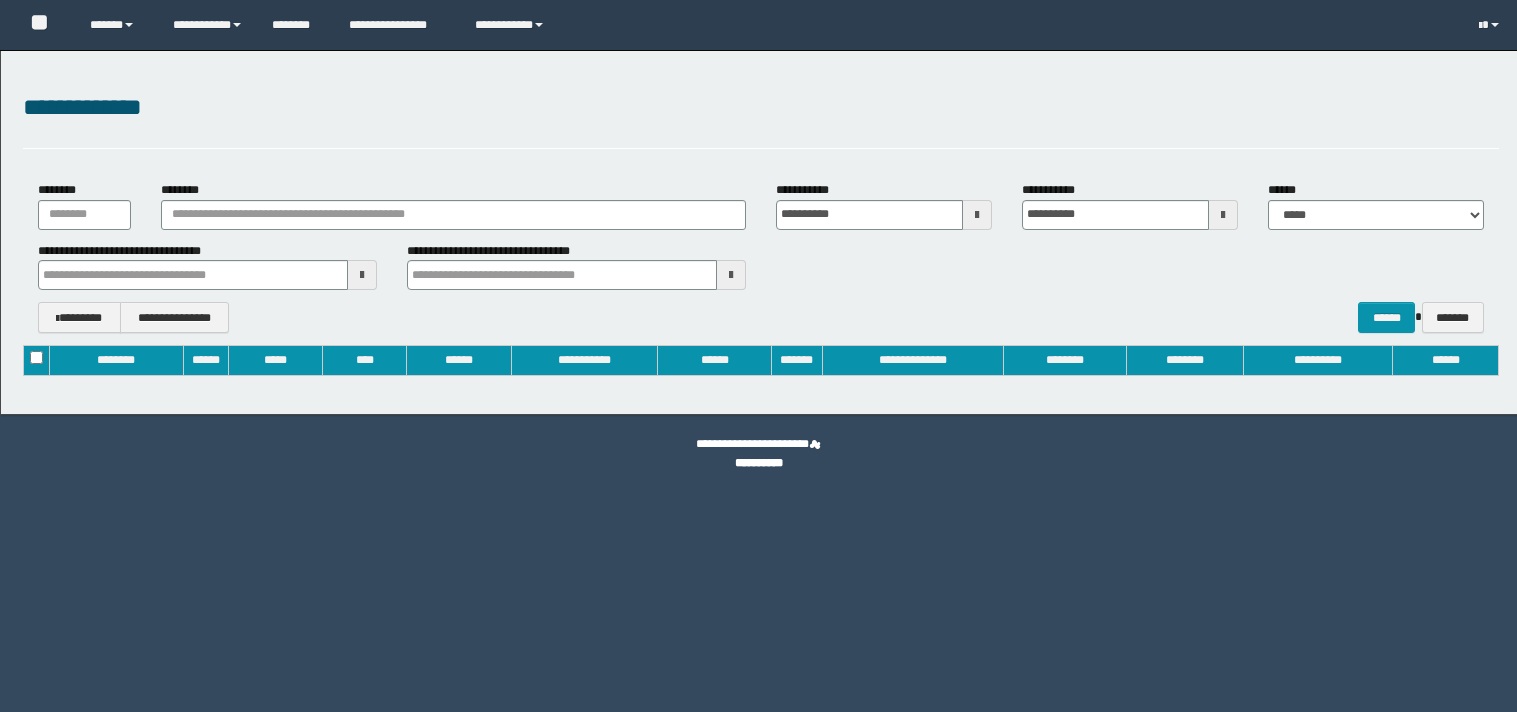 scroll, scrollTop: 0, scrollLeft: 0, axis: both 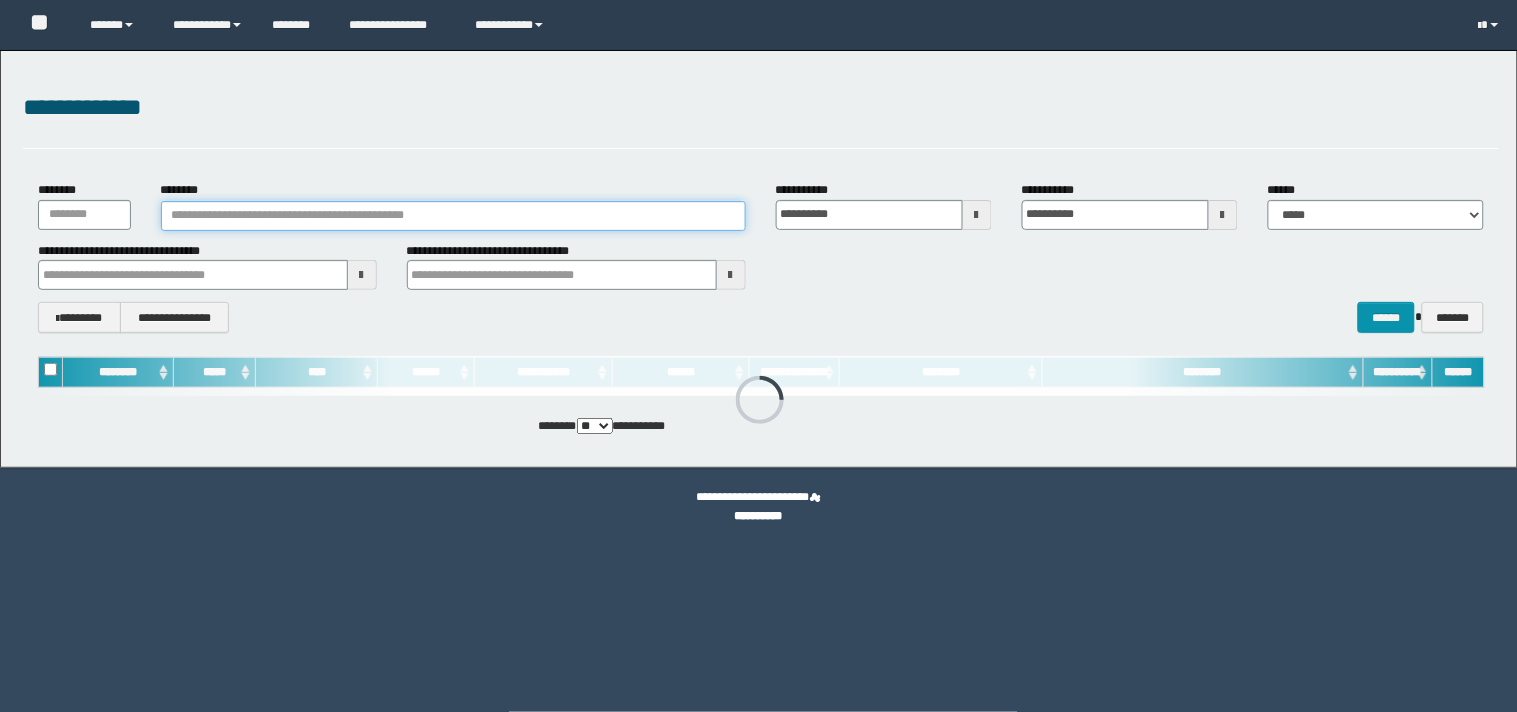 click on "********" at bounding box center [453, 216] 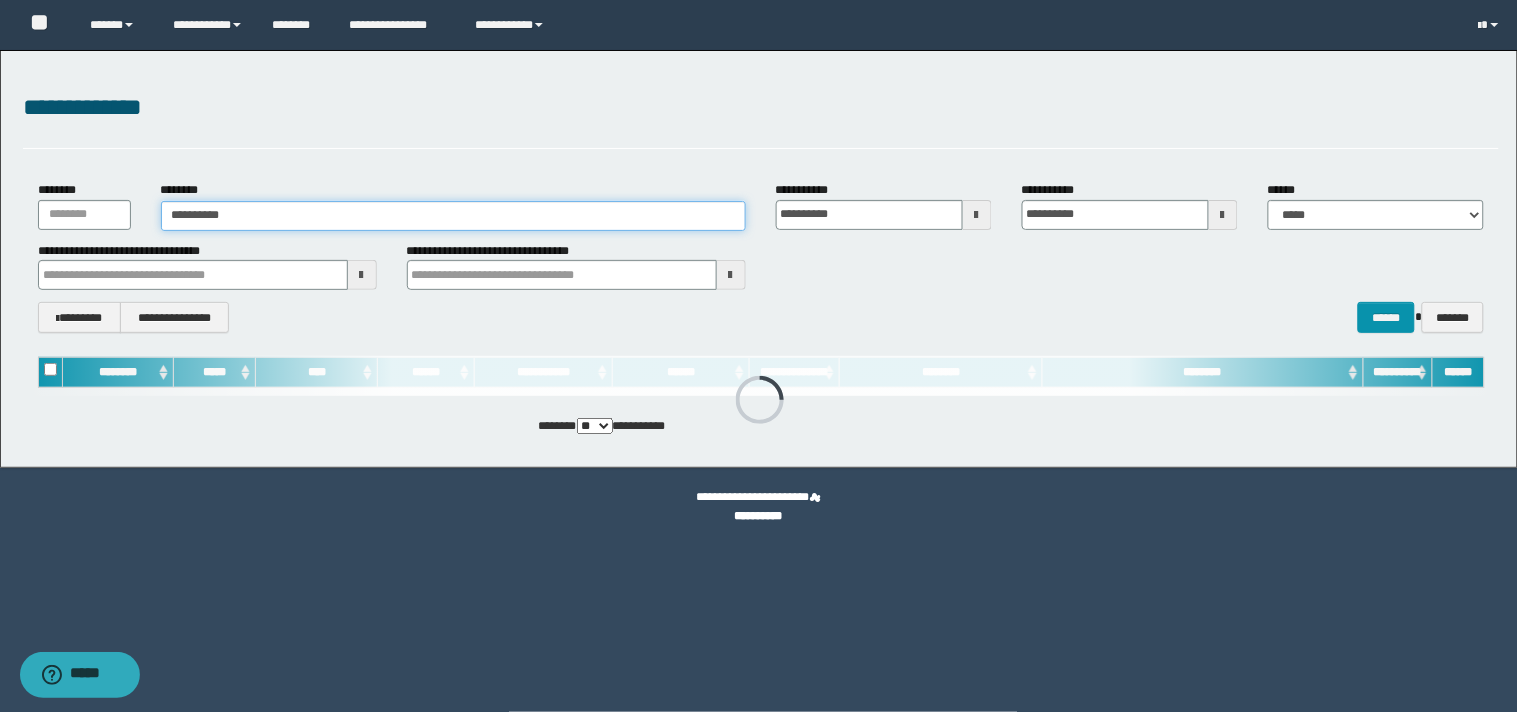 type on "**********" 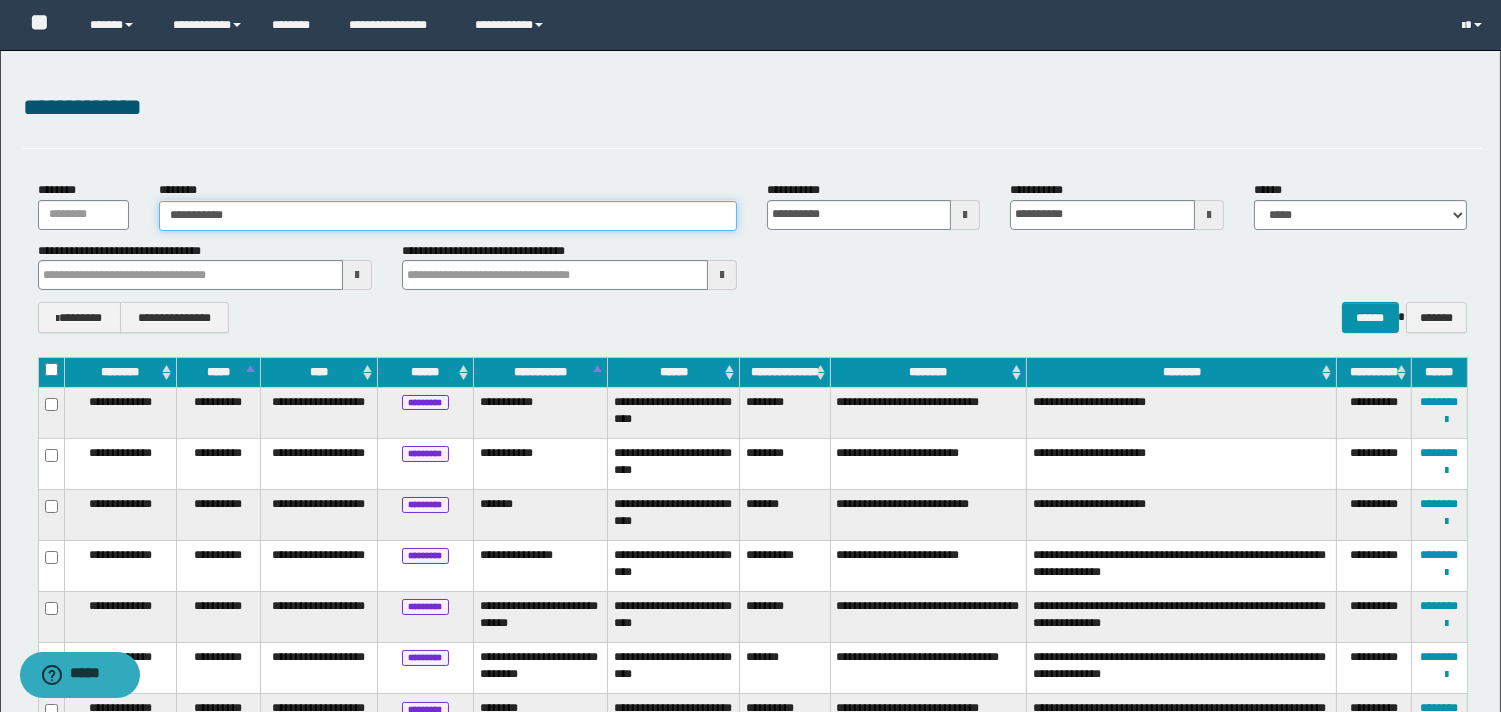 type on "**********" 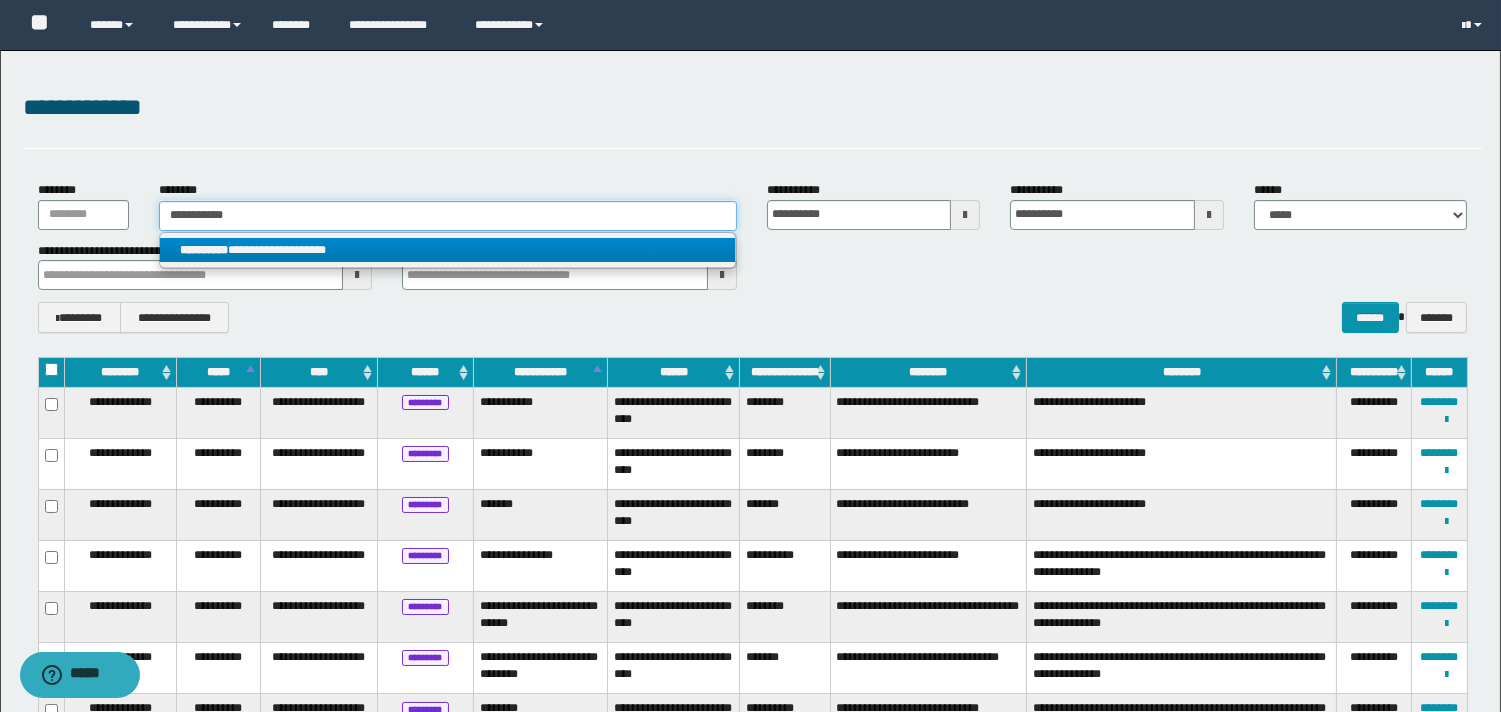 type on "**********" 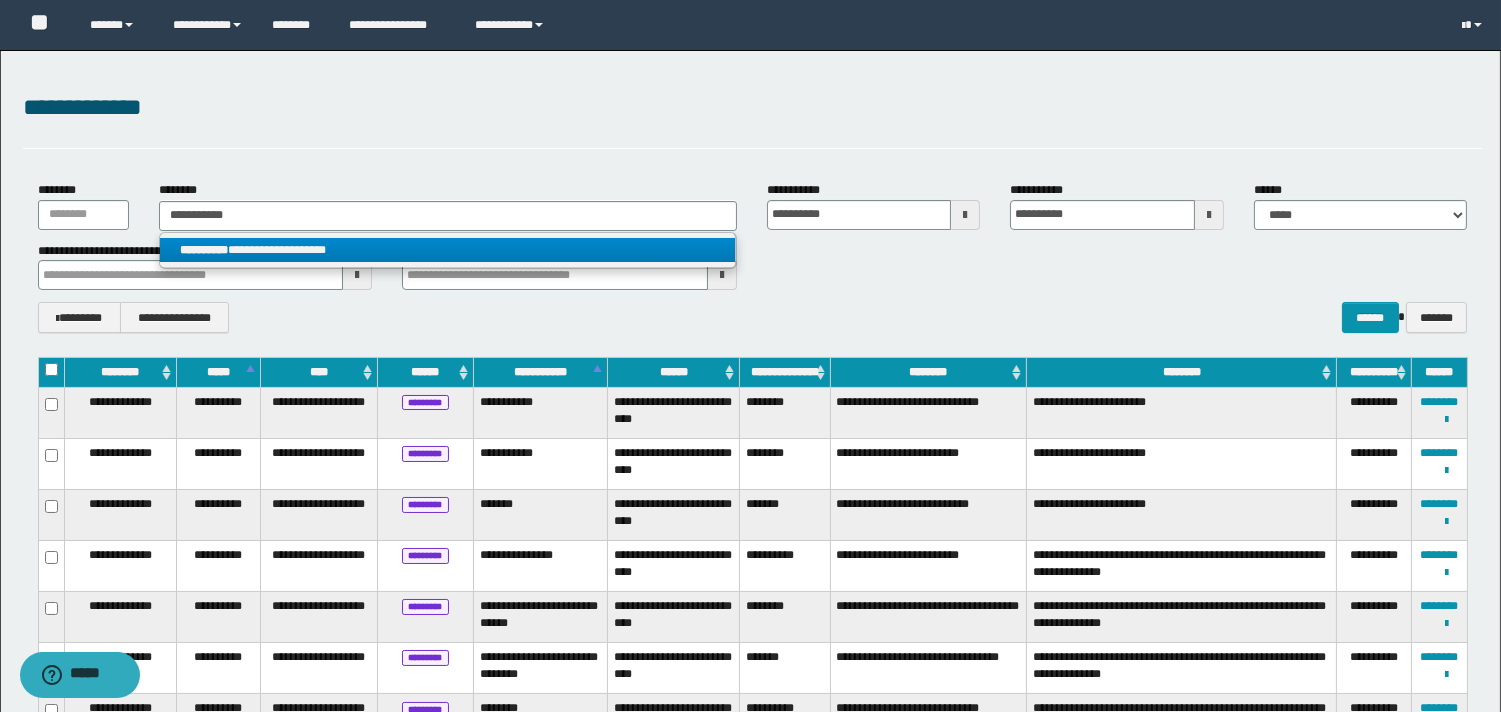 click on "**********" at bounding box center (448, 250) 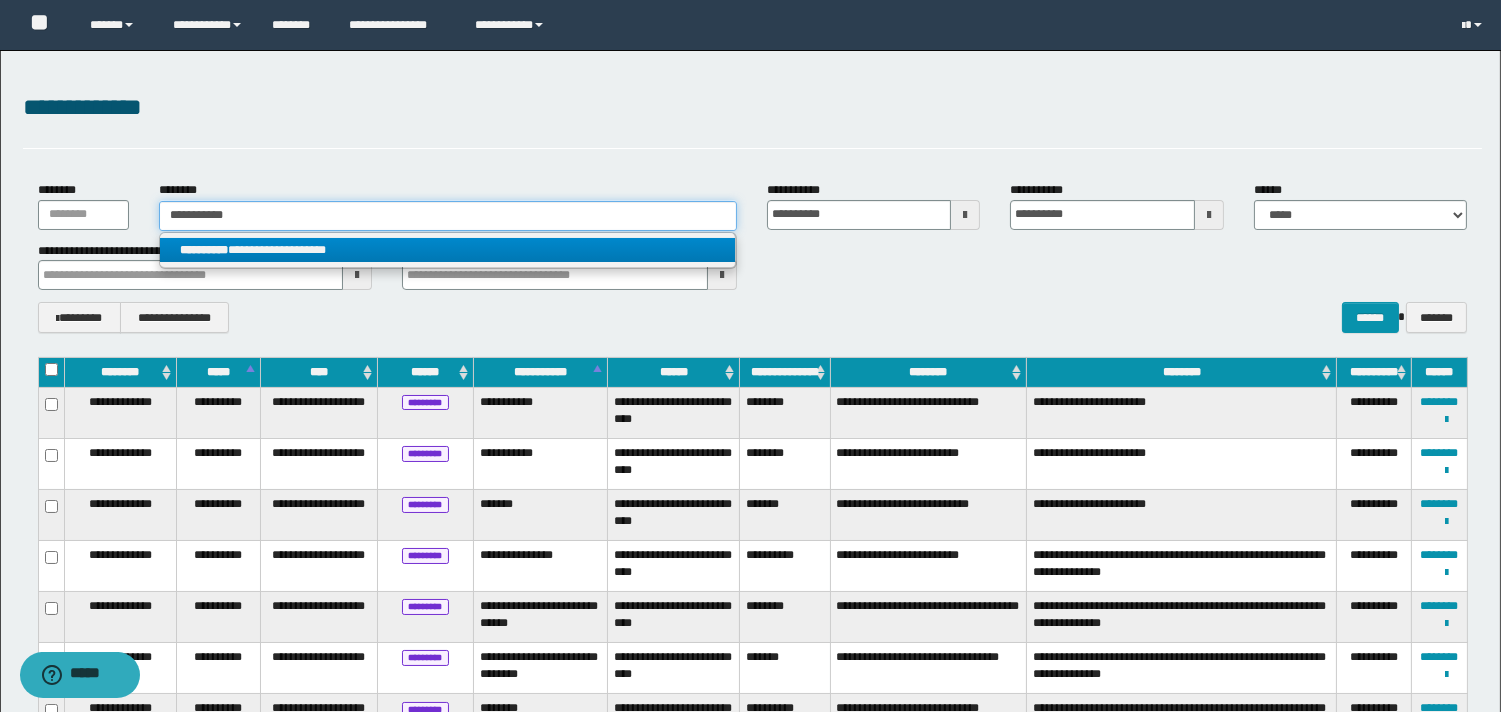 type 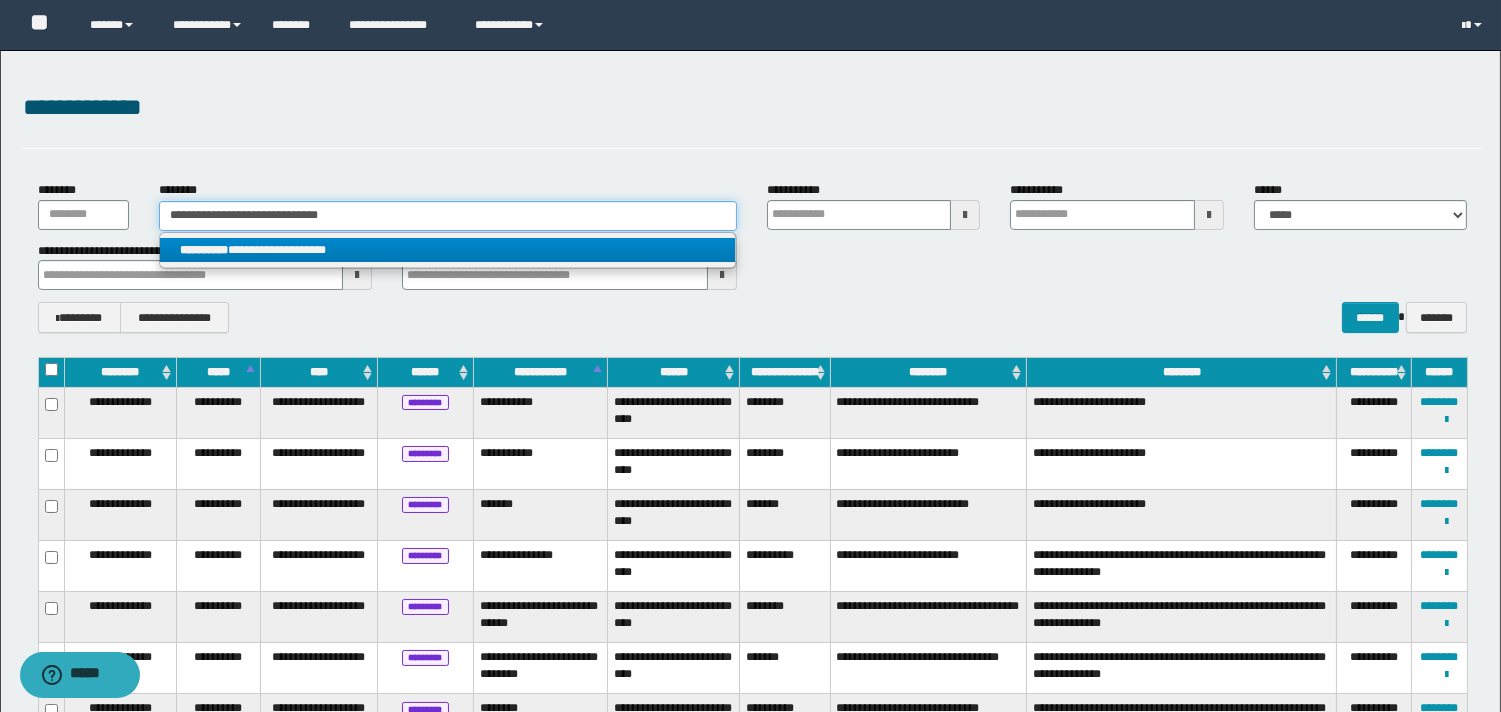 type 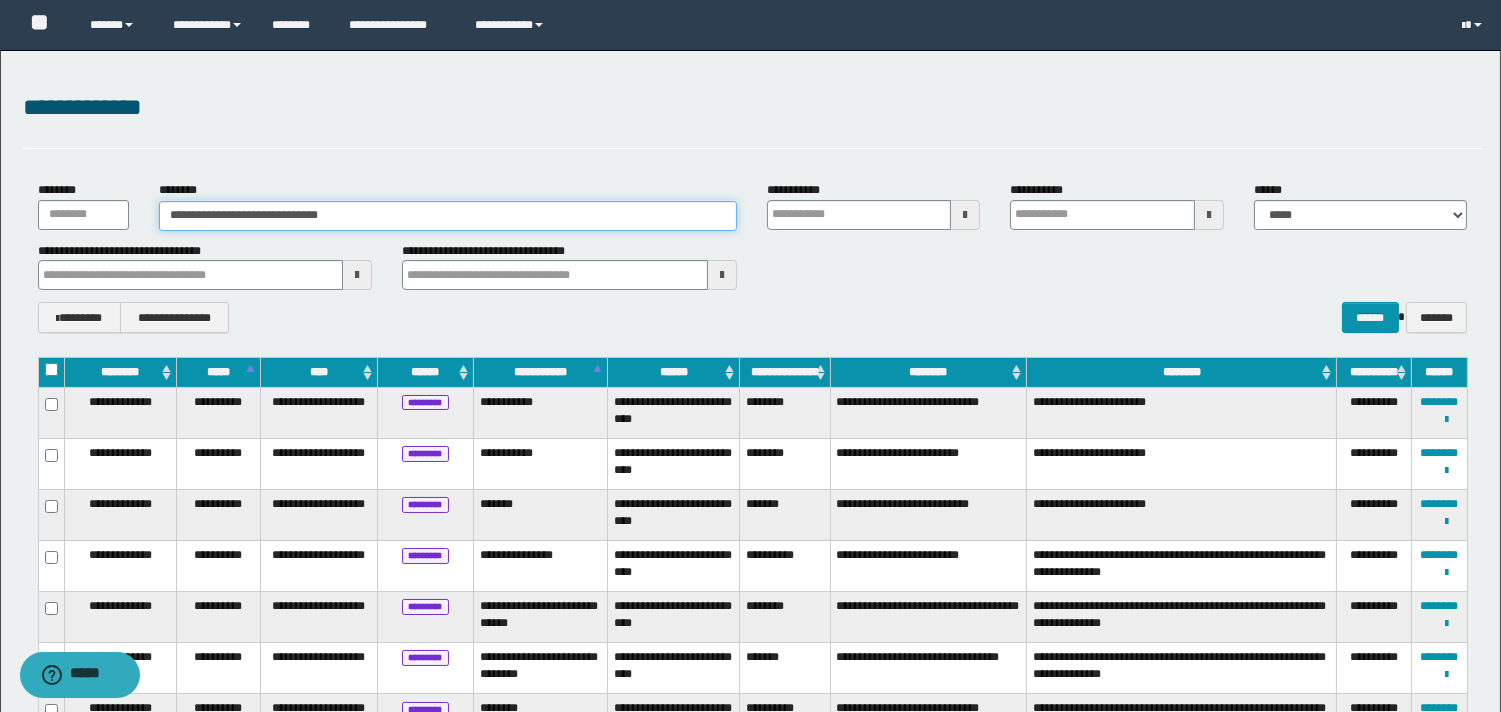 type 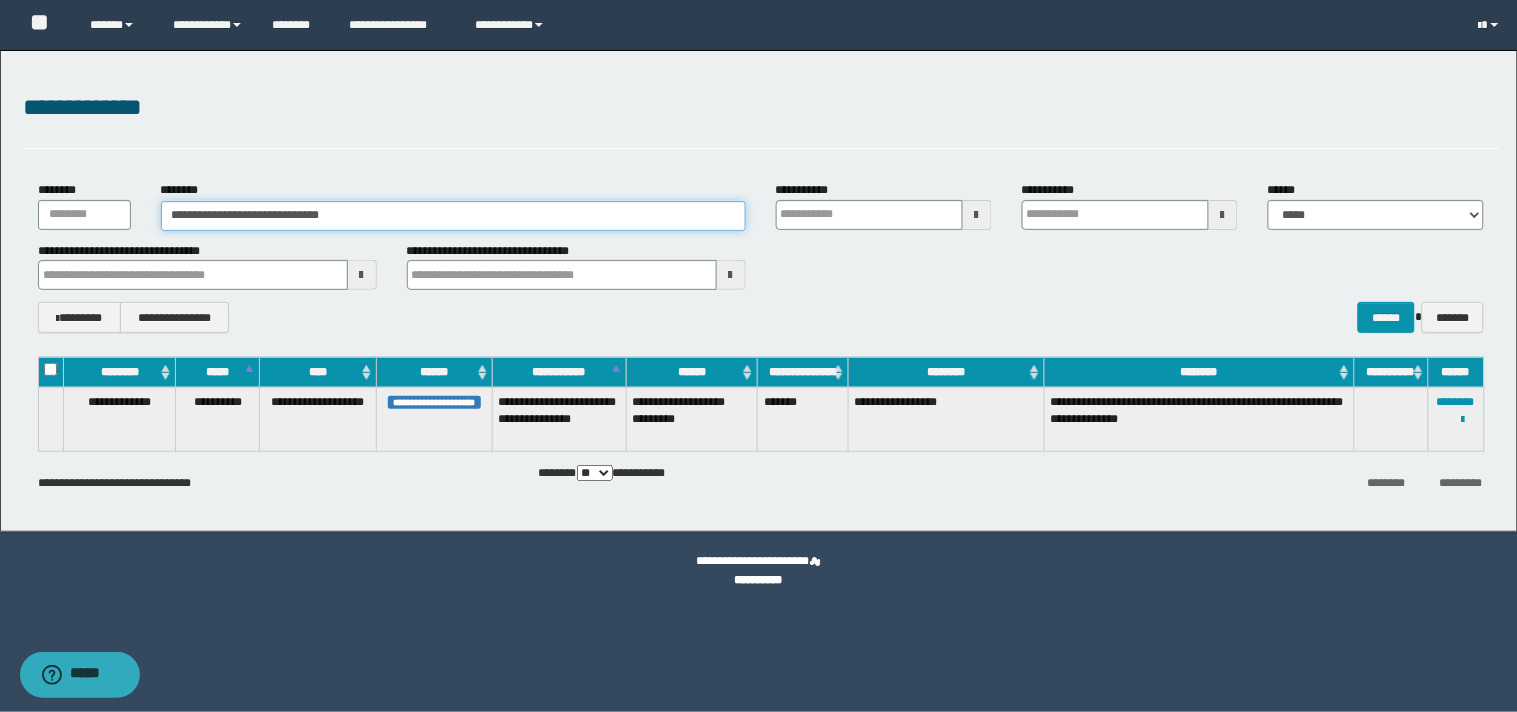 type 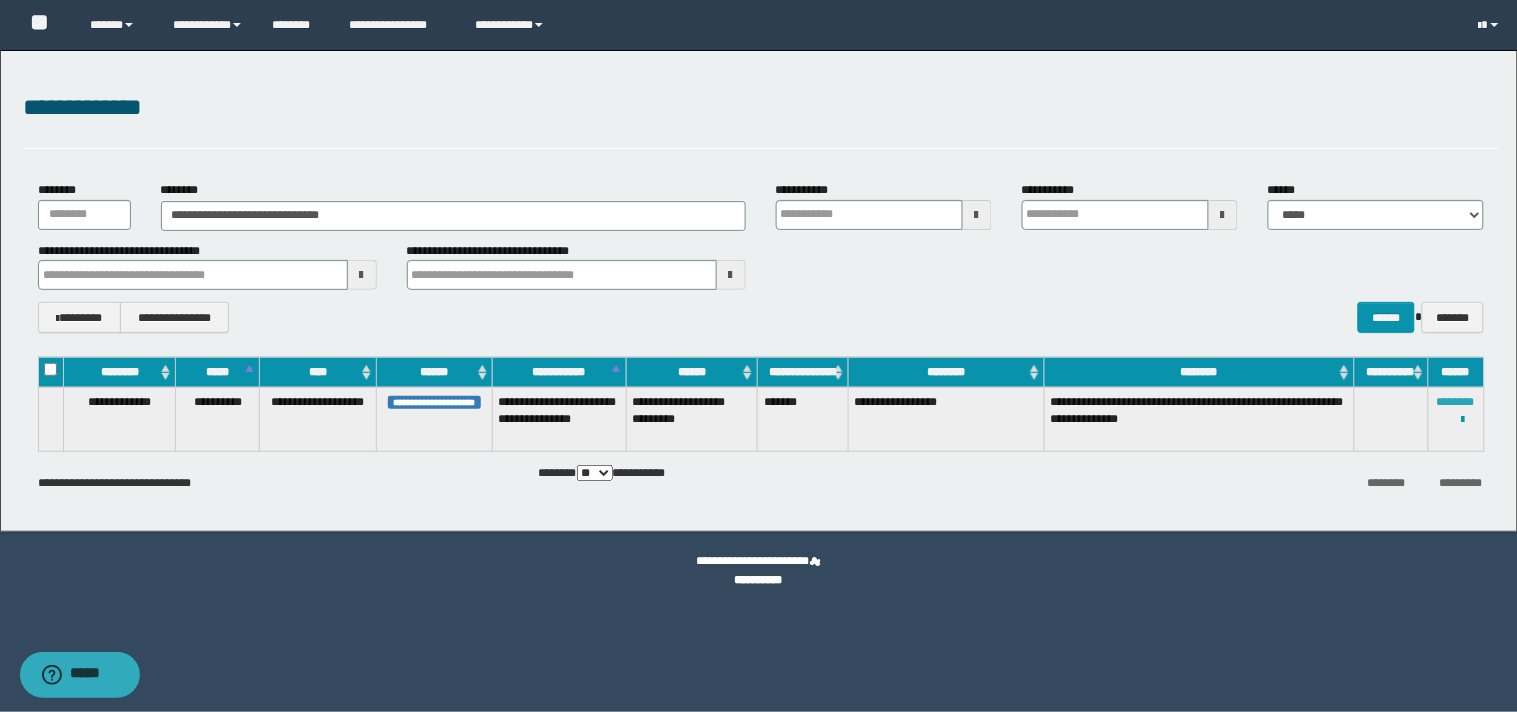 click on "********" at bounding box center (1456, 402) 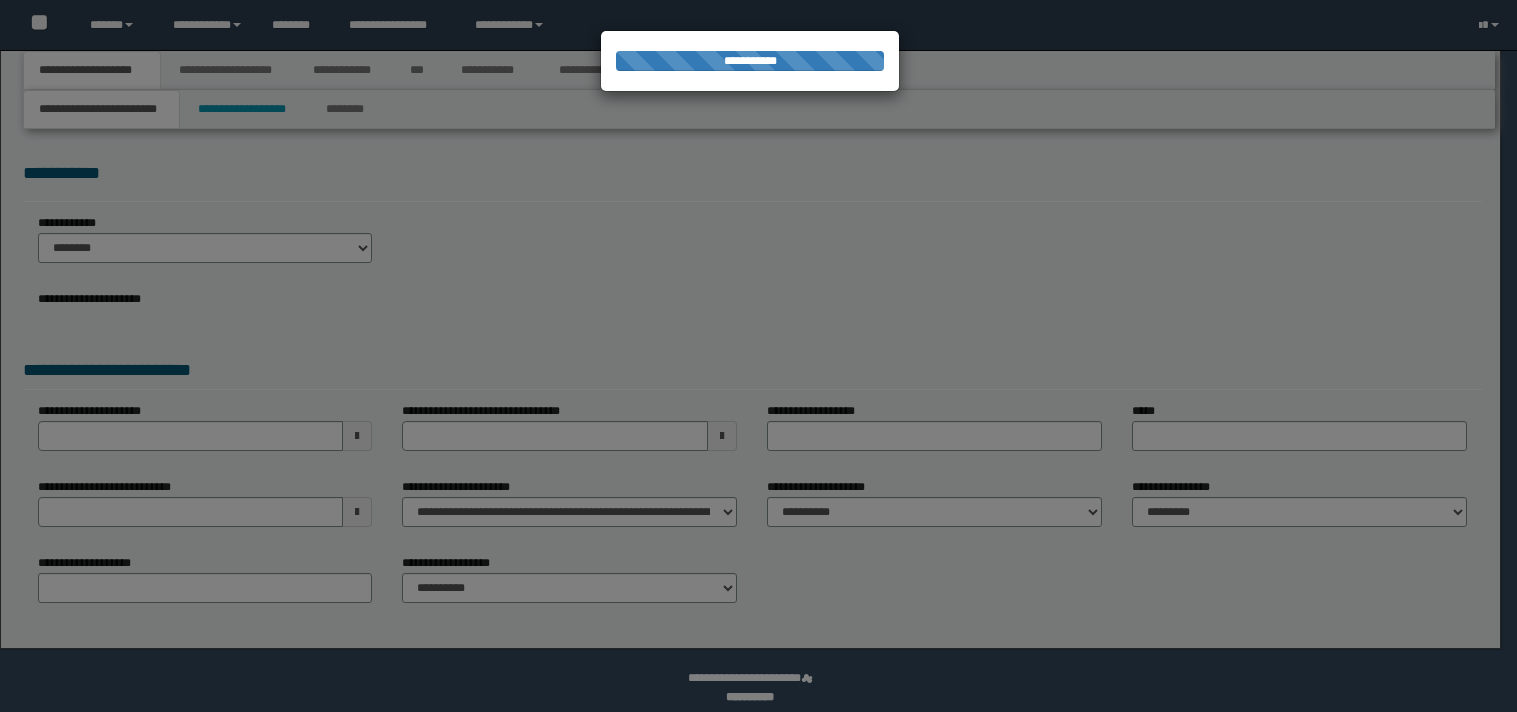 scroll, scrollTop: 0, scrollLeft: 0, axis: both 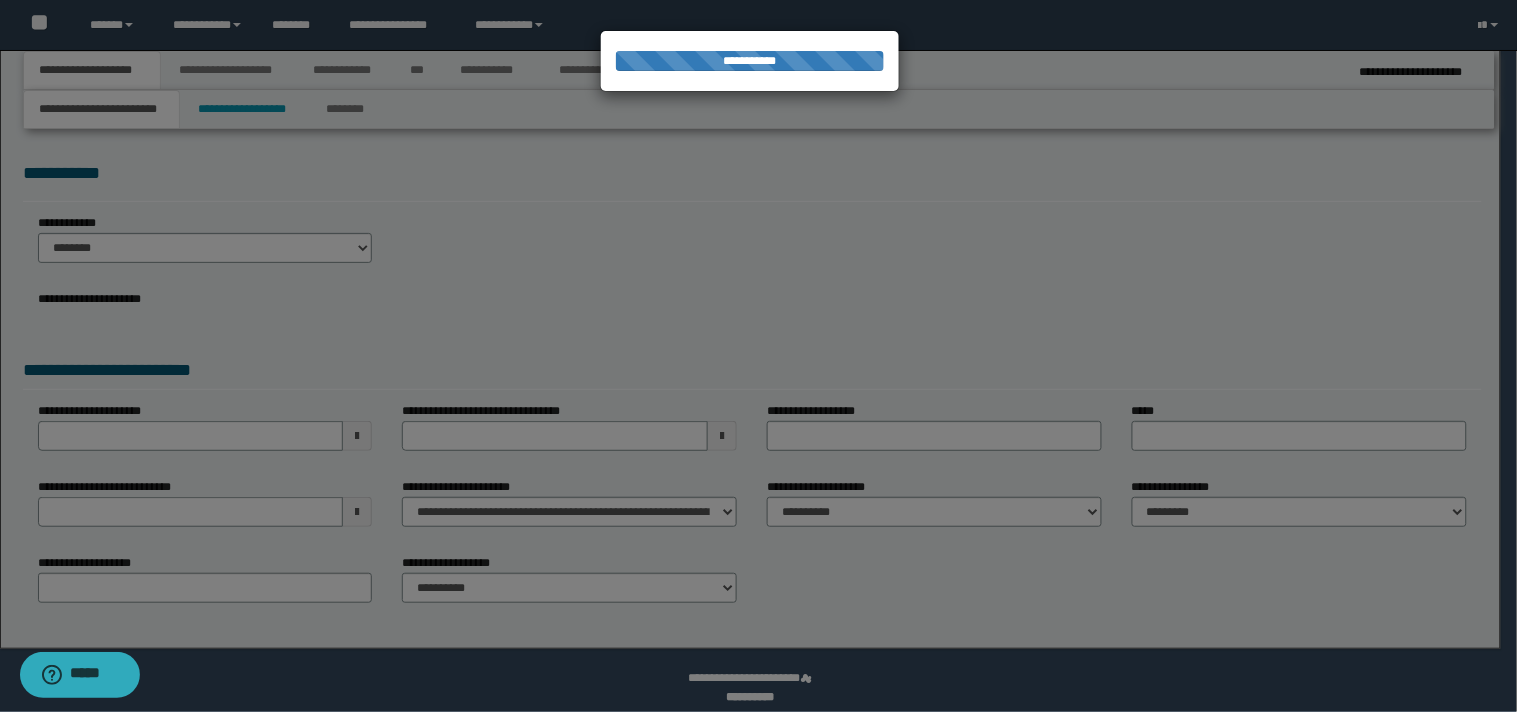 select on "**" 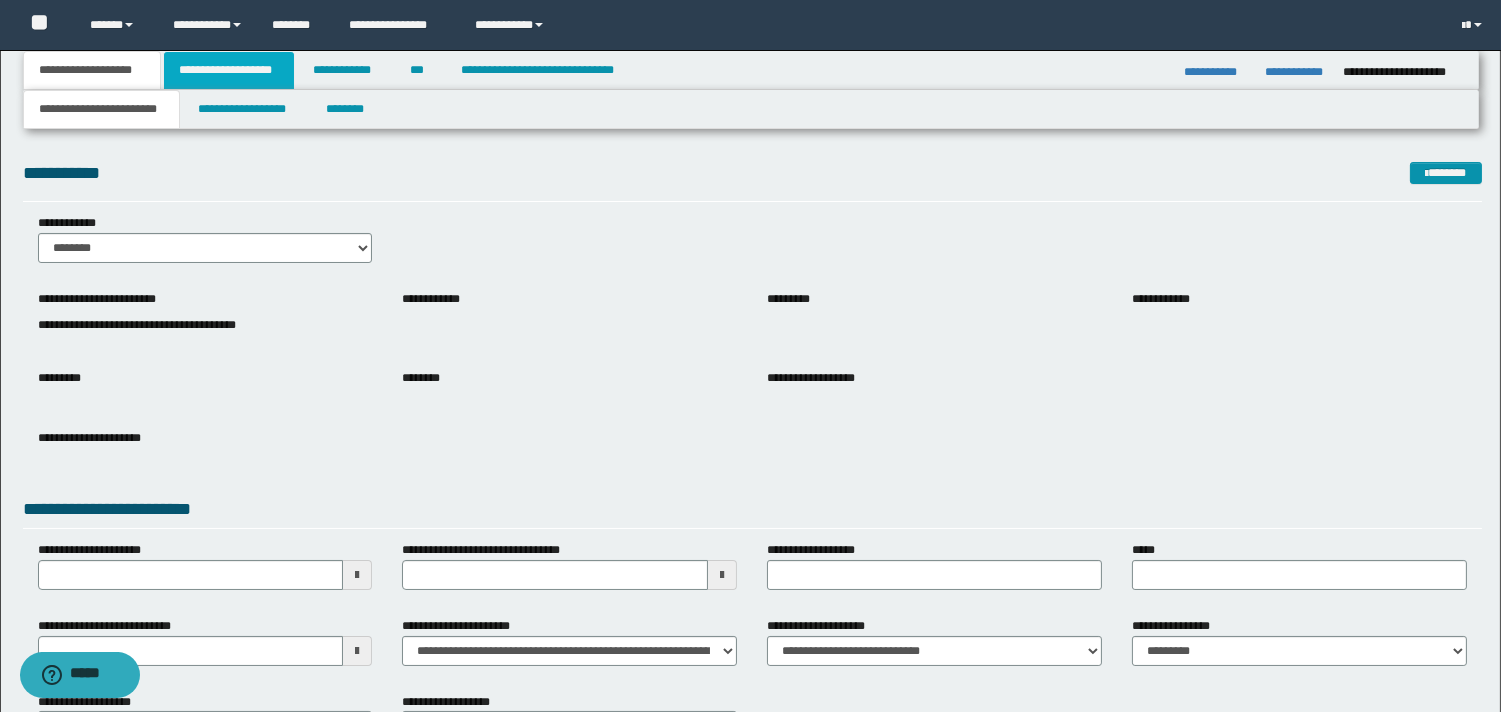 click on "**********" at bounding box center [229, 70] 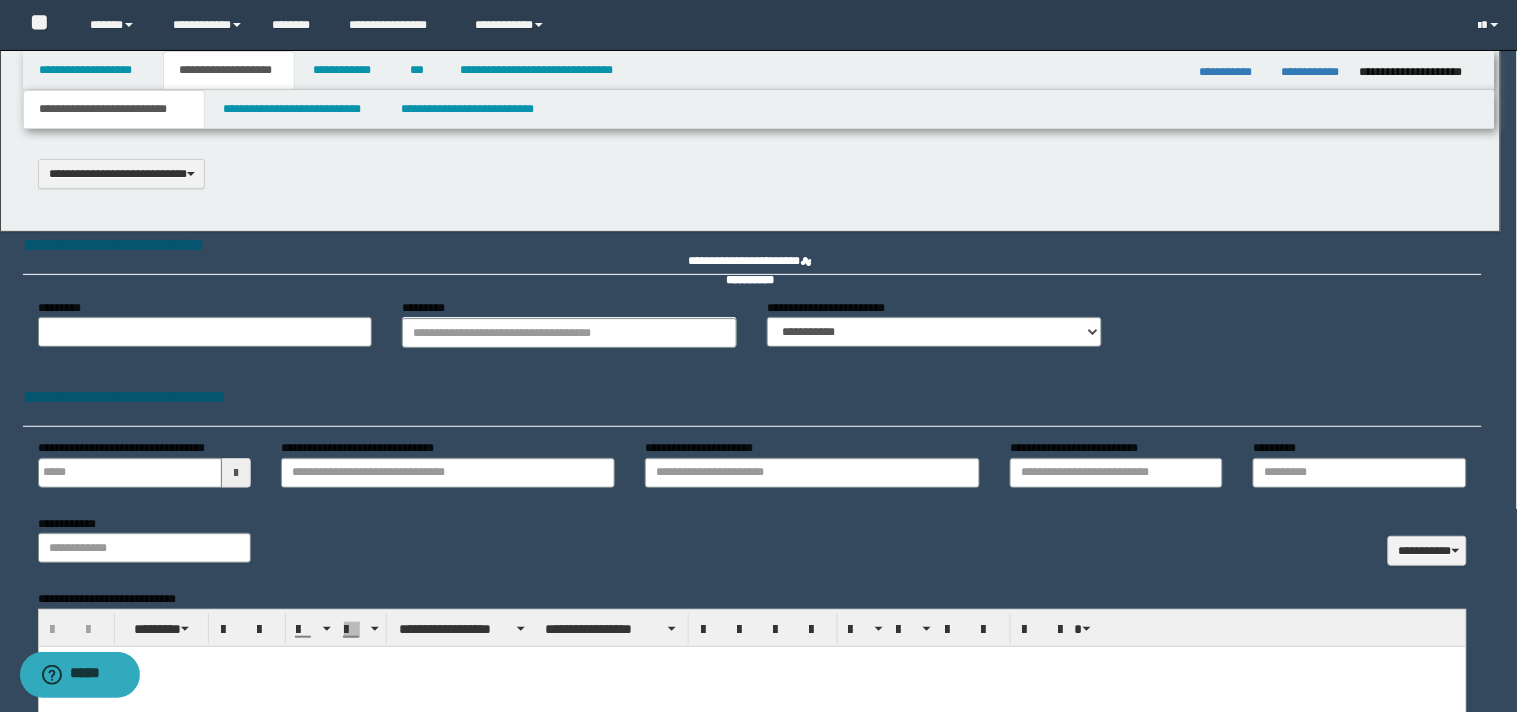 select on "*" 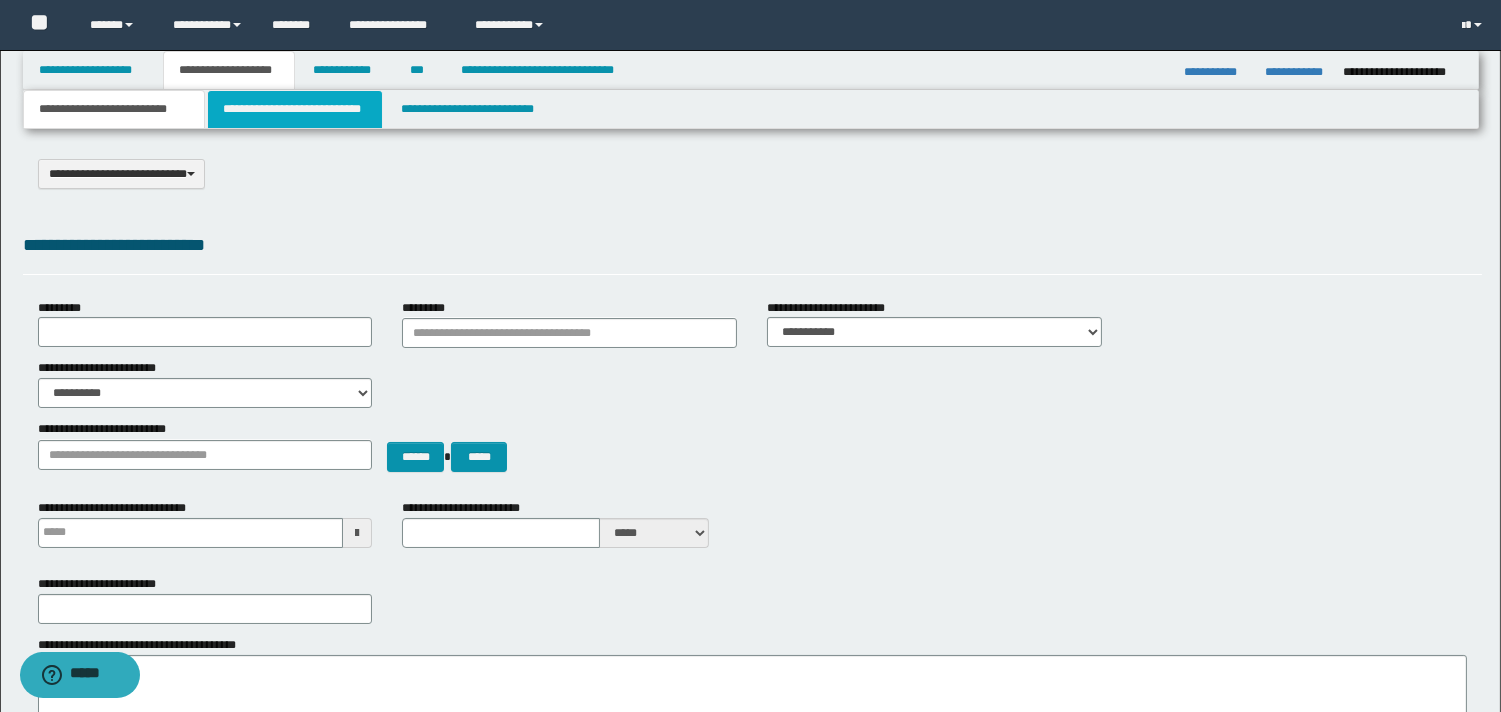 click on "**********" at bounding box center (295, 109) 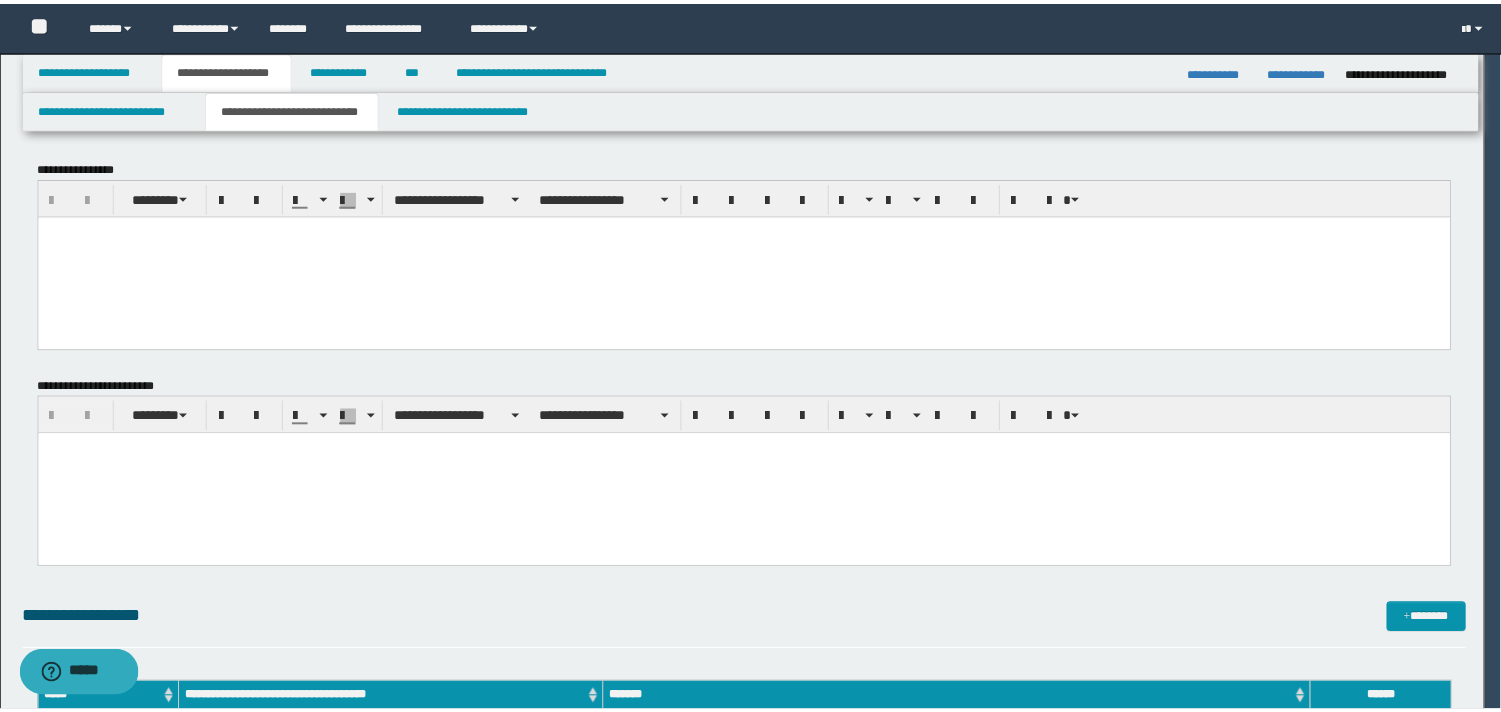 scroll, scrollTop: 0, scrollLeft: 0, axis: both 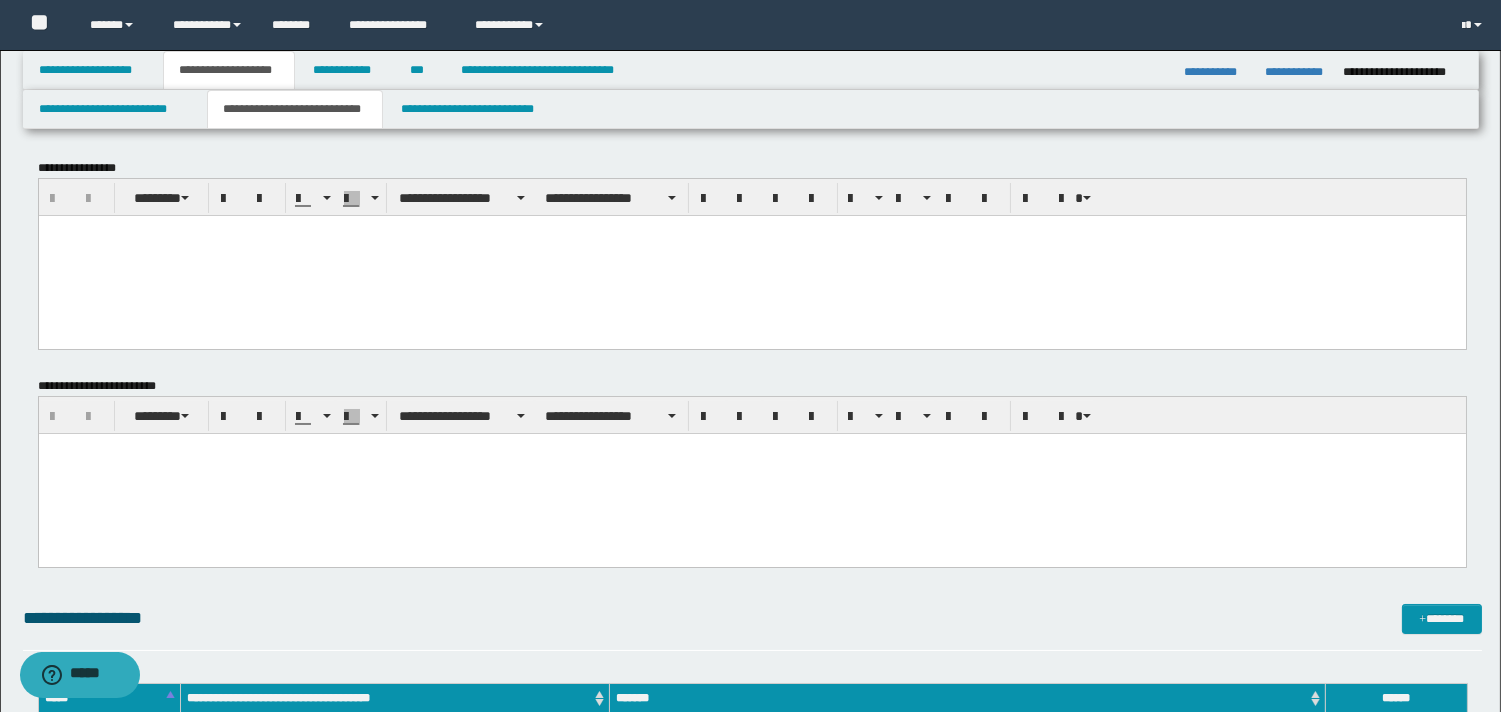 click at bounding box center (751, 230) 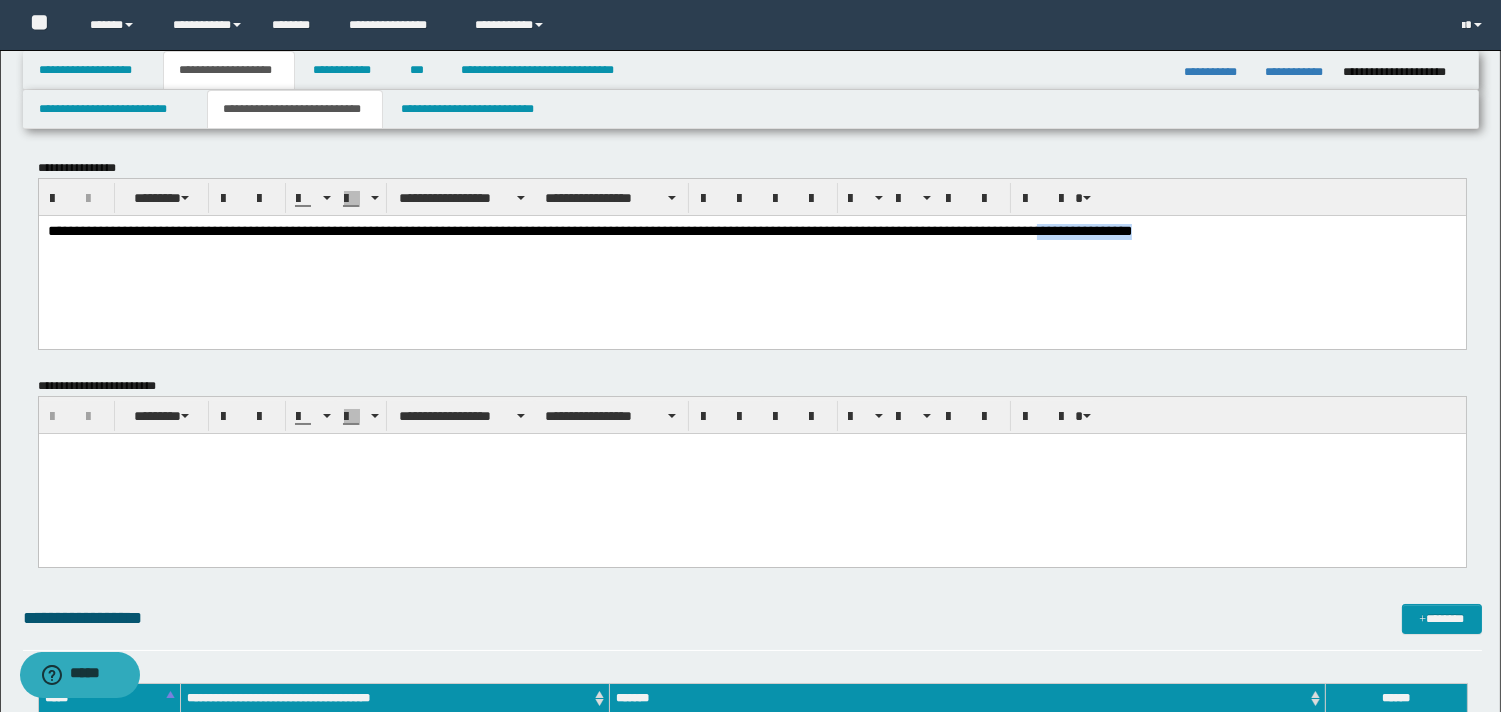 drag, startPoint x: 1224, startPoint y: 229, endPoint x: 1449, endPoint y: 229, distance: 225 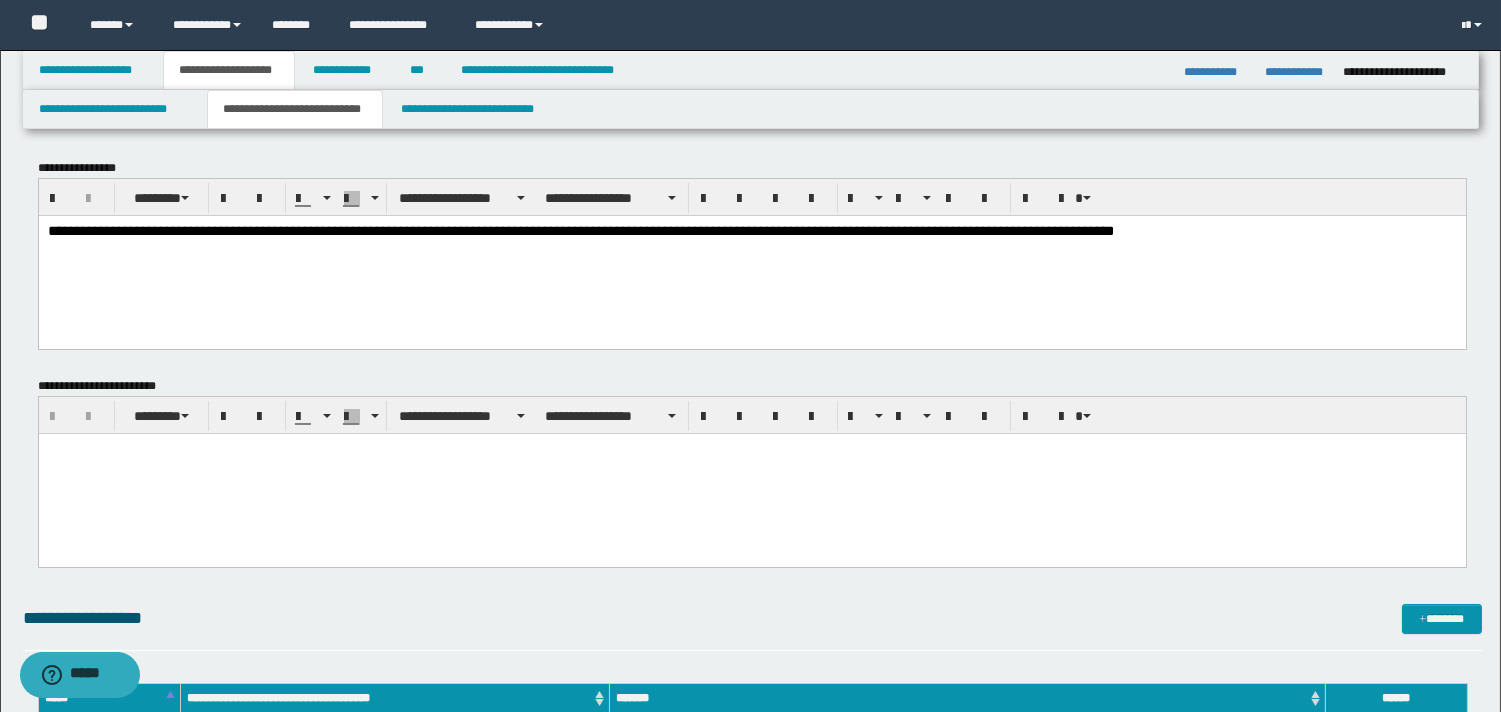 click on "**********" at bounding box center (580, 230) 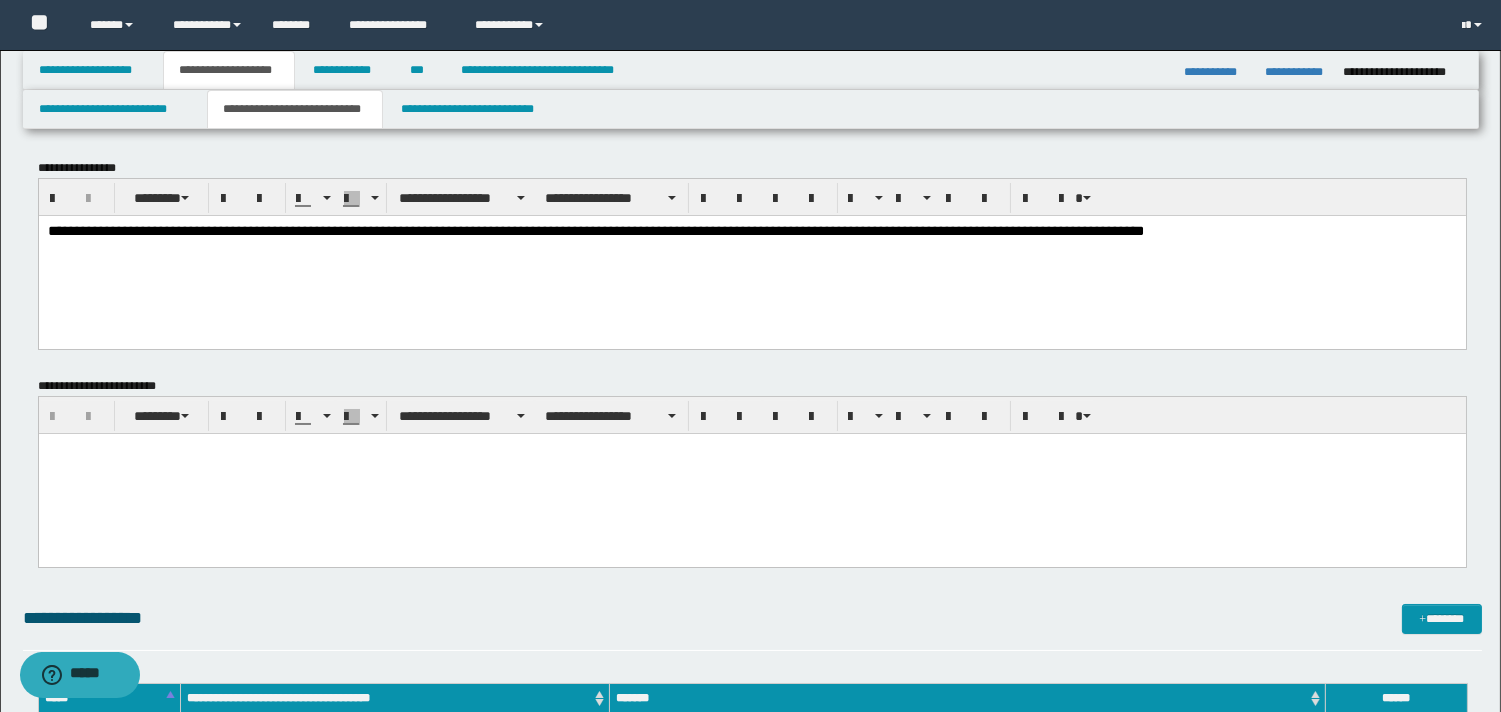 click on "**********" at bounding box center [595, 230] 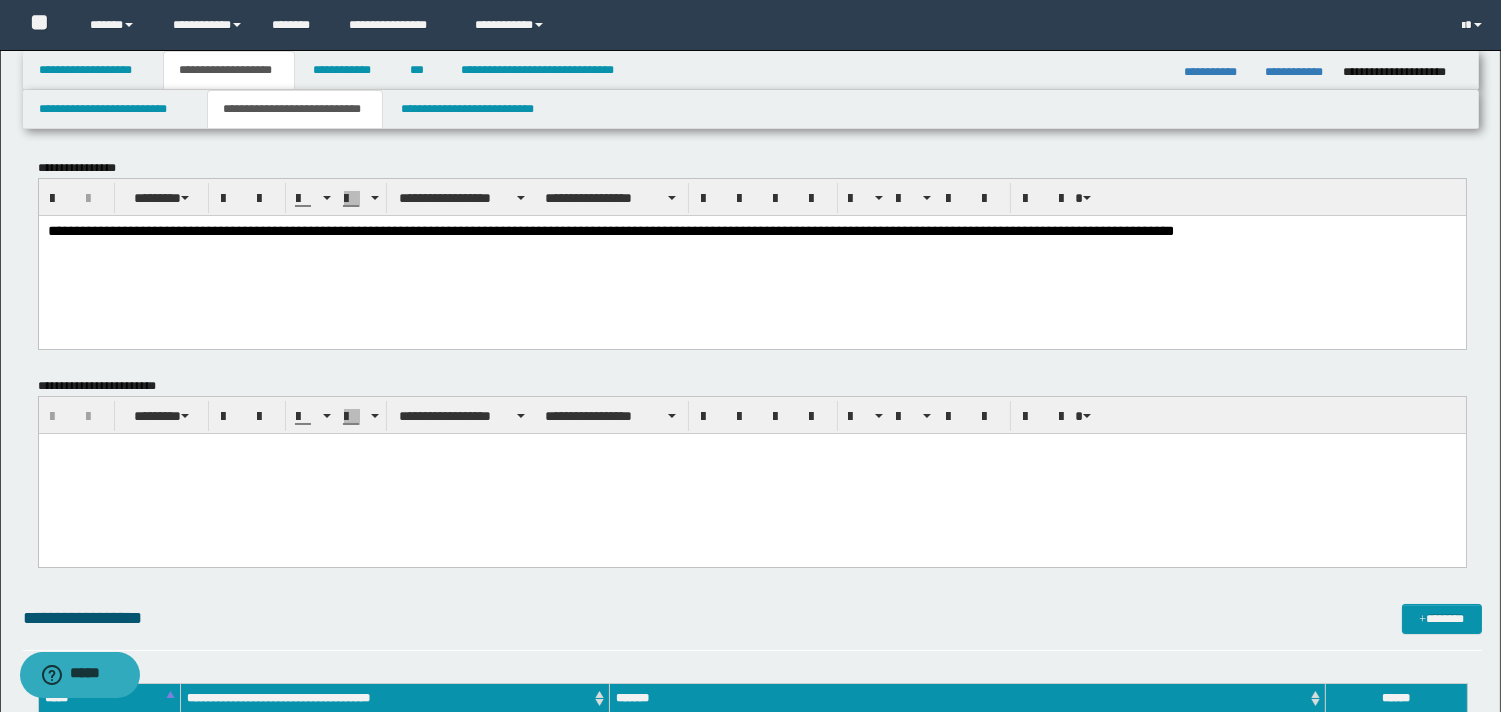 click on "**********" at bounding box center [610, 230] 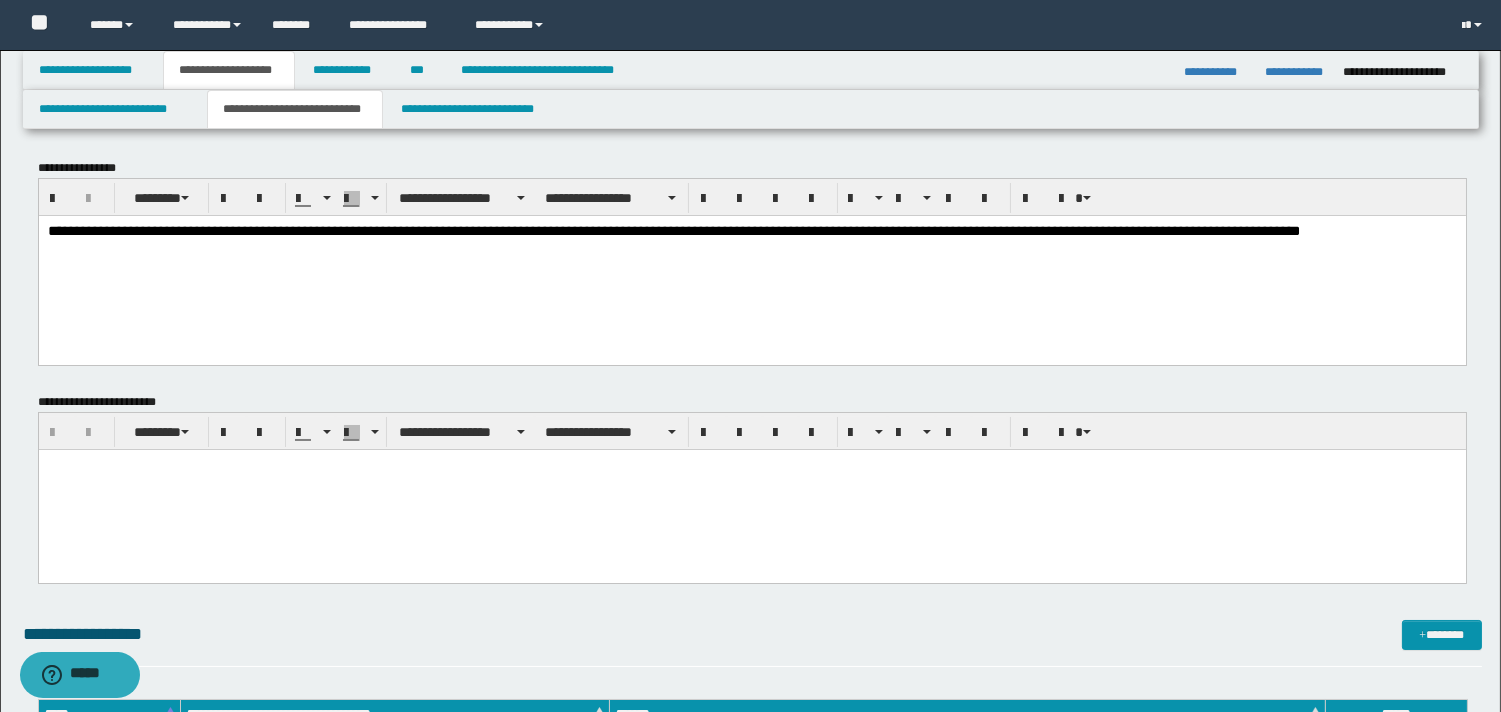 click on "**********" at bounding box center [673, 230] 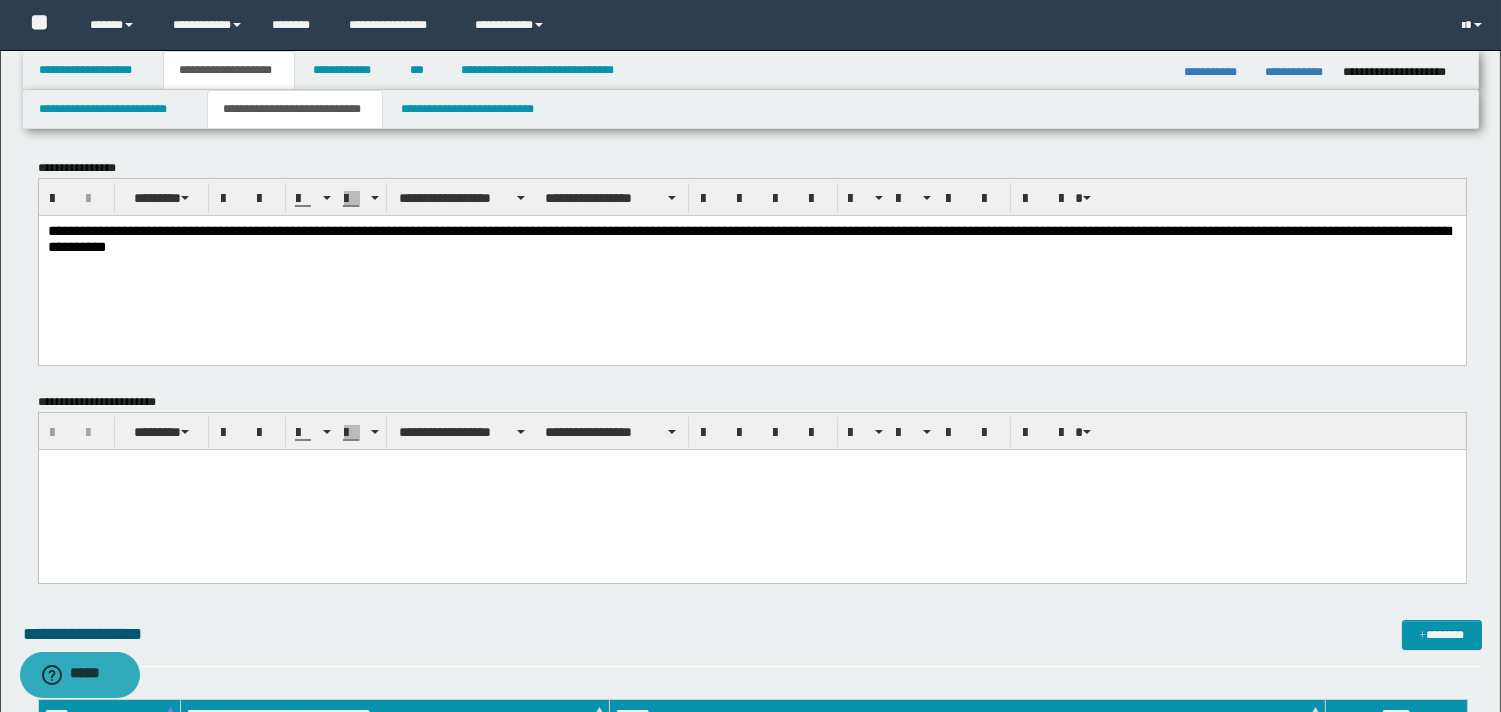 click on "**********" at bounding box center [748, 238] 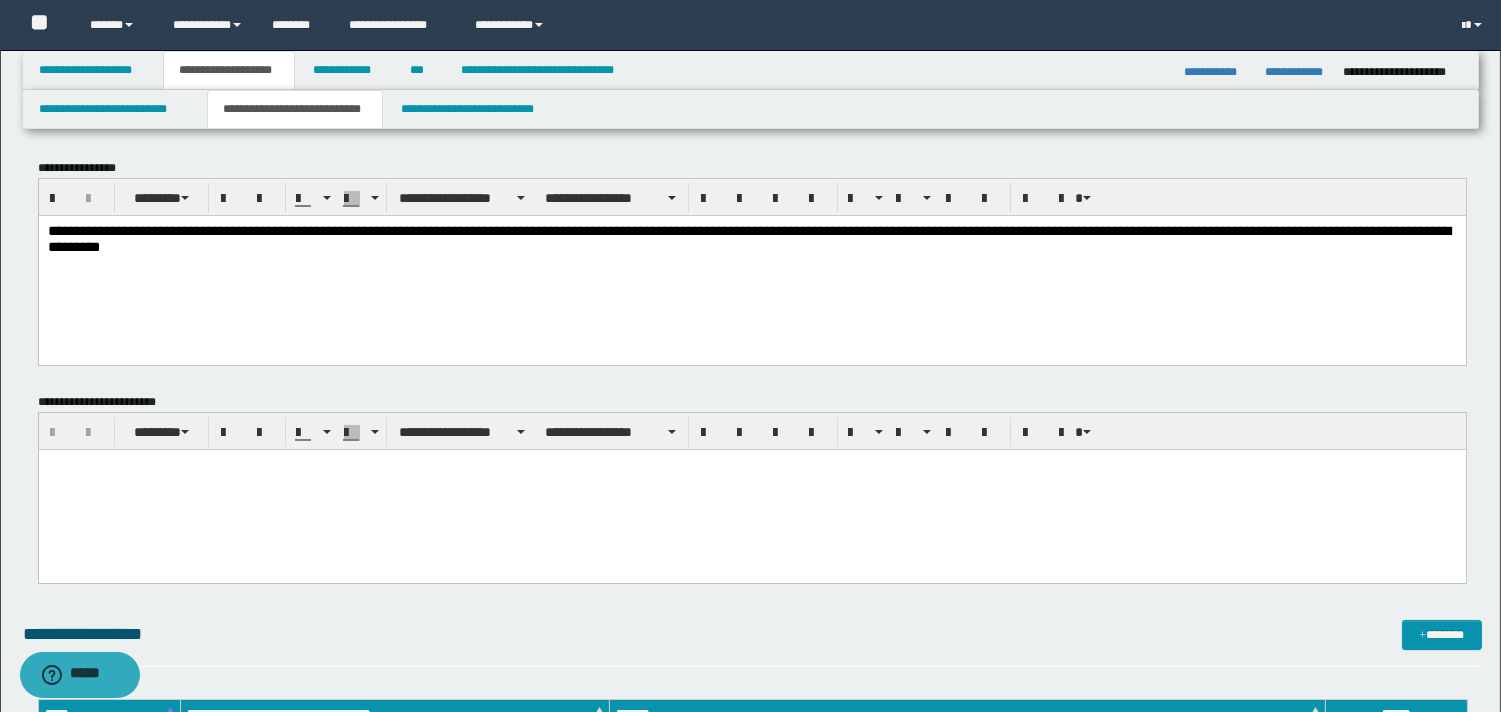 click on "**********" at bounding box center (748, 238) 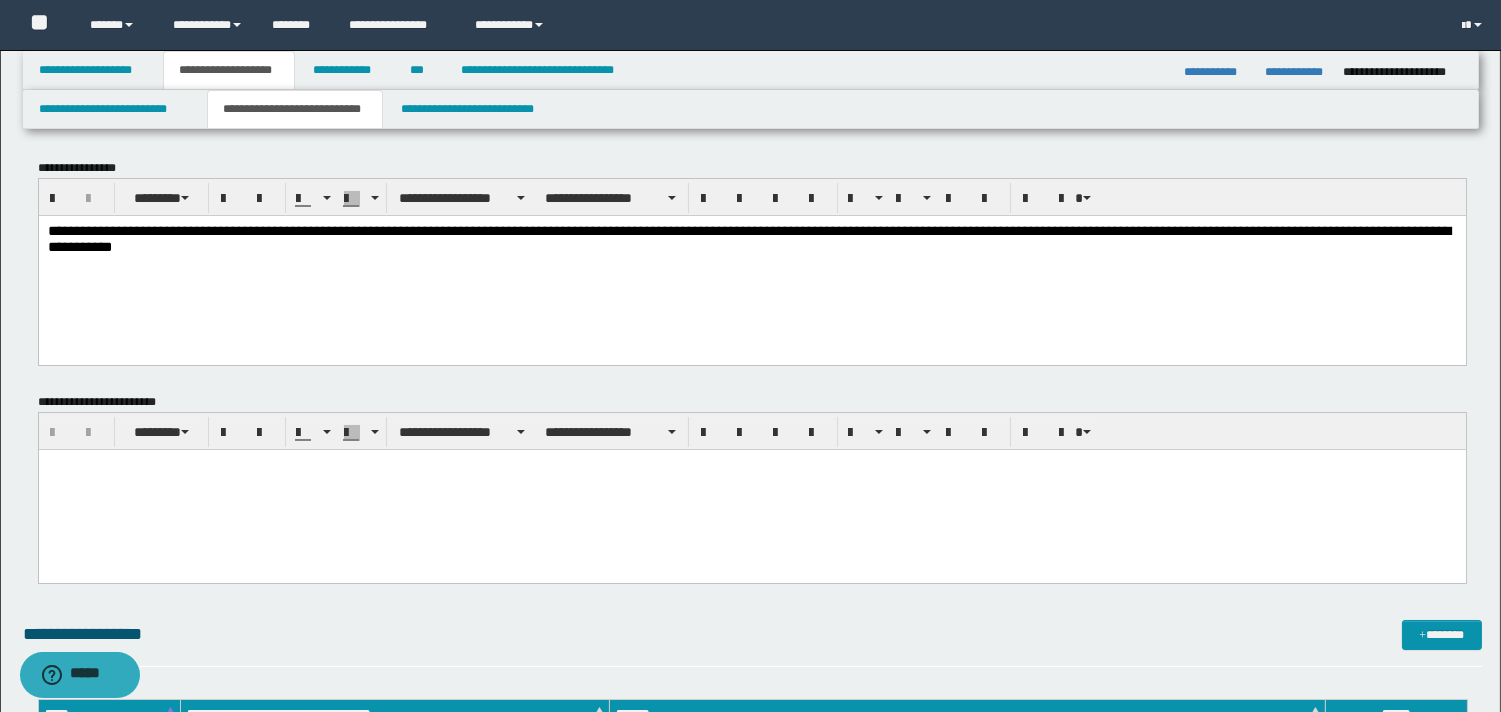 click on "**********" at bounding box center [751, 263] 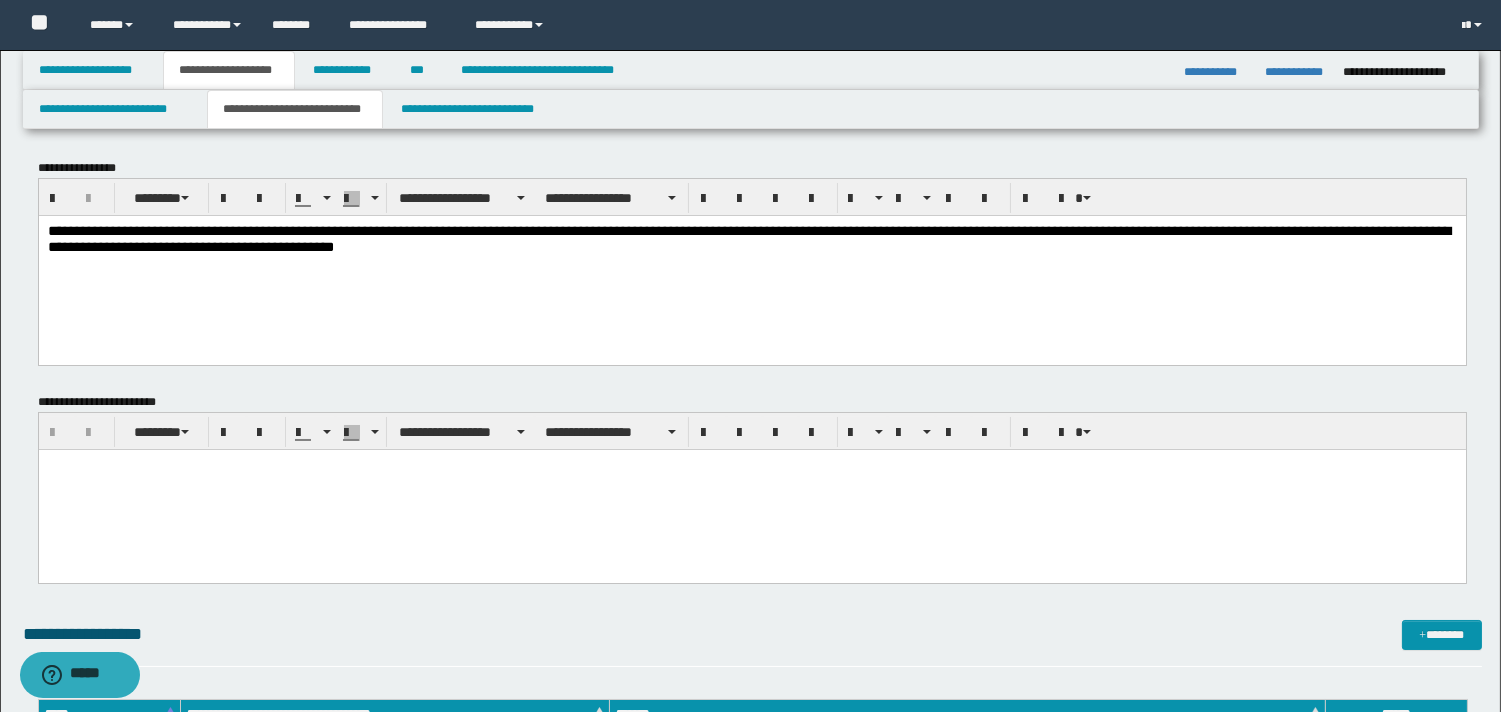 click at bounding box center [751, 490] 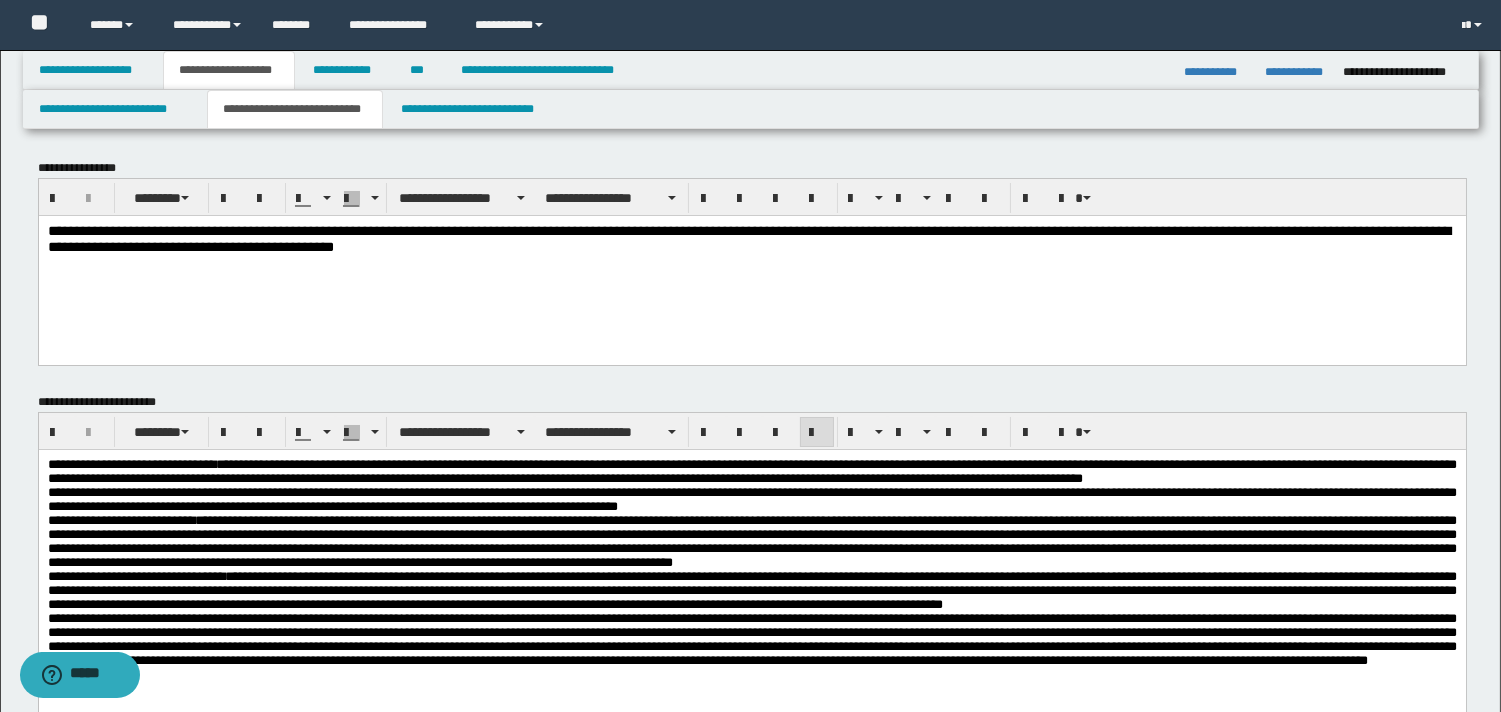 click on "**********" at bounding box center [751, 472] 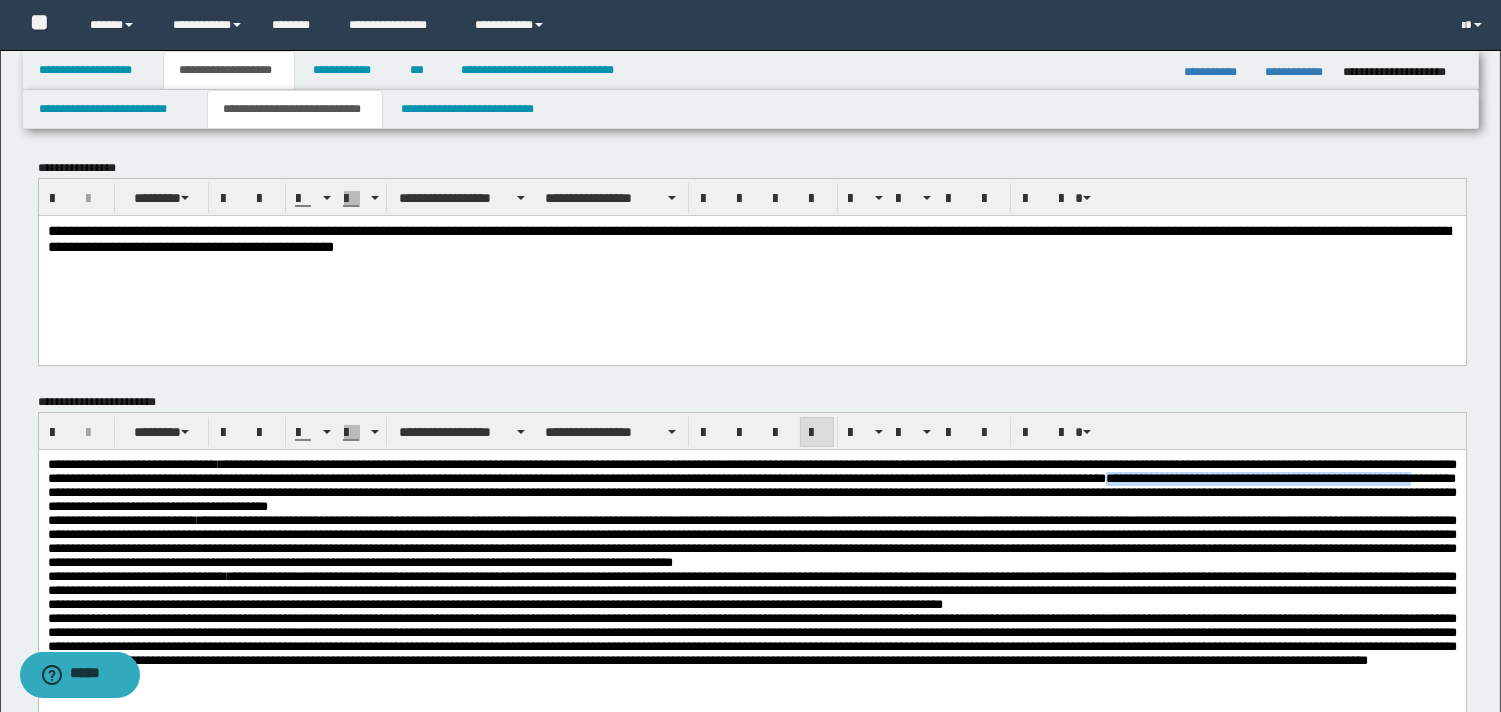 drag, startPoint x: 176, startPoint y: 493, endPoint x: 548, endPoint y: 502, distance: 372.10886 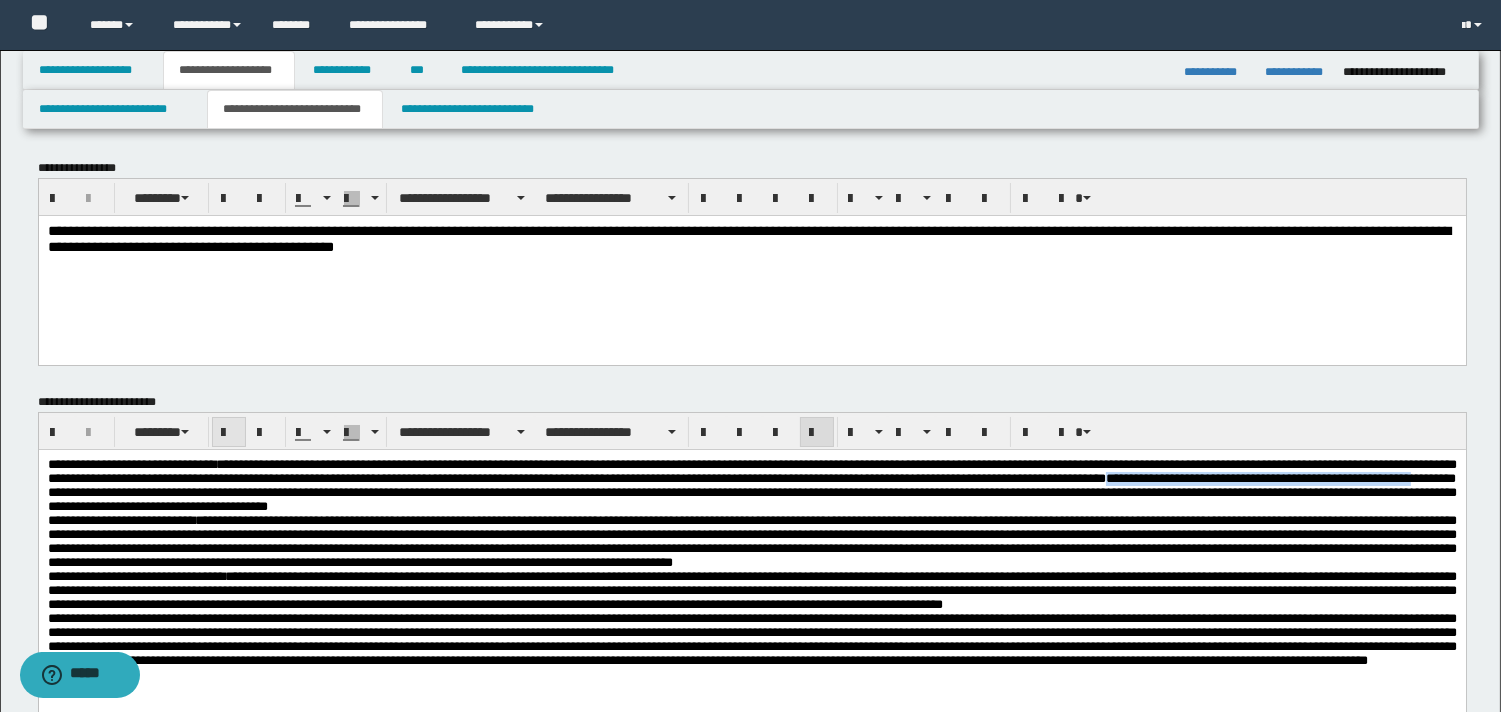 click at bounding box center [229, 433] 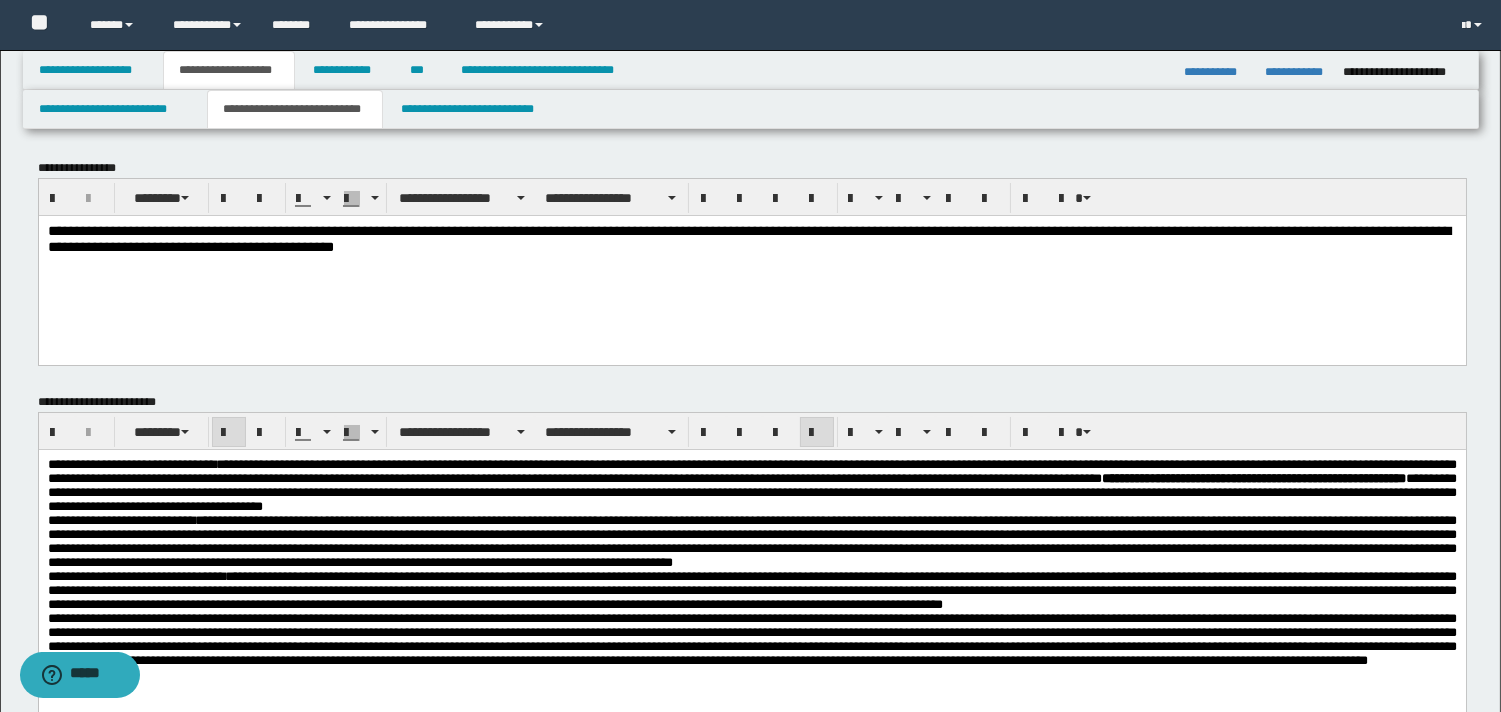 click on "**********" at bounding box center (751, 486) 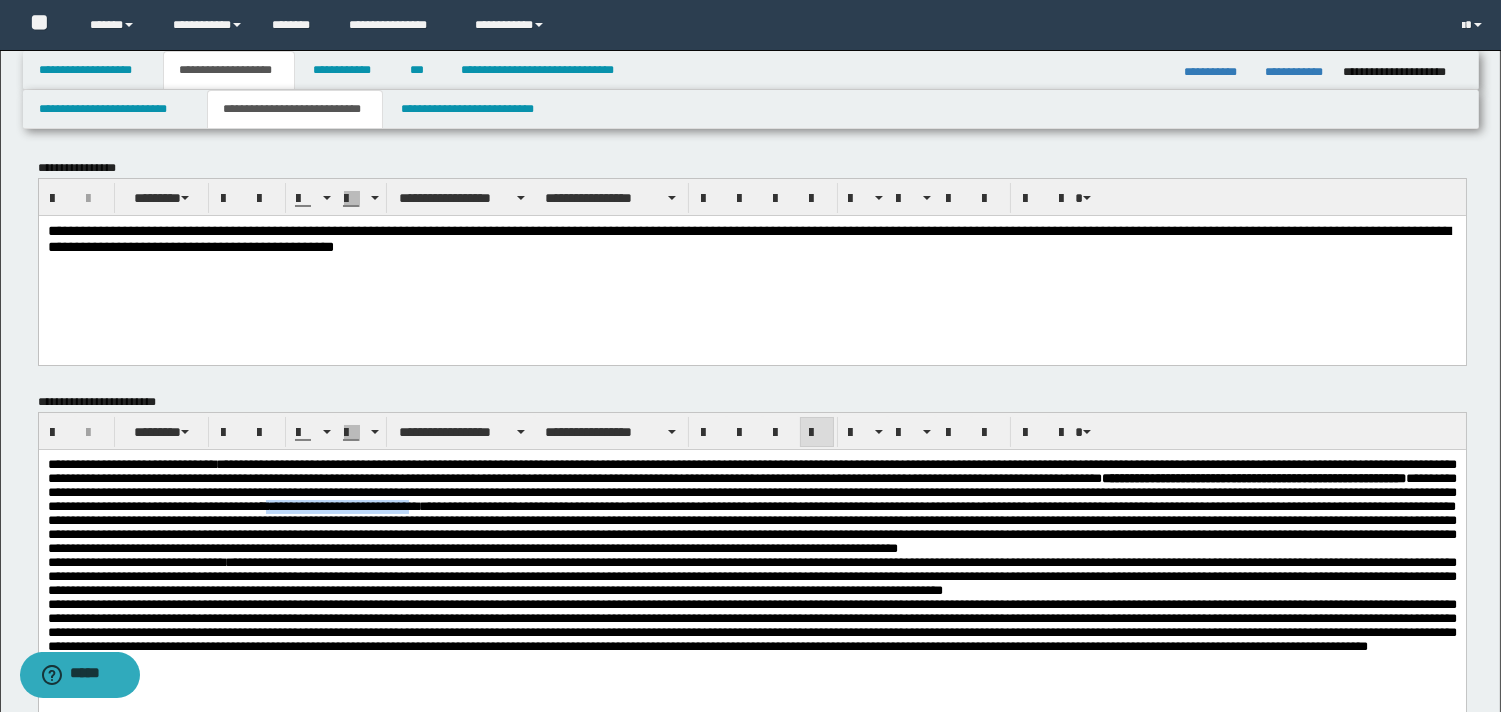 drag, startPoint x: 1274, startPoint y: 514, endPoint x: 1435, endPoint y: 513, distance: 161.00311 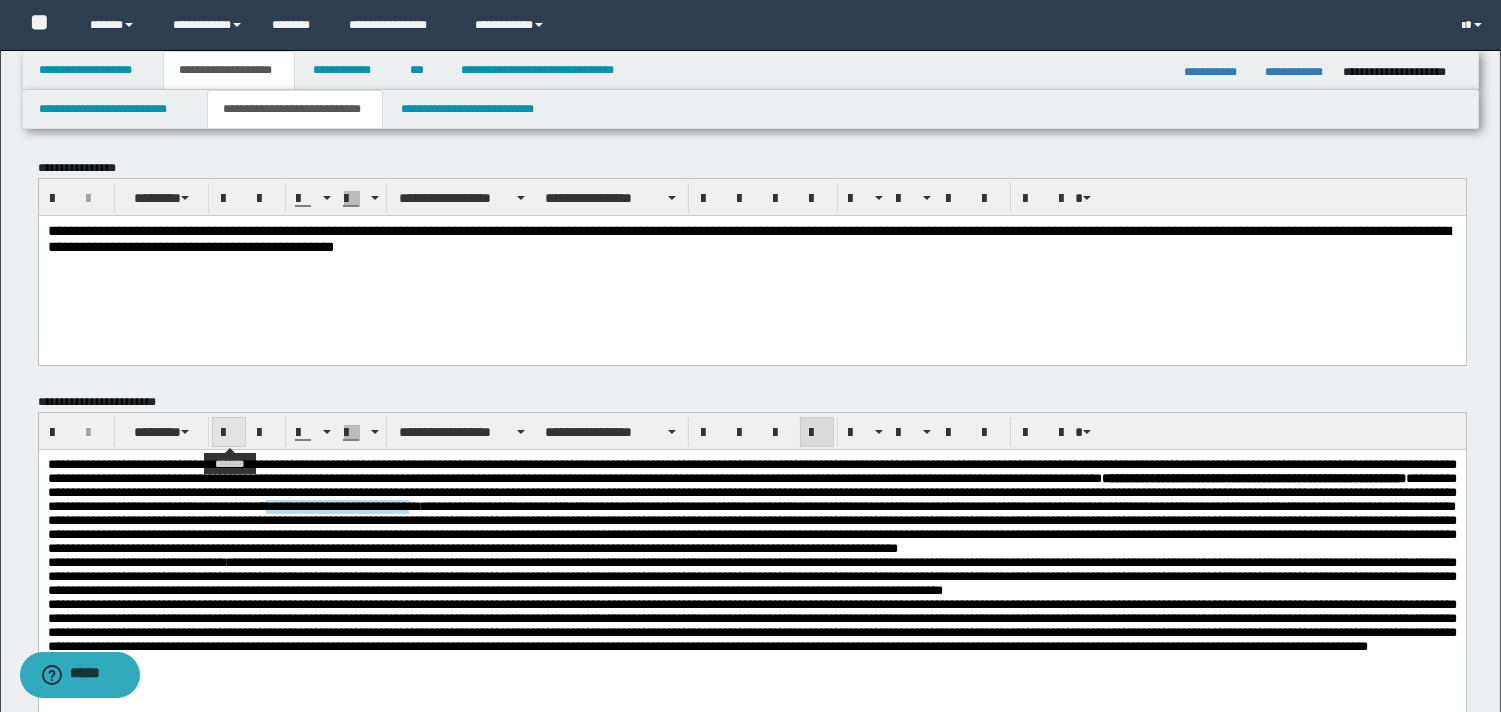 click at bounding box center [229, 433] 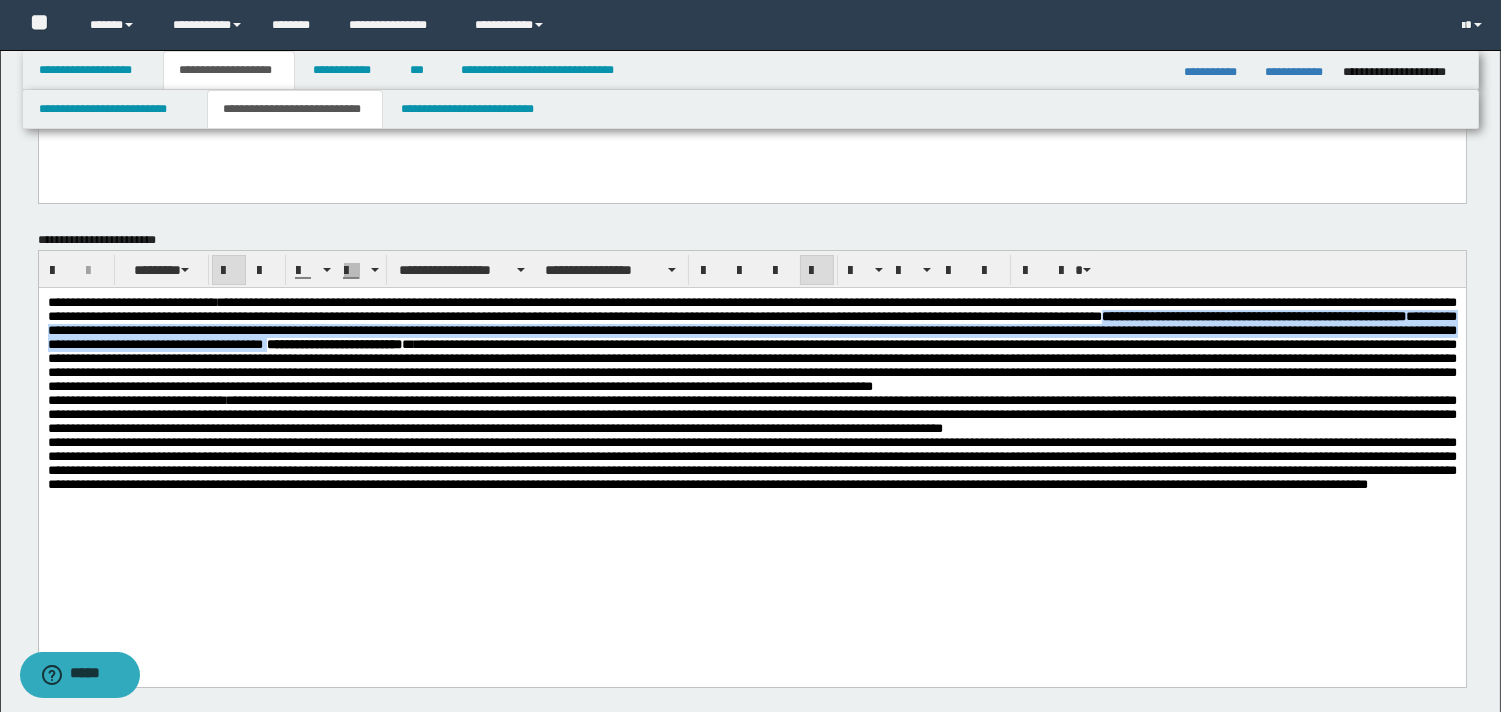 scroll, scrollTop: 250, scrollLeft: 0, axis: vertical 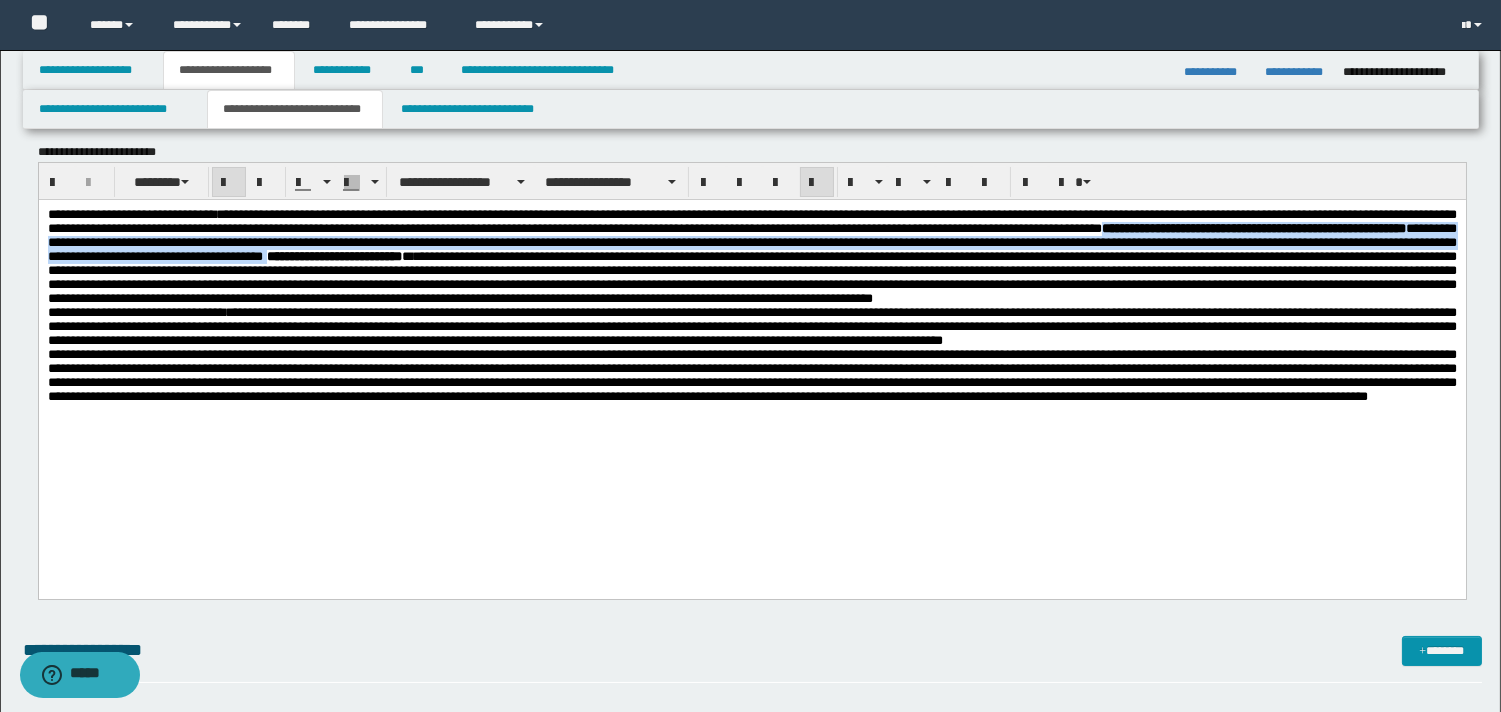 click on "**********" at bounding box center (751, 327) 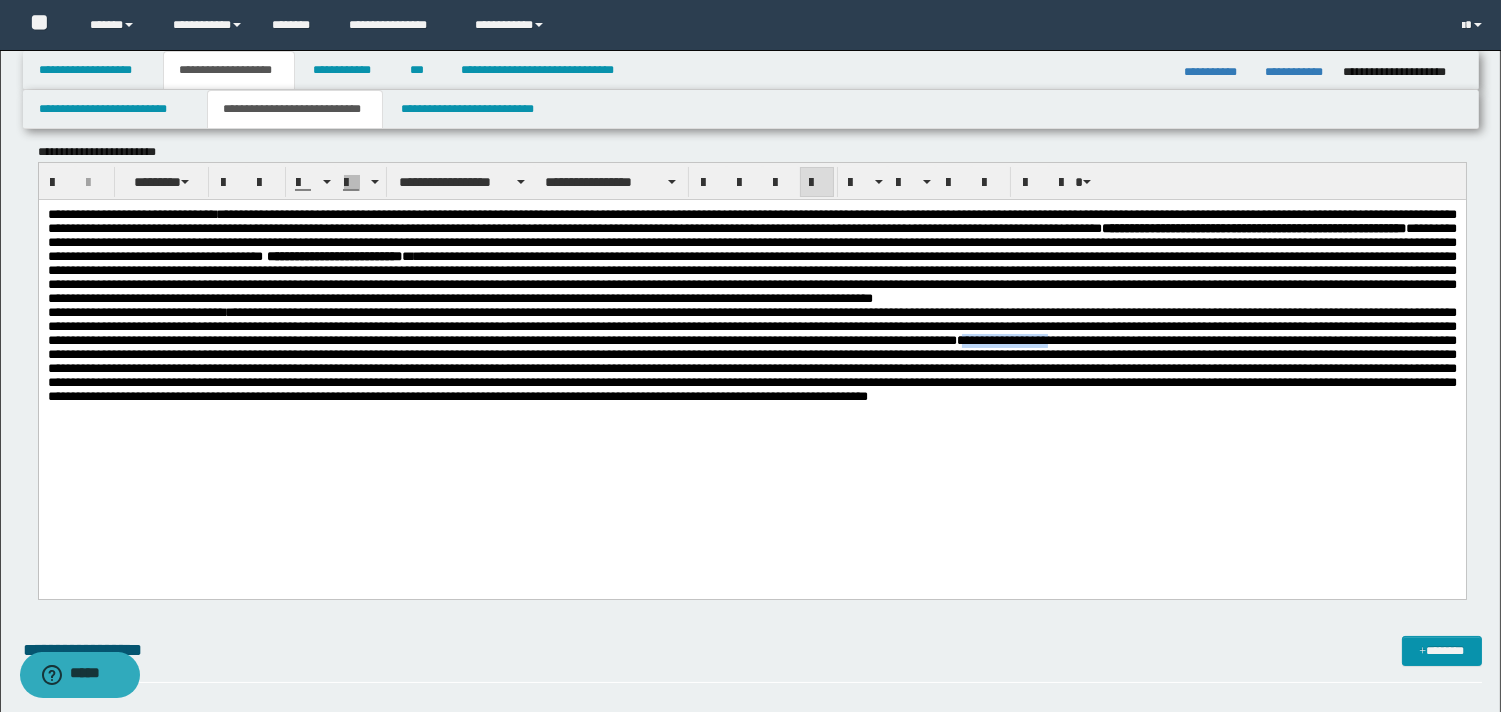 drag, startPoint x: 369, startPoint y: 395, endPoint x: 475, endPoint y: 398, distance: 106.04244 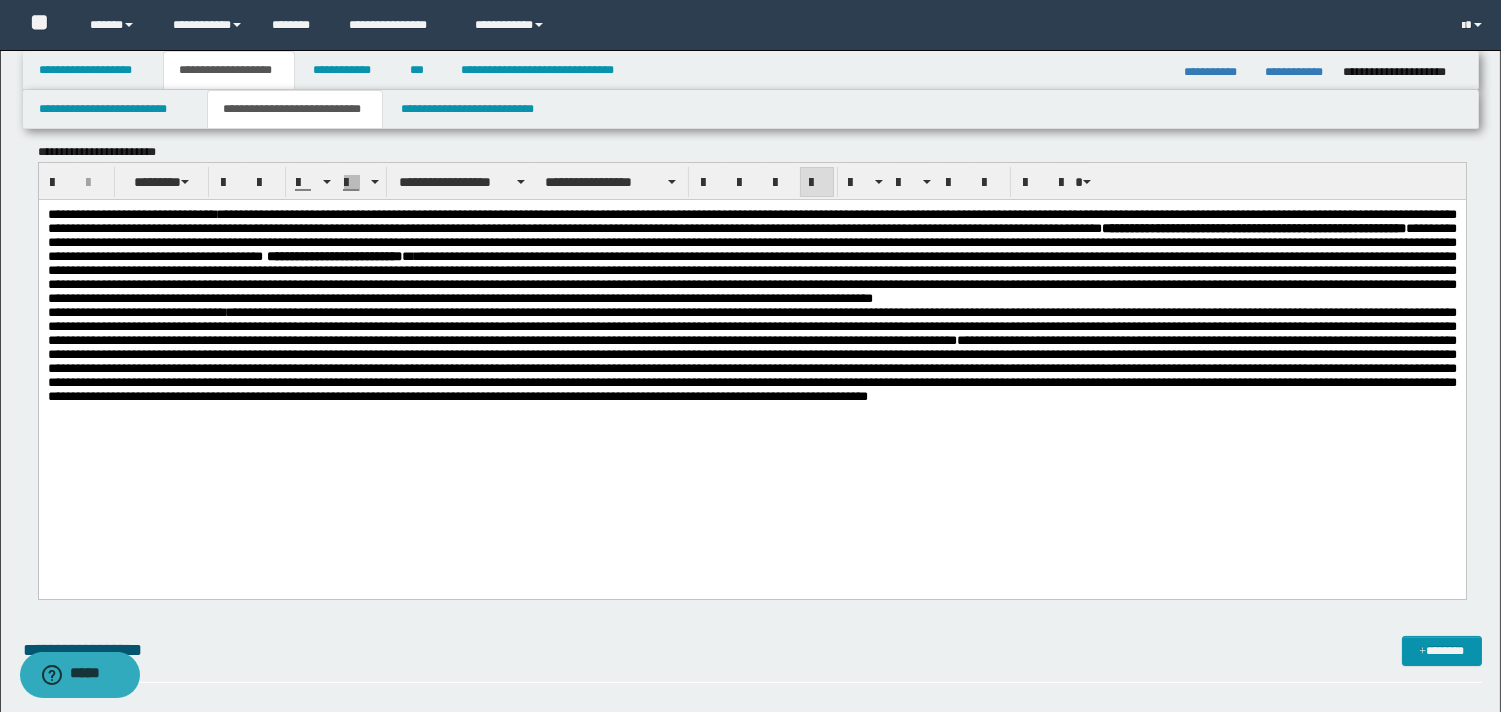 click at bounding box center [751, 368] 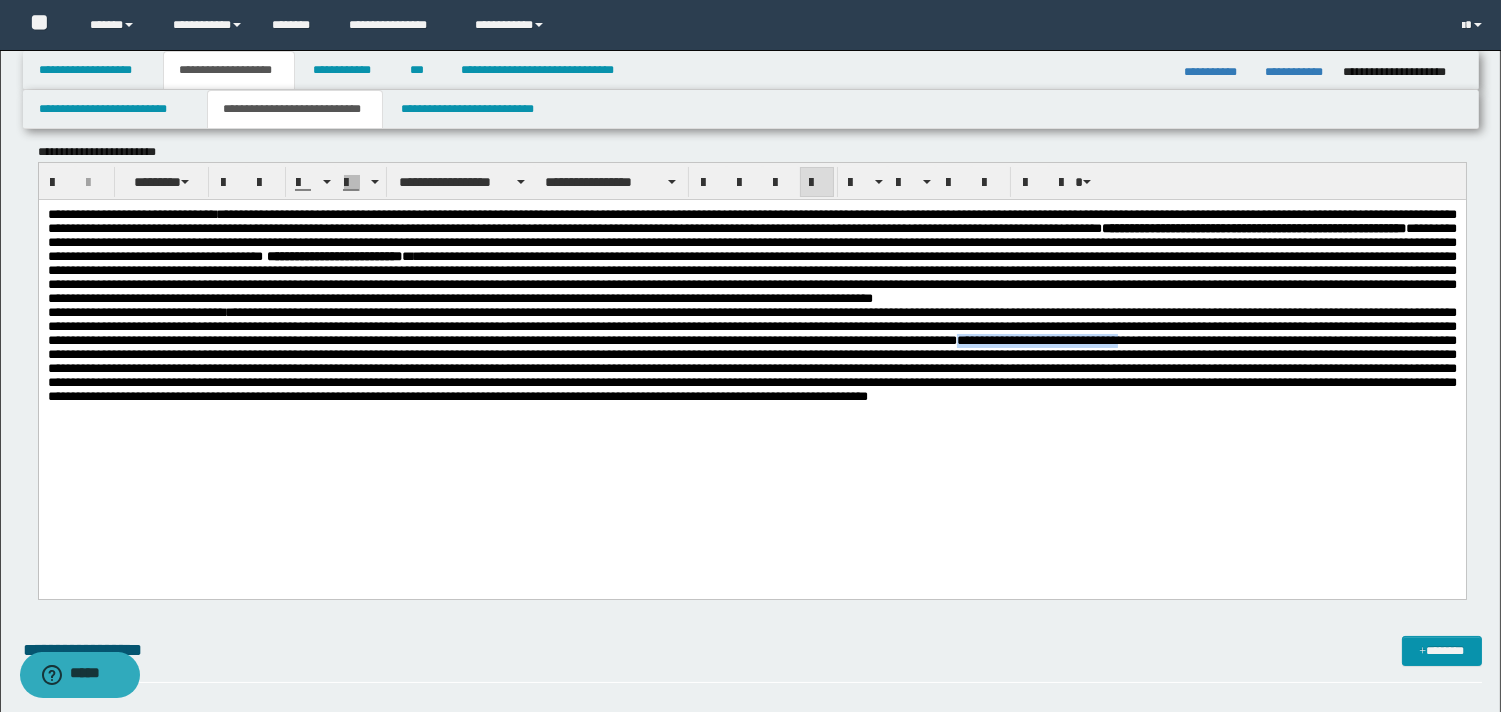 drag, startPoint x: 363, startPoint y: 399, endPoint x: 555, endPoint y: 398, distance: 192.00261 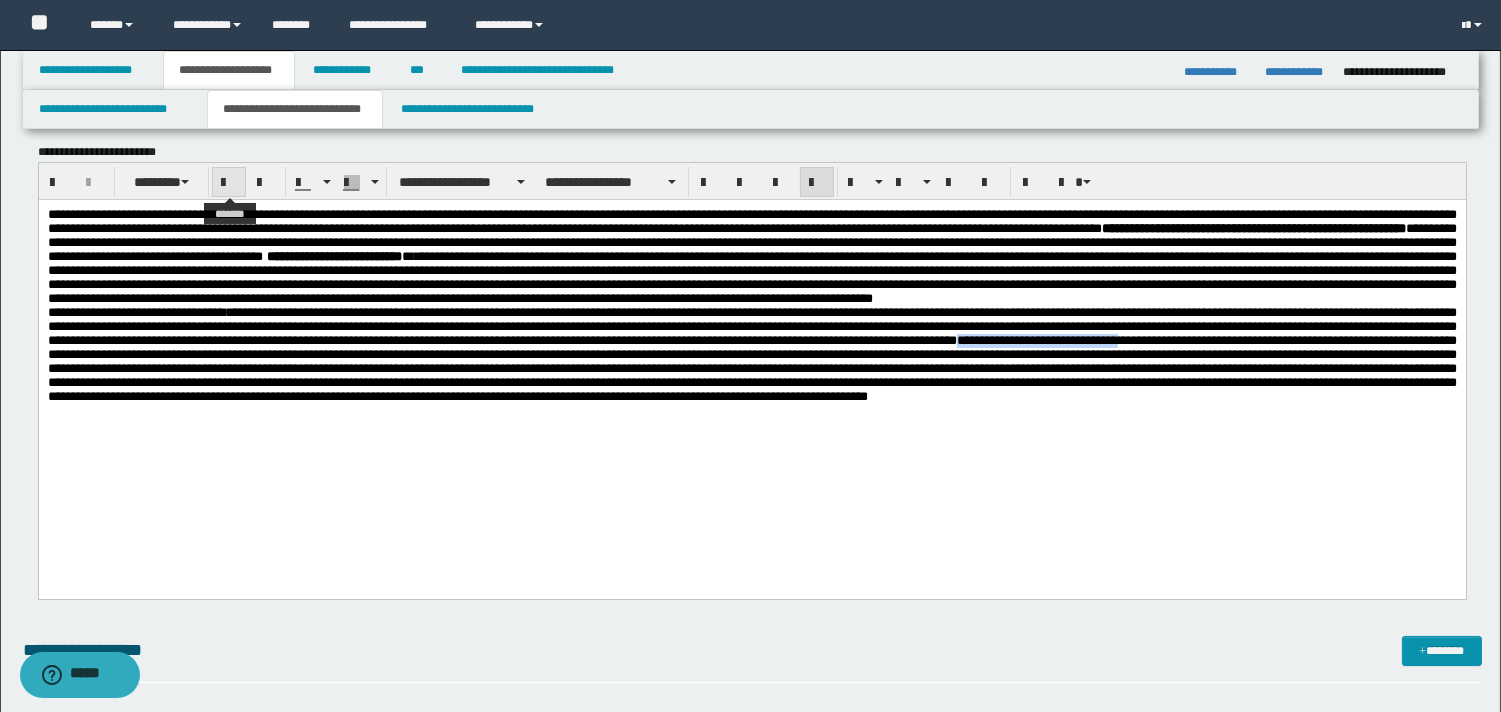 click at bounding box center [229, 183] 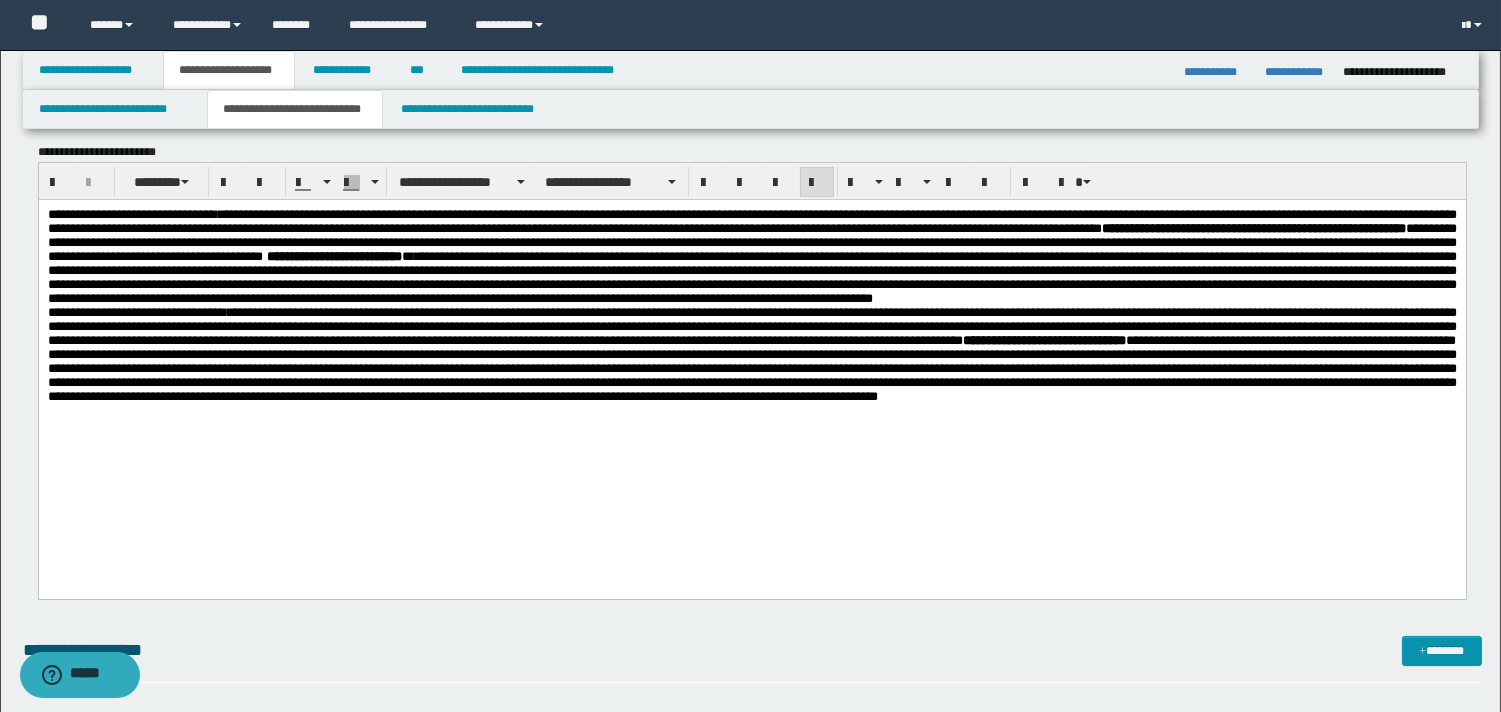 click on "**********" at bounding box center [751, 331] 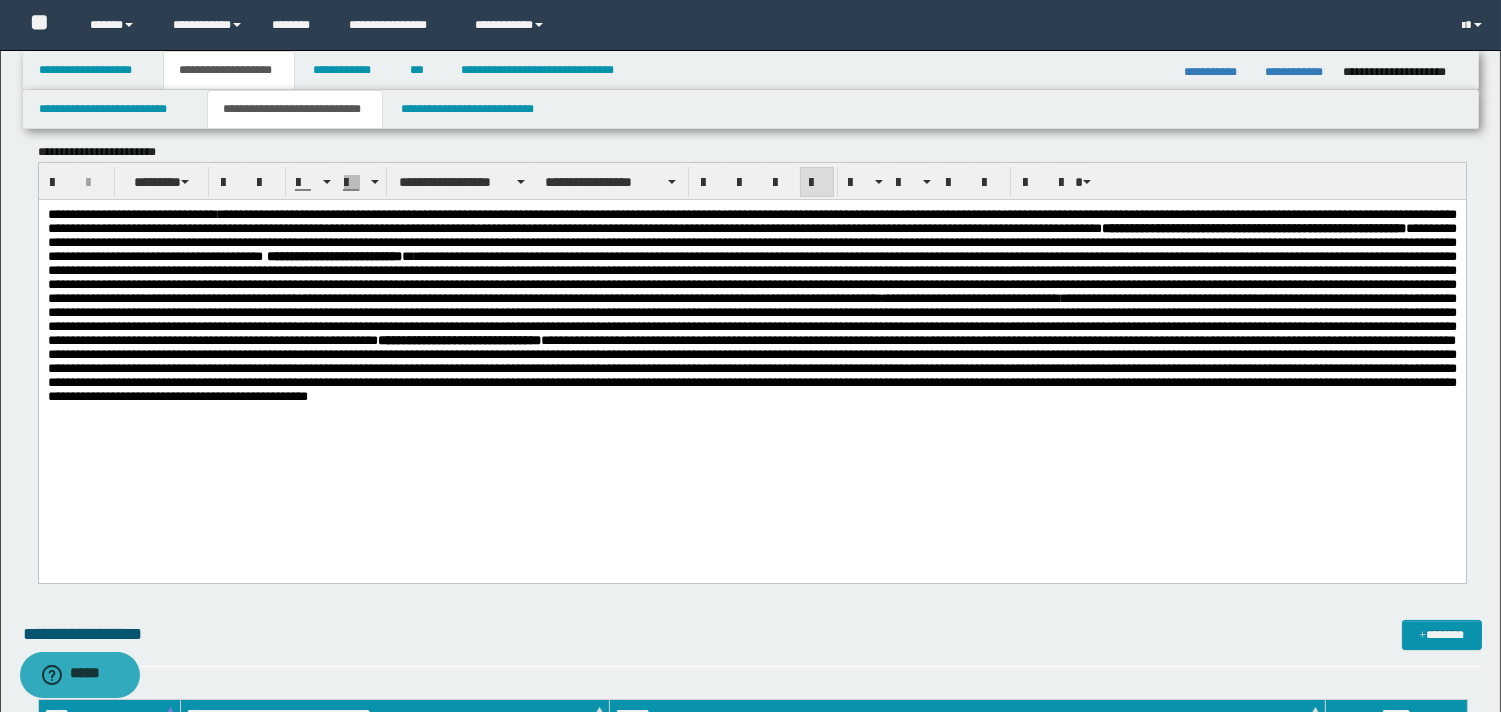 click on "**********" at bounding box center [751, 331] 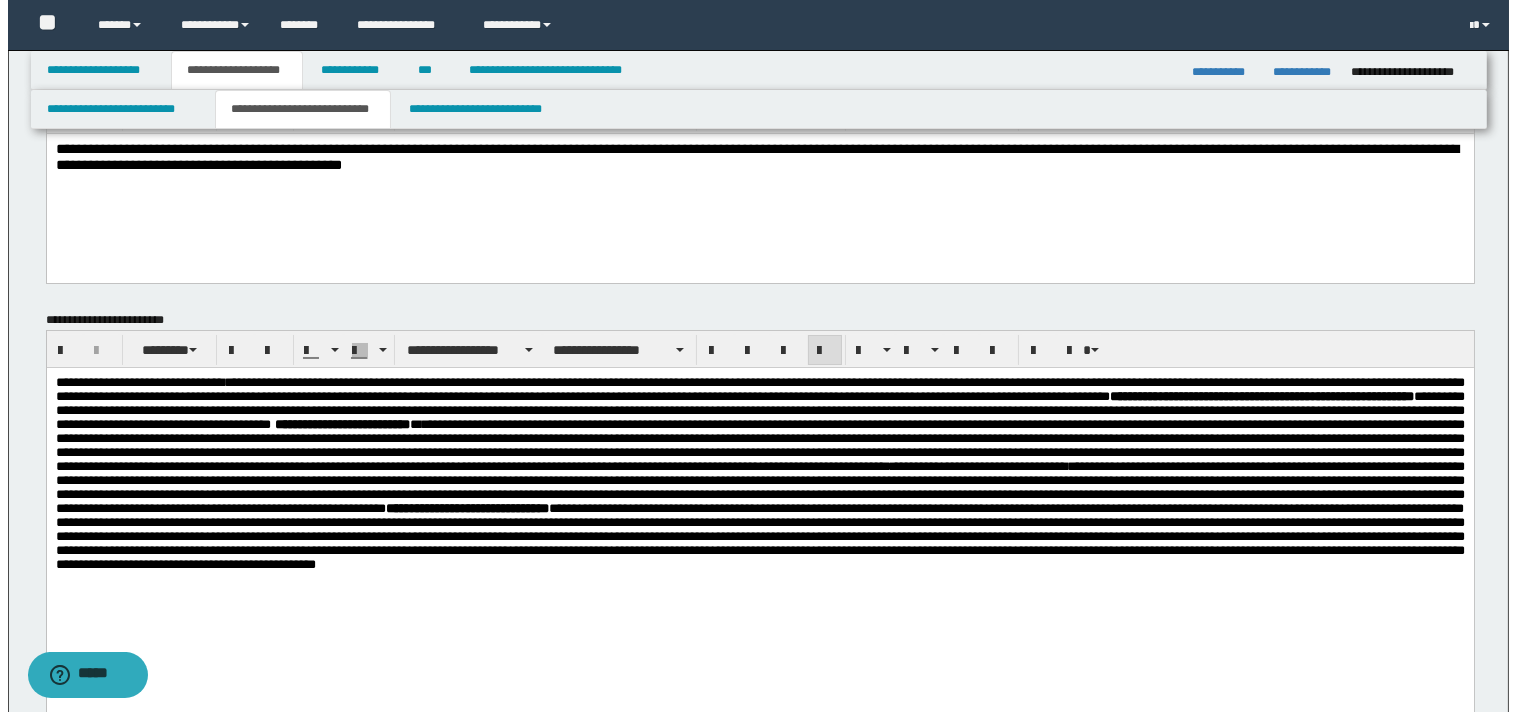scroll, scrollTop: 0, scrollLeft: 0, axis: both 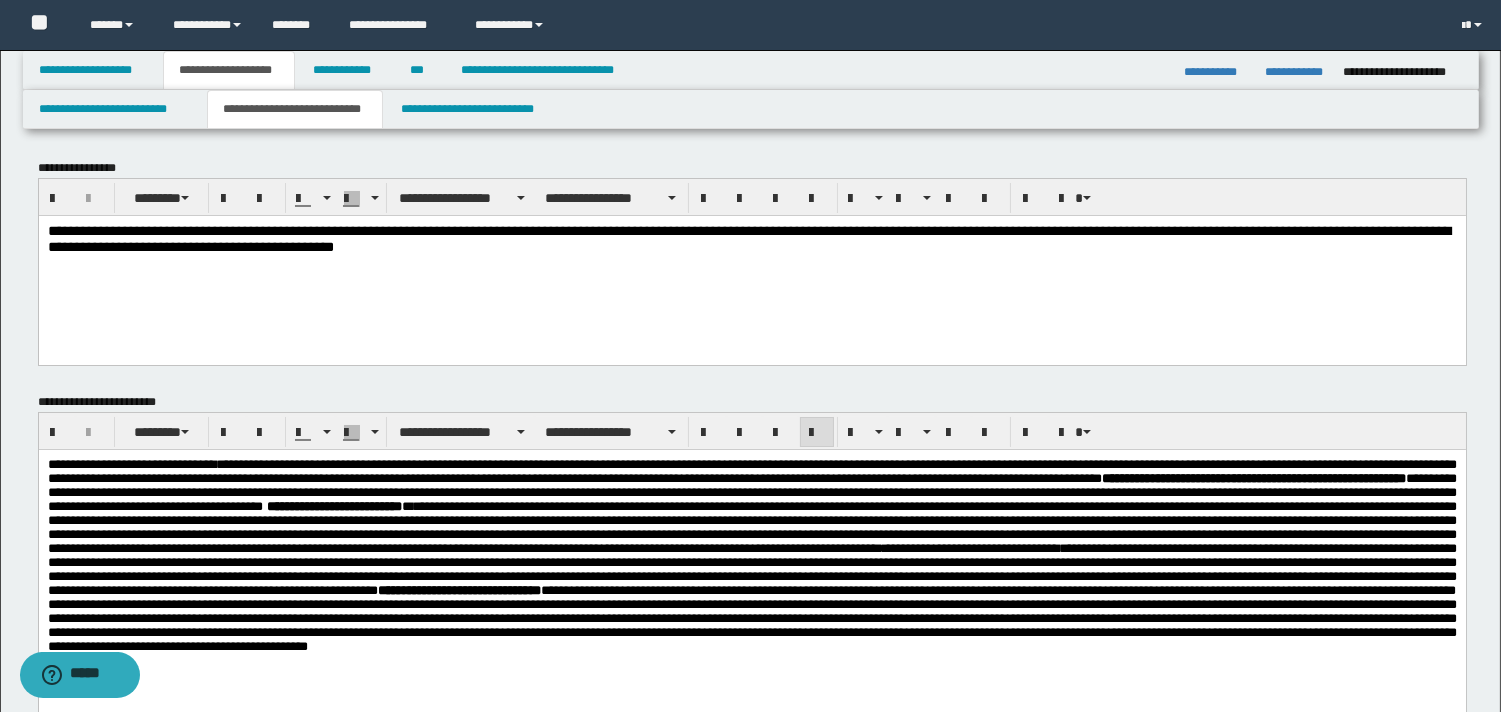 click on "**********" at bounding box center [748, 238] 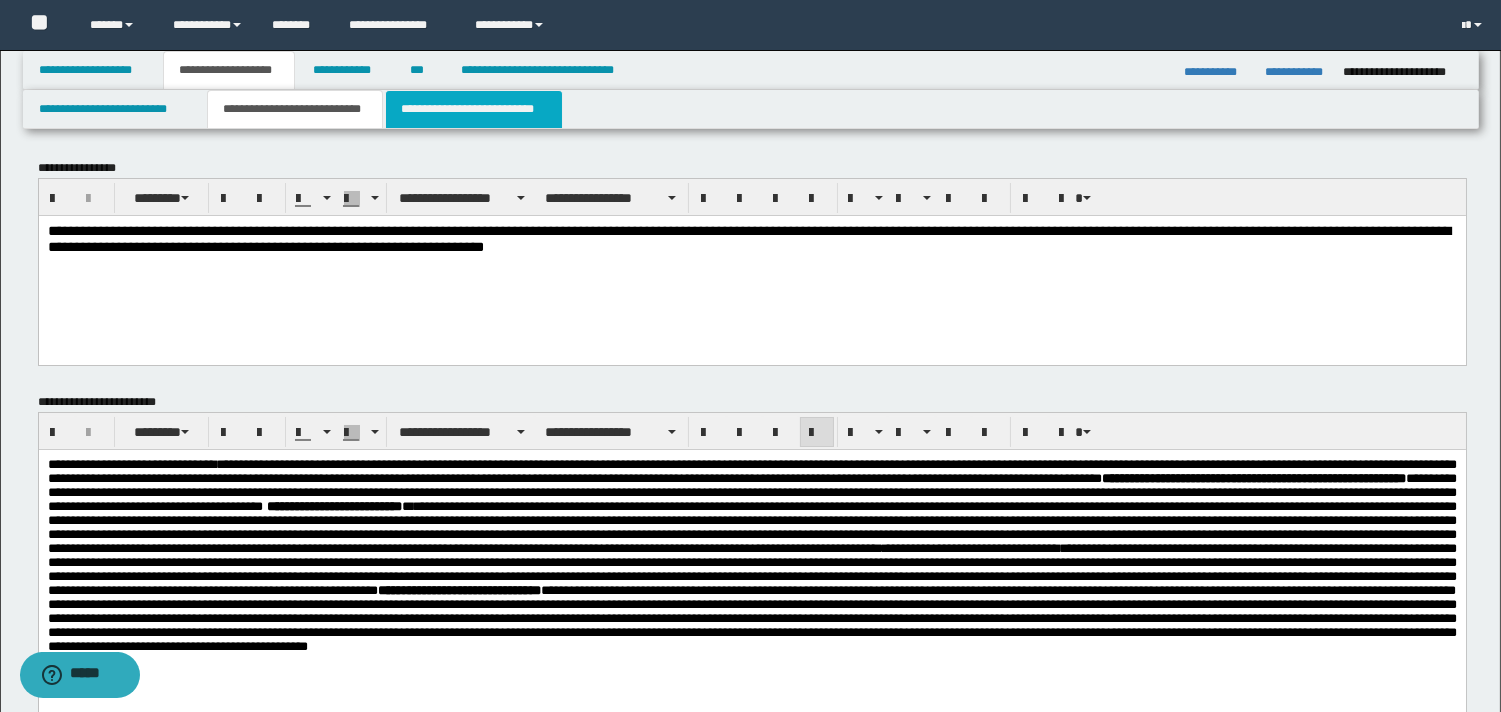 click on "**********" at bounding box center [474, 109] 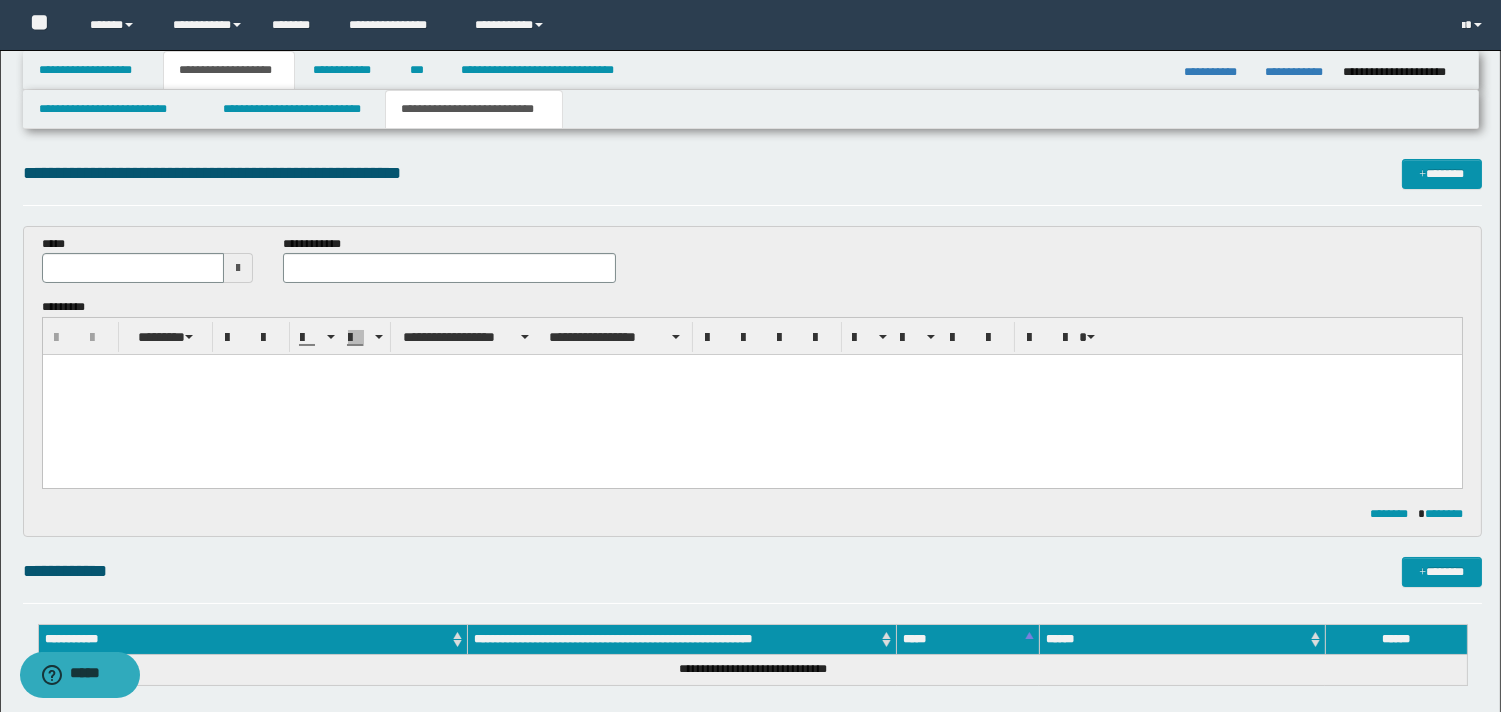 scroll, scrollTop: 0, scrollLeft: 0, axis: both 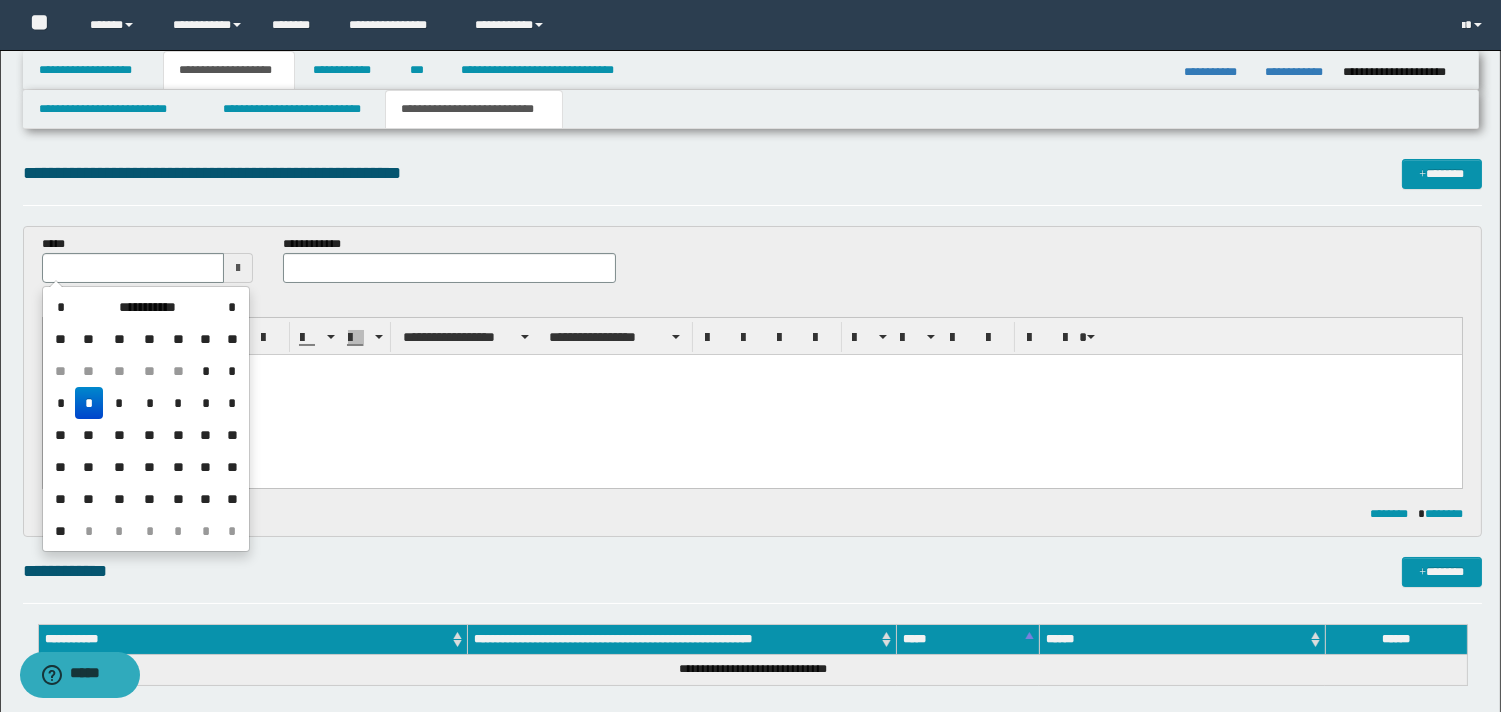 drag, startPoint x: 84, startPoint y: 401, endPoint x: 83, endPoint y: 18, distance: 383.0013 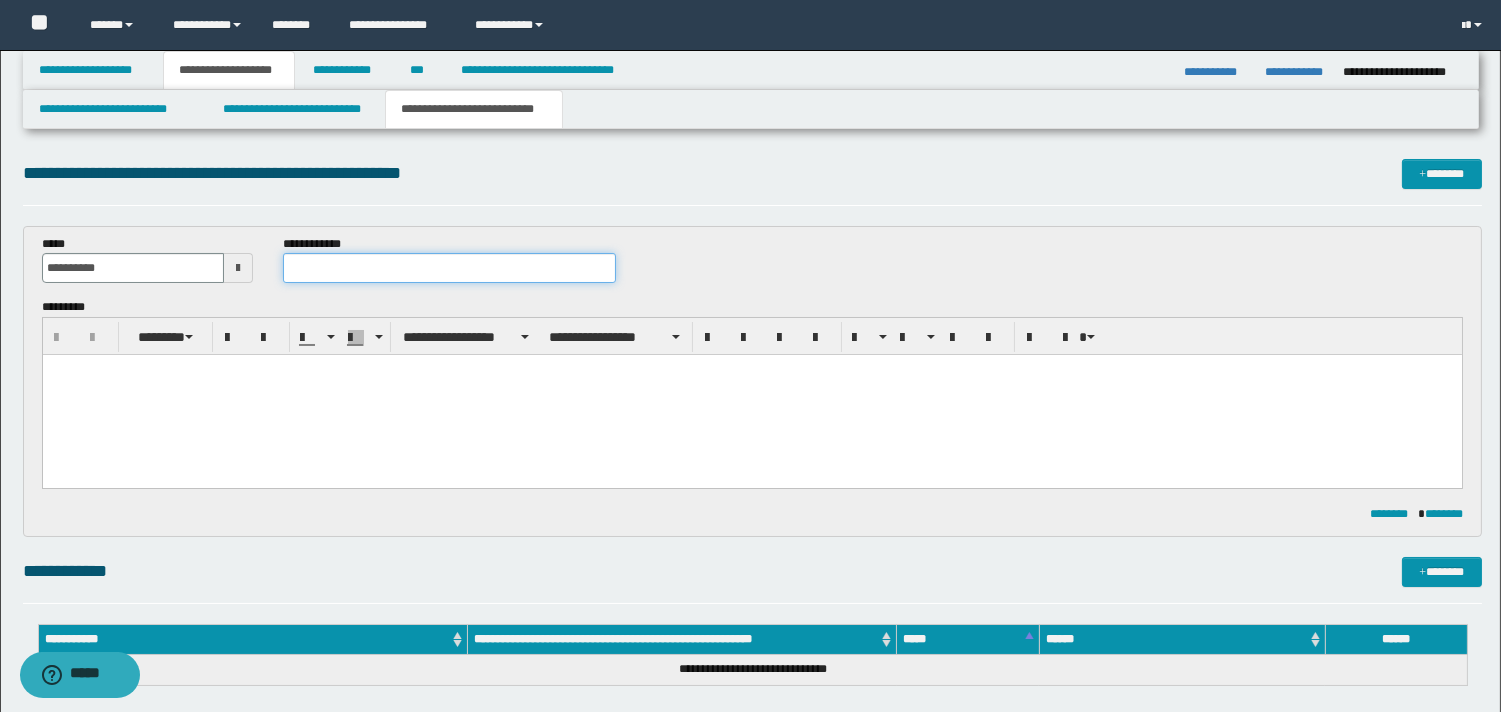 click at bounding box center (449, 268) 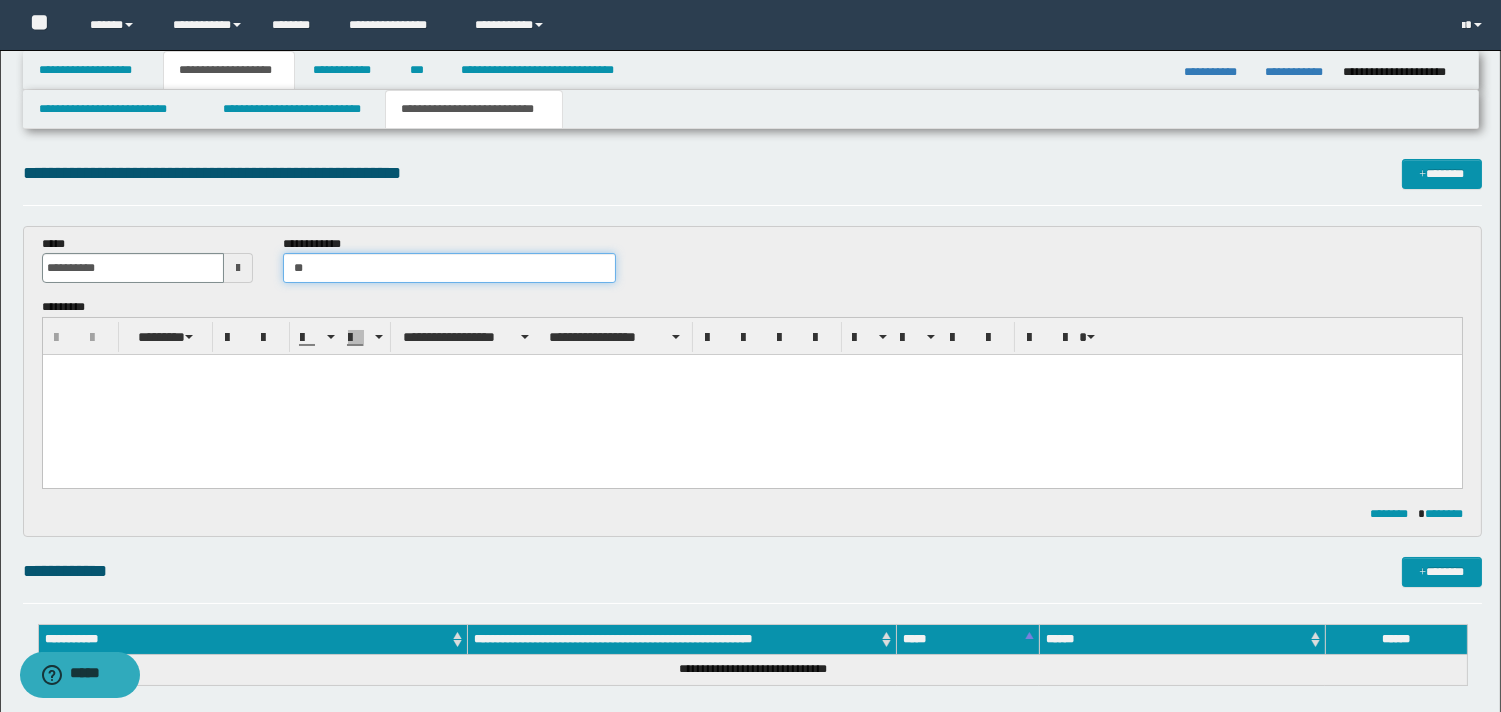 type on "*" 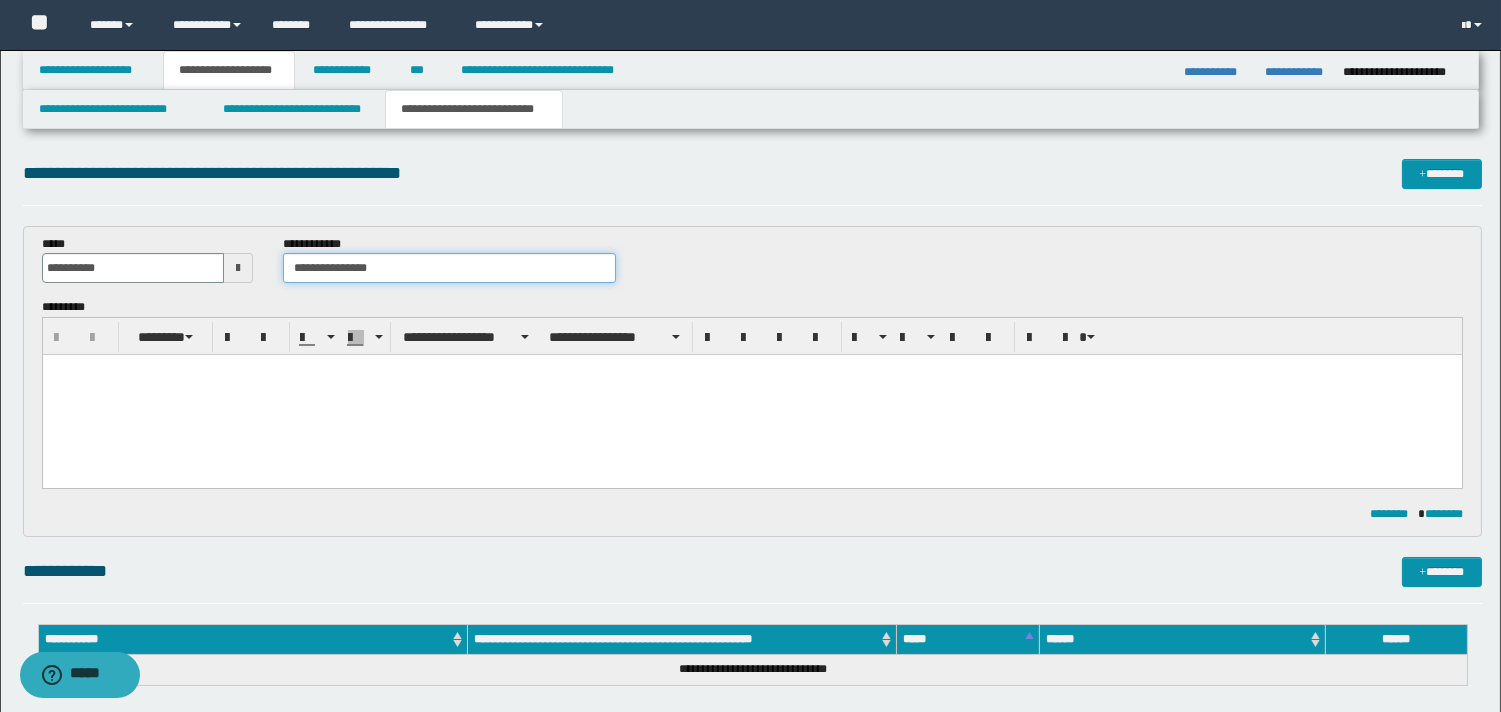 type on "**********" 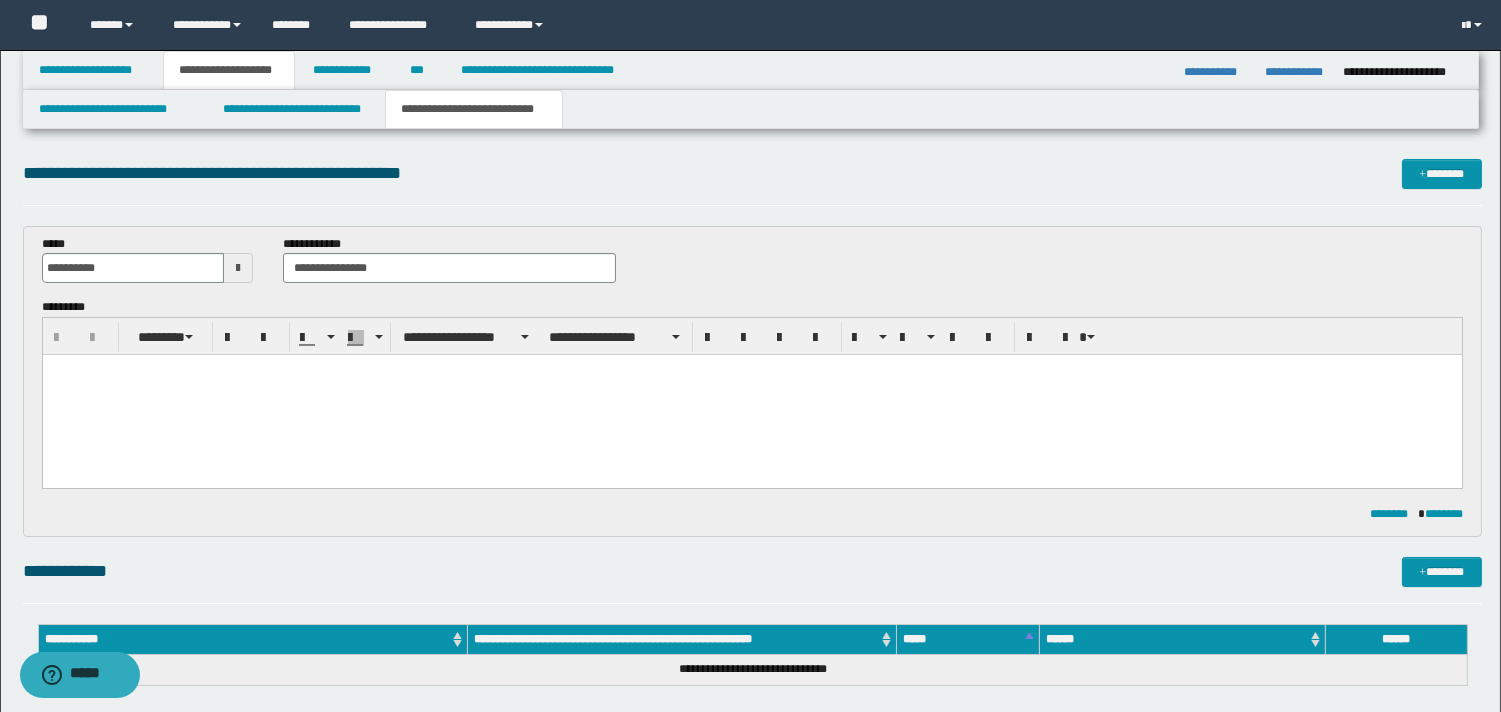 click at bounding box center (751, 370) 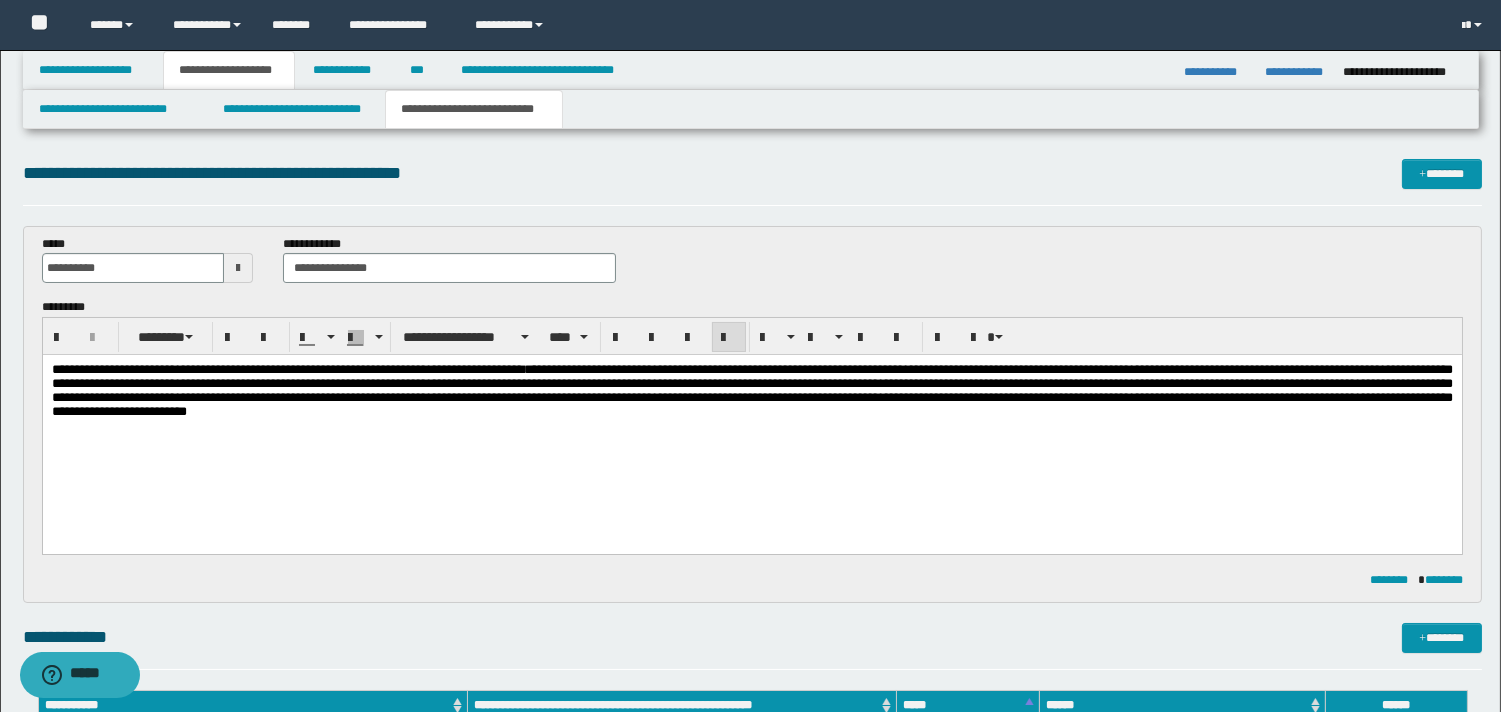 click on "**********" at bounding box center [337, 369] 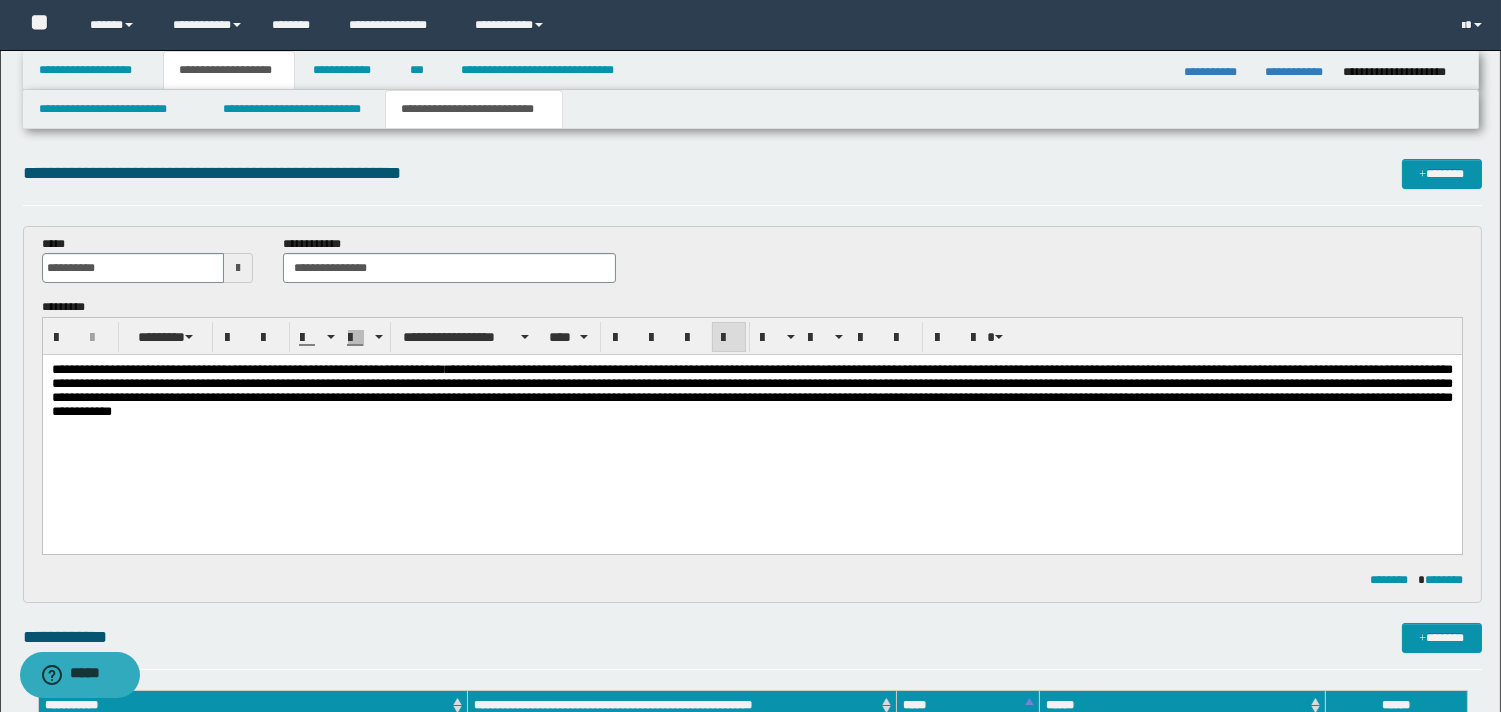 click on "**********" at bounding box center [751, 390] 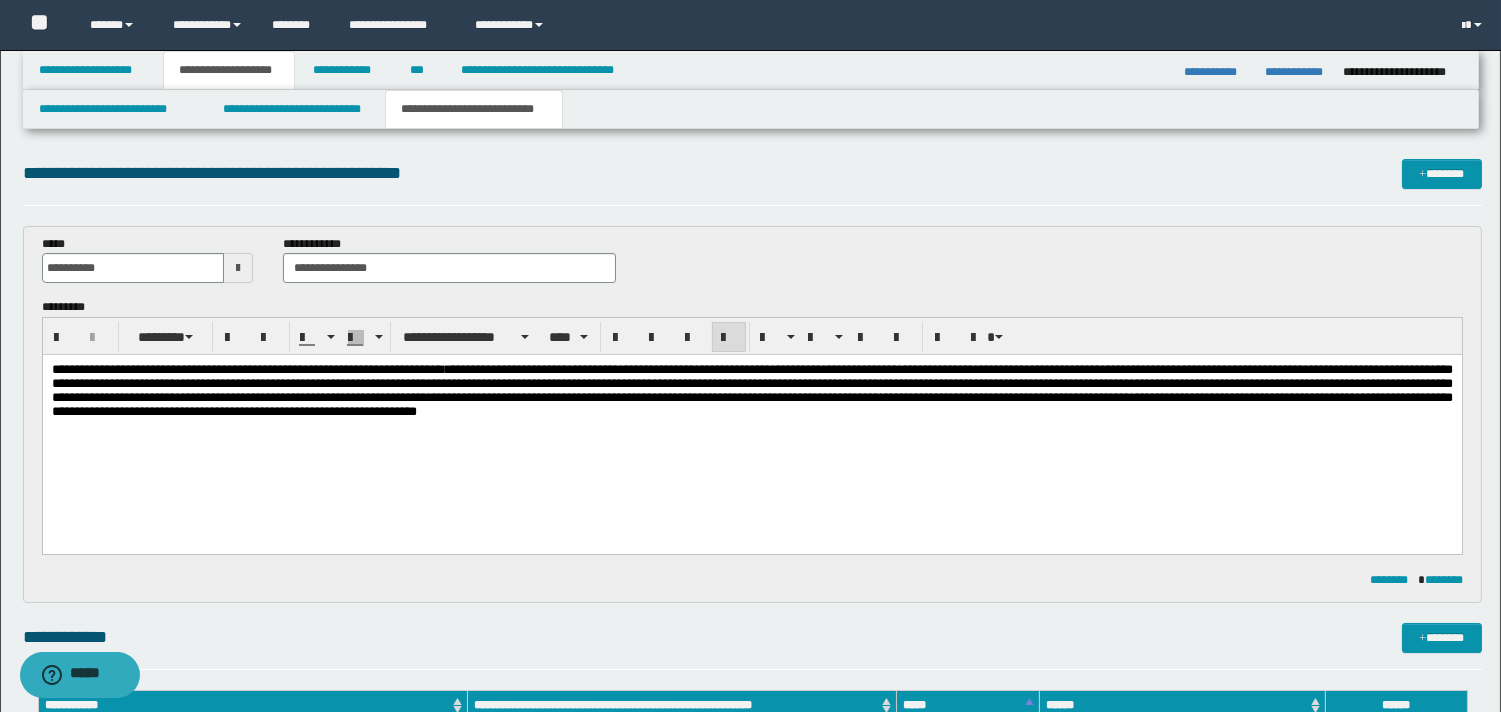 click on "*" at bounding box center (56, 369) 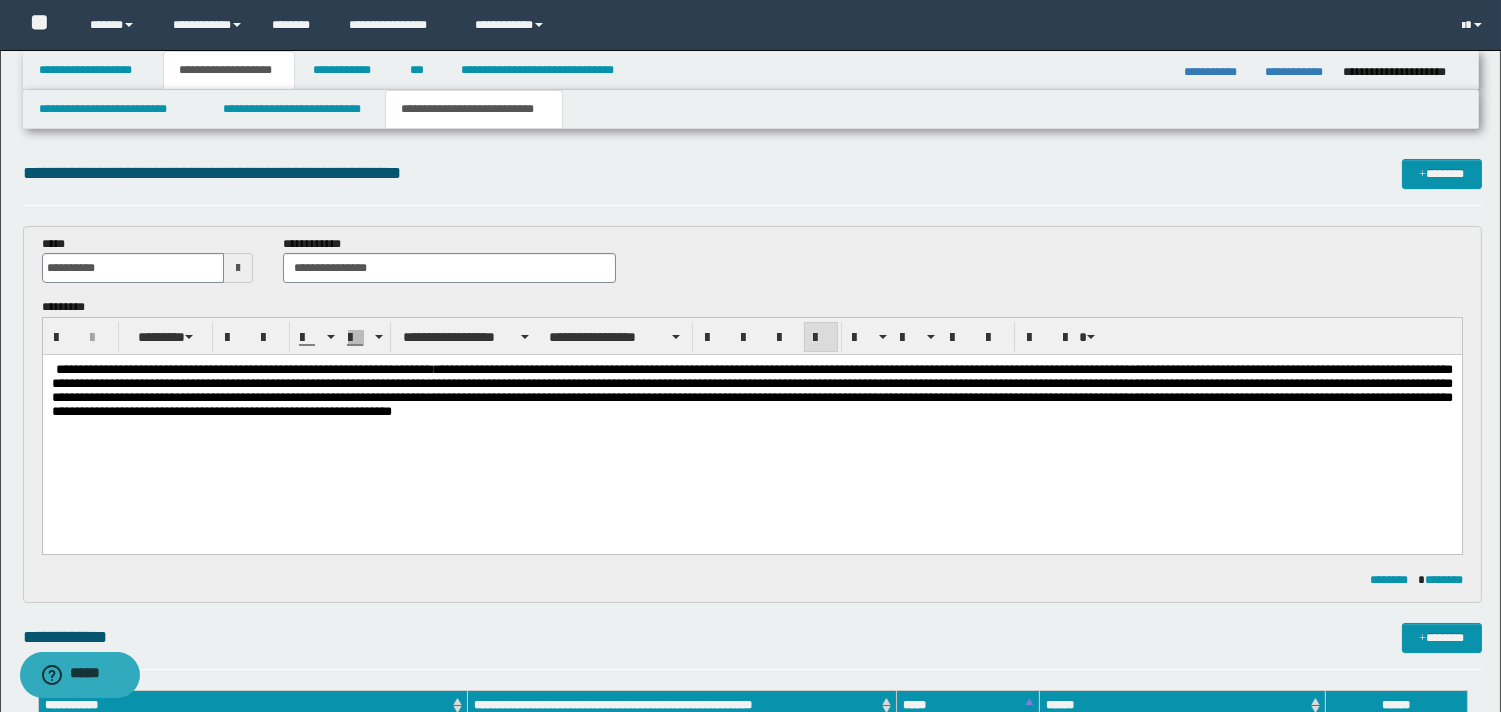 click on "**********" at bounding box center (751, 390) 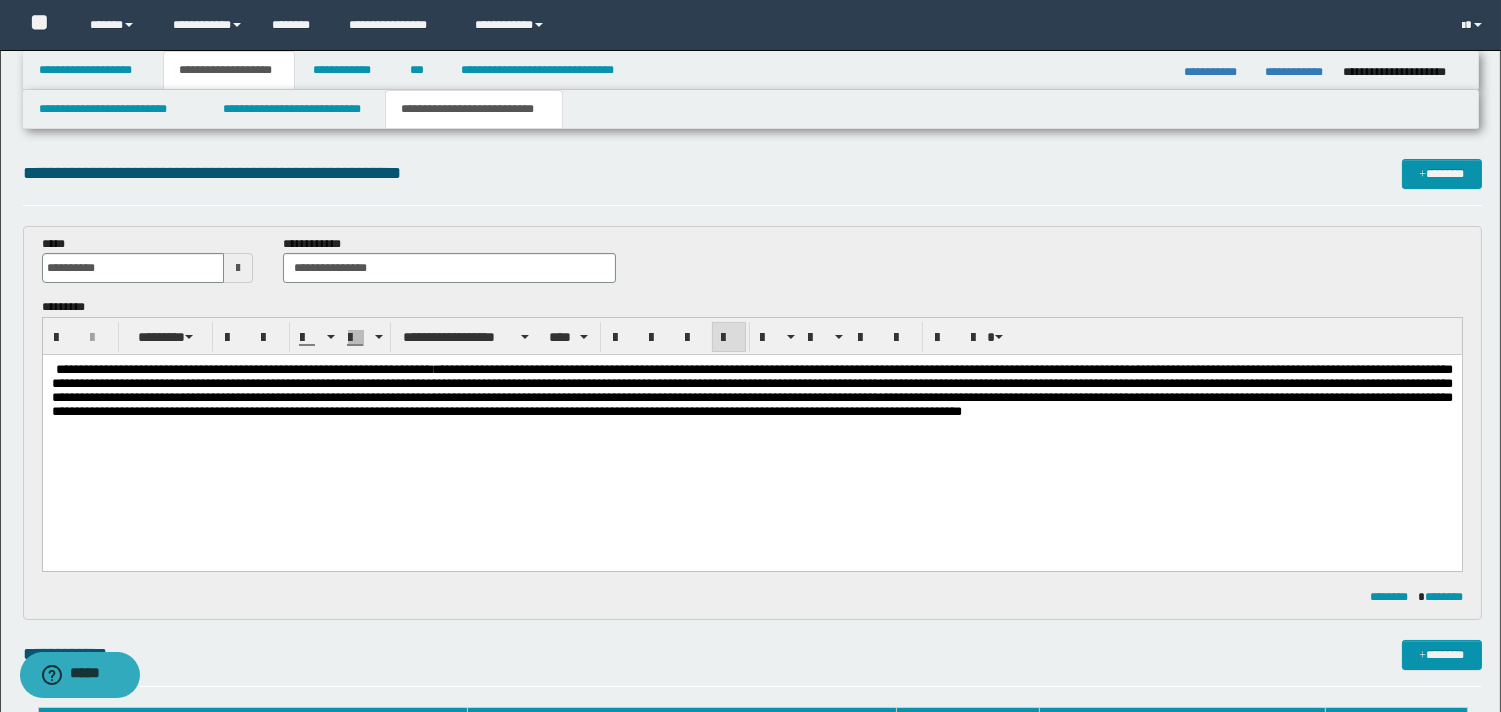 click on "**********" at bounding box center [751, 390] 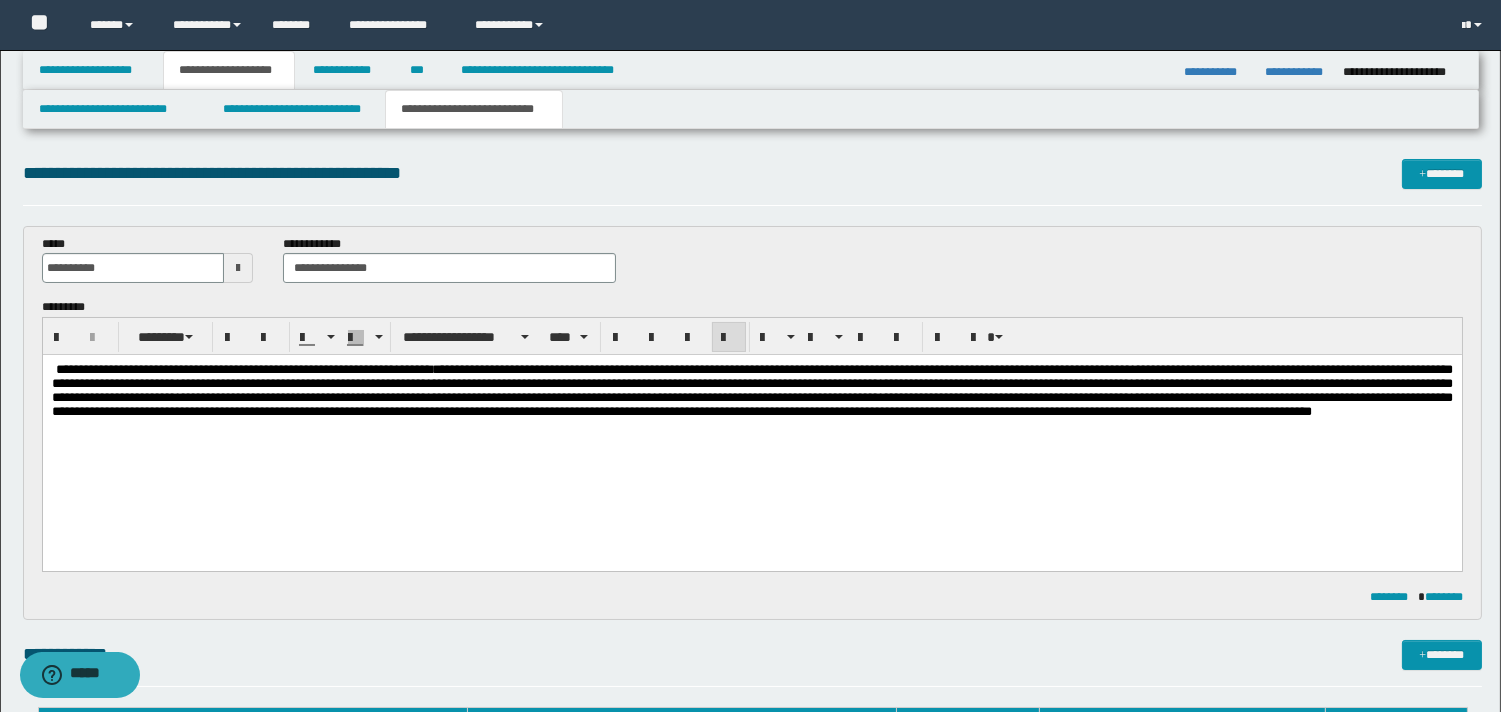 click on "**********" at bounding box center [751, 390] 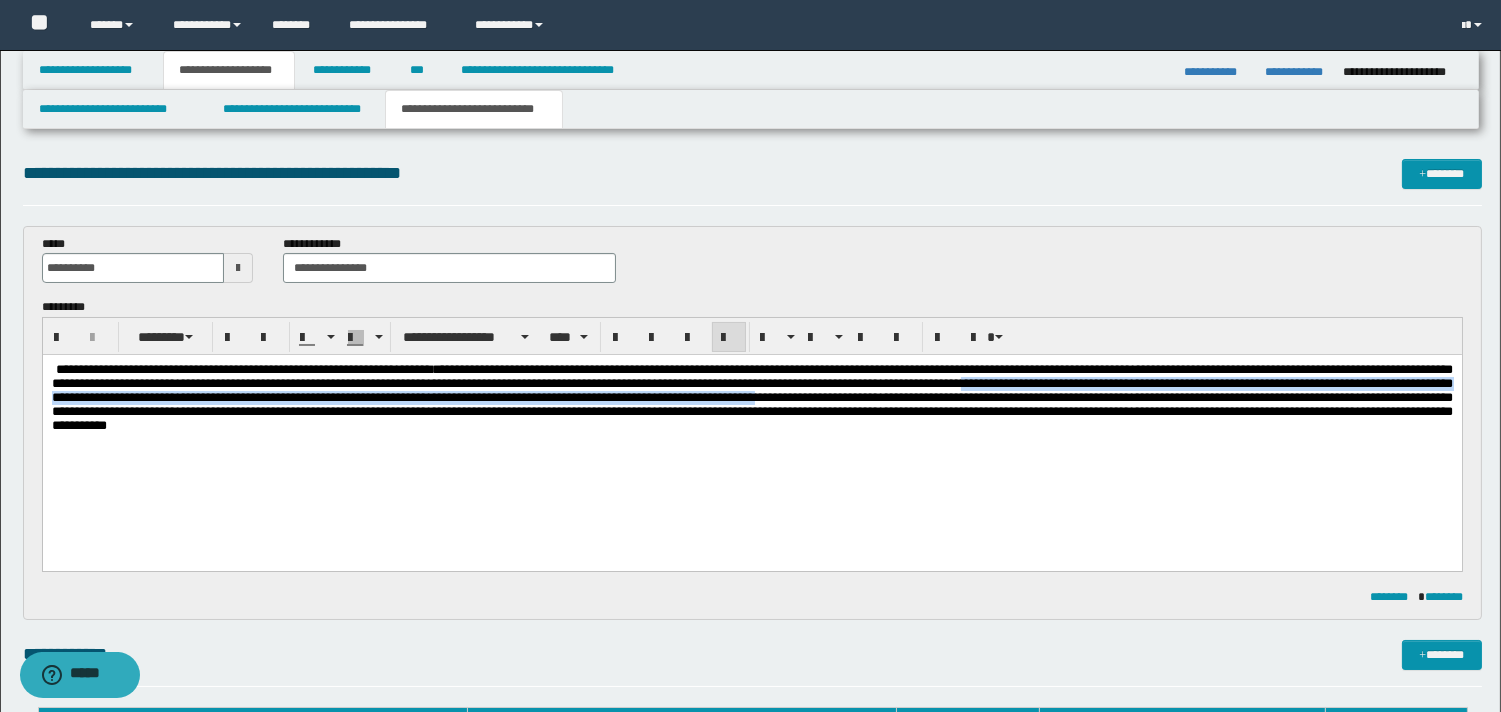 drag, startPoint x: 1407, startPoint y: 385, endPoint x: 1455, endPoint y: 398, distance: 49.729267 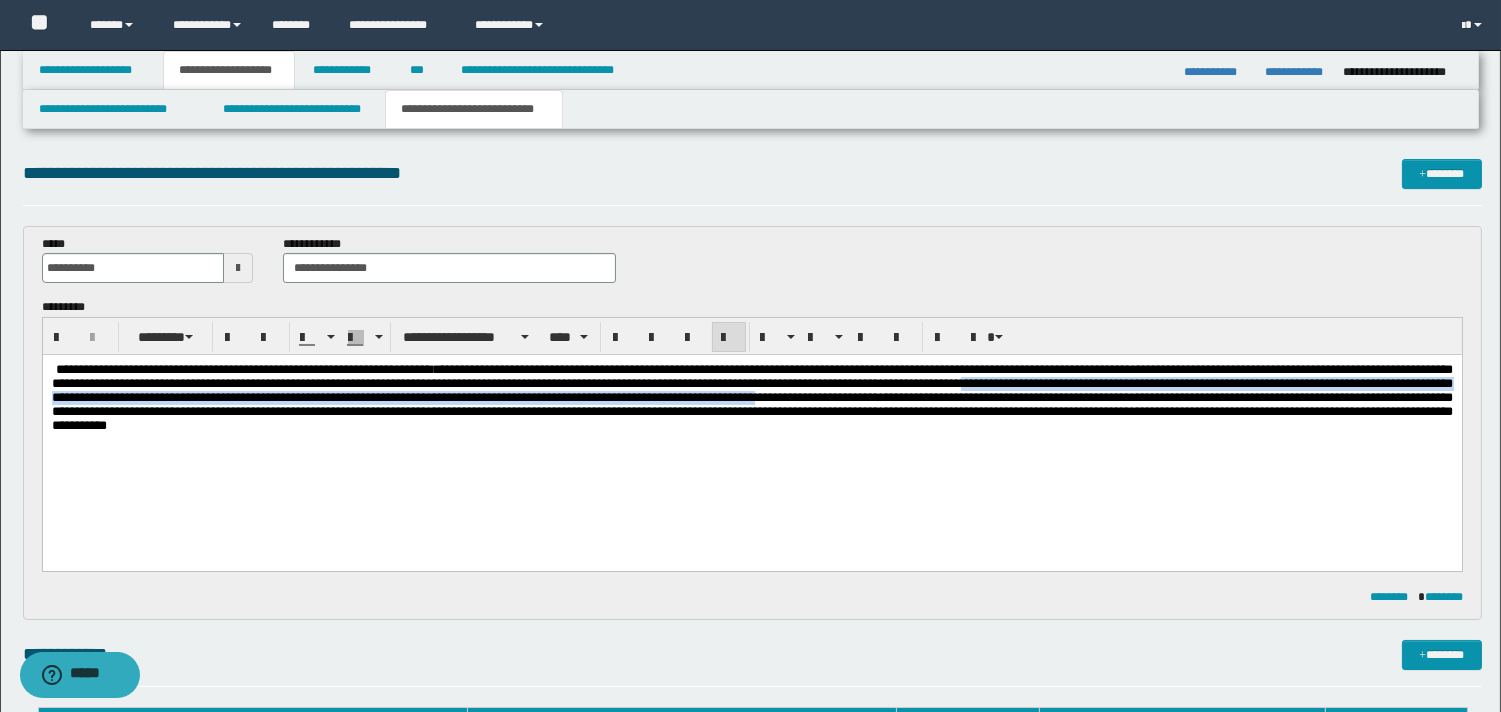 click on "**********" at bounding box center (751, 430) 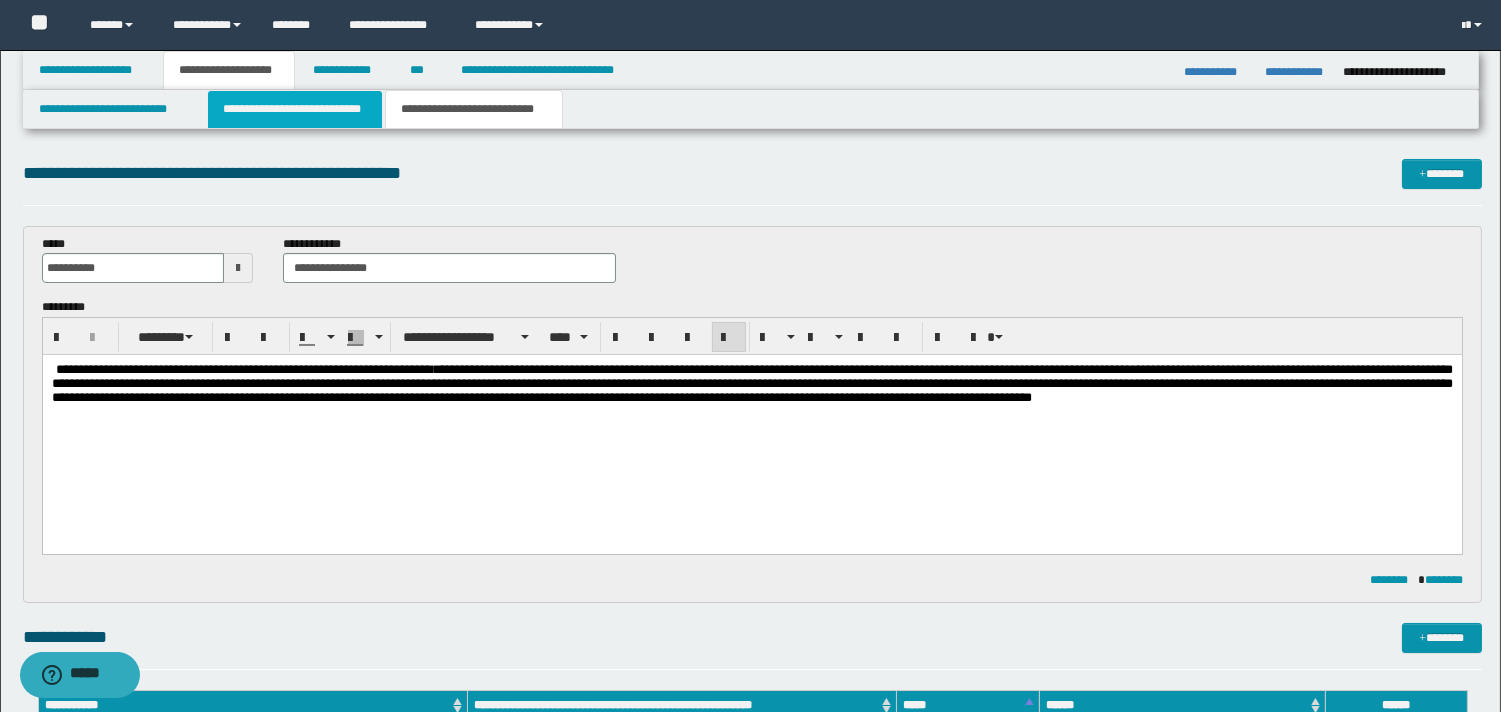 click on "**********" at bounding box center (295, 109) 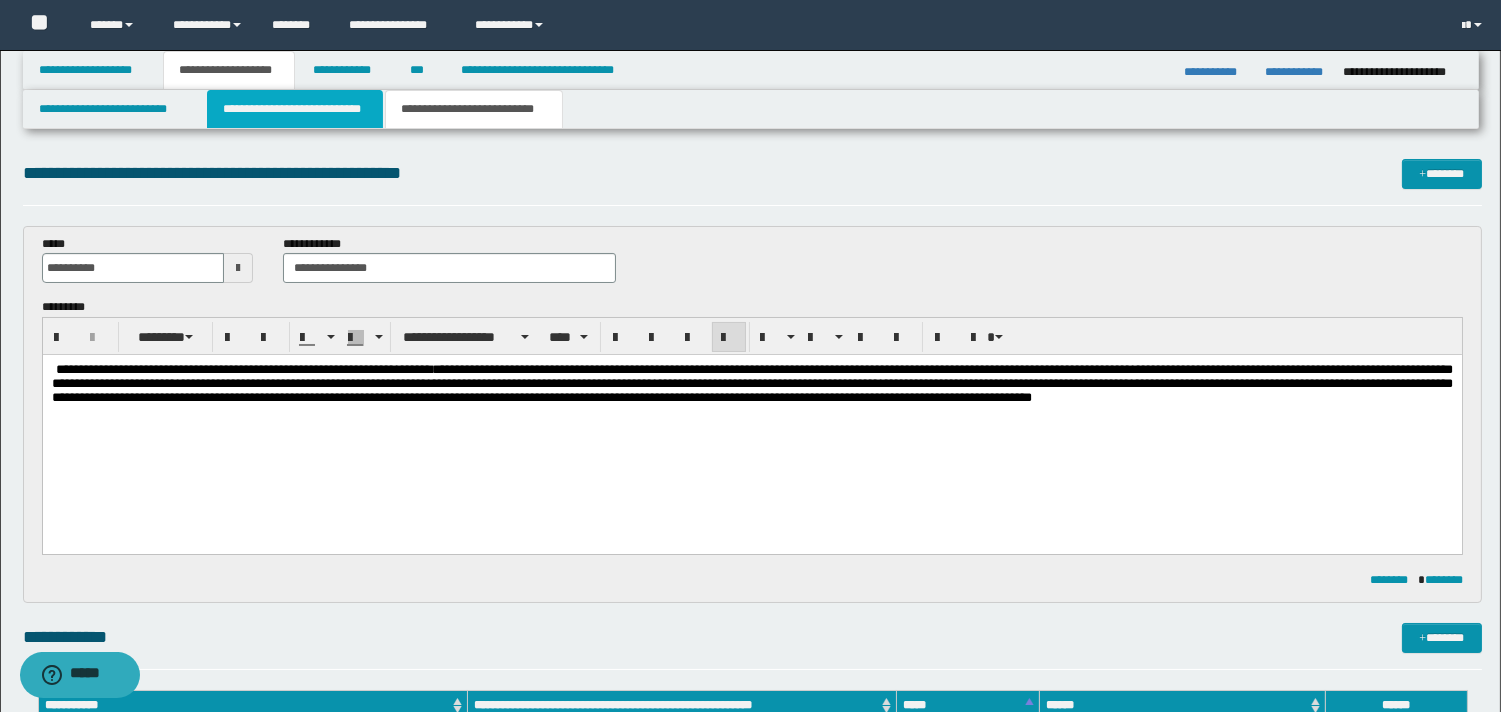 type 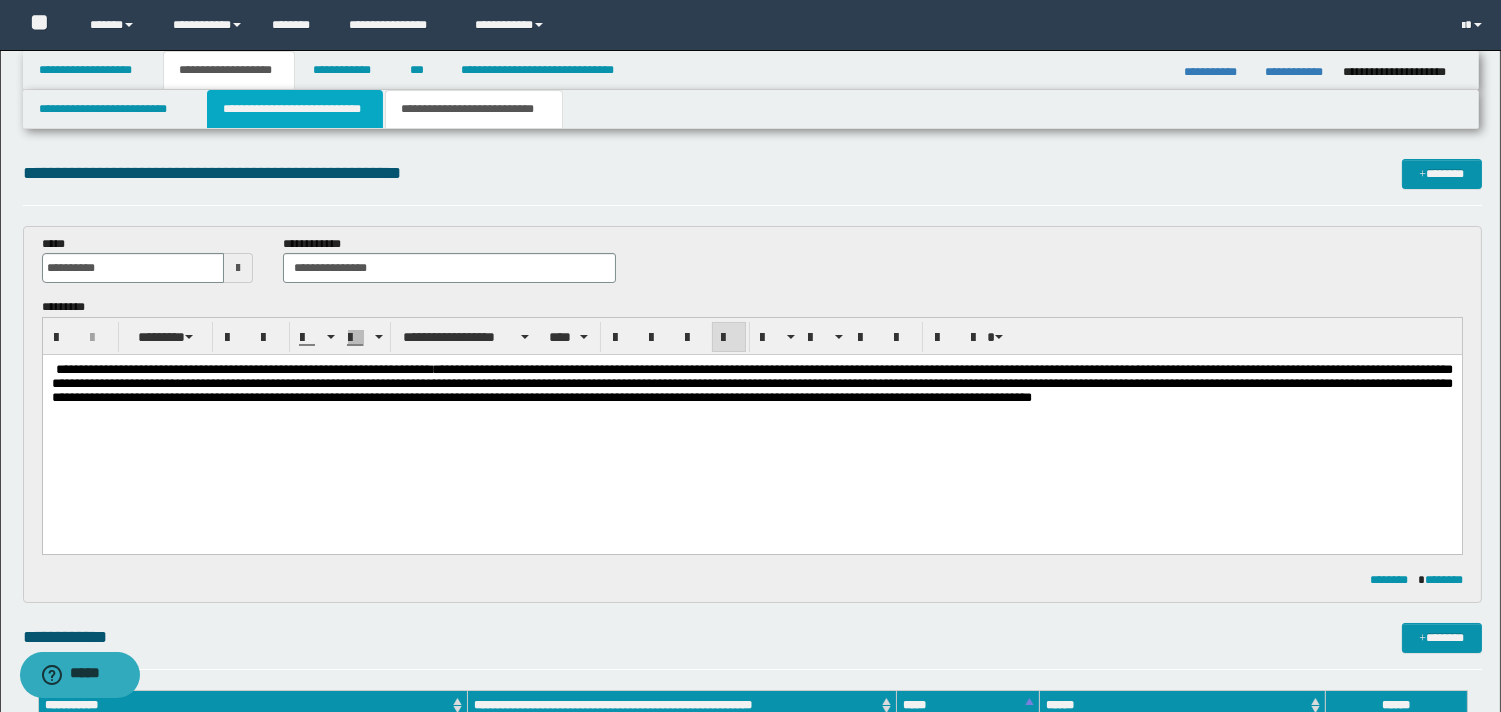 type 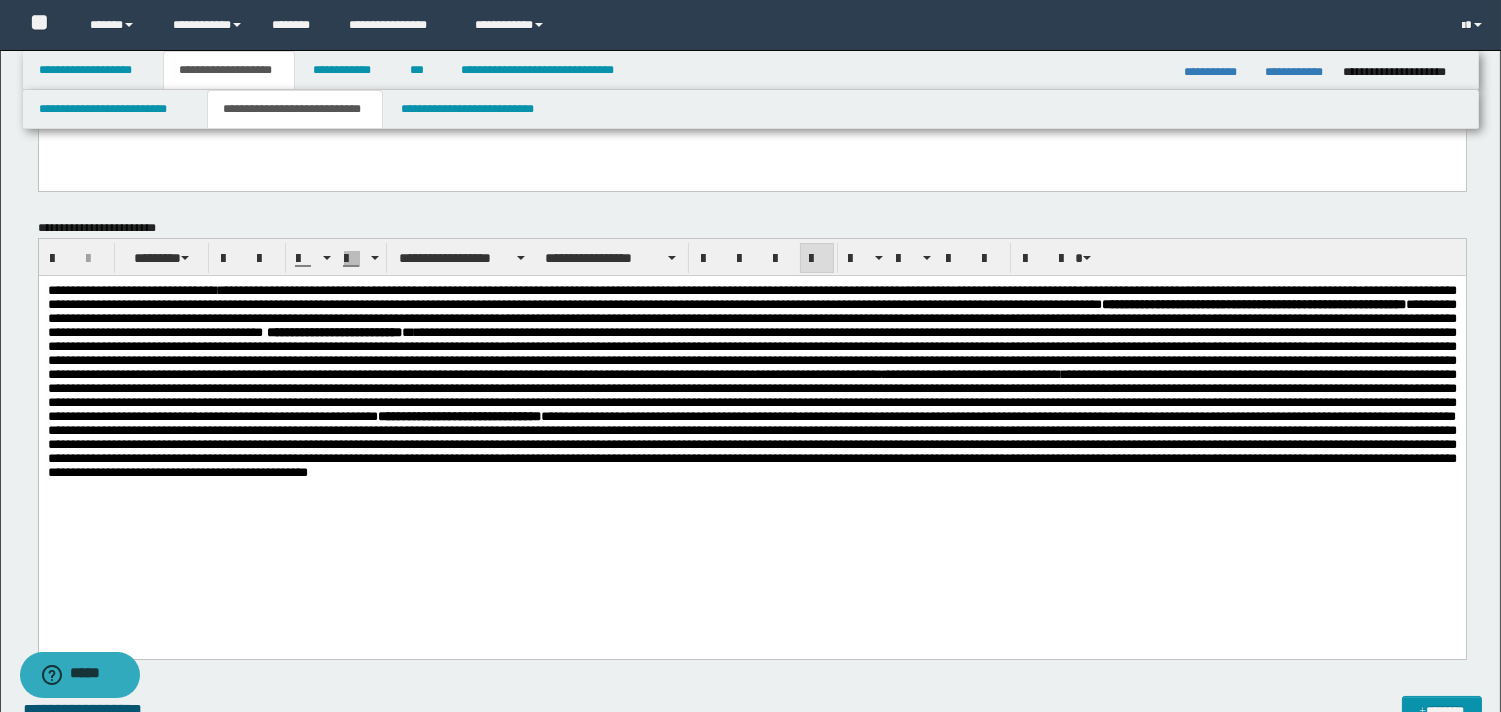 scroll, scrollTop: 242, scrollLeft: 0, axis: vertical 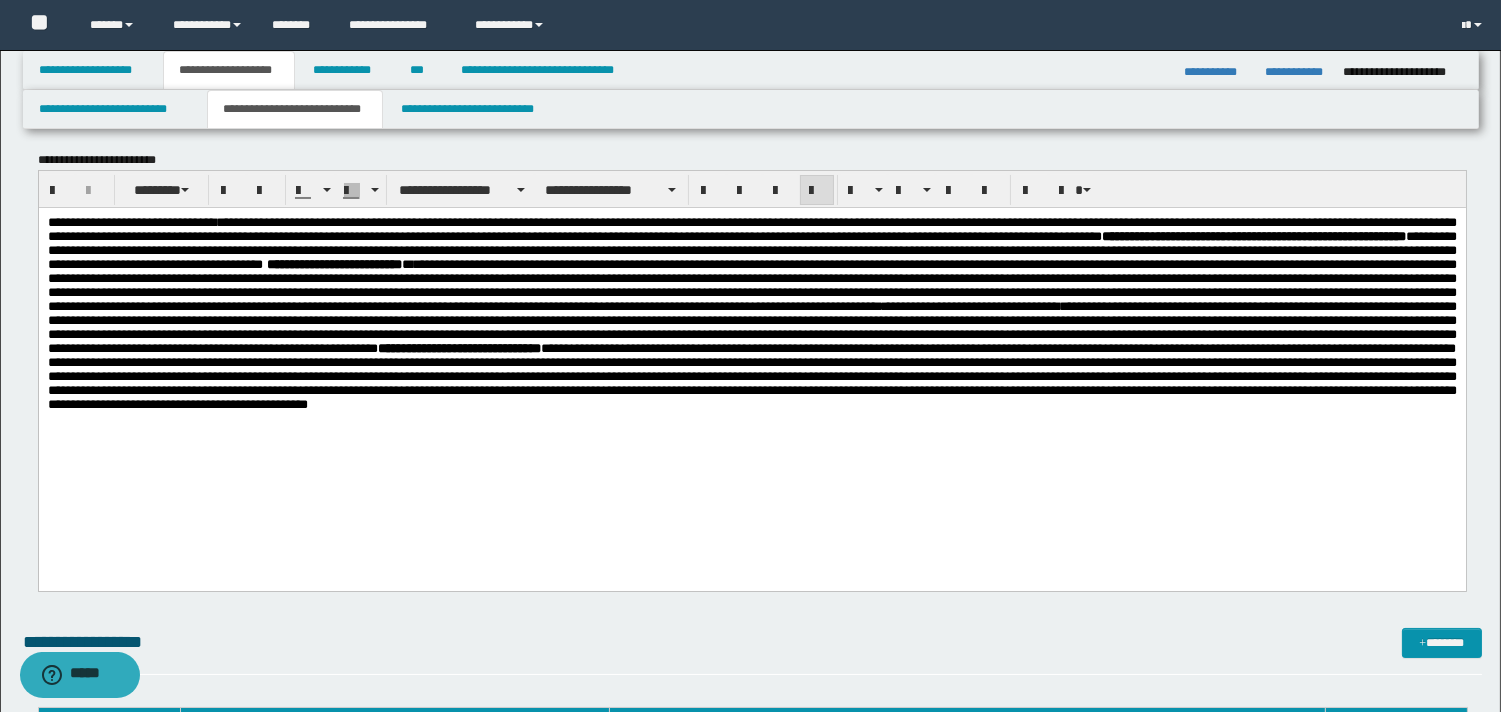 click on "**********" at bounding box center [751, 339] 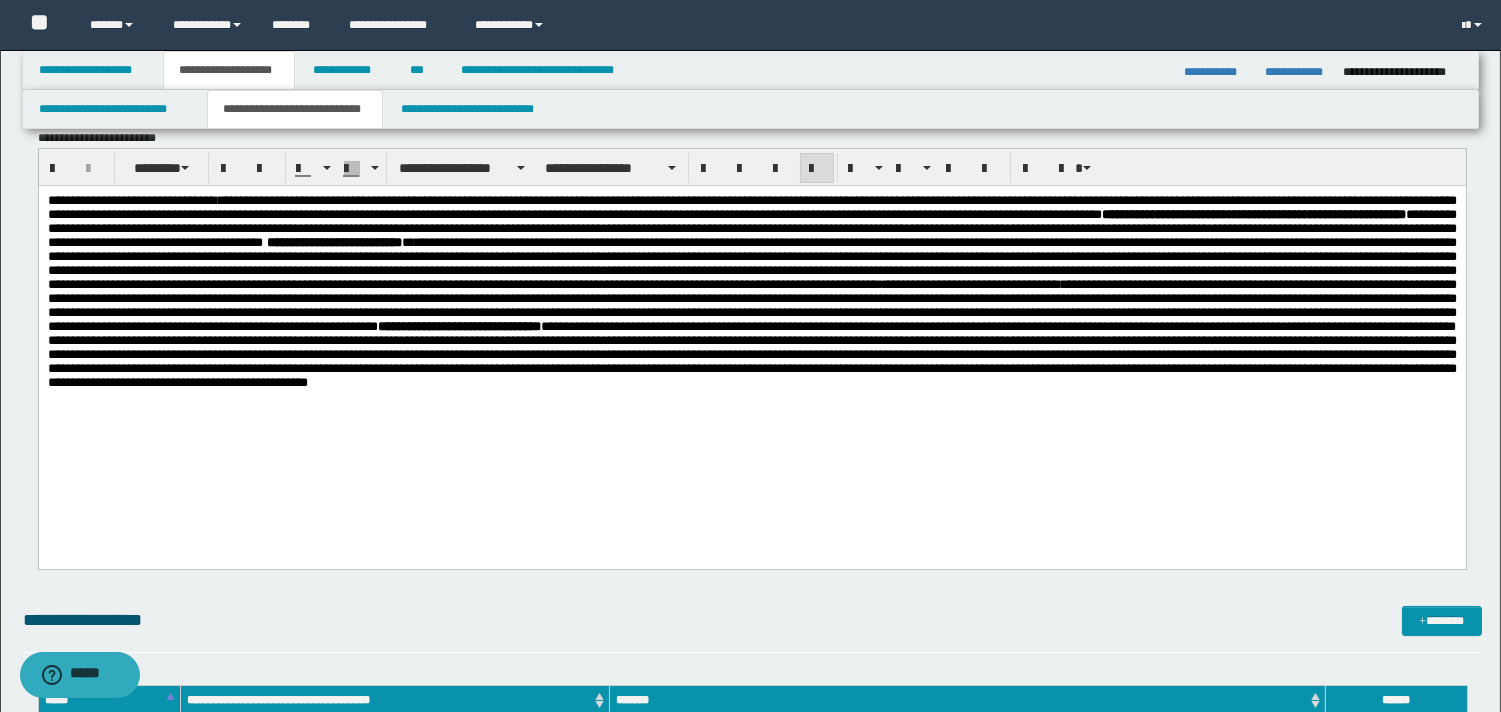 scroll, scrollTop: 261, scrollLeft: 0, axis: vertical 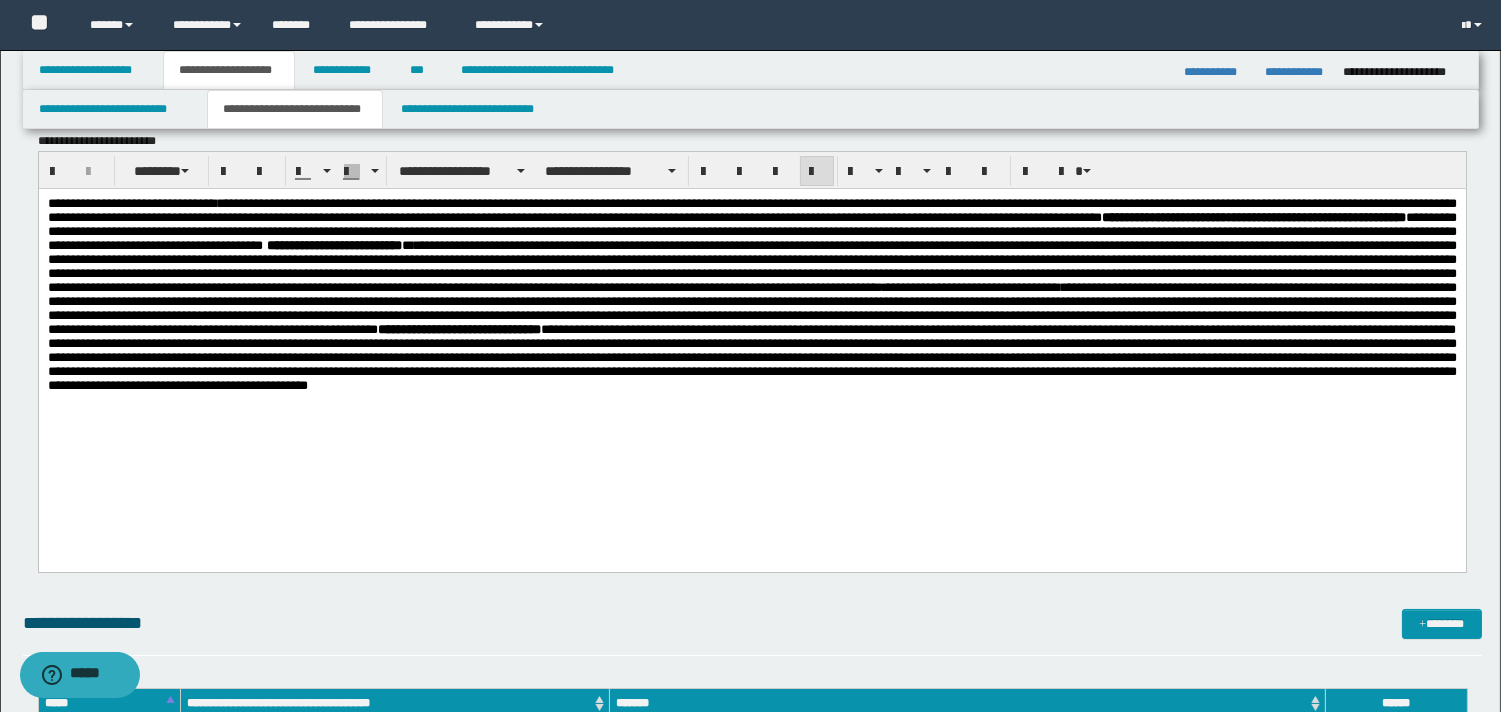 click on "**********" at bounding box center (751, 320) 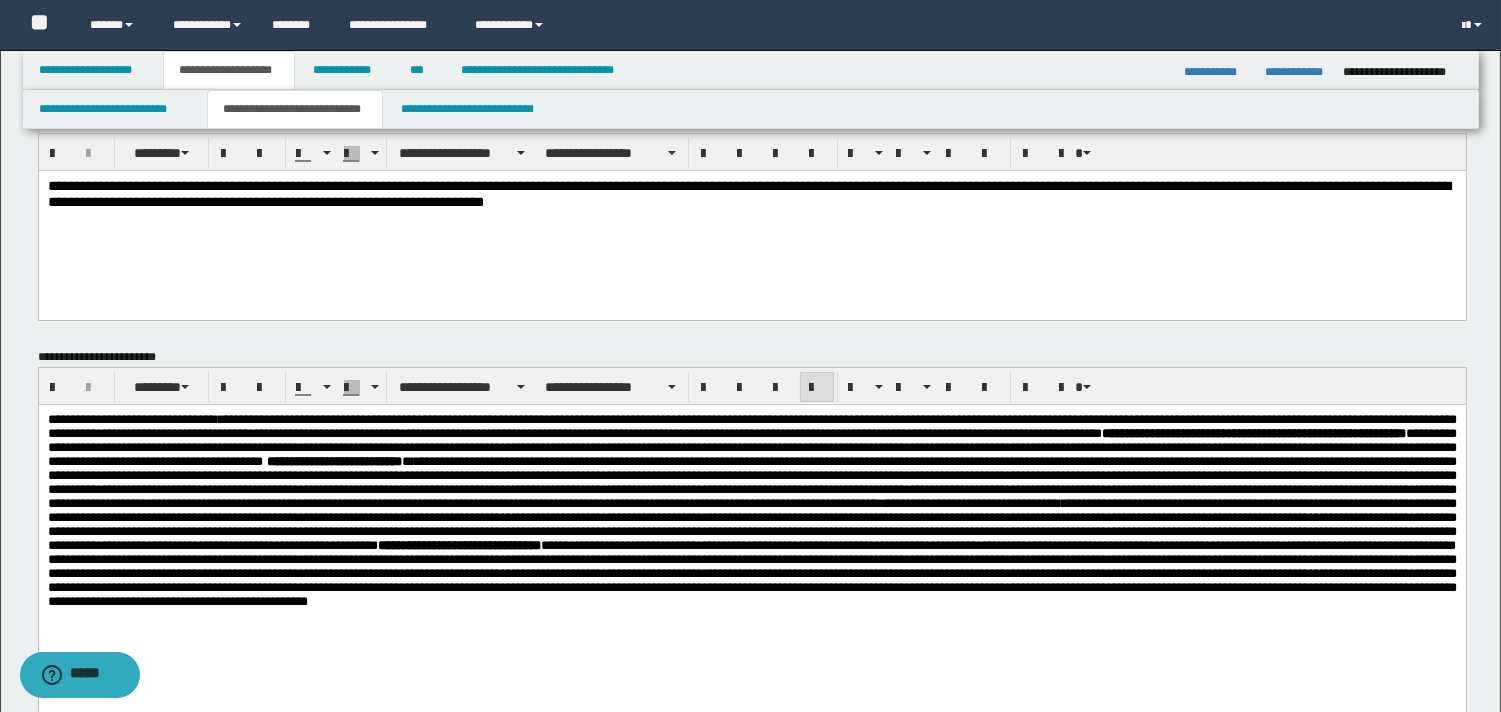 scroll, scrollTop: 0, scrollLeft: 0, axis: both 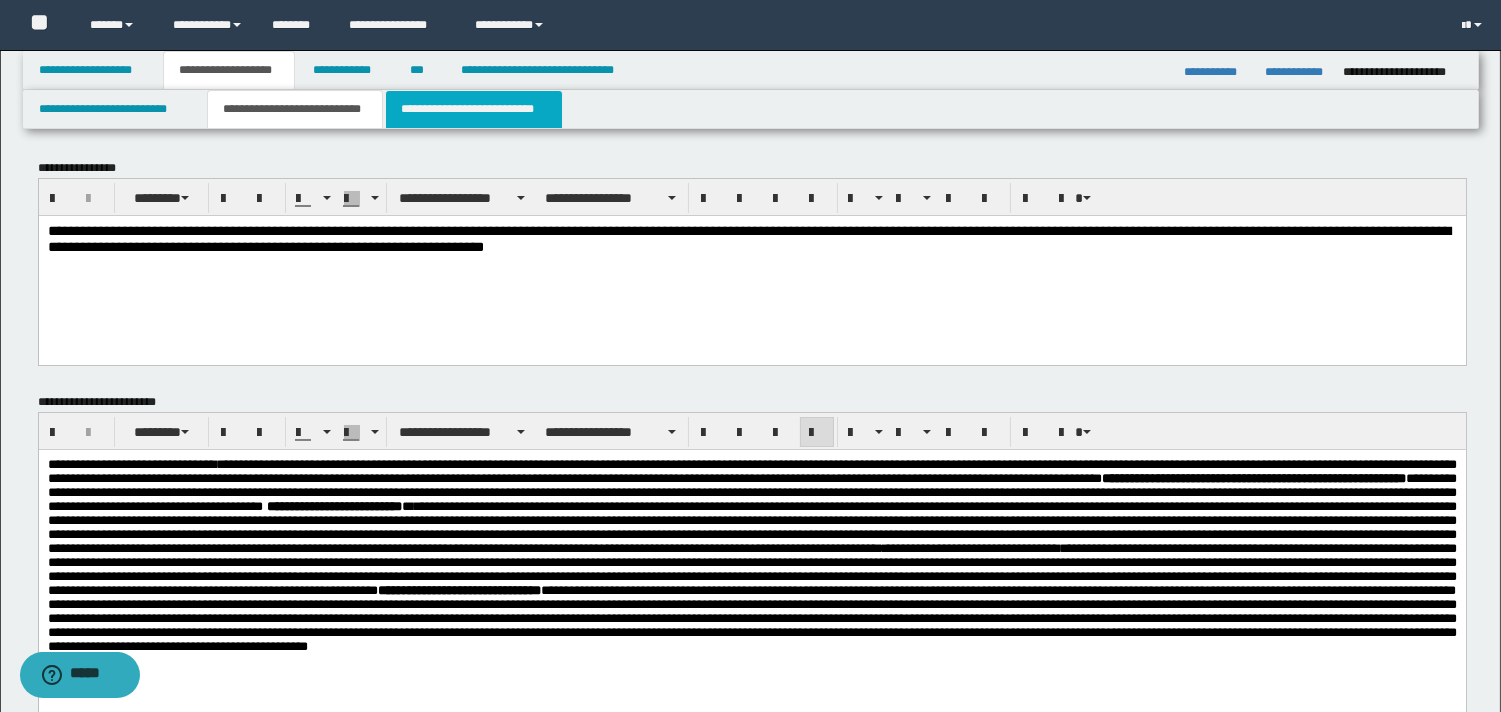 click on "**********" at bounding box center (474, 109) 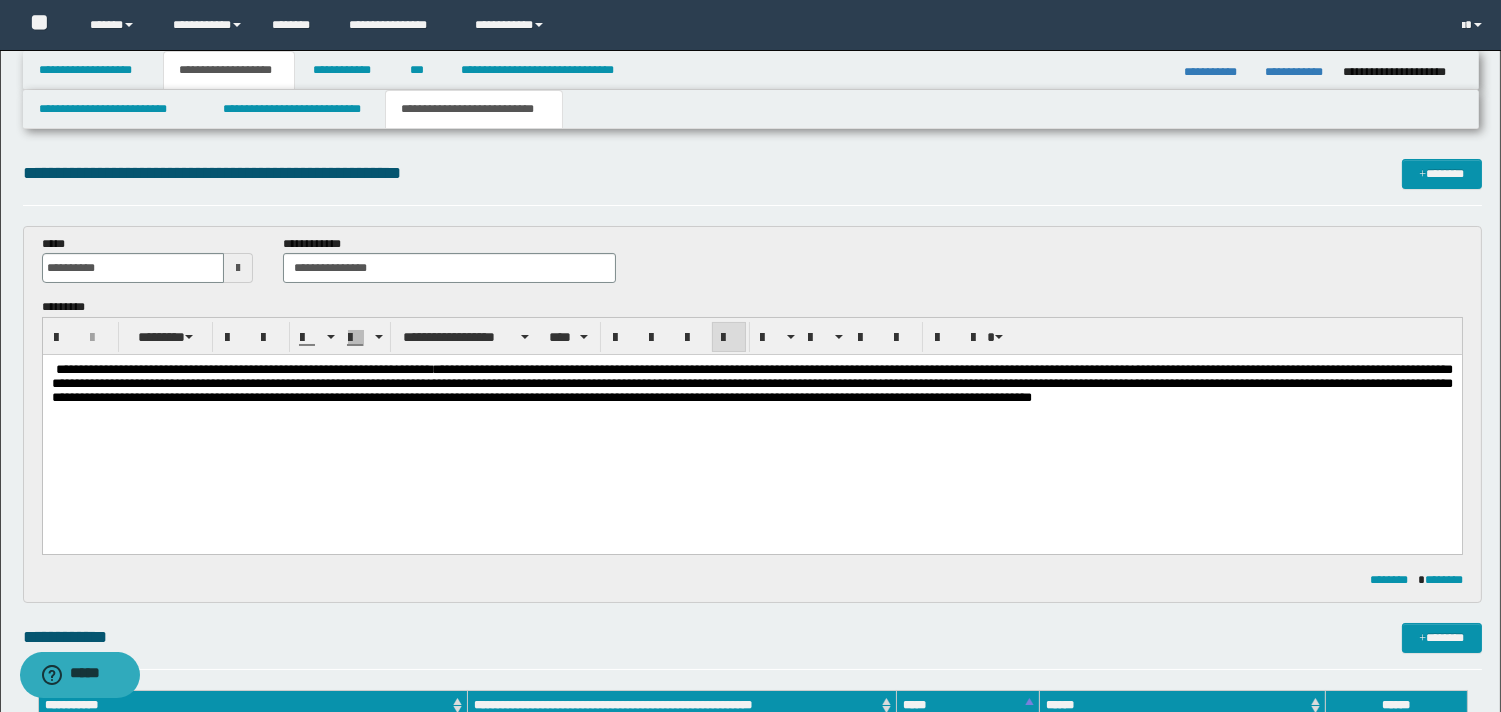 click on "**********" at bounding box center [751, 416] 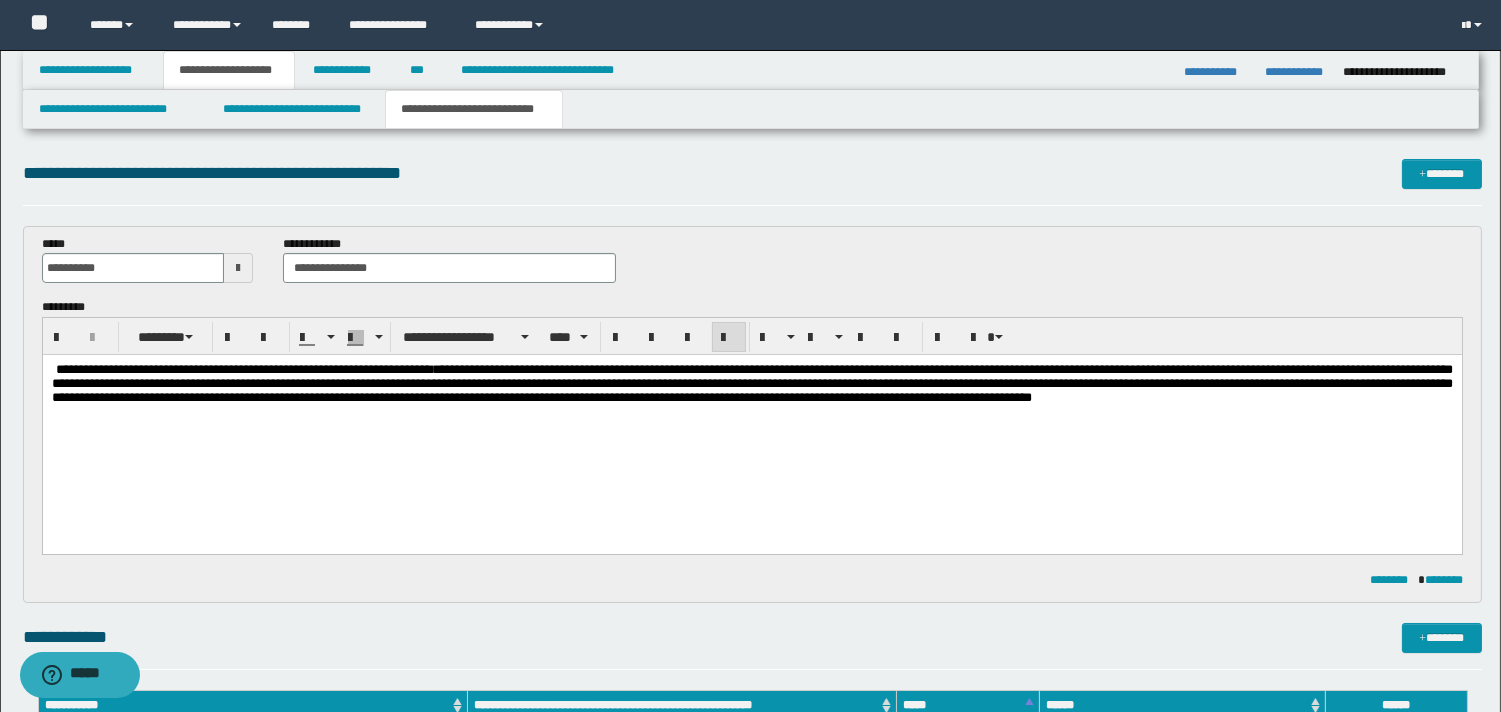 click on "**********" at bounding box center (751, 416) 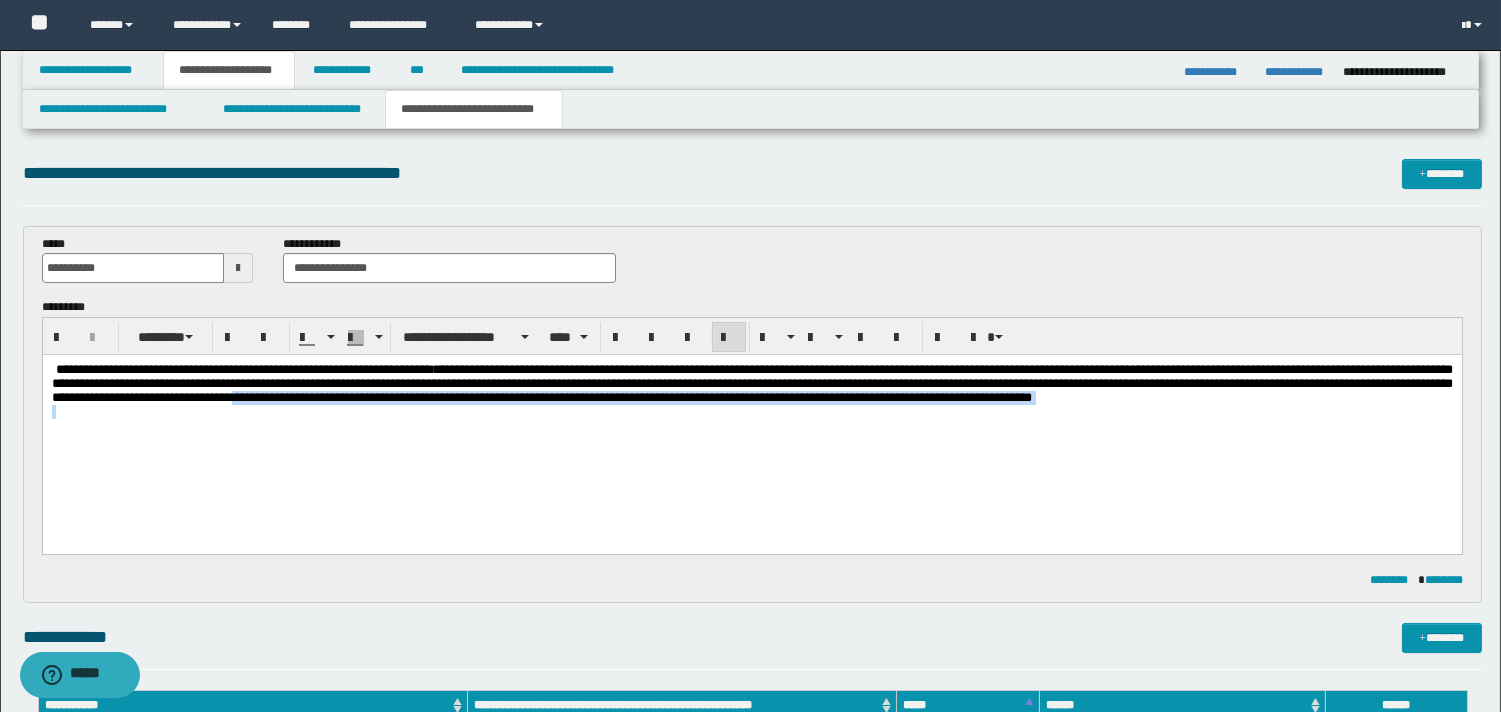 drag, startPoint x: 831, startPoint y: 400, endPoint x: 853, endPoint y: 458, distance: 62.03225 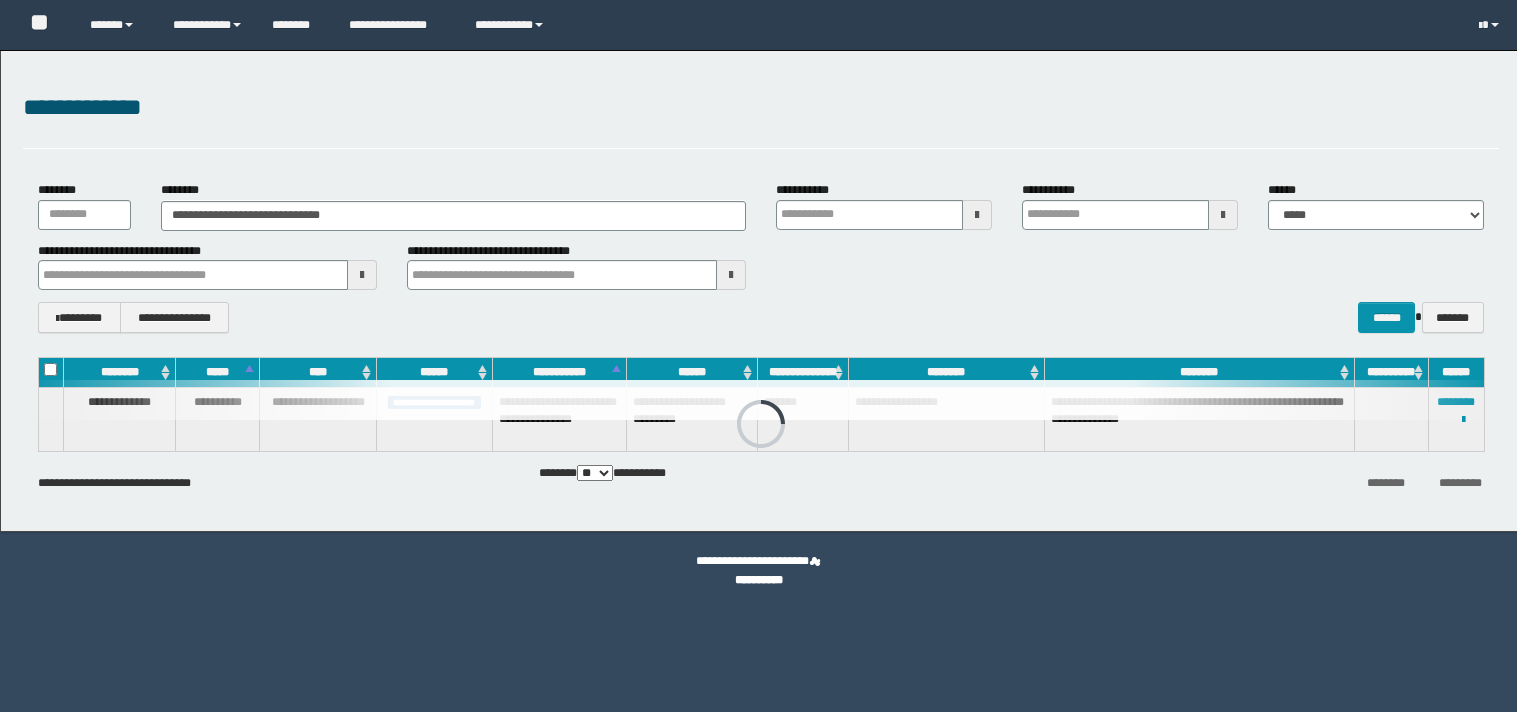 scroll, scrollTop: 0, scrollLeft: 0, axis: both 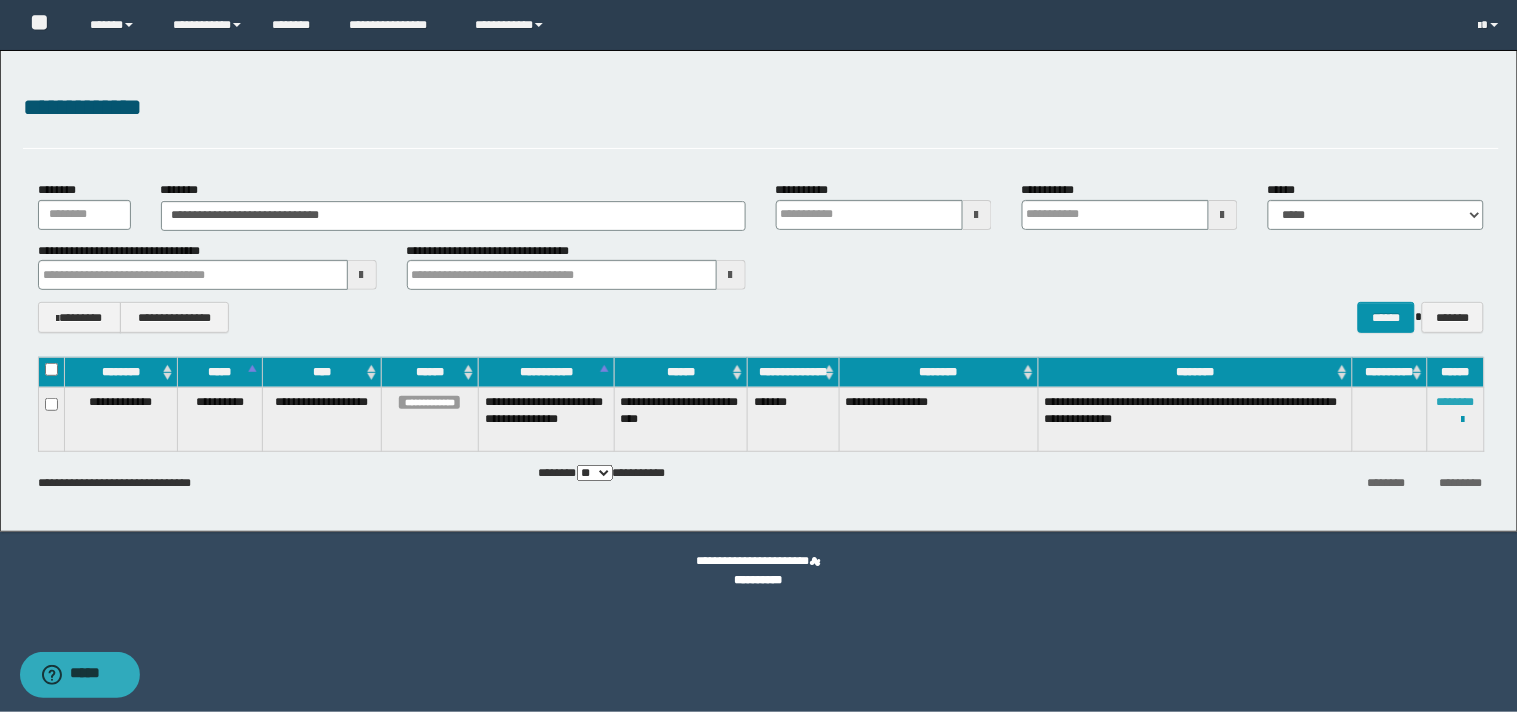 click on "********" at bounding box center [1456, 402] 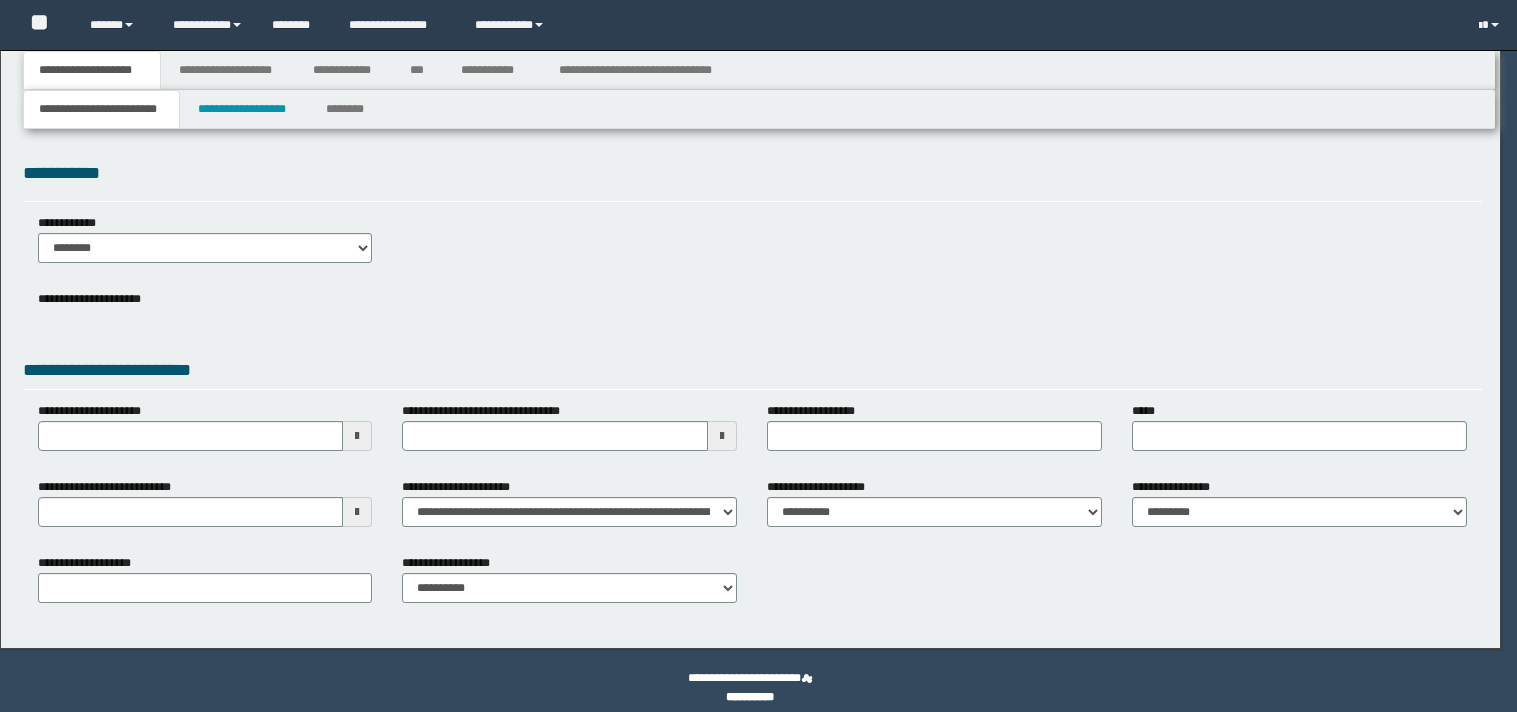 scroll, scrollTop: 0, scrollLeft: 0, axis: both 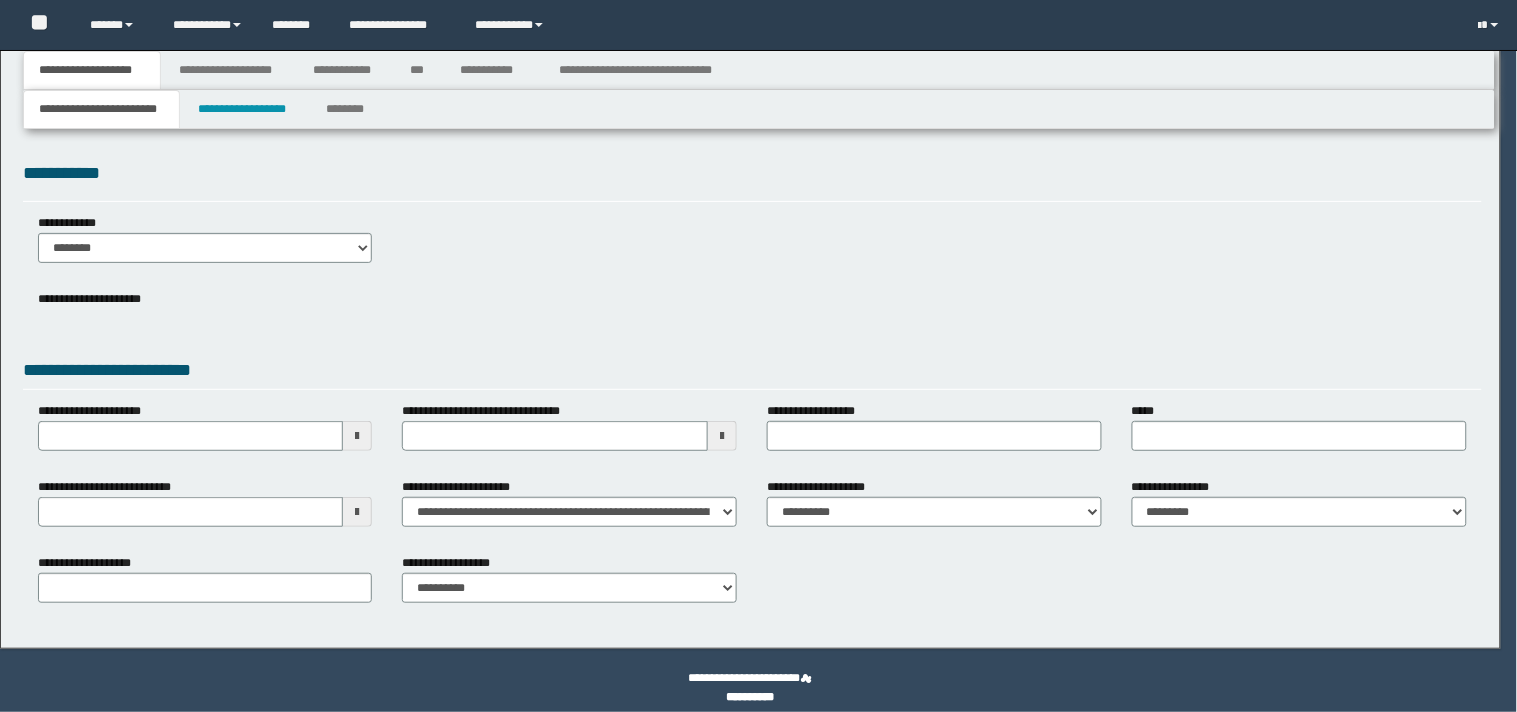 select on "**" 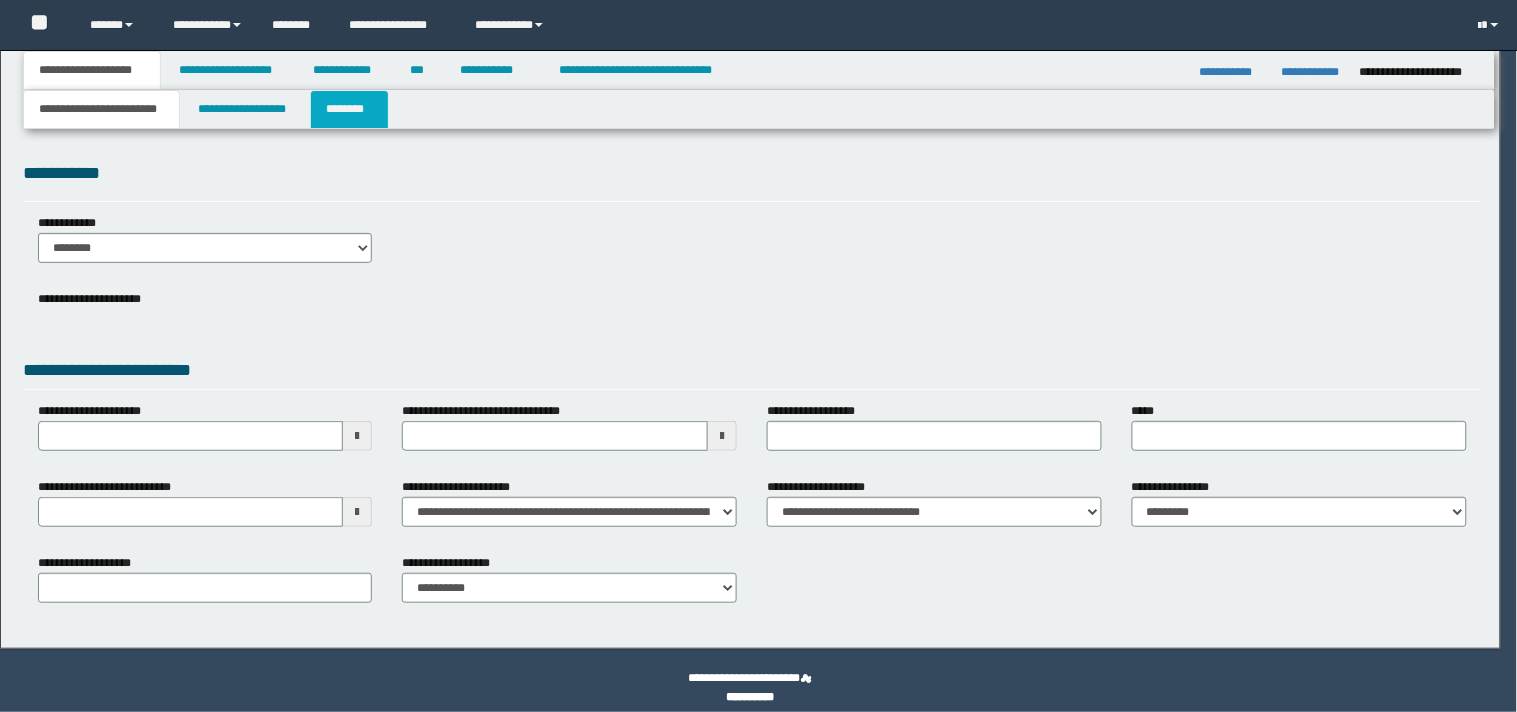scroll, scrollTop: 0, scrollLeft: 0, axis: both 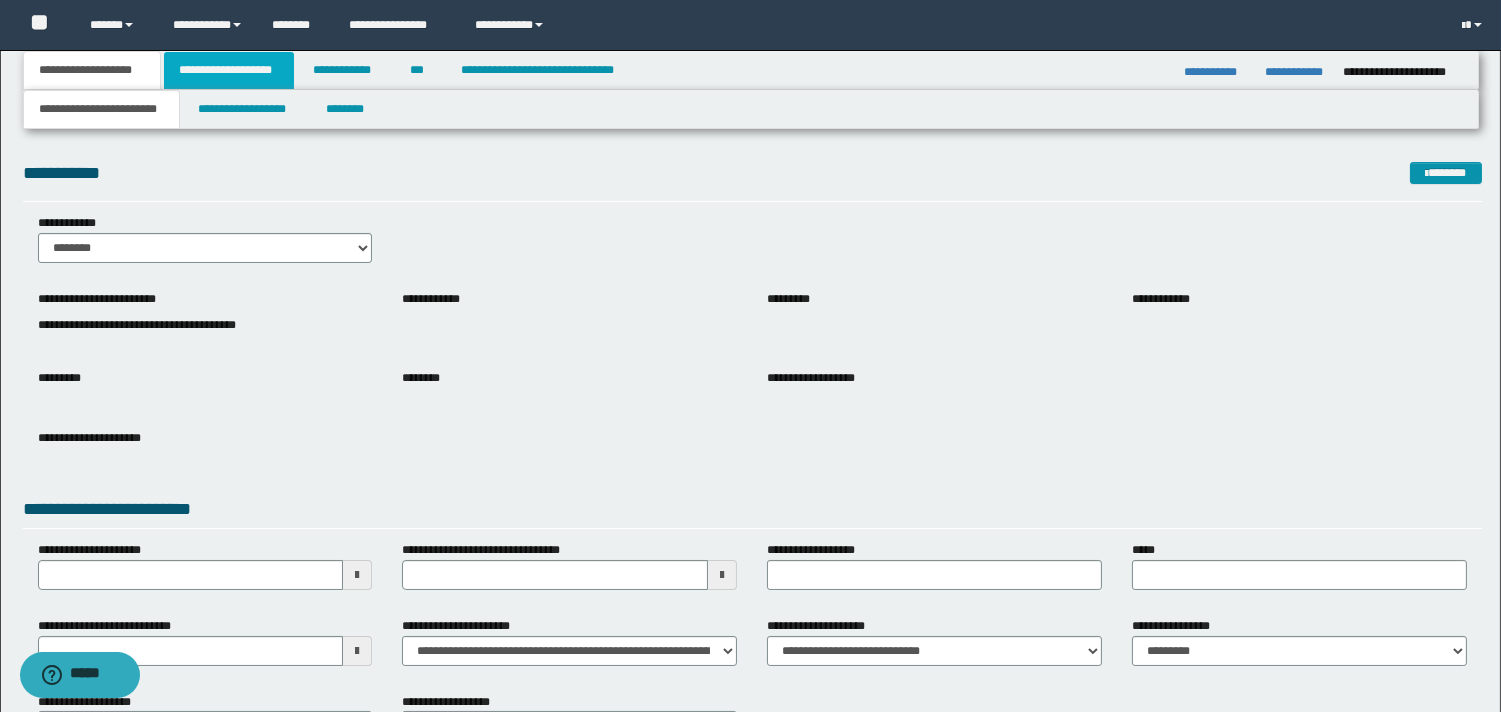 click on "**********" at bounding box center [229, 70] 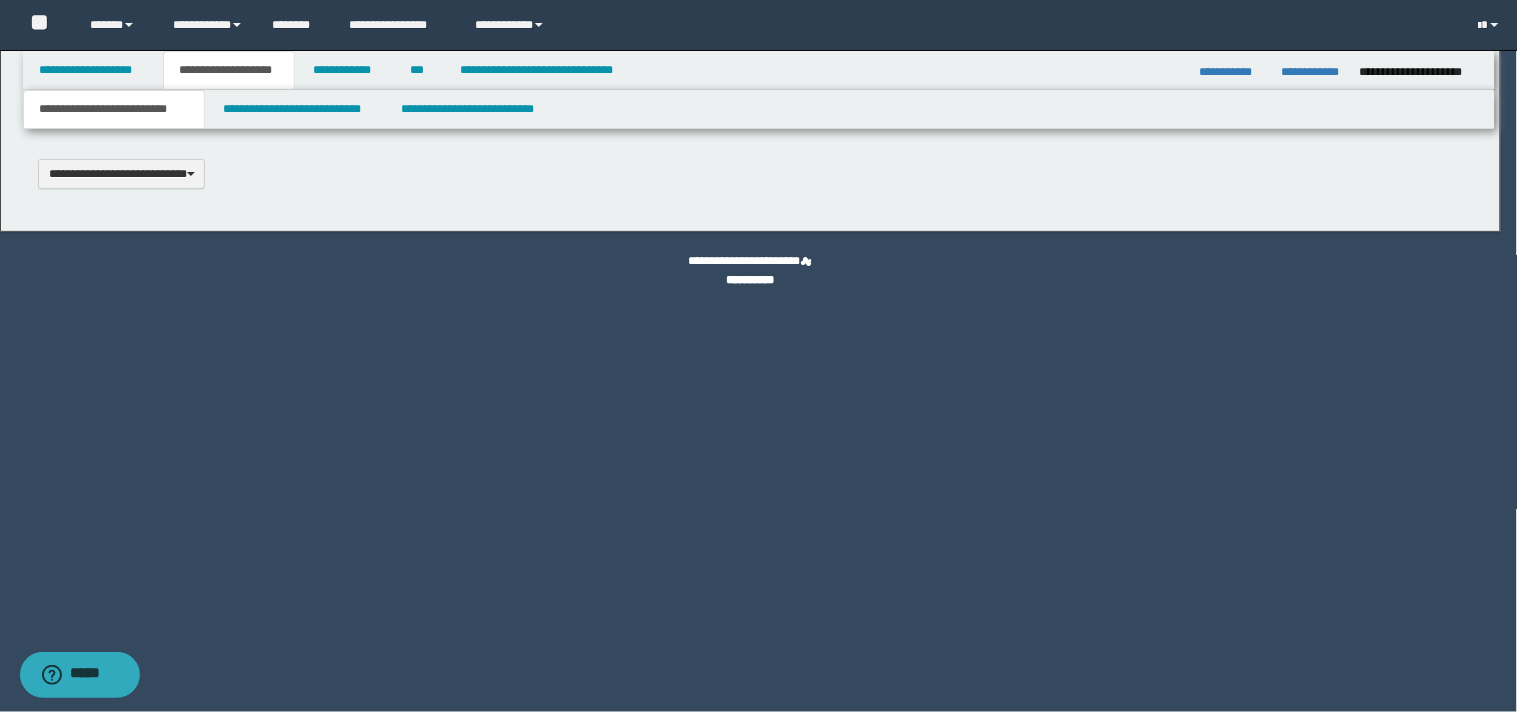 type 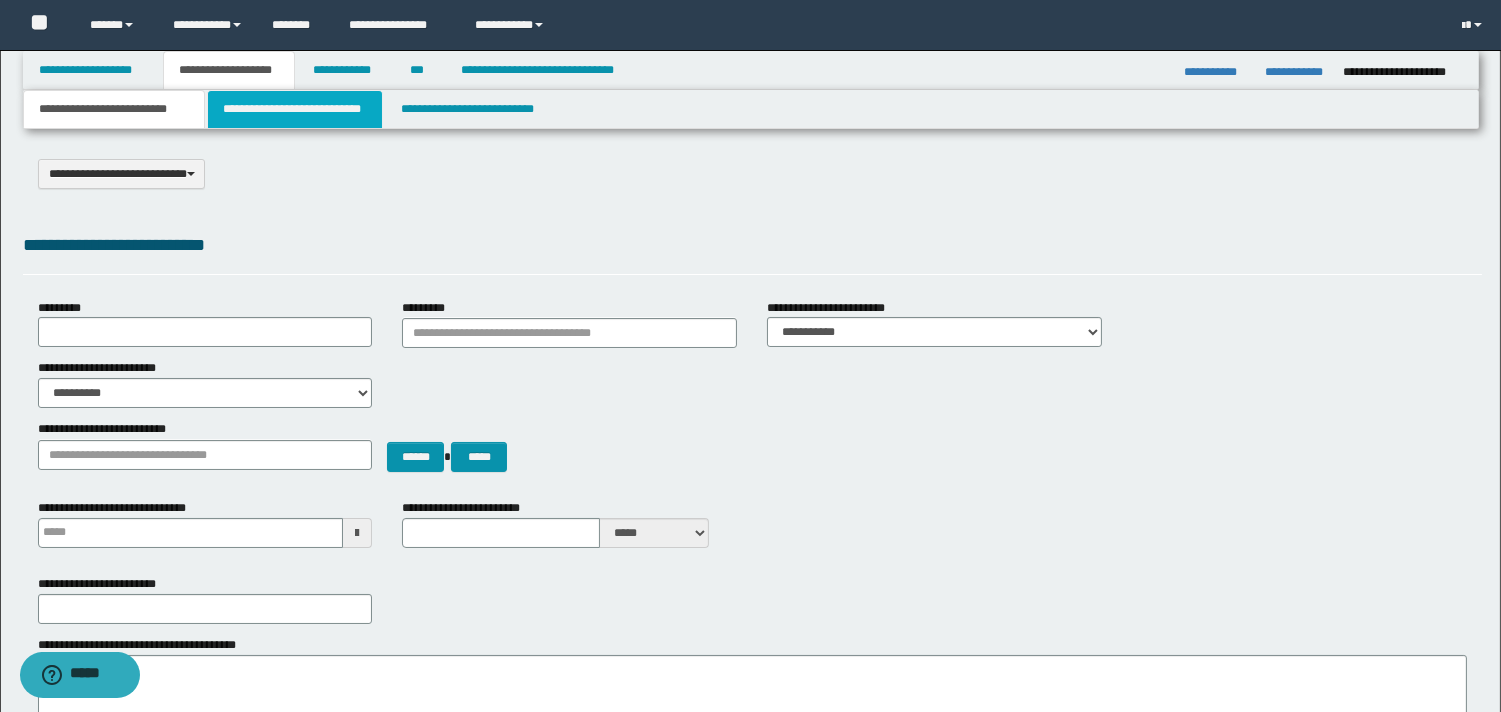 click on "**********" at bounding box center (295, 109) 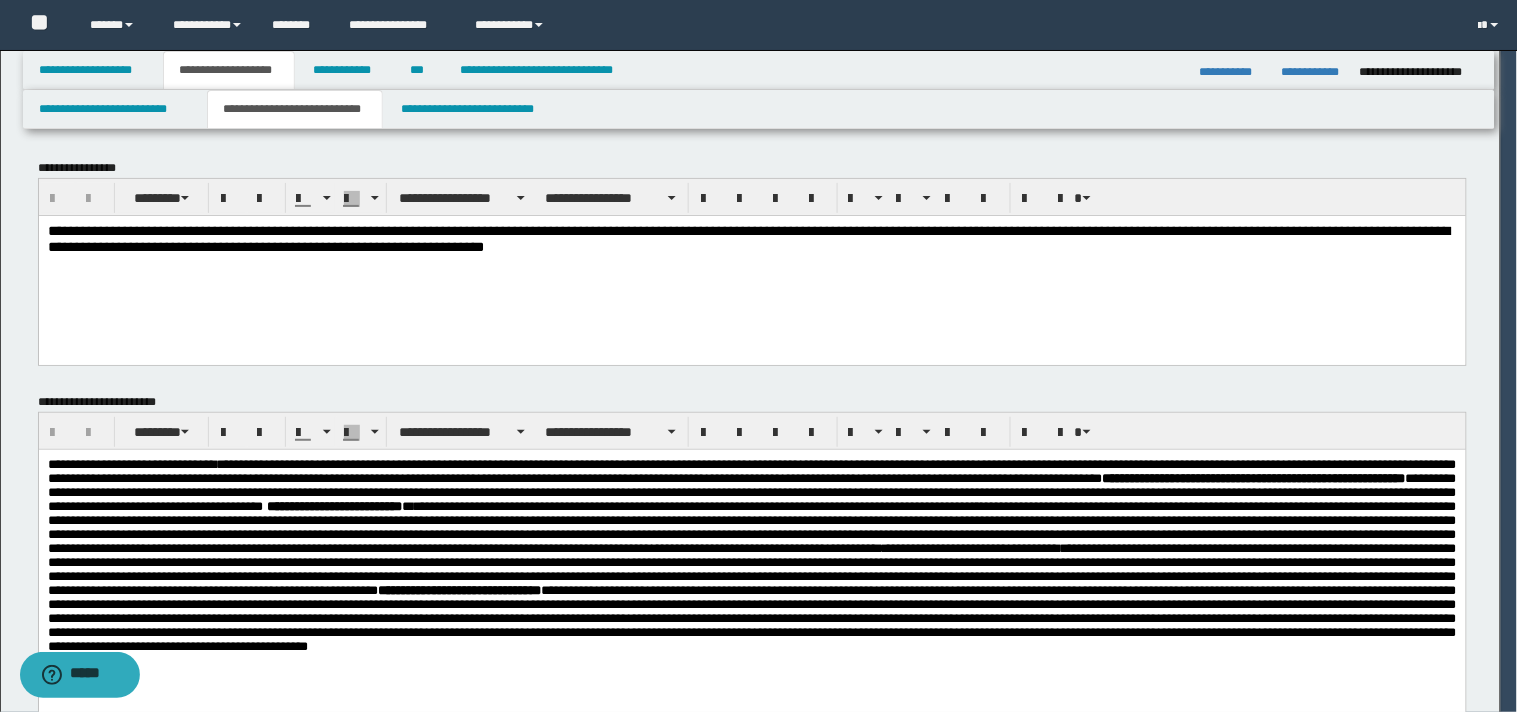 scroll, scrollTop: 0, scrollLeft: 0, axis: both 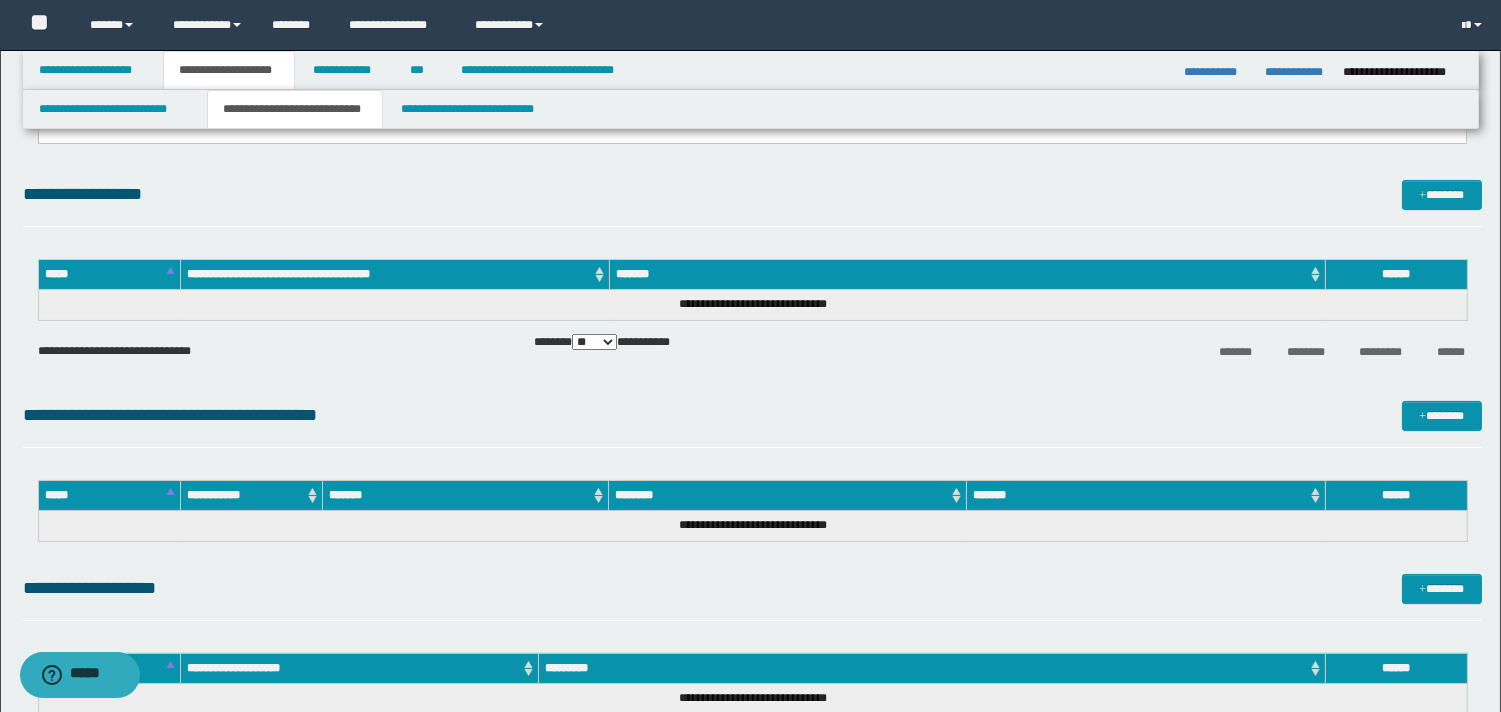drag, startPoint x: 49, startPoint y: -219, endPoint x: 641, endPoint y: 540, distance: 962.5721 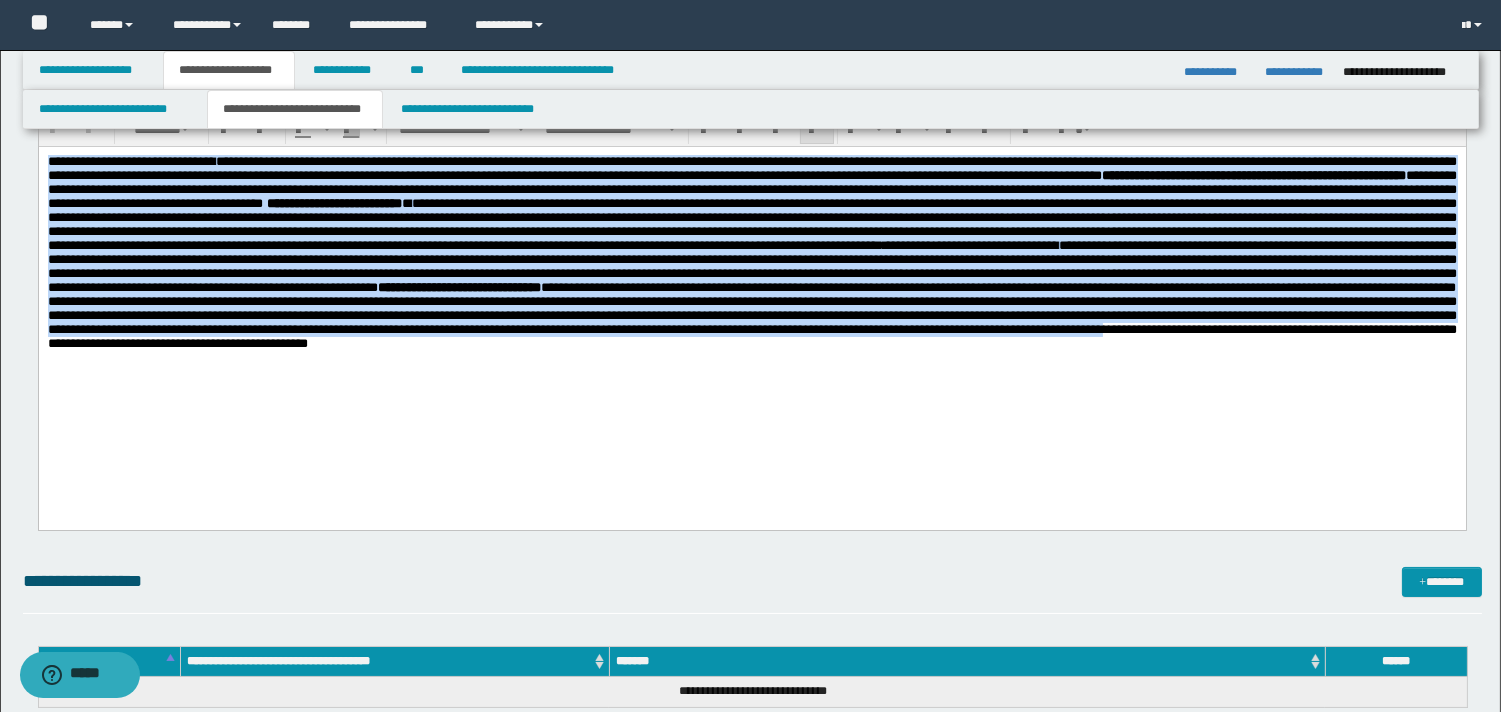 scroll, scrollTop: 254, scrollLeft: 0, axis: vertical 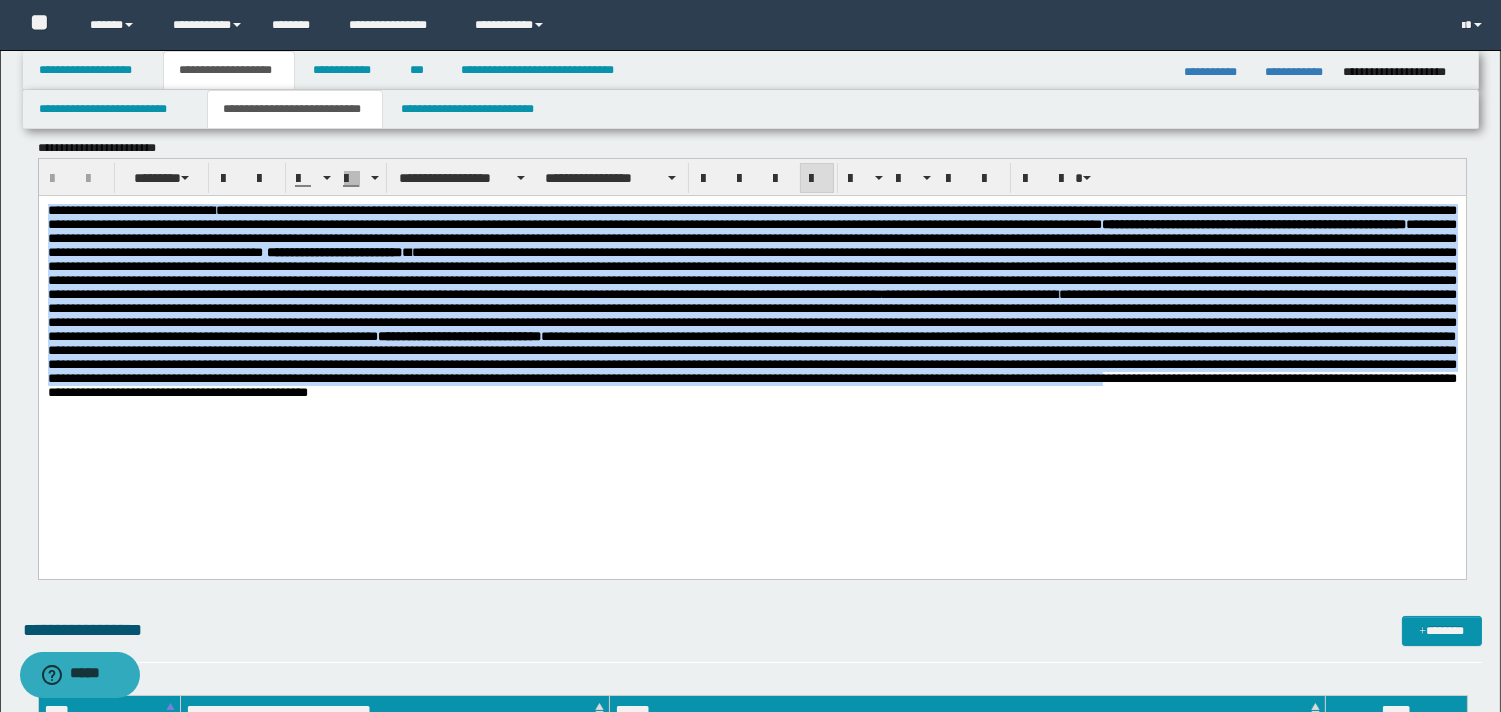 click on "**********" at bounding box center (751, 364) 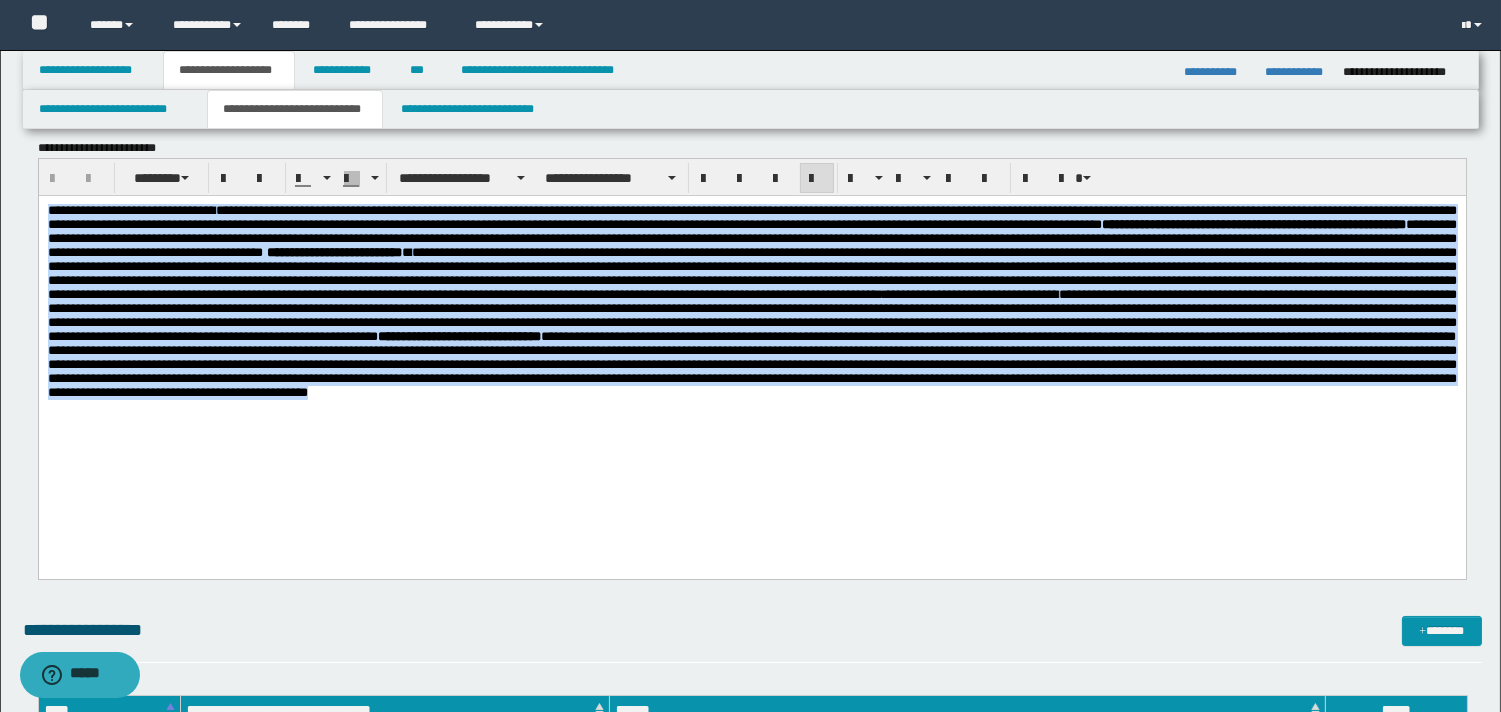 drag, startPoint x: 71, startPoint y: 220, endPoint x: 1422, endPoint y: 495, distance: 1378.7045 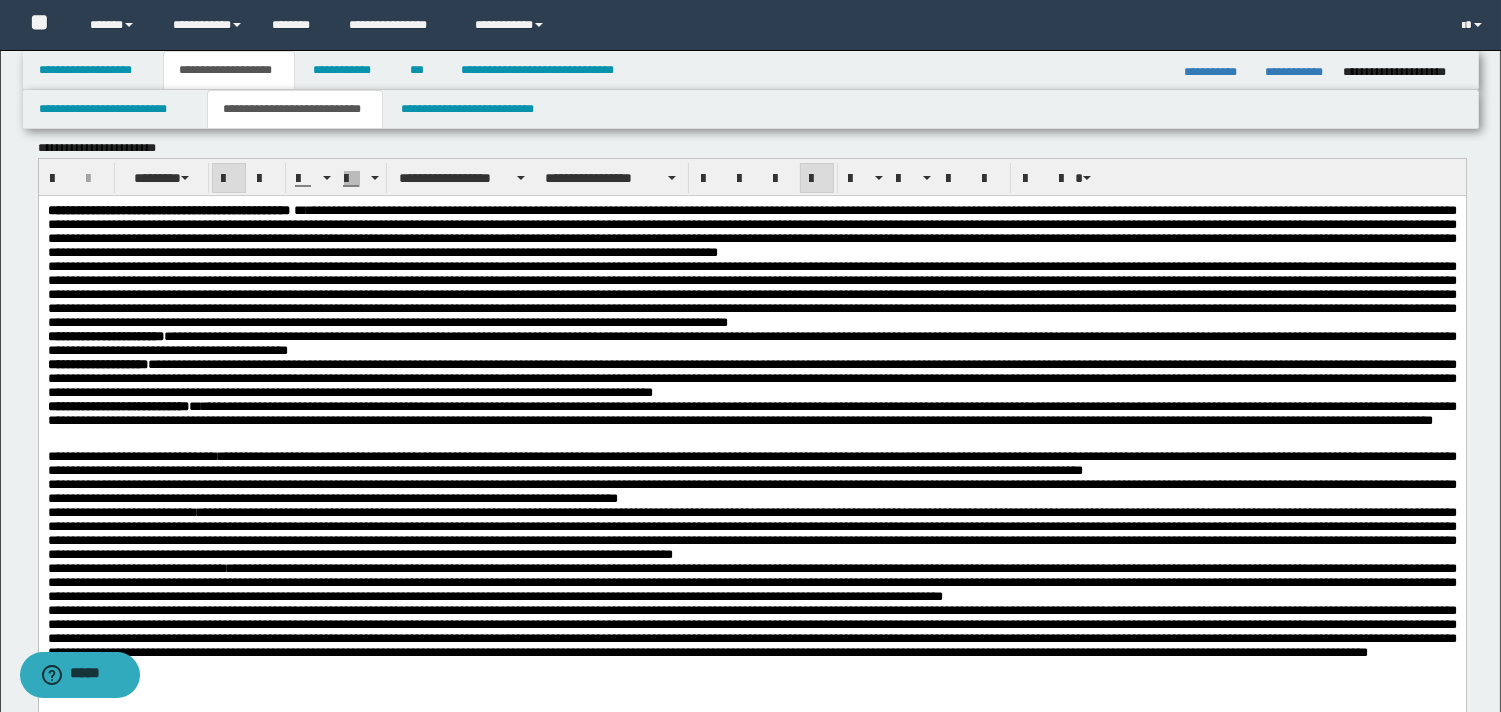 scroll, scrollTop: 127, scrollLeft: 0, axis: vertical 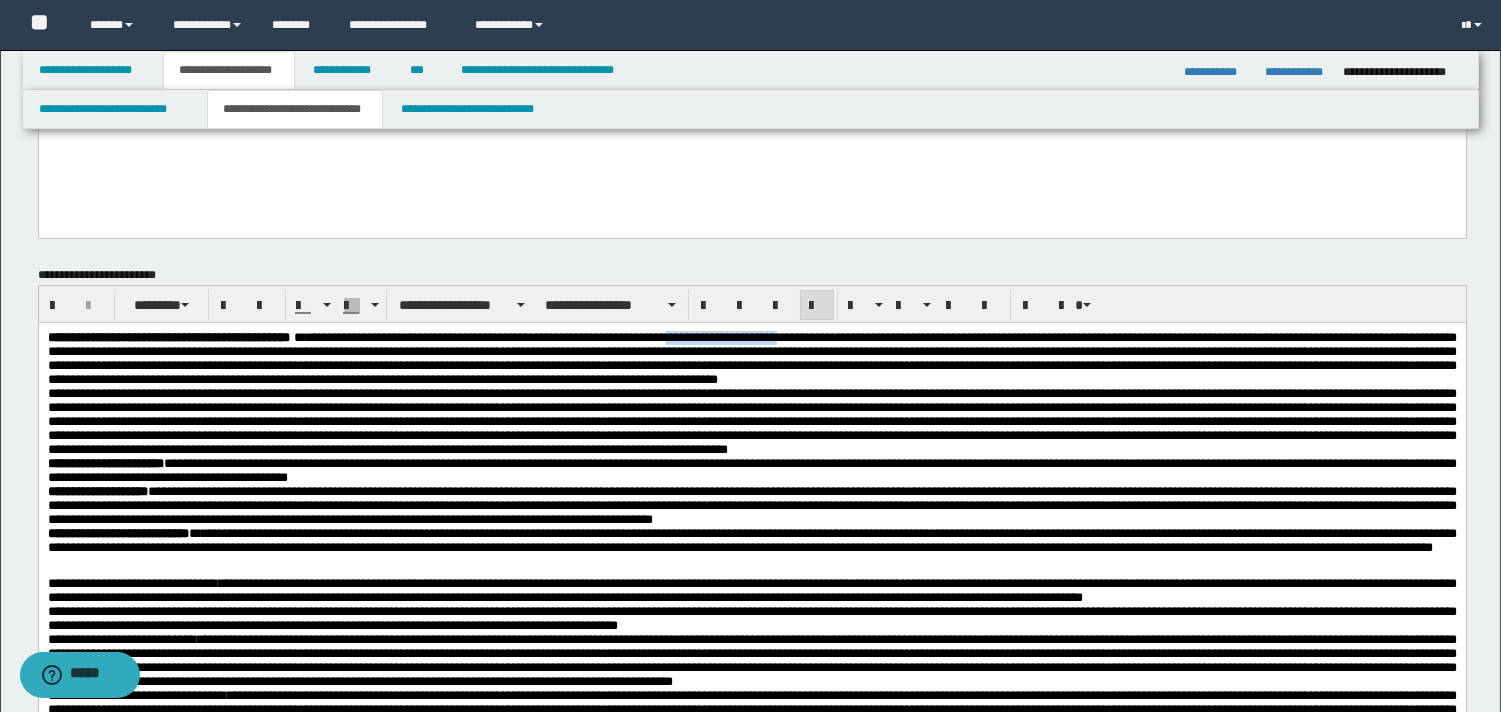 drag, startPoint x: 792, startPoint y: 336, endPoint x: 920, endPoint y: 337, distance: 128.0039 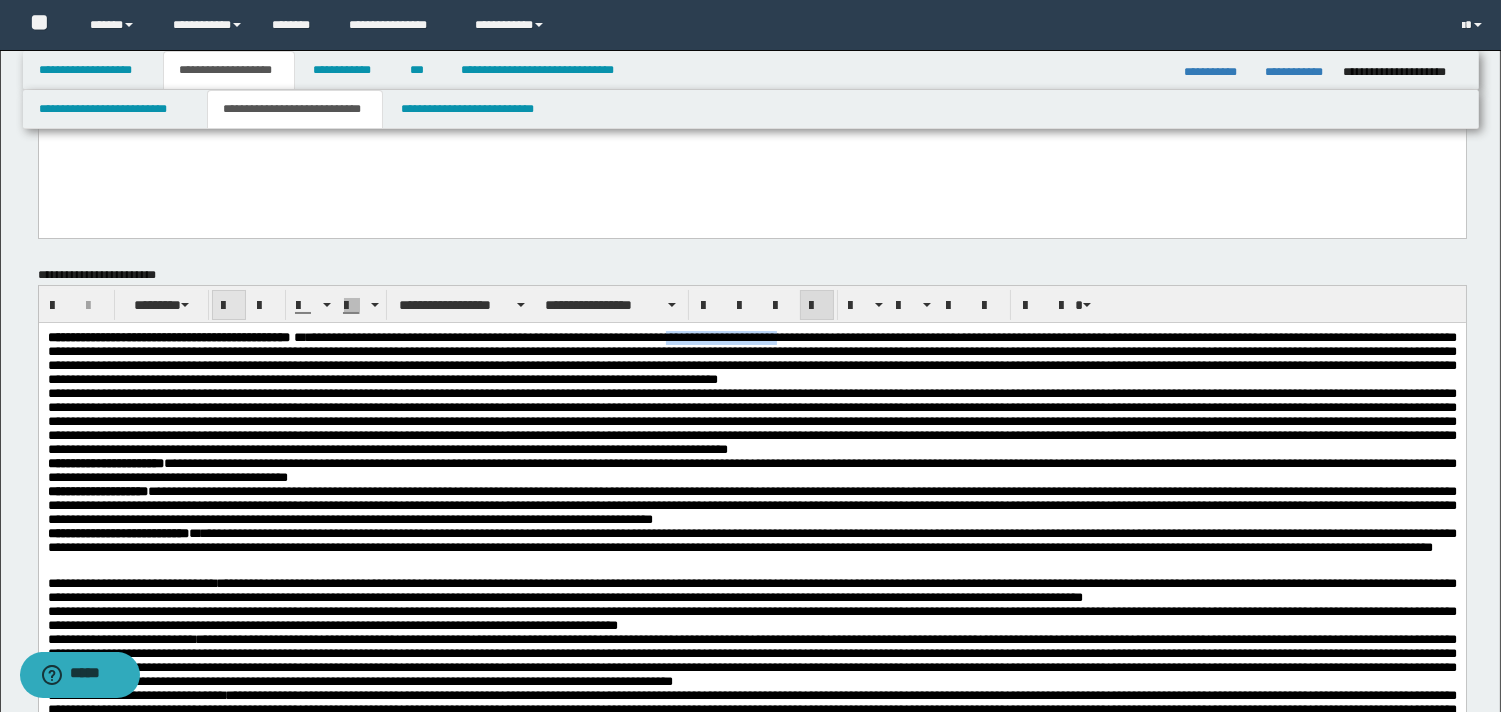 drag, startPoint x: 224, startPoint y: 304, endPoint x: 214, endPoint y: 8, distance: 296.16888 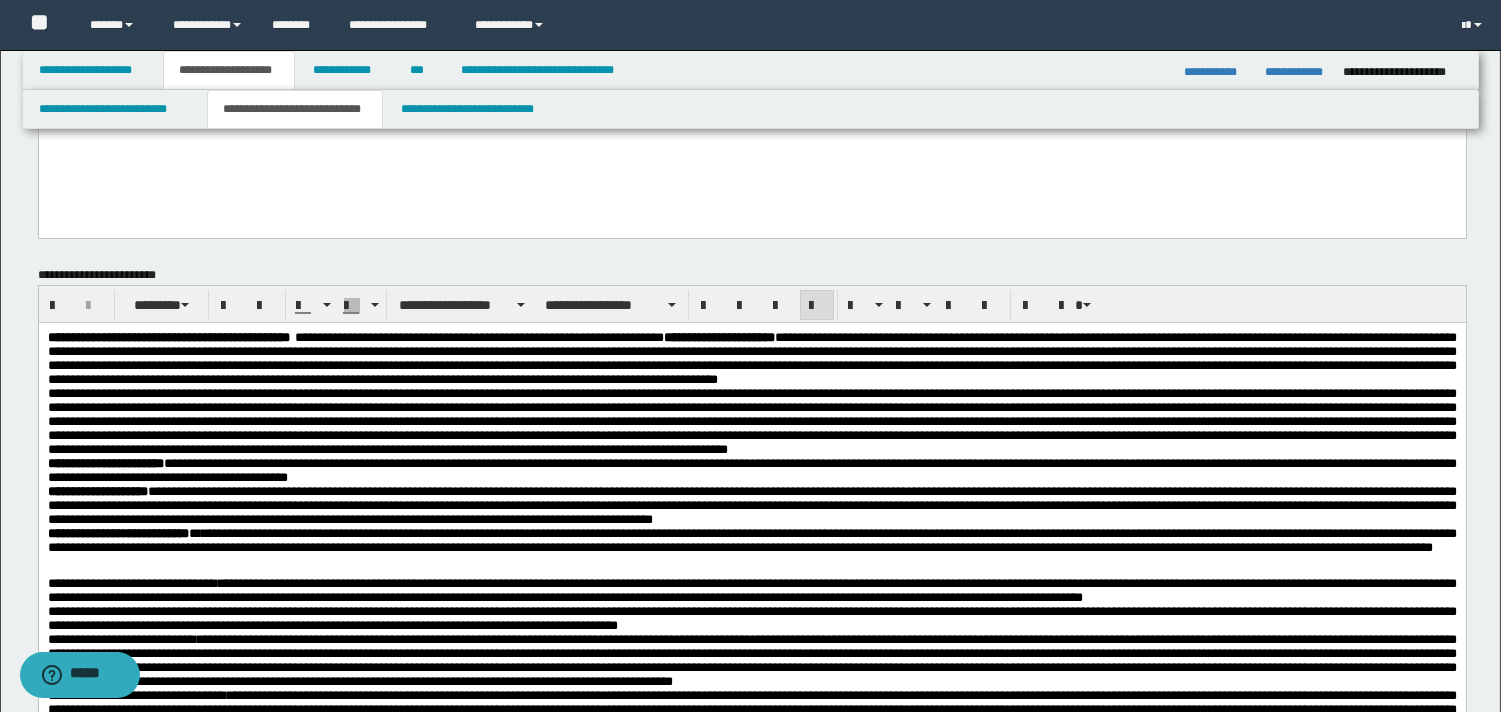 click on "**********" at bounding box center [751, 359] 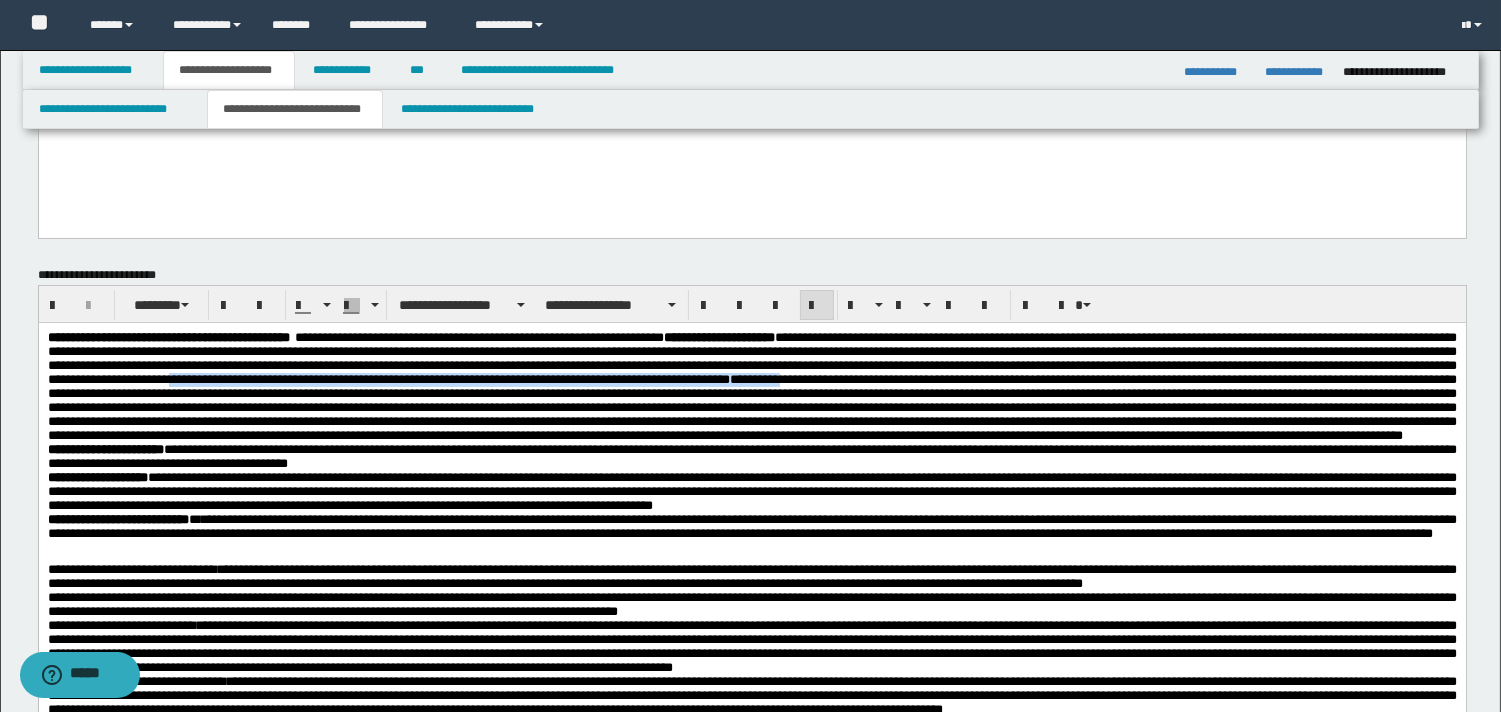 drag, startPoint x: 1138, startPoint y: 387, endPoint x: 444, endPoint y: 378, distance: 694.05835 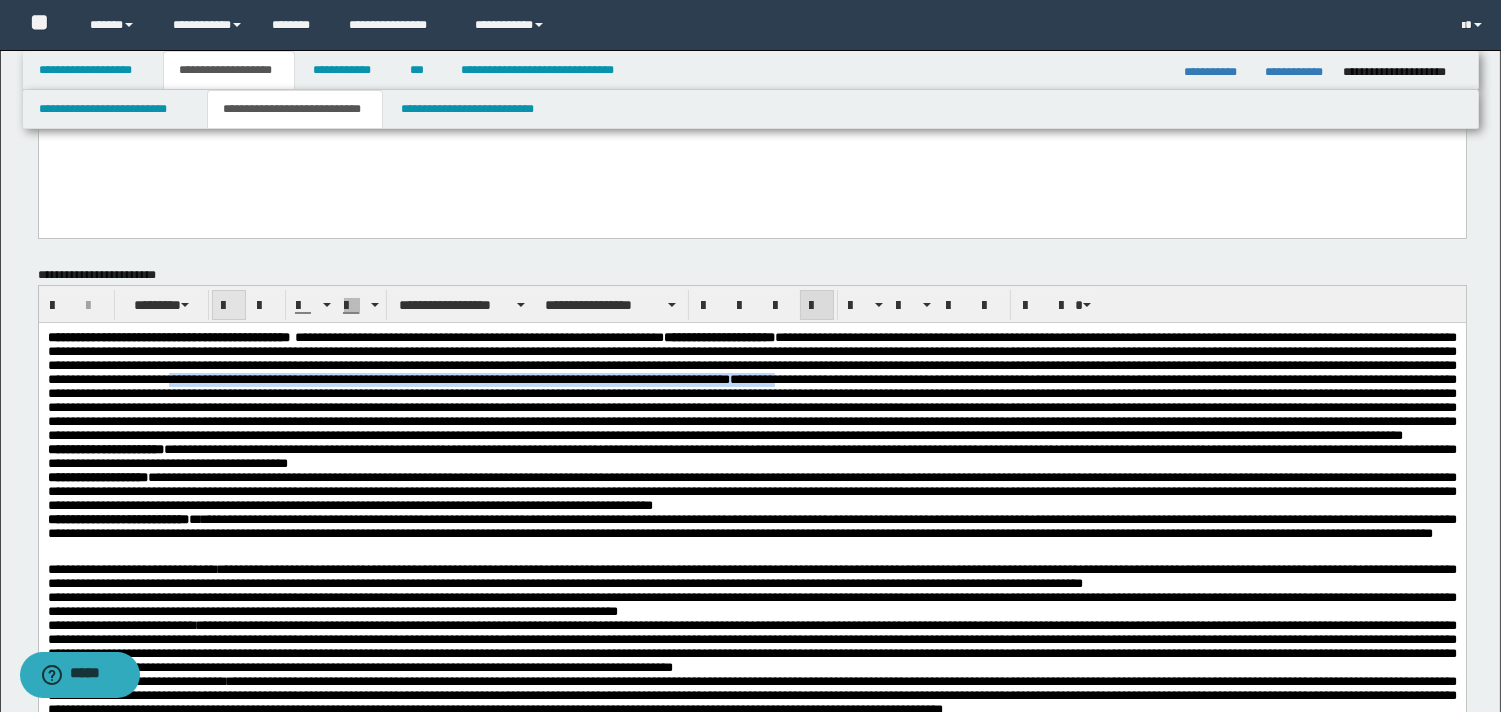 click at bounding box center (229, 306) 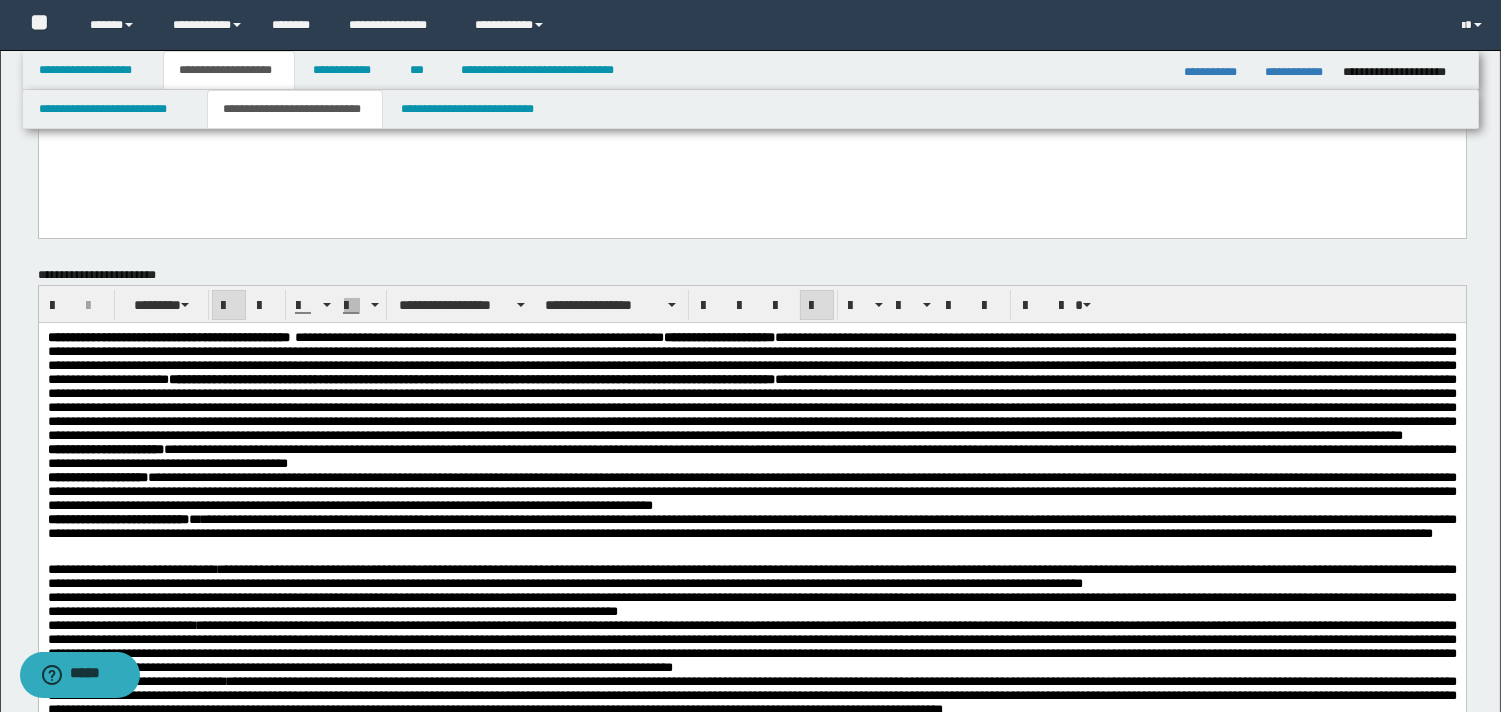 click on "**********" at bounding box center [751, 387] 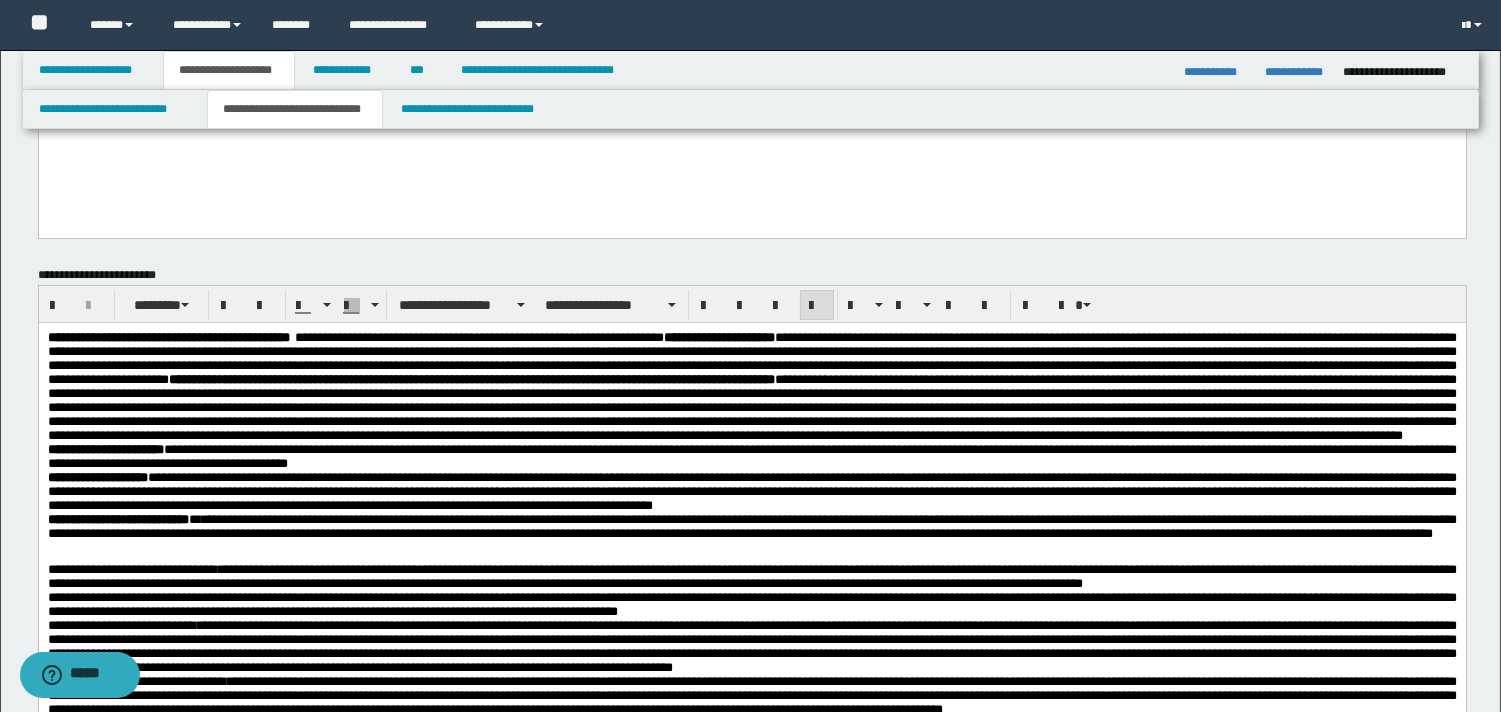 click on "*********" at bounding box center (751, 407) 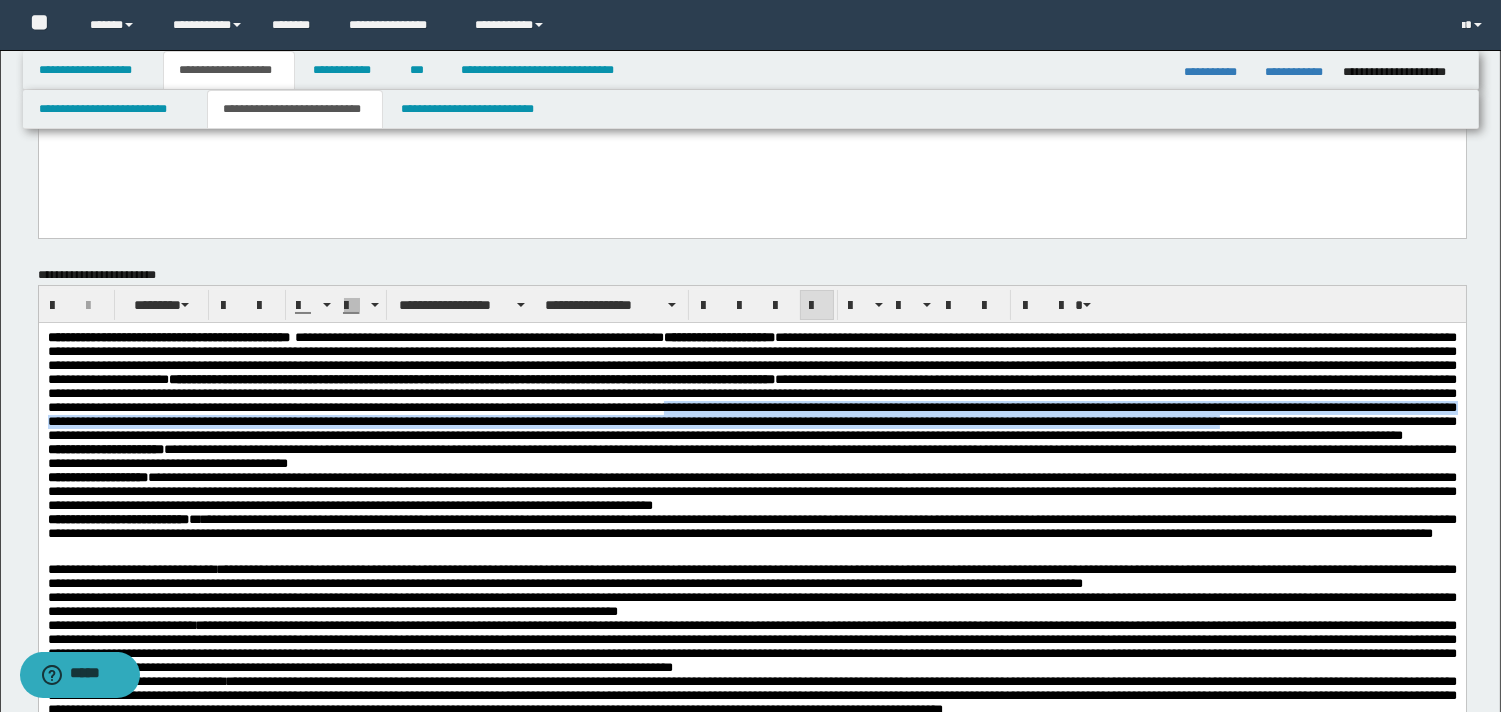 drag, startPoint x: 956, startPoint y: 443, endPoint x: 461, endPoint y: 474, distance: 495.96976 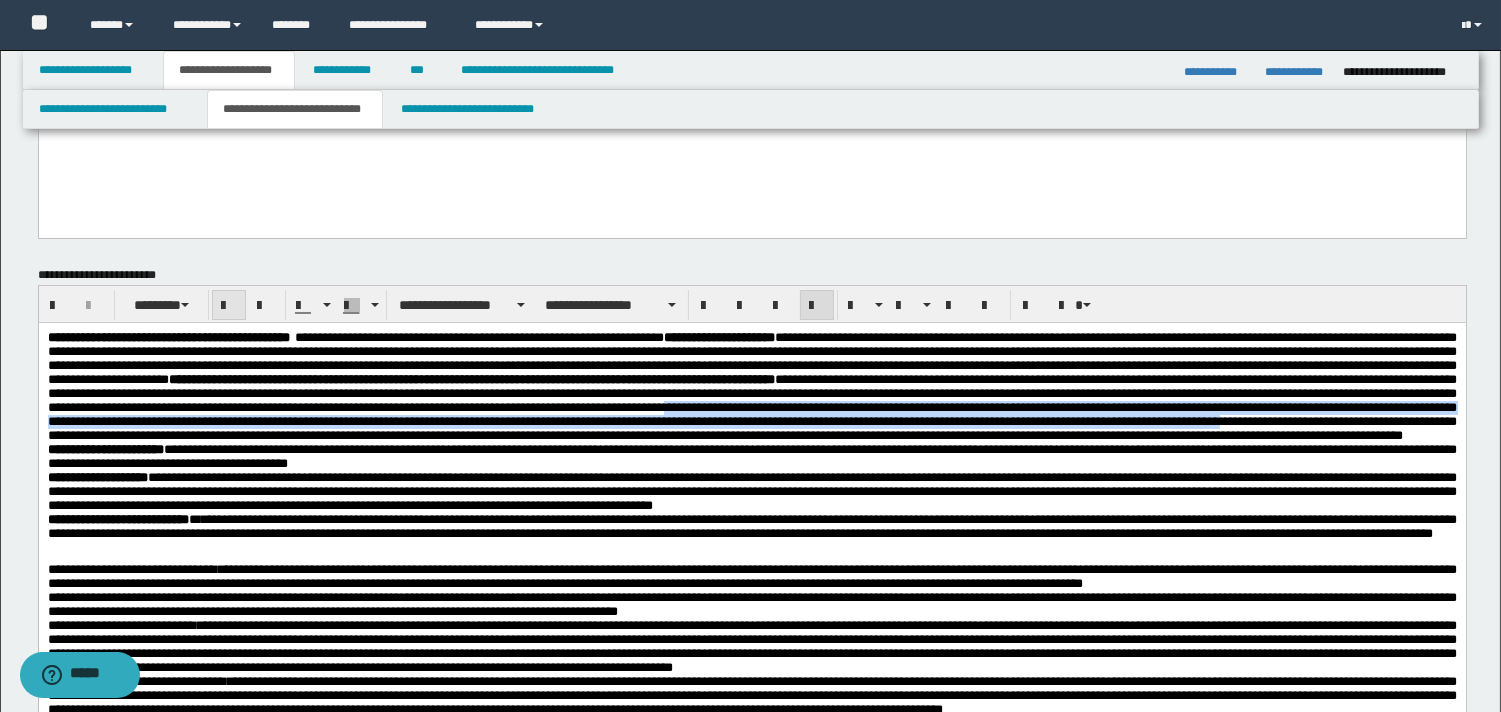 click at bounding box center [229, 306] 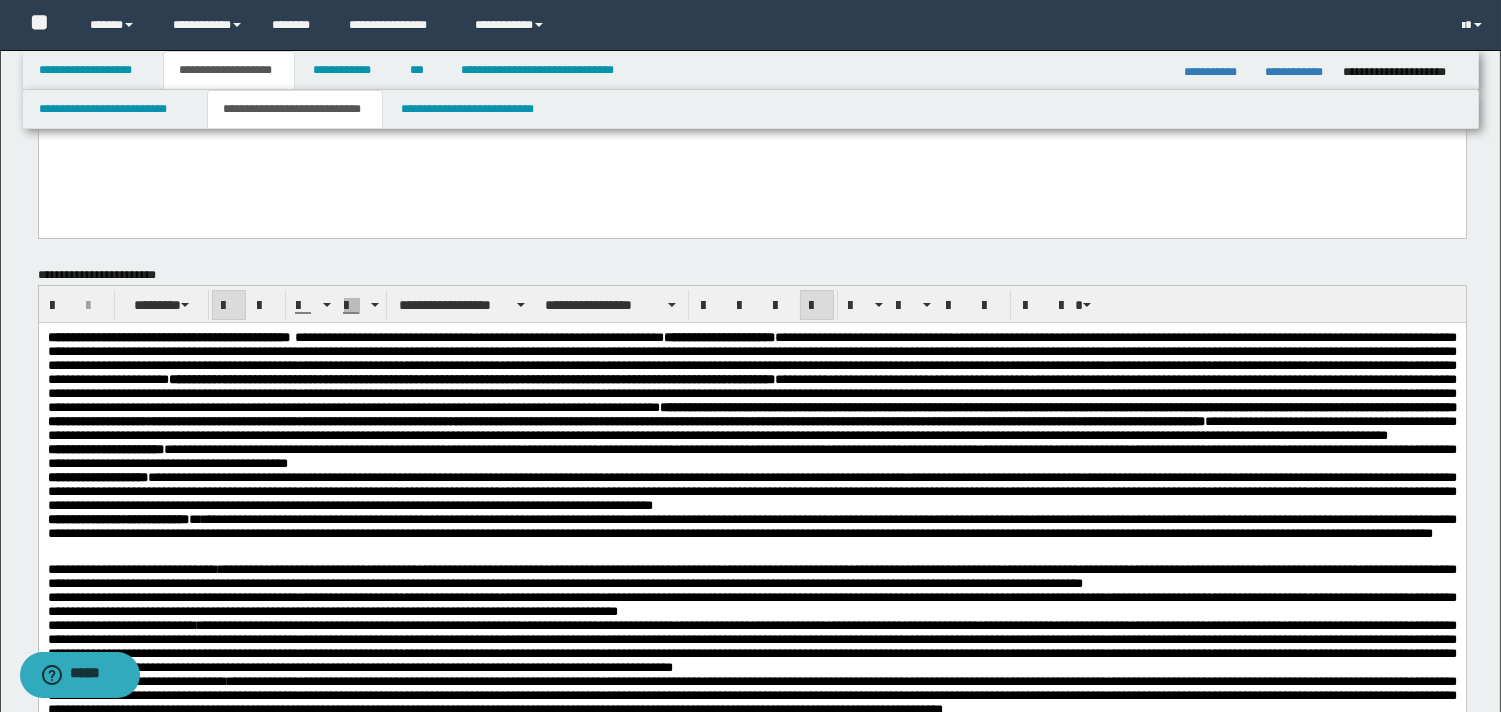 click on "**********" at bounding box center [751, 456] 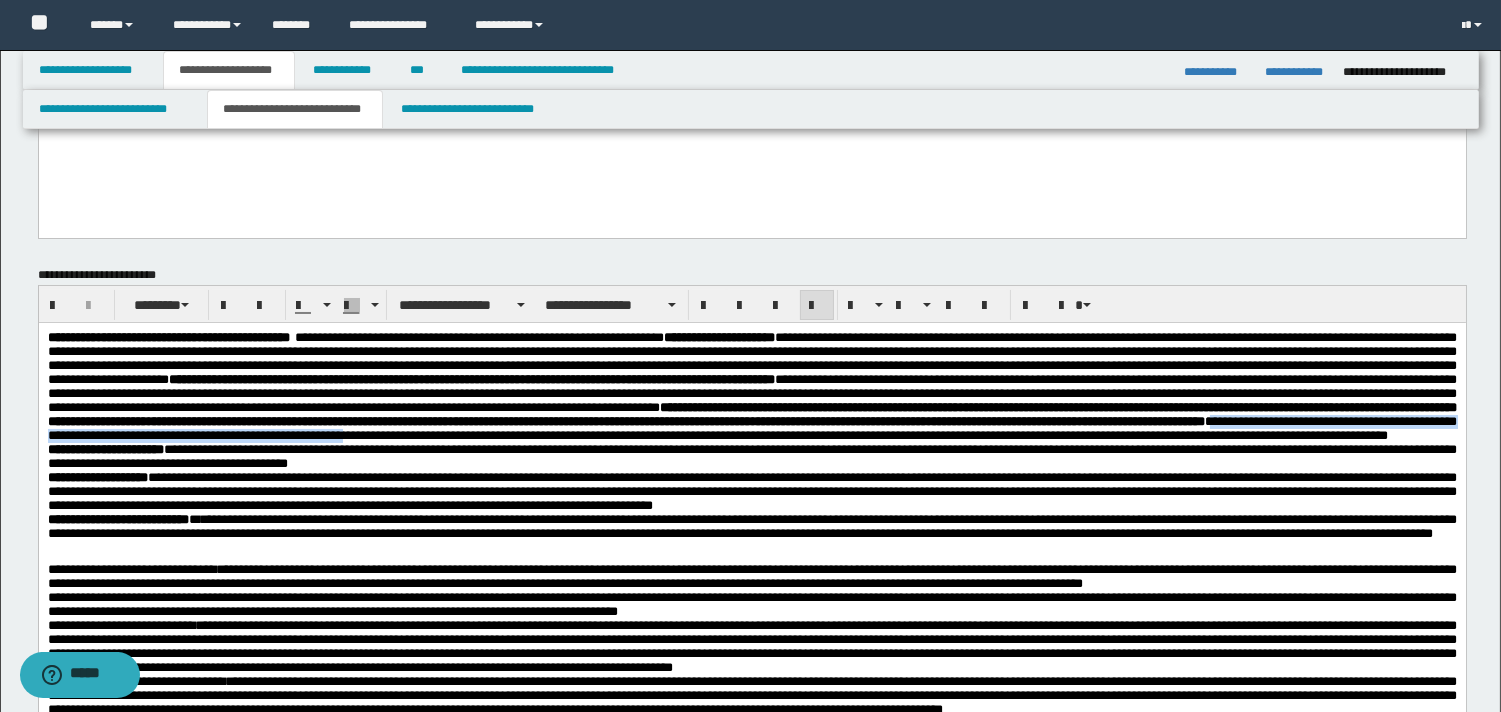 drag, startPoint x: 684, startPoint y: 470, endPoint x: 1364, endPoint y: 476, distance: 680.0265 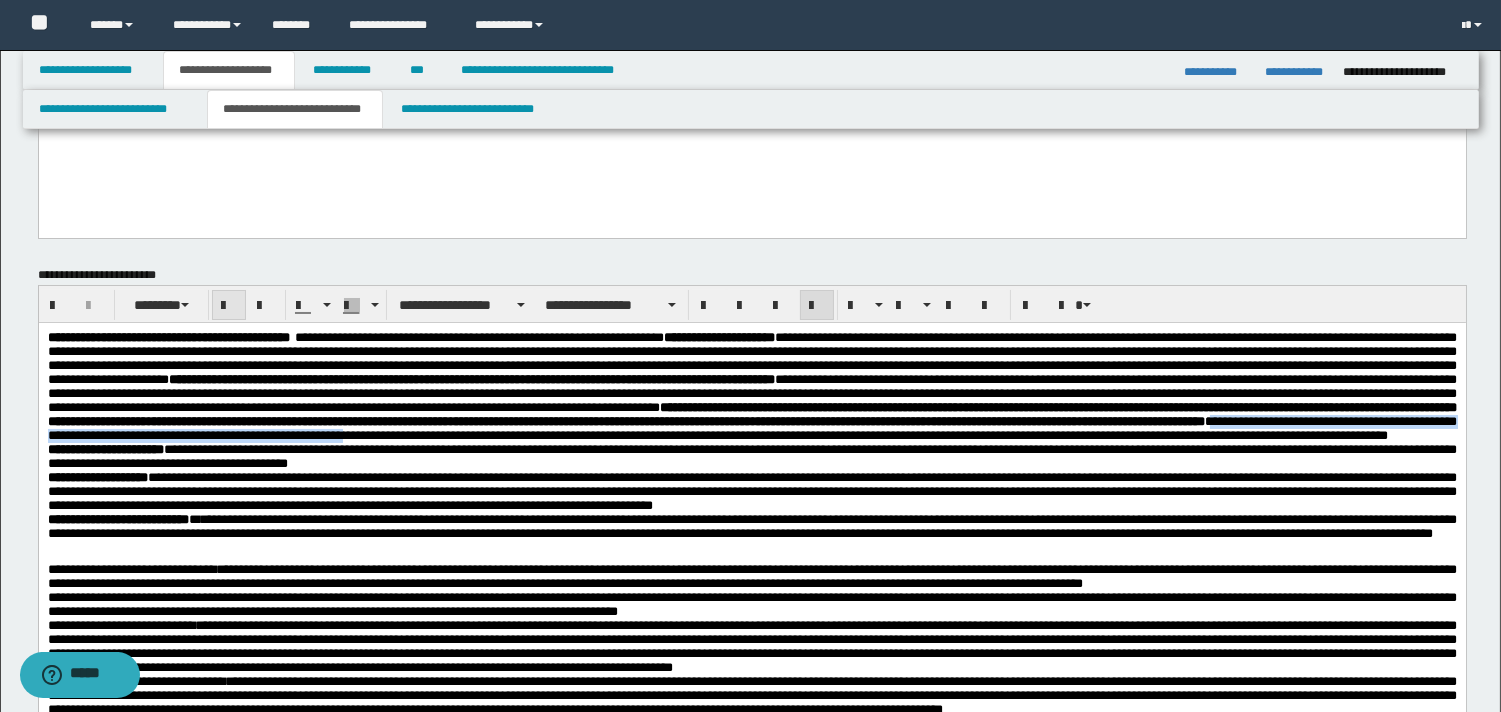 drag, startPoint x: 223, startPoint y: 304, endPoint x: 211, endPoint y: 5, distance: 299.2407 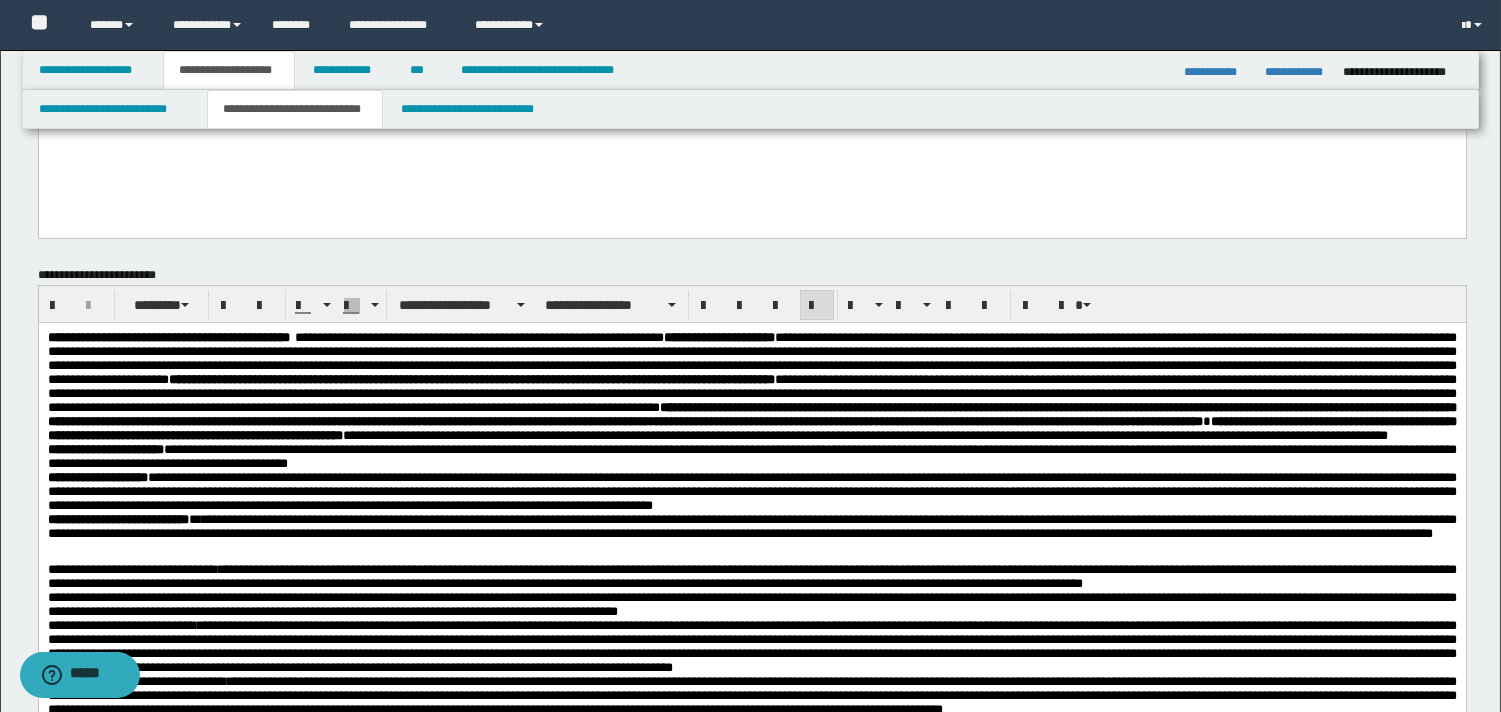 click on "**********" at bounding box center [751, 456] 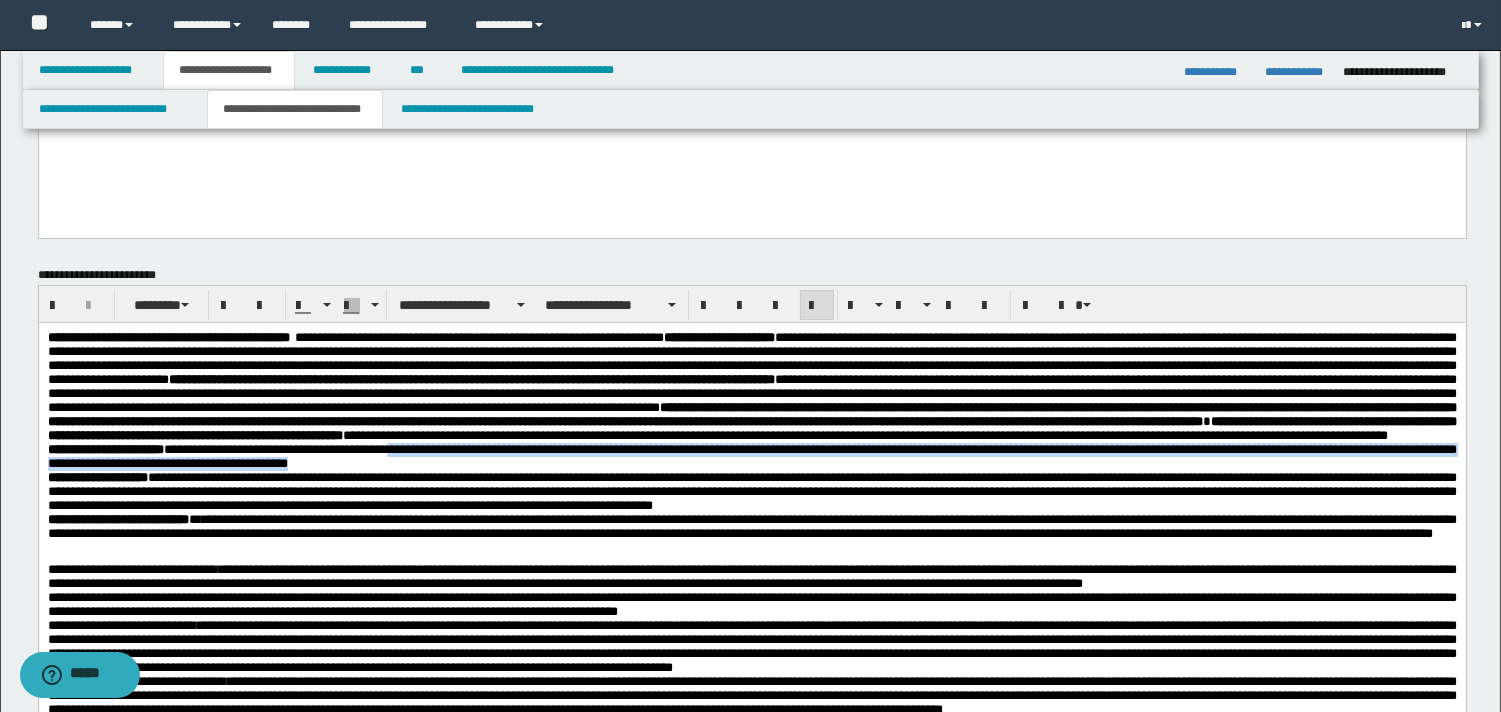 drag, startPoint x: 461, startPoint y: 505, endPoint x: 676, endPoint y: 488, distance: 215.67105 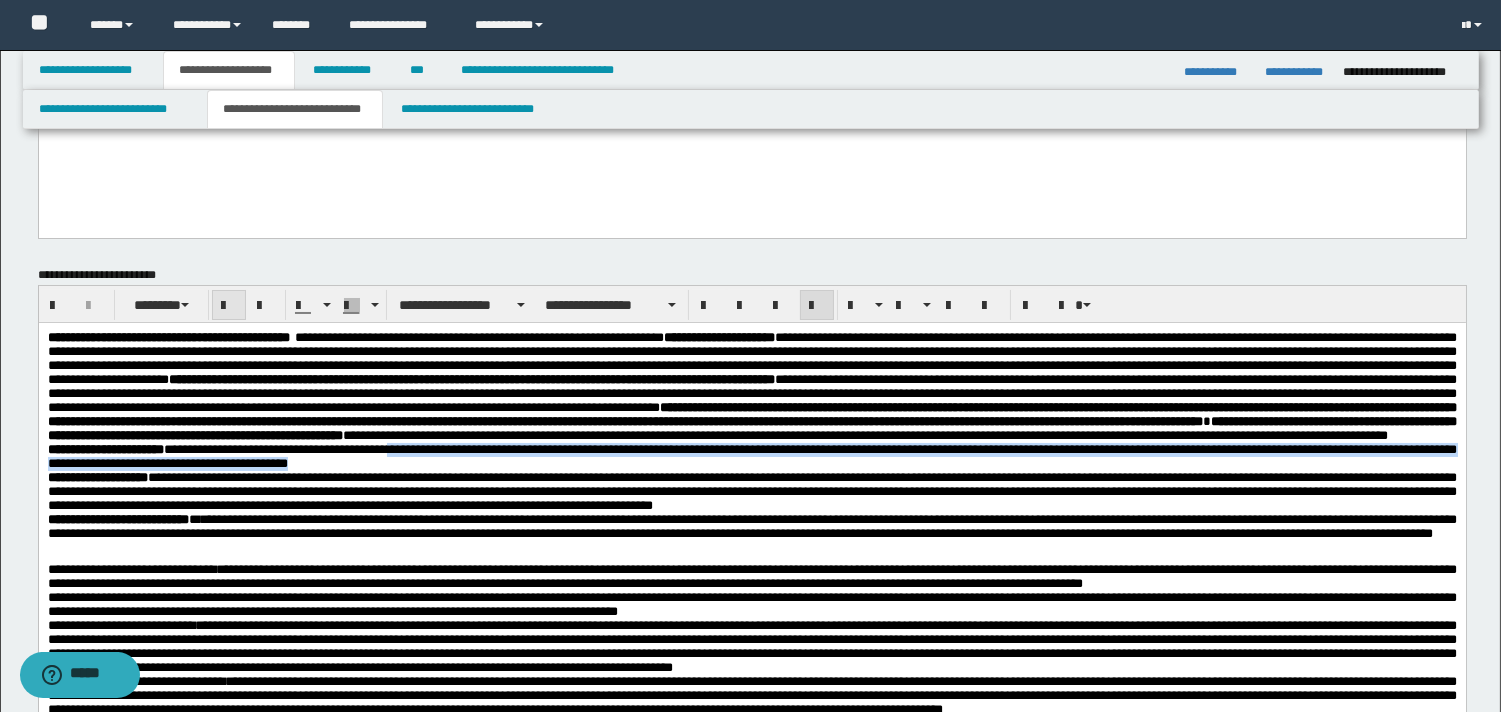 click at bounding box center [229, 306] 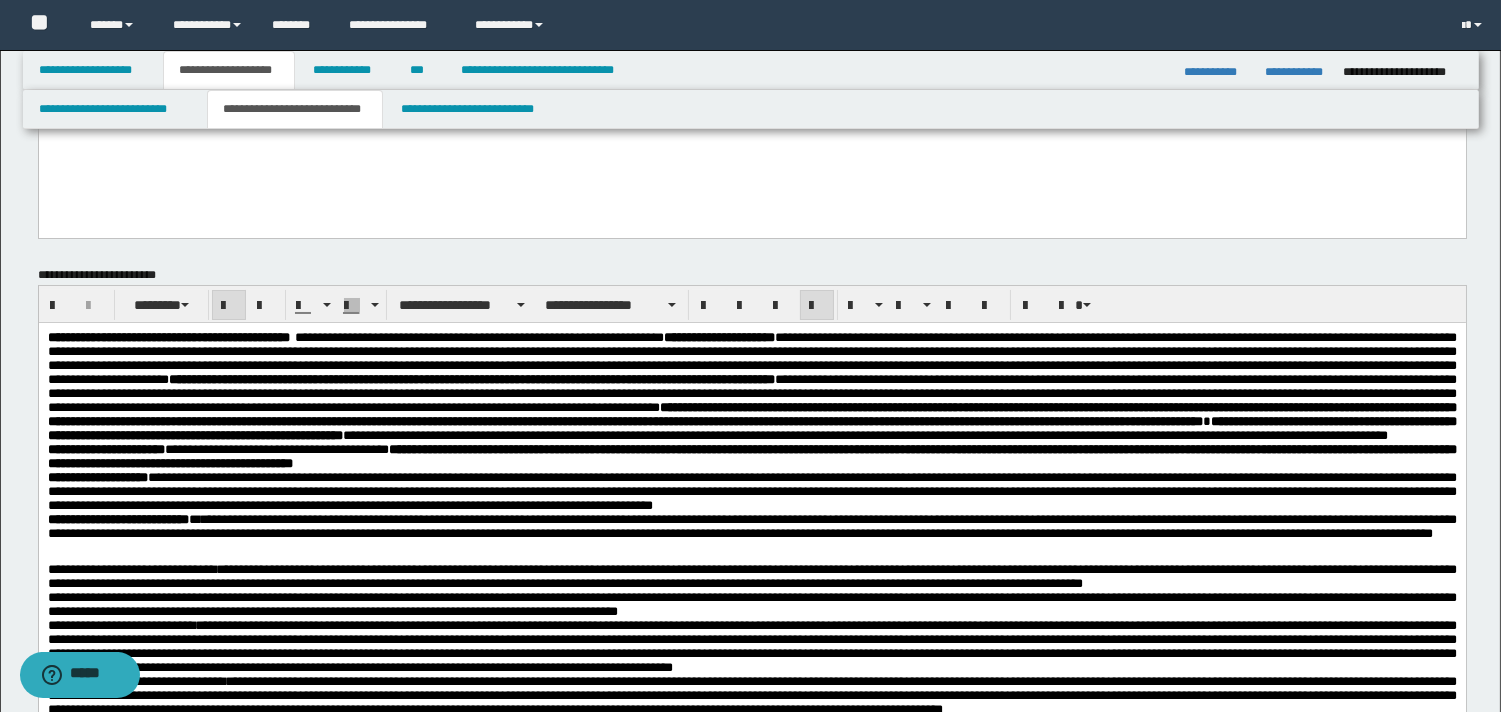 click on "**********" at bounding box center [751, 387] 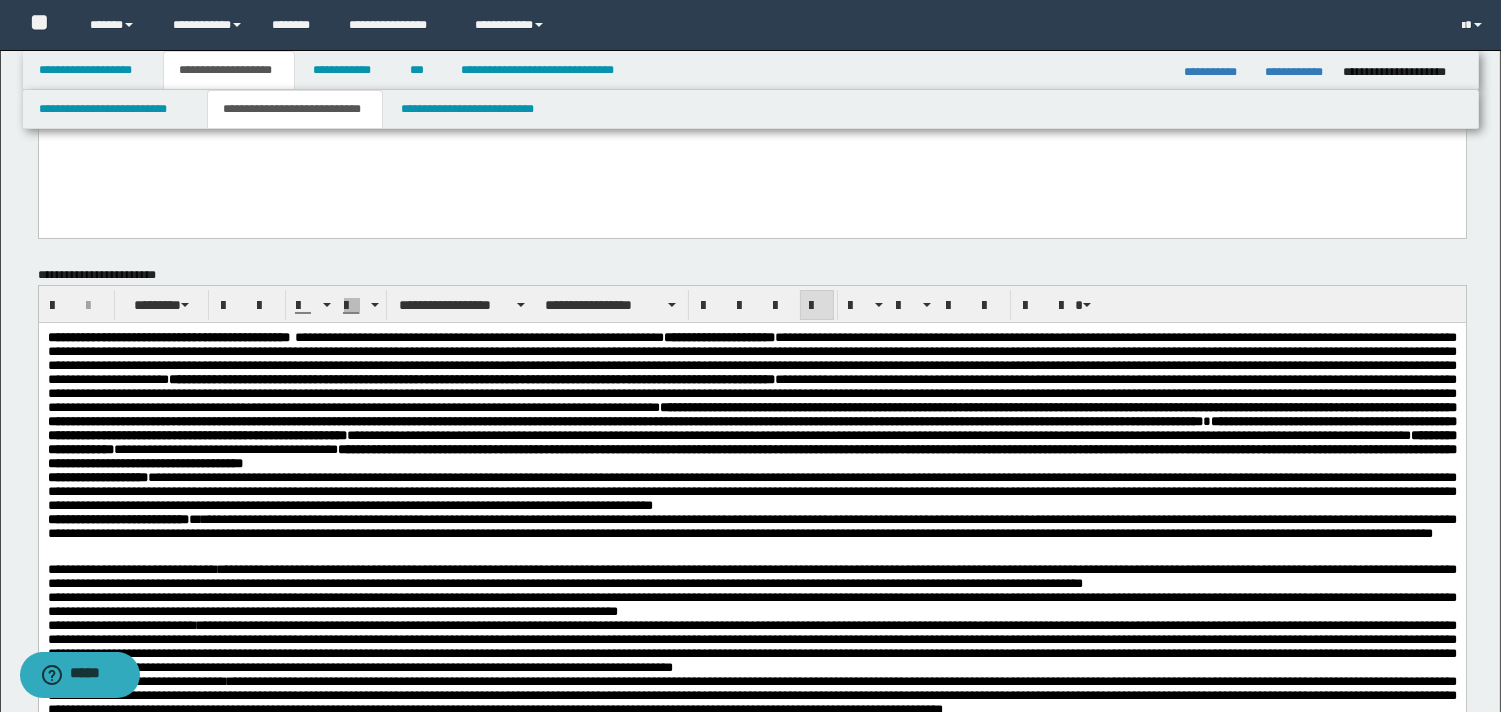 click on "[NUMBER] [STREET], [CITY], [STATE]" at bounding box center [751, 401] 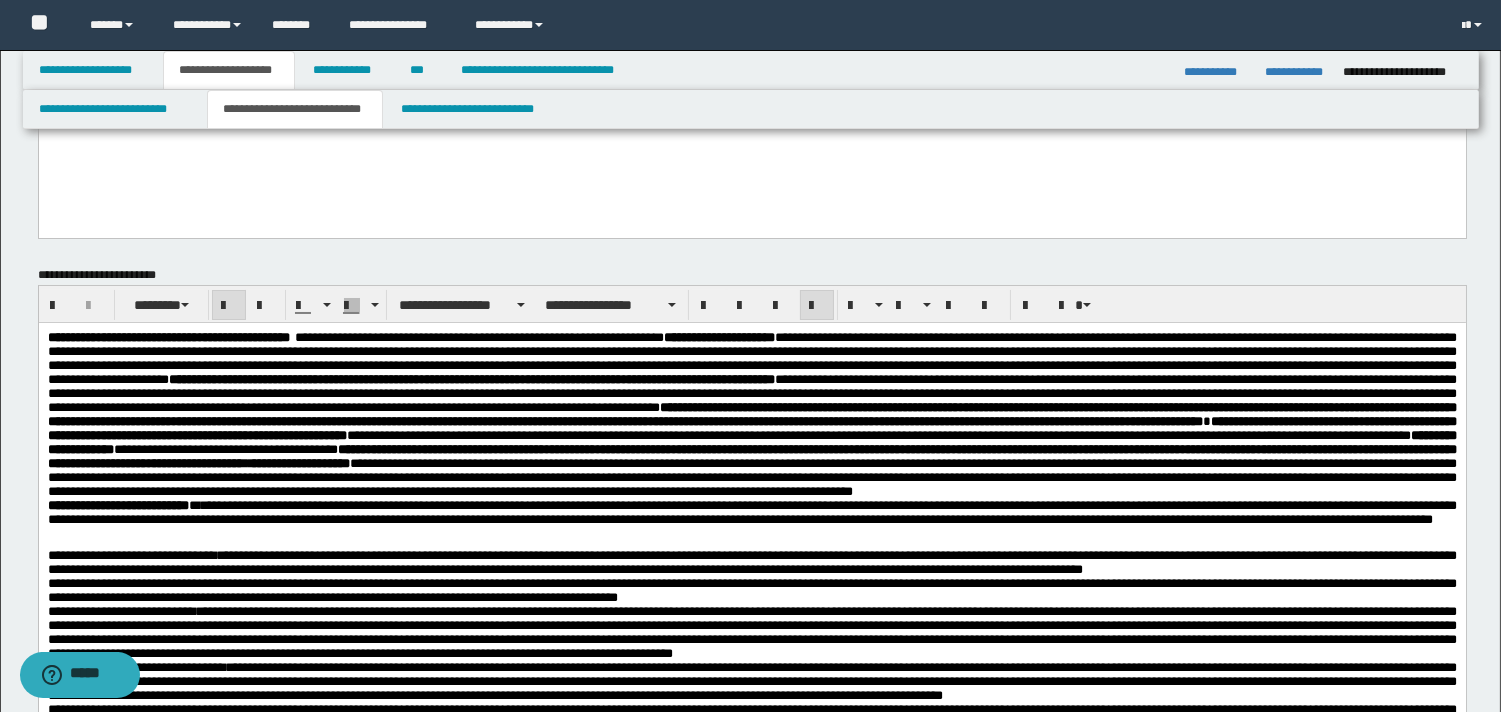 click on "[NUMBER] [STREET], [CITY], [STATE]" at bounding box center [751, 415] 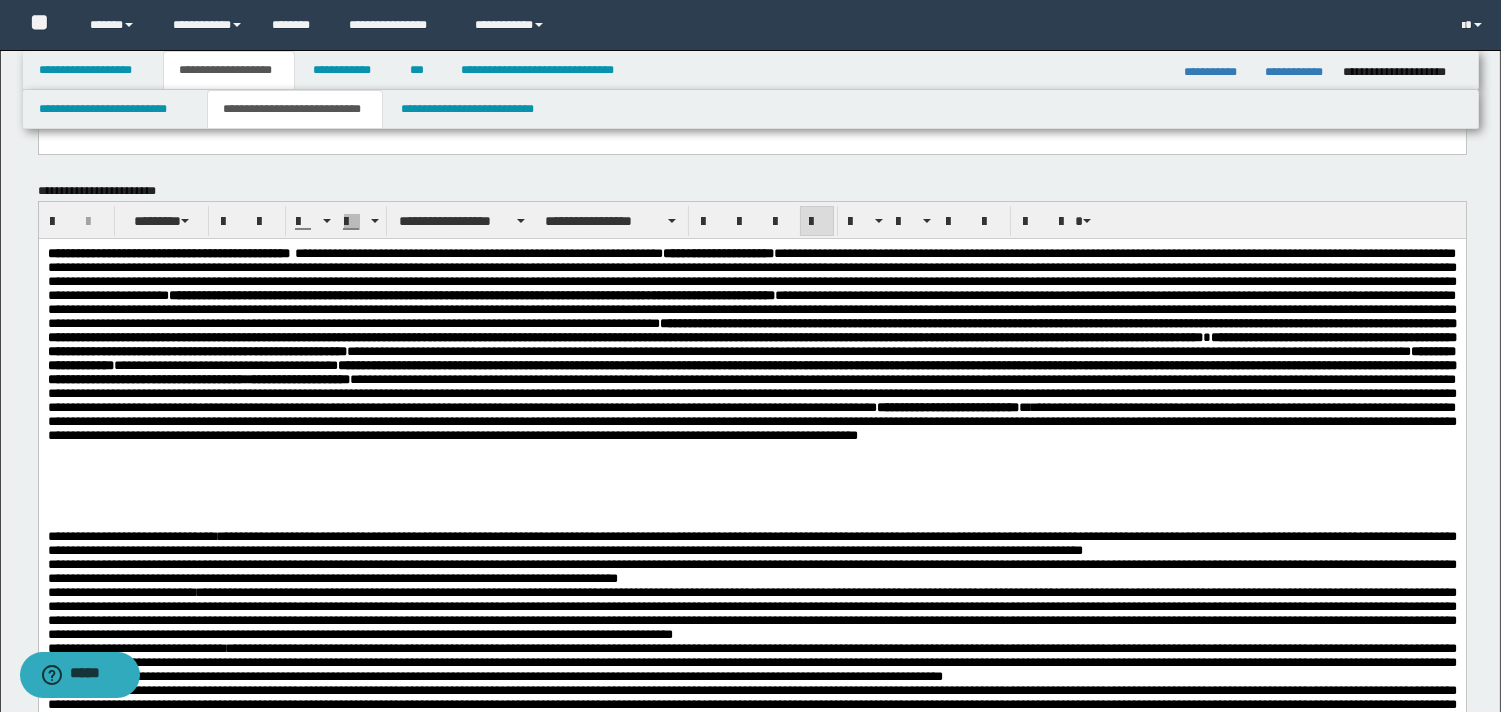 scroll, scrollTop: 264, scrollLeft: 0, axis: vertical 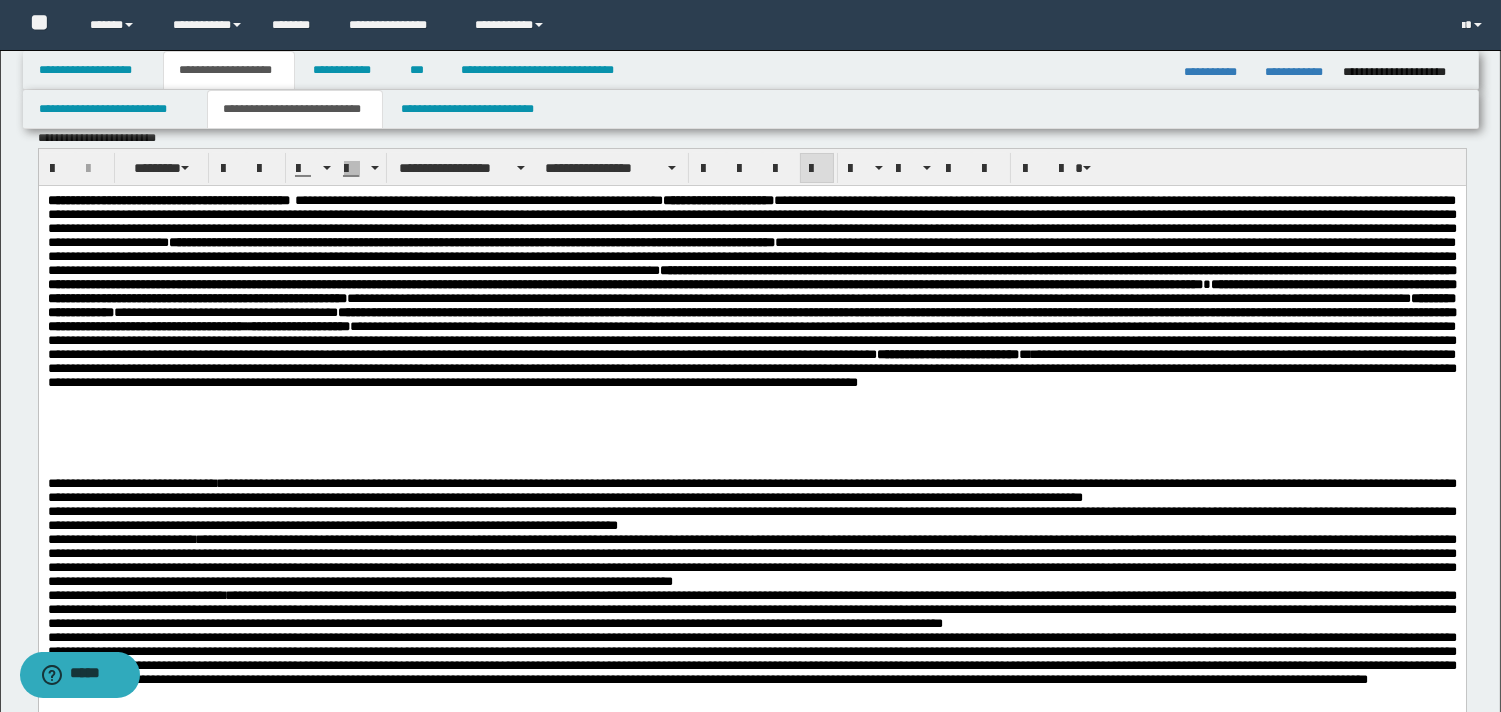 drag, startPoint x: 962, startPoint y: 464, endPoint x: 1032, endPoint y: 469, distance: 70.178345 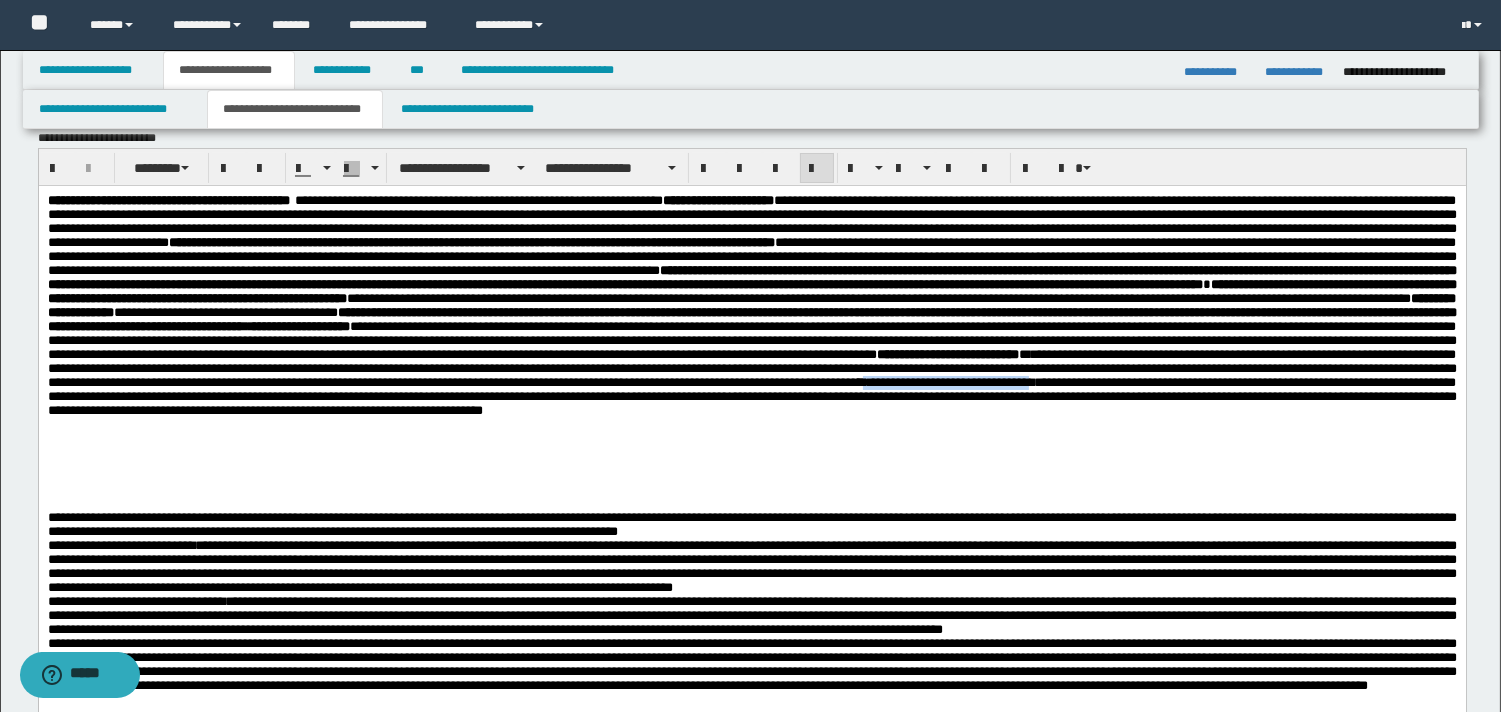 drag, startPoint x: 962, startPoint y: 468, endPoint x: 1159, endPoint y: 463, distance: 197.06345 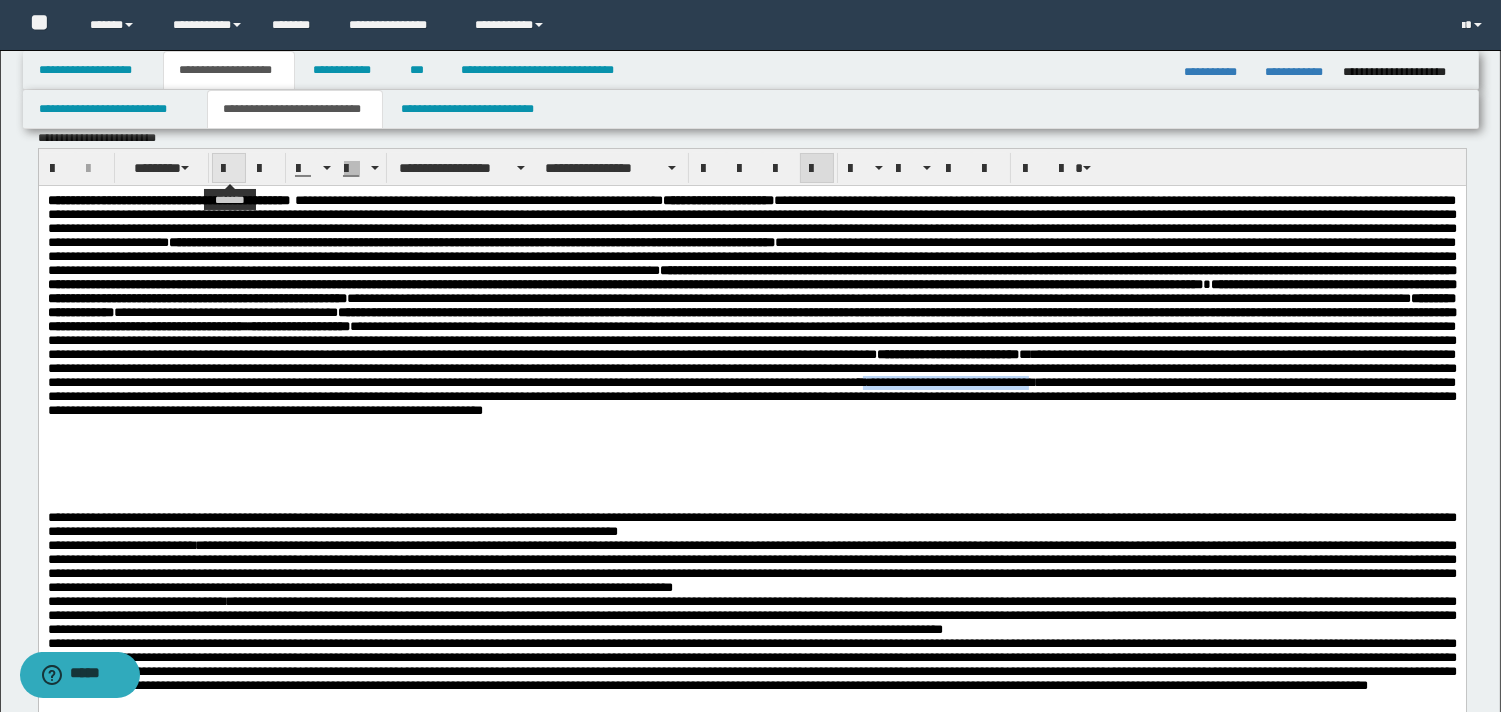click at bounding box center [229, 169] 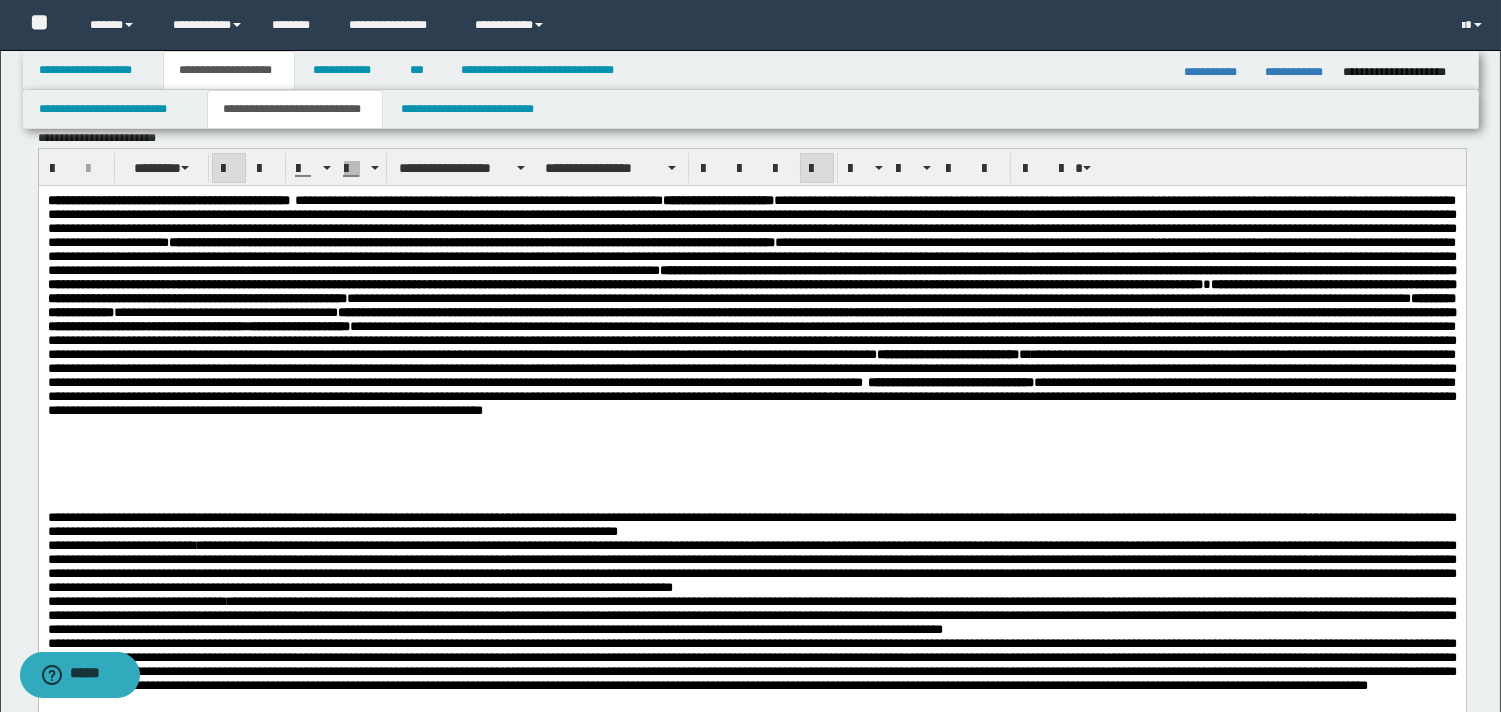 click on "[NUMBER] [STREET], [CITY], [STATE]" at bounding box center [751, 352] 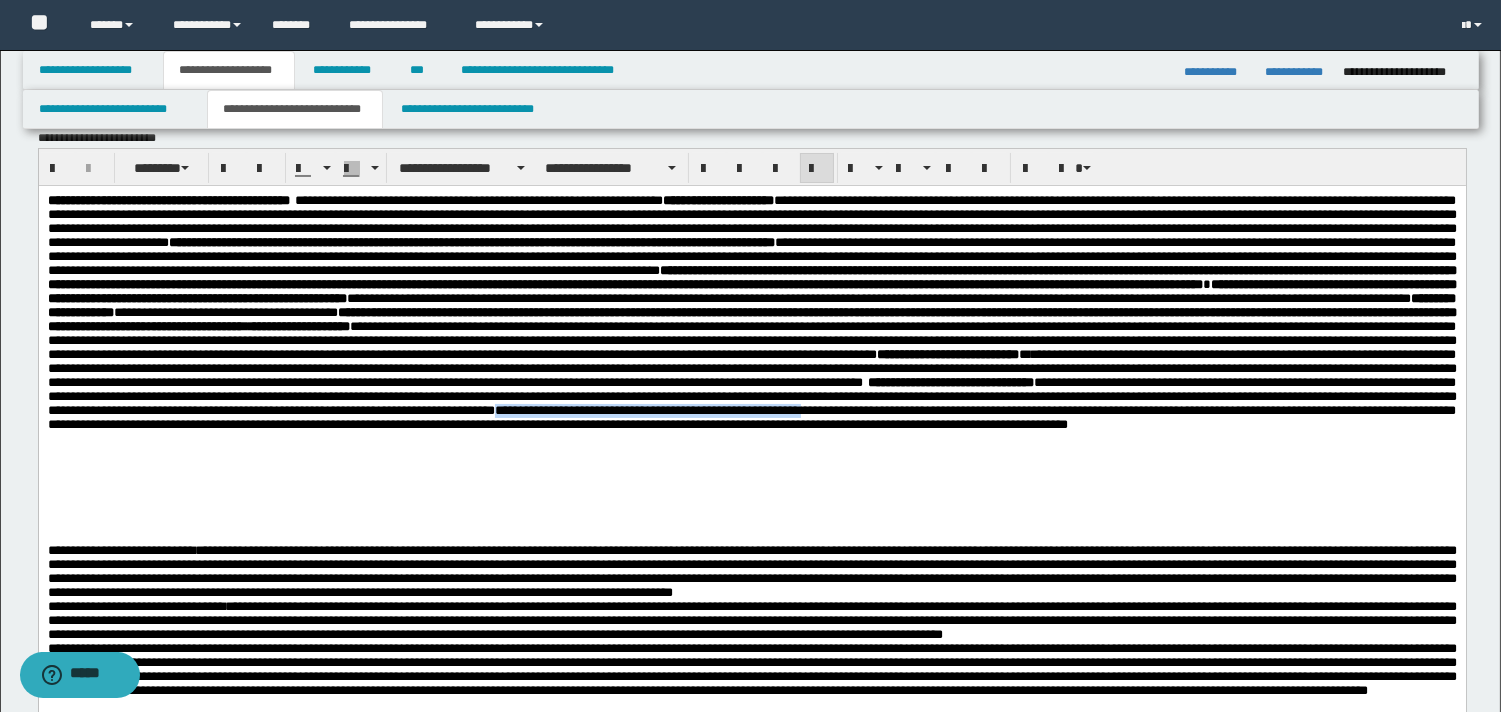 drag, startPoint x: 1055, startPoint y: 498, endPoint x: 1434, endPoint y: 503, distance: 379.033 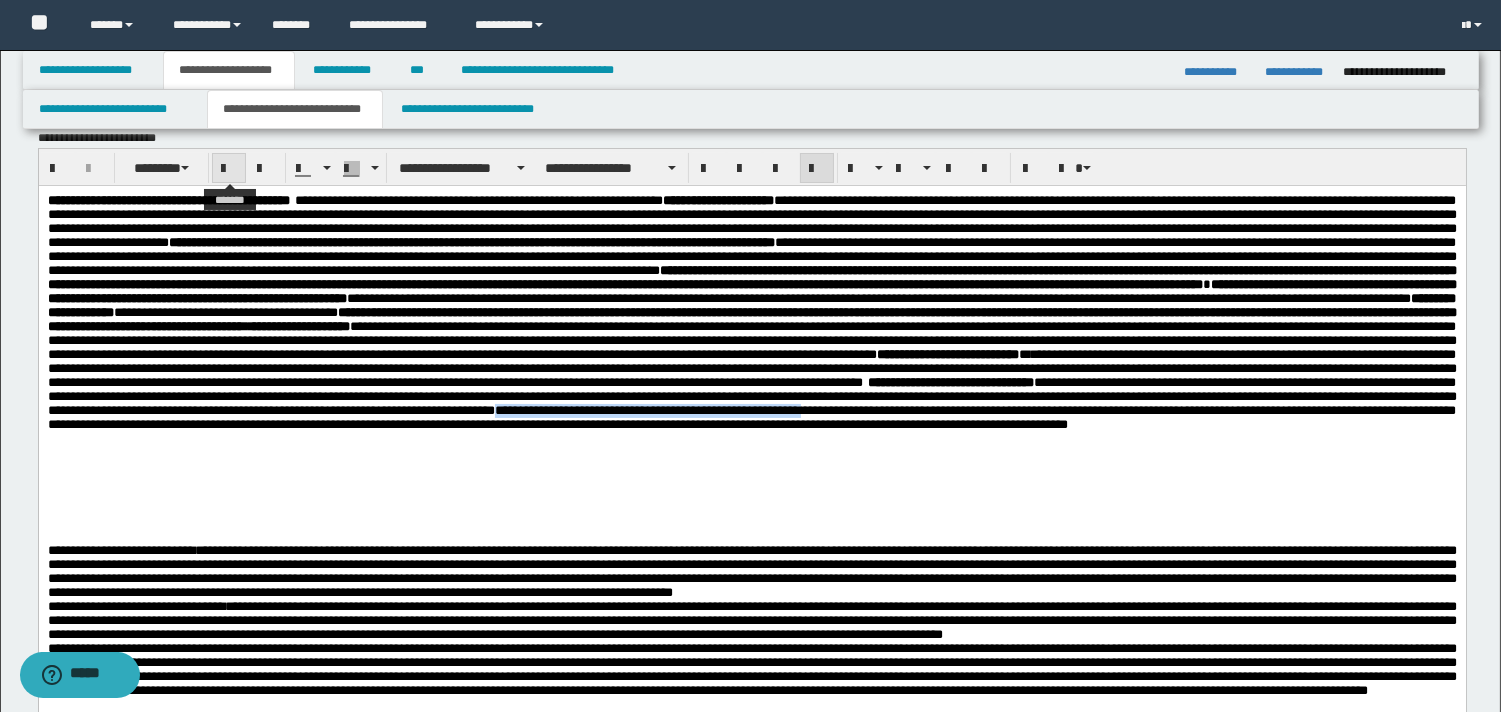 click at bounding box center [229, 169] 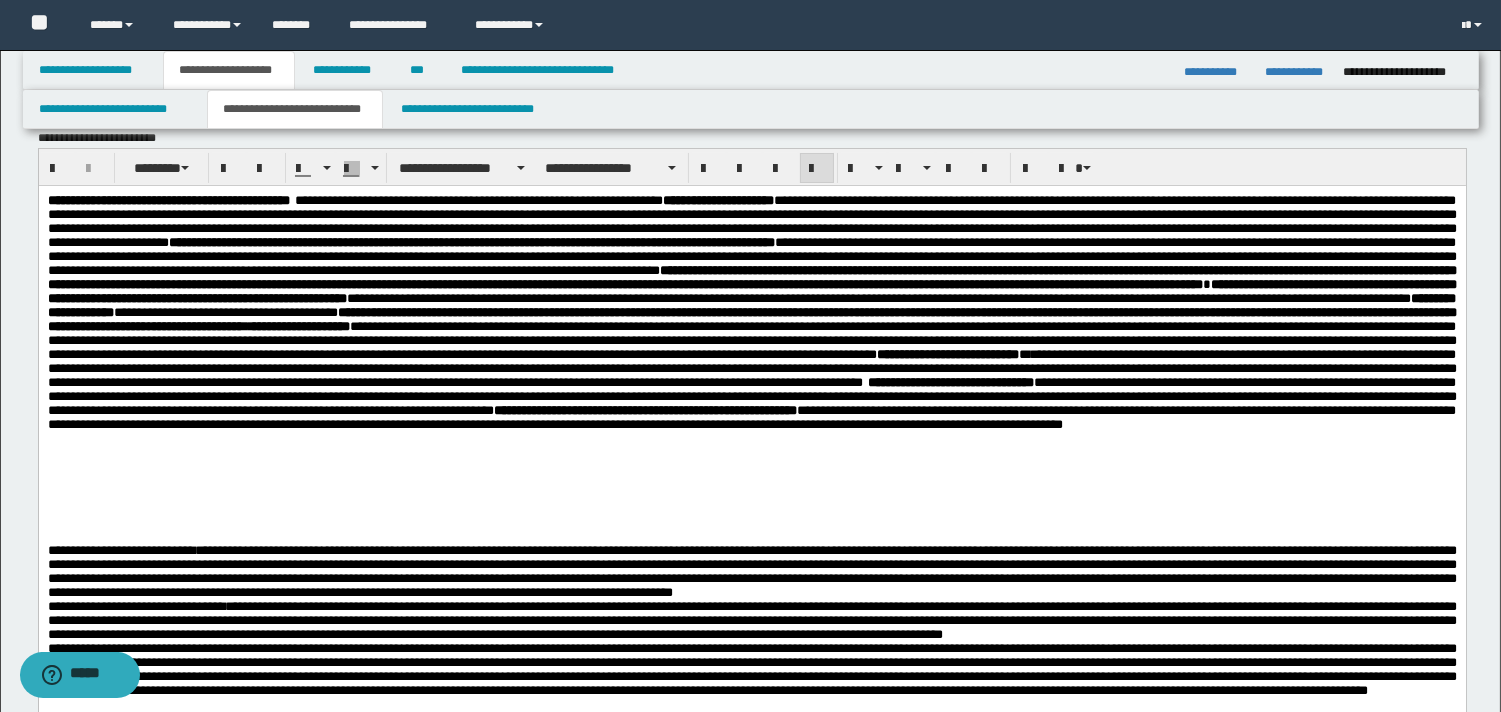 click on "[NUMBER] [STREET], [CITY], [STATE]" at bounding box center (751, 369) 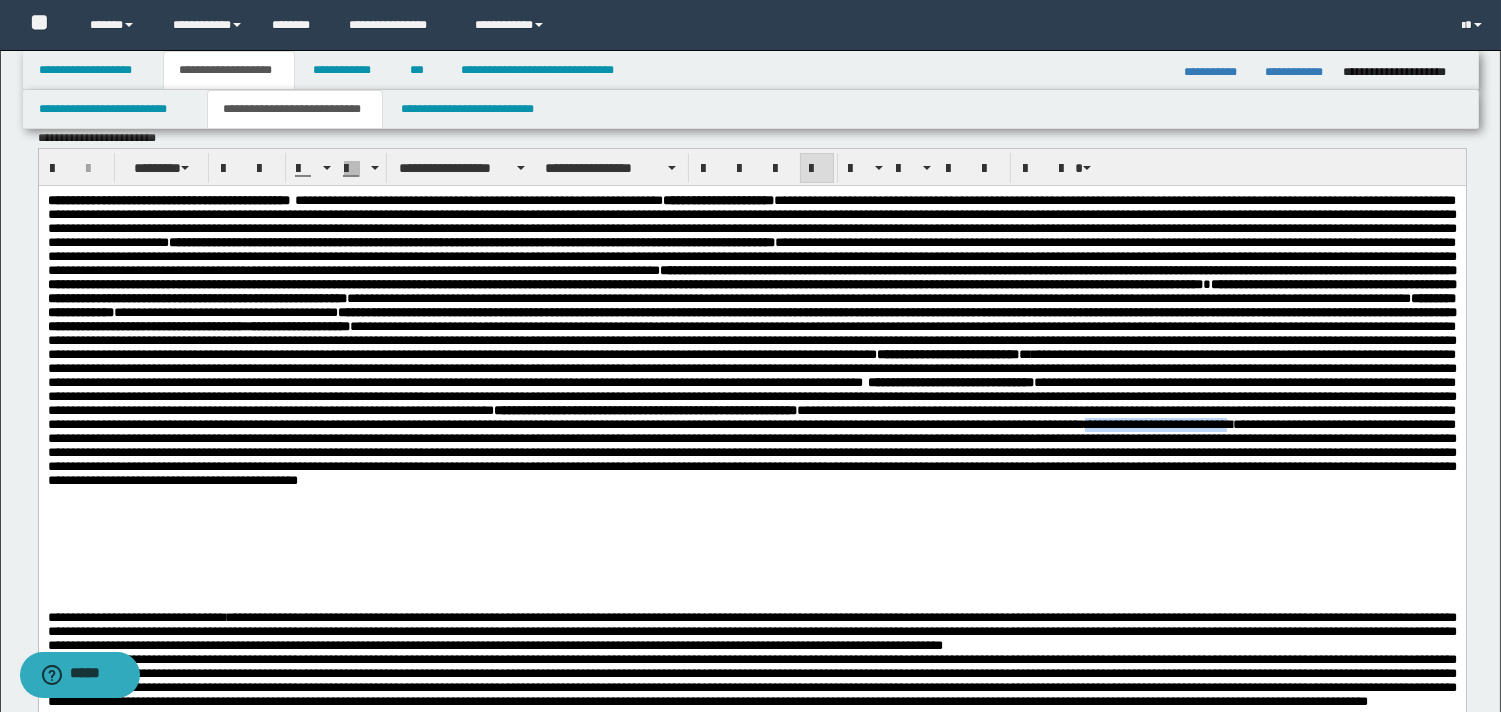 drag, startPoint x: 744, startPoint y: 533, endPoint x: 909, endPoint y: 537, distance: 165.04848 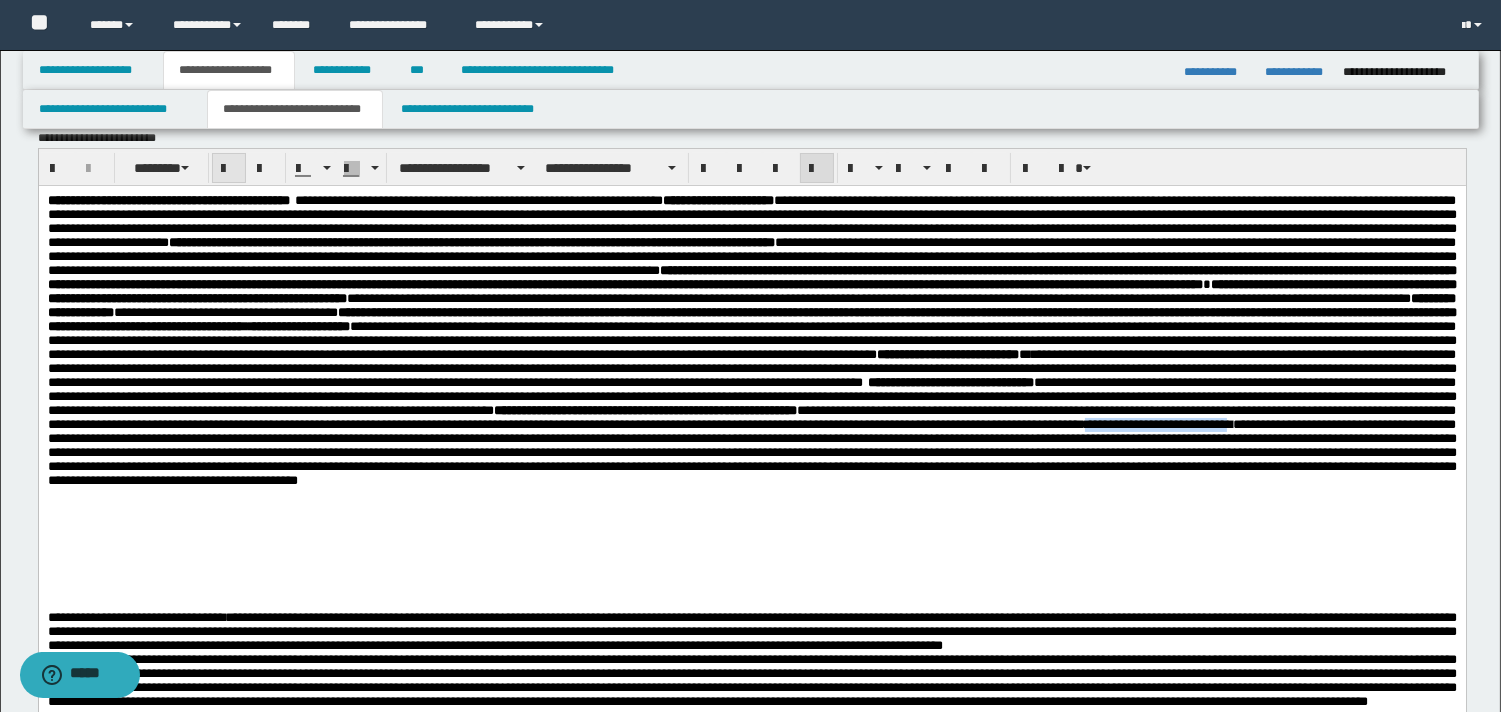 click at bounding box center [229, 169] 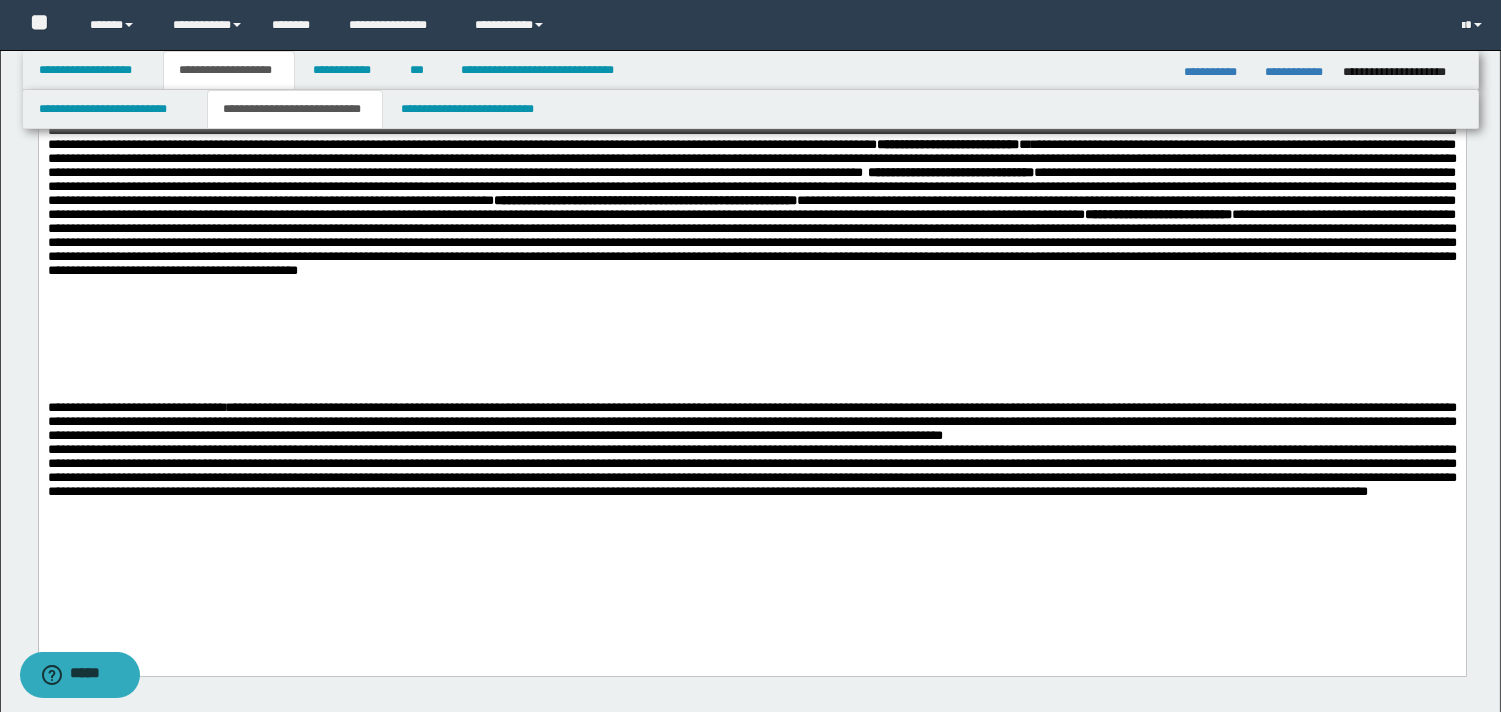 scroll, scrollTop: 500, scrollLeft: 0, axis: vertical 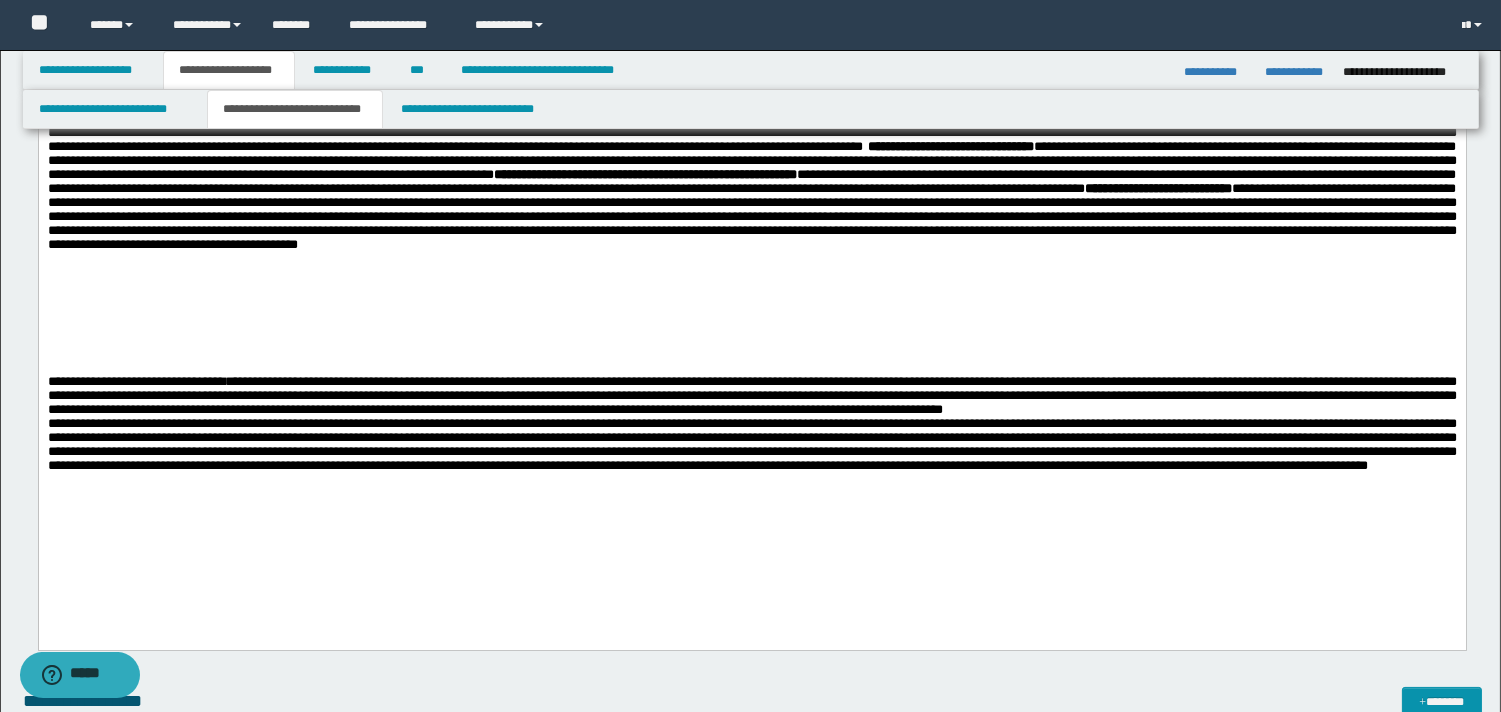 click on "[NUMBER] [STREET], [CITY], [STATE]" at bounding box center (751, 167) 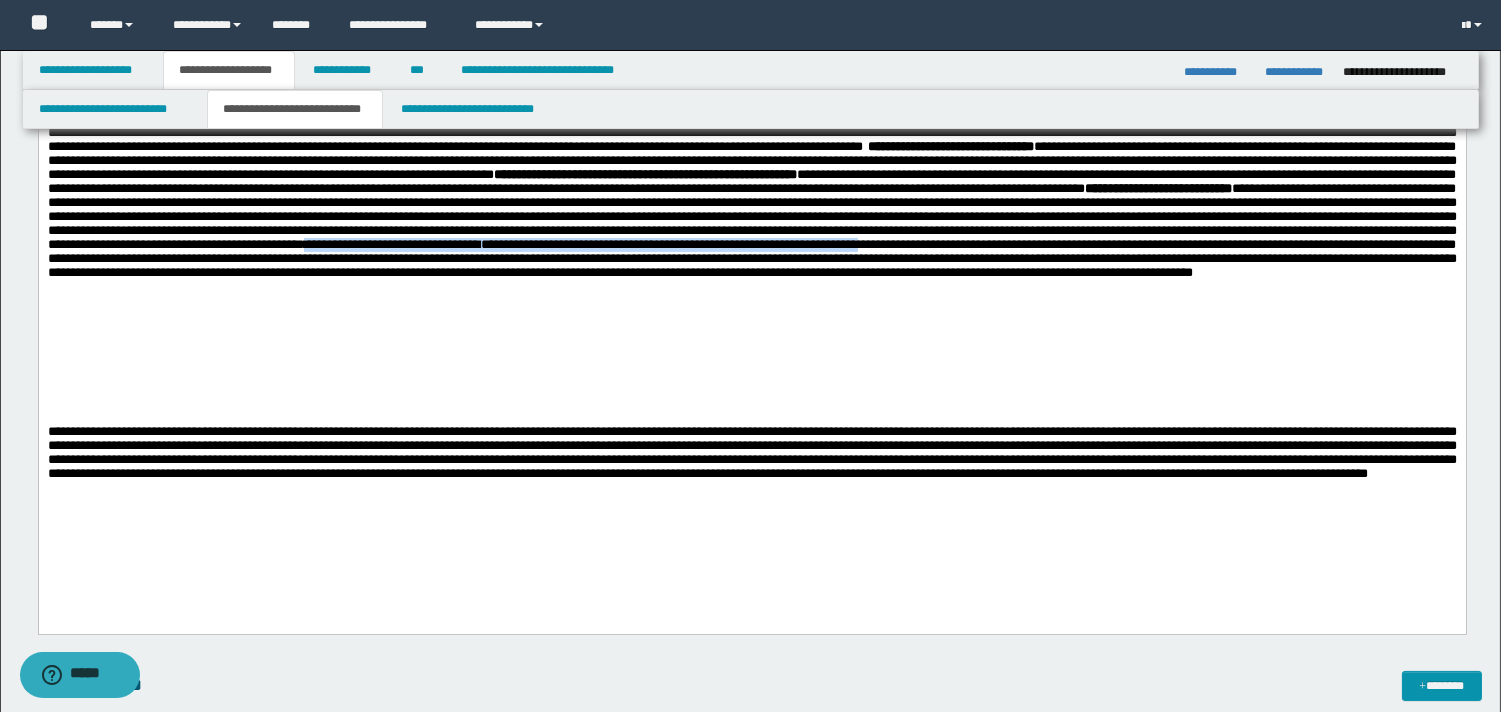drag, startPoint x: 899, startPoint y: 365, endPoint x: 181, endPoint y: 385, distance: 718.2785 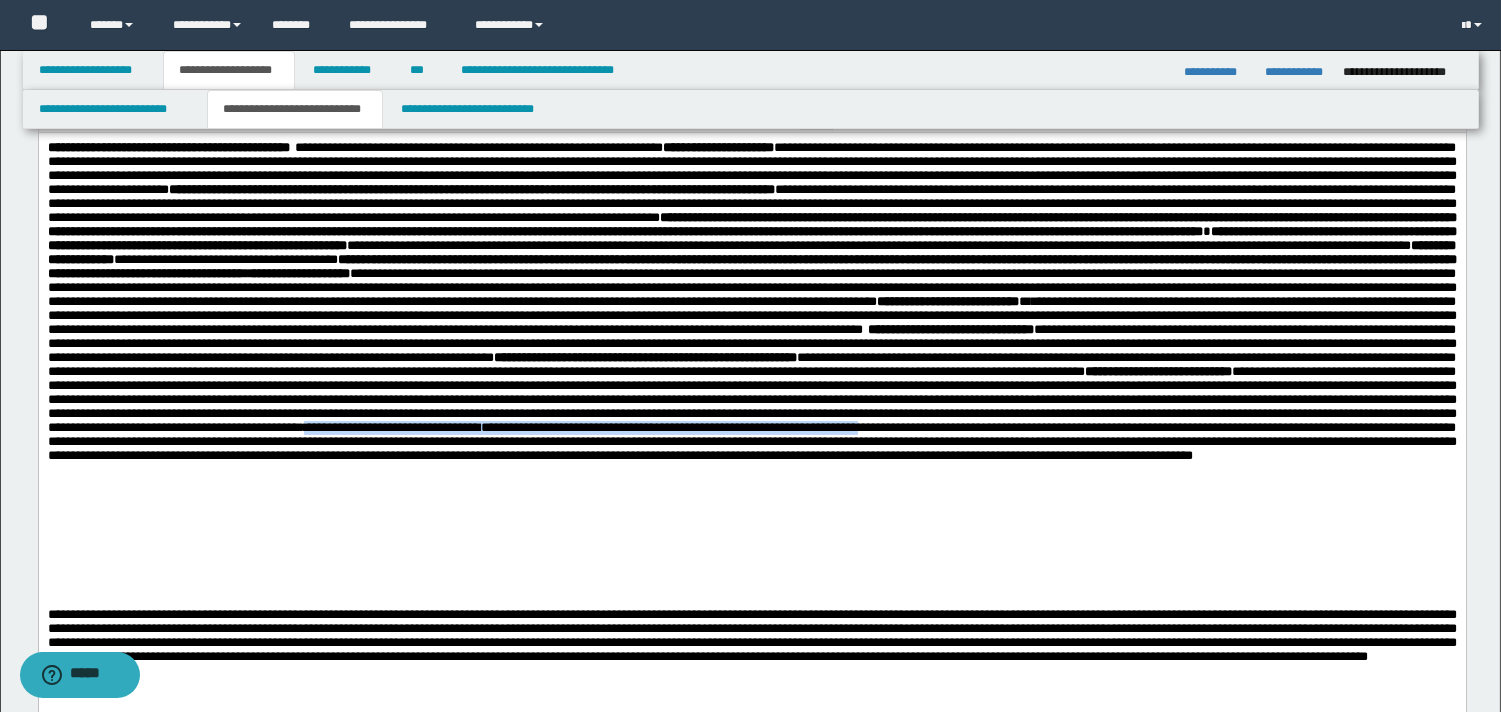 scroll, scrollTop: 306, scrollLeft: 0, axis: vertical 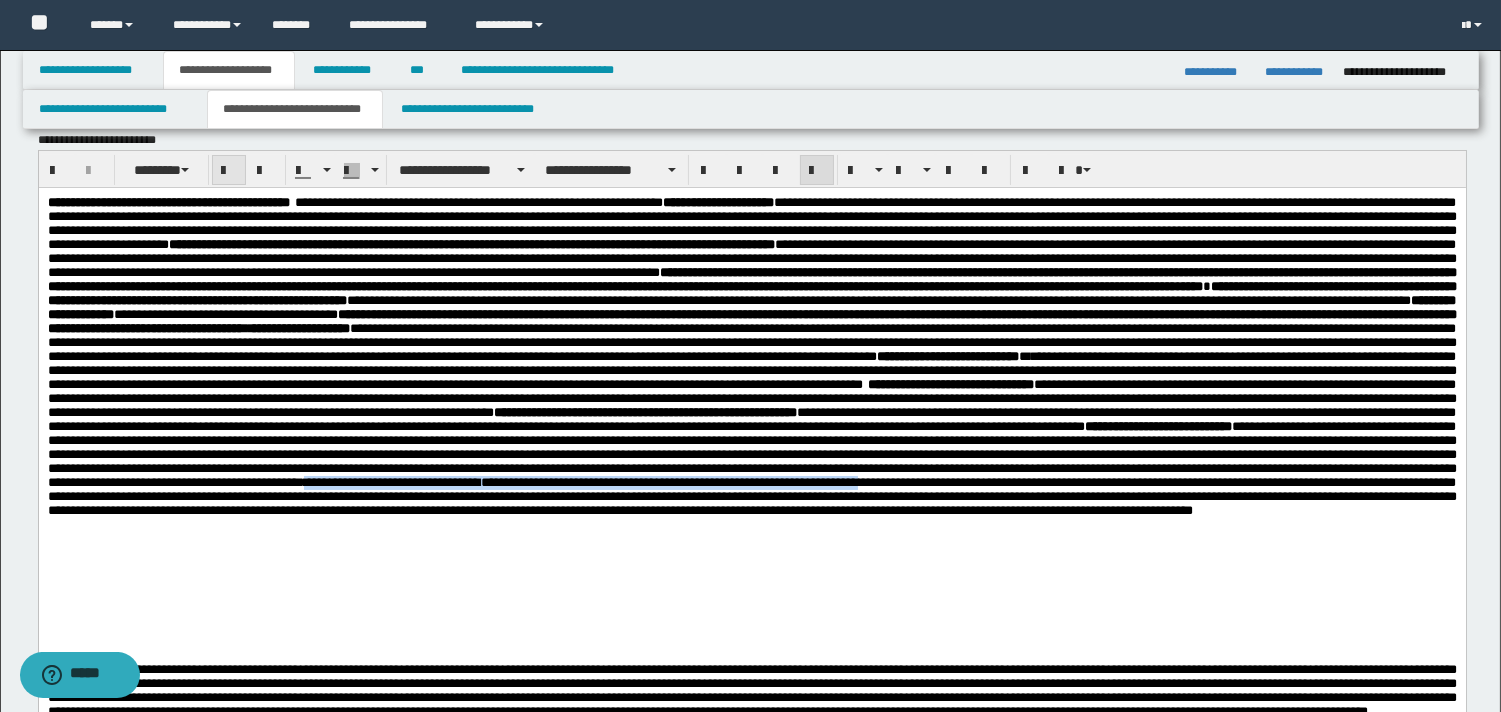 click at bounding box center (229, 171) 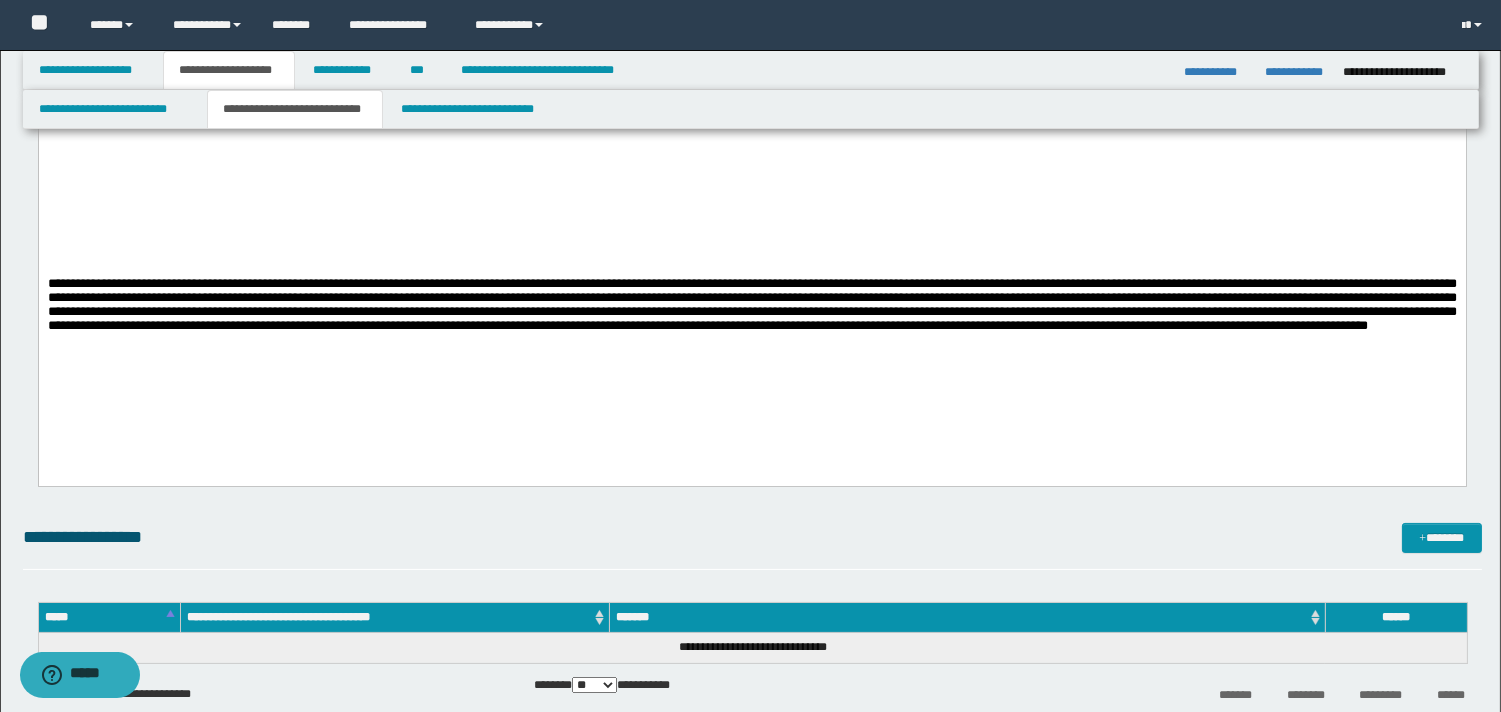 scroll, scrollTop: 652, scrollLeft: 0, axis: vertical 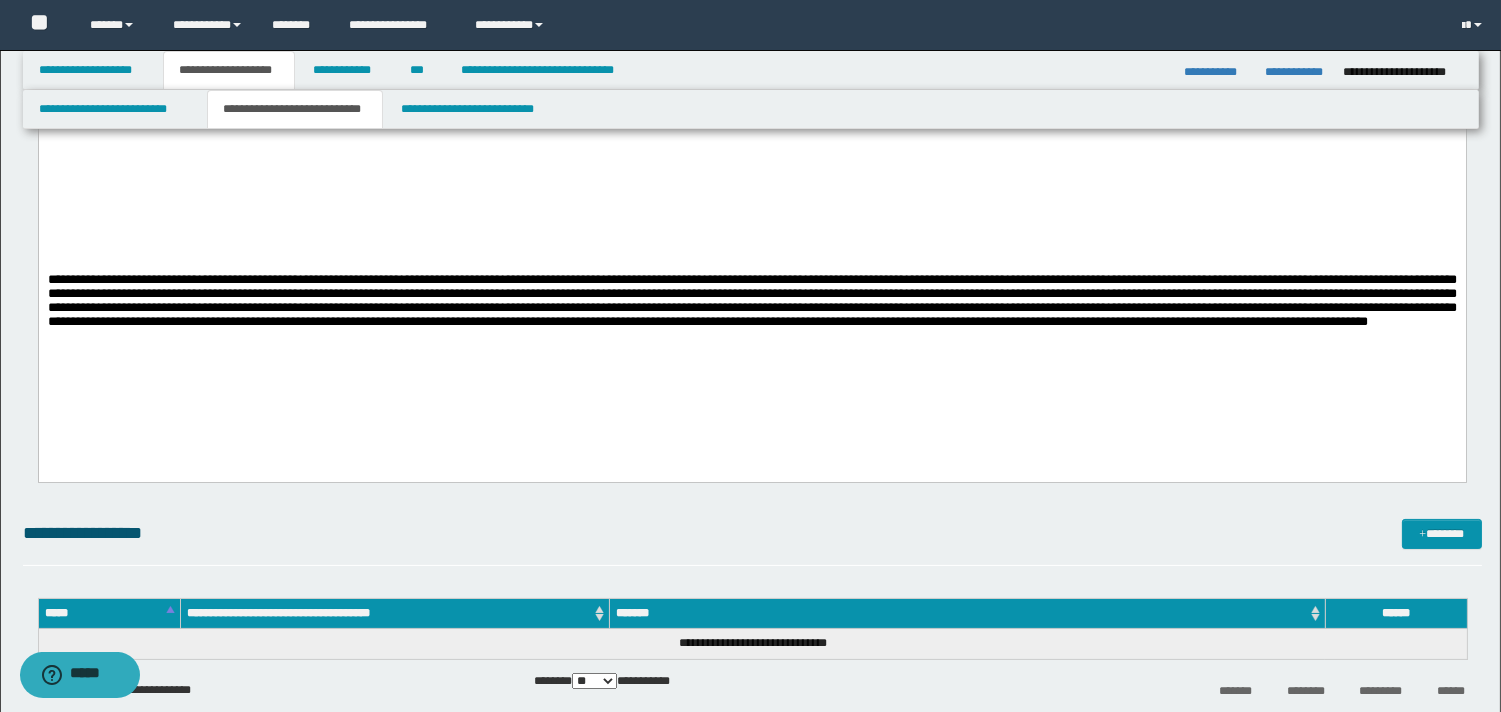 click on "[NUMBER] [STREET], [CITY], [STATE]" at bounding box center [751, 102] 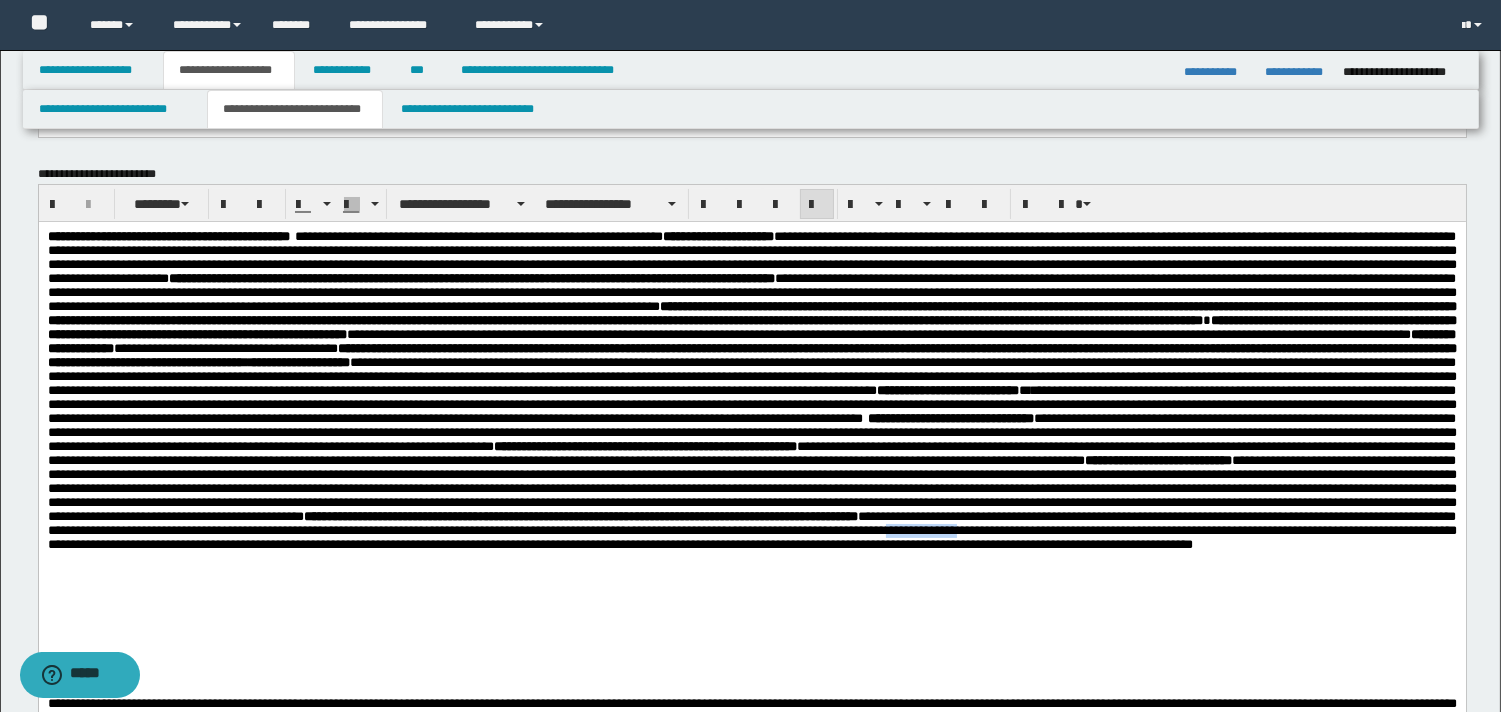 scroll, scrollTop: 198, scrollLeft: 0, axis: vertical 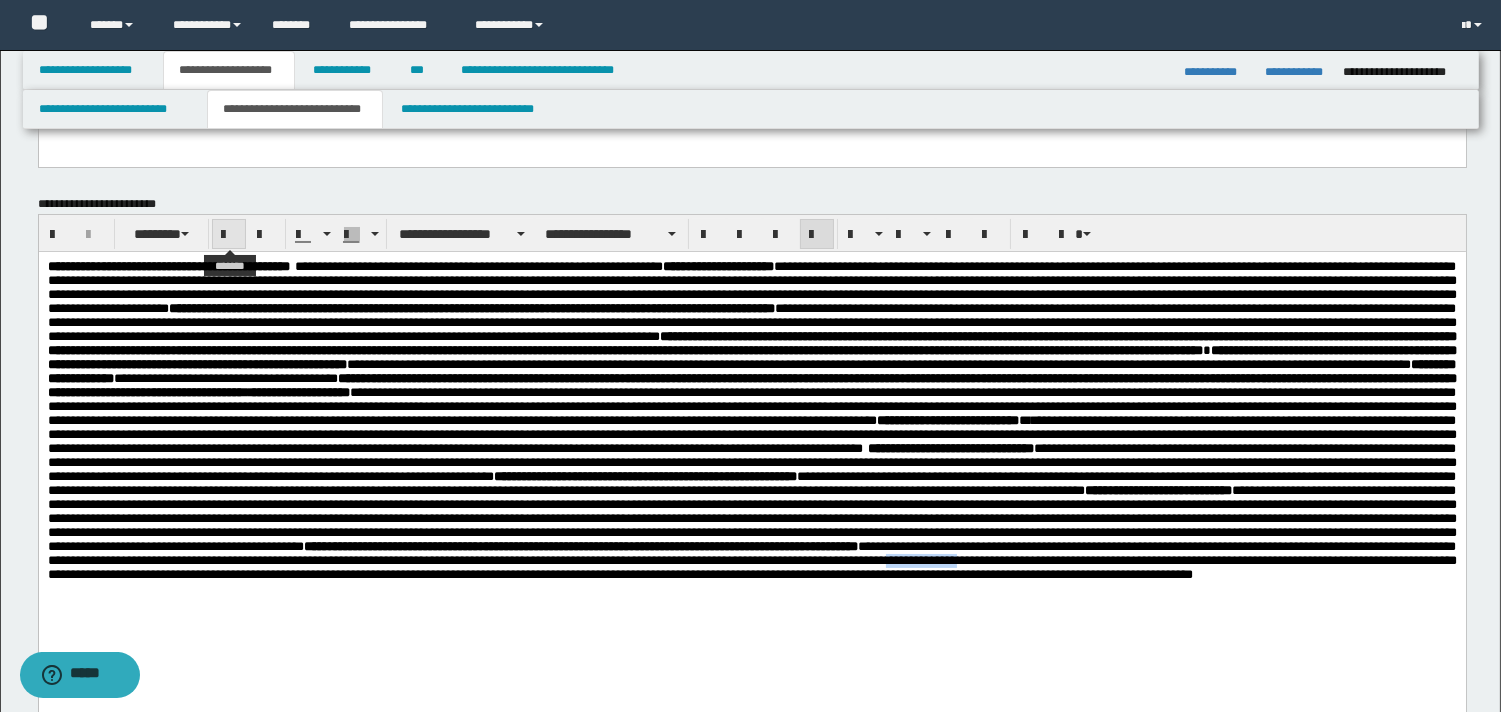 drag, startPoint x: 226, startPoint y: 228, endPoint x: 242, endPoint y: 231, distance: 16.27882 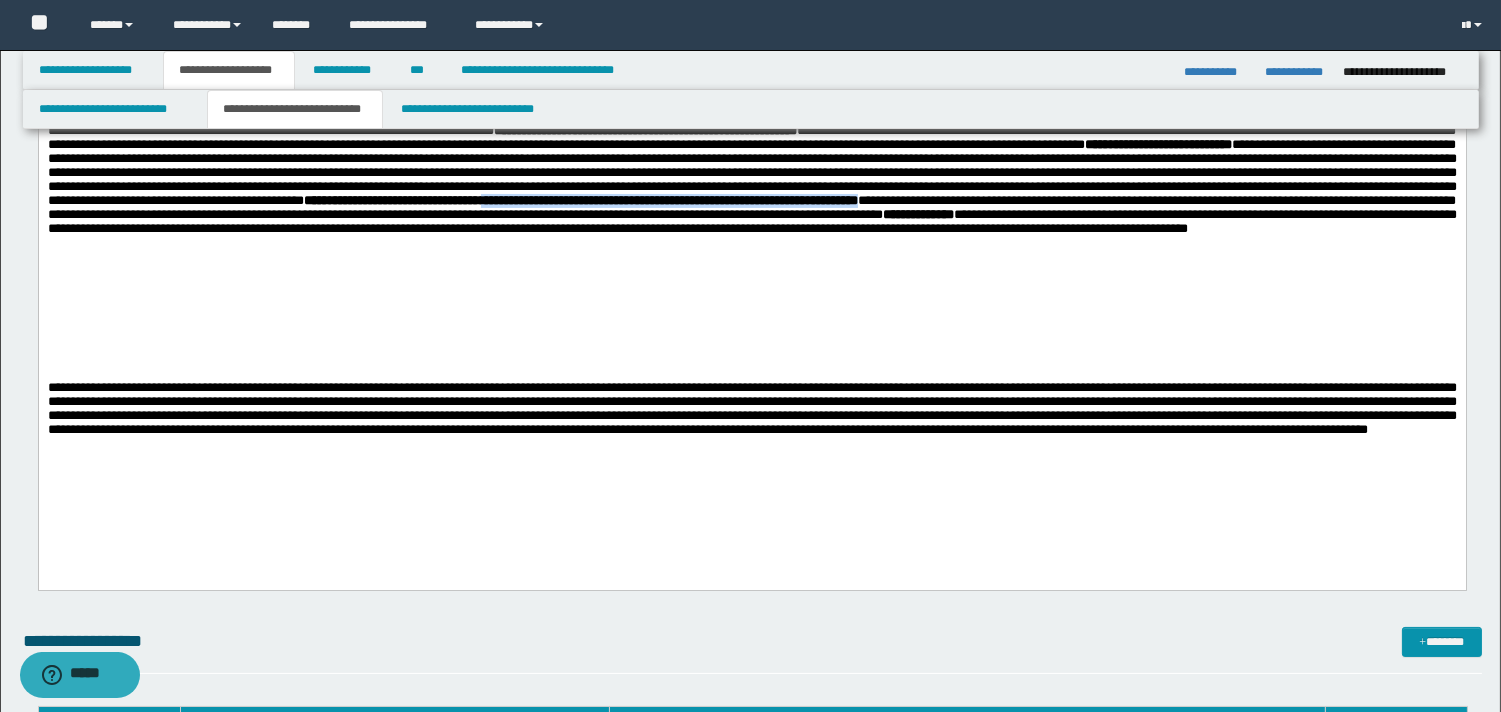 scroll, scrollTop: 588, scrollLeft: 0, axis: vertical 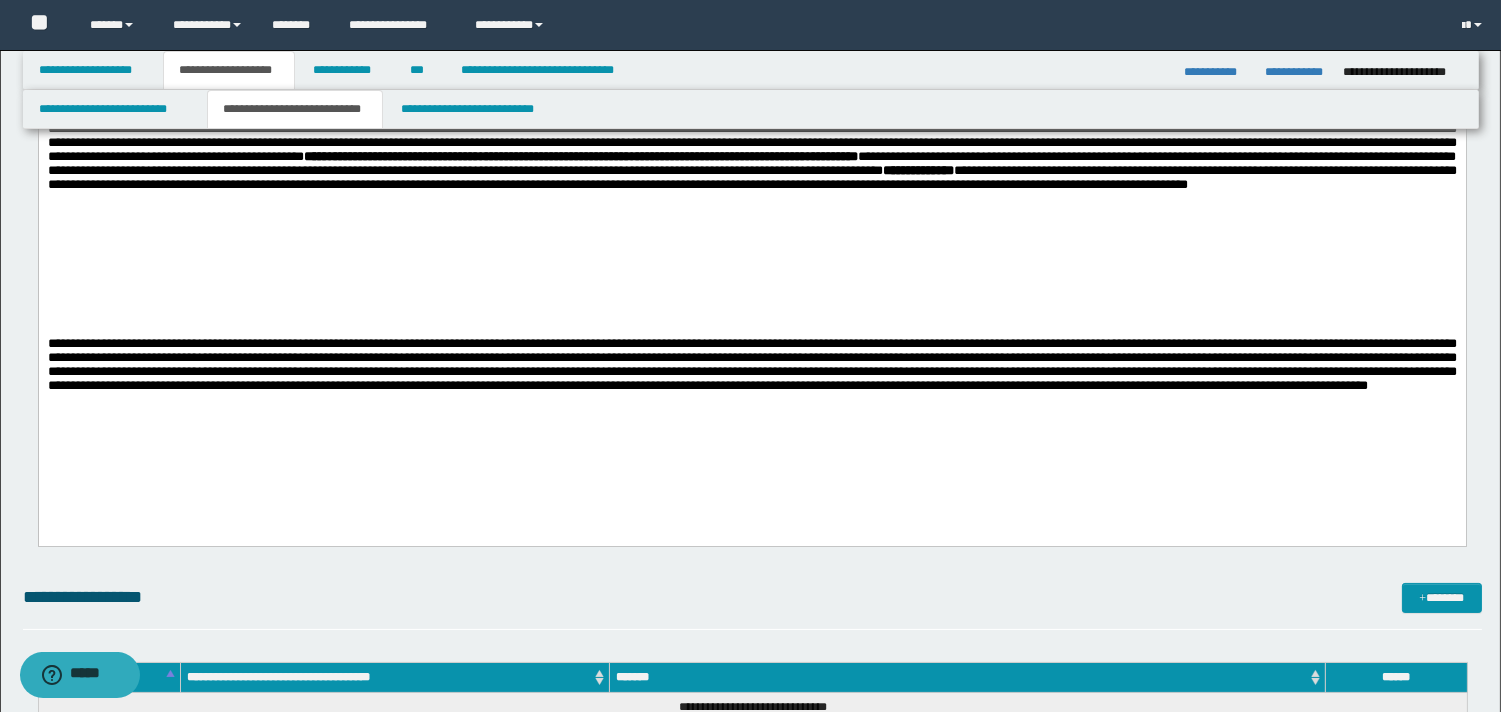 click on "[NUMBER] [STREET], [CITY], [STATE]" at bounding box center (751, 166) 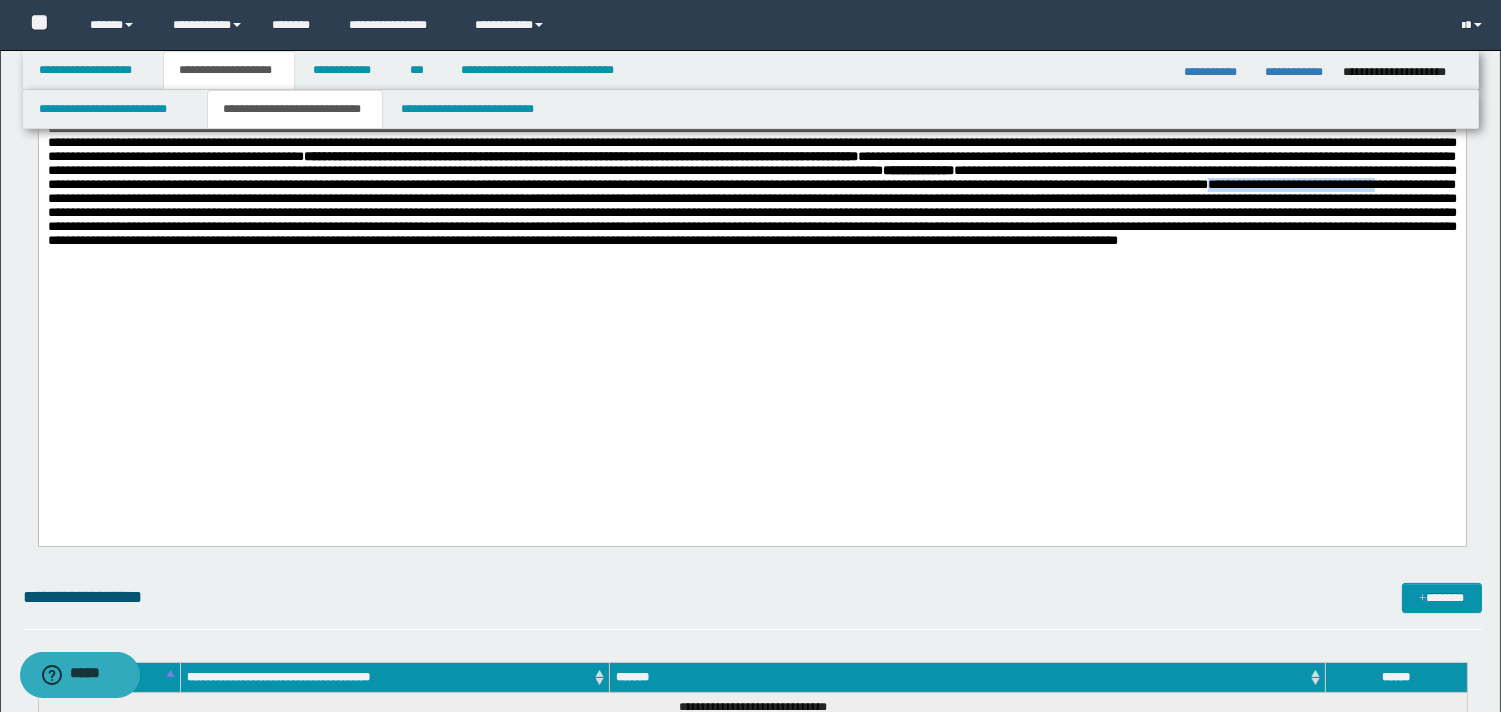 drag, startPoint x: 1246, startPoint y: 331, endPoint x: 1440, endPoint y: 333, distance: 194.01031 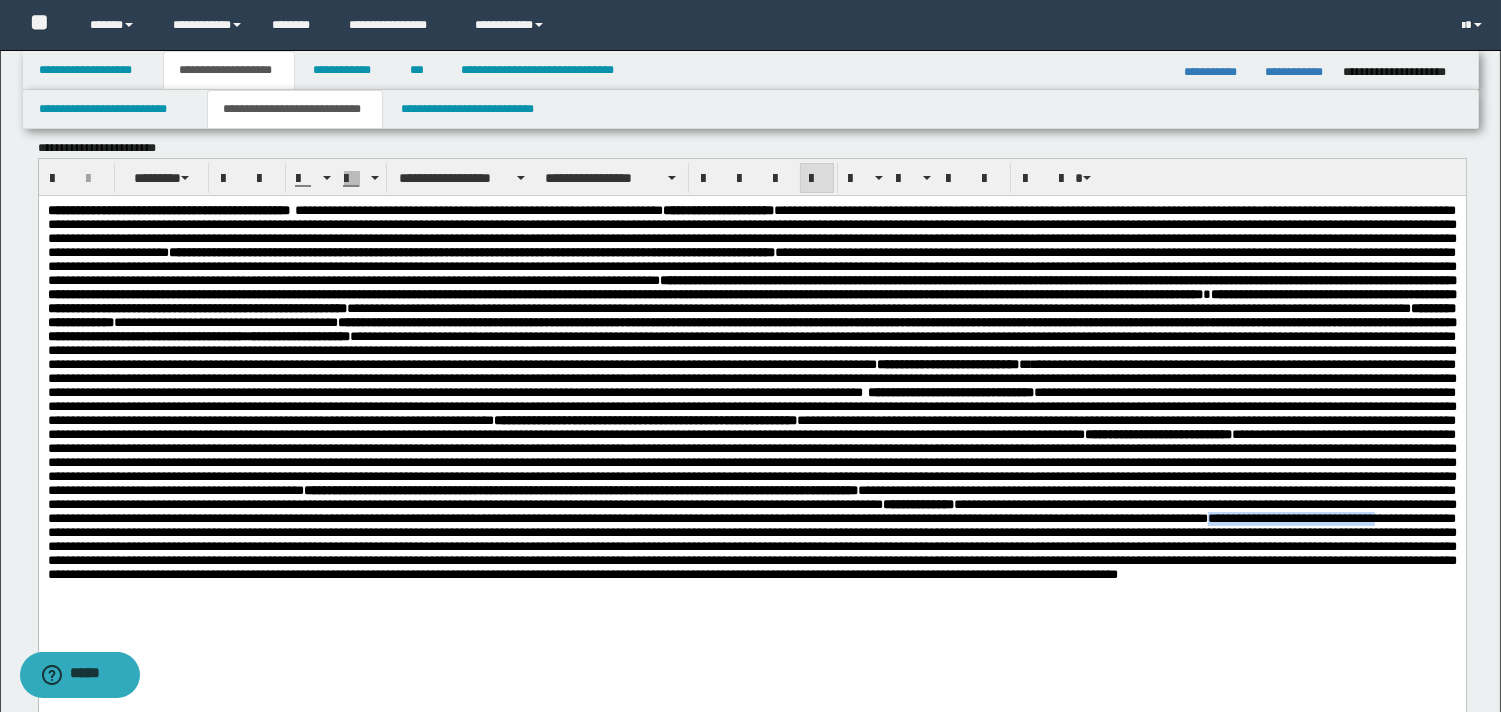 scroll, scrollTop: 240, scrollLeft: 0, axis: vertical 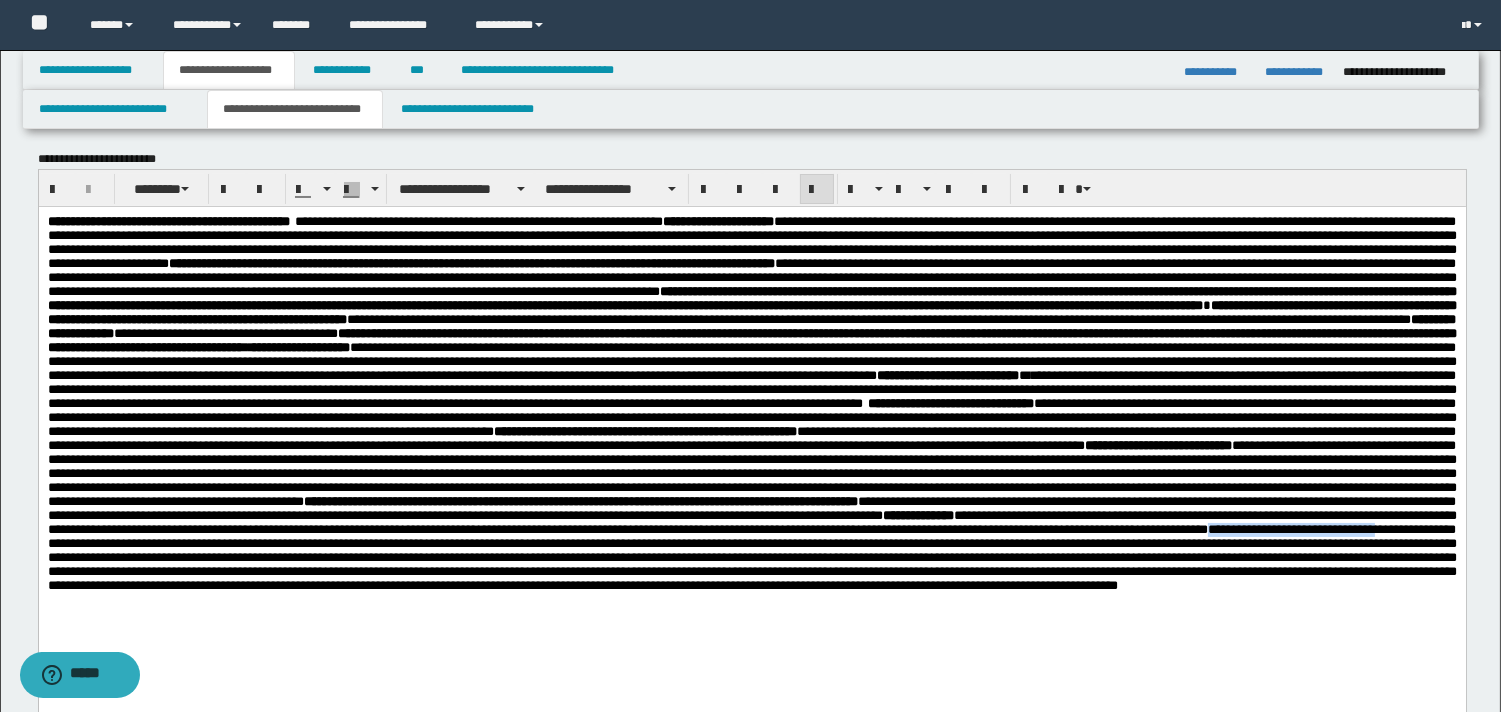 drag, startPoint x: 1512, startPoint y: 338, endPoint x: 1348, endPoint y: 45, distance: 335.7752 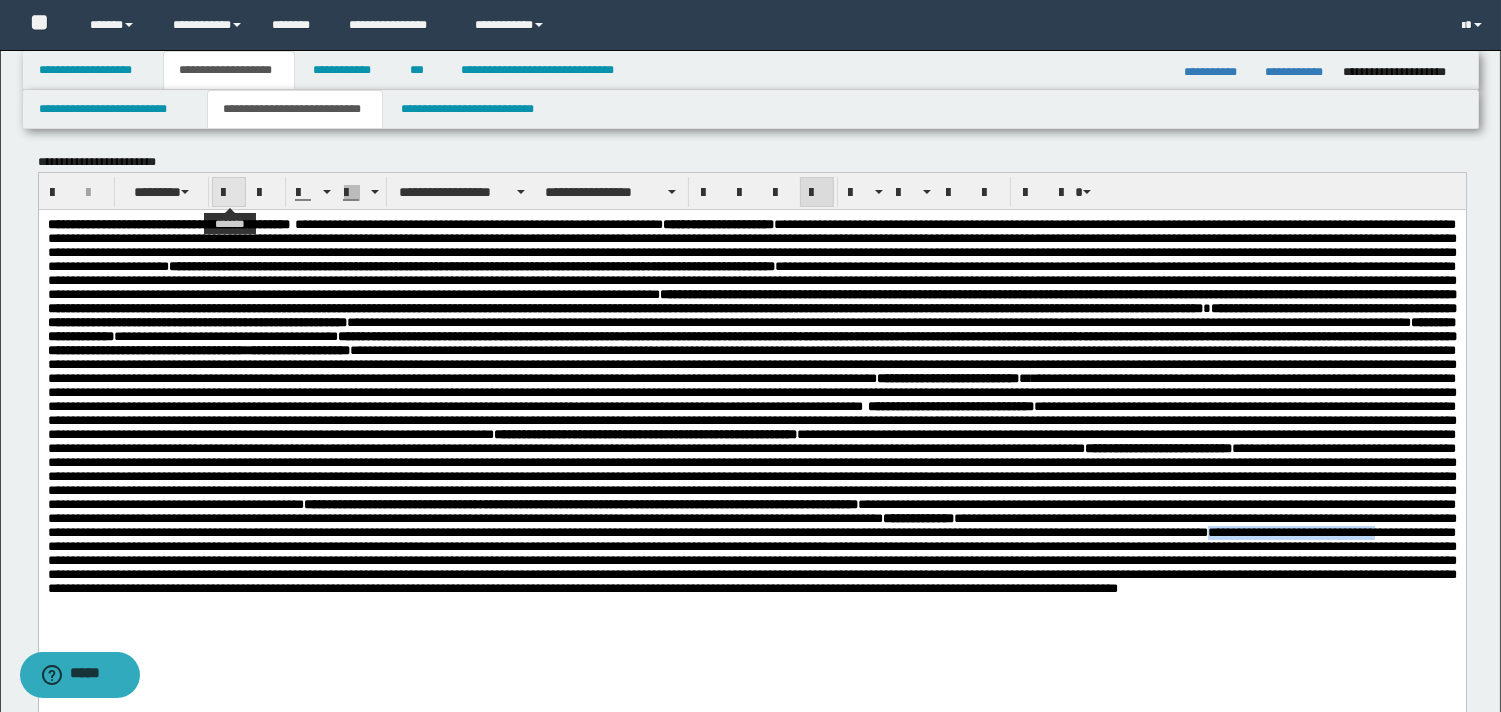 click at bounding box center [229, 193] 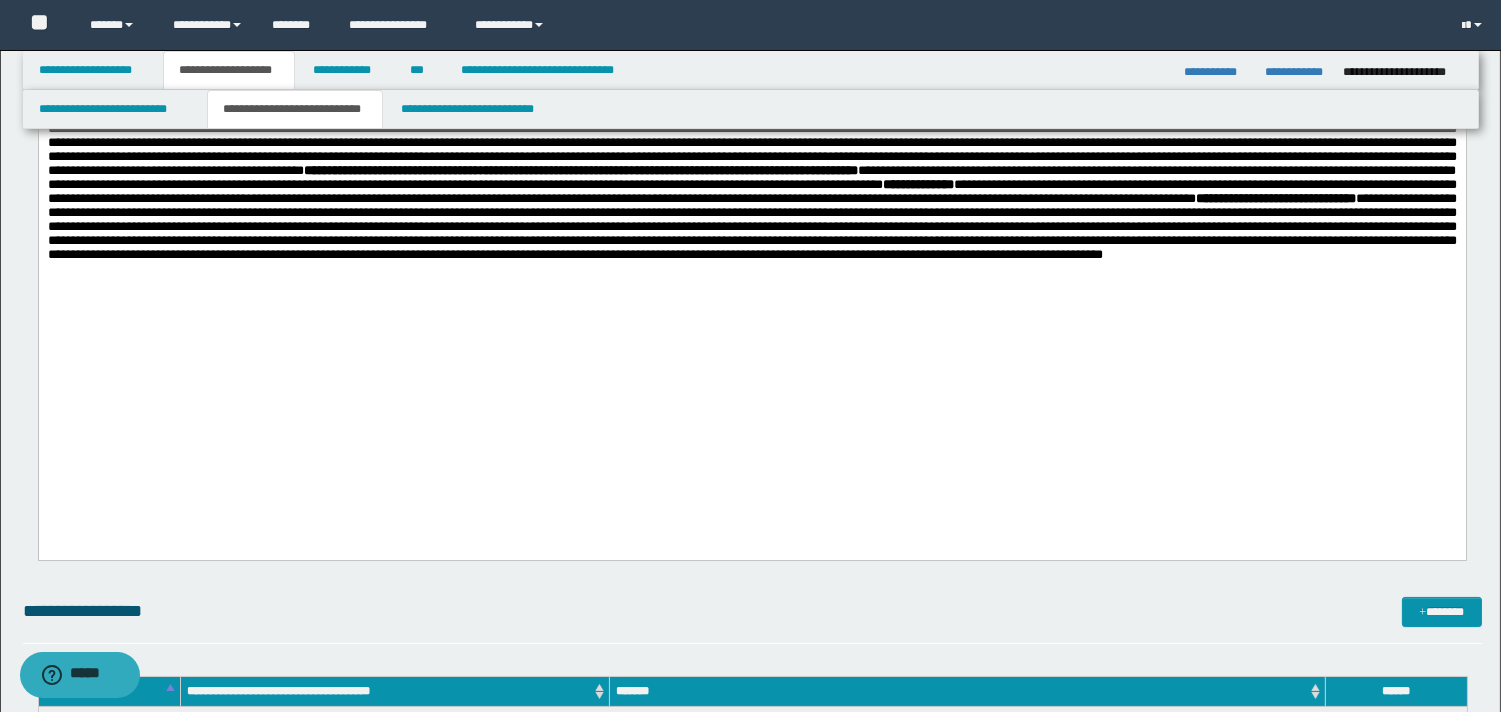 scroll, scrollTop: 582, scrollLeft: 0, axis: vertical 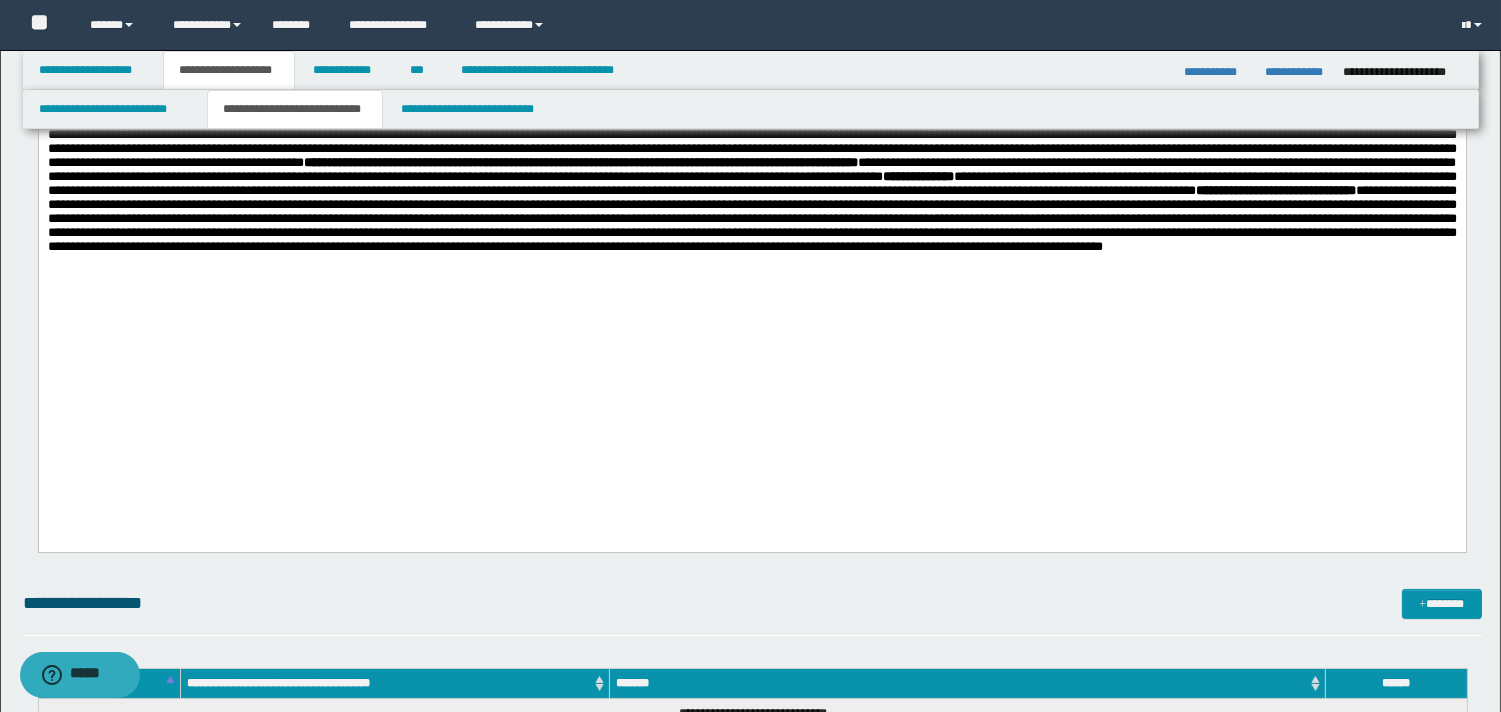 click on "[NUMBER] [STREET], [CITY], [STATE]" at bounding box center [751, 185] 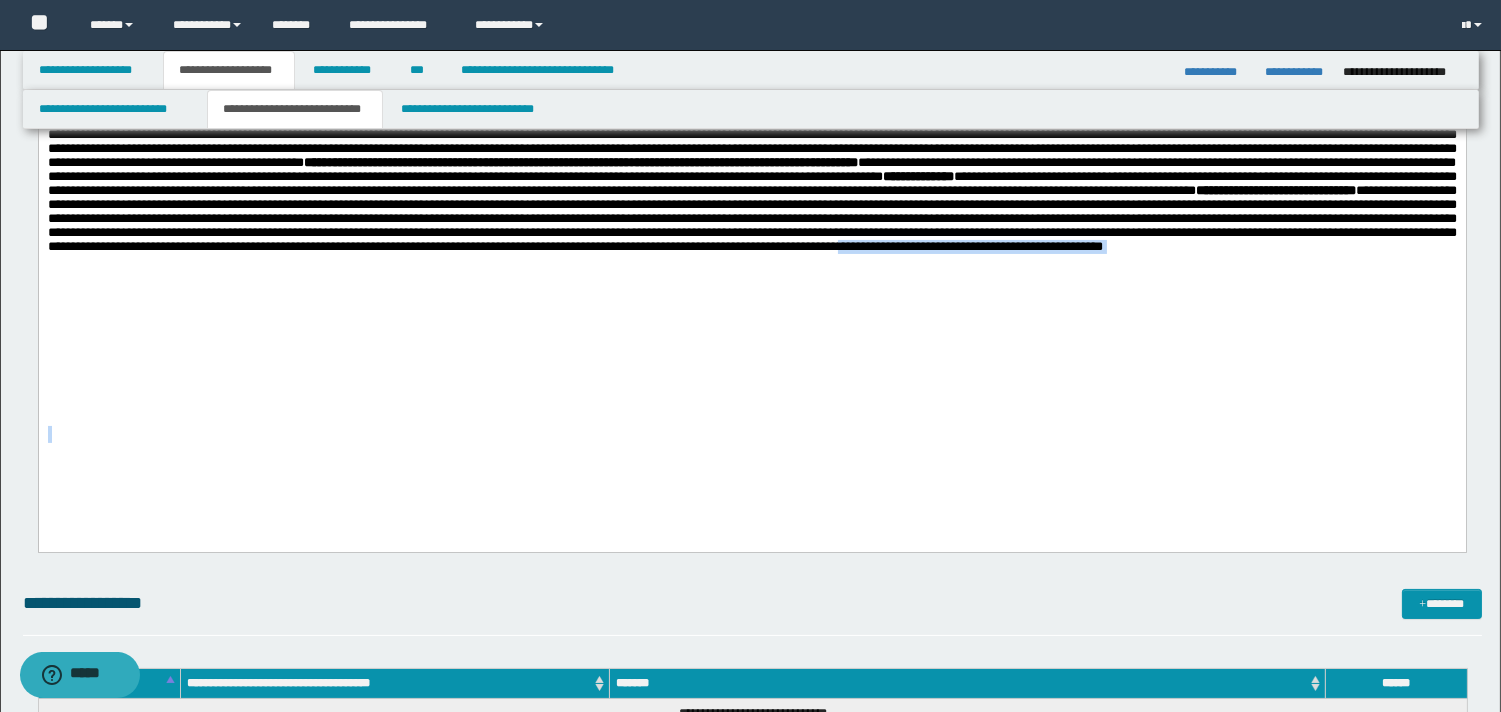 drag, startPoint x: 656, startPoint y: 421, endPoint x: 1424, endPoint y: 404, distance: 768.1881 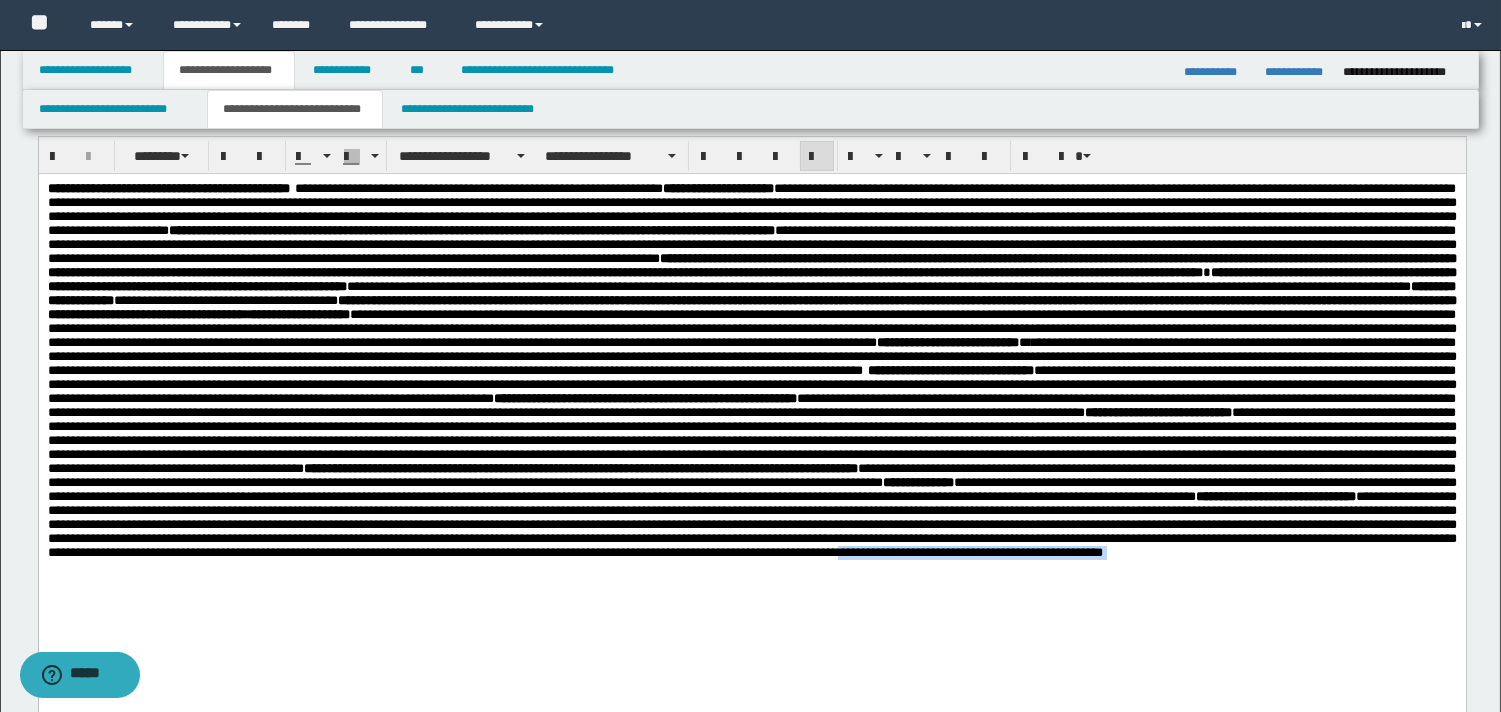 scroll, scrollTop: 258, scrollLeft: 0, axis: vertical 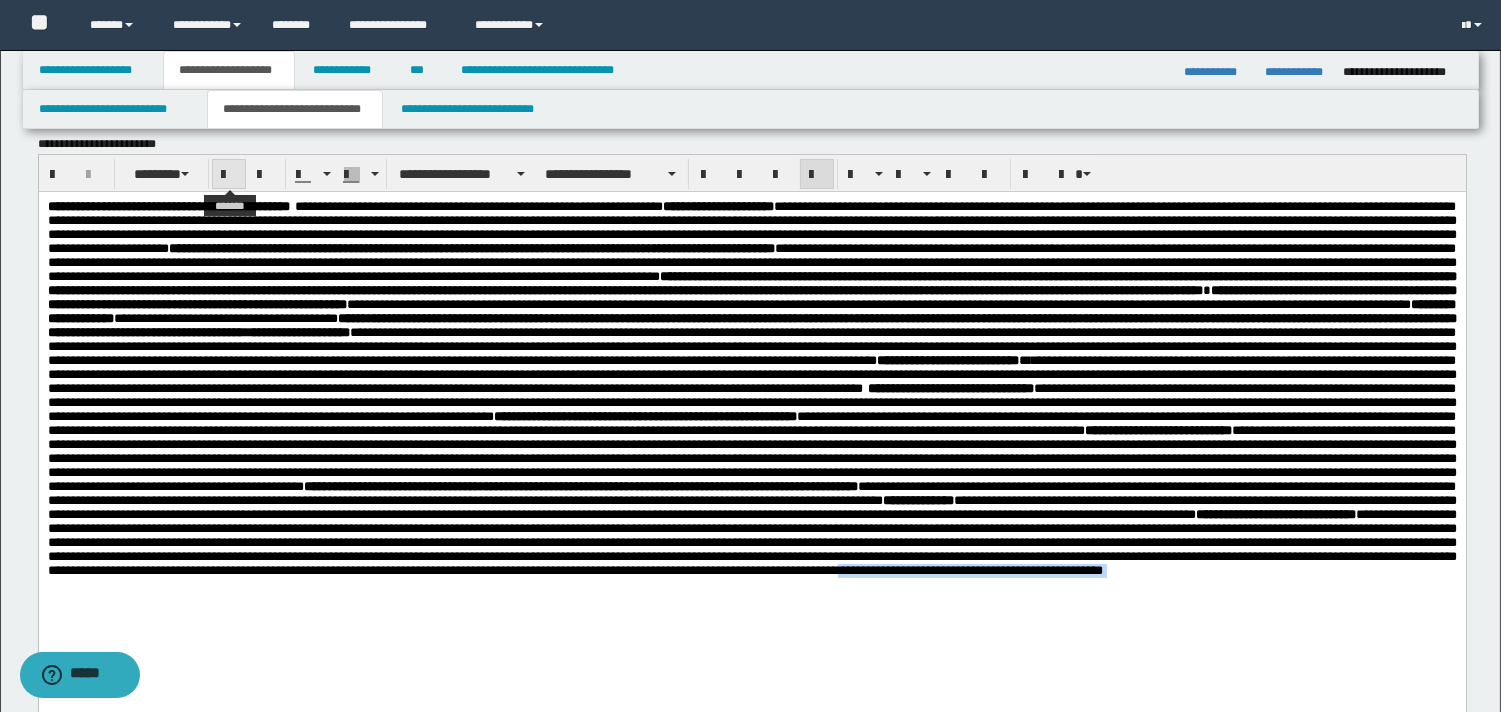 click at bounding box center (229, 174) 